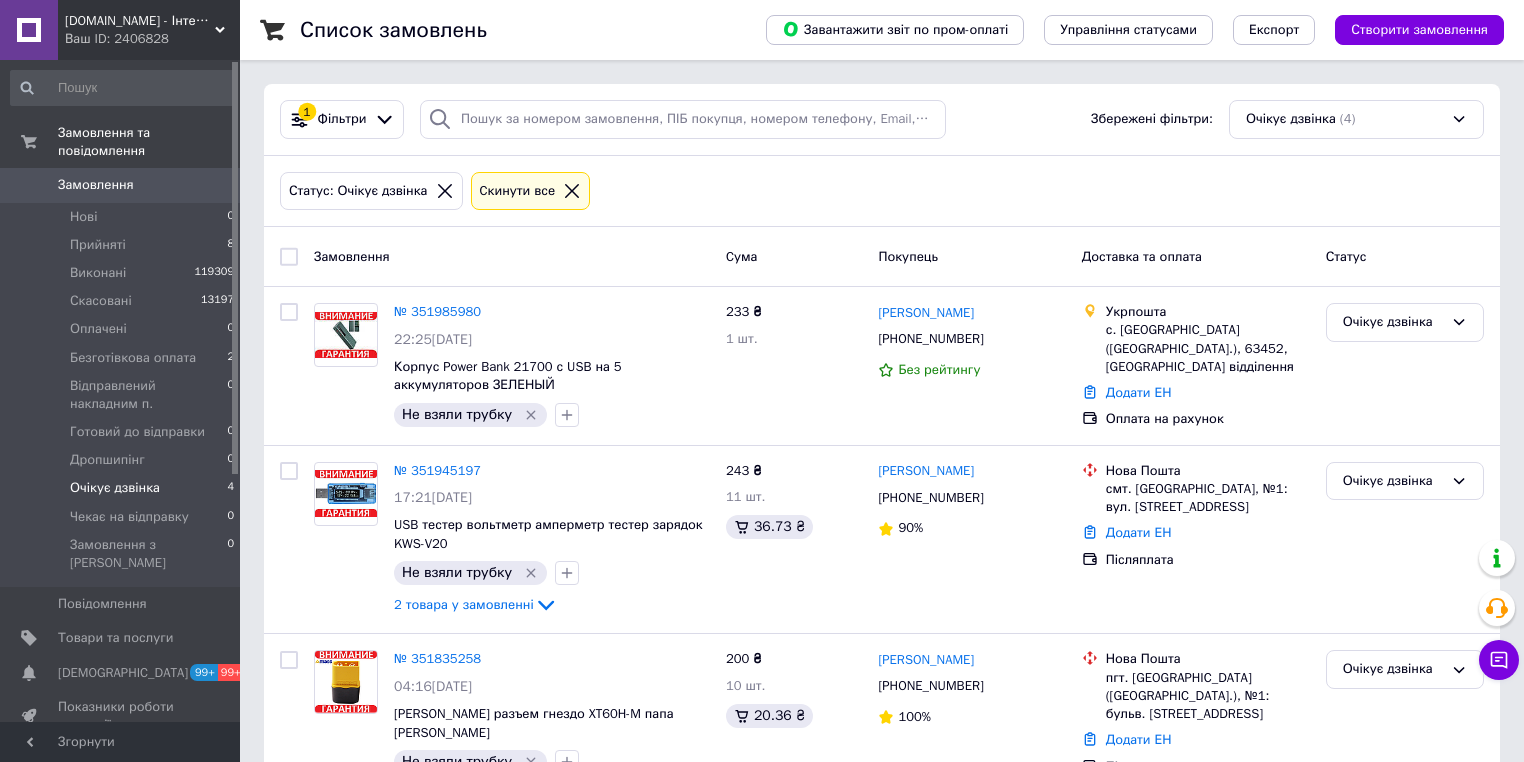 scroll, scrollTop: 220, scrollLeft: 0, axis: vertical 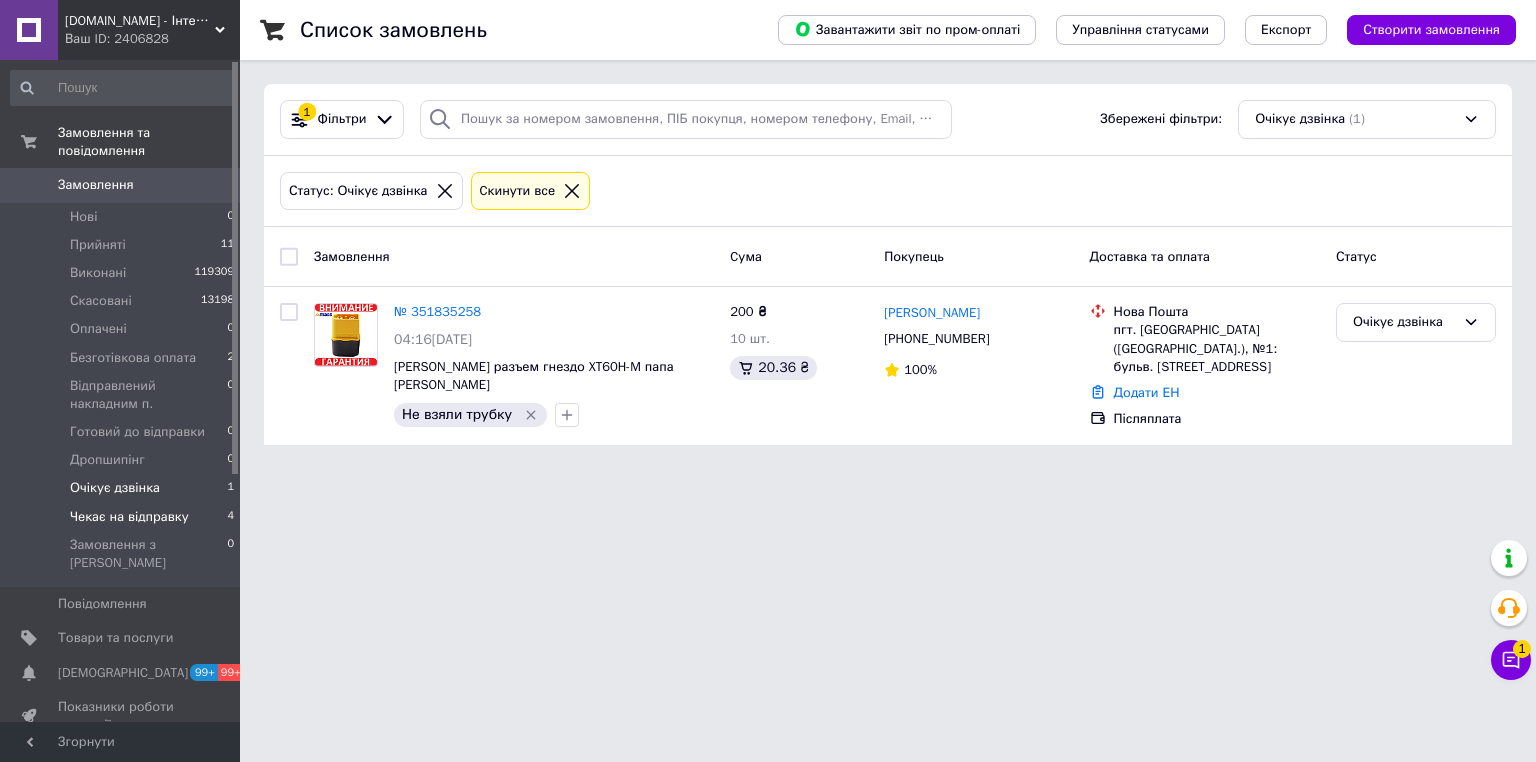 drag, startPoint x: 118, startPoint y: 509, endPoint x: 136, endPoint y: 492, distance: 24.758837 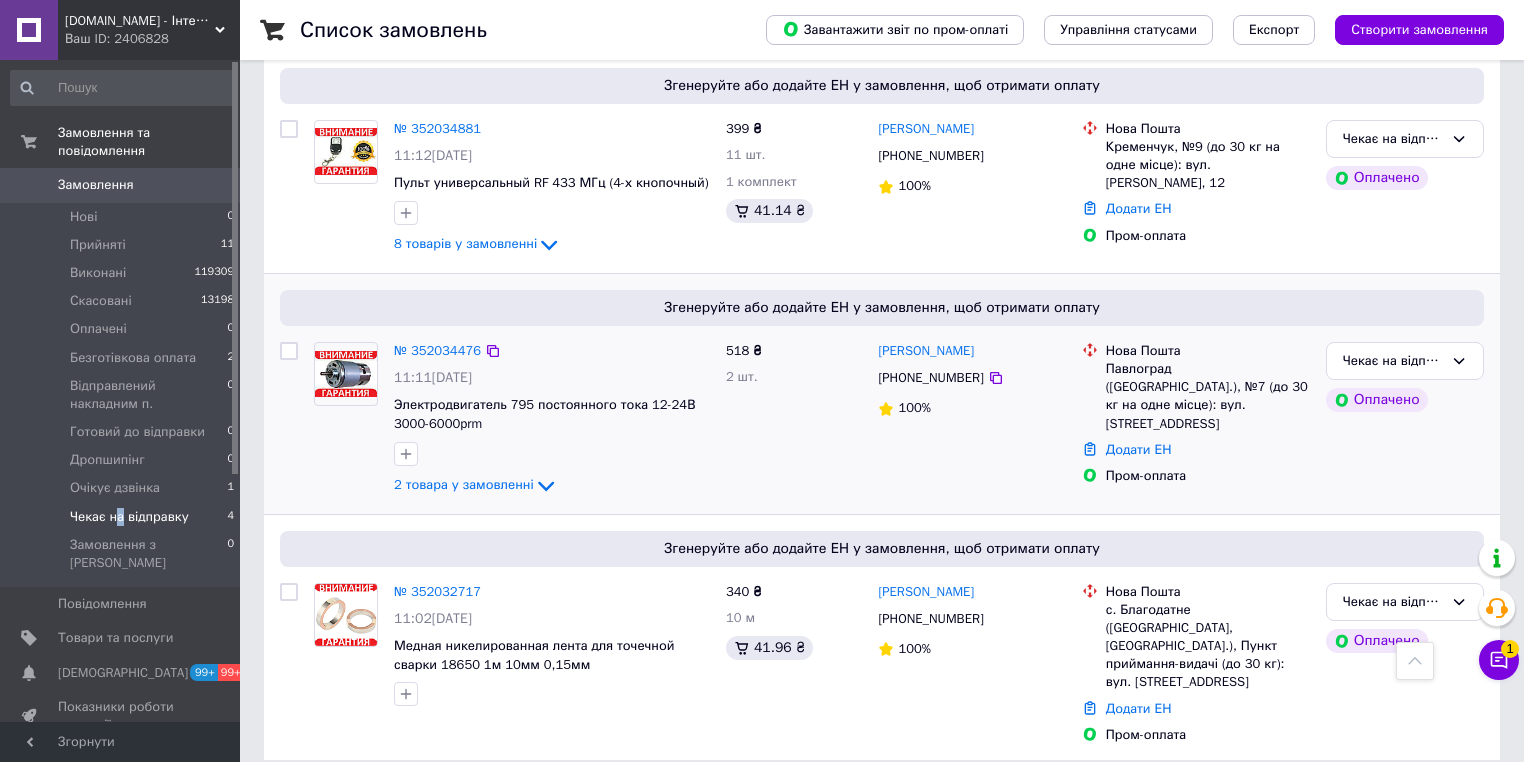 scroll, scrollTop: 234, scrollLeft: 0, axis: vertical 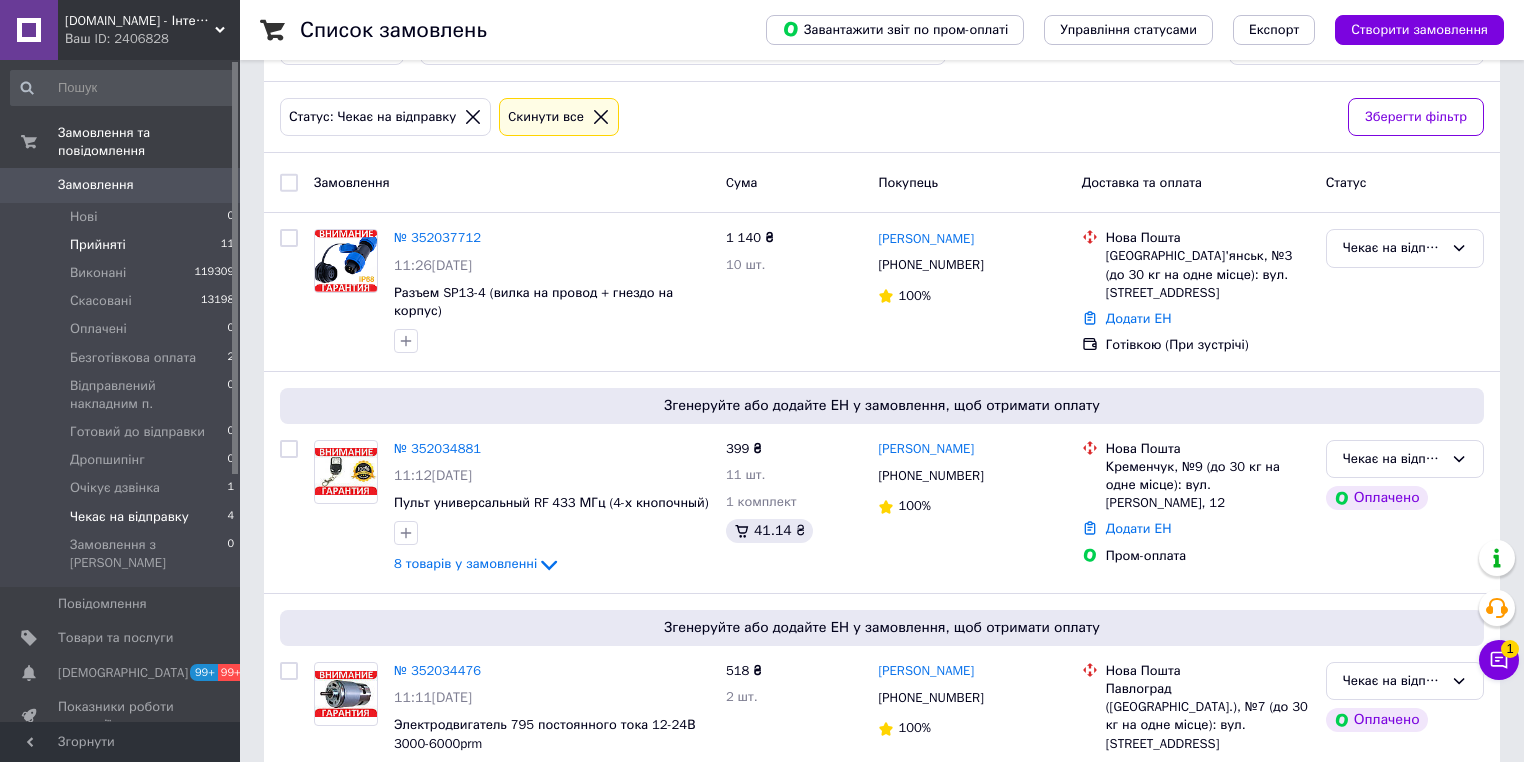 click on "Прийняті" at bounding box center [98, 245] 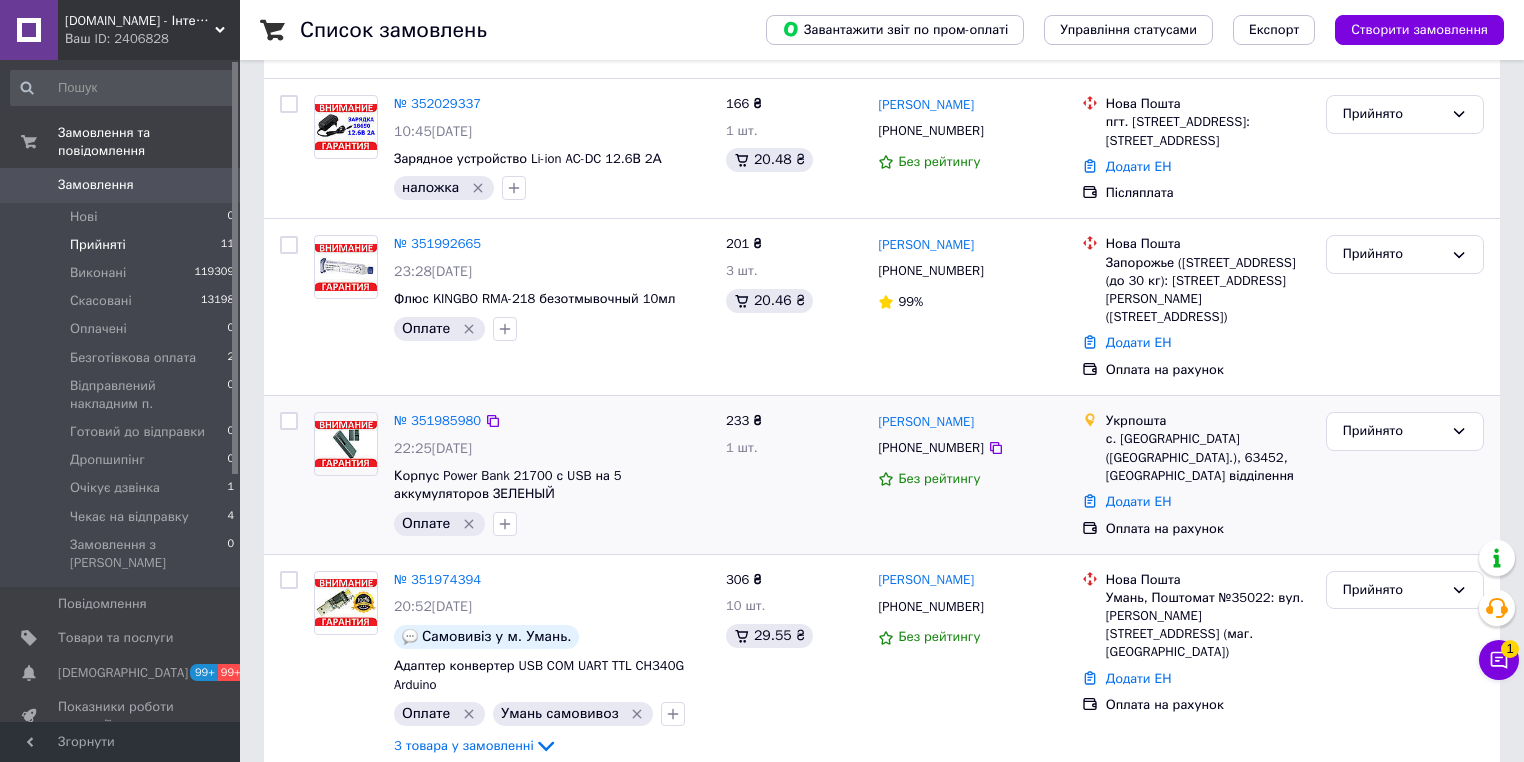 scroll, scrollTop: 320, scrollLeft: 0, axis: vertical 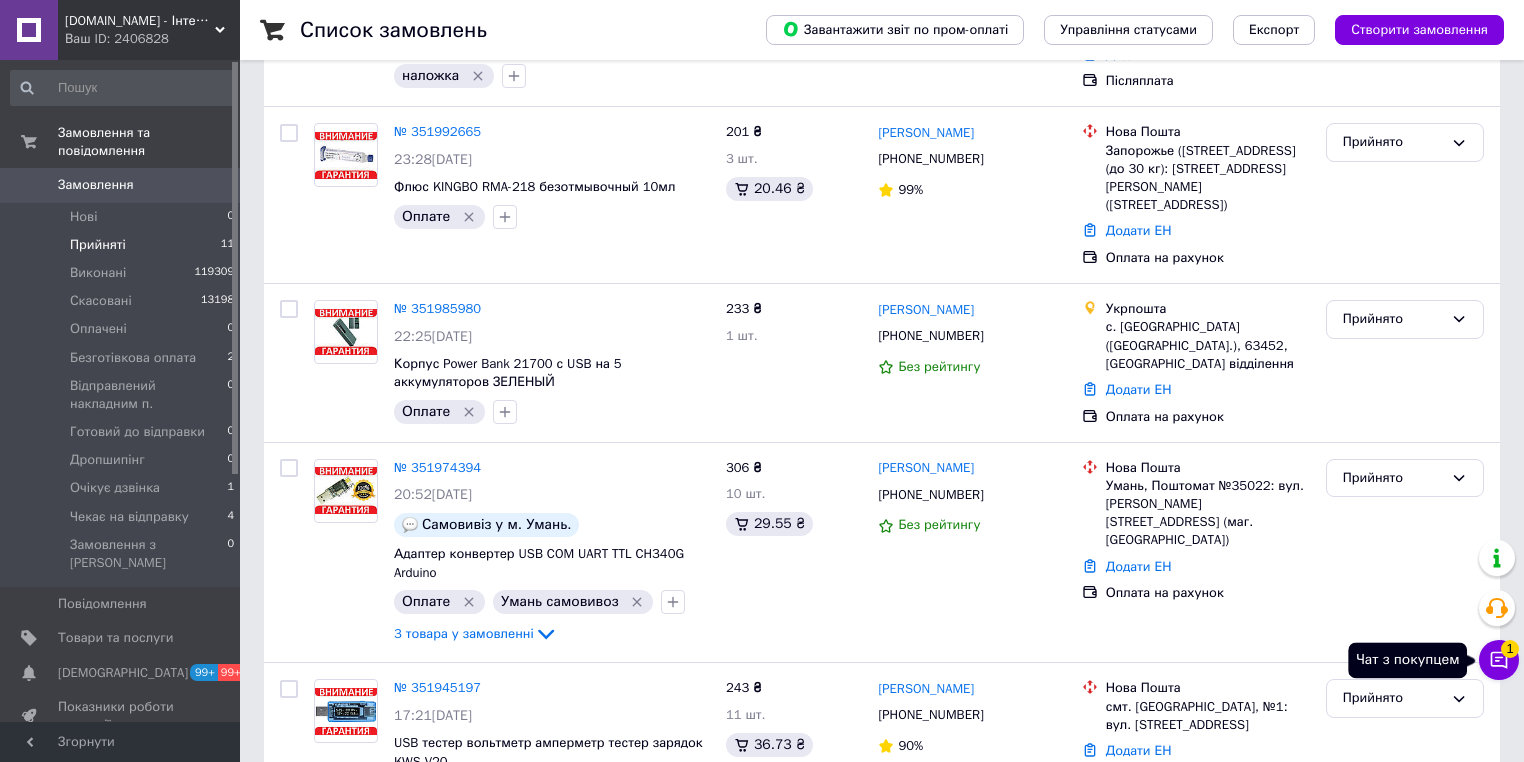 click 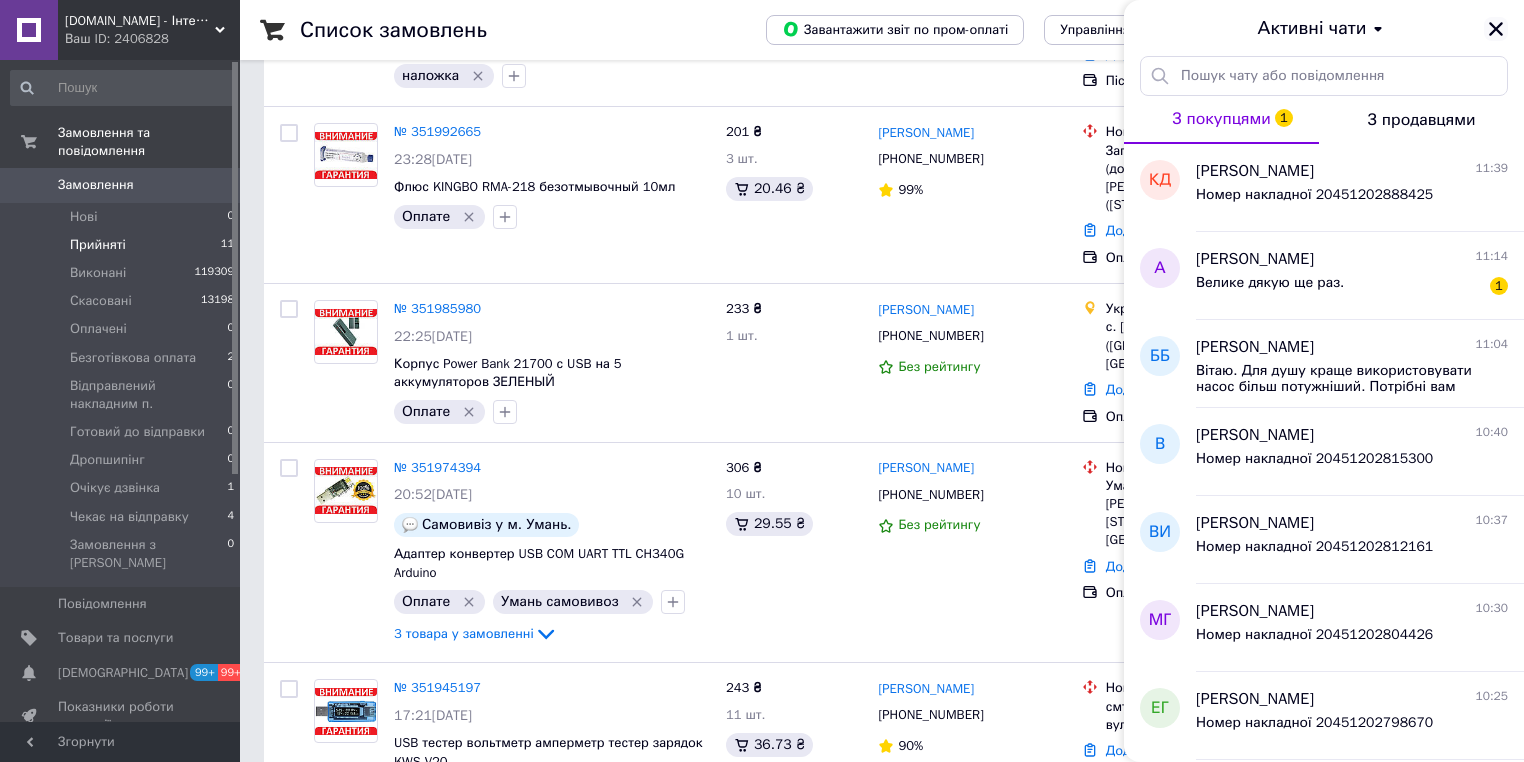click at bounding box center (1496, 29) 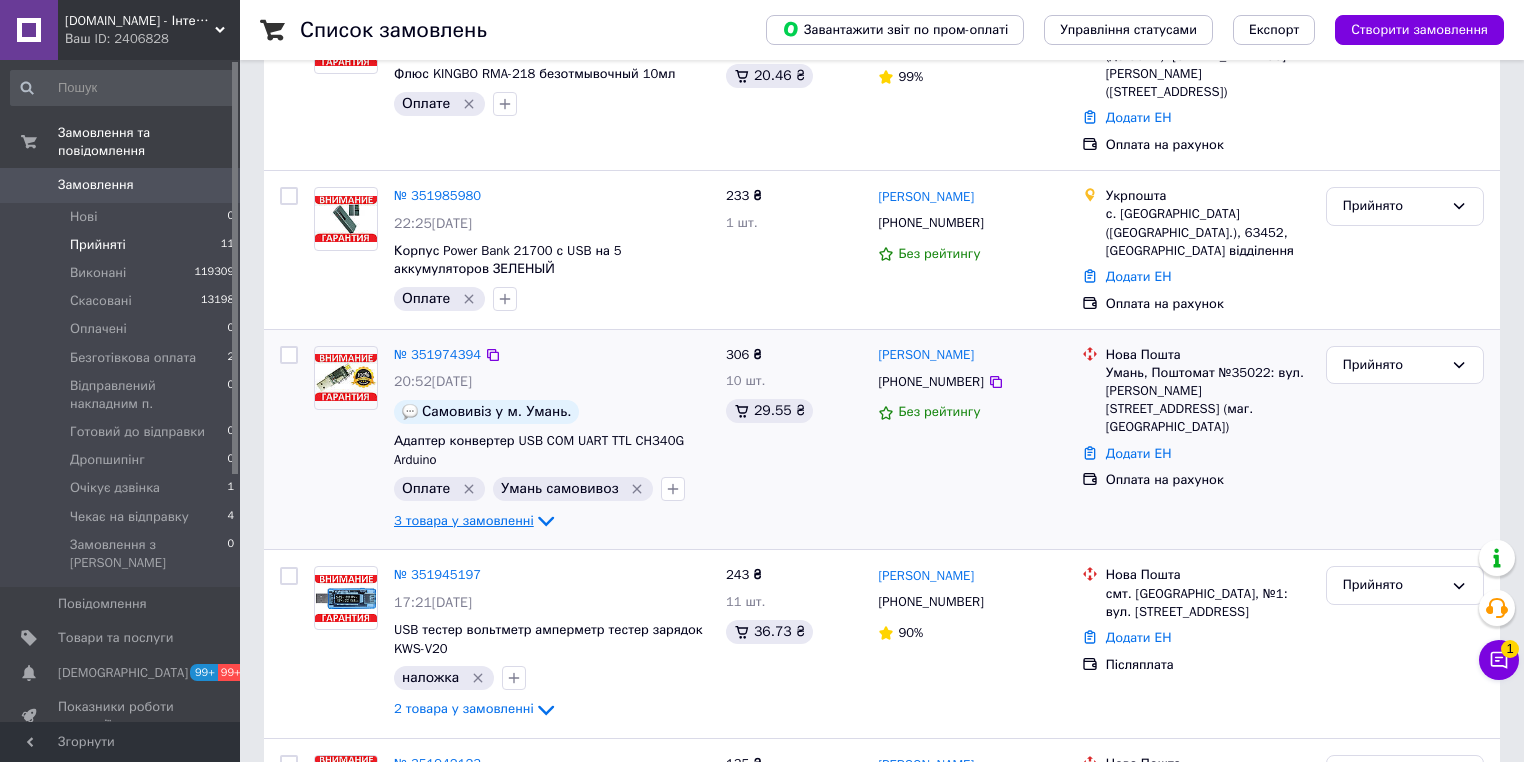 scroll, scrollTop: 480, scrollLeft: 0, axis: vertical 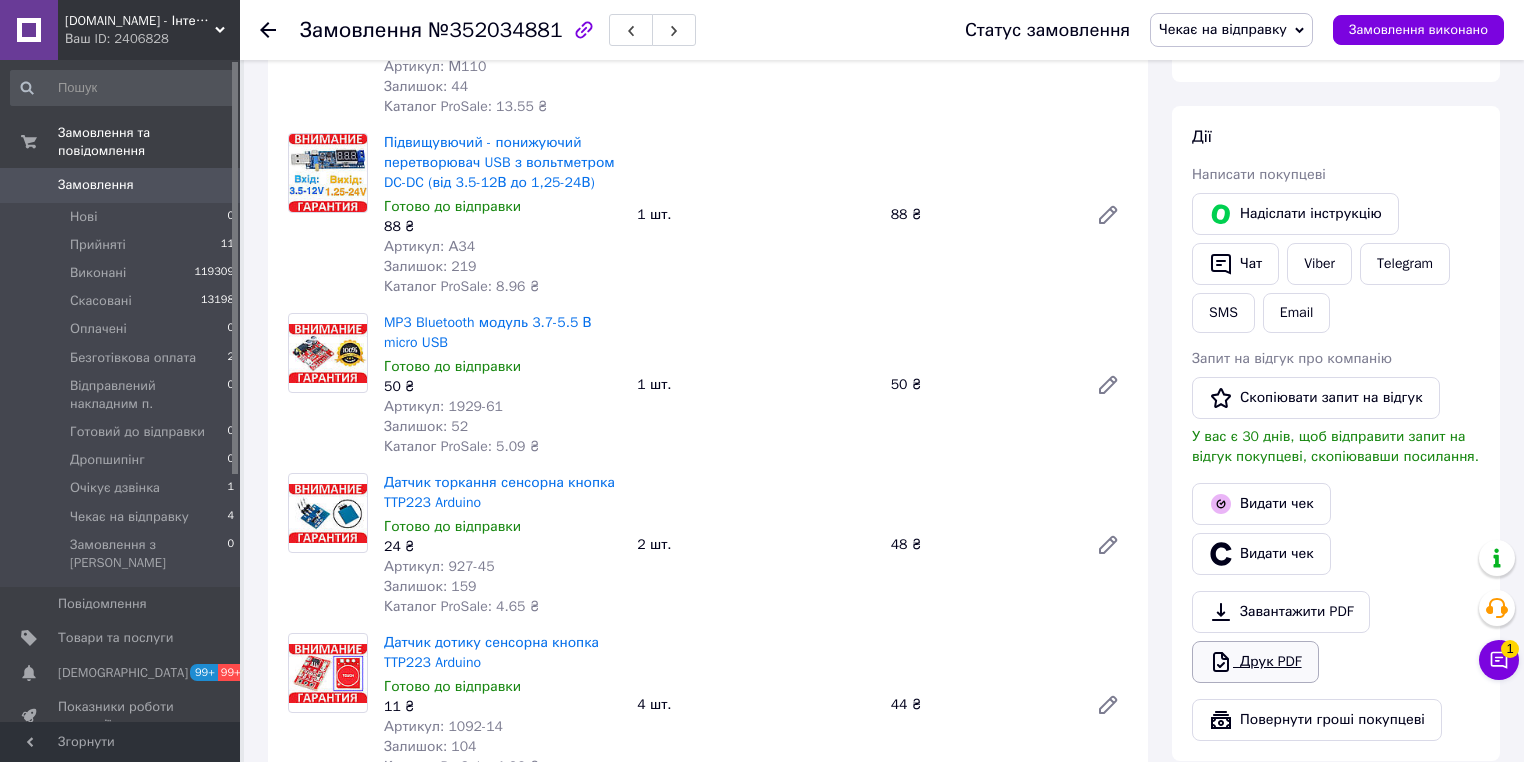 click on "Друк PDF" at bounding box center [1255, 662] 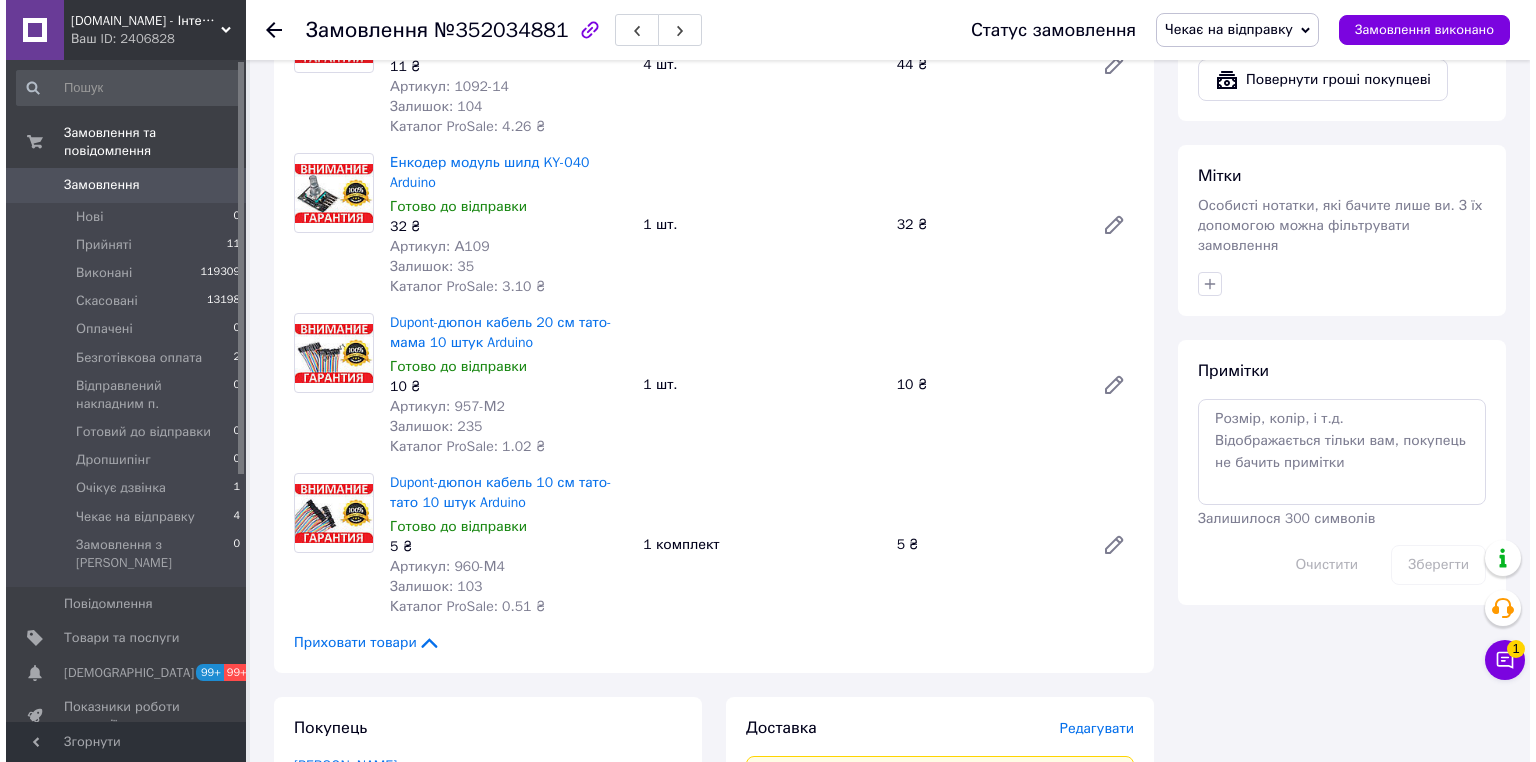 scroll, scrollTop: 1280, scrollLeft: 0, axis: vertical 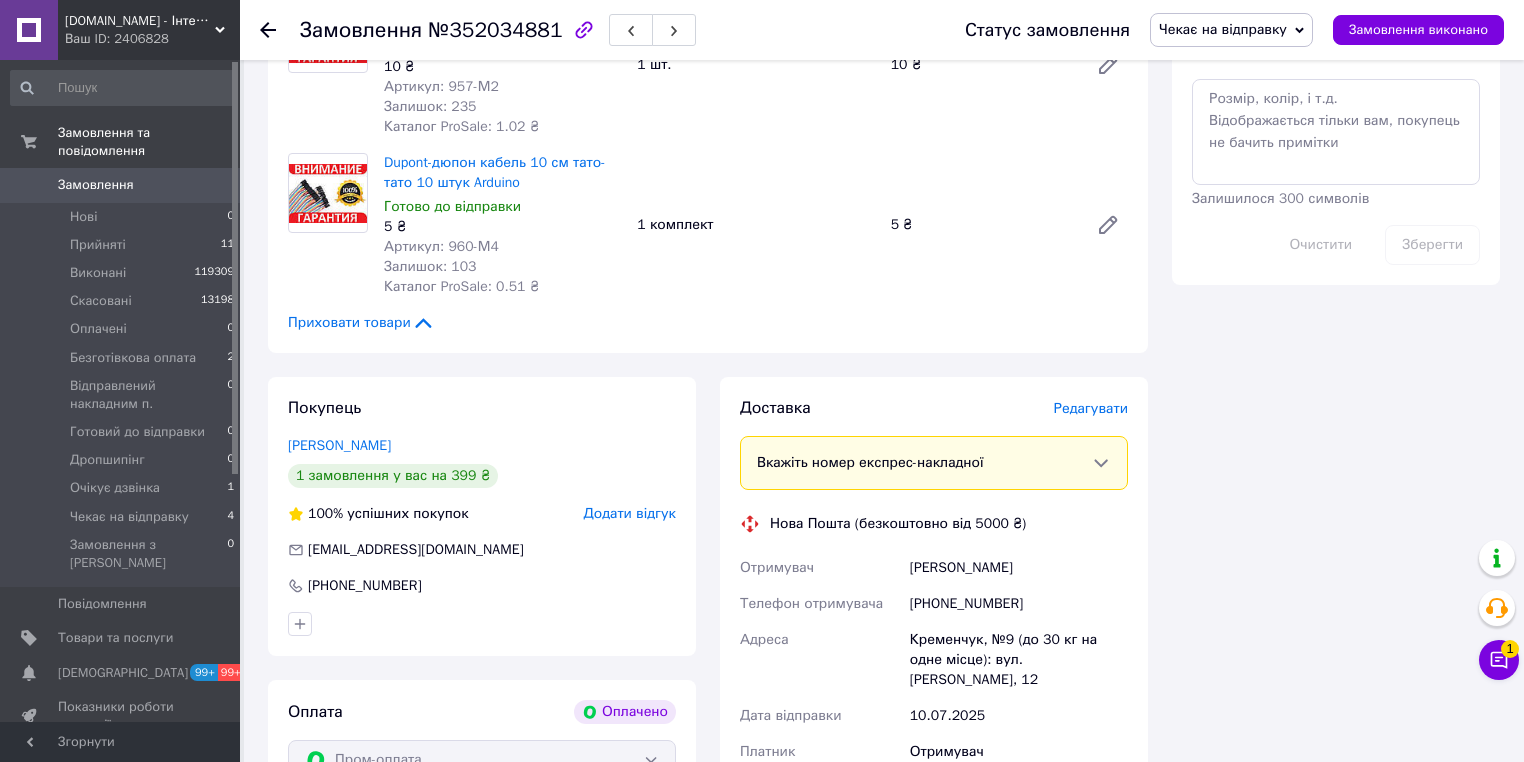 click on "Доставка Редагувати" at bounding box center (934, 408) 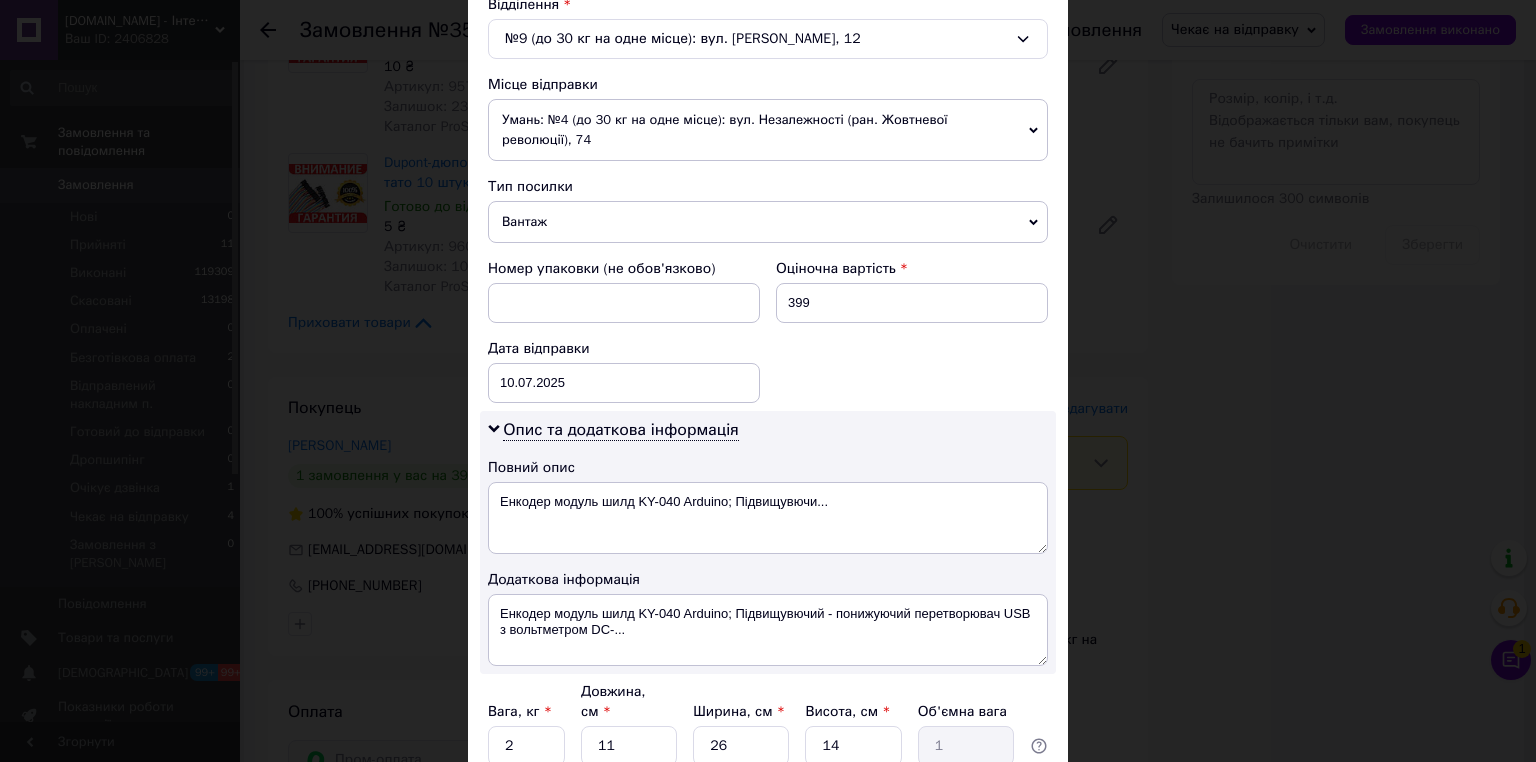 scroll, scrollTop: 803, scrollLeft: 0, axis: vertical 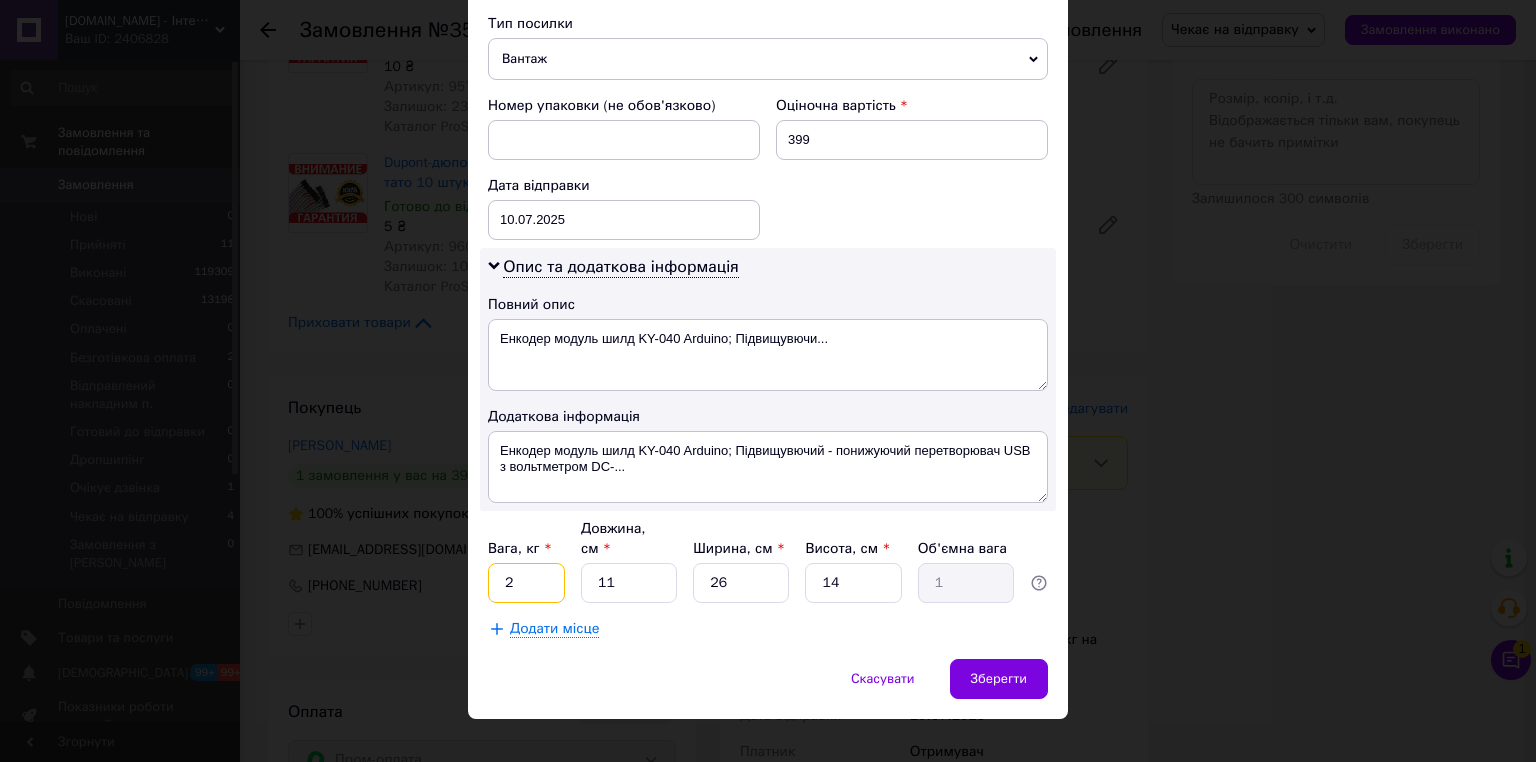 click on "2" at bounding box center [526, 583] 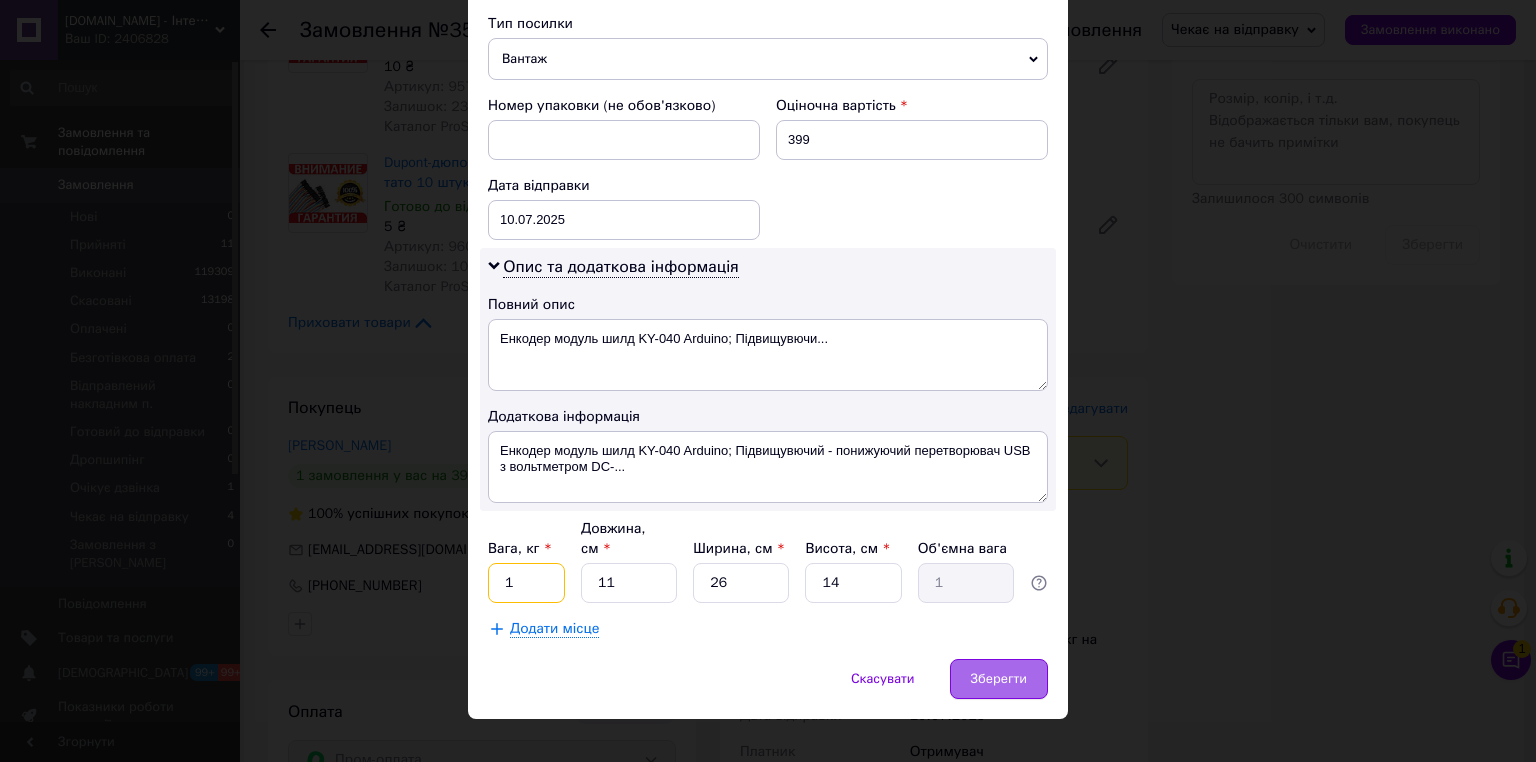 type on "1" 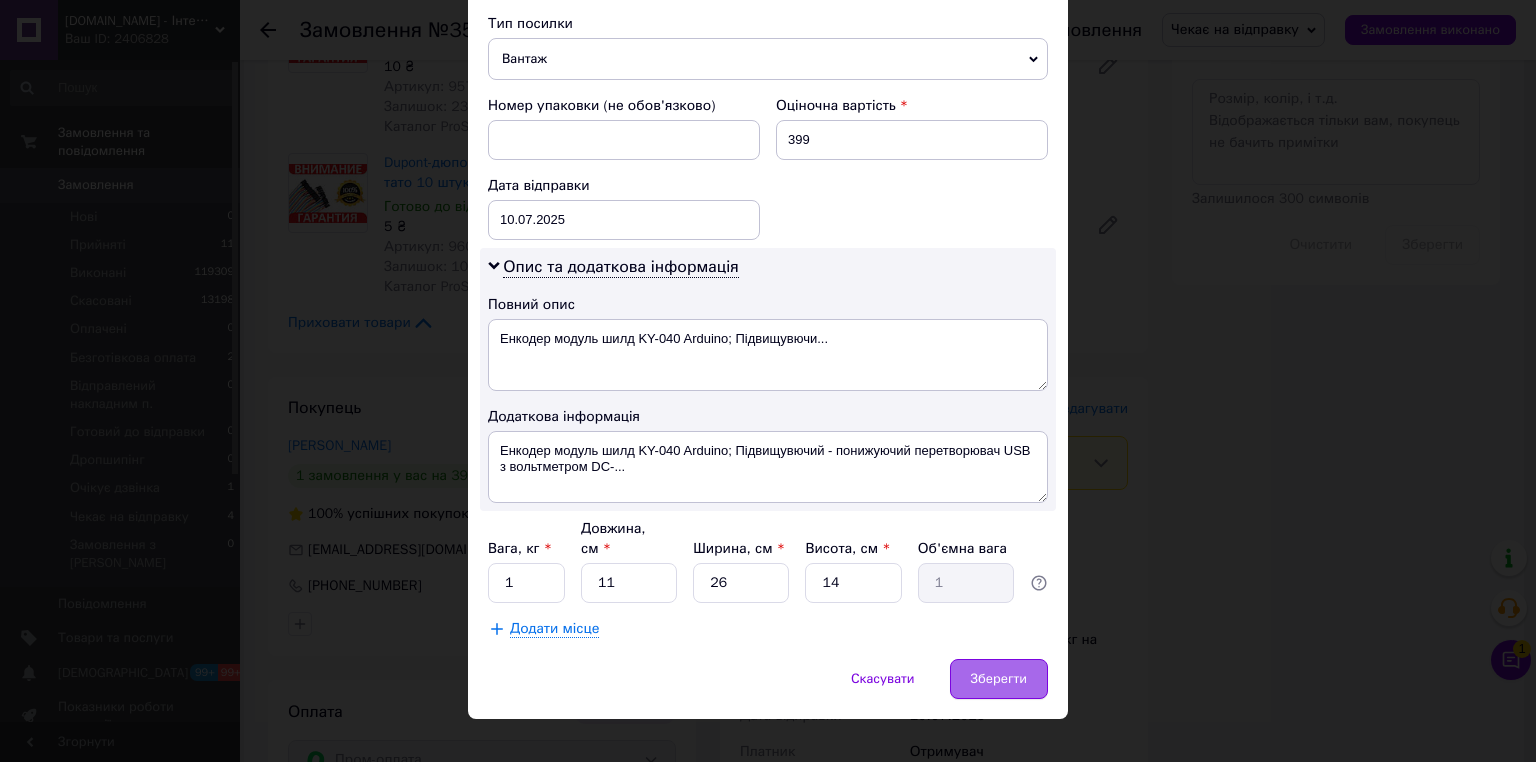 click on "Зберегти" at bounding box center [999, 679] 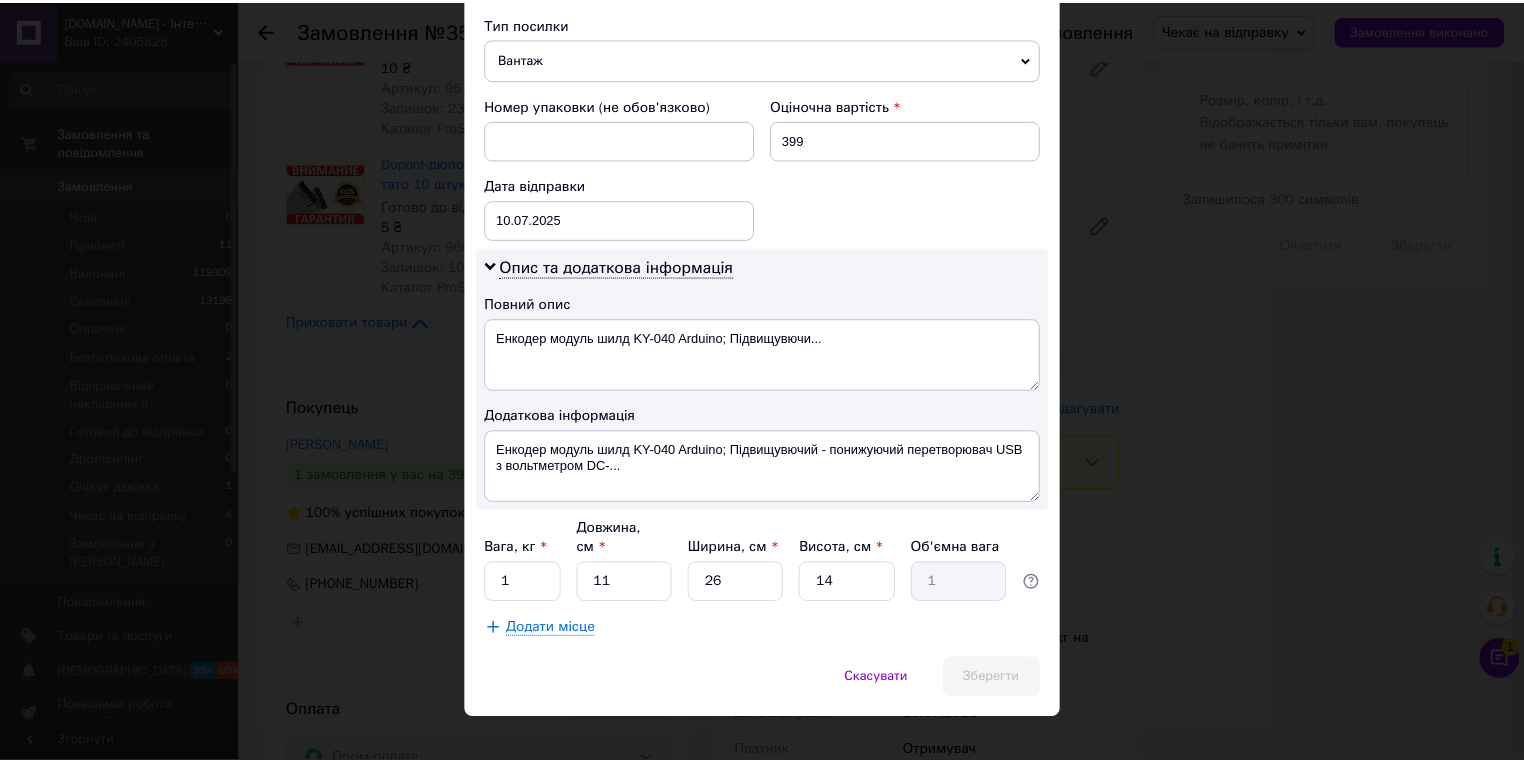 scroll, scrollTop: 483, scrollLeft: 0, axis: vertical 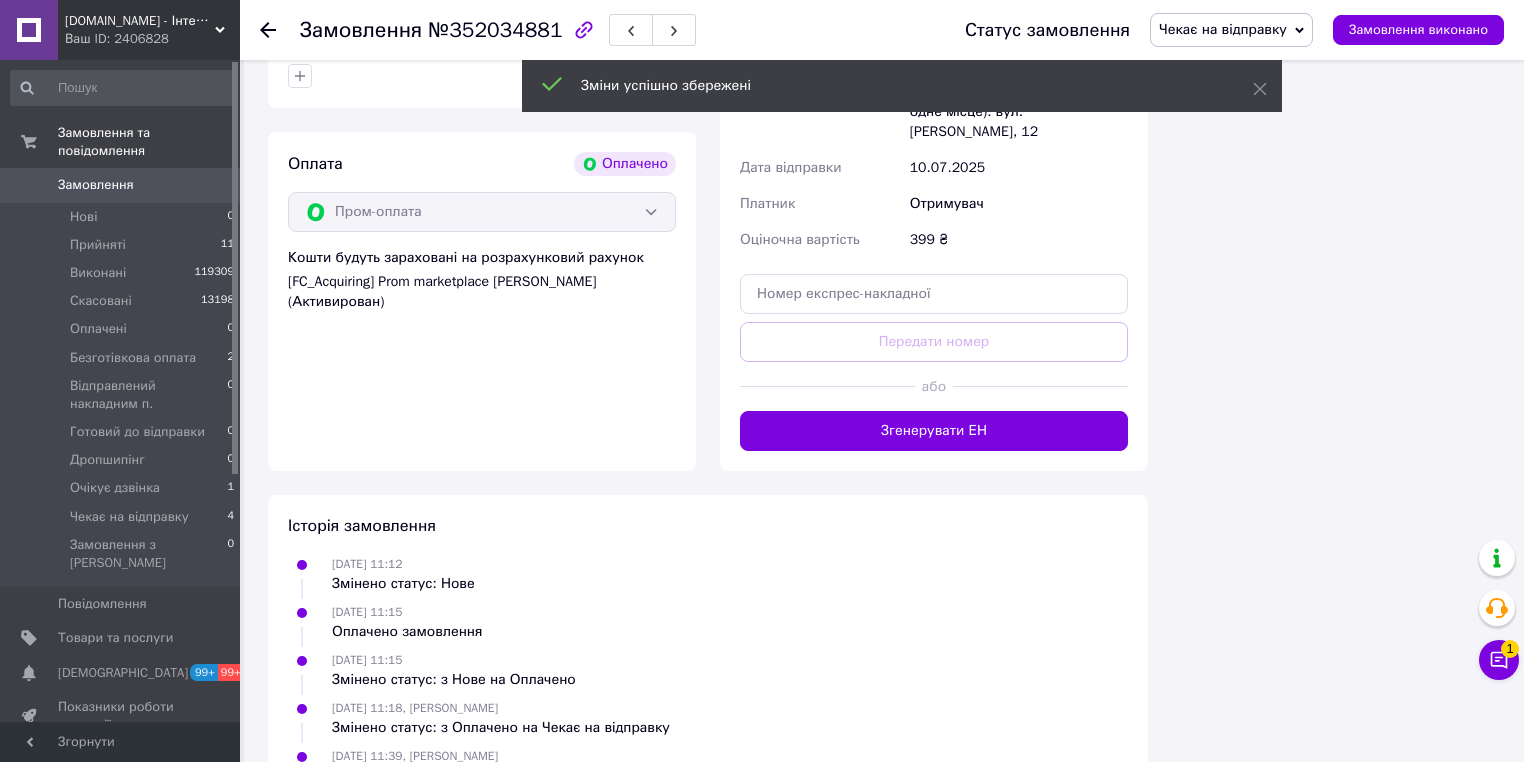 click on "Згенерувати ЕН" at bounding box center [934, 431] 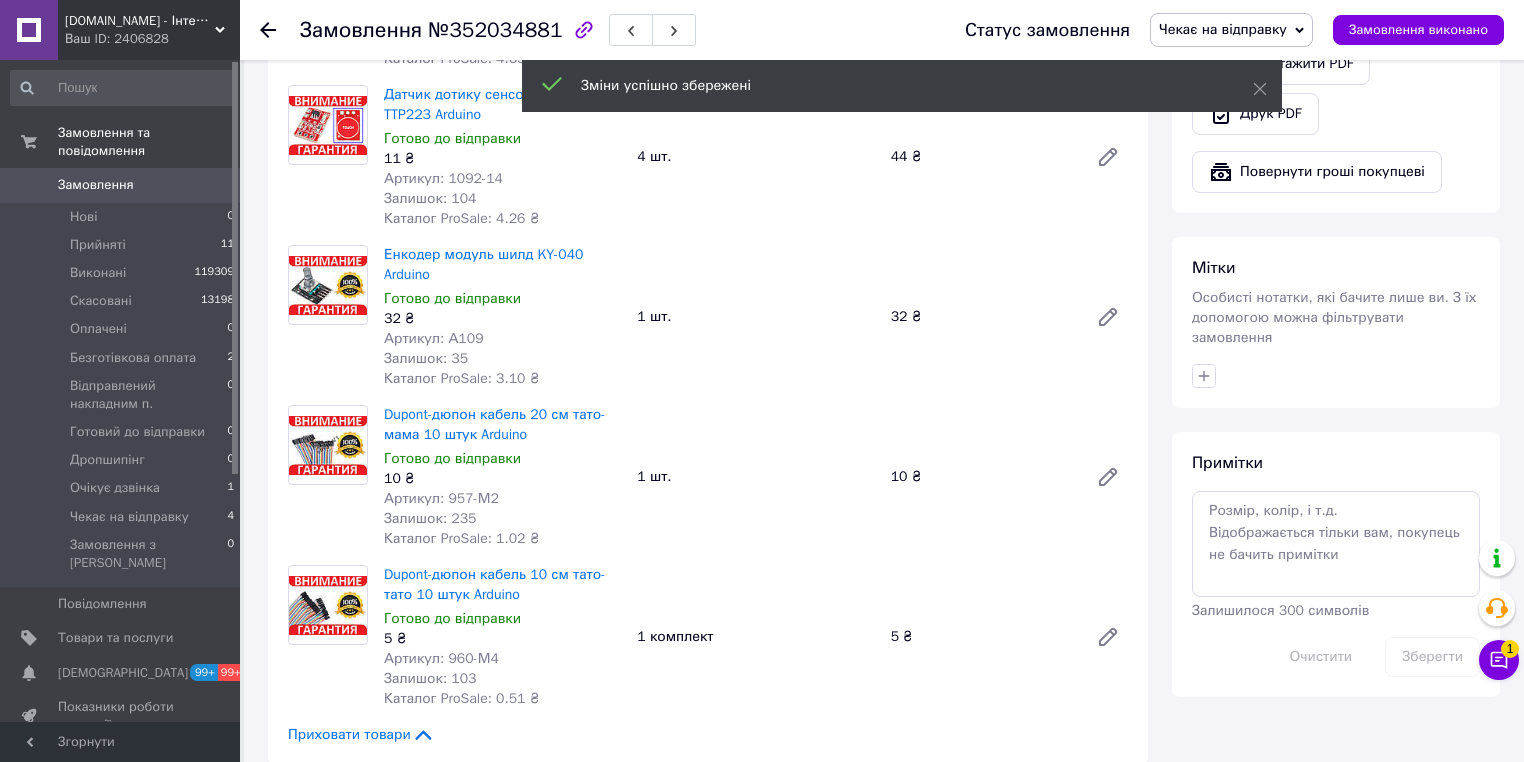 scroll, scrollTop: 1188, scrollLeft: 0, axis: vertical 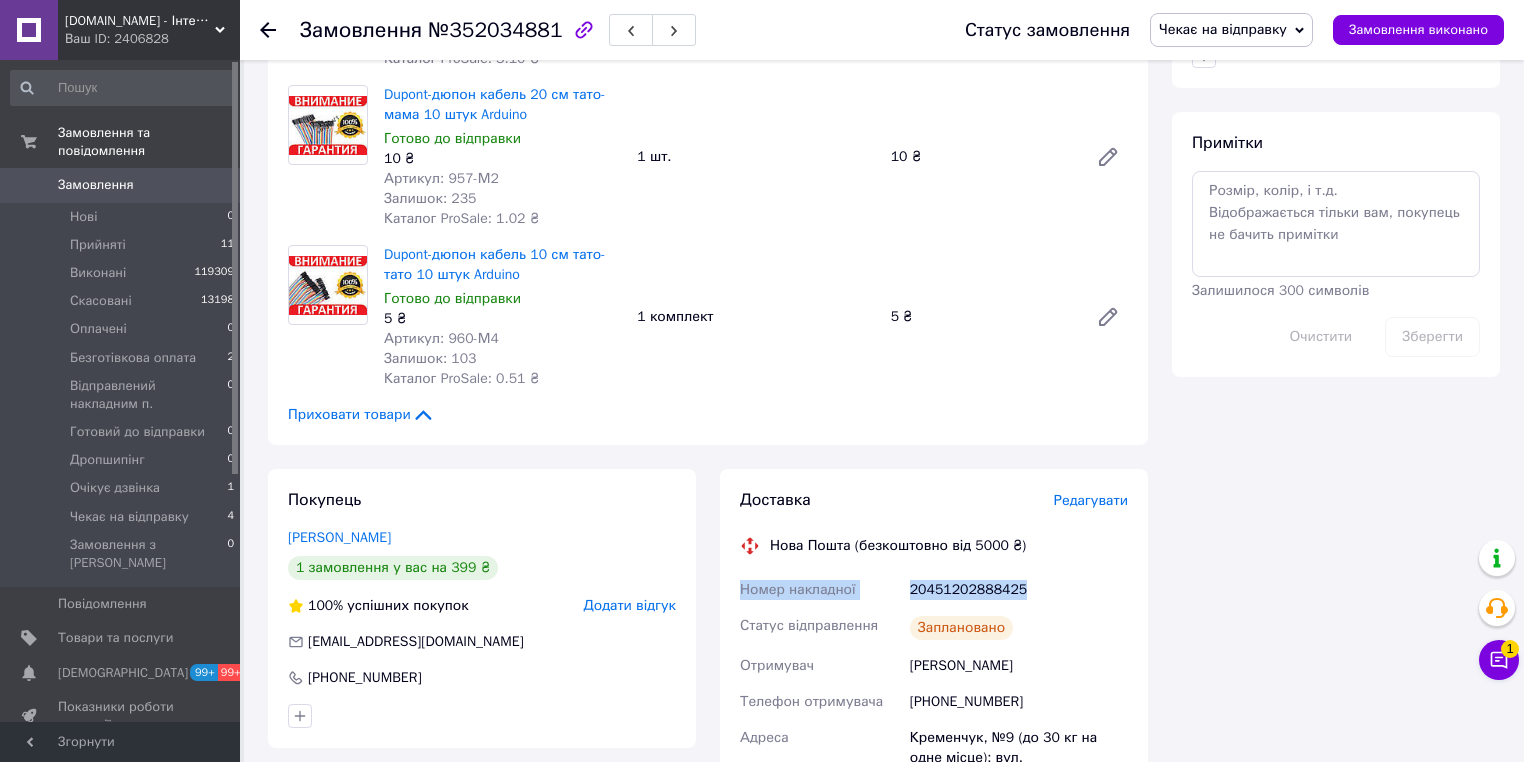 drag, startPoint x: 947, startPoint y: 592, endPoint x: 720, endPoint y: 585, distance: 227.10791 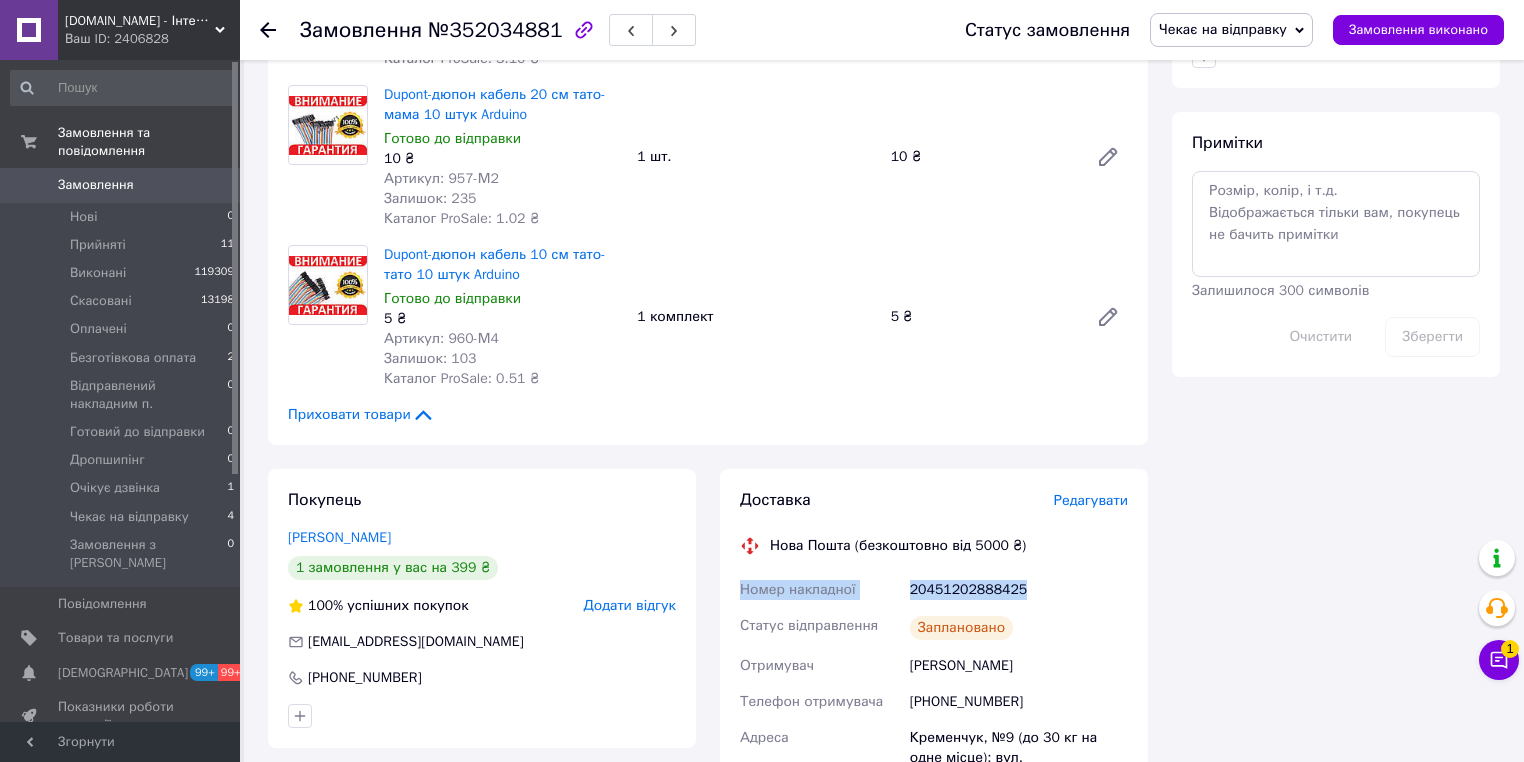 copy on "Номер накладної 20451202888425" 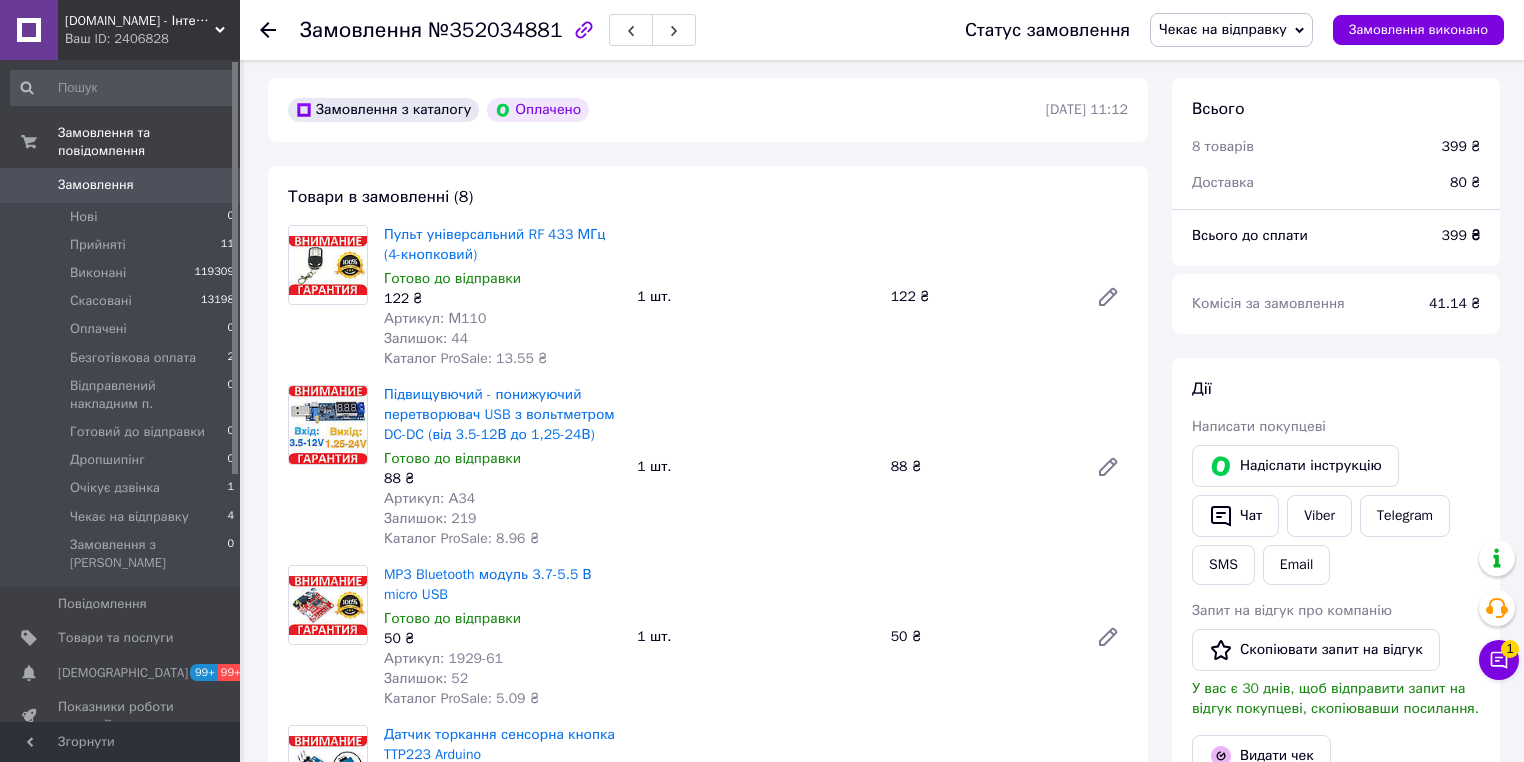 scroll, scrollTop: 228, scrollLeft: 0, axis: vertical 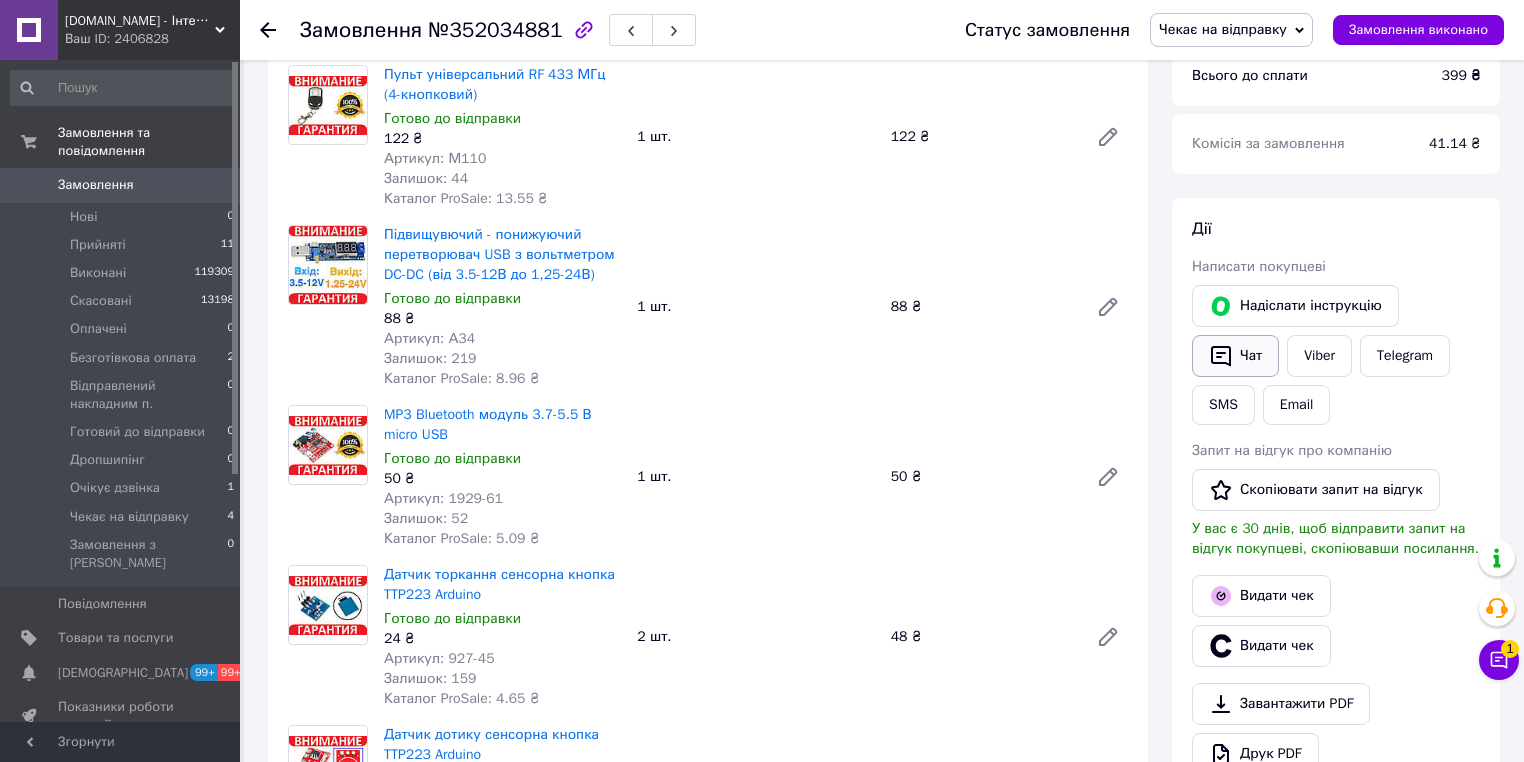 click on "Чат" at bounding box center [1235, 356] 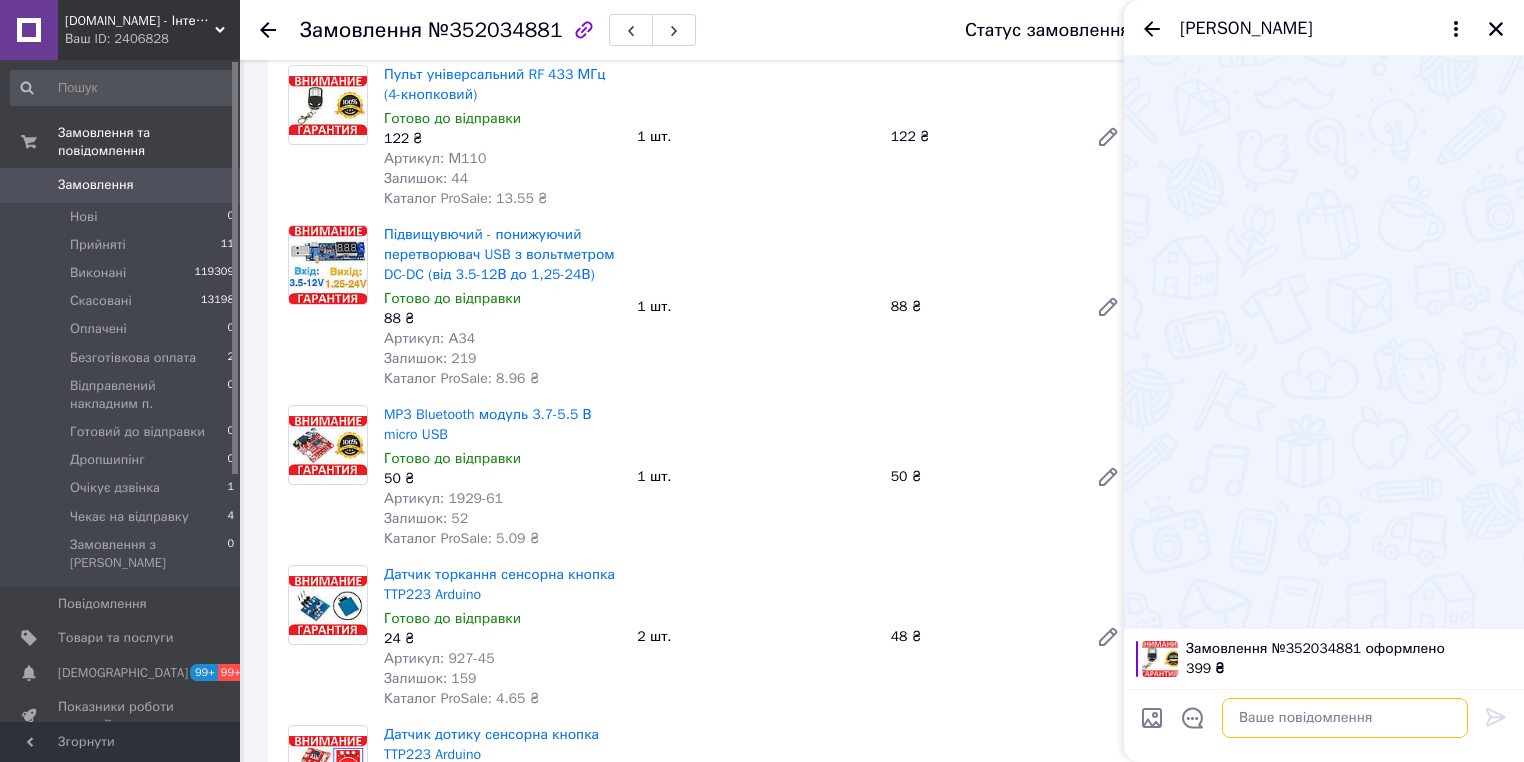 paste on "Номер накладної
20451202888425" 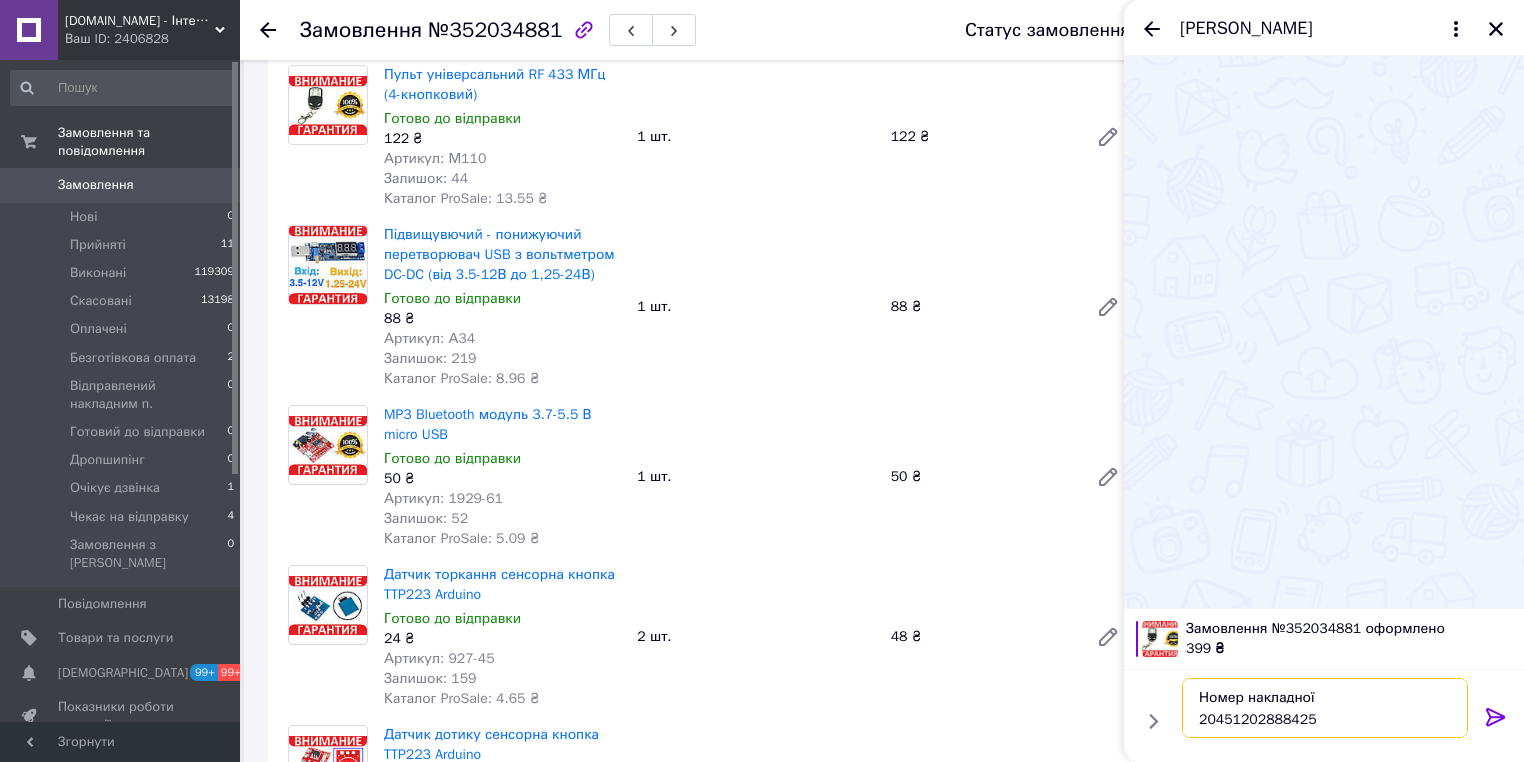 type on "Номер накладної
20451202888425" 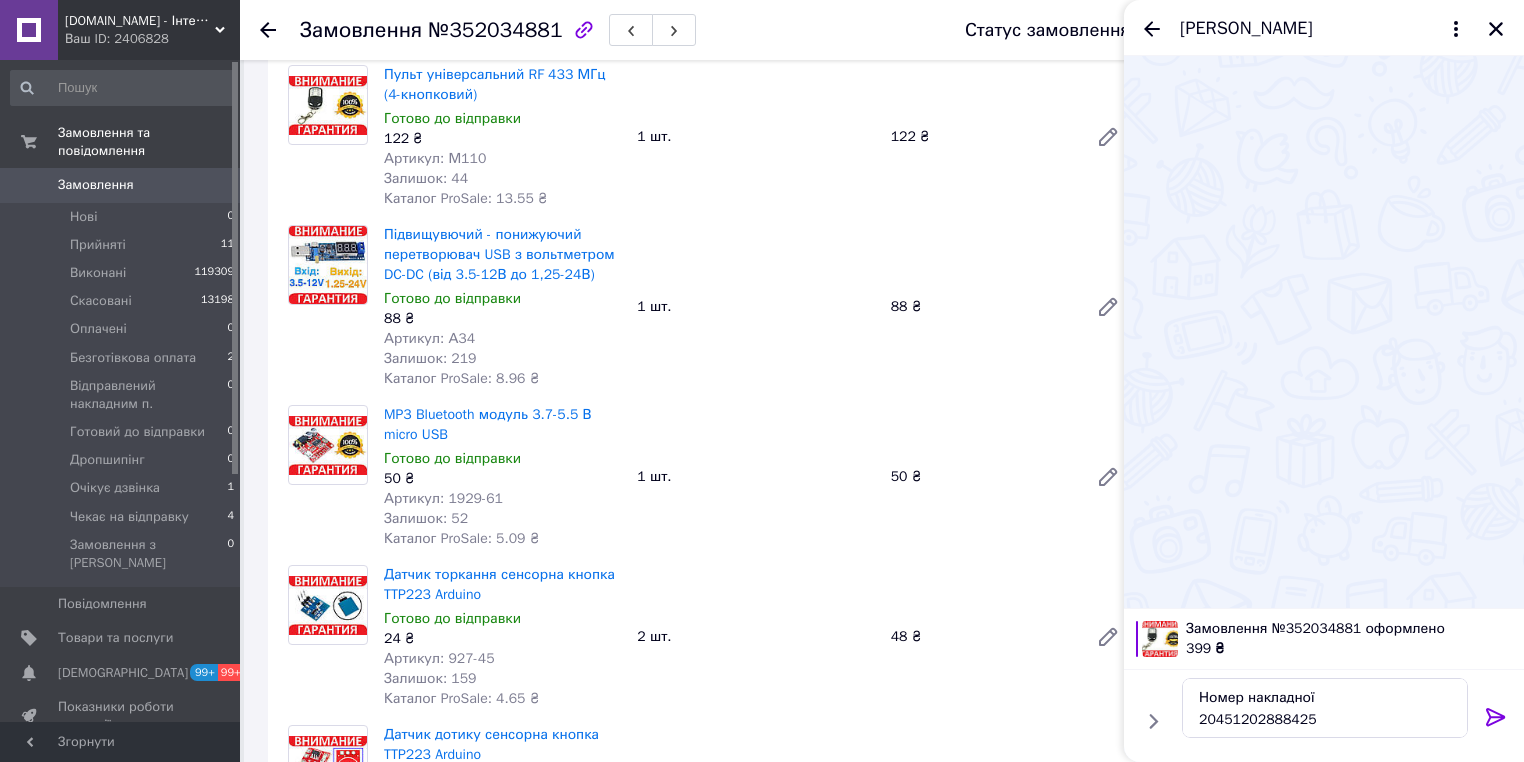 click 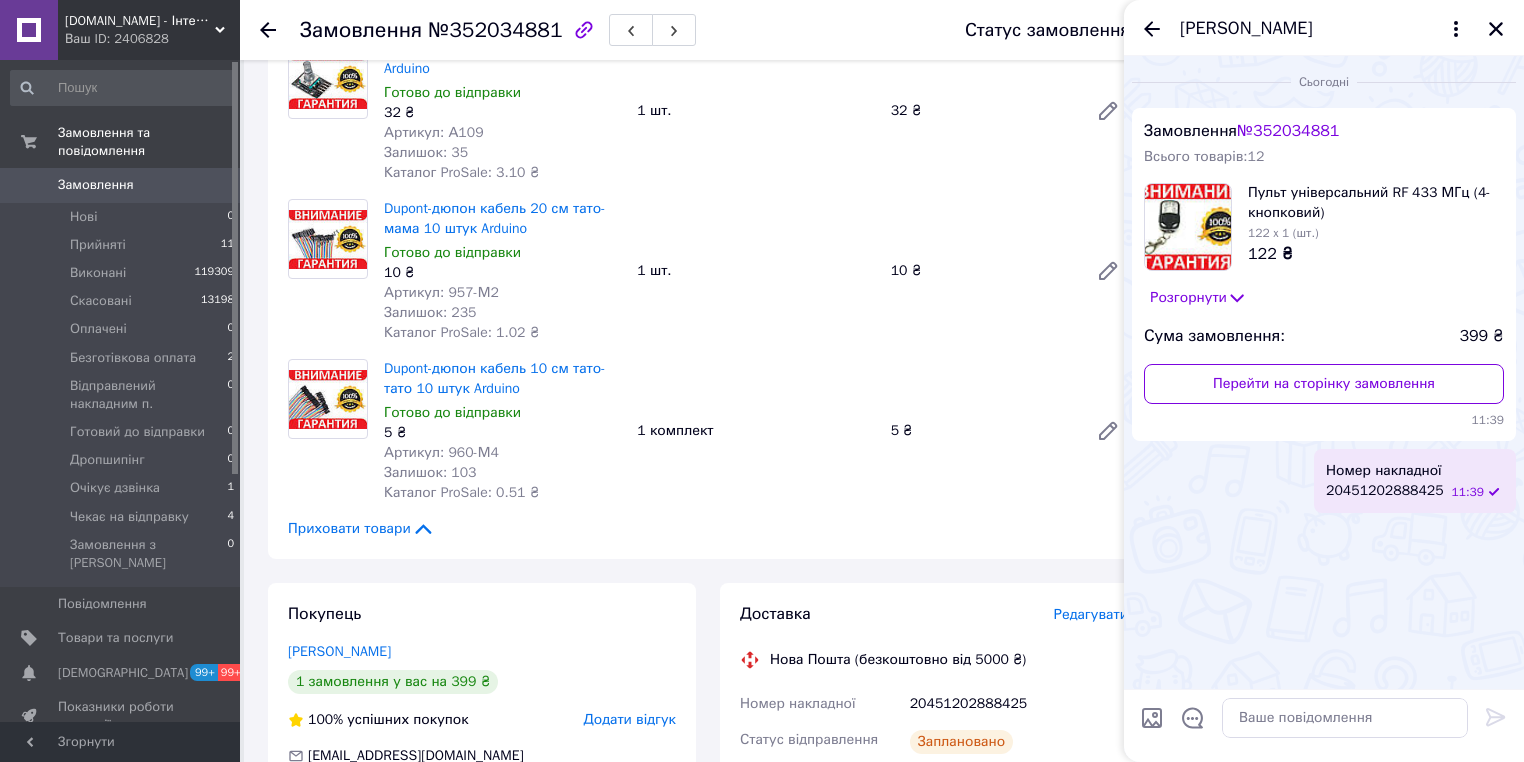 scroll, scrollTop: 1280, scrollLeft: 0, axis: vertical 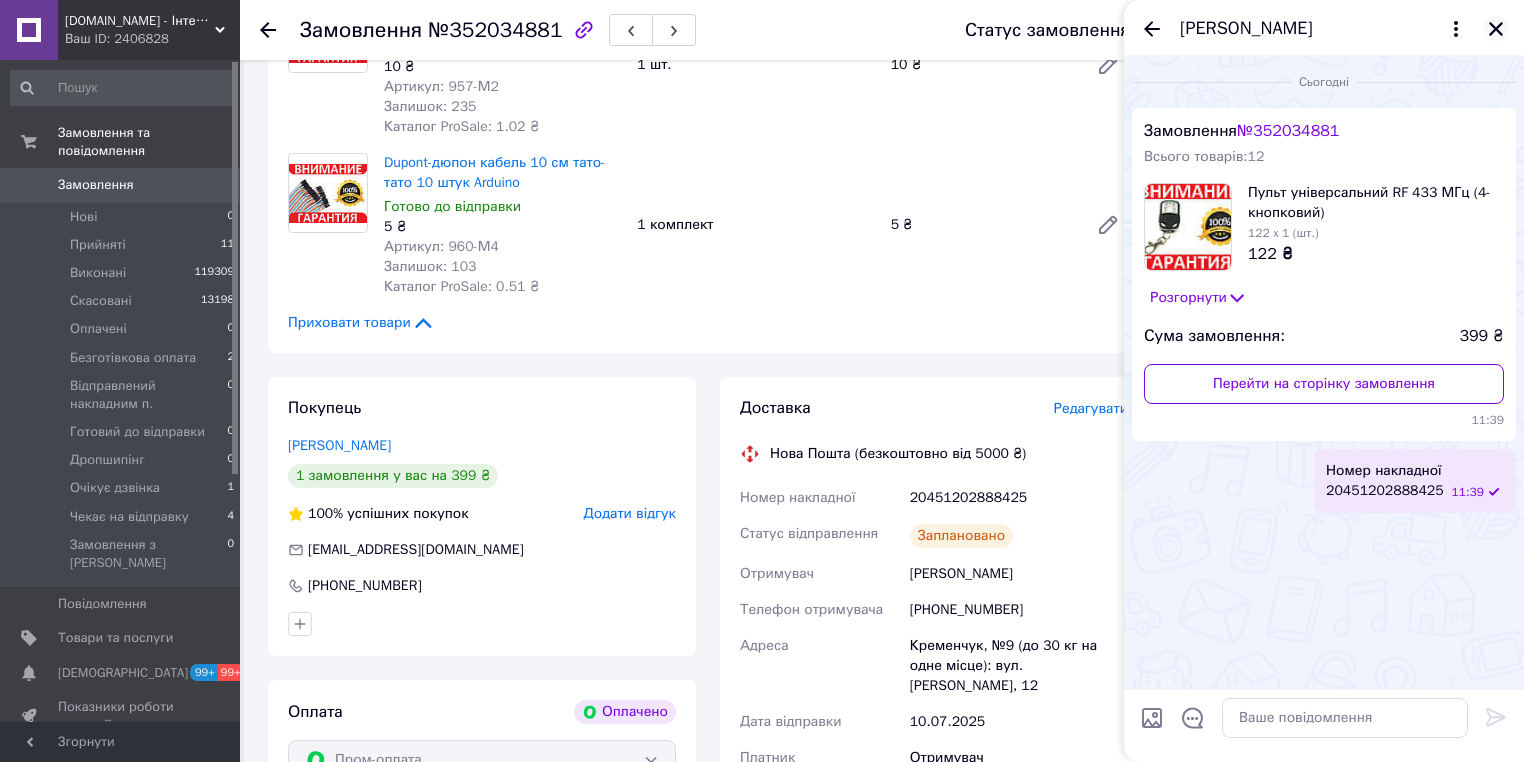 click at bounding box center [1496, 29] 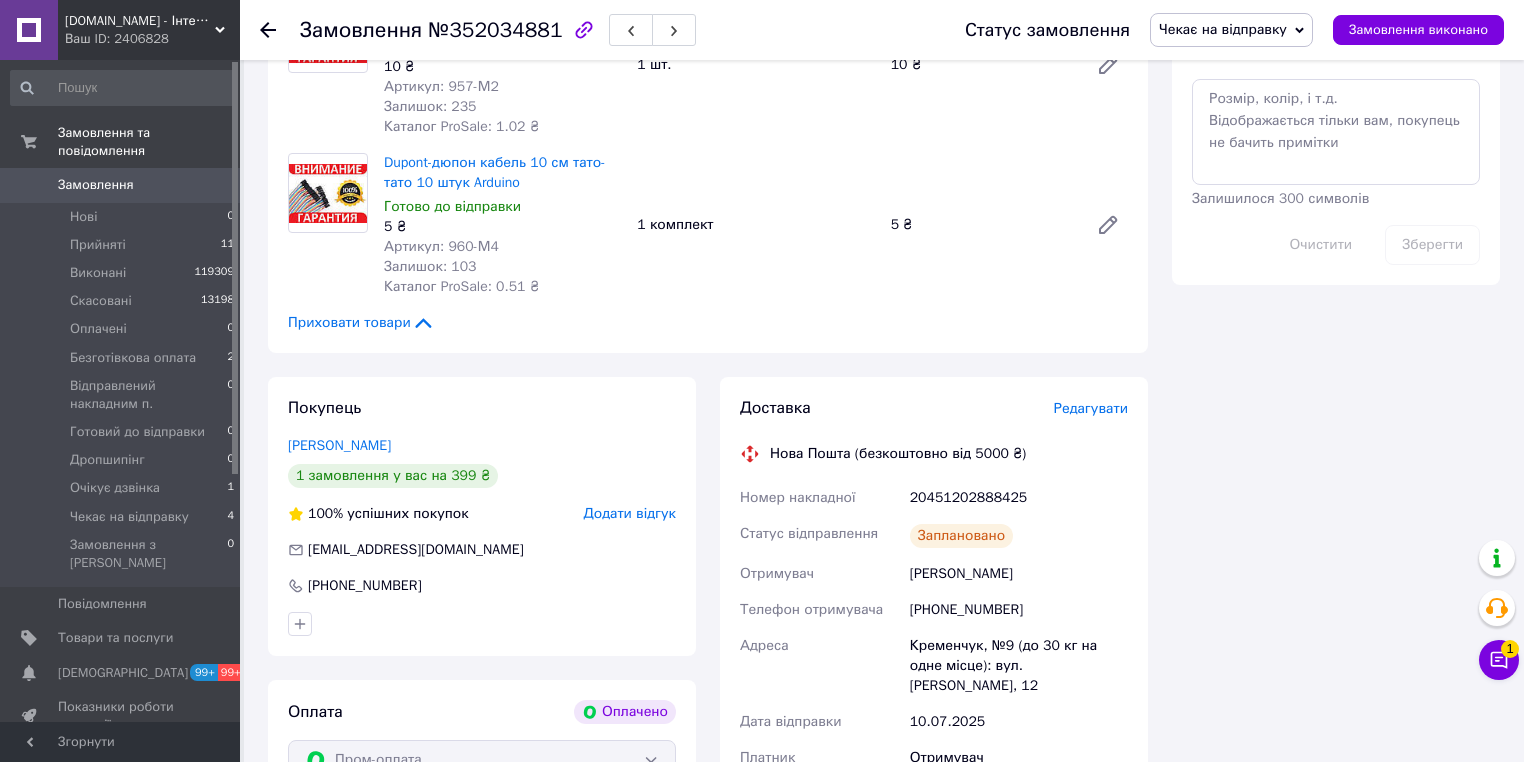 scroll, scrollTop: 1600, scrollLeft: 0, axis: vertical 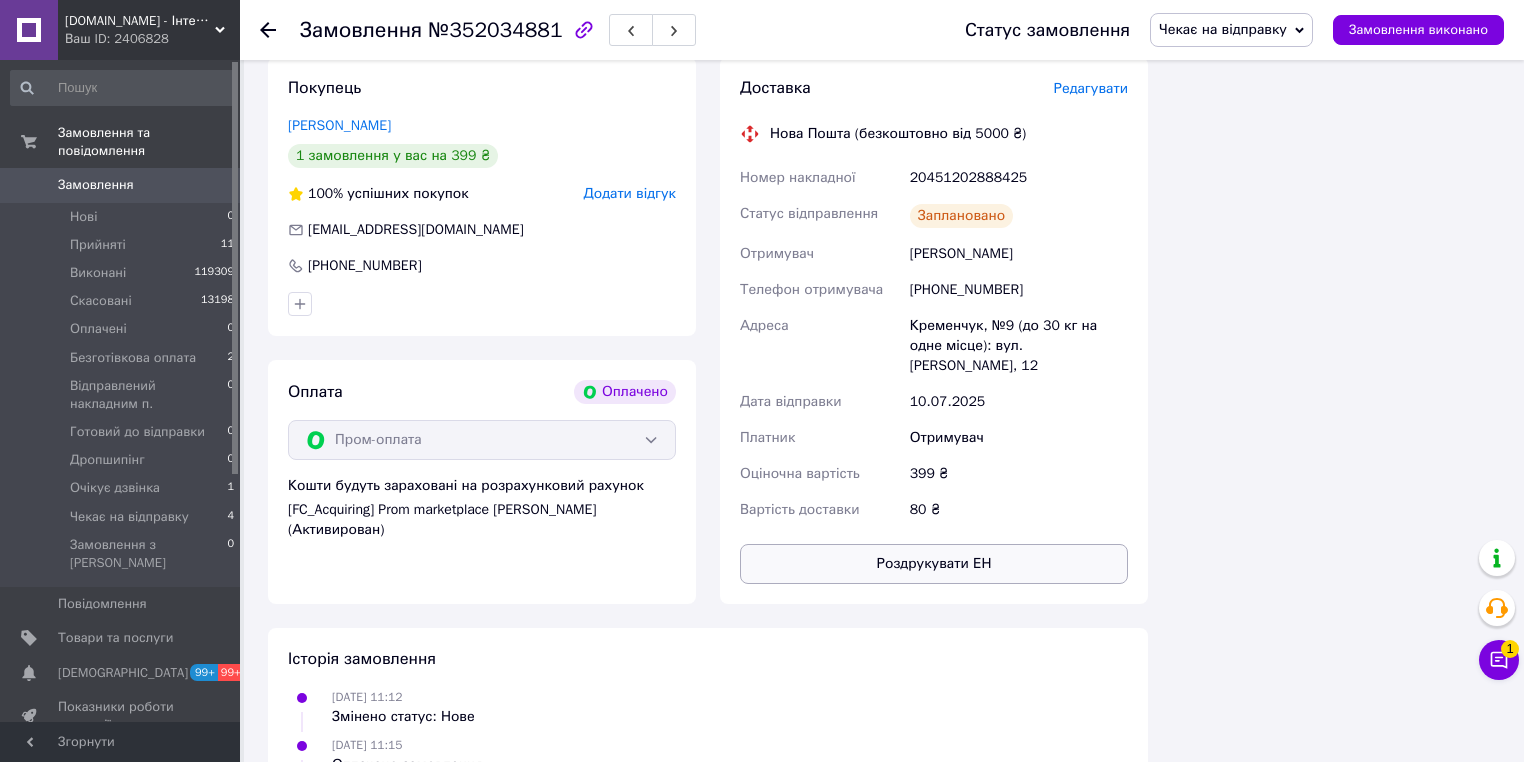 click on "Роздрукувати ЕН" at bounding box center (934, 564) 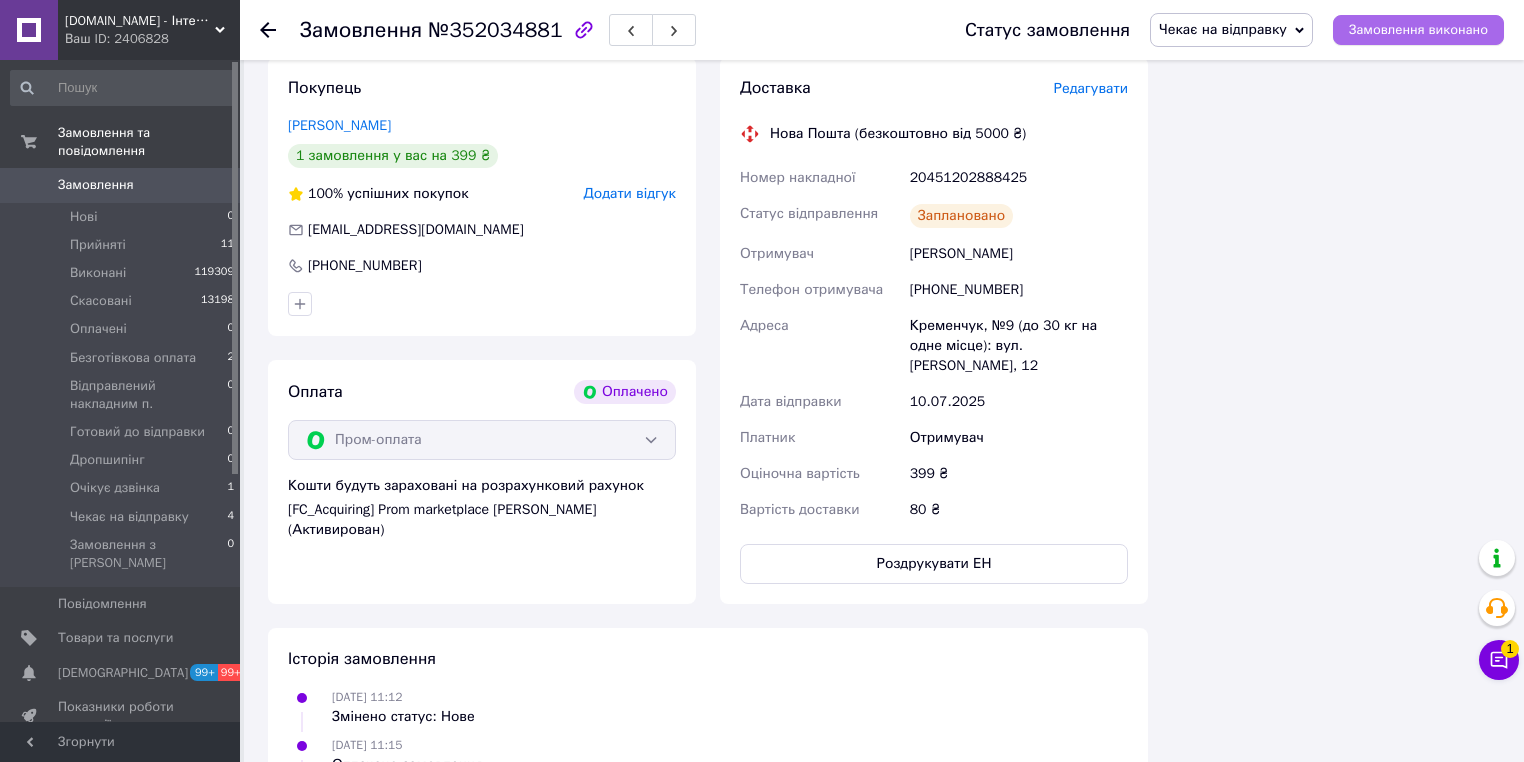 click on "Замовлення виконано" at bounding box center [1418, 30] 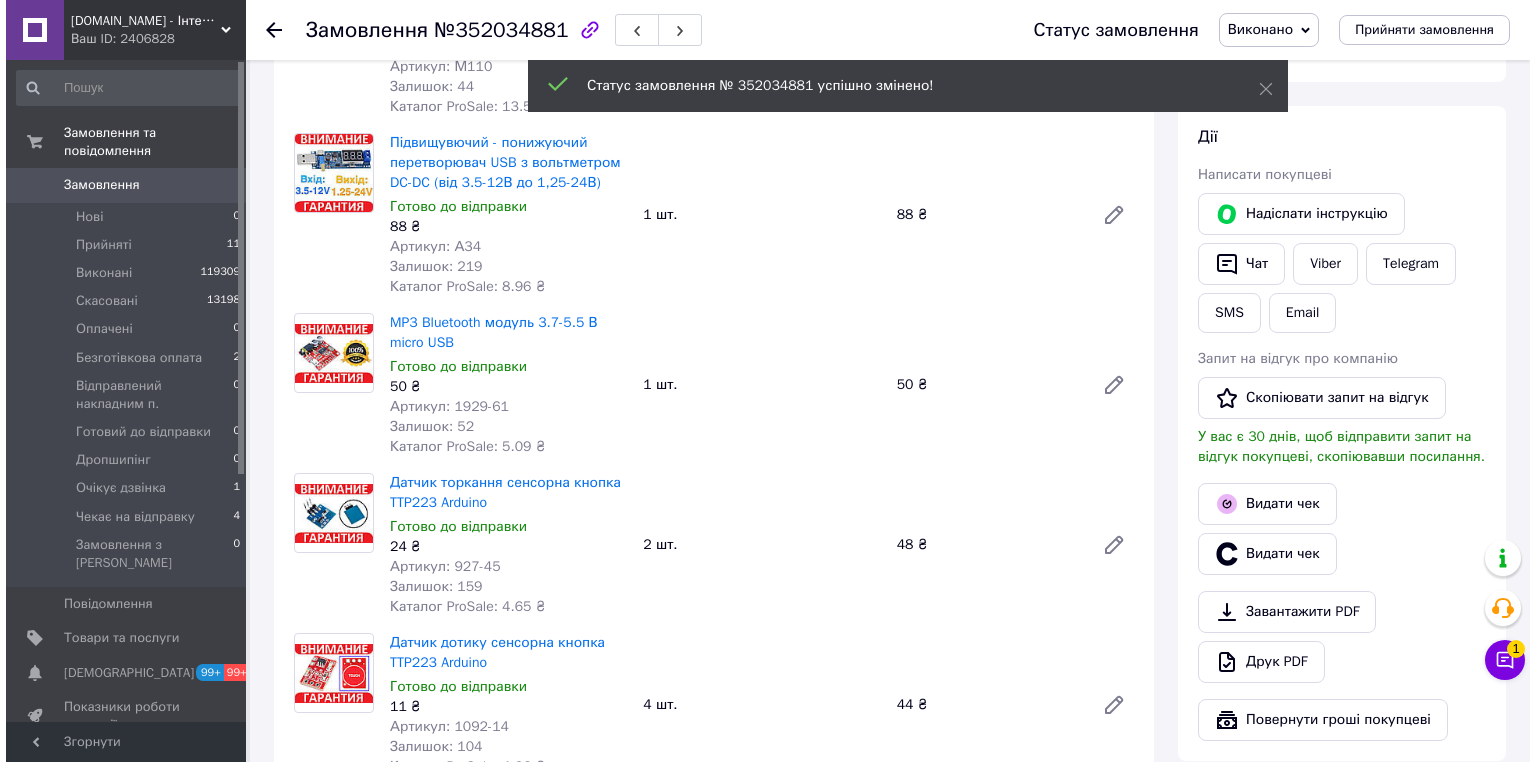 scroll, scrollTop: 640, scrollLeft: 0, axis: vertical 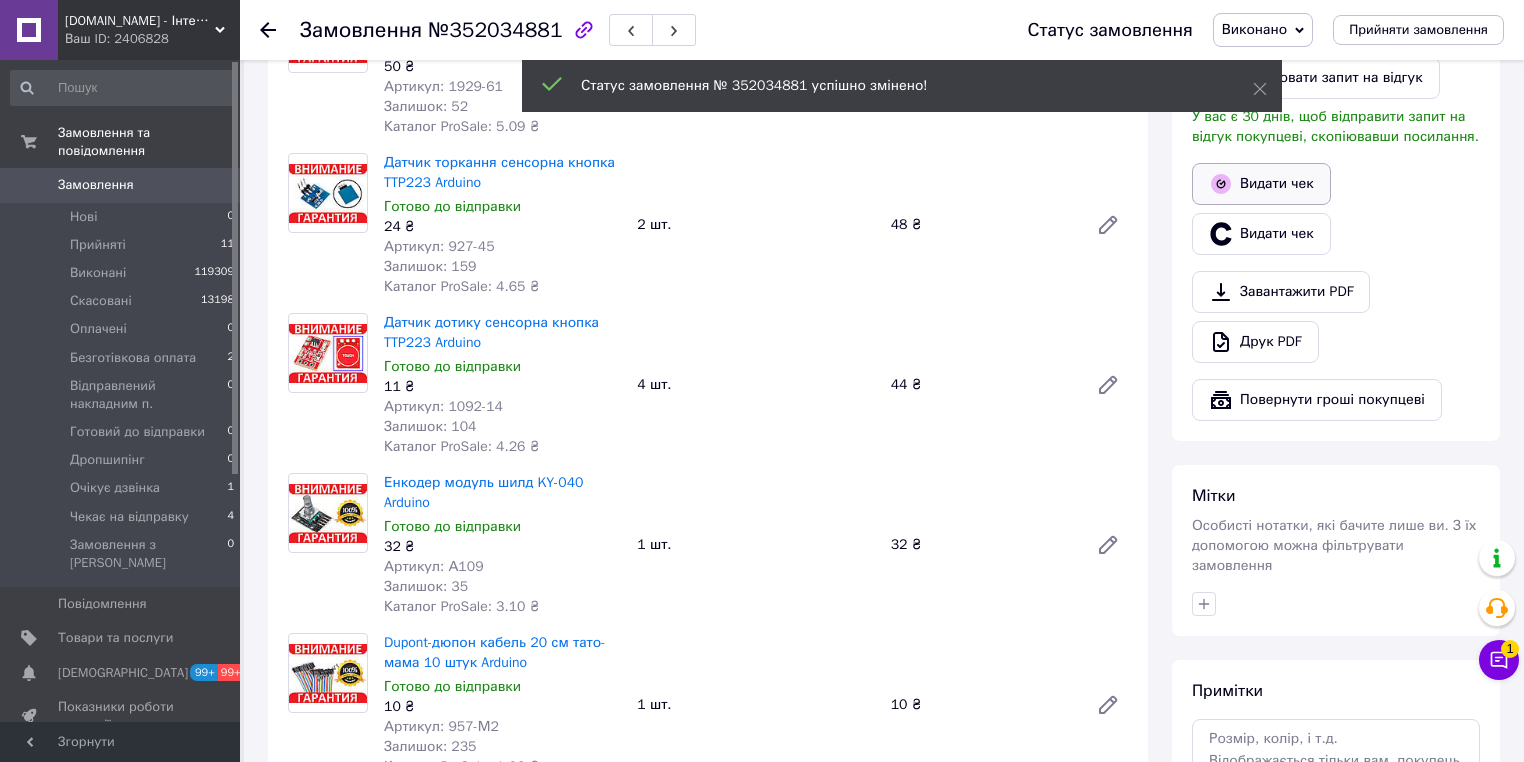 click on "Видати чек" at bounding box center [1261, 184] 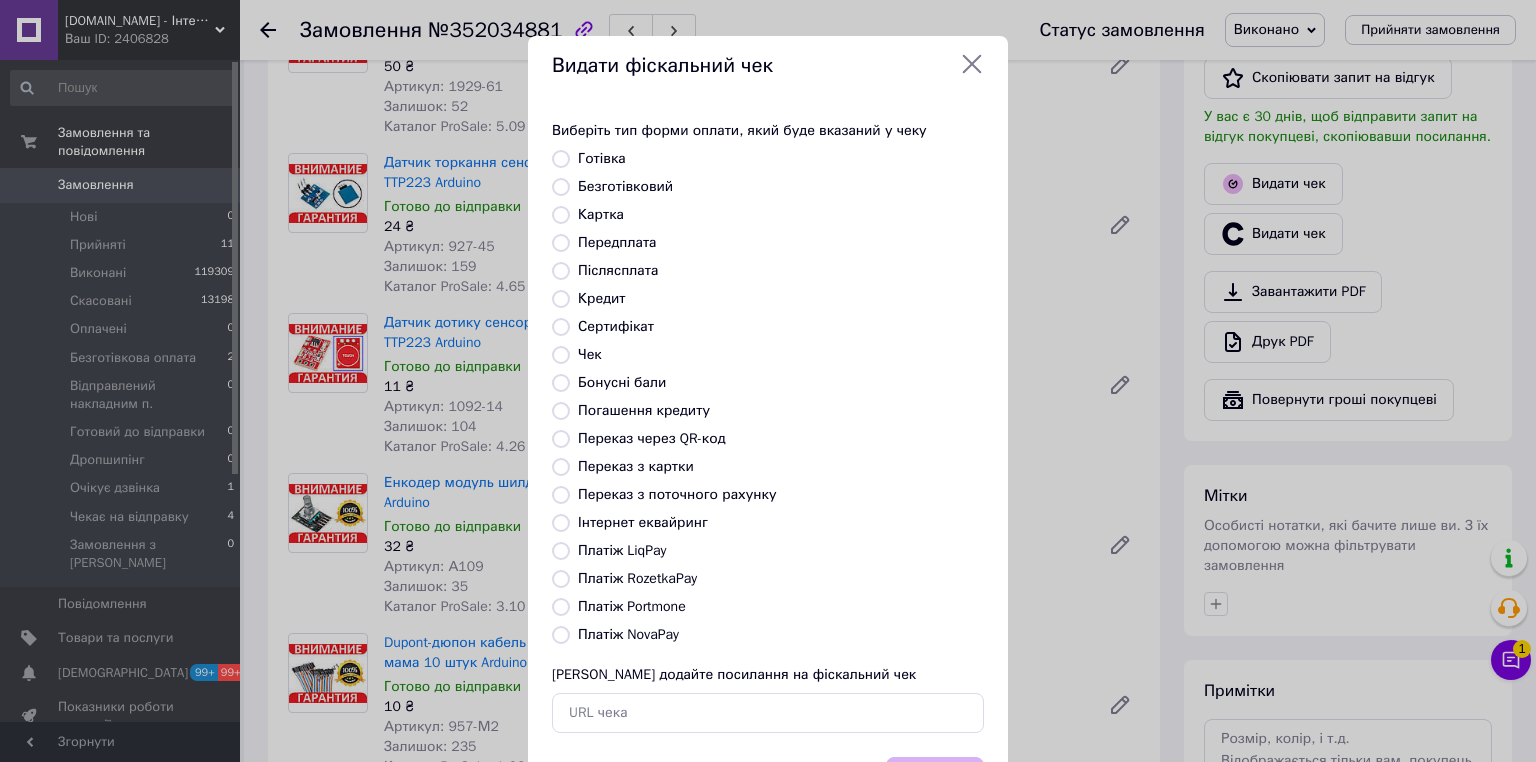click on "Платіж RozetkaPay" at bounding box center (561, 579) 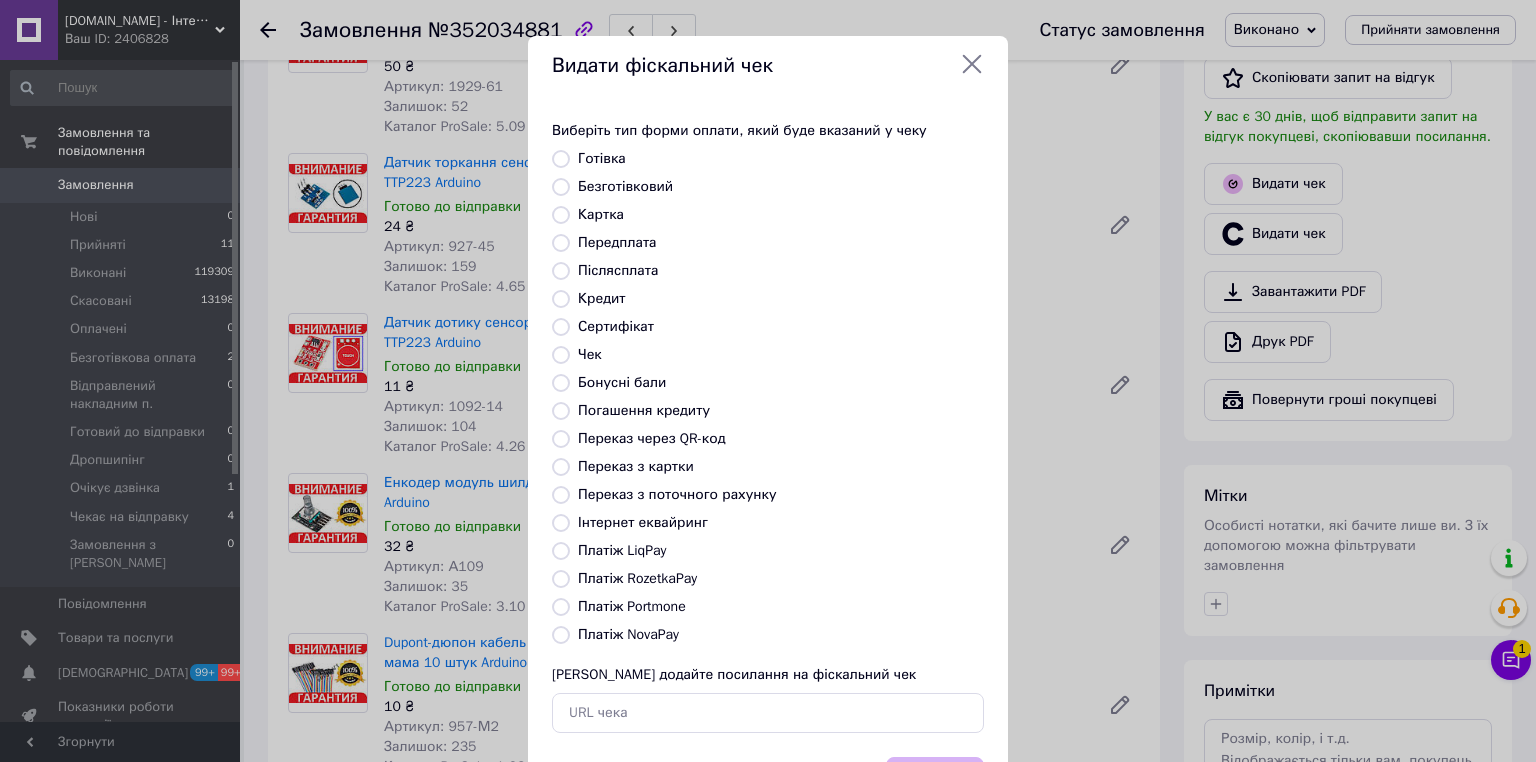 radio on "true" 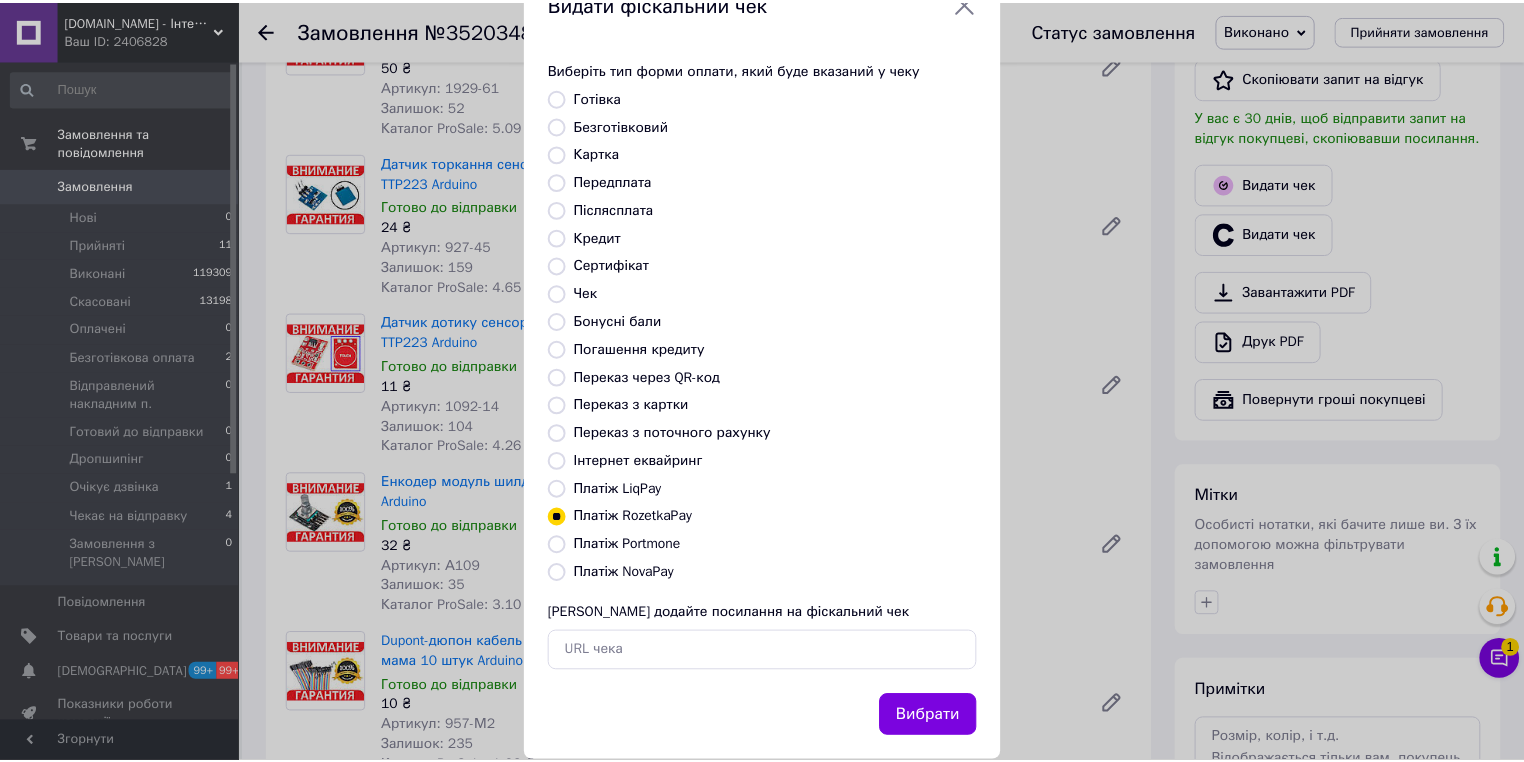 scroll, scrollTop: 96, scrollLeft: 0, axis: vertical 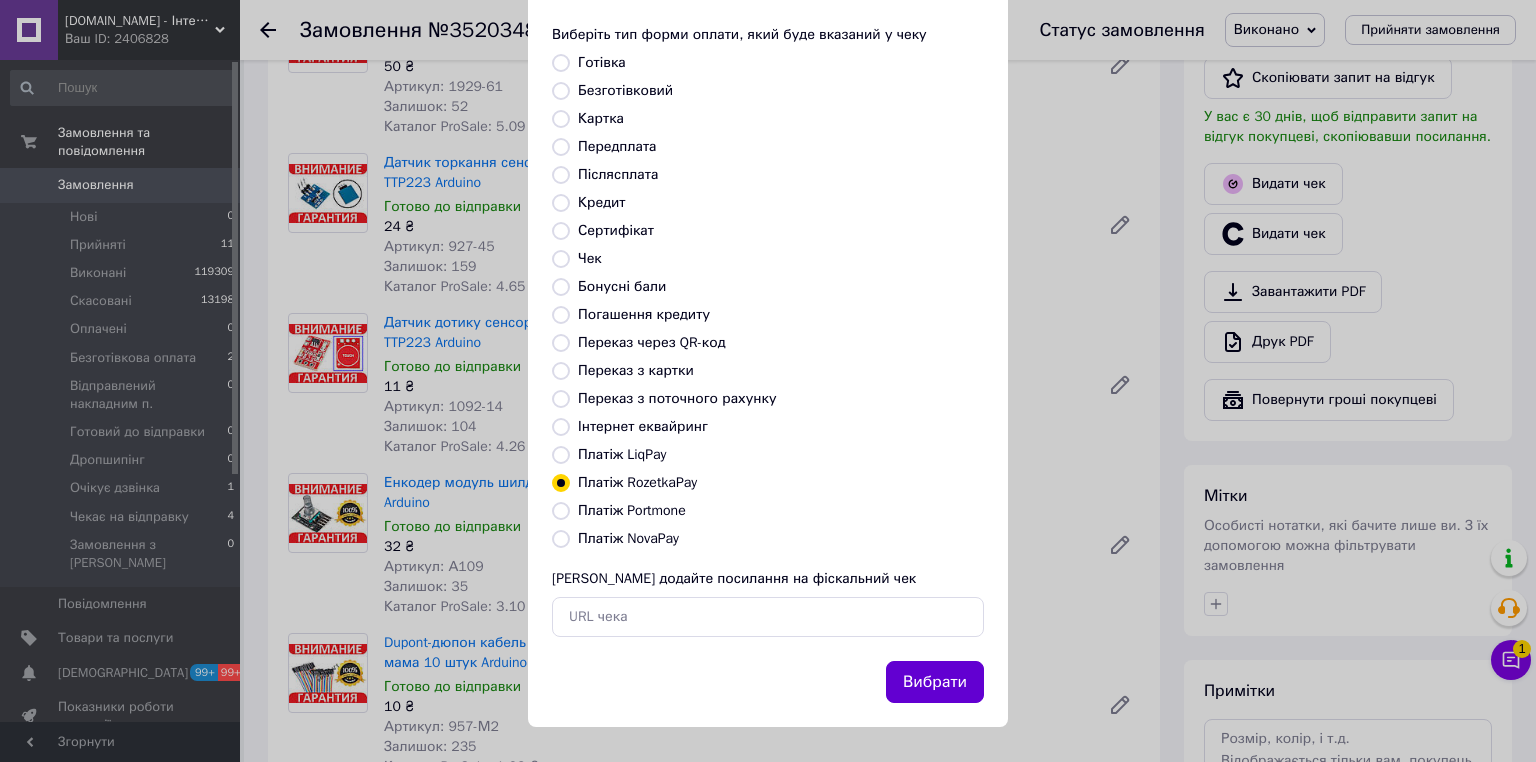 click on "Вибрати" at bounding box center [935, 682] 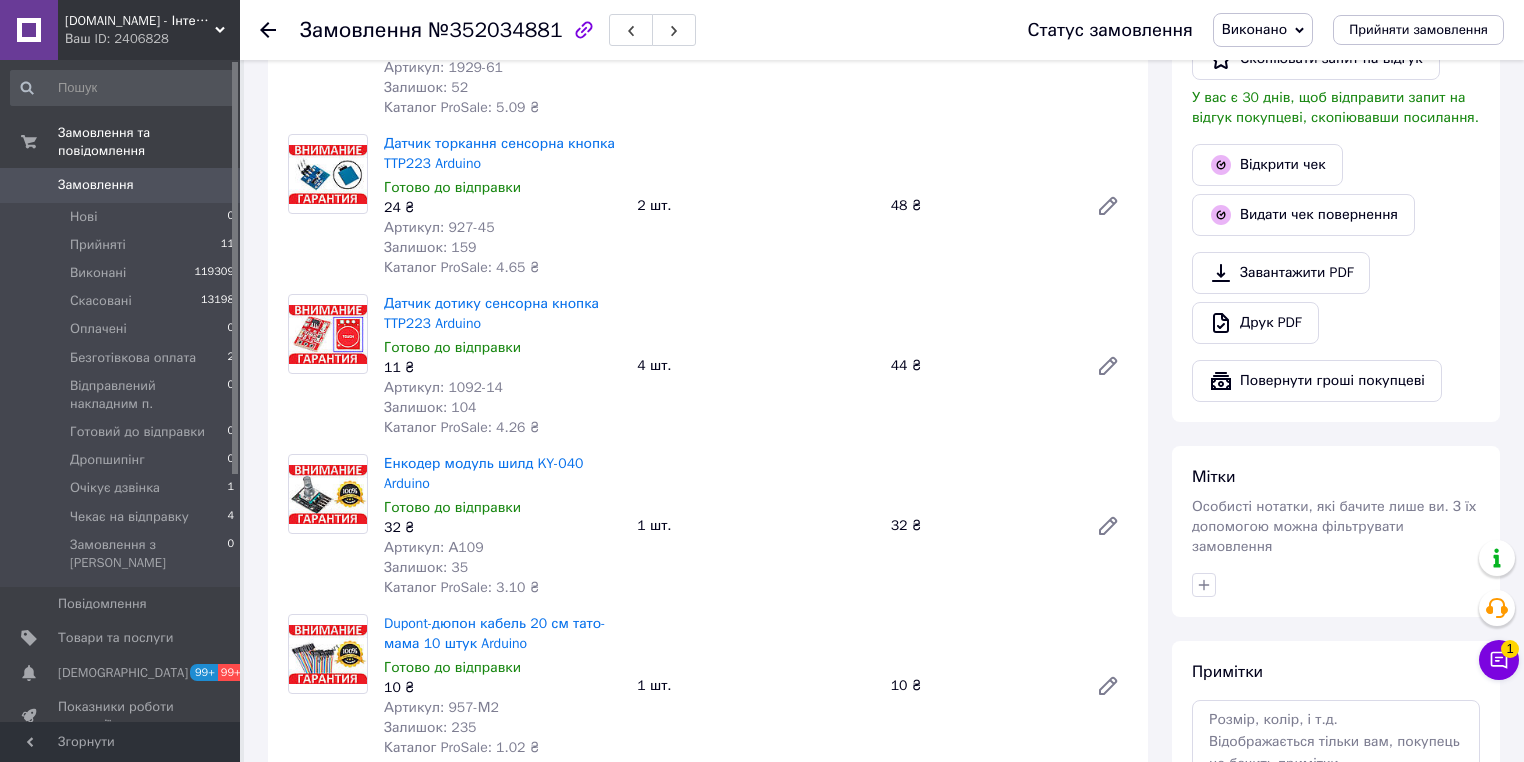 scroll, scrollTop: 640, scrollLeft: 0, axis: vertical 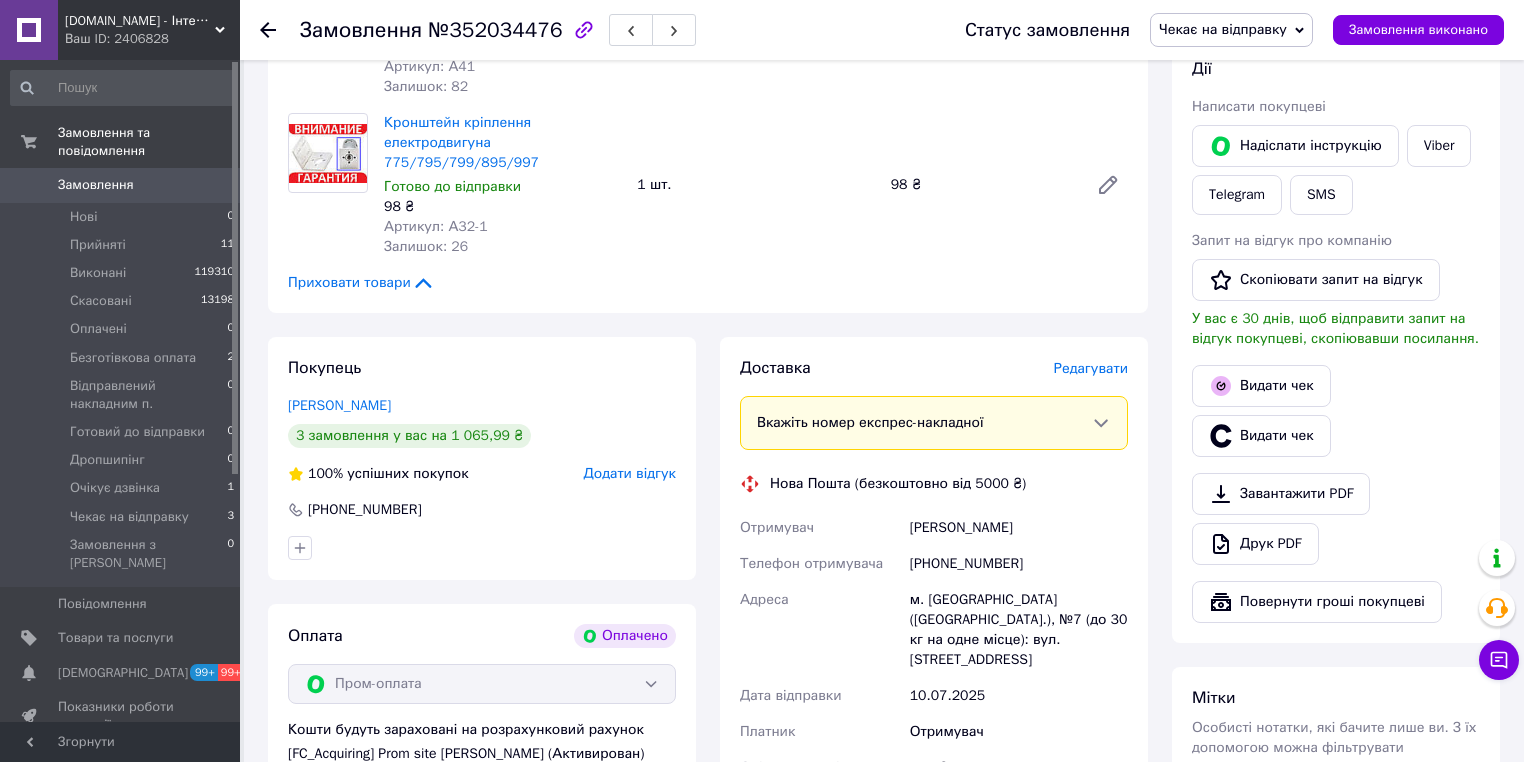 click on "Завантажити PDF   Друк PDF" at bounding box center [1336, 519] 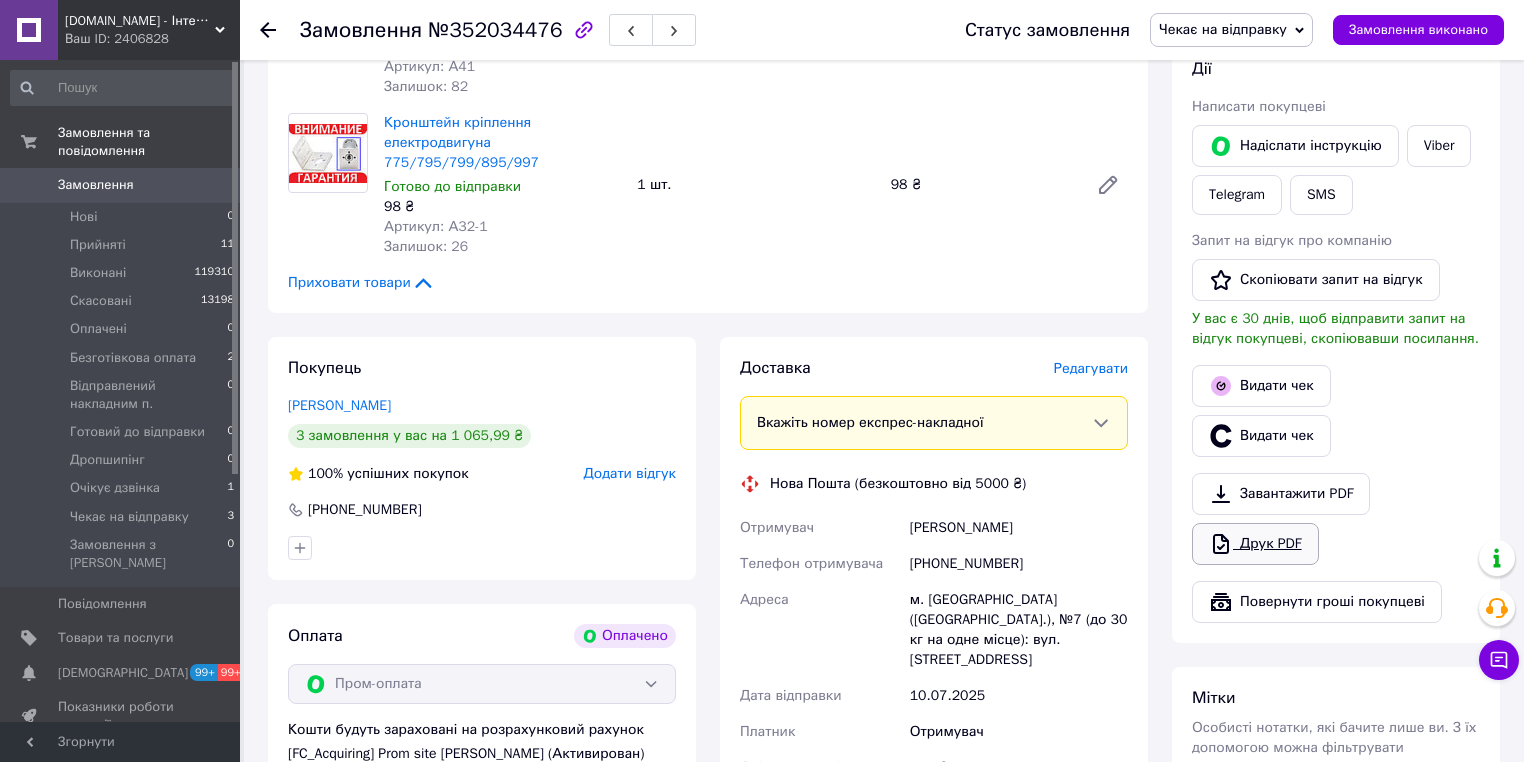 click on "Друк PDF" at bounding box center [1255, 544] 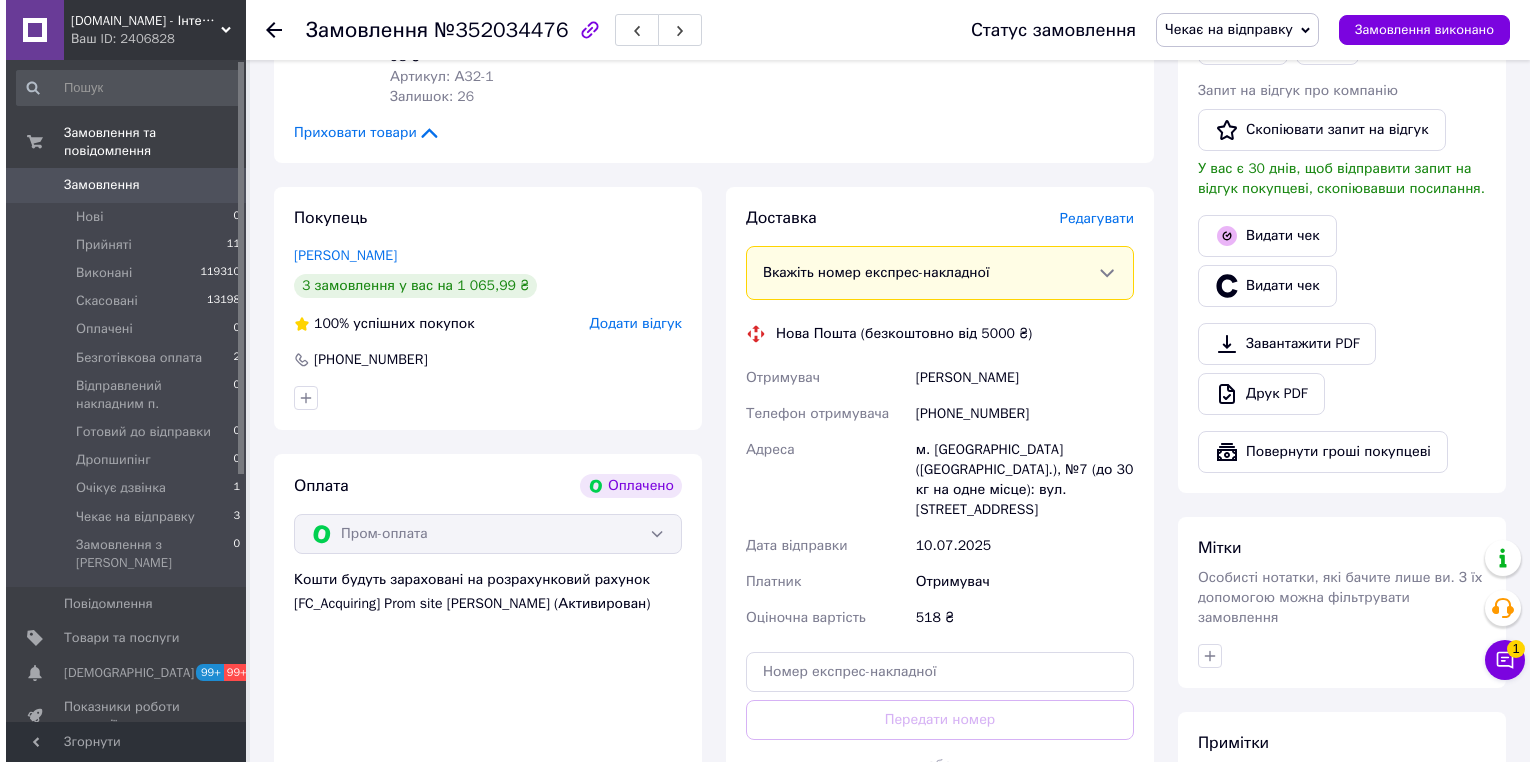 scroll, scrollTop: 320, scrollLeft: 0, axis: vertical 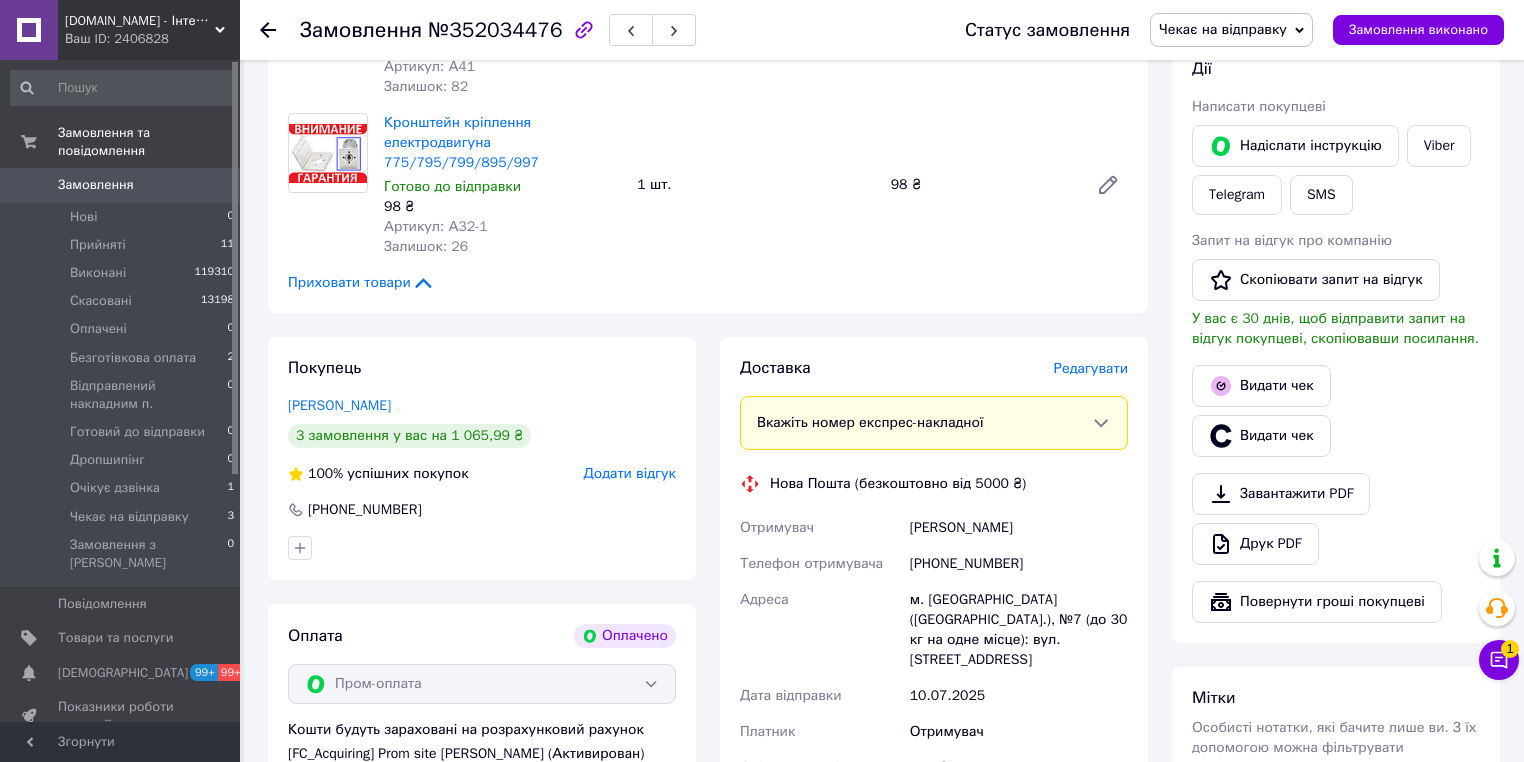click on "Редагувати" at bounding box center (1091, 368) 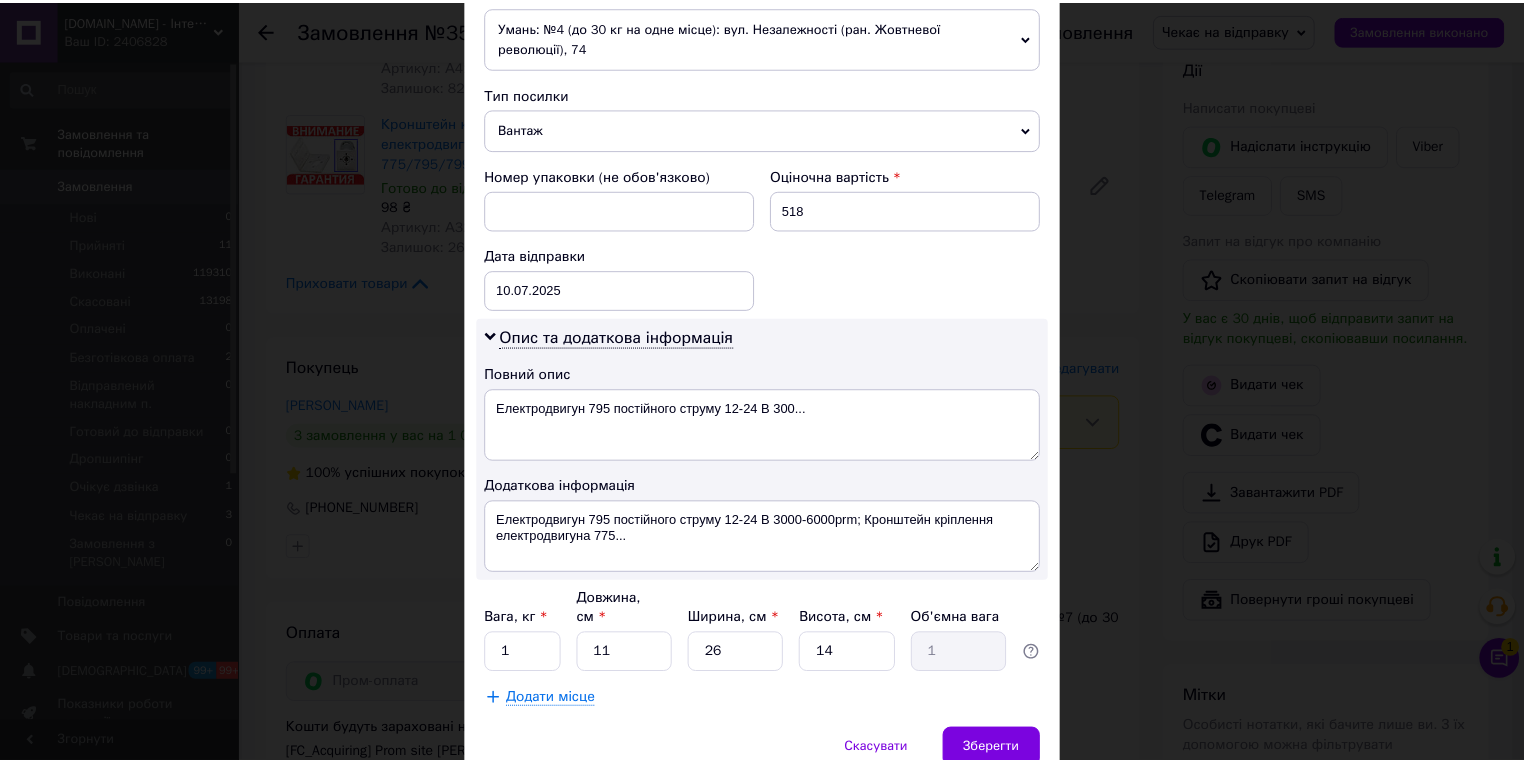 scroll, scrollTop: 803, scrollLeft: 0, axis: vertical 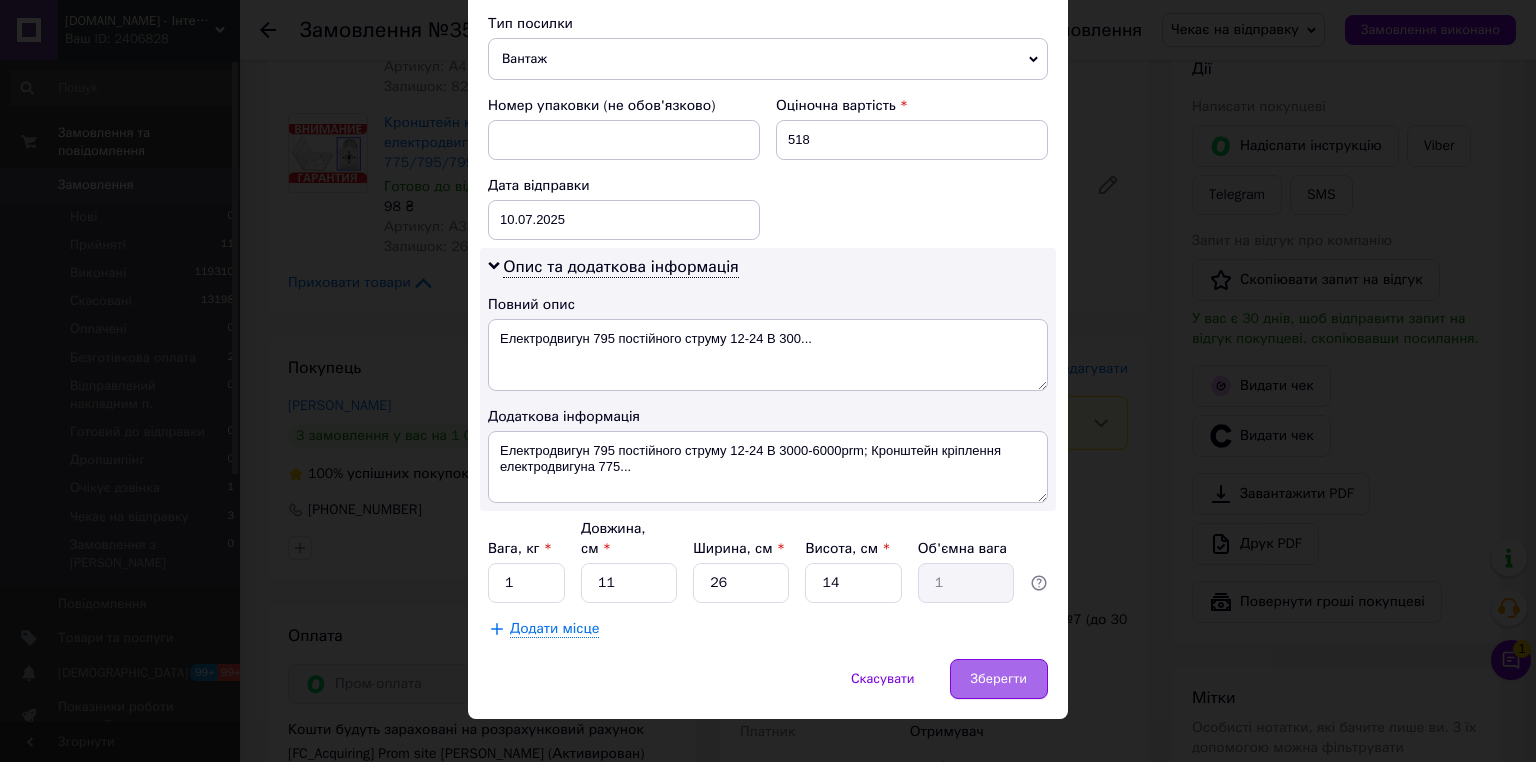 click on "Зберегти" at bounding box center [999, 679] 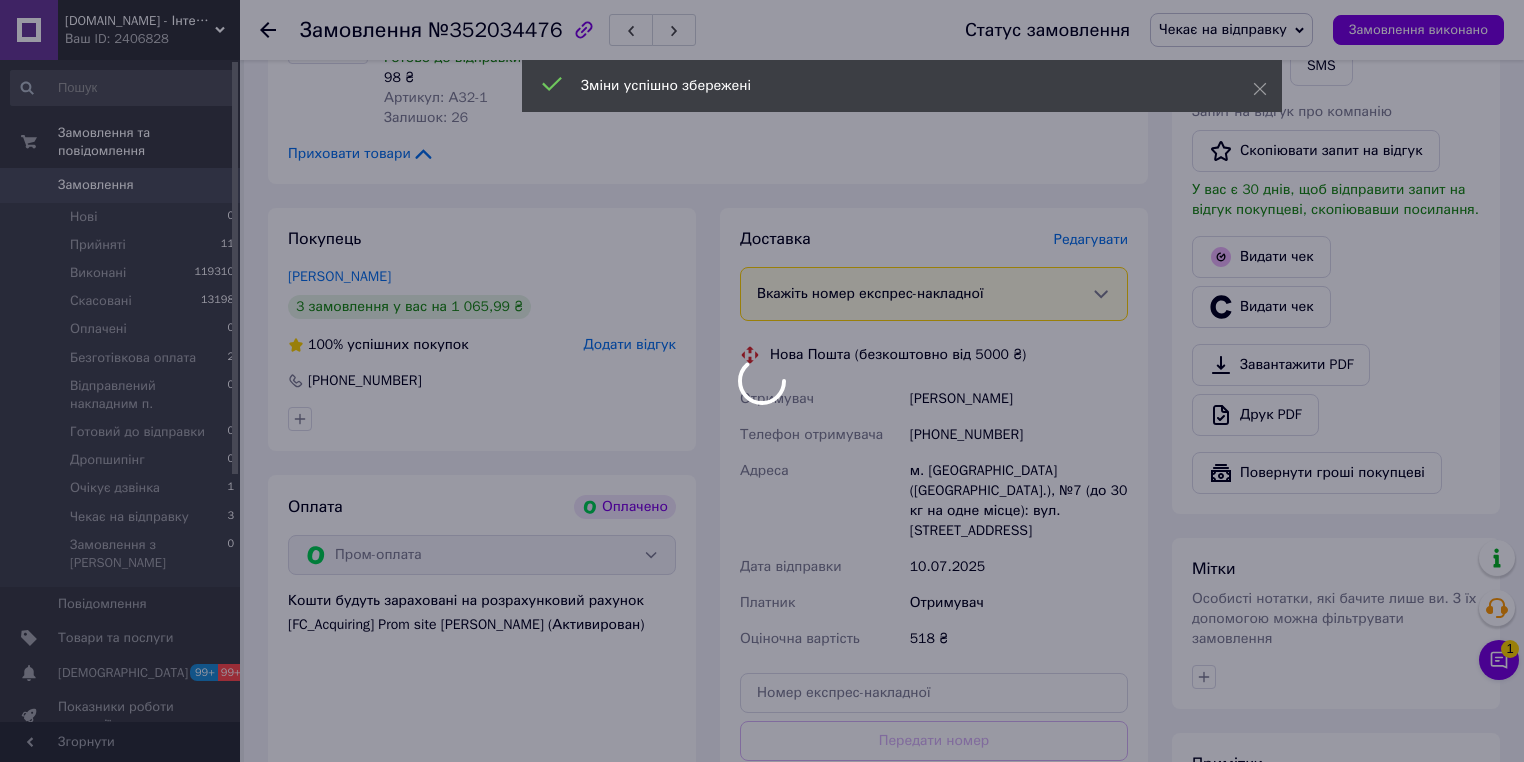 scroll, scrollTop: 800, scrollLeft: 0, axis: vertical 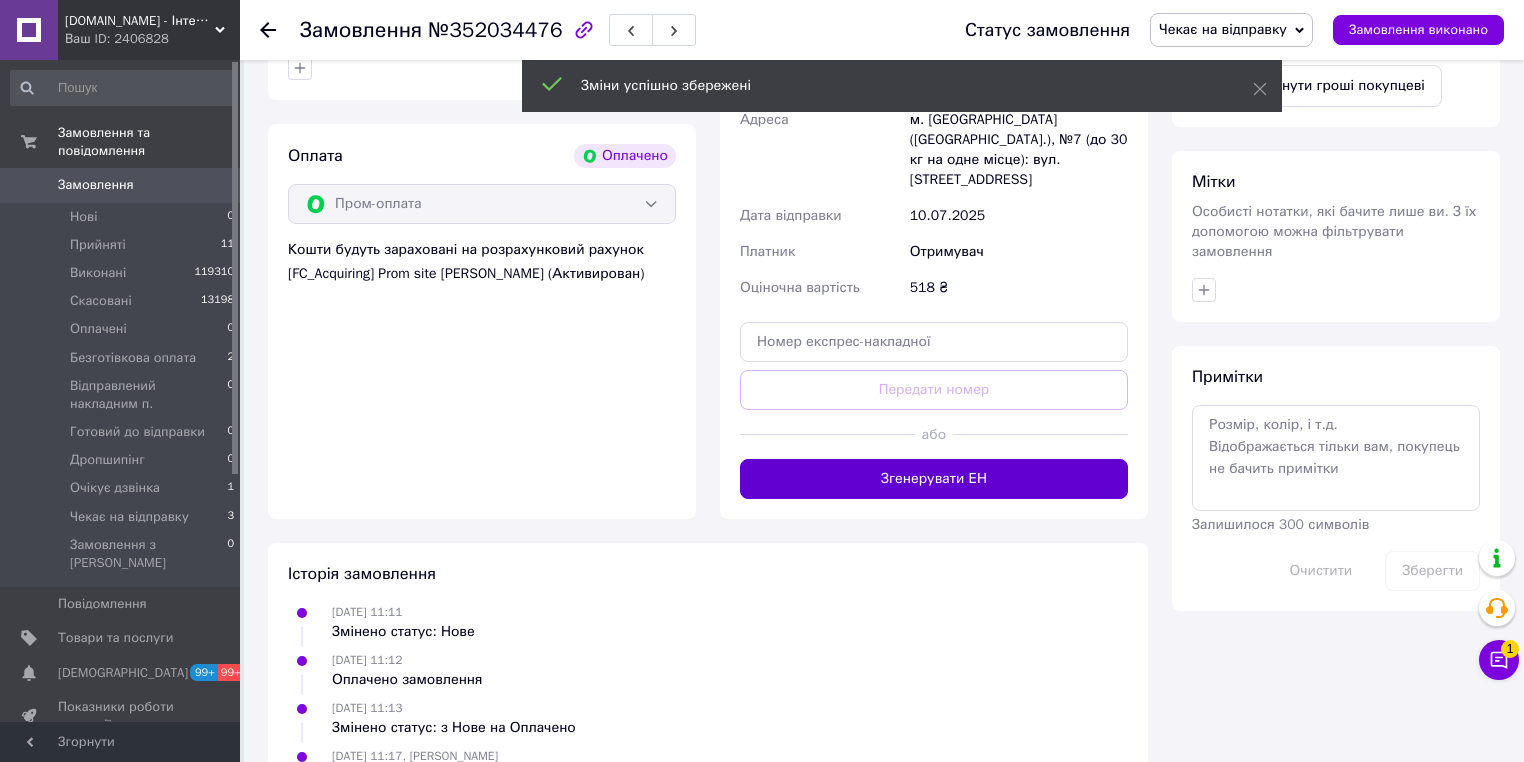 click on "Згенерувати ЕН" at bounding box center [934, 479] 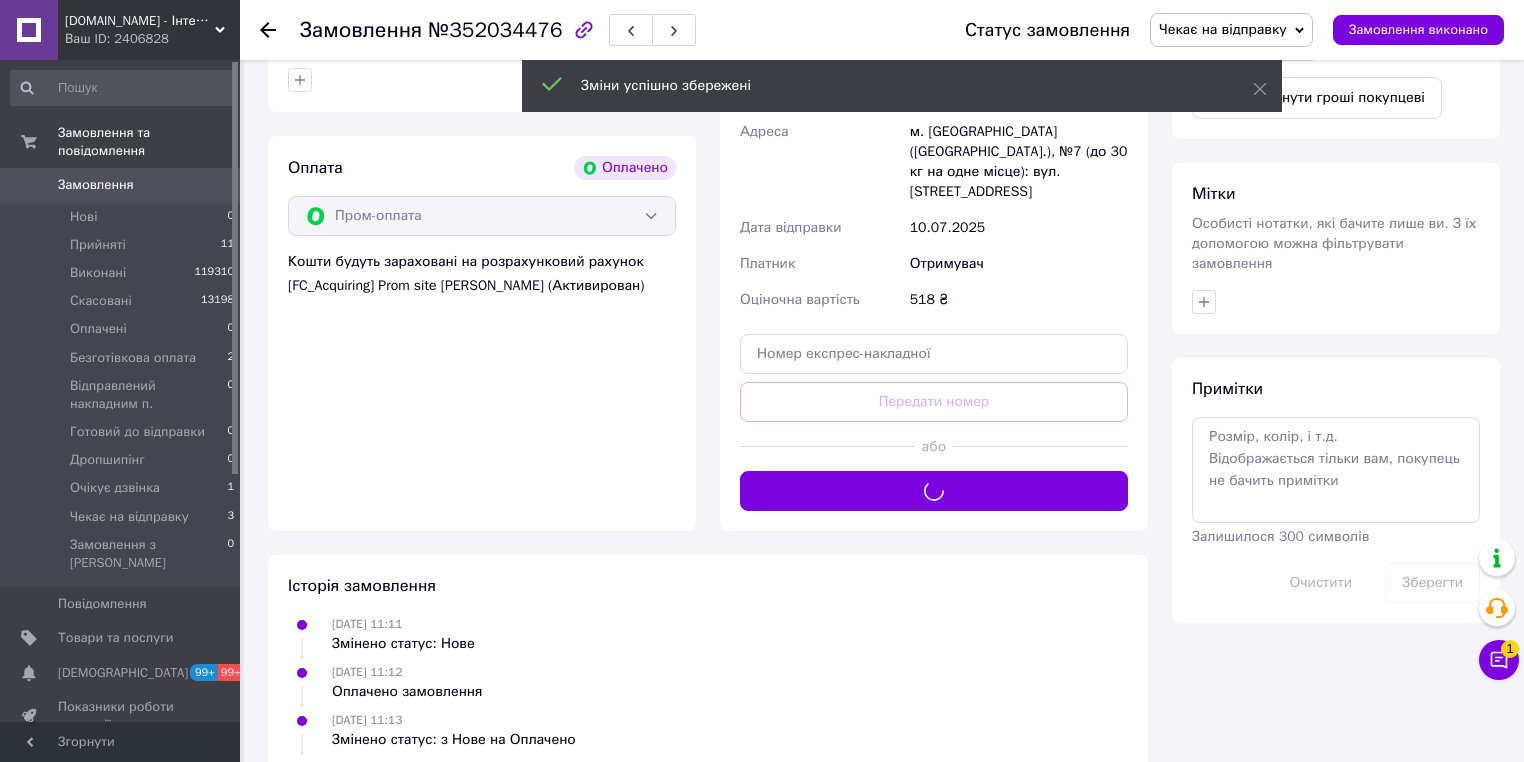 scroll, scrollTop: 320, scrollLeft: 0, axis: vertical 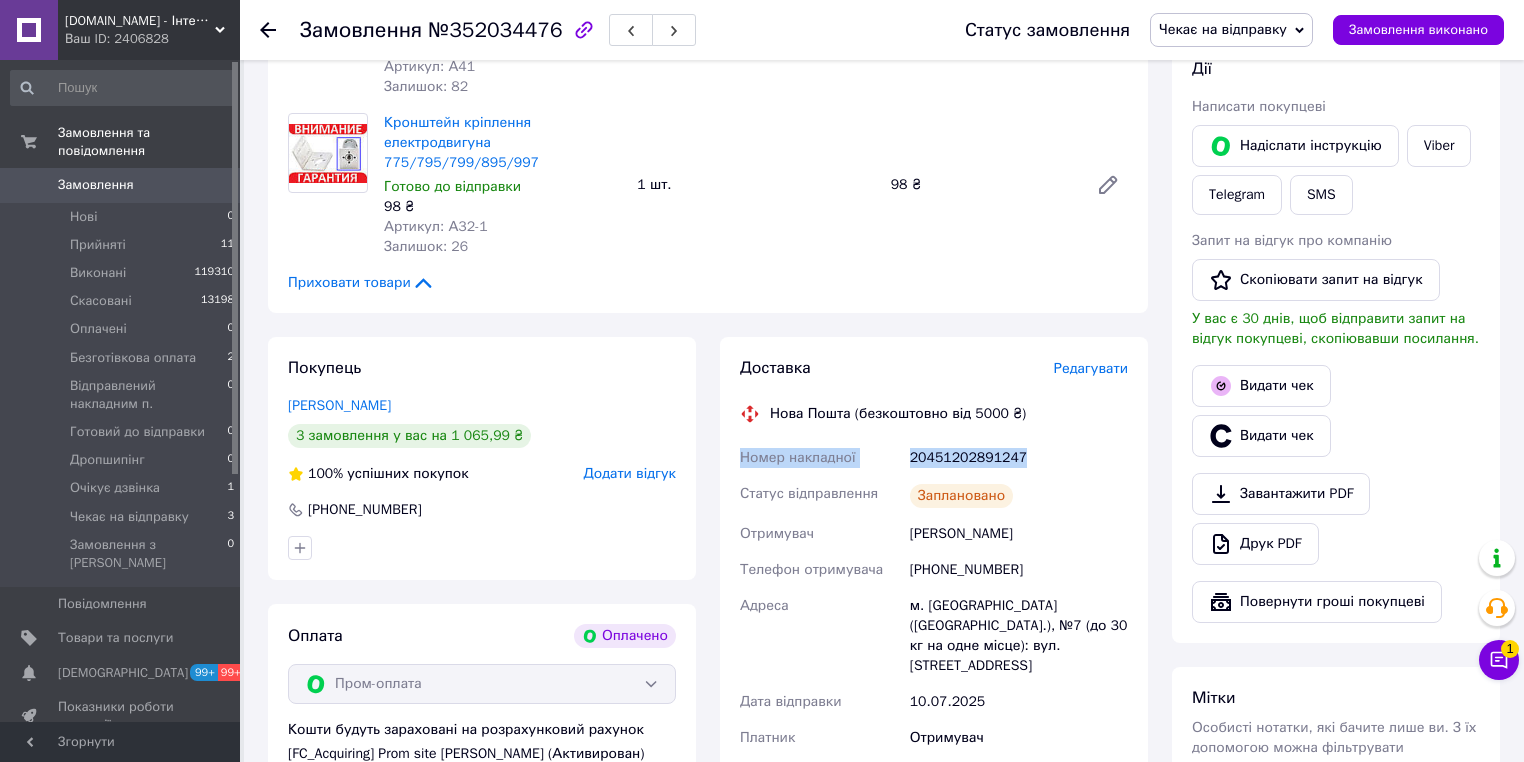 drag, startPoint x: 1022, startPoint y: 460, endPoint x: 735, endPoint y: 456, distance: 287.02786 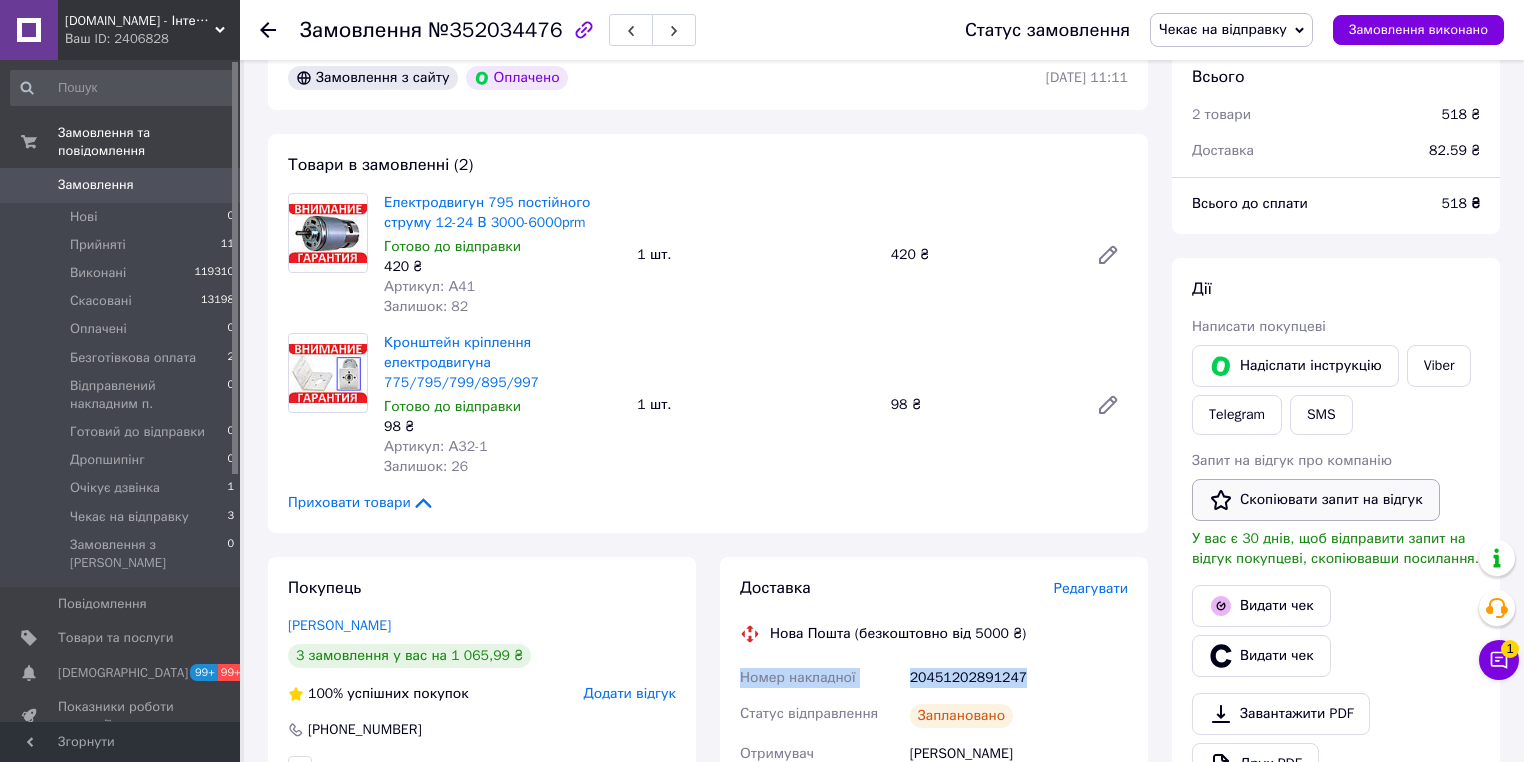 scroll, scrollTop: 0, scrollLeft: 0, axis: both 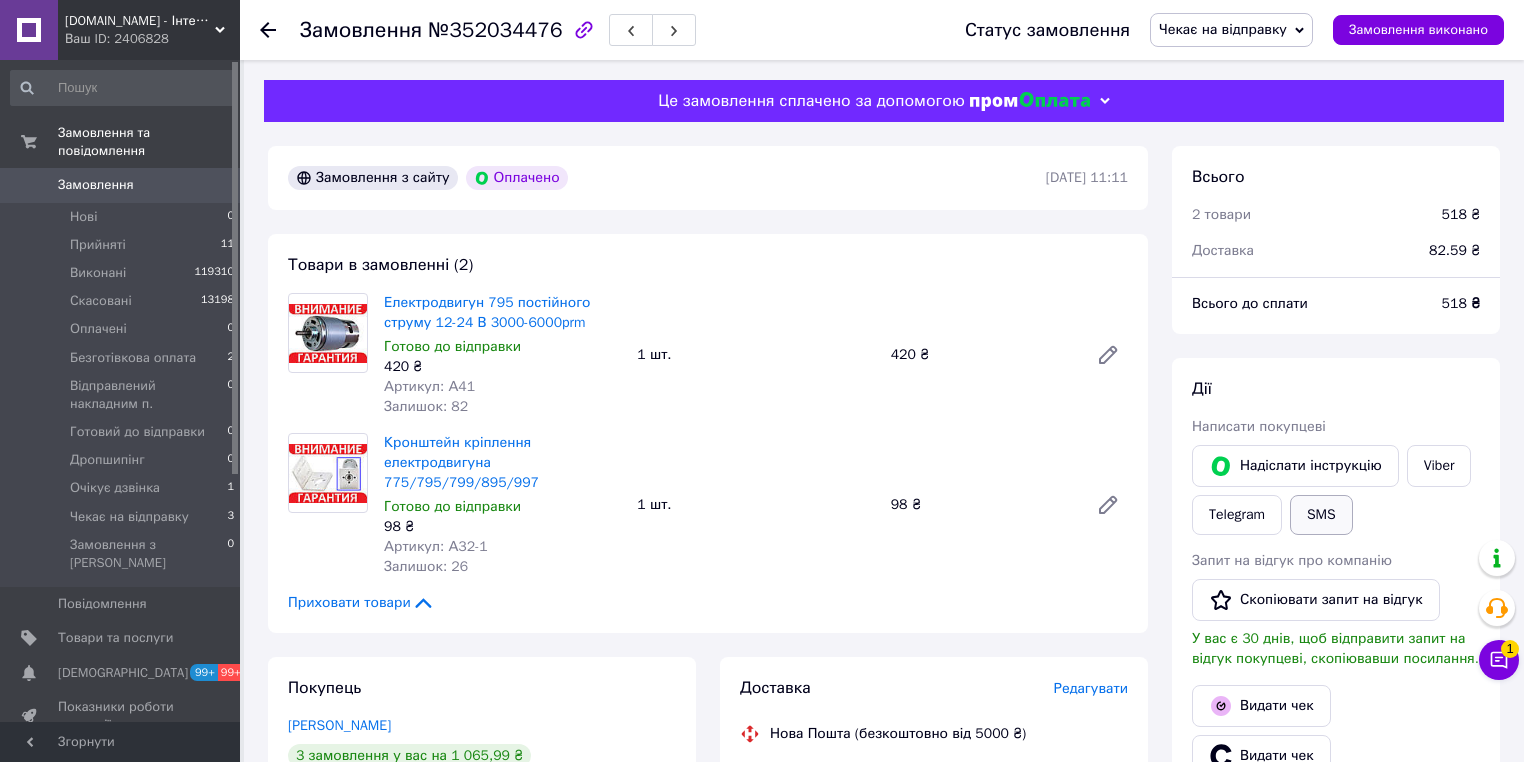 click on "SMS" at bounding box center [1321, 515] 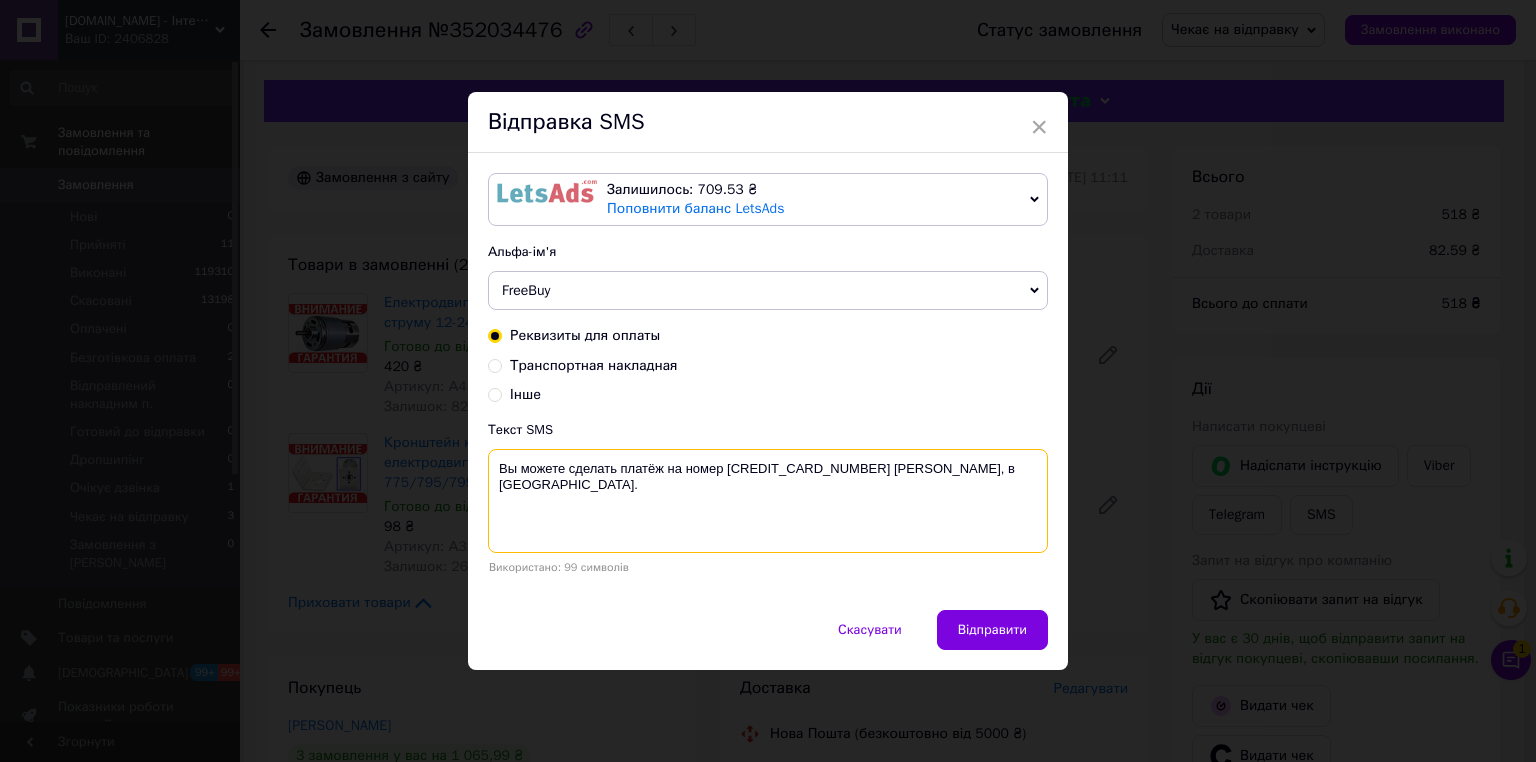 drag, startPoint x: 652, startPoint y: 473, endPoint x: 496, endPoint y: 451, distance: 157.54364 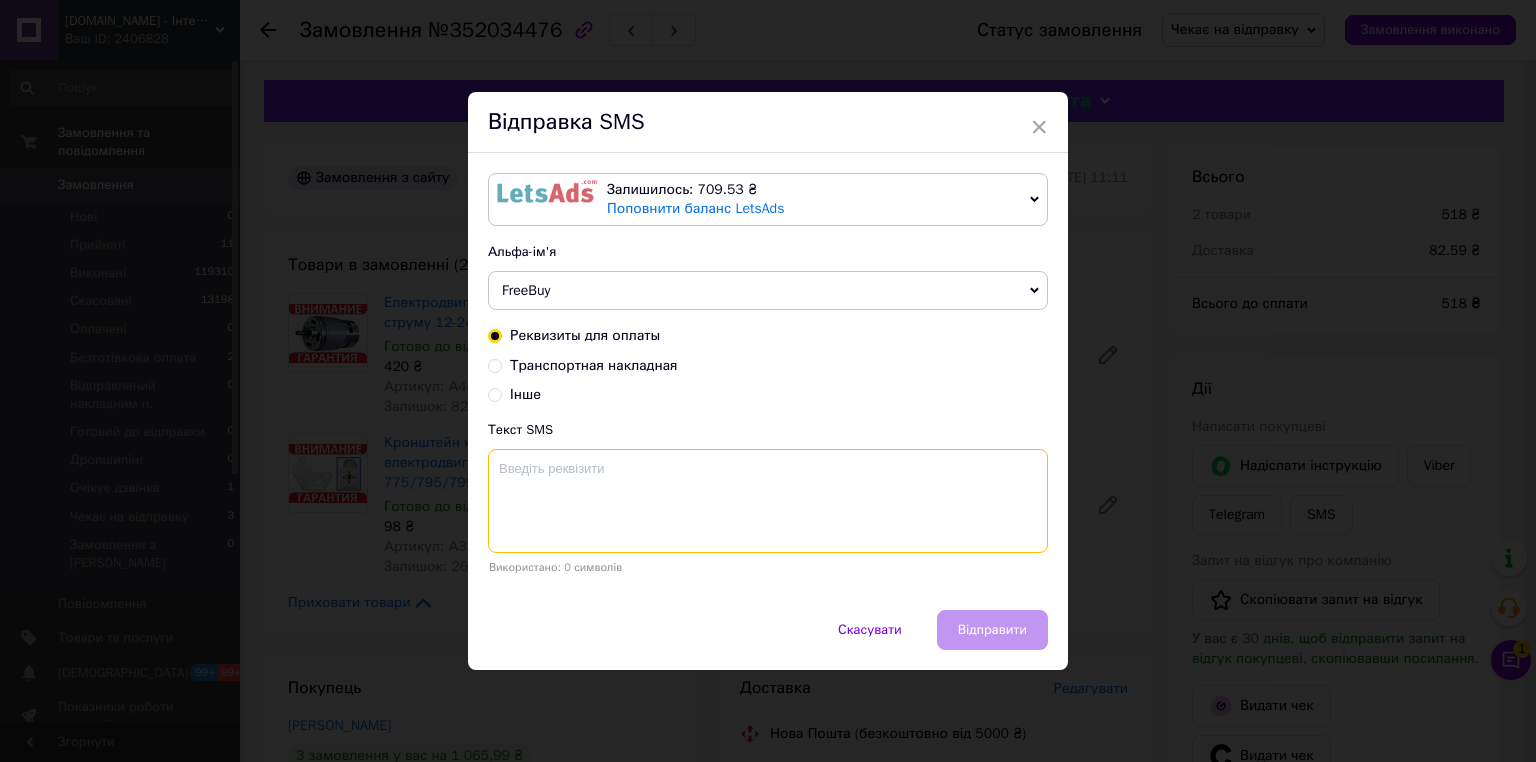 paste on "Номер накладної
20451202891247" 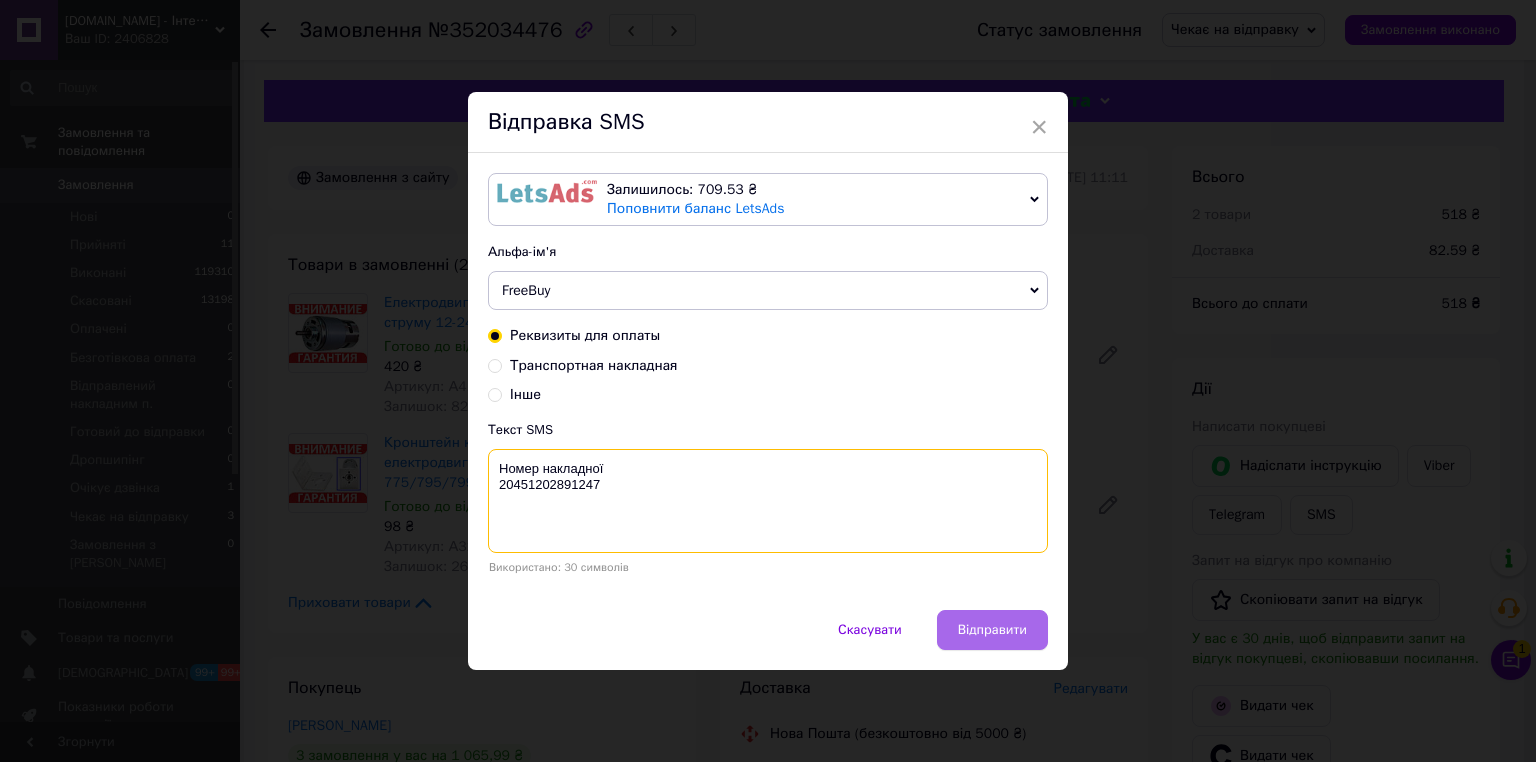 type on "Номер накладної
20451202891247" 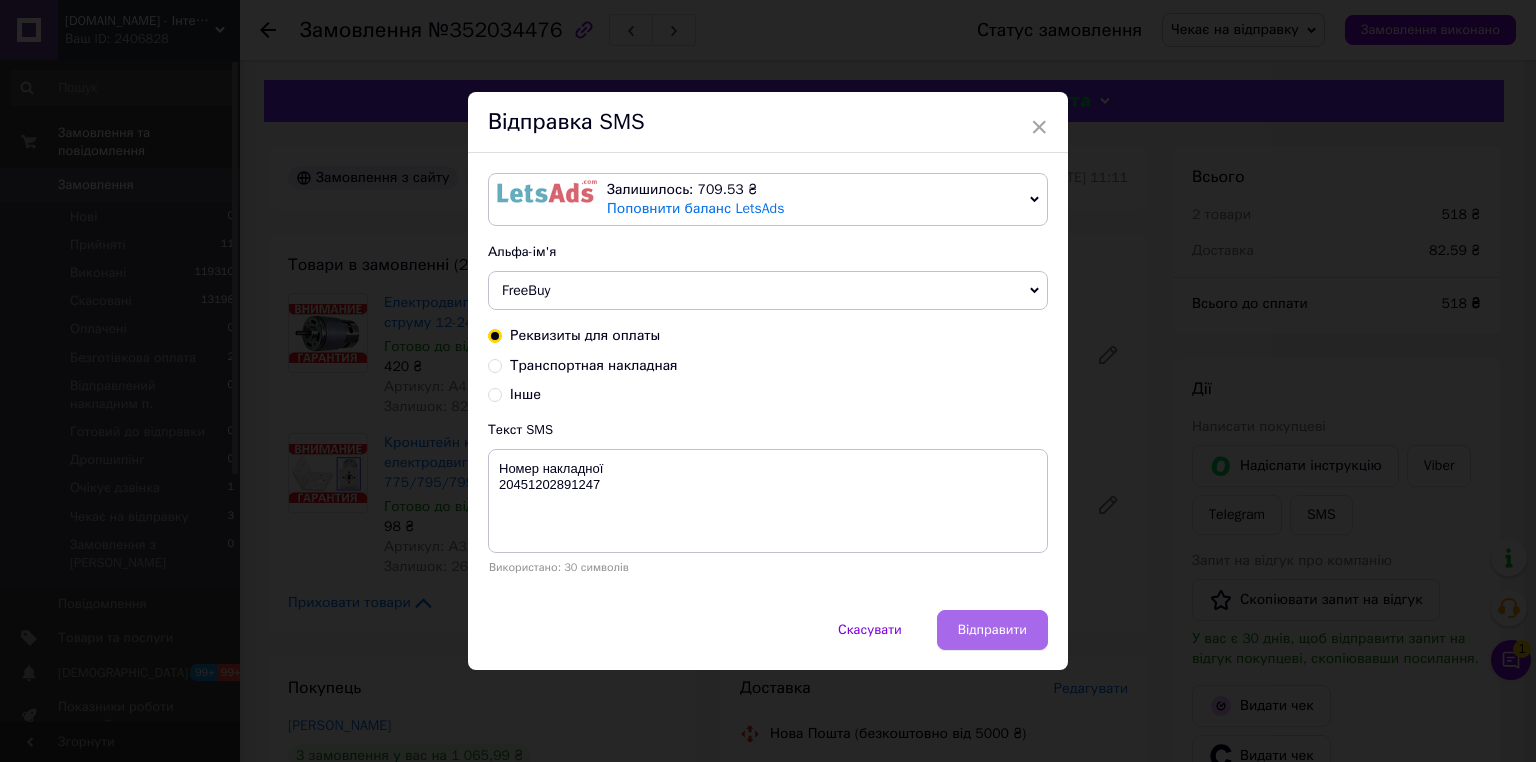 drag, startPoint x: 989, startPoint y: 631, endPoint x: 1002, endPoint y: 630, distance: 13.038404 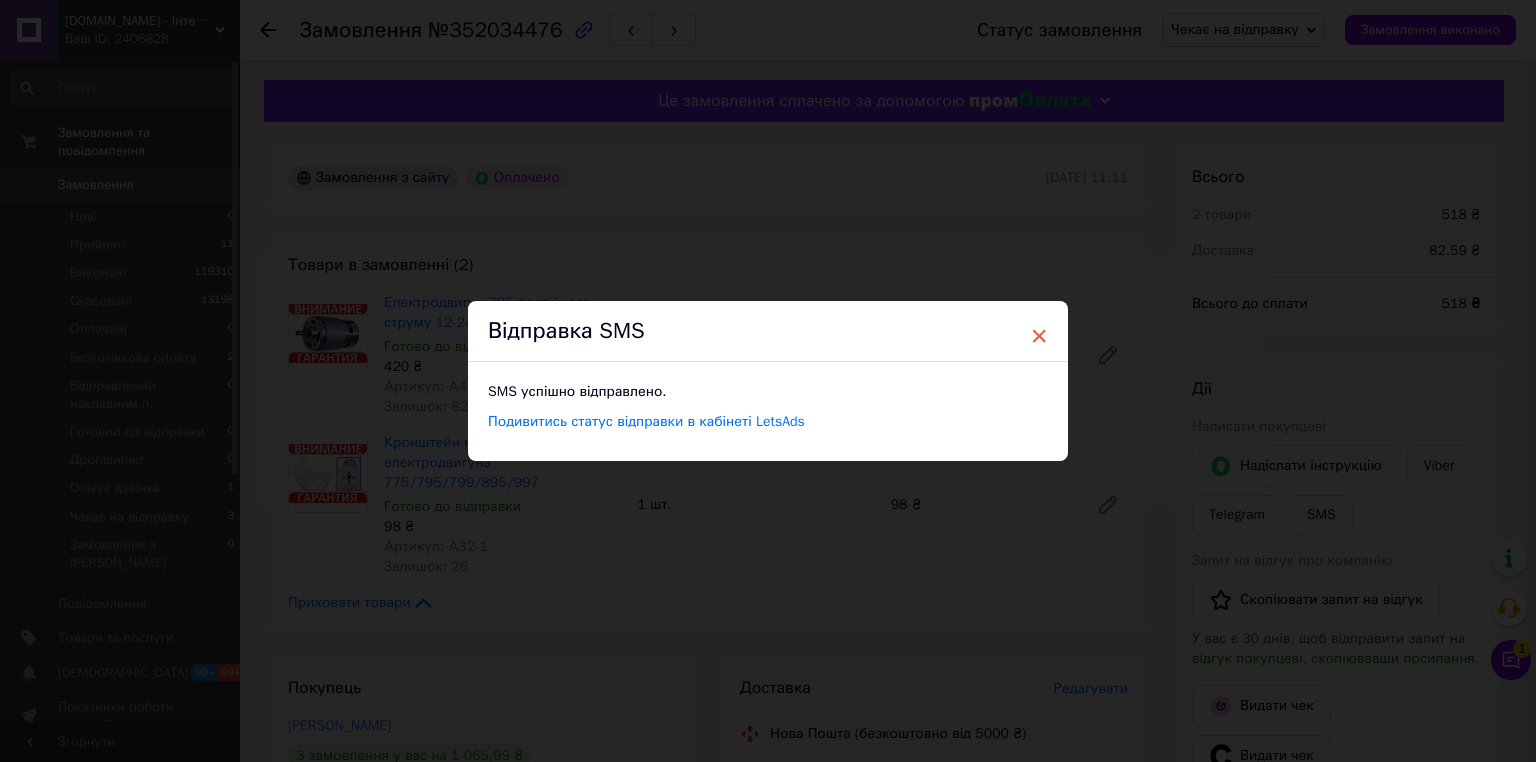 click on "×" at bounding box center [1039, 336] 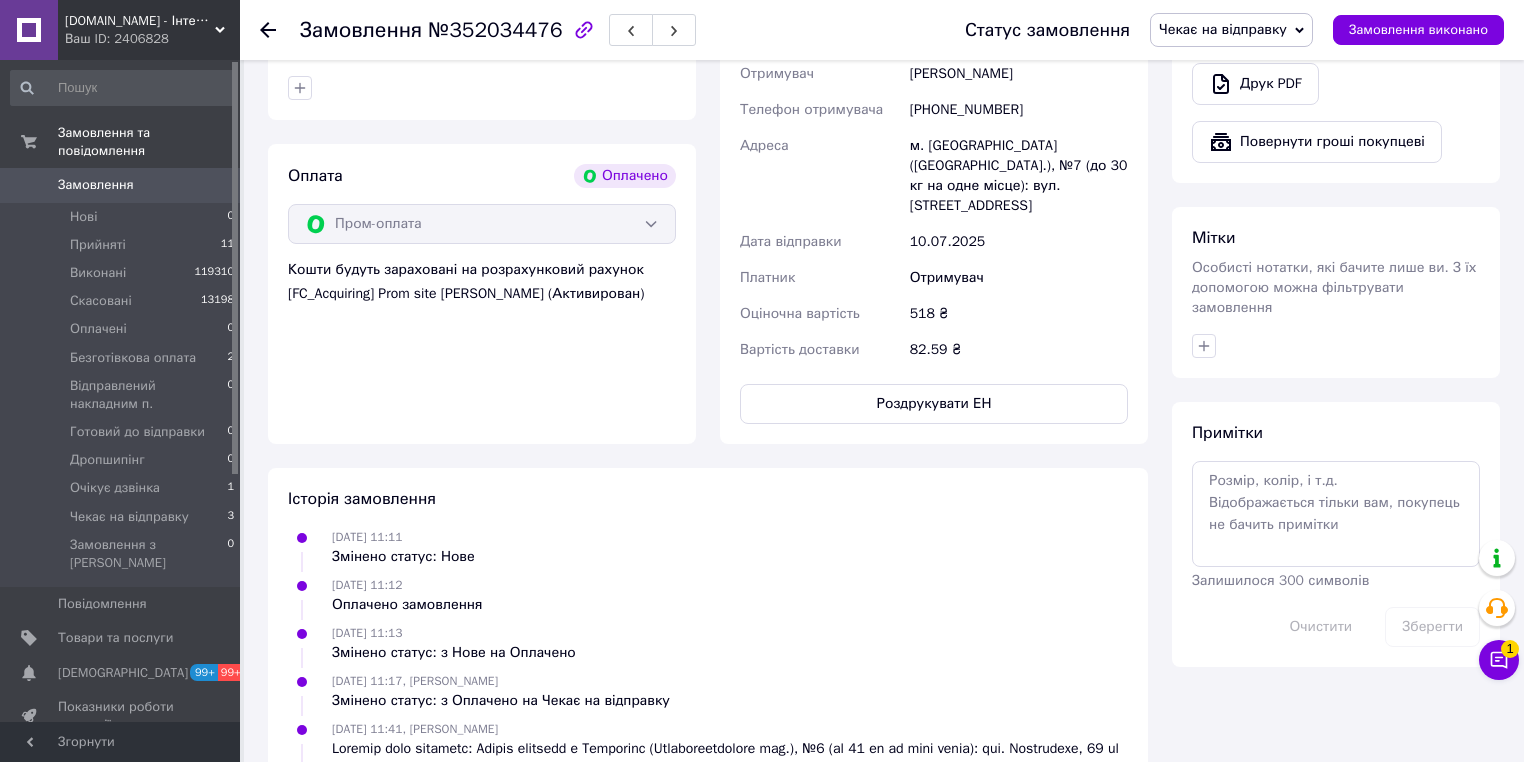 scroll, scrollTop: 640, scrollLeft: 0, axis: vertical 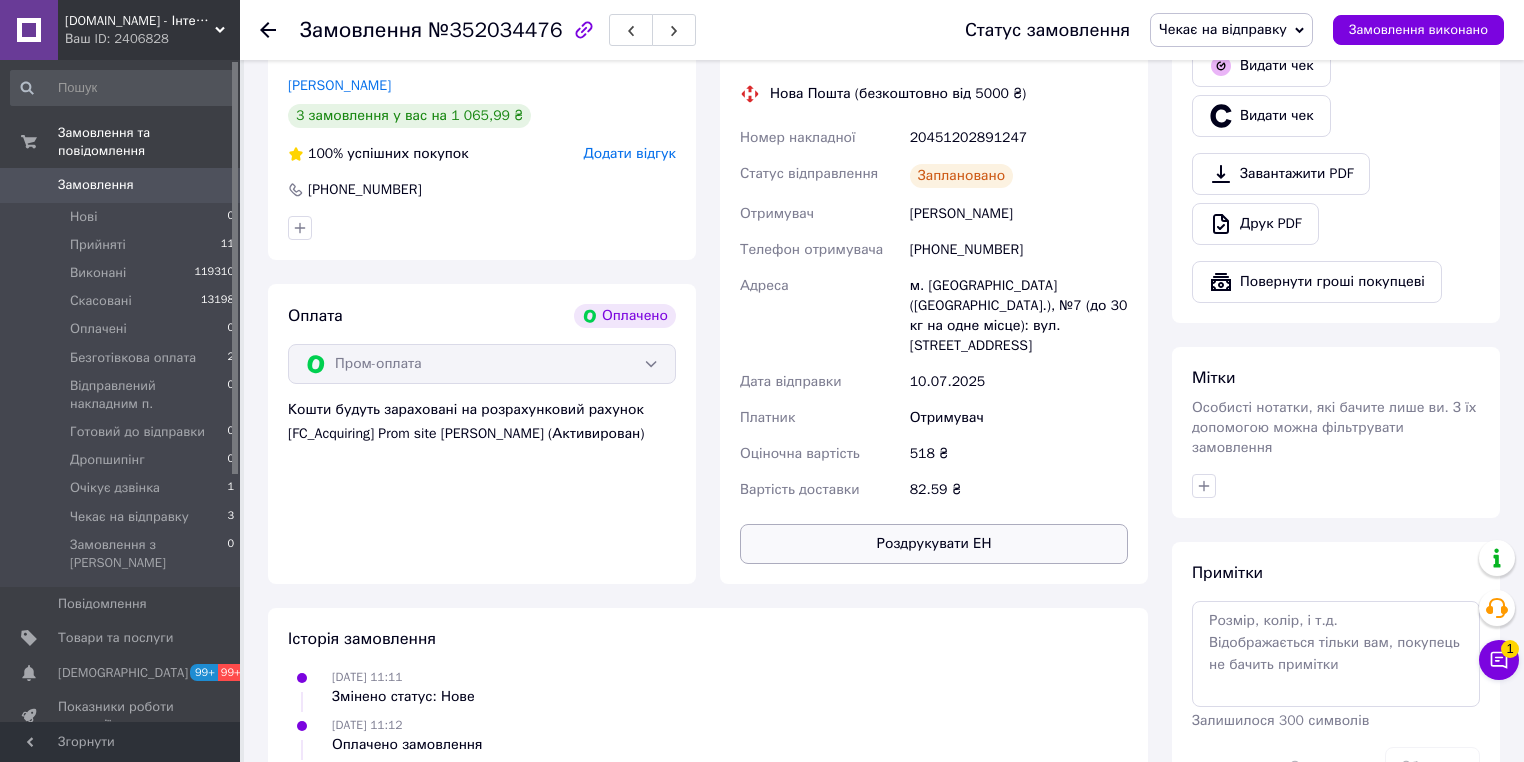 click on "Роздрукувати ЕН" at bounding box center (934, 544) 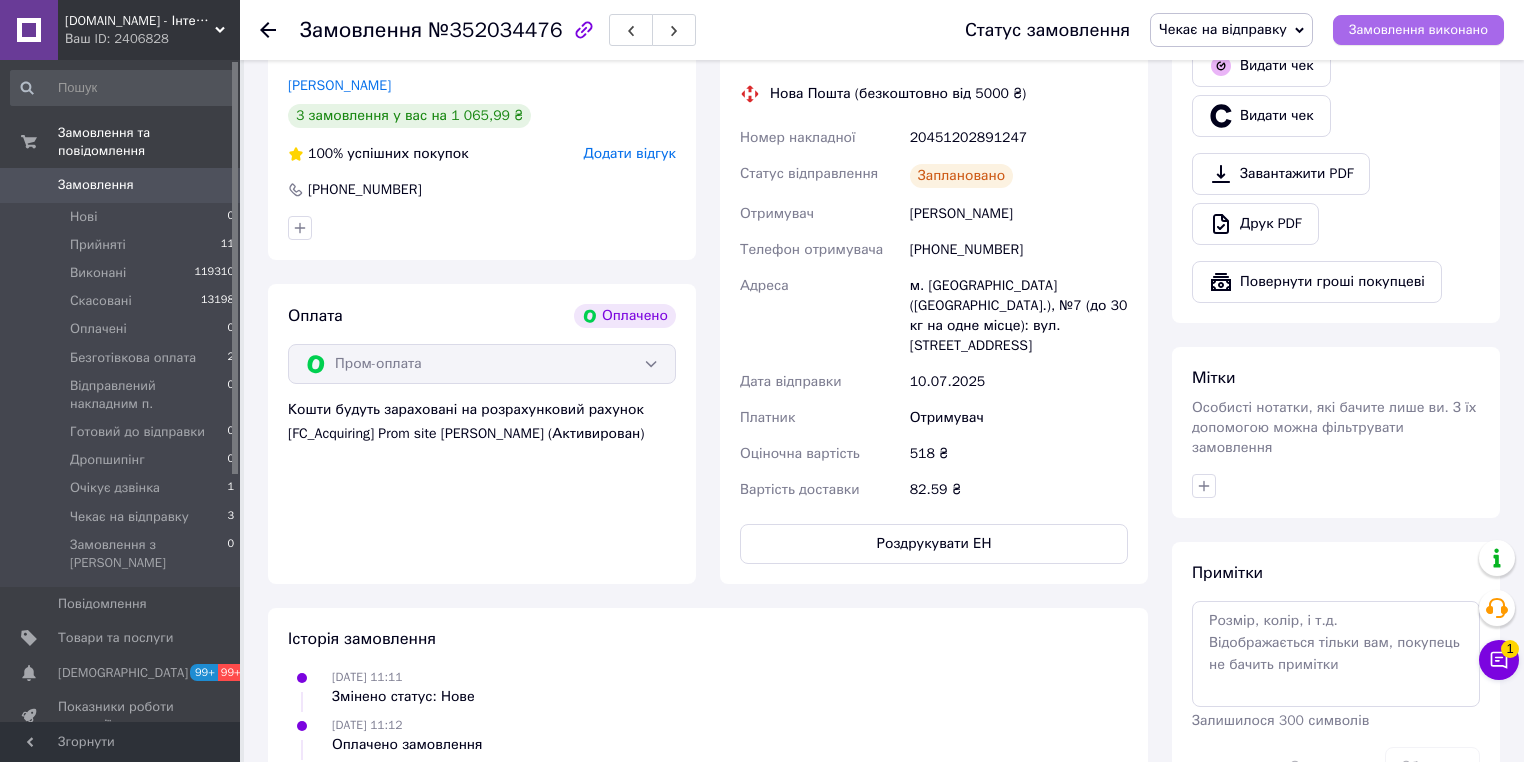 click on "Замовлення виконано" at bounding box center (1418, 30) 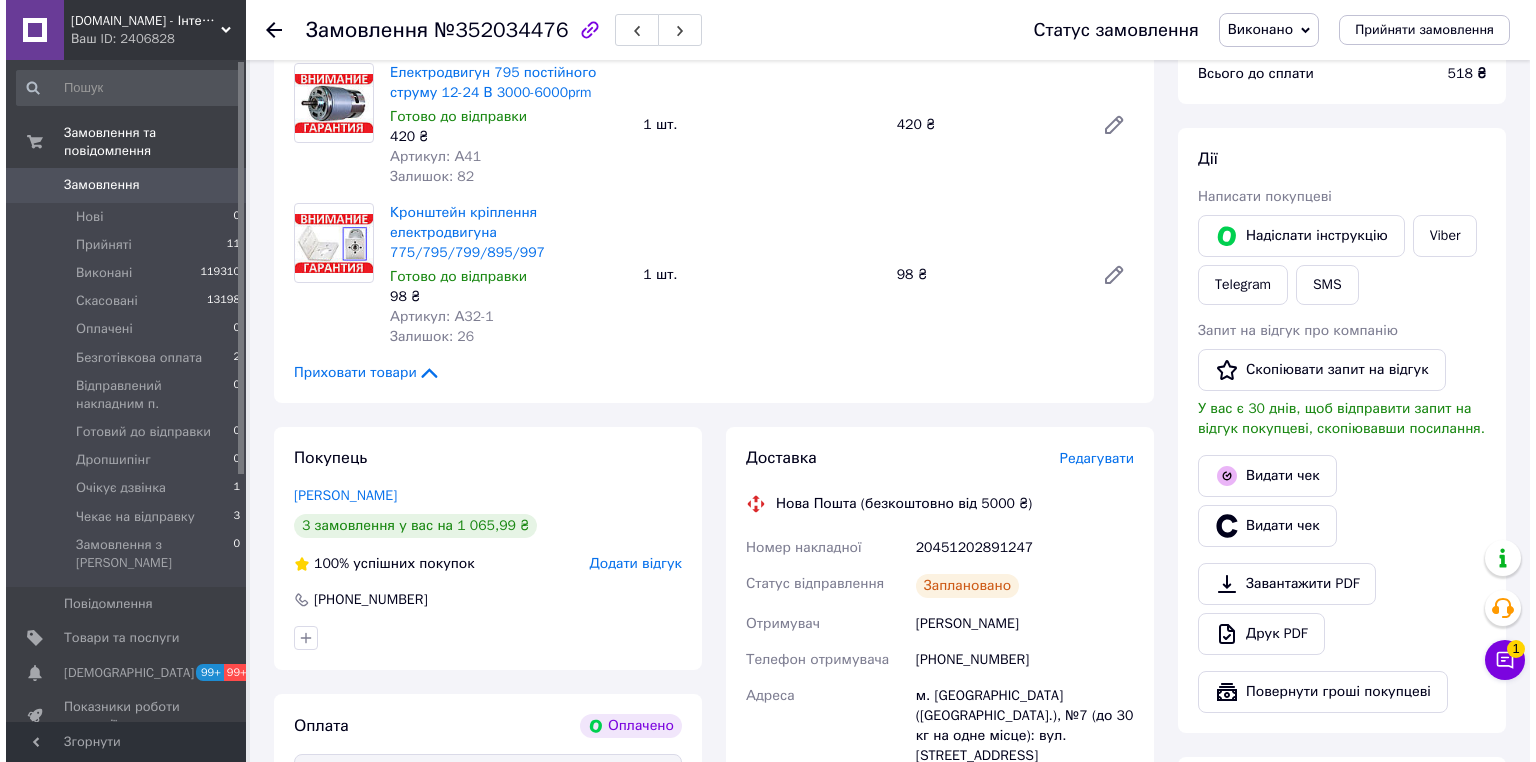 scroll, scrollTop: 320, scrollLeft: 0, axis: vertical 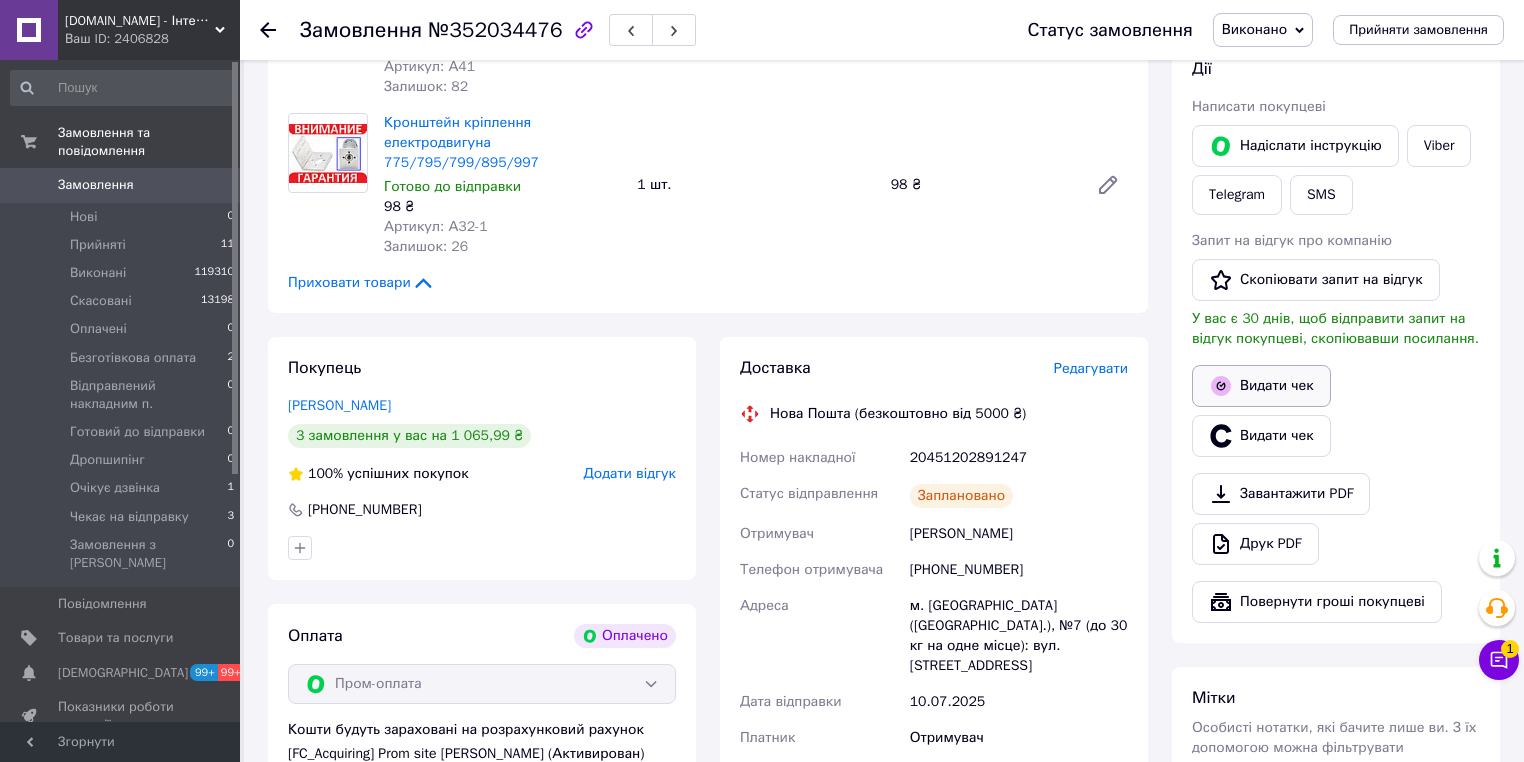 drag, startPoint x: 1269, startPoint y: 385, endPoint x: 1239, endPoint y: 392, distance: 30.805843 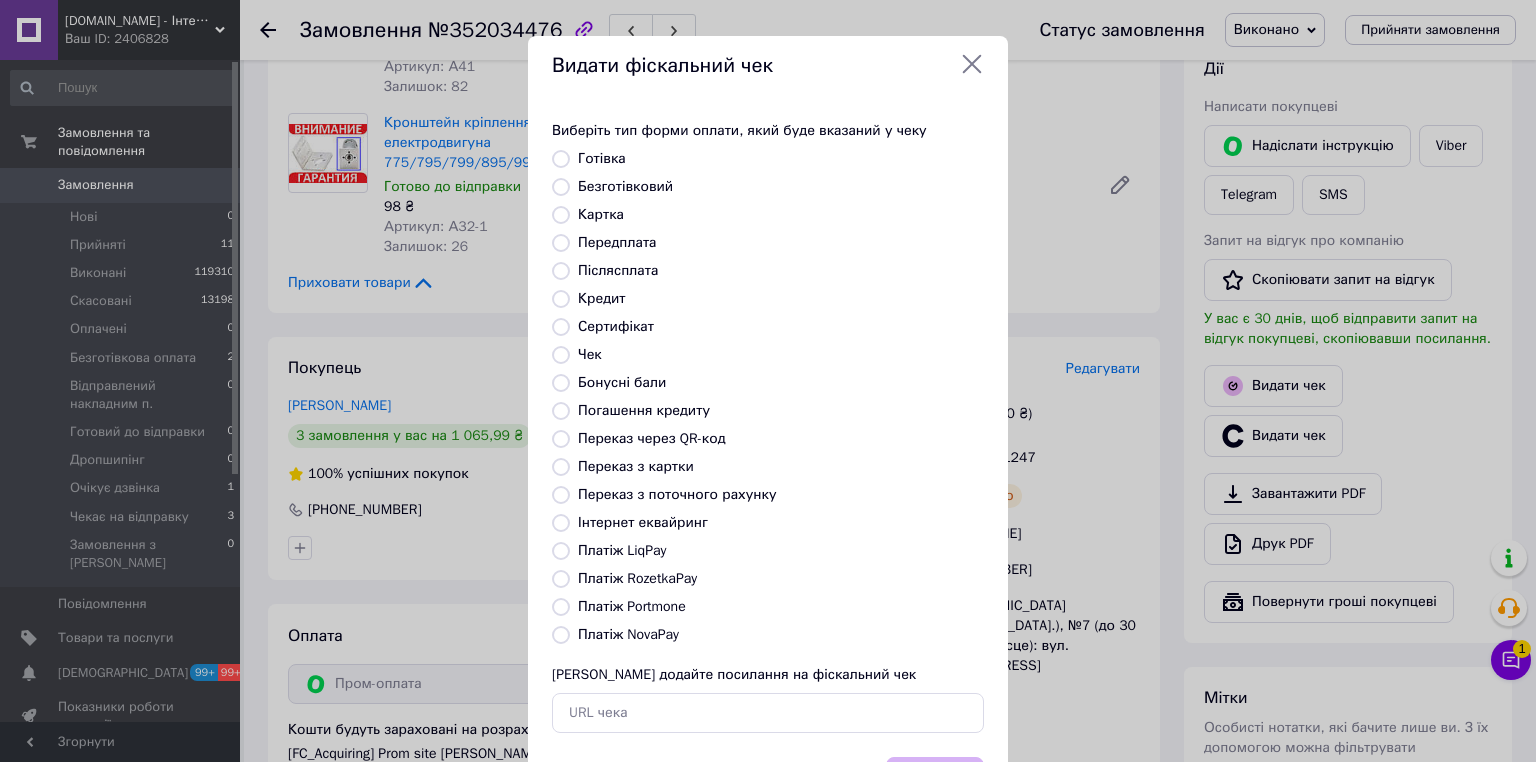 drag, startPoint x: 563, startPoint y: 569, endPoint x: 573, endPoint y: 572, distance: 10.440307 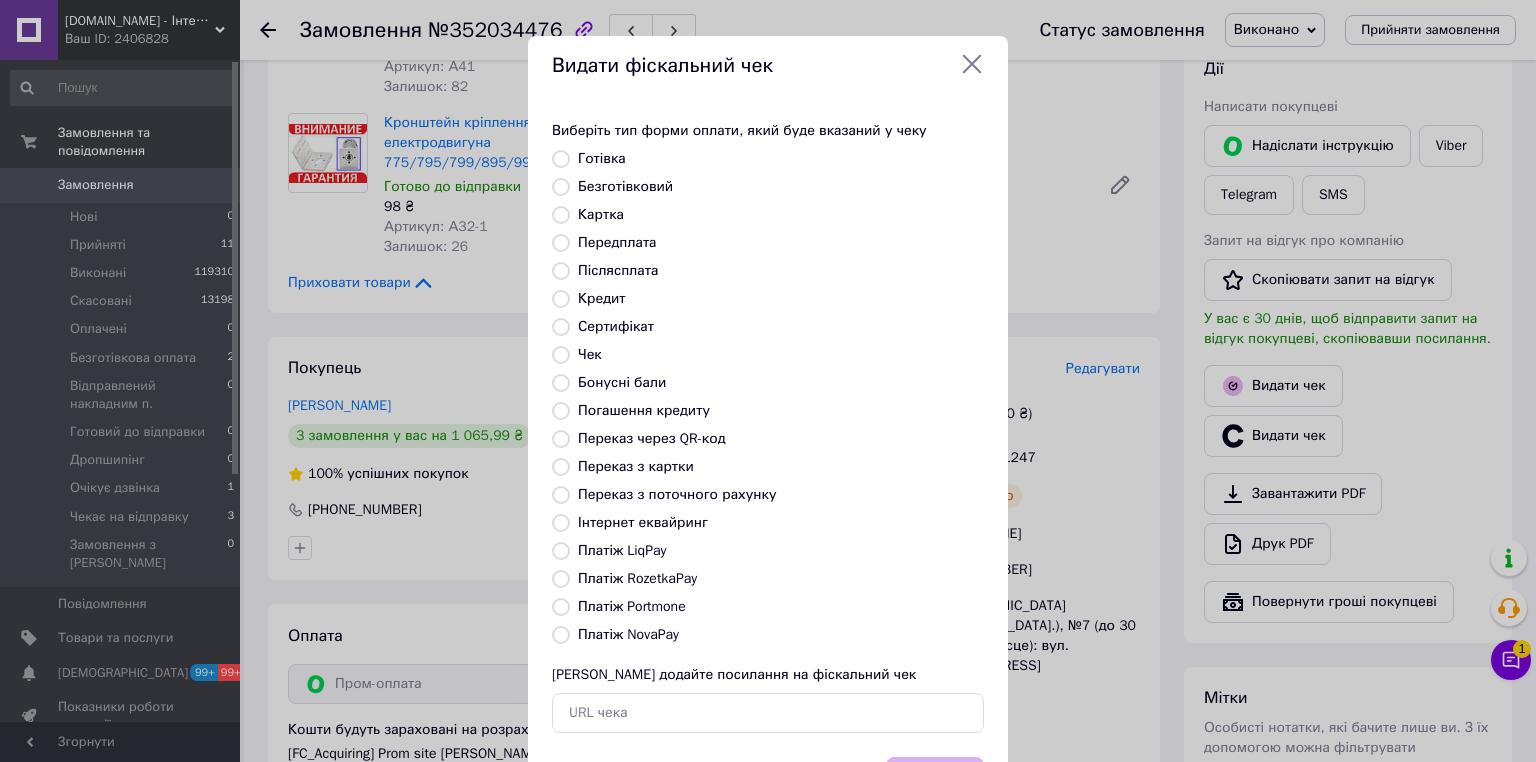 radio on "true" 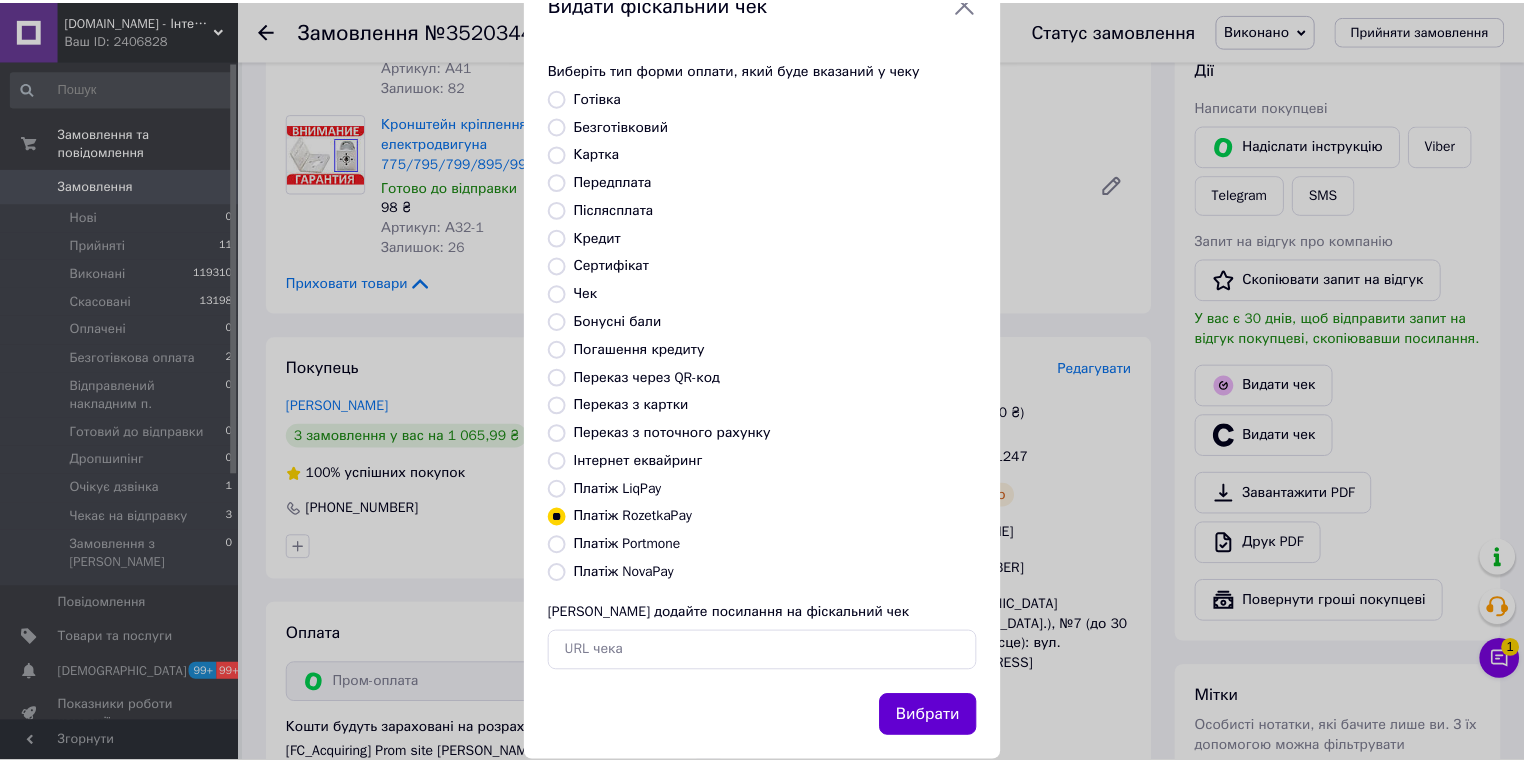 scroll, scrollTop: 96, scrollLeft: 0, axis: vertical 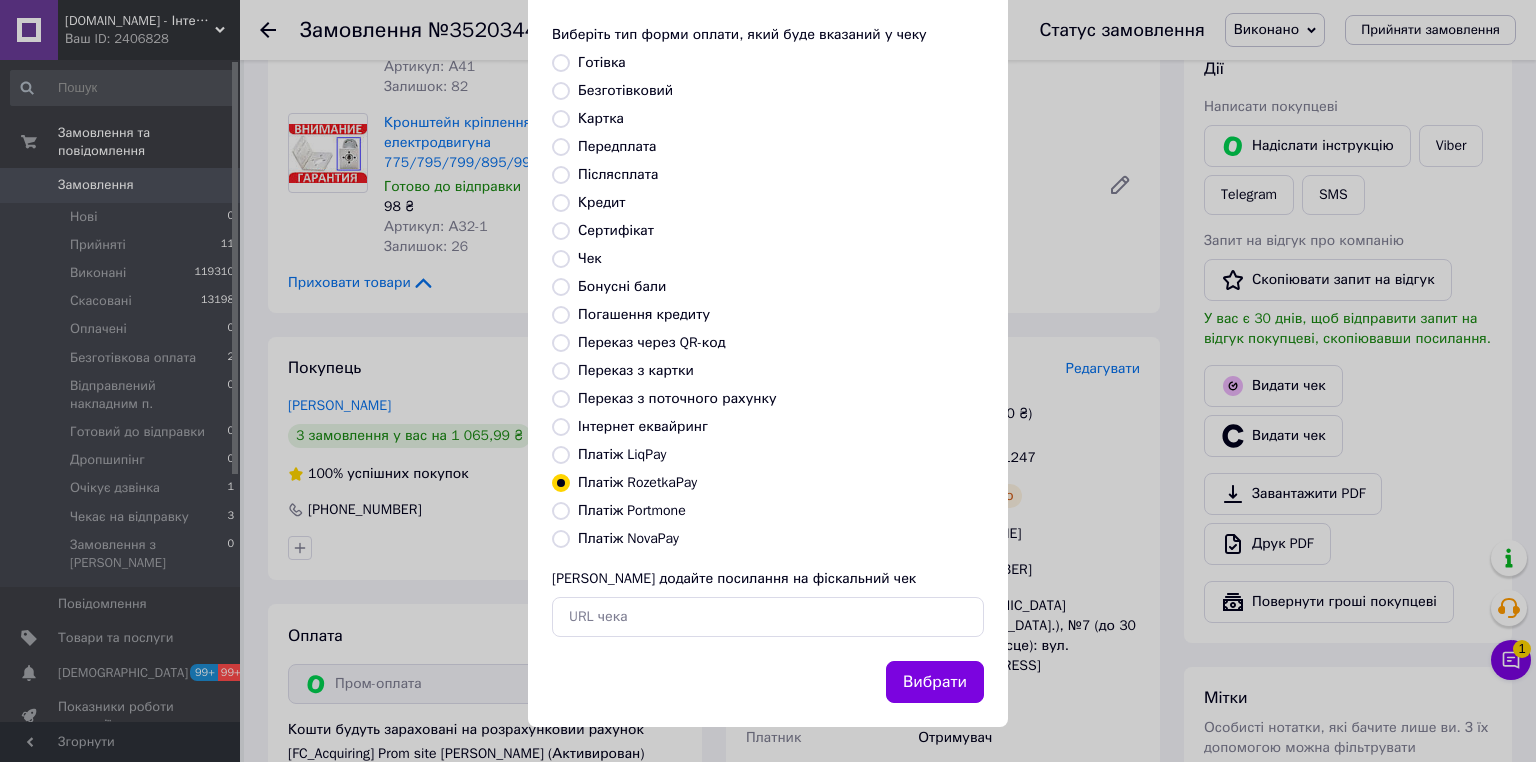 click on "Вибрати" at bounding box center [935, 682] 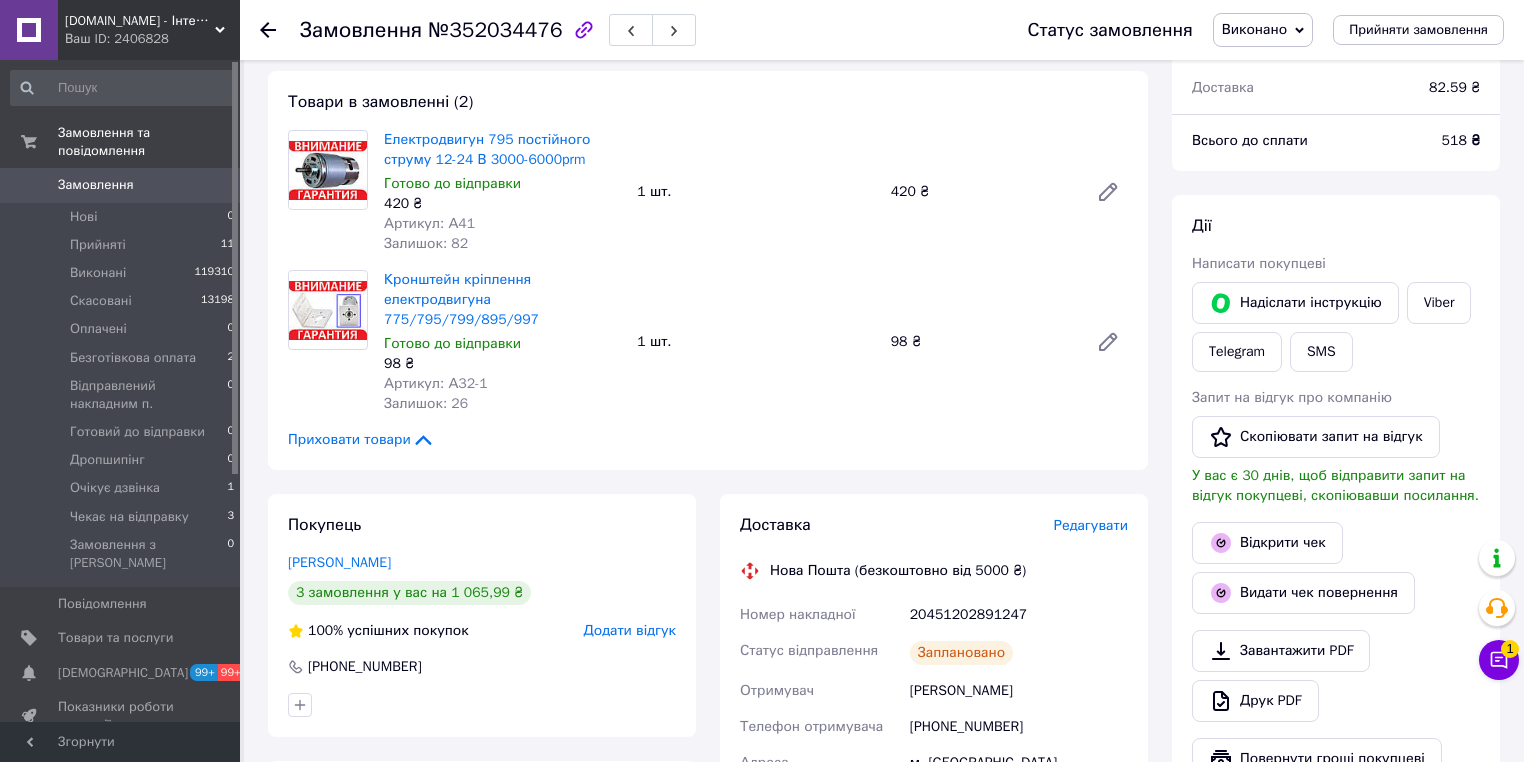 scroll, scrollTop: 0, scrollLeft: 0, axis: both 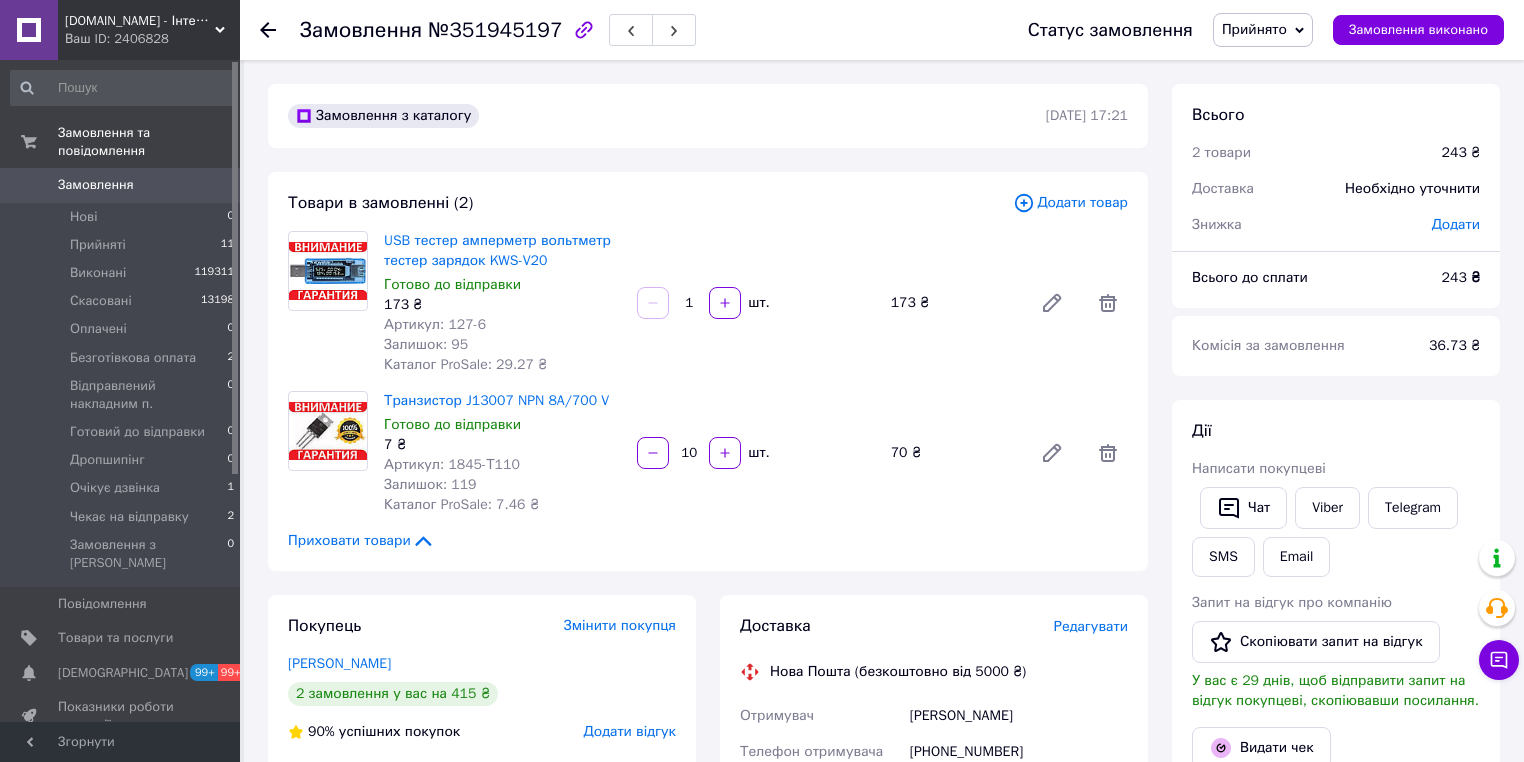 click on "Редагувати" at bounding box center (1091, 626) 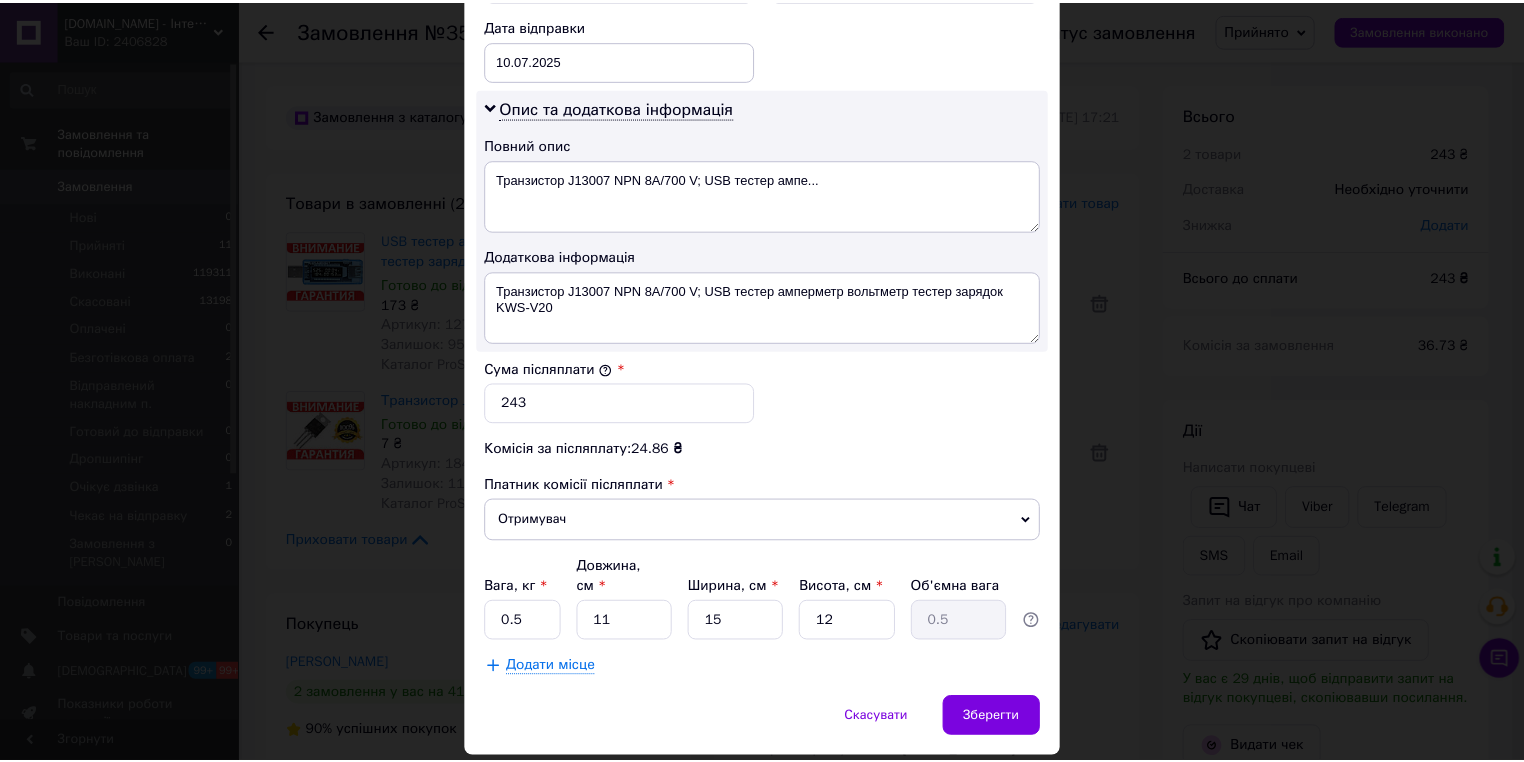 scroll, scrollTop: 1000, scrollLeft: 0, axis: vertical 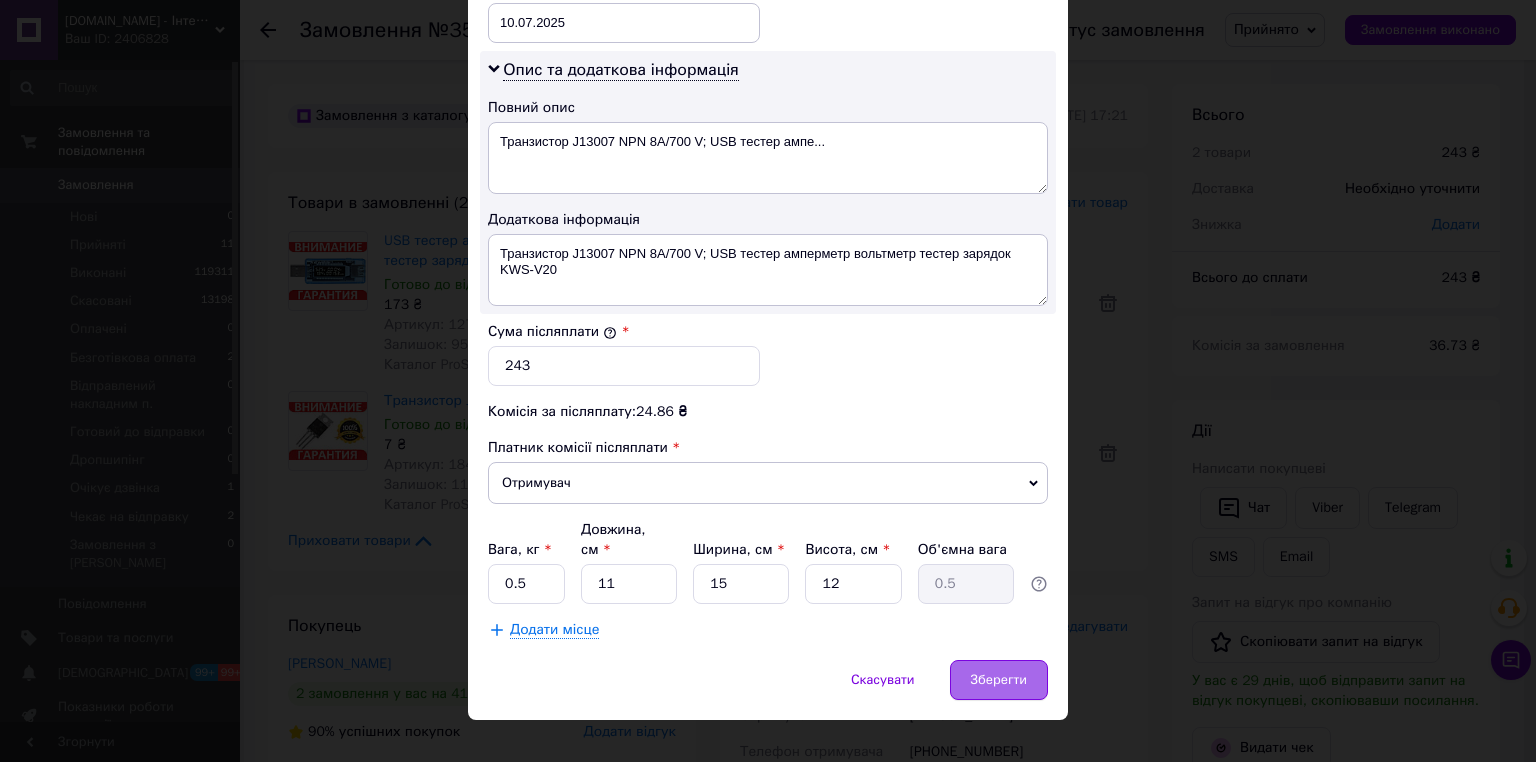 click on "Зберегти" at bounding box center (999, 680) 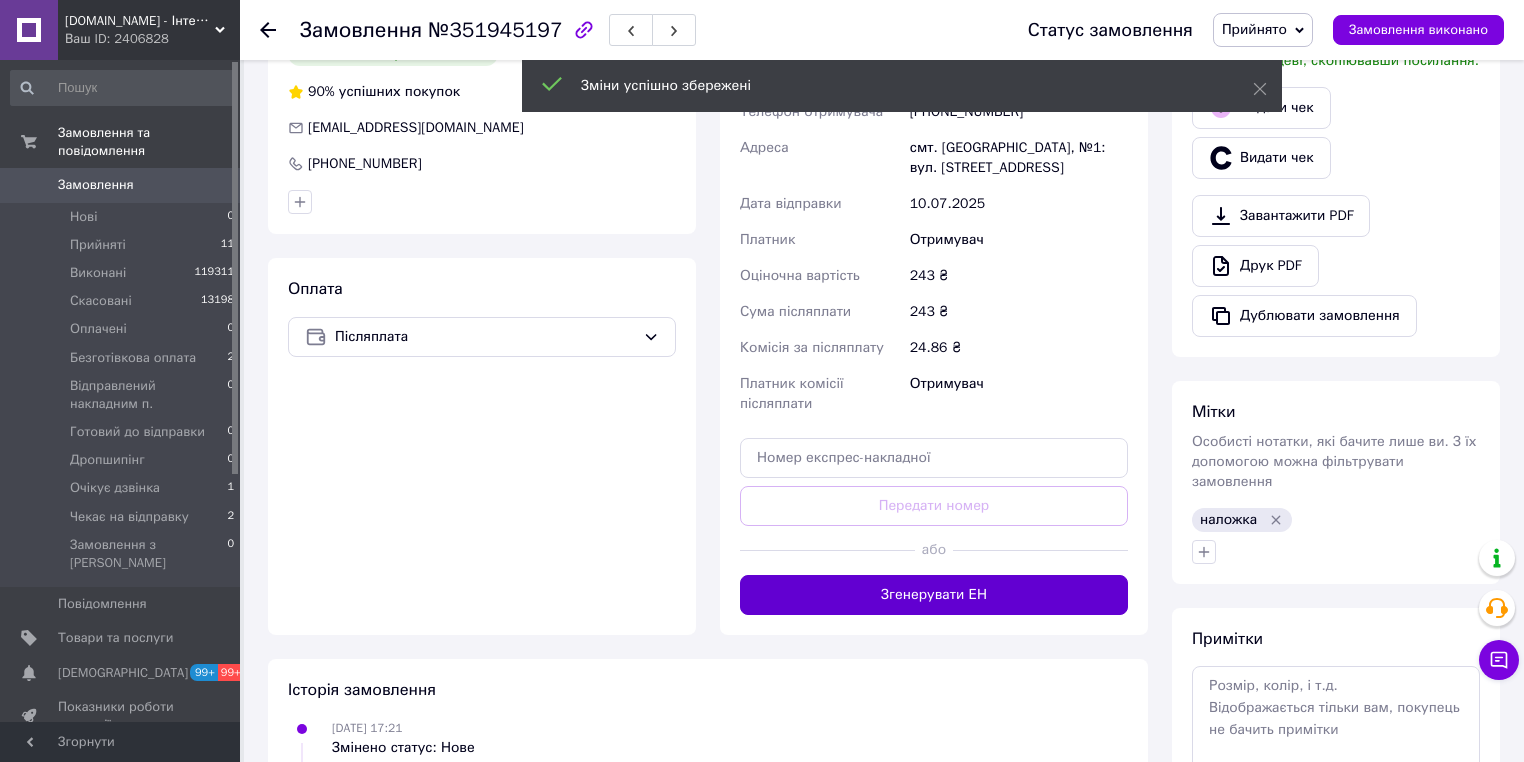 click on "Згенерувати ЕН" at bounding box center (934, 595) 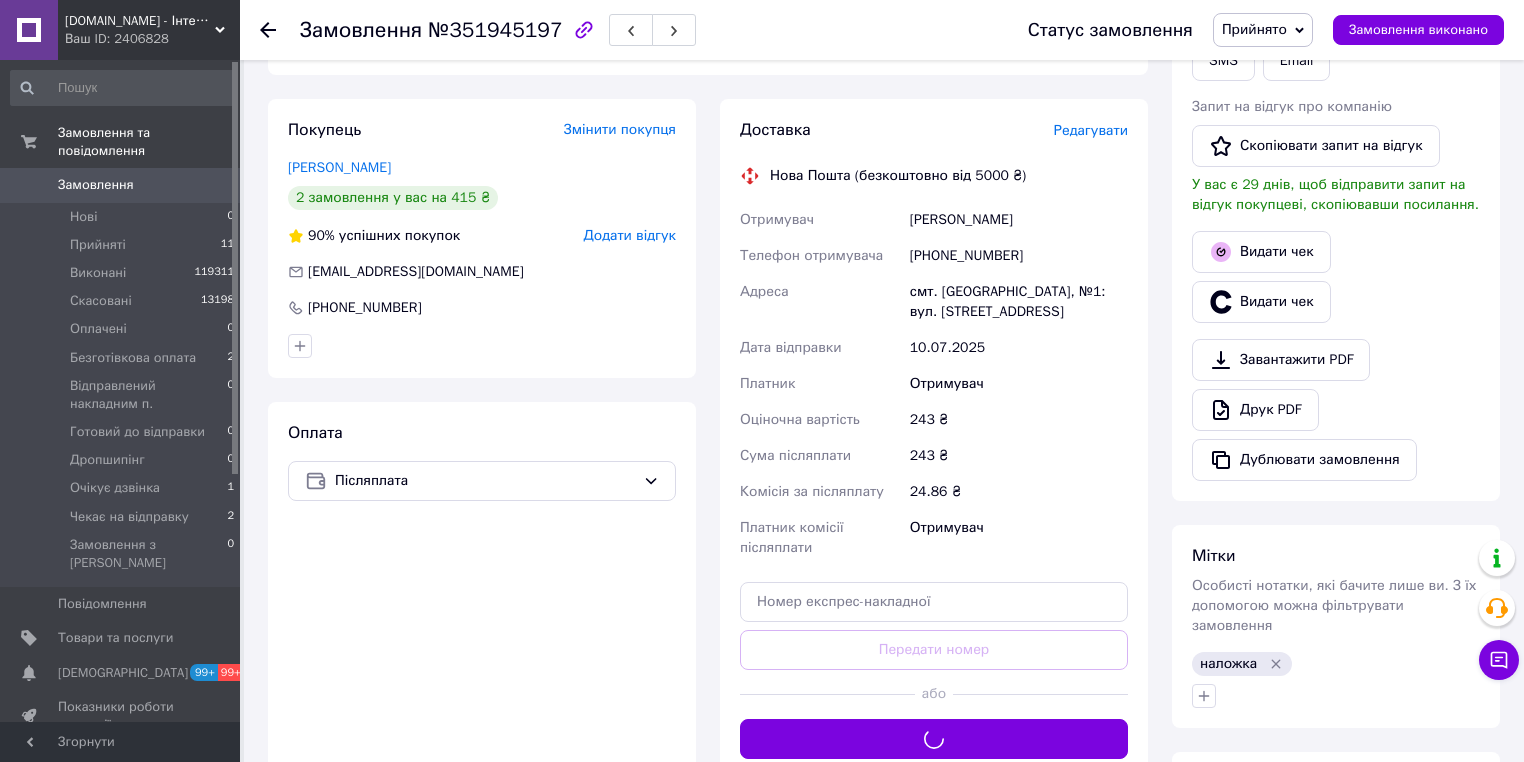 scroll, scrollTop: 320, scrollLeft: 0, axis: vertical 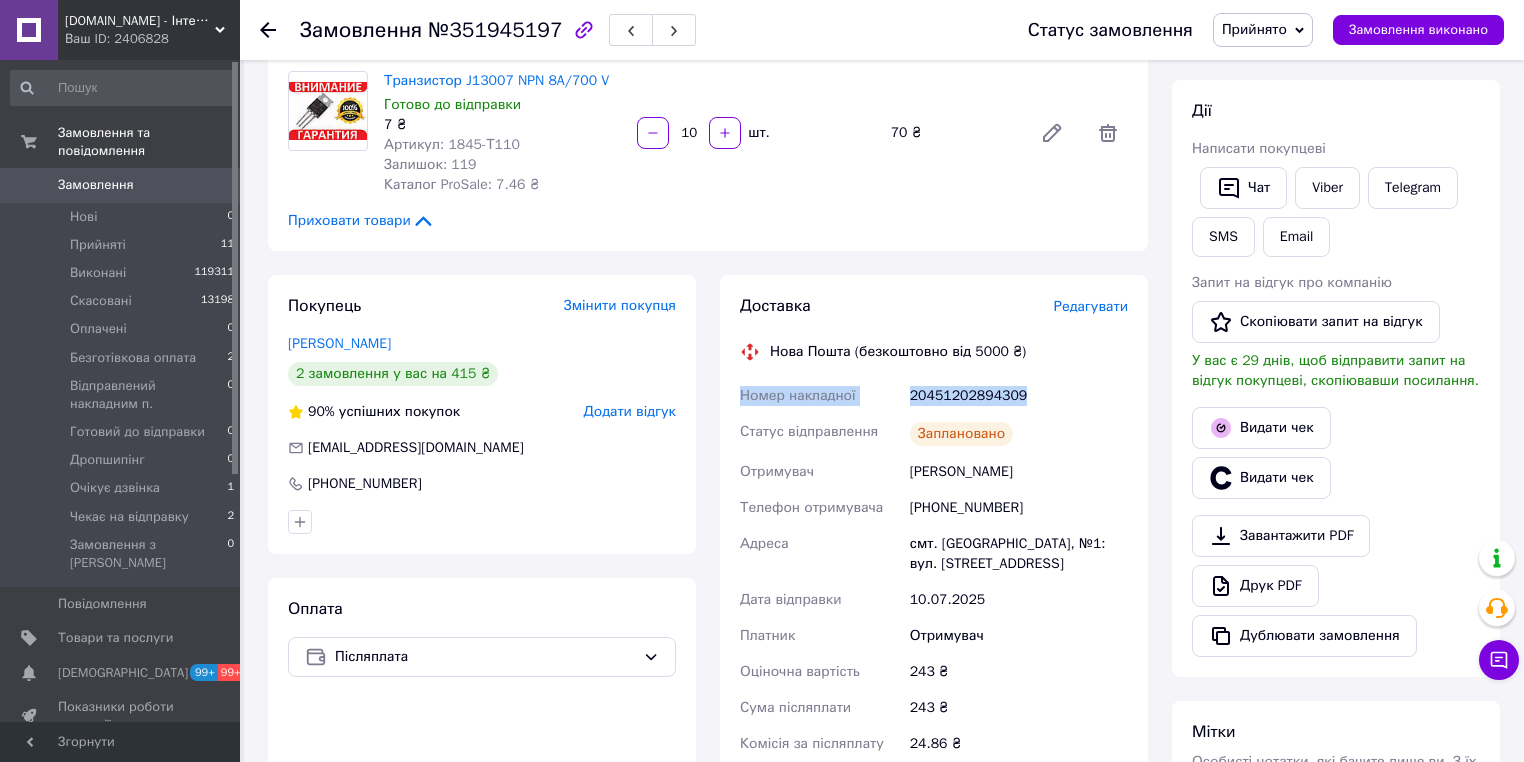 drag, startPoint x: 1044, startPoint y: 398, endPoint x: 735, endPoint y: 400, distance: 309.00647 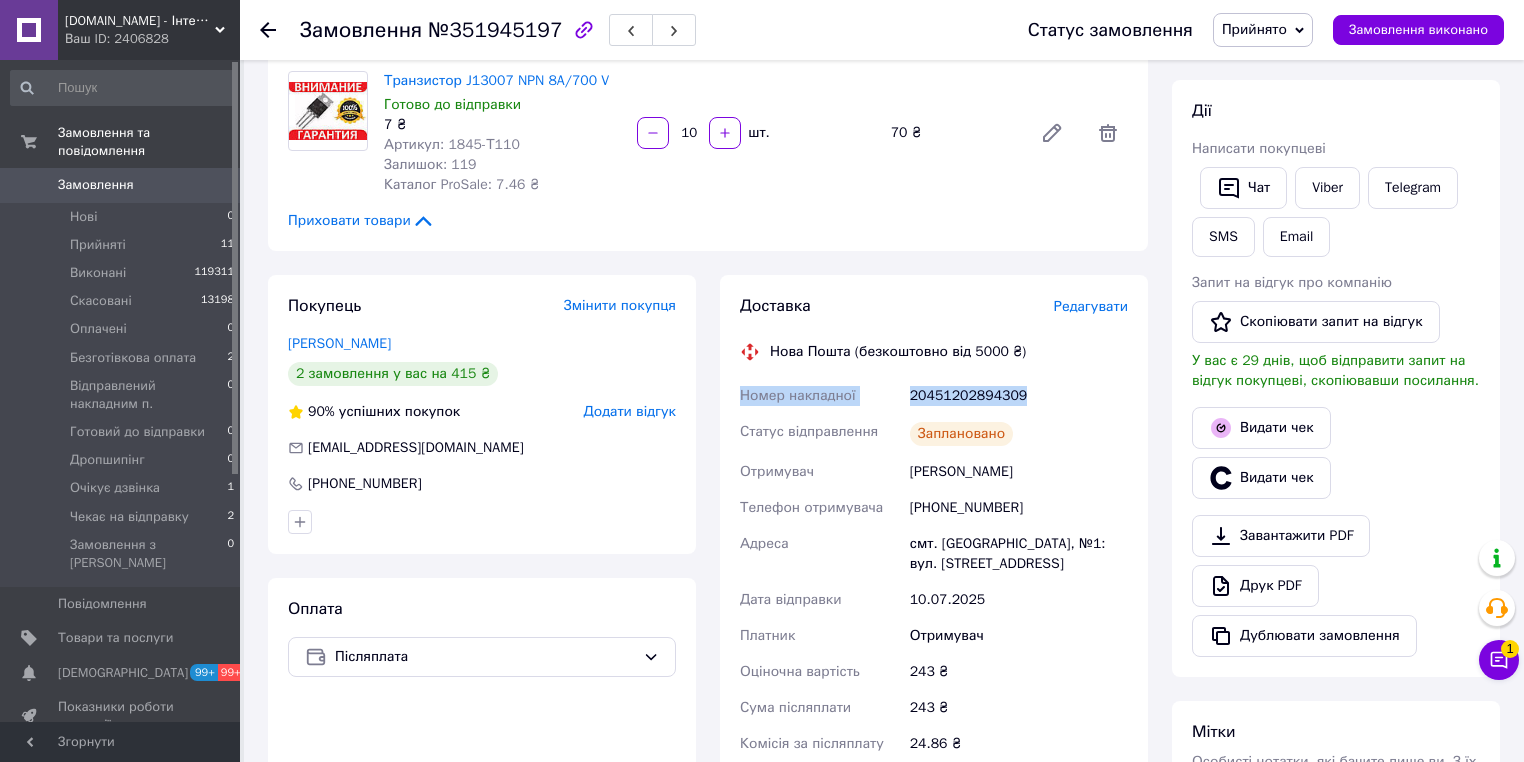 copy on "Номер накладної 20451202894309" 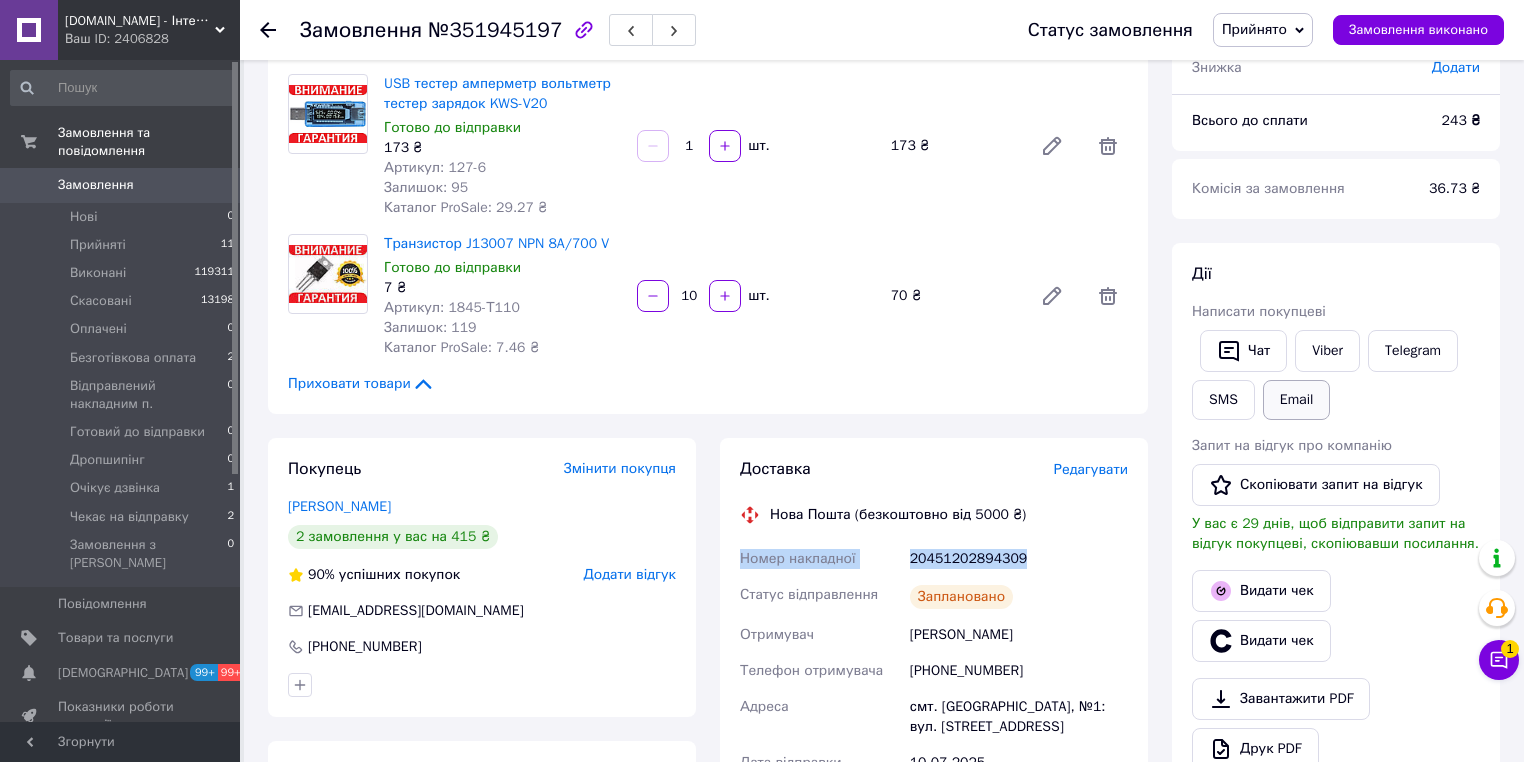 scroll, scrollTop: 0, scrollLeft: 0, axis: both 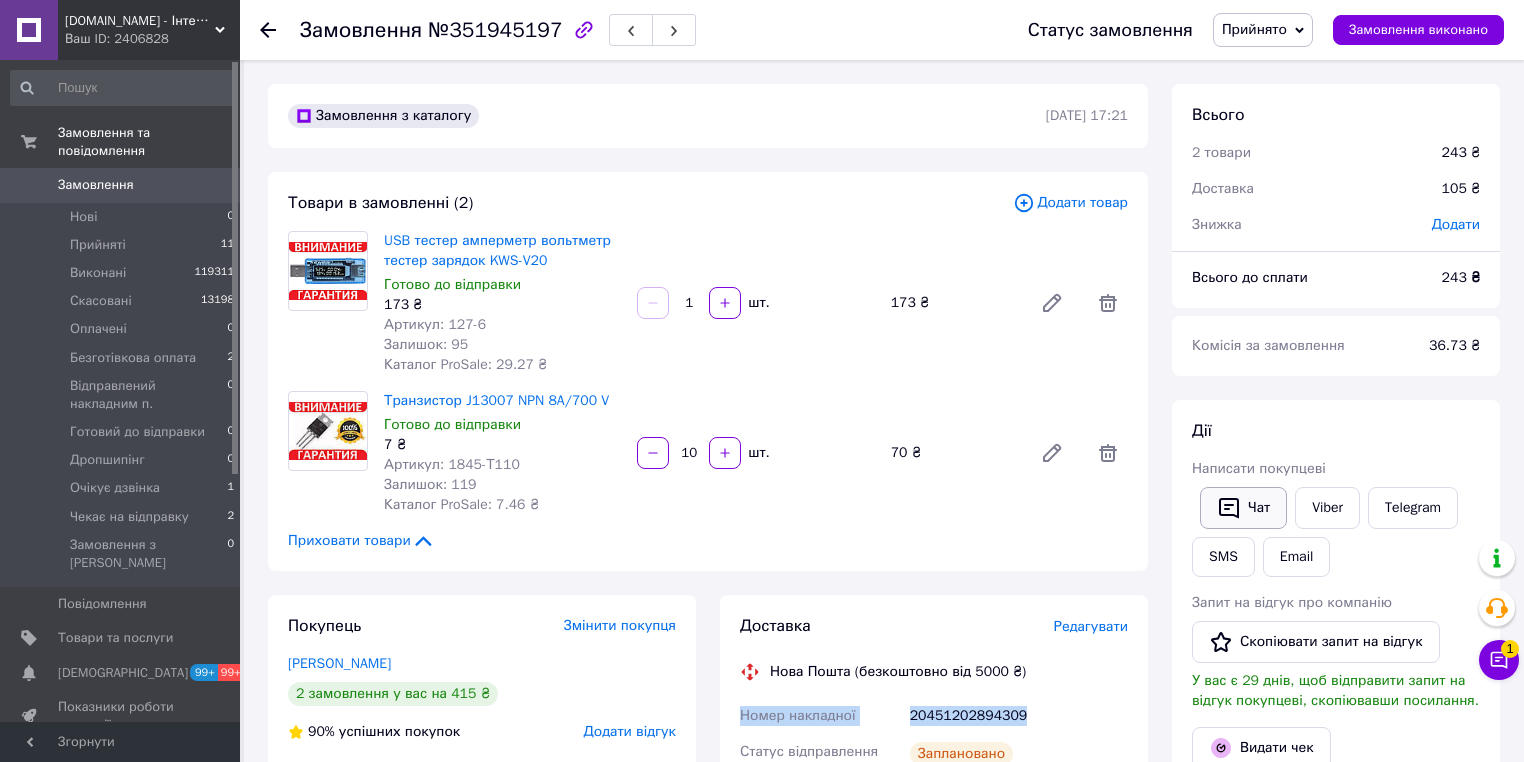click 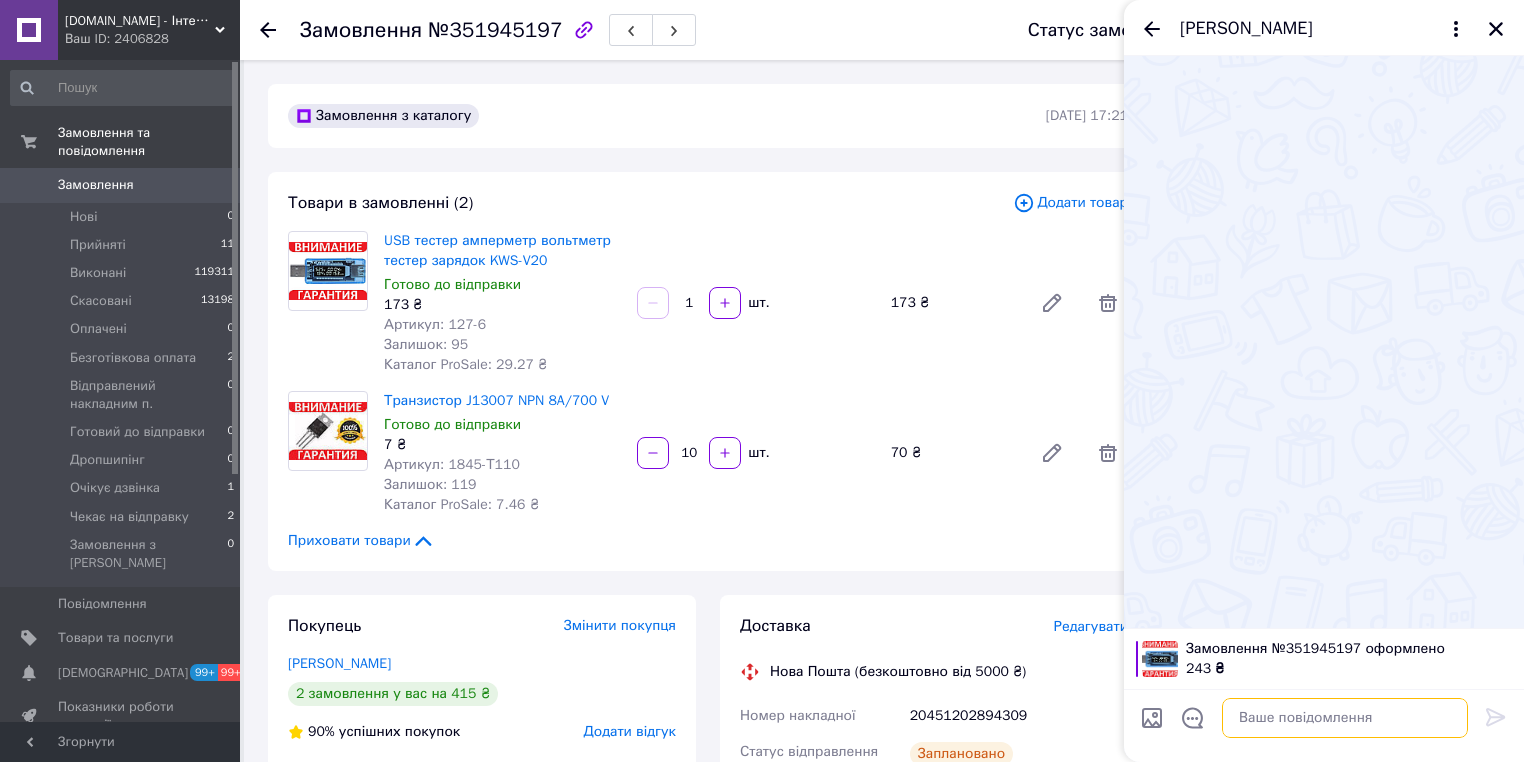 paste on "Номер накладної
20451202894309" 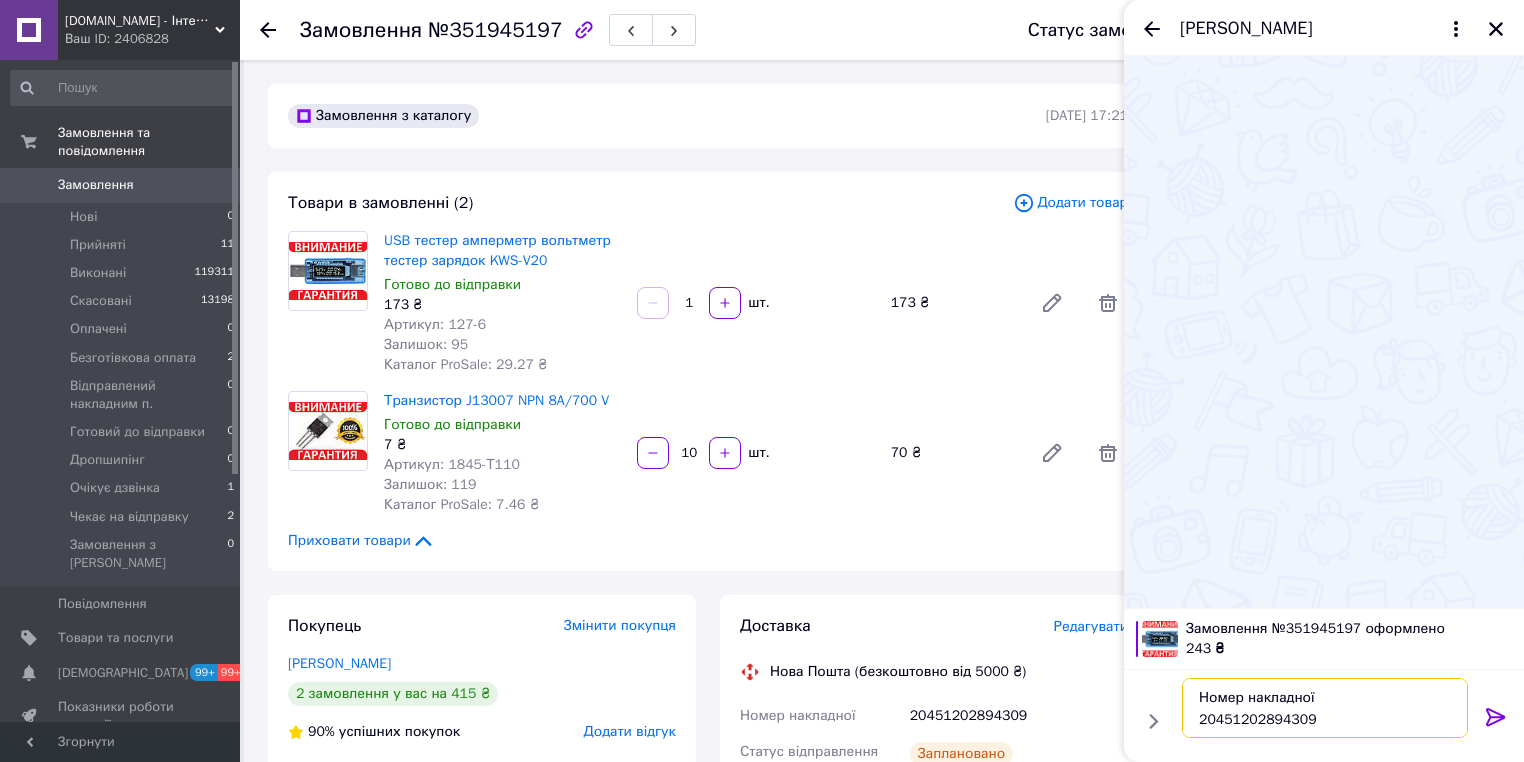 type on "Номер накладної
20451202894309" 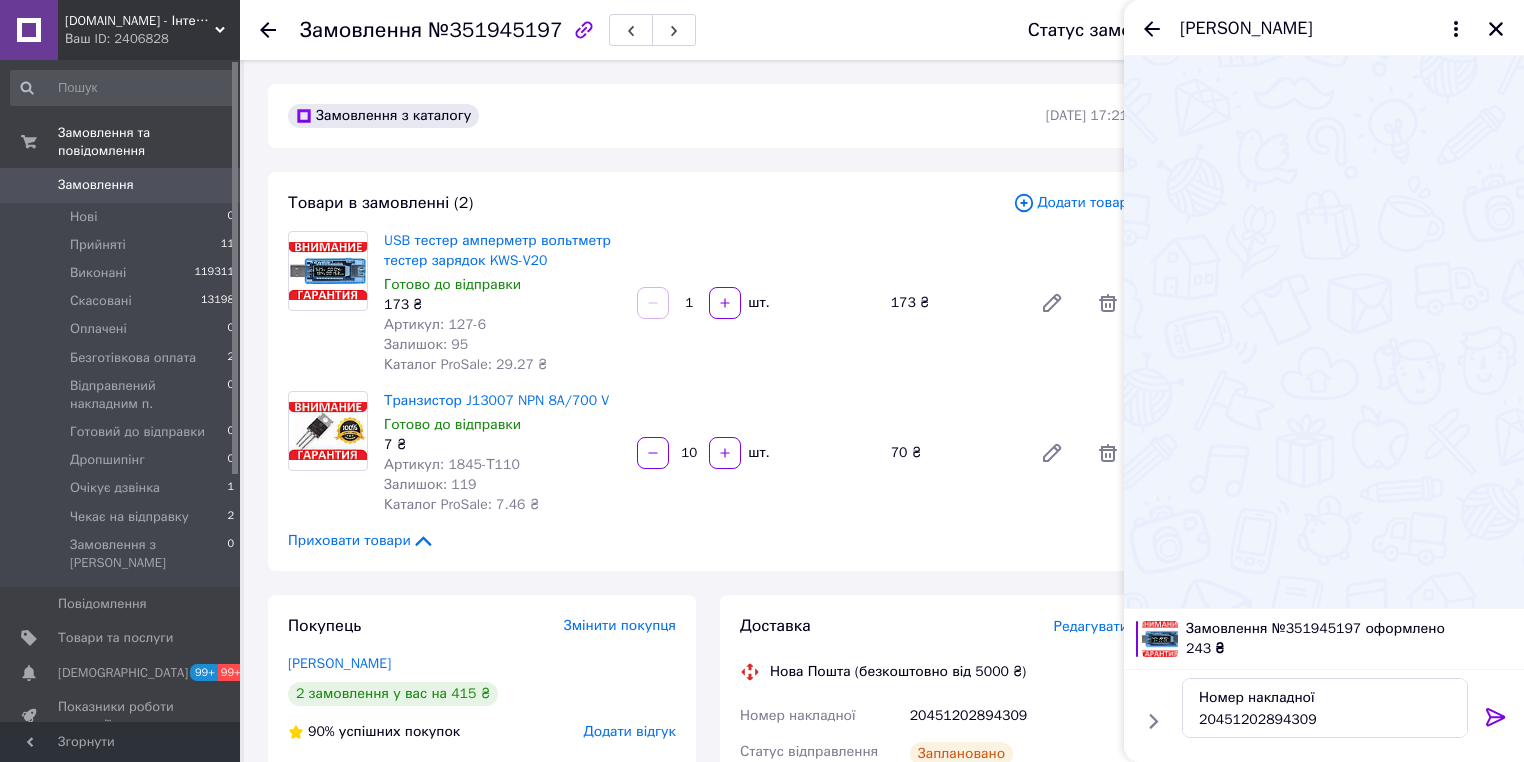 drag, startPoint x: 1492, startPoint y: 707, endPoint x: 1480, endPoint y: 694, distance: 17.691807 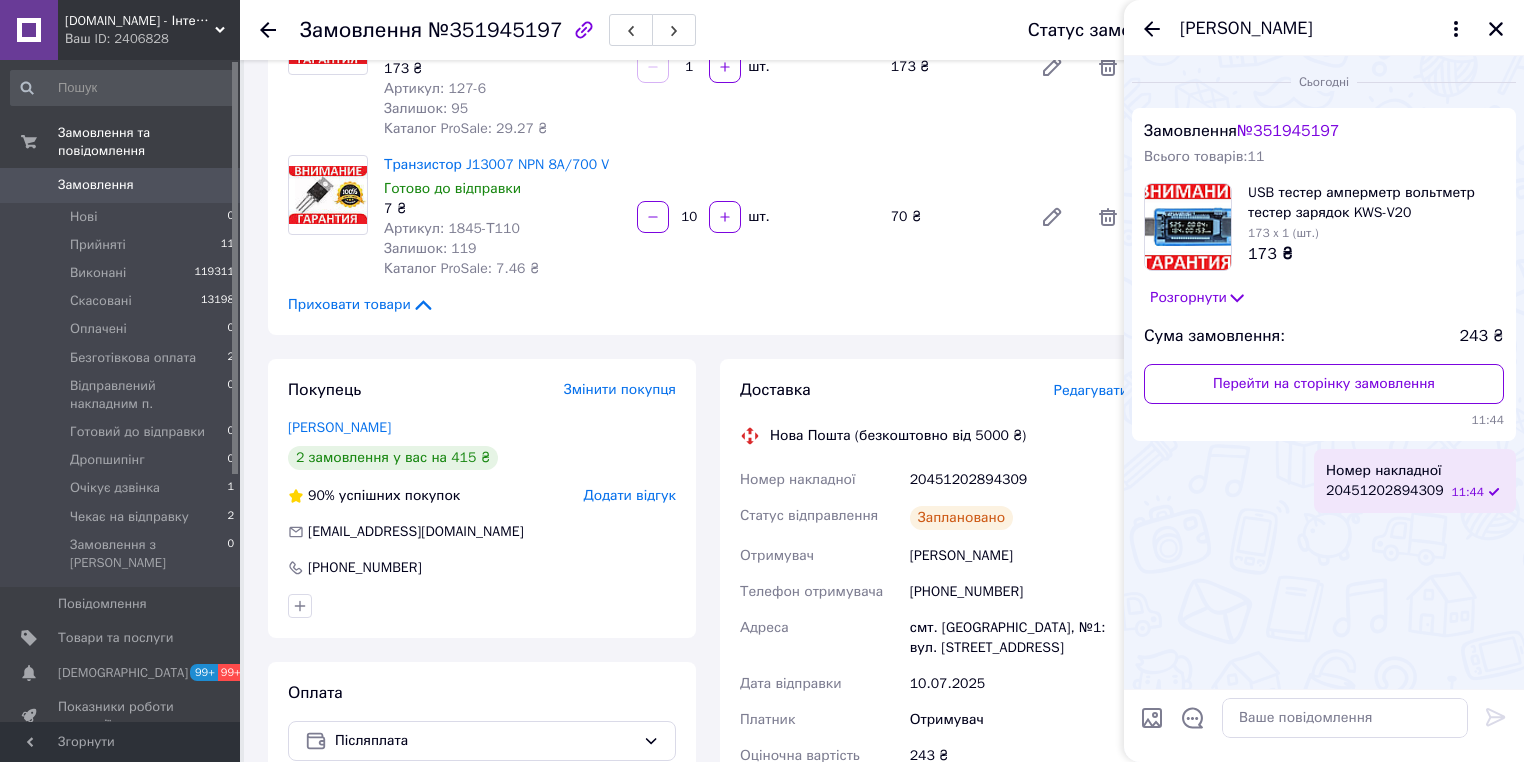 scroll, scrollTop: 320, scrollLeft: 0, axis: vertical 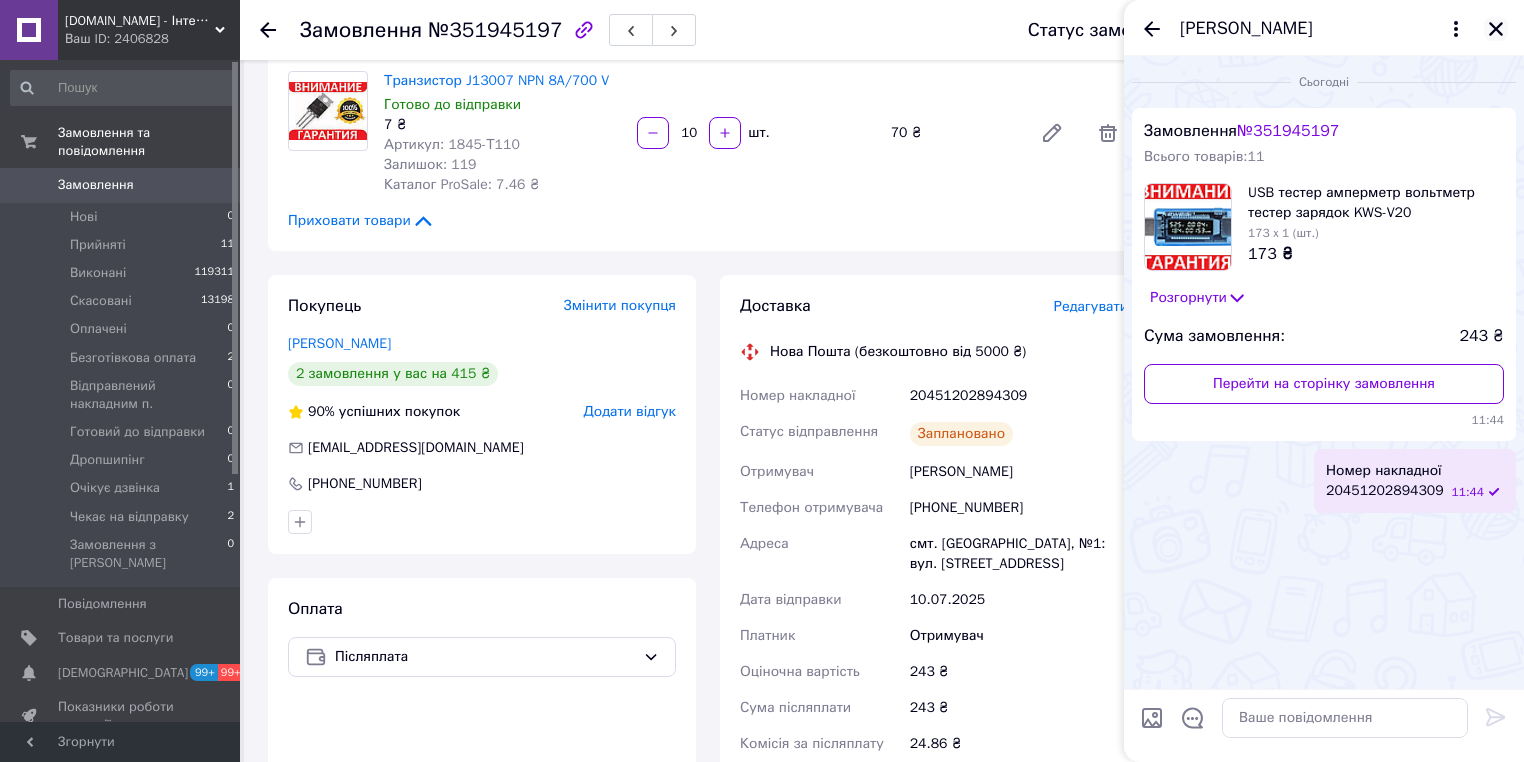 click 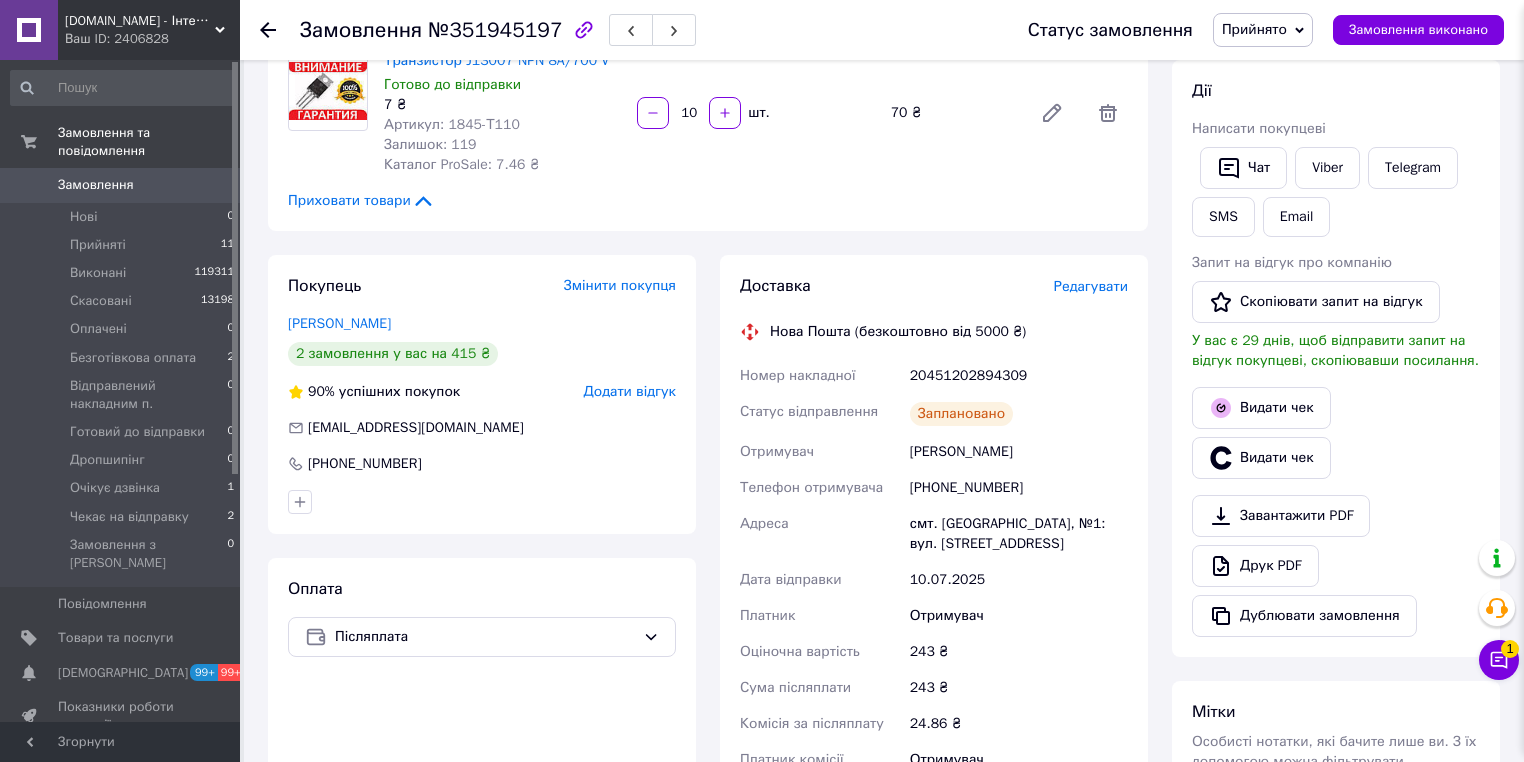 scroll, scrollTop: 800, scrollLeft: 0, axis: vertical 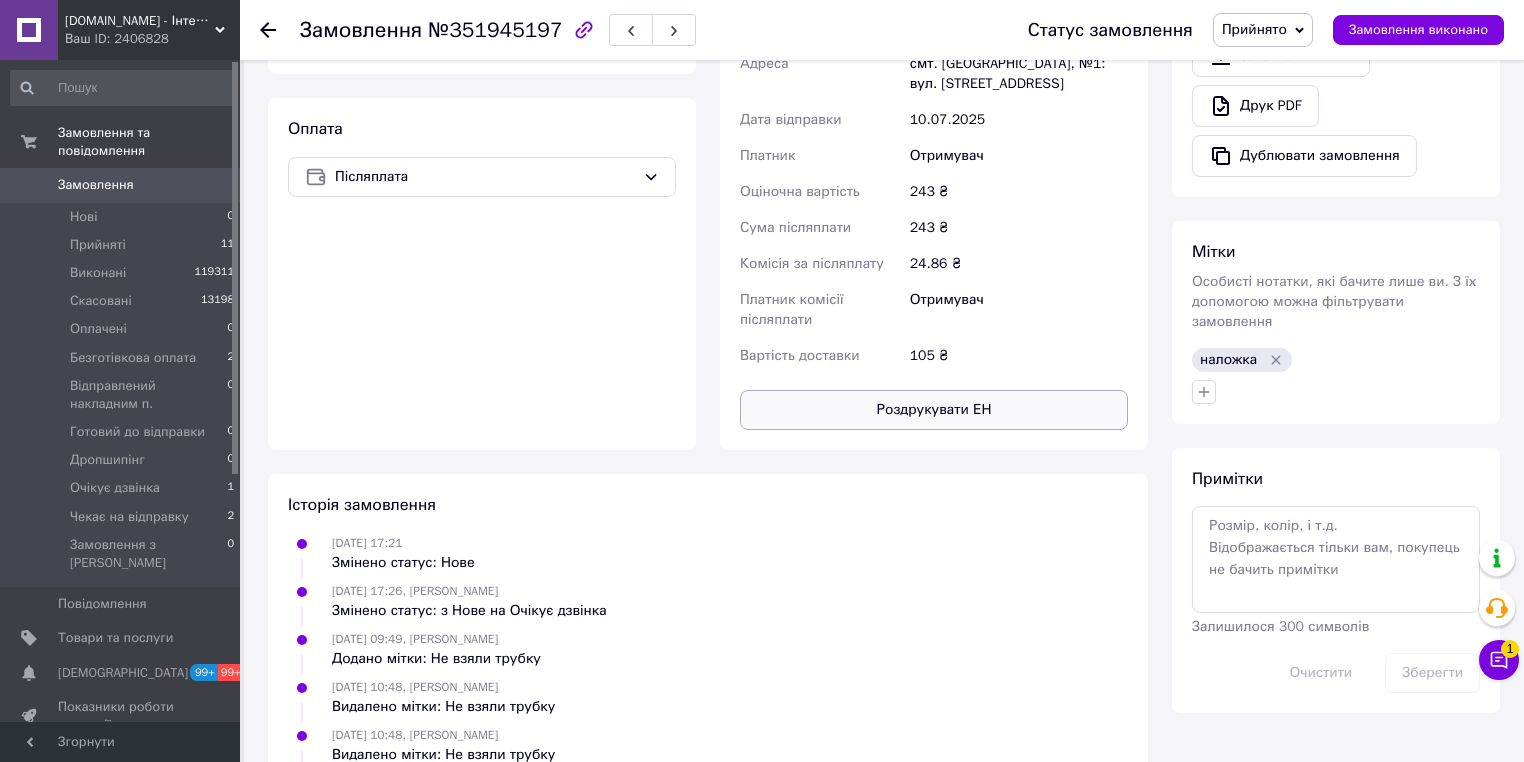 click on "Роздрукувати ЕН" at bounding box center (934, 410) 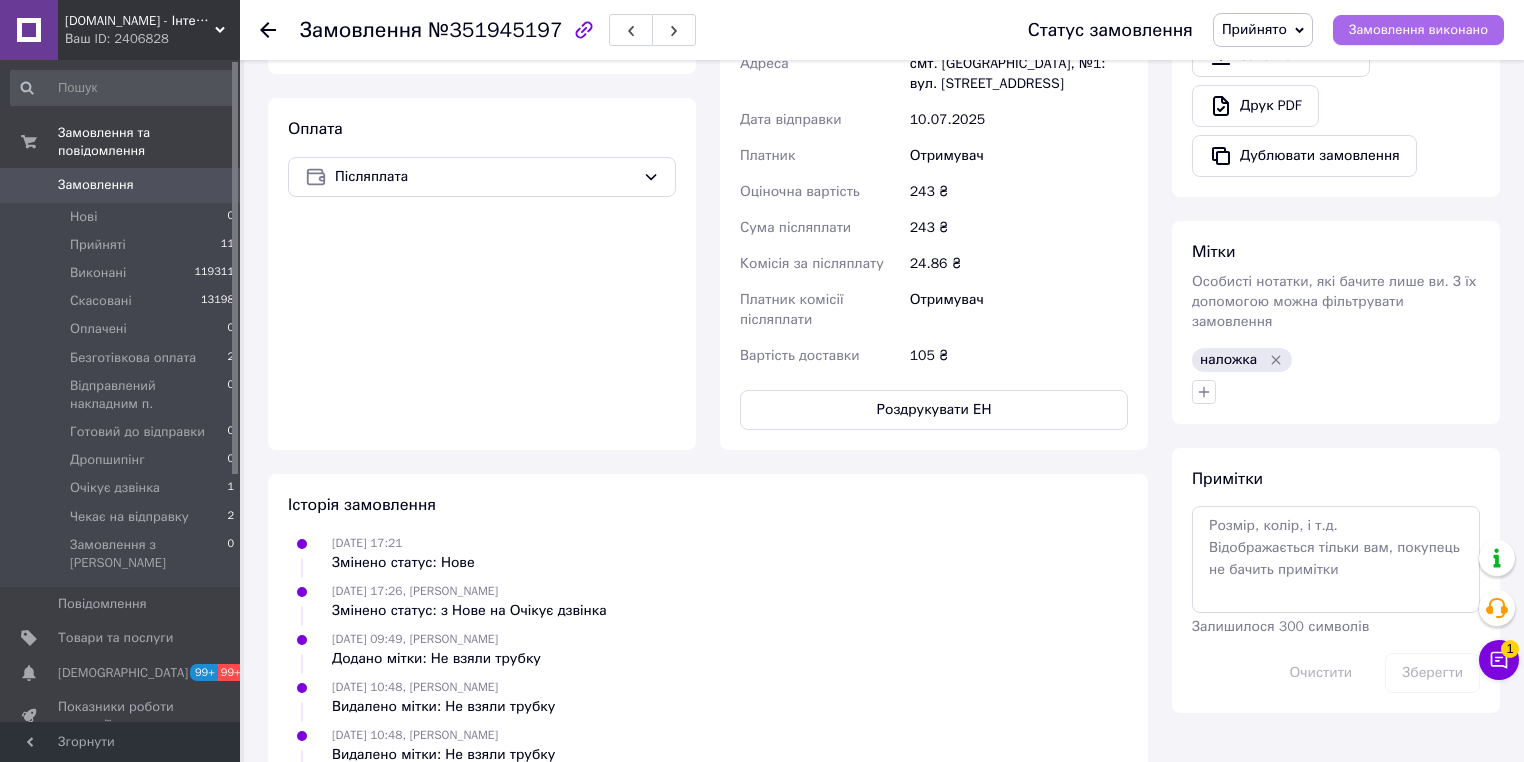 click on "Замовлення виконано" at bounding box center [1418, 30] 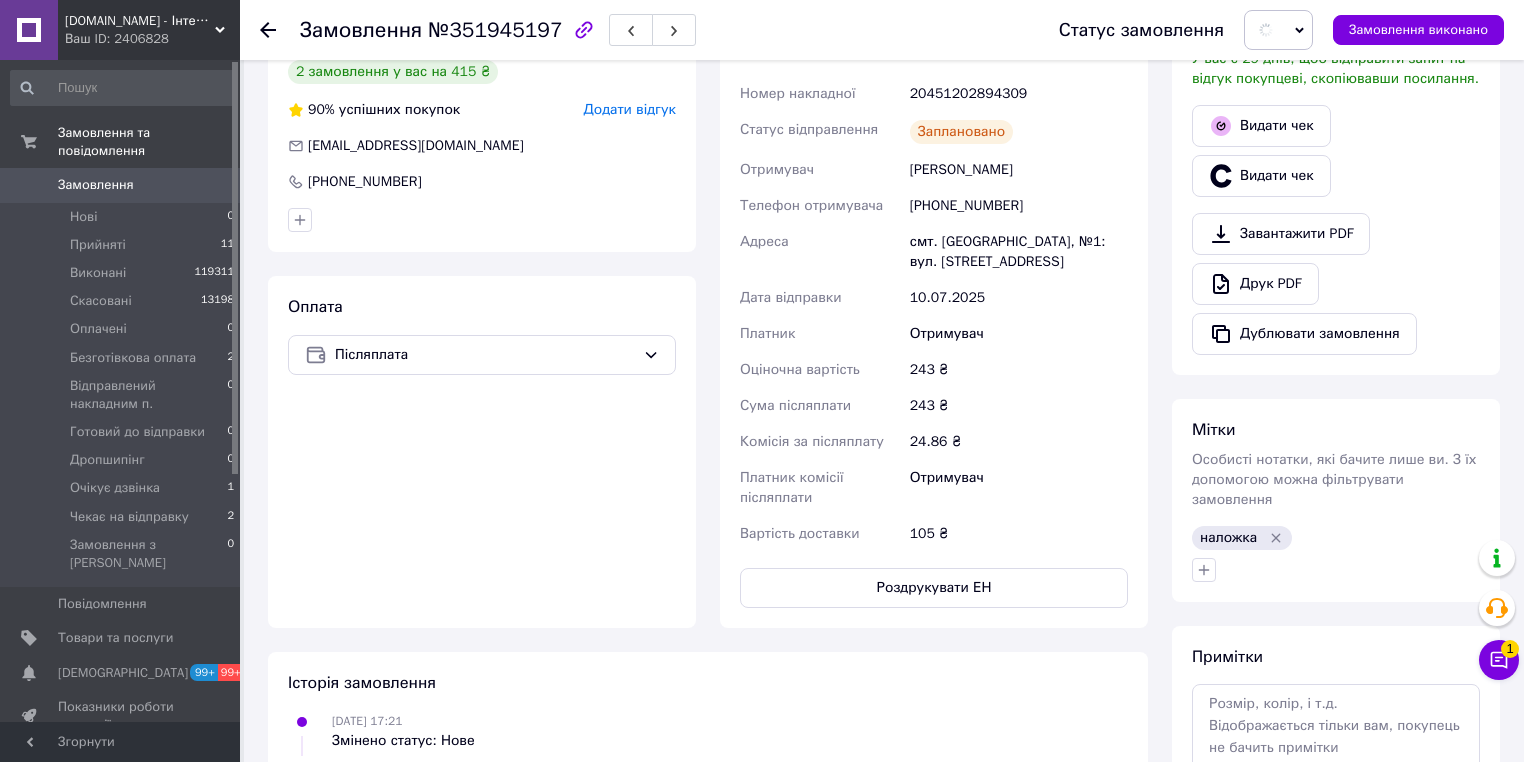 scroll, scrollTop: 320, scrollLeft: 0, axis: vertical 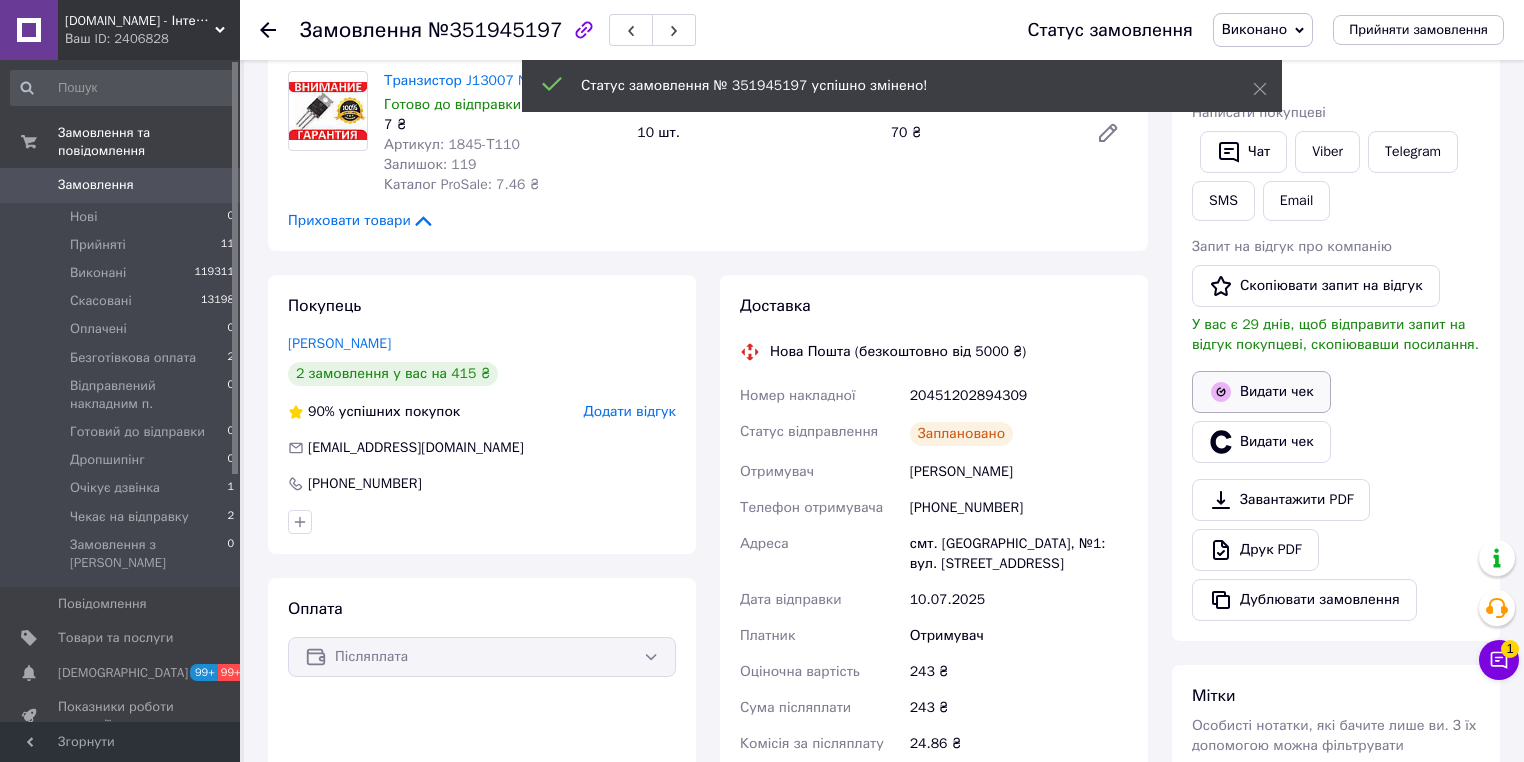 click on "Видати чек" at bounding box center (1261, 392) 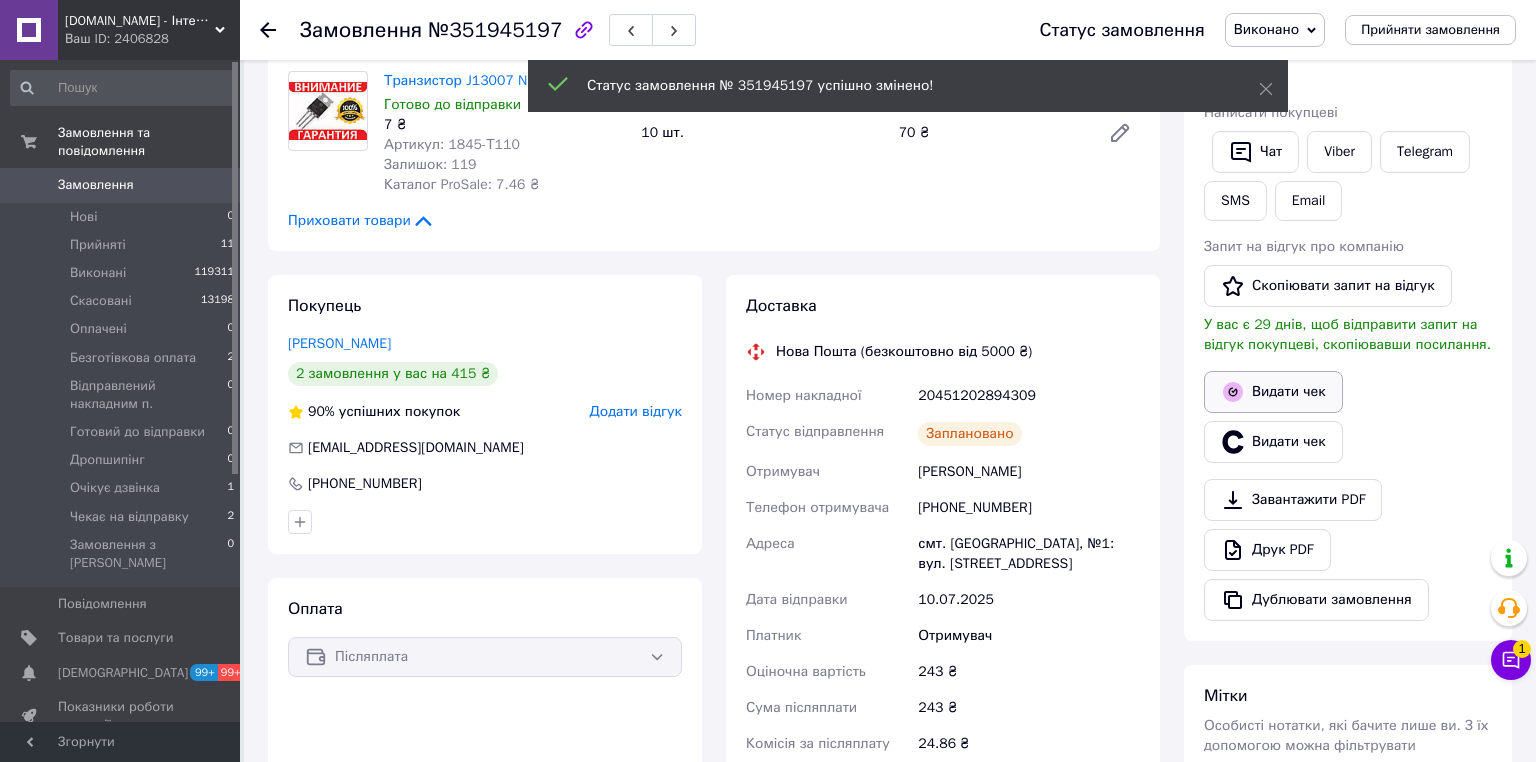 scroll, scrollTop: 4, scrollLeft: 0, axis: vertical 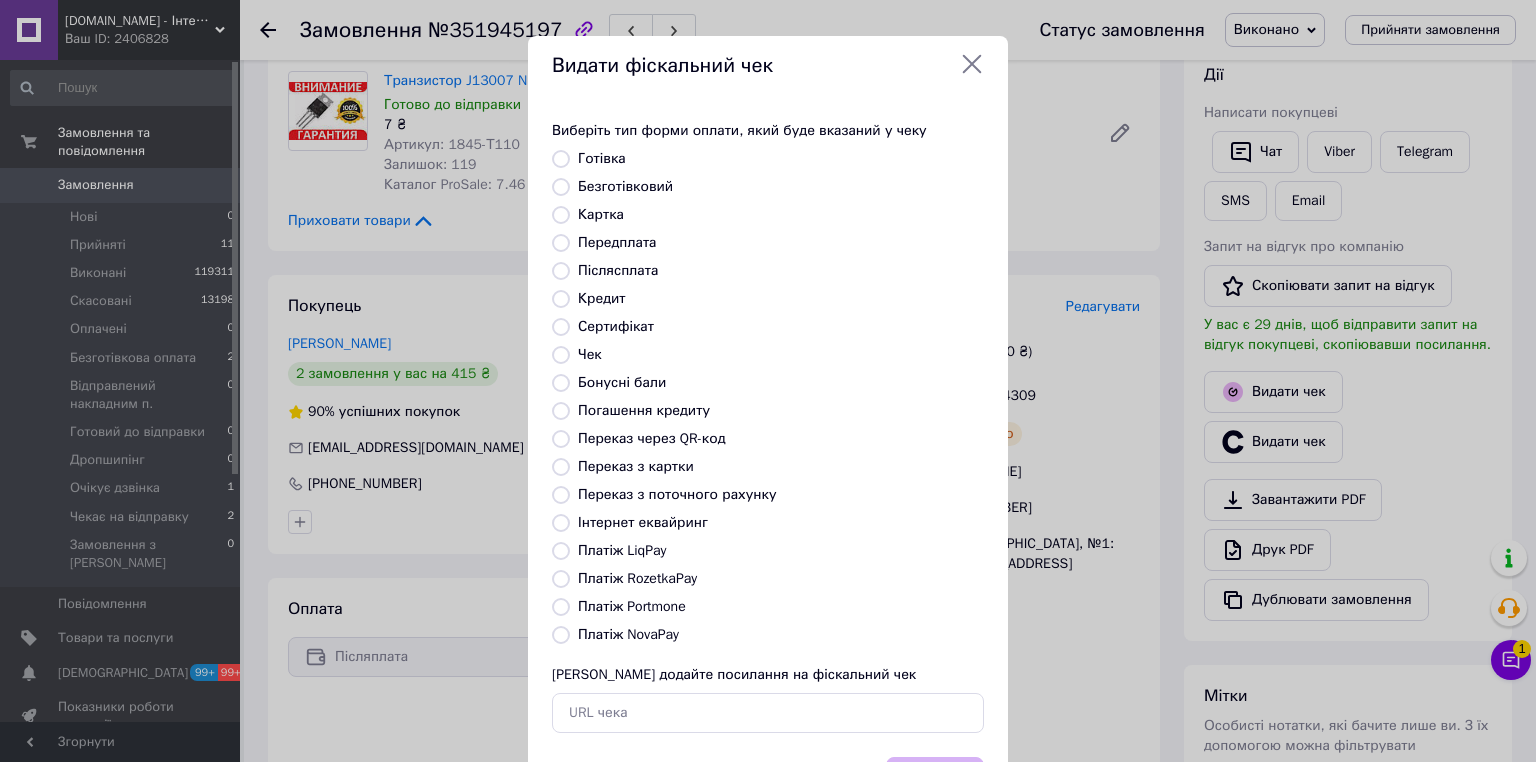 click on "Платіж RozetkaPay" at bounding box center (561, 579) 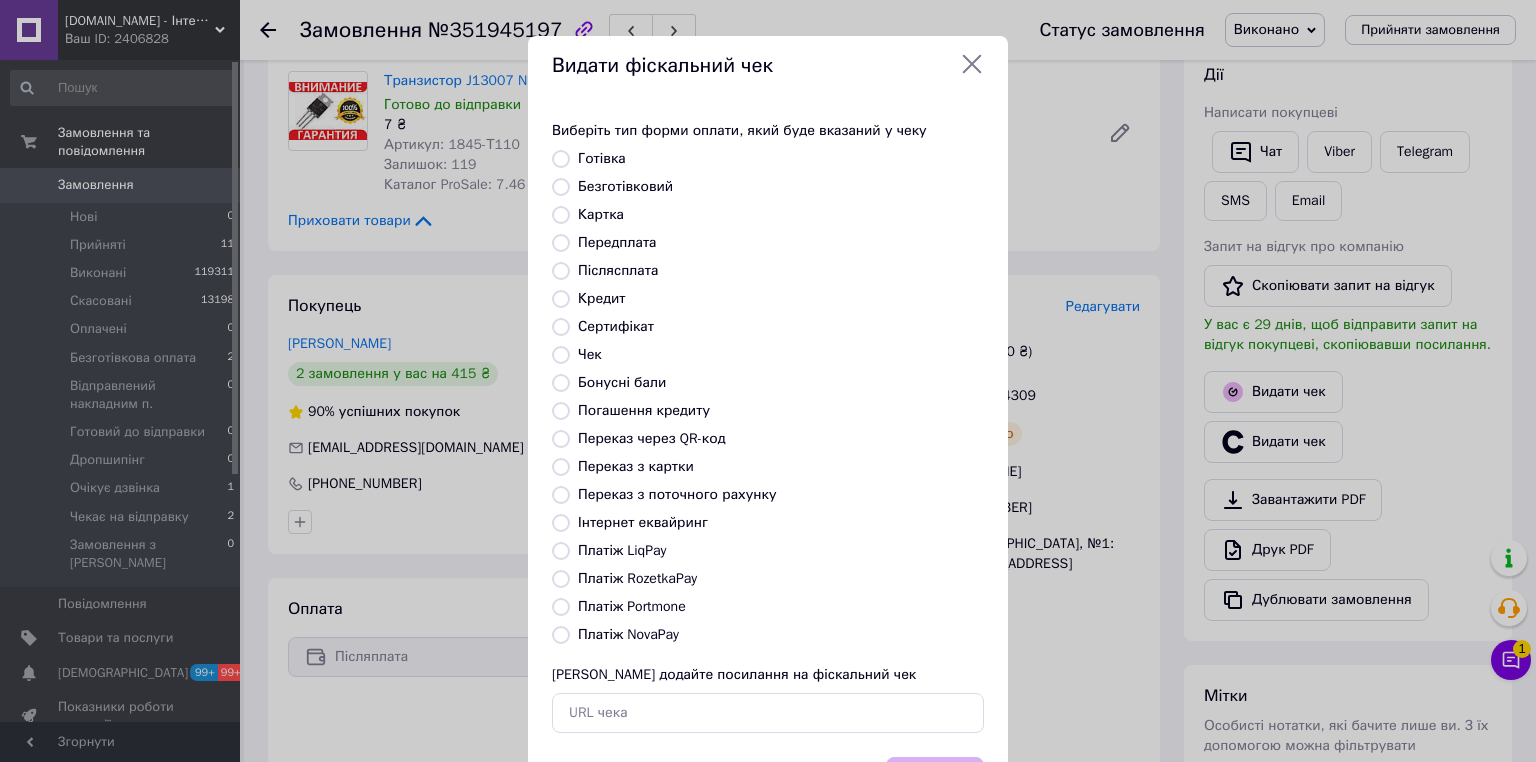 radio on "true" 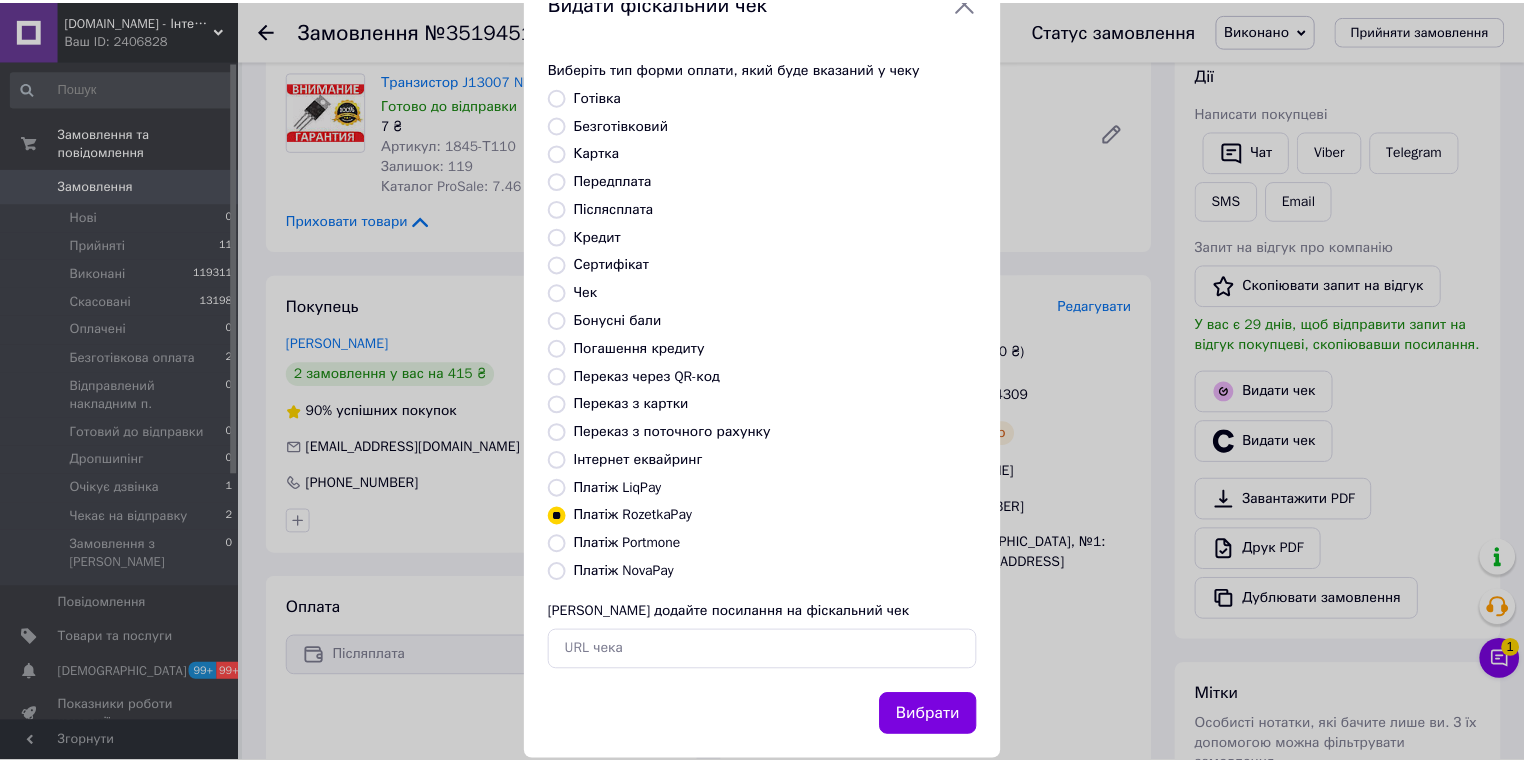 scroll, scrollTop: 96, scrollLeft: 0, axis: vertical 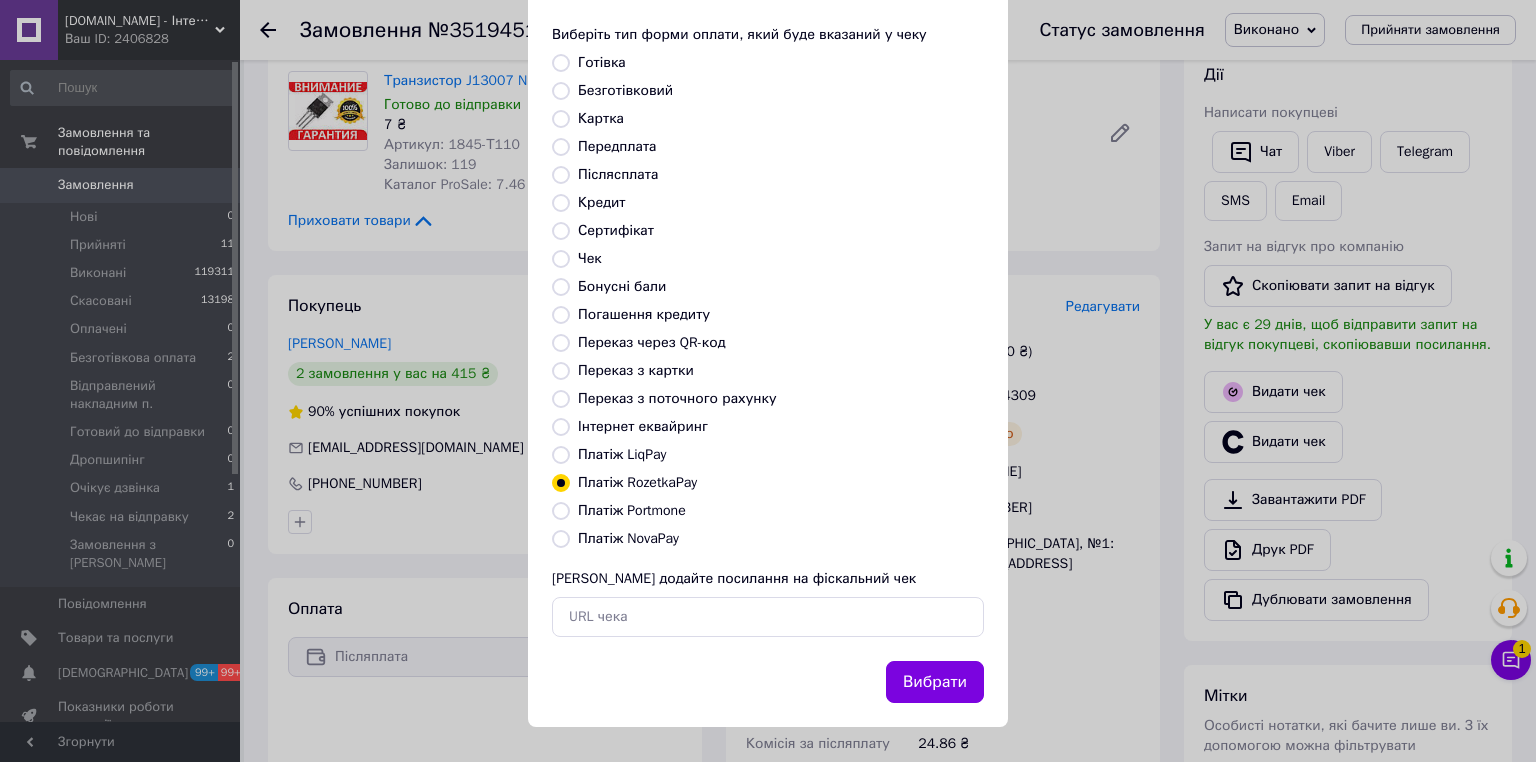 click on "Видати фіскальний чек Виберіть тип форми оплати, який буде вказаний у чеку Готівка Безготівковий Картка Передплата Післясплата Кредит Сертифікат Чек Бонусні бали Погашення кредиту Переказ через QR-код Переказ з картки Переказ з поточного рахунку Інтернет еквайринг Платіж LiqPay Платіж RozetkaPay Платіж Portmone Платіж NovaPay Або додайте посилання на фіскальний чек Вибрати" at bounding box center [768, 333] 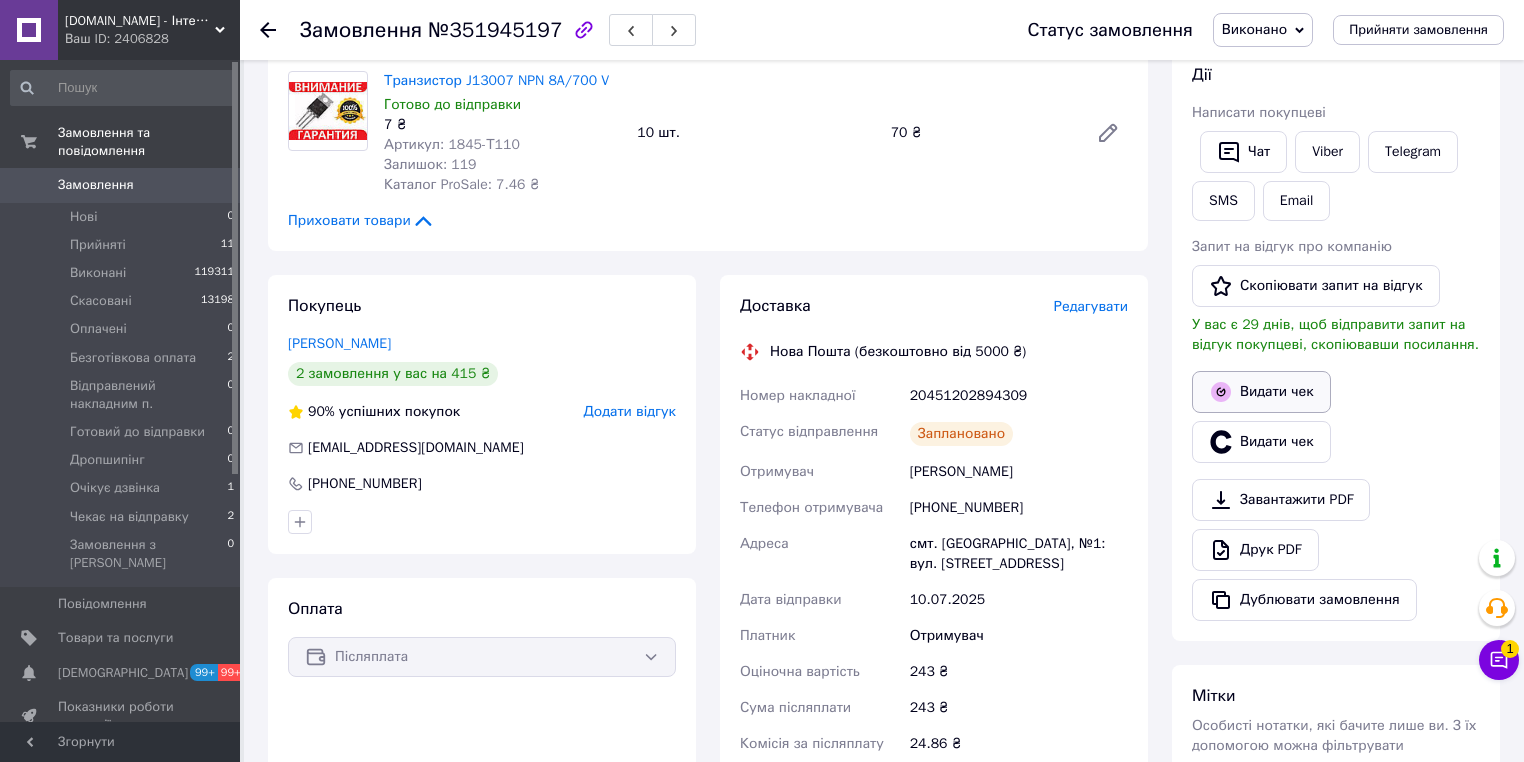 click on "Видати чек" at bounding box center (1261, 392) 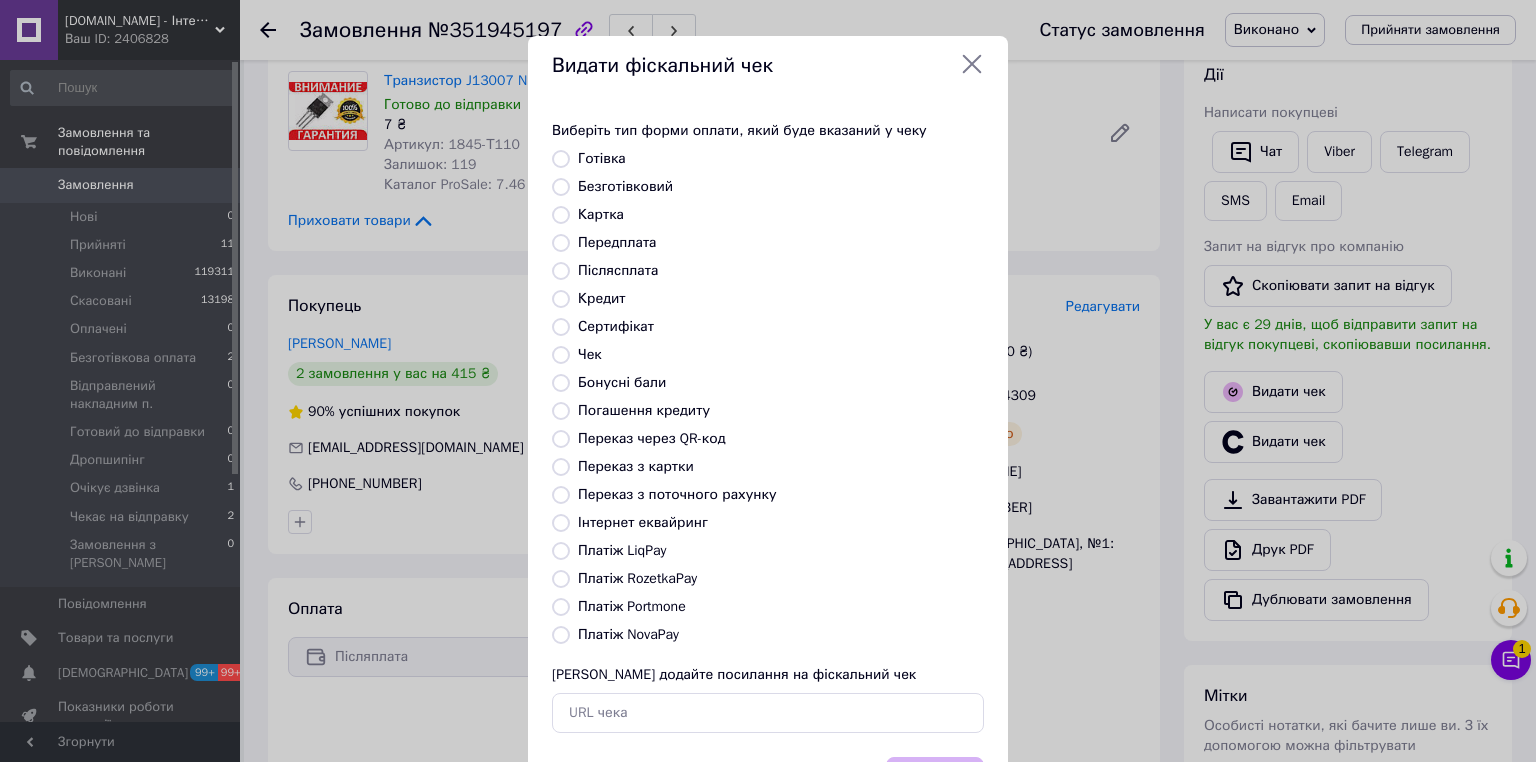 scroll, scrollTop: 4, scrollLeft: 0, axis: vertical 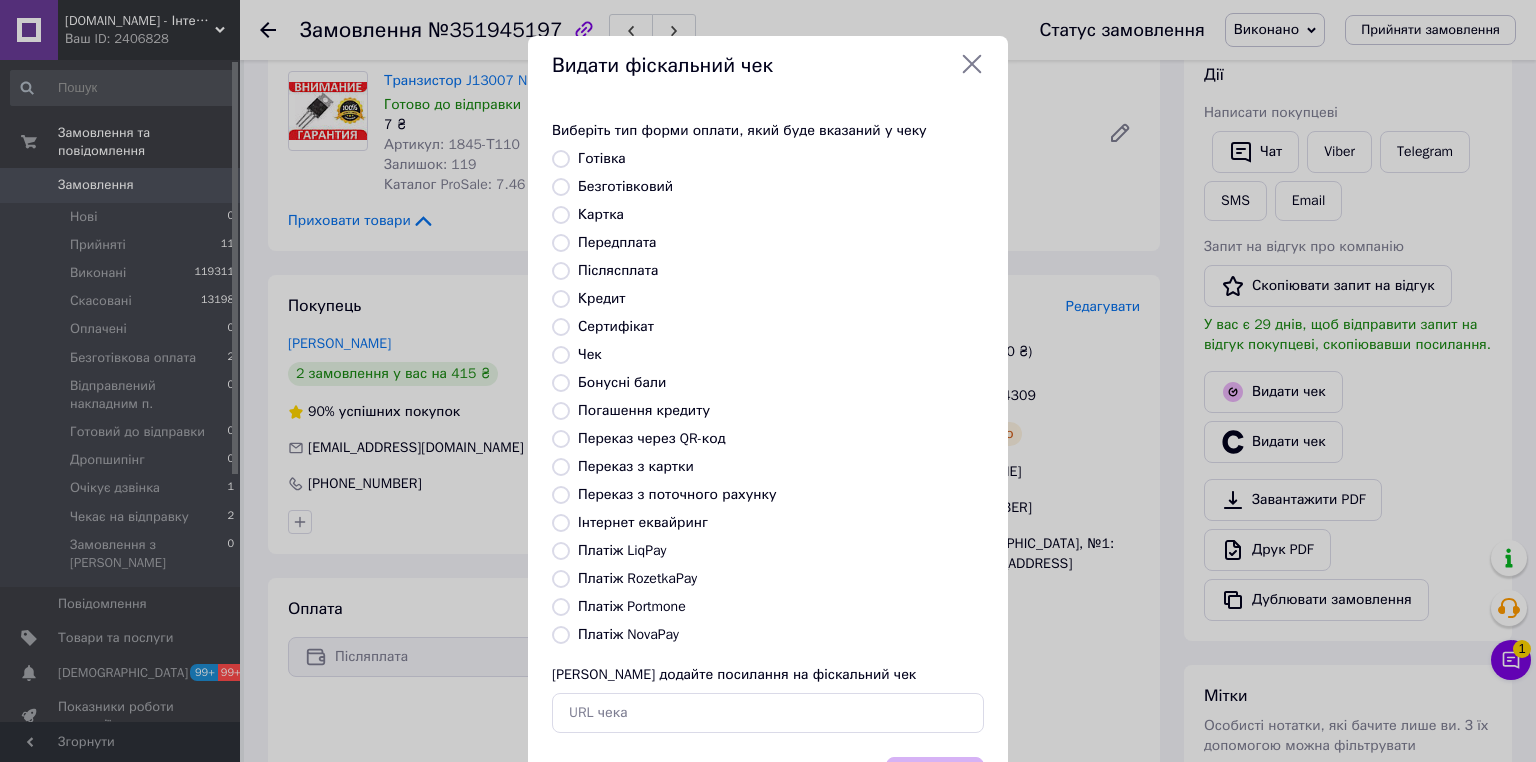 click on "Платіж RozetkaPay" at bounding box center (561, 579) 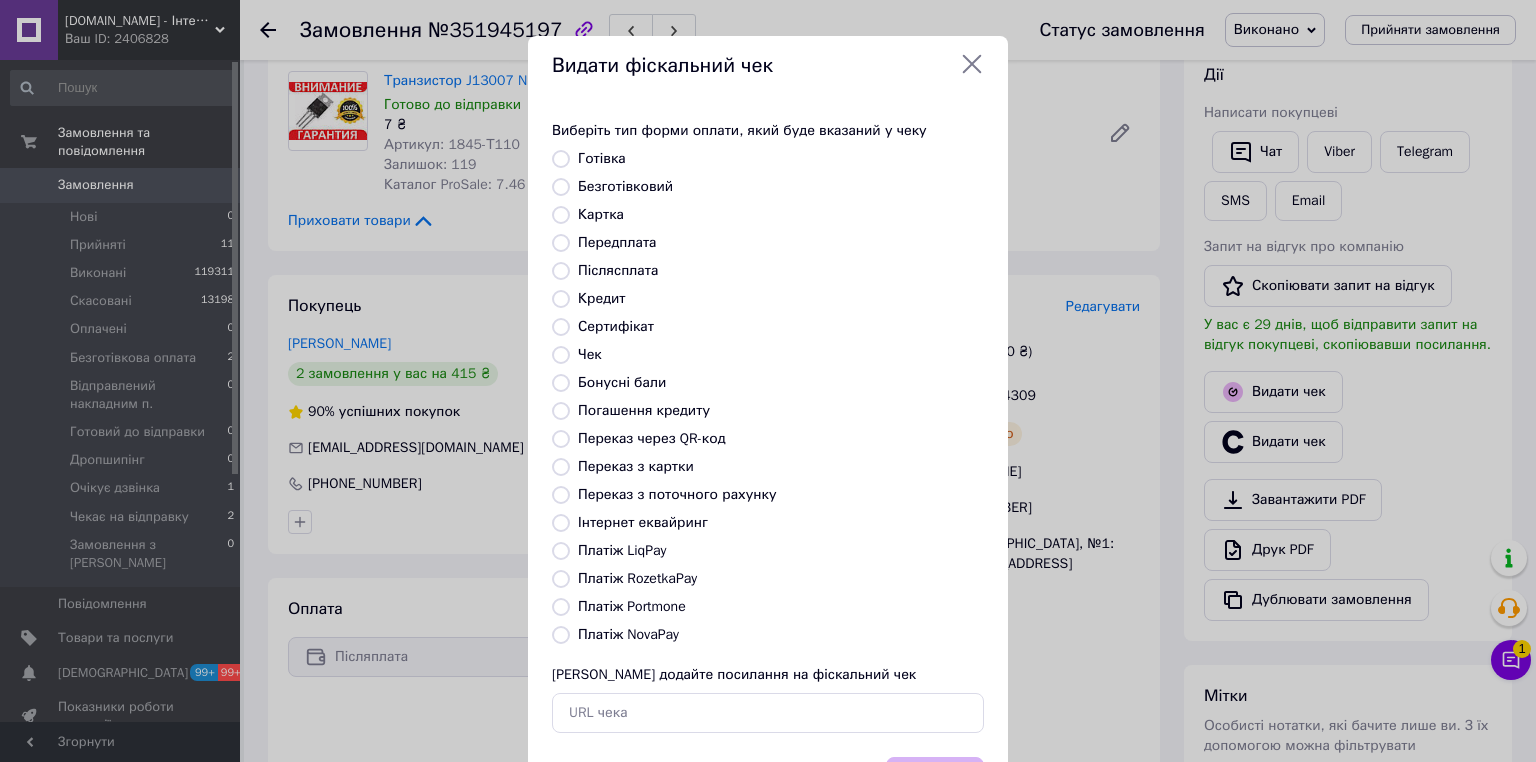 radio on "true" 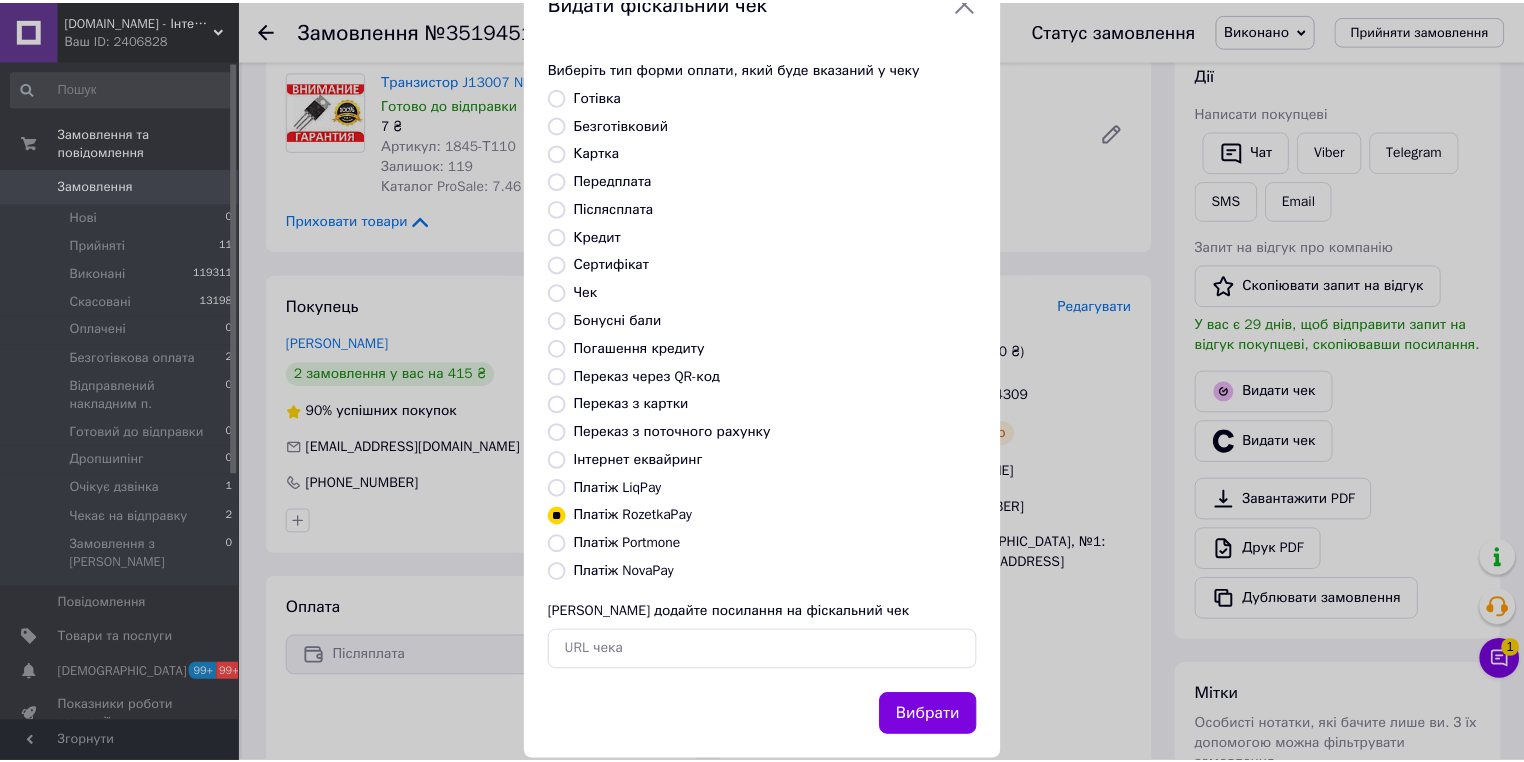 scroll, scrollTop: 96, scrollLeft: 0, axis: vertical 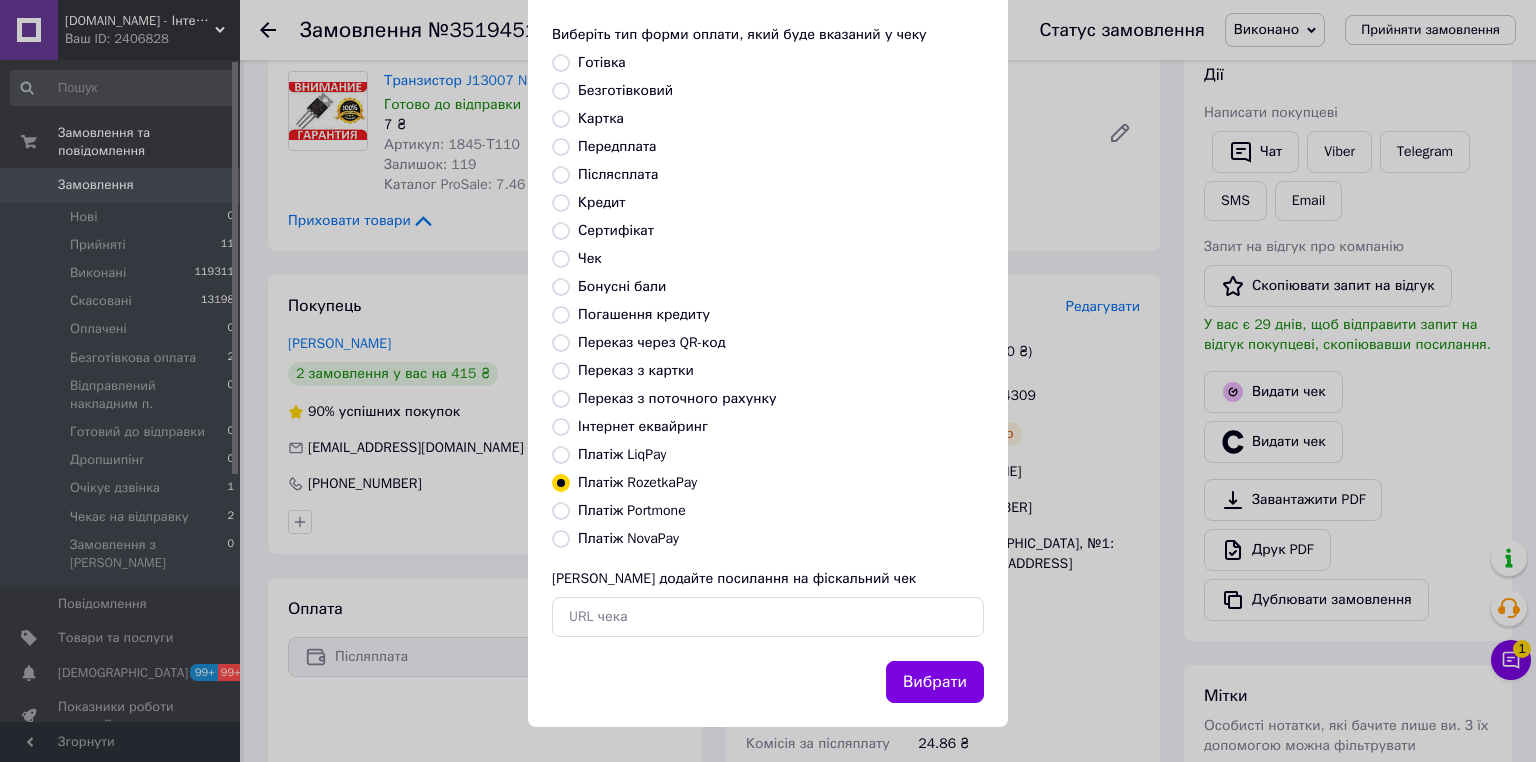 click on "Видати фіскальний чек Виберіть тип форми оплати, який буде вказаний у чеку Готівка Безготівковий Картка Передплата Післясплата Кредит Сертифікат Чек Бонусні бали Погашення кредиту Переказ через QR-код Переказ з картки Переказ з поточного рахунку Інтернет еквайринг Платіж LiqPay Платіж RozetkaPay Платіж Portmone Платіж NovaPay Або додайте посилання на фіскальний чек Вибрати" at bounding box center [768, 333] 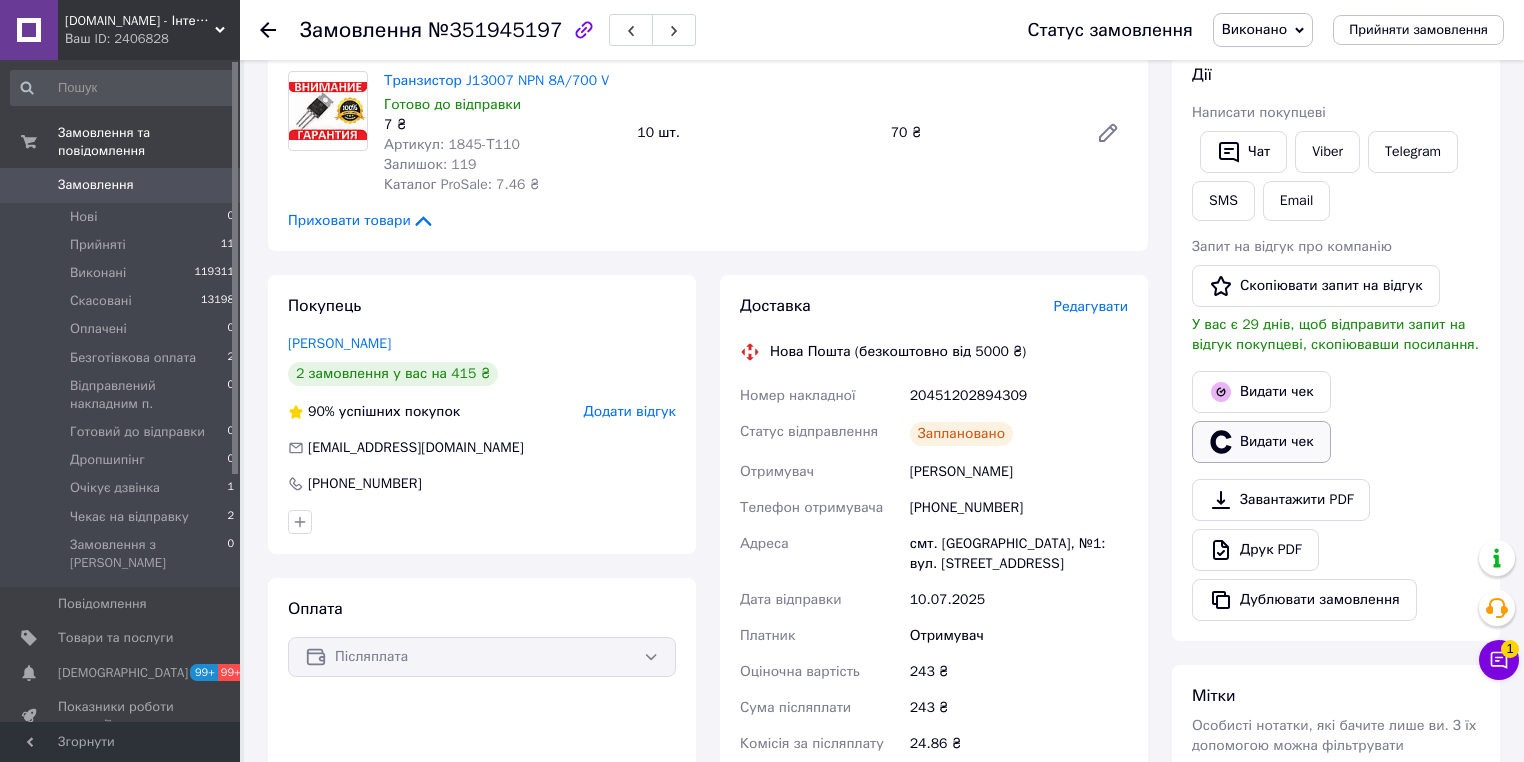 click on "Видати чек" at bounding box center [1261, 442] 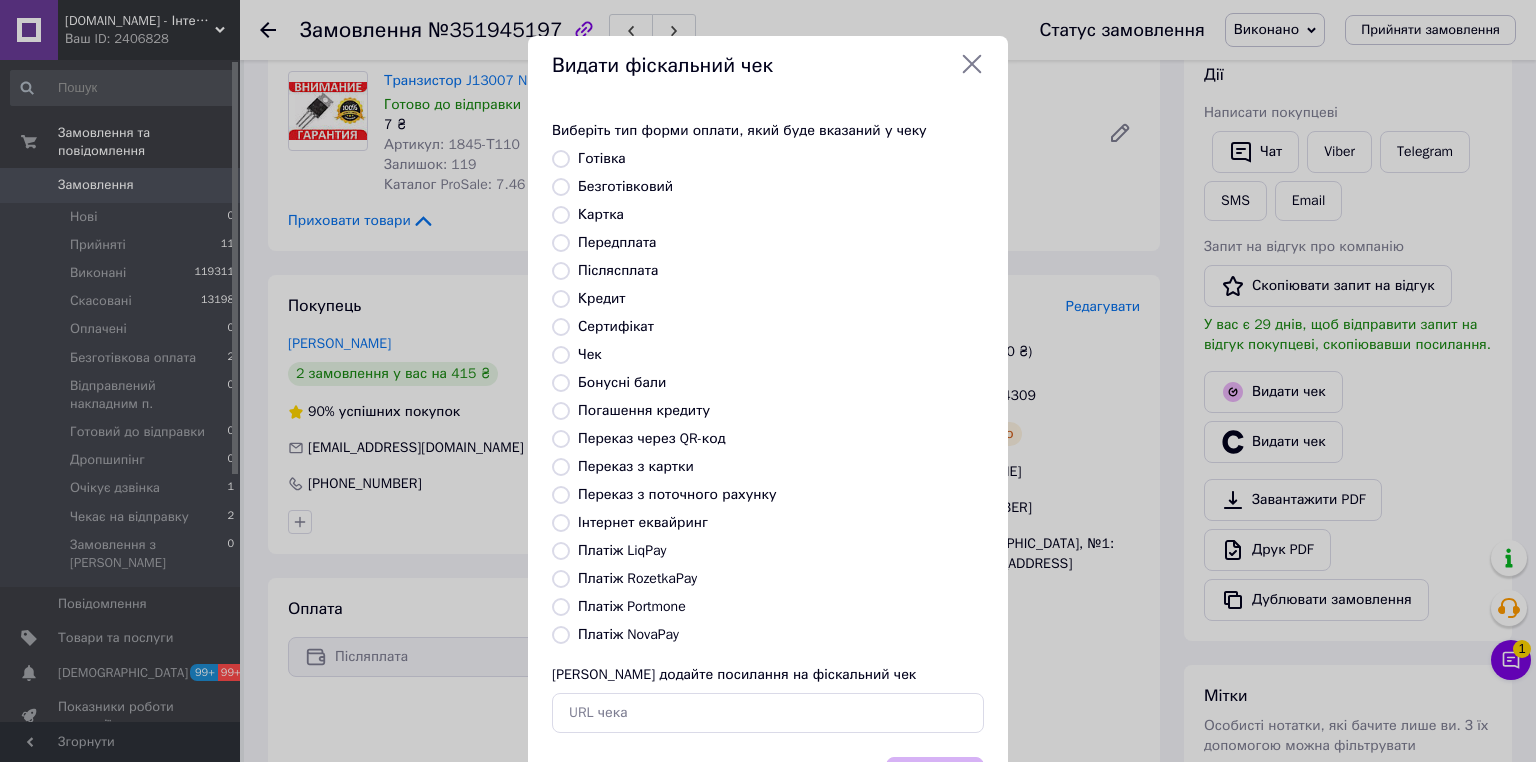 scroll, scrollTop: 4, scrollLeft: 0, axis: vertical 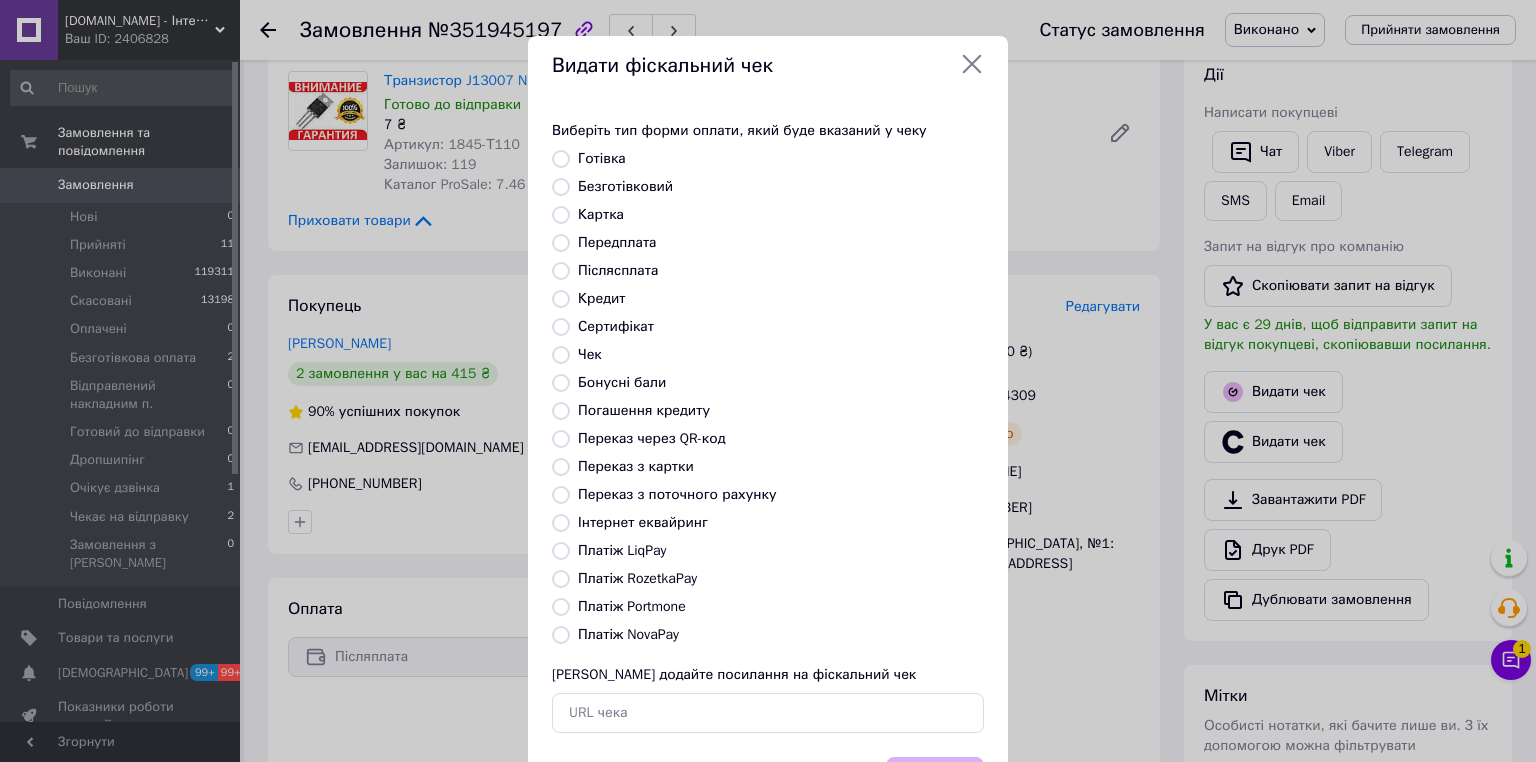 click on "Платіж NovaPay" at bounding box center (561, 635) 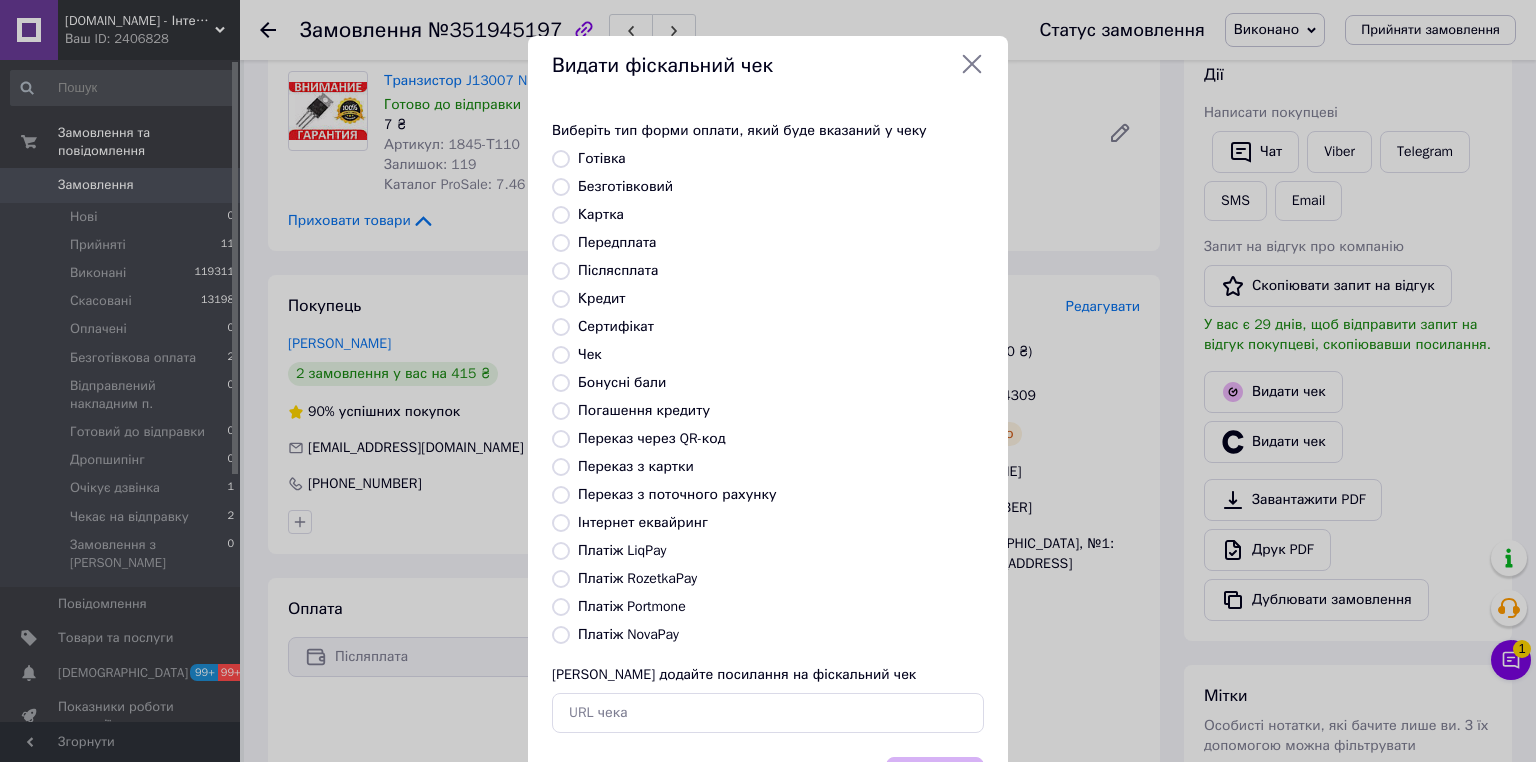 radio on "true" 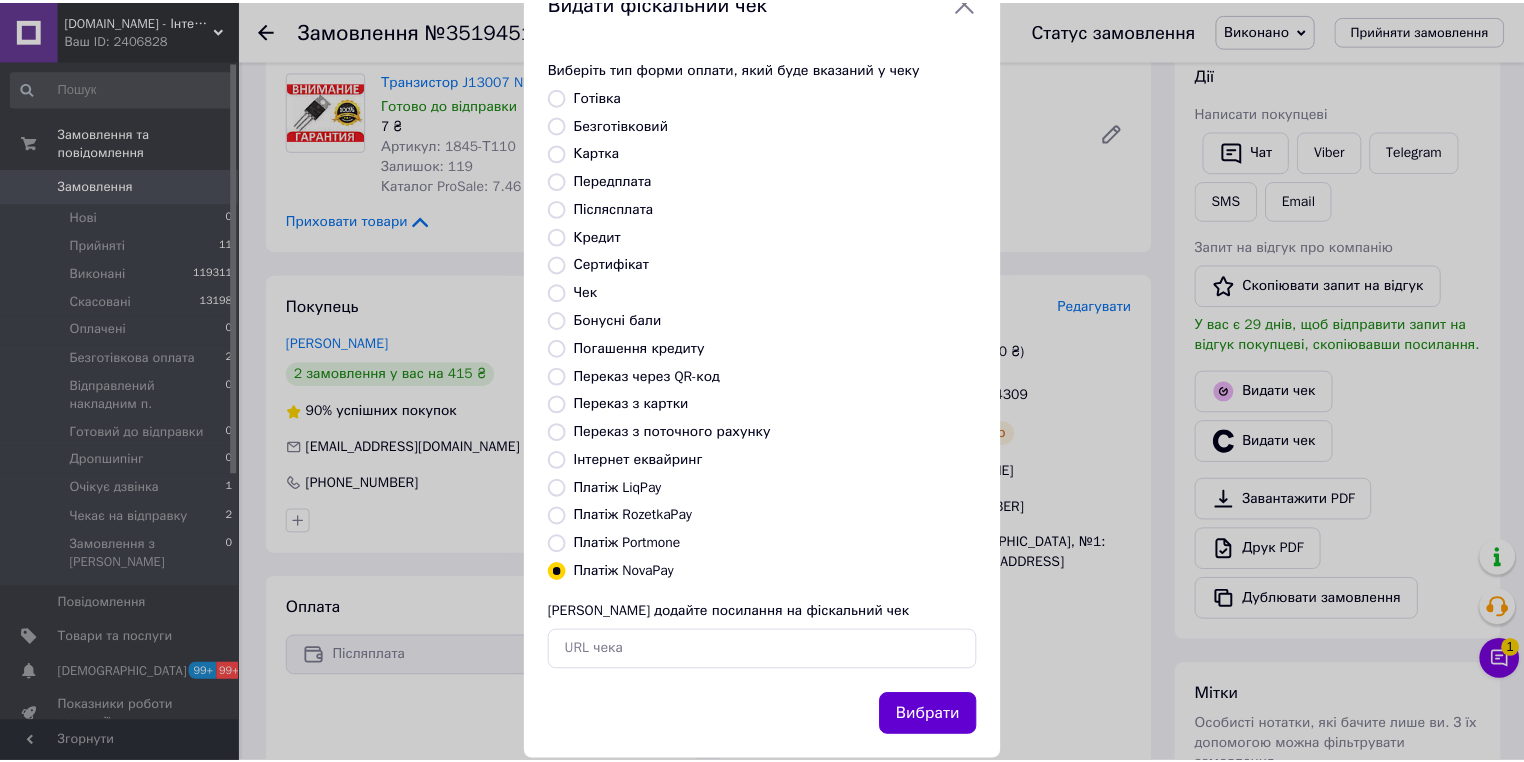 scroll, scrollTop: 96, scrollLeft: 0, axis: vertical 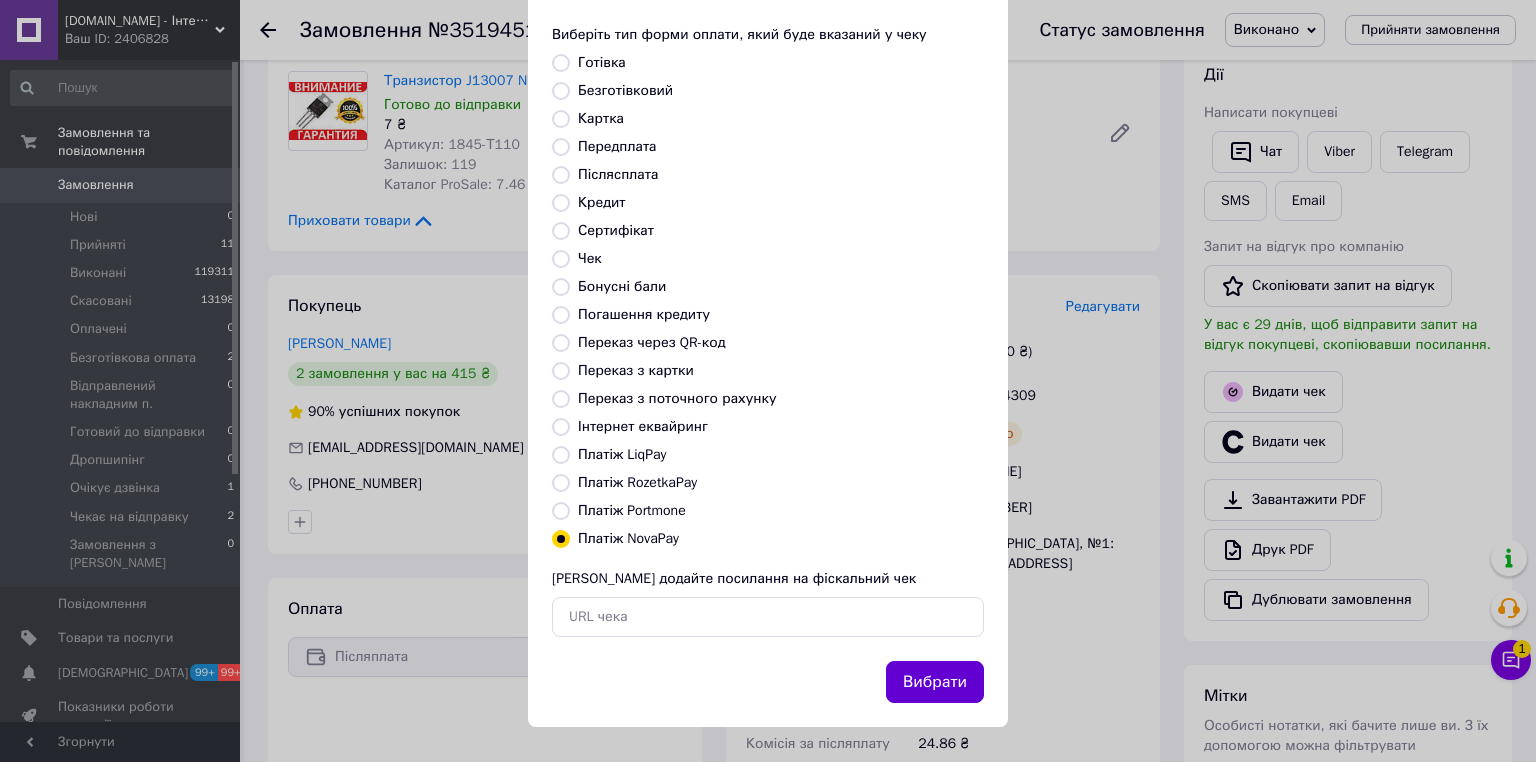 click on "Вибрати" at bounding box center [935, 682] 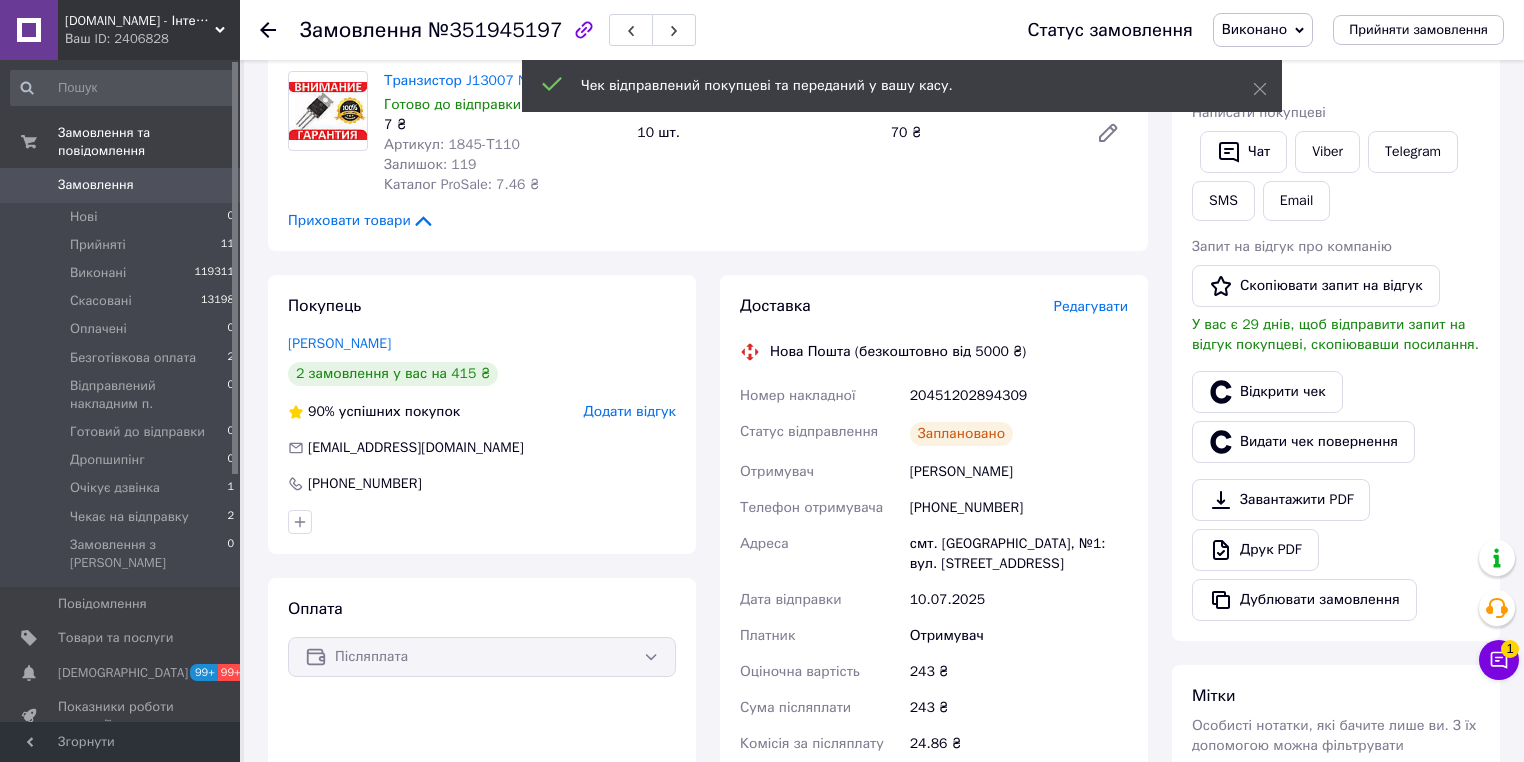 scroll, scrollTop: 24, scrollLeft: 0, axis: vertical 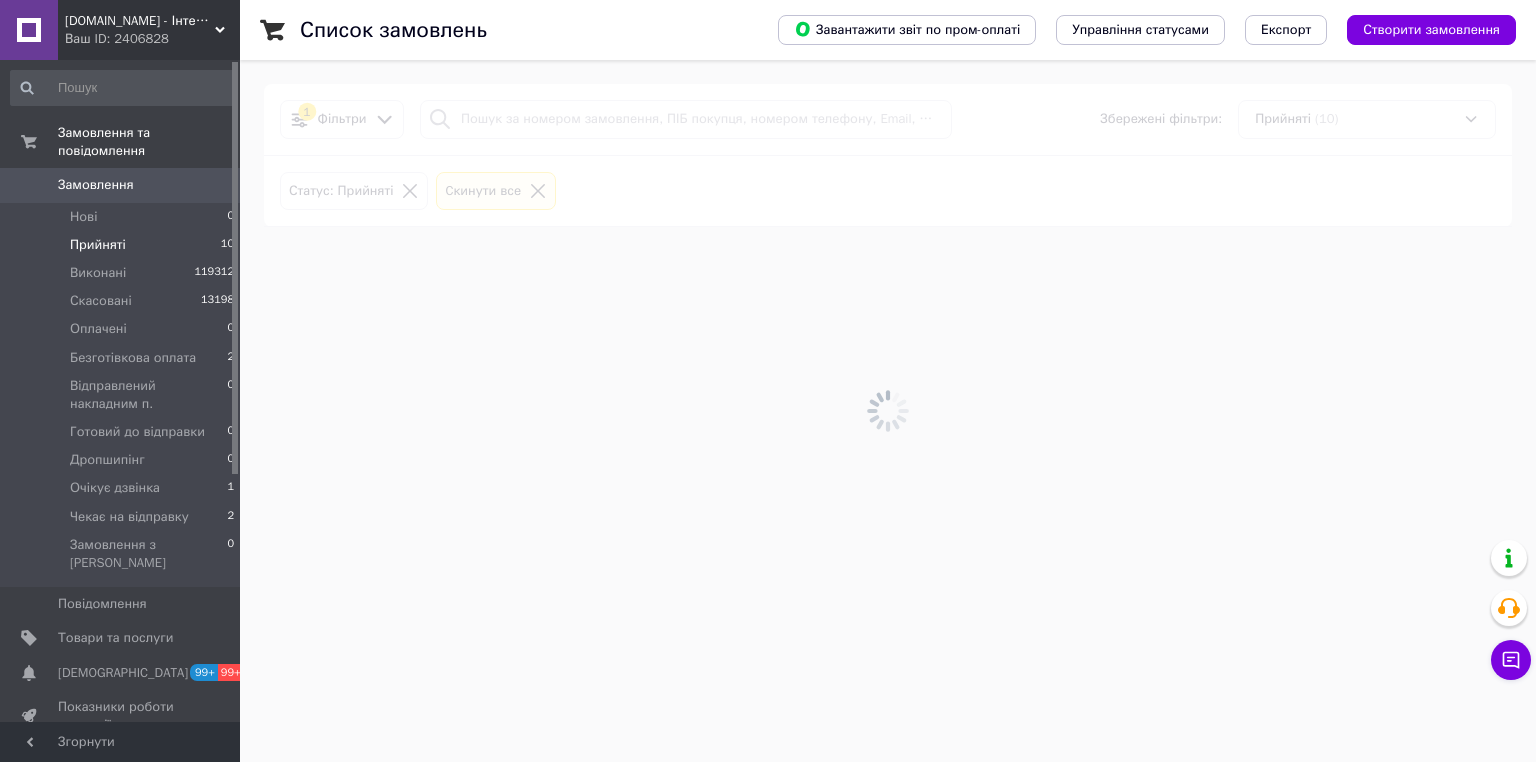 click on "Прийняті" at bounding box center (98, 245) 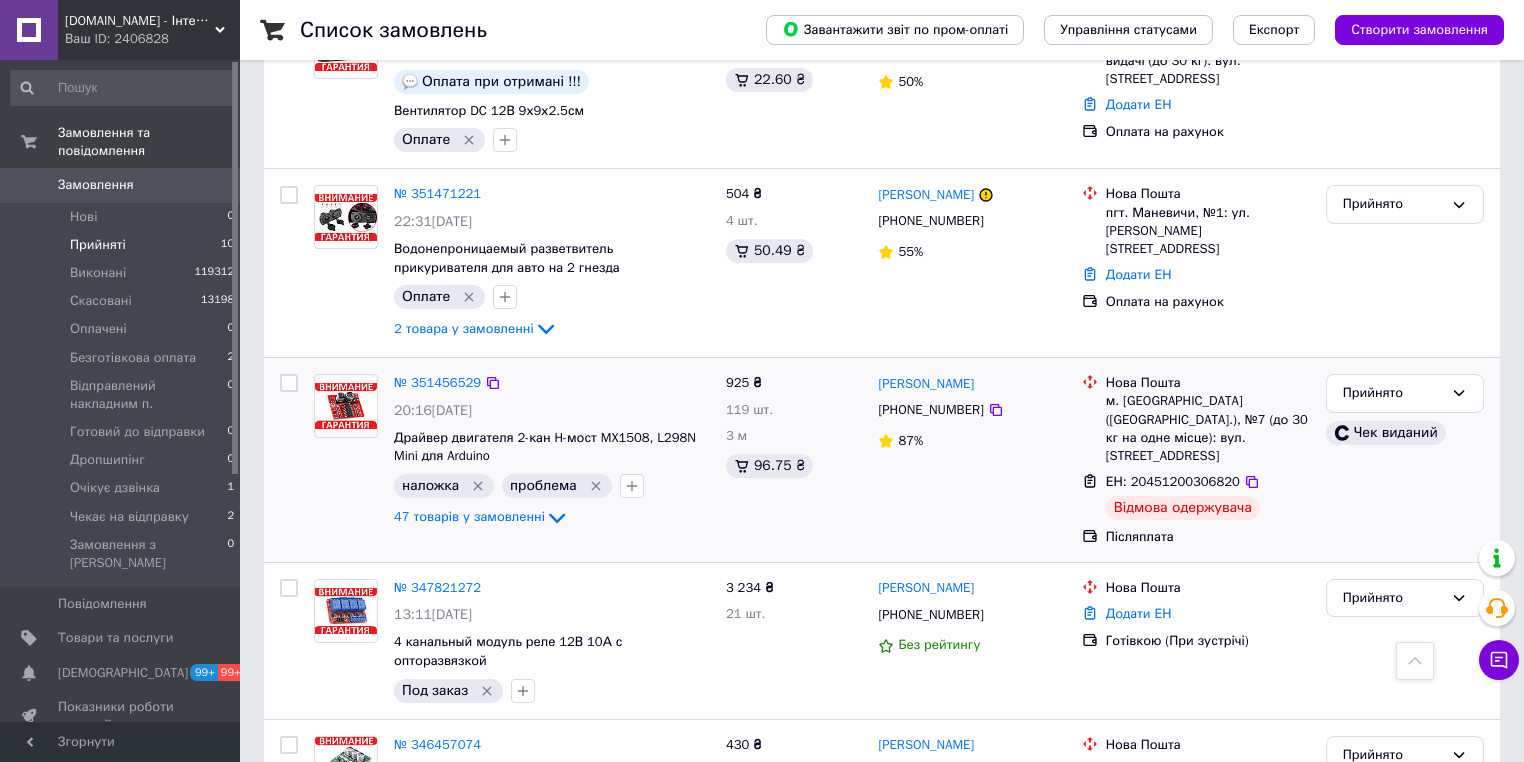 scroll, scrollTop: 1078, scrollLeft: 0, axis: vertical 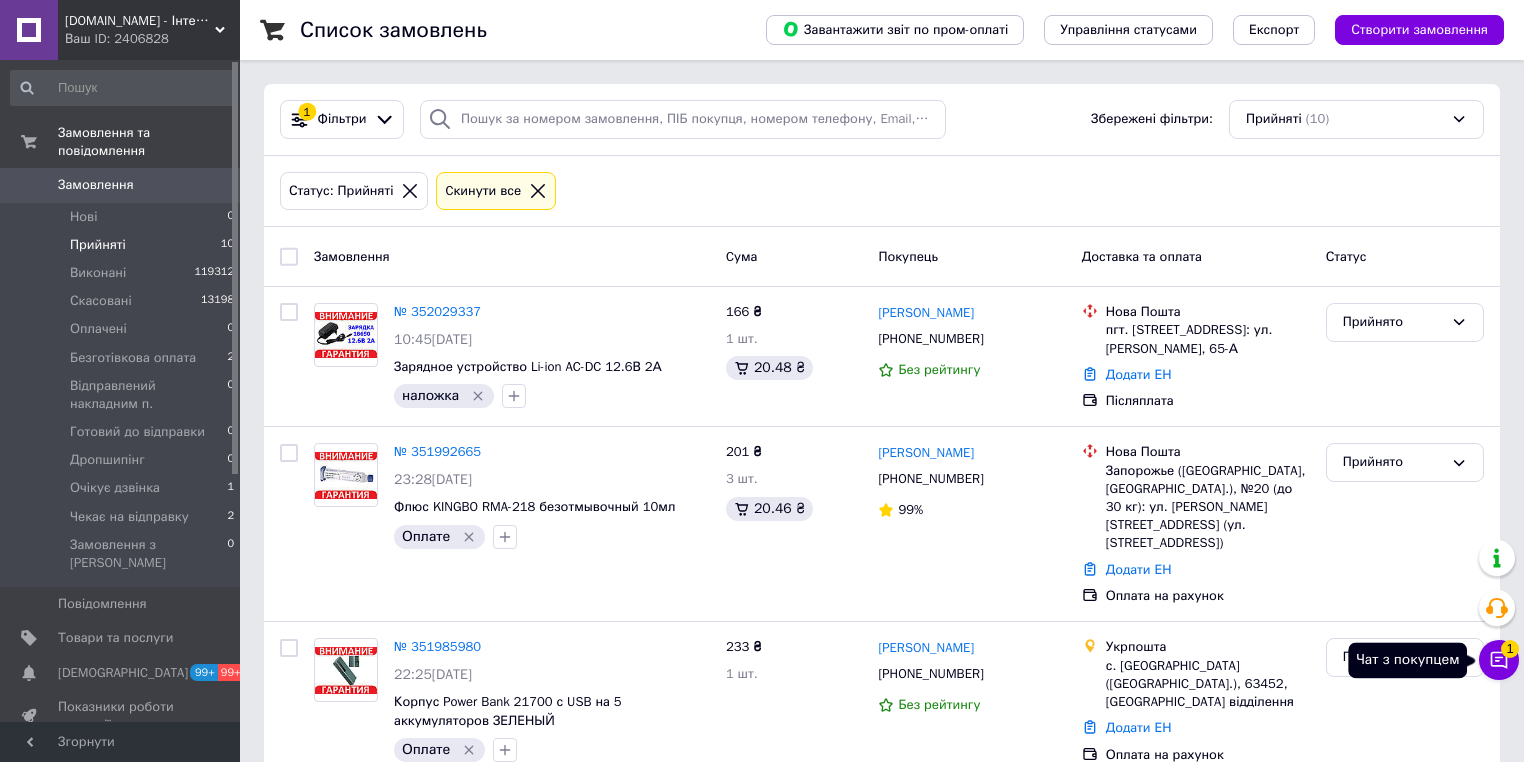 click 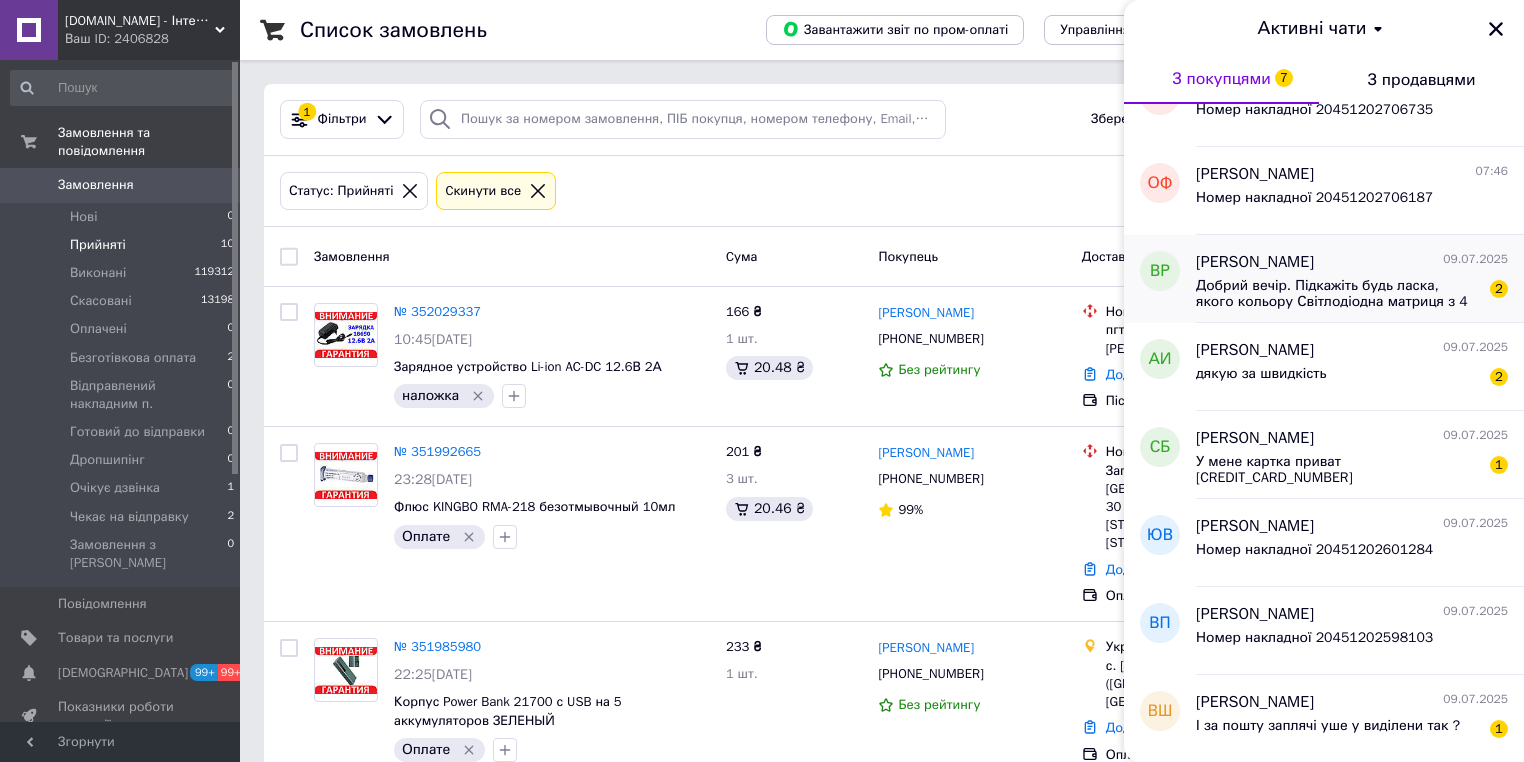 scroll, scrollTop: 2861, scrollLeft: 0, axis: vertical 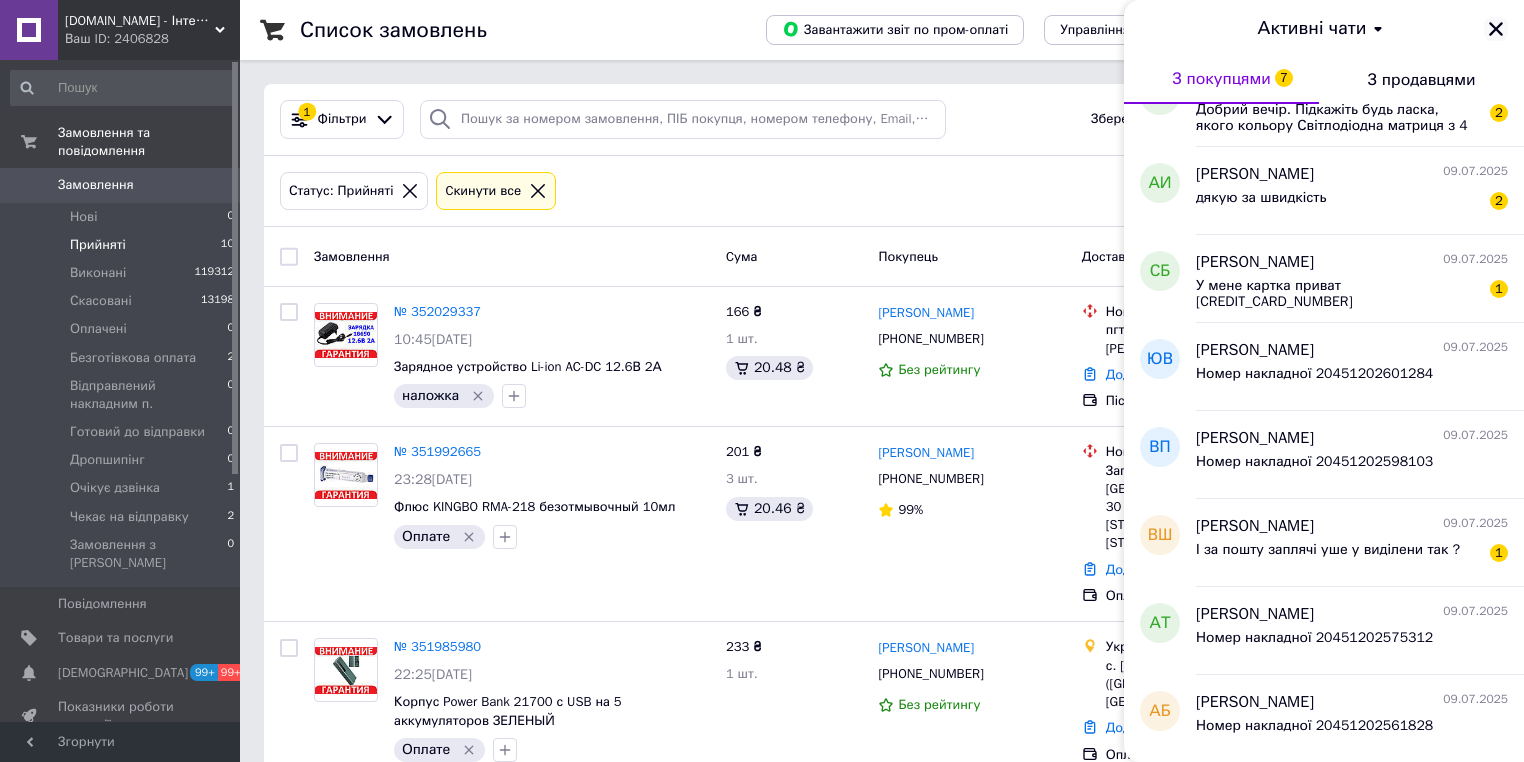 click 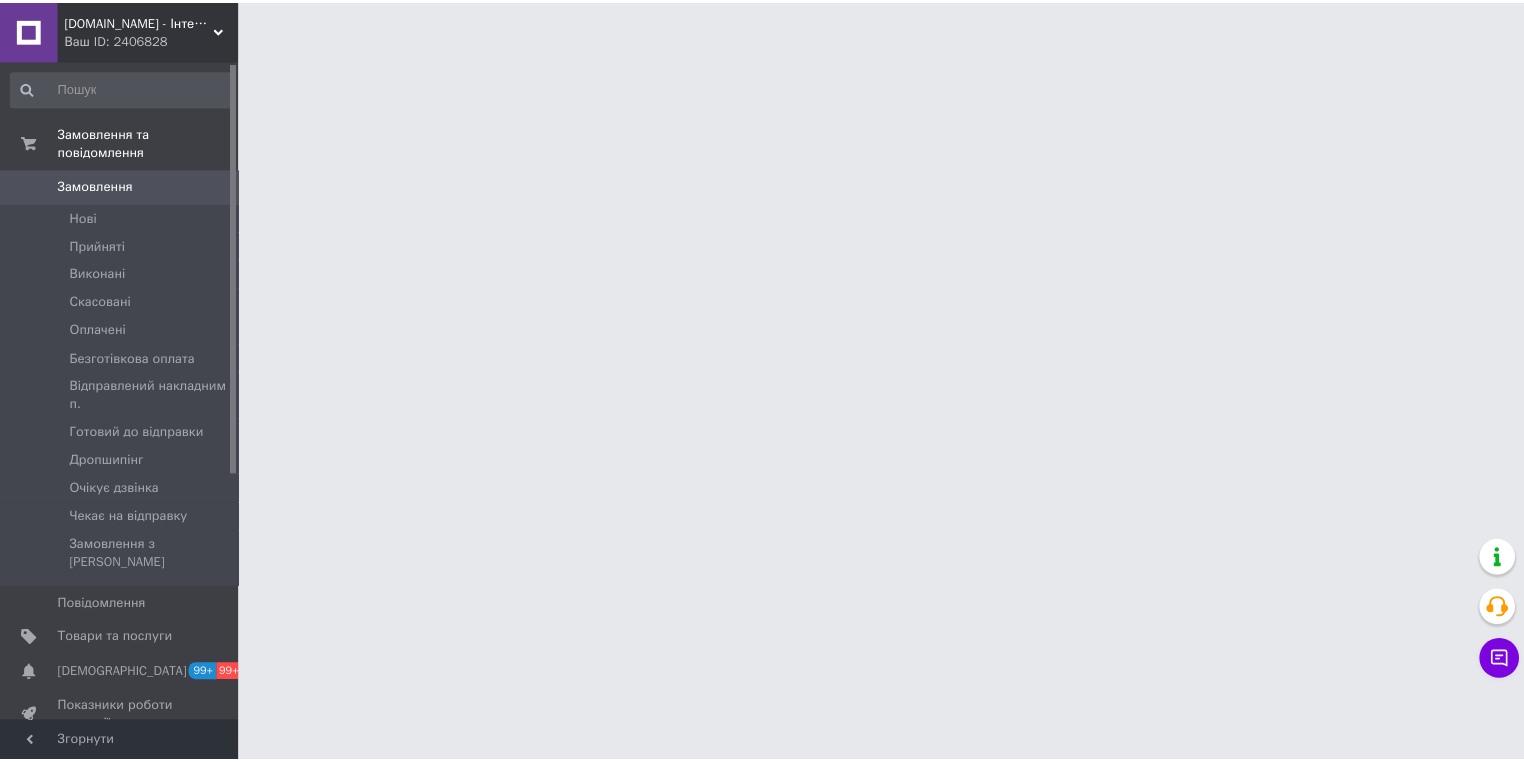 scroll, scrollTop: 0, scrollLeft: 0, axis: both 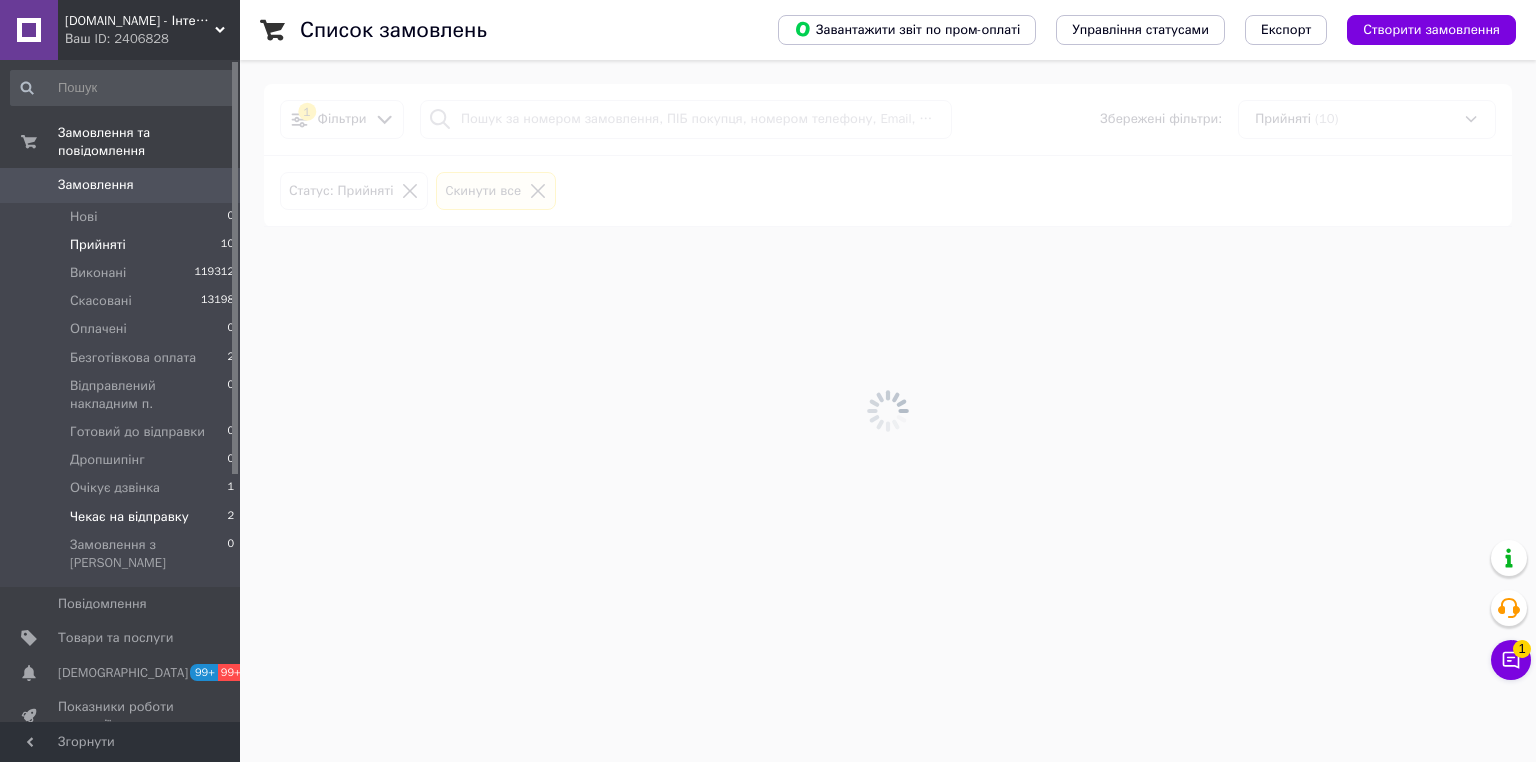 click on "Чекає на відправку" at bounding box center (129, 517) 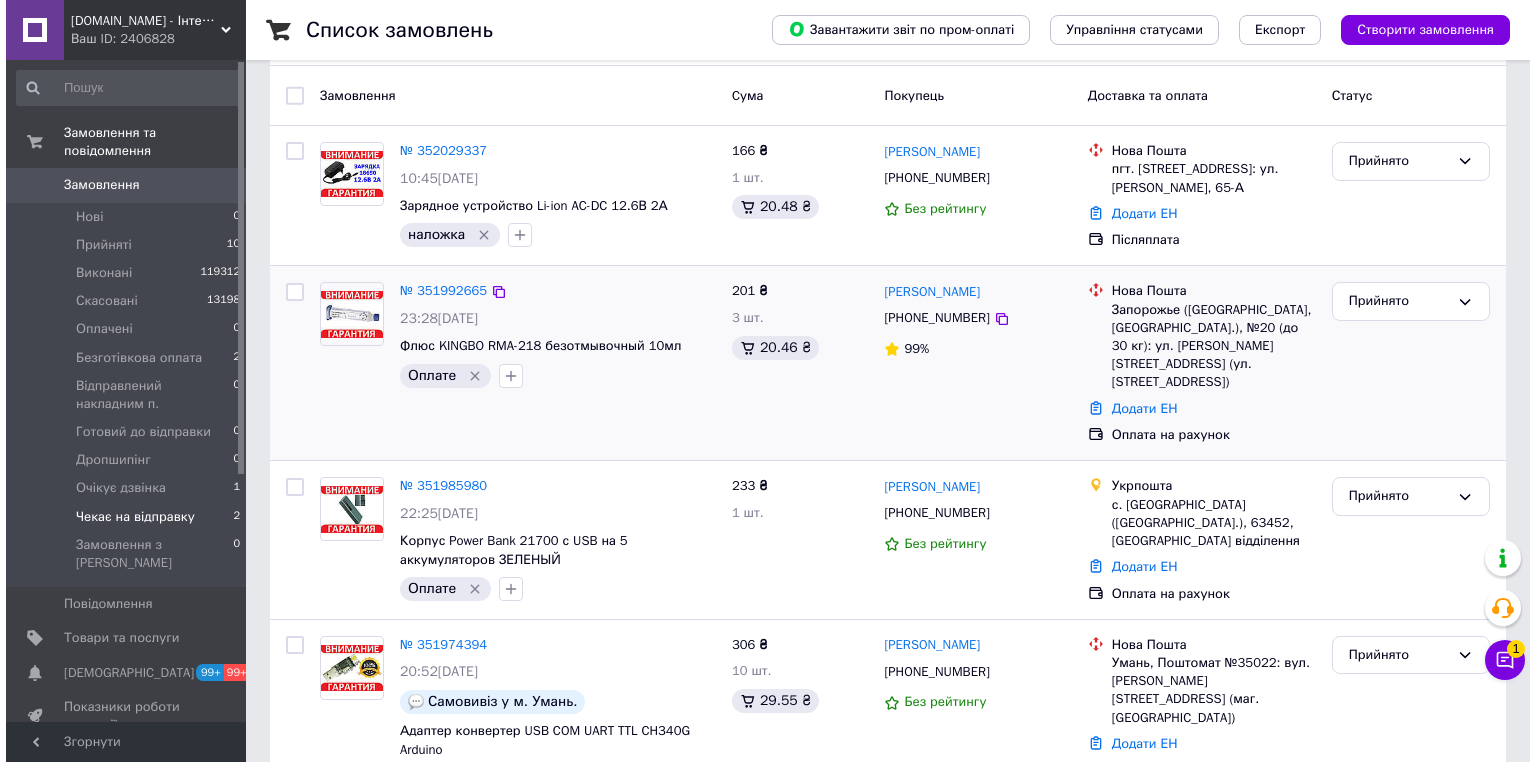 scroll, scrollTop: 0, scrollLeft: 0, axis: both 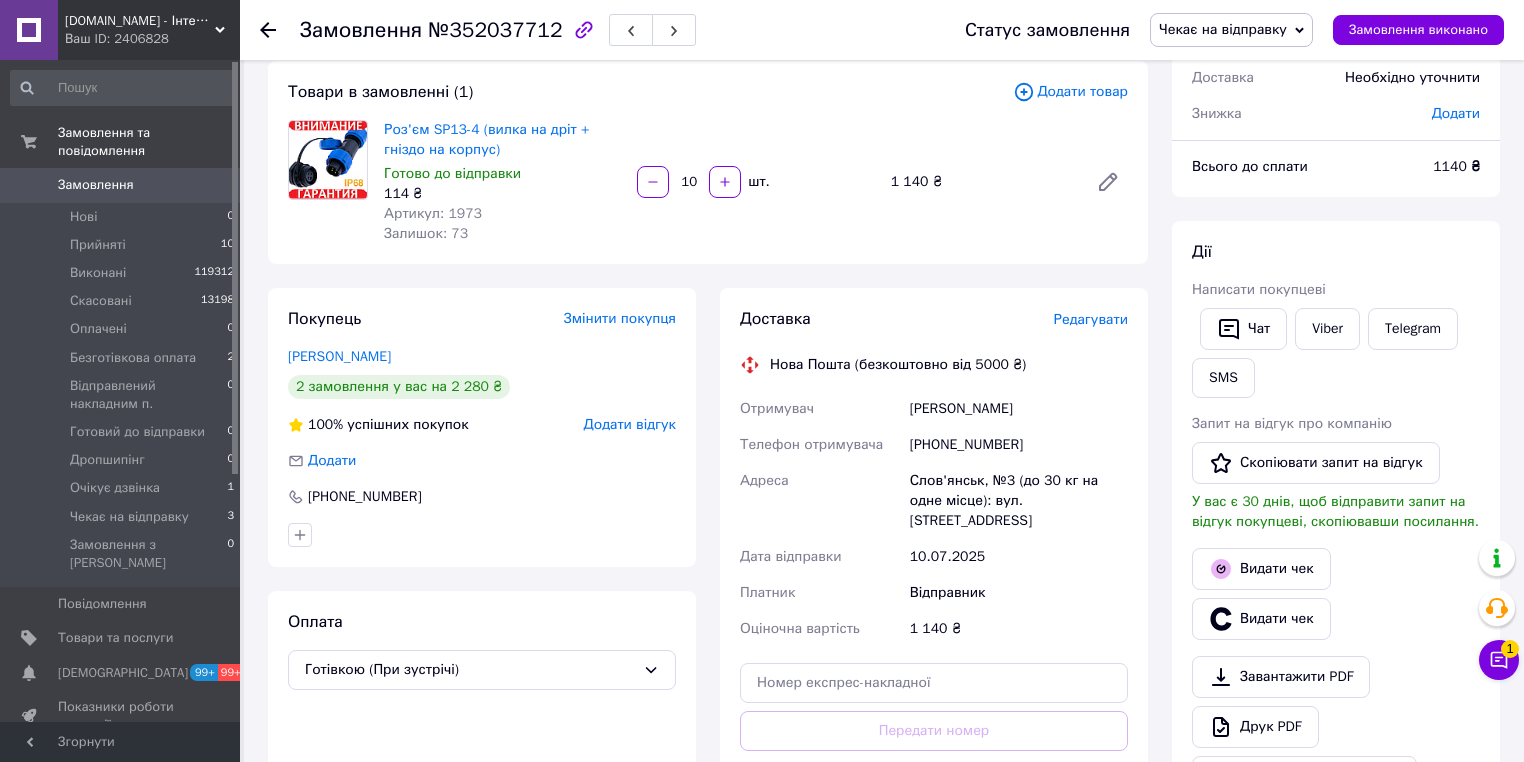 click on "Редагувати" at bounding box center [1091, 319] 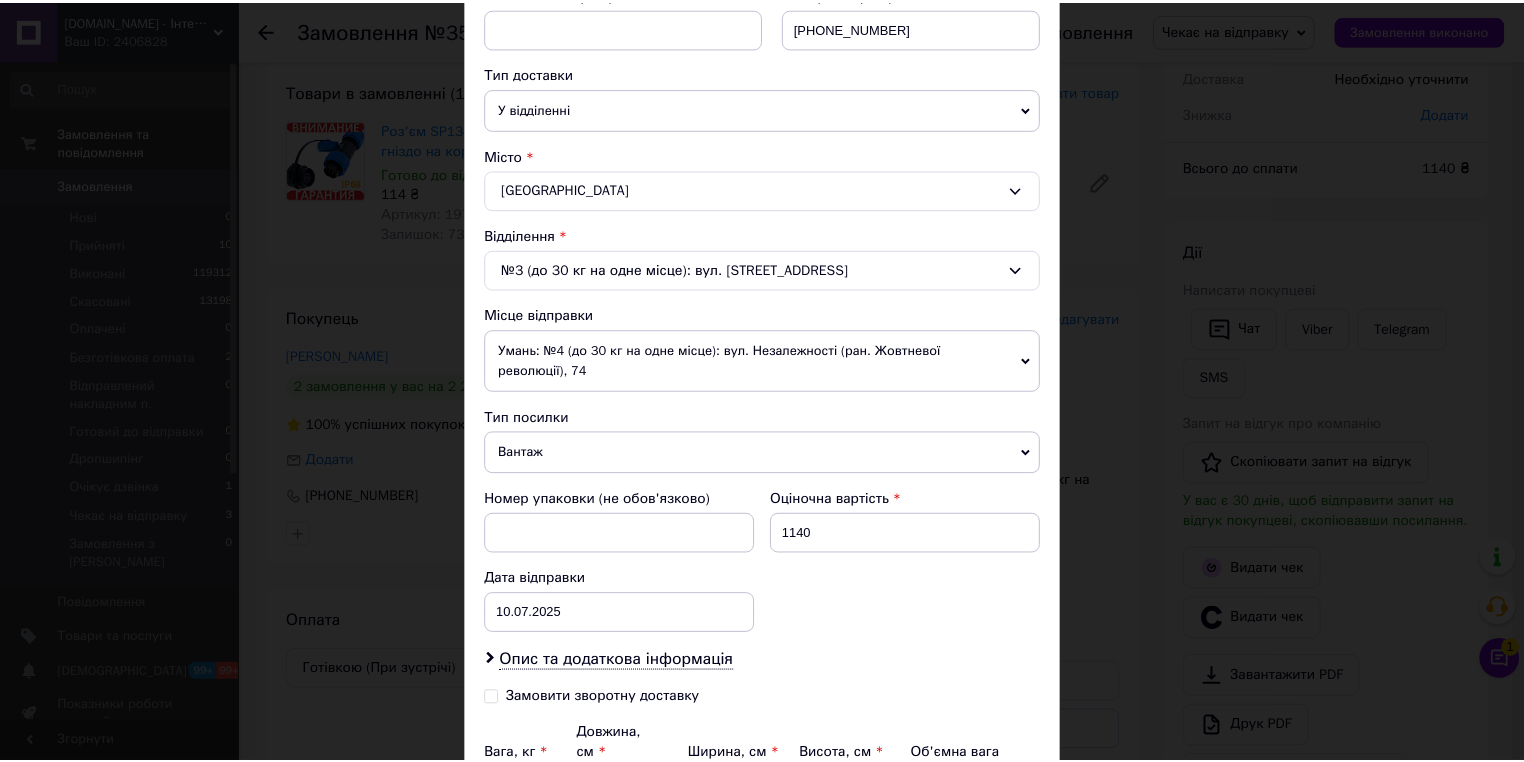 scroll, scrollTop: 616, scrollLeft: 0, axis: vertical 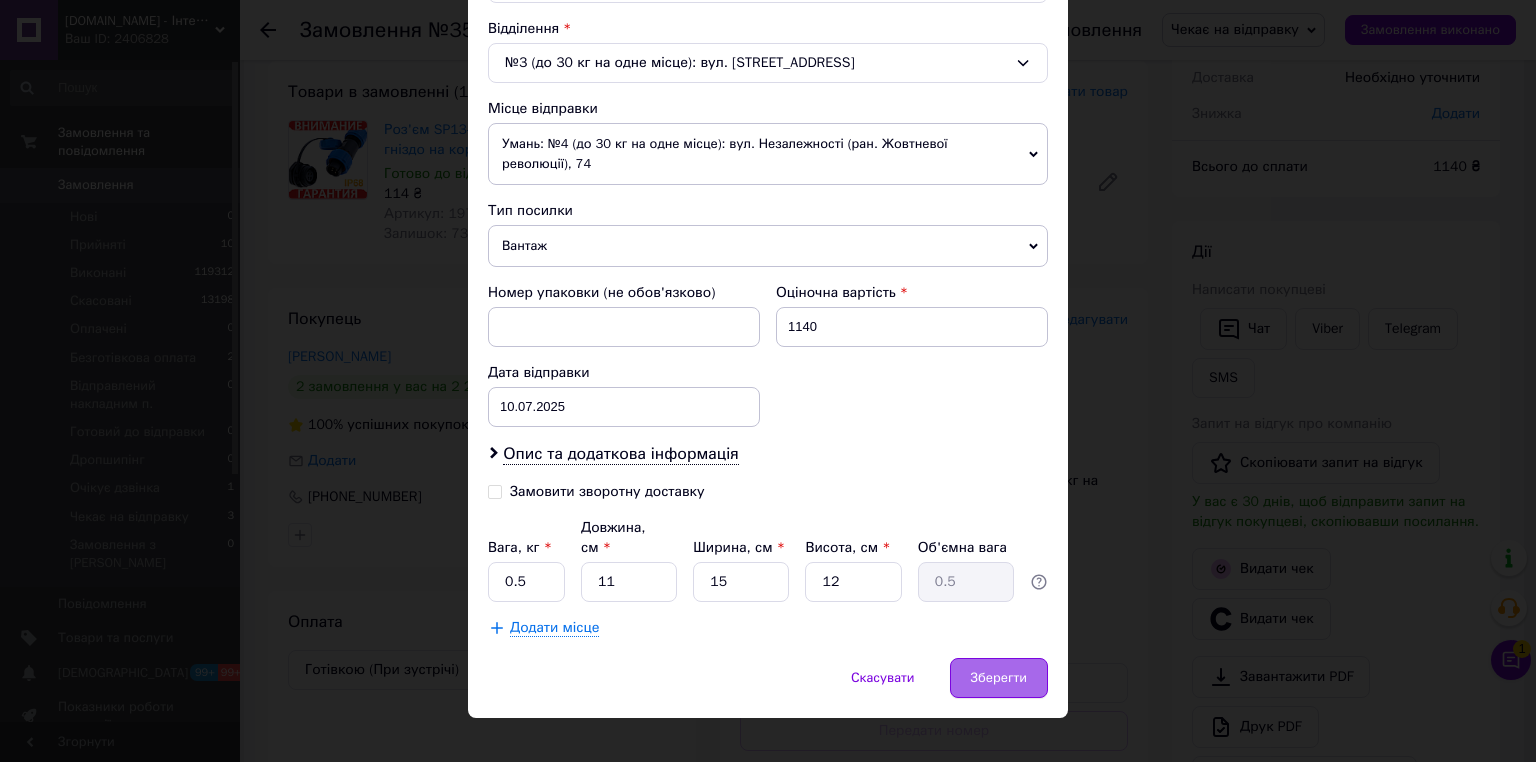 click on "Зберегти" at bounding box center (999, 678) 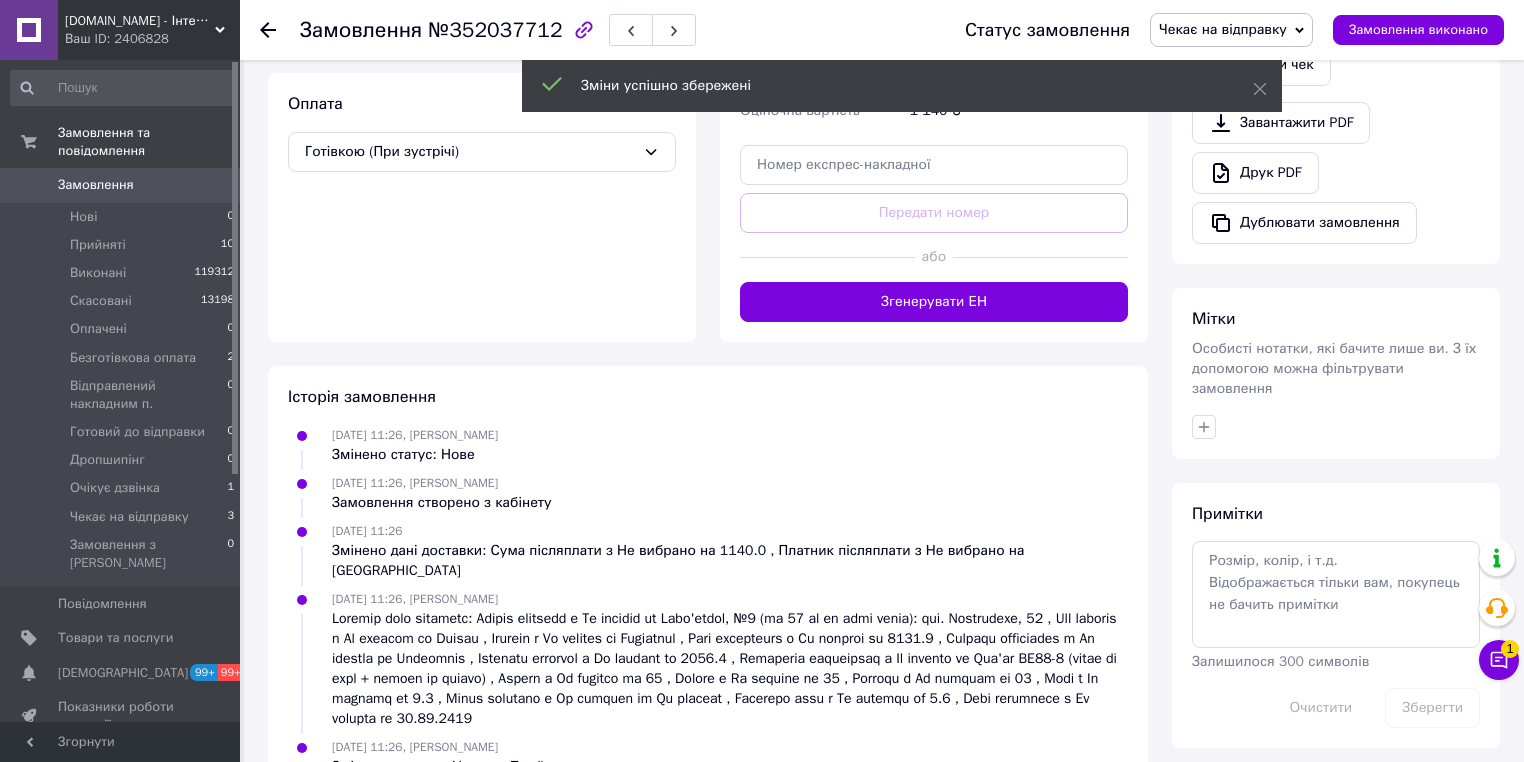 scroll, scrollTop: 591, scrollLeft: 0, axis: vertical 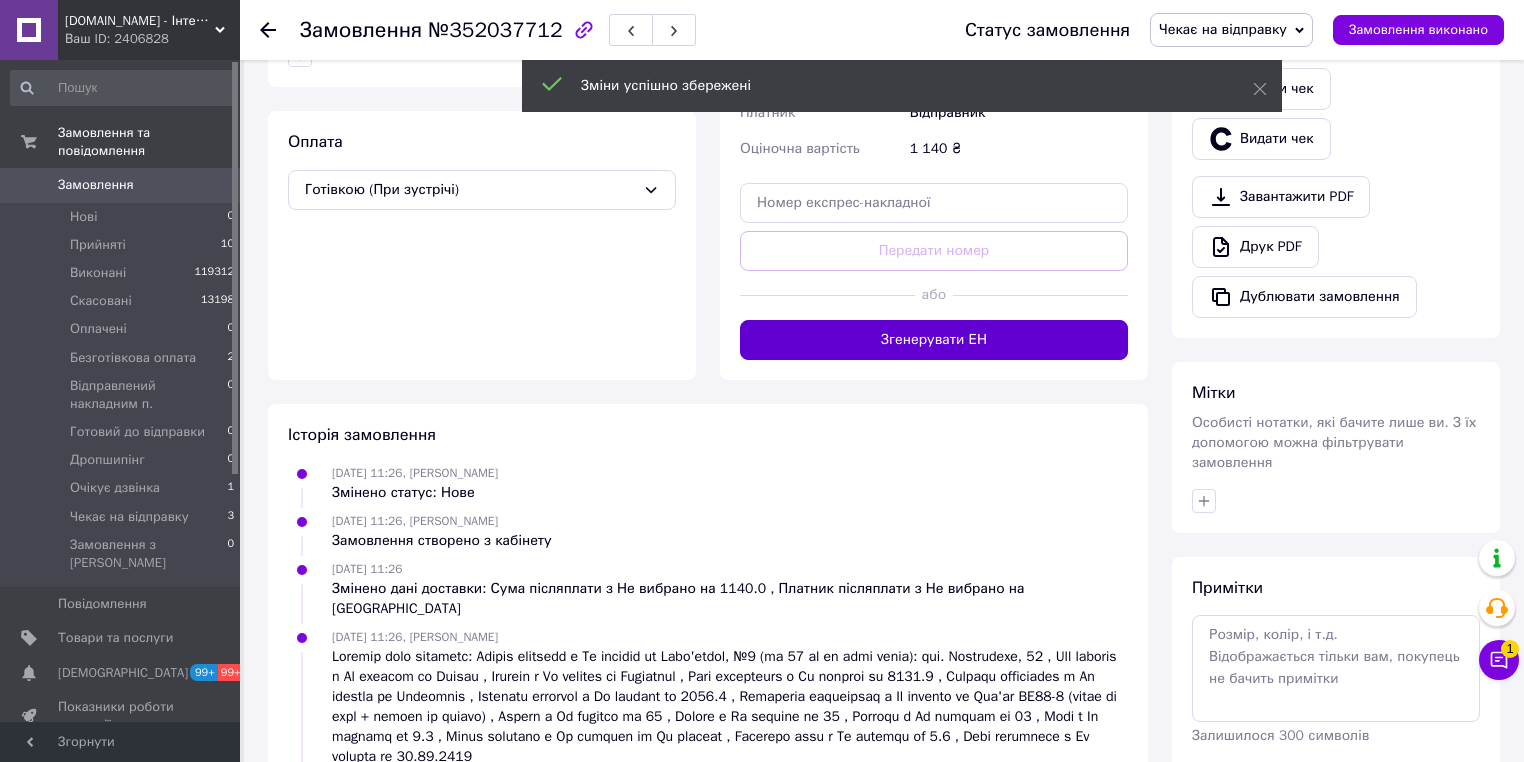 click on "Згенерувати ЕН" at bounding box center [934, 340] 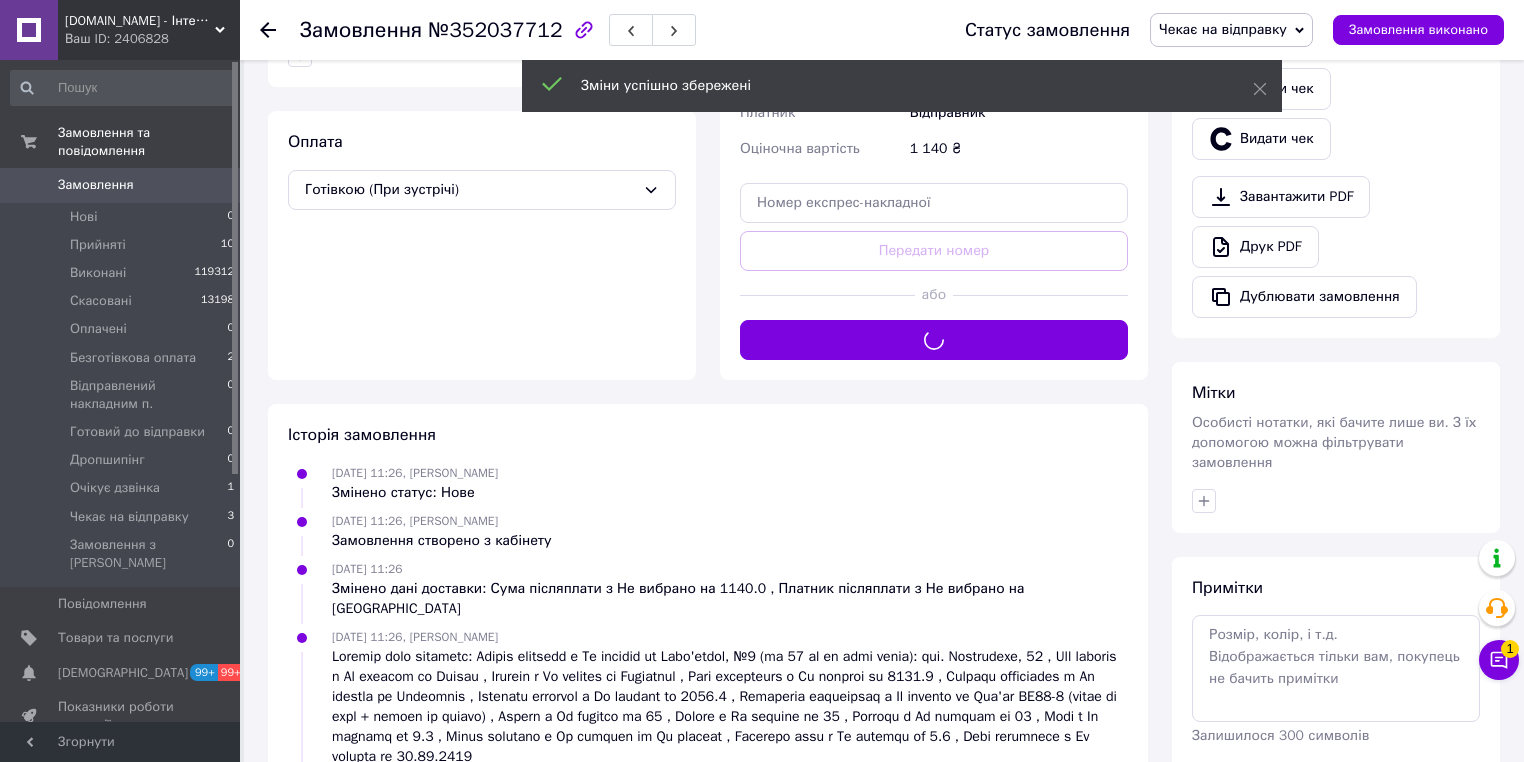scroll, scrollTop: 111, scrollLeft: 0, axis: vertical 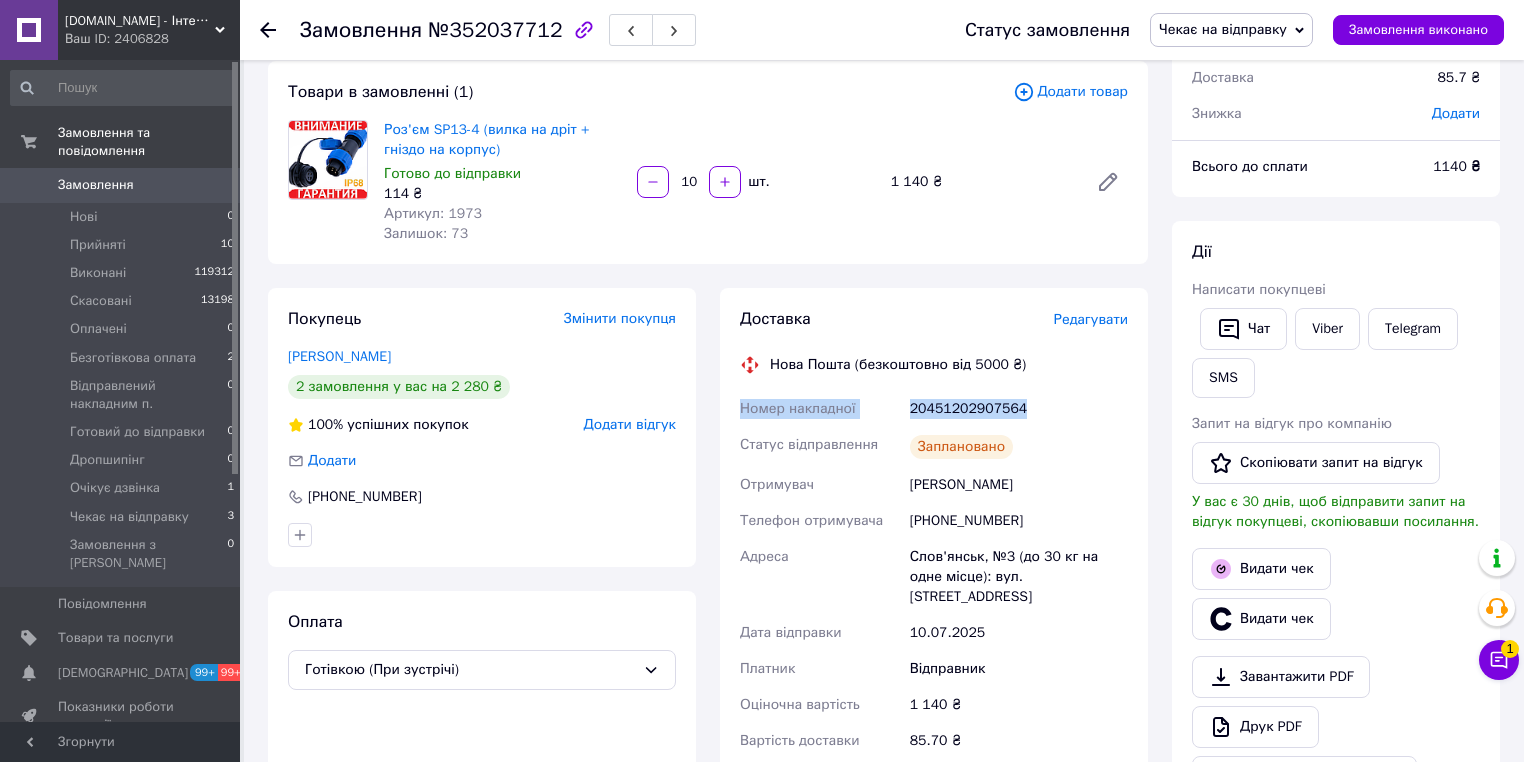 drag, startPoint x: 1044, startPoint y: 405, endPoint x: 723, endPoint y: 419, distance: 321.30515 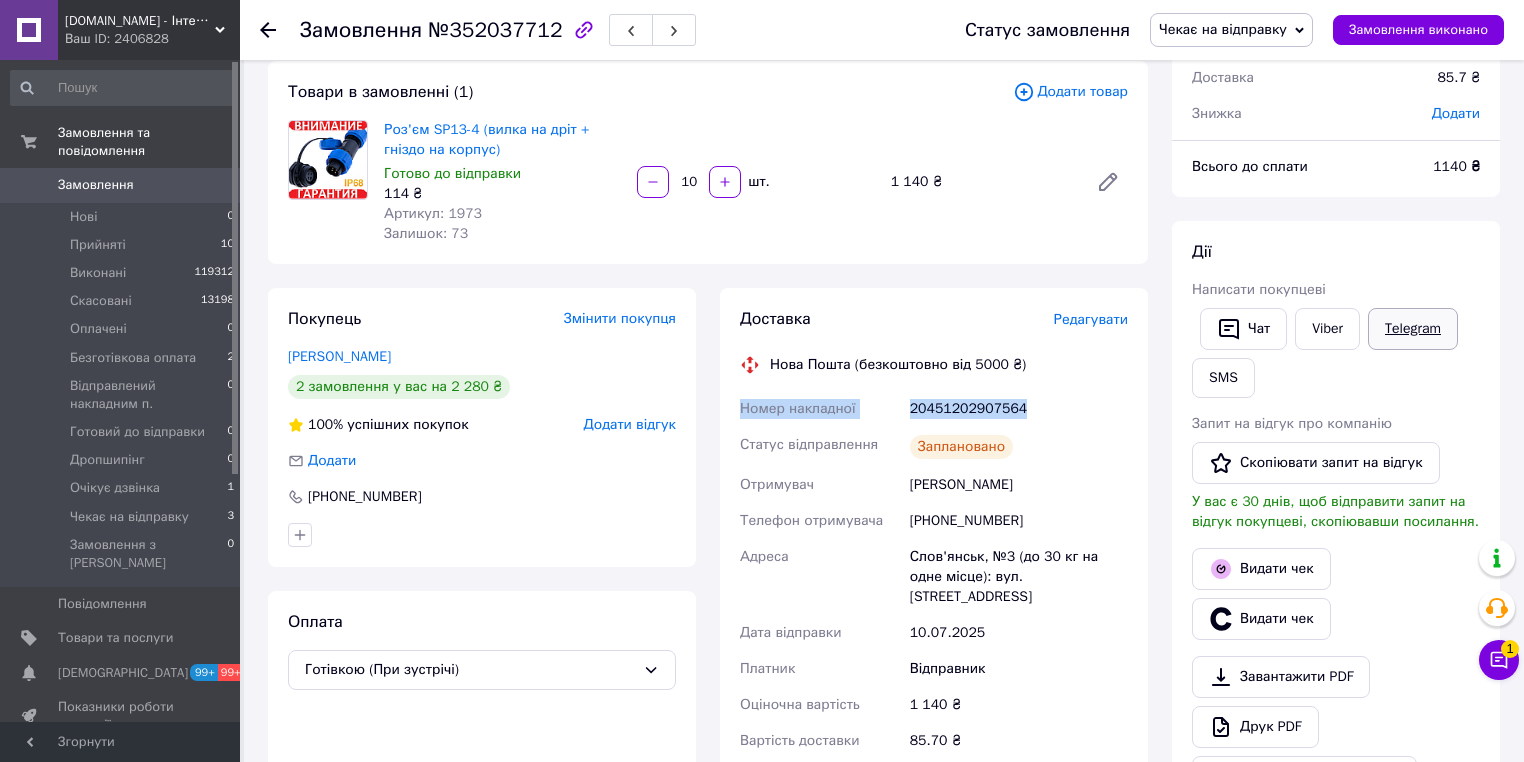 click on "Telegram" at bounding box center [1413, 329] 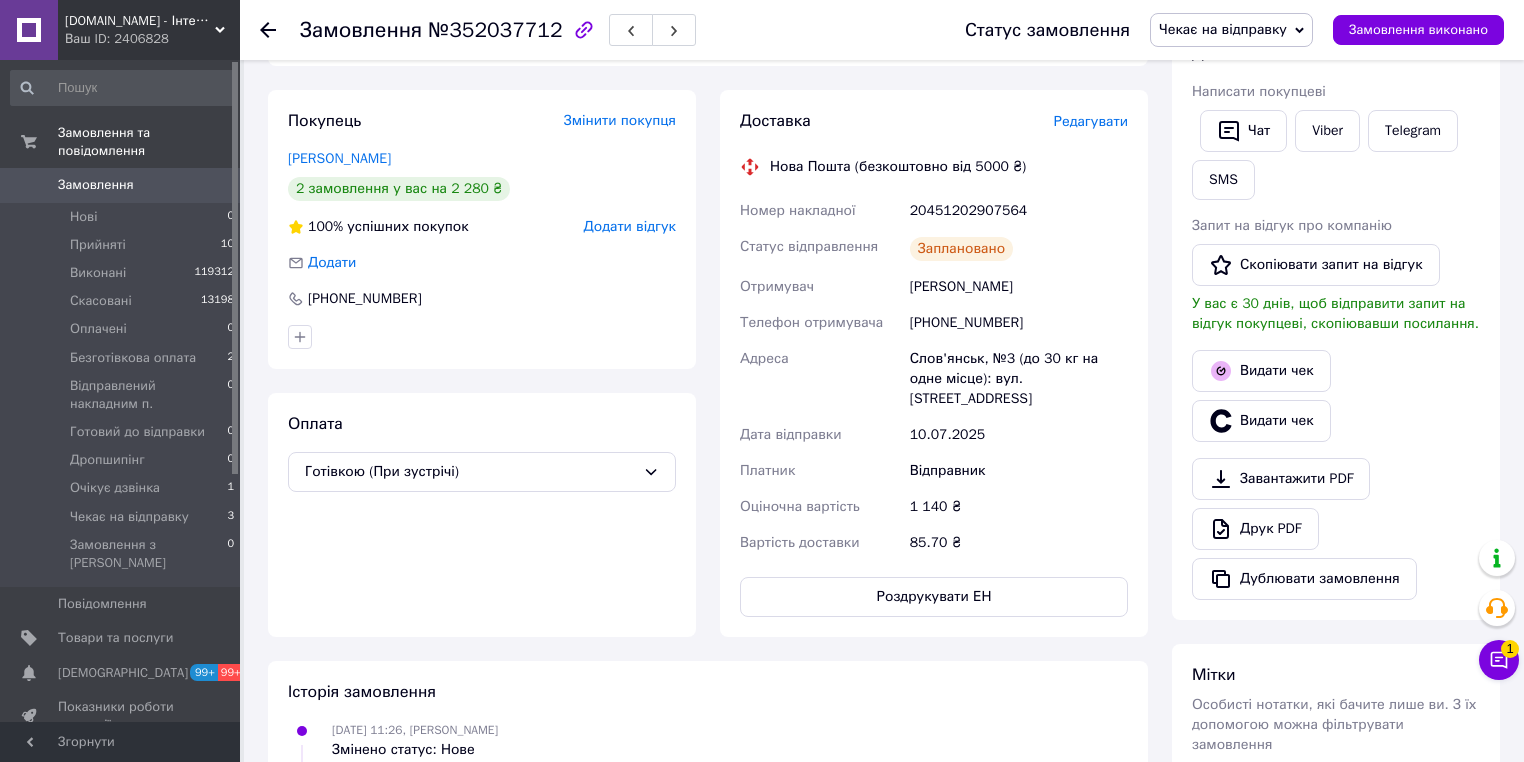 scroll, scrollTop: 271, scrollLeft: 0, axis: vertical 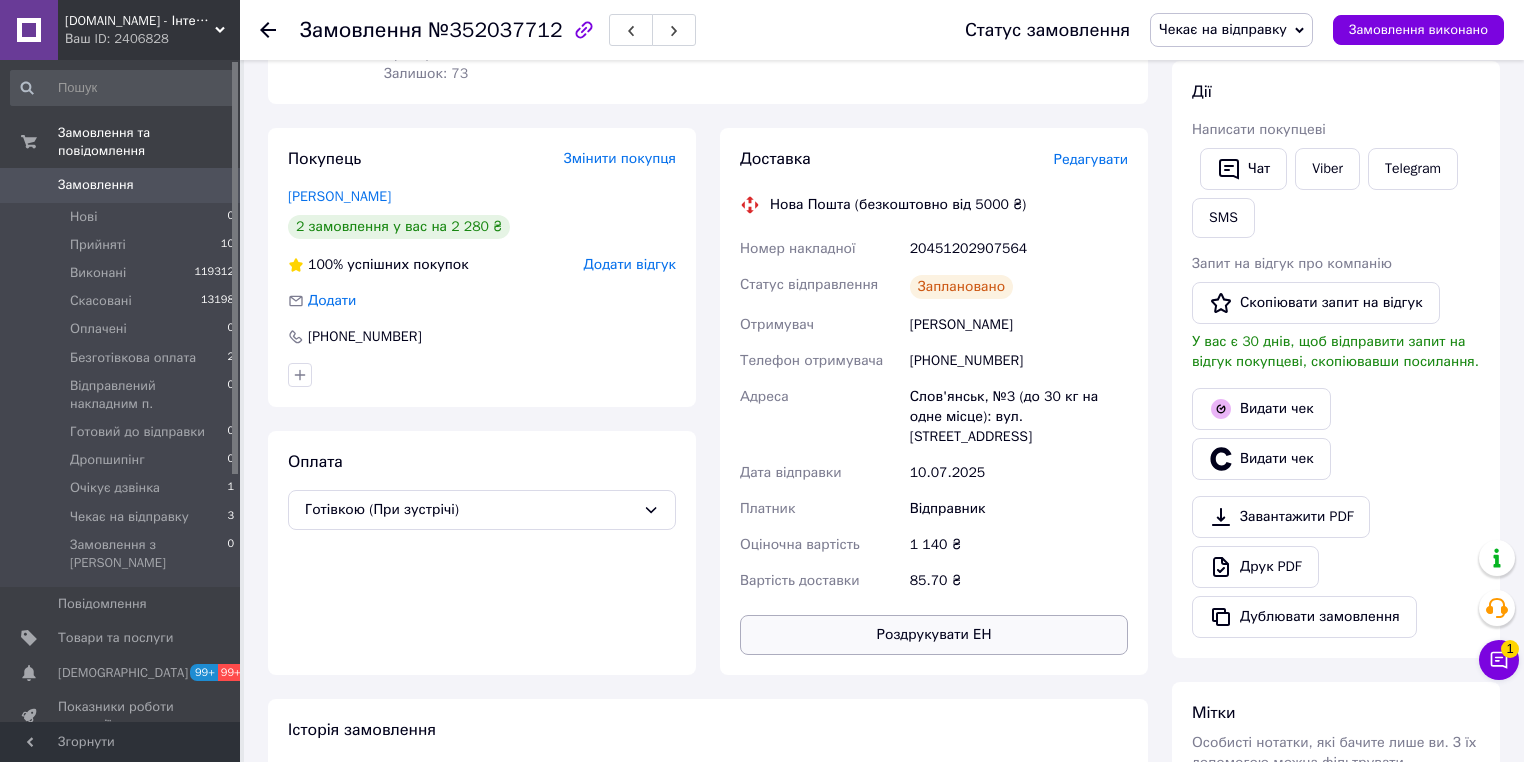 click on "Роздрукувати ЕН" at bounding box center (934, 635) 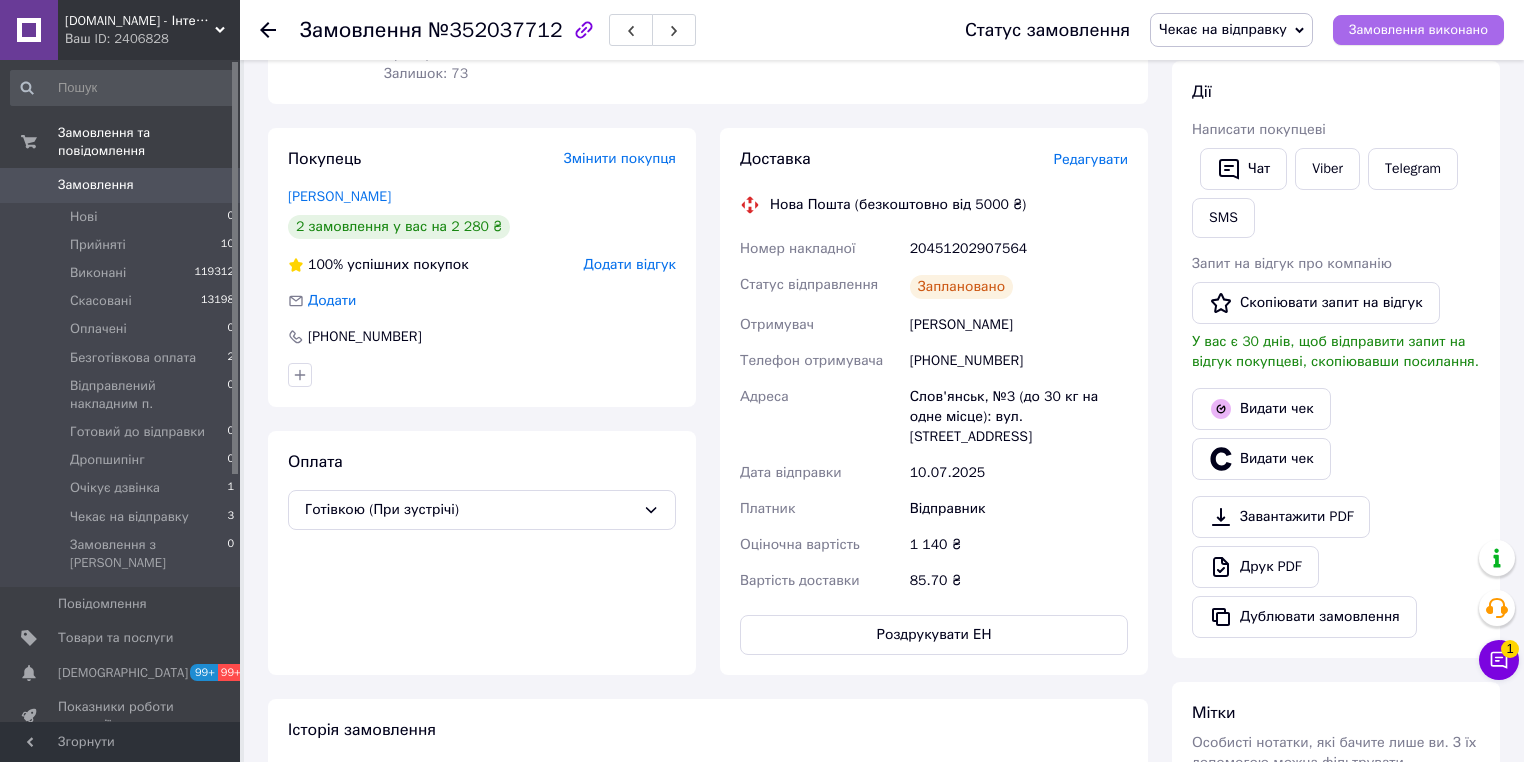 click on "Замовлення виконано" at bounding box center (1418, 30) 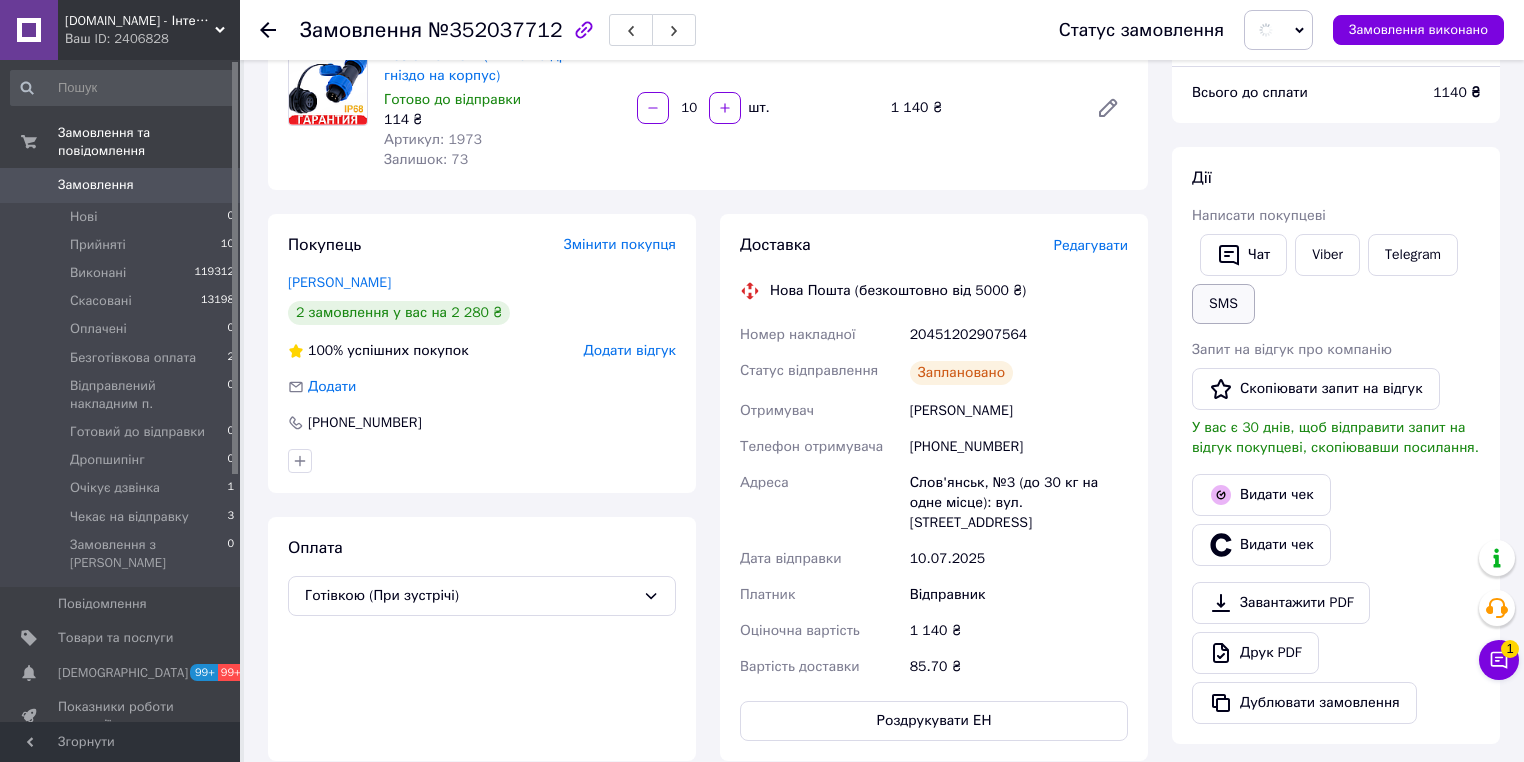 scroll, scrollTop: 0, scrollLeft: 0, axis: both 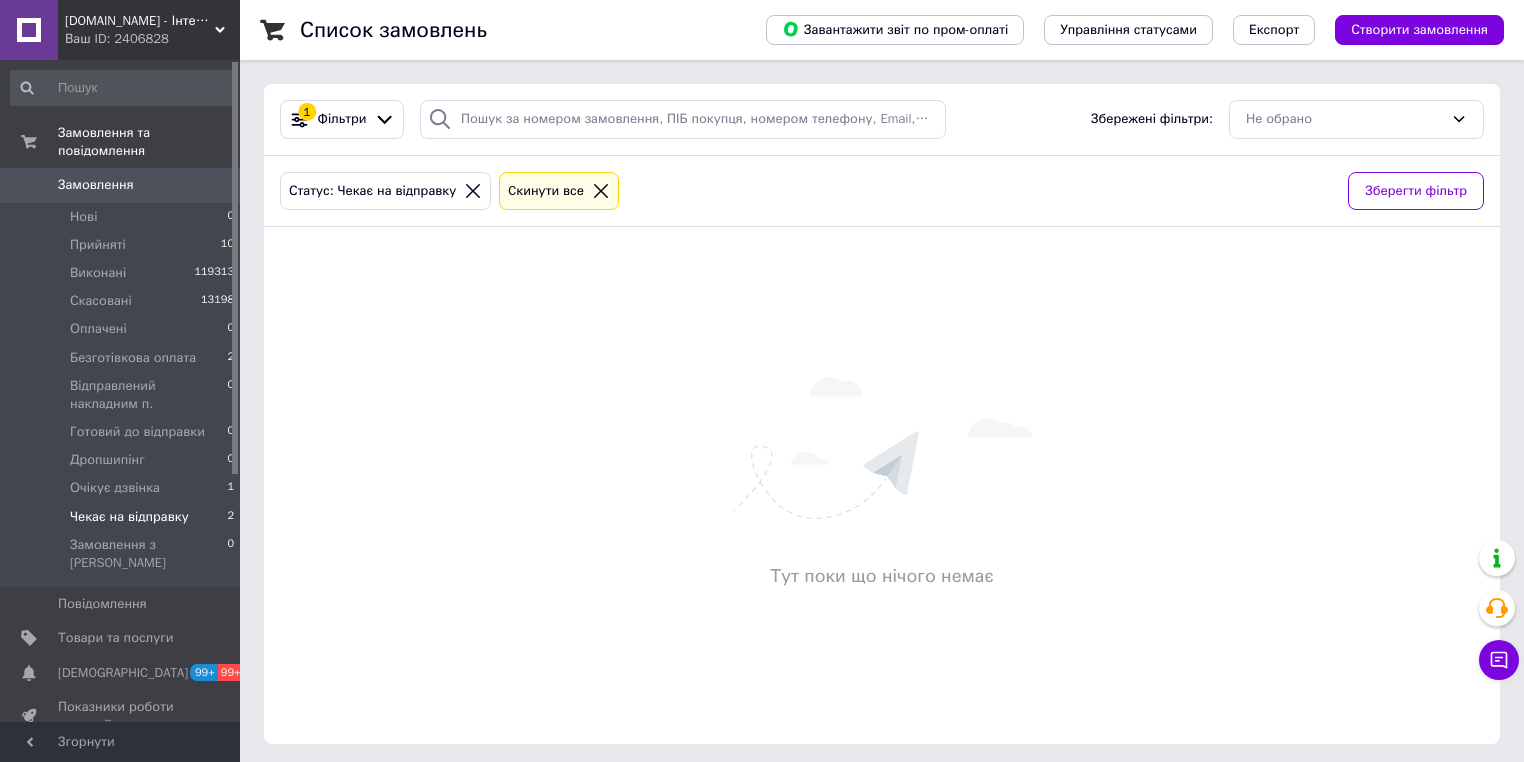 click 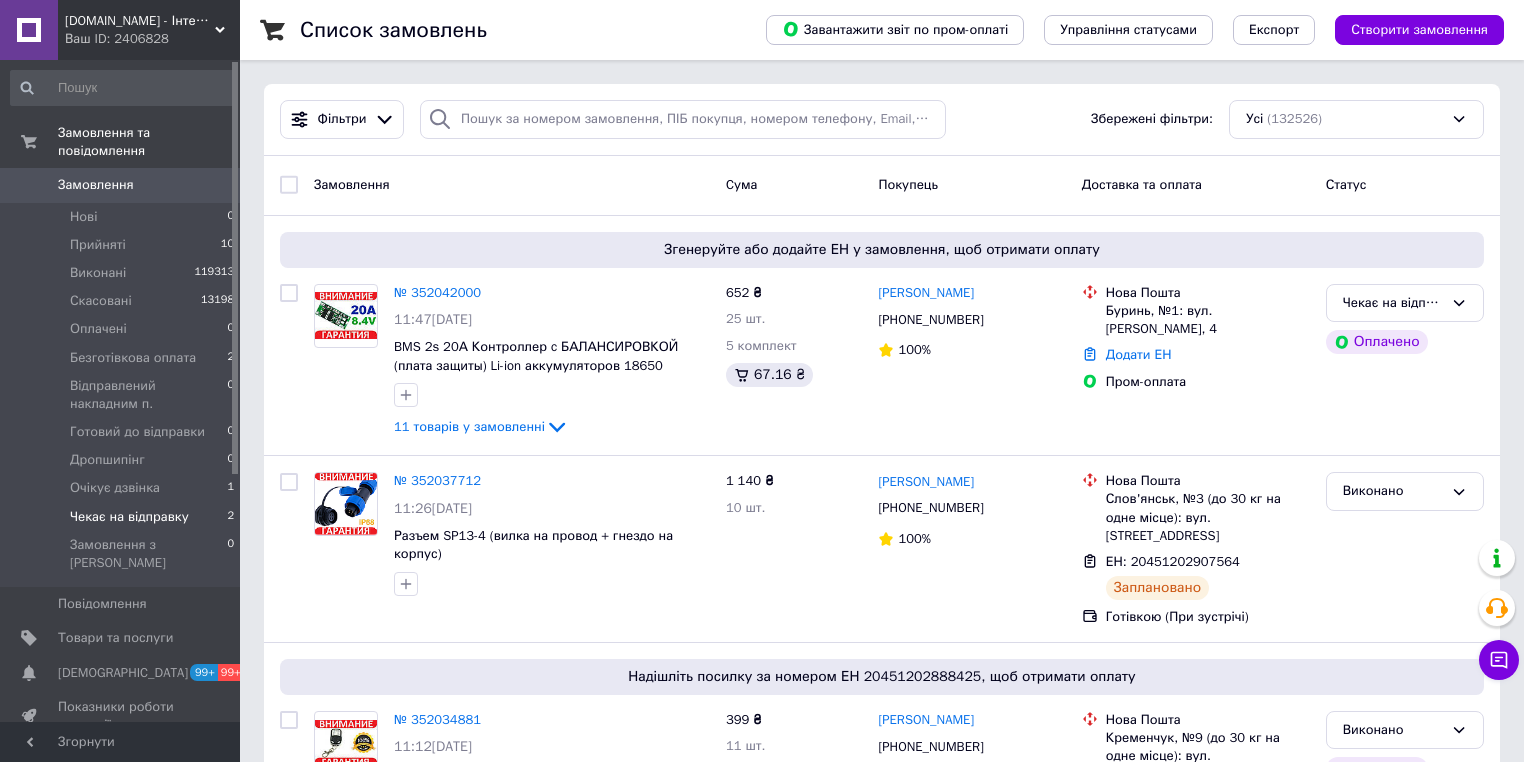 click on "Чекає на відправку" at bounding box center [129, 517] 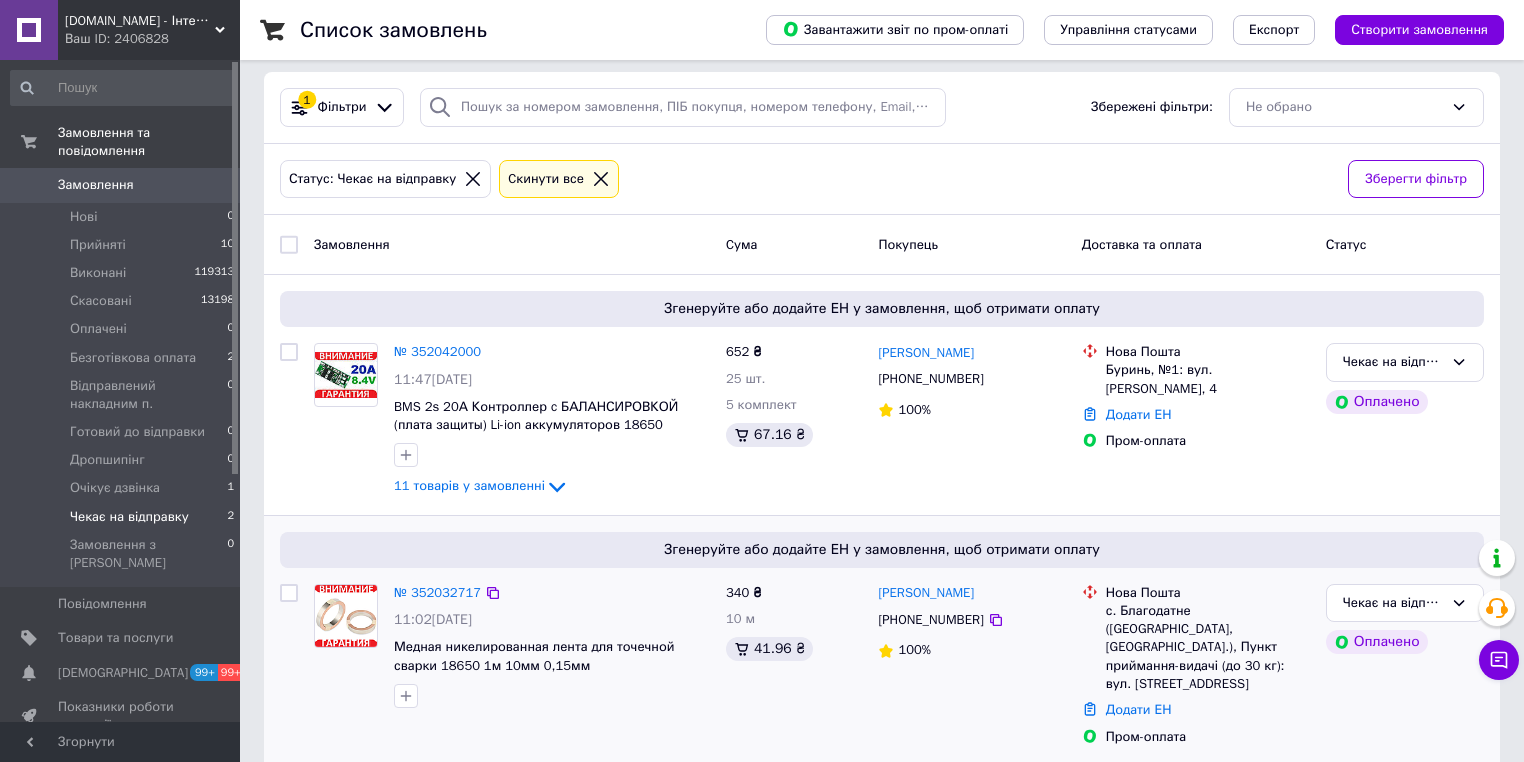 scroll, scrollTop: 16, scrollLeft: 0, axis: vertical 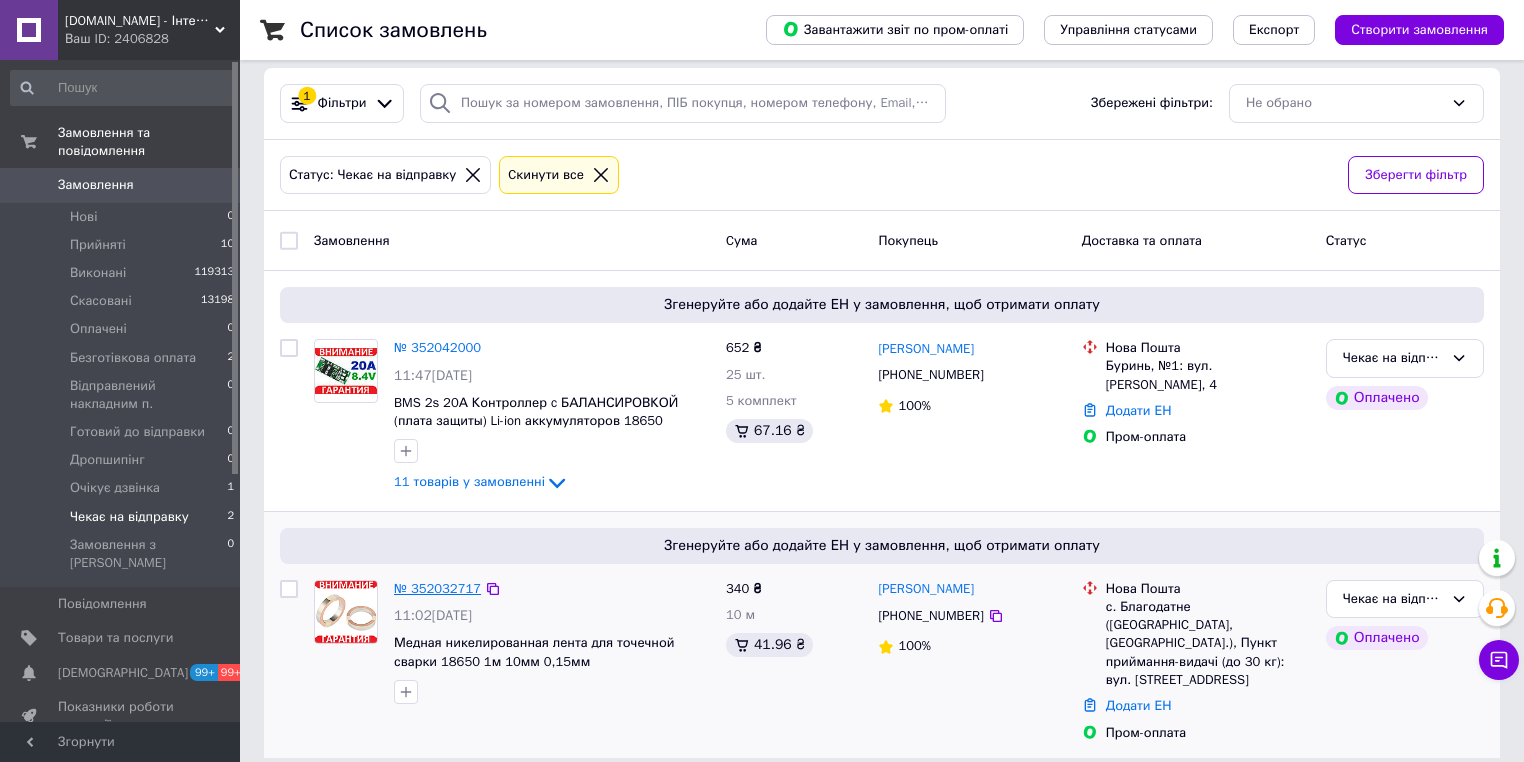 drag, startPoint x: 421, startPoint y: 576, endPoint x: 405, endPoint y: 585, distance: 18.35756 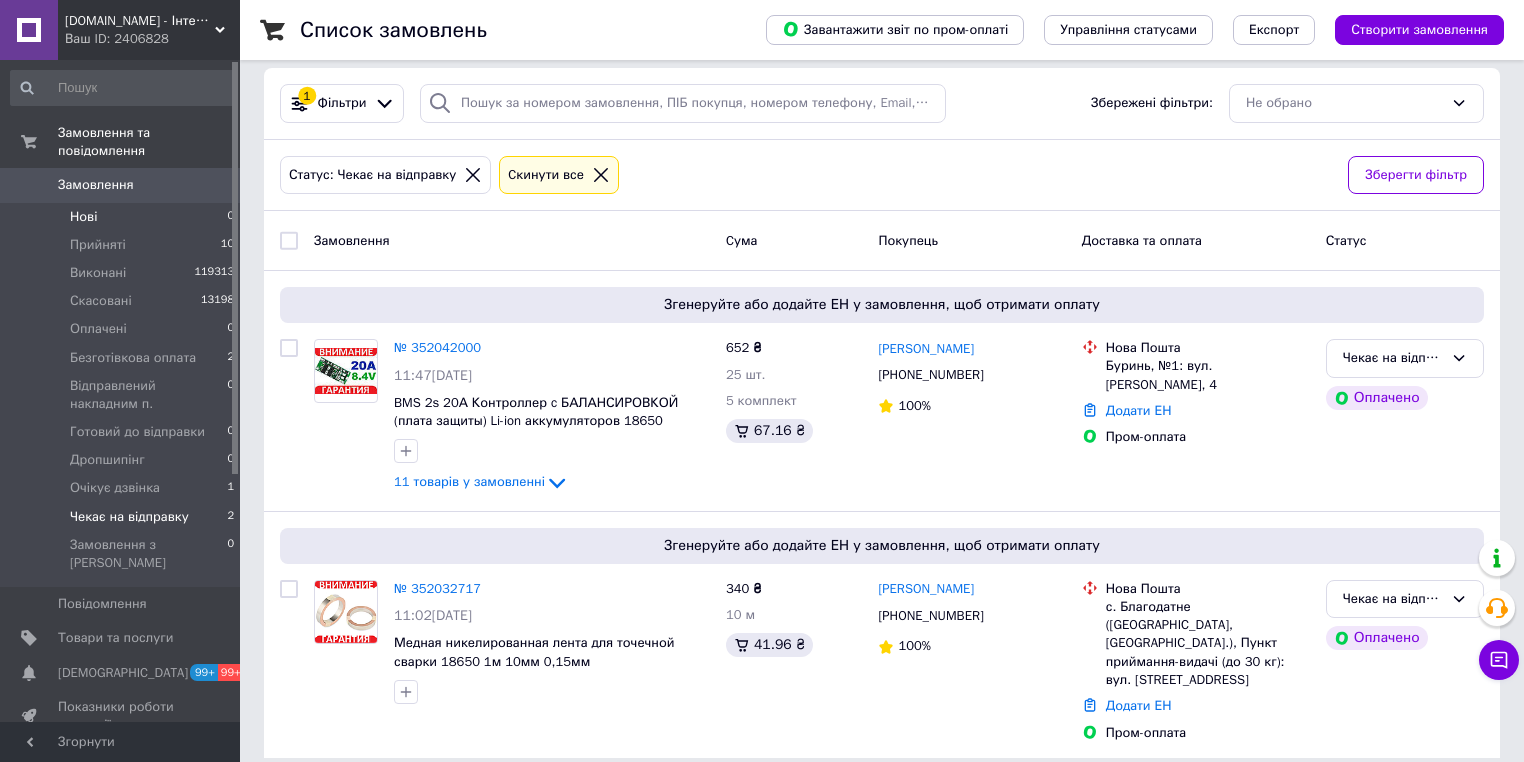 drag, startPoint x: 101, startPoint y: 204, endPoint x: 127, endPoint y: 208, distance: 26.305893 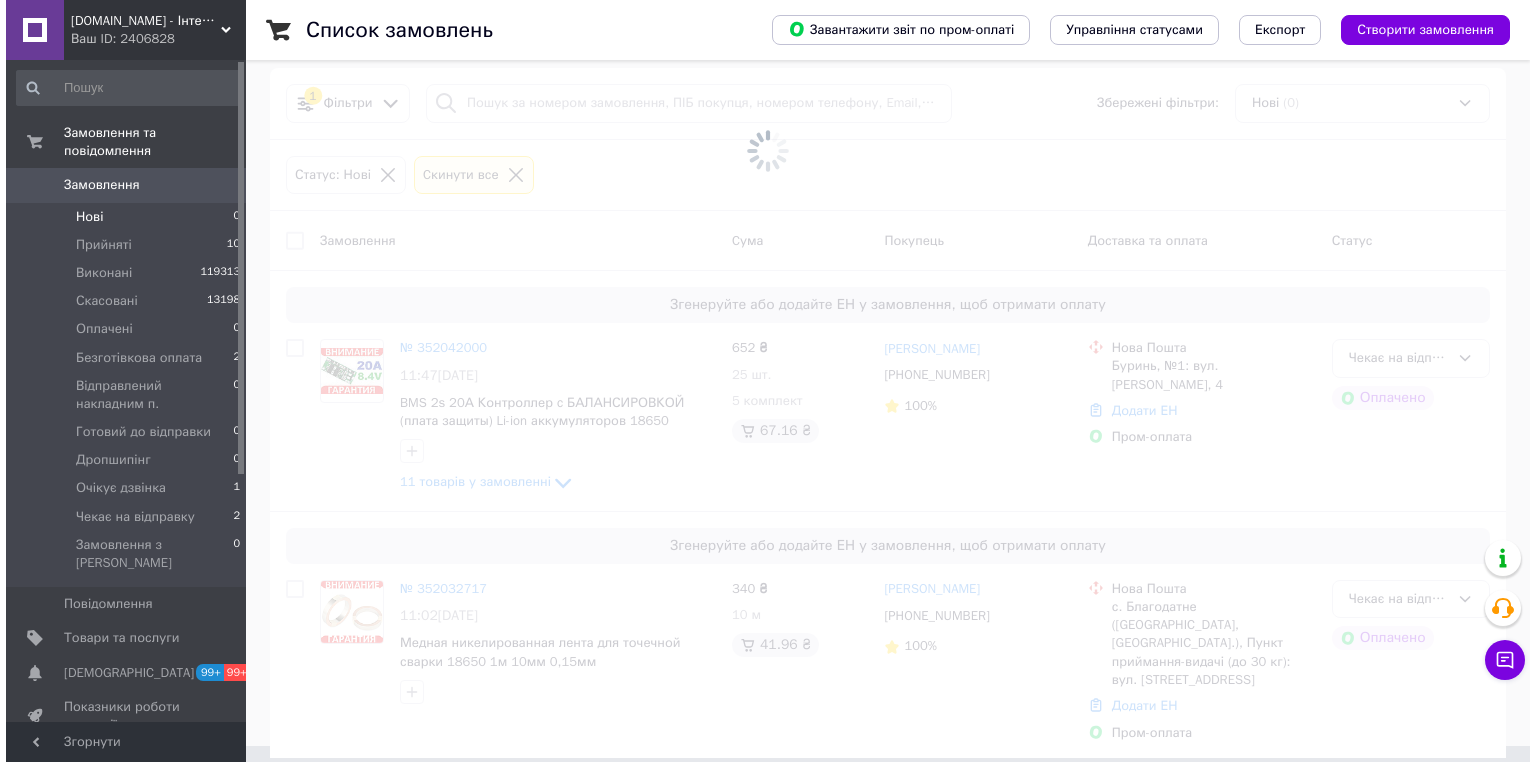 scroll, scrollTop: 0, scrollLeft: 0, axis: both 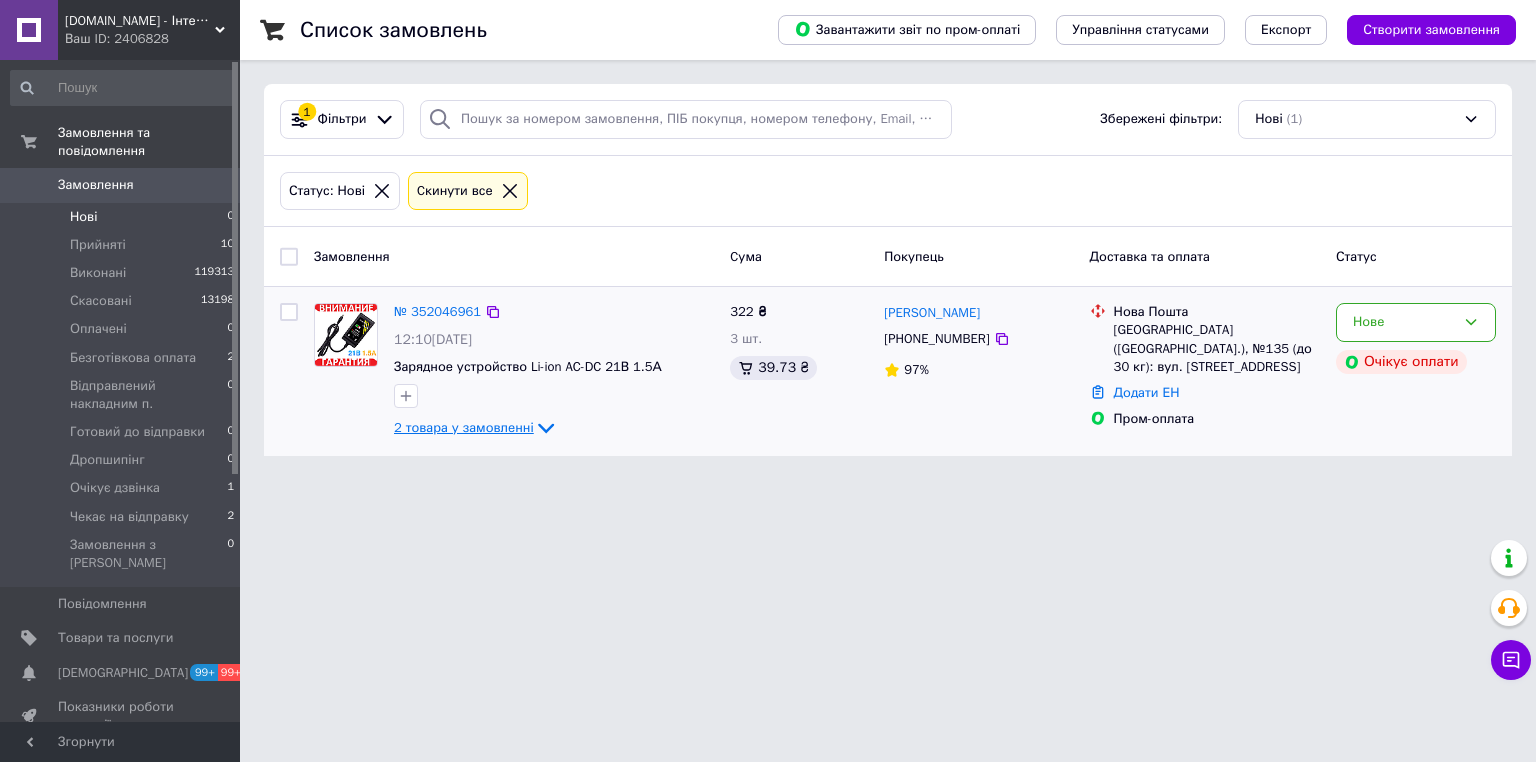 click 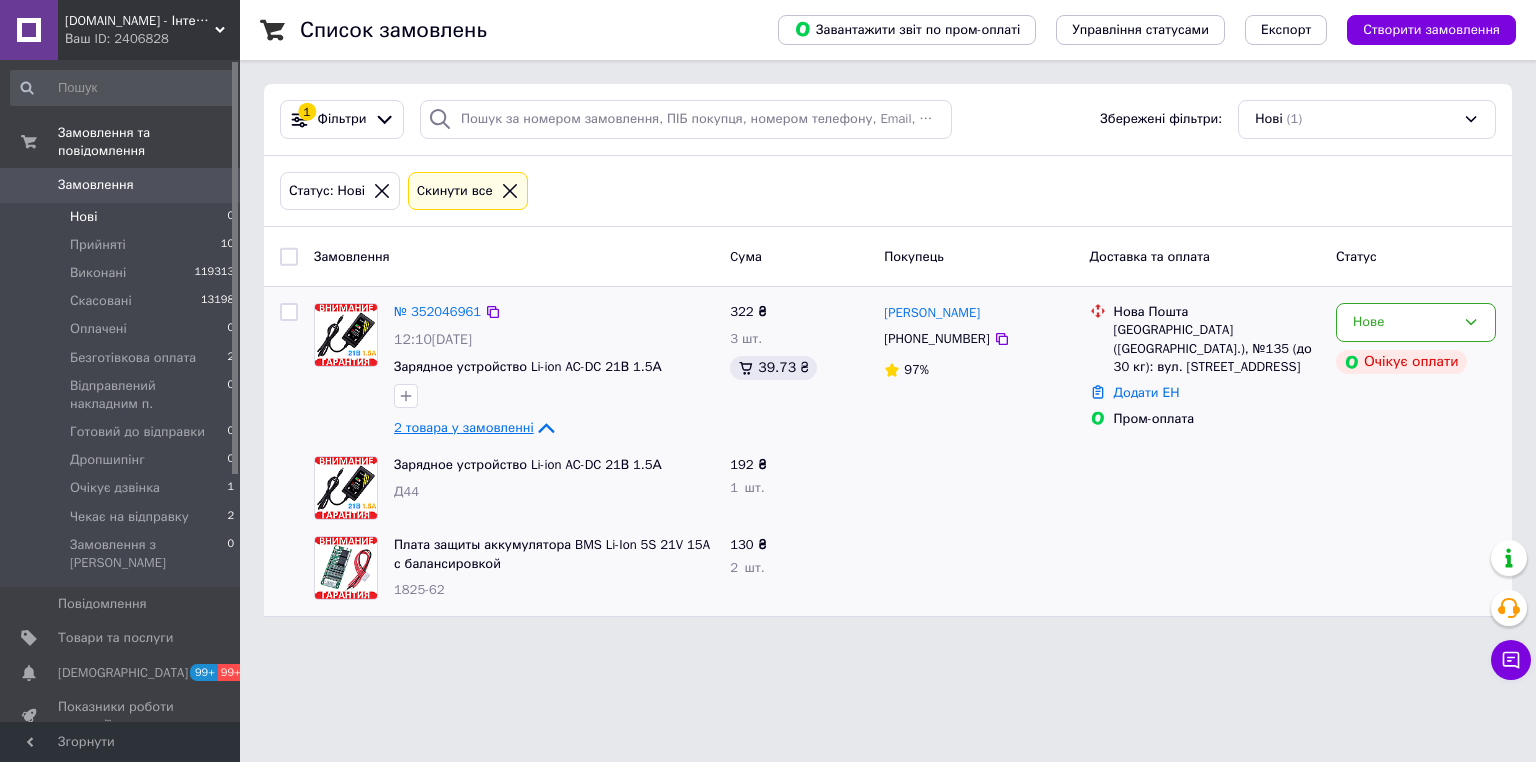 click 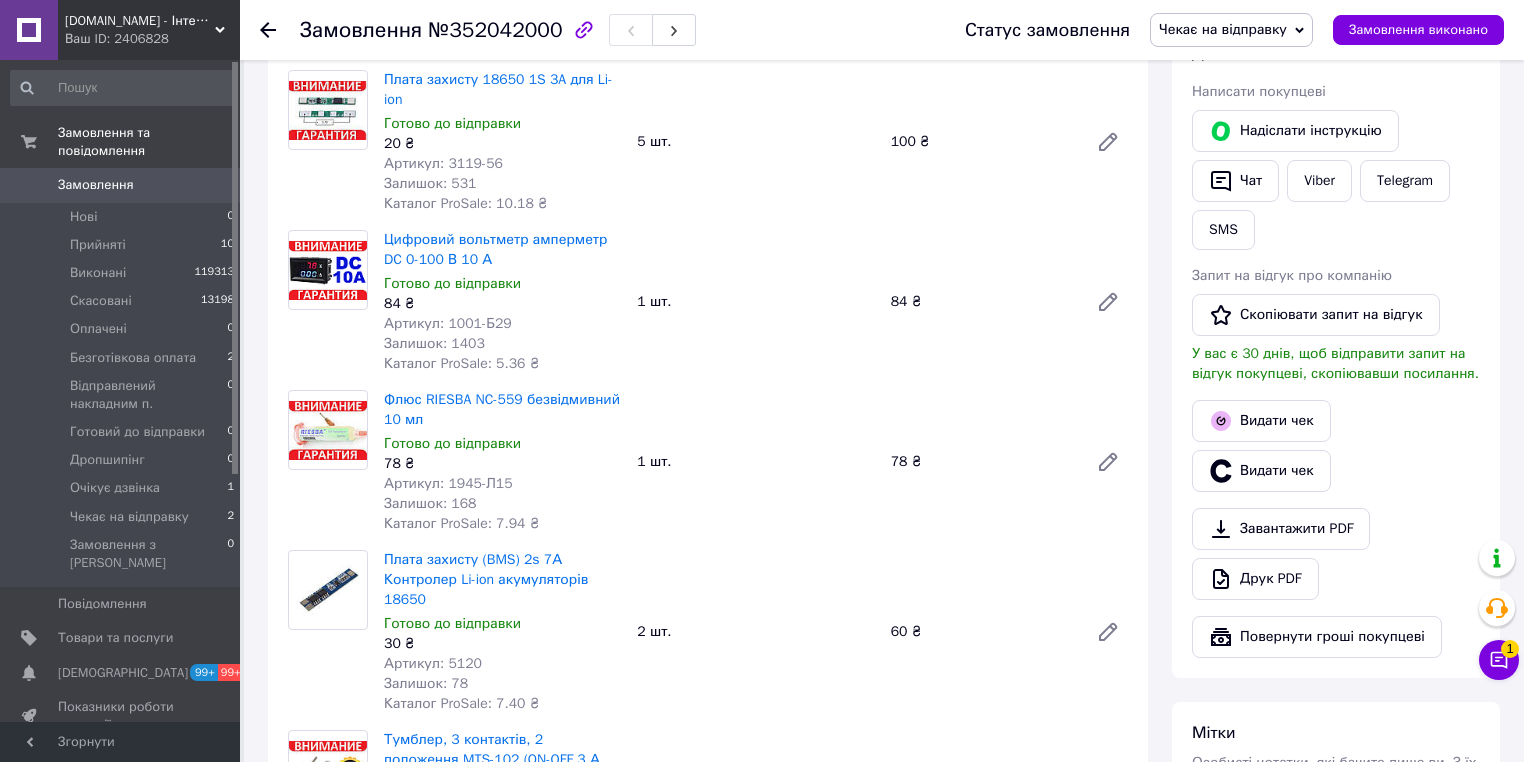 scroll, scrollTop: 480, scrollLeft: 0, axis: vertical 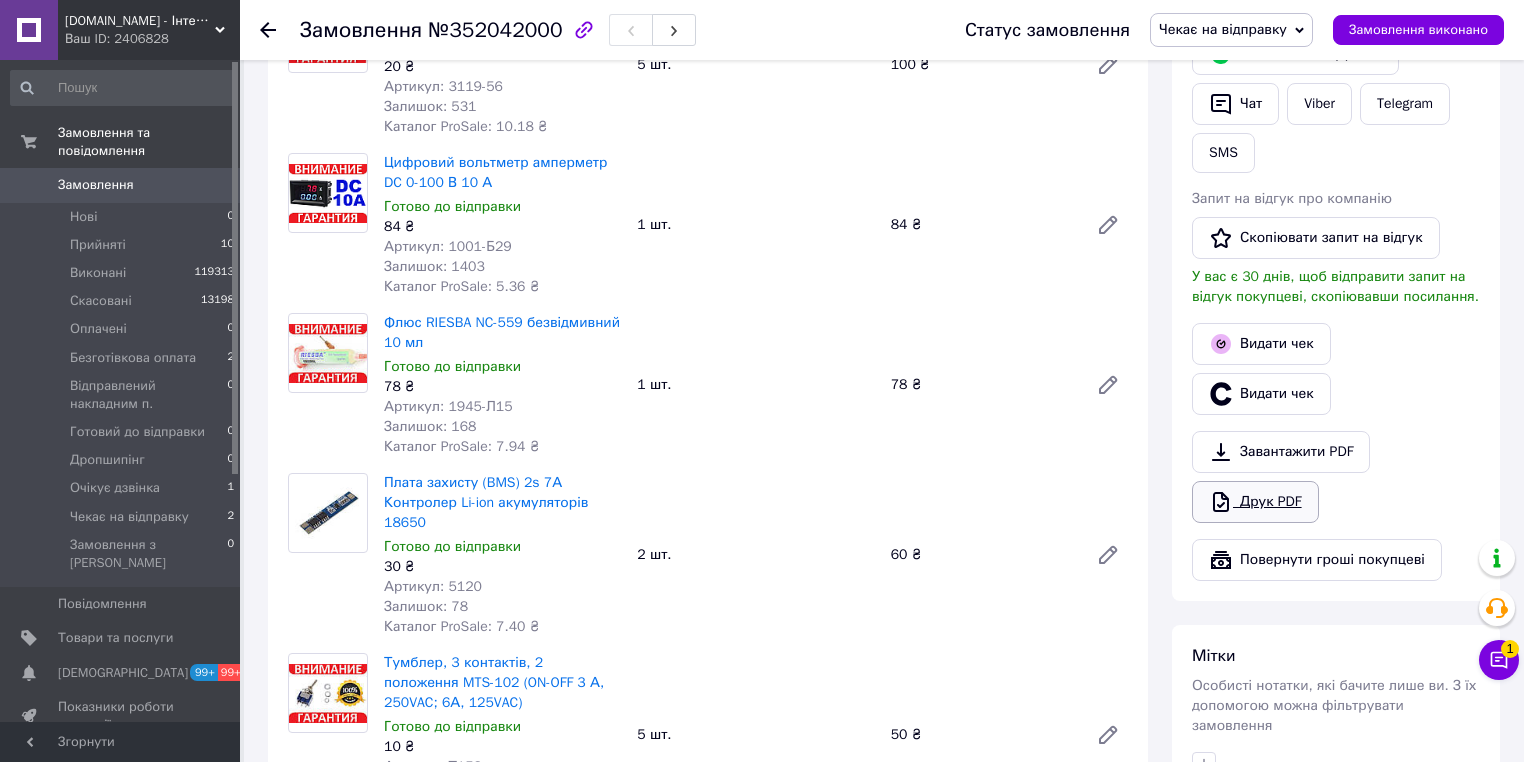 click on "Друк PDF" at bounding box center (1255, 502) 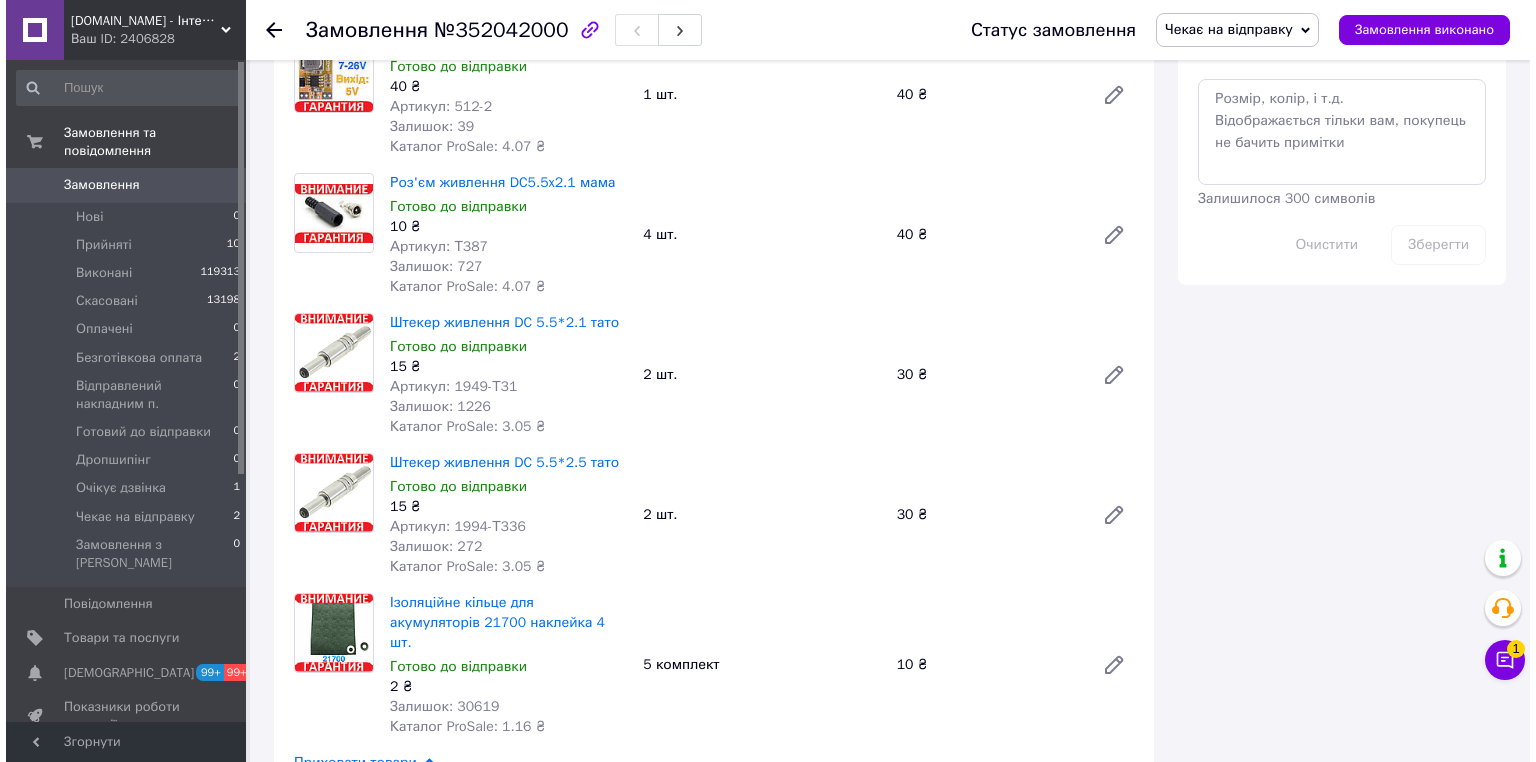scroll, scrollTop: 1600, scrollLeft: 0, axis: vertical 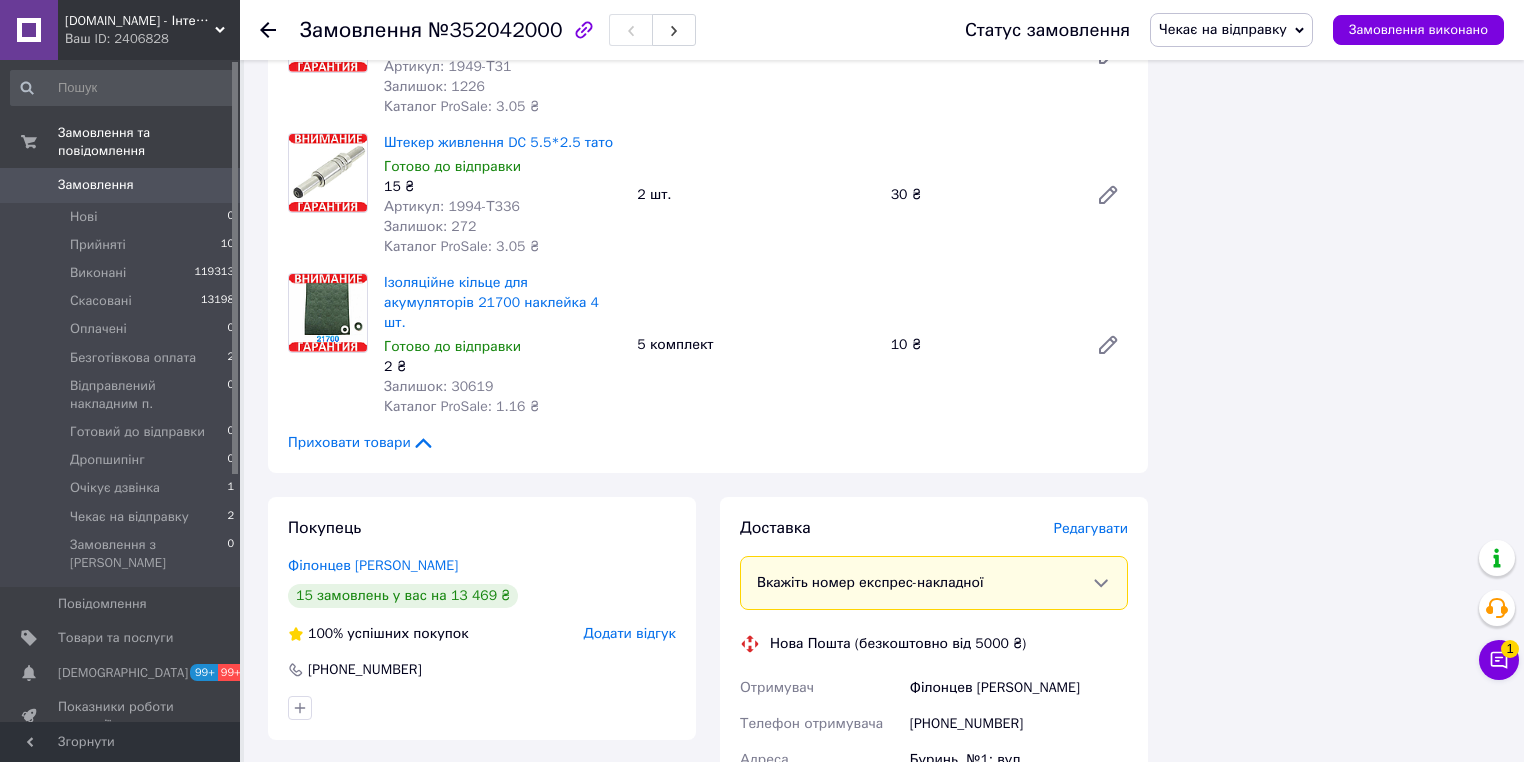 click on "Редагувати" at bounding box center (1091, 528) 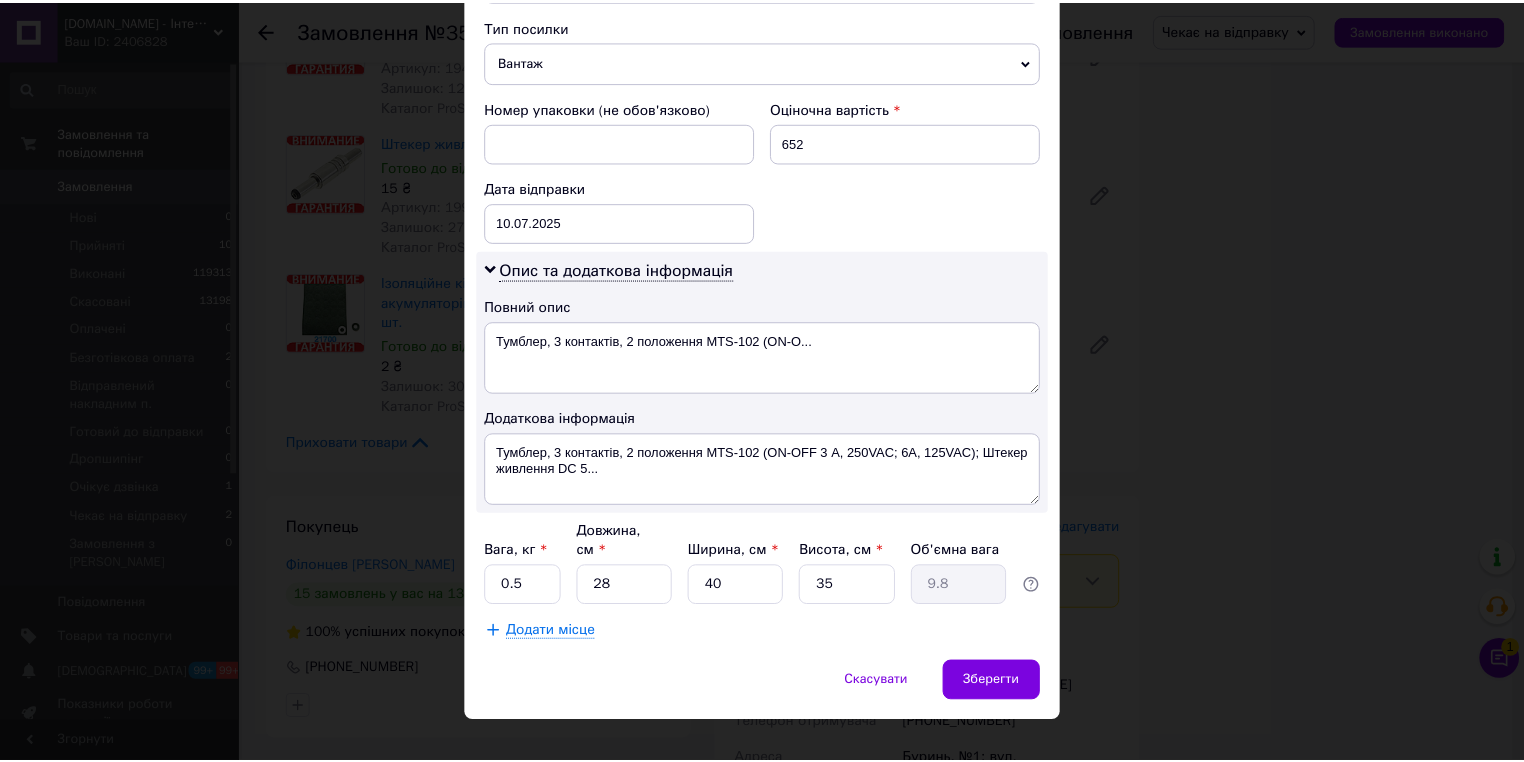 scroll, scrollTop: 803, scrollLeft: 0, axis: vertical 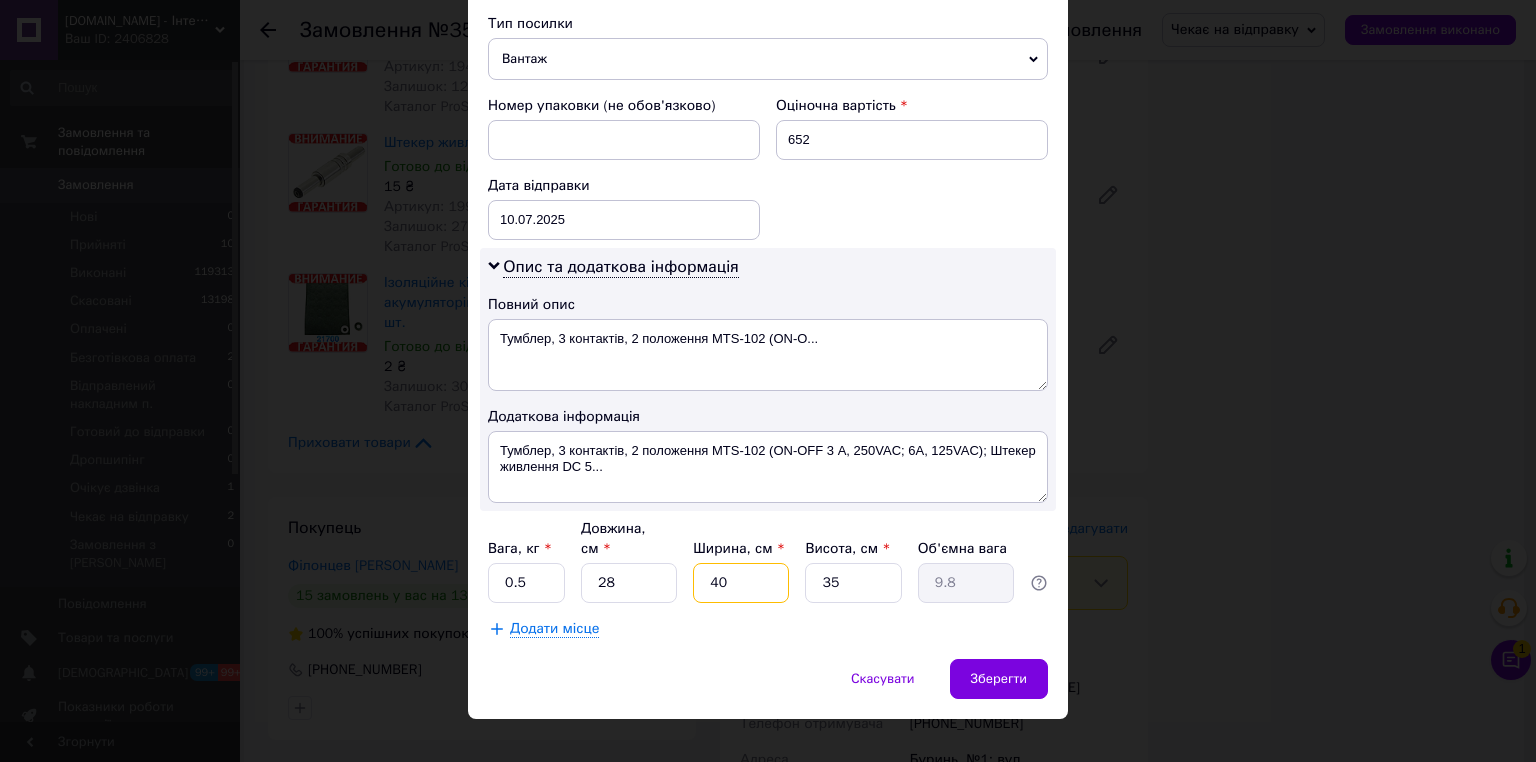 click on "40" at bounding box center [741, 583] 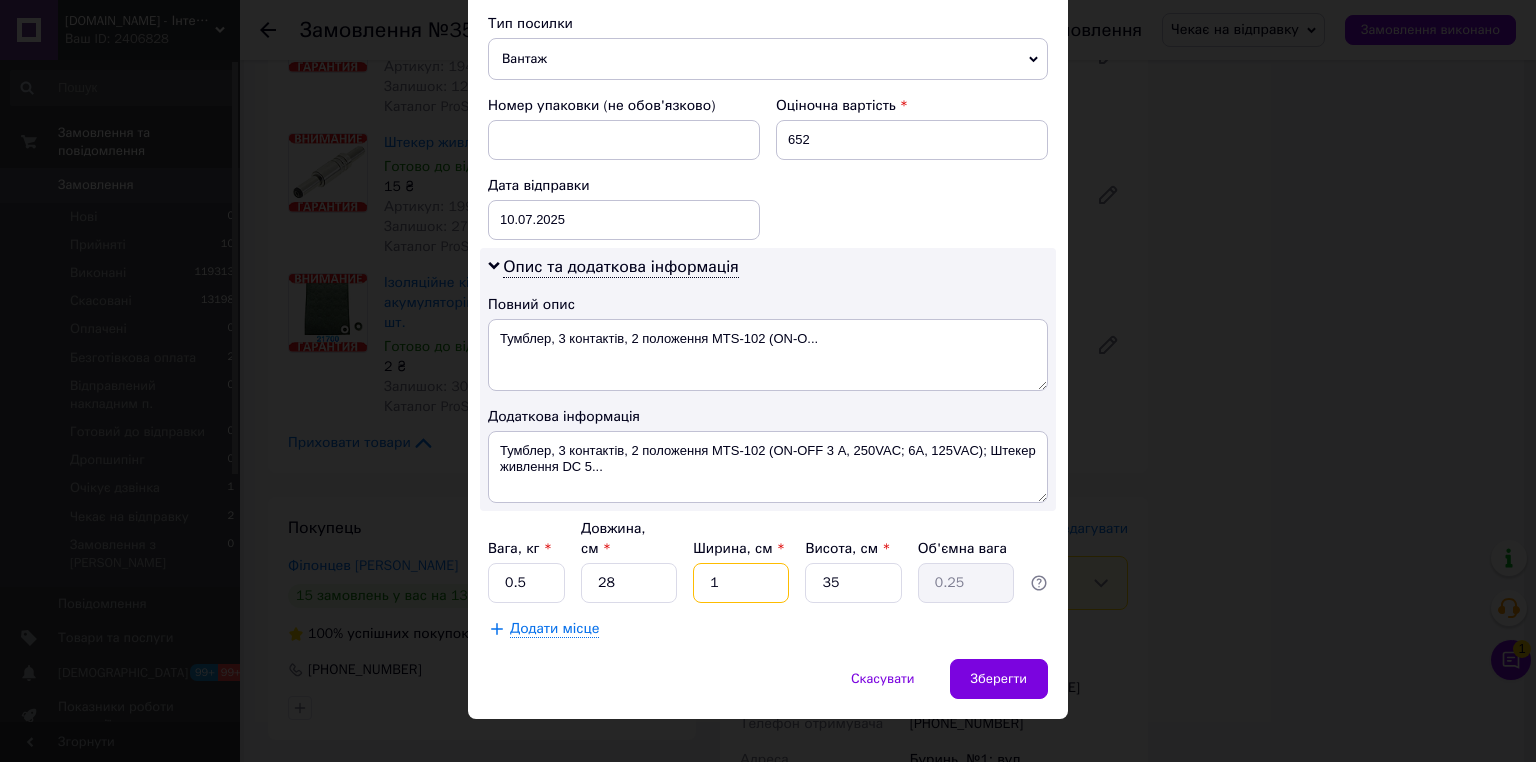 type on "10" 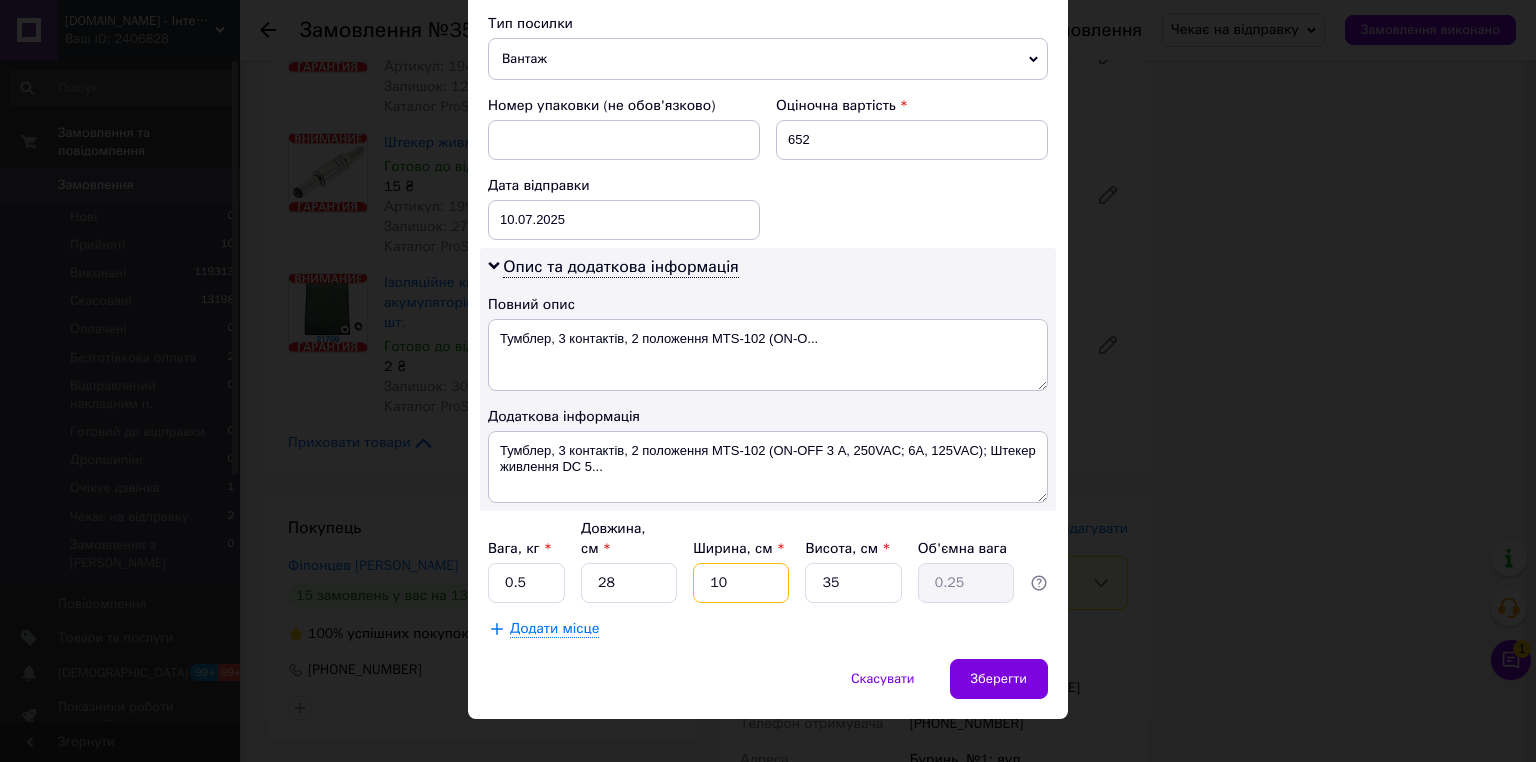 type on "2.45" 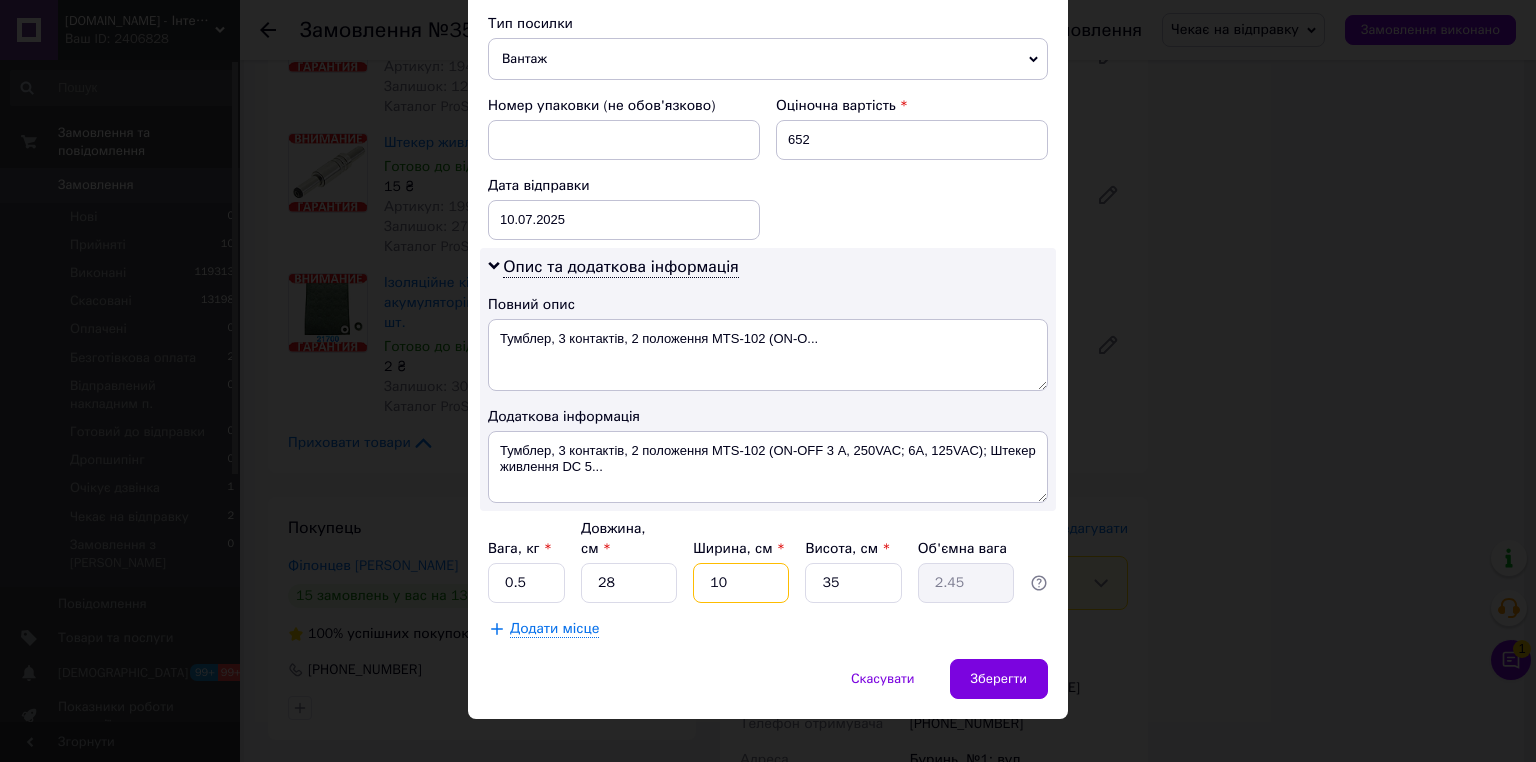 type on "10" 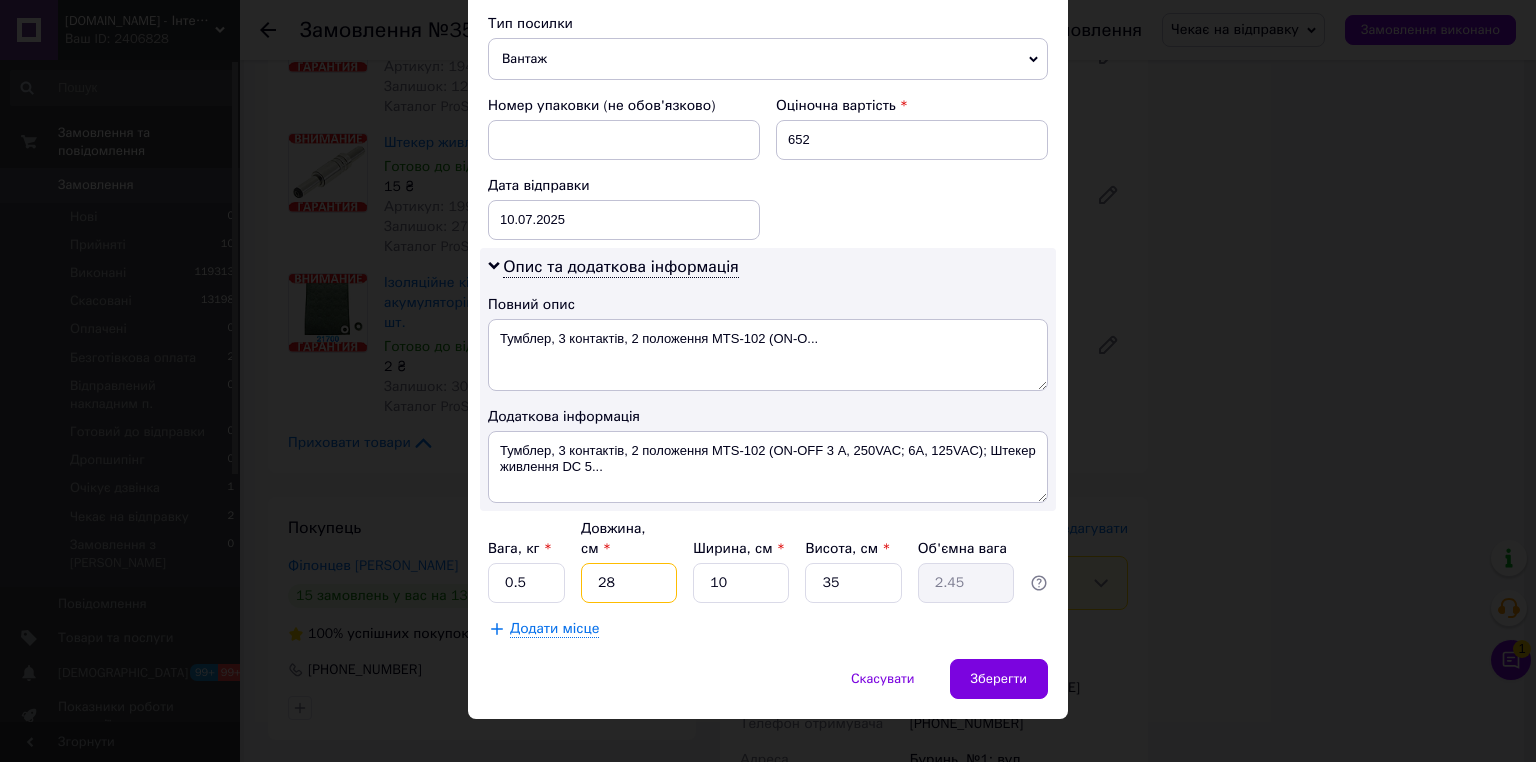 click on "28" at bounding box center (629, 583) 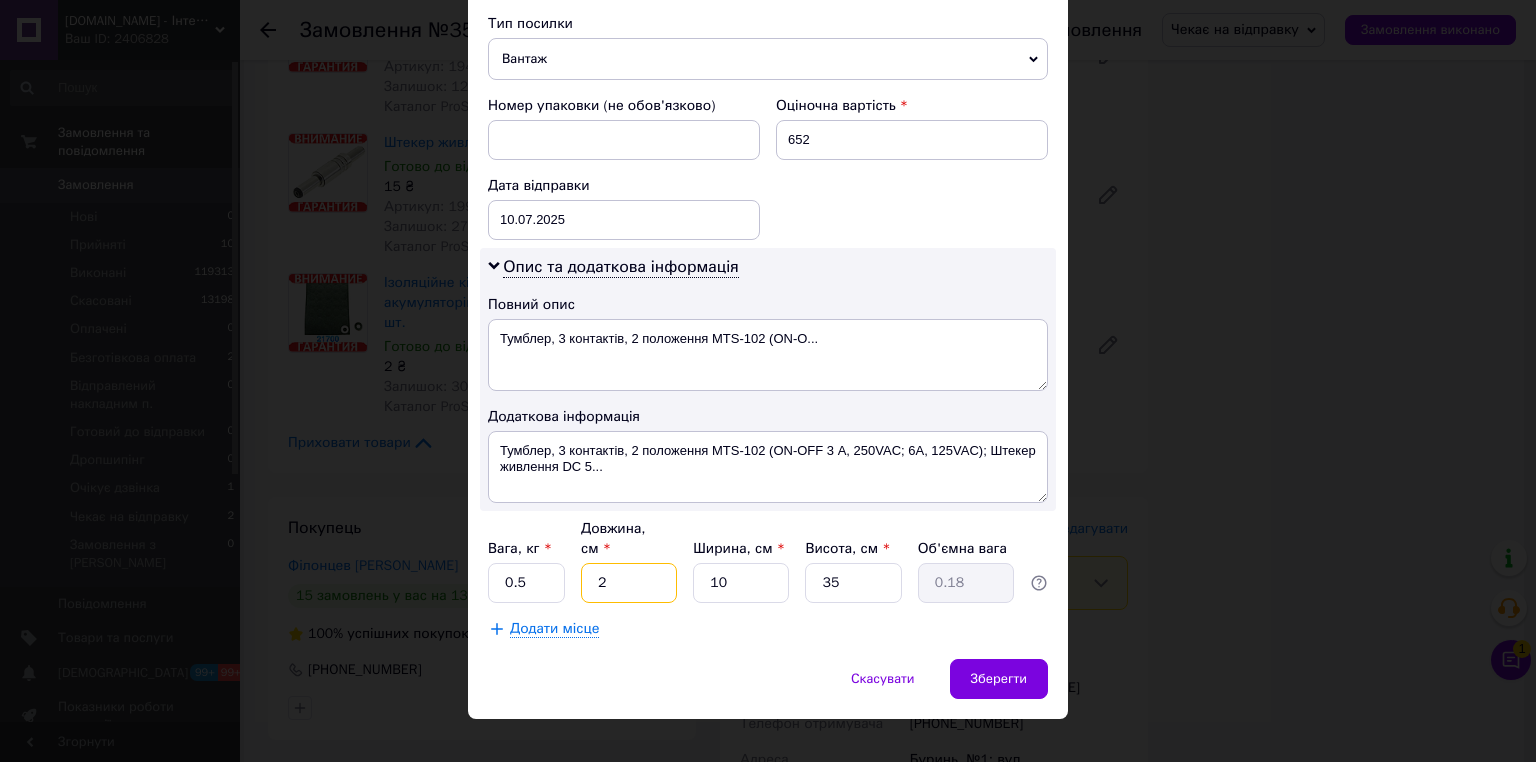 type 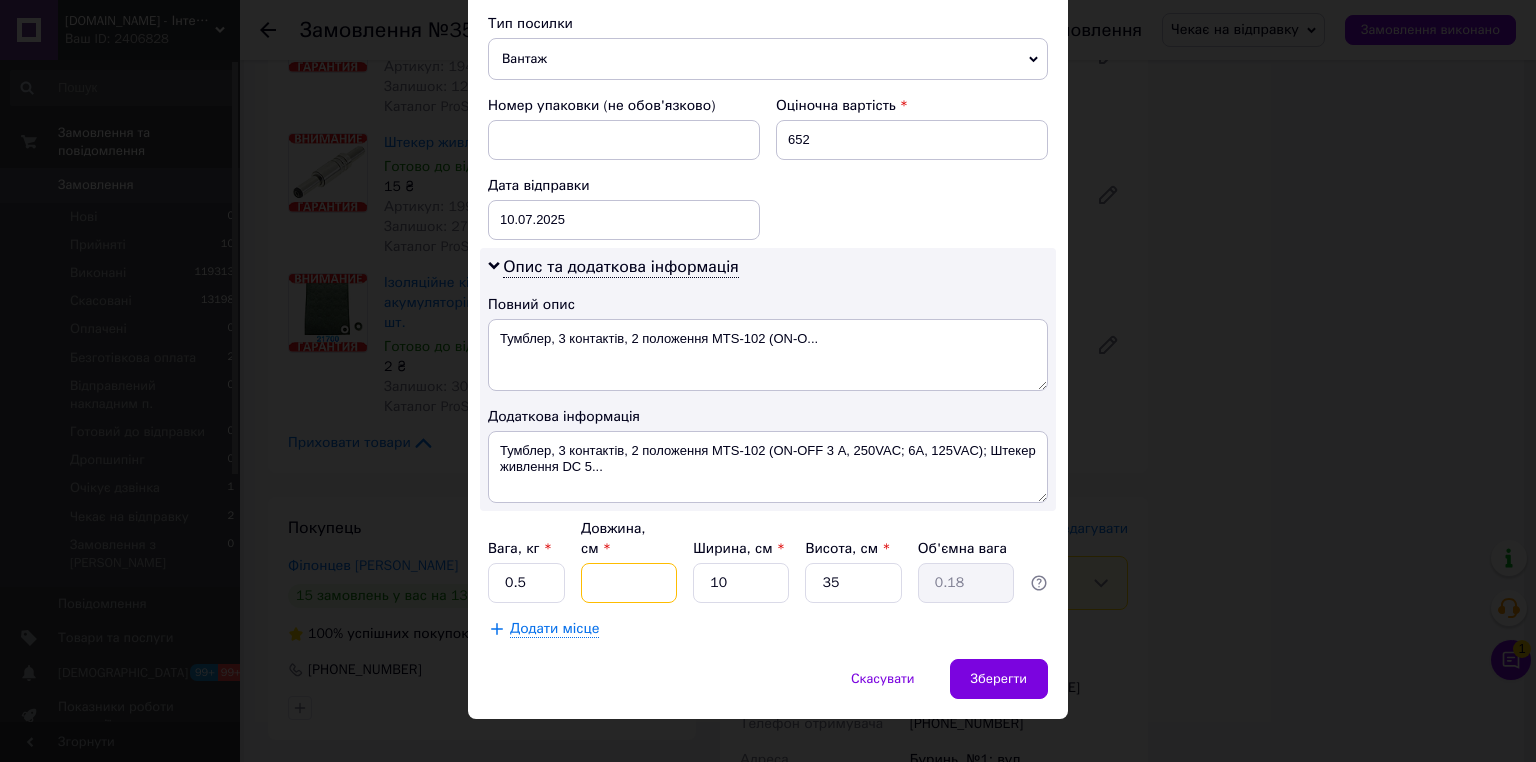 type 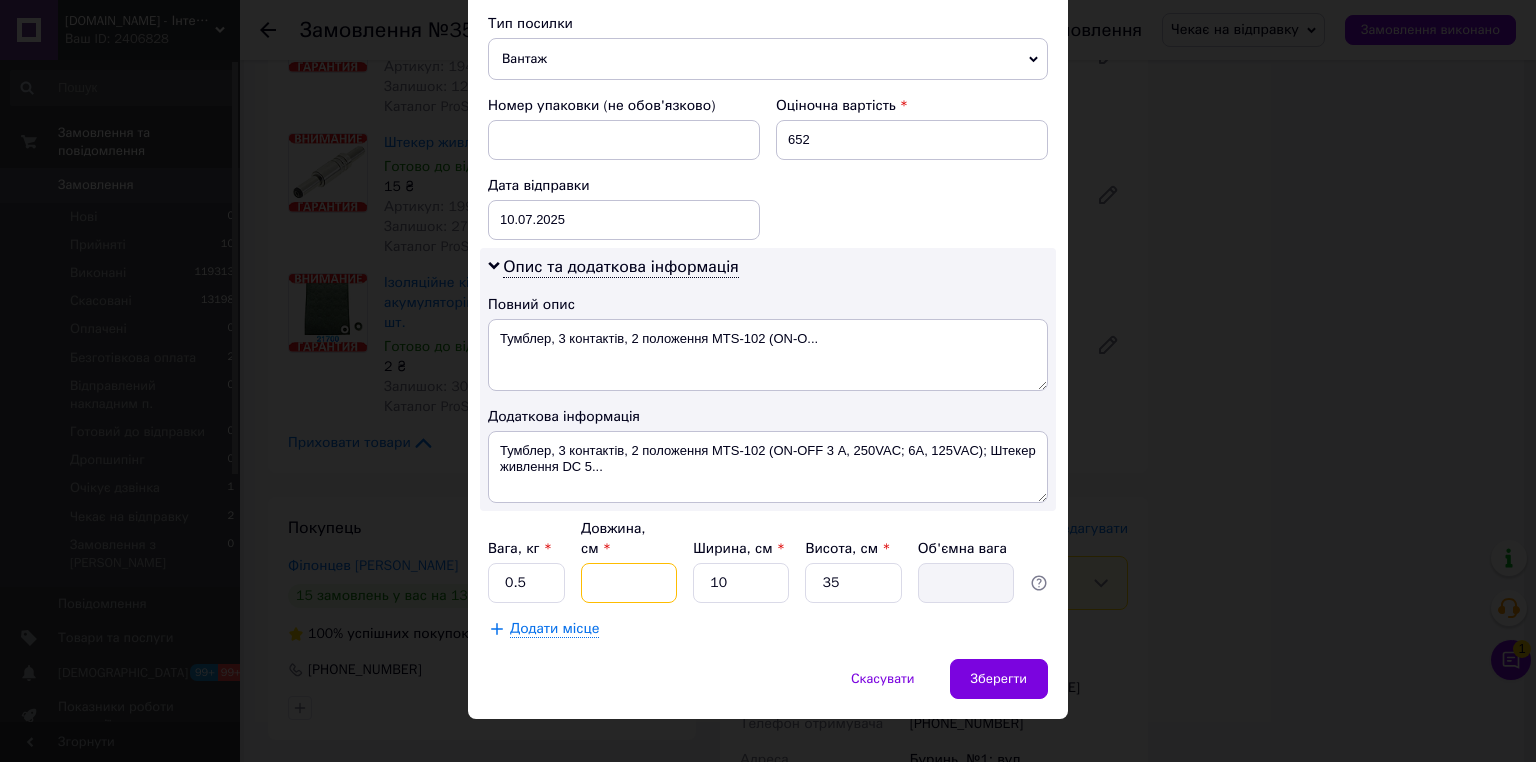 type on "1" 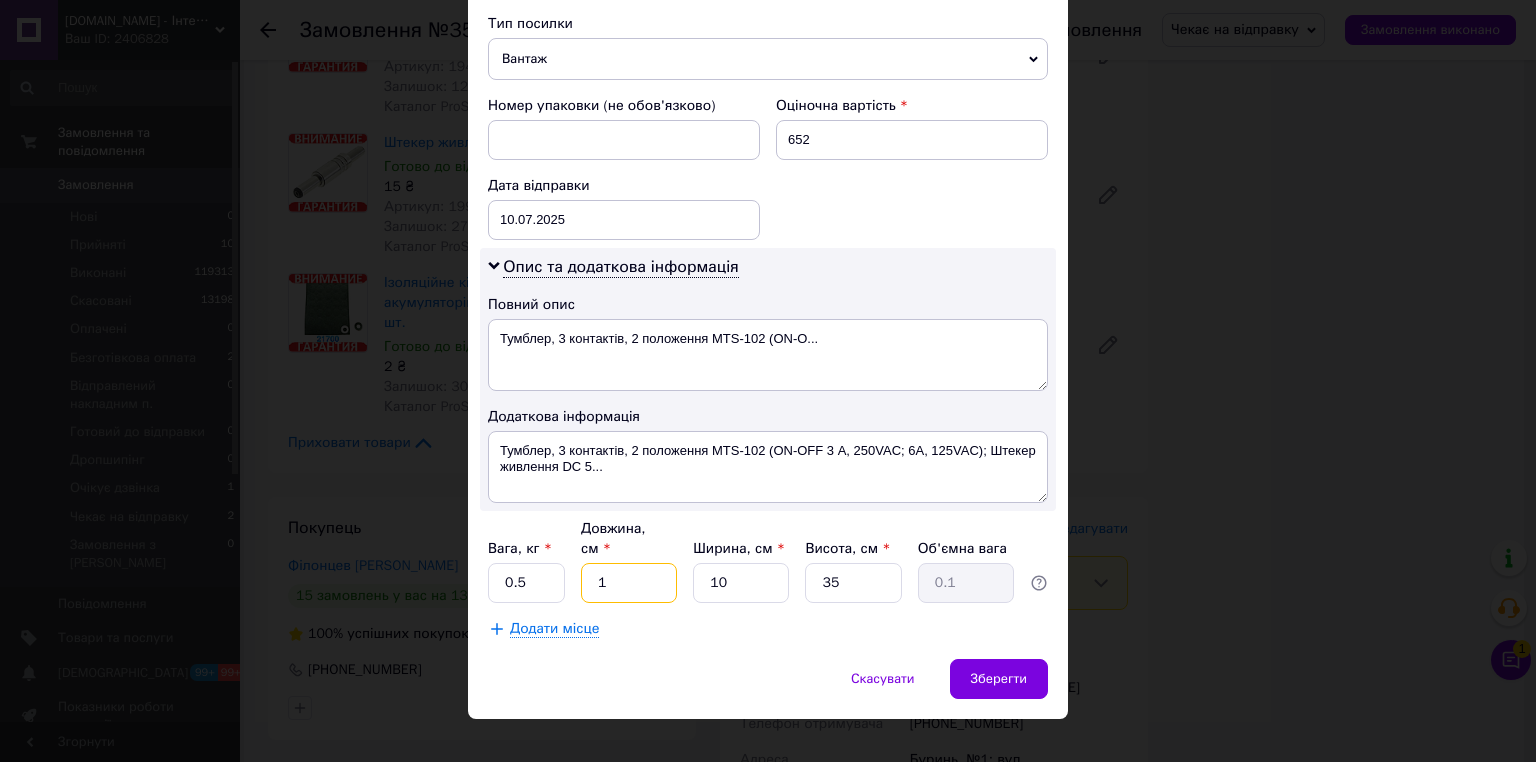 type on "10" 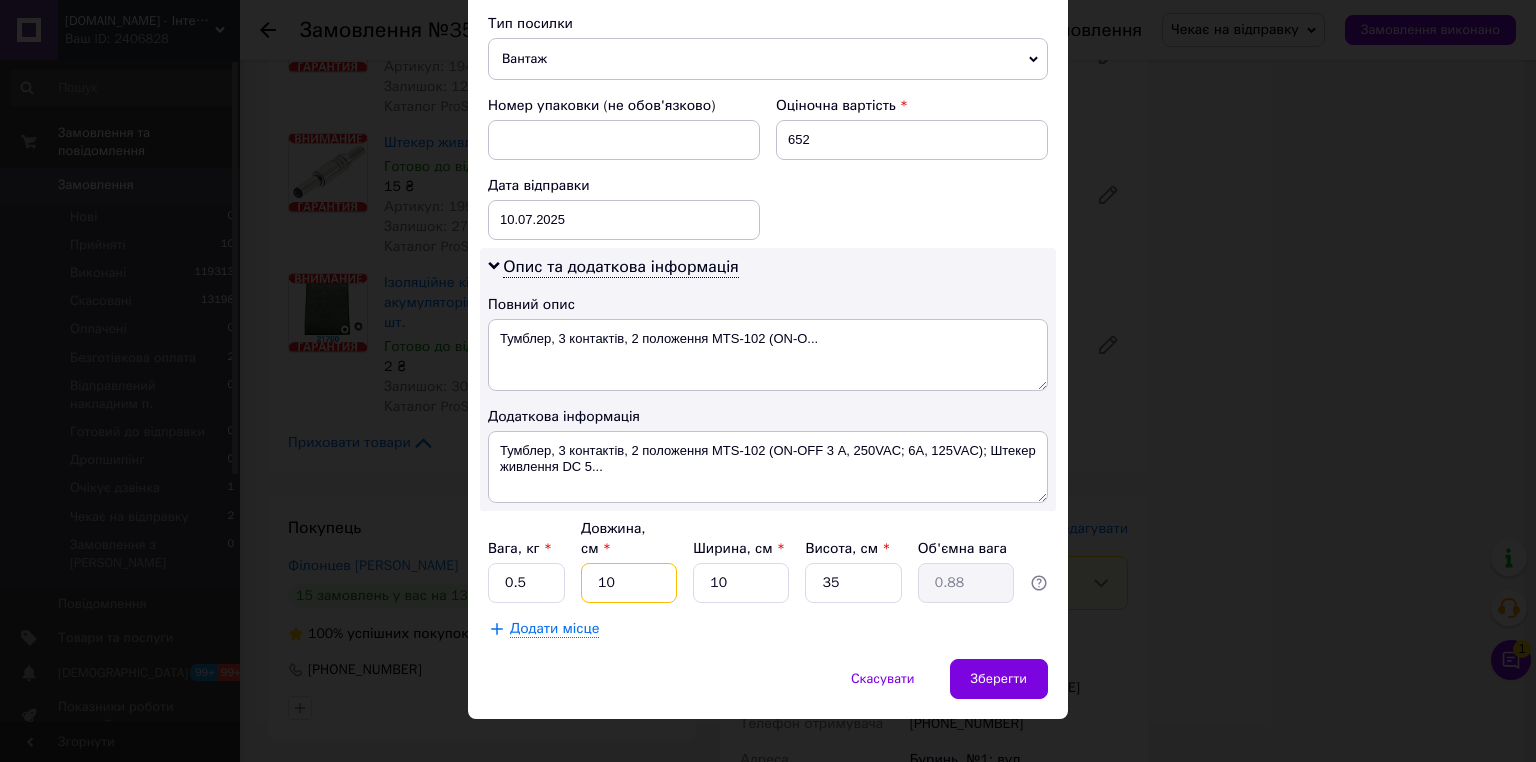 type on "10" 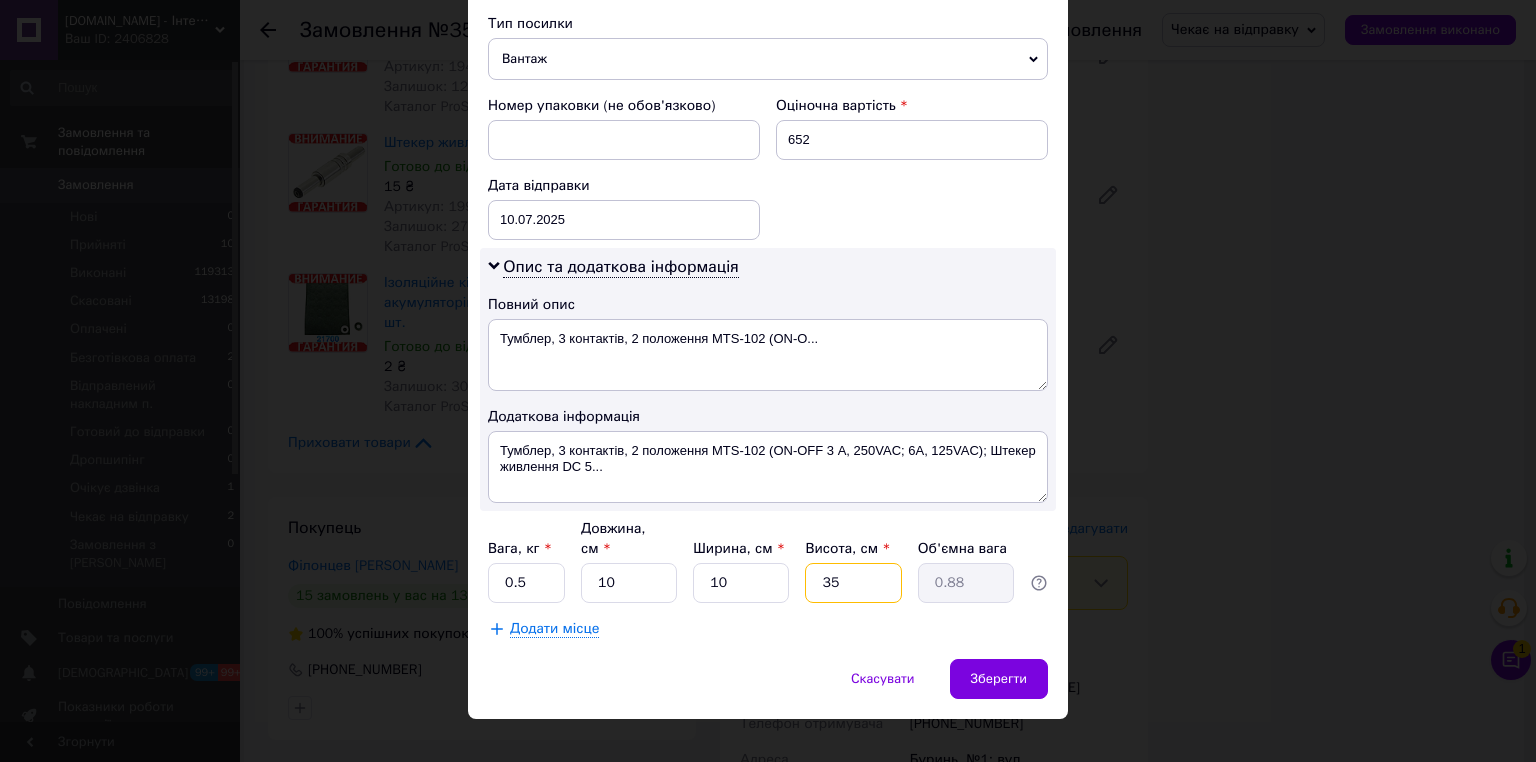 click on "35" at bounding box center [853, 583] 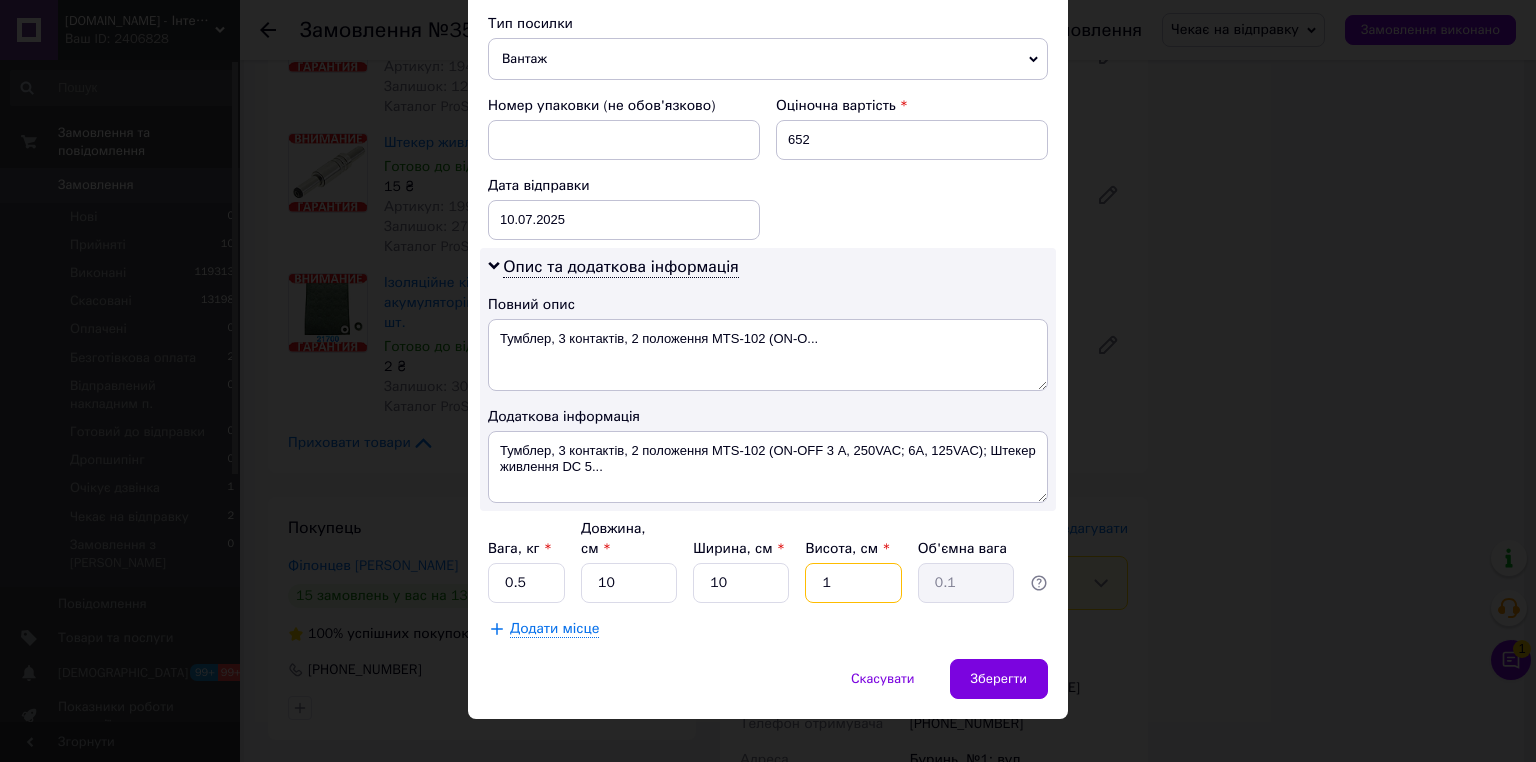 click on "1" at bounding box center (853, 583) 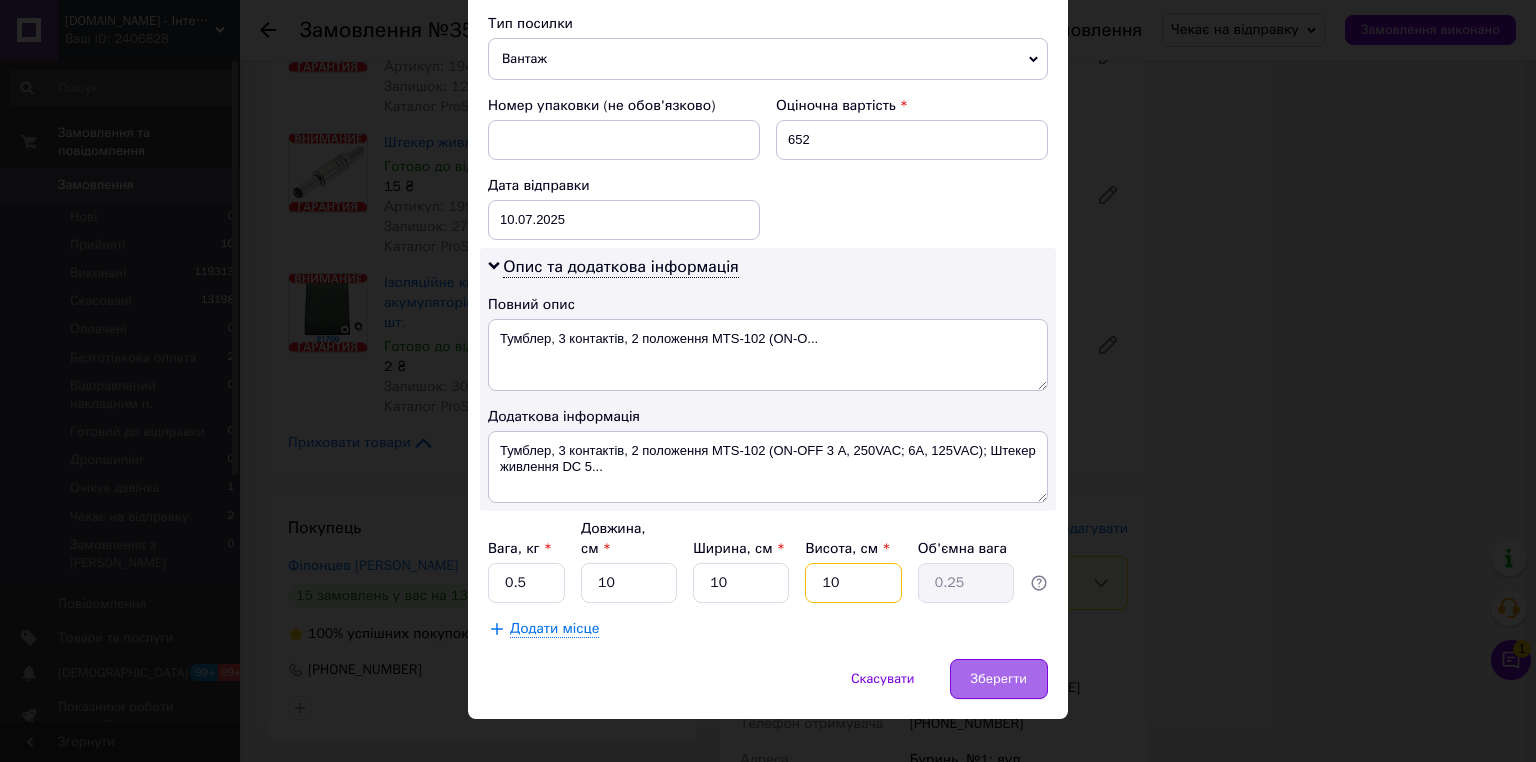 type on "10" 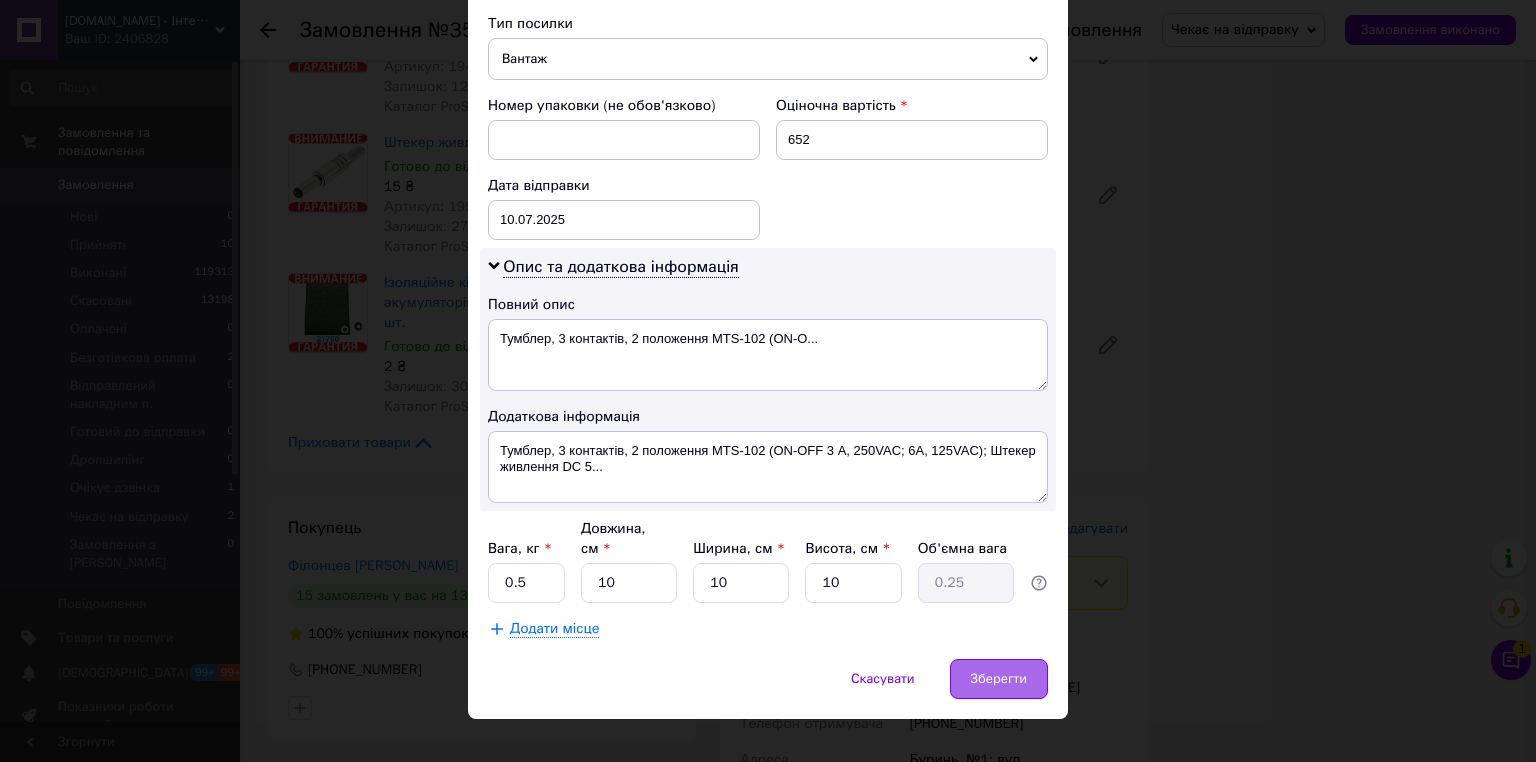 click on "Зберегти" at bounding box center (999, 679) 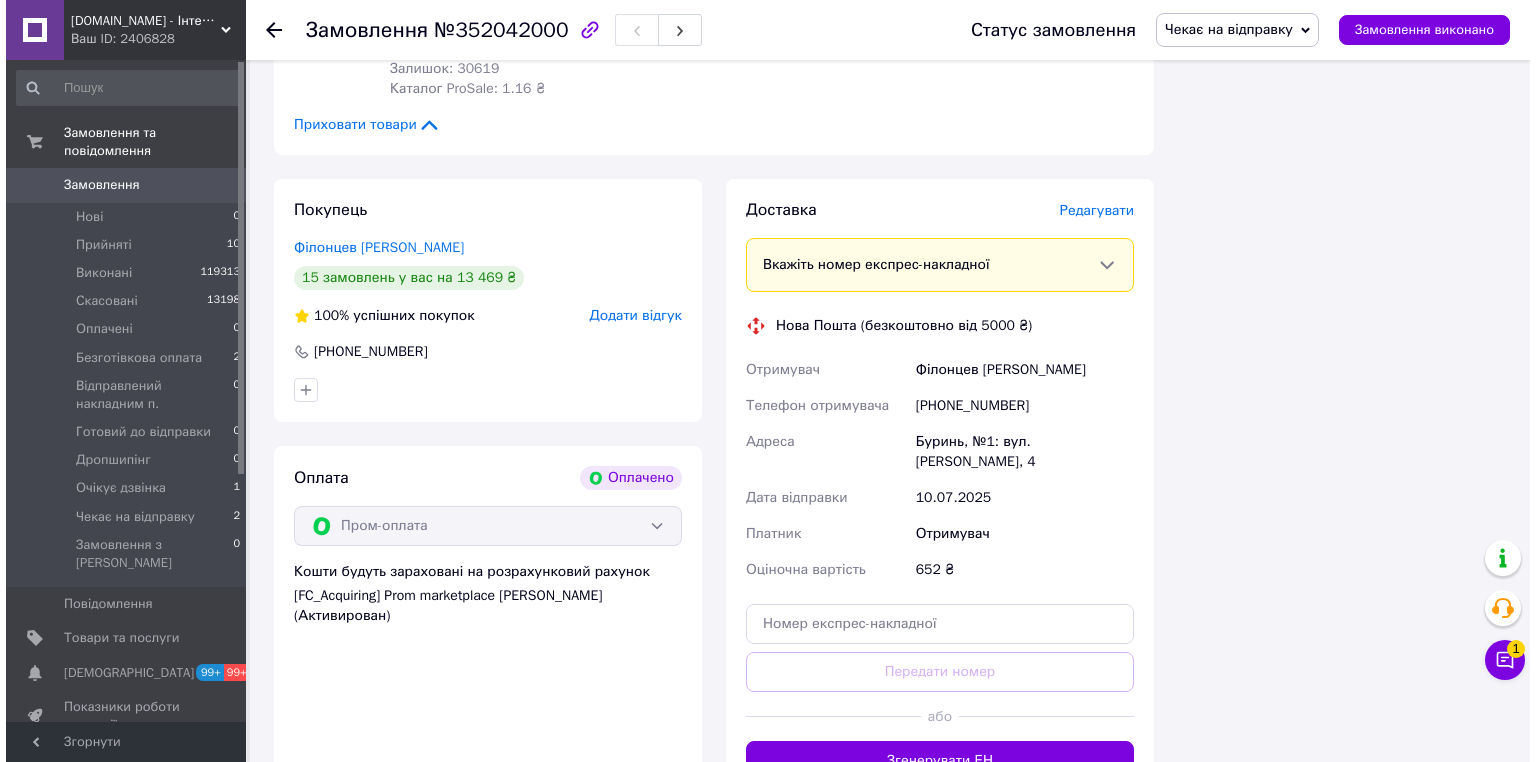 scroll, scrollTop: 1920, scrollLeft: 0, axis: vertical 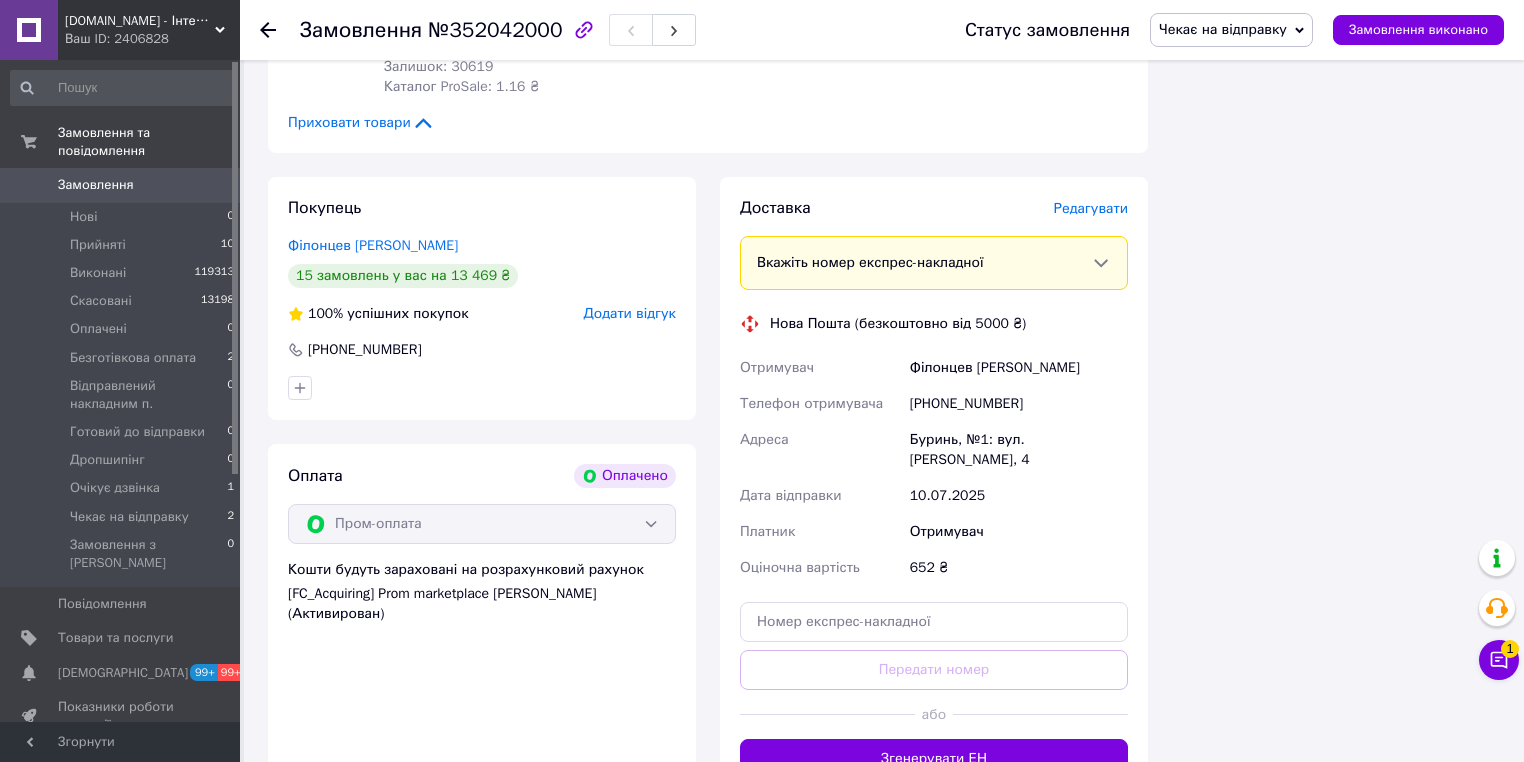 click on "Редагувати" at bounding box center (1091, 208) 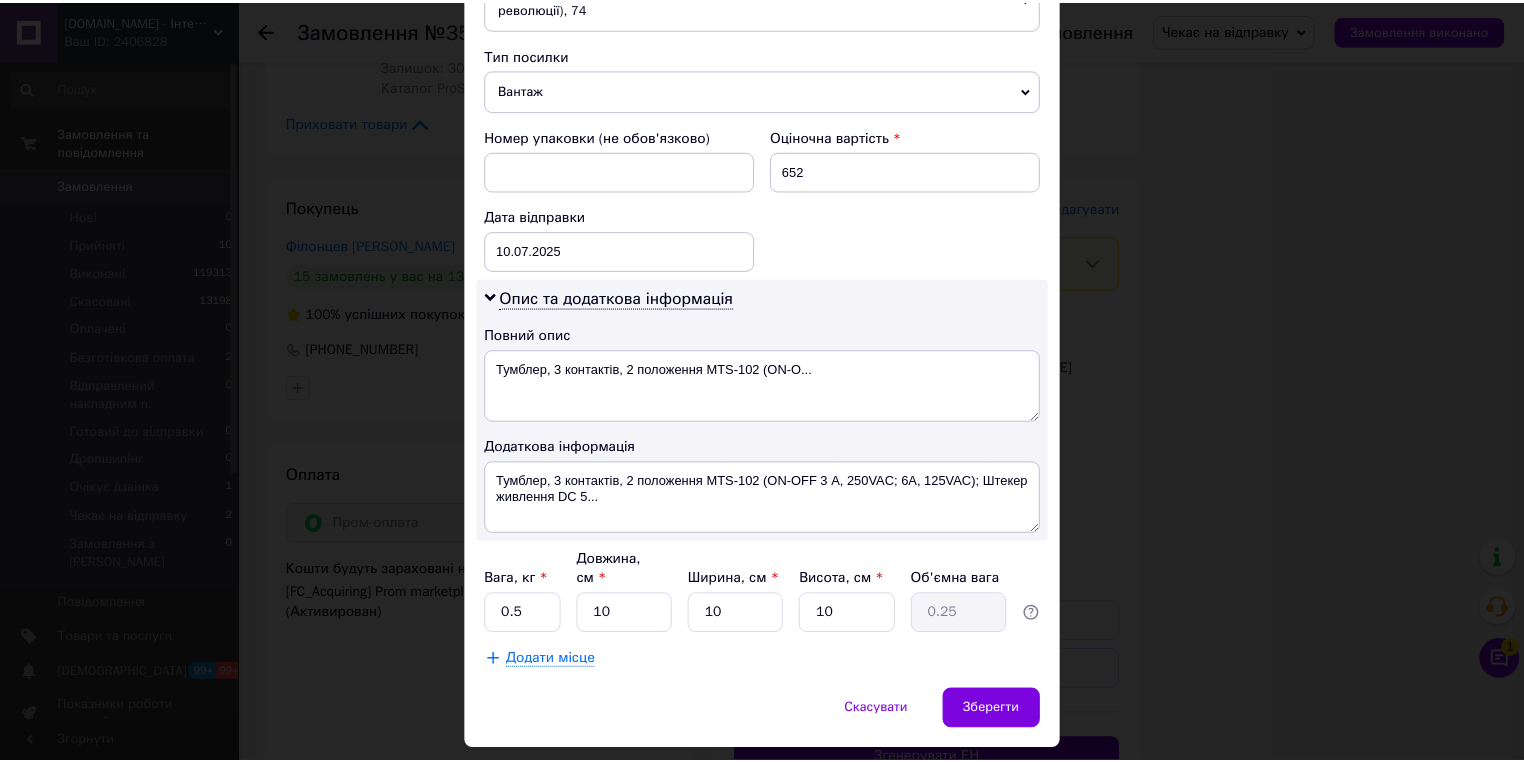 scroll, scrollTop: 803, scrollLeft: 0, axis: vertical 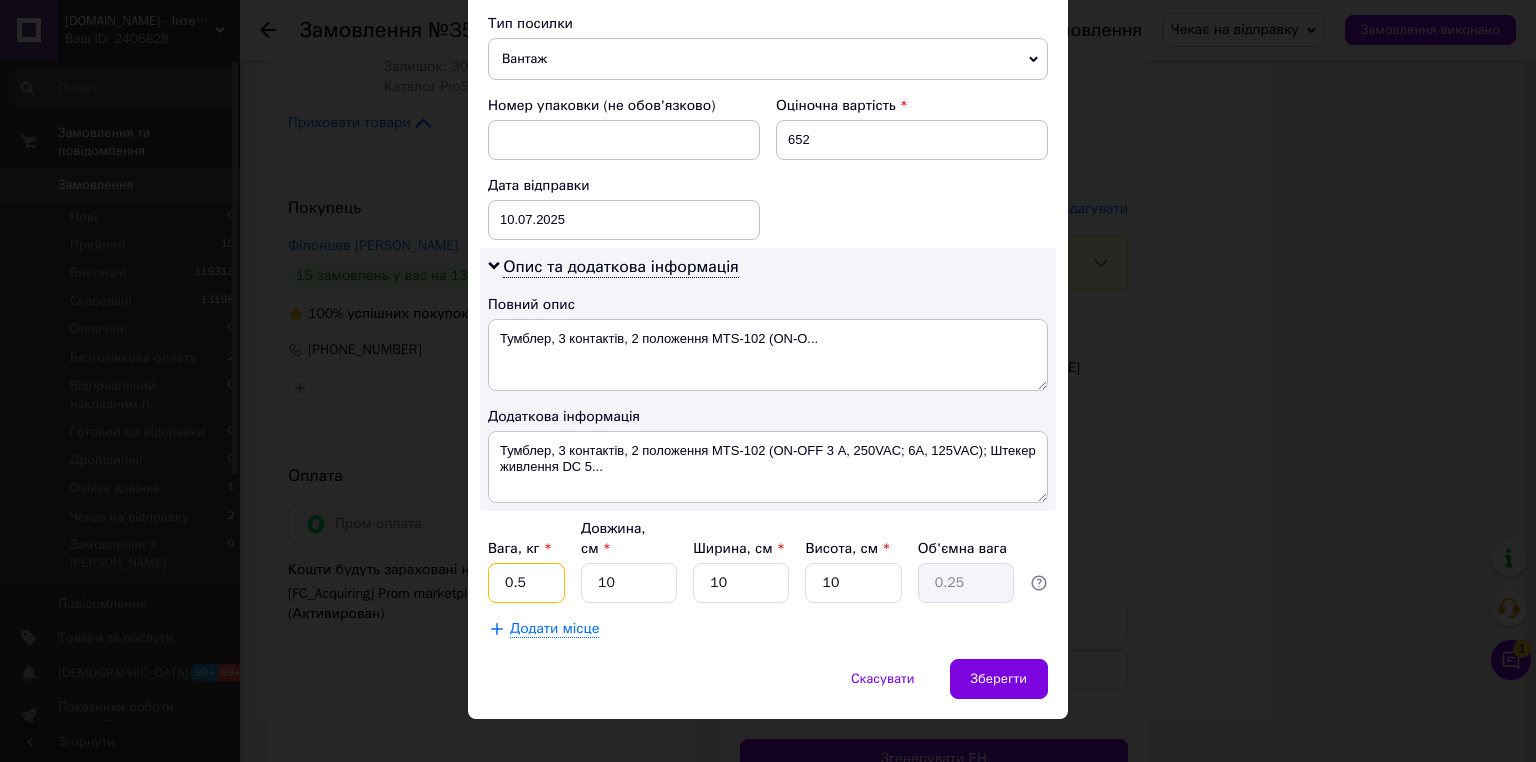 click on "0.5" at bounding box center (526, 583) 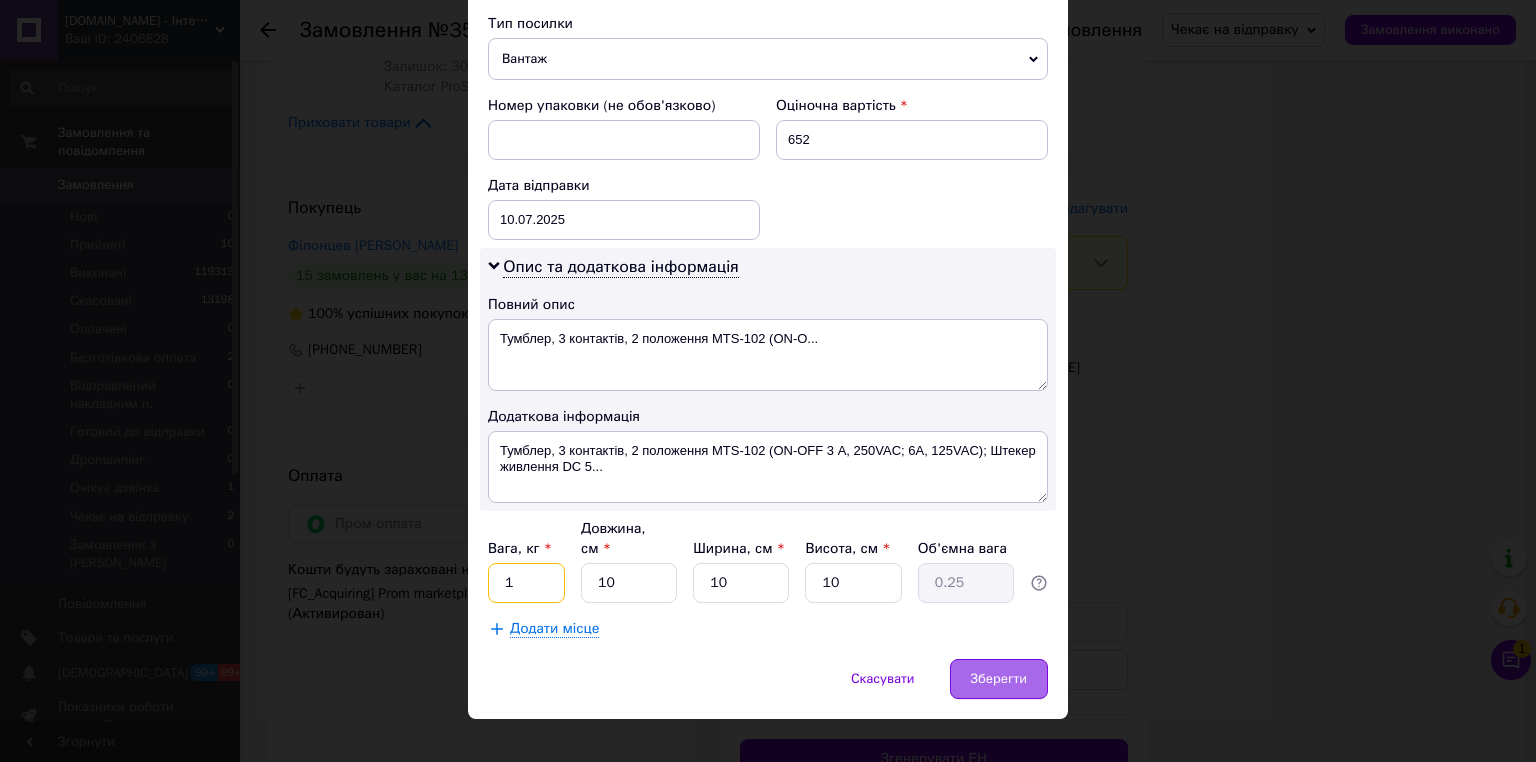 type on "1" 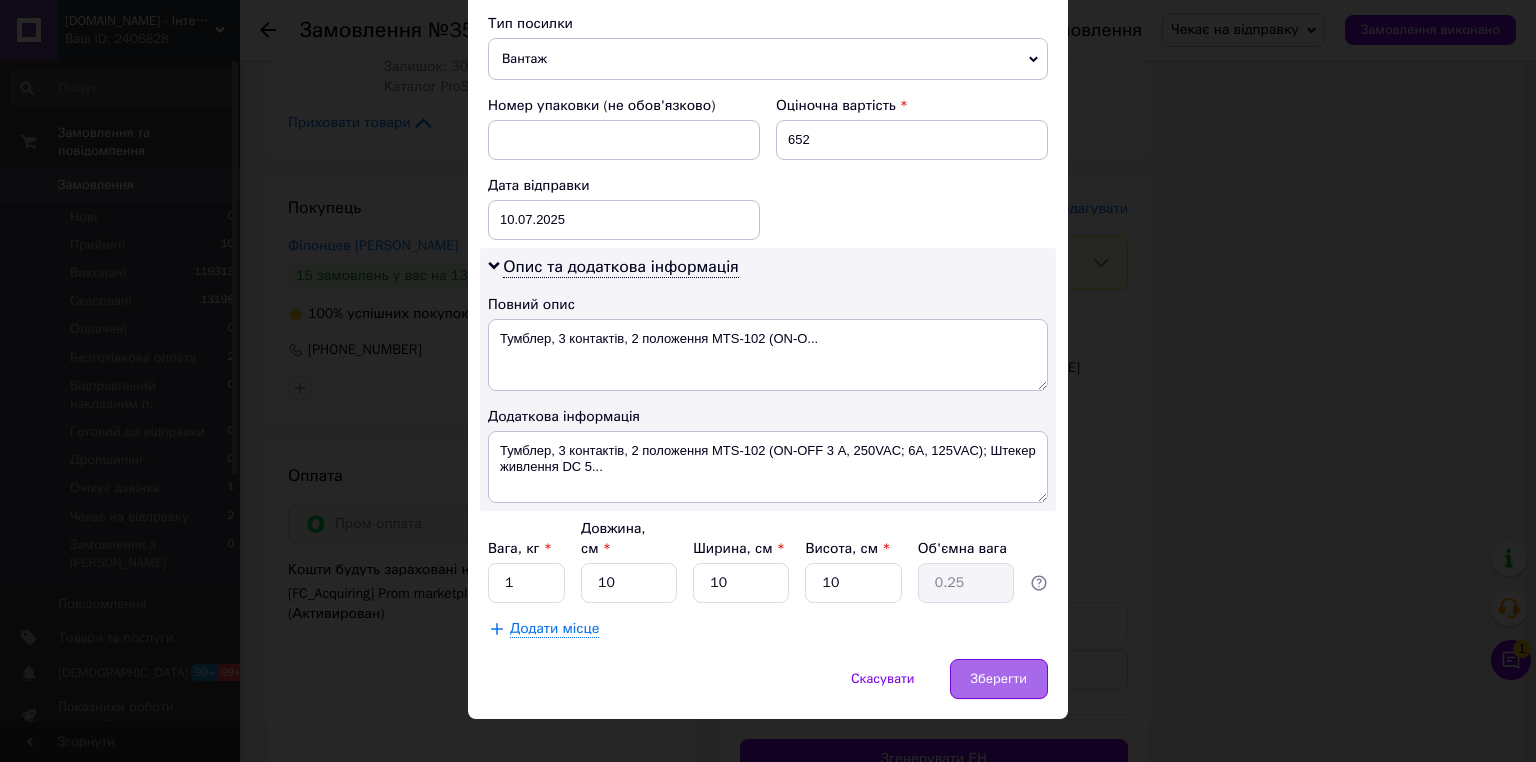 click on "Зберегти" at bounding box center (999, 679) 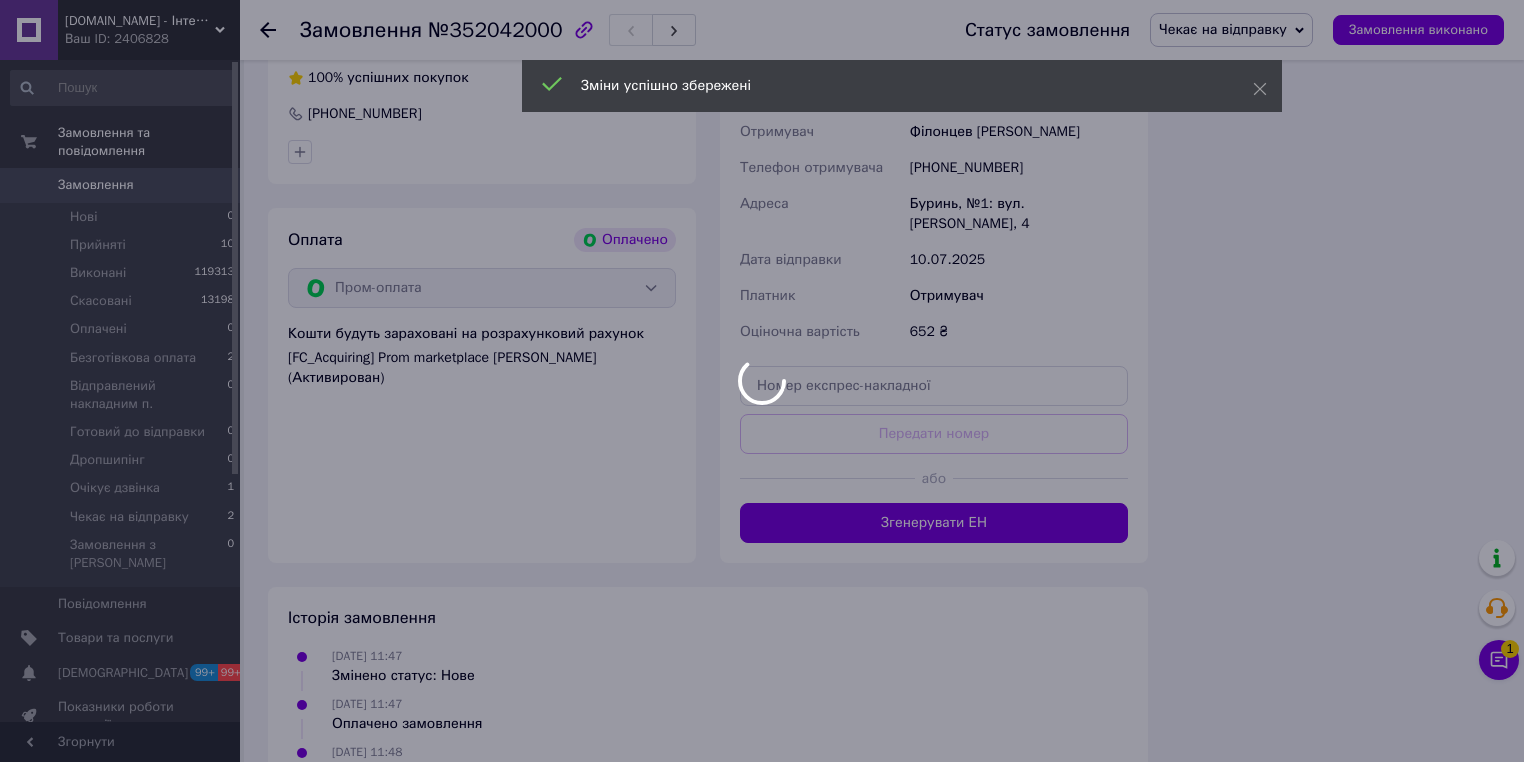 scroll, scrollTop: 2240, scrollLeft: 0, axis: vertical 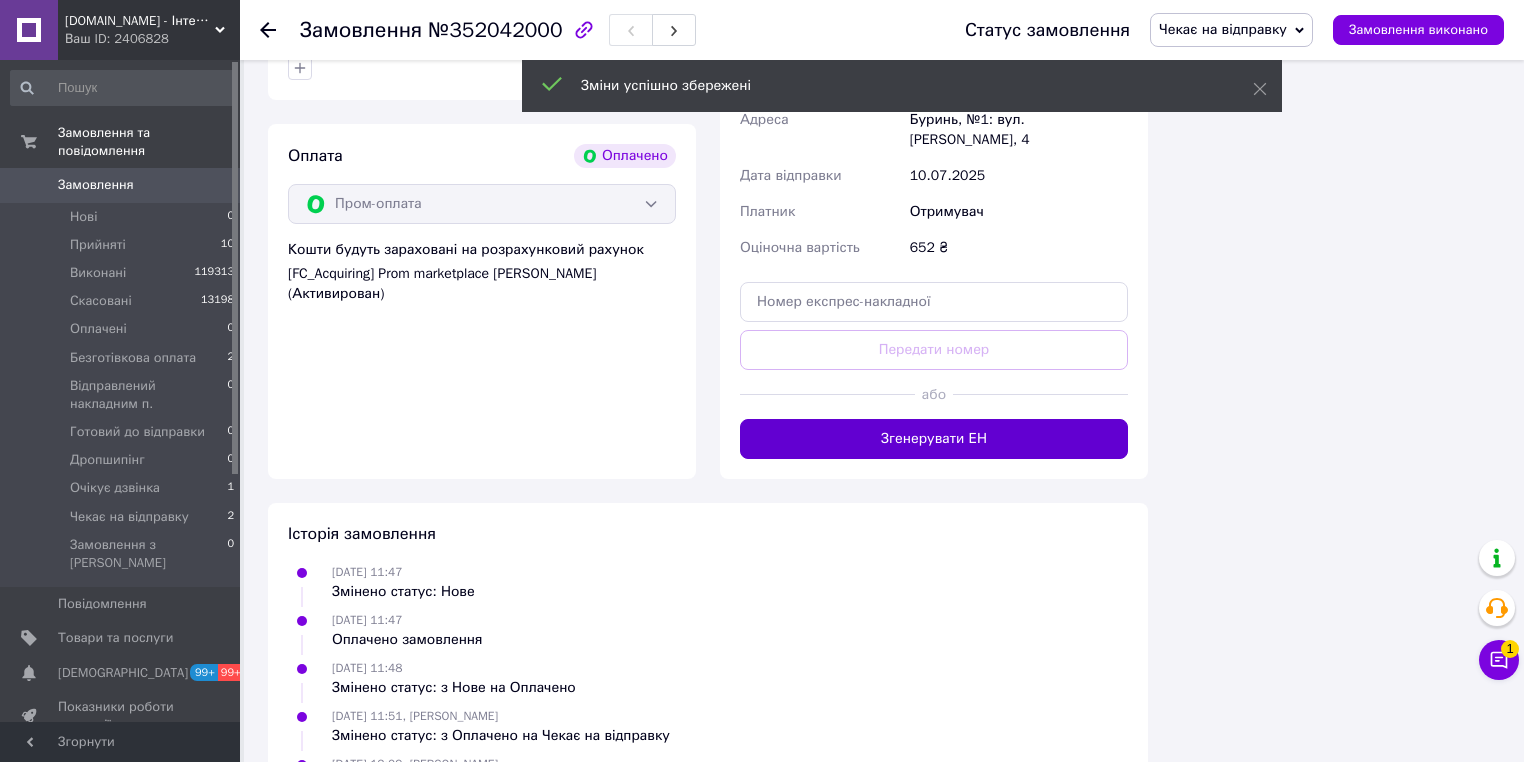 click on "Згенерувати ЕН" at bounding box center [934, 439] 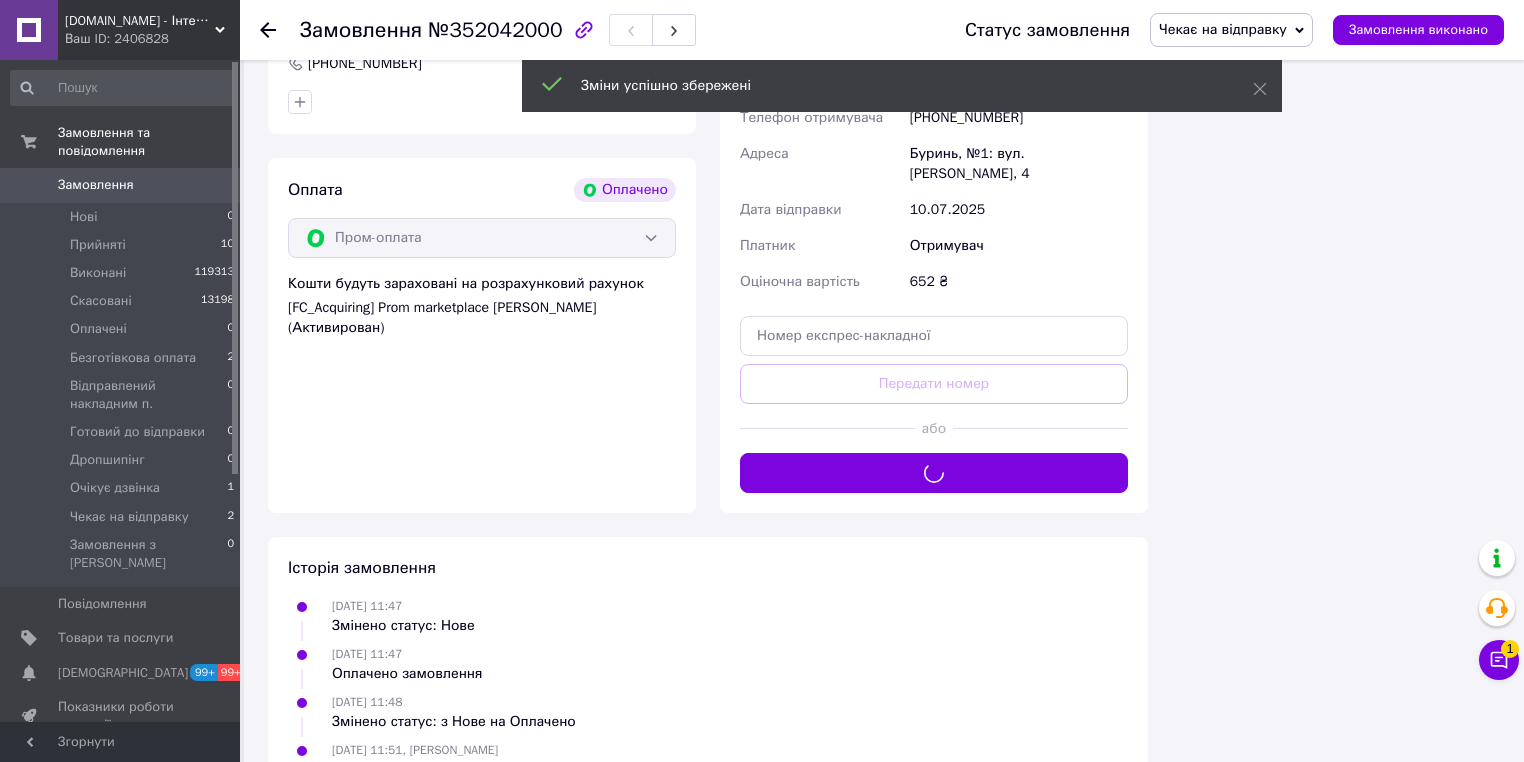 scroll, scrollTop: 1760, scrollLeft: 0, axis: vertical 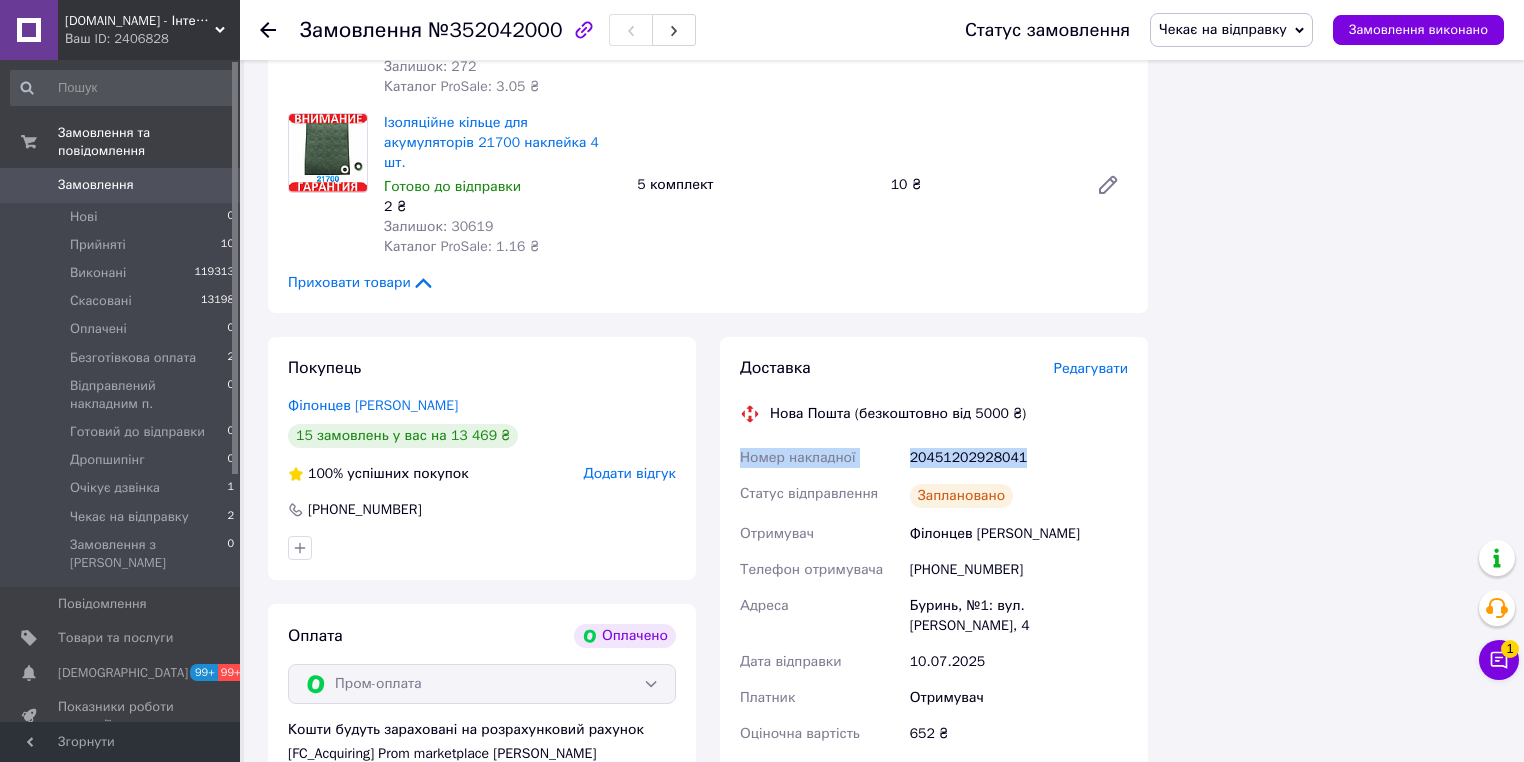 drag, startPoint x: 1029, startPoint y: 421, endPoint x: 725, endPoint y: 420, distance: 304.00165 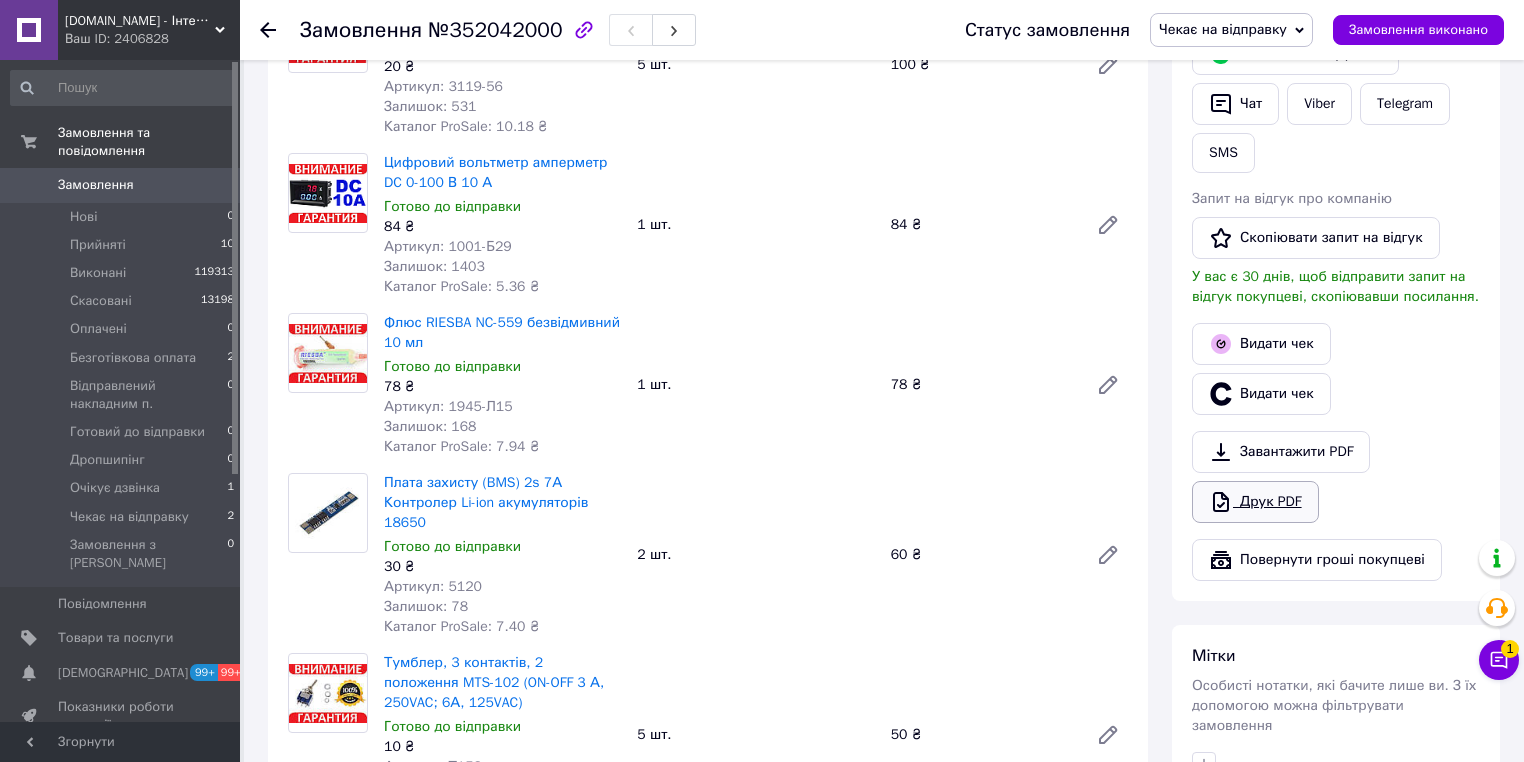 scroll, scrollTop: 0, scrollLeft: 0, axis: both 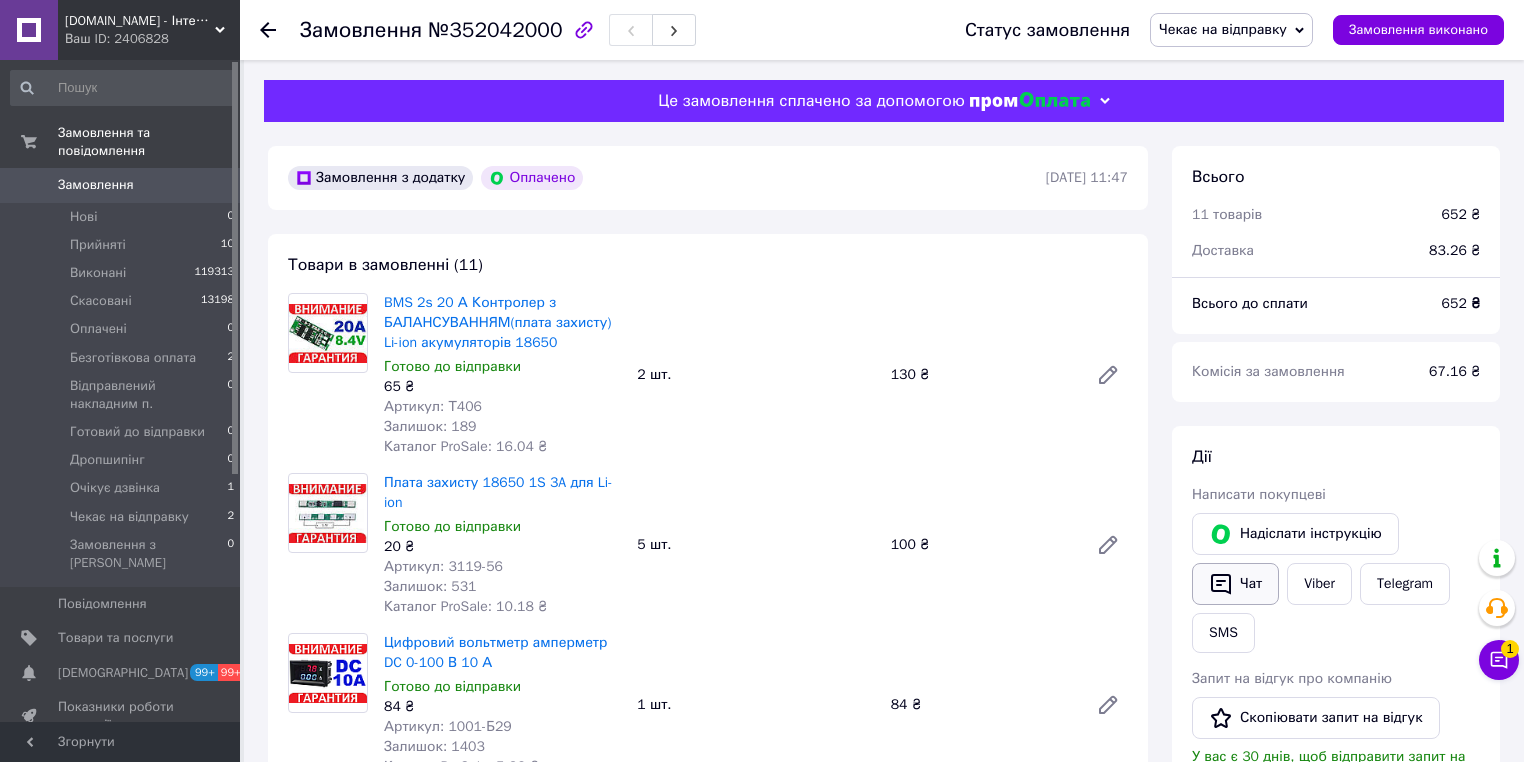 click 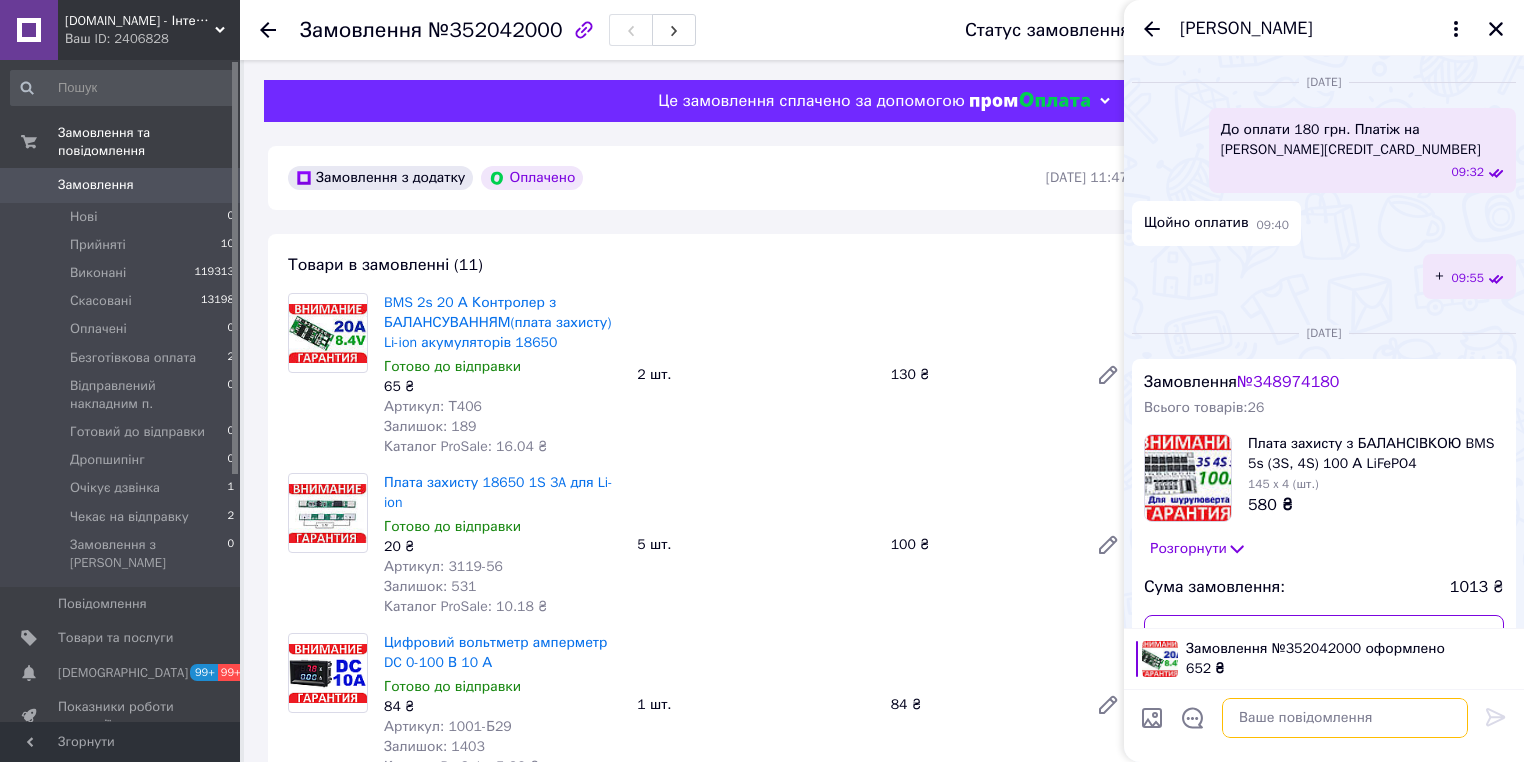 paste on "Номер накладної
20451202928041" 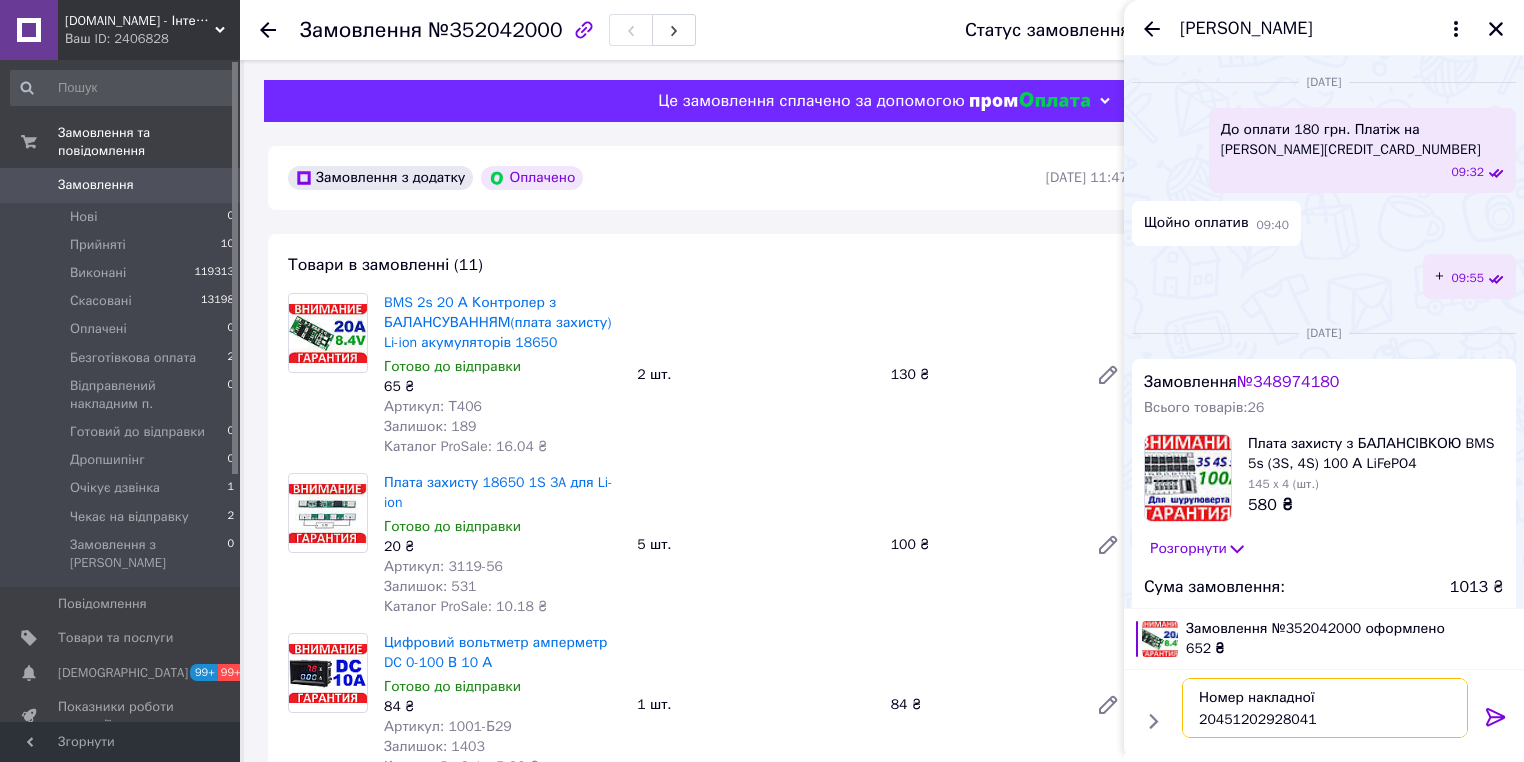type on "Номер накладної
20451202928041" 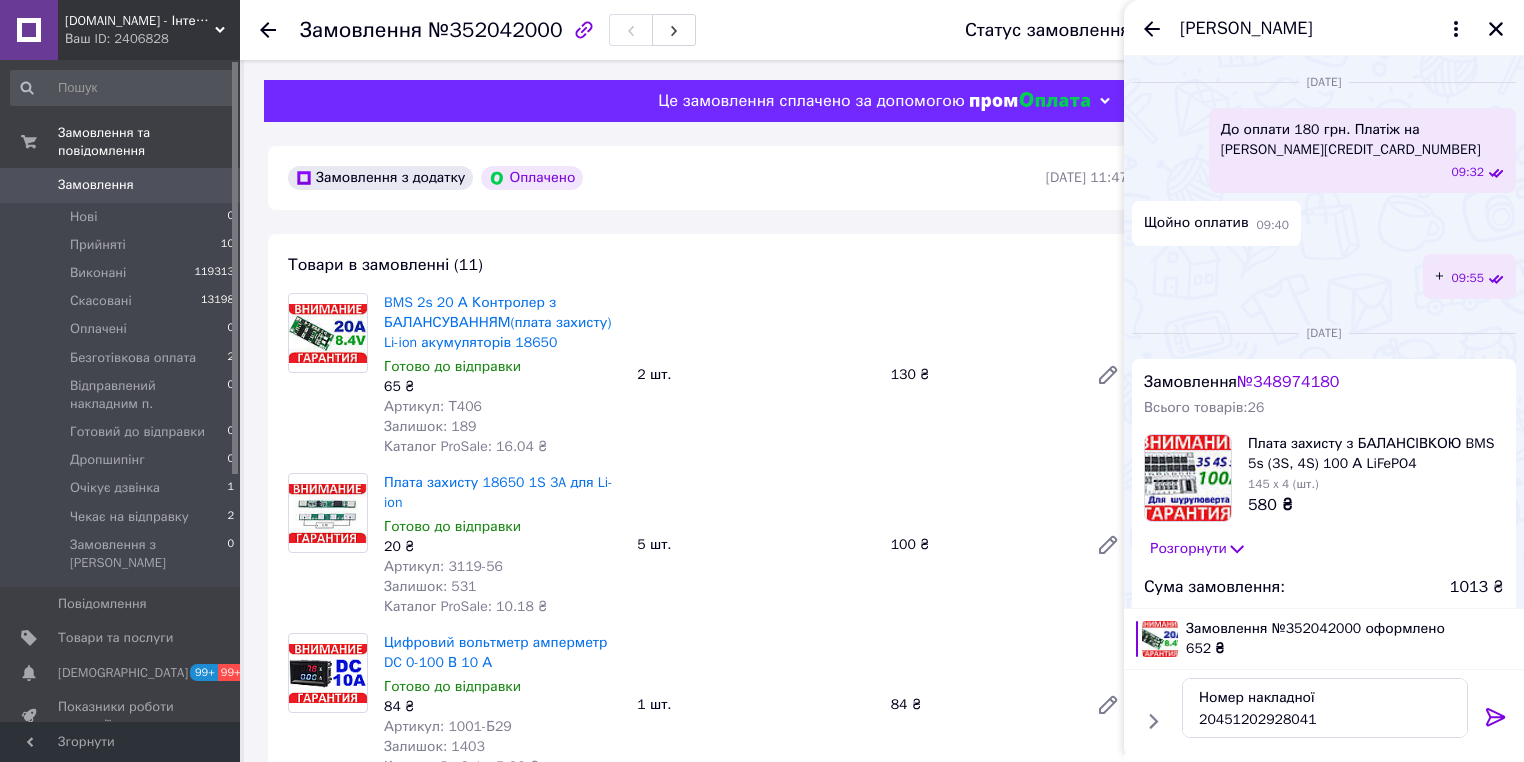 click 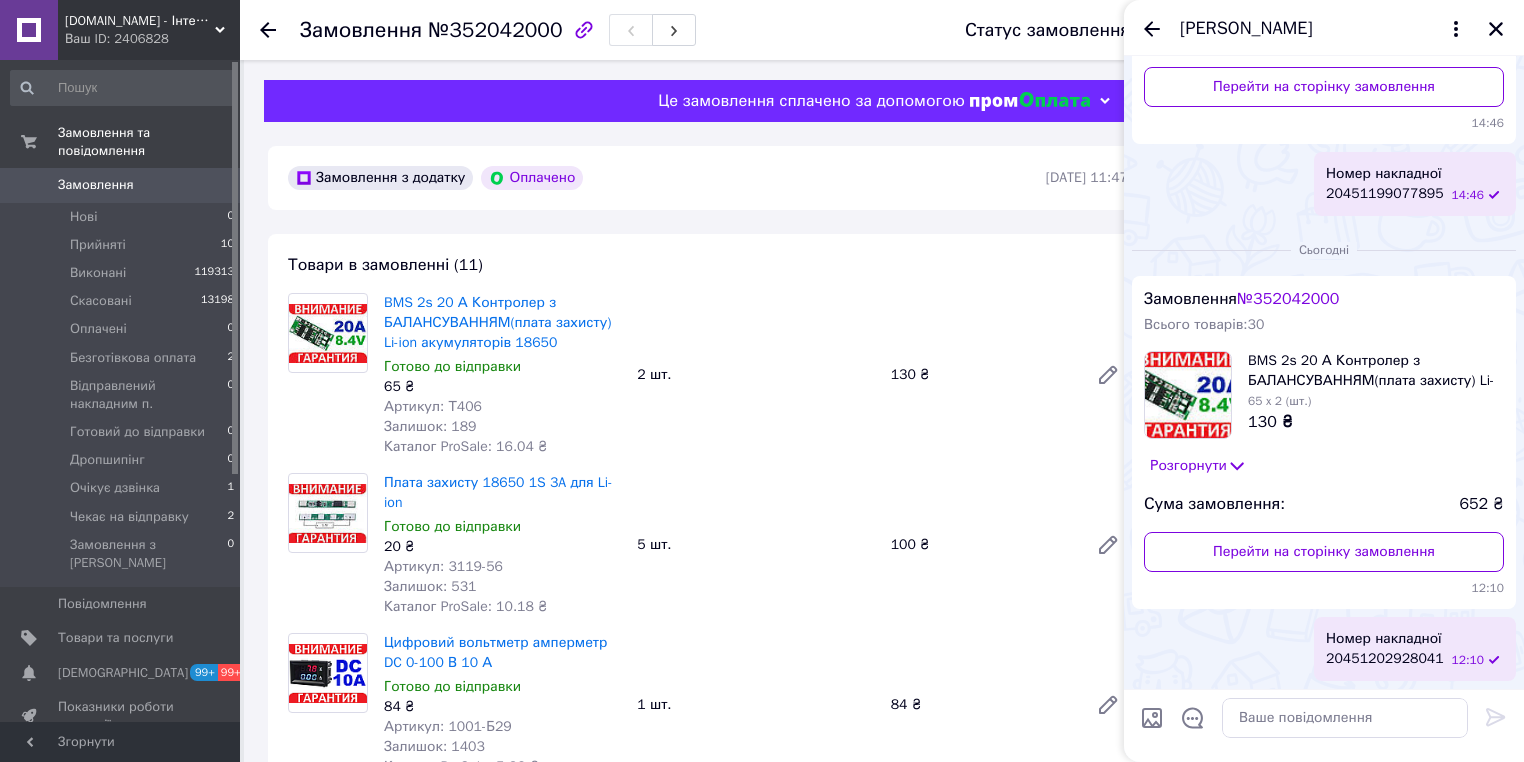 scroll, scrollTop: 6828, scrollLeft: 0, axis: vertical 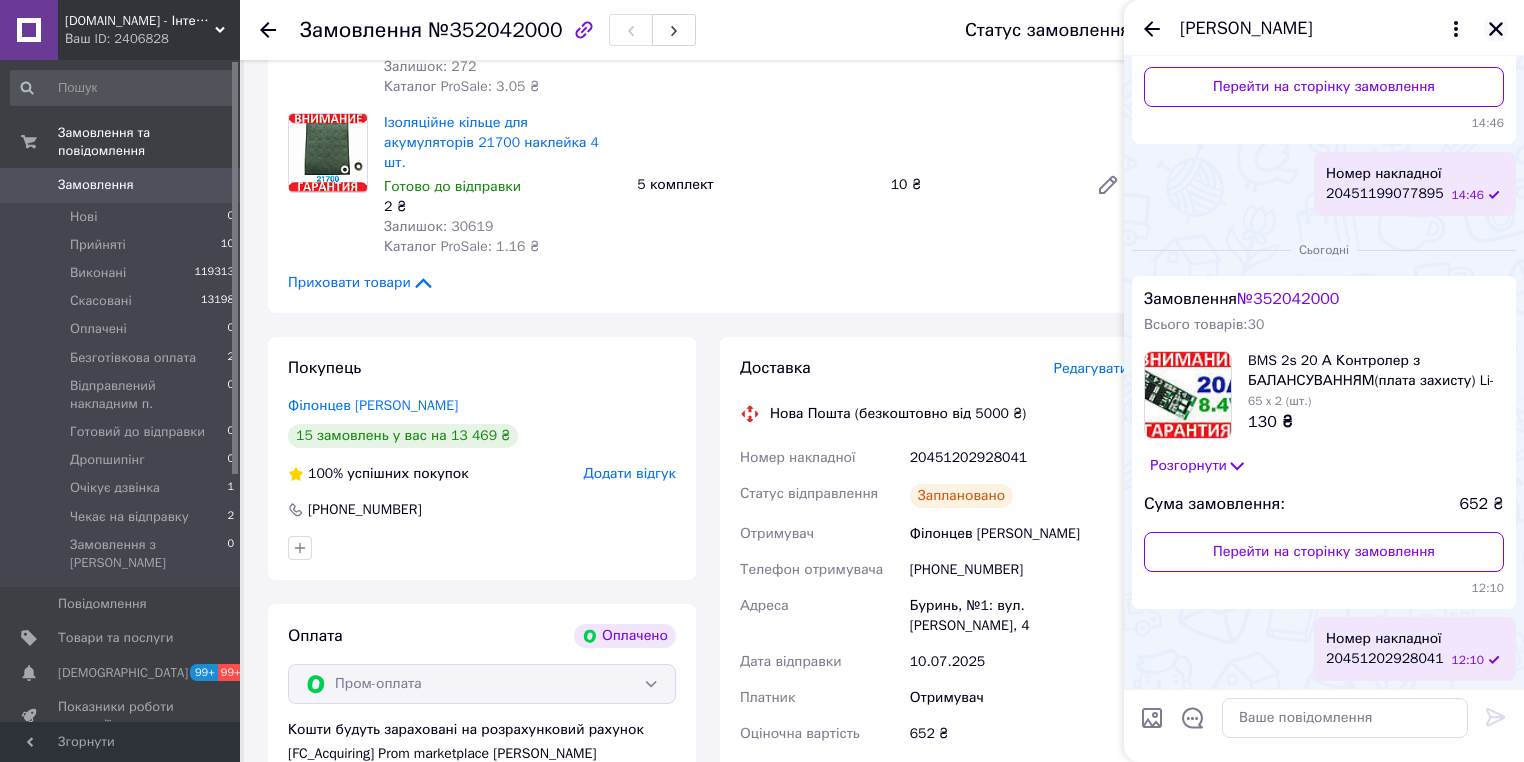 click 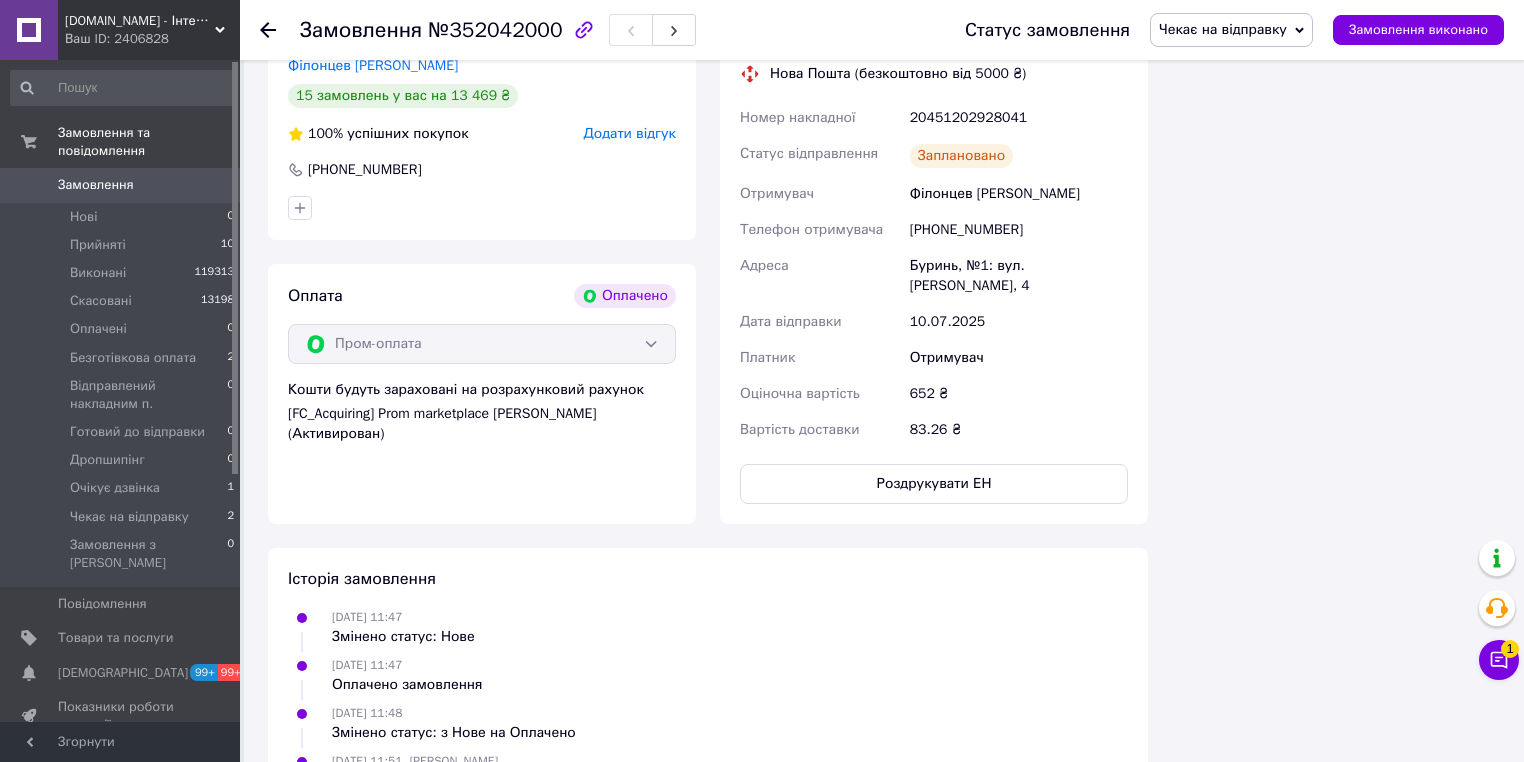 scroll, scrollTop: 2240, scrollLeft: 0, axis: vertical 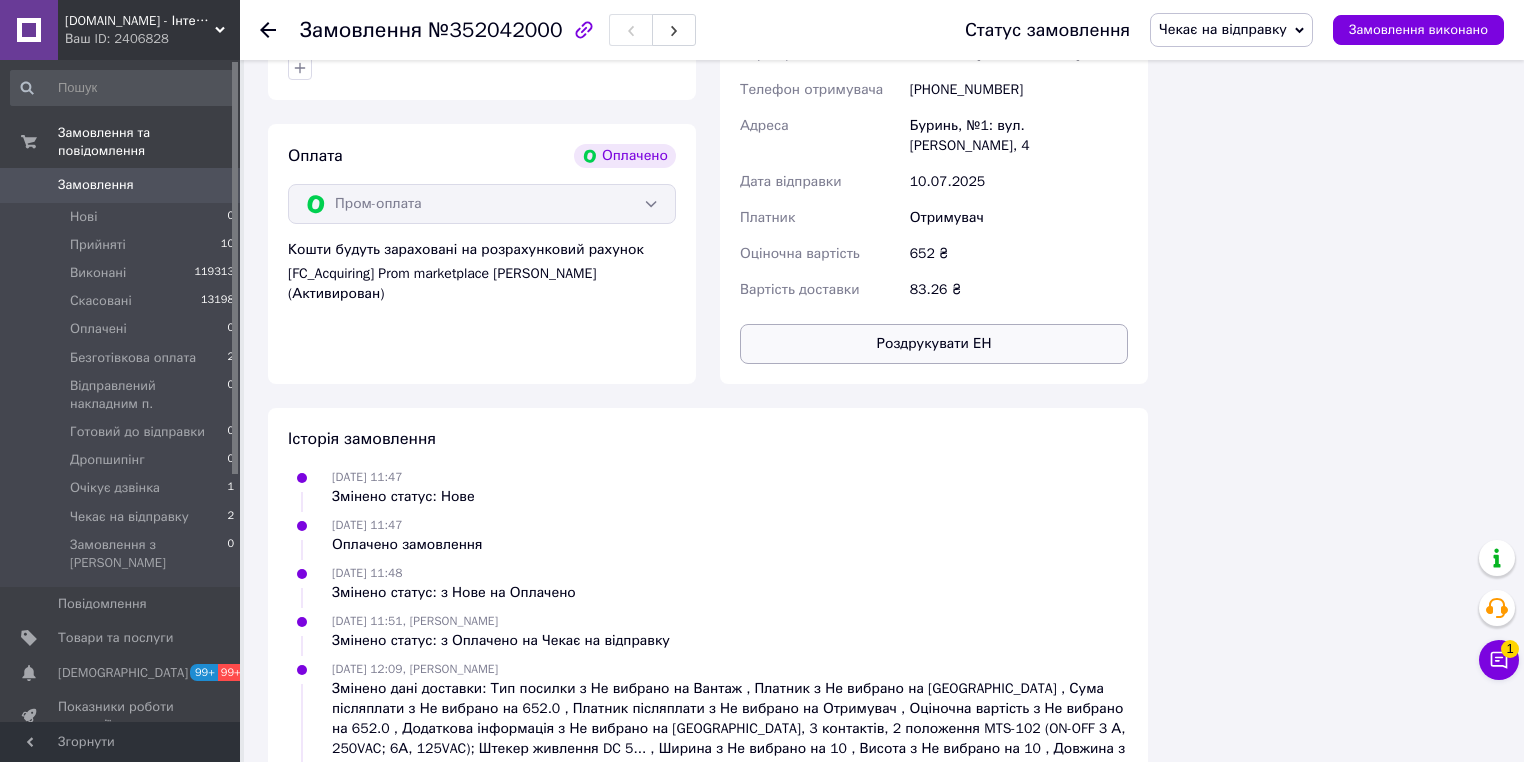 click on "Роздрукувати ЕН" at bounding box center (934, 344) 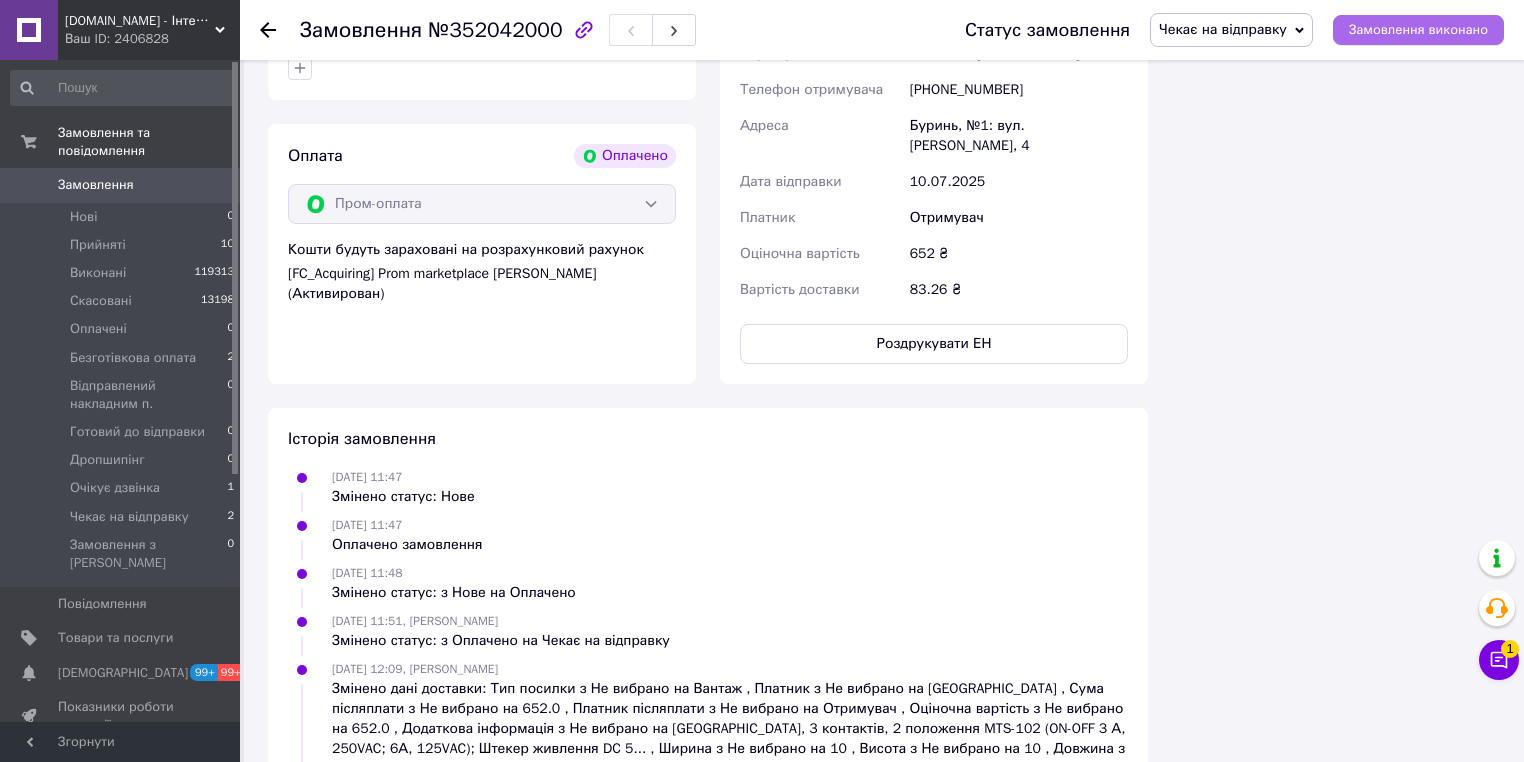 click on "Замовлення виконано" at bounding box center [1418, 30] 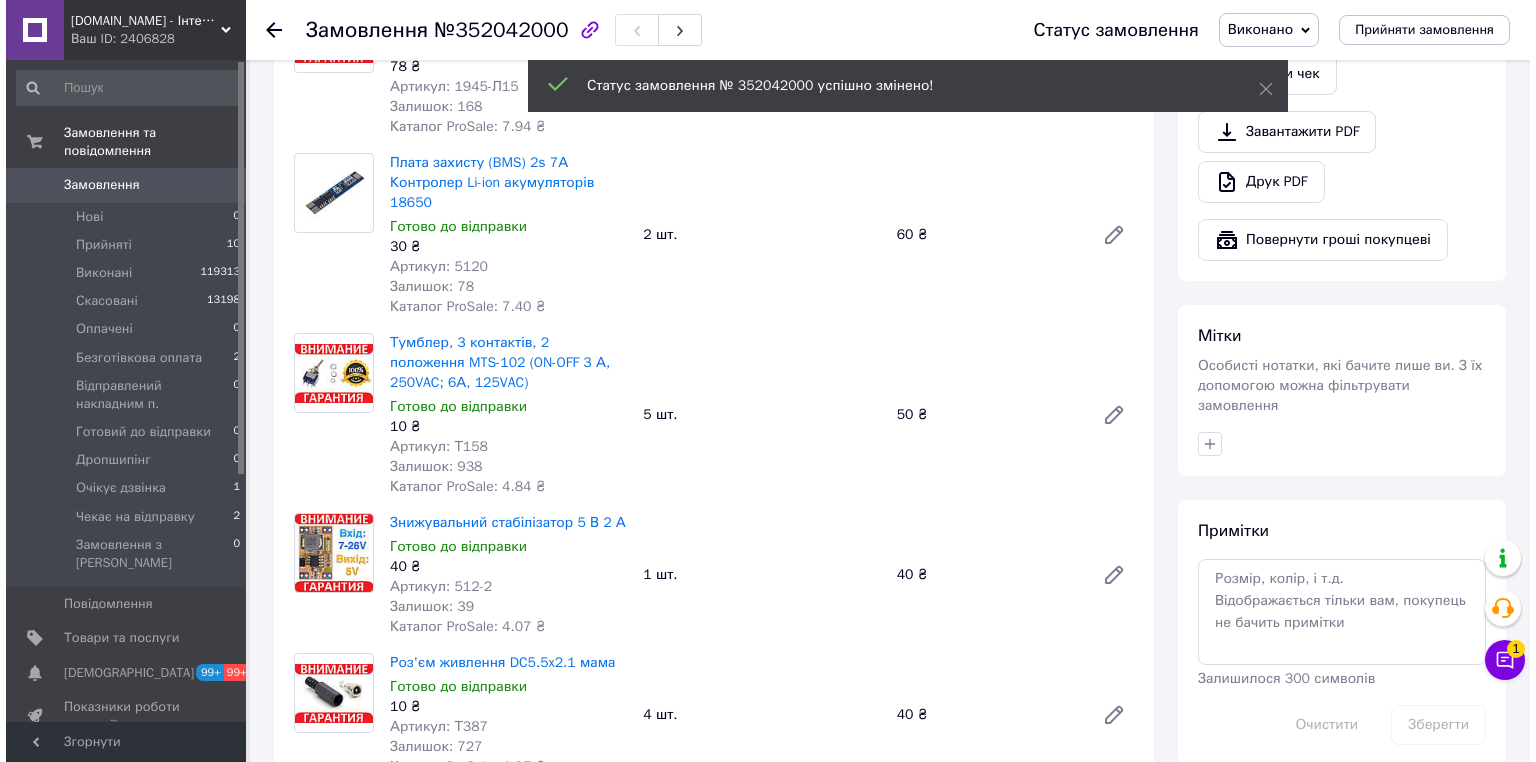 scroll, scrollTop: 320, scrollLeft: 0, axis: vertical 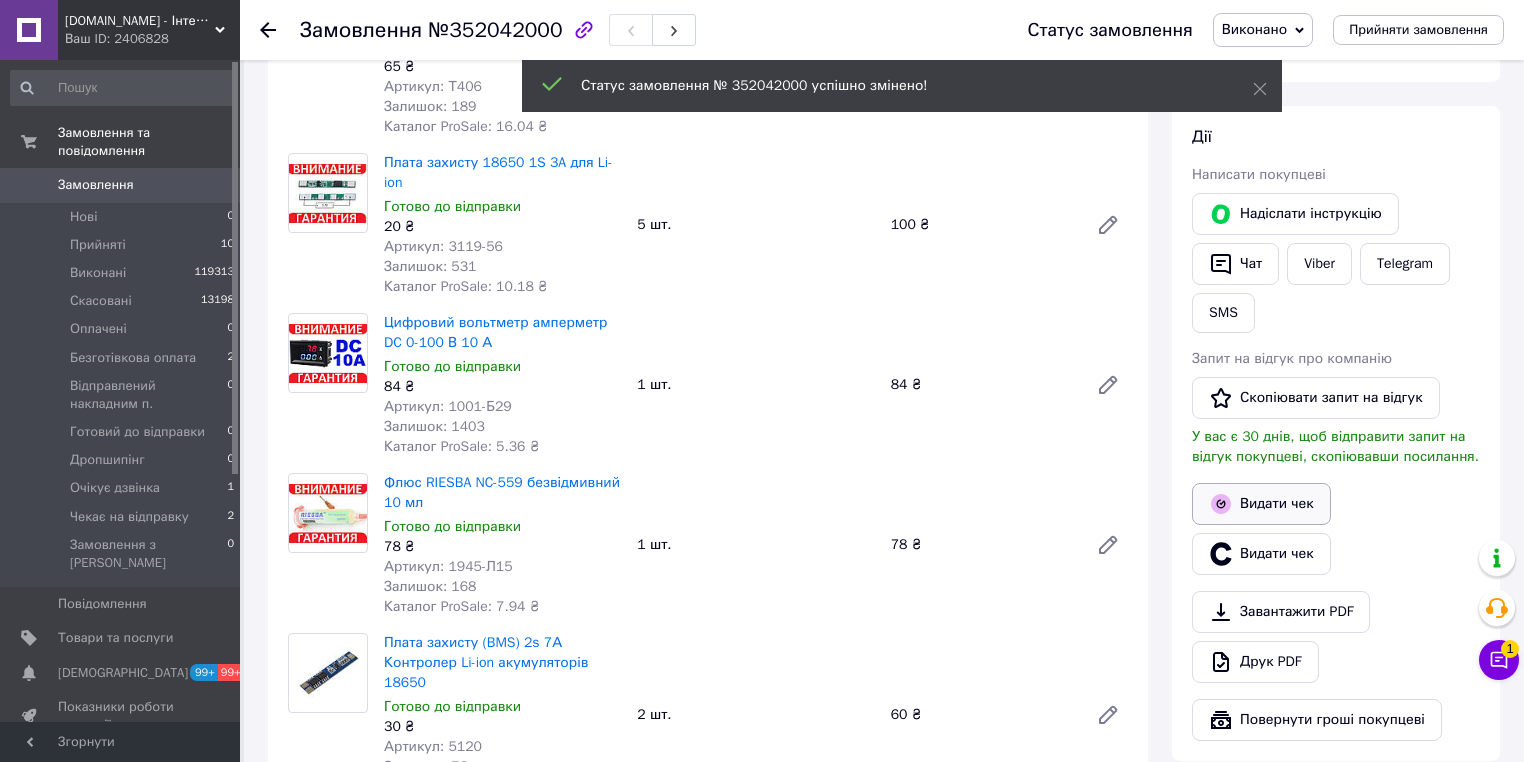 click on "Видати чек" at bounding box center (1261, 504) 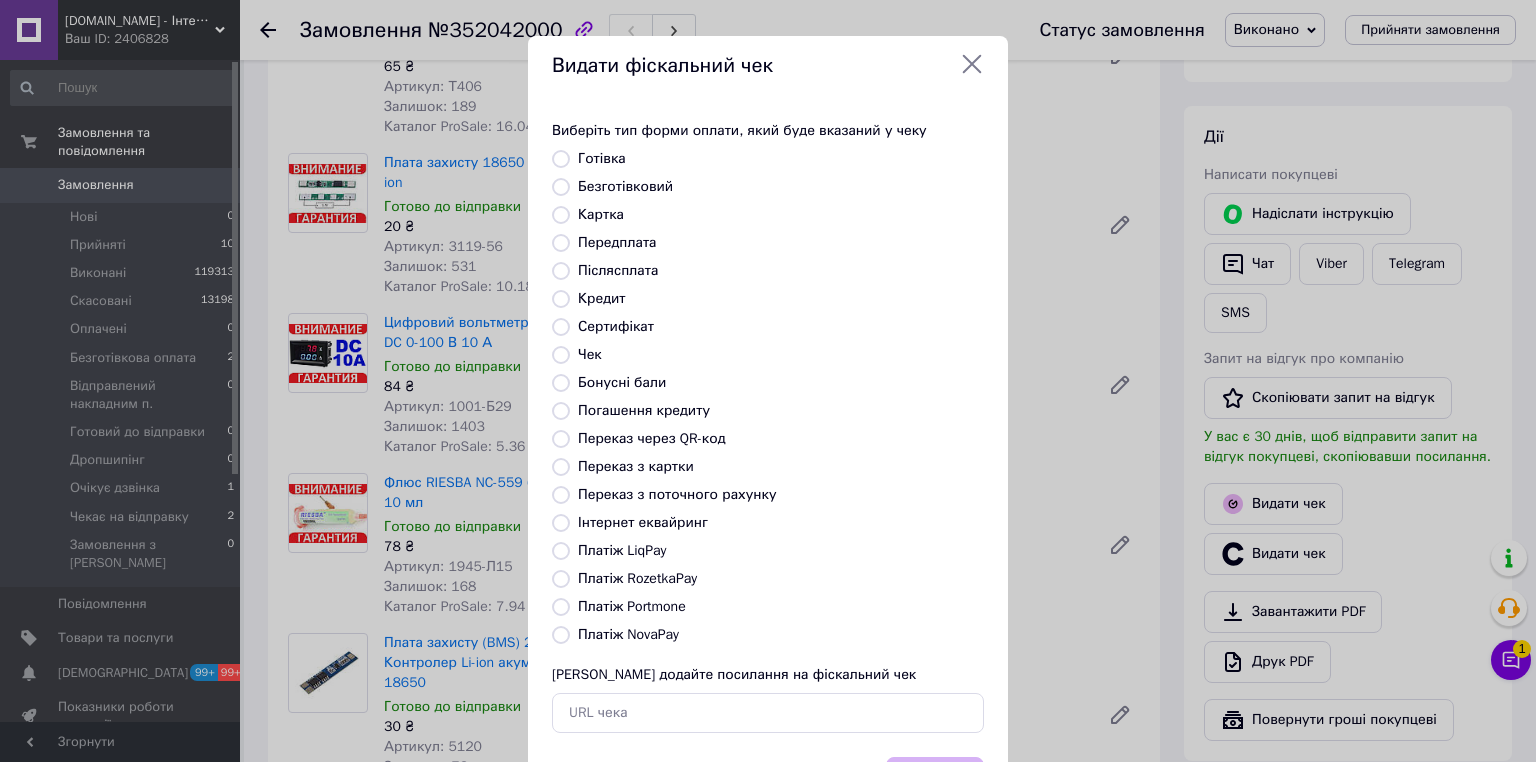 drag, startPoint x: 551, startPoint y: 584, endPoint x: 655, endPoint y: 585, distance: 104.00481 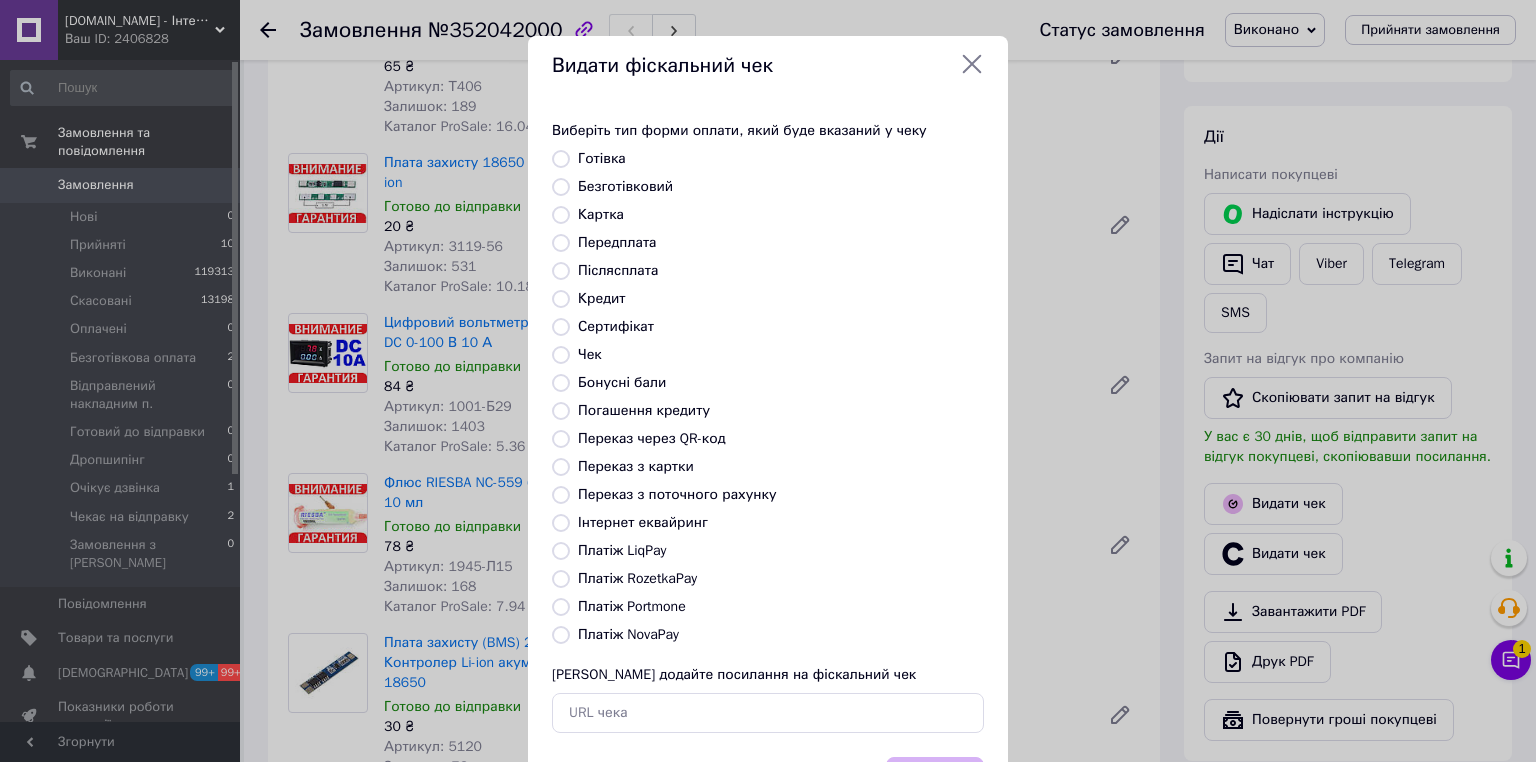 radio on "true" 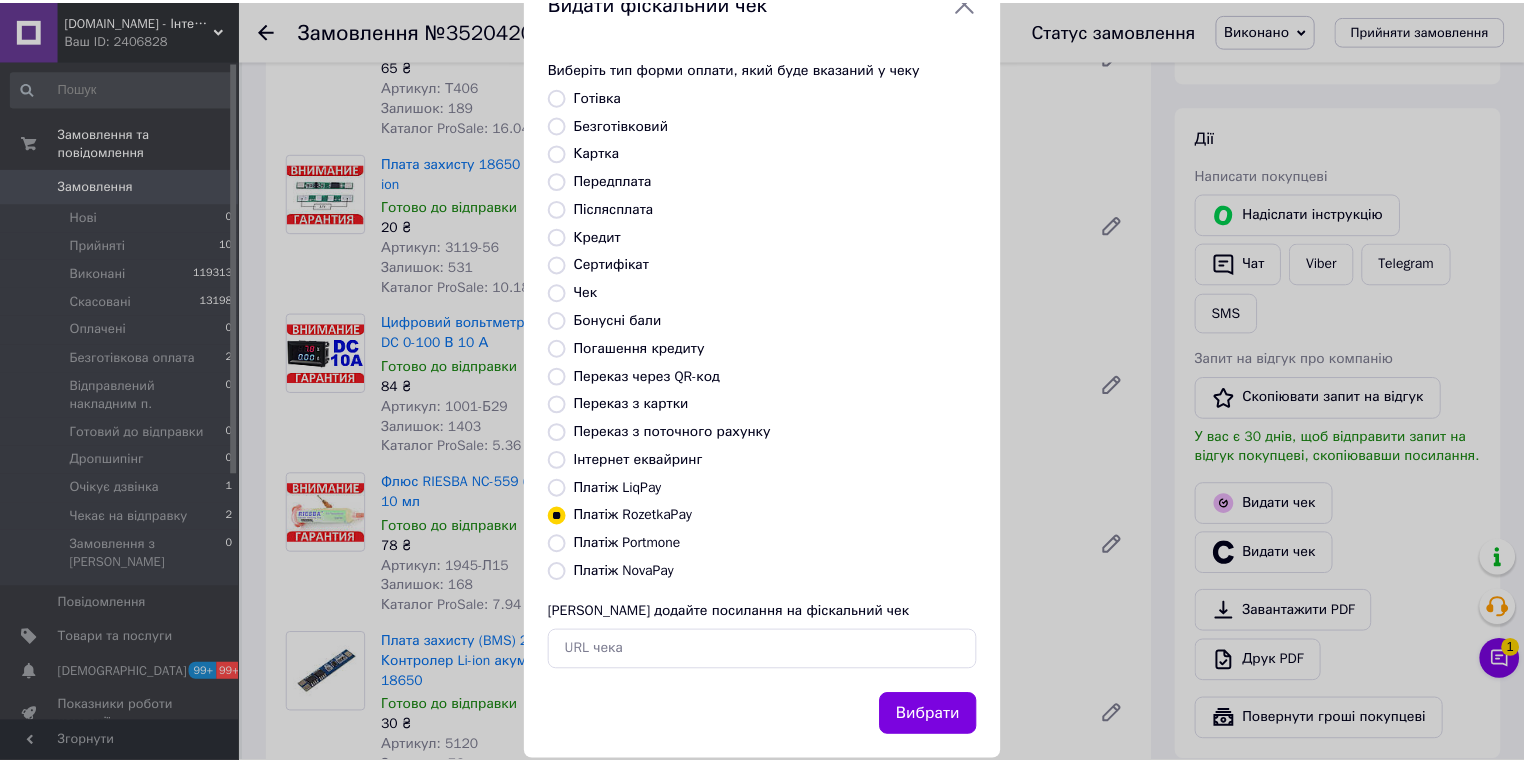 scroll, scrollTop: 96, scrollLeft: 0, axis: vertical 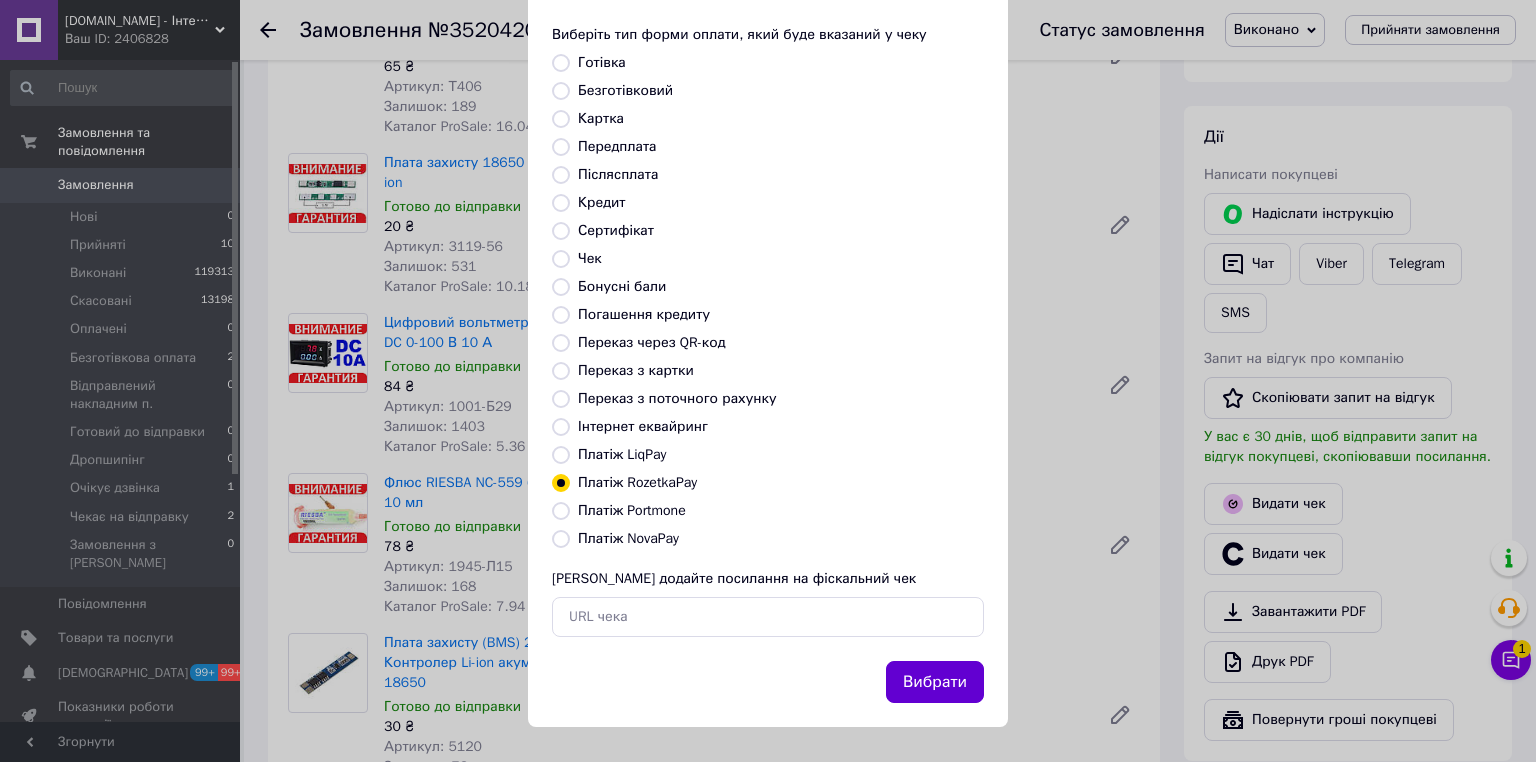 click on "Вибрати" at bounding box center (935, 682) 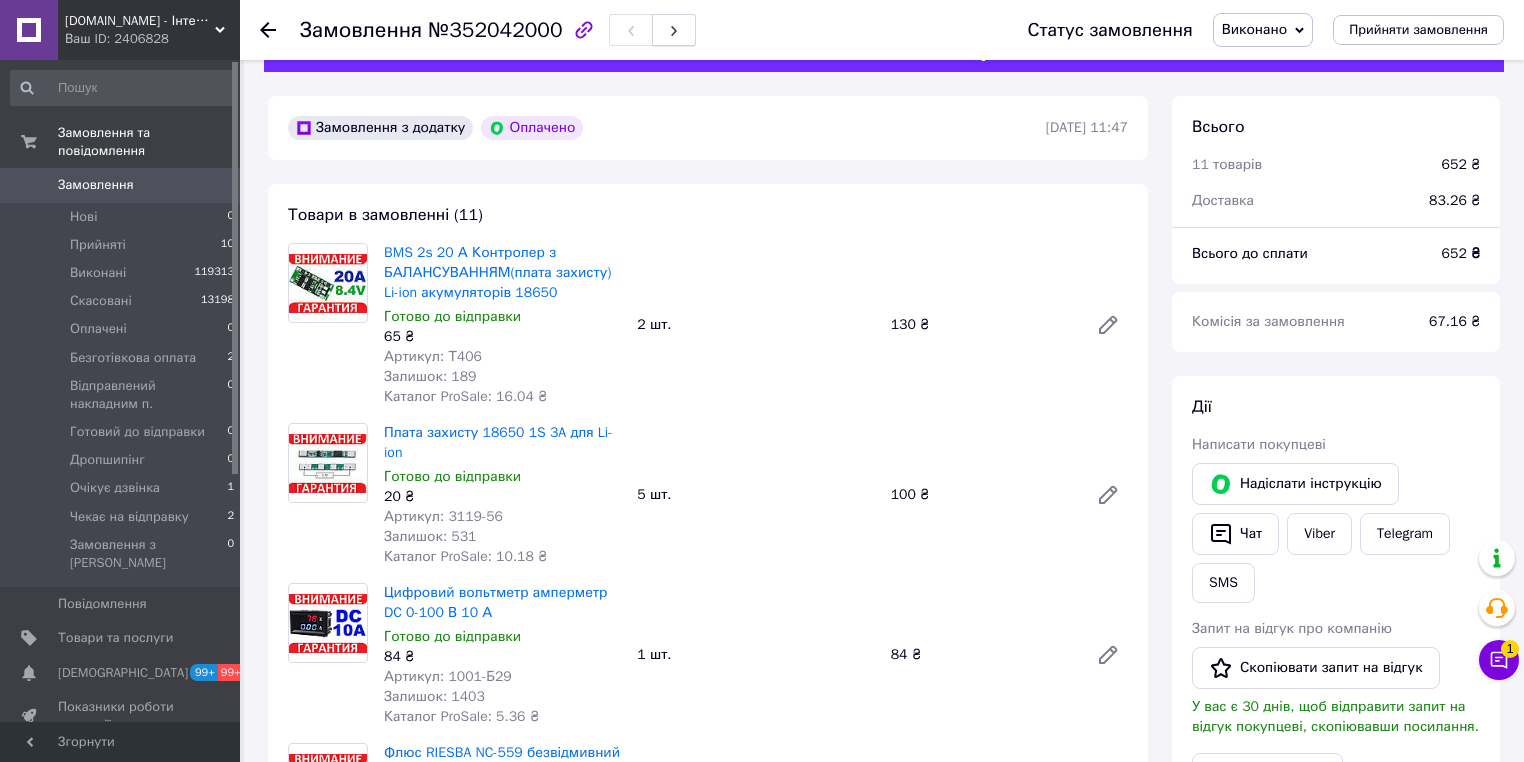 scroll, scrollTop: 0, scrollLeft: 0, axis: both 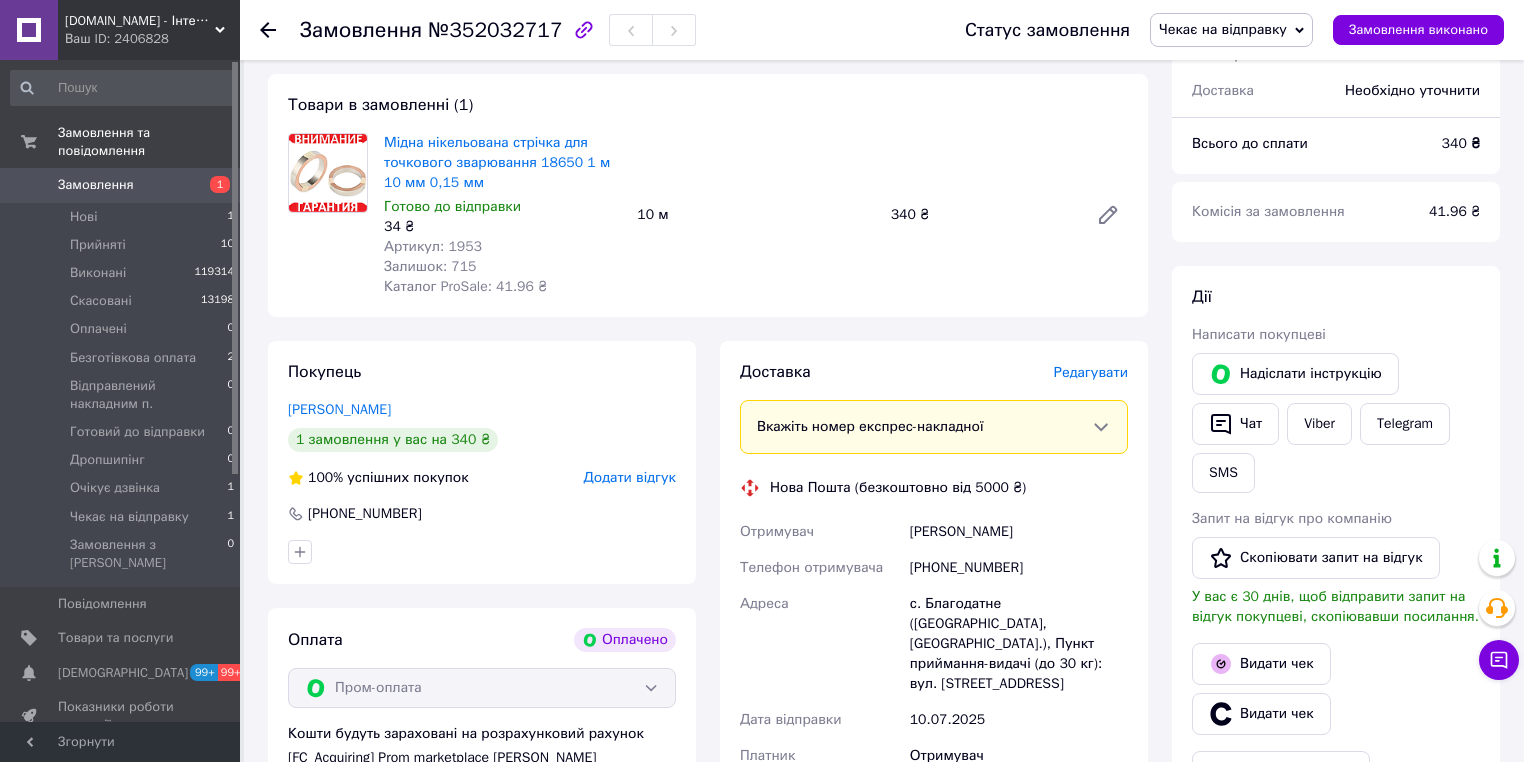click on "Редагувати" at bounding box center [1091, 372] 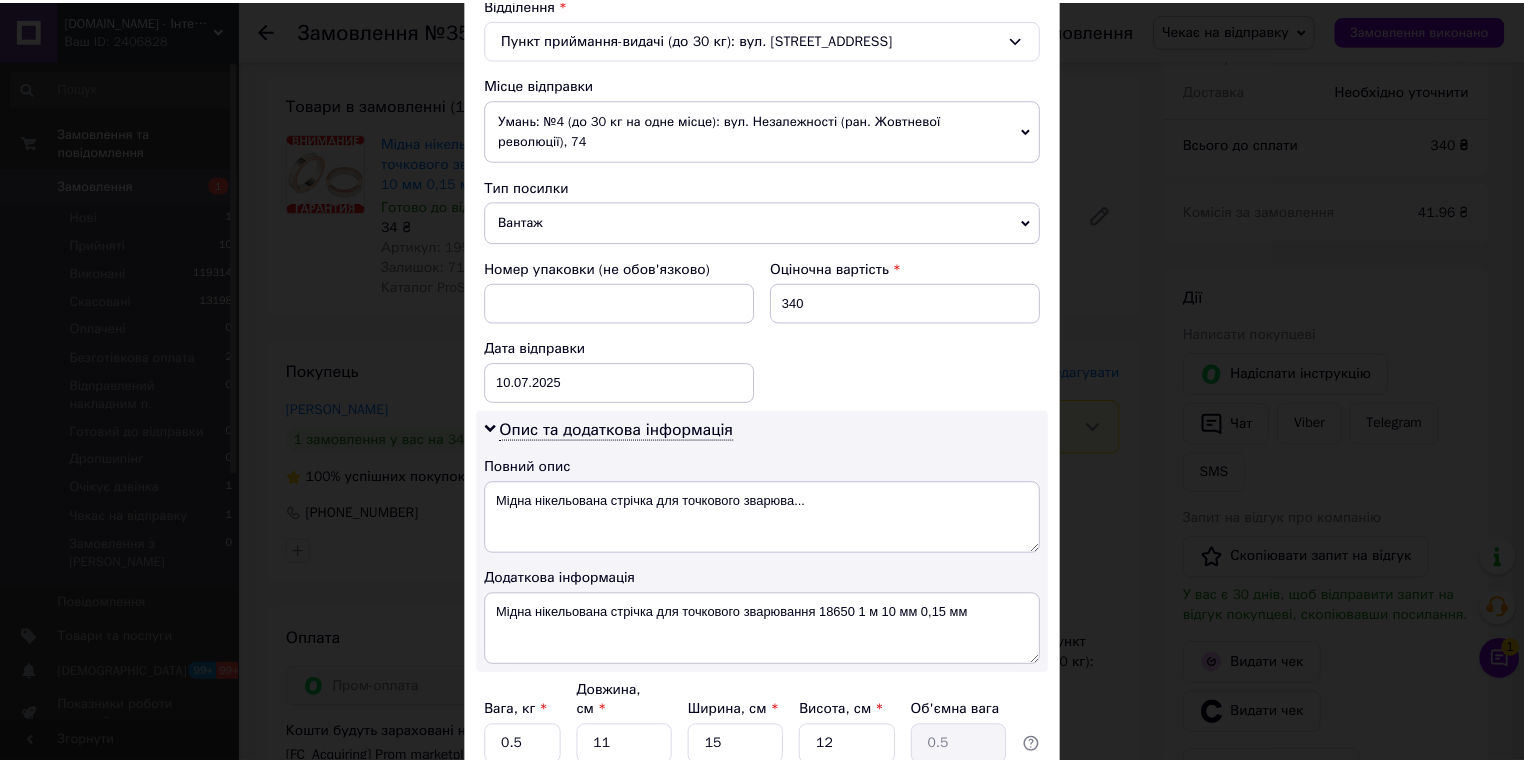 scroll, scrollTop: 803, scrollLeft: 0, axis: vertical 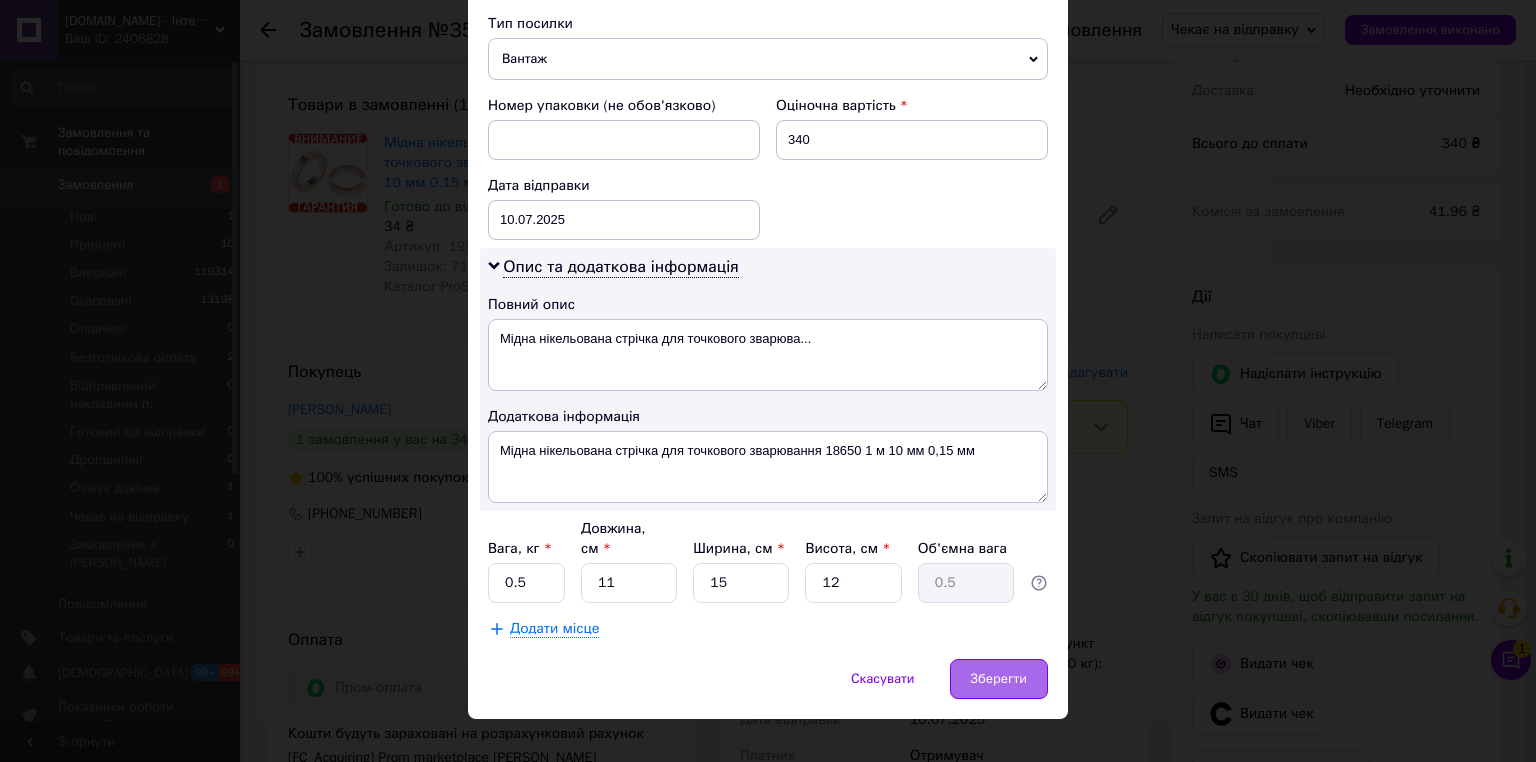 click on "Зберегти" at bounding box center (999, 679) 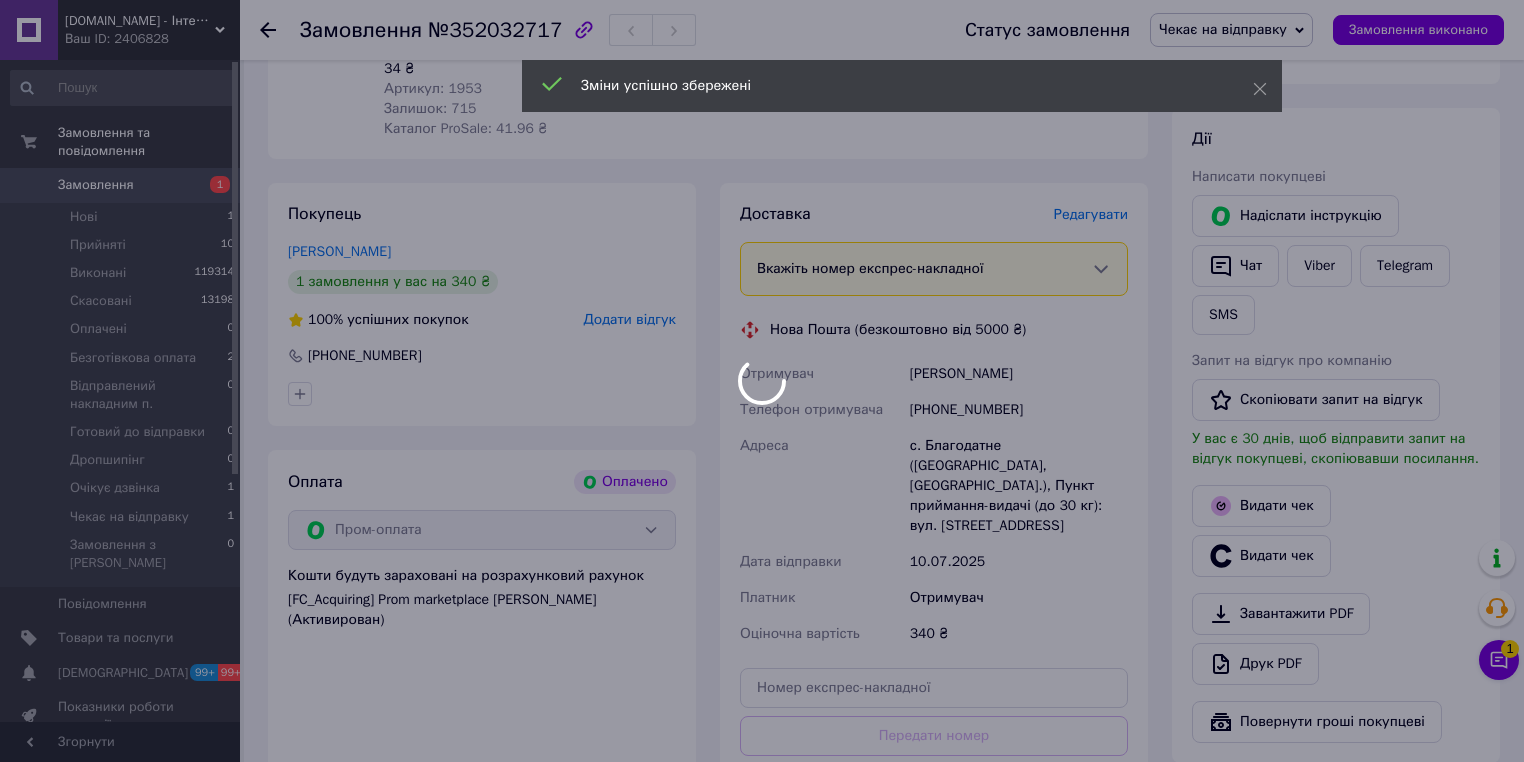 scroll, scrollTop: 640, scrollLeft: 0, axis: vertical 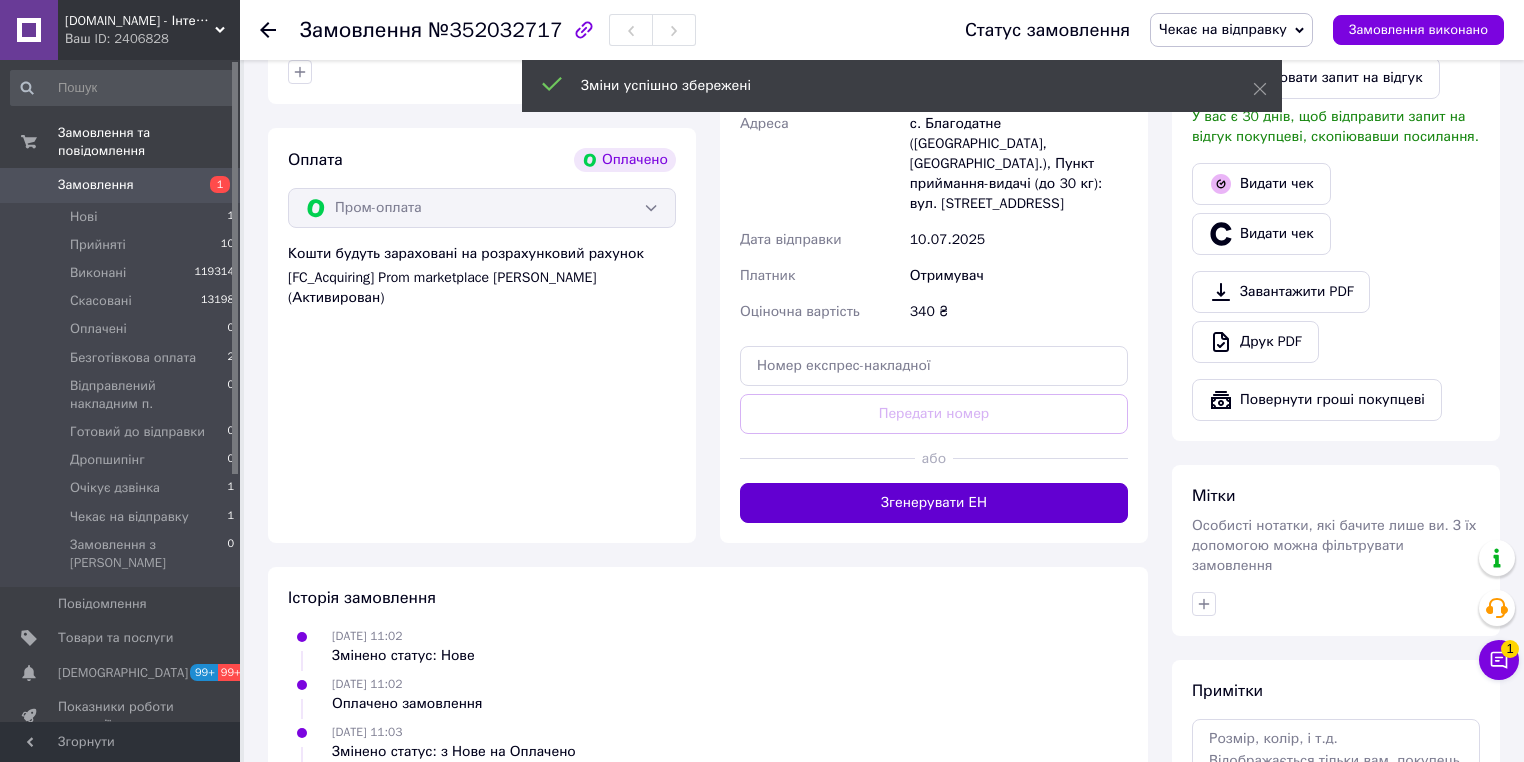 click on "Згенерувати ЕН" at bounding box center (934, 503) 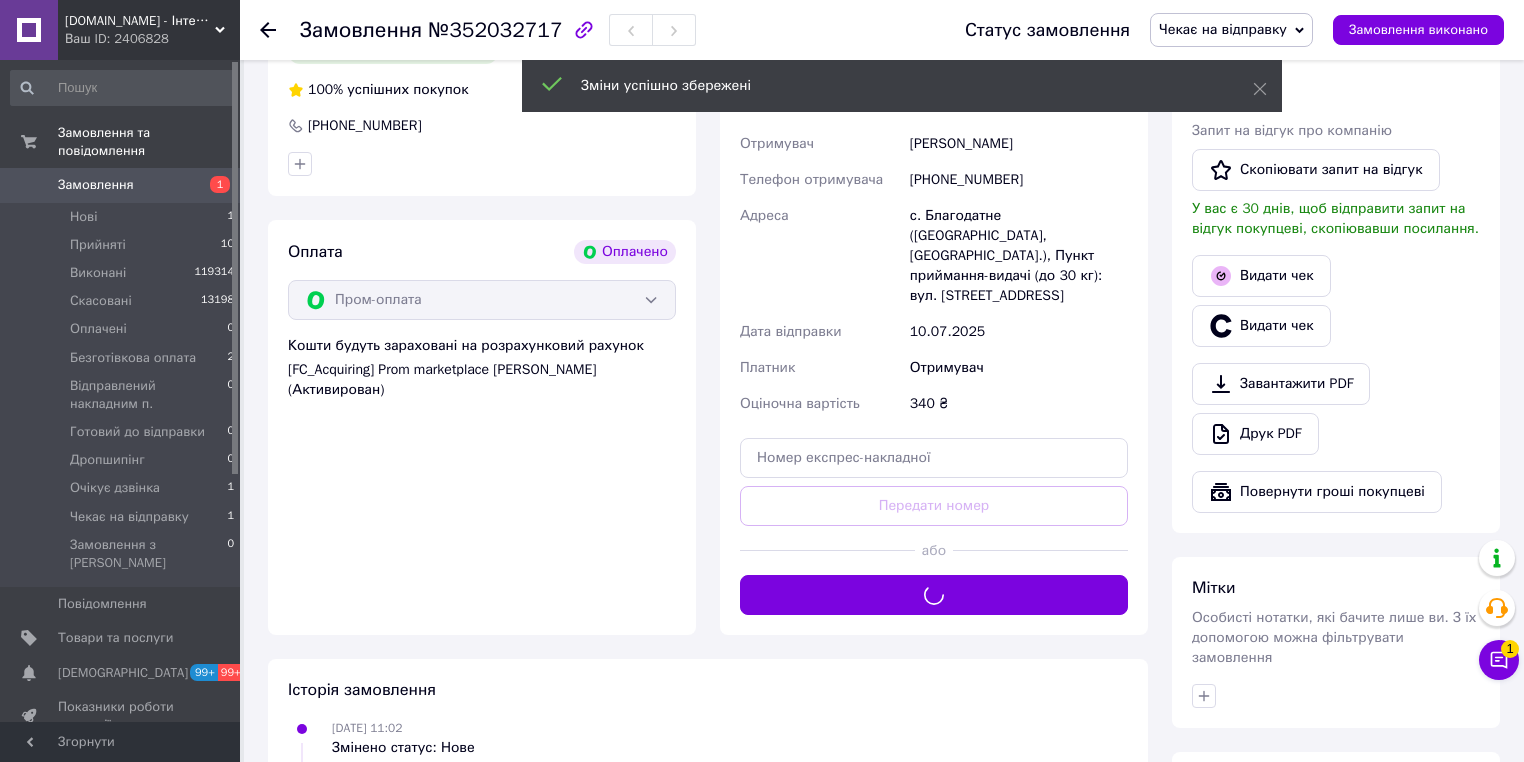 scroll, scrollTop: 320, scrollLeft: 0, axis: vertical 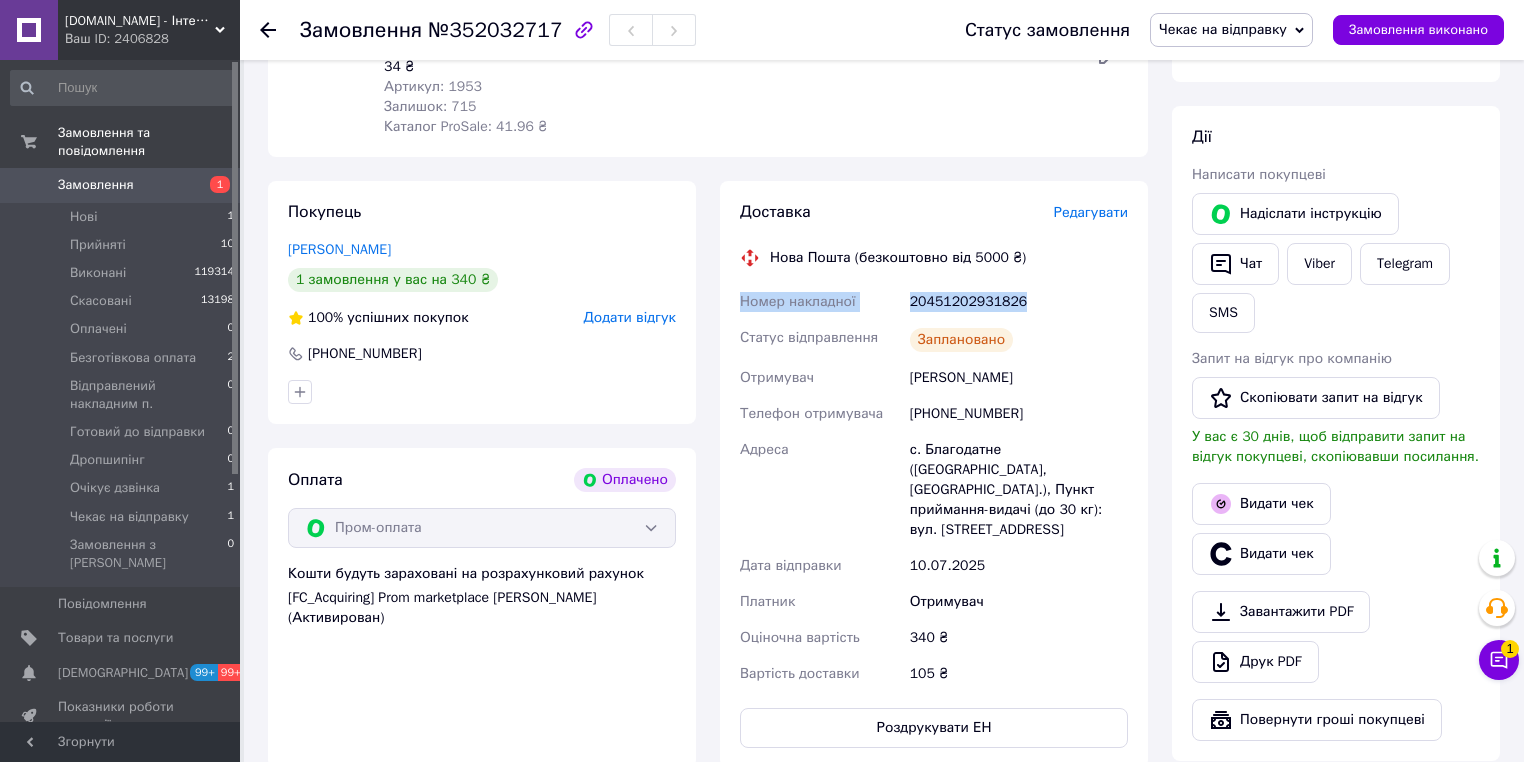 drag, startPoint x: 1028, startPoint y: 306, endPoint x: 726, endPoint y: 315, distance: 302.13406 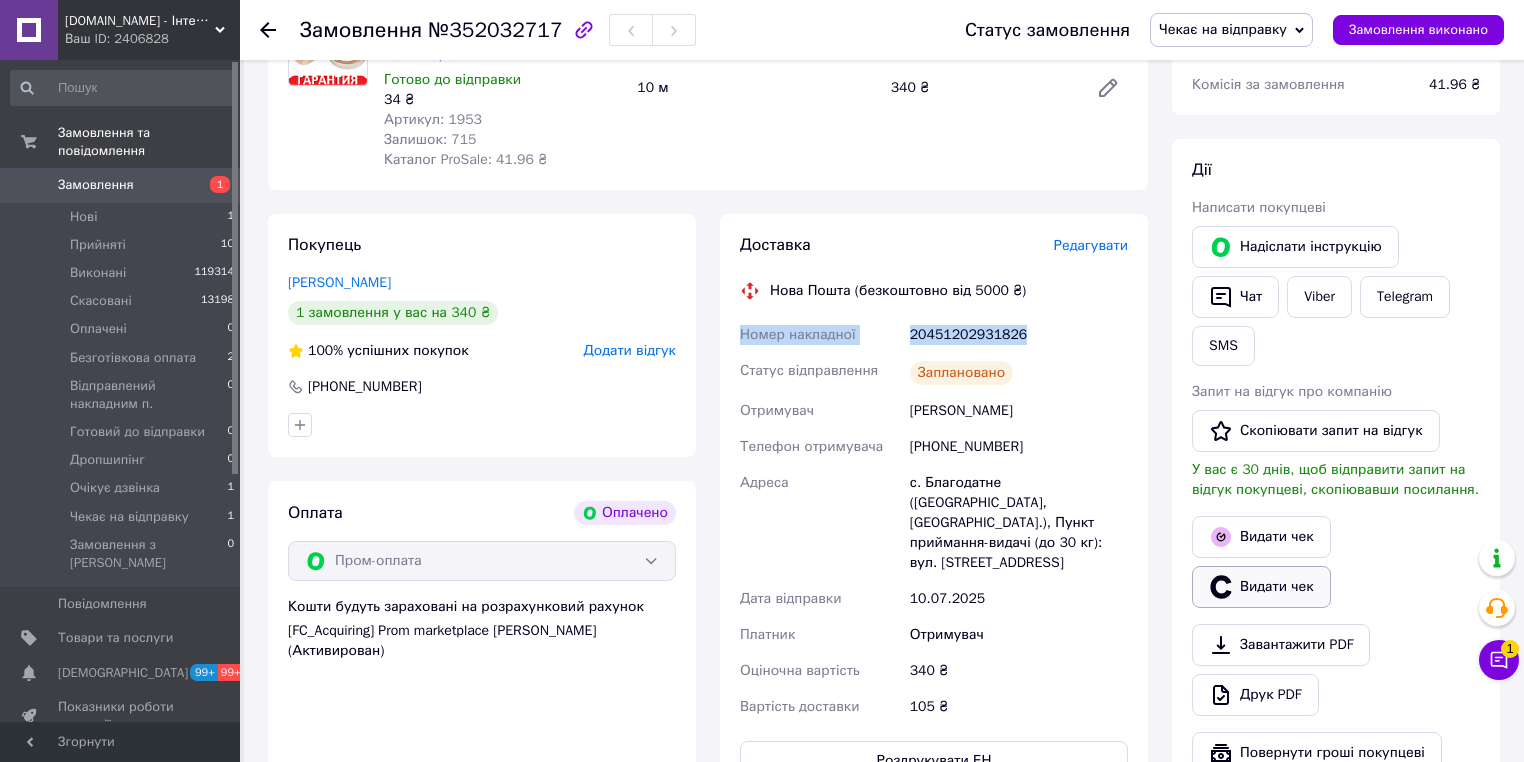 scroll, scrollTop: 0, scrollLeft: 0, axis: both 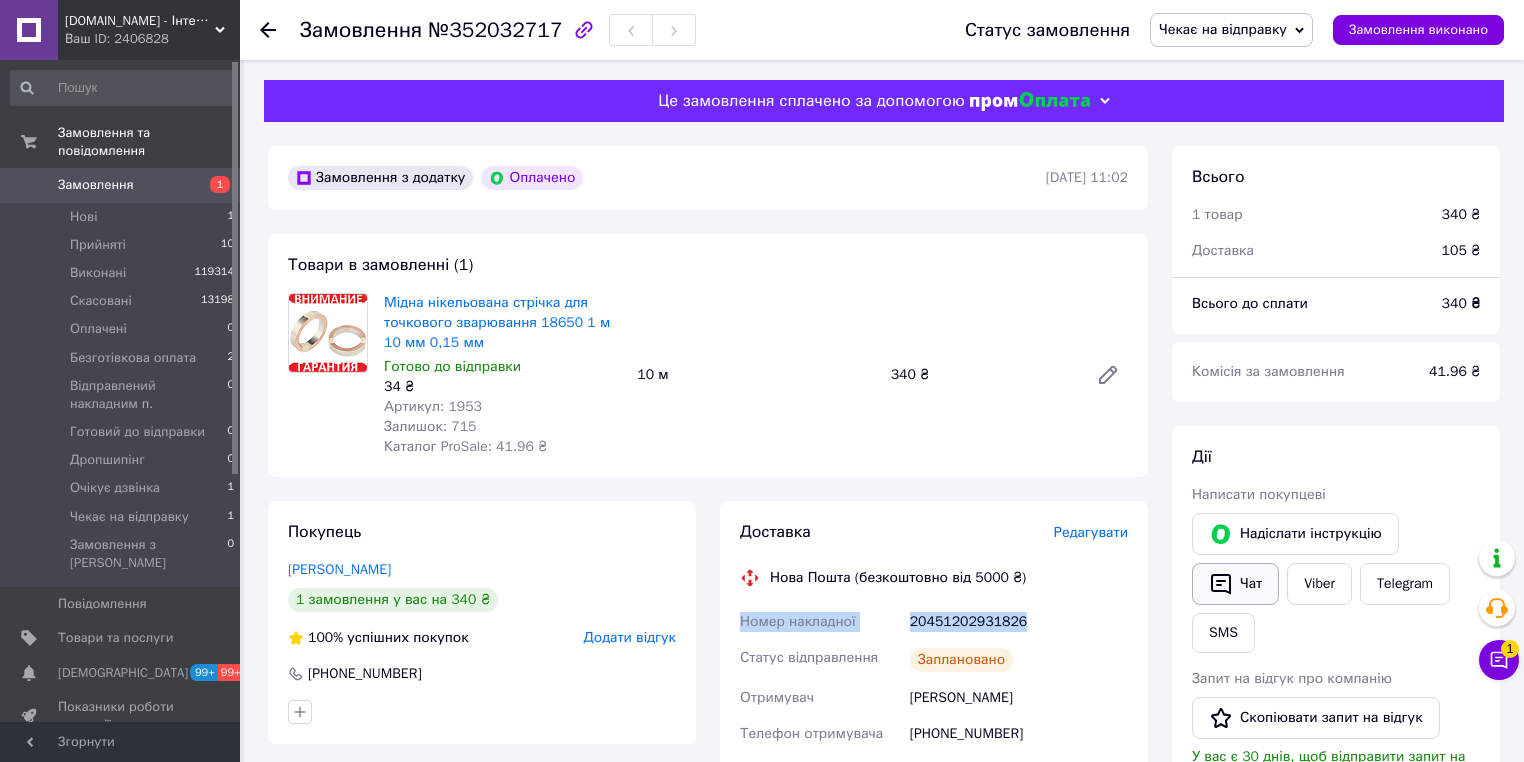 click 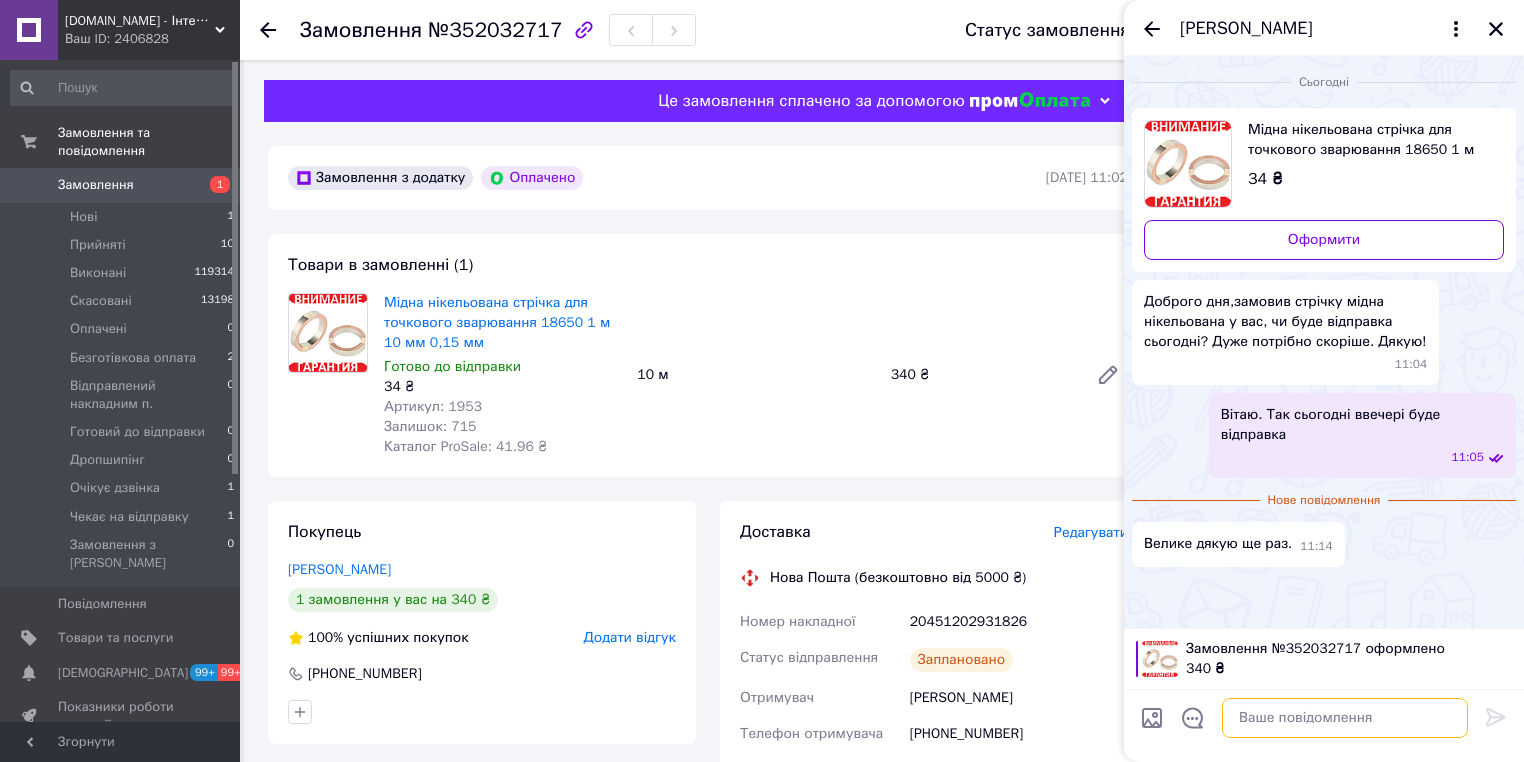 paste on "Номер накладної
20451202931826" 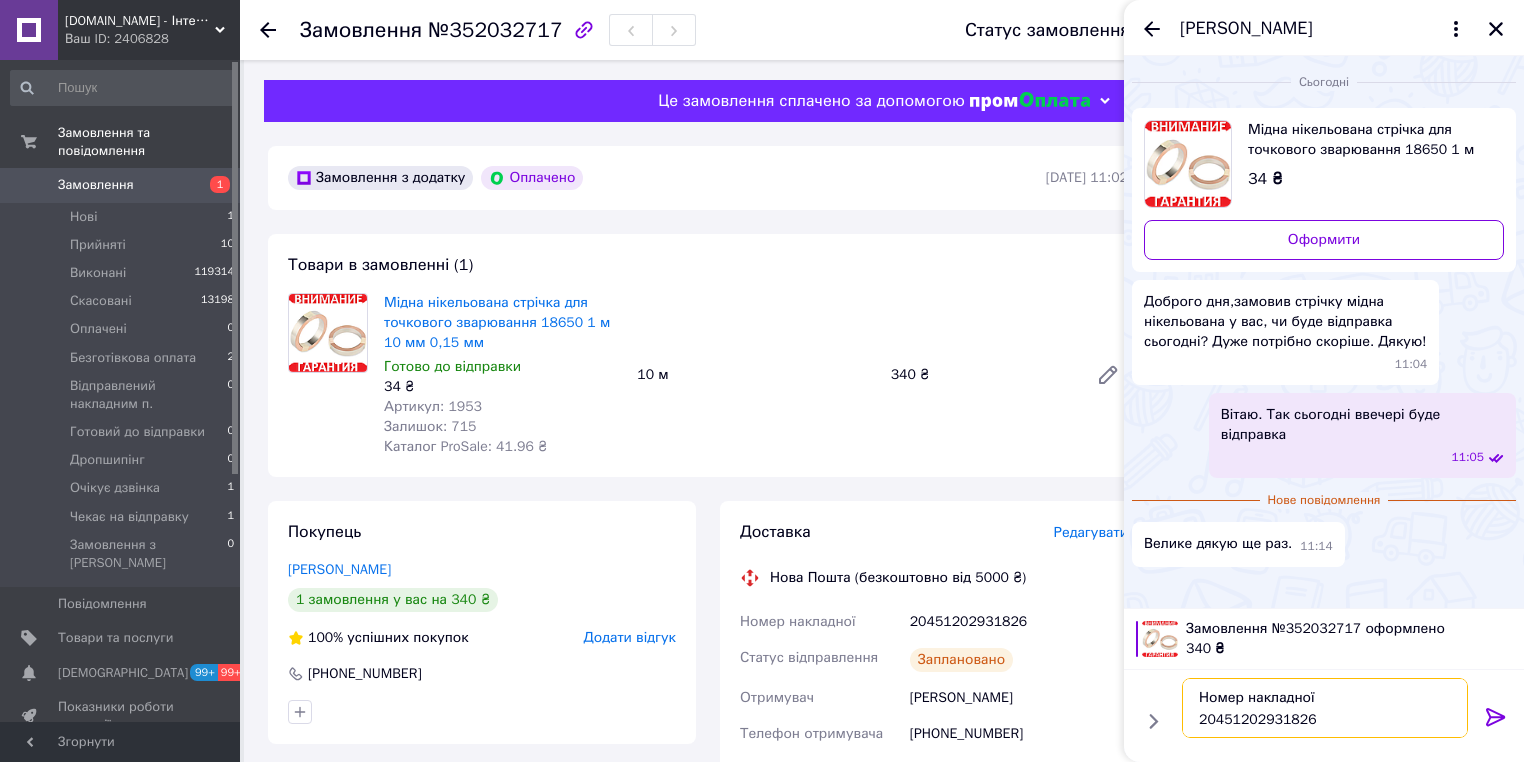 type on "Номер накладної
20451202931826" 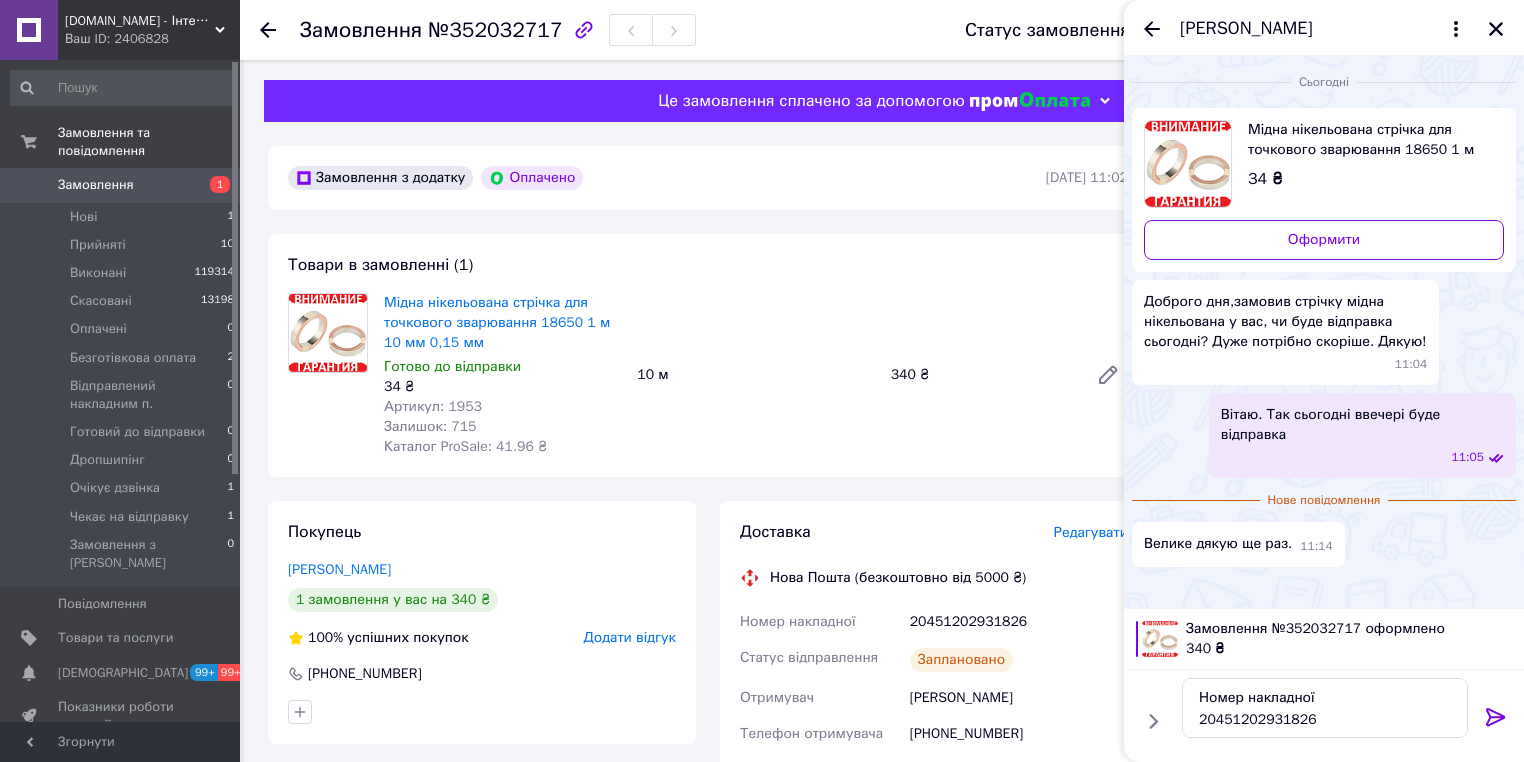 click 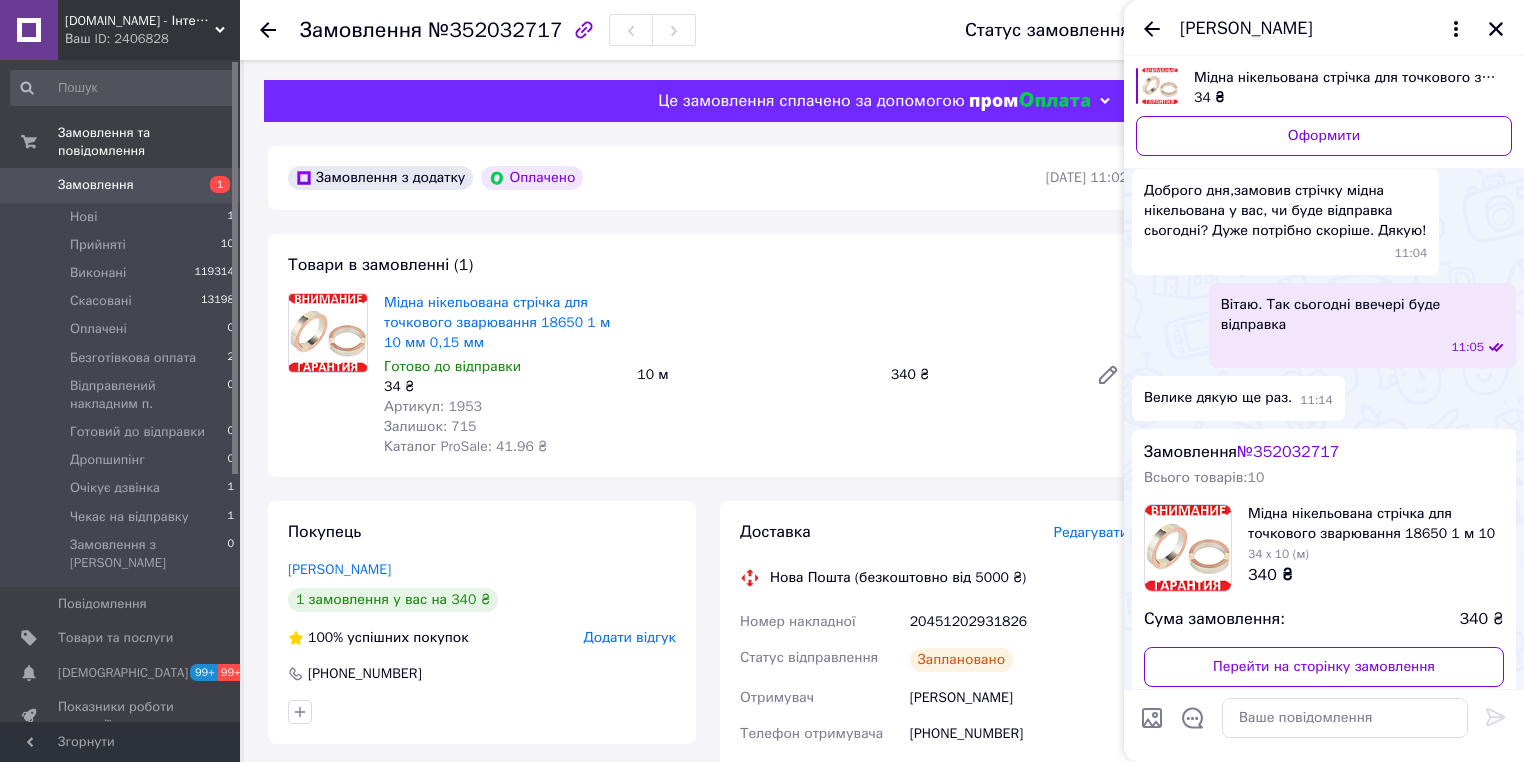 scroll, scrollTop: 0, scrollLeft: 0, axis: both 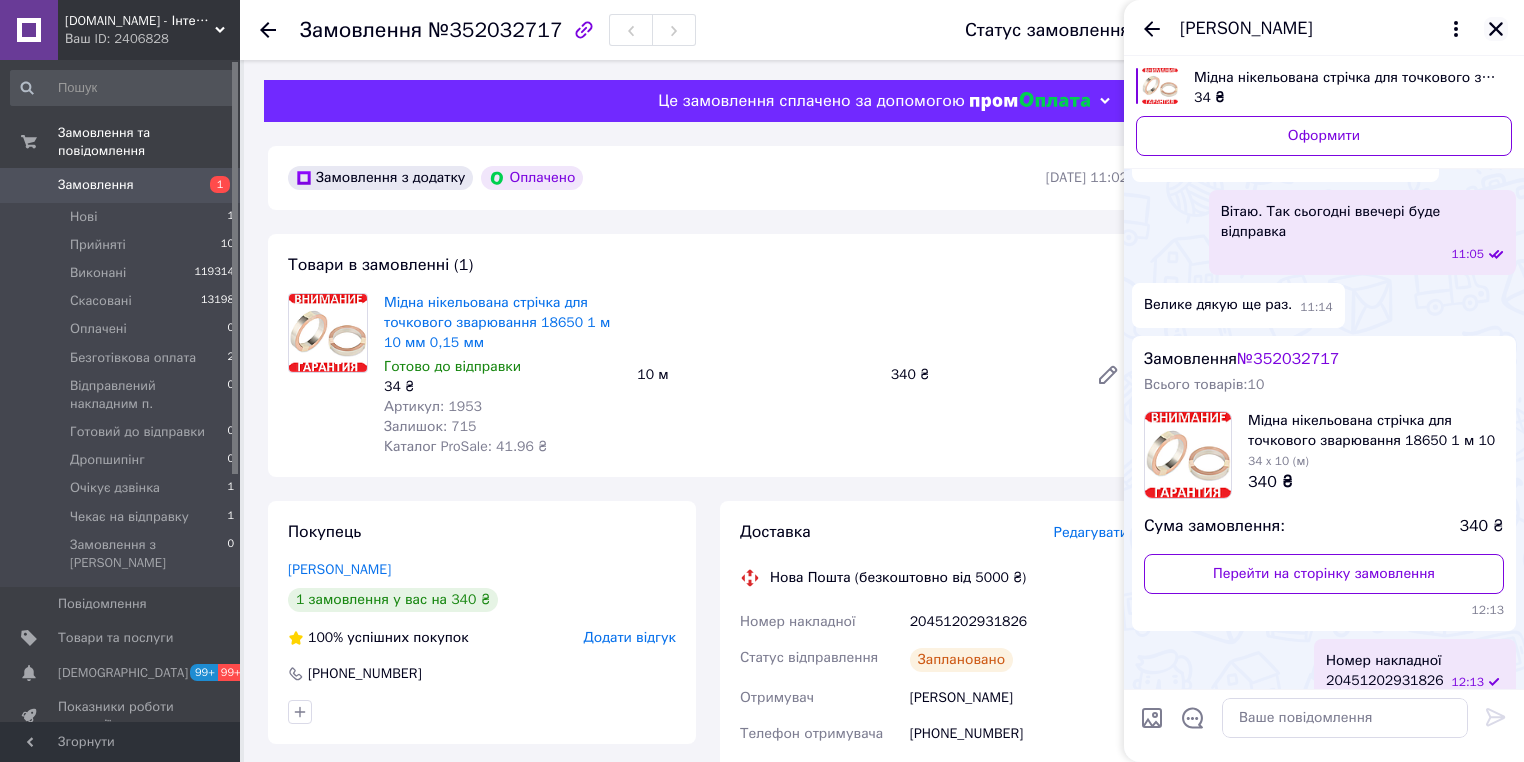 click 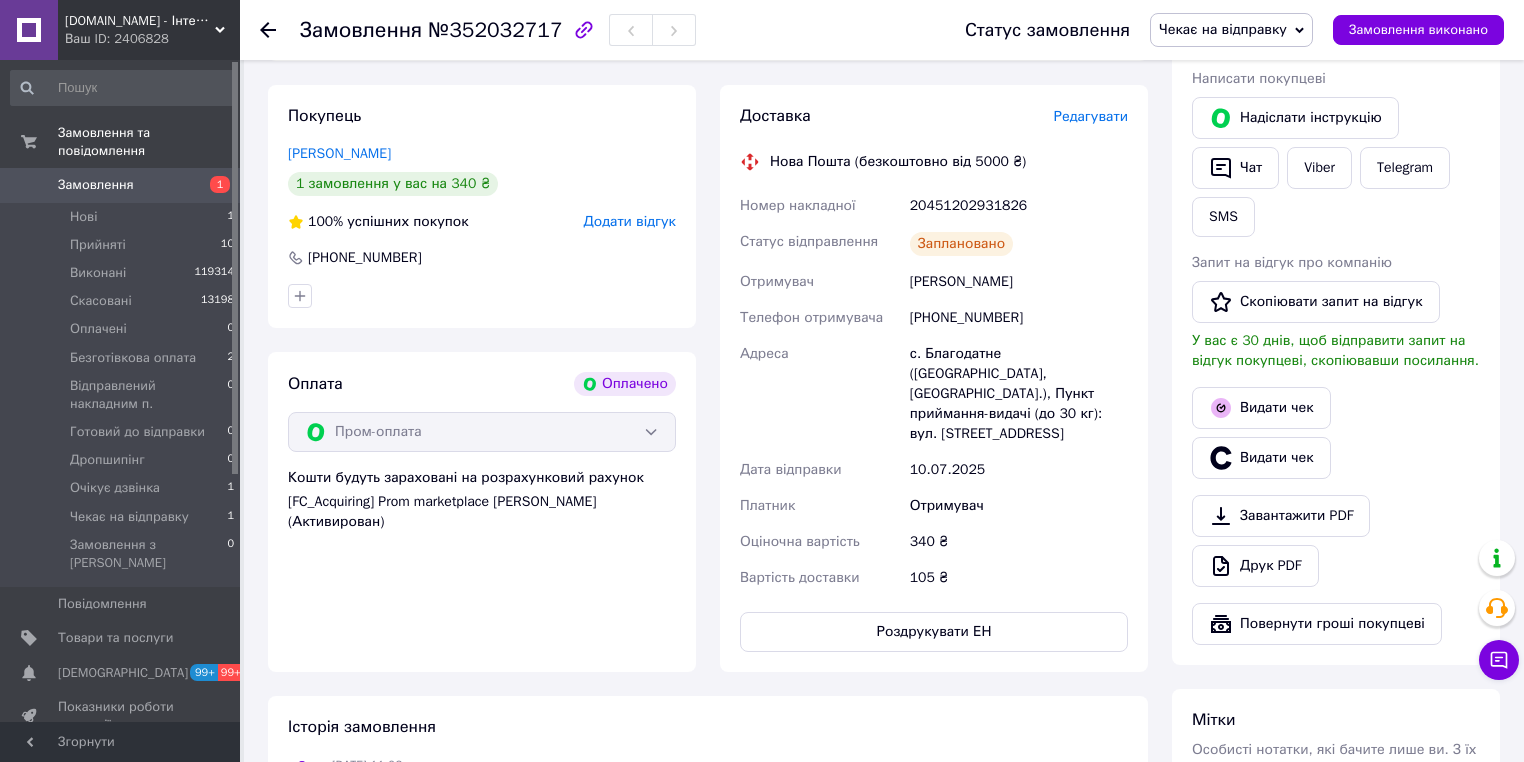 scroll, scrollTop: 480, scrollLeft: 0, axis: vertical 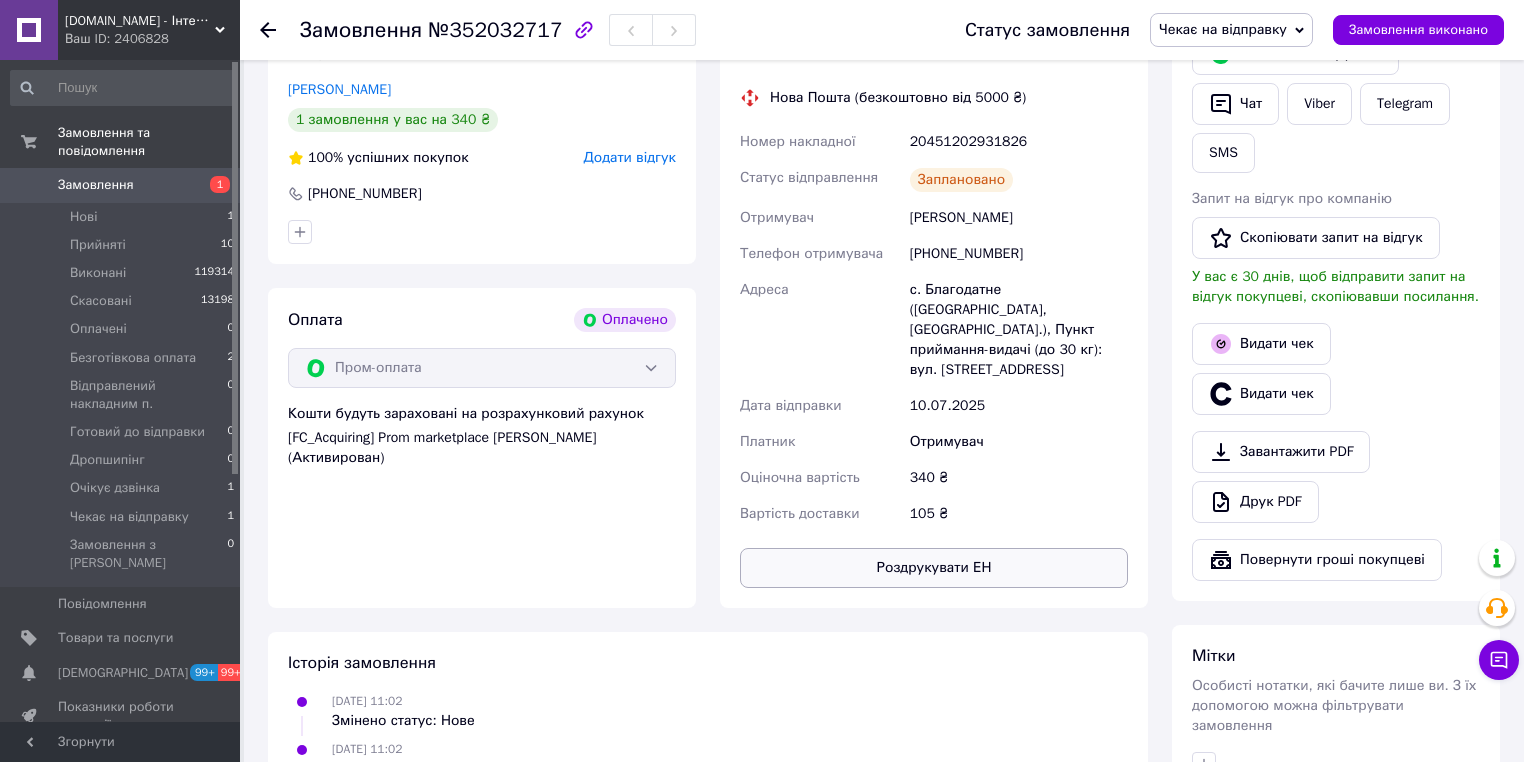 click on "Роздрукувати ЕН" at bounding box center [934, 568] 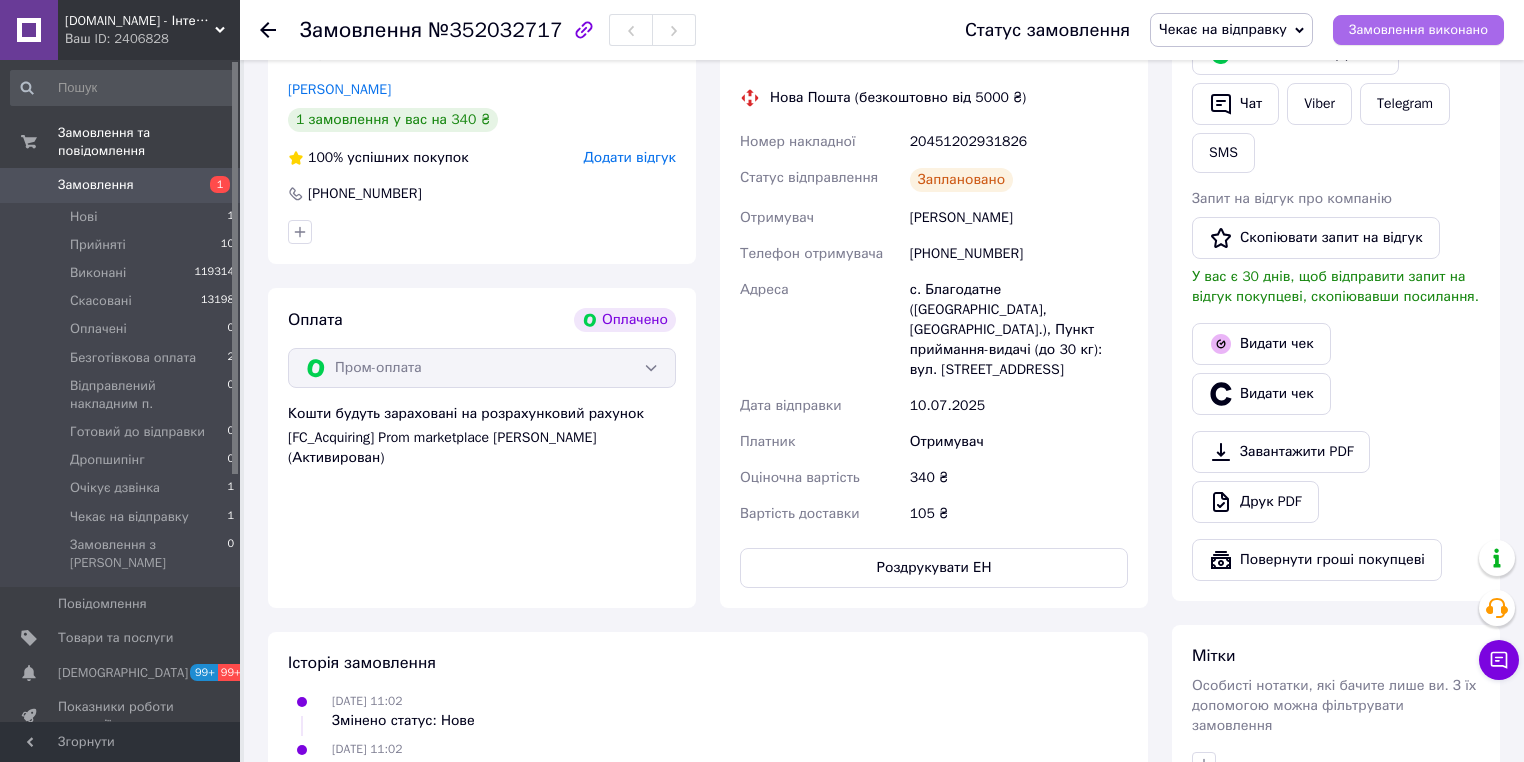 click on "Замовлення виконано" at bounding box center [1418, 30] 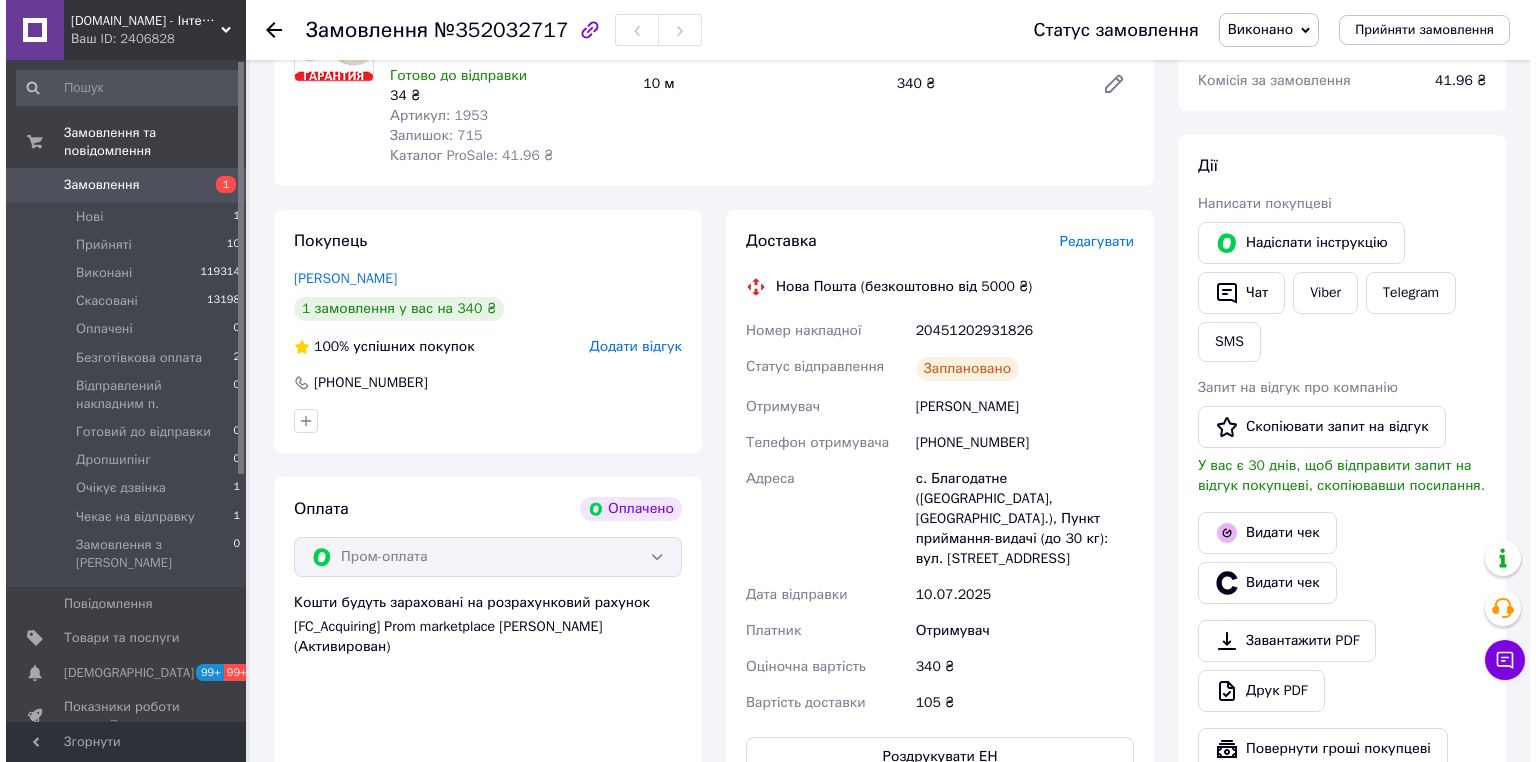 scroll, scrollTop: 320, scrollLeft: 0, axis: vertical 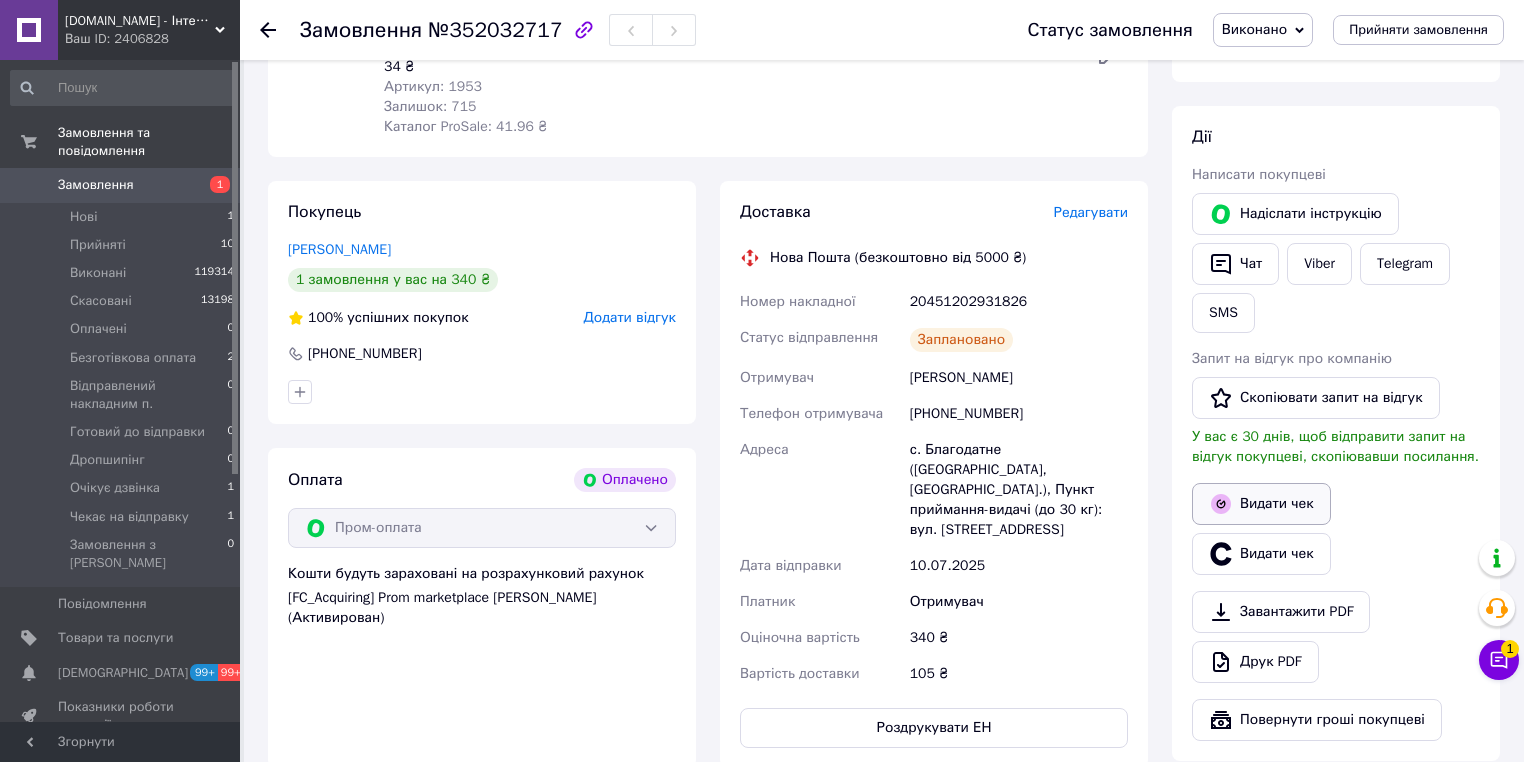 click on "Видати чек" at bounding box center [1261, 504] 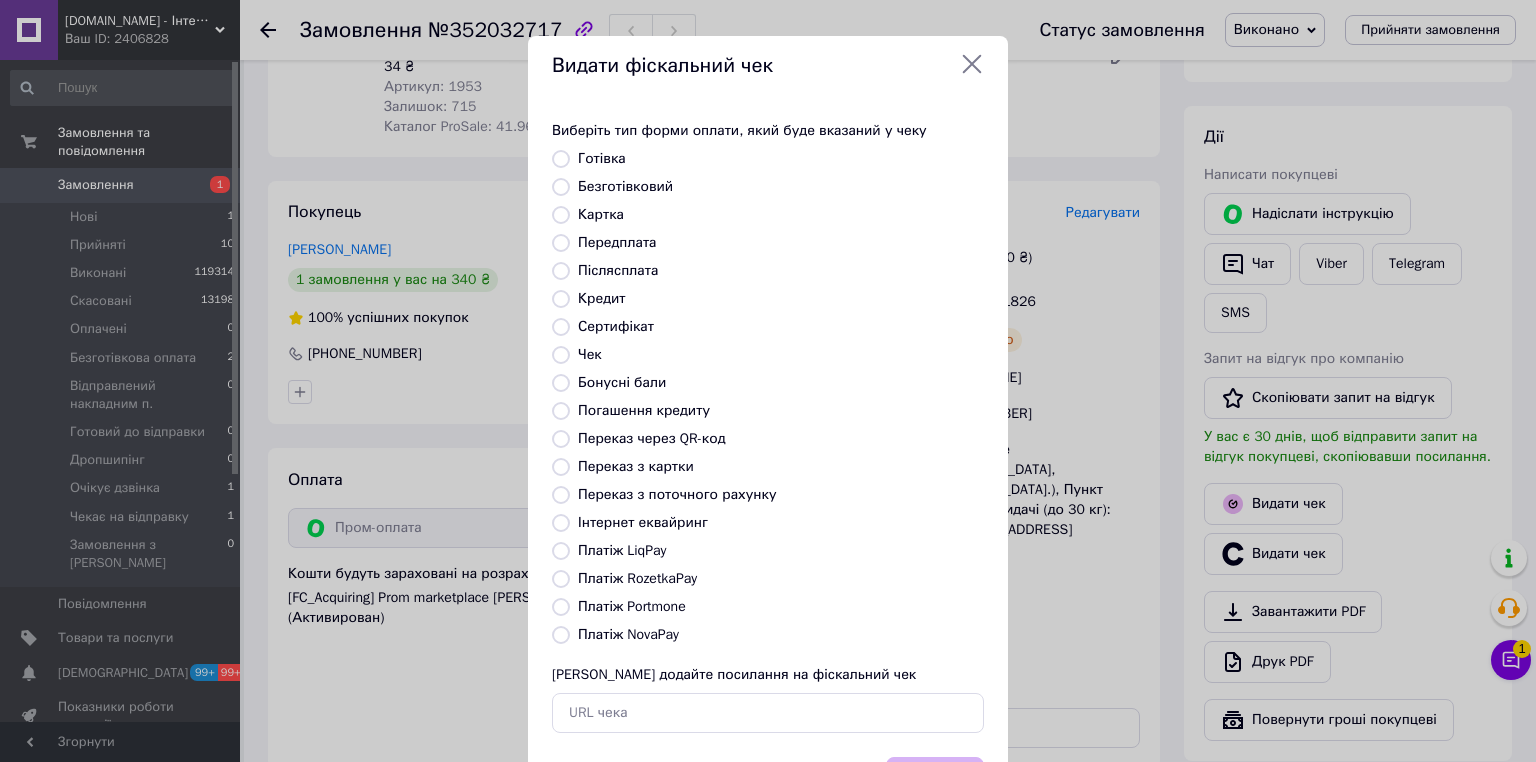 drag, startPoint x: 556, startPoint y: 582, endPoint x: 1087, endPoint y: 670, distance: 538.2425 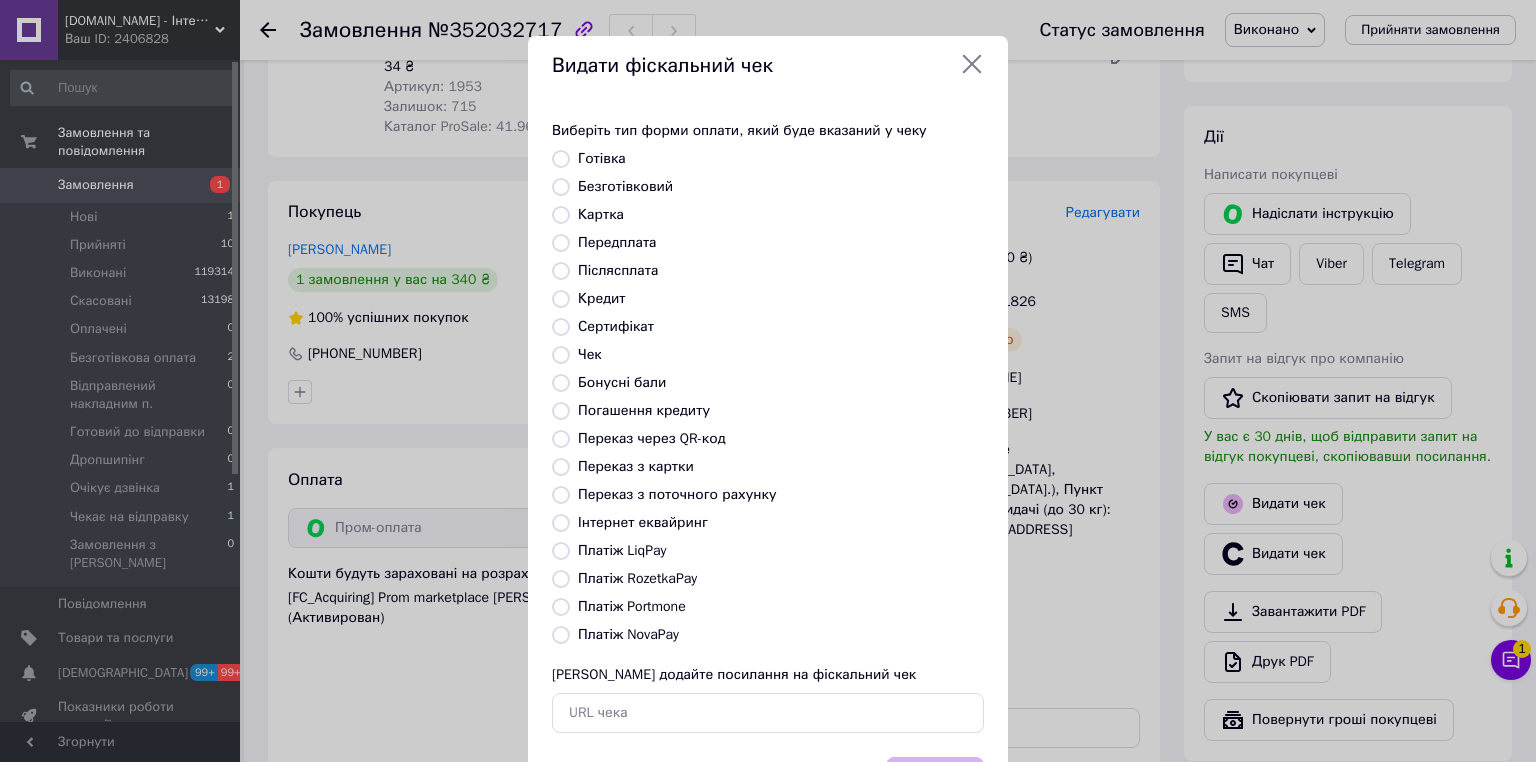 radio on "true" 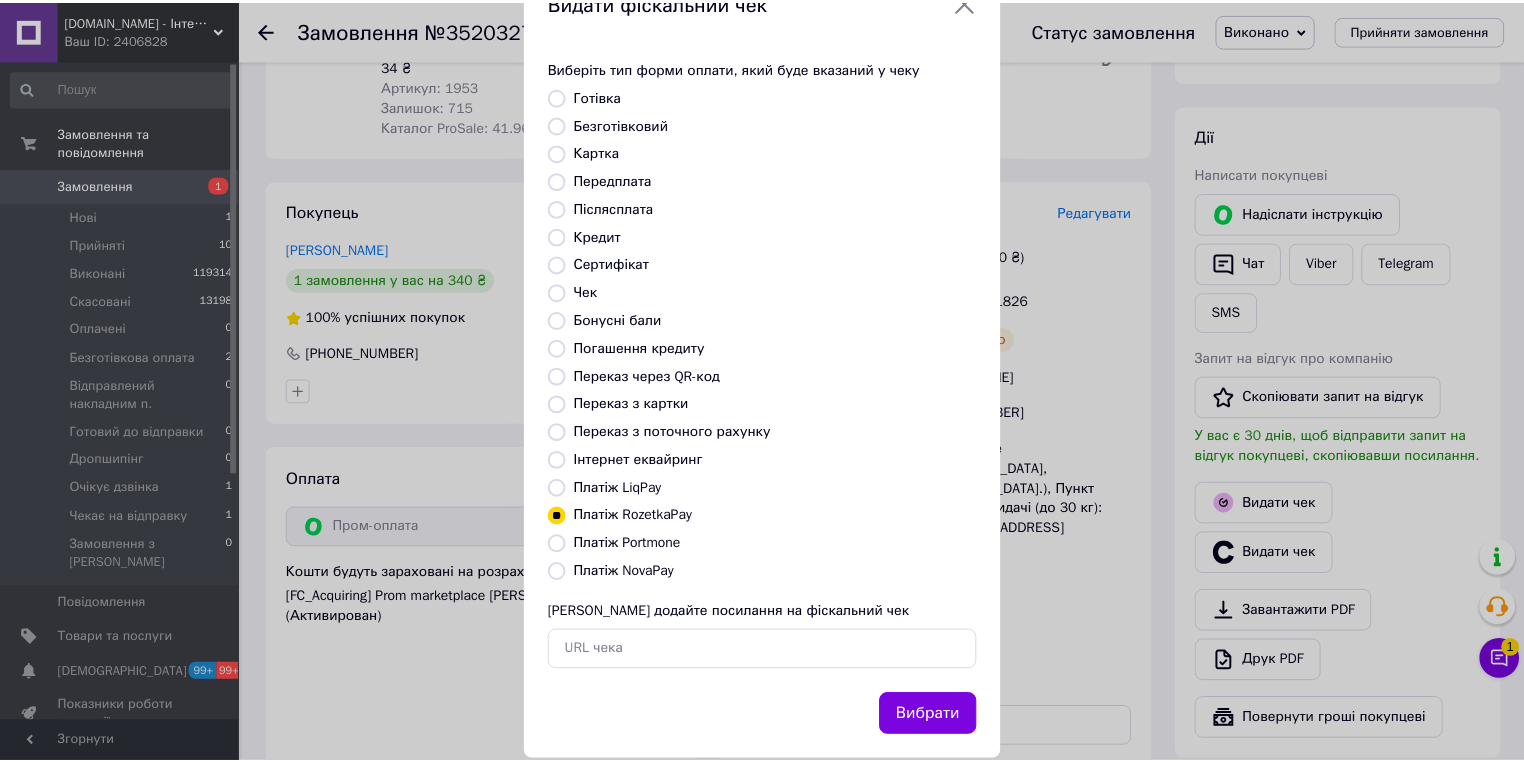 scroll, scrollTop: 96, scrollLeft: 0, axis: vertical 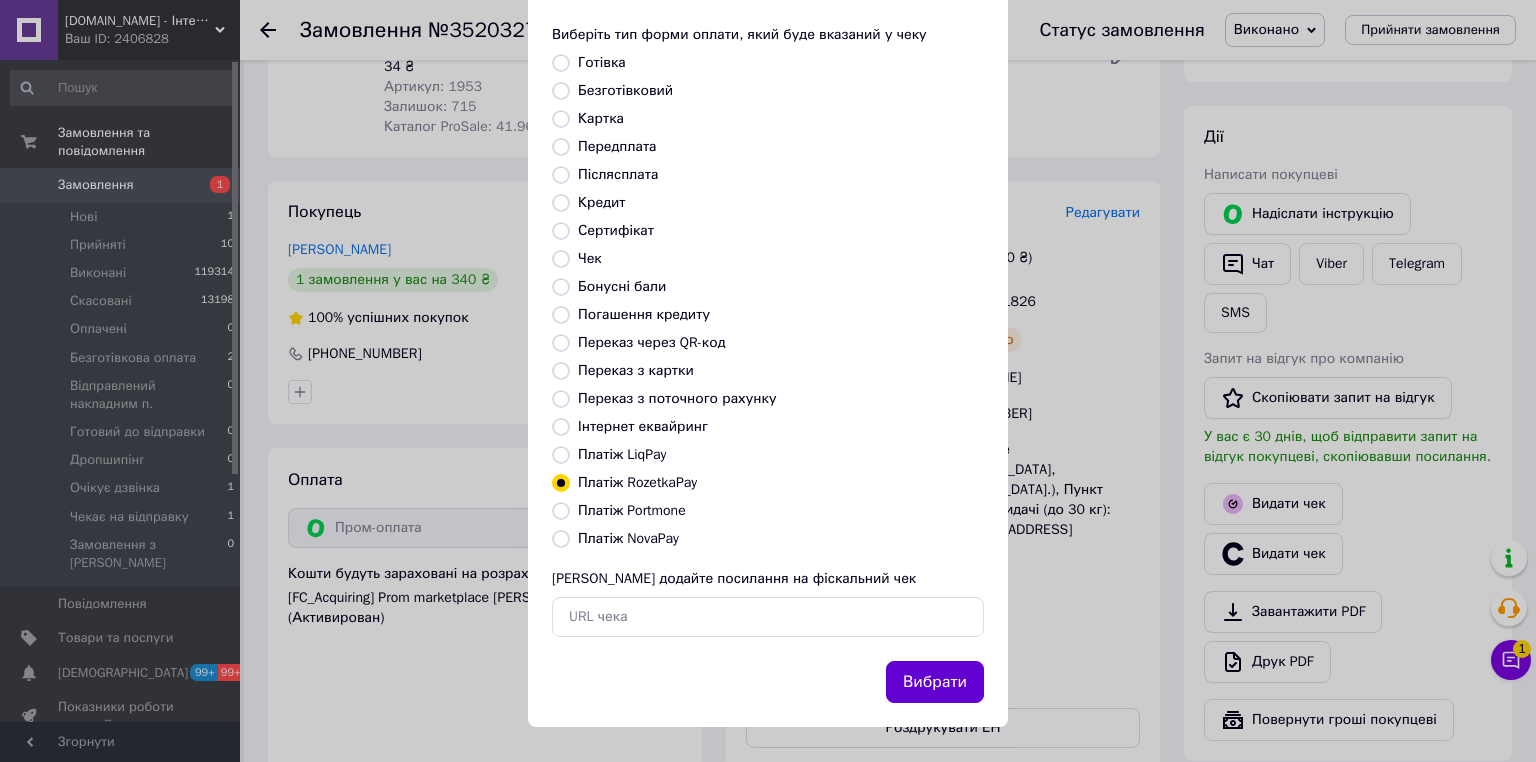 click on "Вибрати" at bounding box center (935, 682) 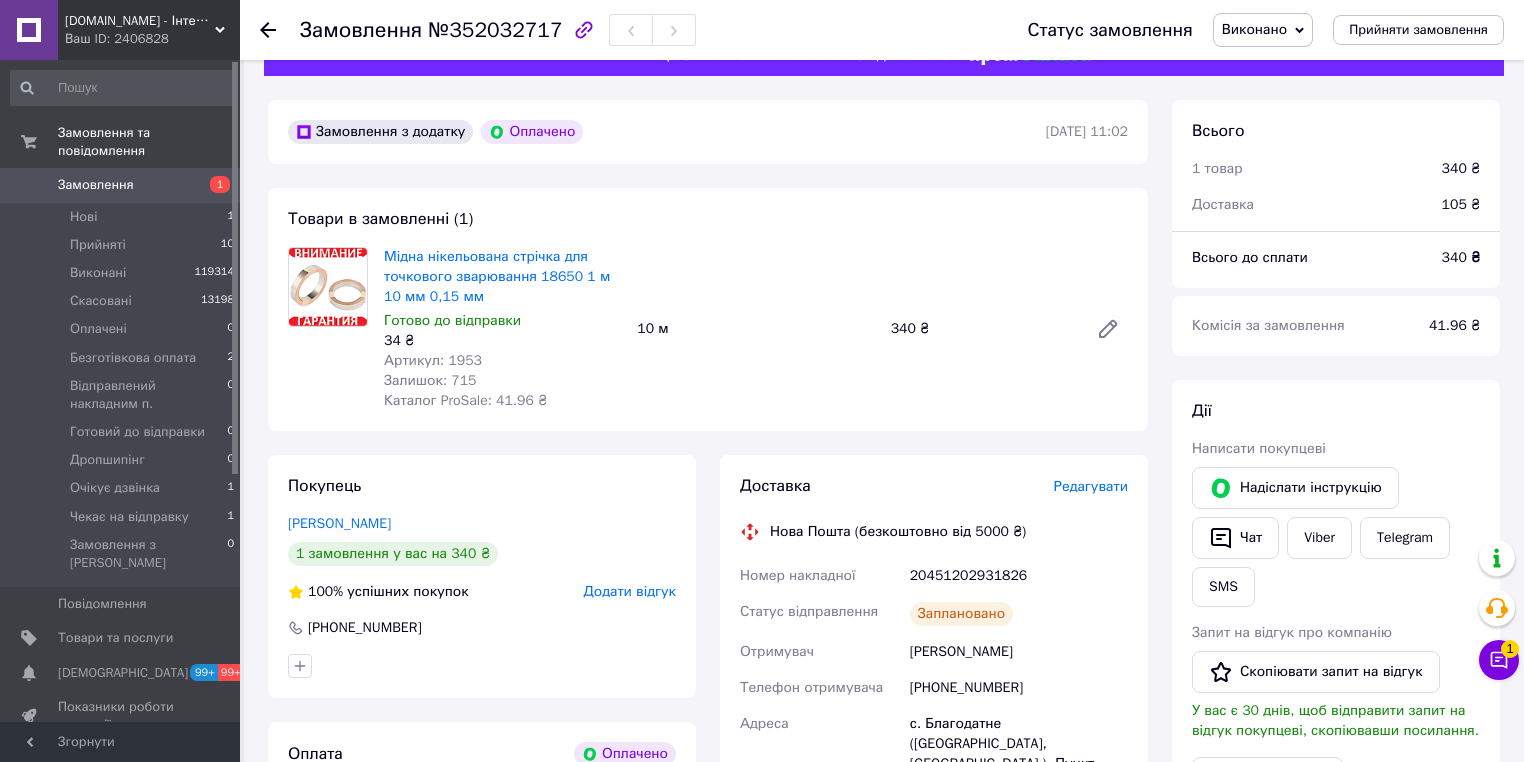scroll, scrollTop: 0, scrollLeft: 0, axis: both 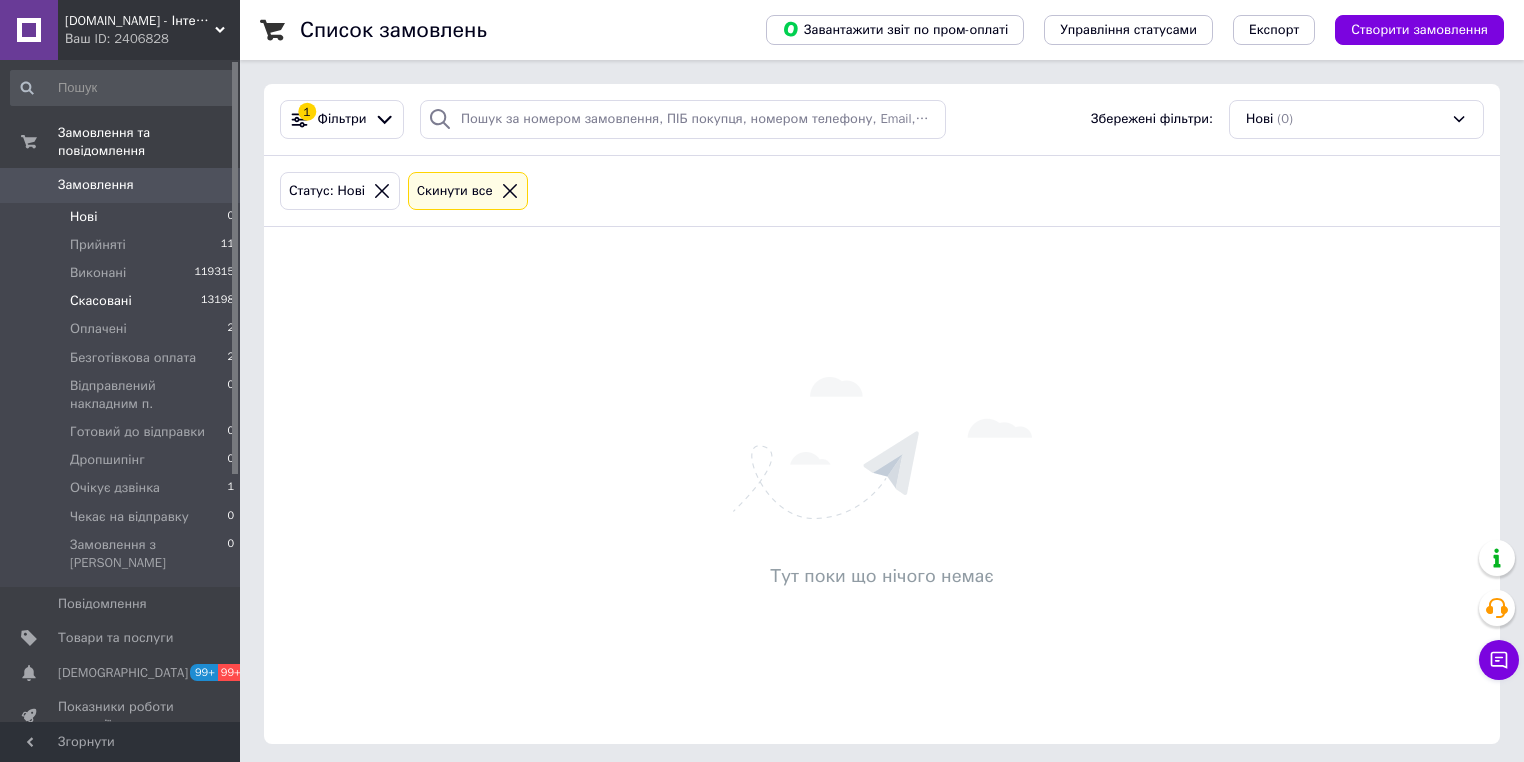 click on "Скасовані" at bounding box center [101, 301] 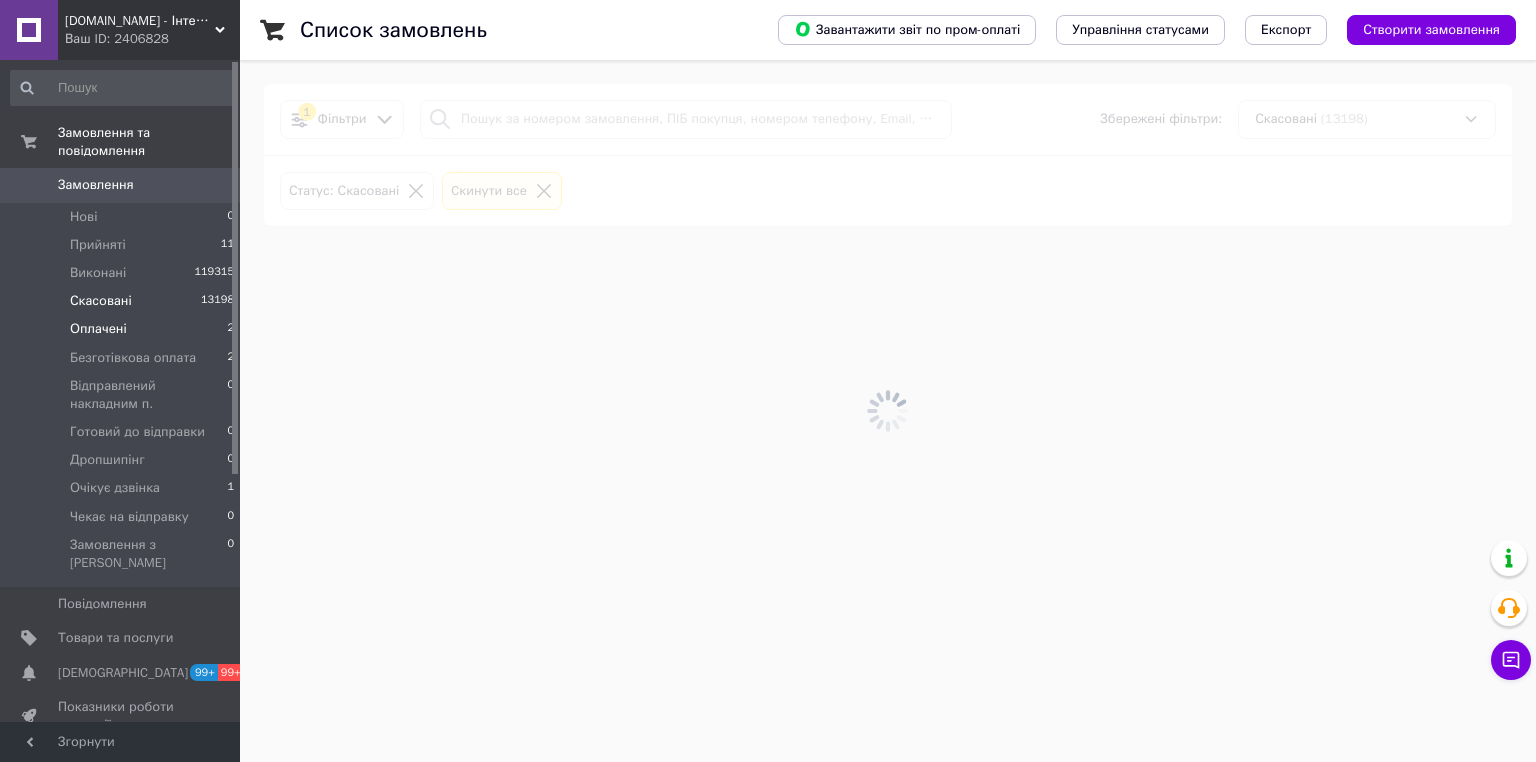 click on "Оплачені" at bounding box center [98, 329] 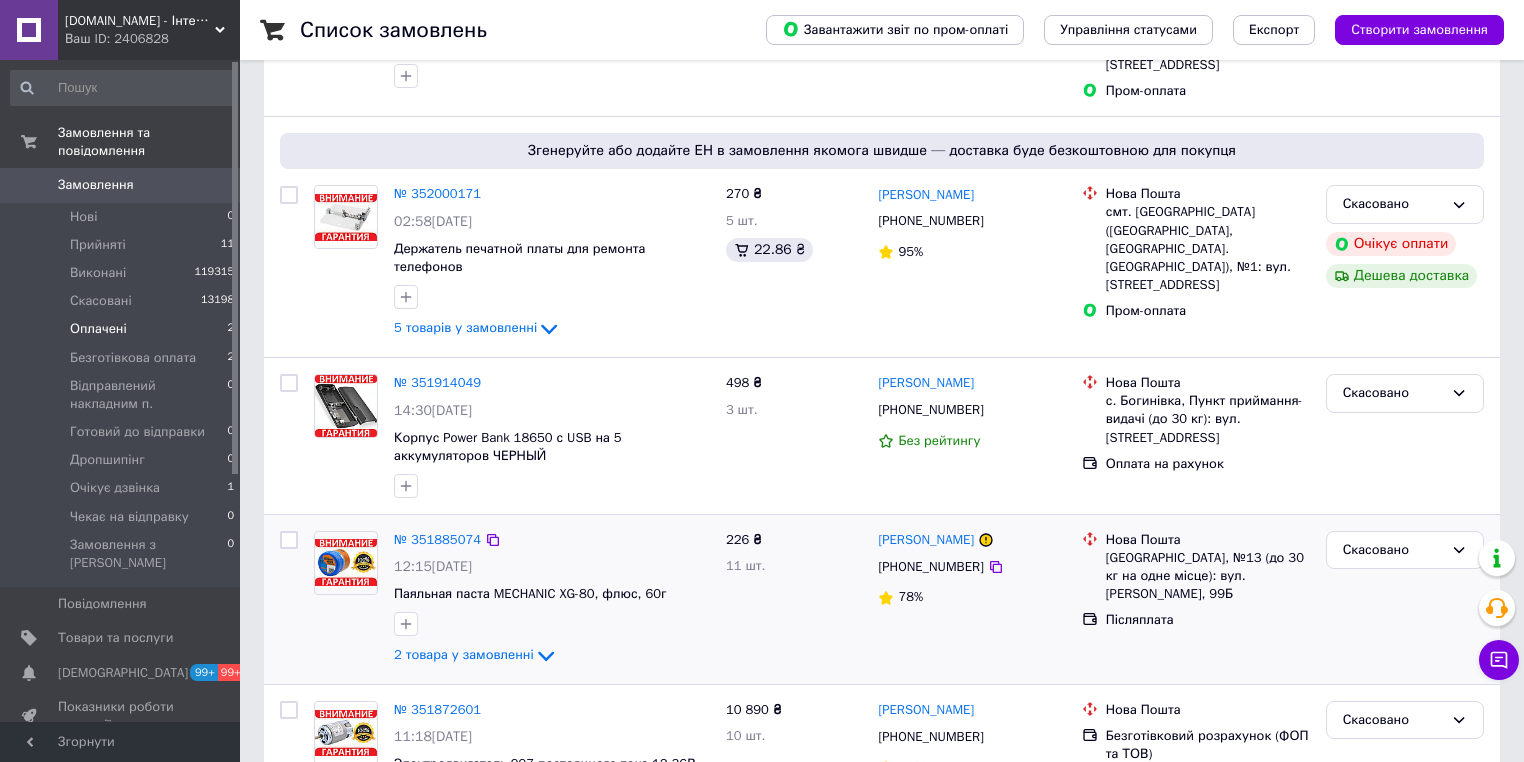 scroll, scrollTop: 0, scrollLeft: 0, axis: both 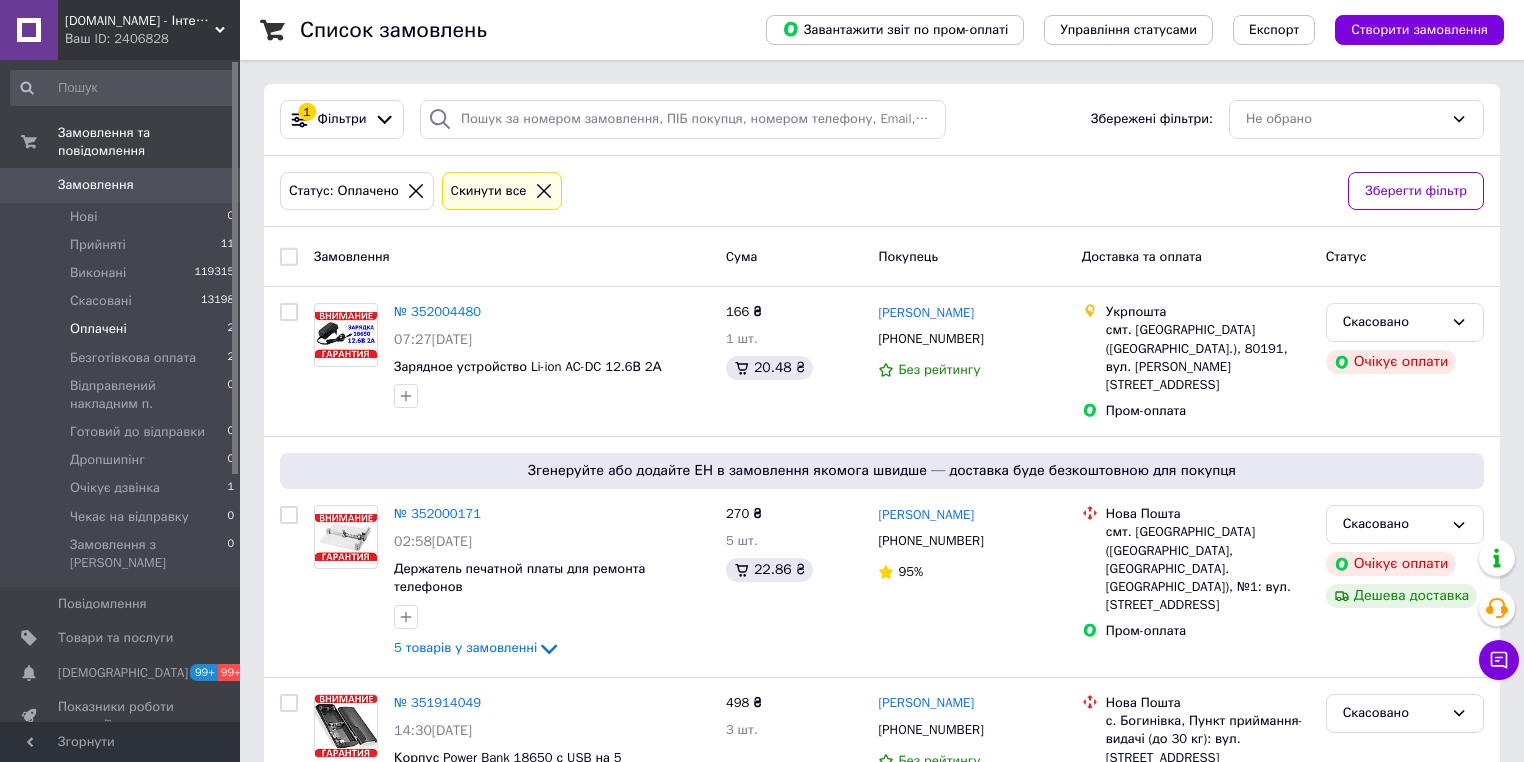 click on "Оплачені" at bounding box center [98, 329] 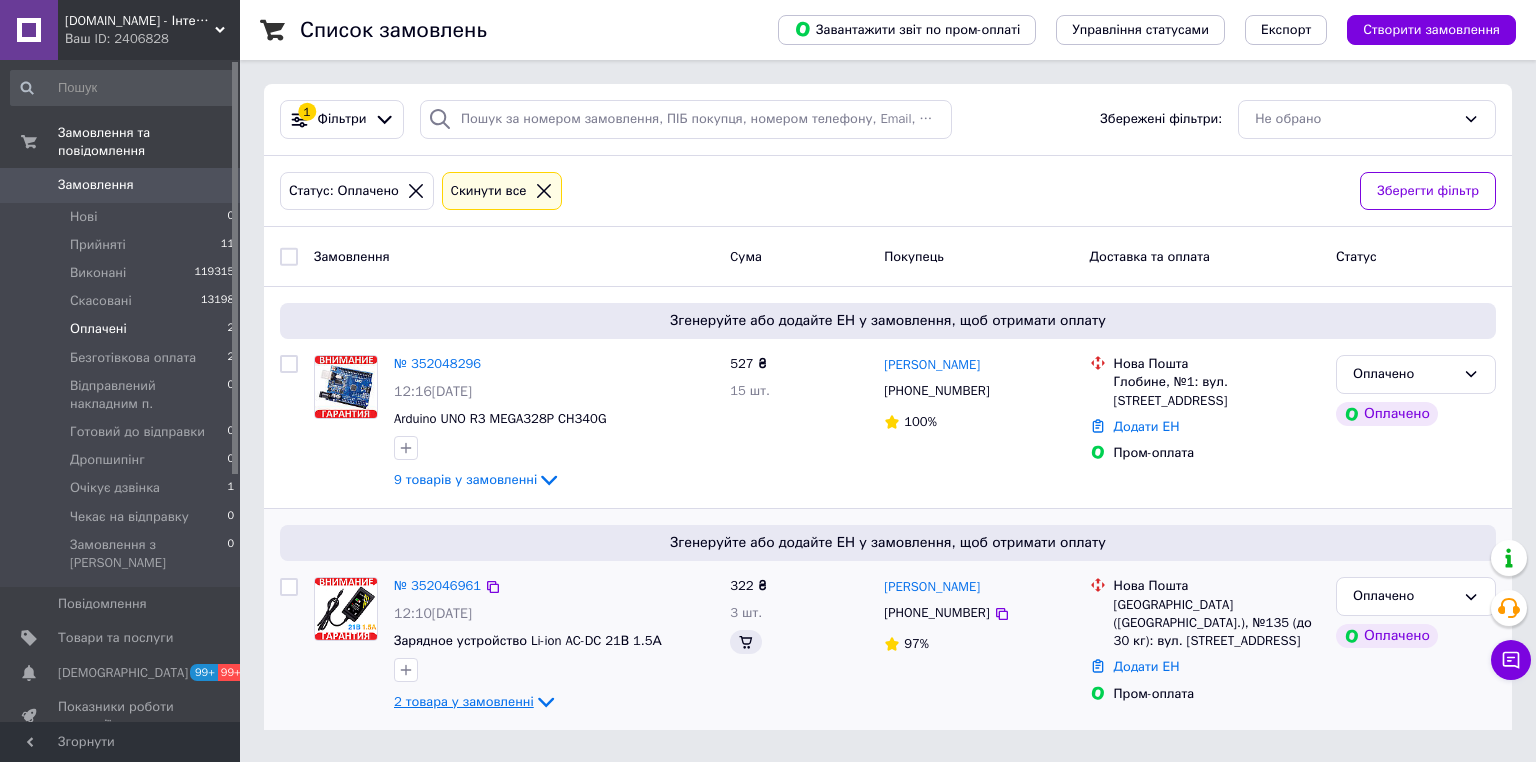 click 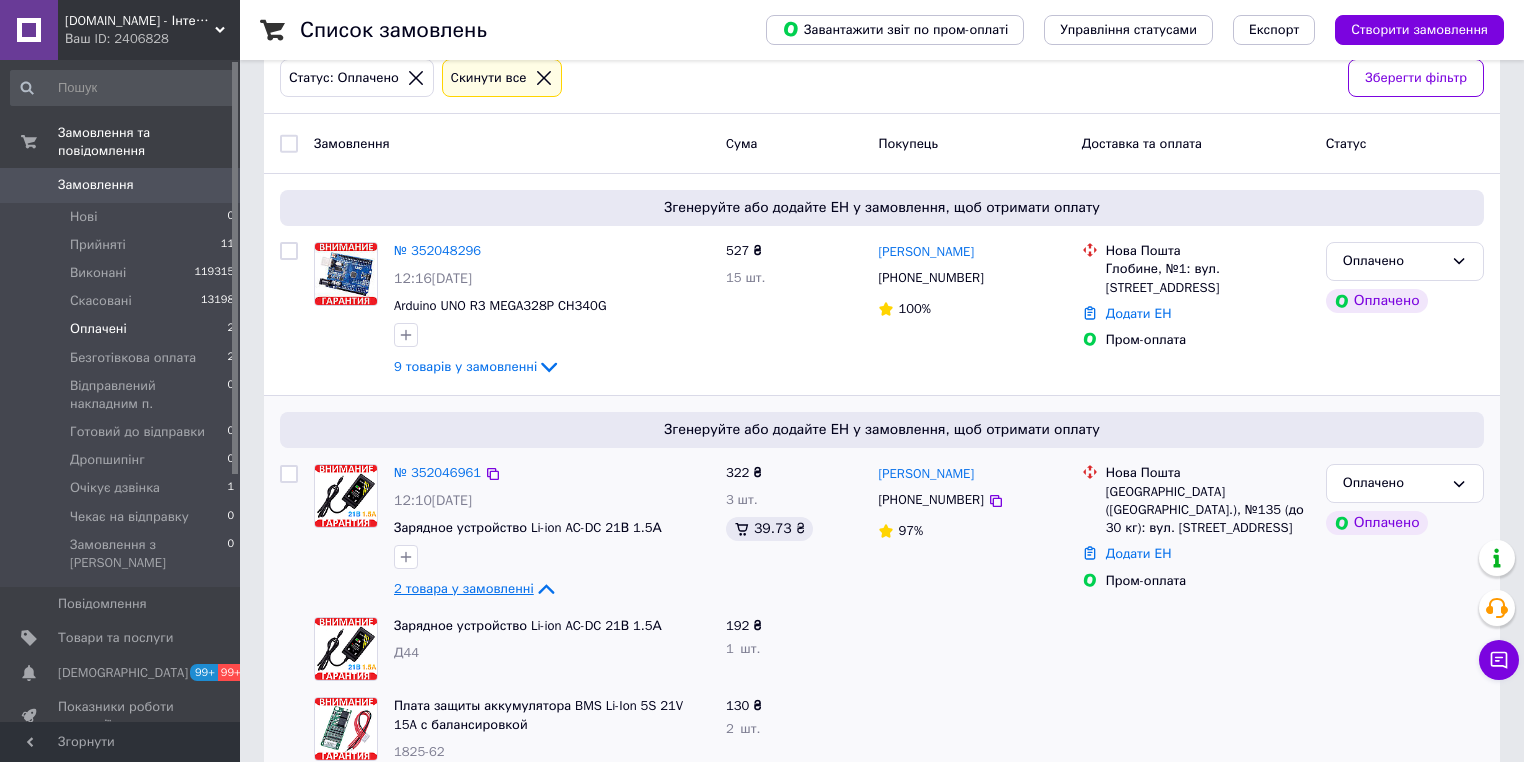 scroll, scrollTop: 151, scrollLeft: 0, axis: vertical 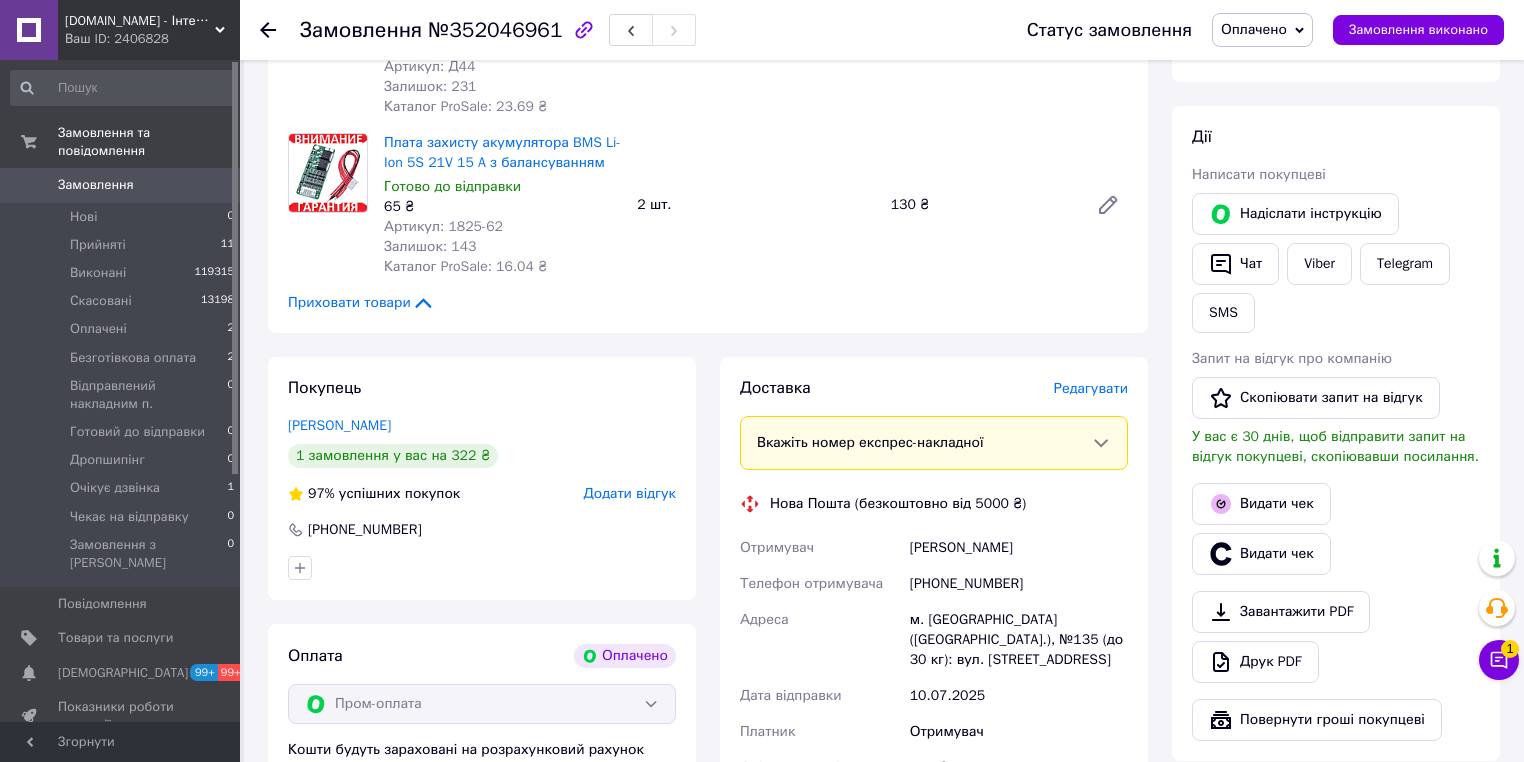 click on "Редагувати" at bounding box center [1091, 388] 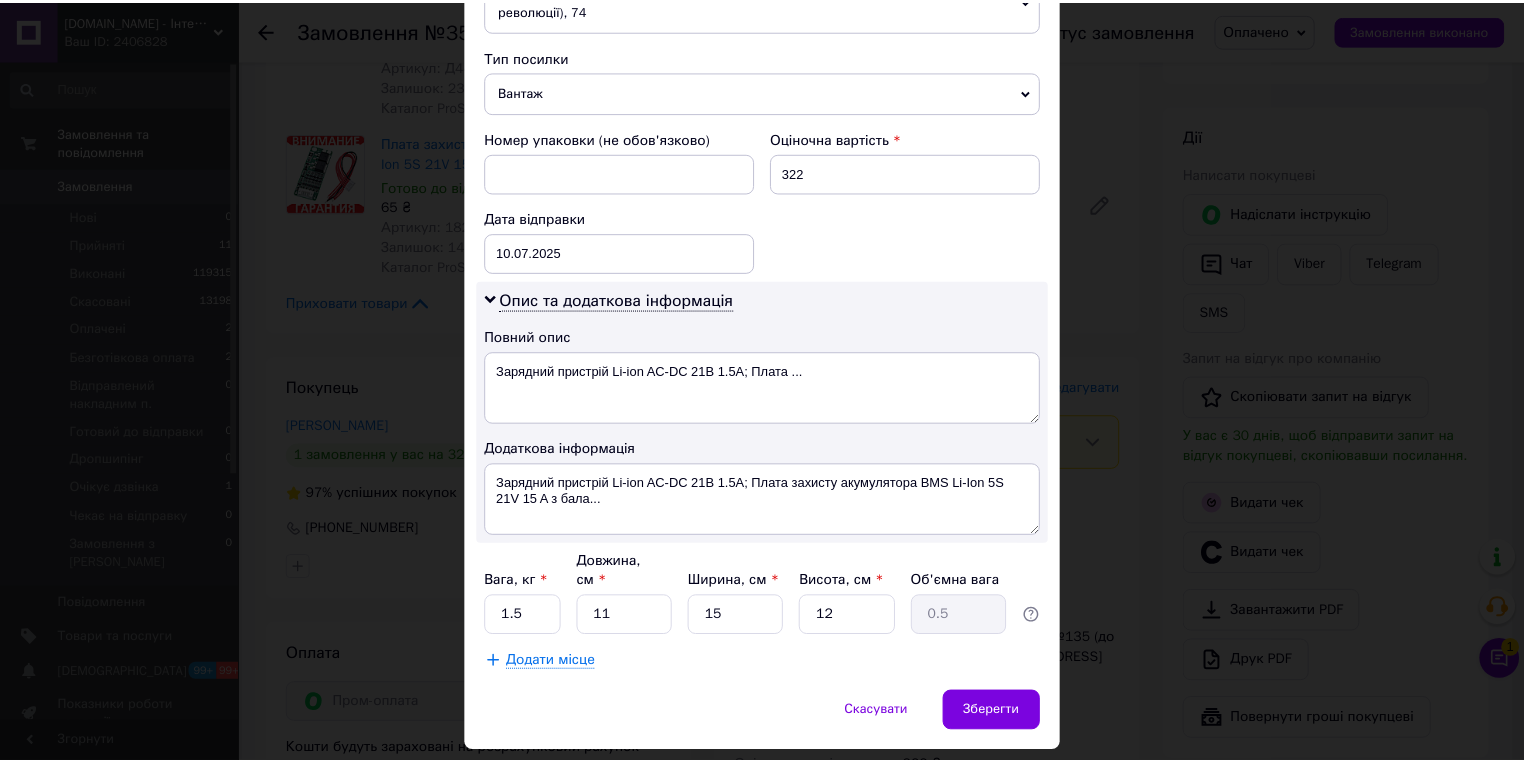 scroll, scrollTop: 803, scrollLeft: 0, axis: vertical 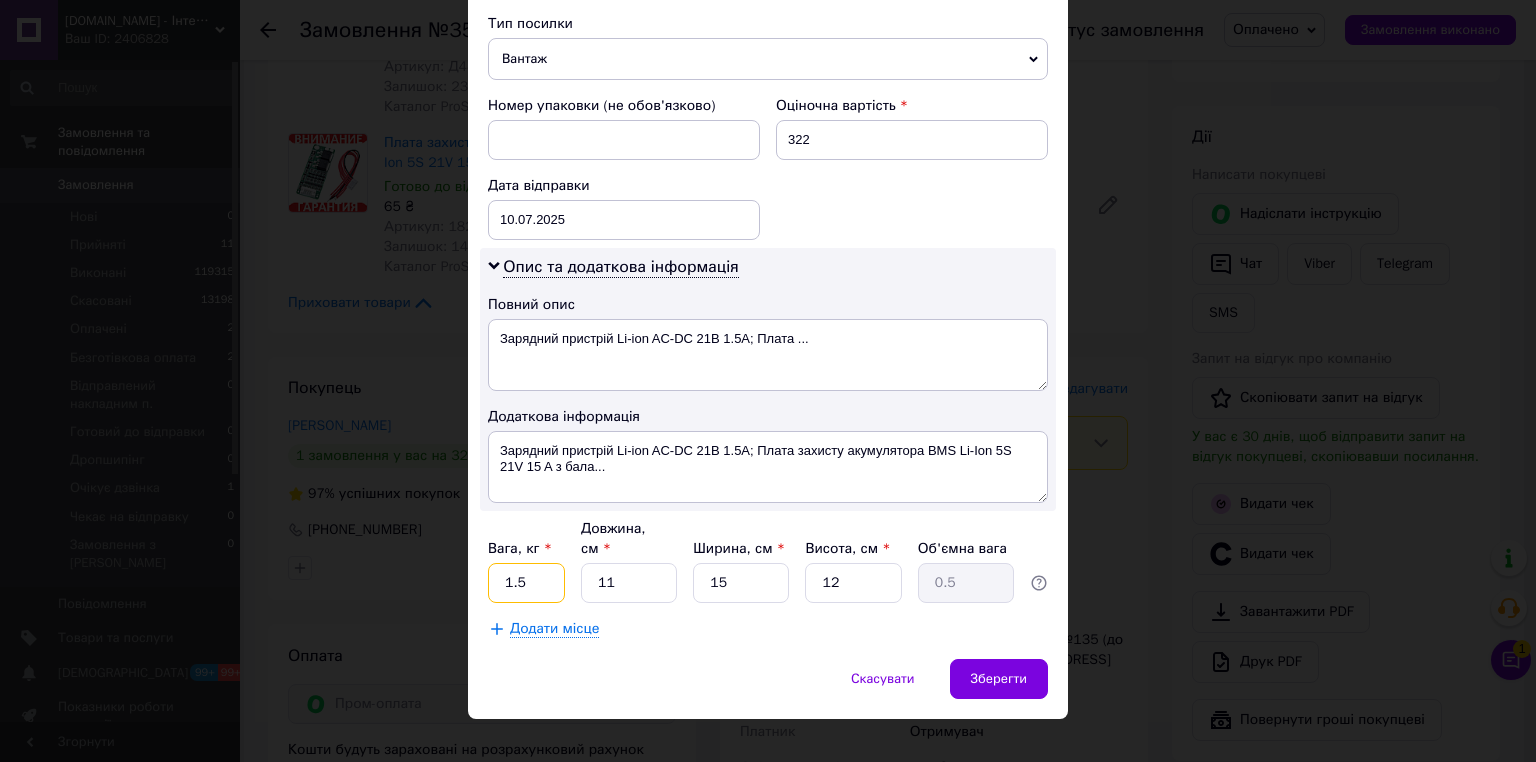 click on "1.5" at bounding box center (526, 583) 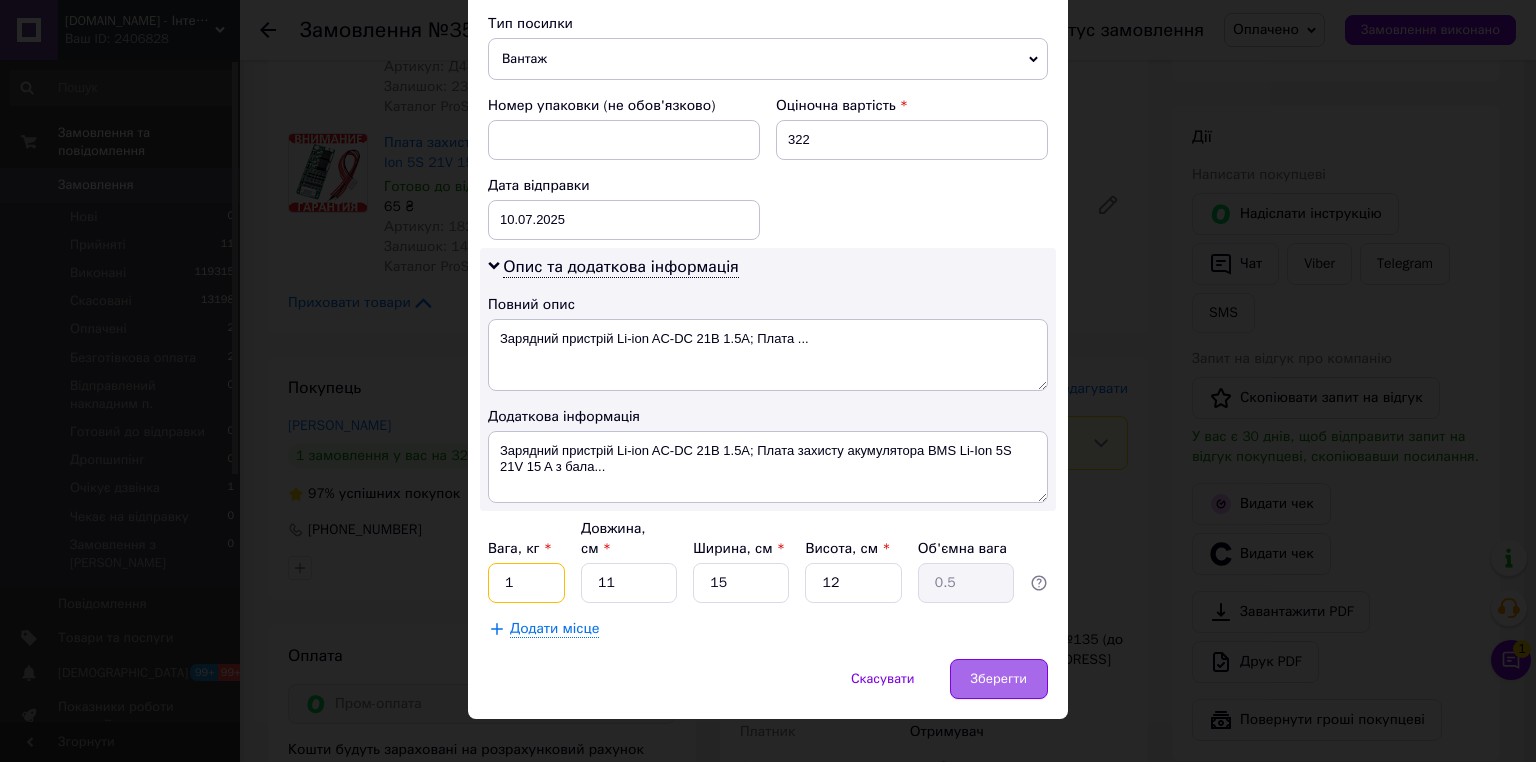 type on "1" 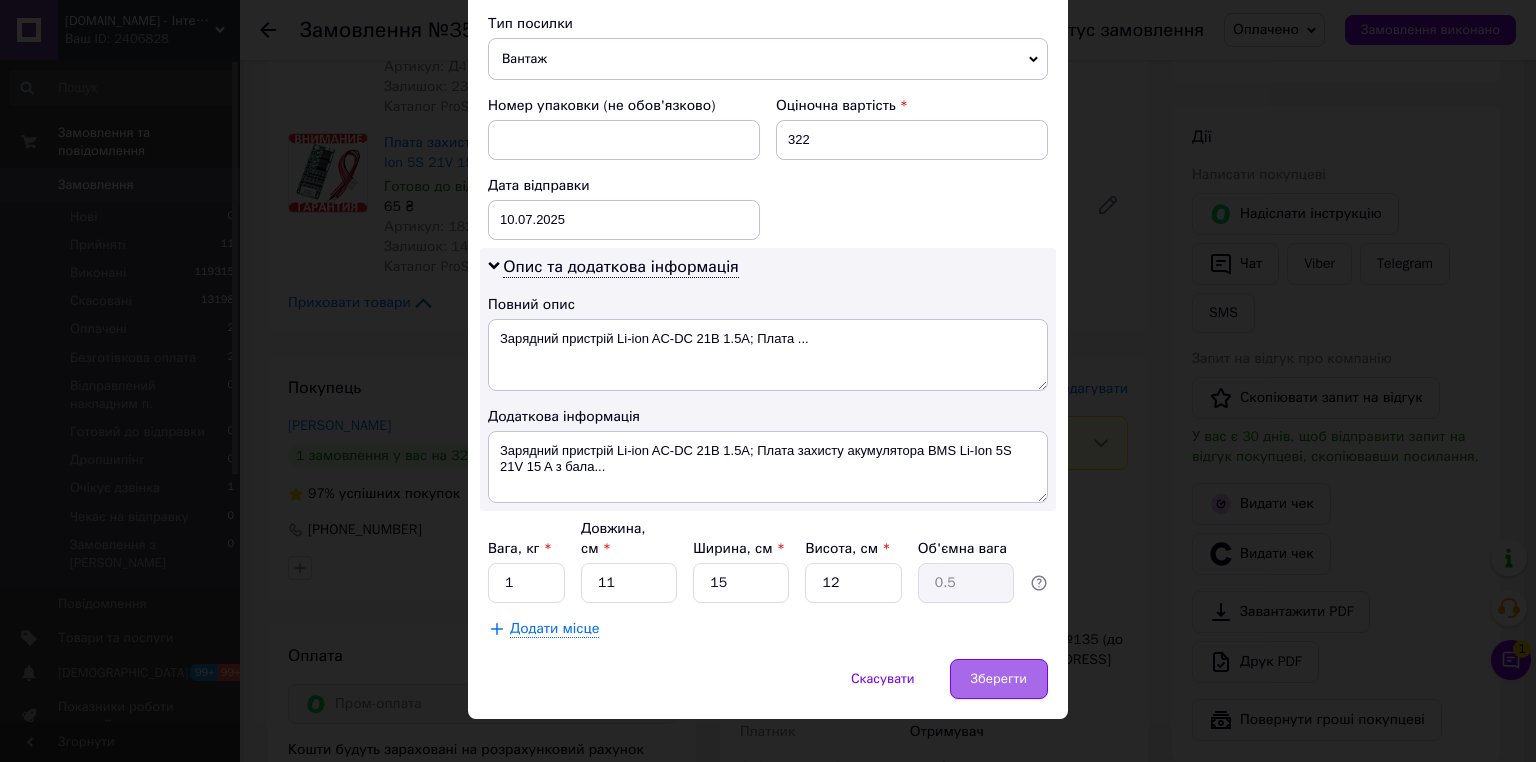 click on "Зберегти" at bounding box center [999, 679] 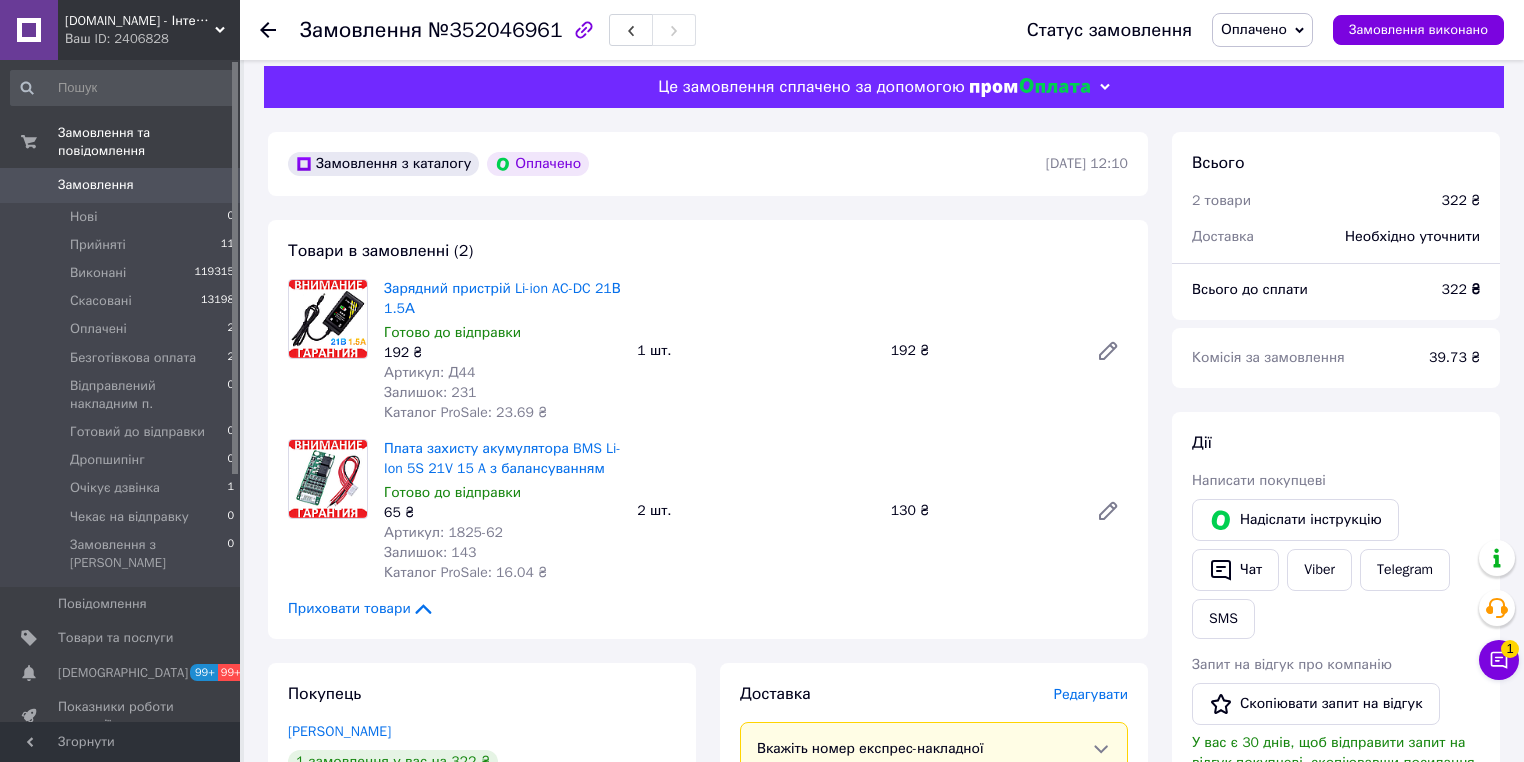 scroll, scrollTop: 0, scrollLeft: 0, axis: both 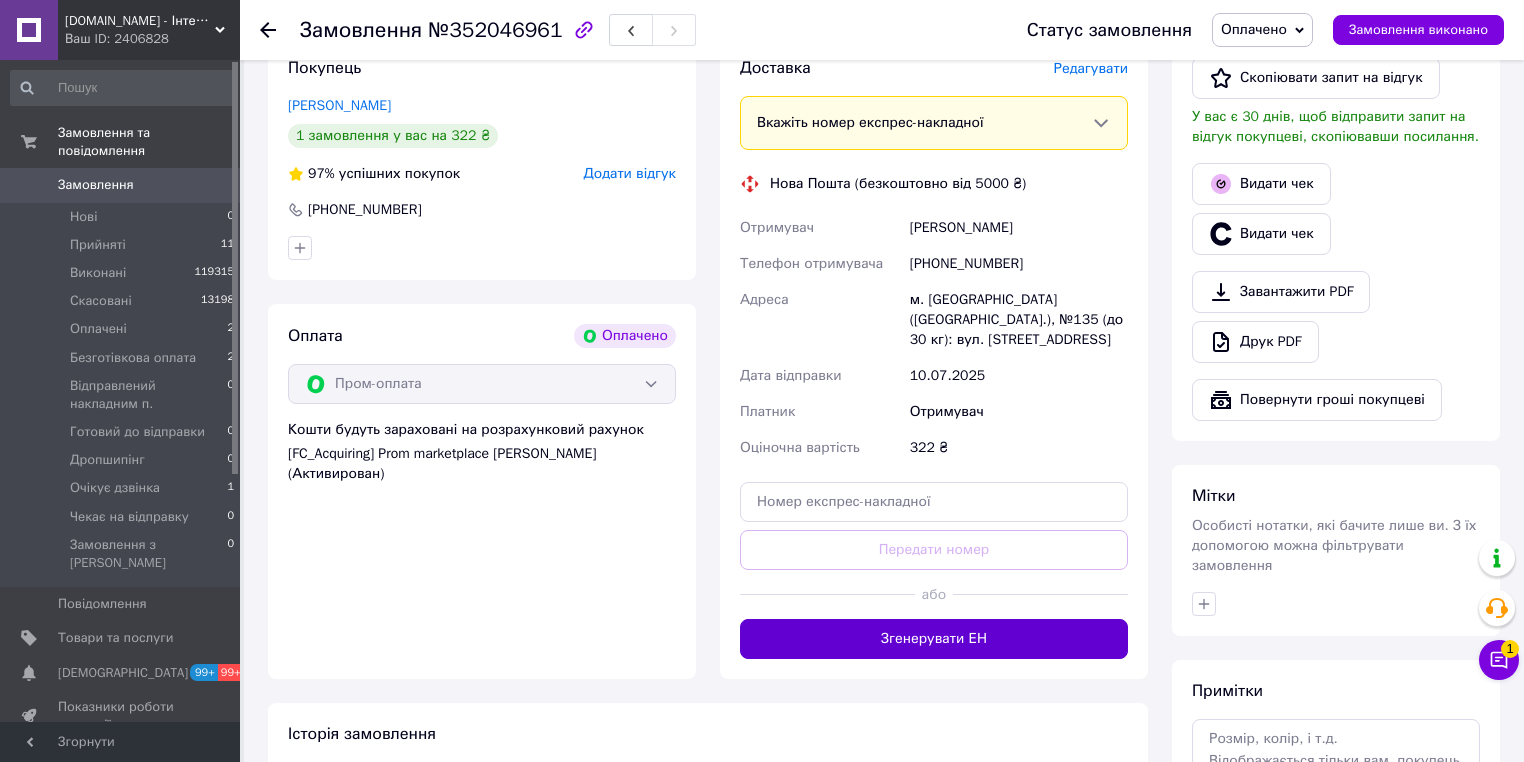 click on "Згенерувати ЕН" at bounding box center (934, 639) 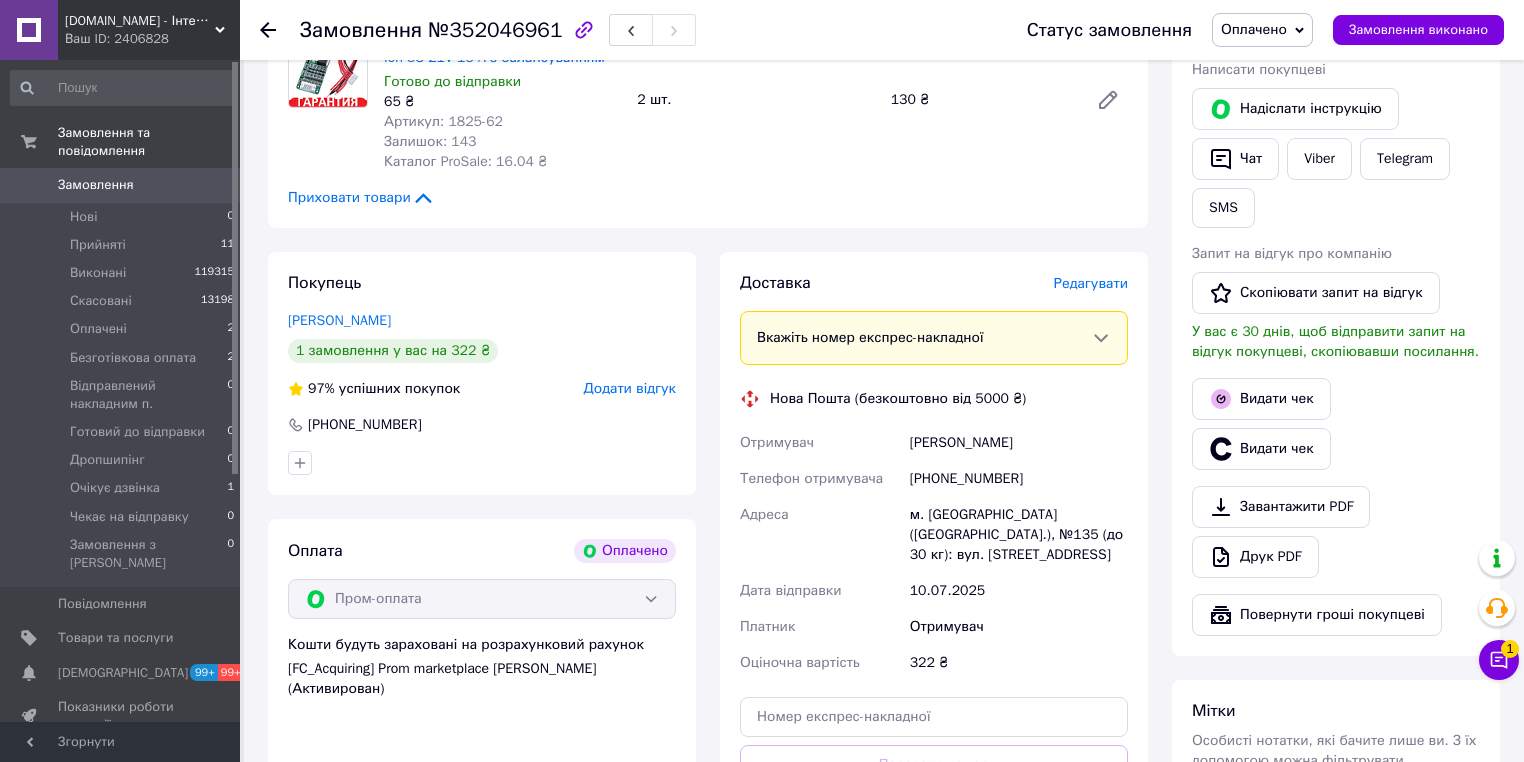 scroll, scrollTop: 320, scrollLeft: 0, axis: vertical 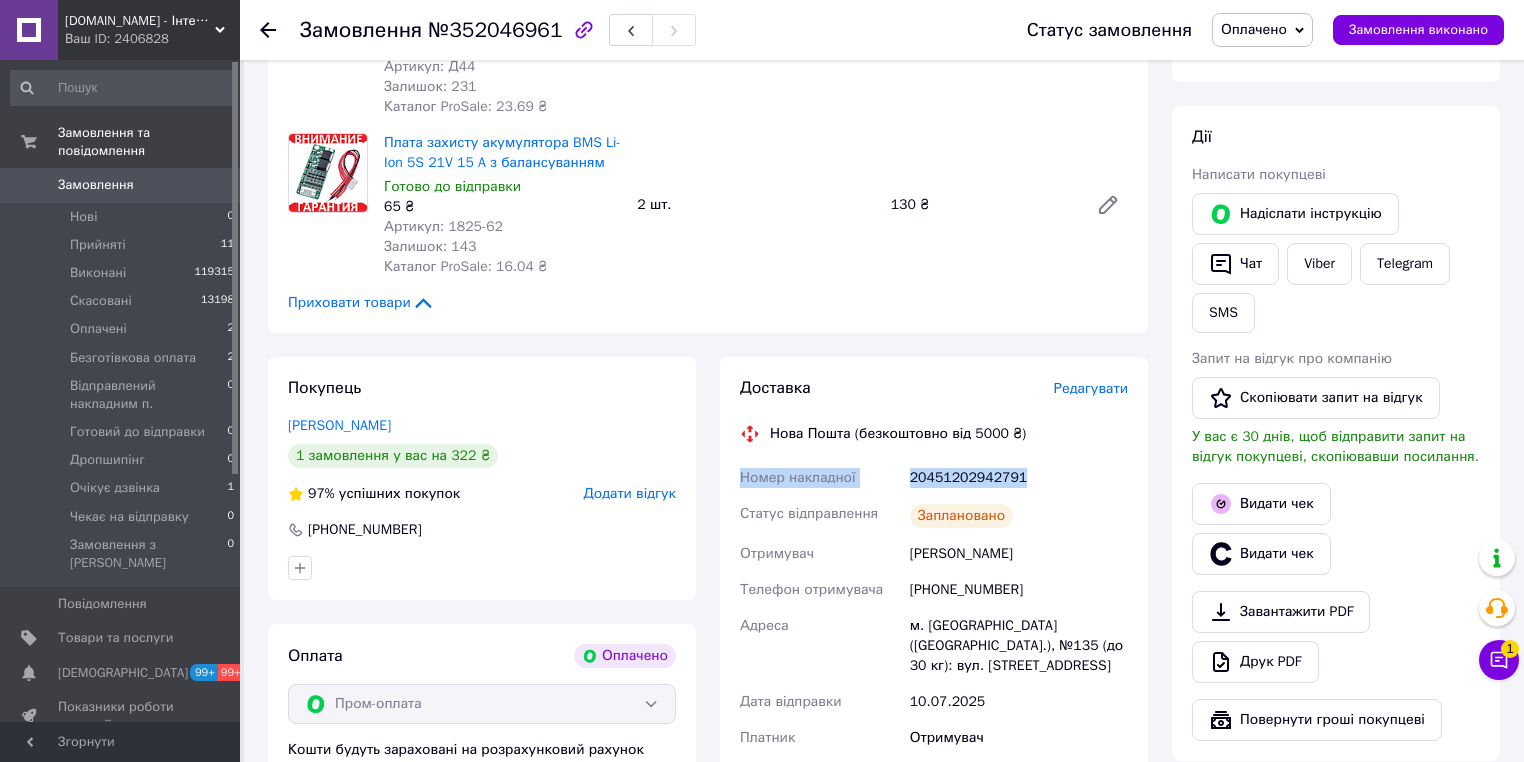 drag, startPoint x: 1024, startPoint y: 480, endPoint x: 734, endPoint y: 475, distance: 290.0431 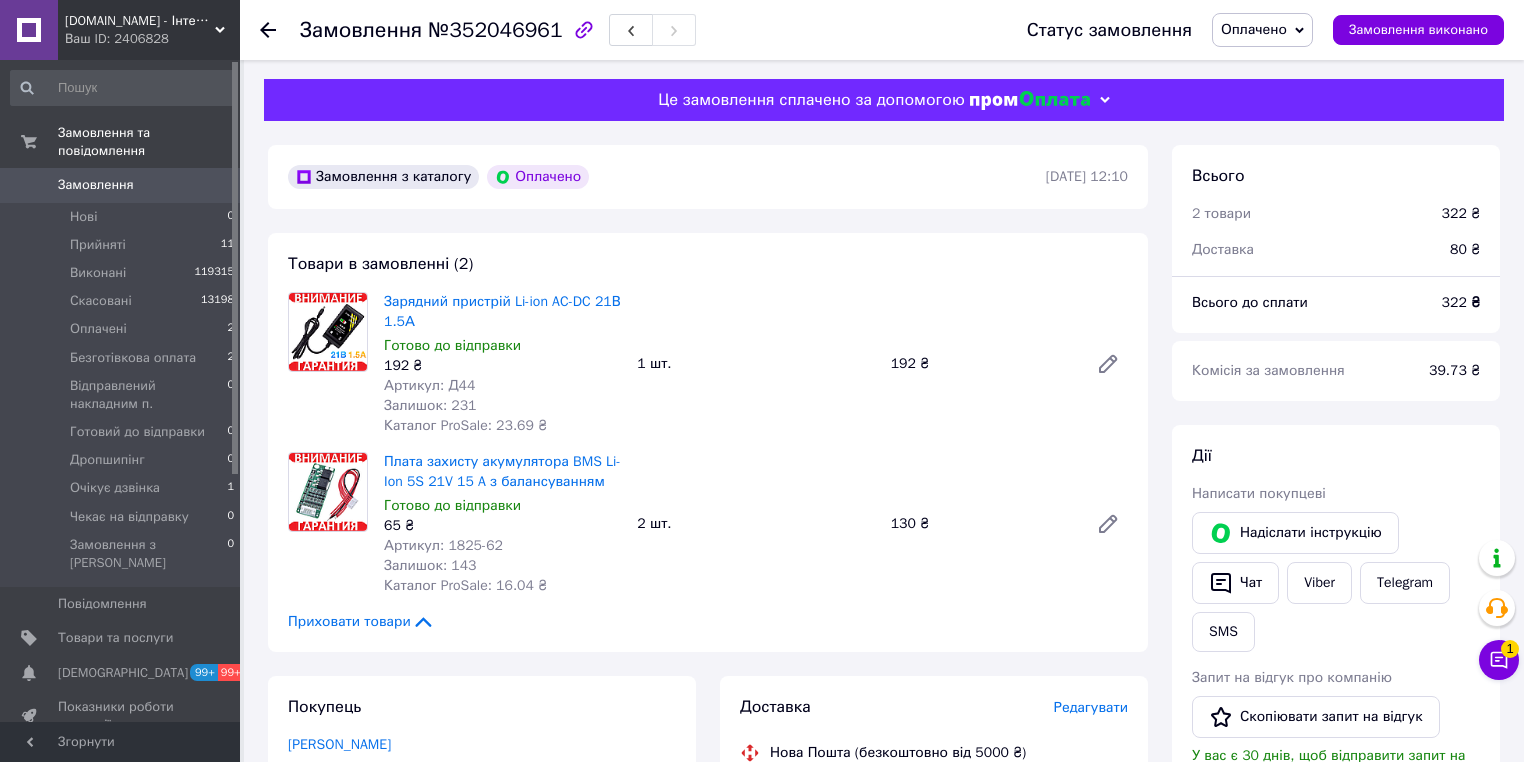 scroll, scrollTop: 0, scrollLeft: 0, axis: both 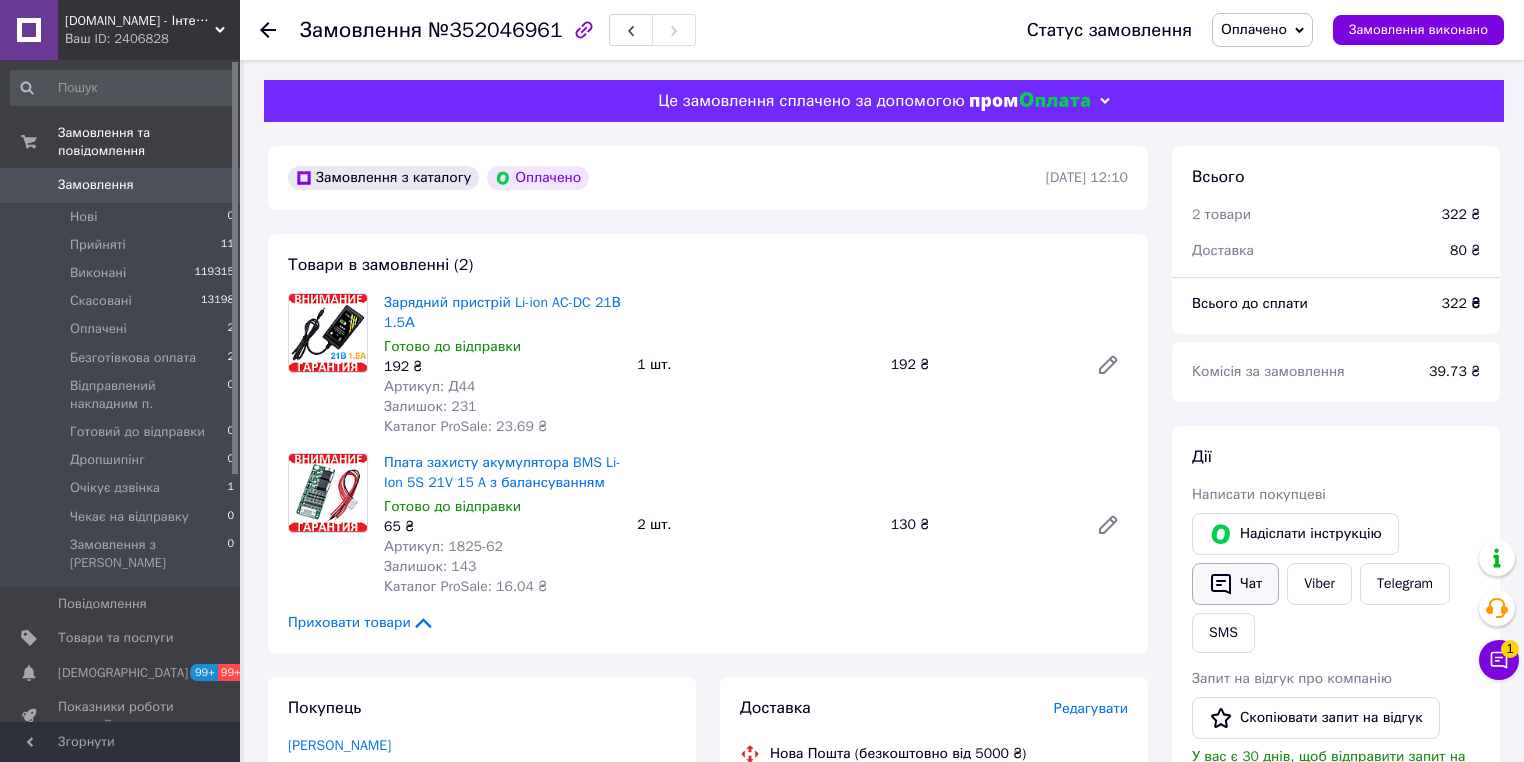 drag, startPoint x: 1246, startPoint y: 588, endPoint x: 1246, endPoint y: 565, distance: 23 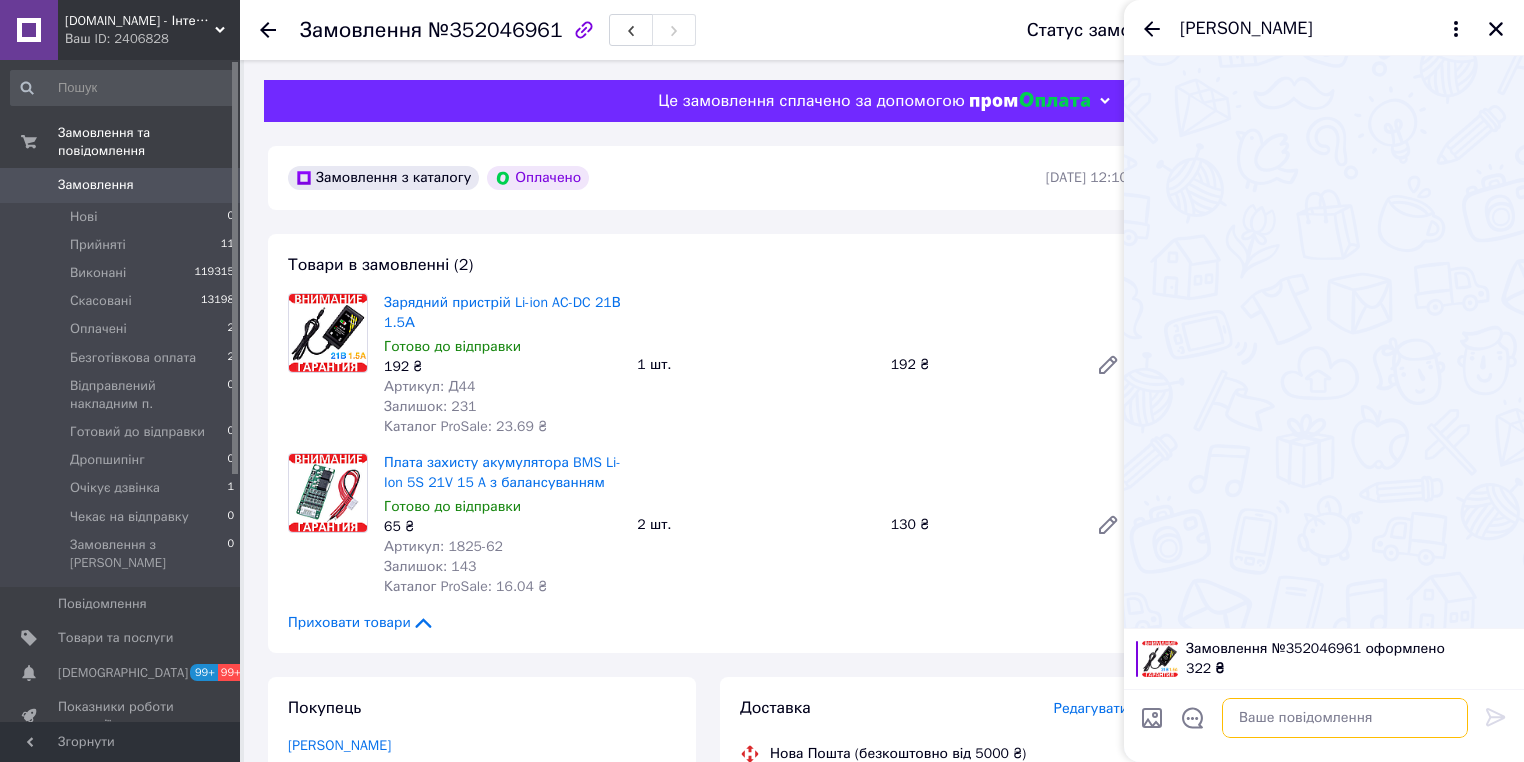 paste on "Номер накладної
20451202942791" 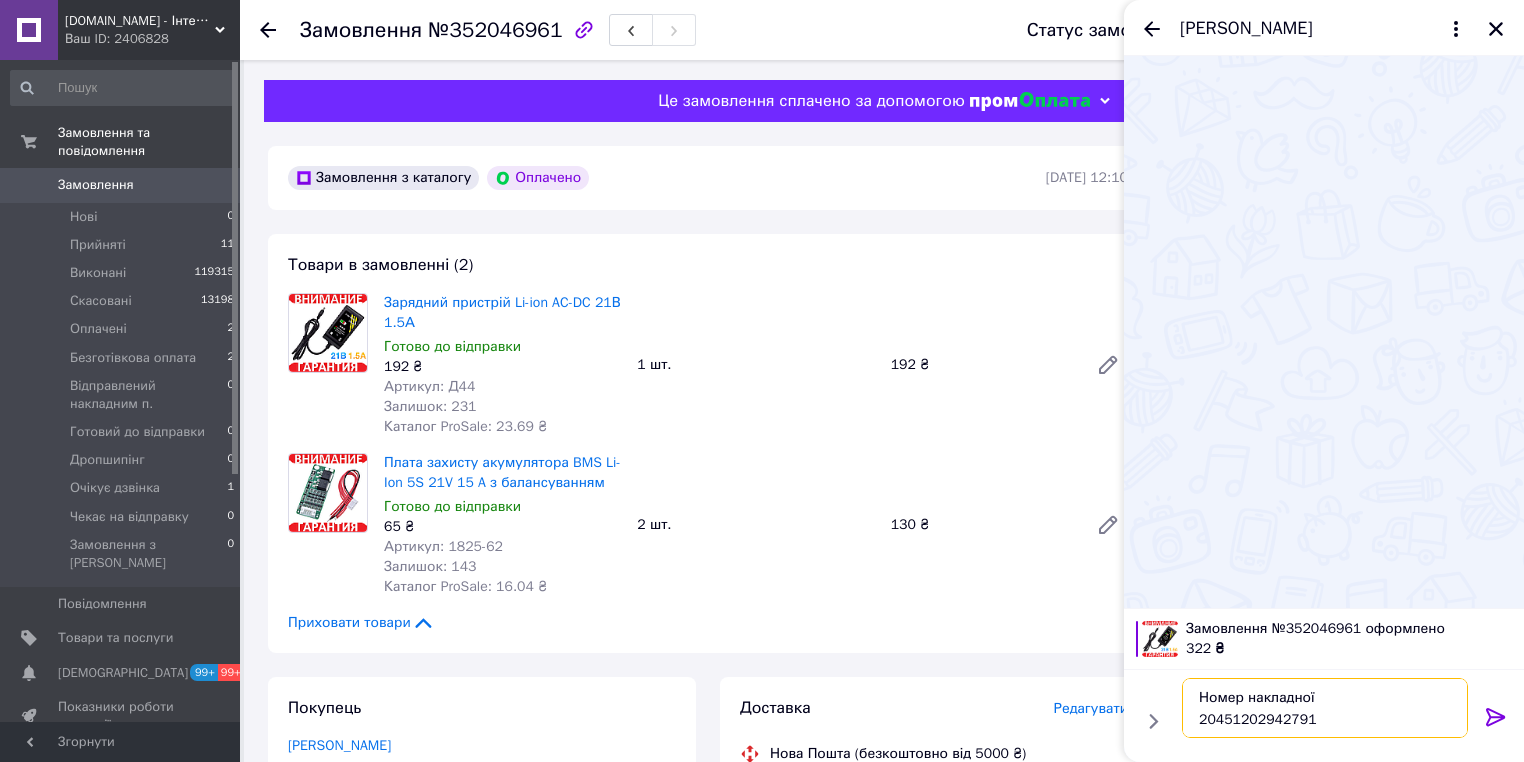 type on "Номер накладної
20451202942791" 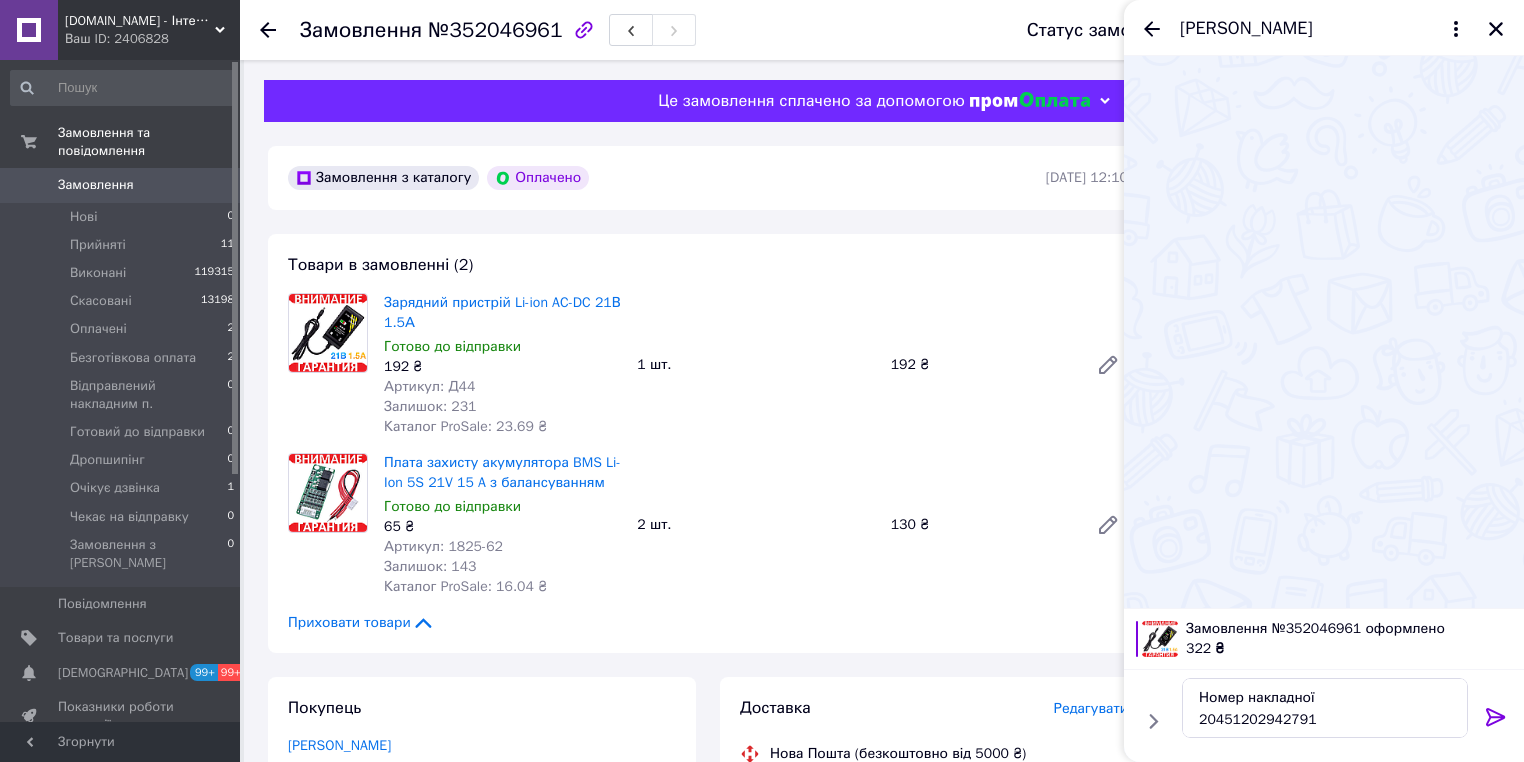 drag, startPoint x: 1492, startPoint y: 712, endPoint x: 1463, endPoint y: 679, distance: 43.931767 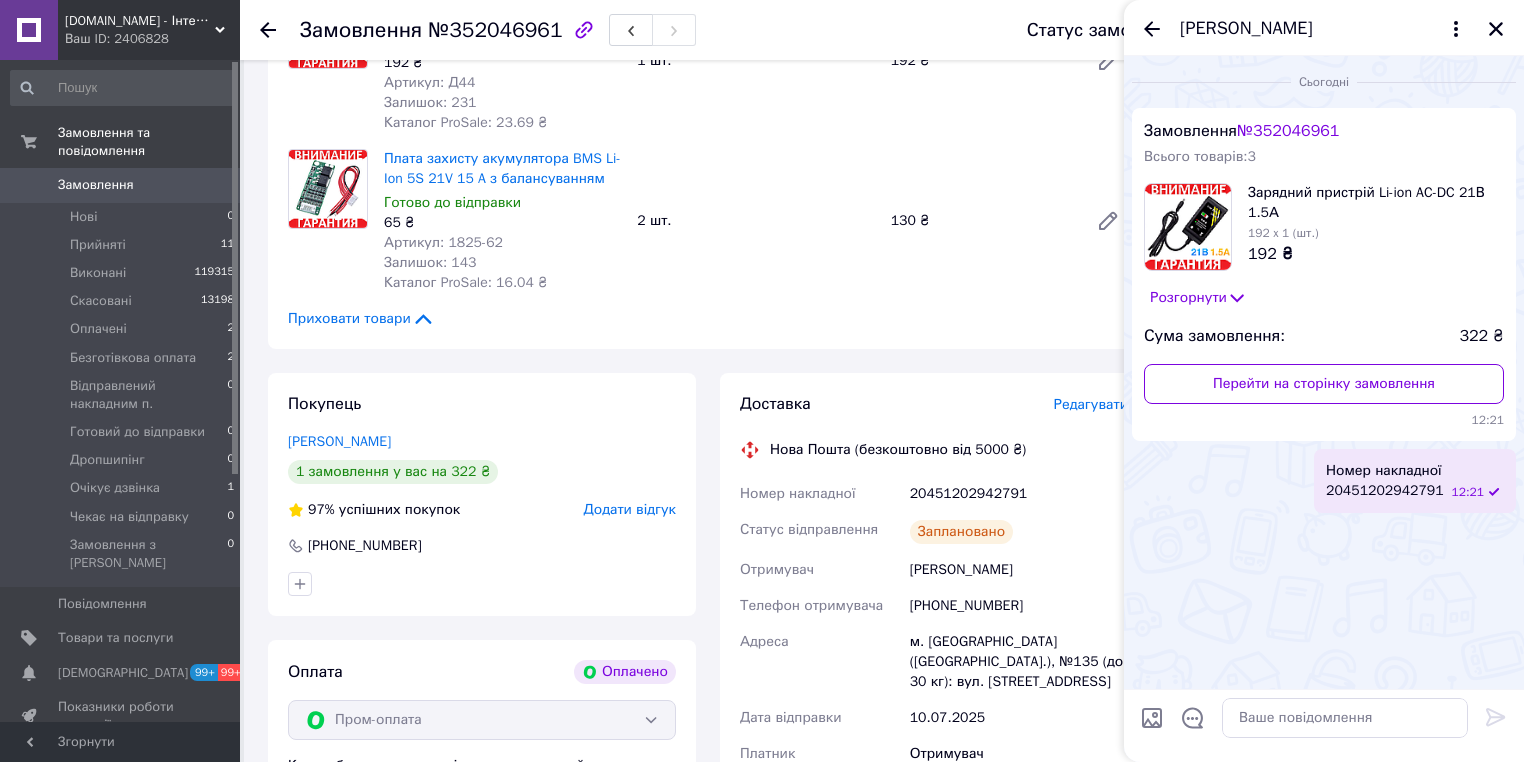 scroll, scrollTop: 480, scrollLeft: 0, axis: vertical 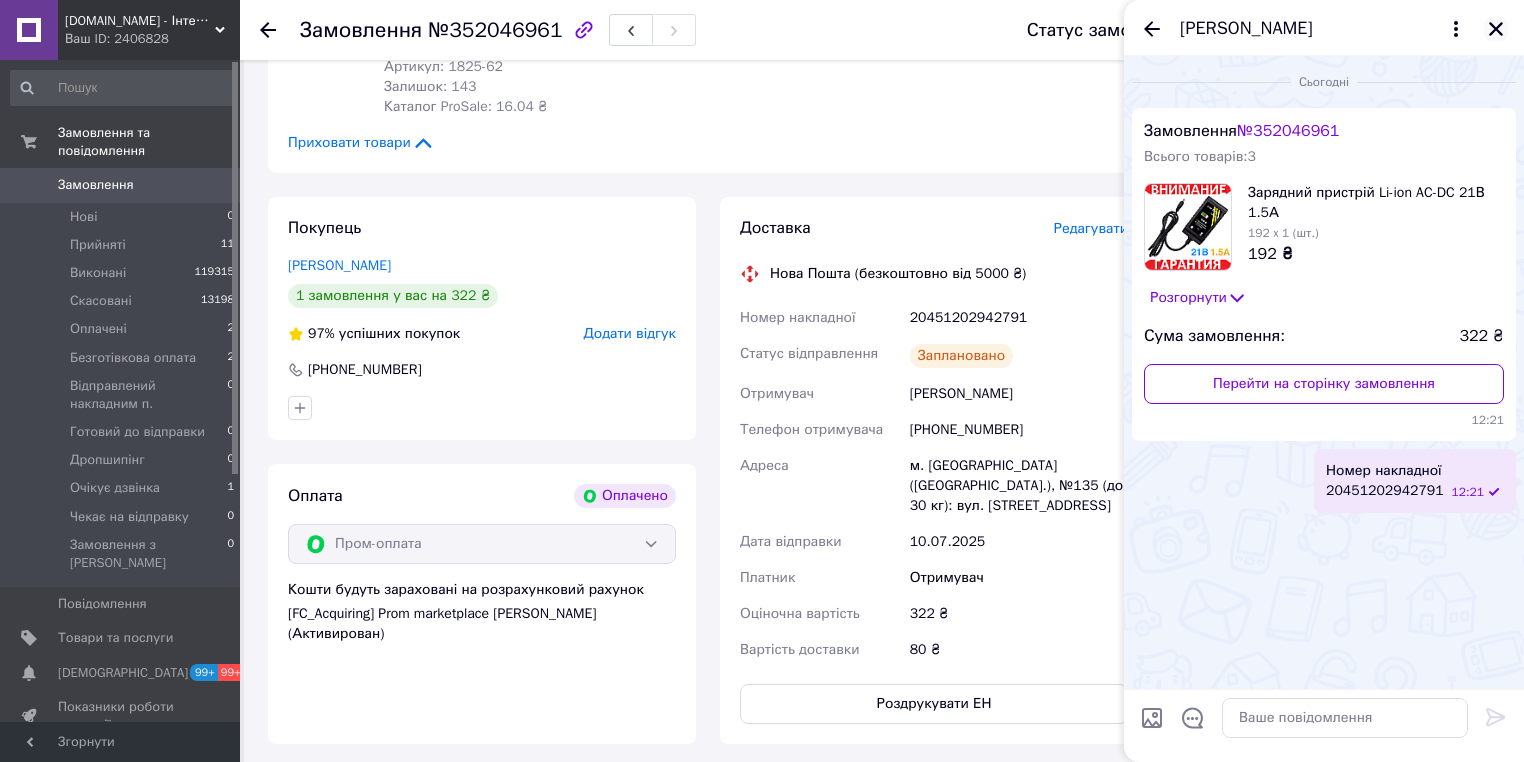 click 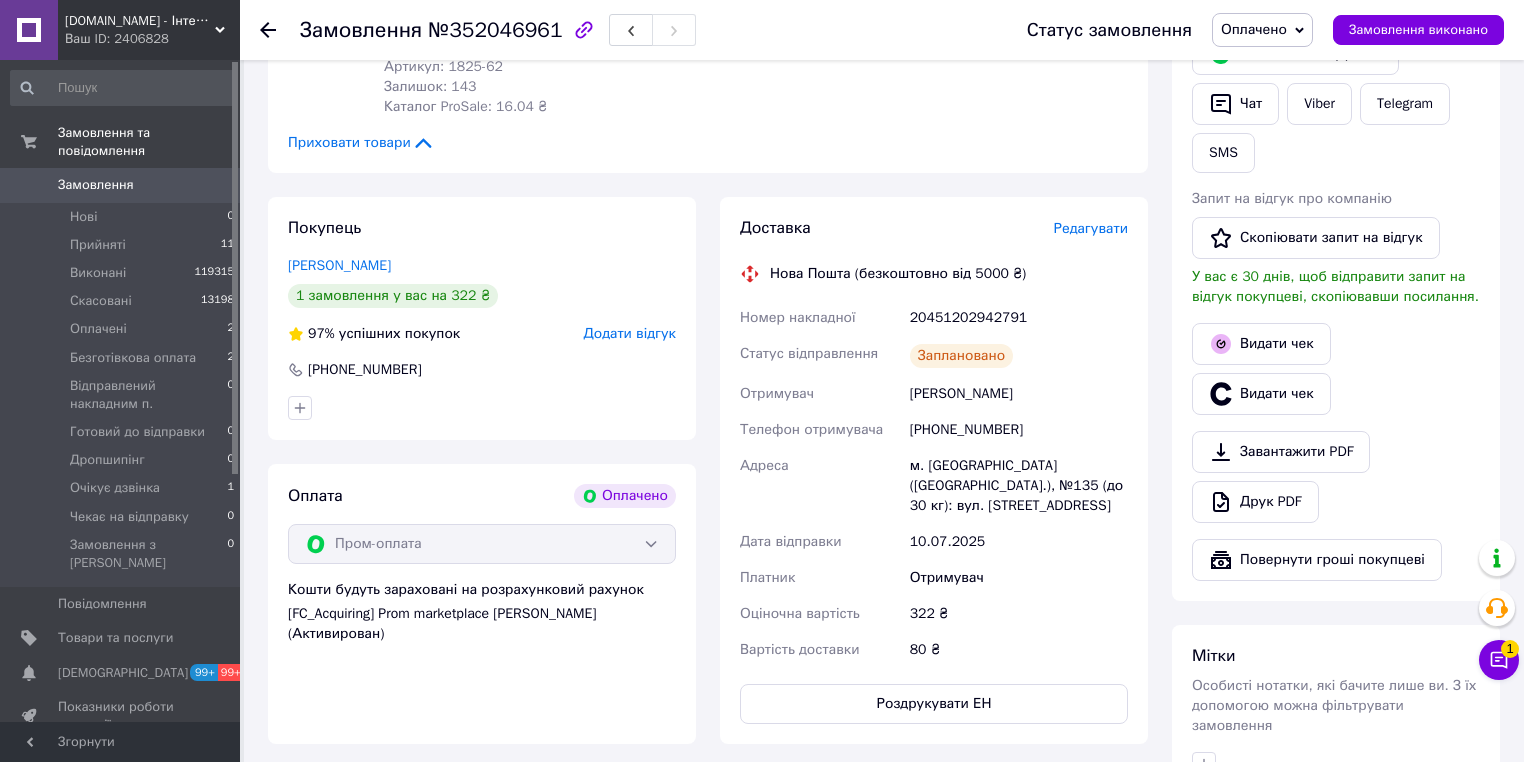 scroll, scrollTop: 800, scrollLeft: 0, axis: vertical 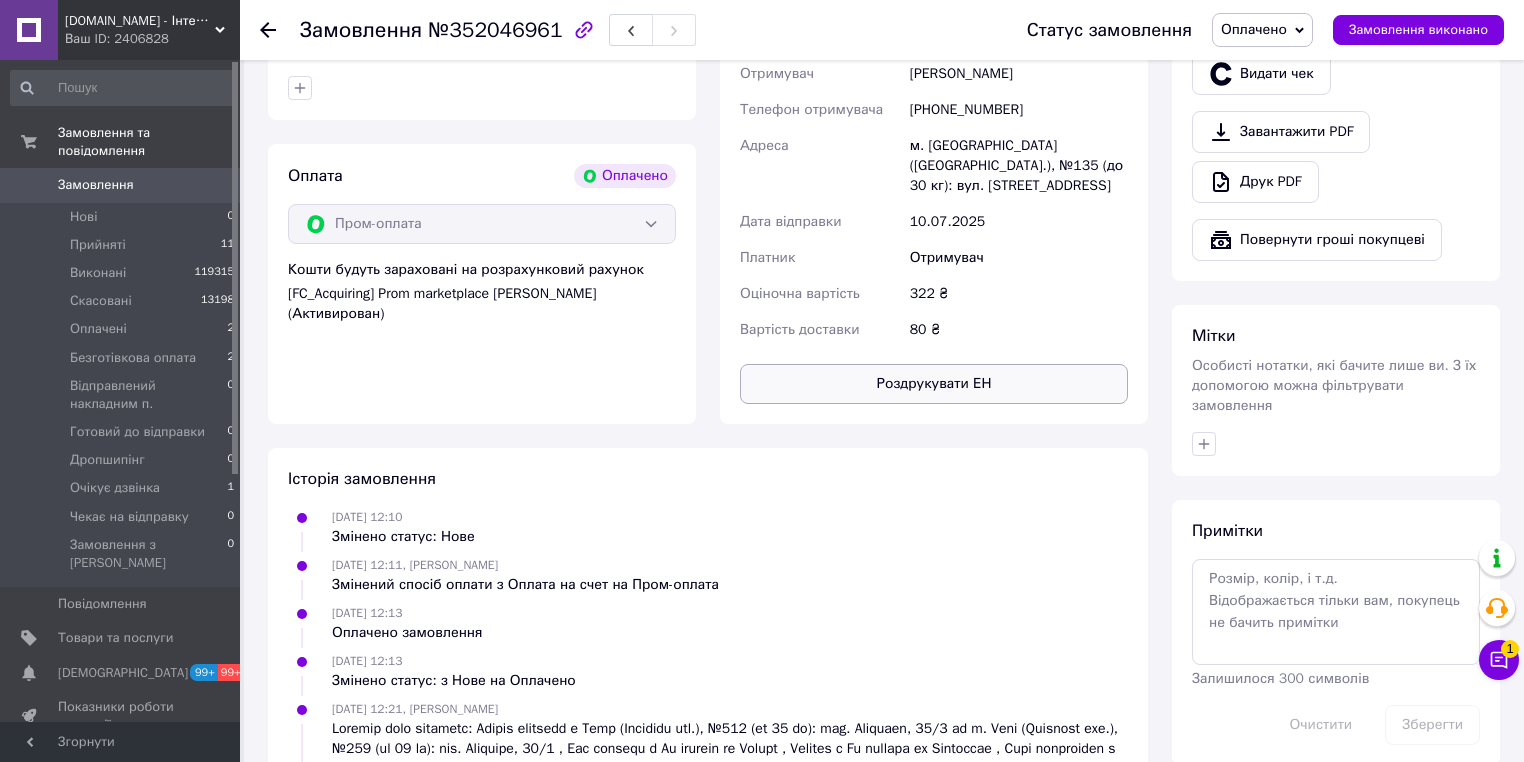 click on "Роздрукувати ЕН" at bounding box center [934, 384] 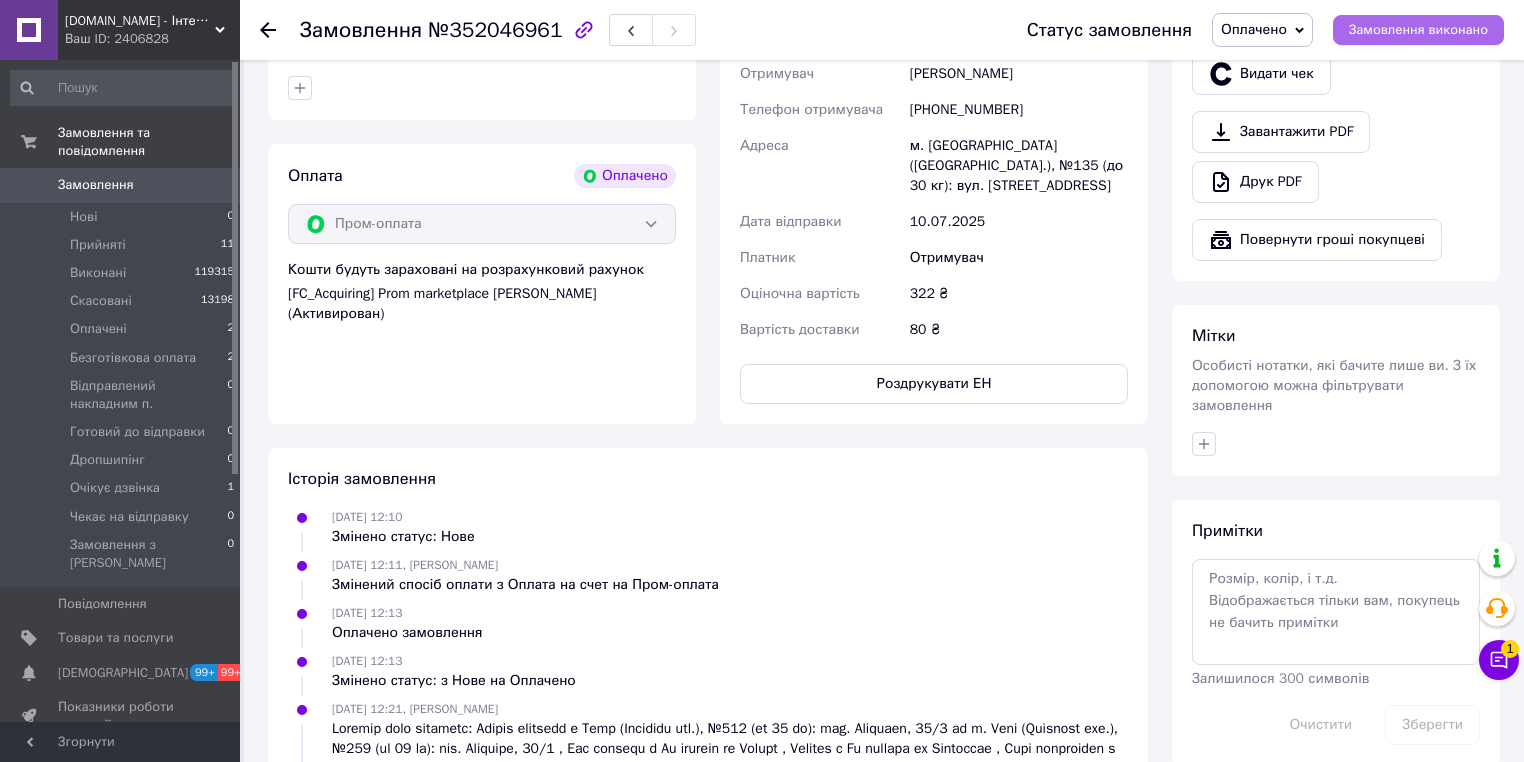click on "Замовлення виконано" at bounding box center (1418, 30) 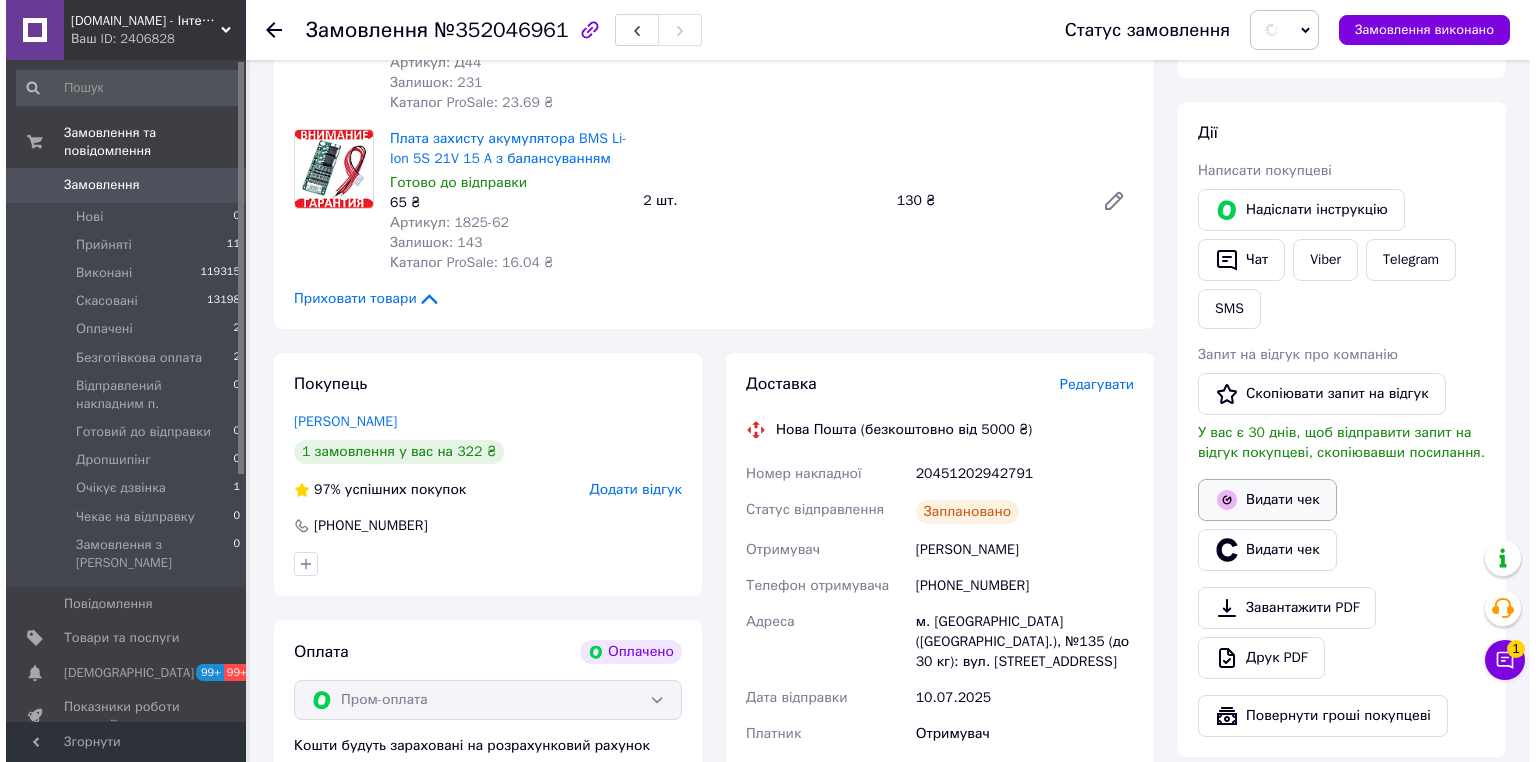 scroll, scrollTop: 320, scrollLeft: 0, axis: vertical 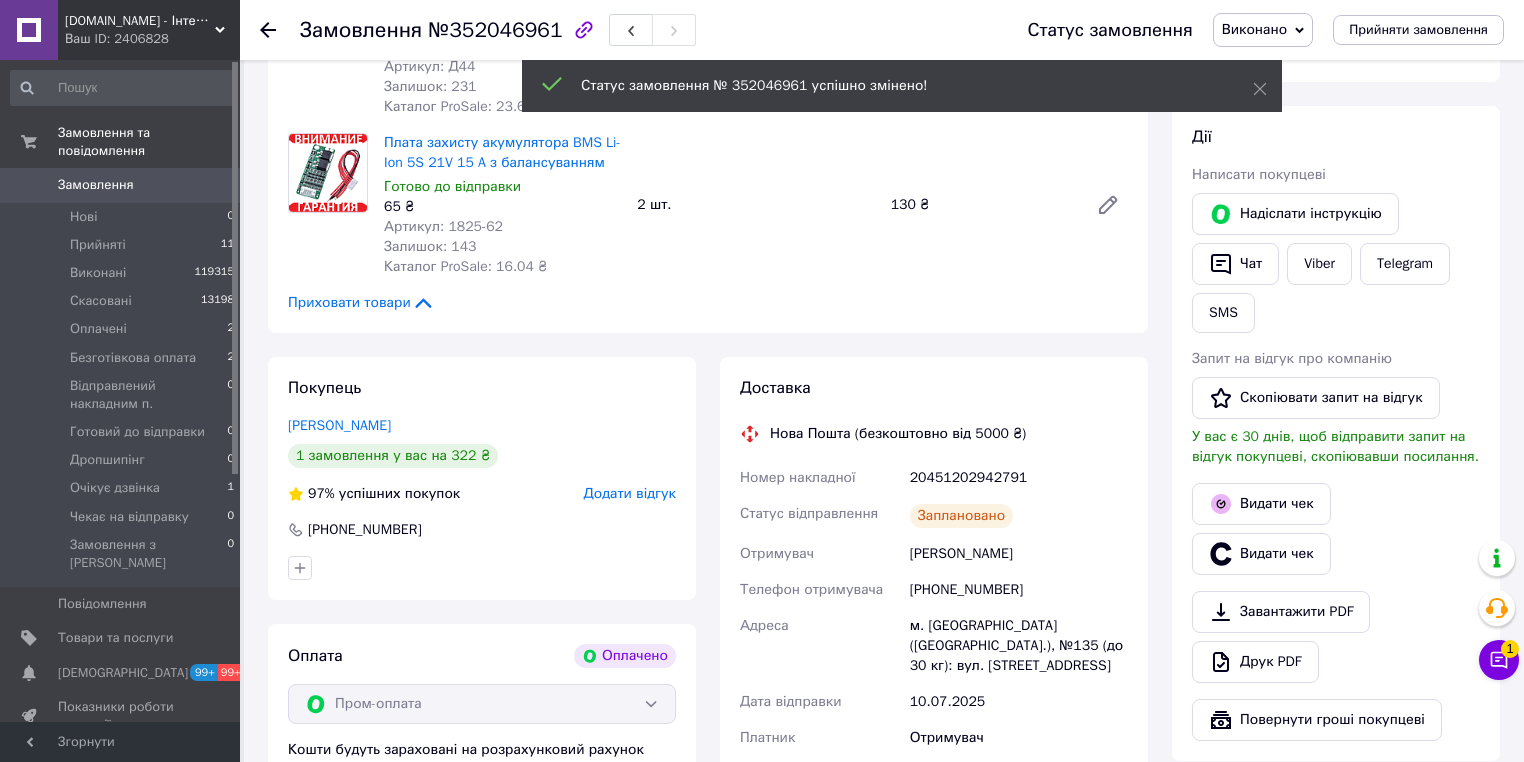 click on "Видати чек" at bounding box center (1261, 504) 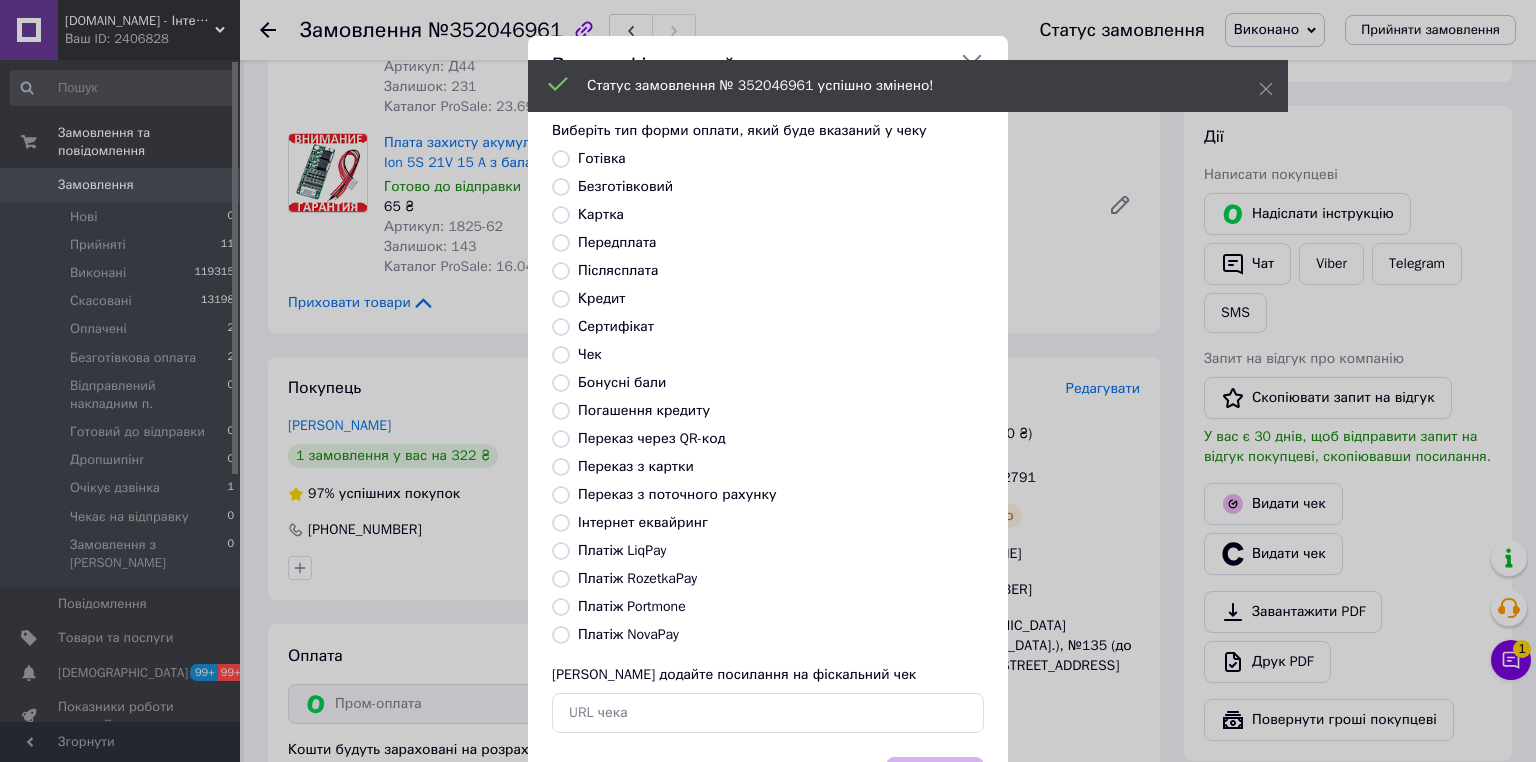 click on "Виберіть тип форми оплати, який буде вказаний у чеку Готівка Безготівковий Картка Передплата Післясплата Кредит Сертифікат Чек Бонусні бали Погашення кредиту Переказ через QR-код Переказ з картки Переказ з поточного рахунку Інтернет еквайринг Платіж LiqPay Платіж RozetkaPay Платіж Portmone Платіж NovaPay Або додайте посилання на фіскальний чек" at bounding box center [768, 427] 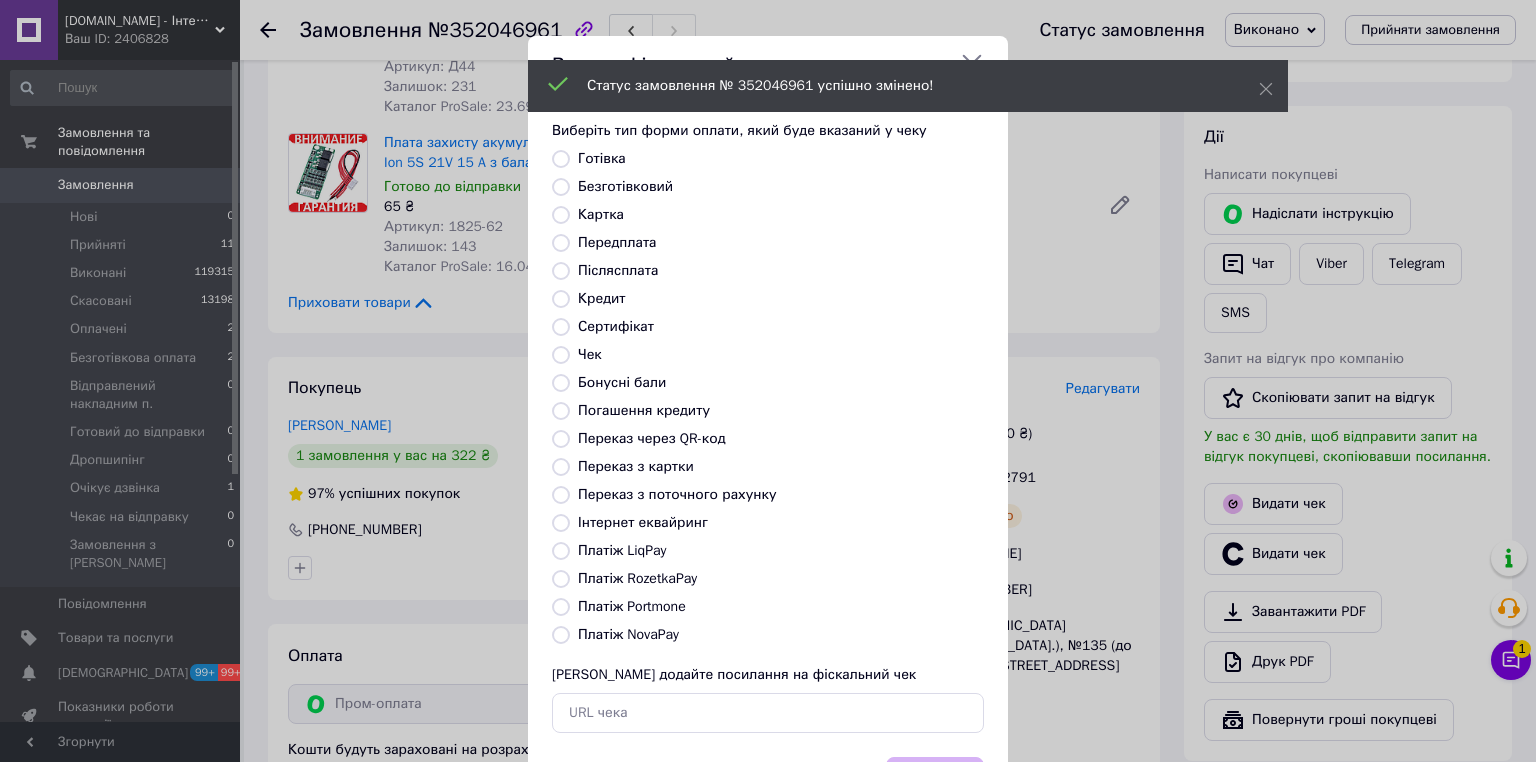 drag, startPoint x: 561, startPoint y: 579, endPoint x: 836, endPoint y: 602, distance: 275.96014 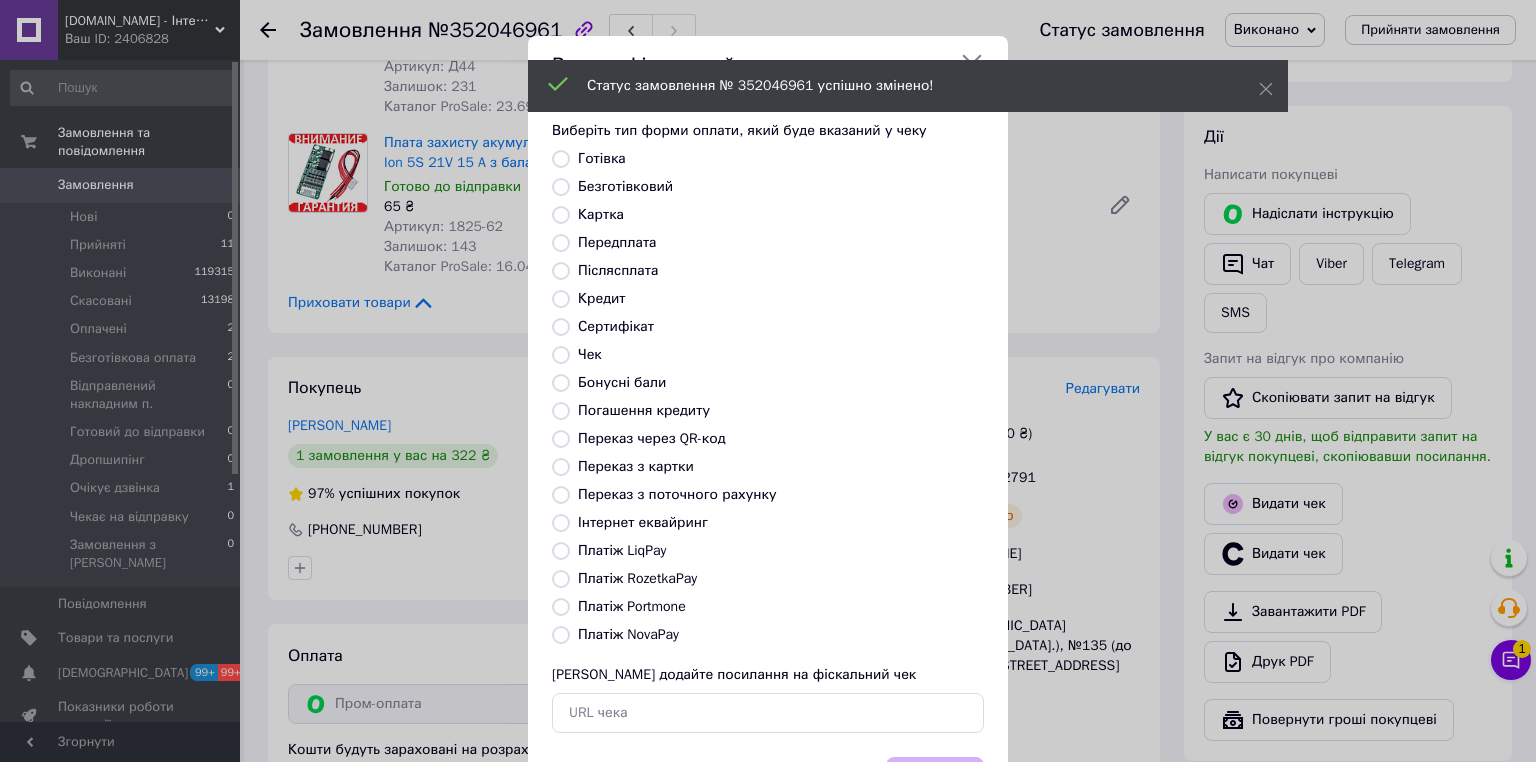 radio on "true" 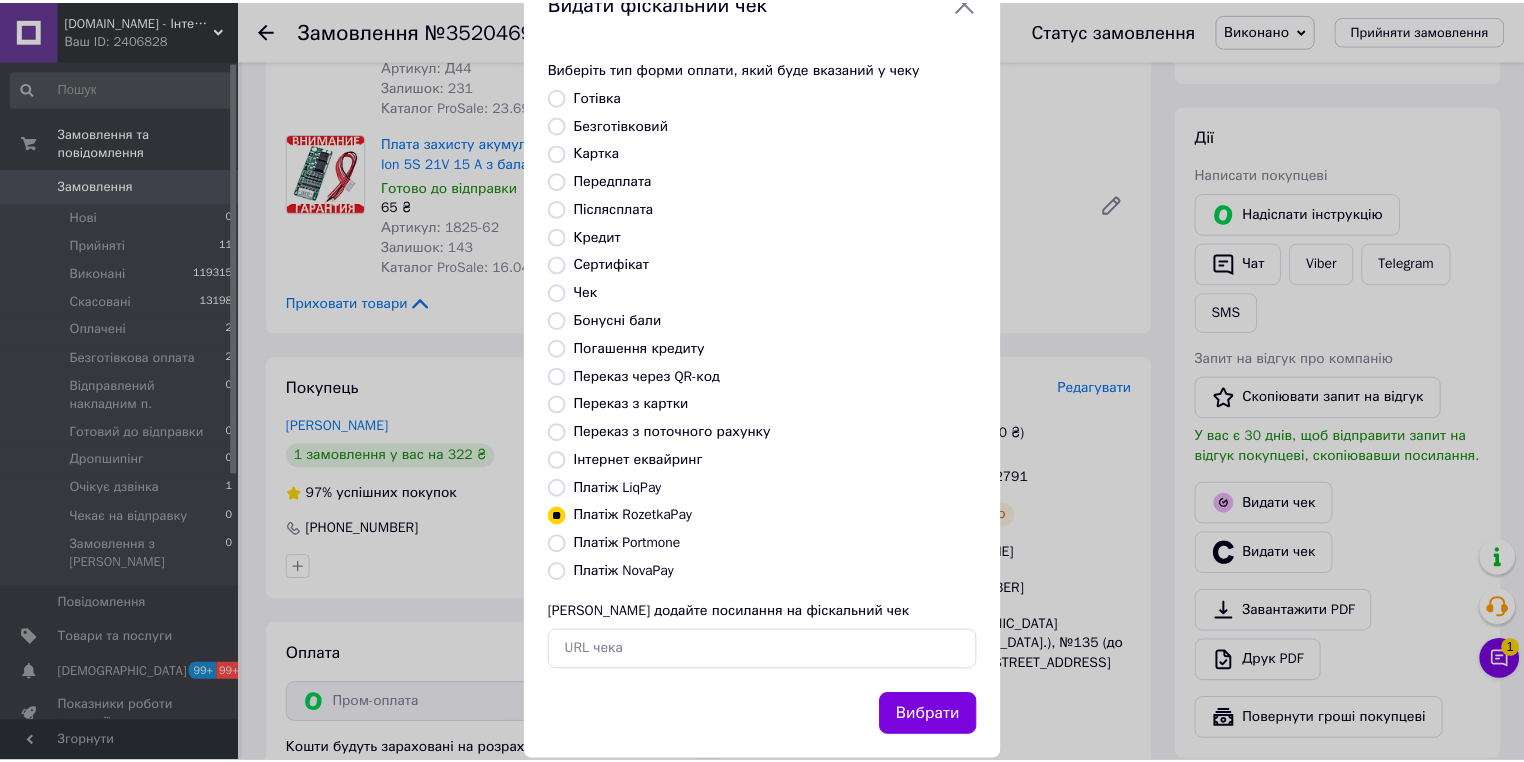 scroll, scrollTop: 96, scrollLeft: 0, axis: vertical 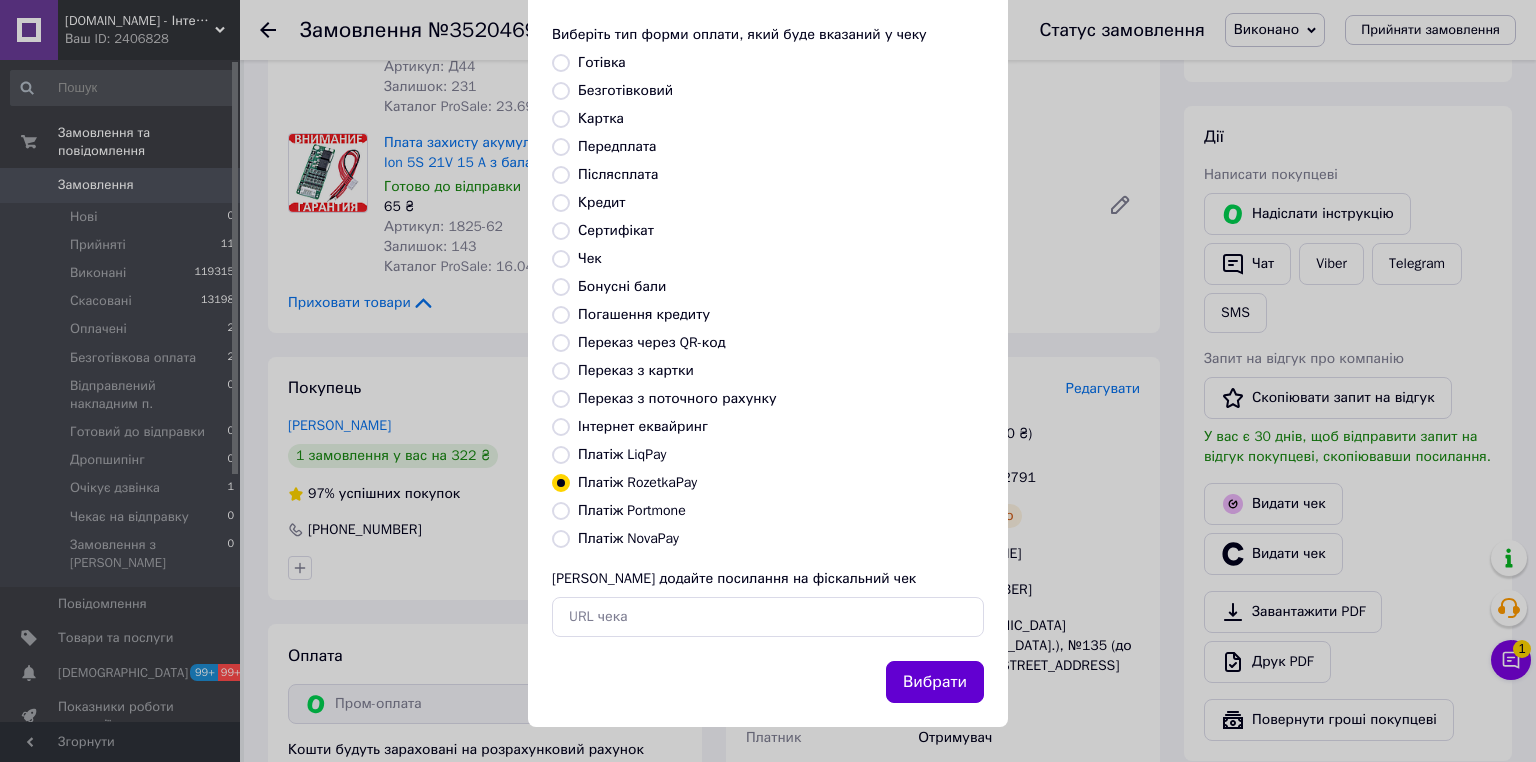 click on "Вибрати" at bounding box center (935, 682) 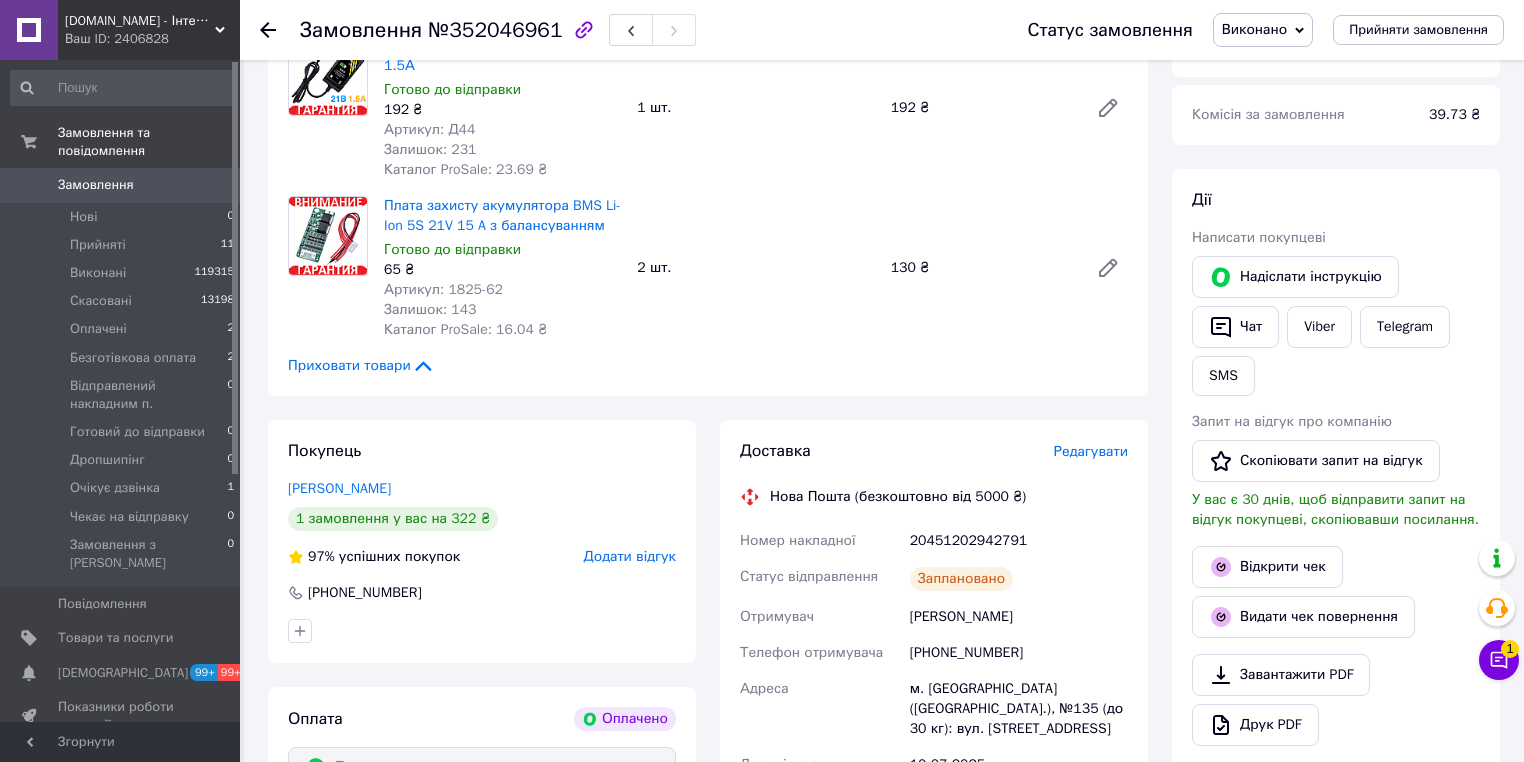scroll, scrollTop: 320, scrollLeft: 0, axis: vertical 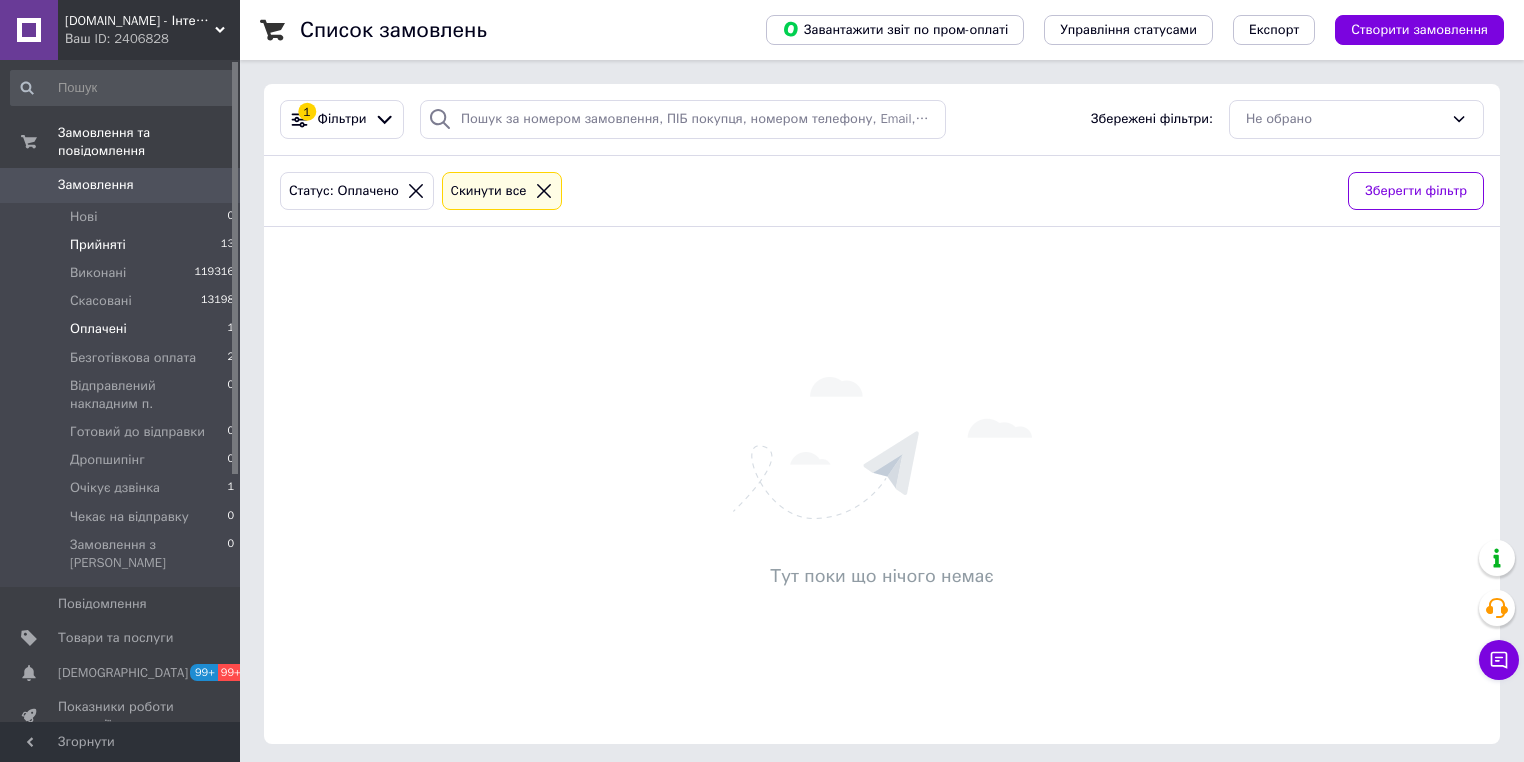 click on "Прийняті" at bounding box center (98, 245) 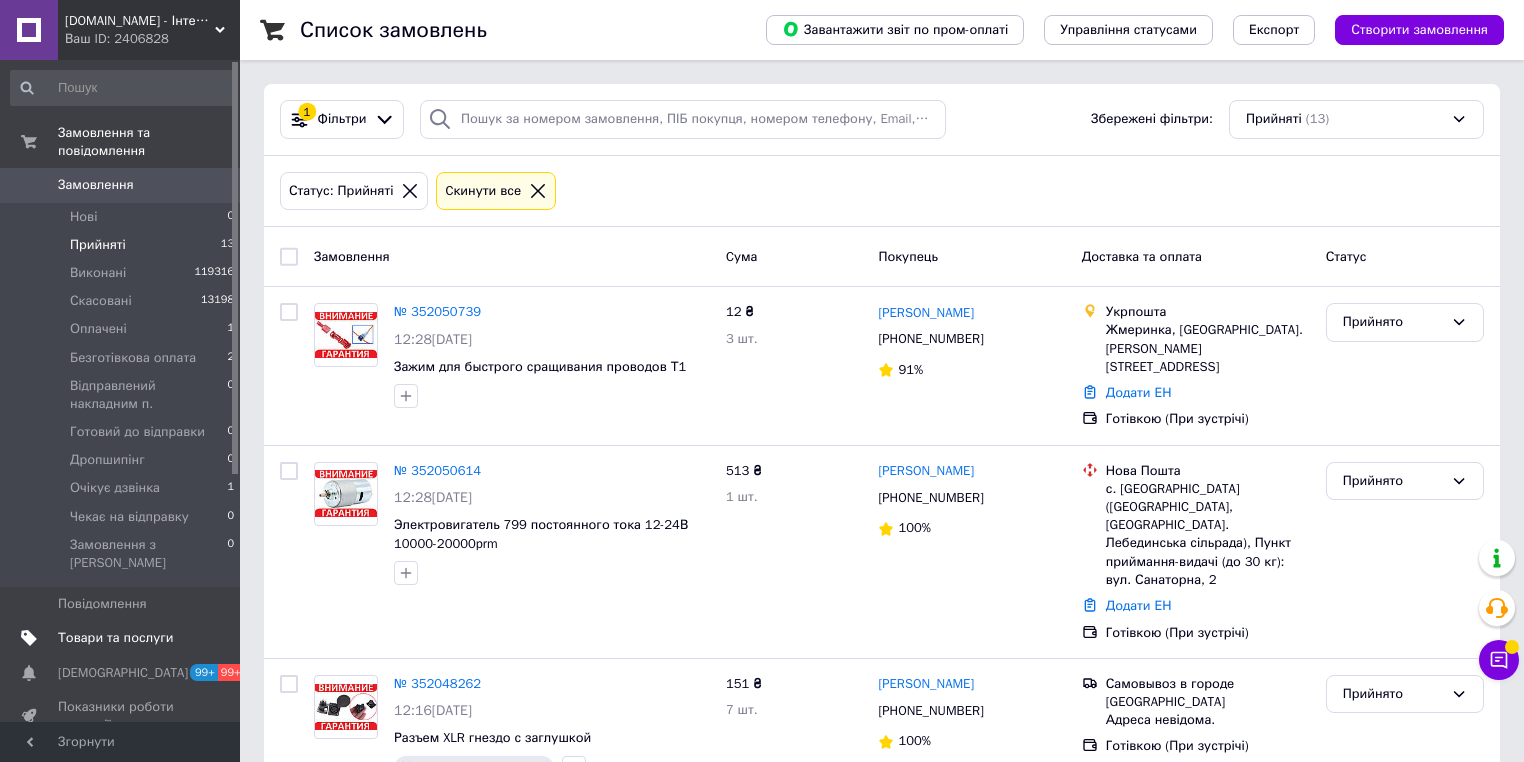 drag, startPoint x: 125, startPoint y: 599, endPoint x: 214, endPoint y: 592, distance: 89.27486 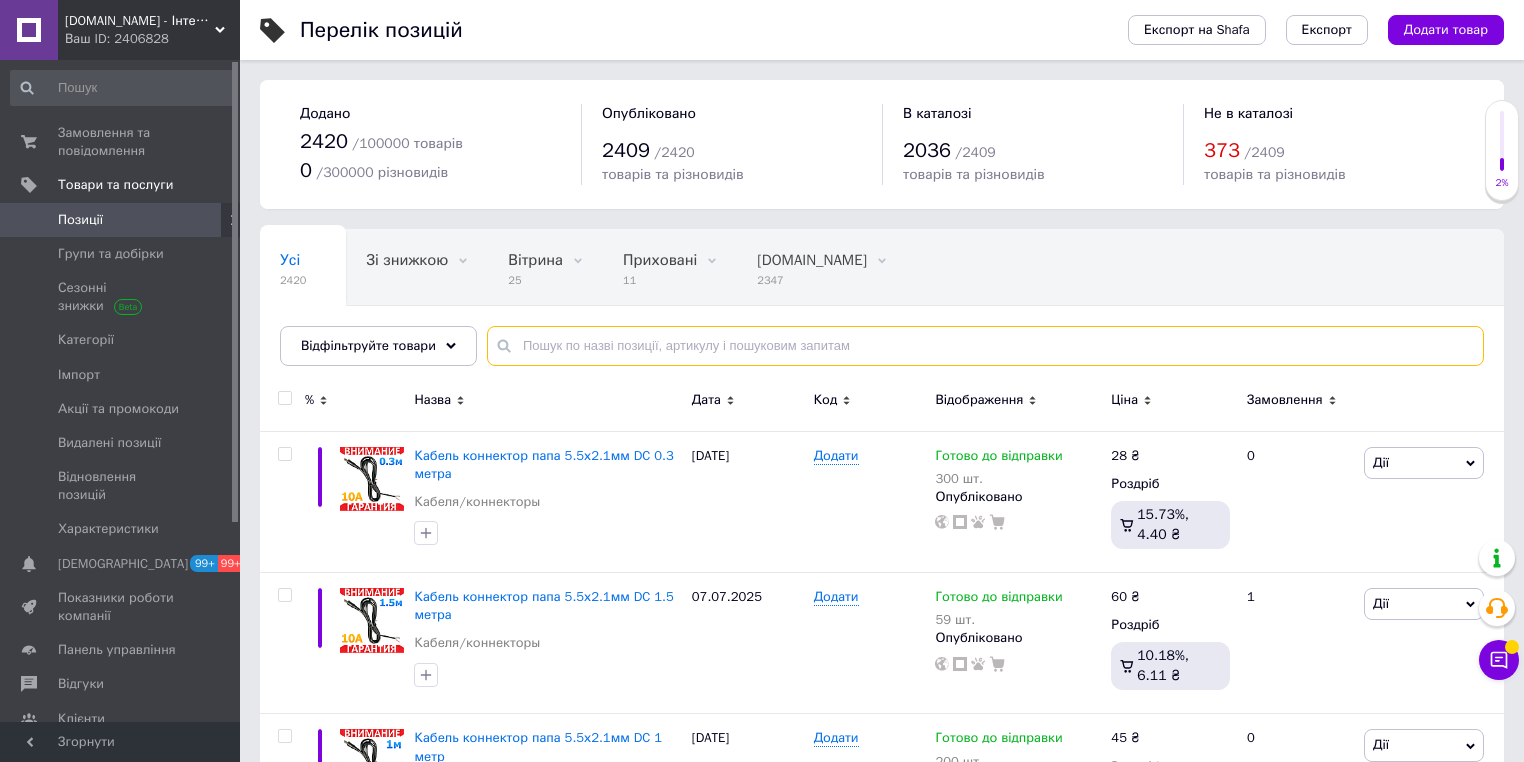 click at bounding box center (985, 346) 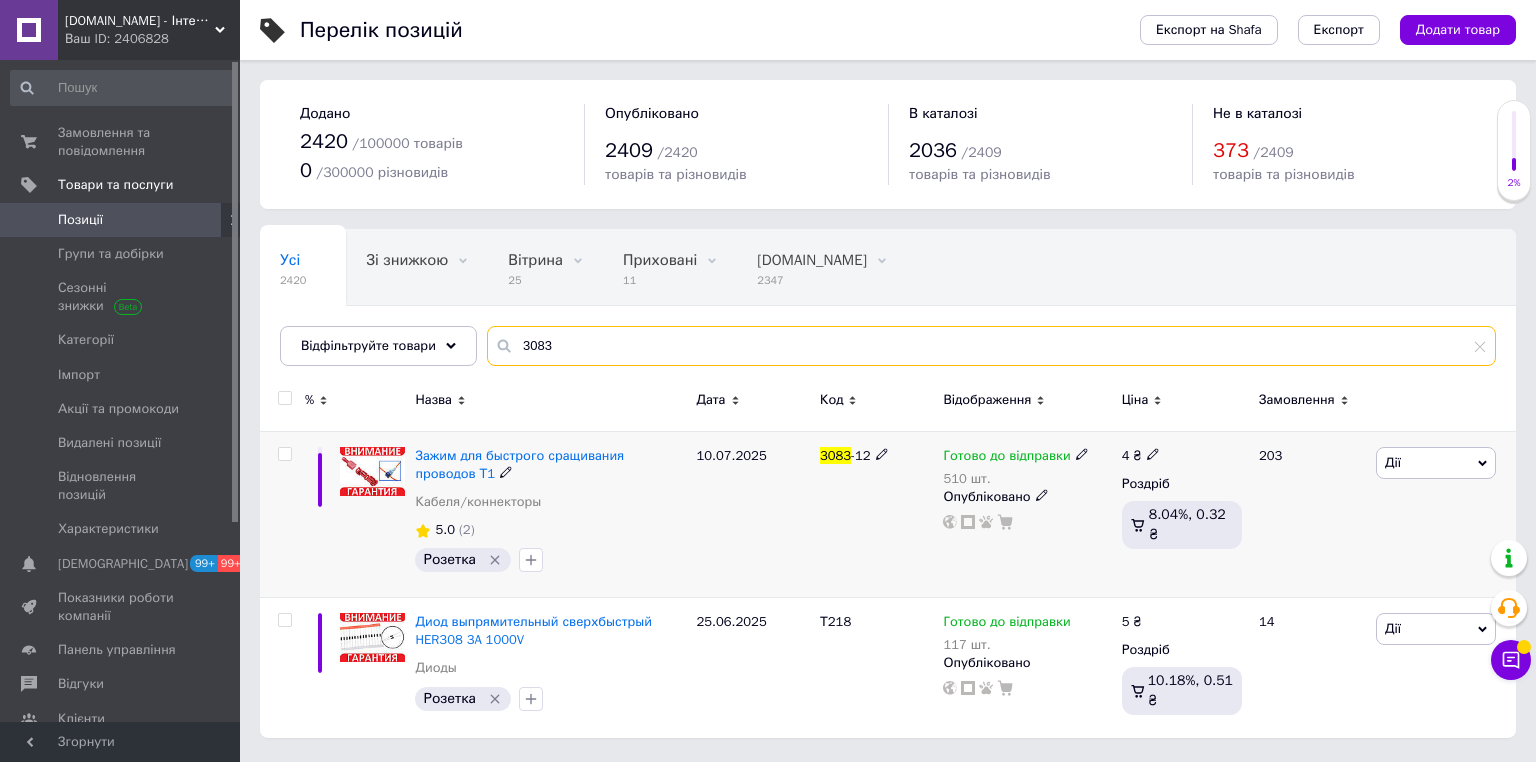 type on "3083" 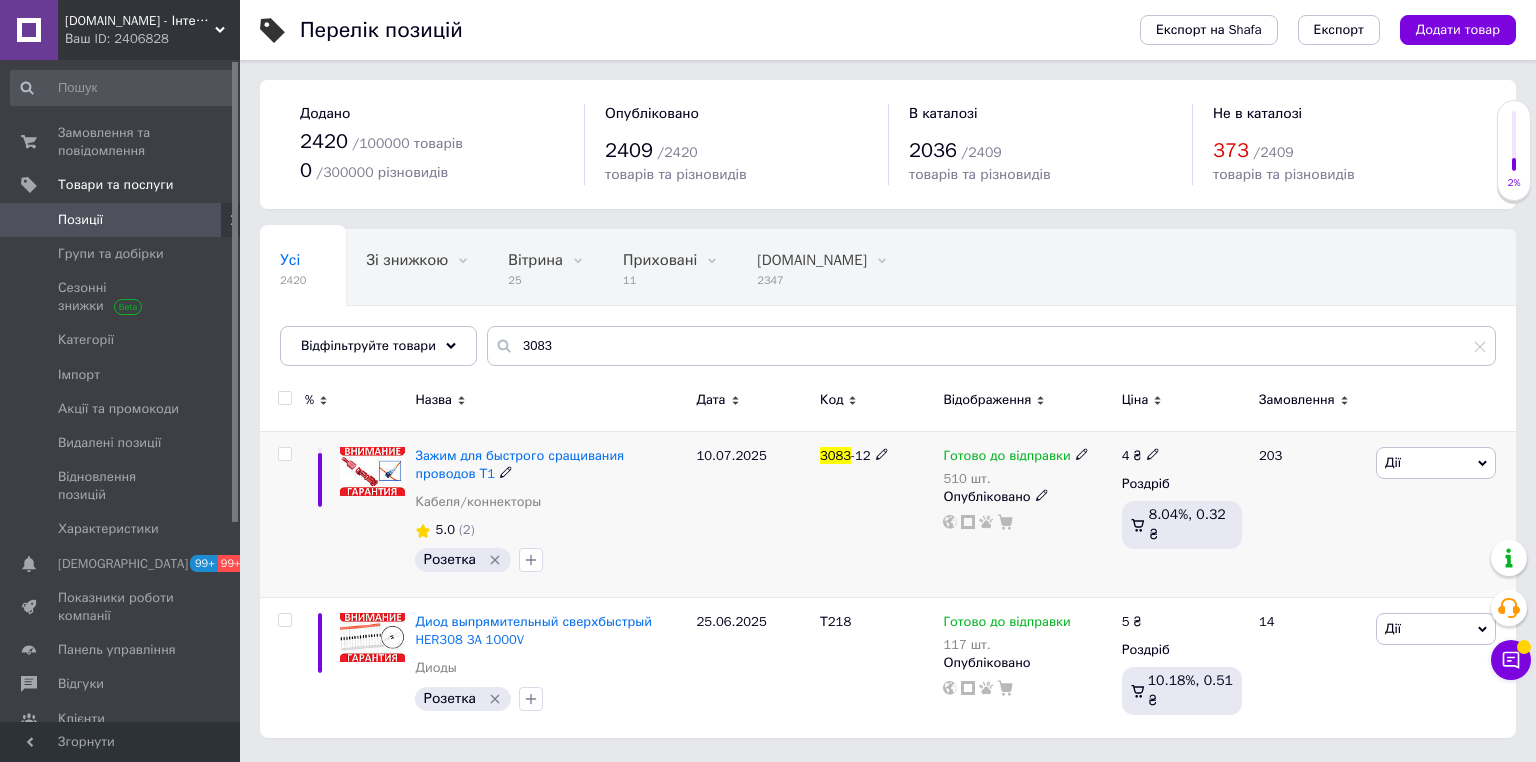 click 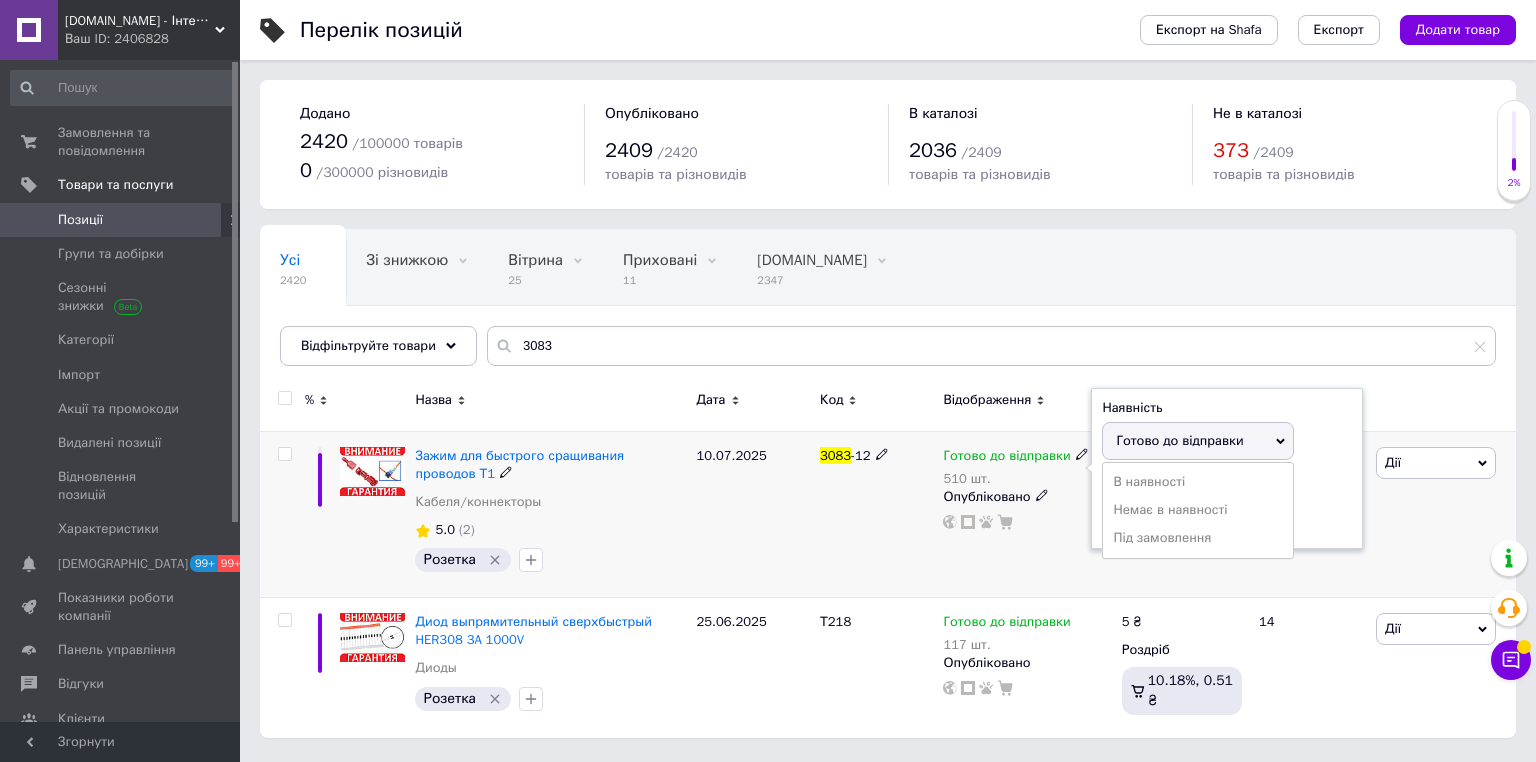 drag, startPoint x: 1128, startPoint y: 439, endPoint x: 1172, endPoint y: 488, distance: 65.8559 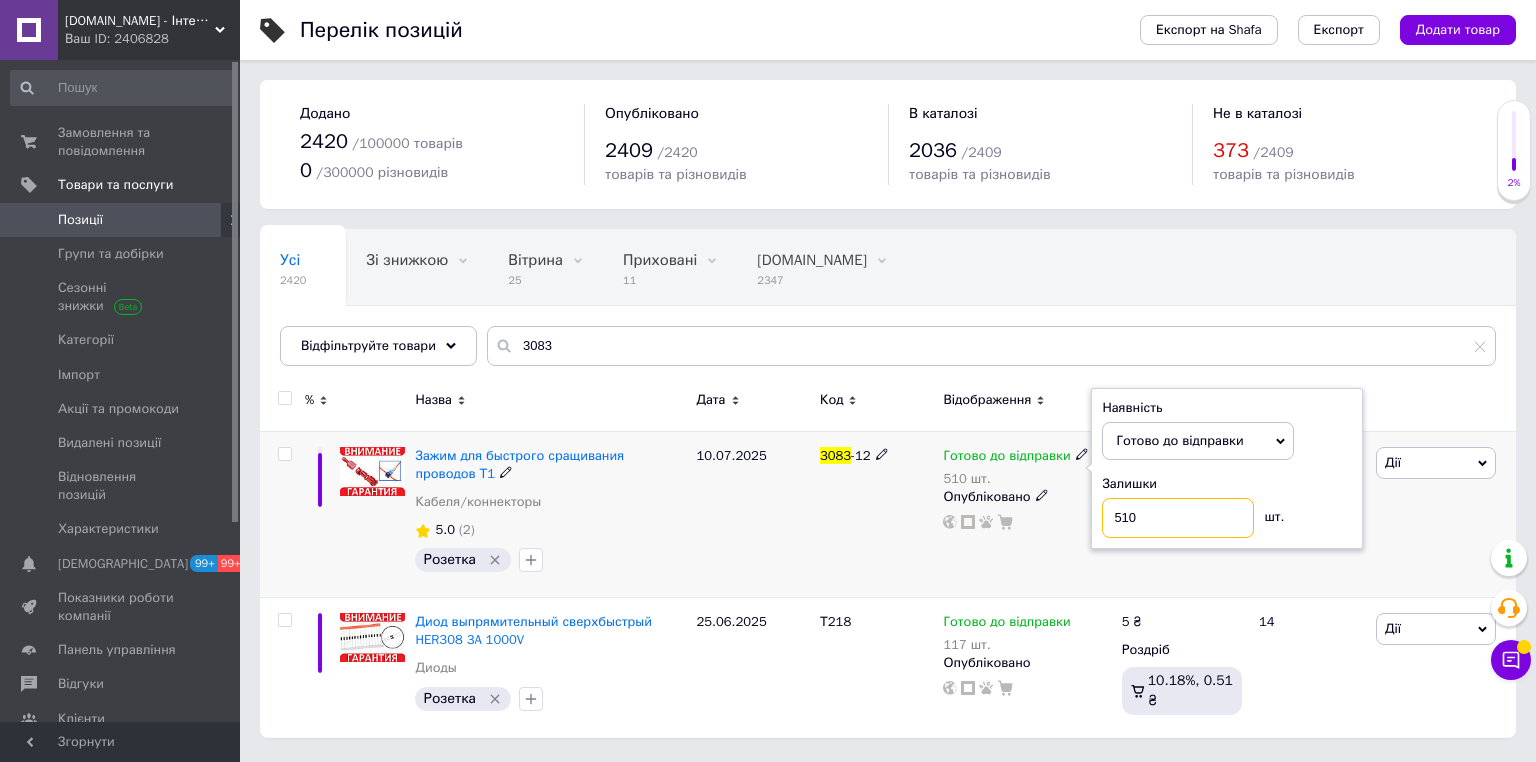 click on "510" at bounding box center [1178, 518] 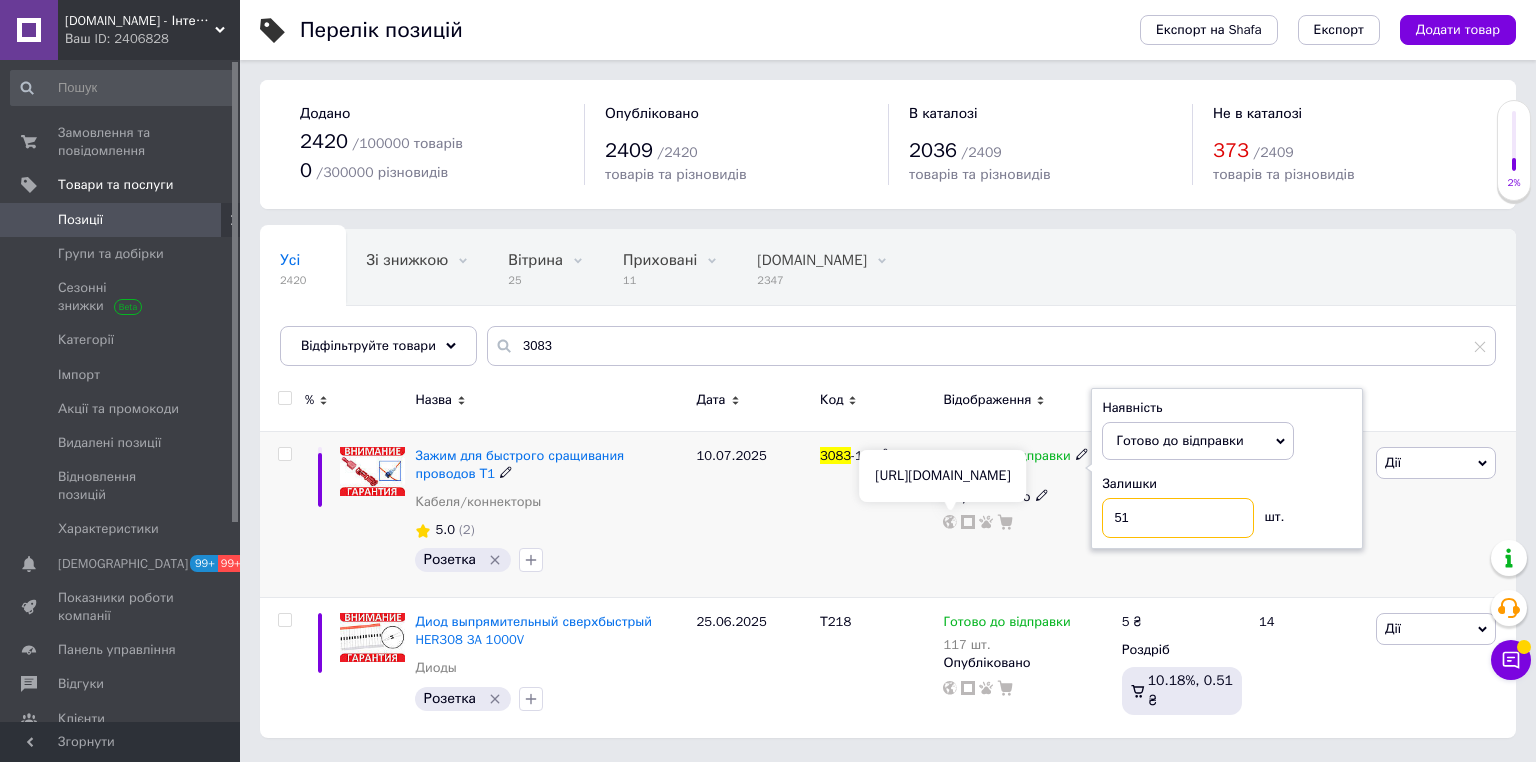 type on "510" 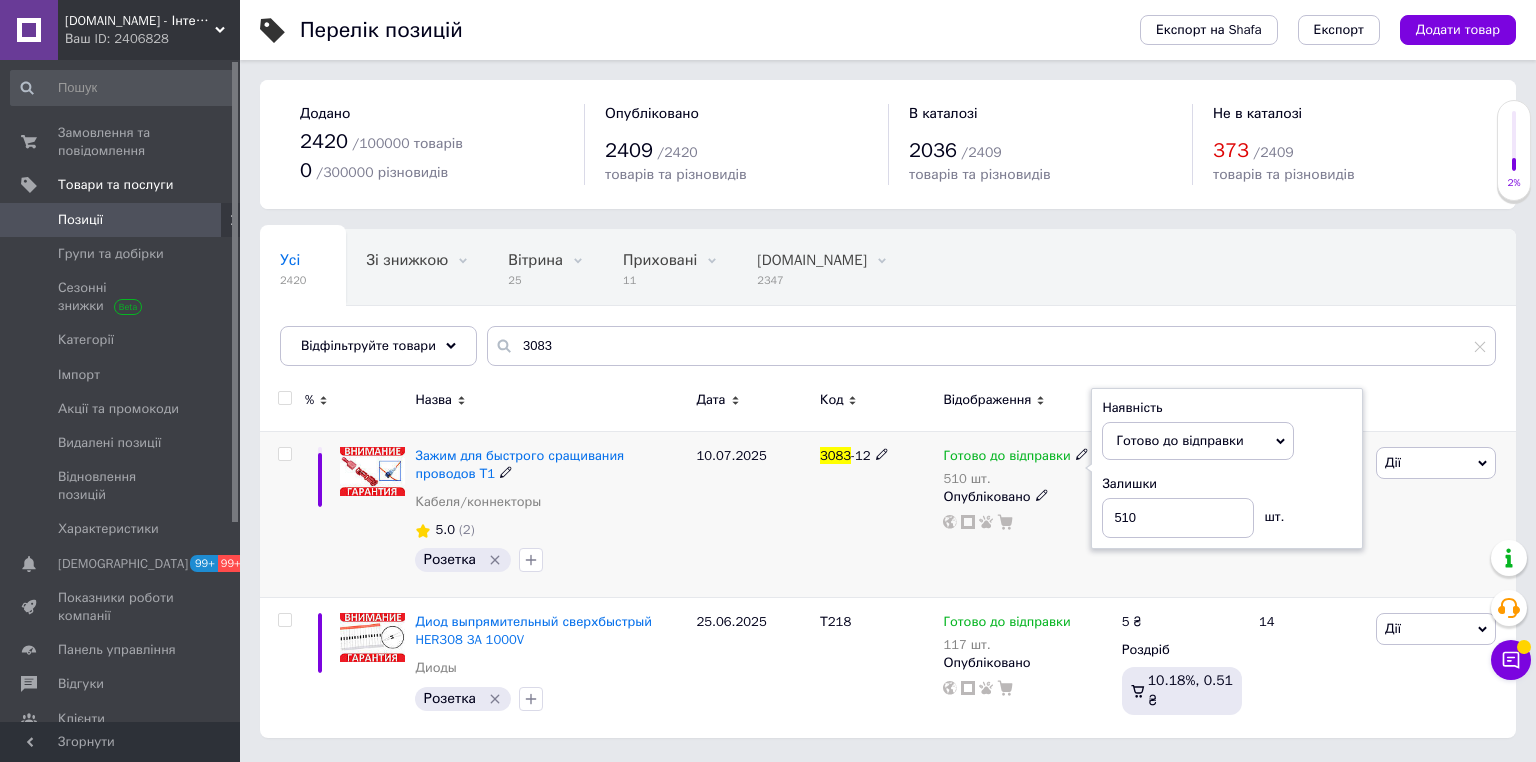 click on "10.07.2025" at bounding box center (753, 514) 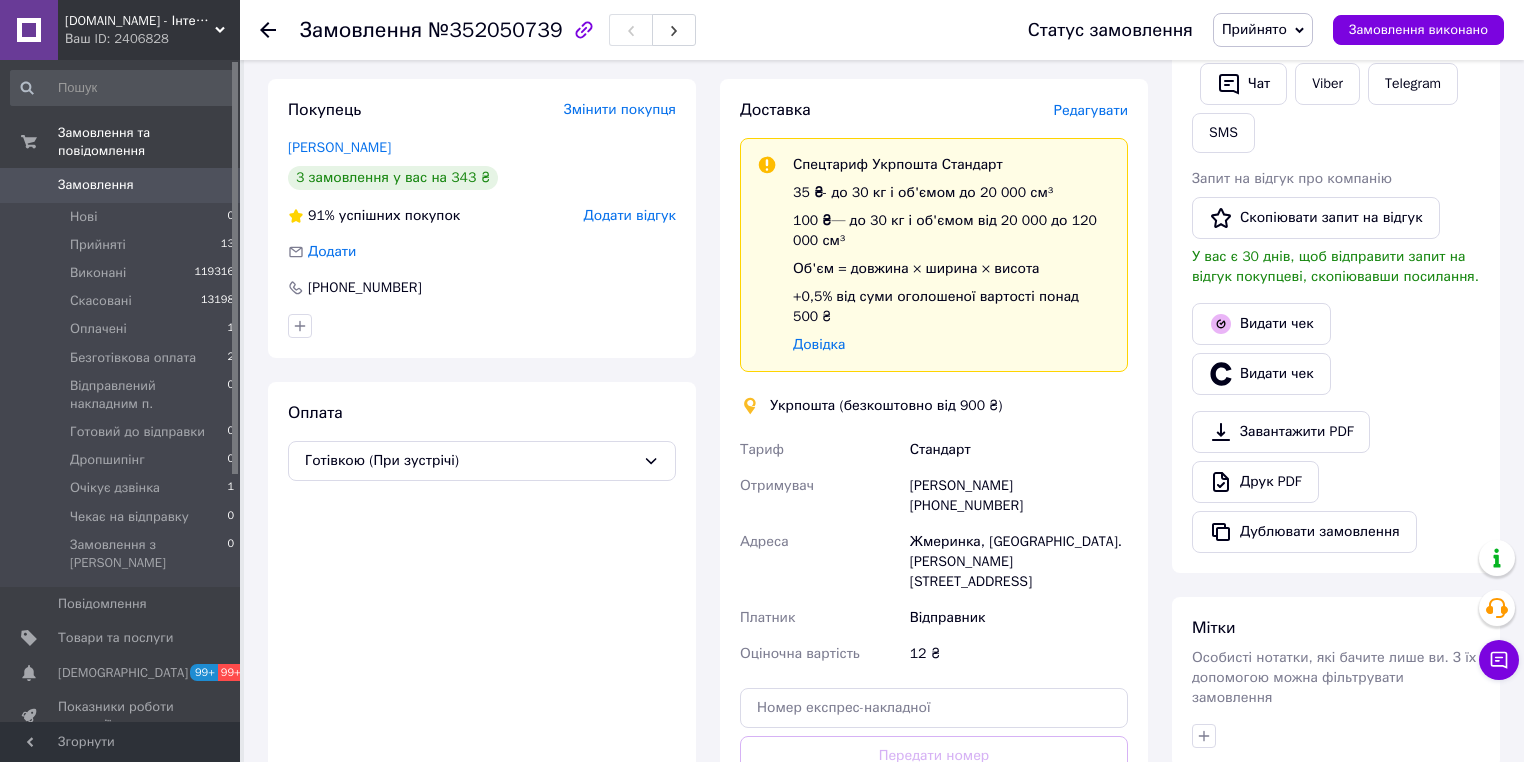 scroll, scrollTop: 0, scrollLeft: 0, axis: both 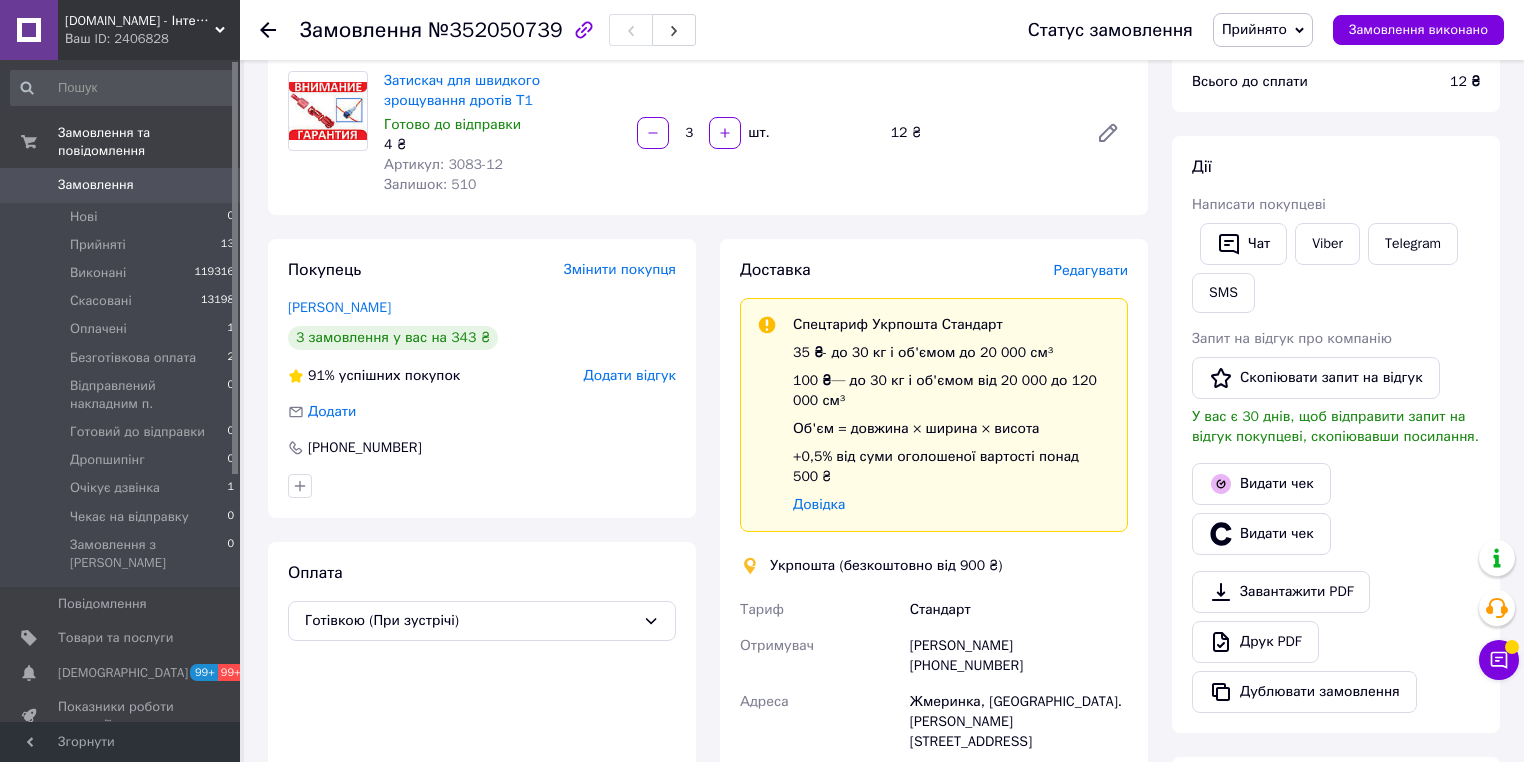 click on "Редагувати" at bounding box center [1091, 270] 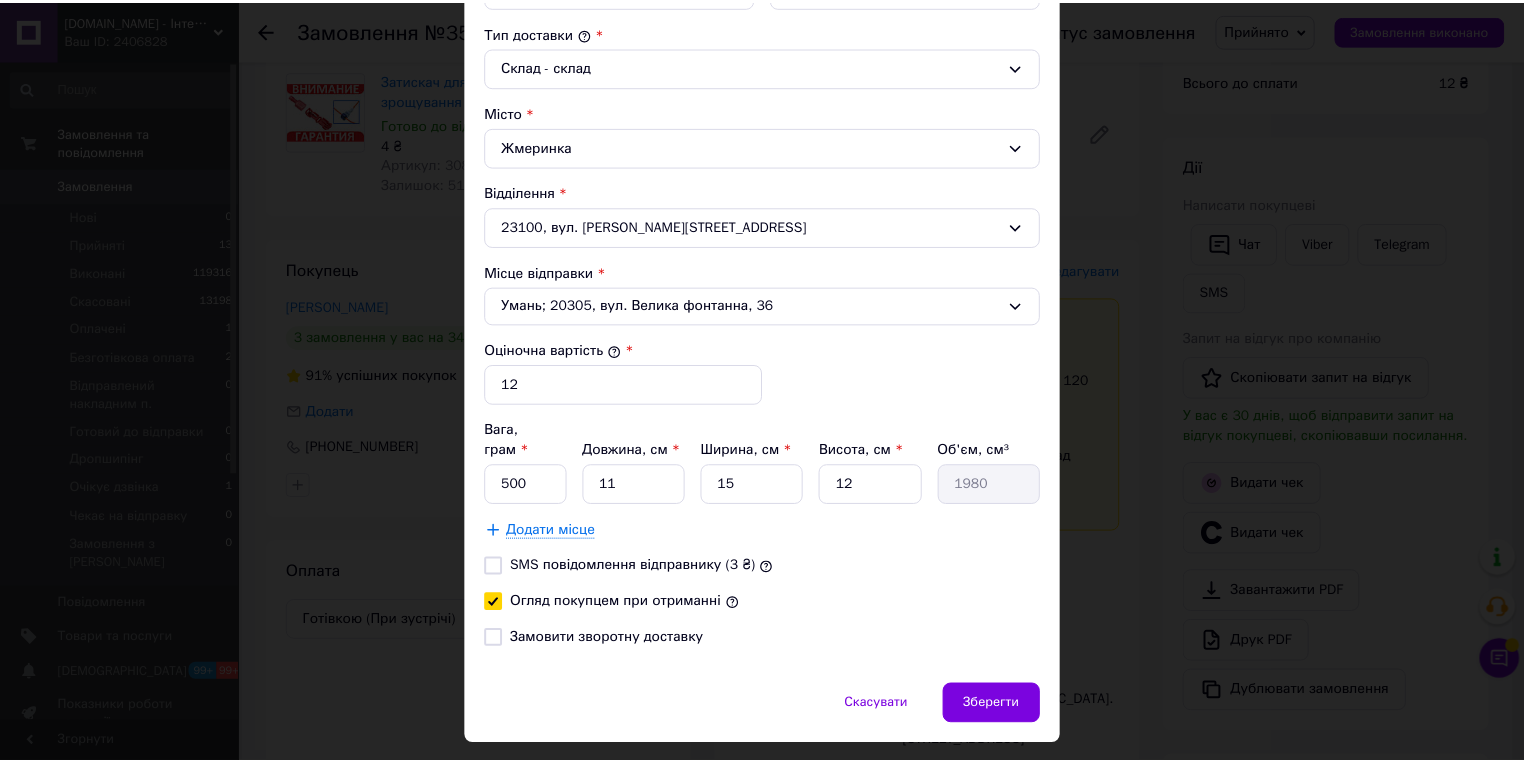 scroll, scrollTop: 556, scrollLeft: 0, axis: vertical 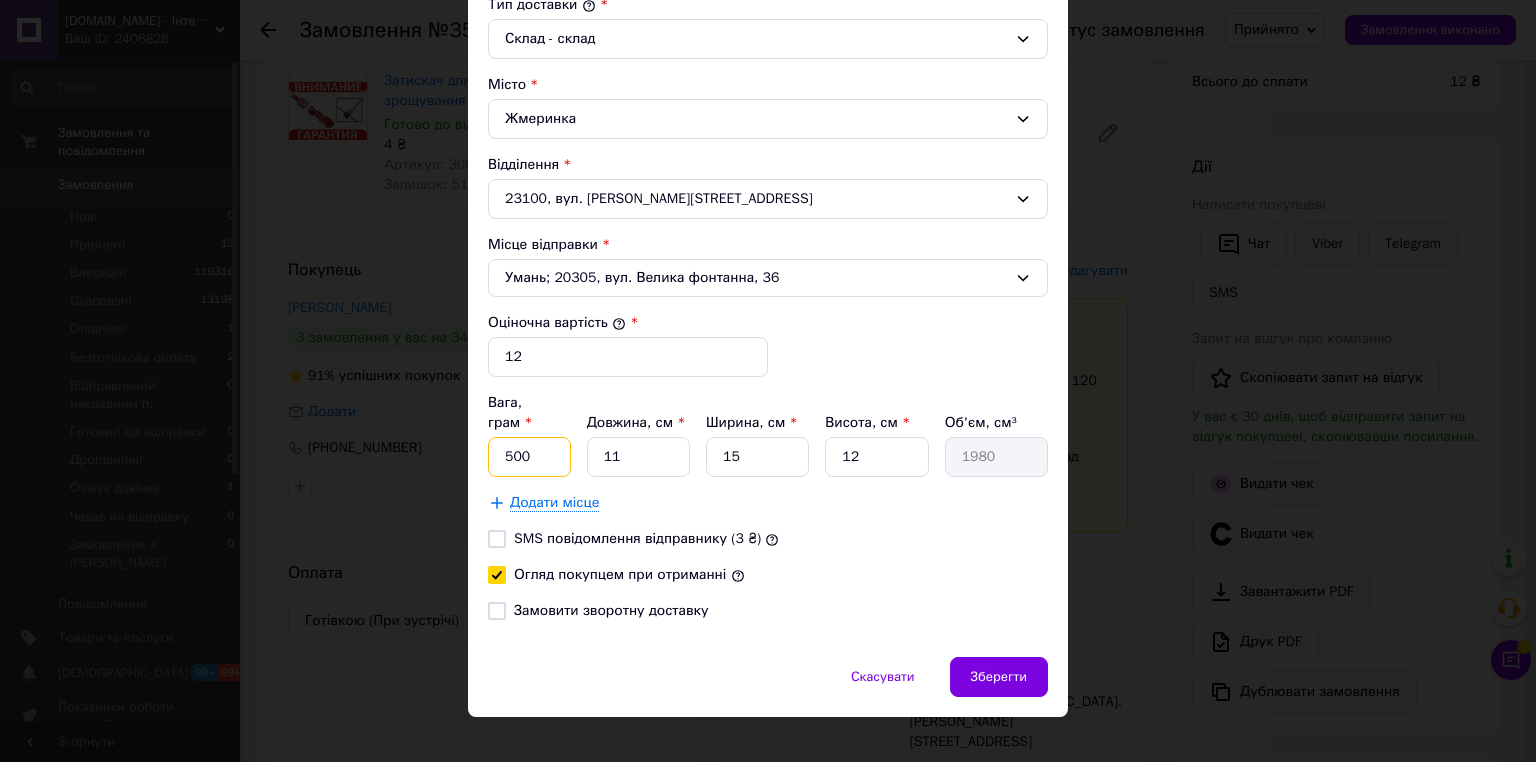 click on "500" at bounding box center (529, 457) 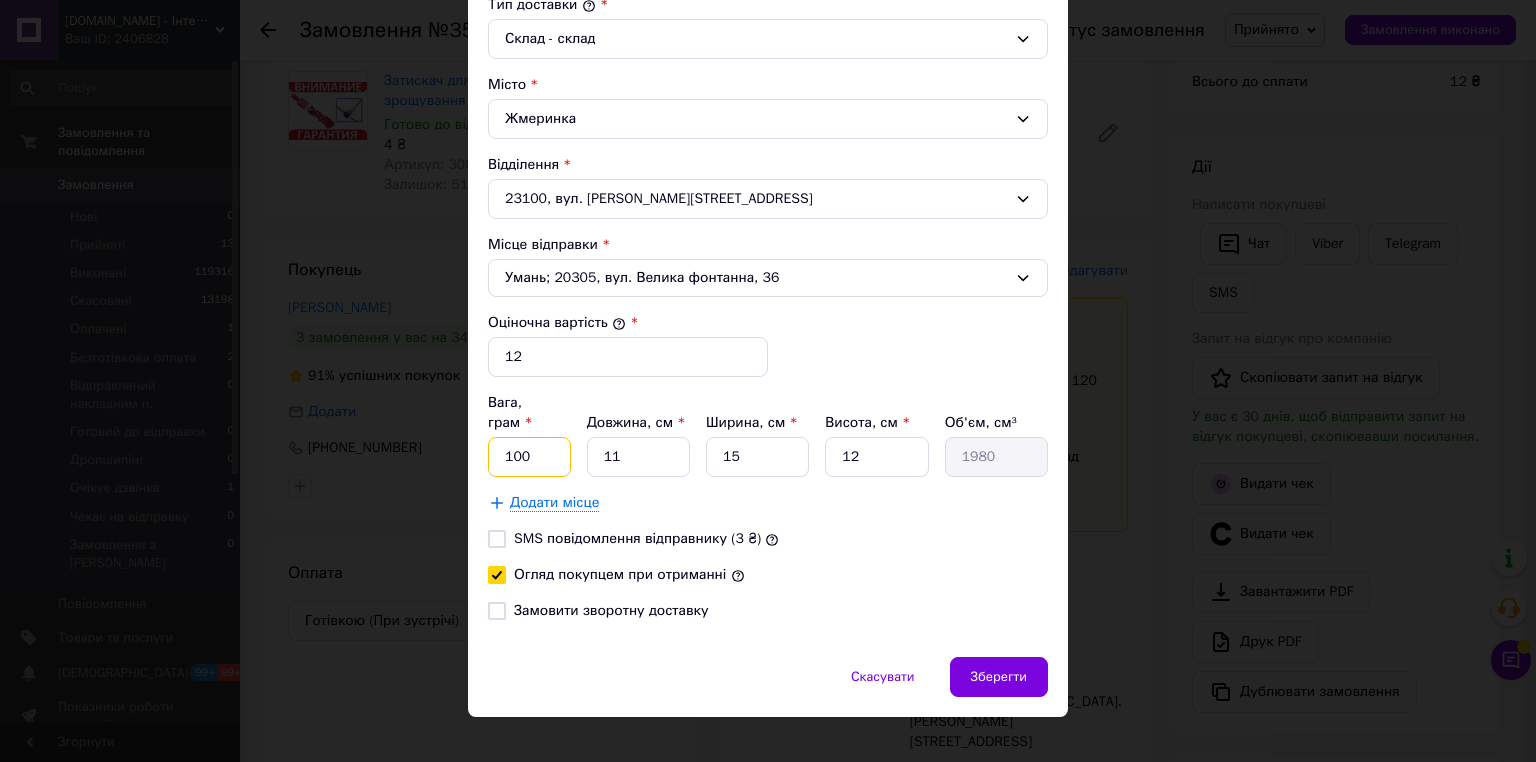 type on "100" 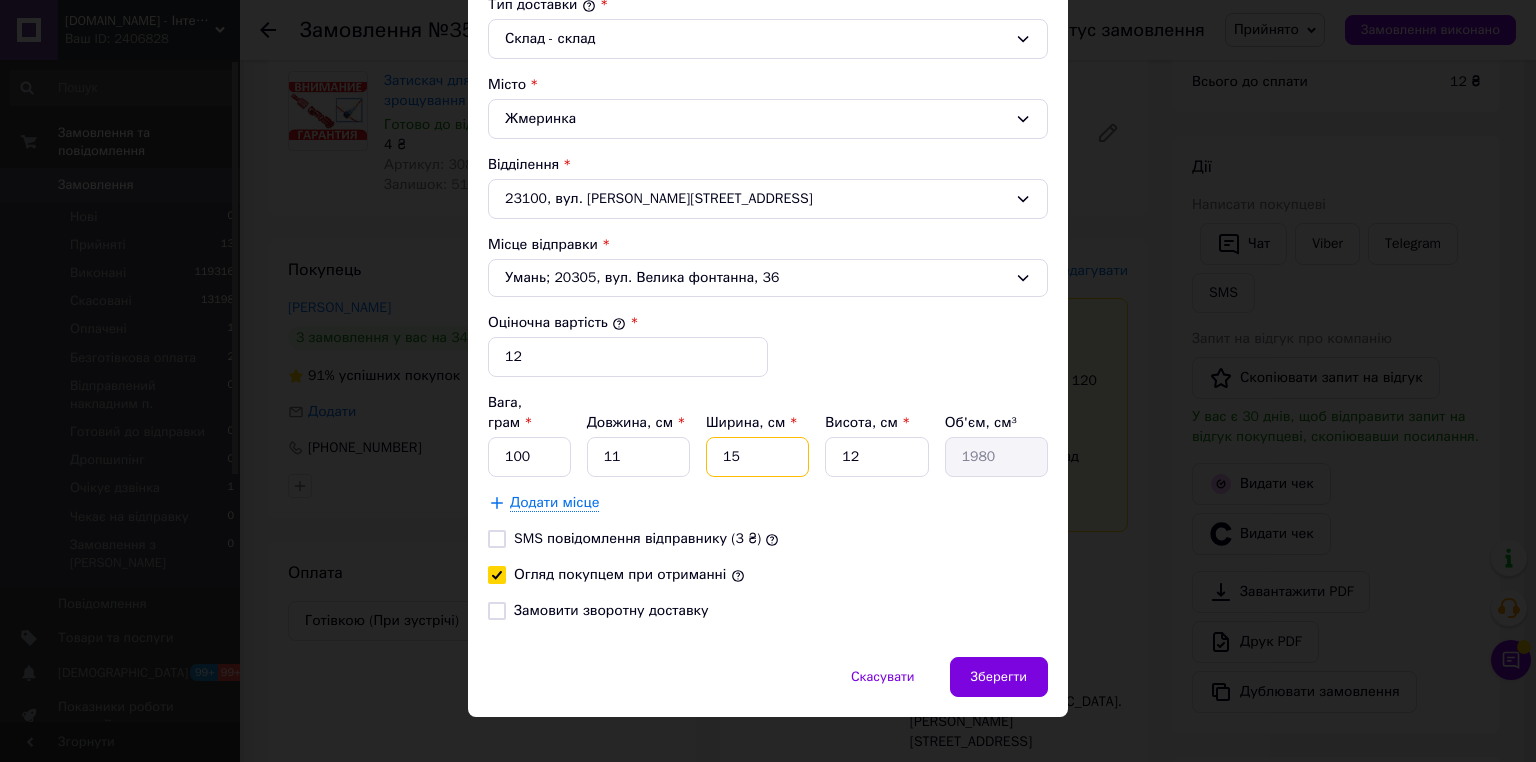 click on "15" at bounding box center (757, 457) 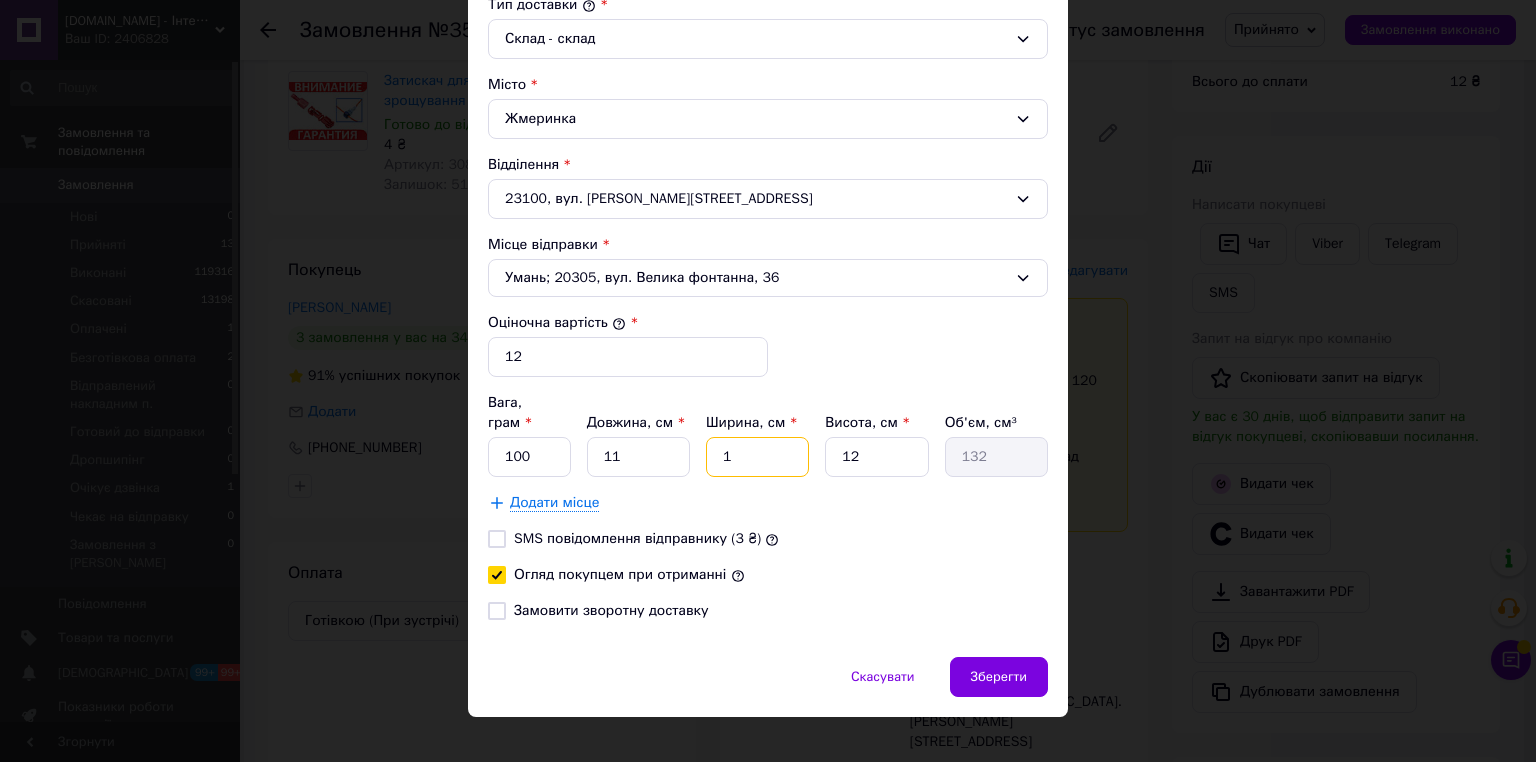 type on "10" 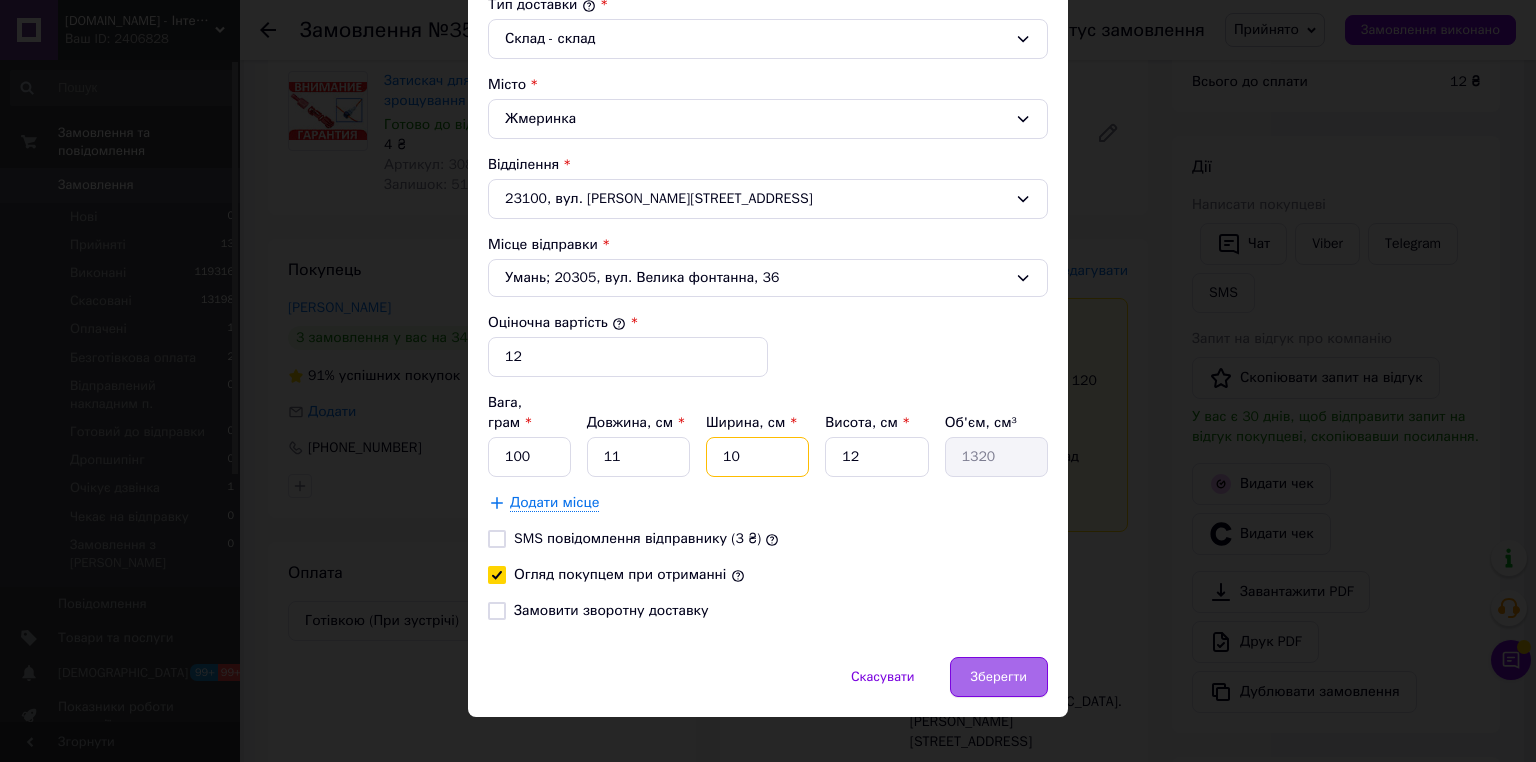 type on "10" 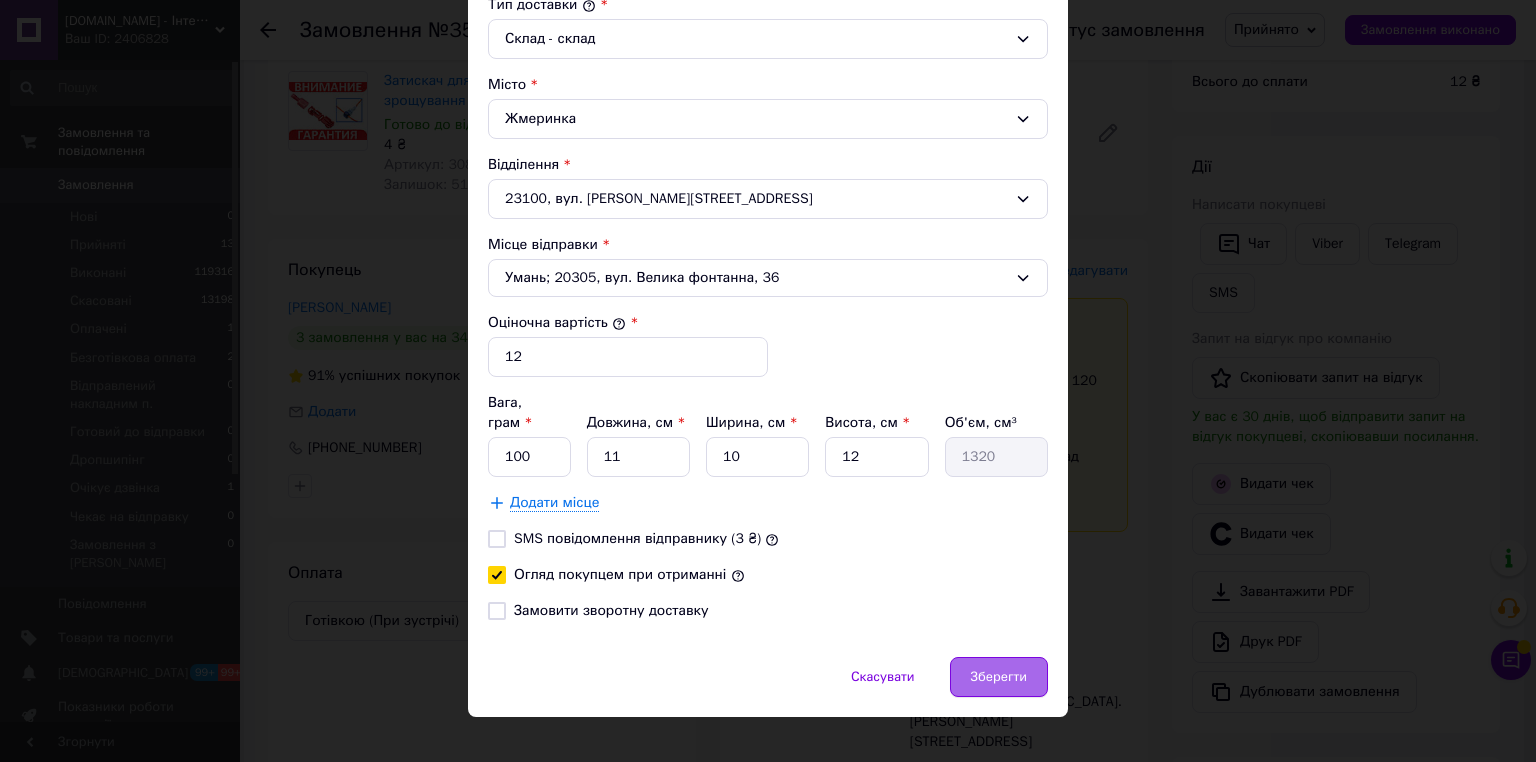 click on "Зберегти" at bounding box center [999, 677] 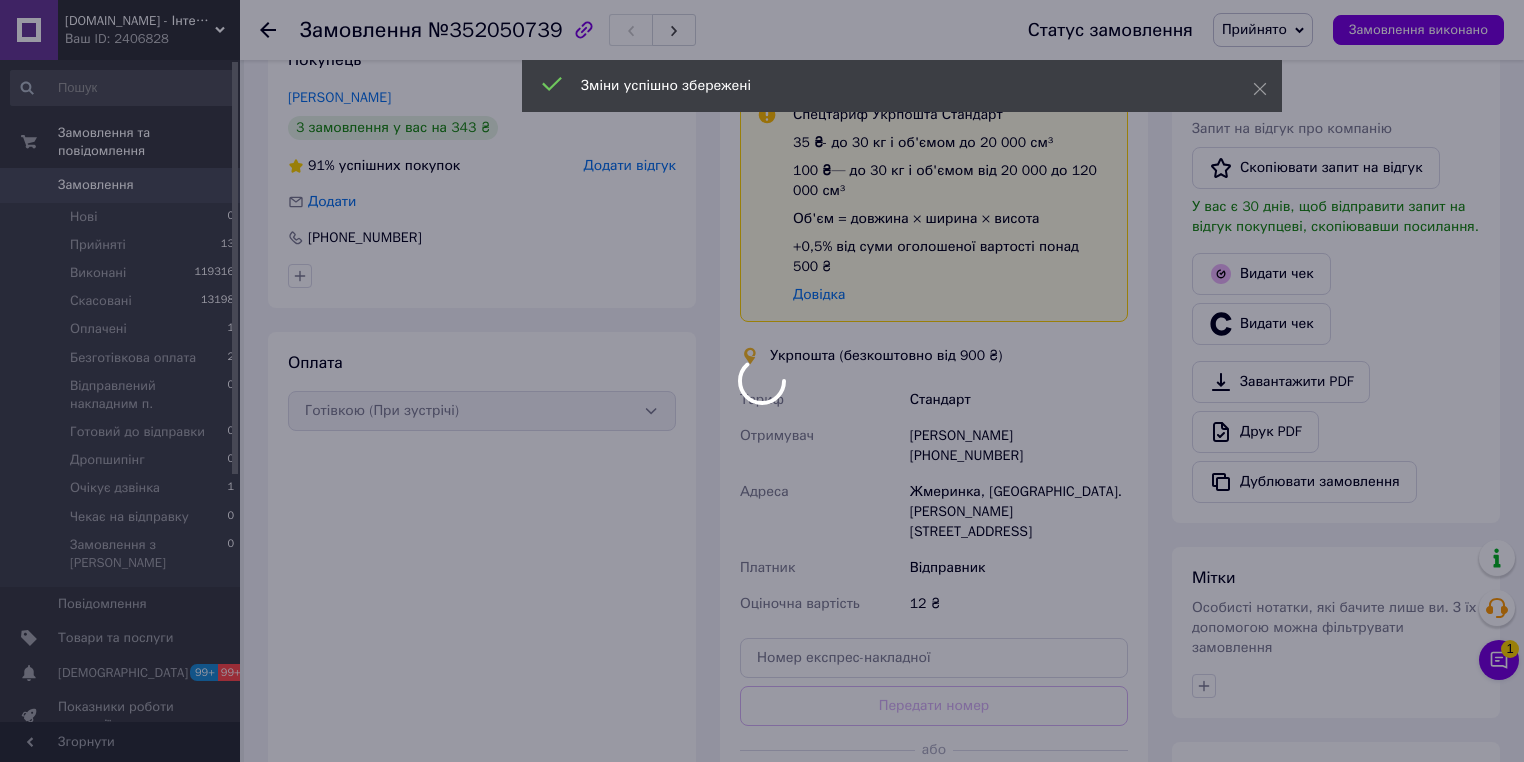 scroll, scrollTop: 480, scrollLeft: 0, axis: vertical 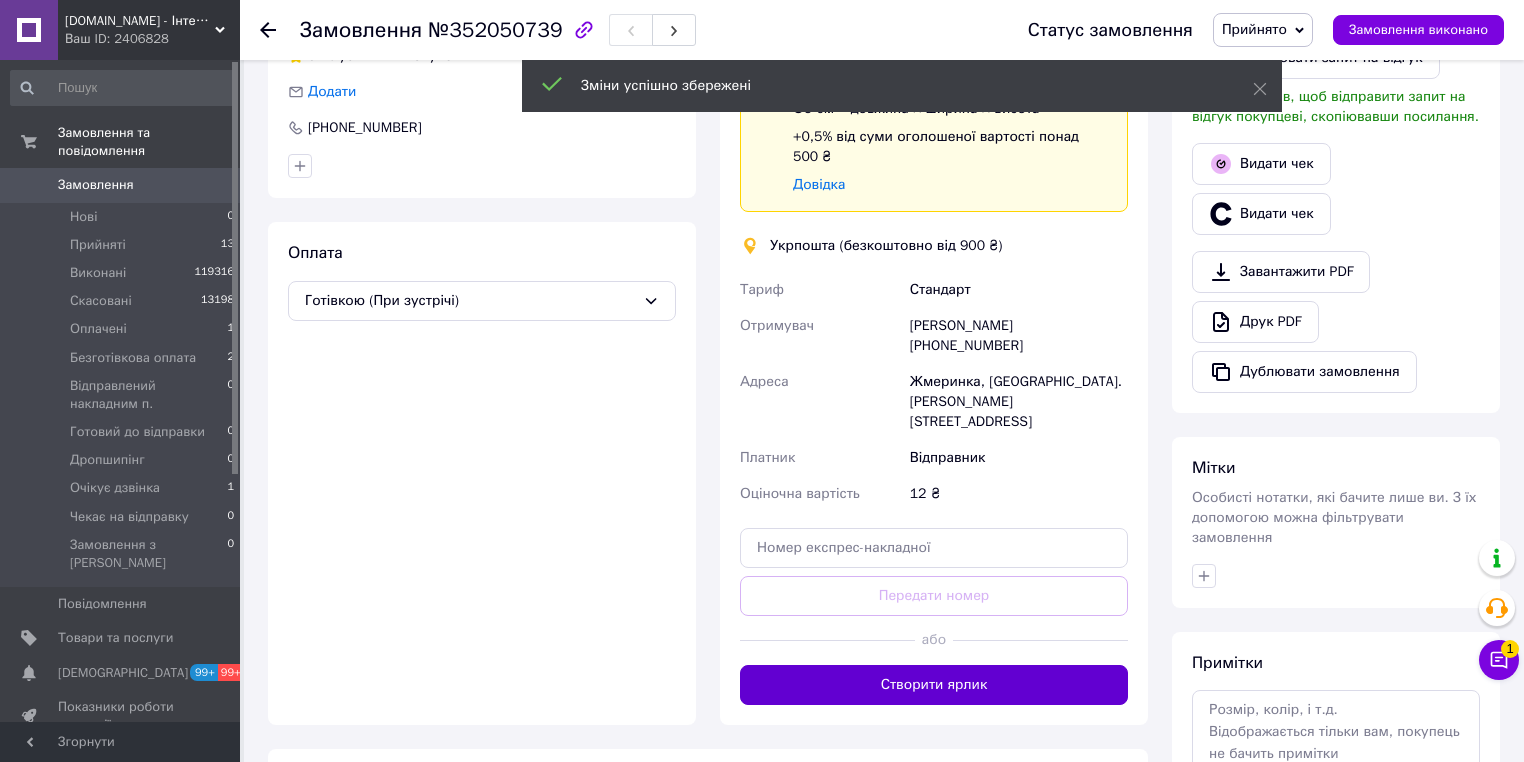 click on "Створити ярлик" at bounding box center (934, 685) 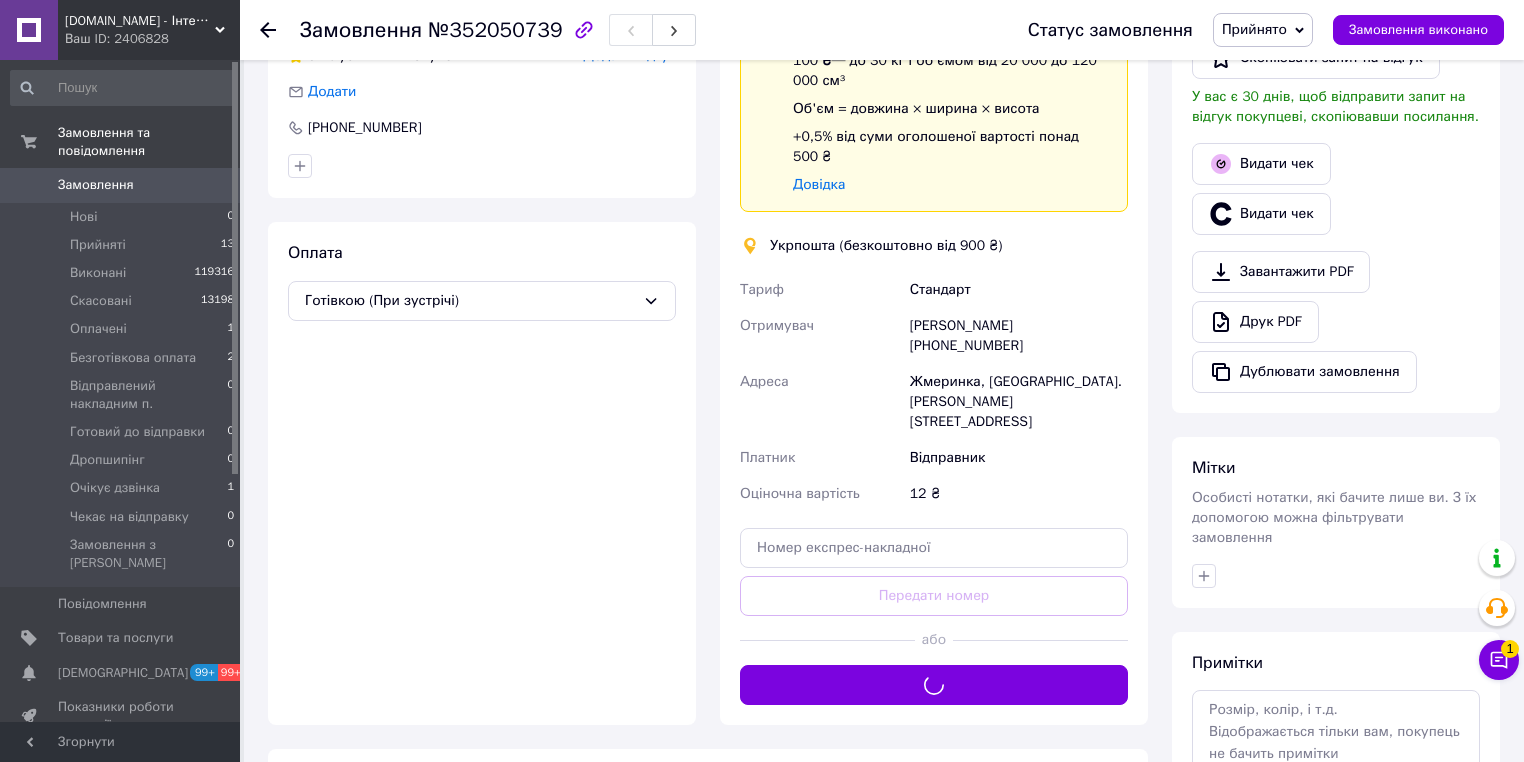 scroll, scrollTop: 160, scrollLeft: 0, axis: vertical 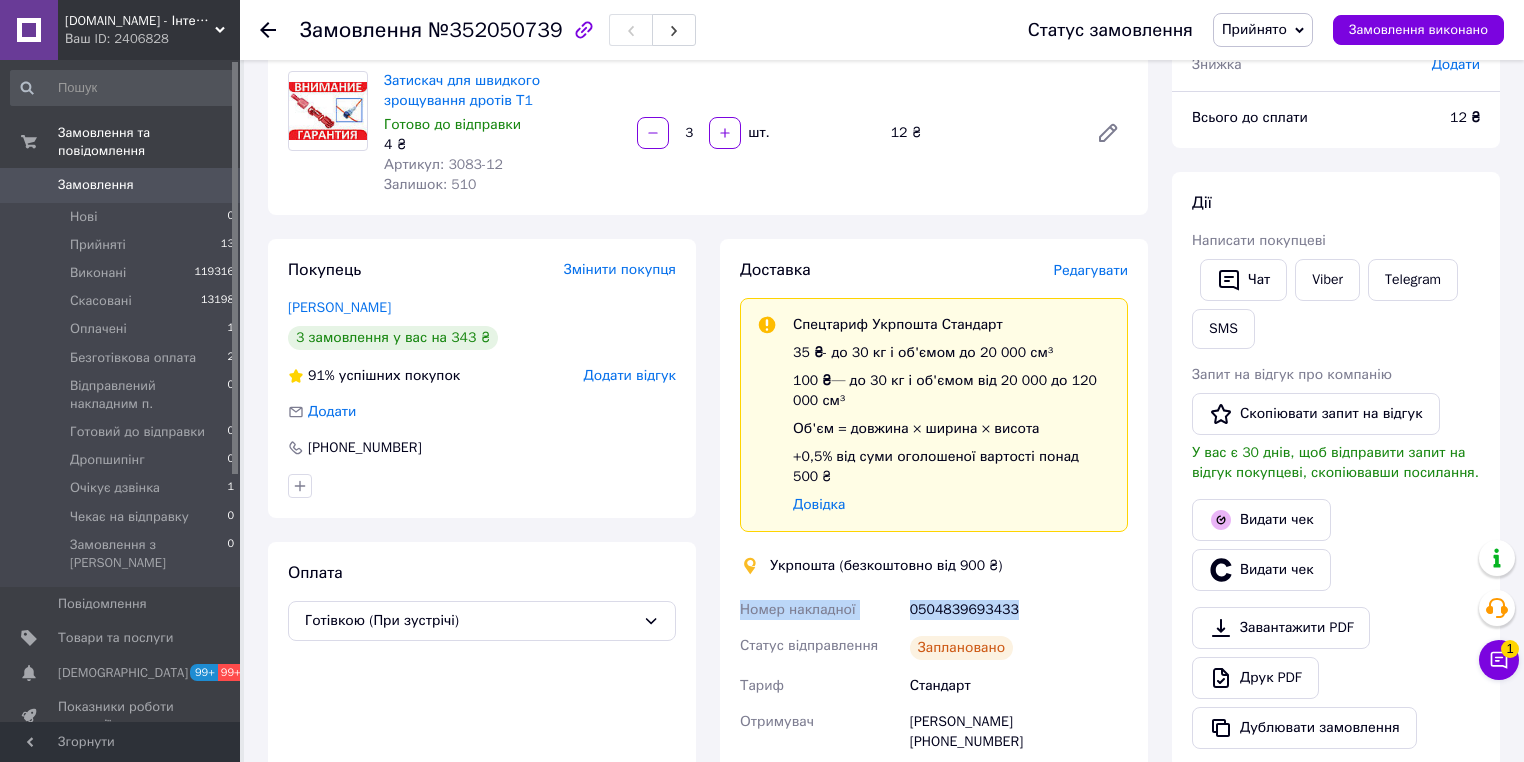 drag, startPoint x: 1040, startPoint y: 595, endPoint x: 711, endPoint y: 581, distance: 329.29773 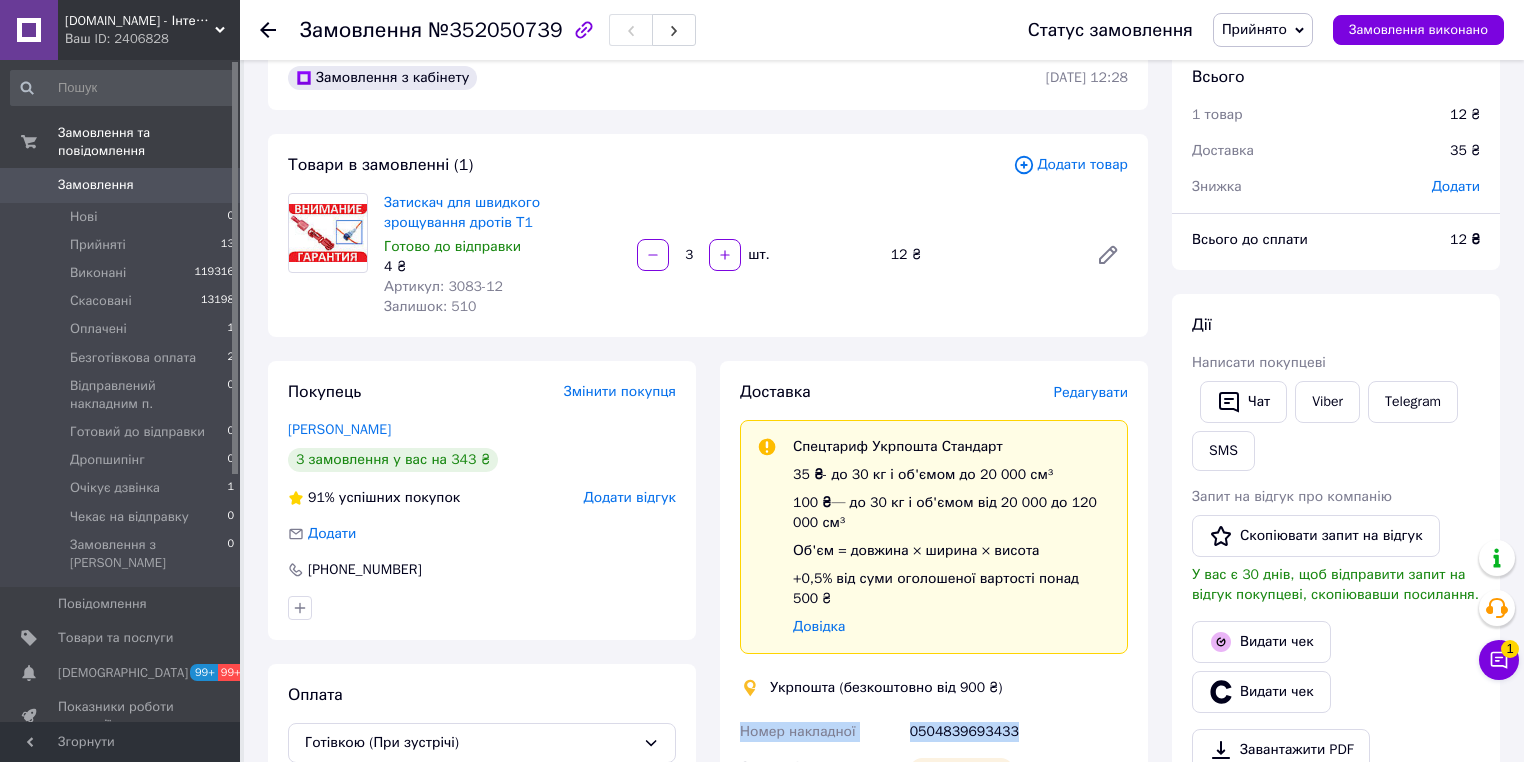 scroll, scrollTop: 0, scrollLeft: 0, axis: both 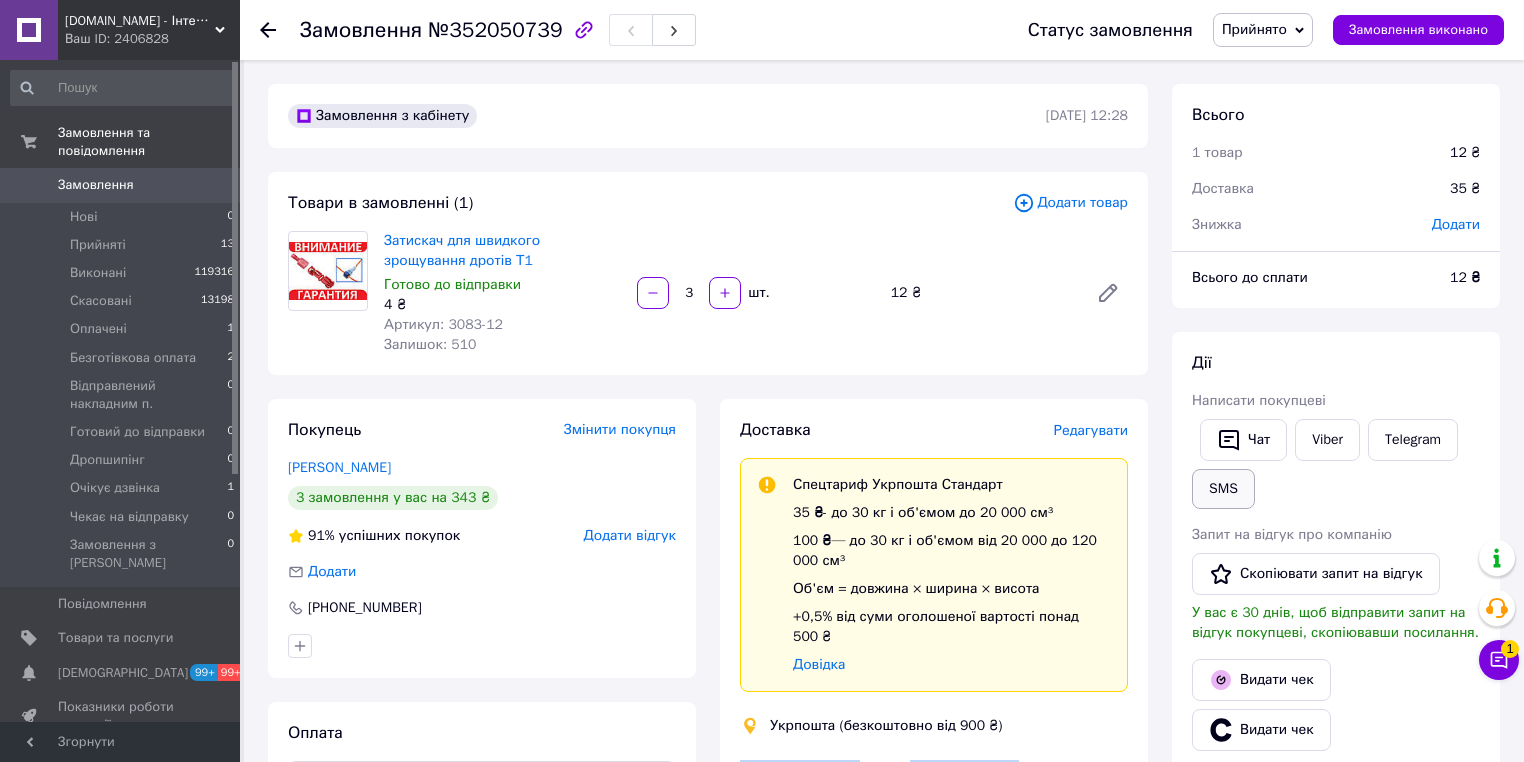 click on "SMS" at bounding box center [1223, 489] 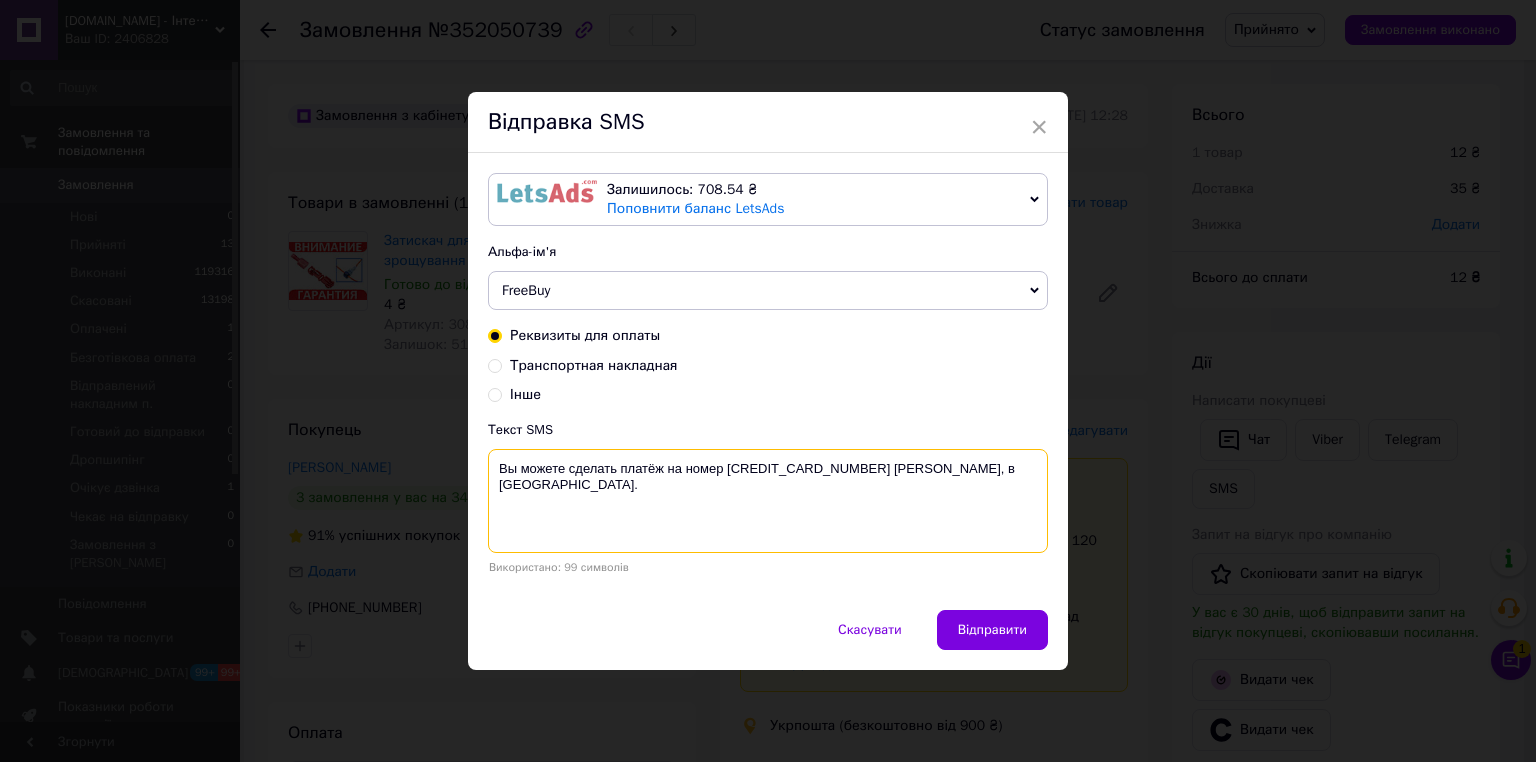 drag, startPoint x: 686, startPoint y: 486, endPoint x: 488, endPoint y: 460, distance: 199.69977 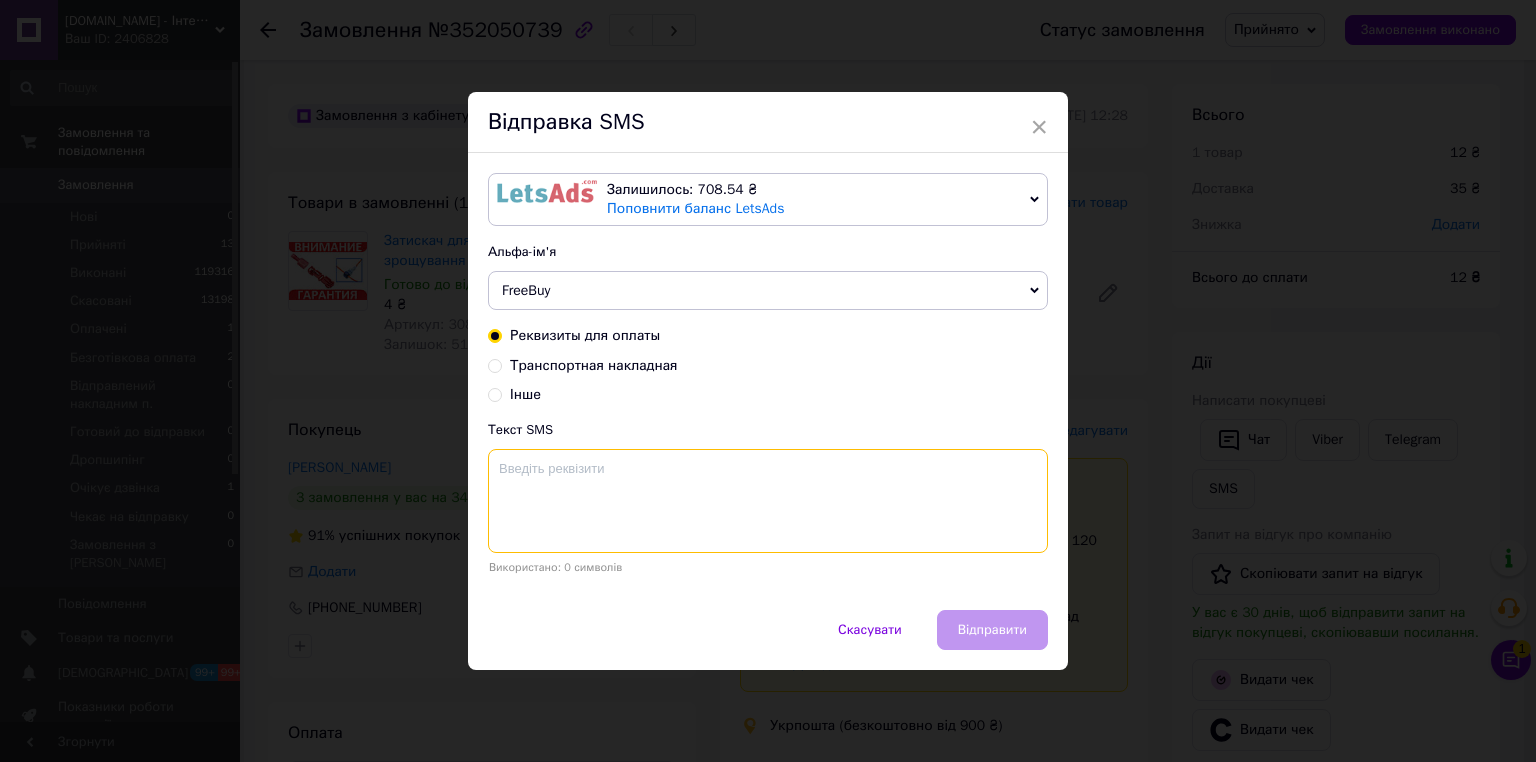 paste on "Номер накладної
0504839693433" 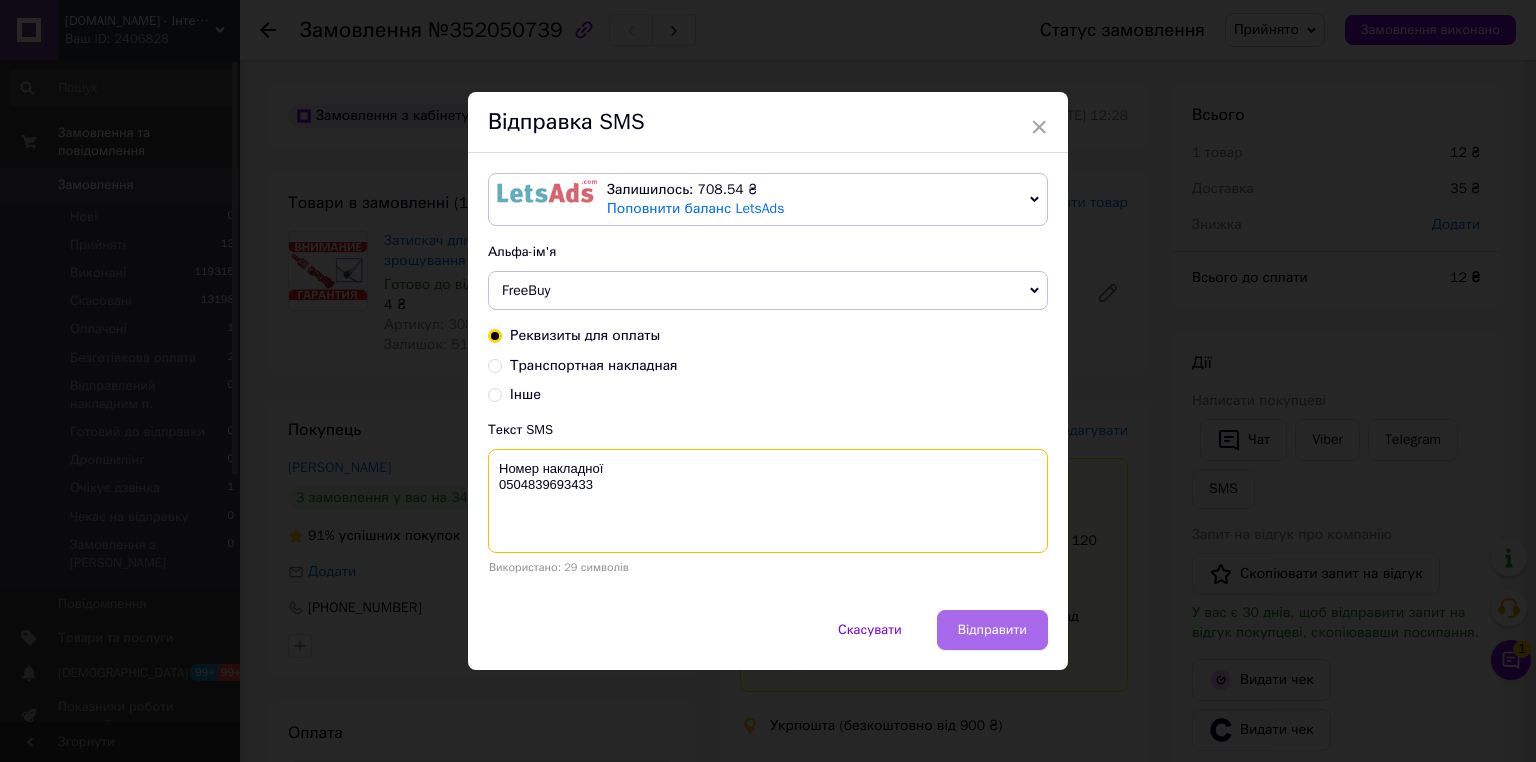 type on "Номер накладної
0504839693433" 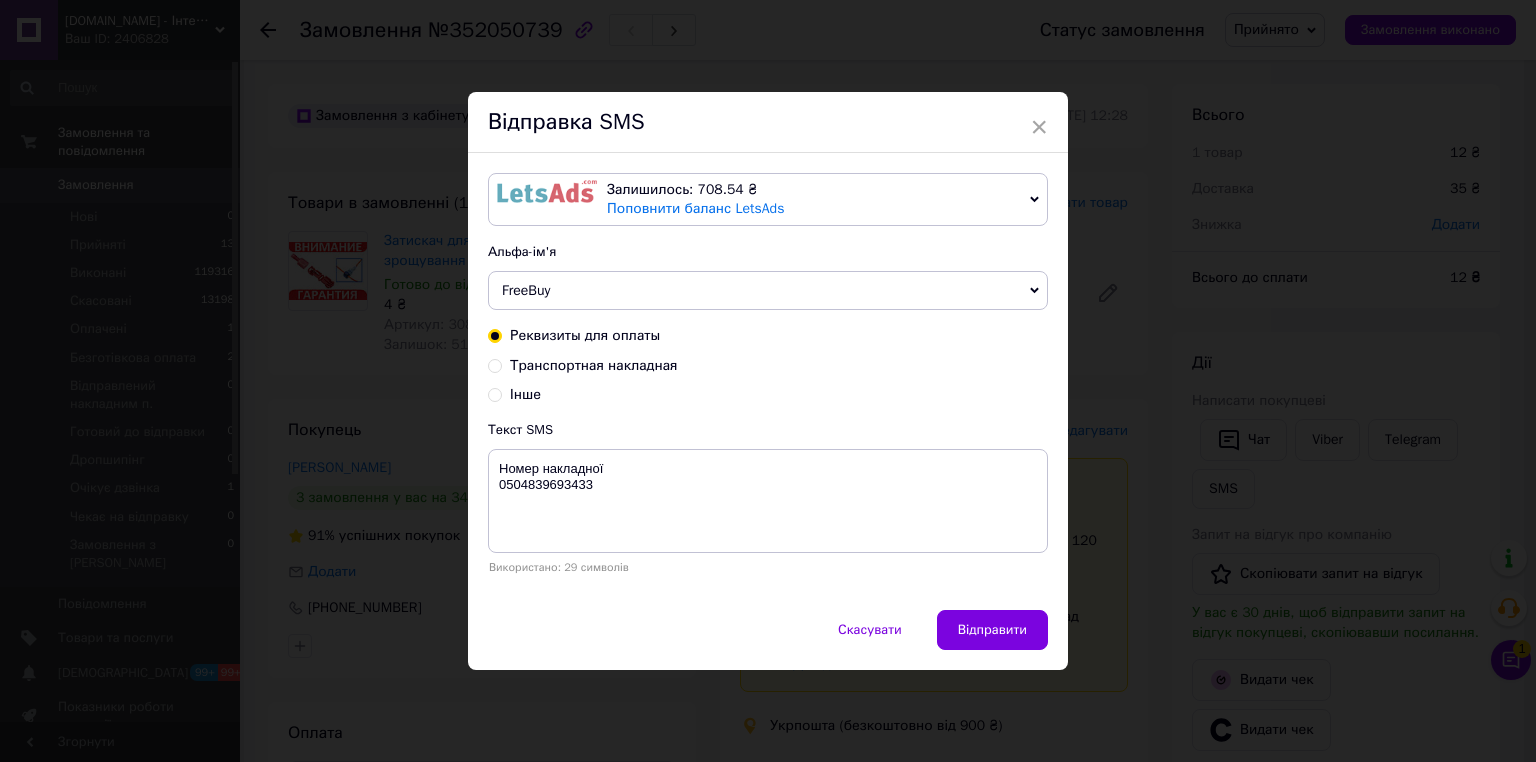 drag, startPoint x: 1005, startPoint y: 616, endPoint x: 1012, endPoint y: 600, distance: 17.464249 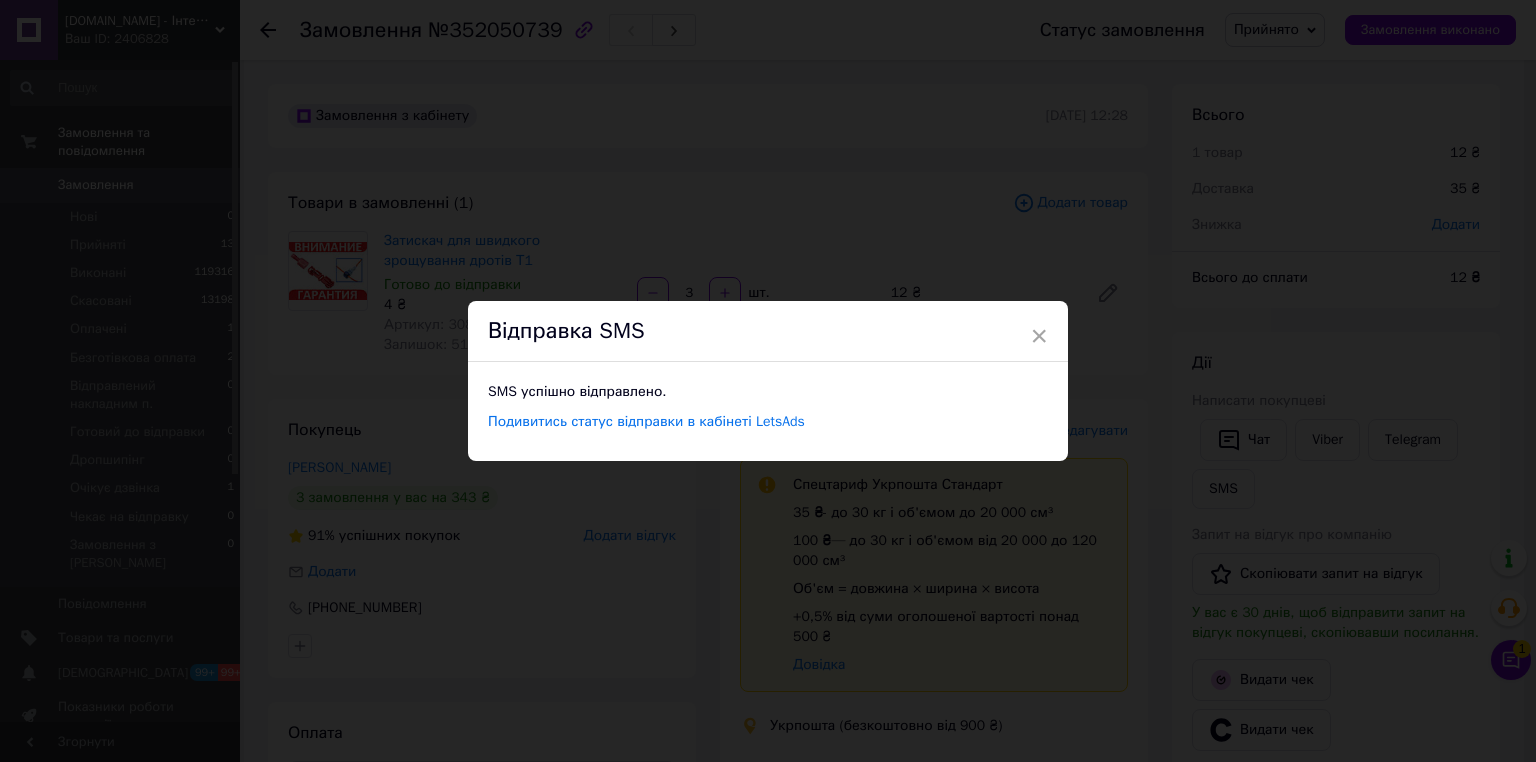click on "Відправка SMS" at bounding box center (768, 331) 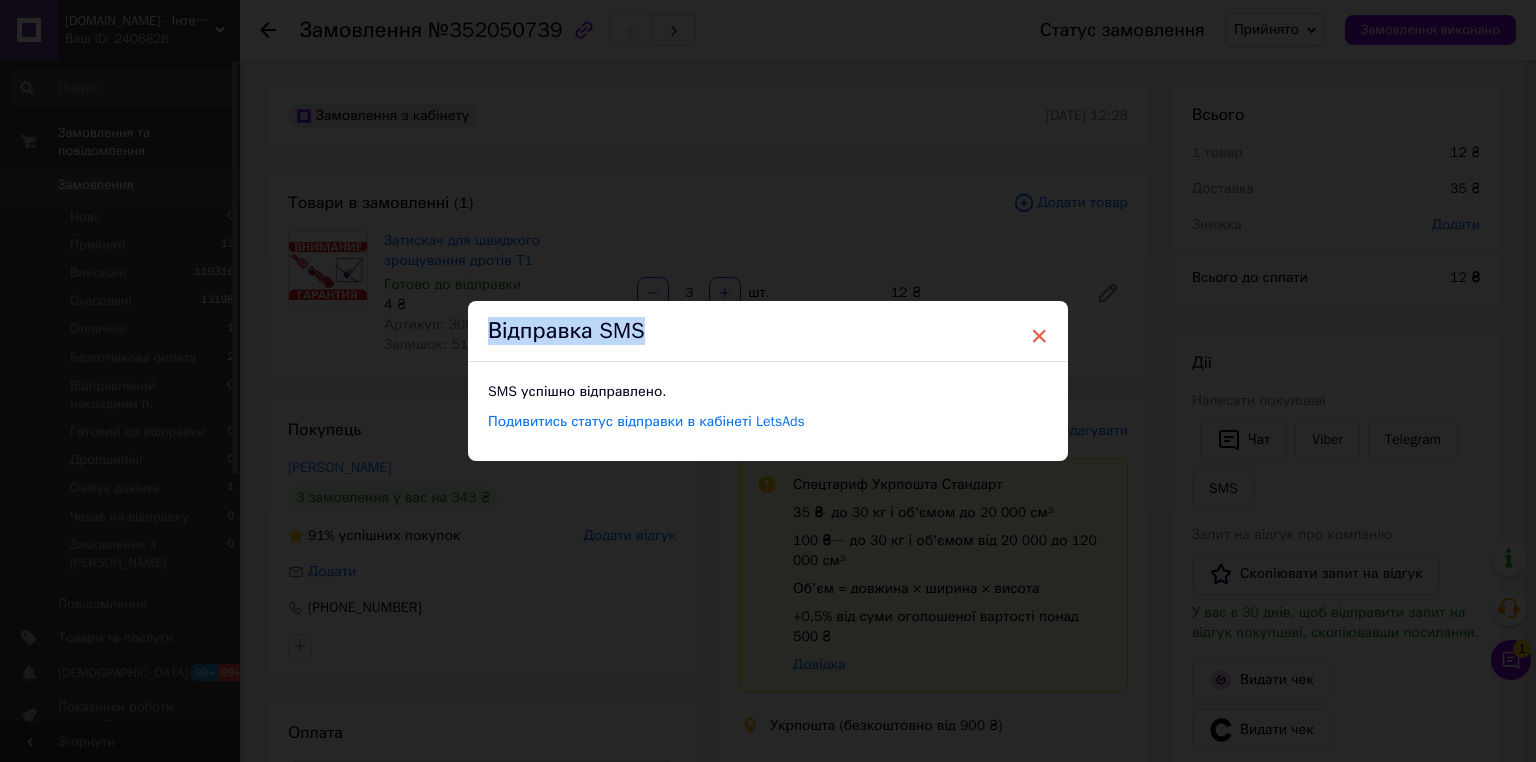 click on "× Відправка SMS SMS успішно відправлено. Подивитись статус відправки в кабінеті LetsAds" at bounding box center (768, 381) 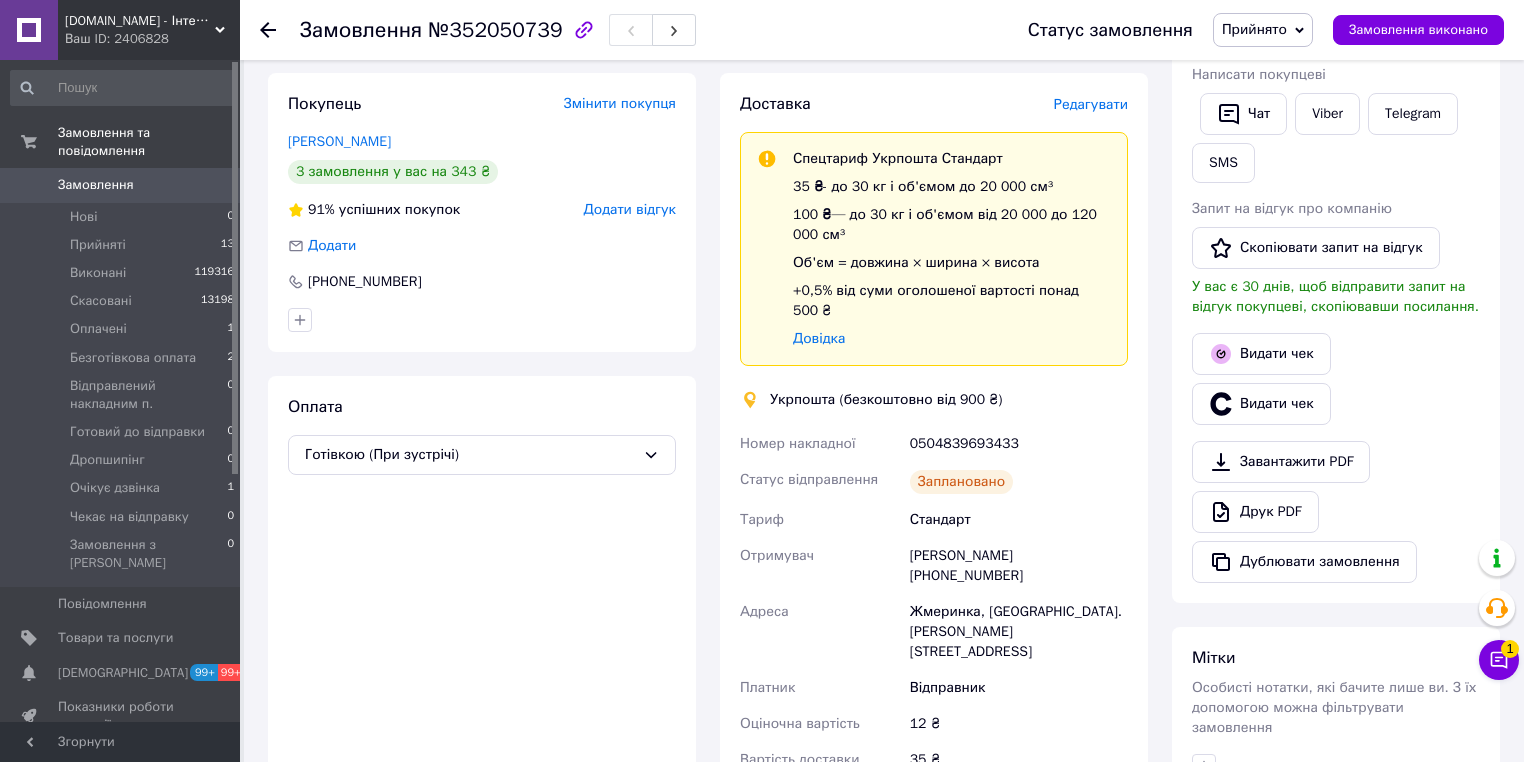 scroll, scrollTop: 480, scrollLeft: 0, axis: vertical 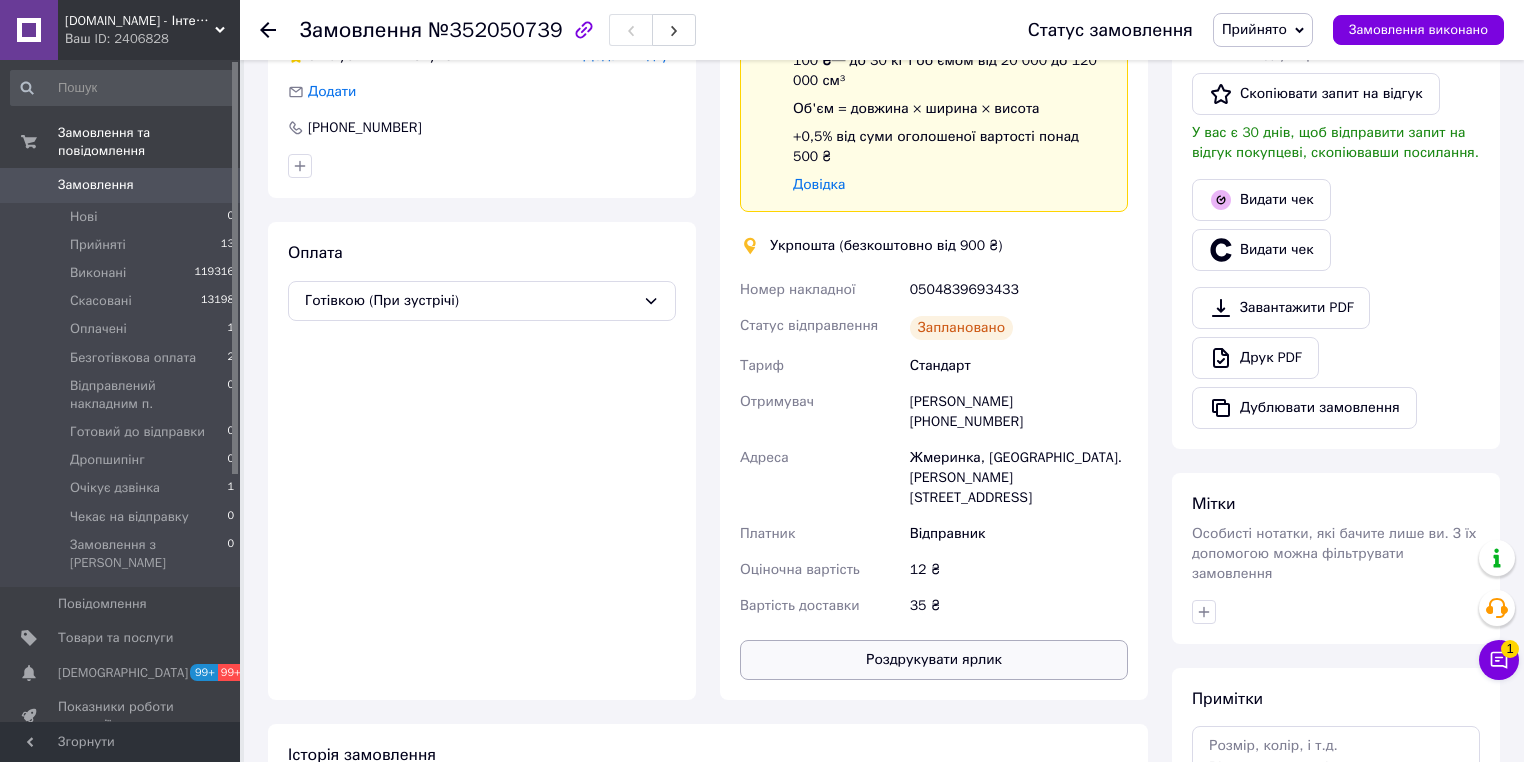 click on "Роздрукувати ярлик" at bounding box center [934, 660] 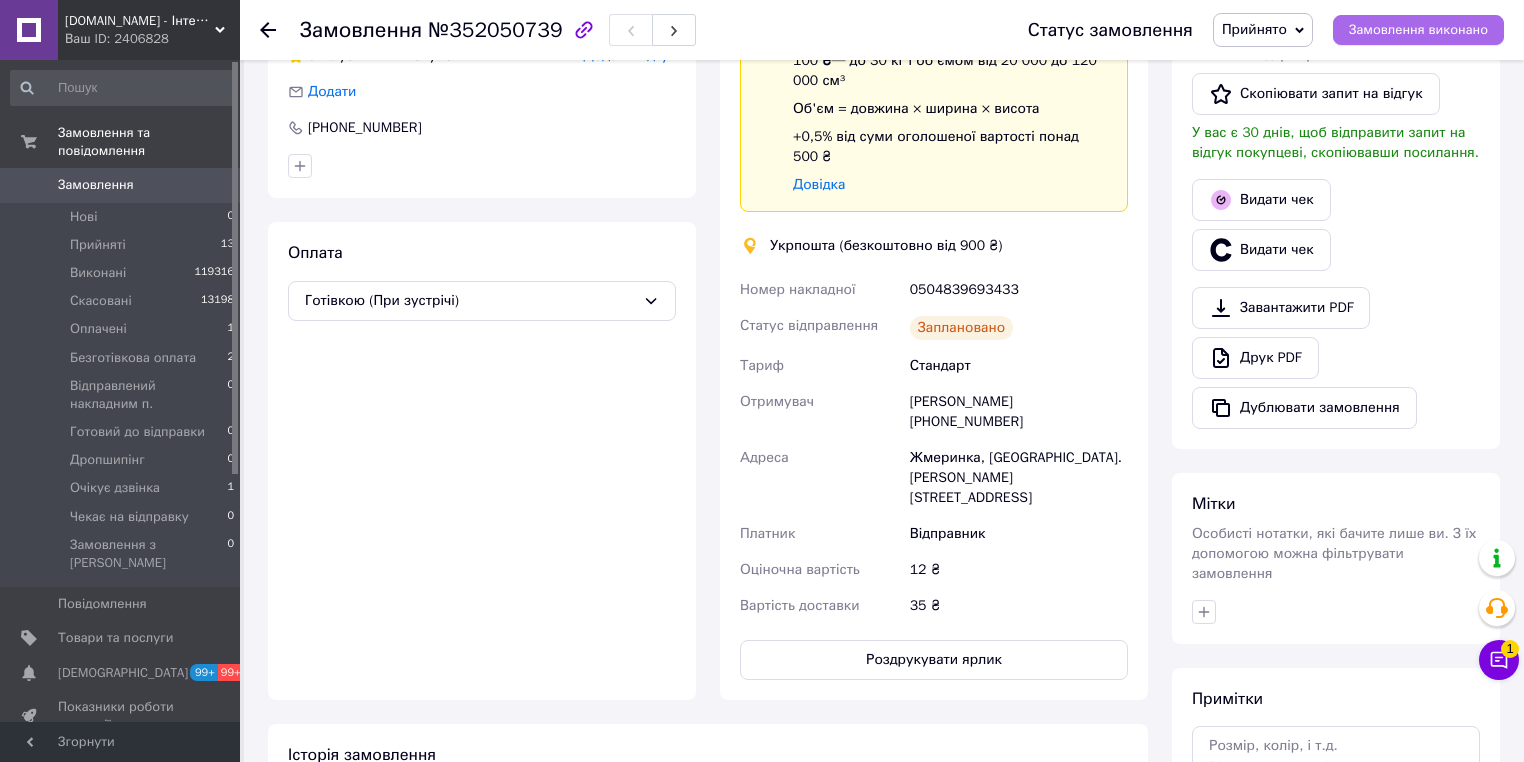 click on "Замовлення виконано" at bounding box center [1418, 30] 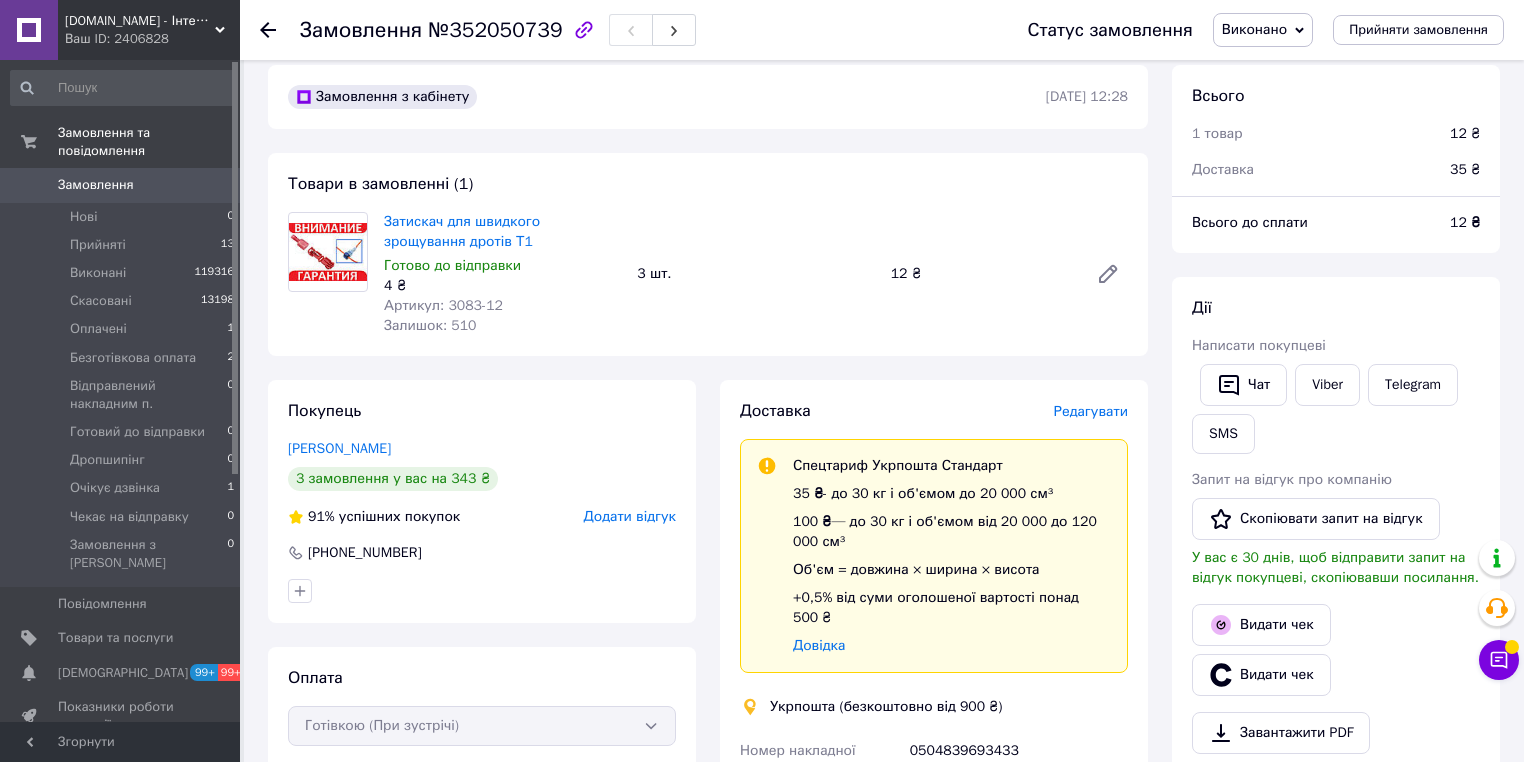 scroll, scrollTop: 0, scrollLeft: 0, axis: both 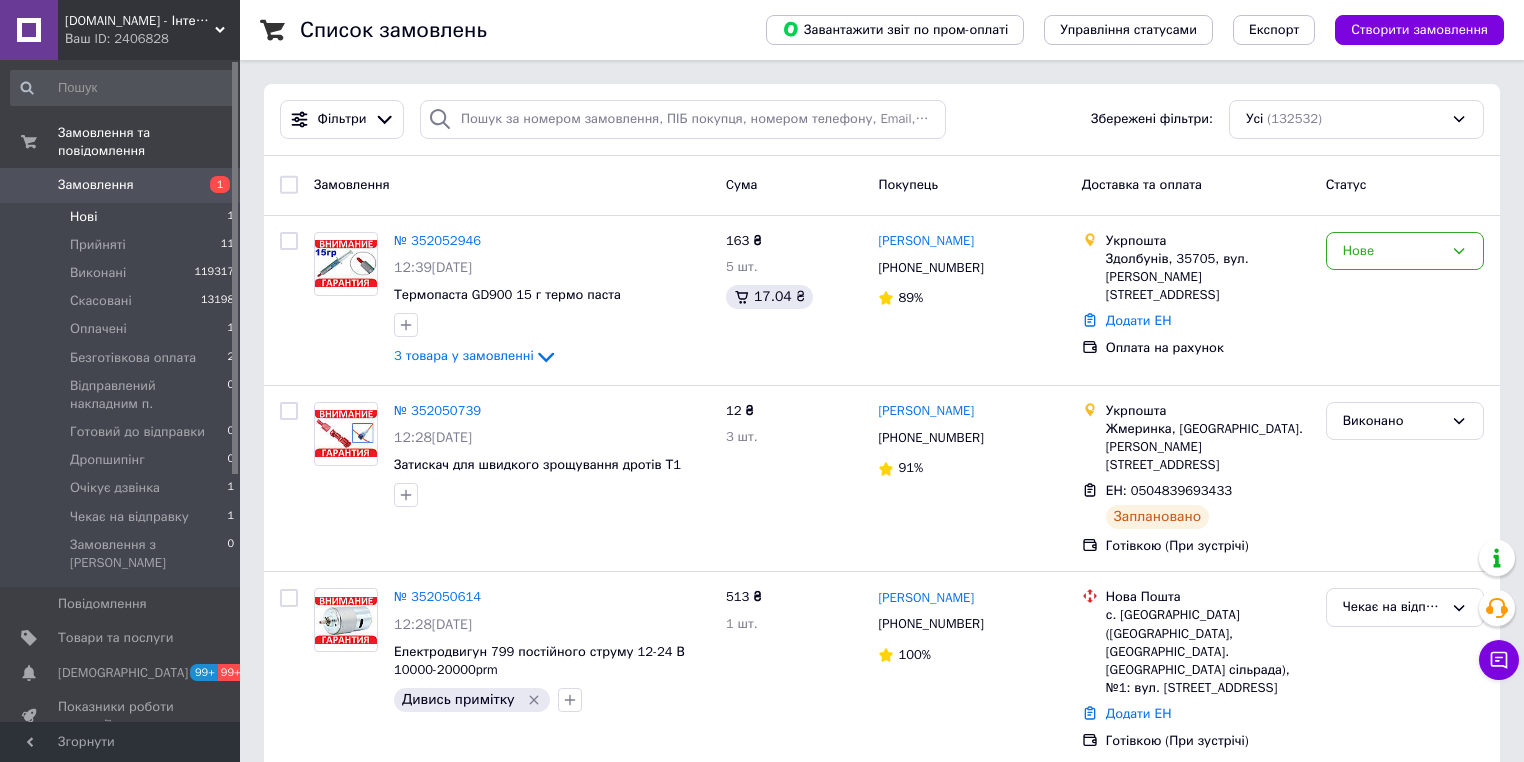 click on "Нові" at bounding box center [83, 217] 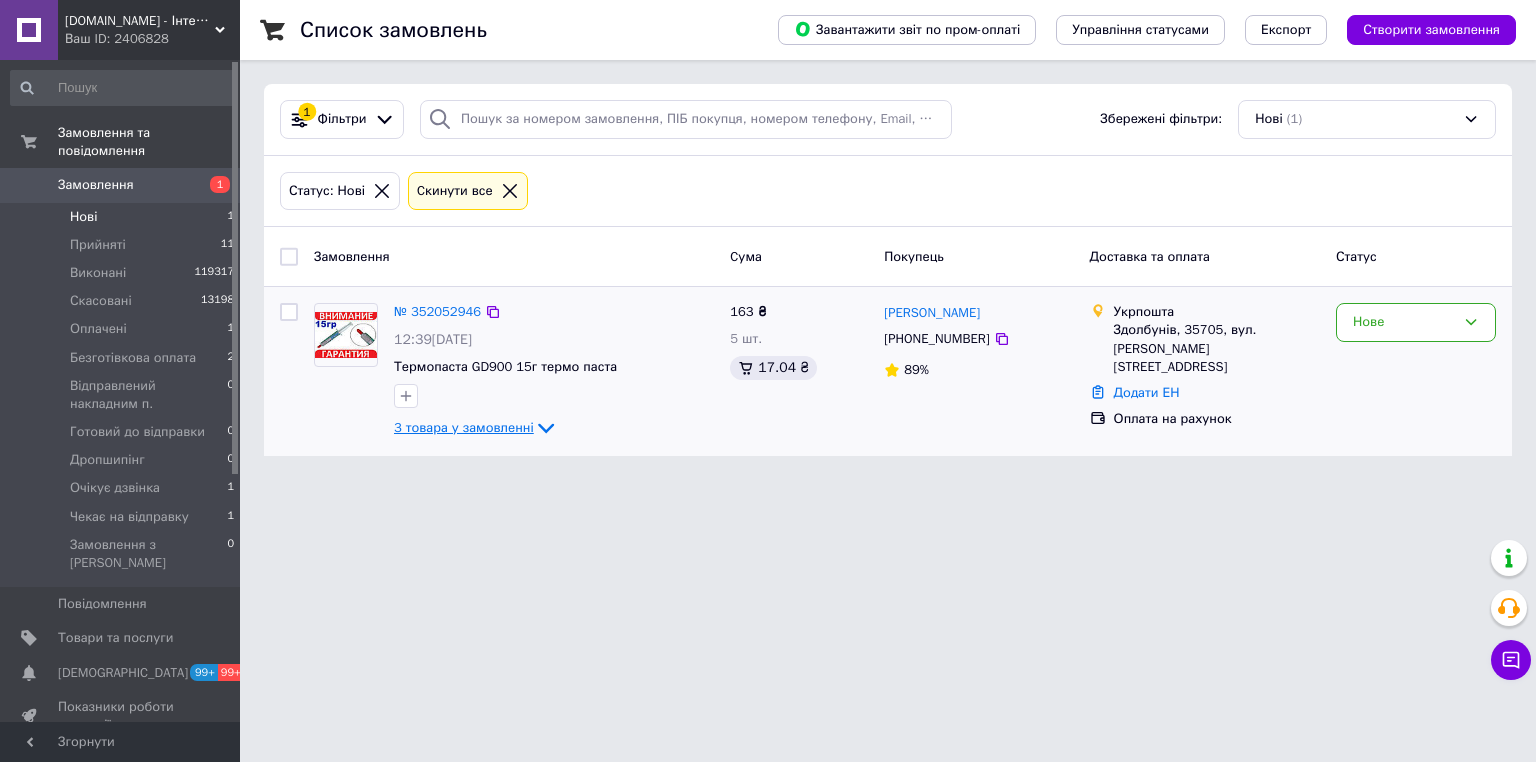 click 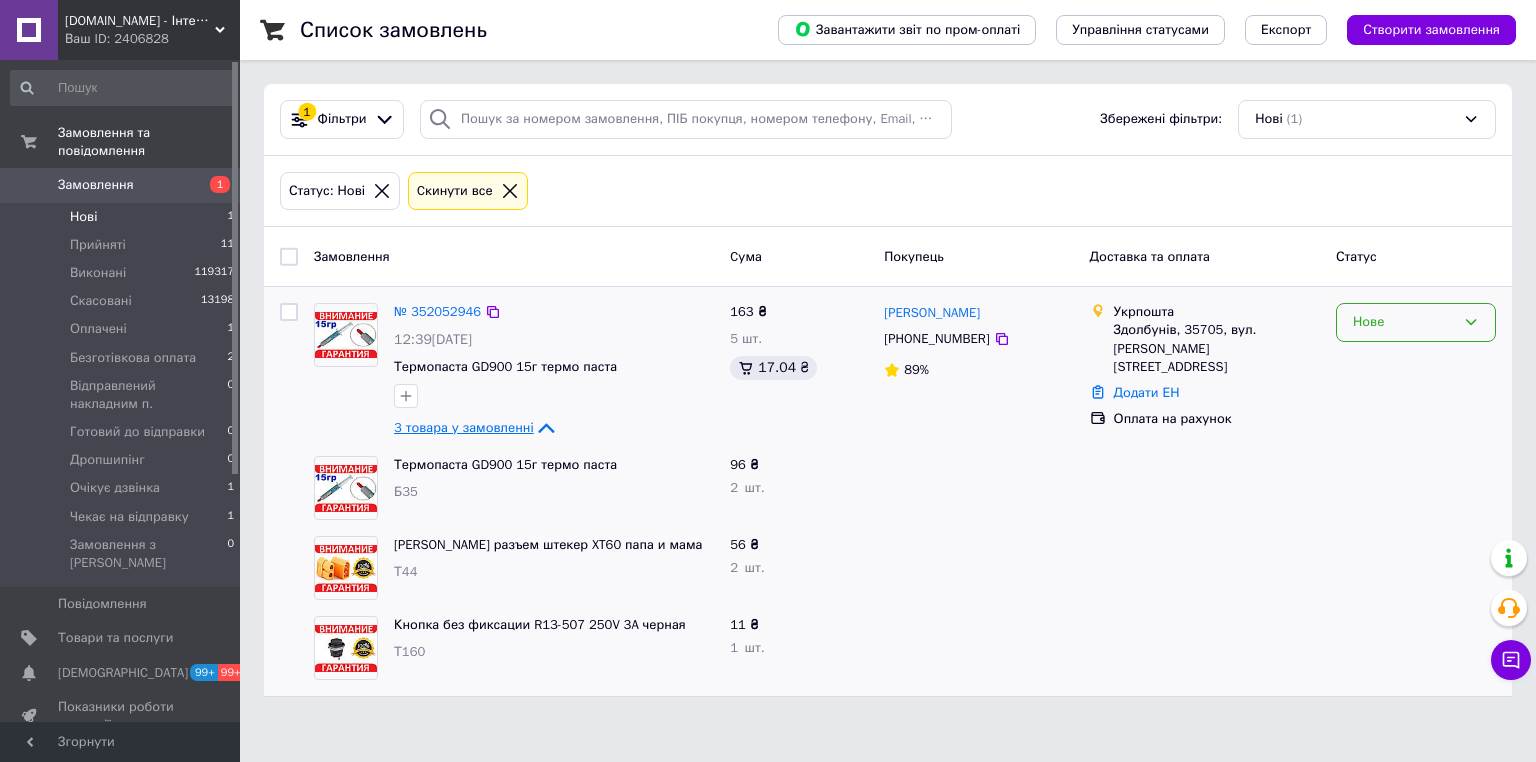 click on "Нове" at bounding box center [1404, 322] 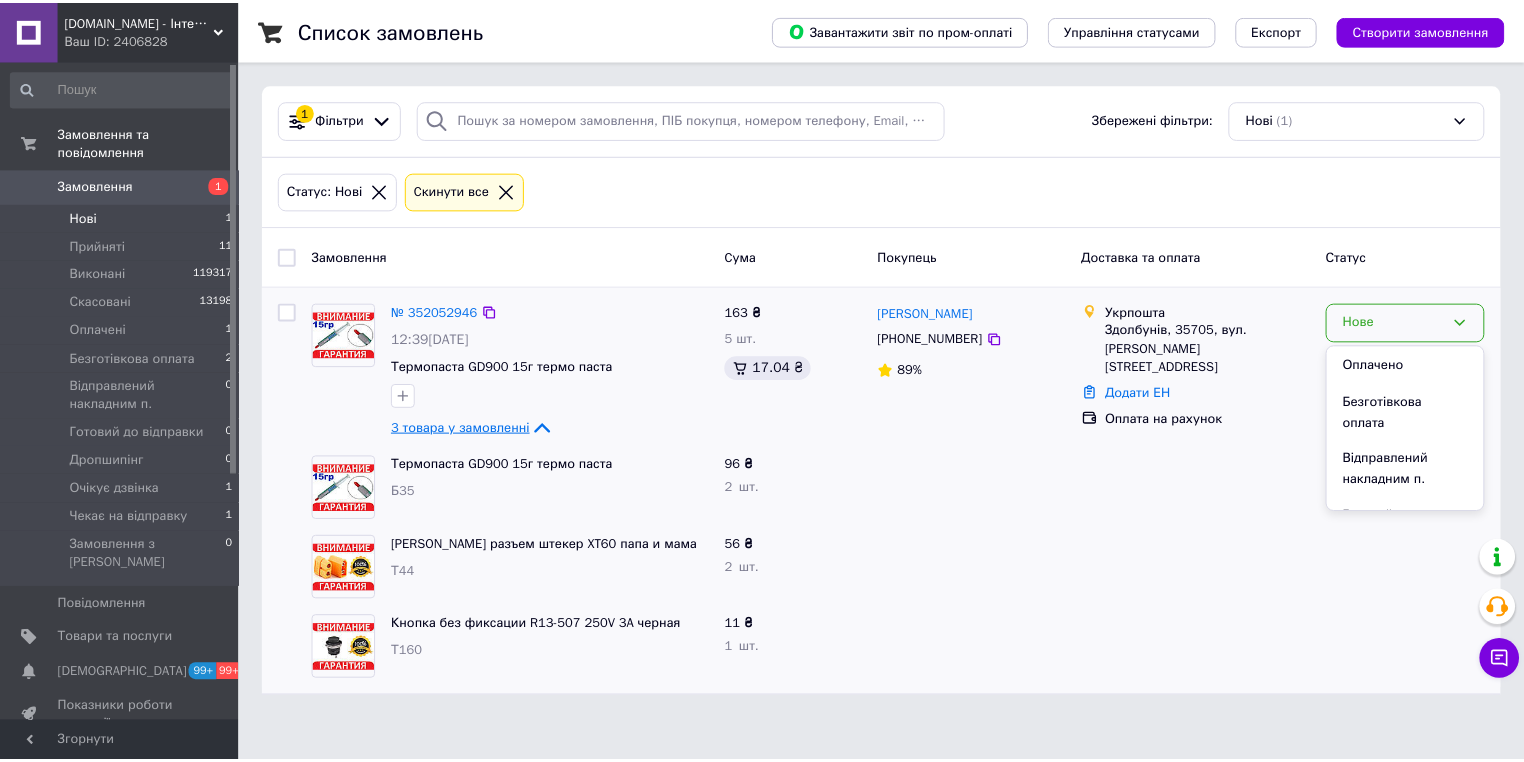 scroll, scrollTop: 241, scrollLeft: 0, axis: vertical 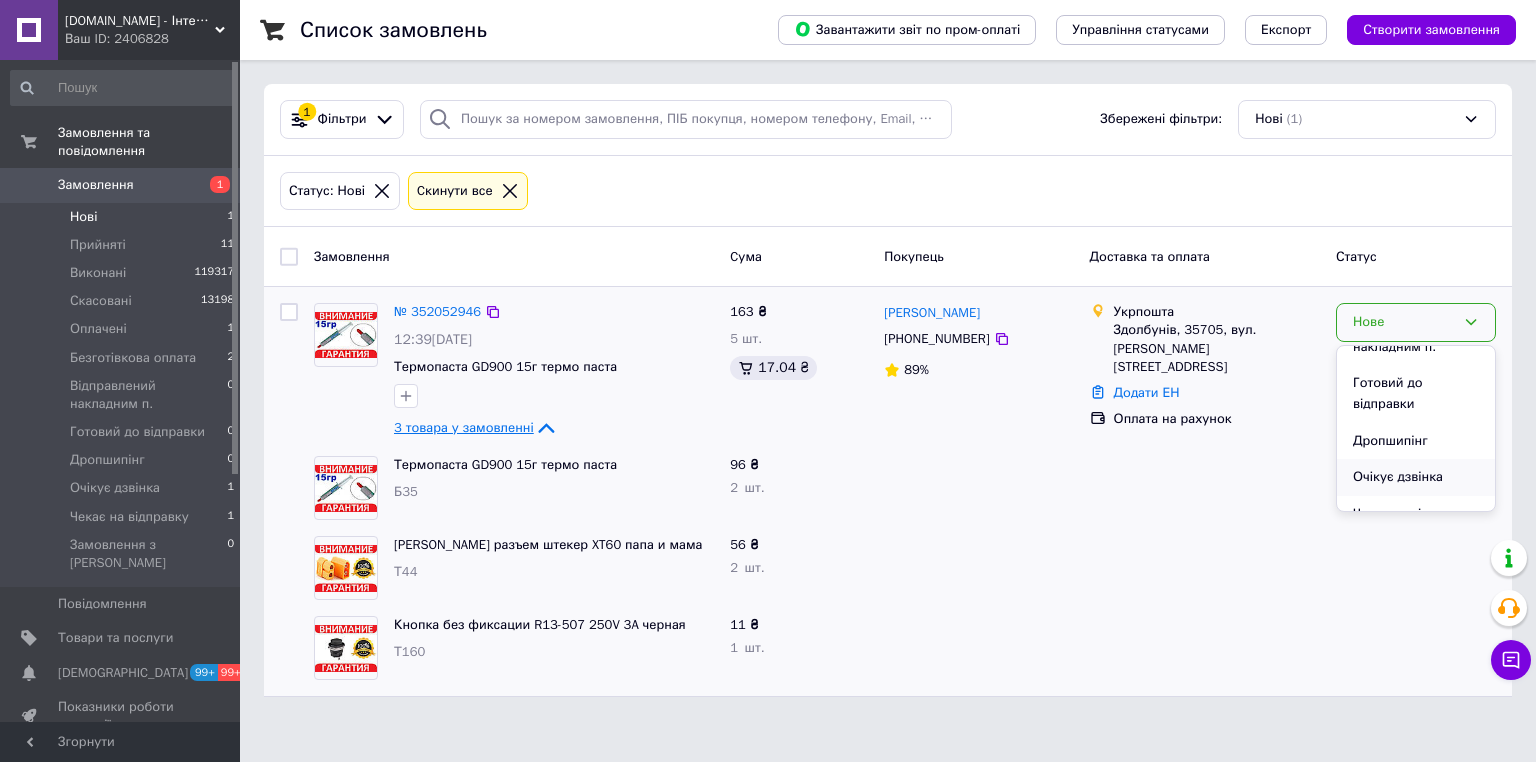 click on "Очікує дзвінка" at bounding box center (1416, 477) 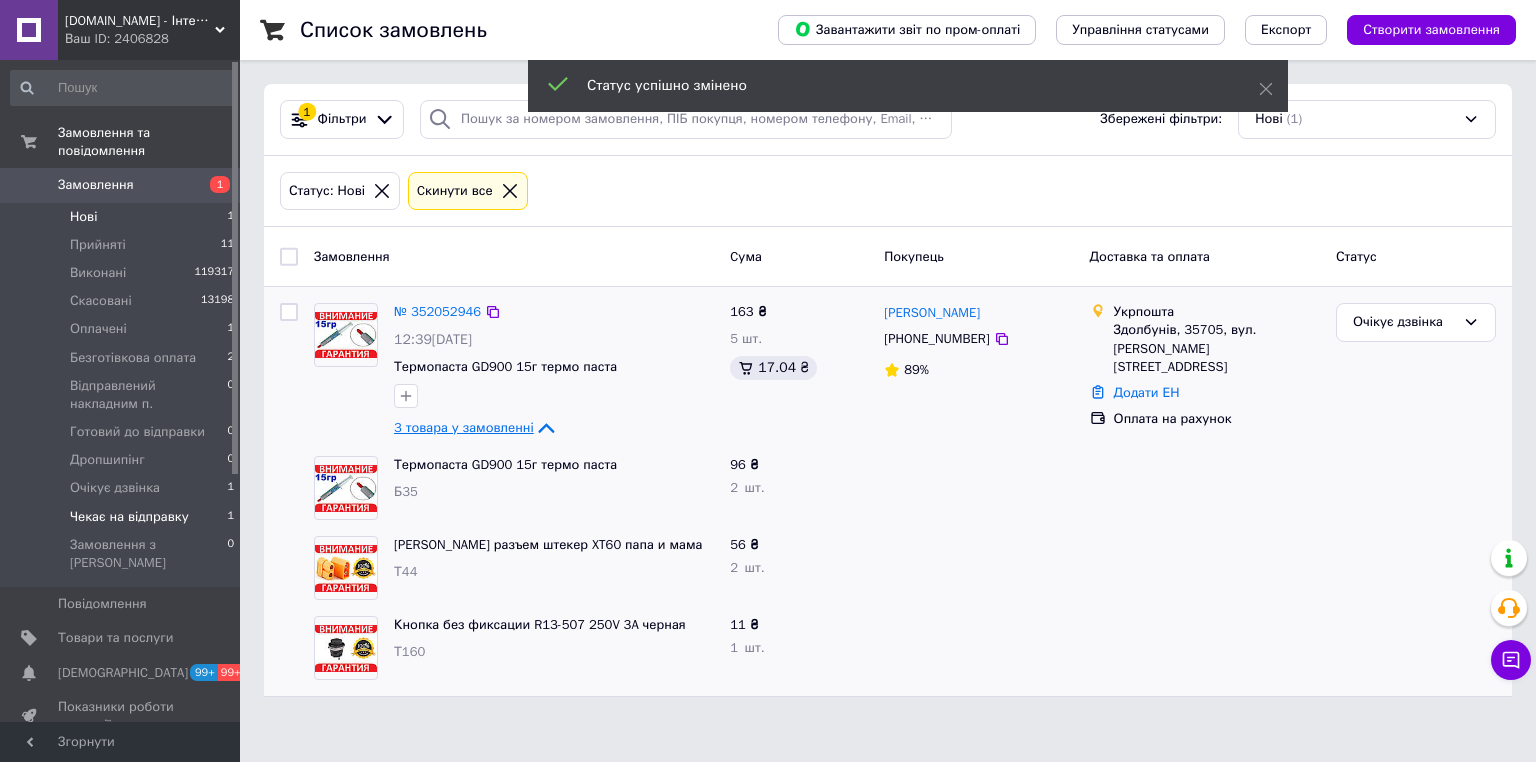 click on "Чекає на відправку" at bounding box center (129, 517) 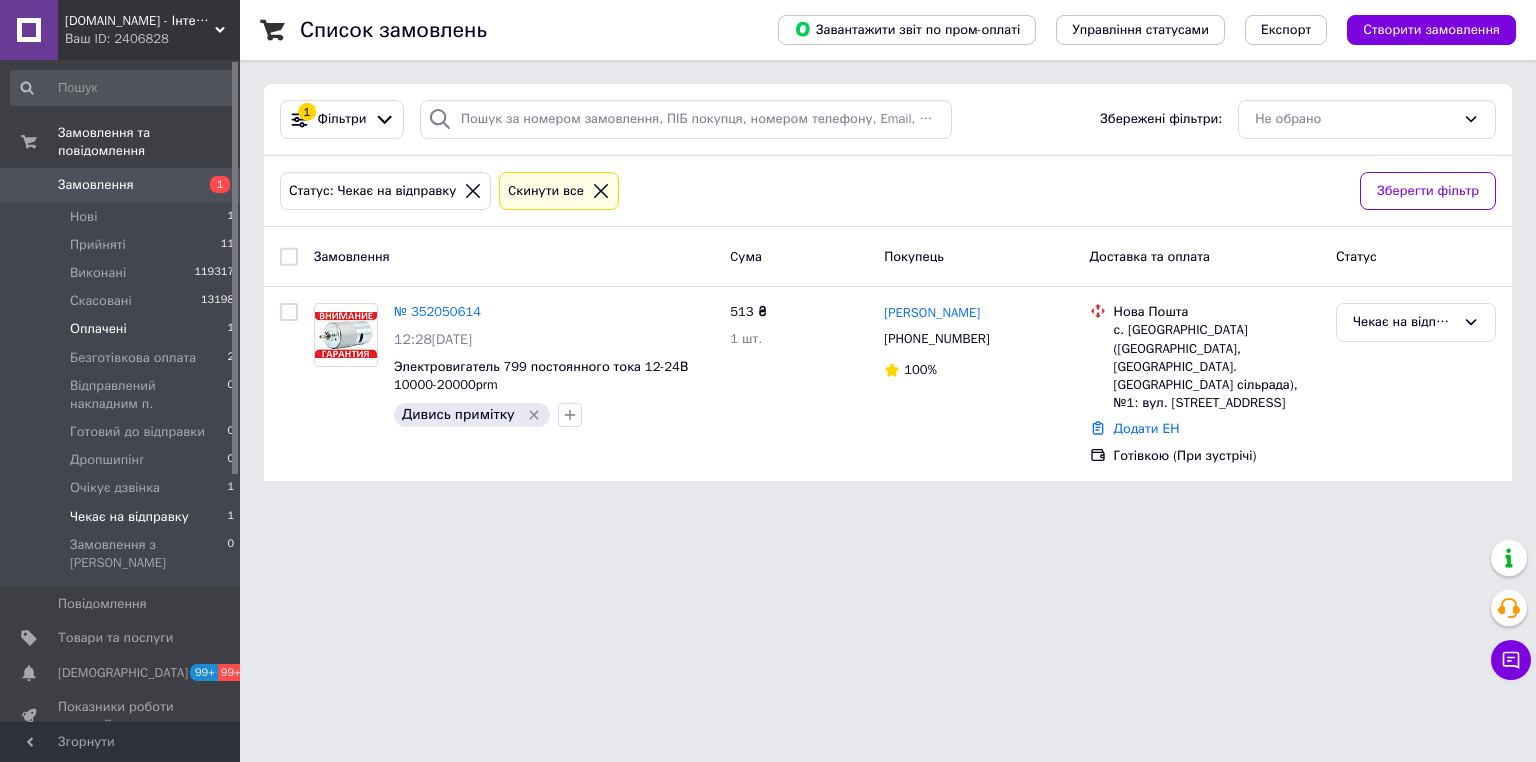 click on "Оплачені" at bounding box center (98, 329) 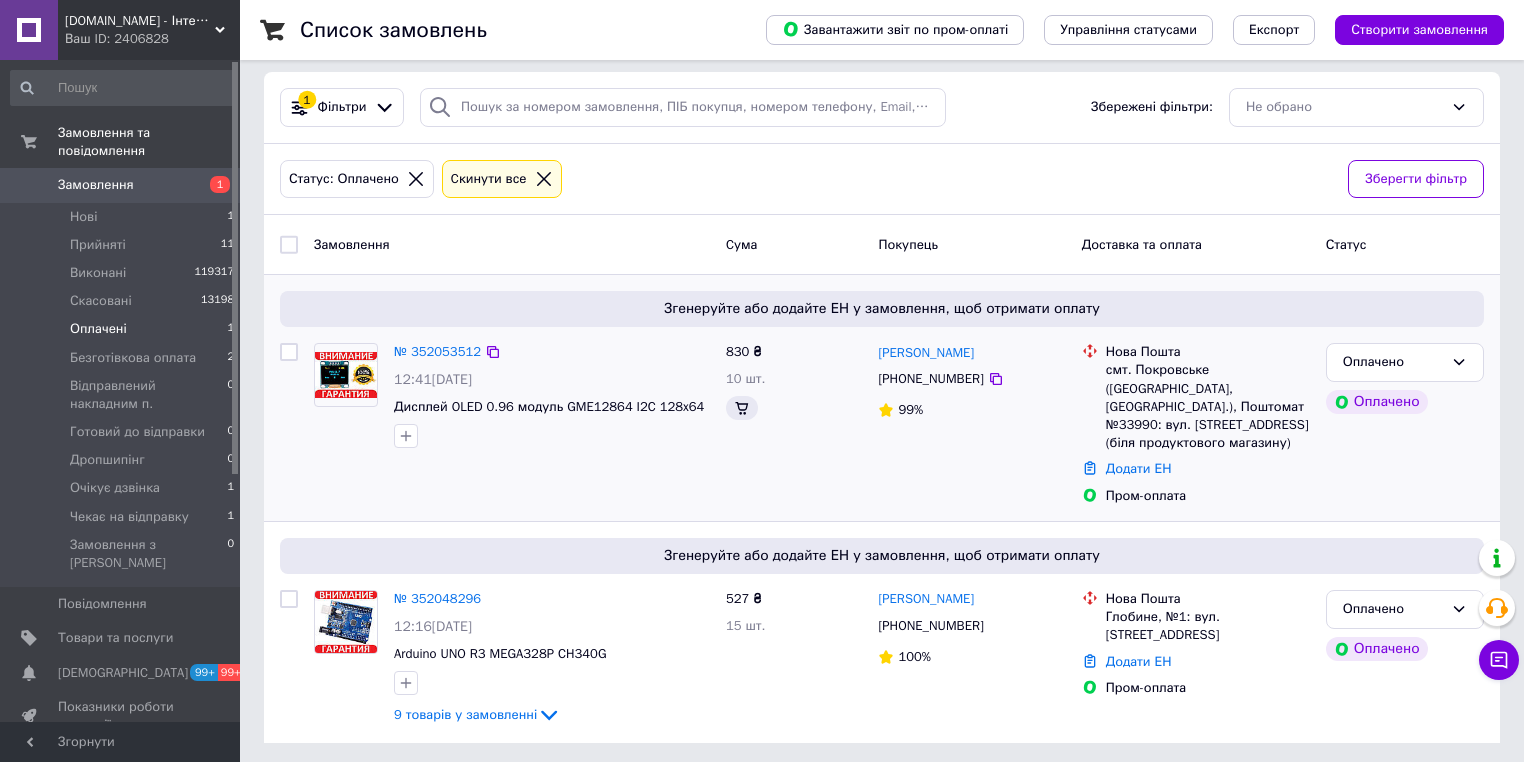 scroll, scrollTop: 33, scrollLeft: 0, axis: vertical 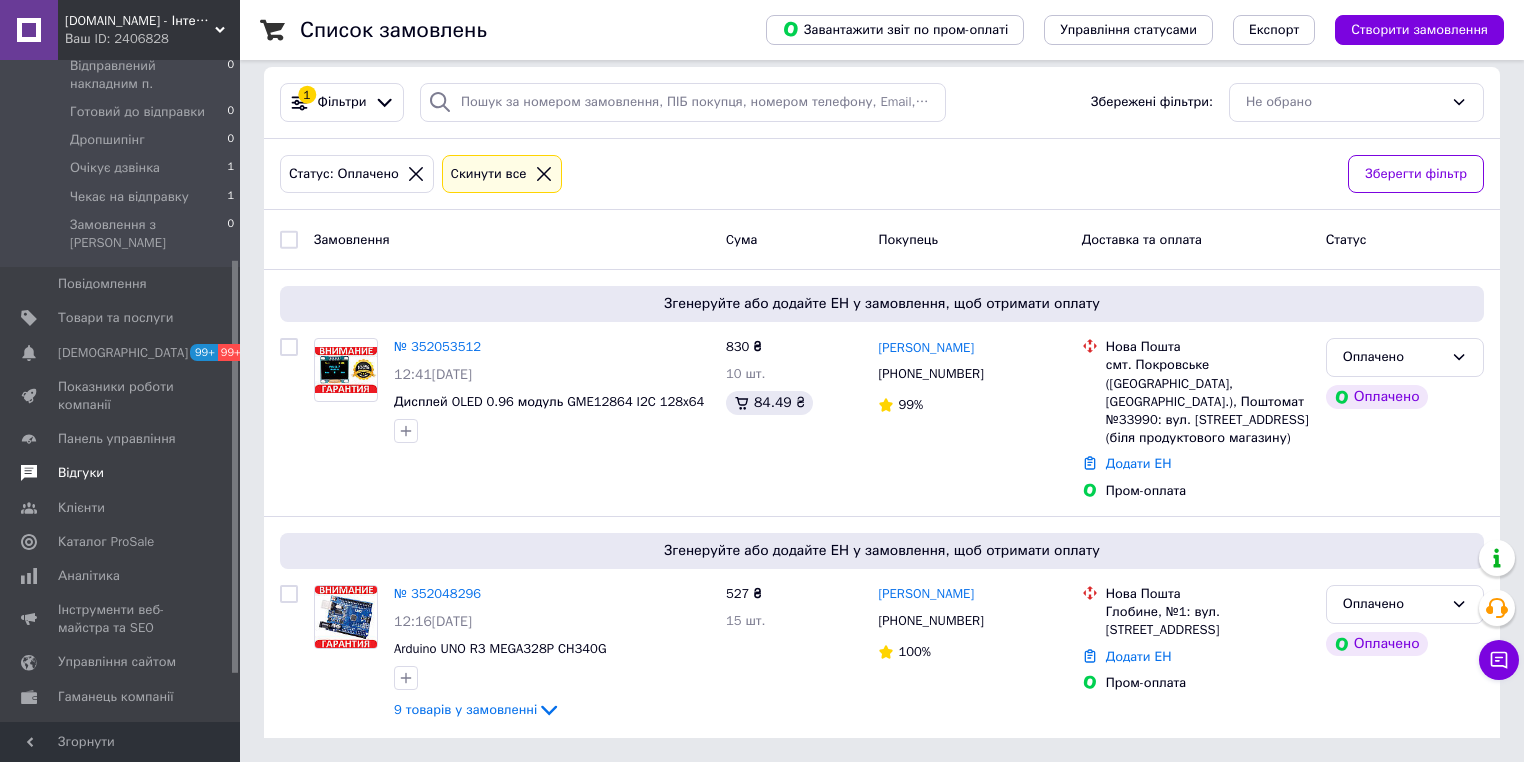 click on "Відгуки" at bounding box center (81, 473) 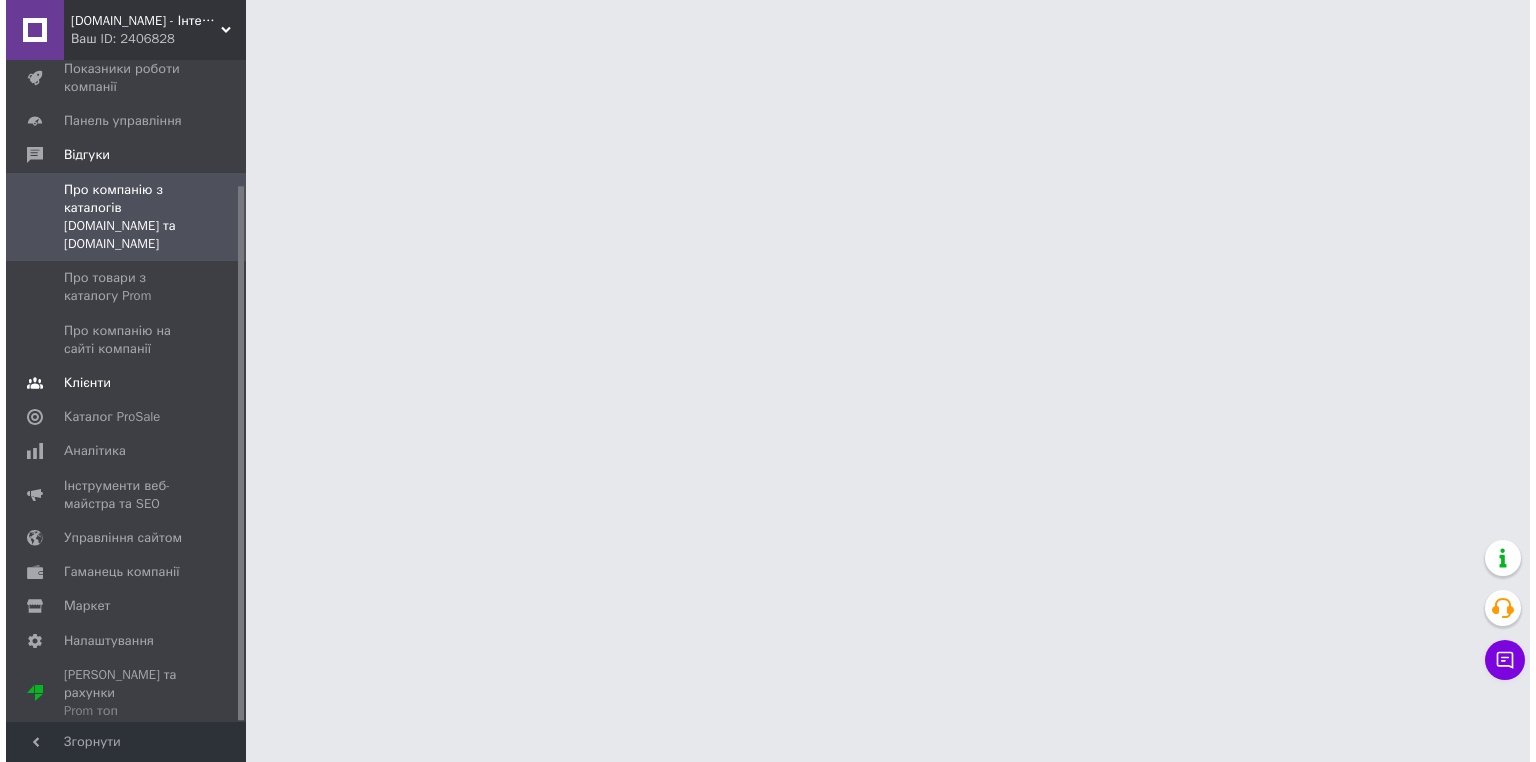 scroll, scrollTop: 0, scrollLeft: 0, axis: both 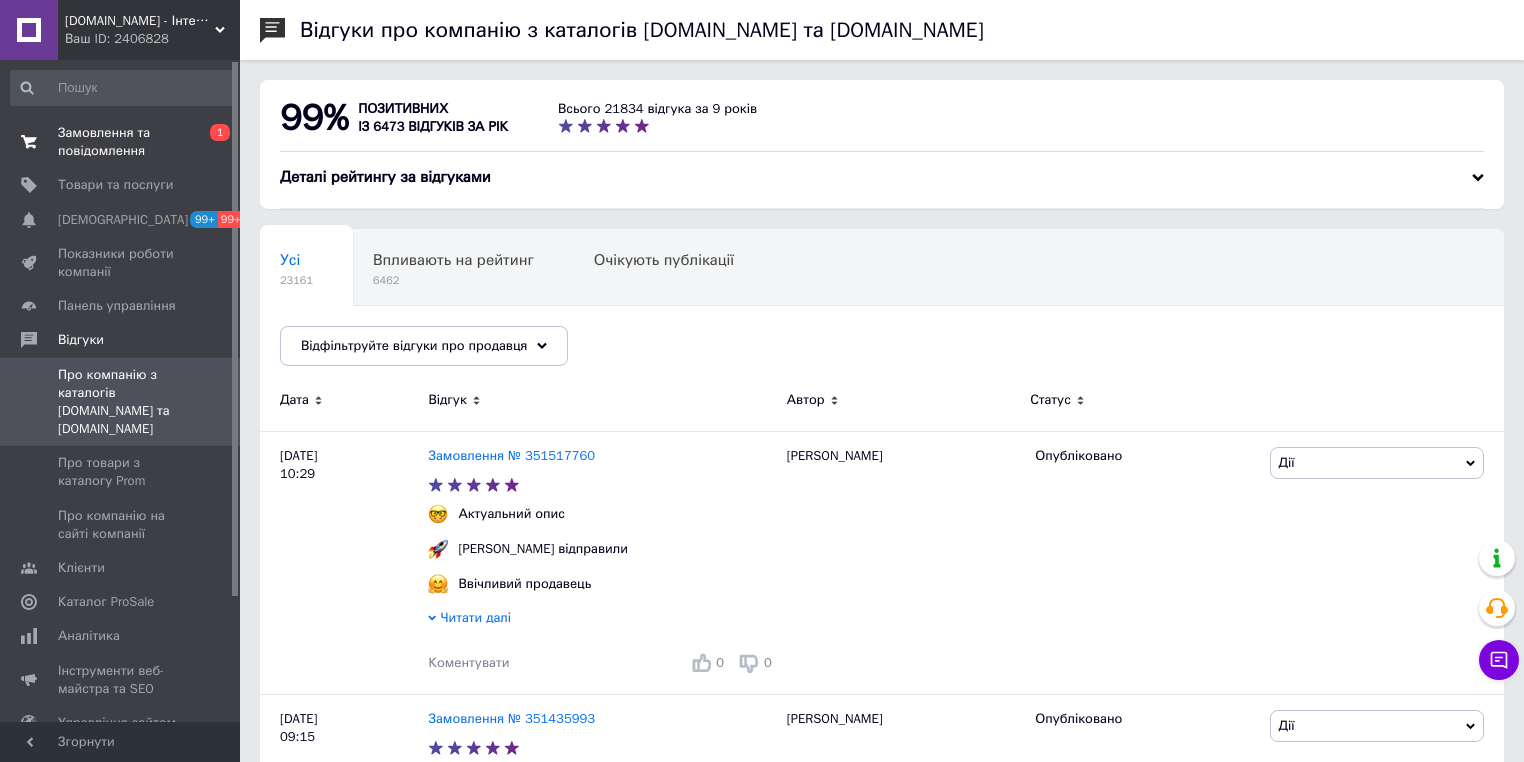 click on "Замовлення та повідомлення" at bounding box center [121, 142] 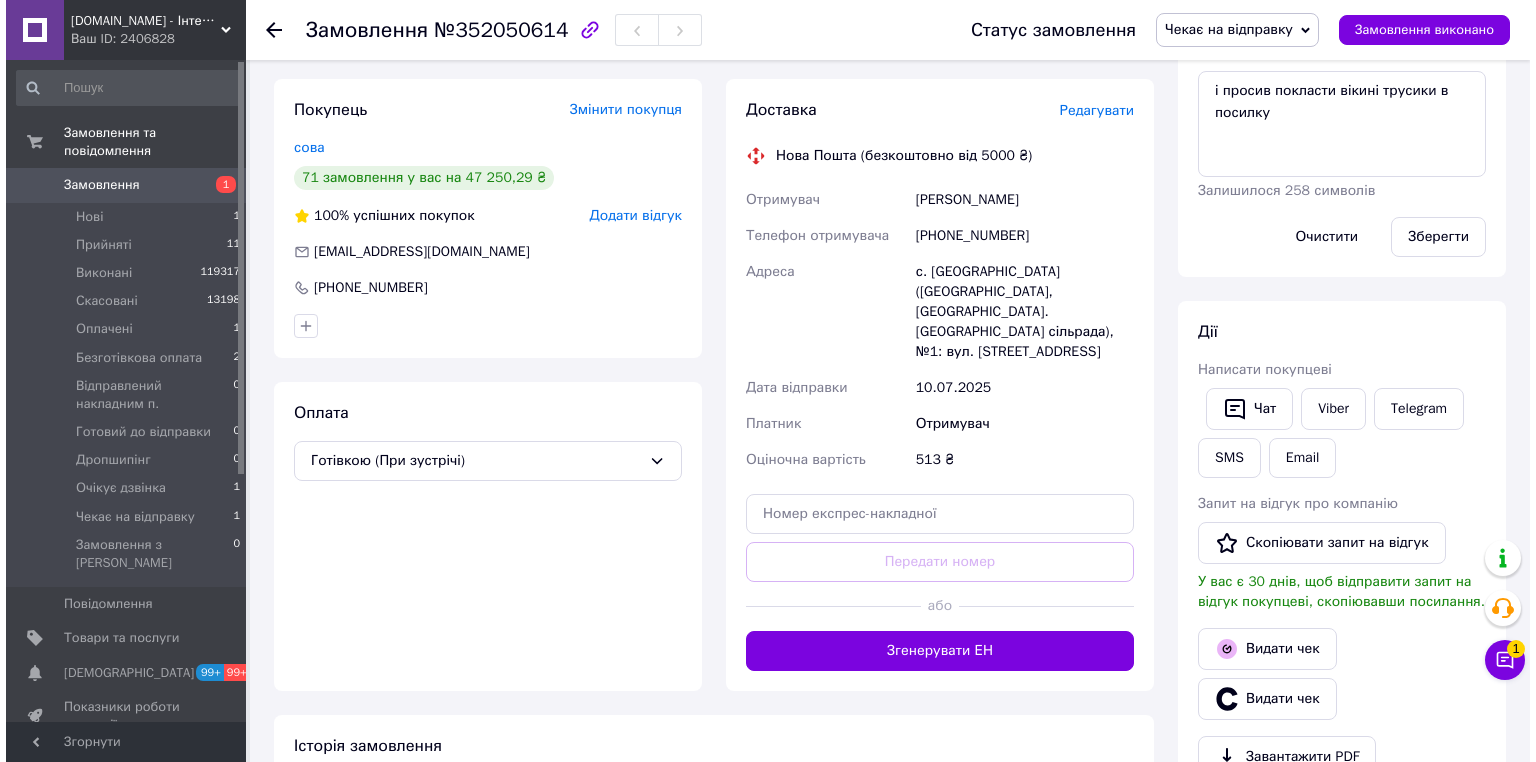 scroll, scrollTop: 0, scrollLeft: 0, axis: both 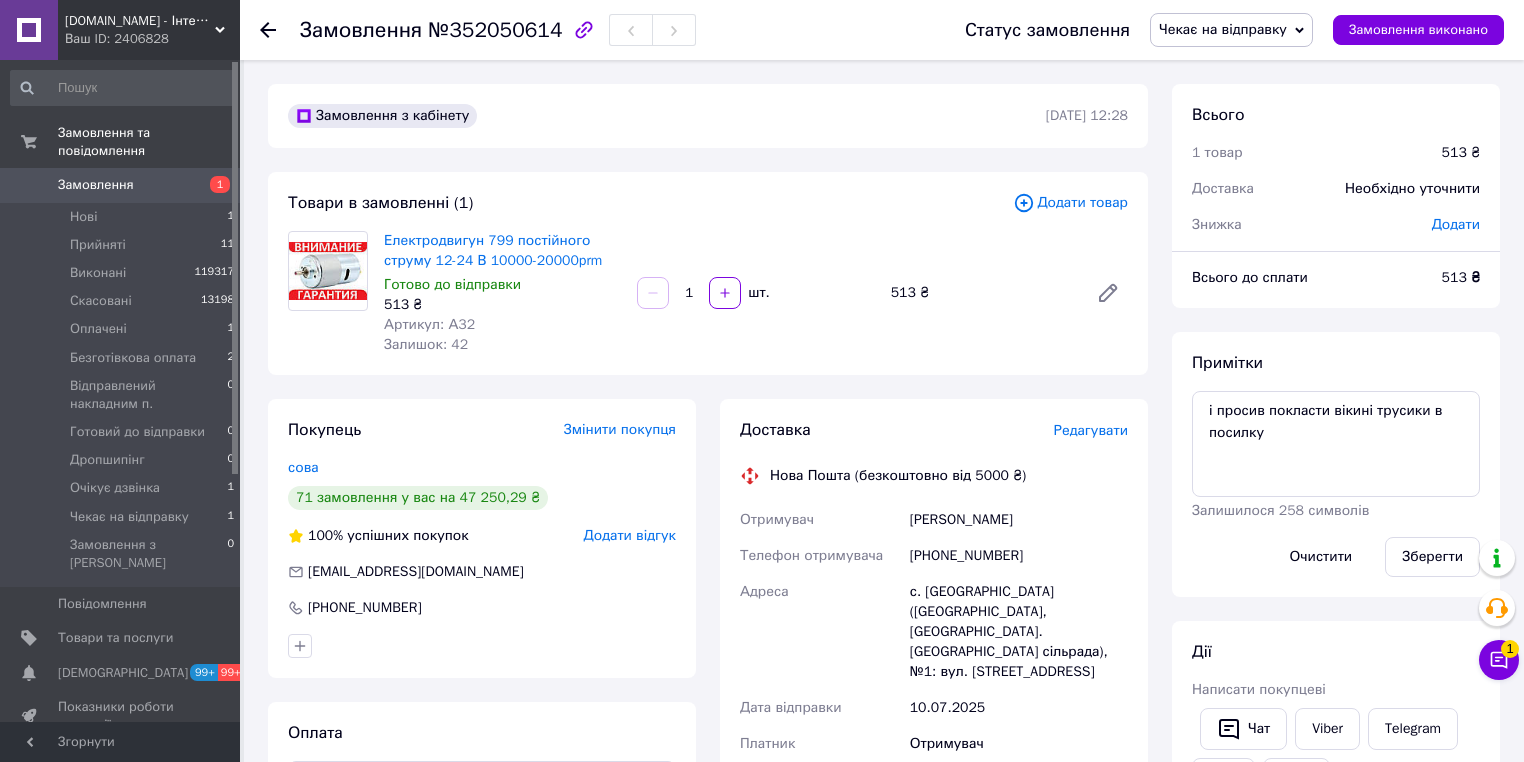 click on "Редагувати" at bounding box center (1091, 430) 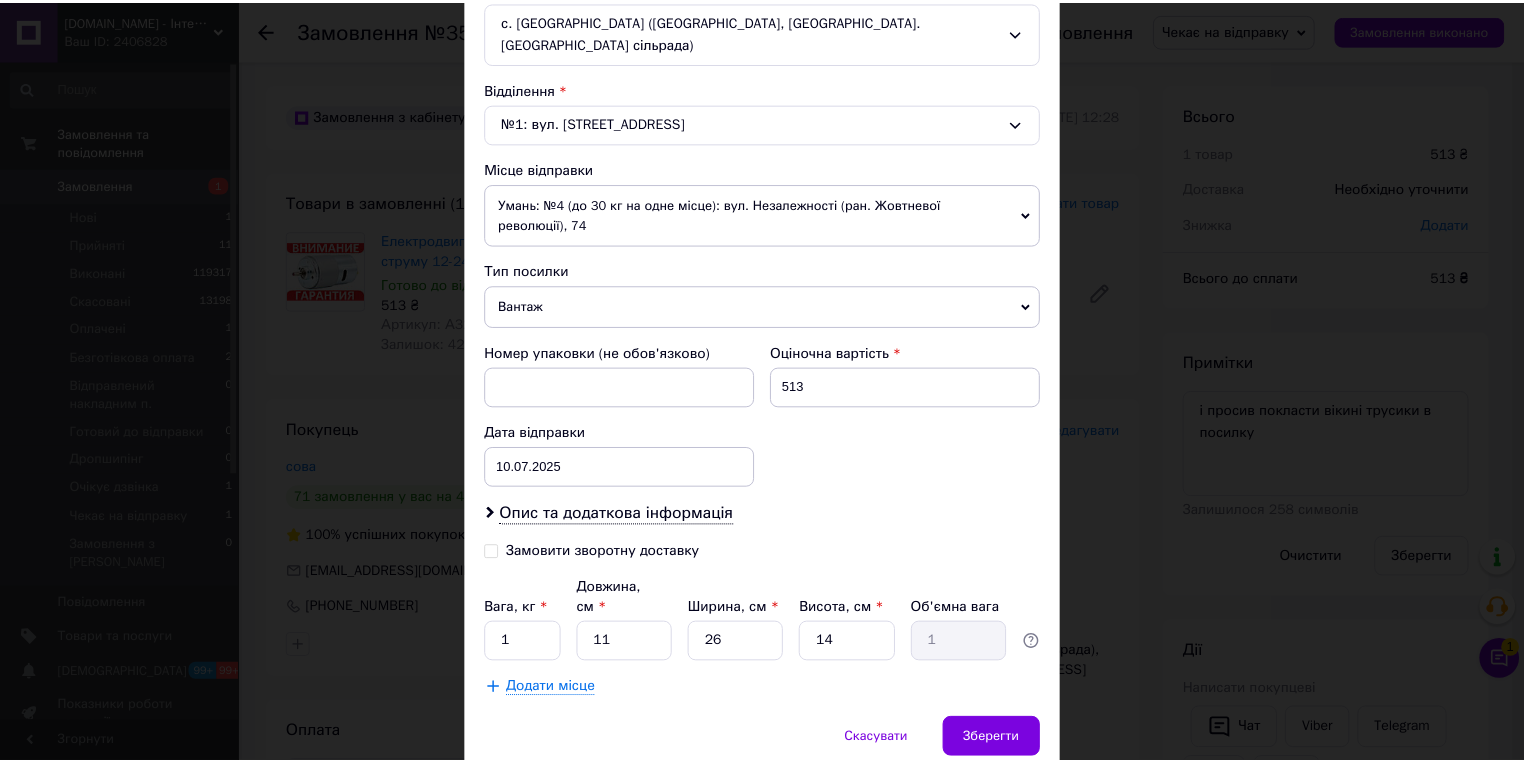 scroll, scrollTop: 616, scrollLeft: 0, axis: vertical 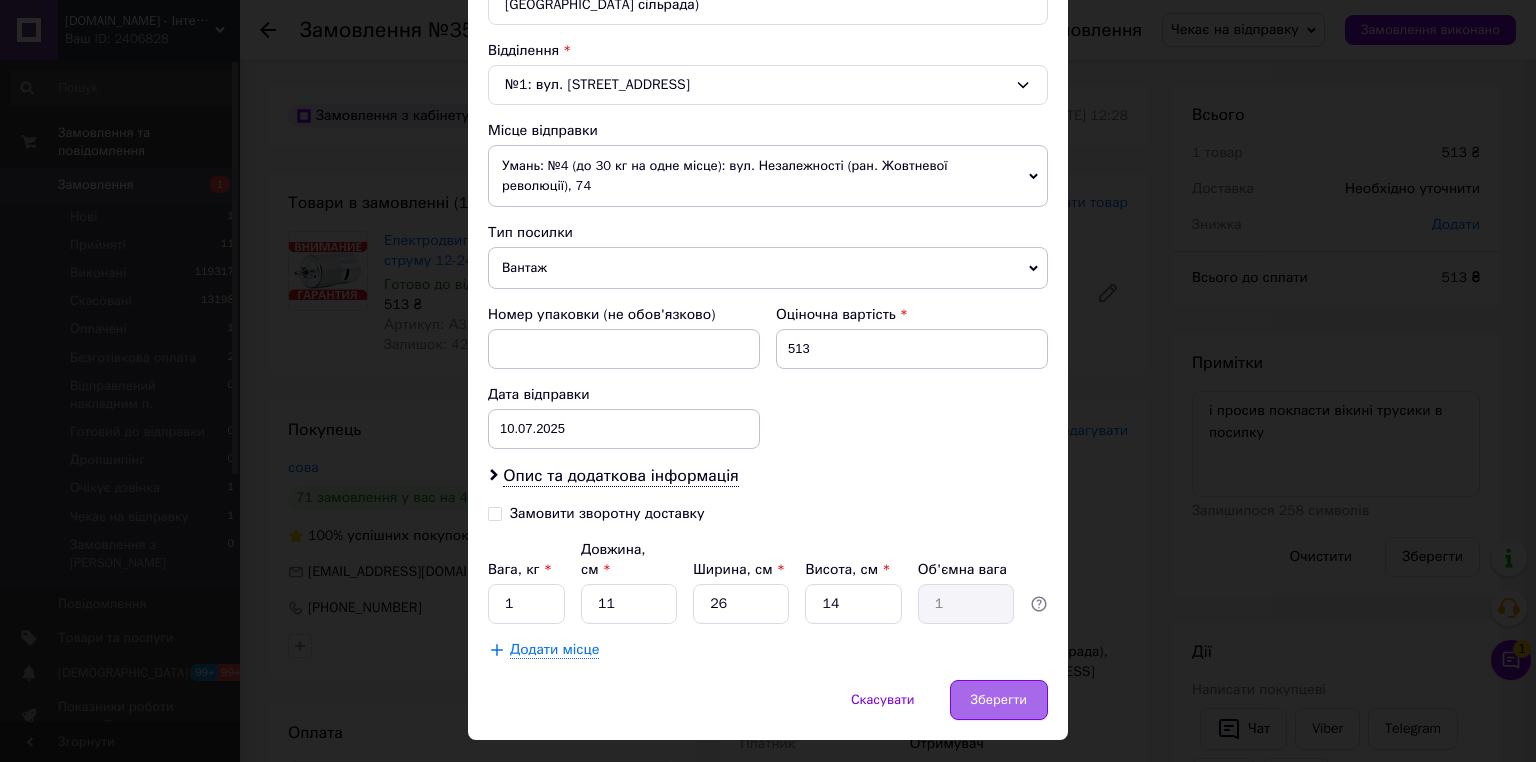 click on "Зберегти" at bounding box center (999, 700) 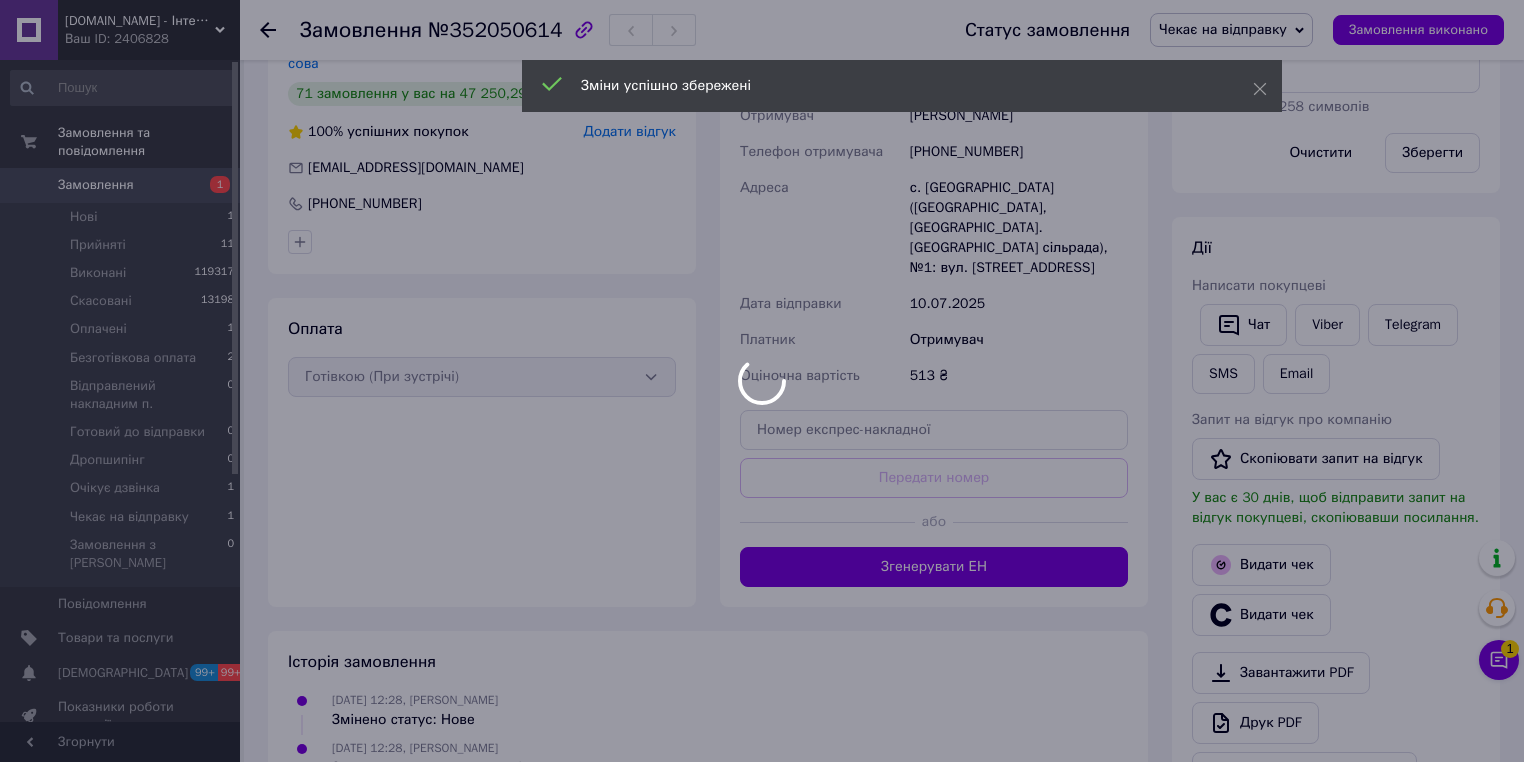 scroll, scrollTop: 480, scrollLeft: 0, axis: vertical 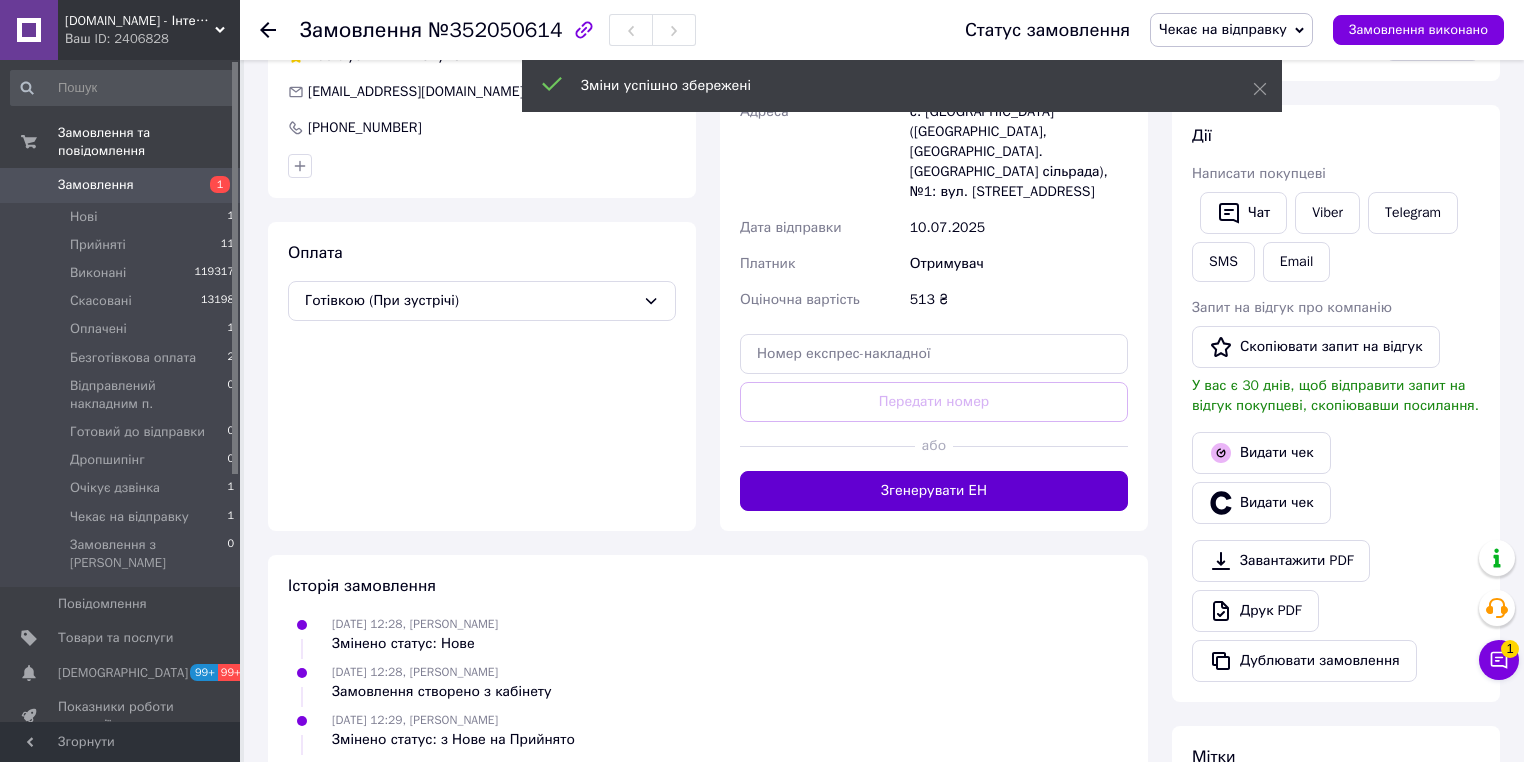 click on "Згенерувати ЕН" at bounding box center [934, 491] 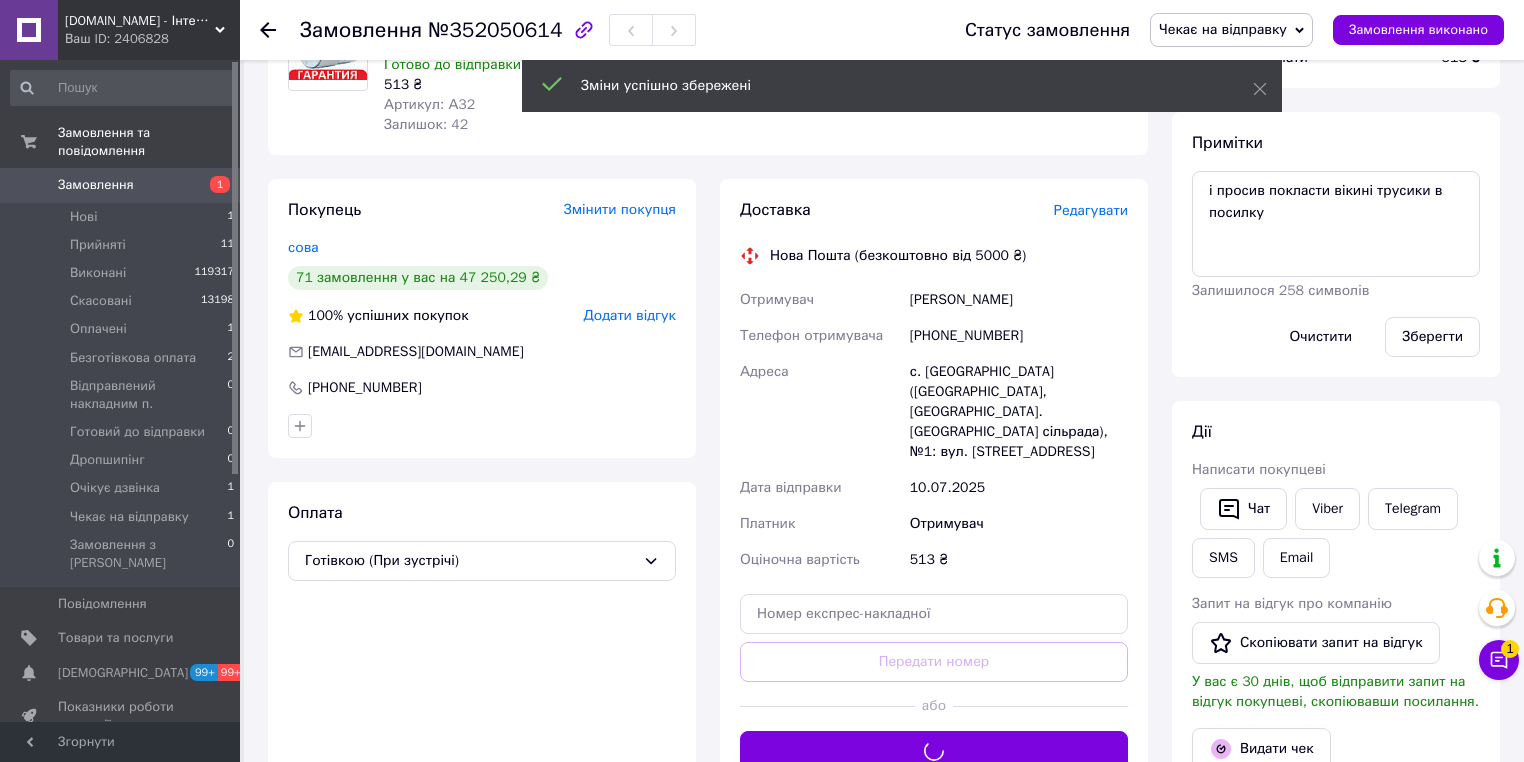 scroll, scrollTop: 160, scrollLeft: 0, axis: vertical 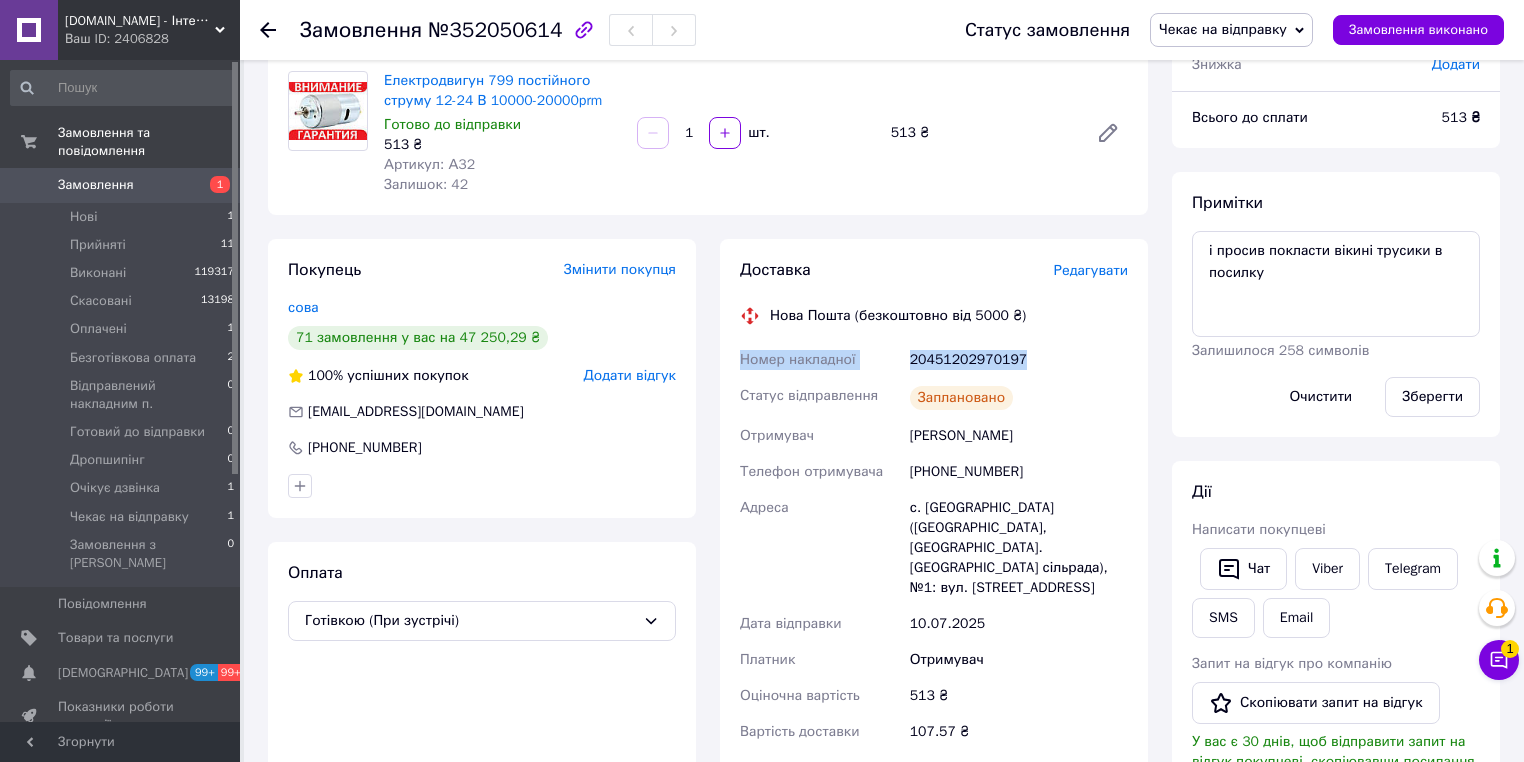 drag, startPoint x: 904, startPoint y: 356, endPoint x: 728, endPoint y: 367, distance: 176.34341 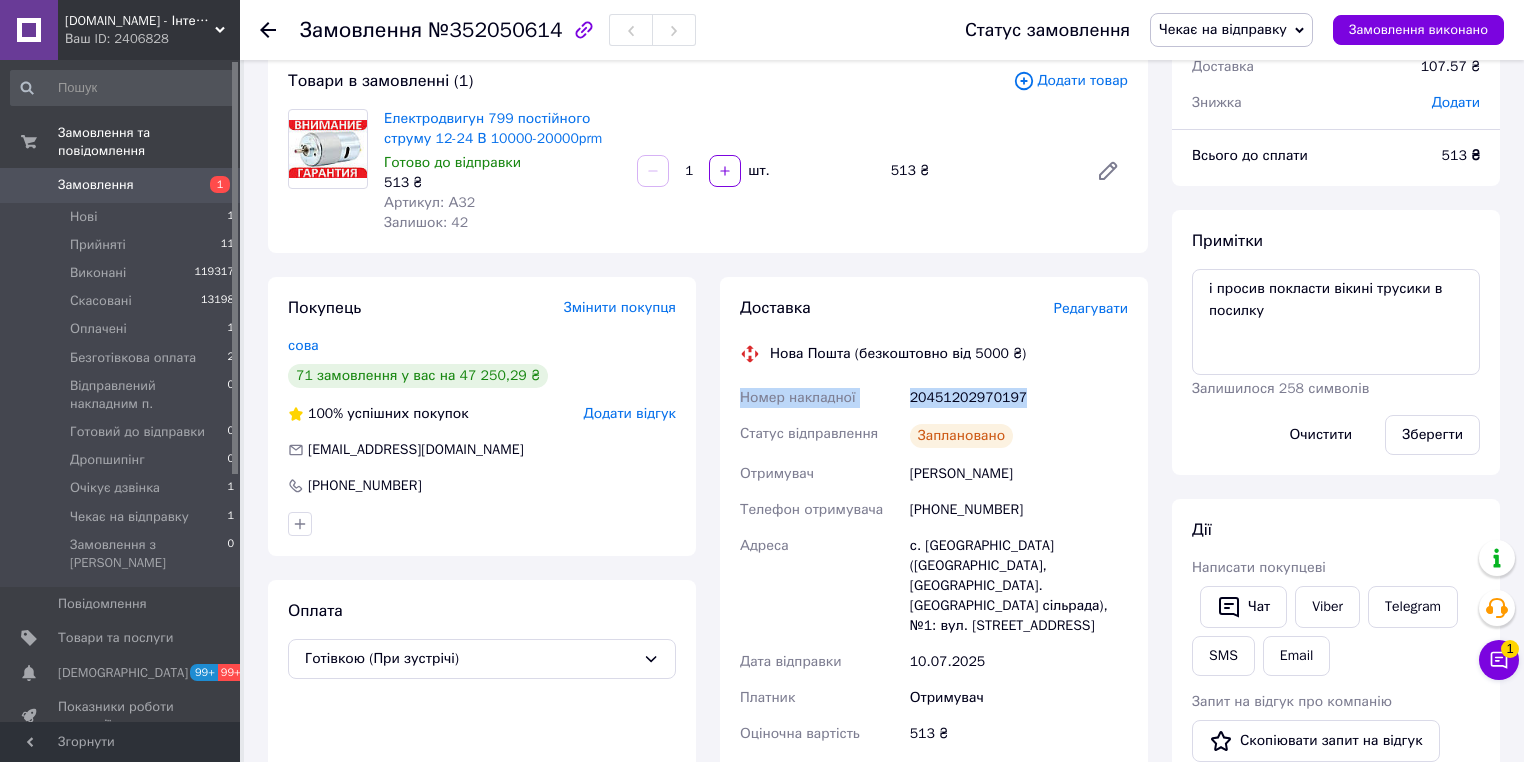 scroll, scrollTop: 160, scrollLeft: 0, axis: vertical 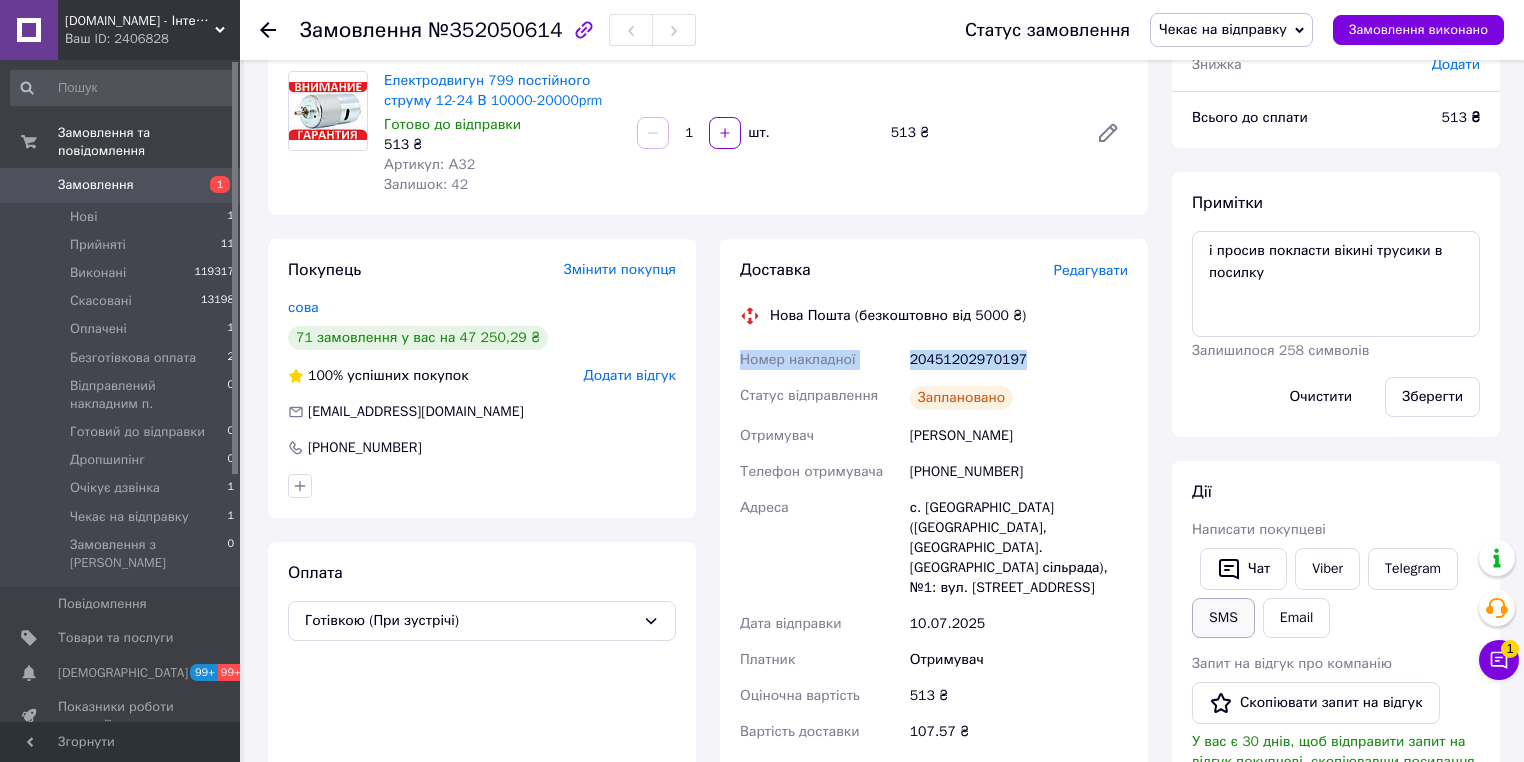 click on "SMS" at bounding box center (1223, 618) 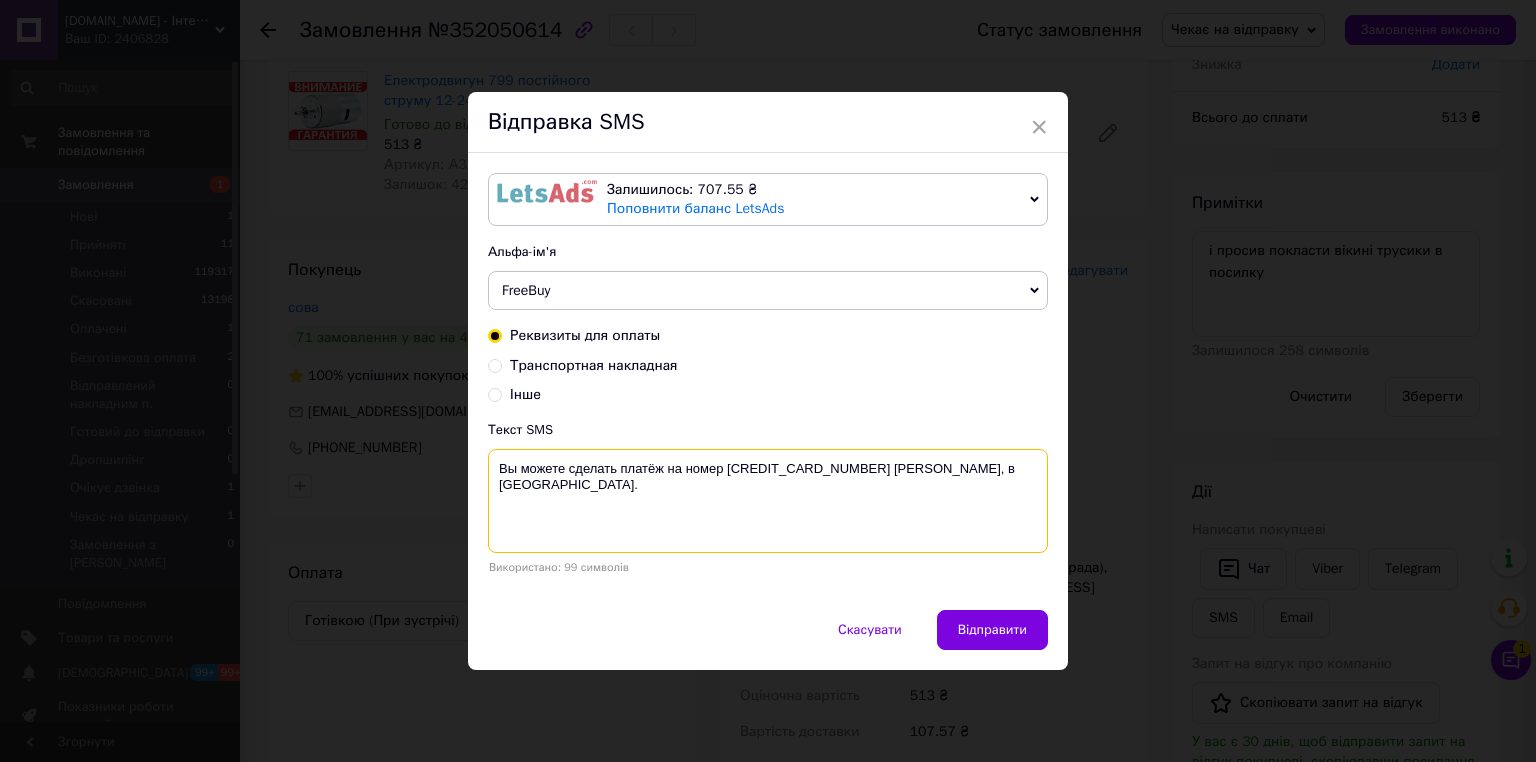 drag, startPoint x: 681, startPoint y: 488, endPoint x: 502, endPoint y: 460, distance: 181.17671 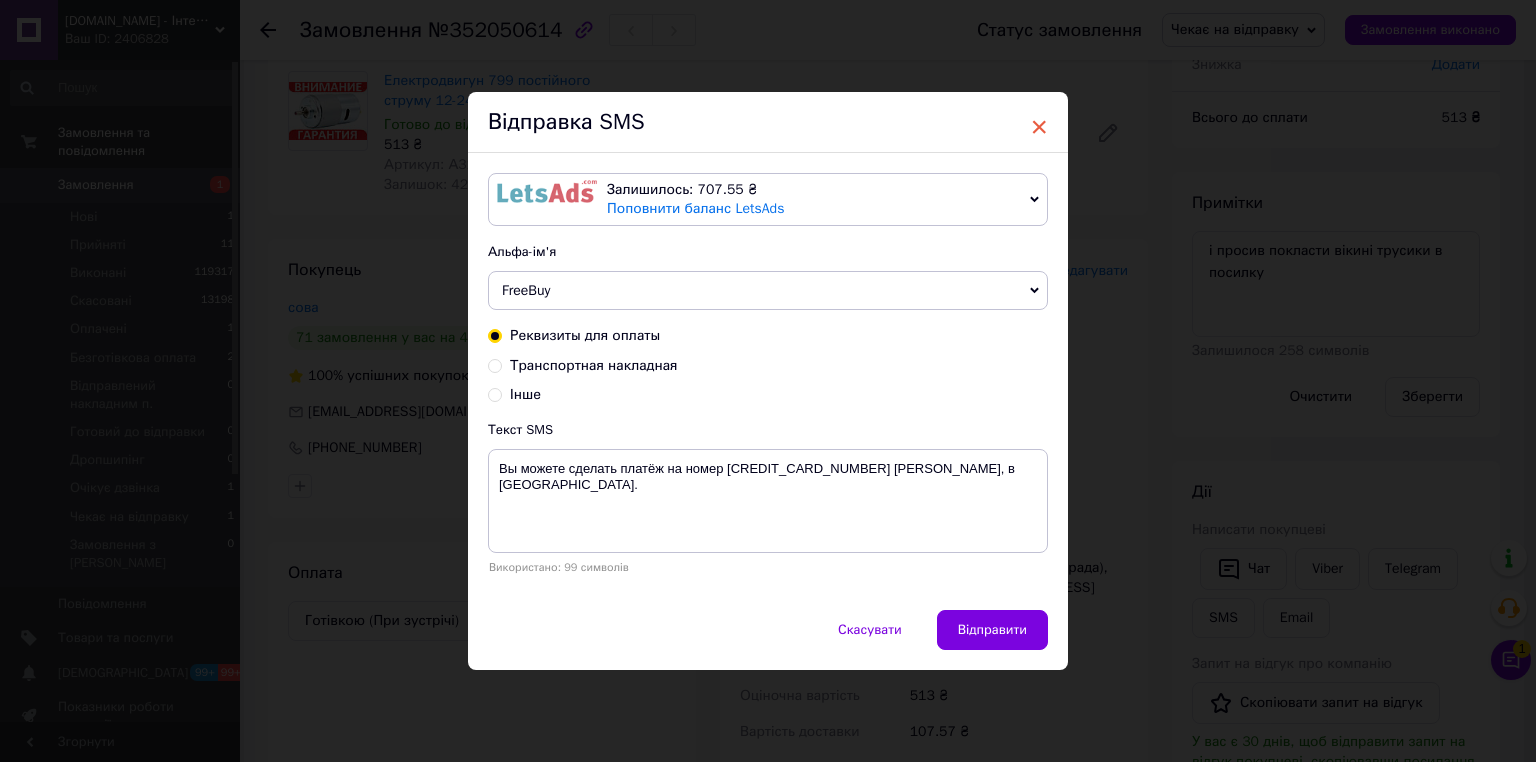 click on "×" at bounding box center [1039, 127] 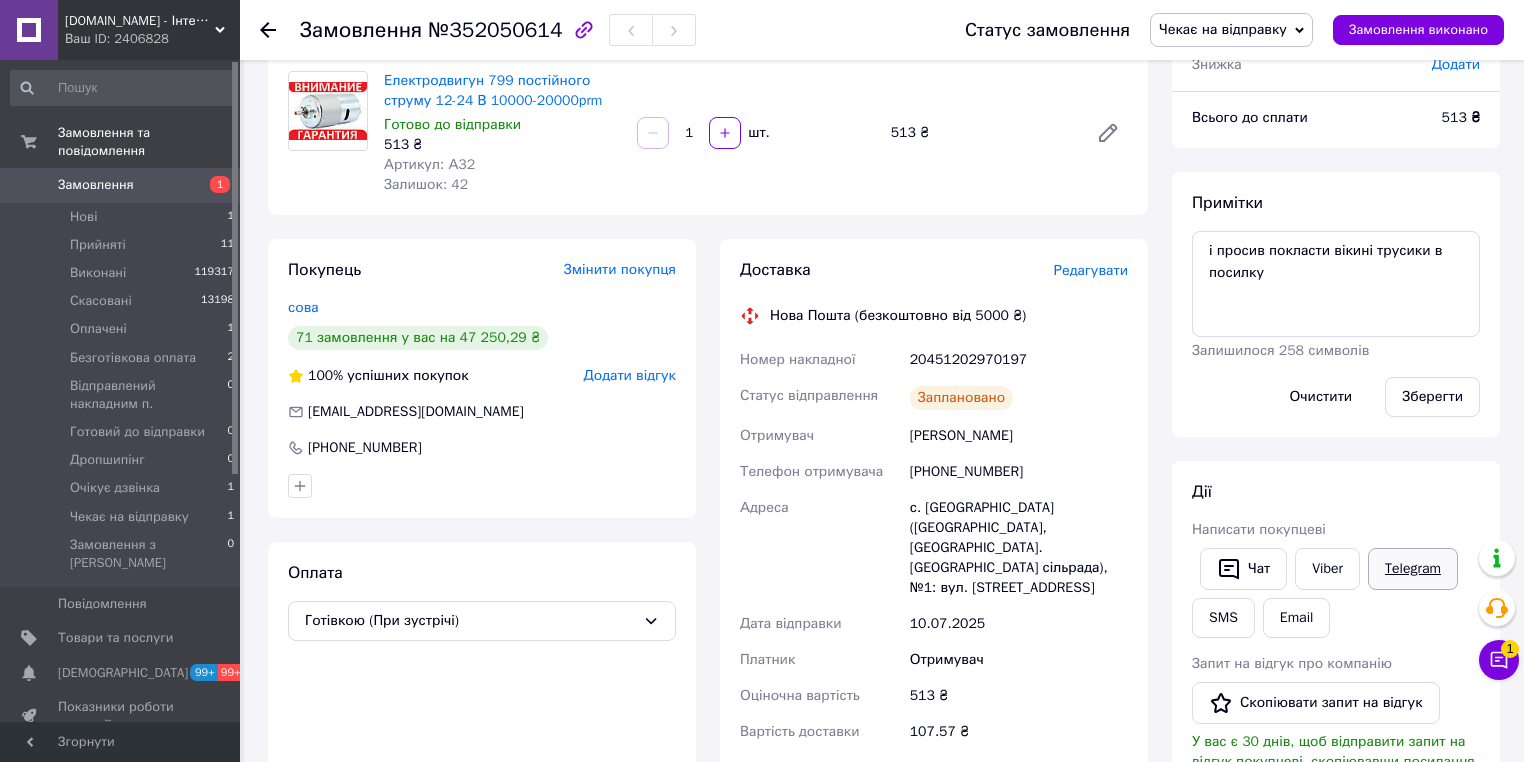 click on "Telegram" at bounding box center [1413, 569] 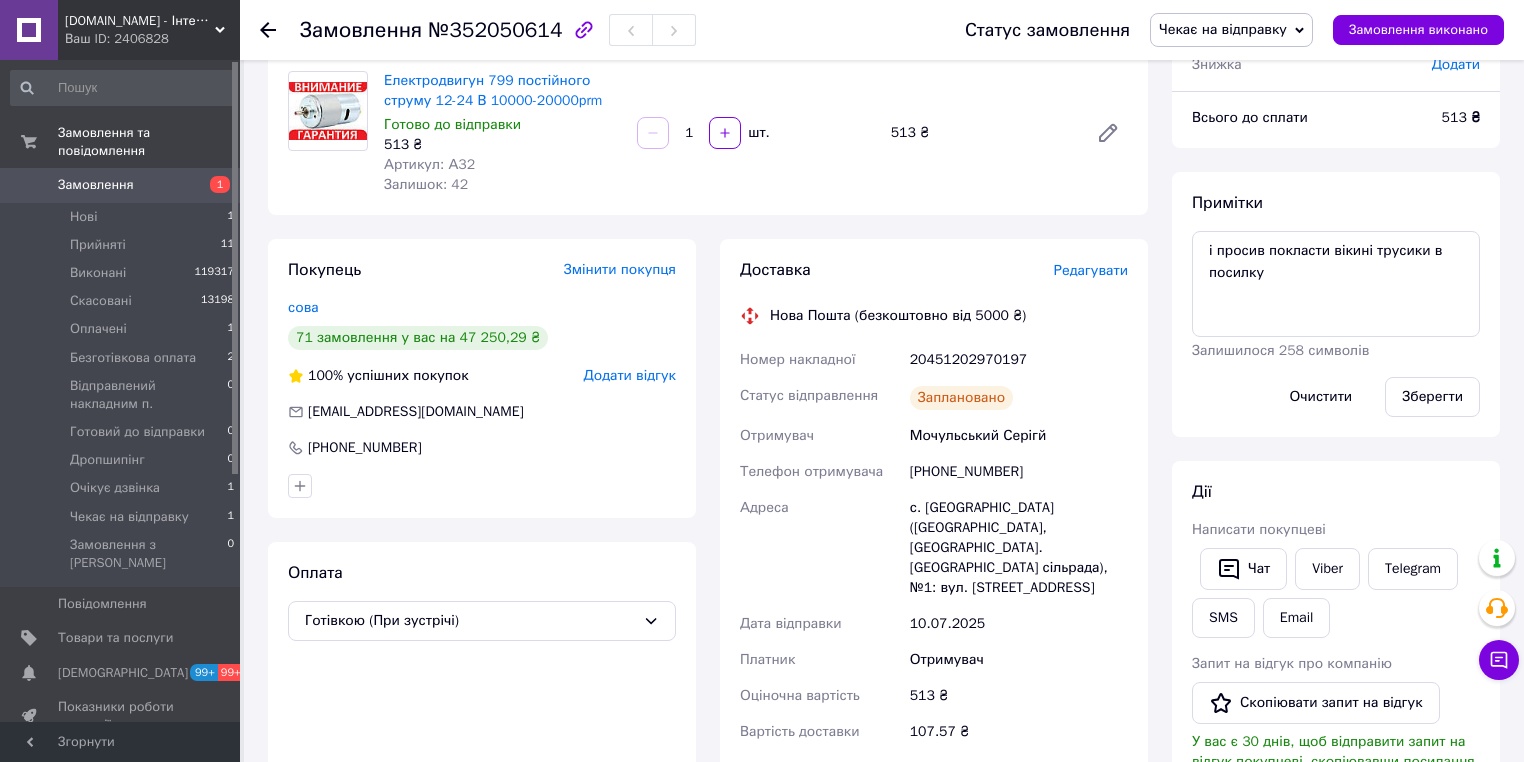 scroll, scrollTop: 640, scrollLeft: 0, axis: vertical 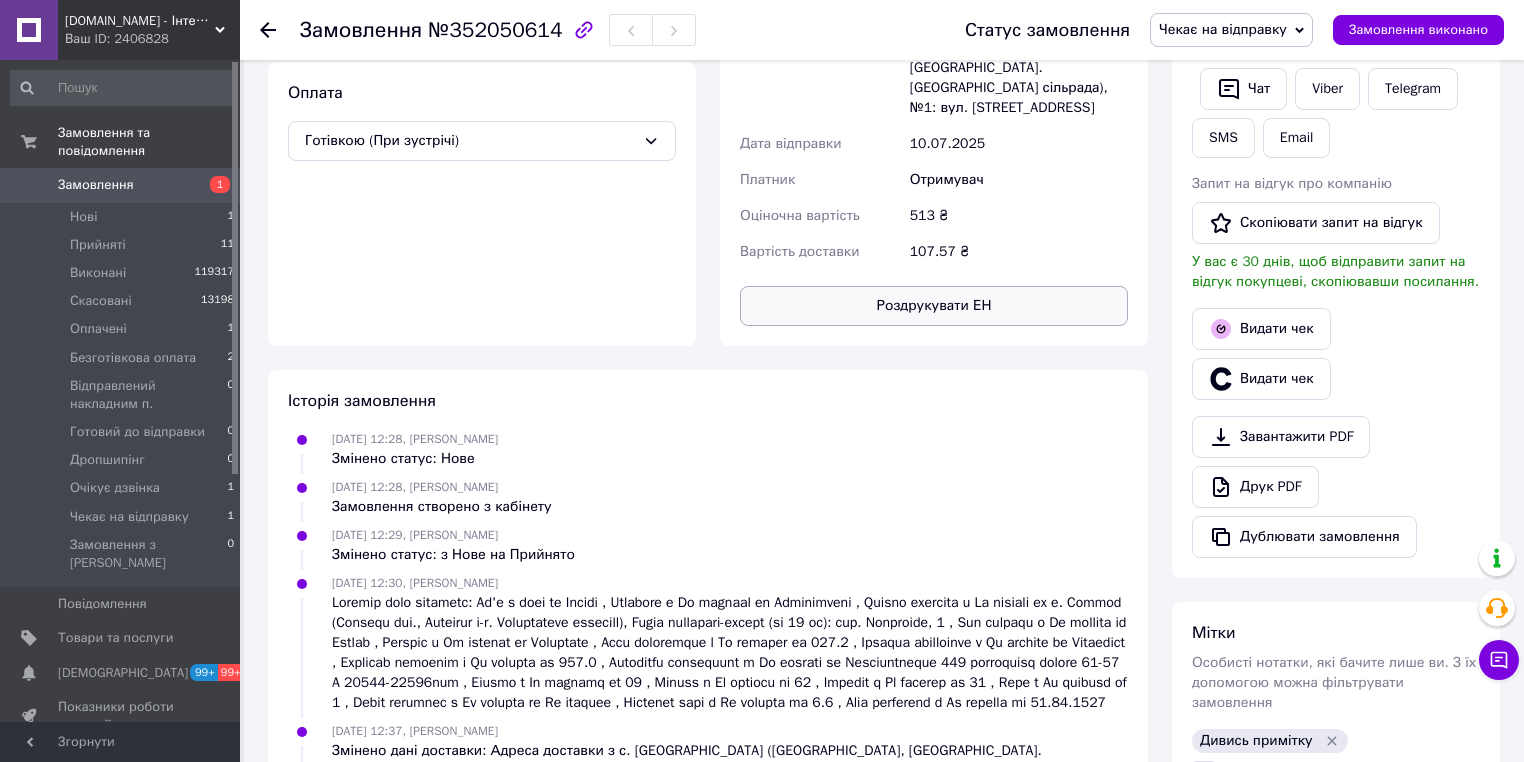 click on "Роздрукувати ЕН" at bounding box center (934, 306) 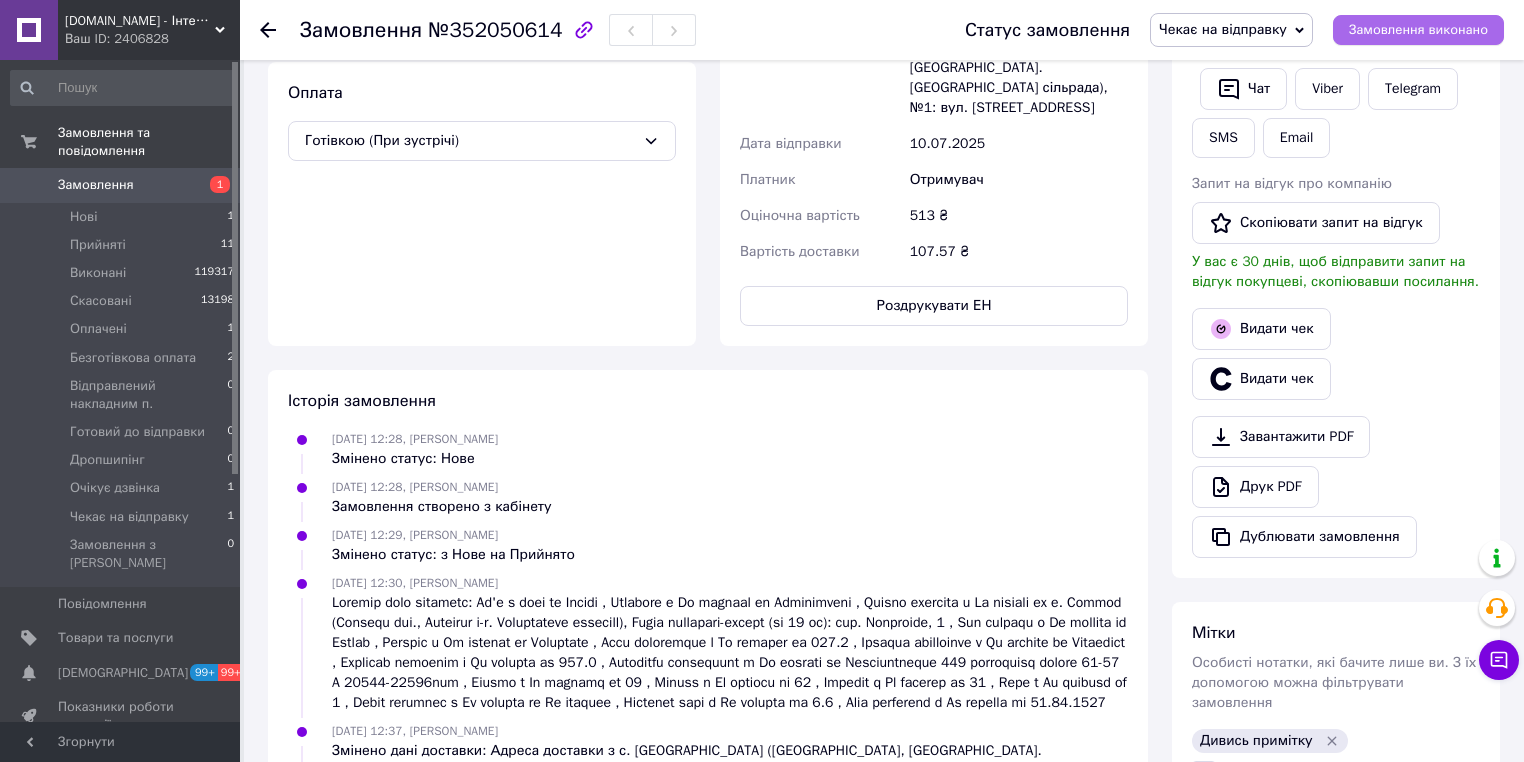 click on "Замовлення виконано" at bounding box center [1418, 30] 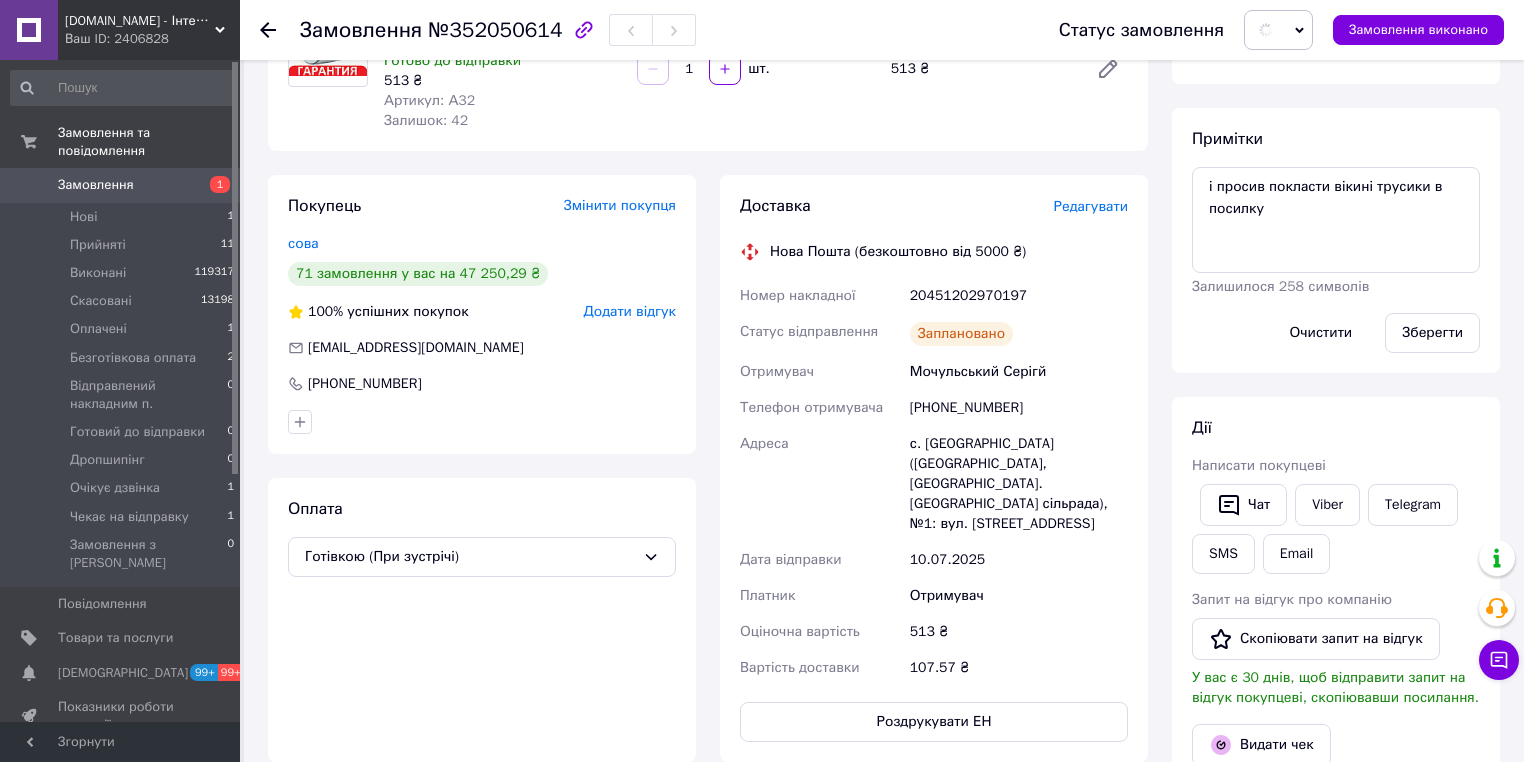 scroll, scrollTop: 0, scrollLeft: 0, axis: both 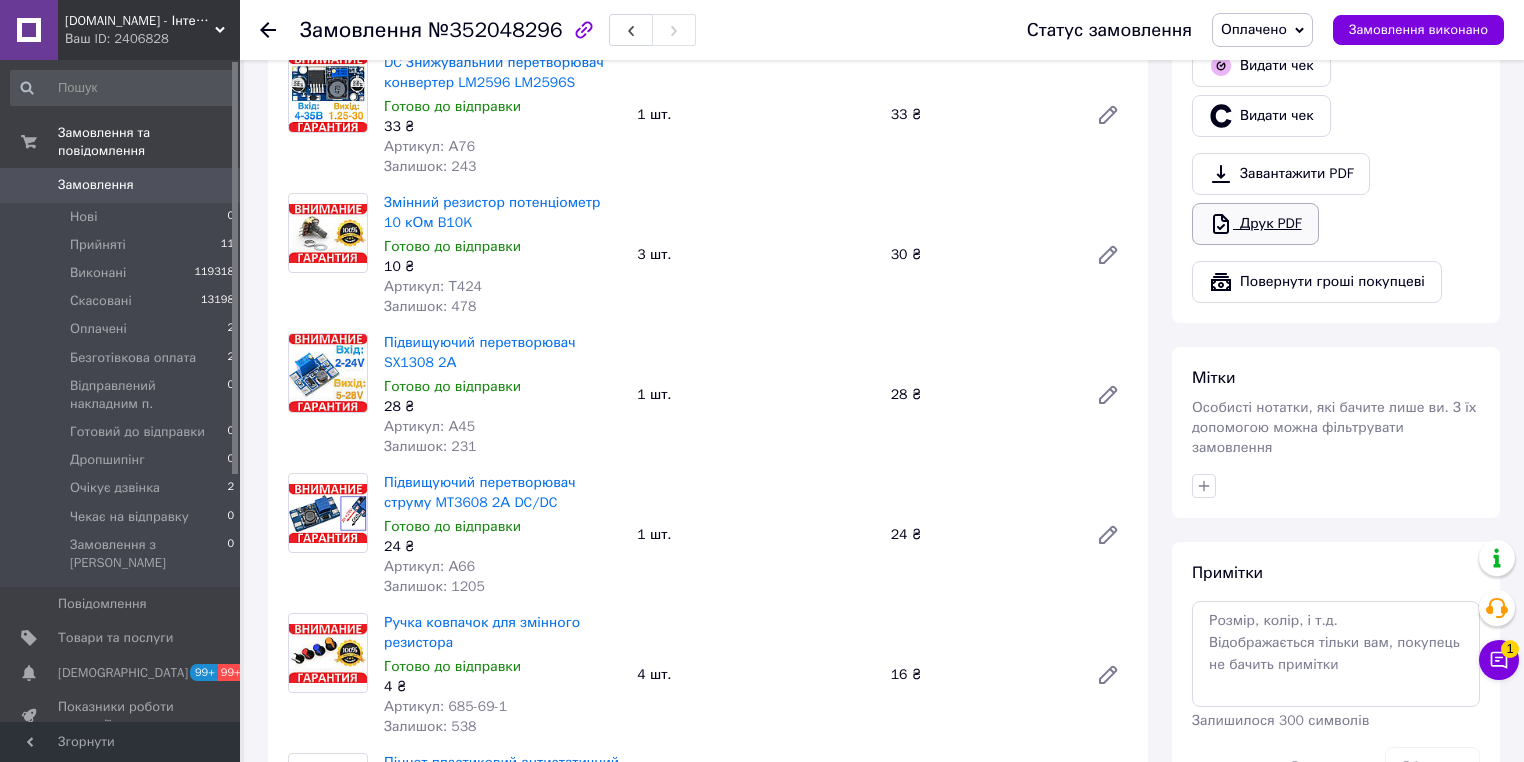 click on "Друк PDF" at bounding box center [1255, 224] 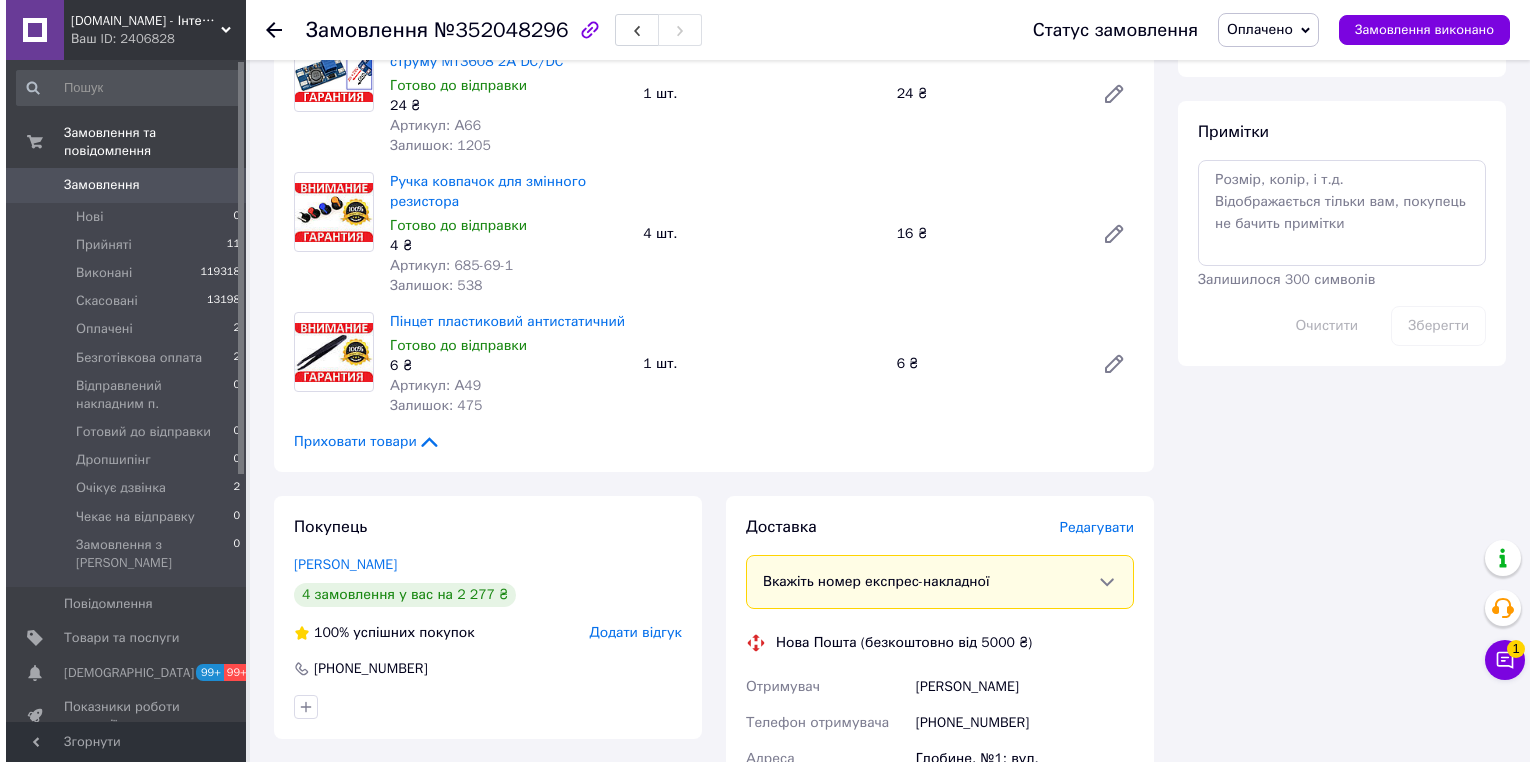 scroll, scrollTop: 1120, scrollLeft: 0, axis: vertical 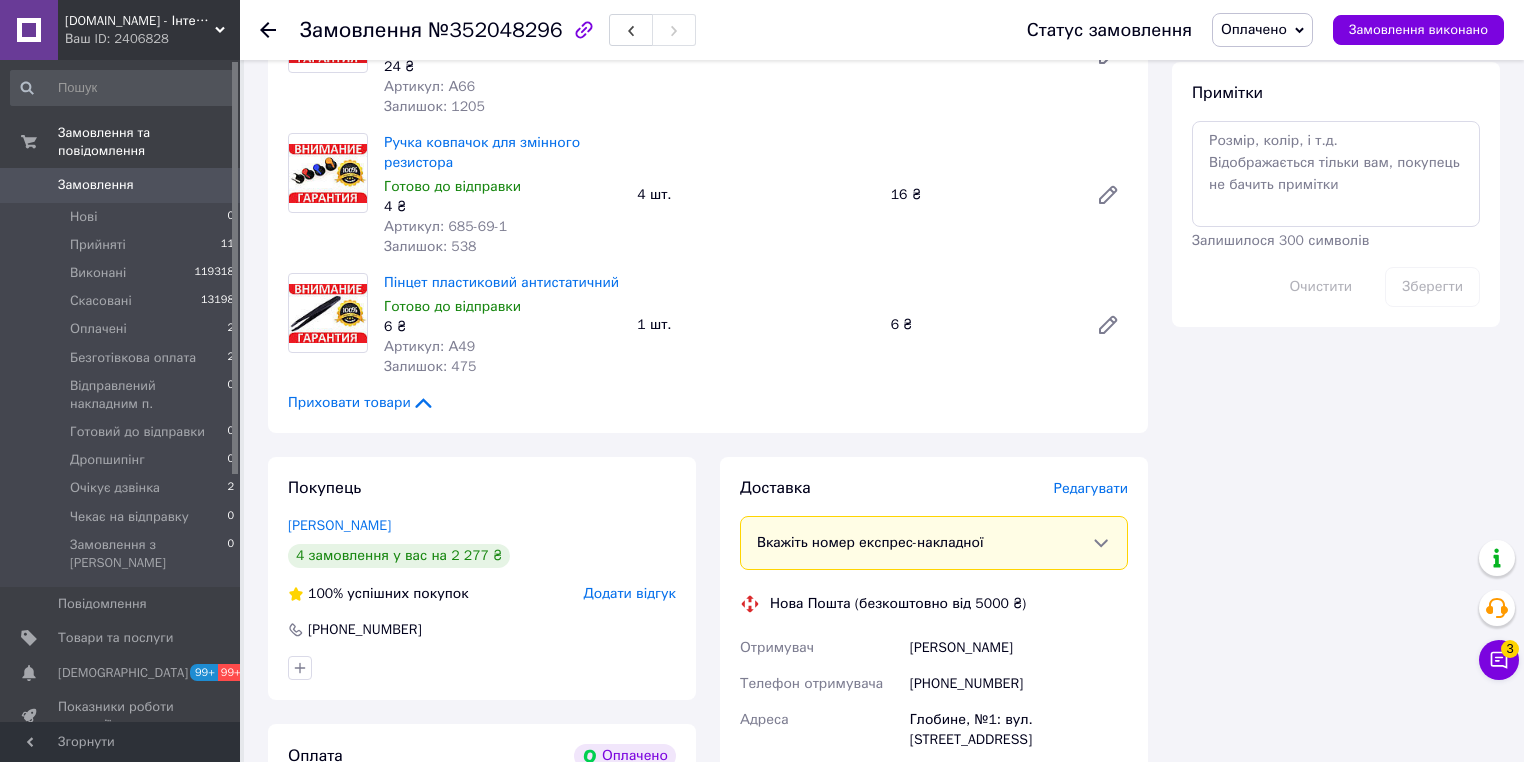 click on "Редагувати" at bounding box center (1091, 488) 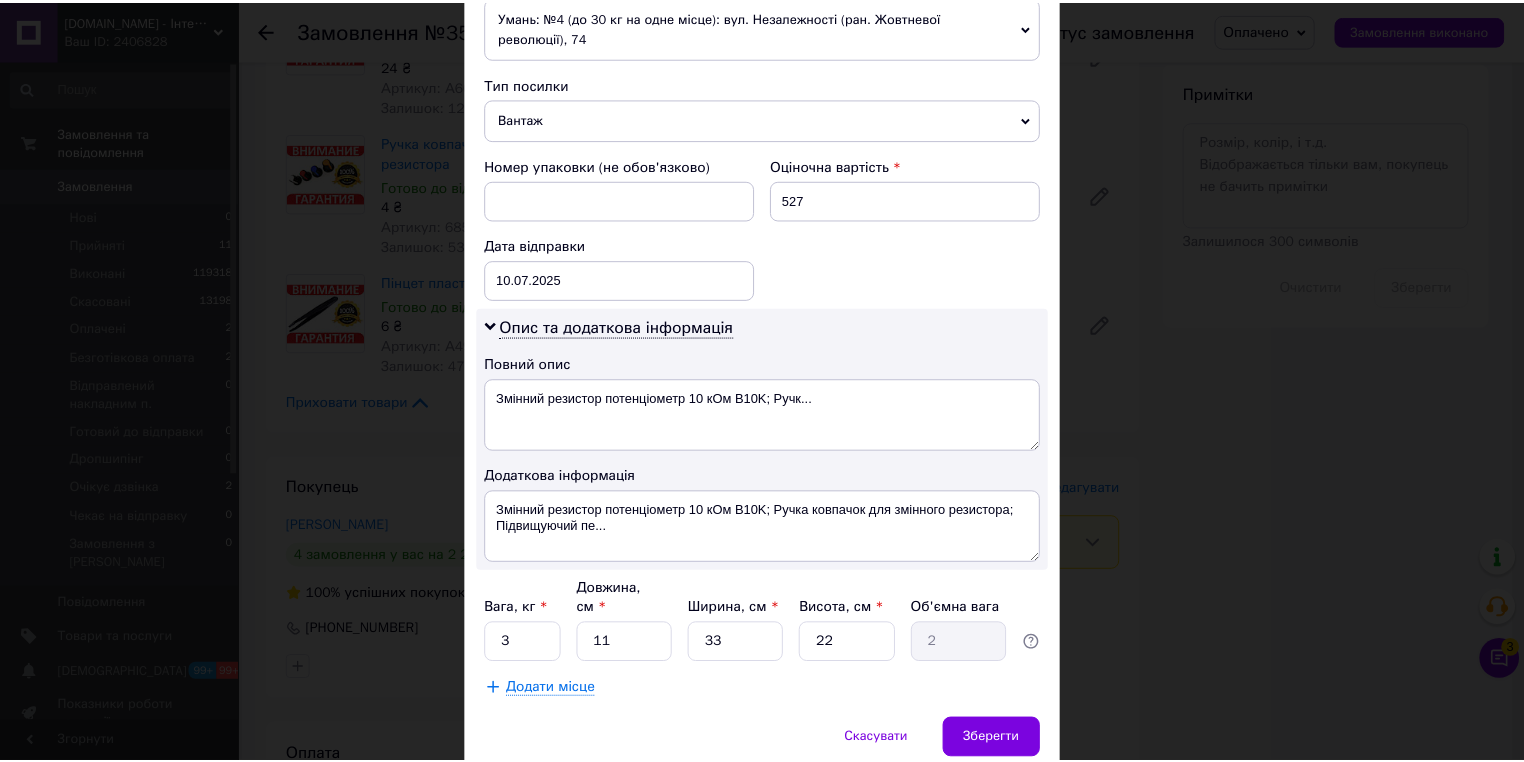 scroll, scrollTop: 803, scrollLeft: 0, axis: vertical 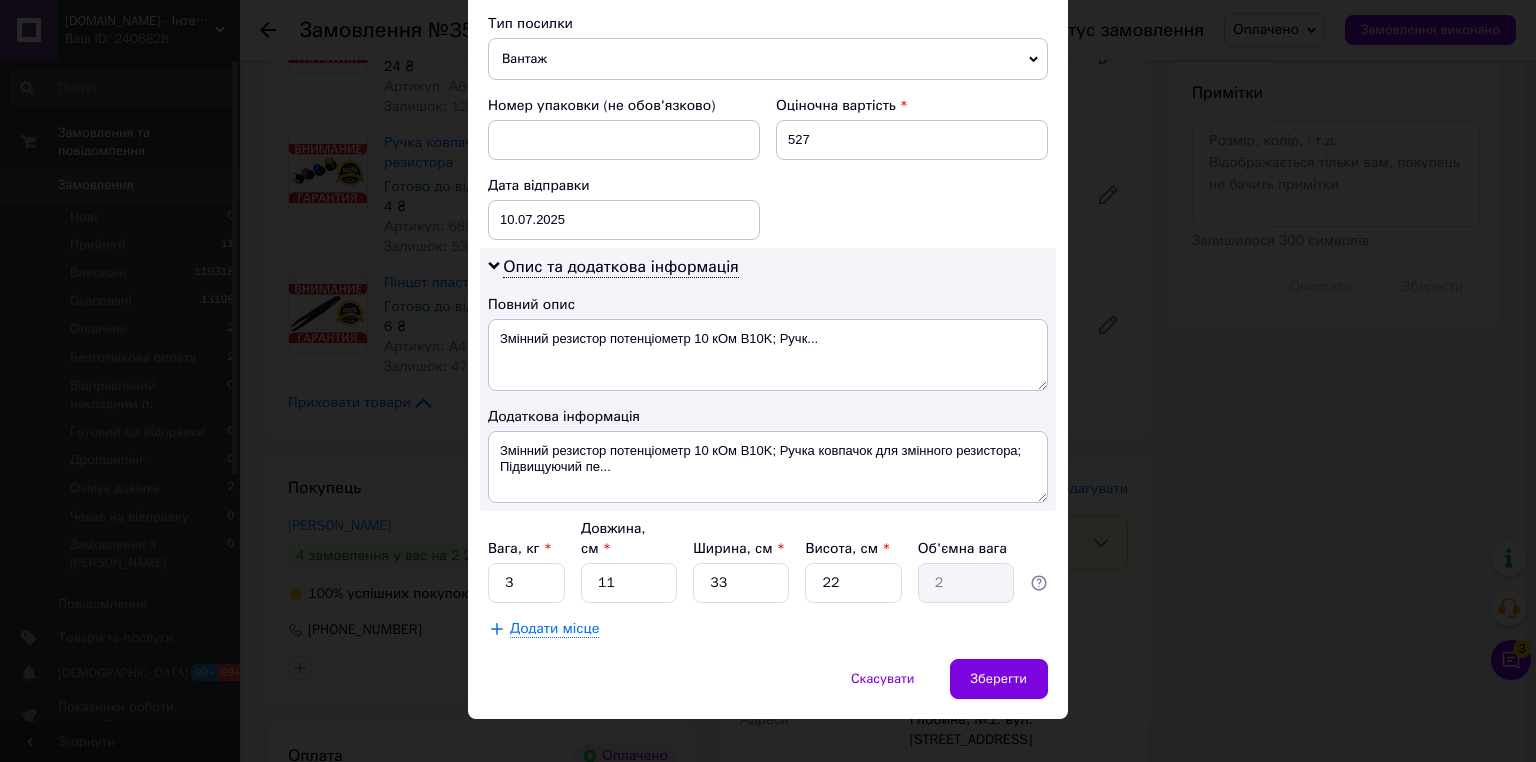 click on "Вага, кг   * 3 Довжина, см   * 11 Ширина, см   * 33 Висота, см   * 22 Об'ємна вага 2" at bounding box center [768, 561] 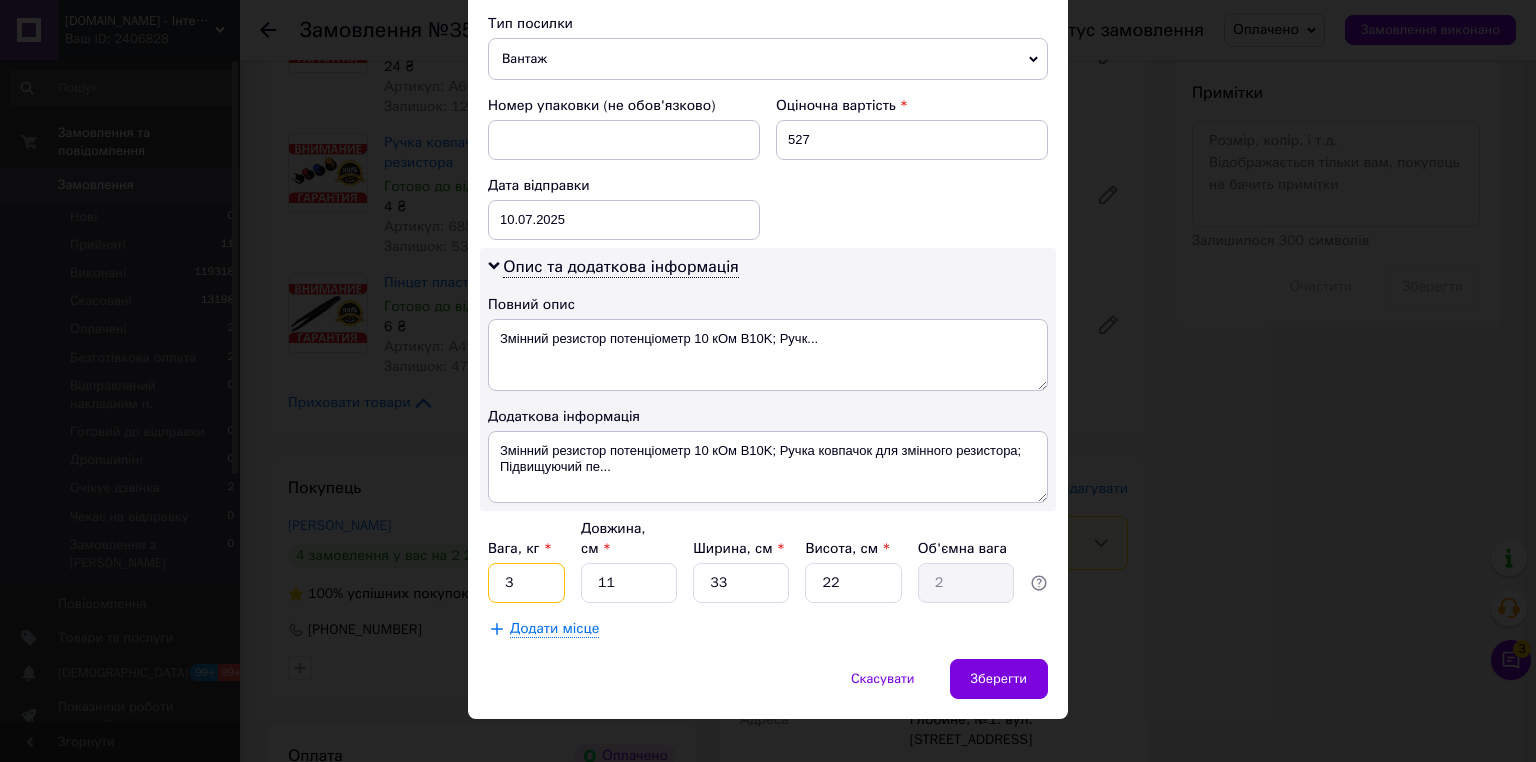 click on "3" at bounding box center (526, 583) 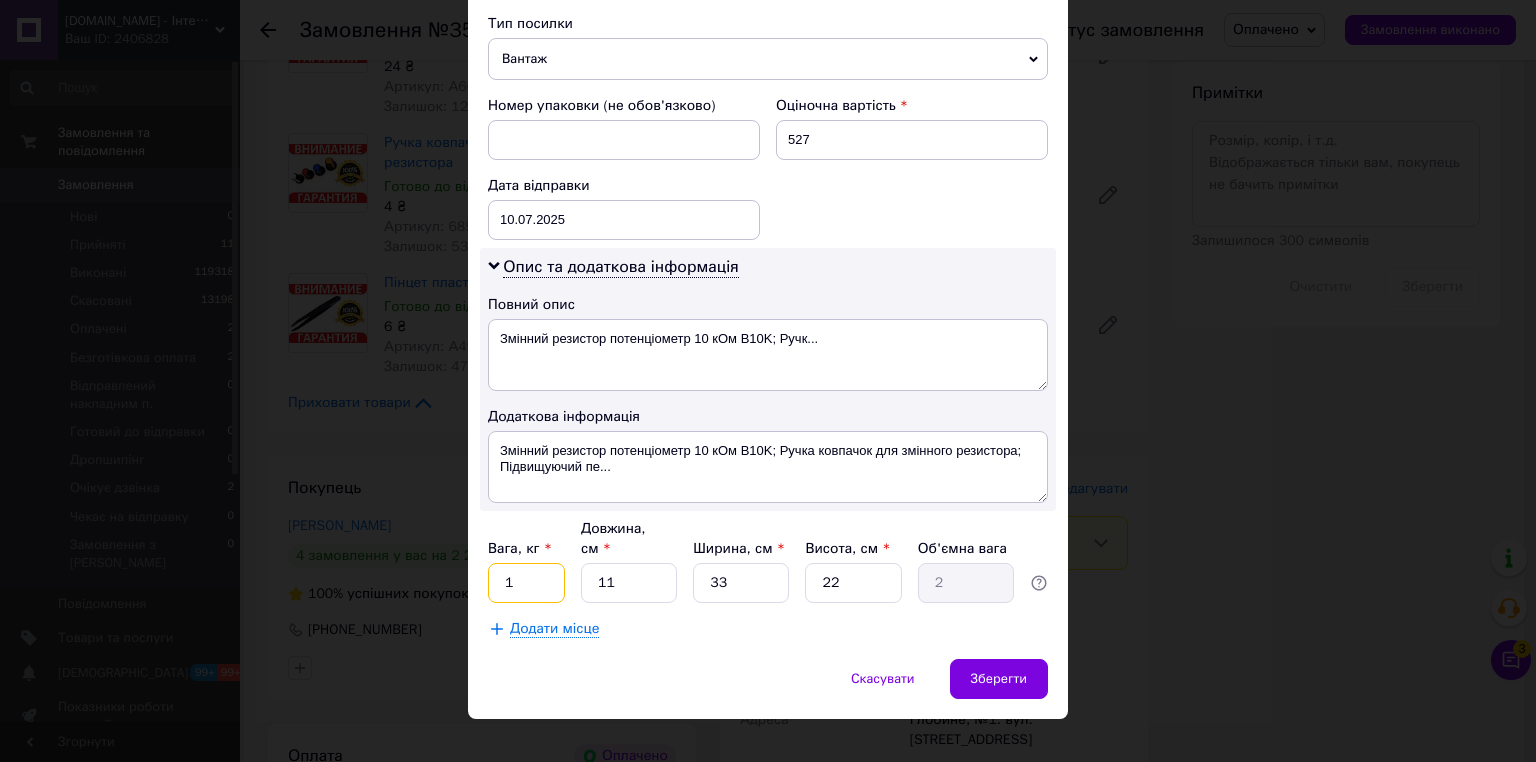 type on "1" 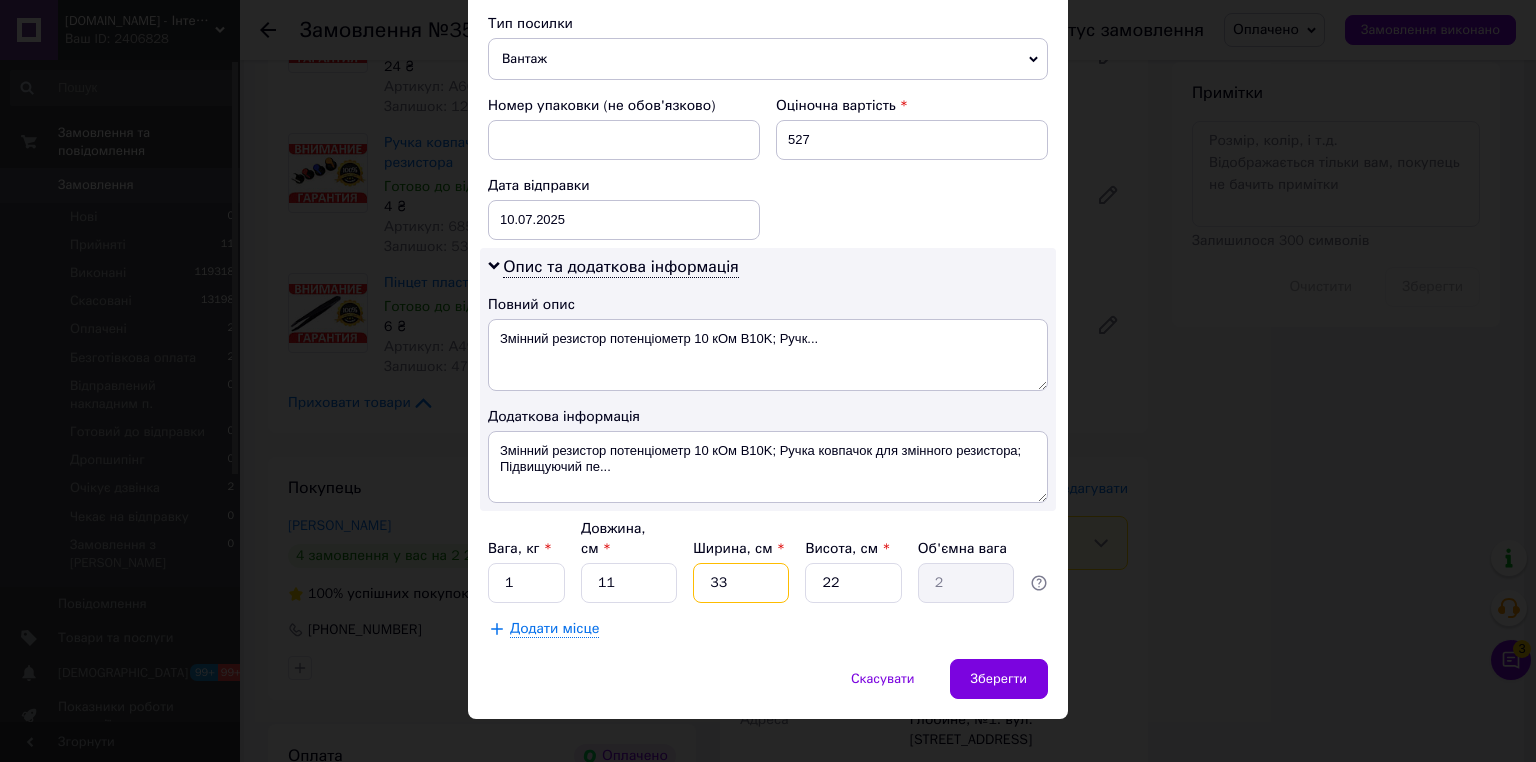 click on "33" at bounding box center [741, 583] 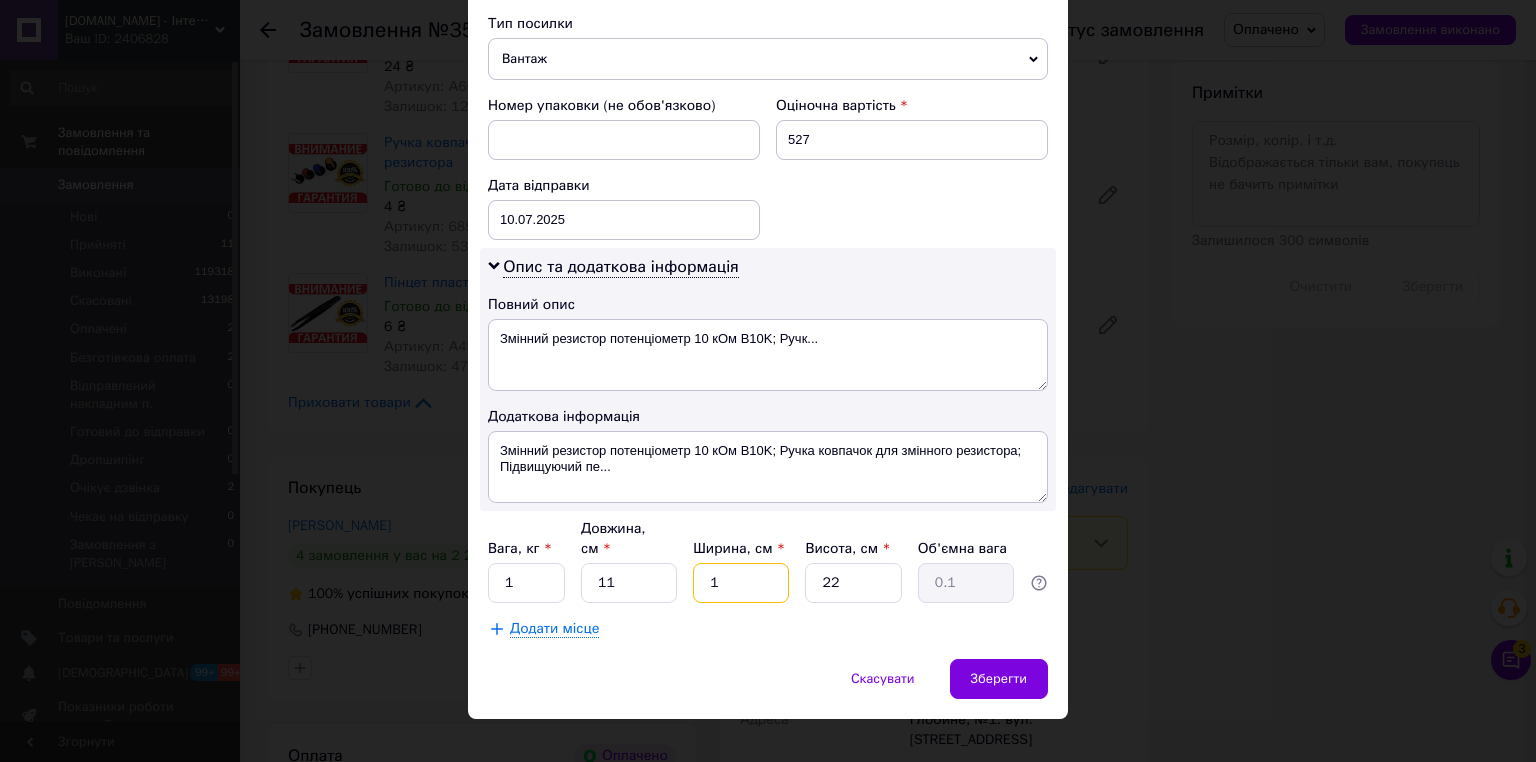 click on "1" at bounding box center (741, 583) 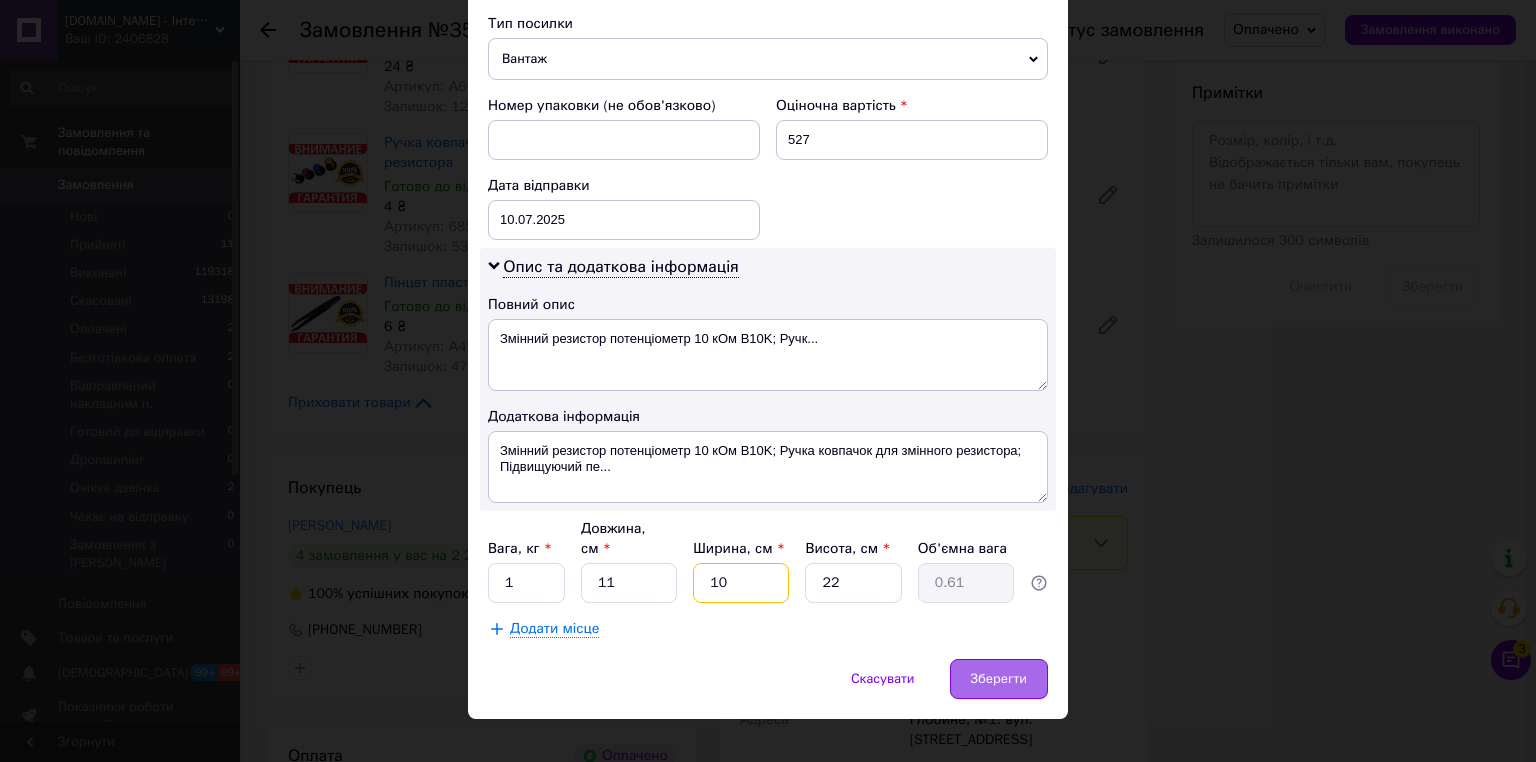 type on "10" 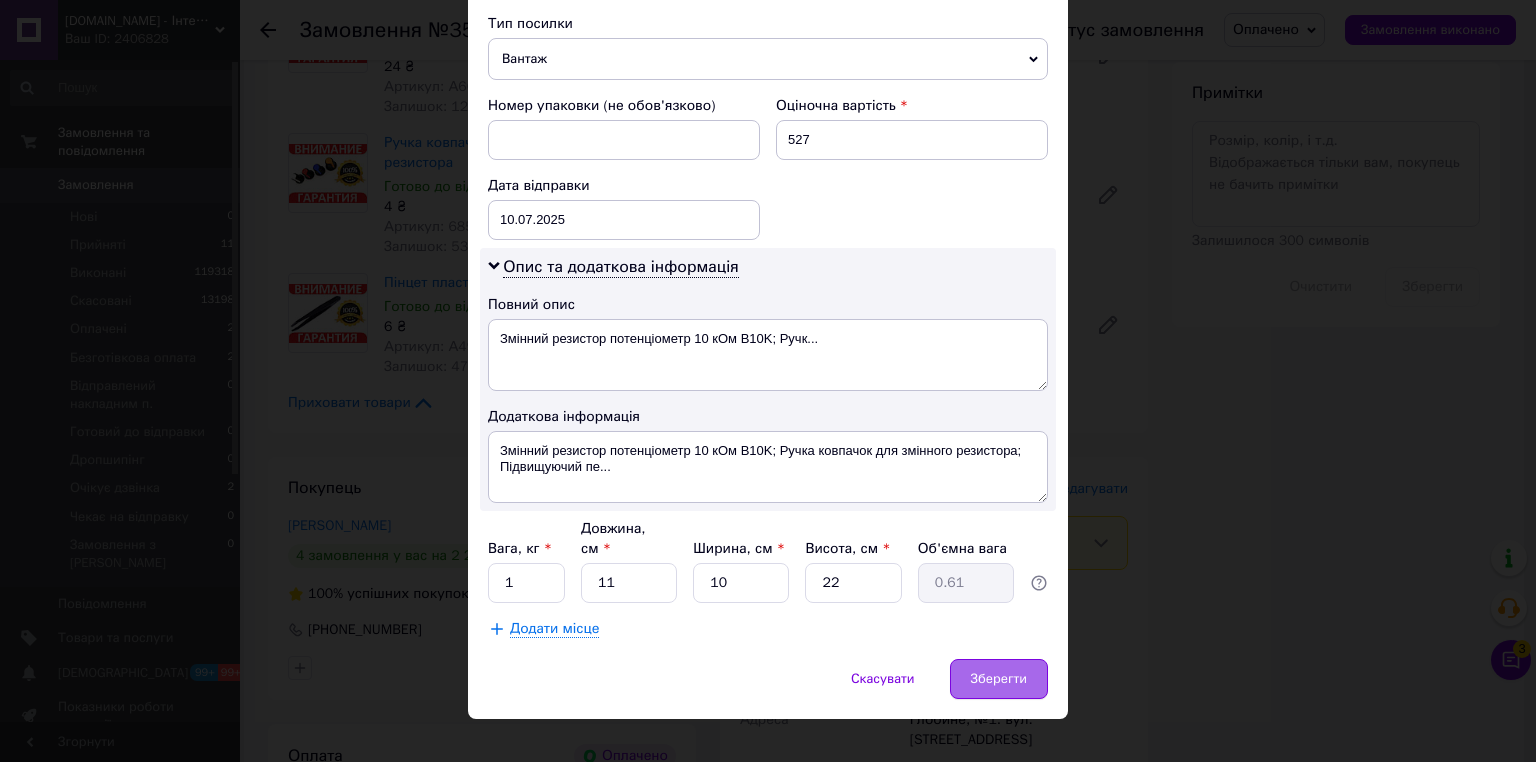 click on "Зберегти" at bounding box center [999, 679] 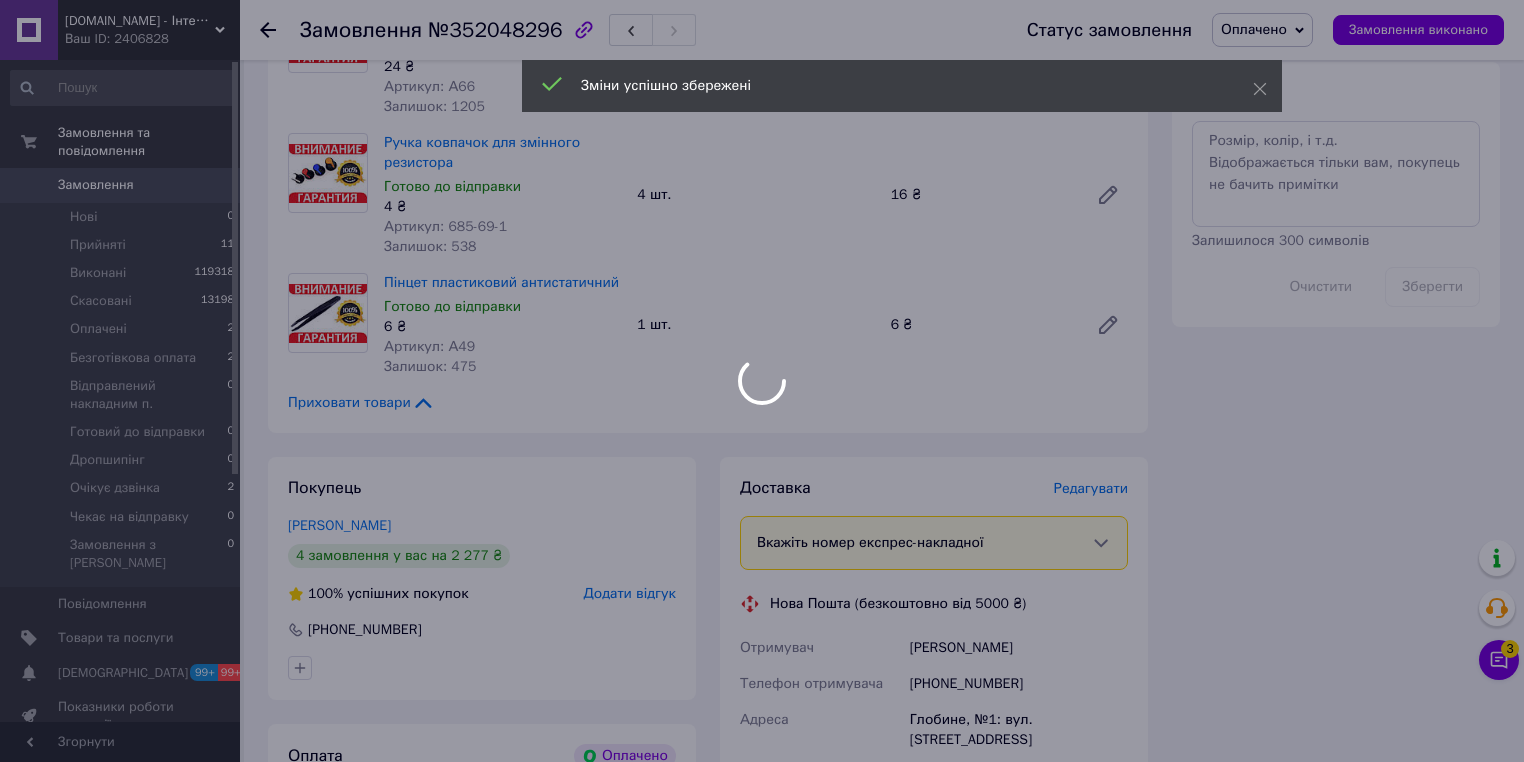 scroll, scrollTop: 1440, scrollLeft: 0, axis: vertical 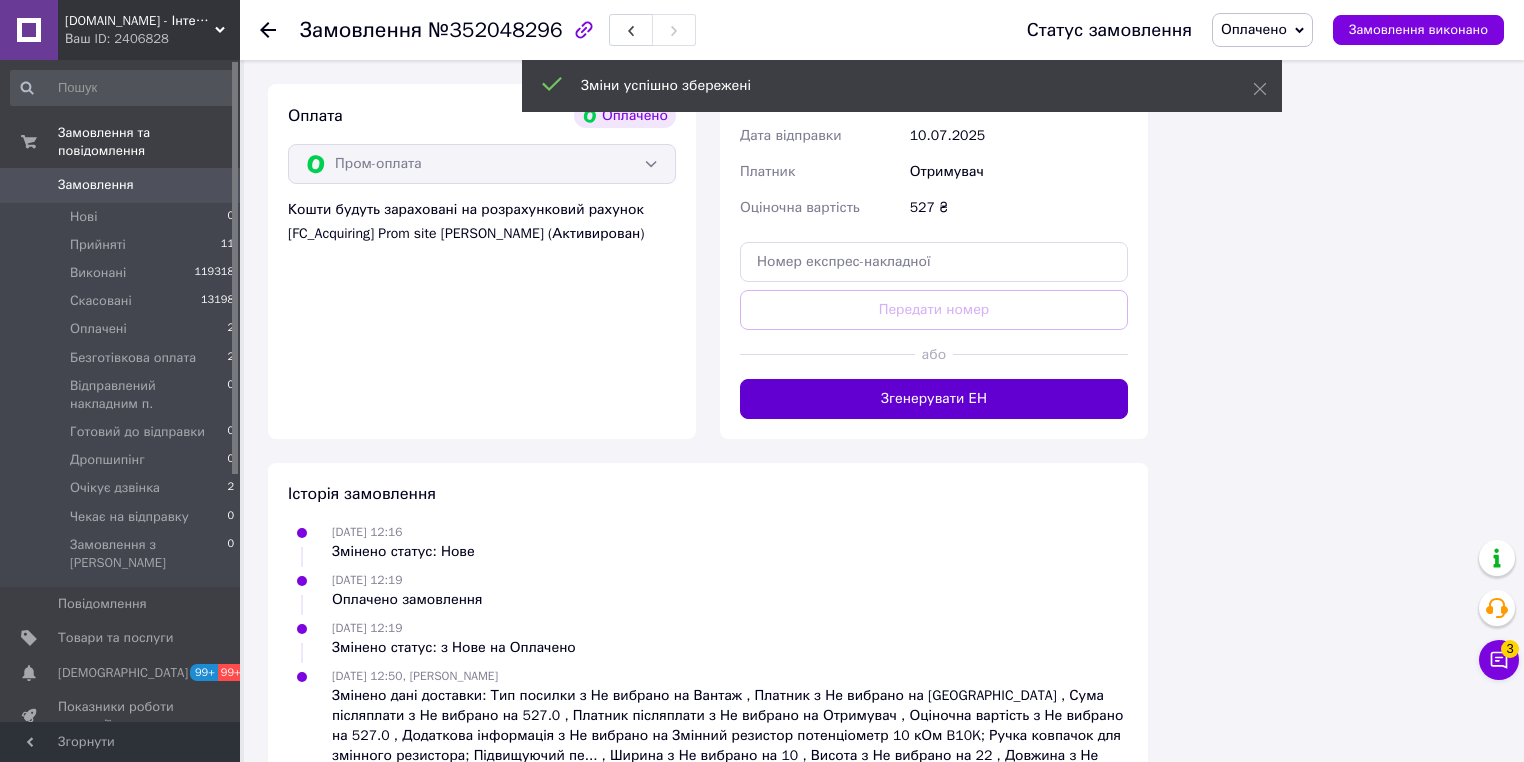 click on "Згенерувати ЕН" at bounding box center (934, 399) 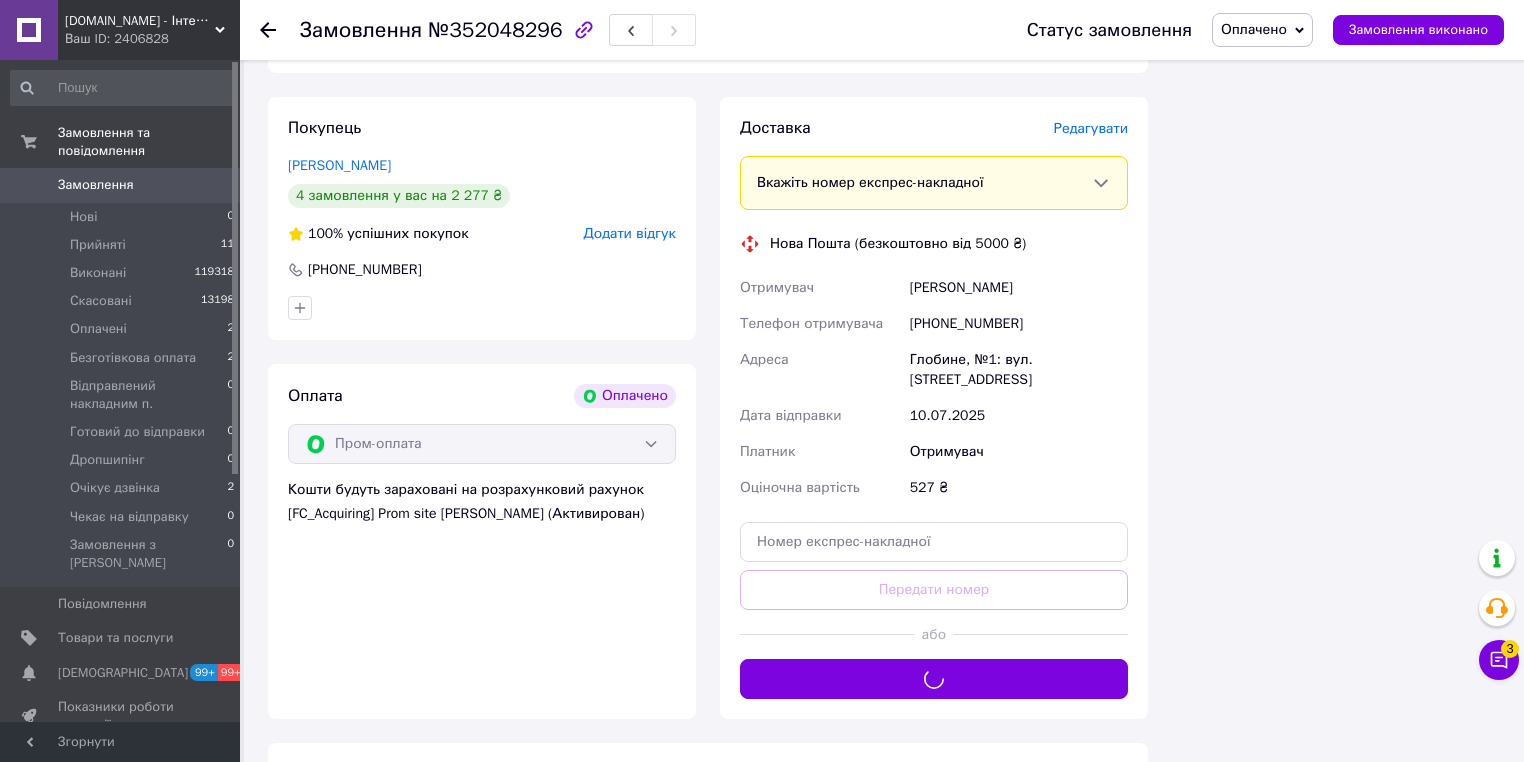 scroll, scrollTop: 1440, scrollLeft: 0, axis: vertical 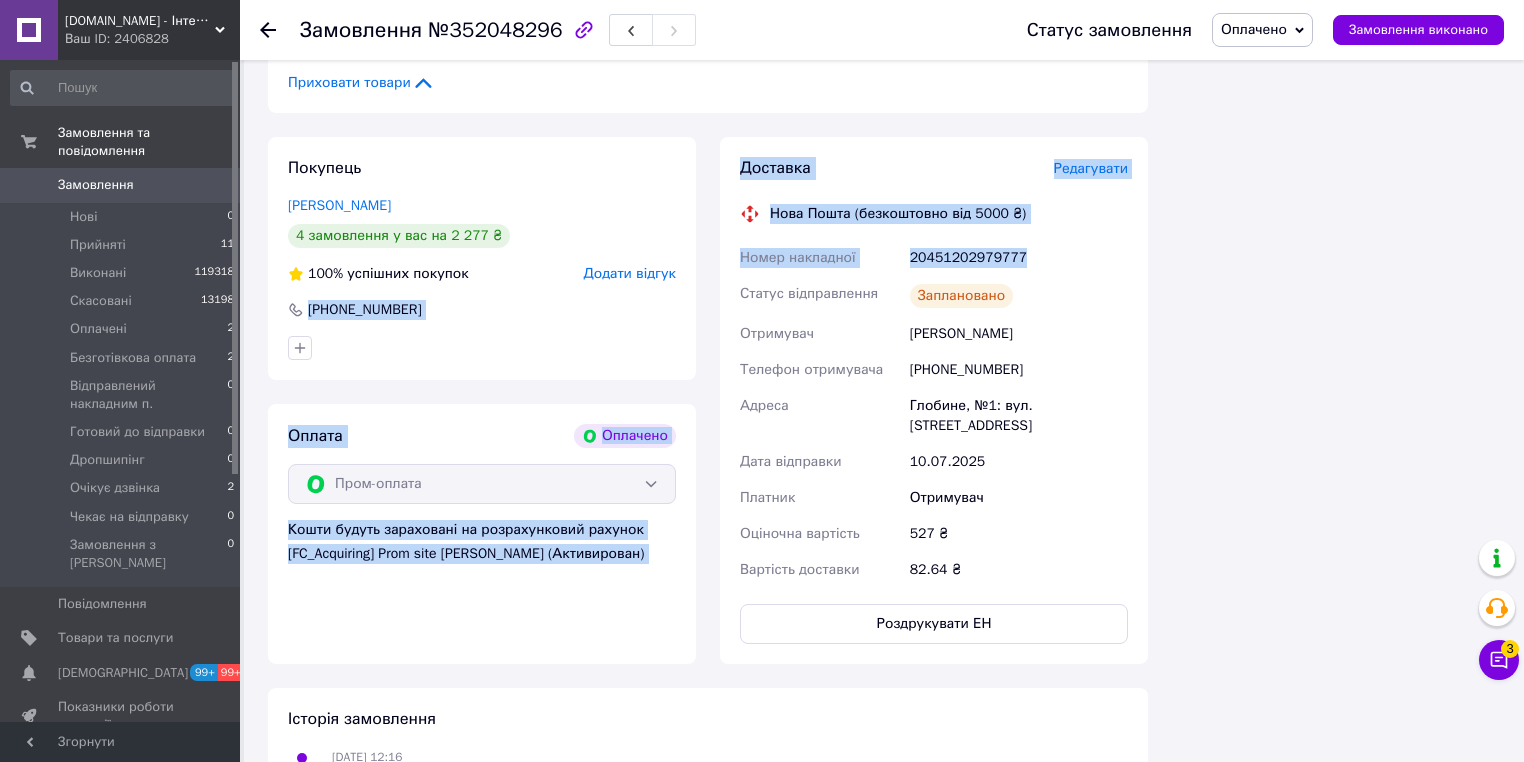 drag, startPoint x: 1016, startPoint y: 266, endPoint x: 704, endPoint y: 268, distance: 312.0064 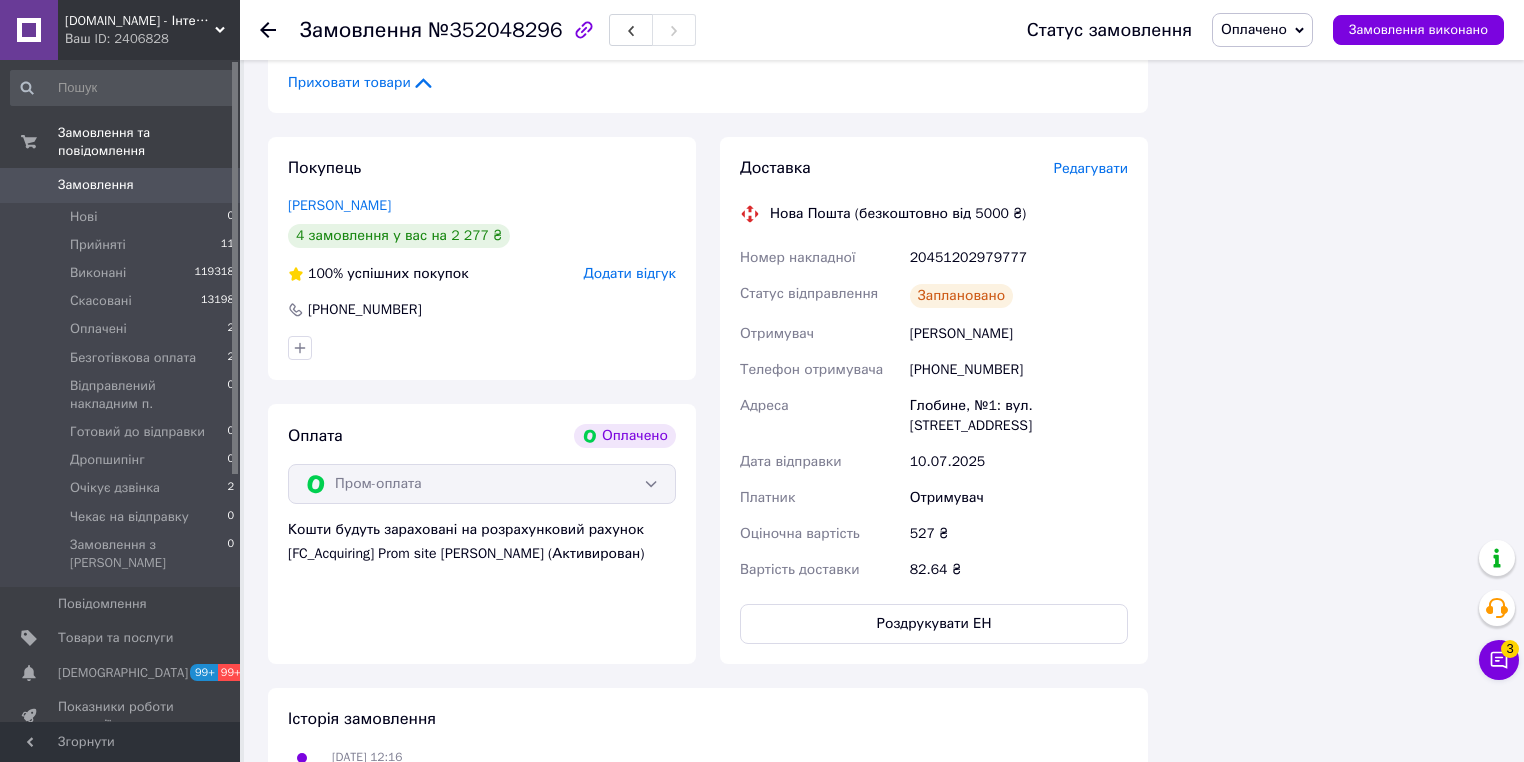 drag, startPoint x: 801, startPoint y: 279, endPoint x: 1068, endPoint y: 288, distance: 267.15164 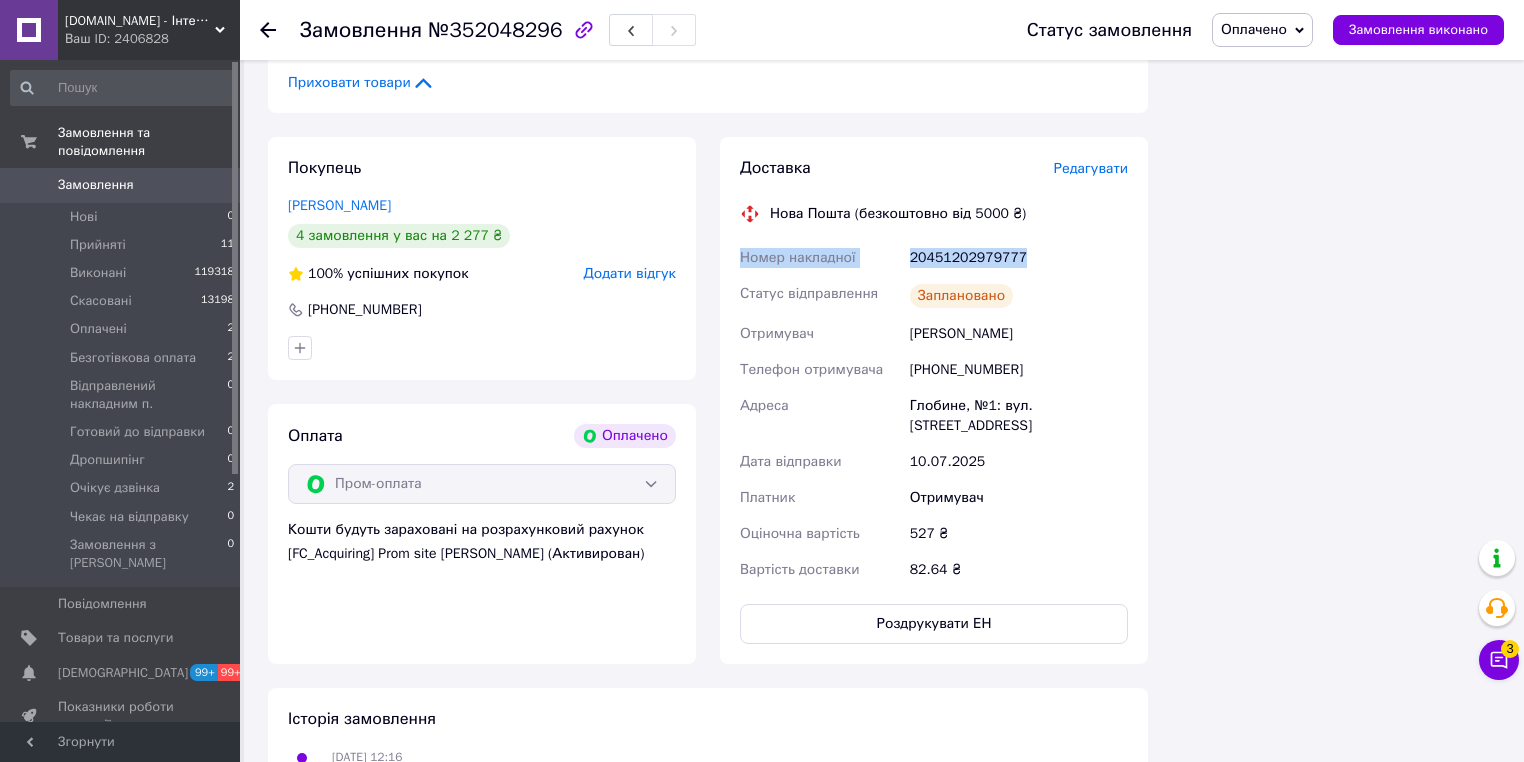 drag, startPoint x: 1043, startPoint y: 268, endPoint x: 764, endPoint y: 258, distance: 279.17917 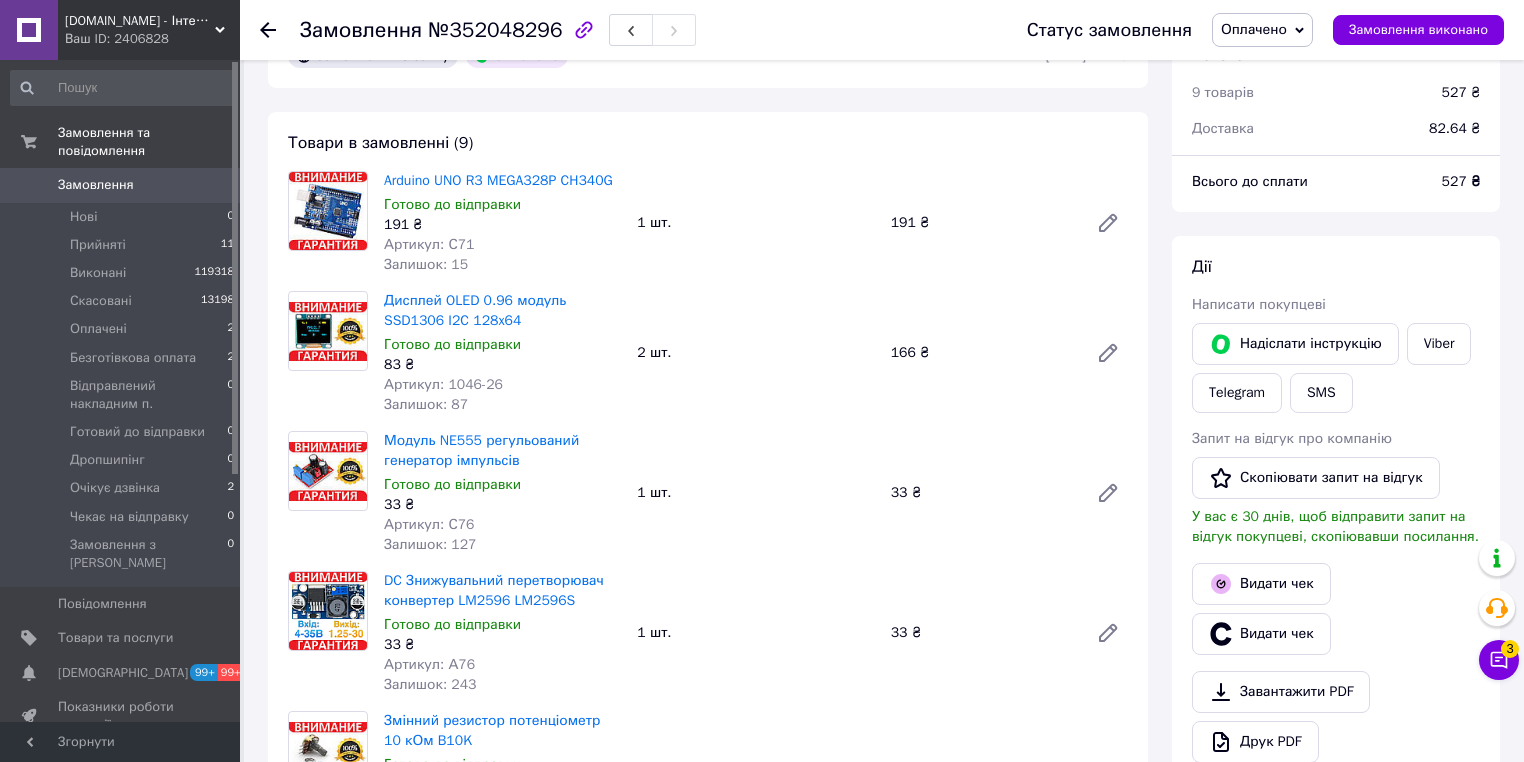 scroll, scrollTop: 160, scrollLeft: 0, axis: vertical 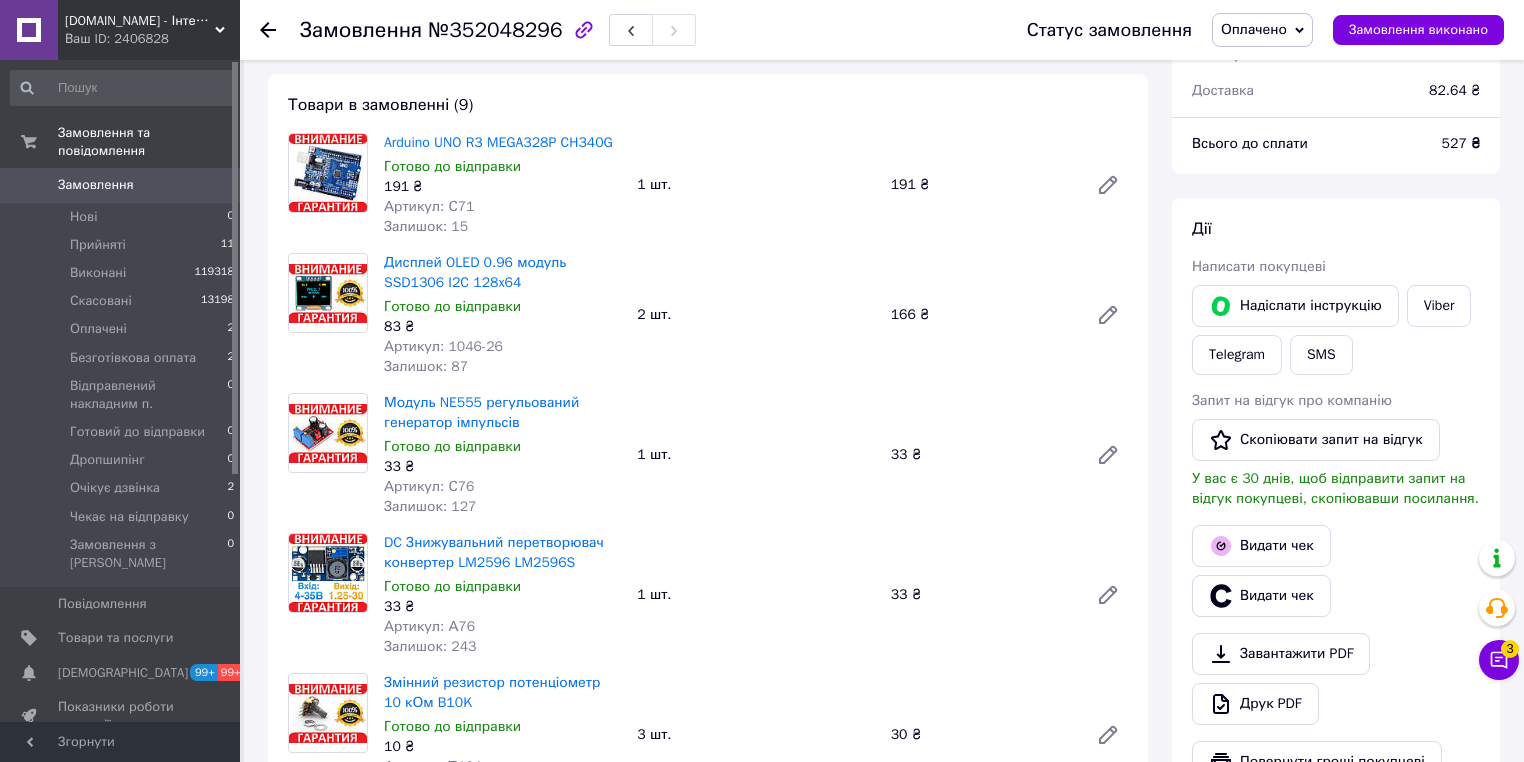 click on "Надіслати інструкцію" at bounding box center (1295, 306) 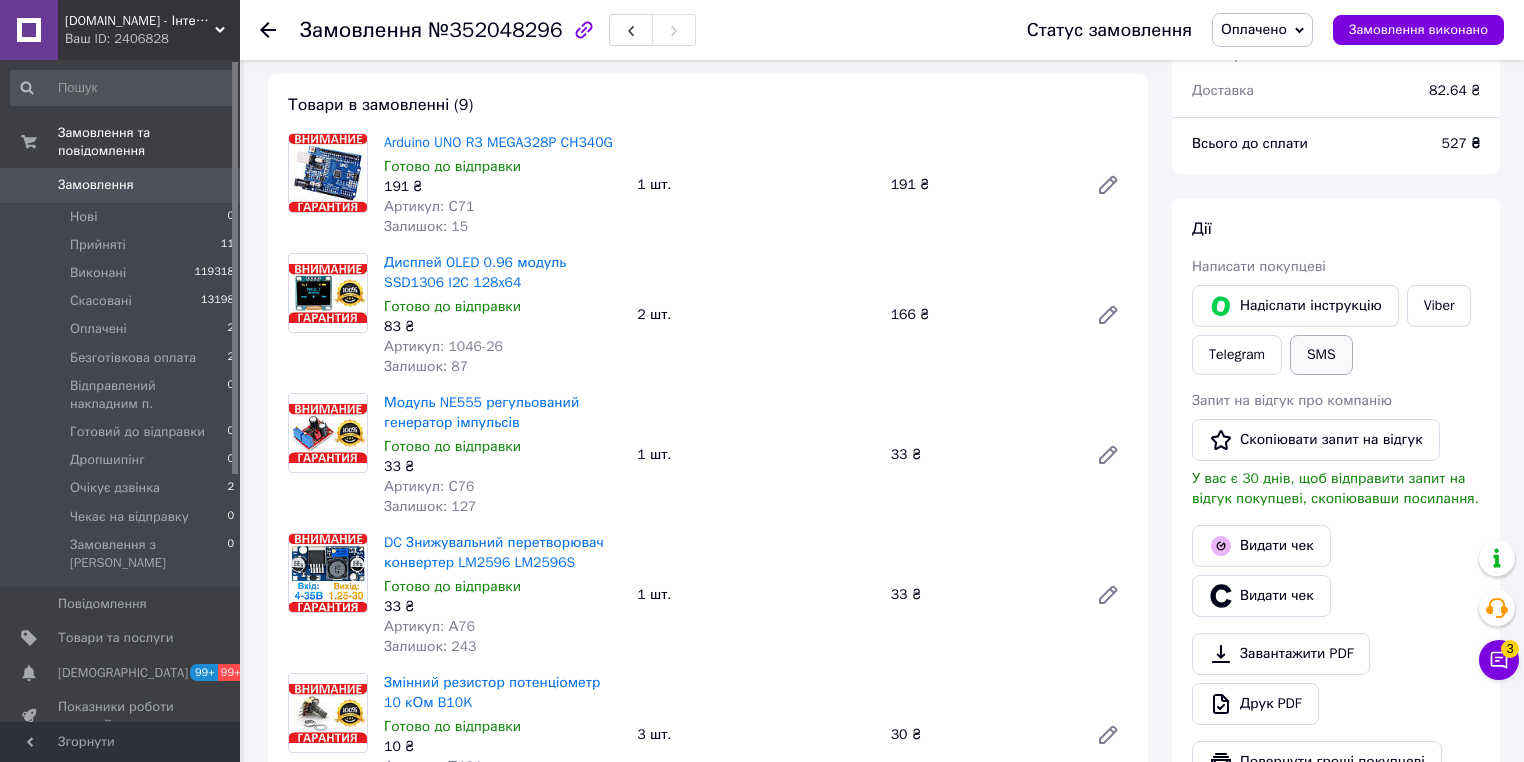 click on "SMS" at bounding box center (1321, 355) 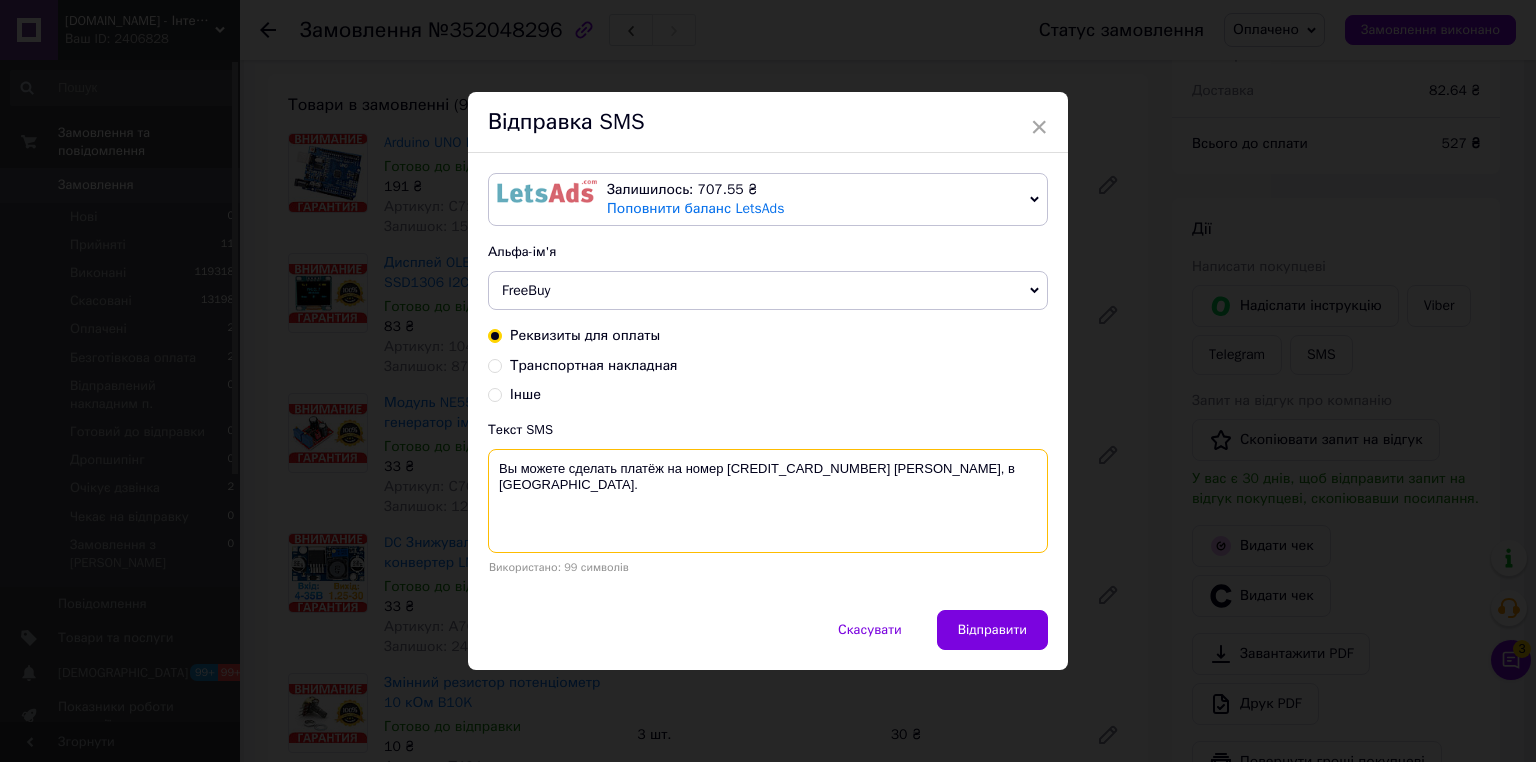 drag, startPoint x: 701, startPoint y: 494, endPoint x: 500, endPoint y: 469, distance: 202.54877 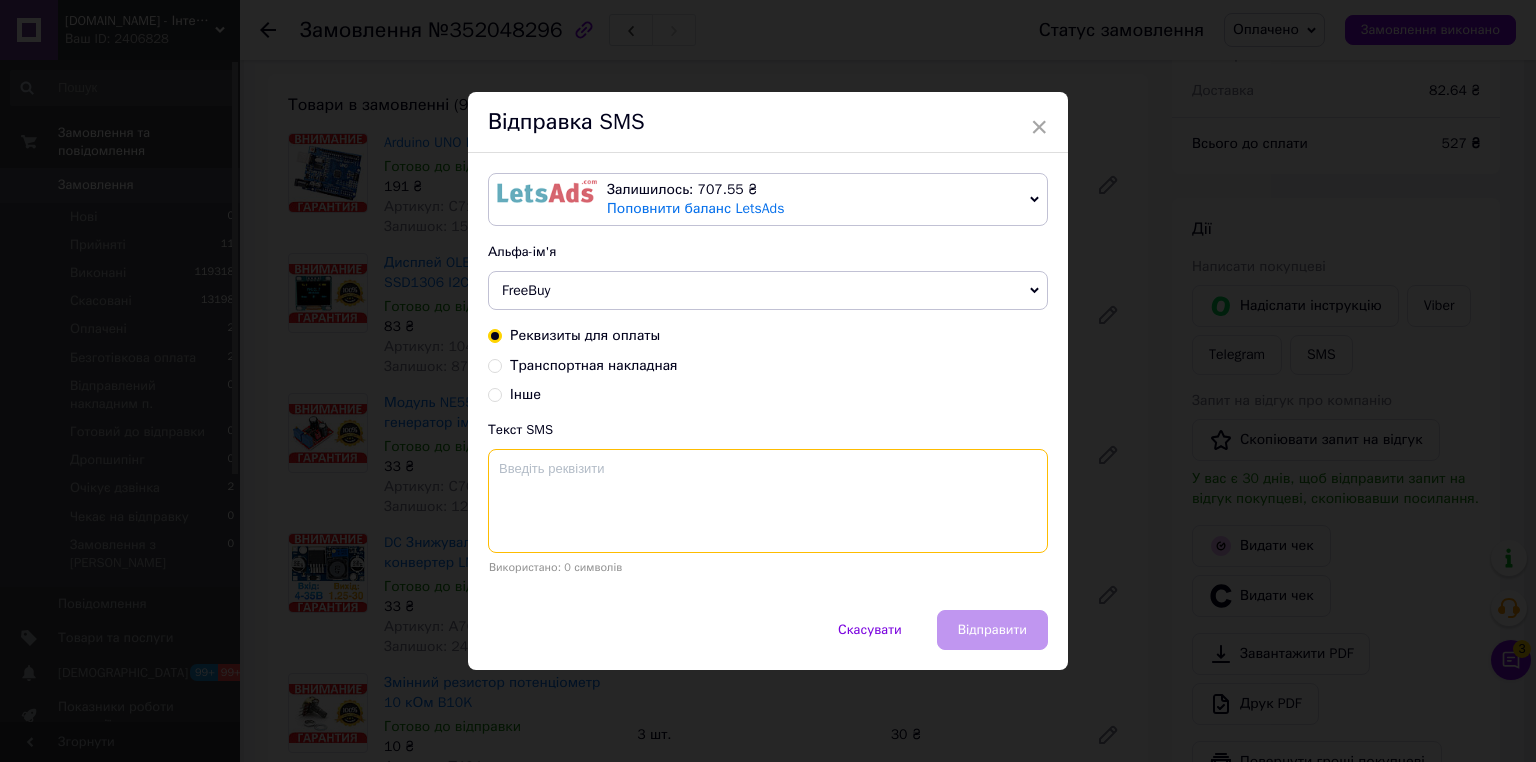 paste on "Номер накладної
20451202979777" 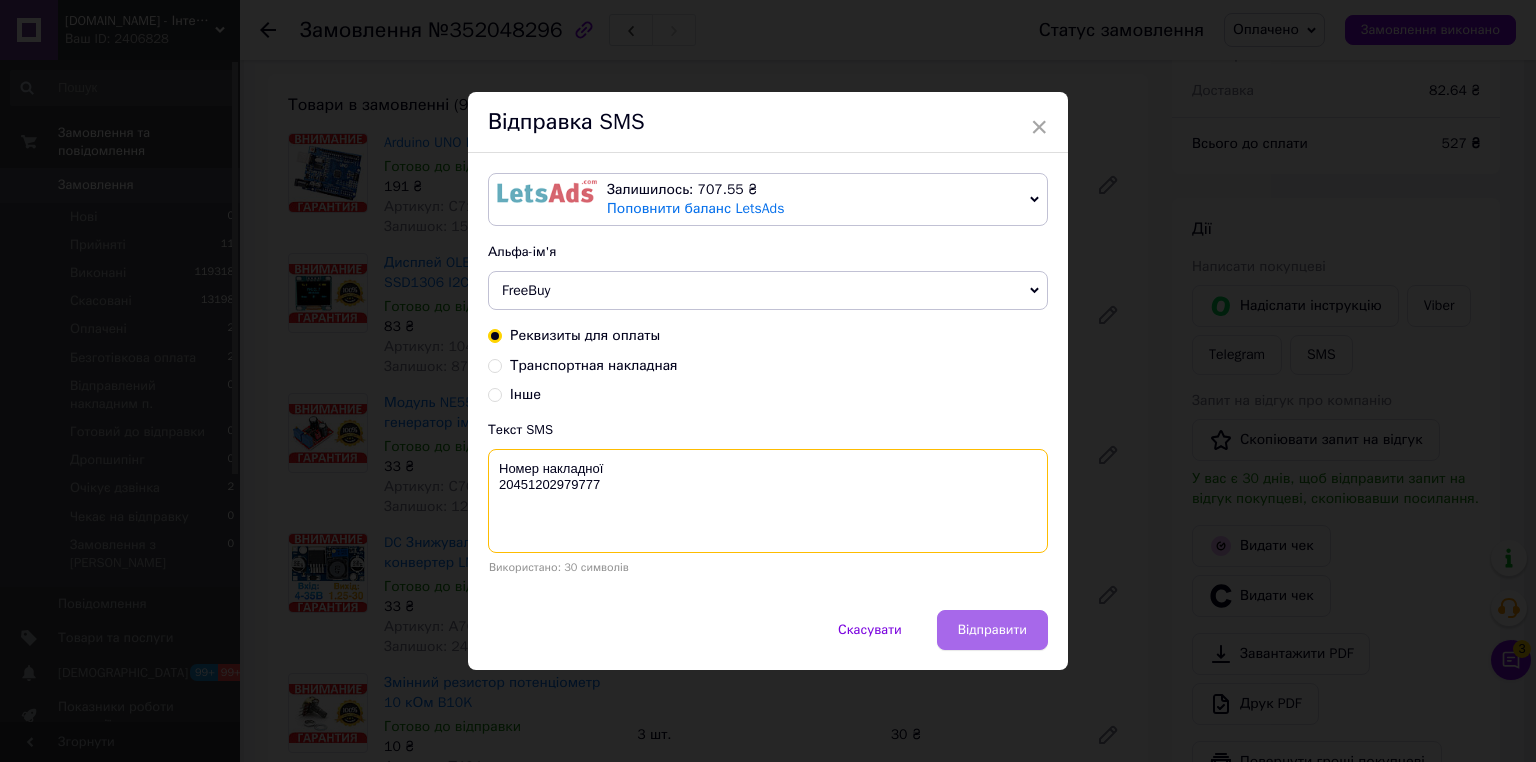 type on "Номер накладної
20451202979777" 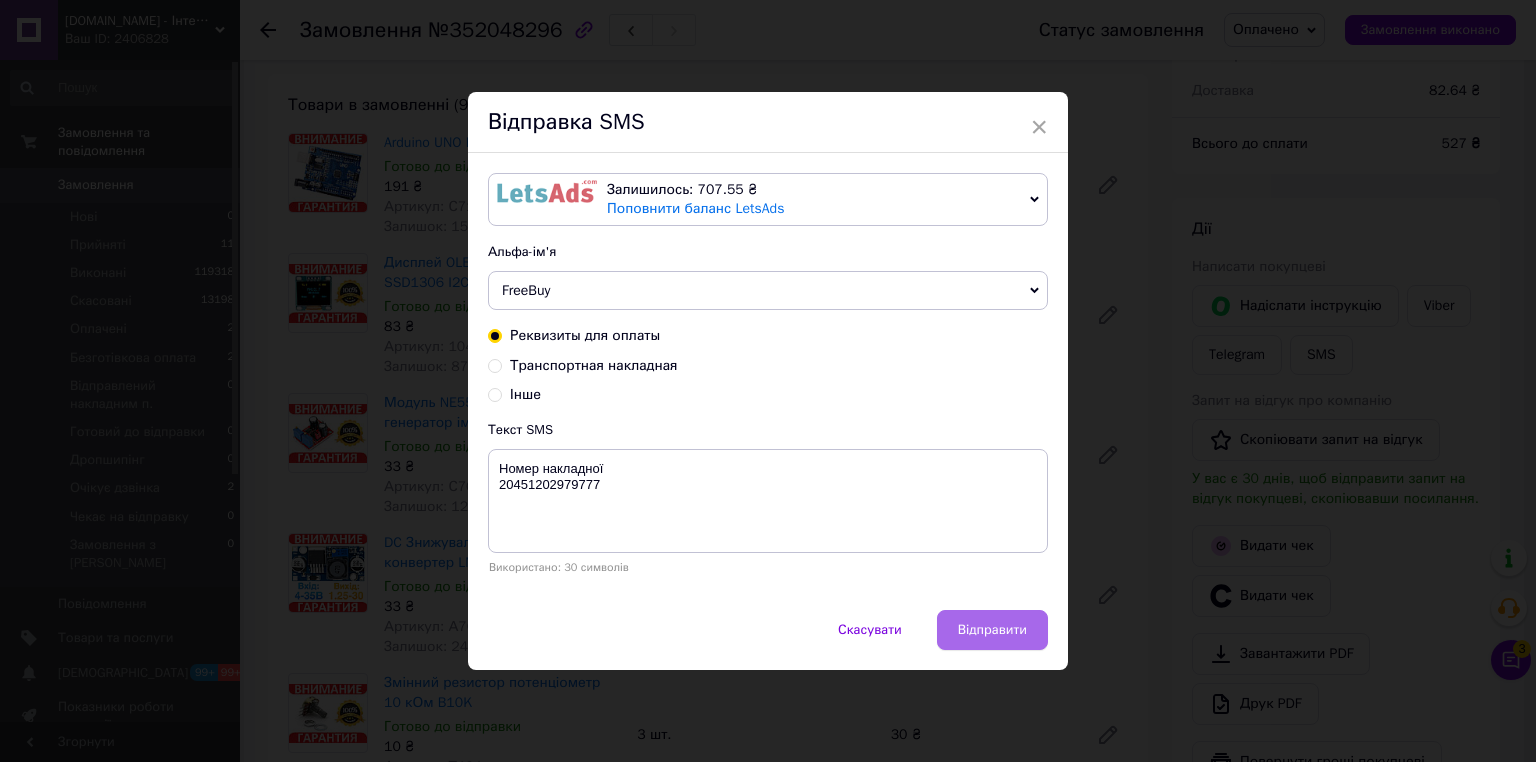 drag, startPoint x: 996, startPoint y: 616, endPoint x: 1010, endPoint y: 592, distance: 27.784887 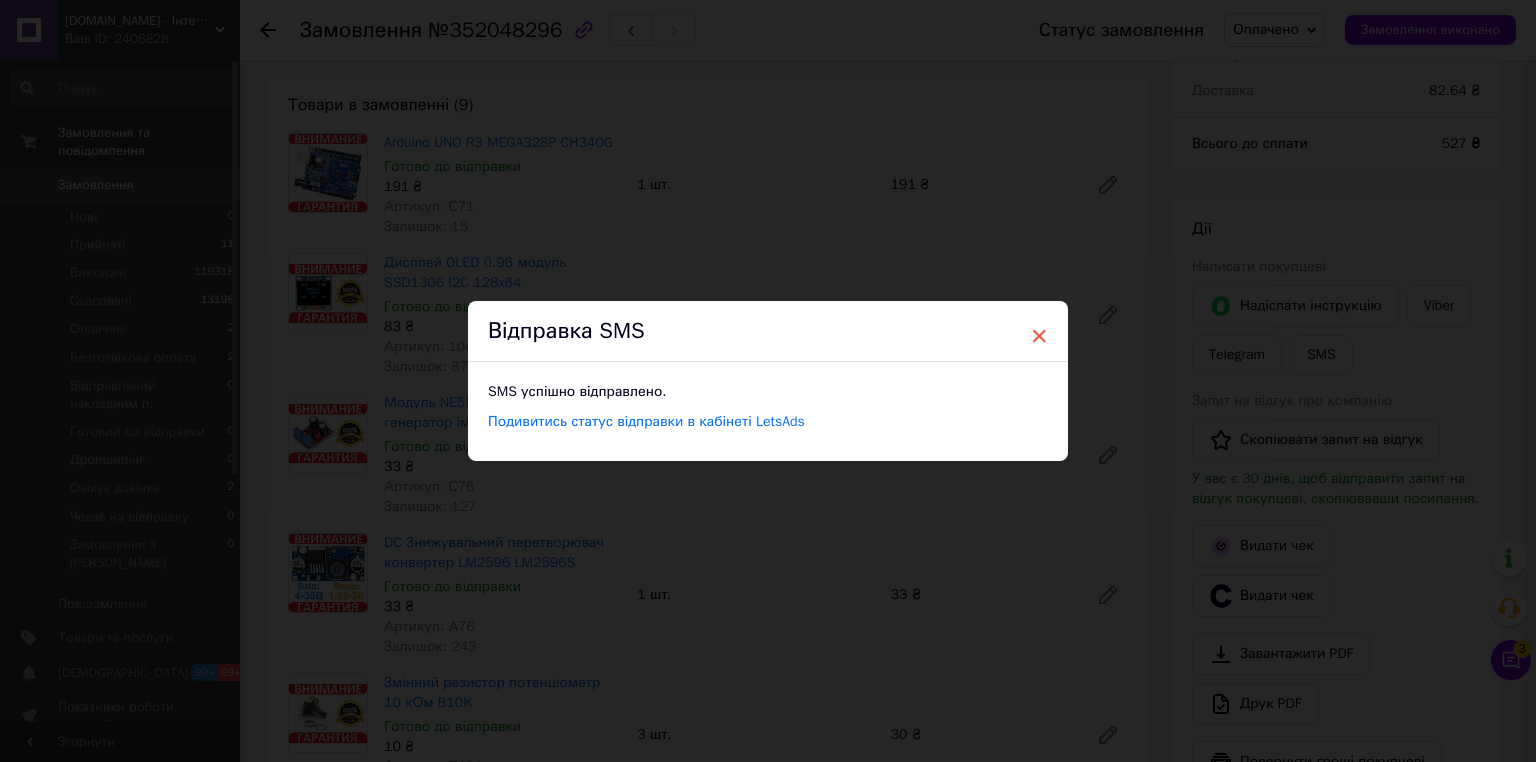 click on "×" at bounding box center (1039, 336) 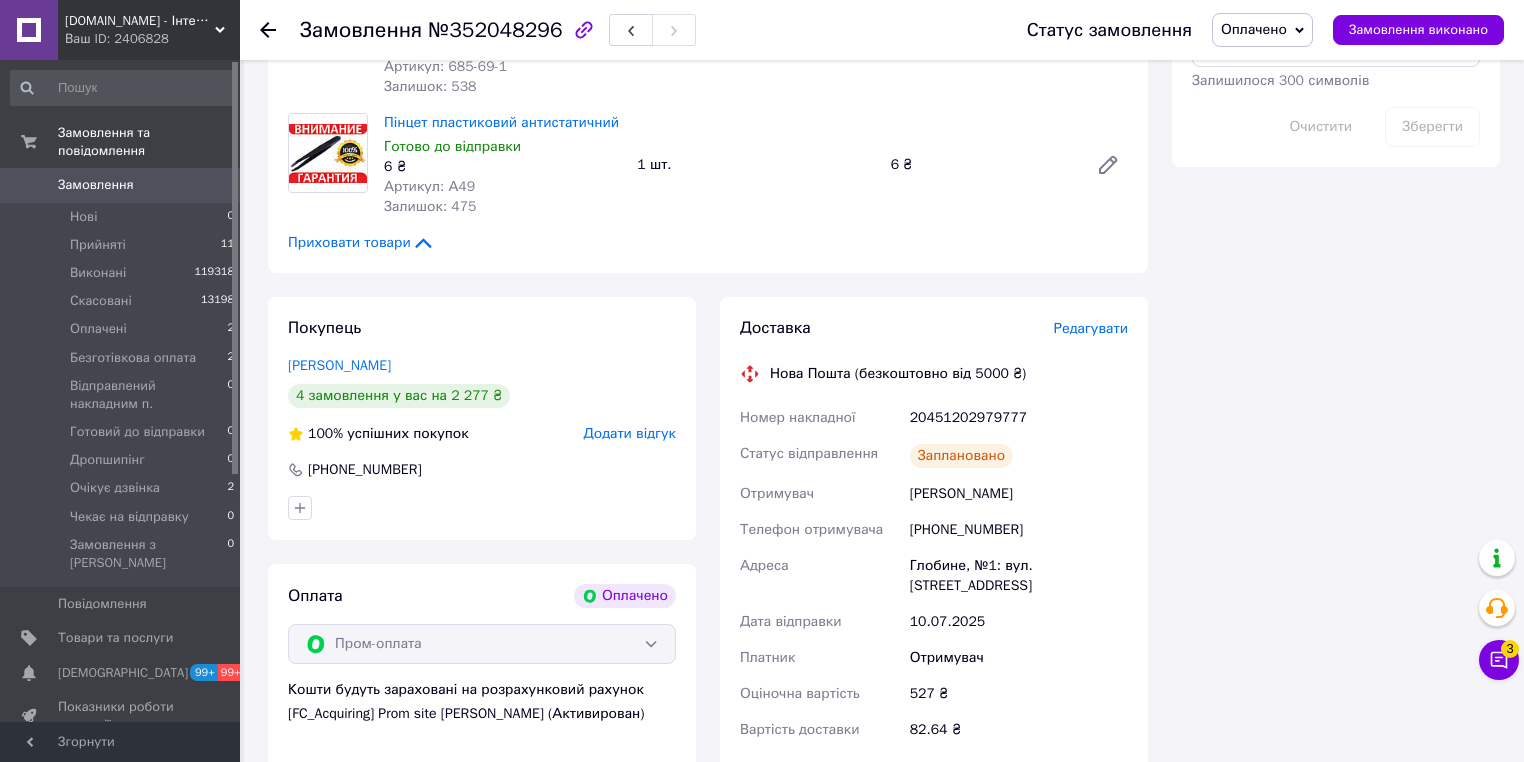 scroll, scrollTop: 1760, scrollLeft: 0, axis: vertical 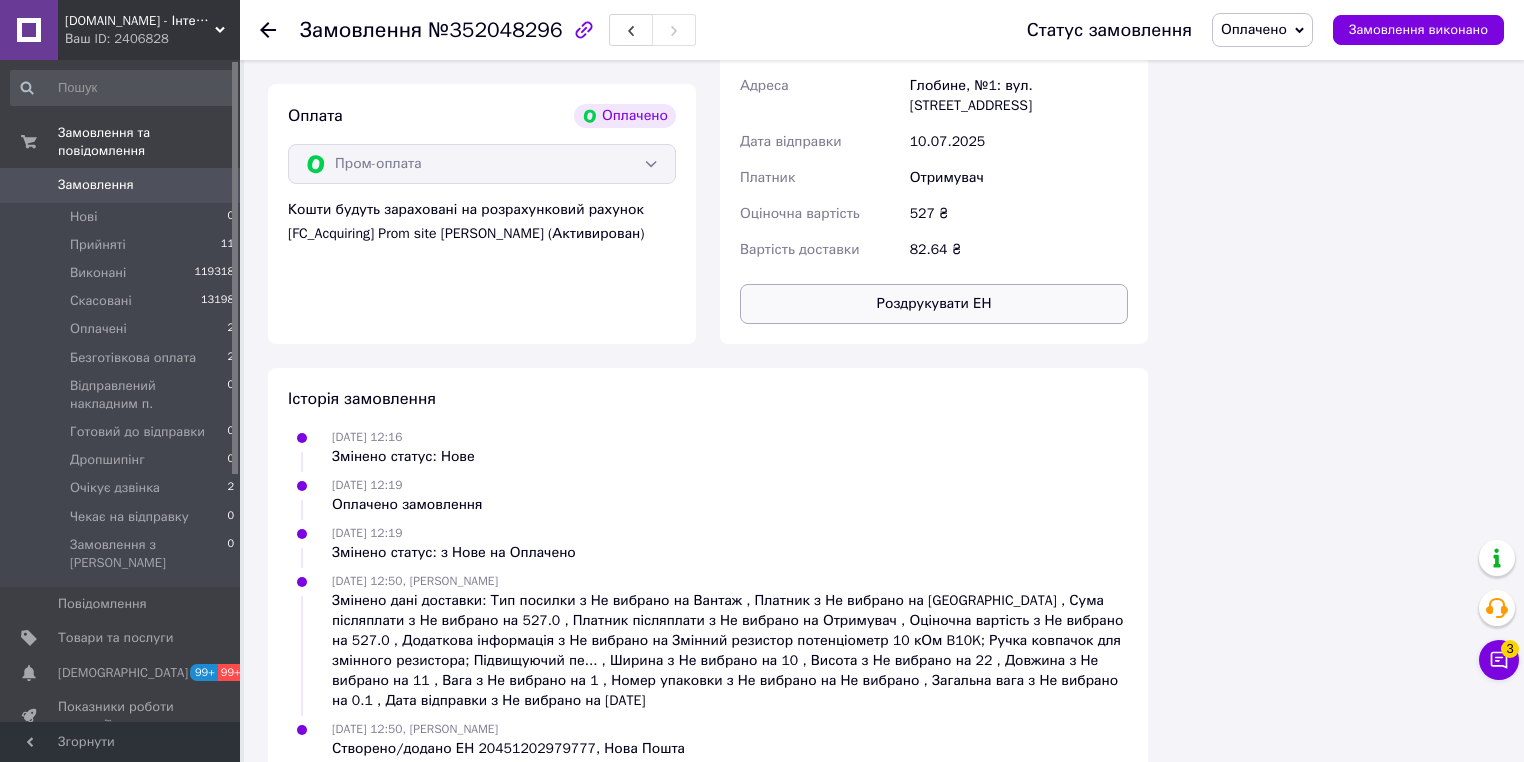 click on "Роздрукувати ЕН" at bounding box center (934, 304) 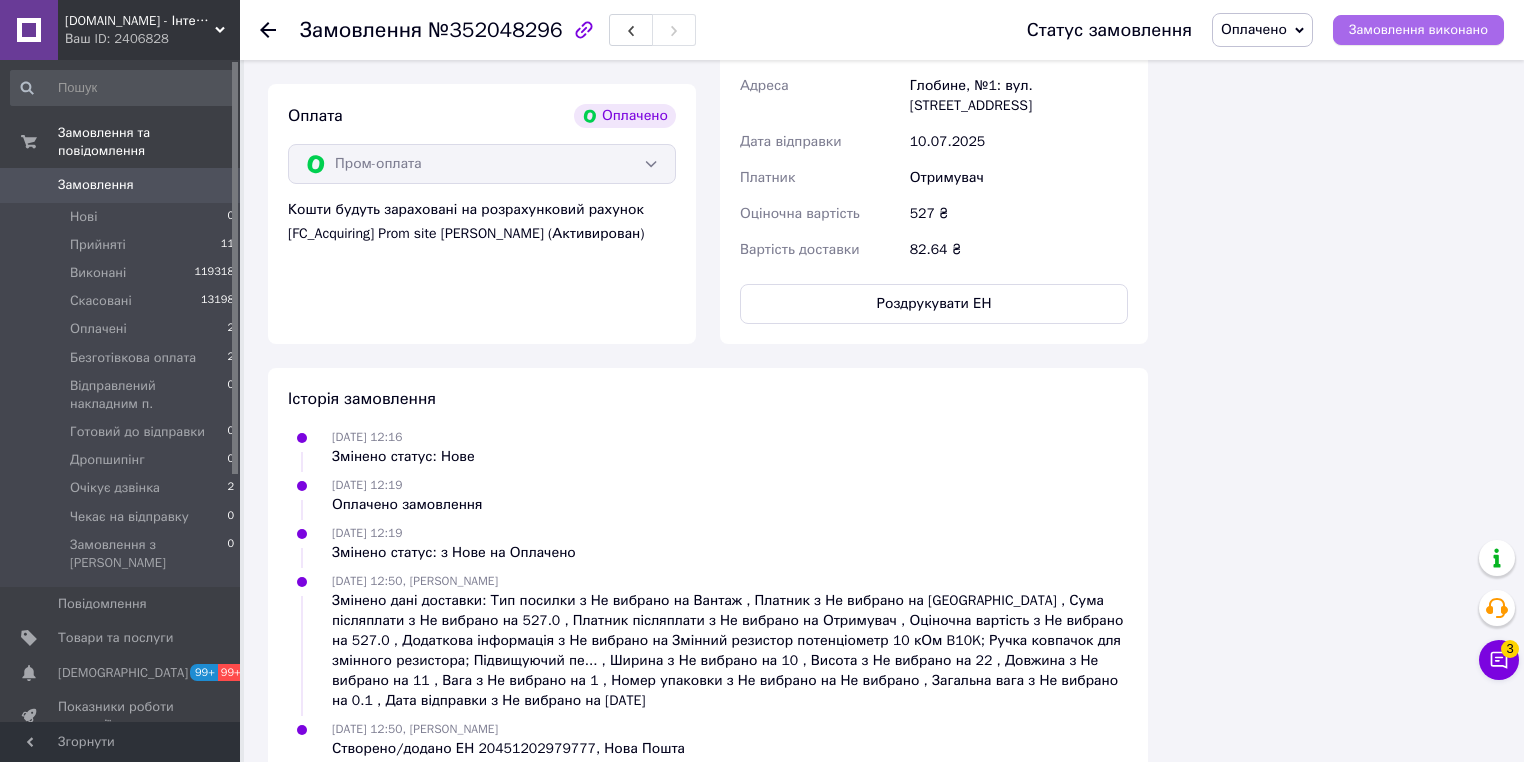 click on "Замовлення виконано" at bounding box center [1418, 30] 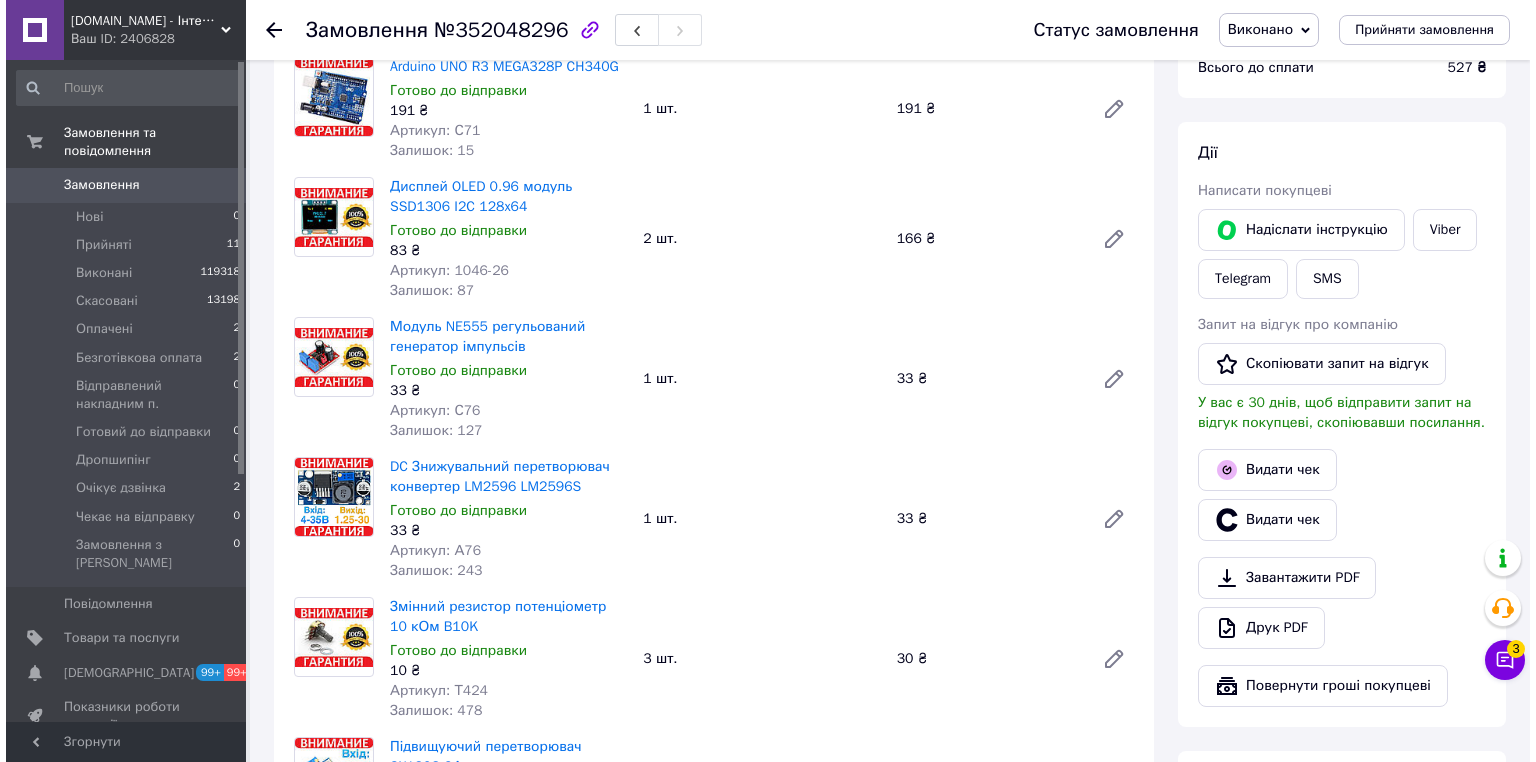 scroll, scrollTop: 320, scrollLeft: 0, axis: vertical 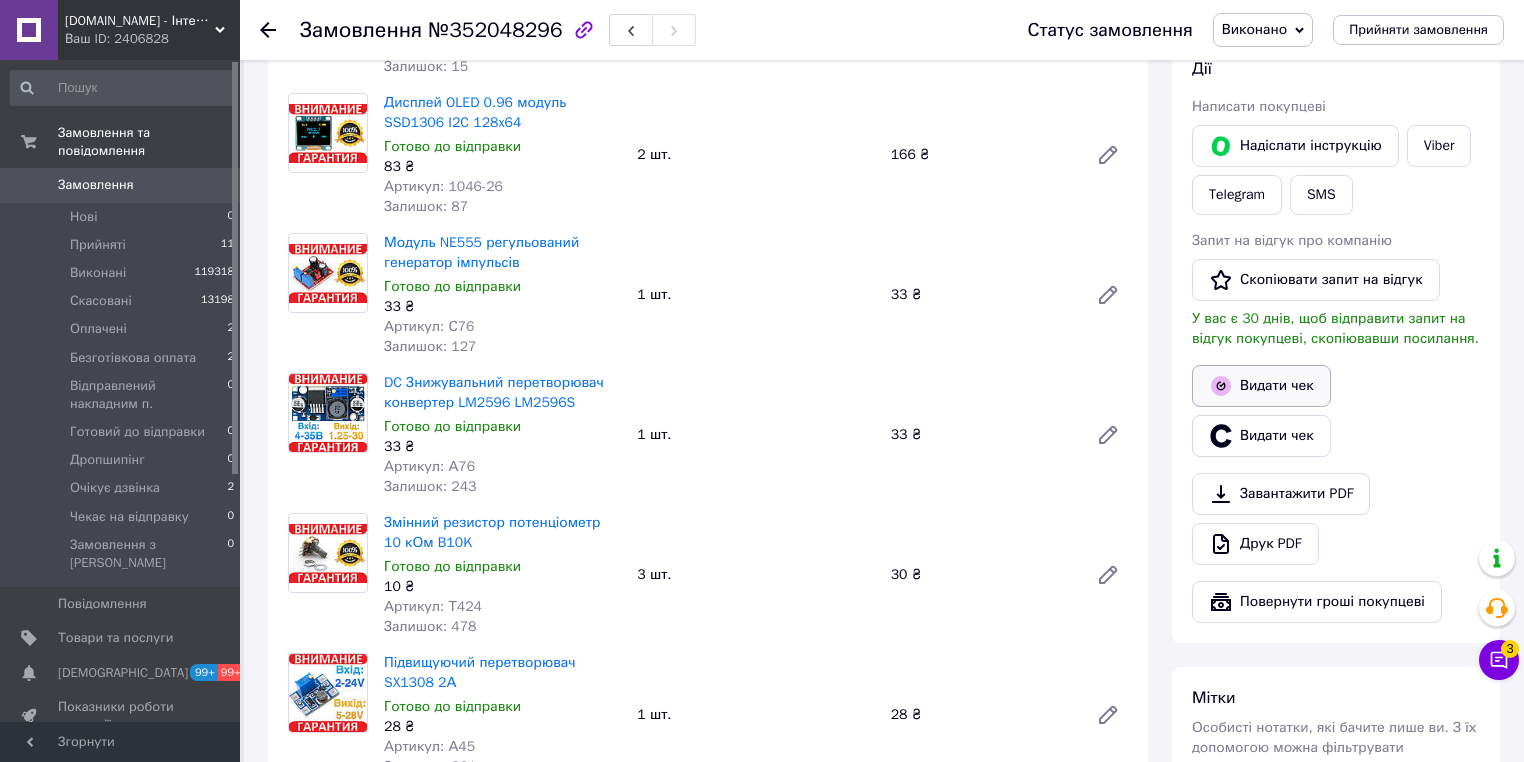 click on "Видати чек" at bounding box center (1261, 386) 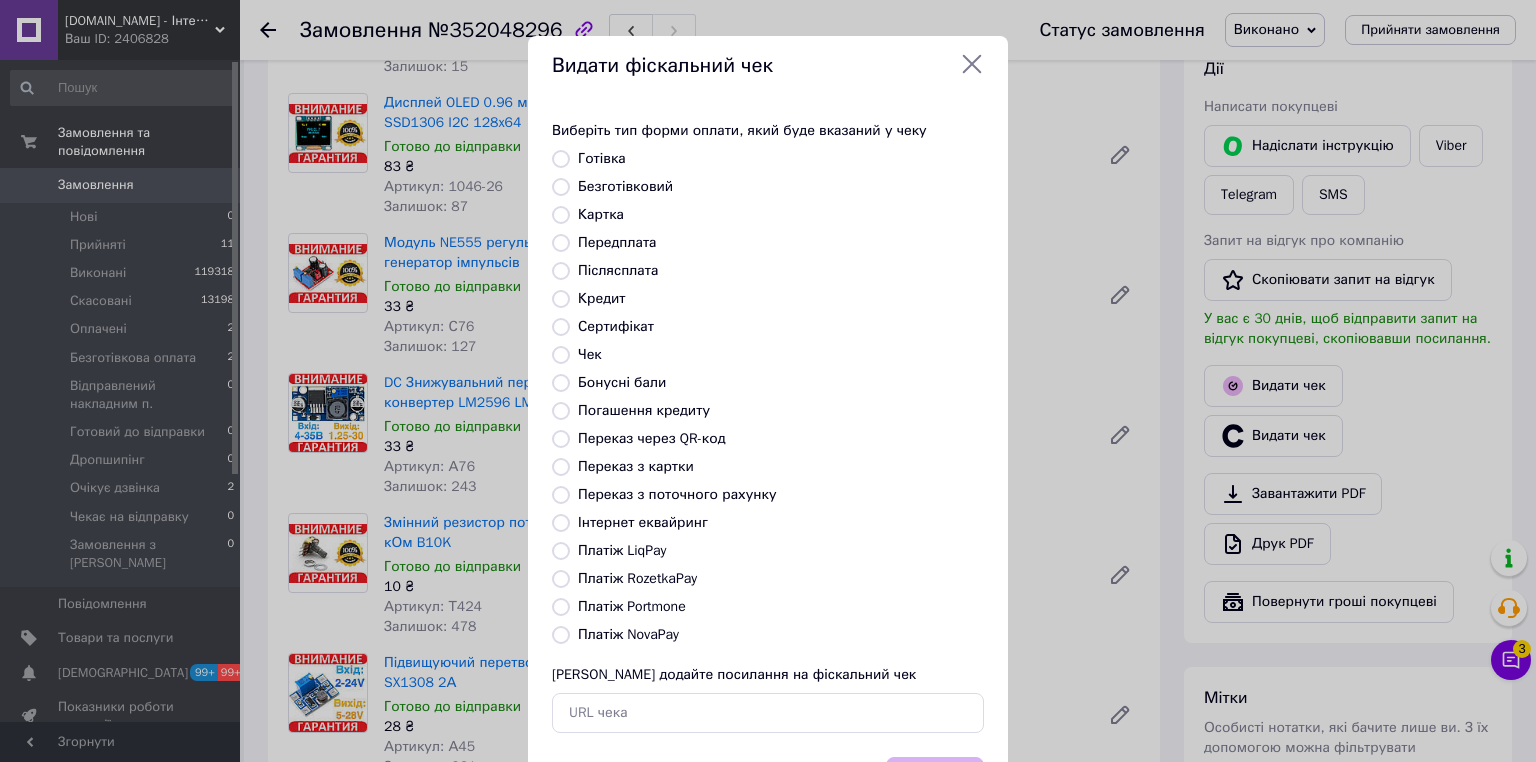 drag, startPoint x: 560, startPoint y: 578, endPoint x: 675, endPoint y: 600, distance: 117.08544 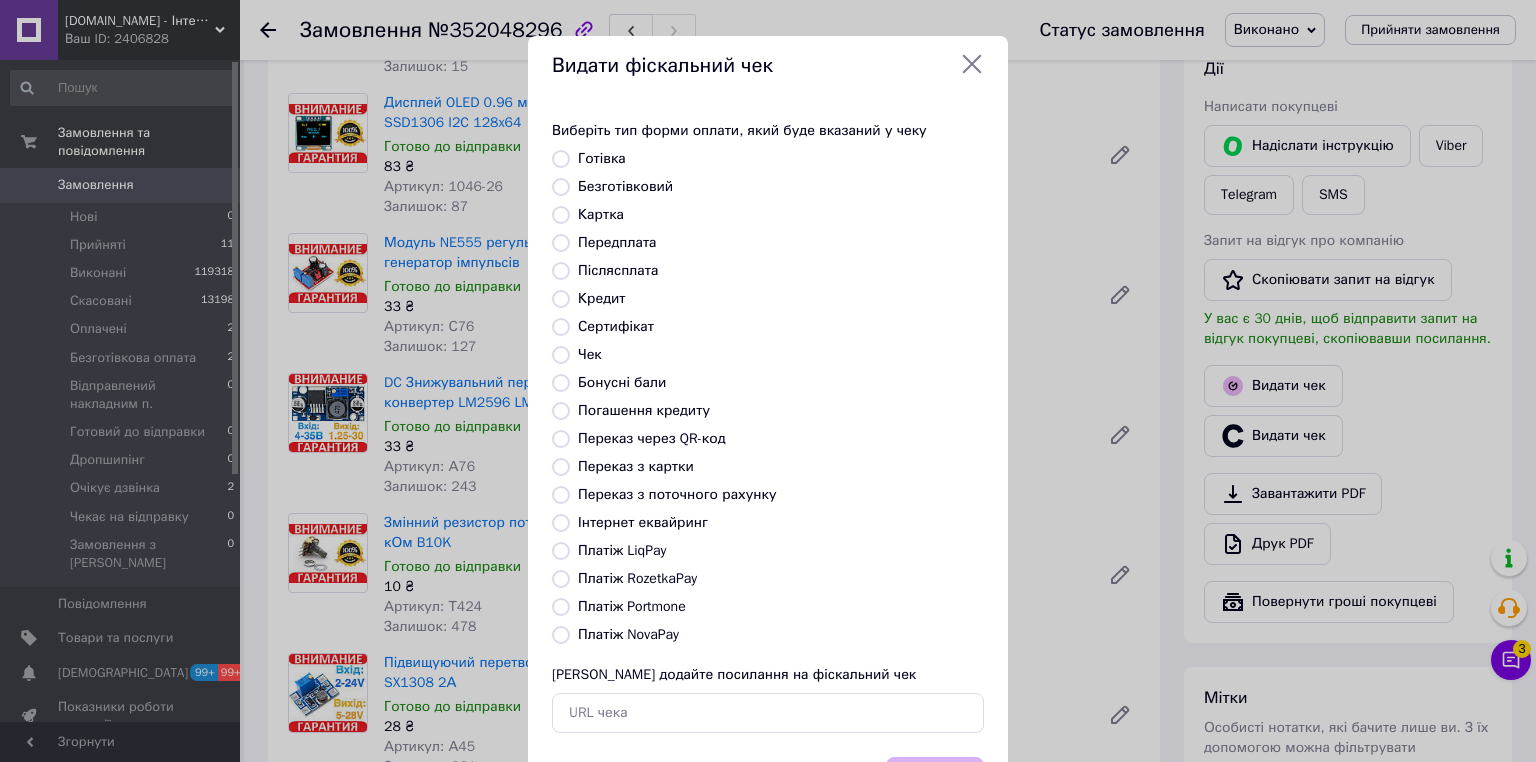 radio on "true" 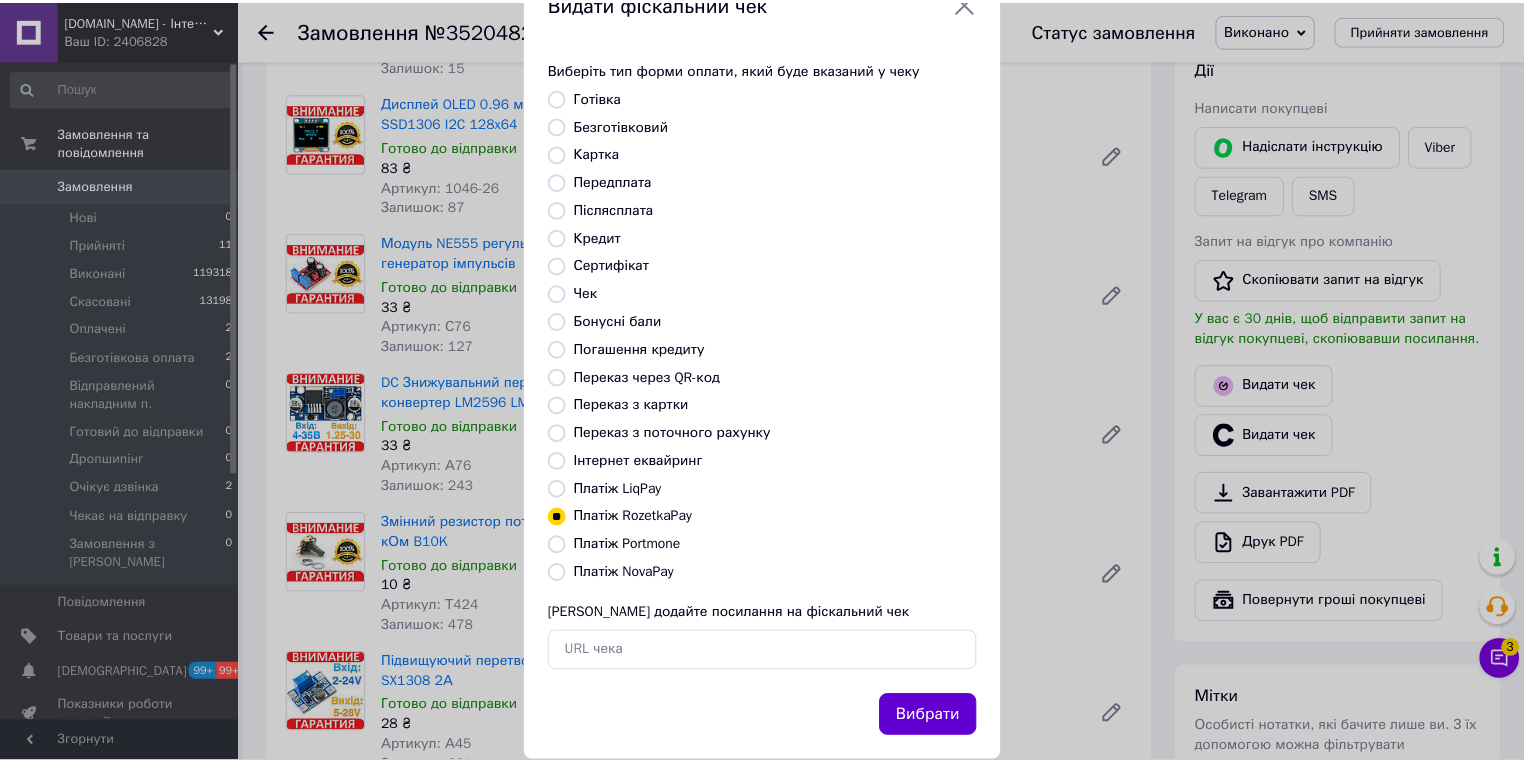 scroll, scrollTop: 96, scrollLeft: 0, axis: vertical 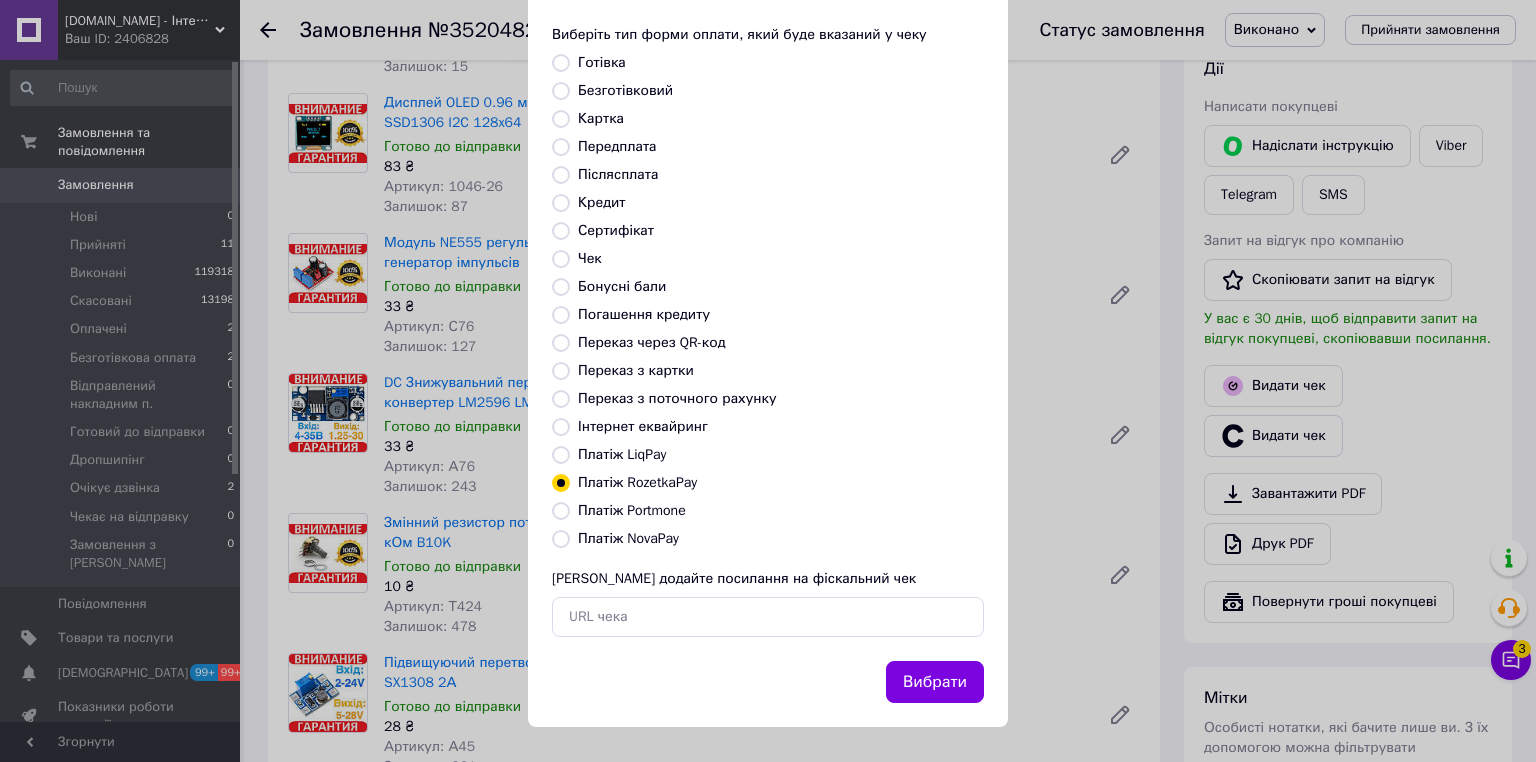 click on "Вибрати" at bounding box center [935, 682] 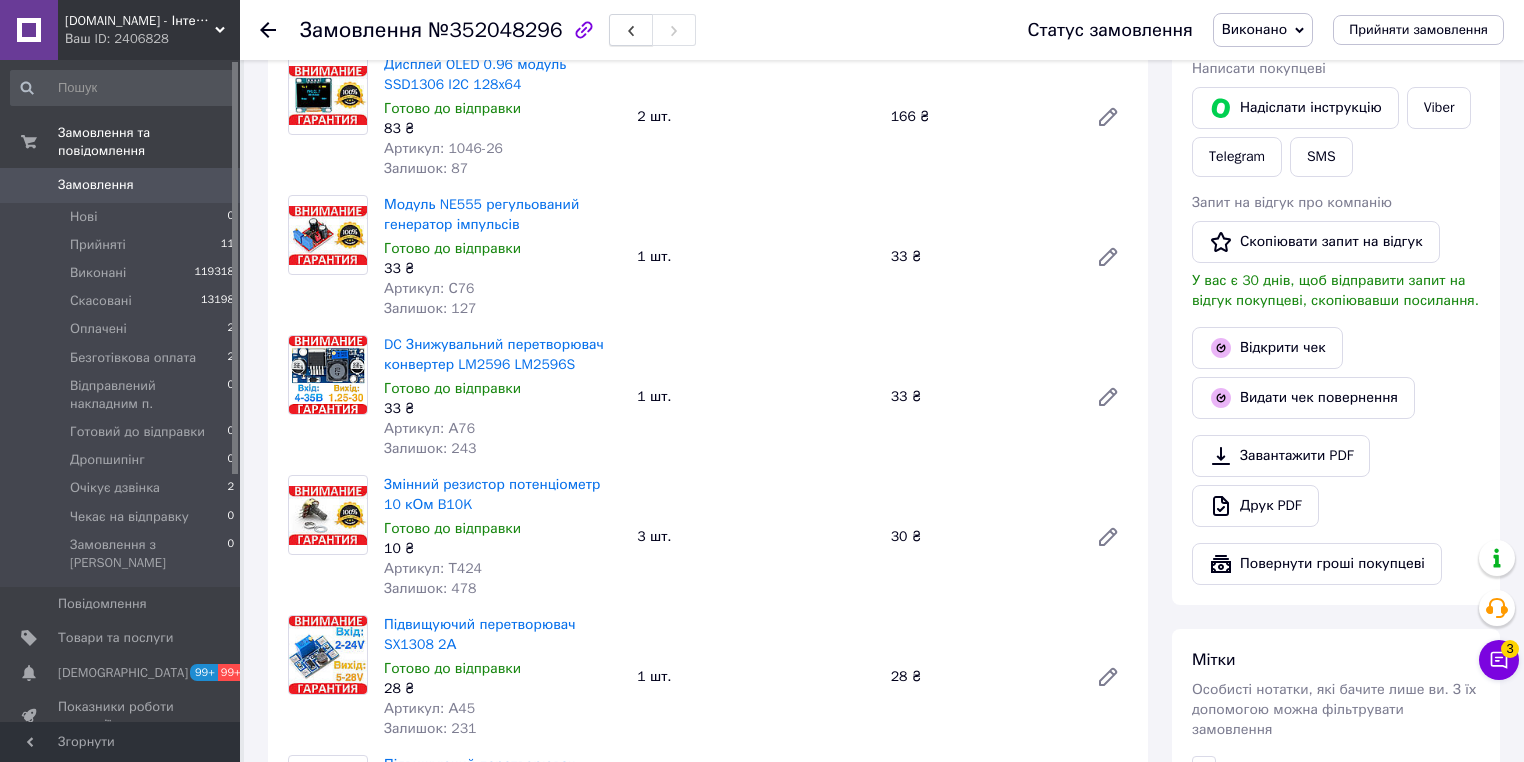 scroll, scrollTop: 320, scrollLeft: 0, axis: vertical 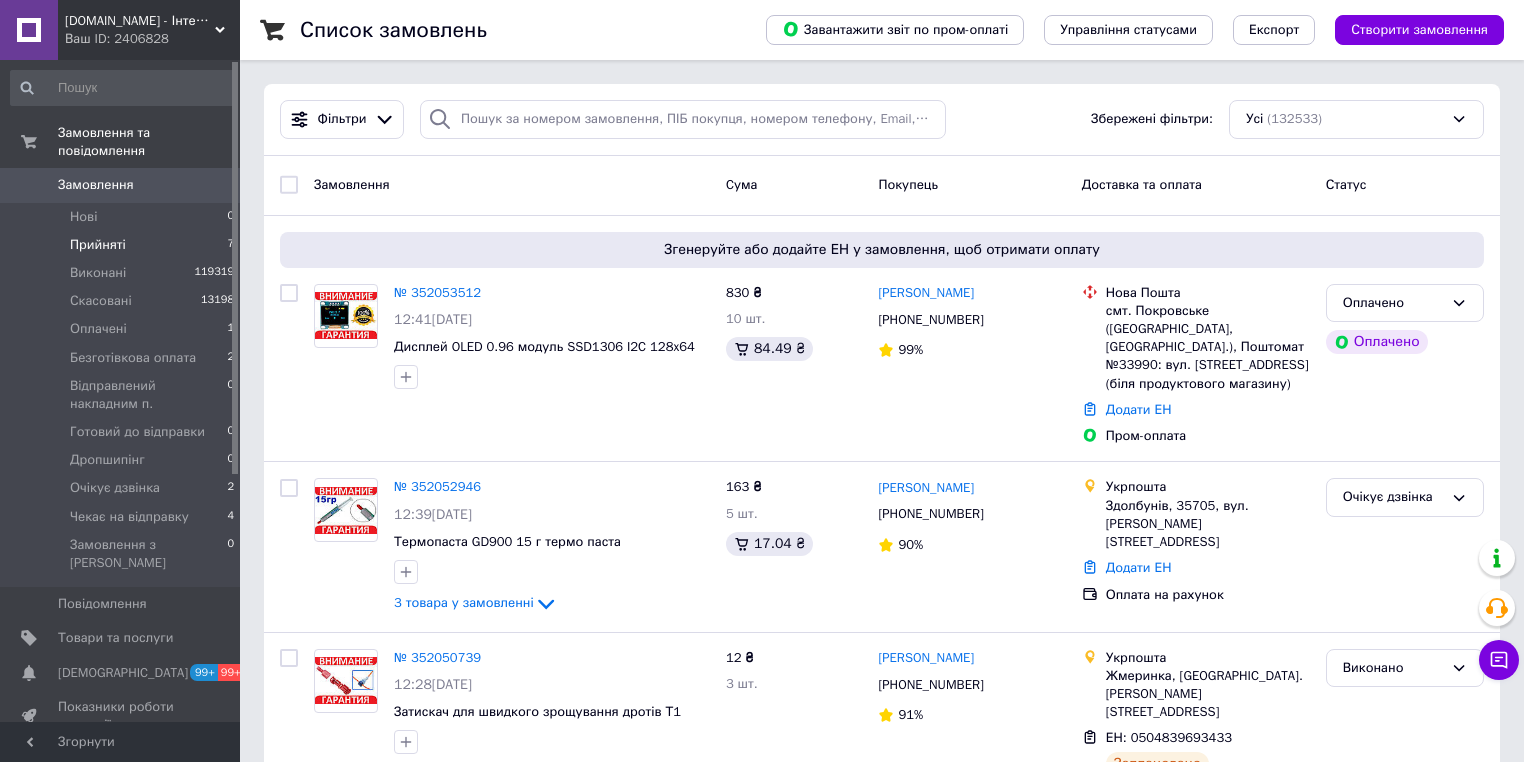 click on "Прийняті" at bounding box center (98, 245) 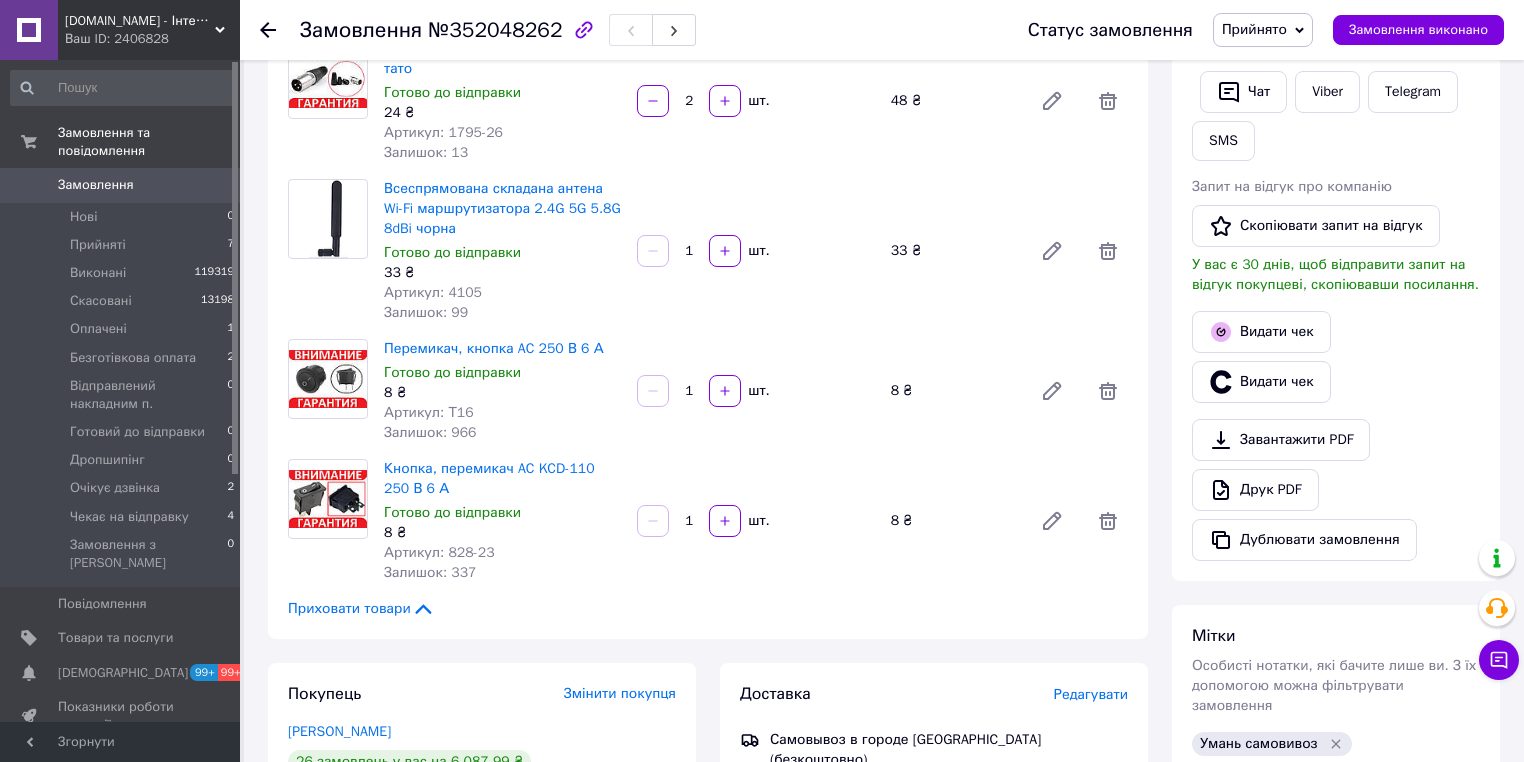 scroll, scrollTop: 320, scrollLeft: 0, axis: vertical 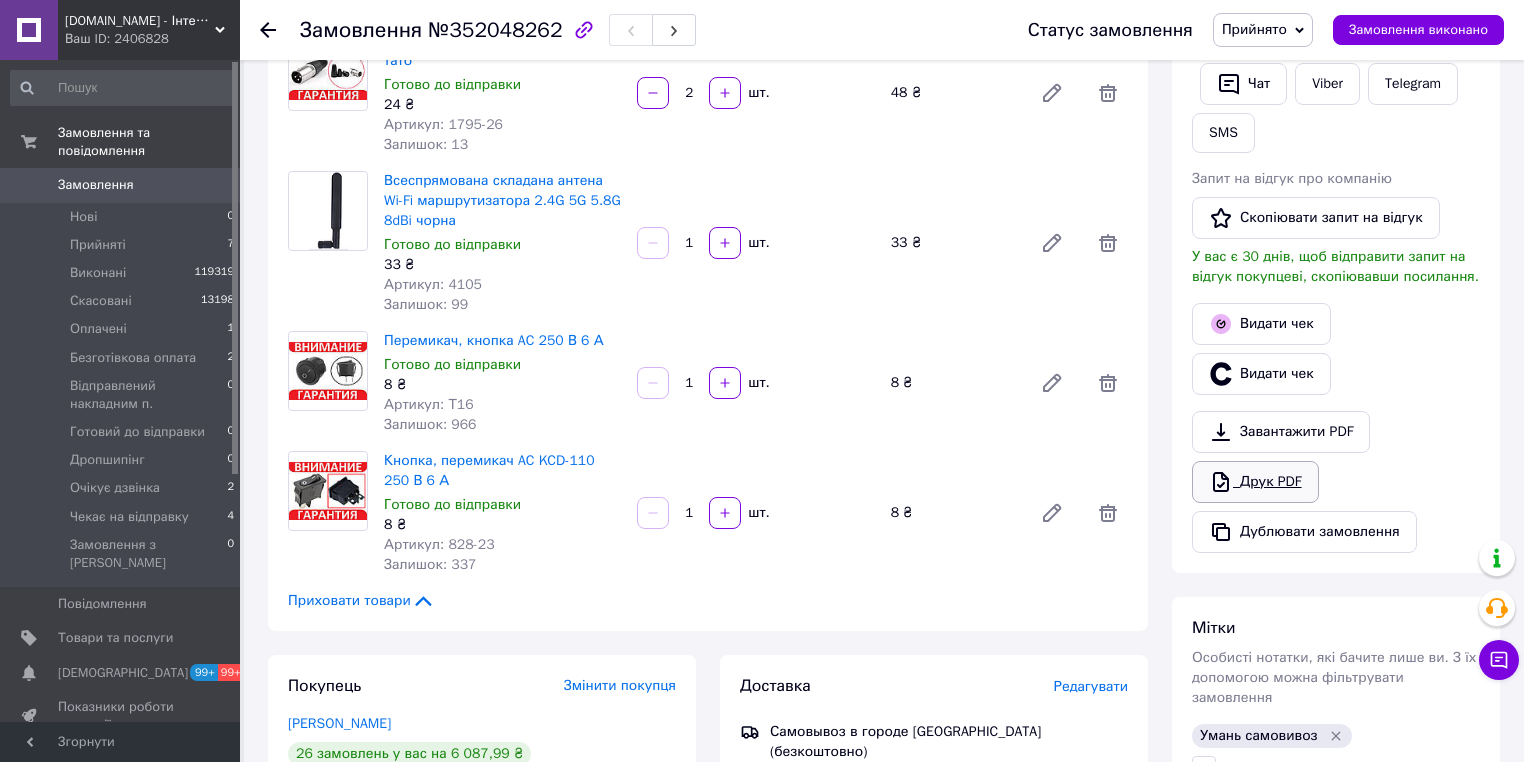 click on "Друк PDF" at bounding box center [1255, 482] 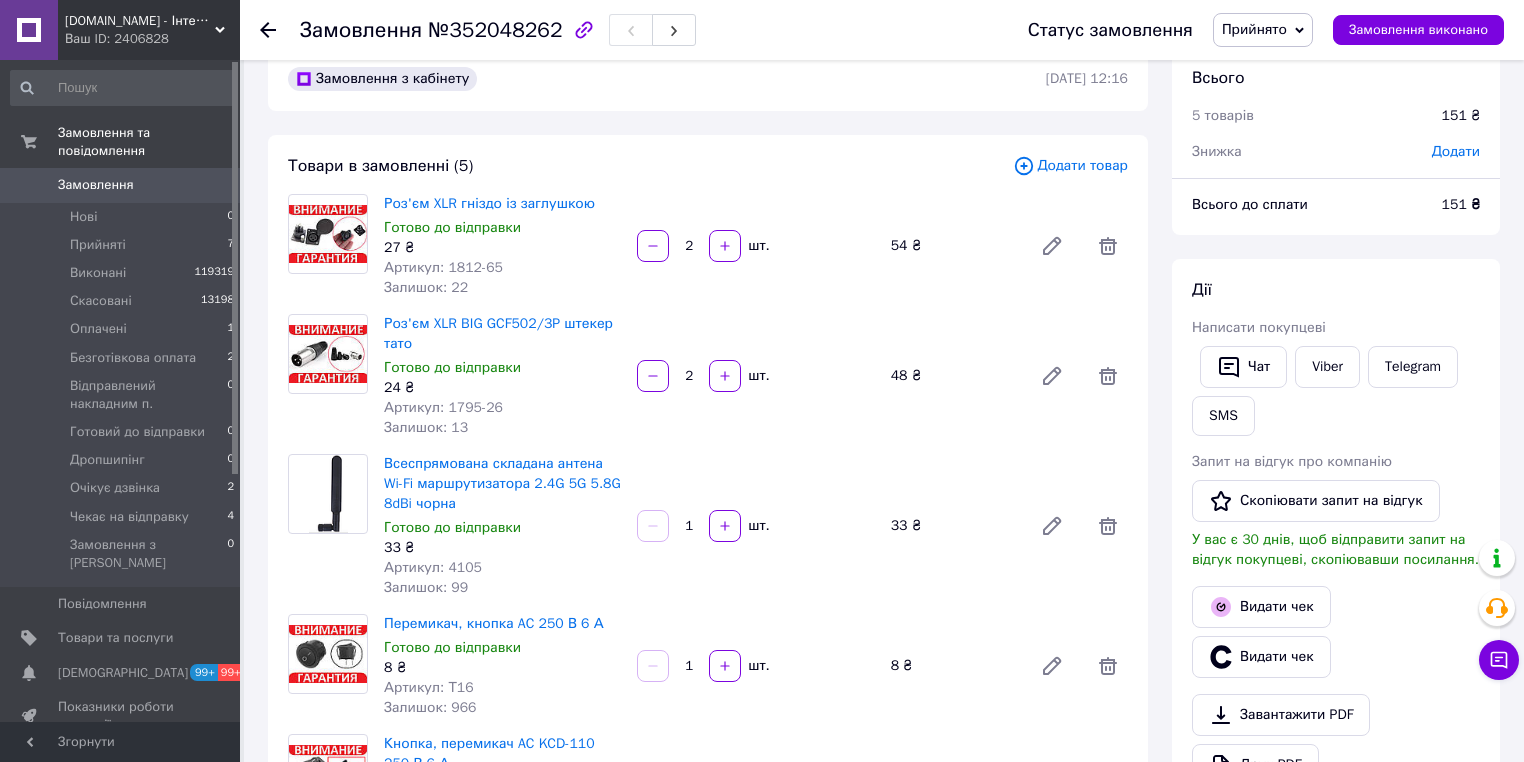 scroll, scrollTop: 0, scrollLeft: 0, axis: both 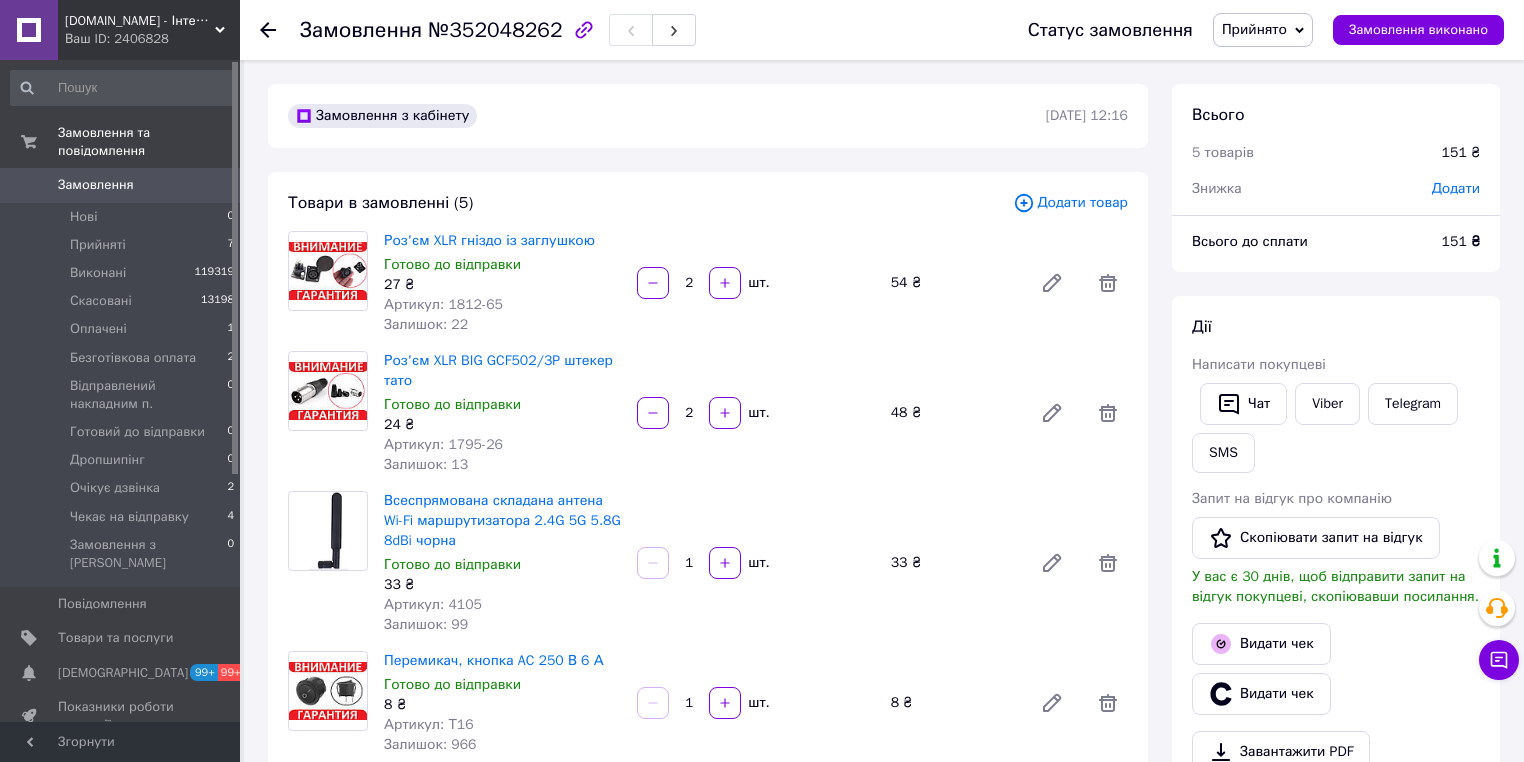 click on "[DOMAIN_NAME] - Інтернет-магазин Ваш ID: 2406828 Сайт [DOMAIN_NAME] - Інтернет-магазин Кабінет покупця Перевірити стан системи Сторінка на порталі Довідка Вийти Замовлення та повідомлення Замовлення 0 Нові 0 Прийняті 7 Виконані 119319 Скасовані 13198 Оплачені 1 Безготівкова оплата 2 Відправлений накладним п. 0 Готовий до відправки 0 Дропшипінг 0 Очікує дзвінка 2 Чекає на відправку 4 Замовлення з Розетки 0 Повідомлення 0 Товари та послуги Сповіщення 99+ 99+ Показники роботи компанії Панель управління Відгуки Клієнти Каталог ProSale 27 ₴ 2" at bounding box center (762, 853) 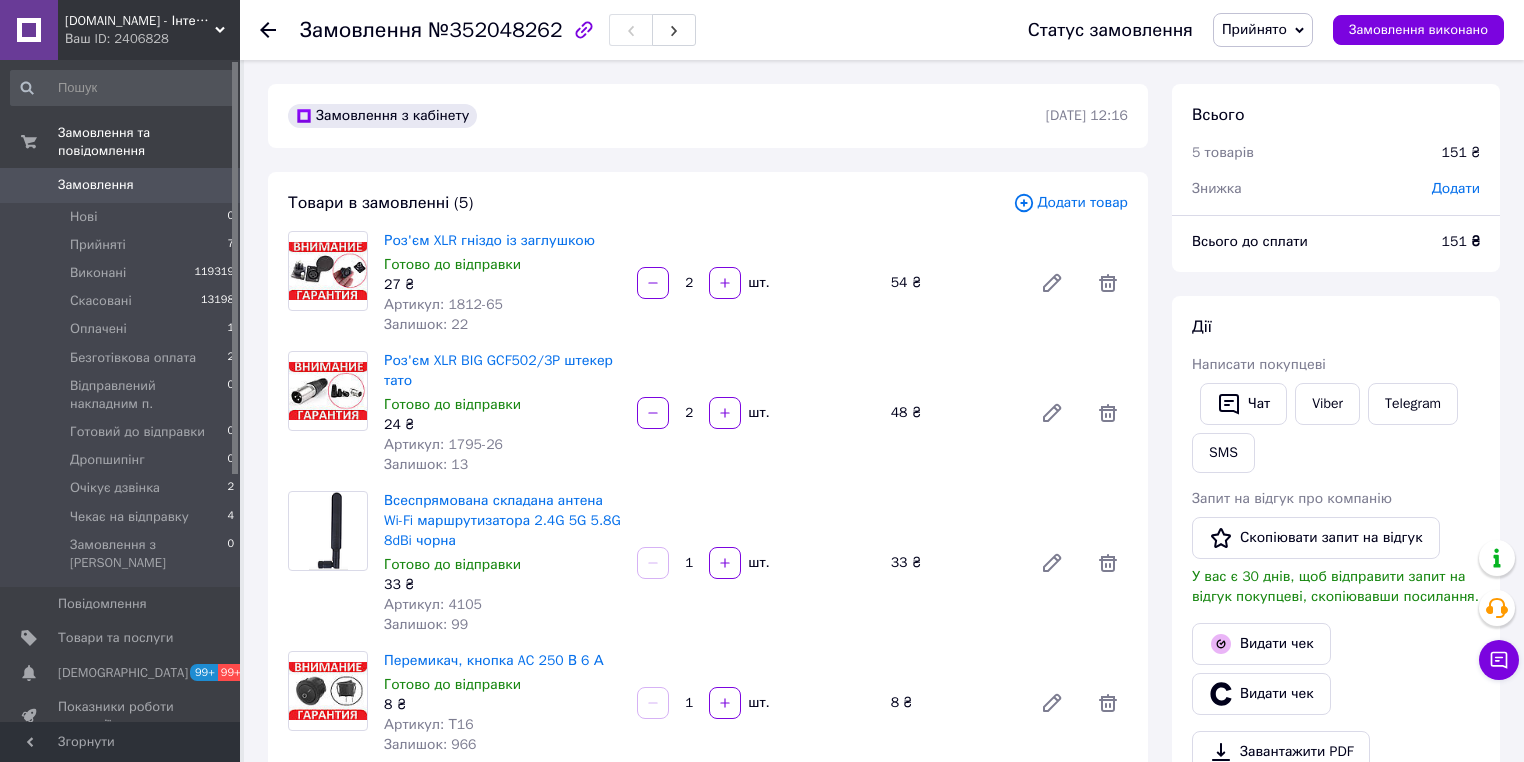 click on "Замовлення з кабінету [DATE] 12:16 Товари в замовленні (5) Додати товар Роз'єм XLR гніздо із заглушкою Готово до відправки 27 ₴ Артикул: 1812-65 Залишок: 22 2   шт. 54 ₴ Роз'єм XLR BIG GCF502/3P штекер тато Готово до відправки 24 ₴ Артикул: 1795-26 Залишок: 13 2   шт. 48 ₴ Всеспрямована складана антена Wi-Fi маршрутизатора 2.4G 5G 5.8G 8dBi чорна Готово до відправки 33 ₴ Артикул: 4105 Залишок: 99 1   шт. 33 ₴ Перемикач, кнопка AC 250 В 6 А Готово до відправки 8 ₴ Артикул: Т16 Залишок: 966 1   шт. 8 ₴ Кнопка, перемикач AC KCD-110 250 В 6 А Готово до відправки 8 ₴ Артикул: 828-23 Залишок: 337 1   шт. 8 ₴ Приховати товари Покупець" at bounding box center (708, 883) 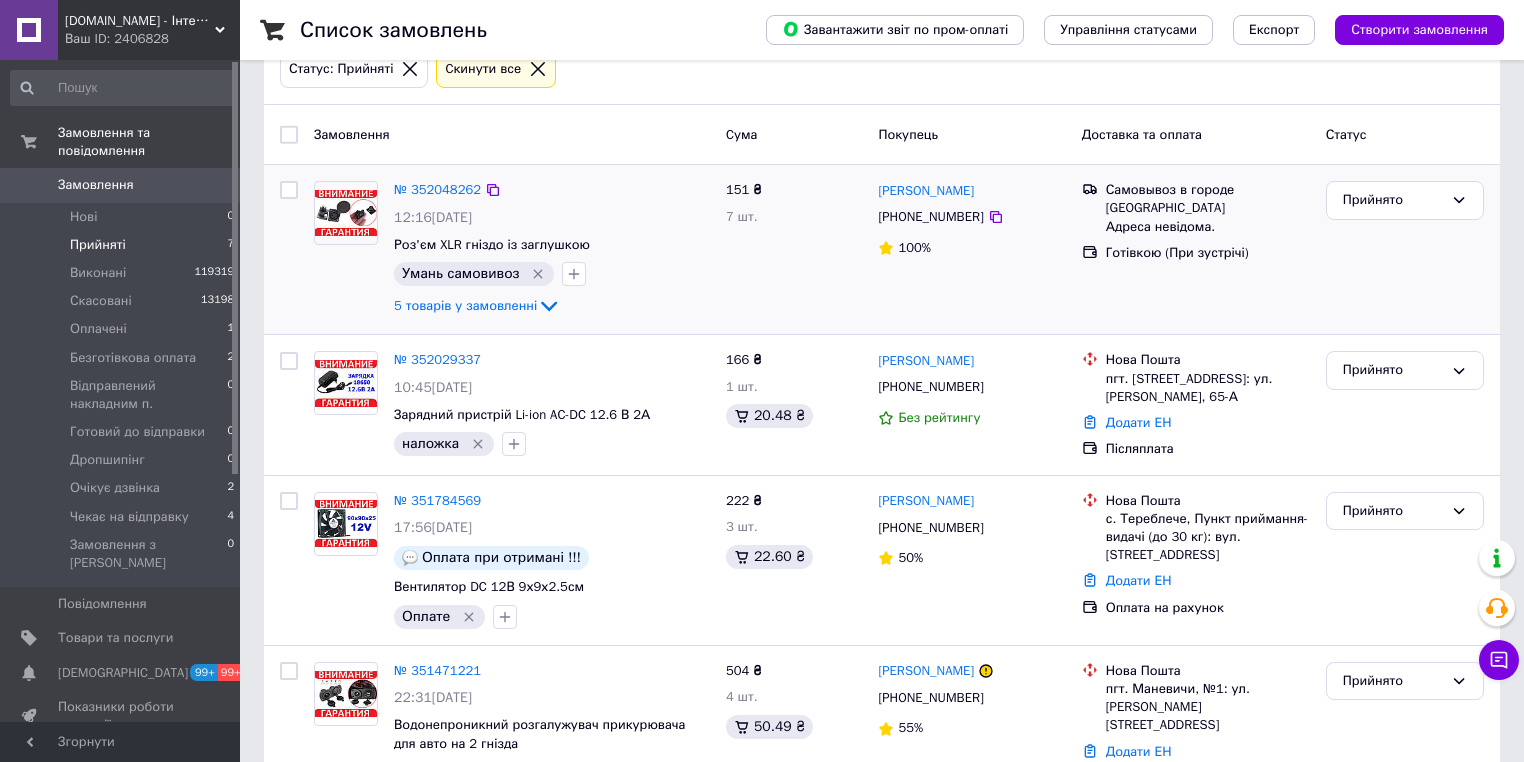 scroll, scrollTop: 160, scrollLeft: 0, axis: vertical 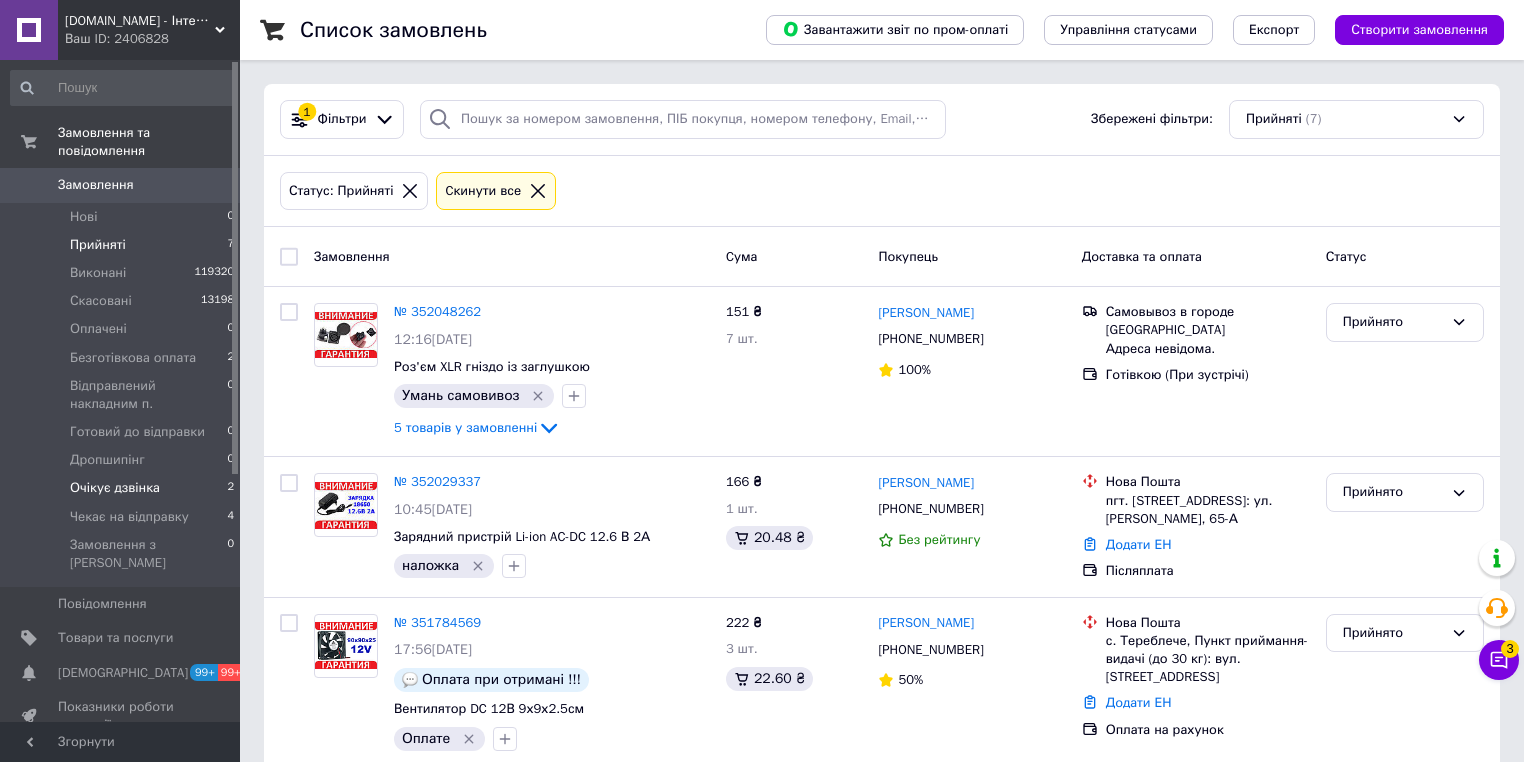 click on "Очікує дзвінка" at bounding box center [115, 488] 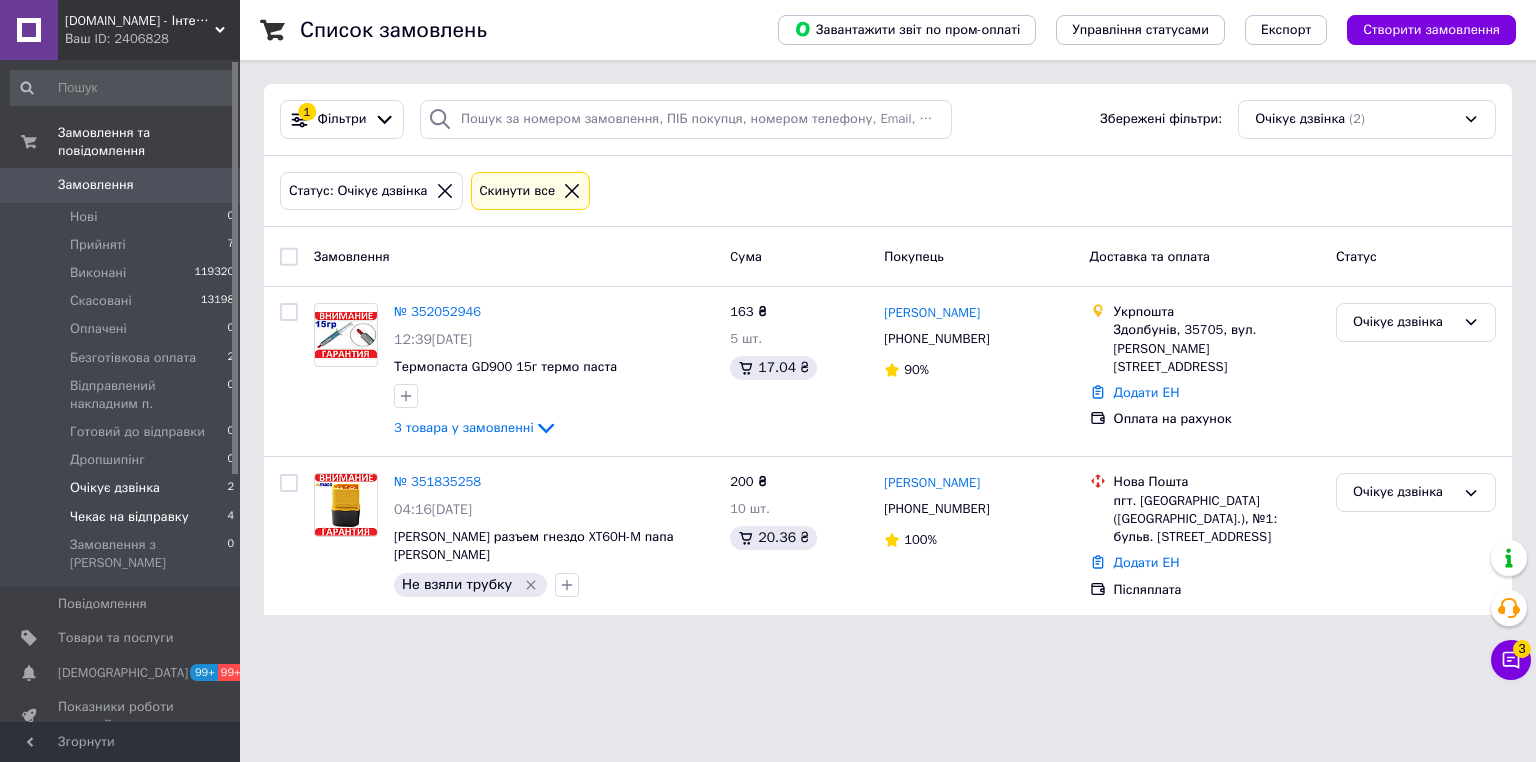 click on "Чекає на відправку" at bounding box center (129, 517) 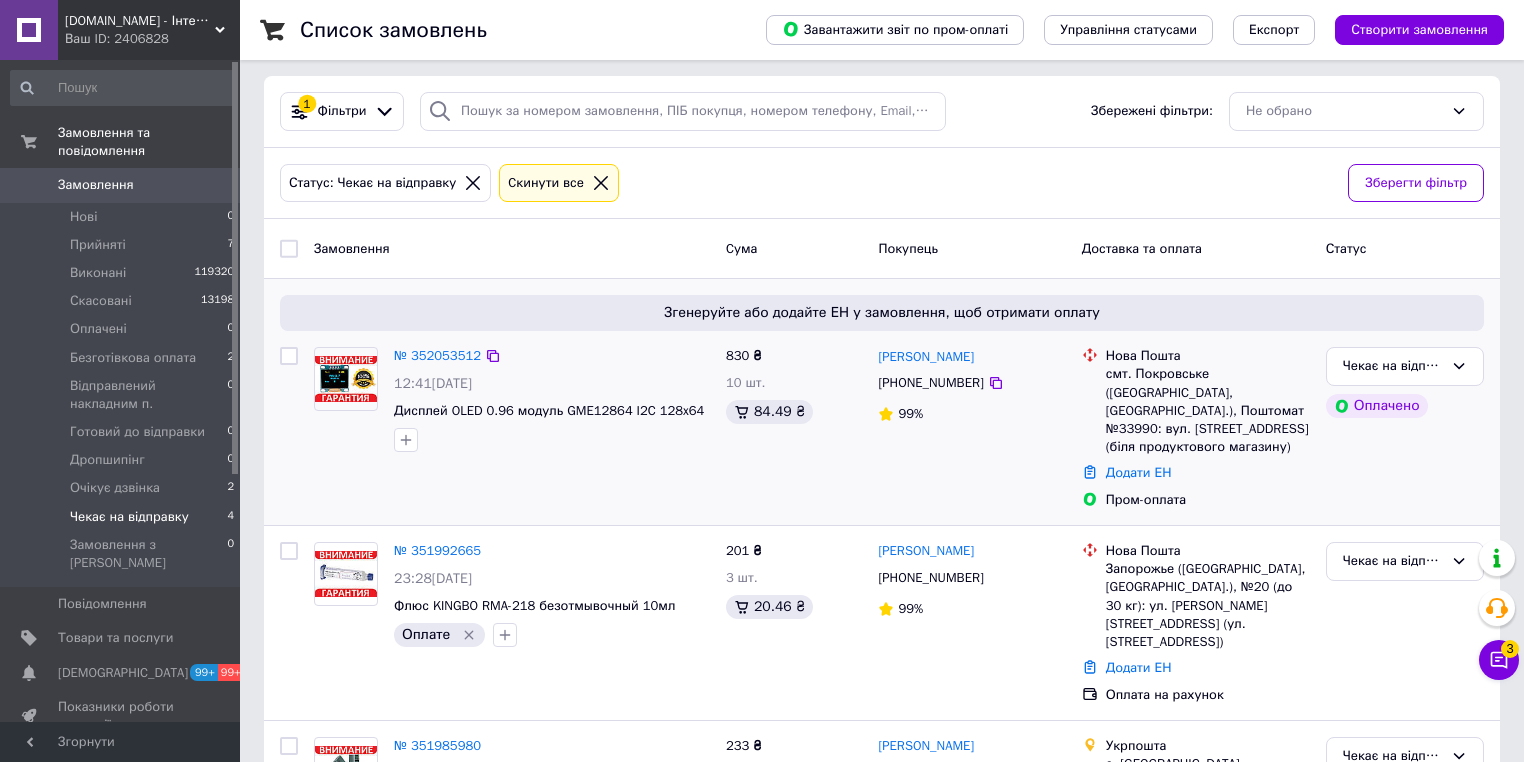 scroll, scrollTop: 0, scrollLeft: 0, axis: both 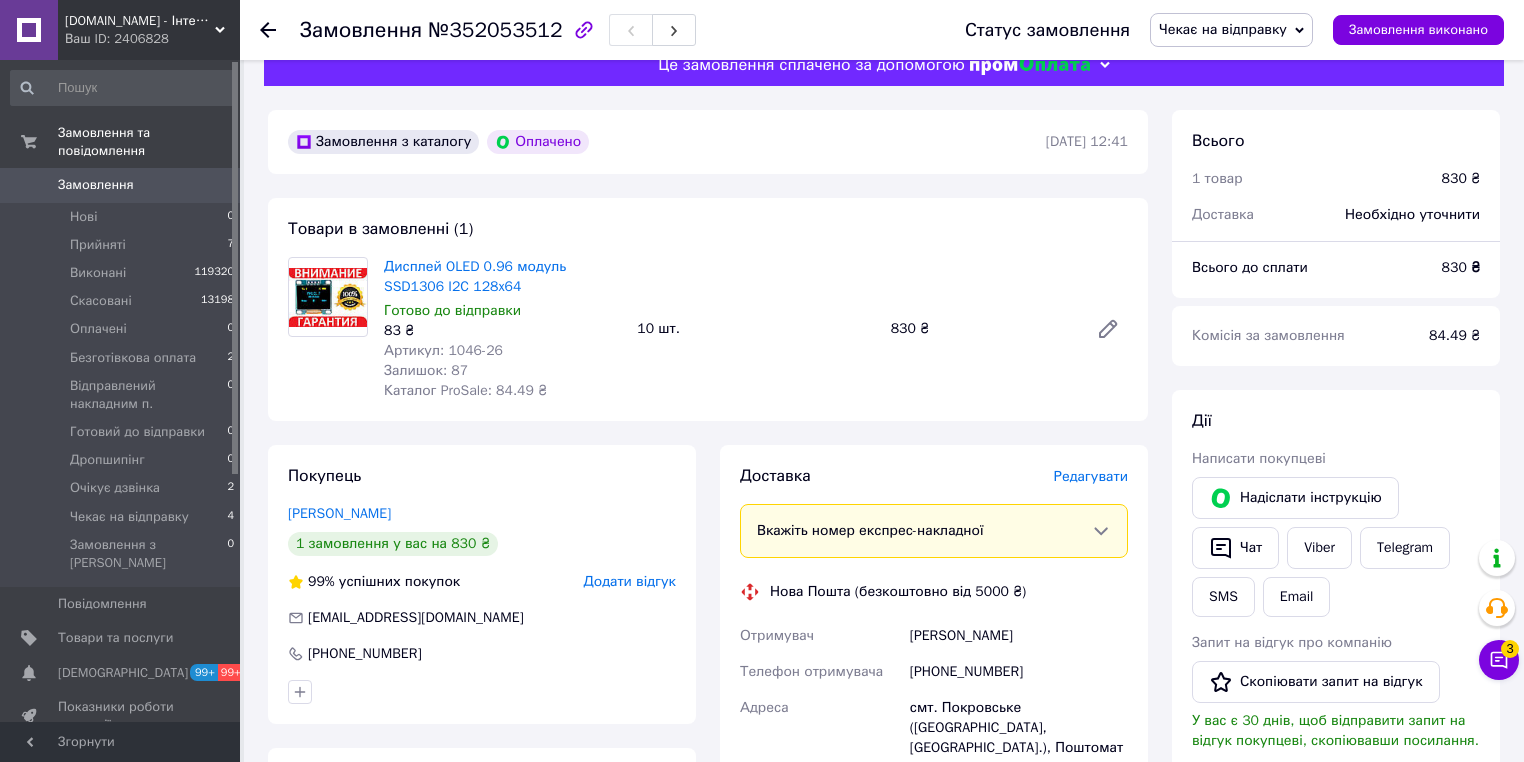 click on "Редагувати" at bounding box center [1091, 476] 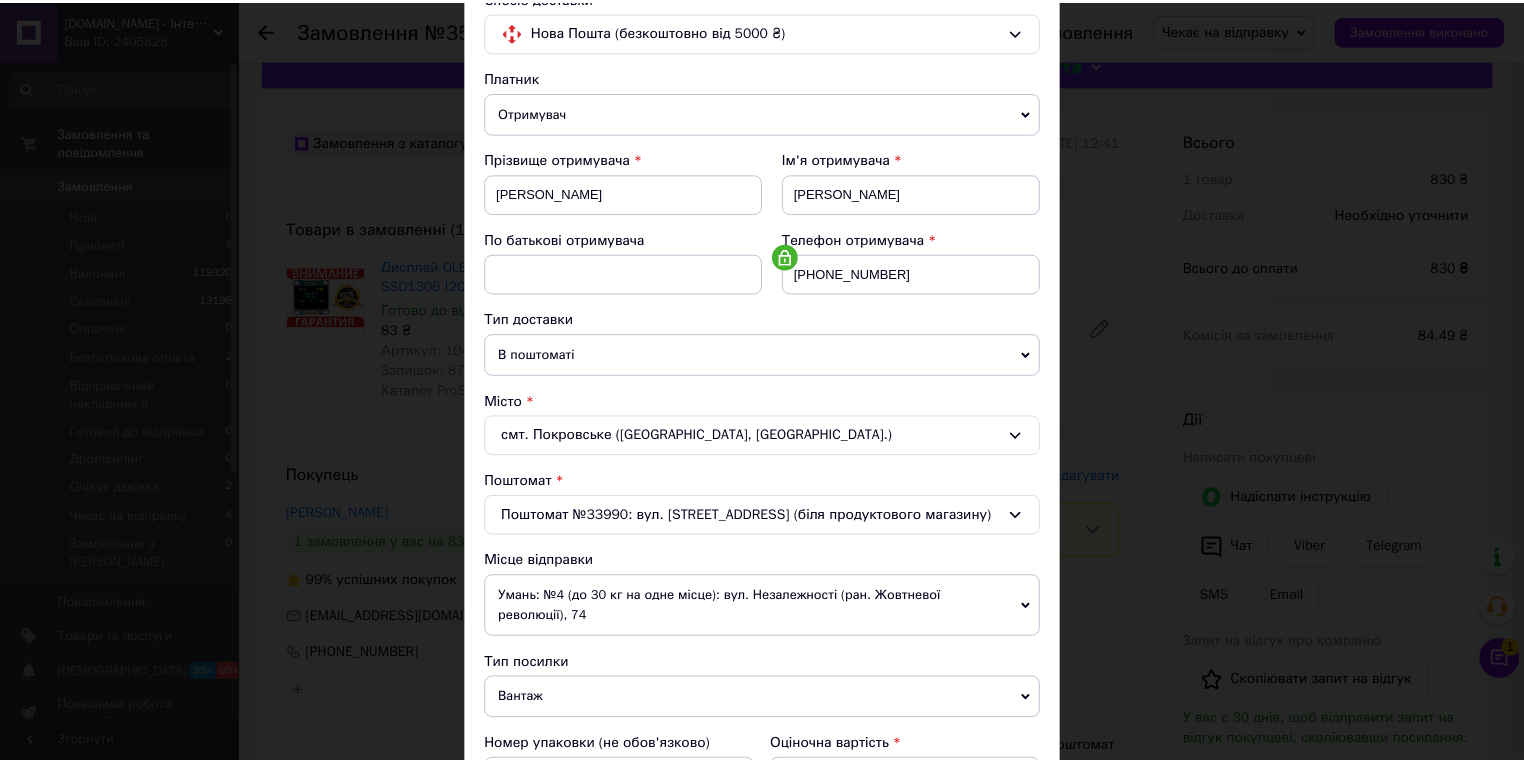 scroll, scrollTop: 580, scrollLeft: 0, axis: vertical 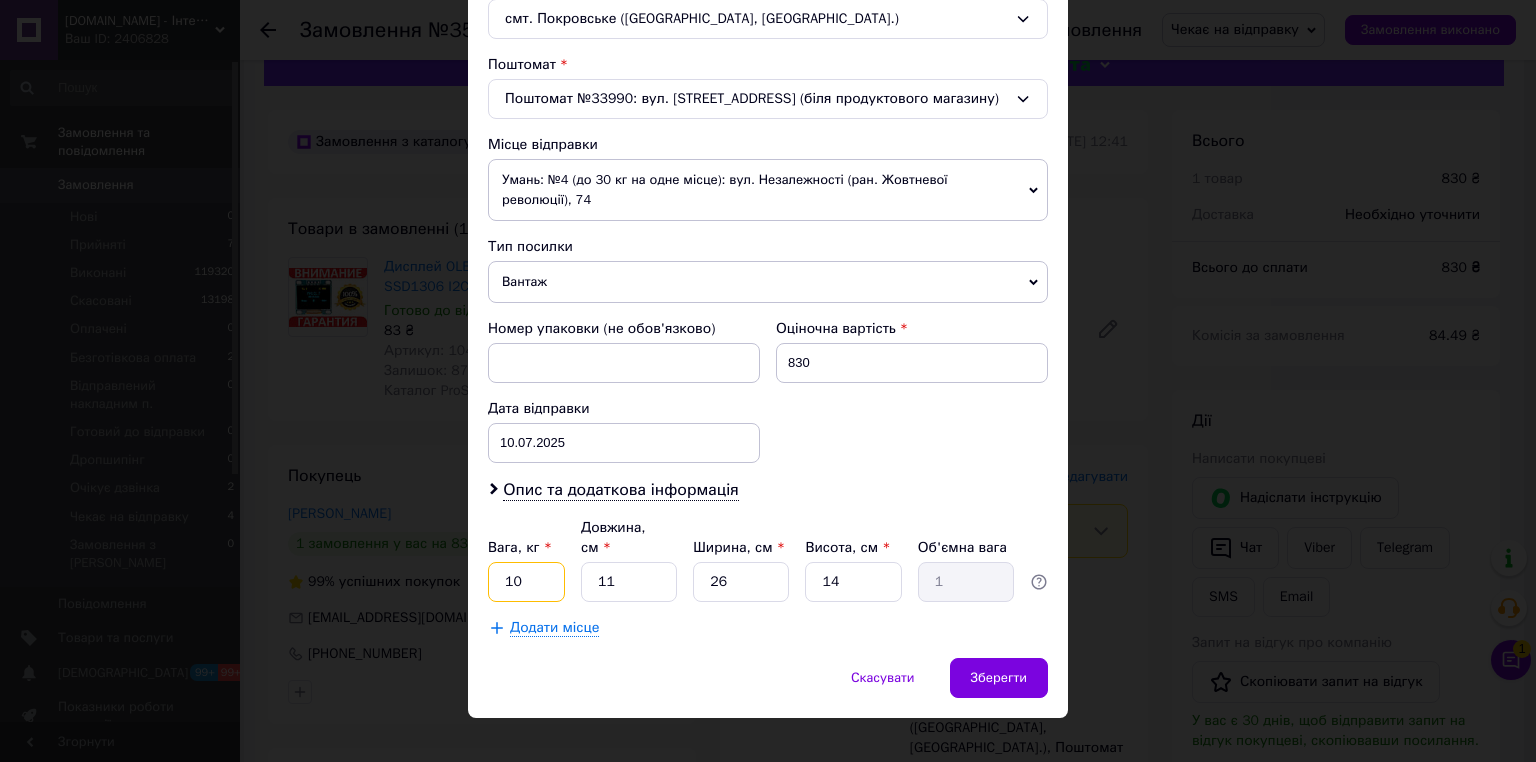 click on "10" at bounding box center [526, 582] 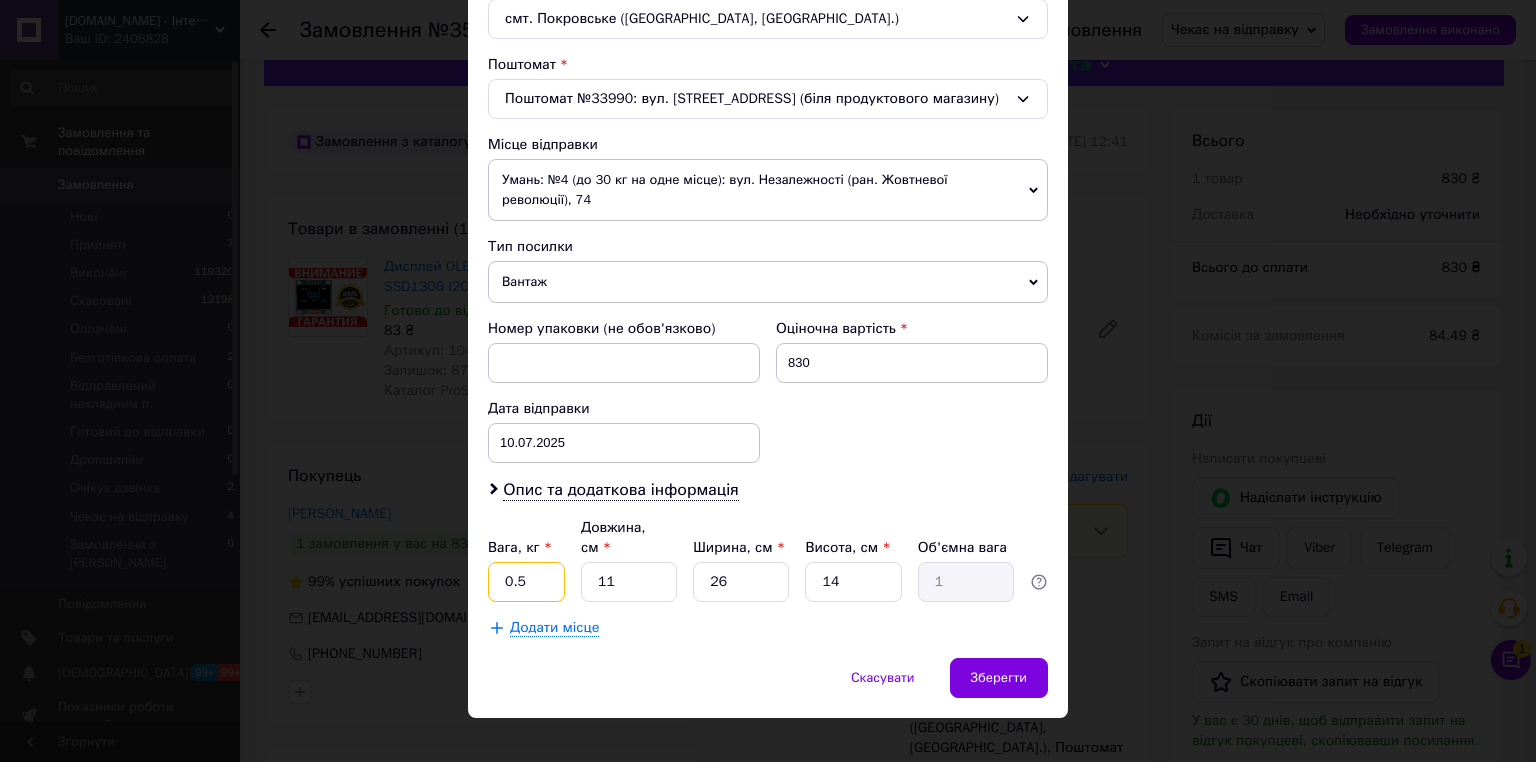 type on "0.5" 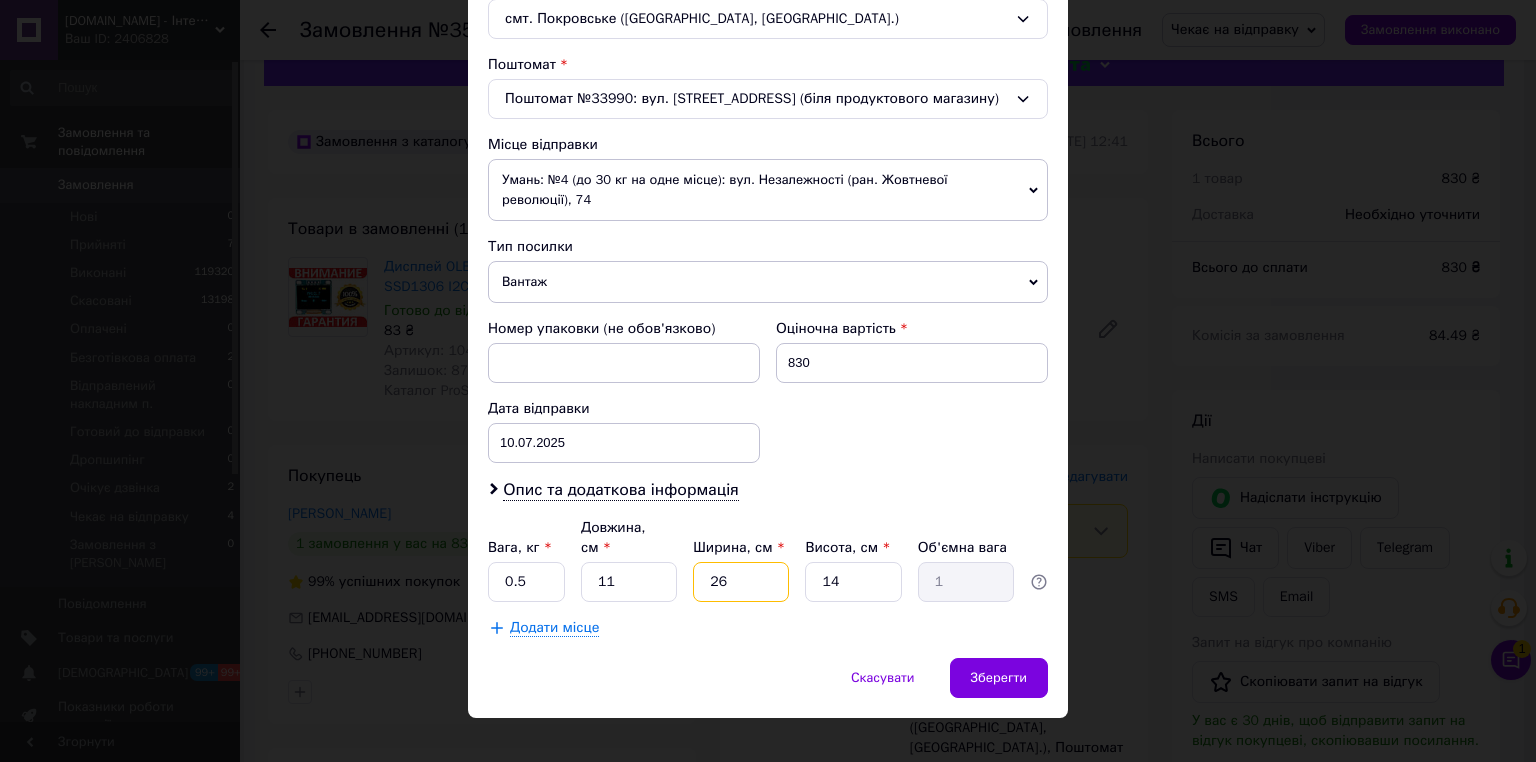 click on "26" at bounding box center (741, 582) 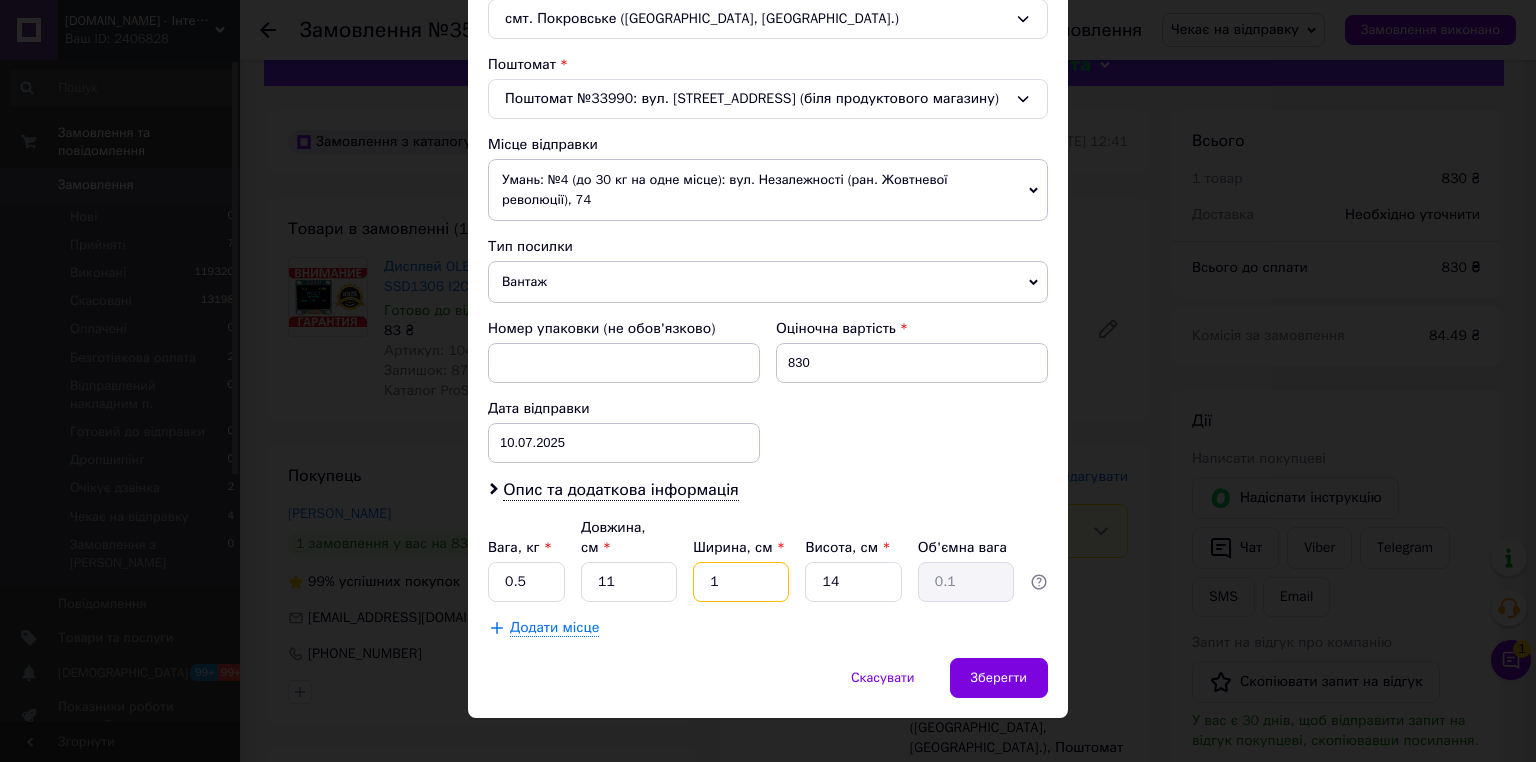 drag, startPoint x: 724, startPoint y: 570, endPoint x: 738, endPoint y: 576, distance: 15.231546 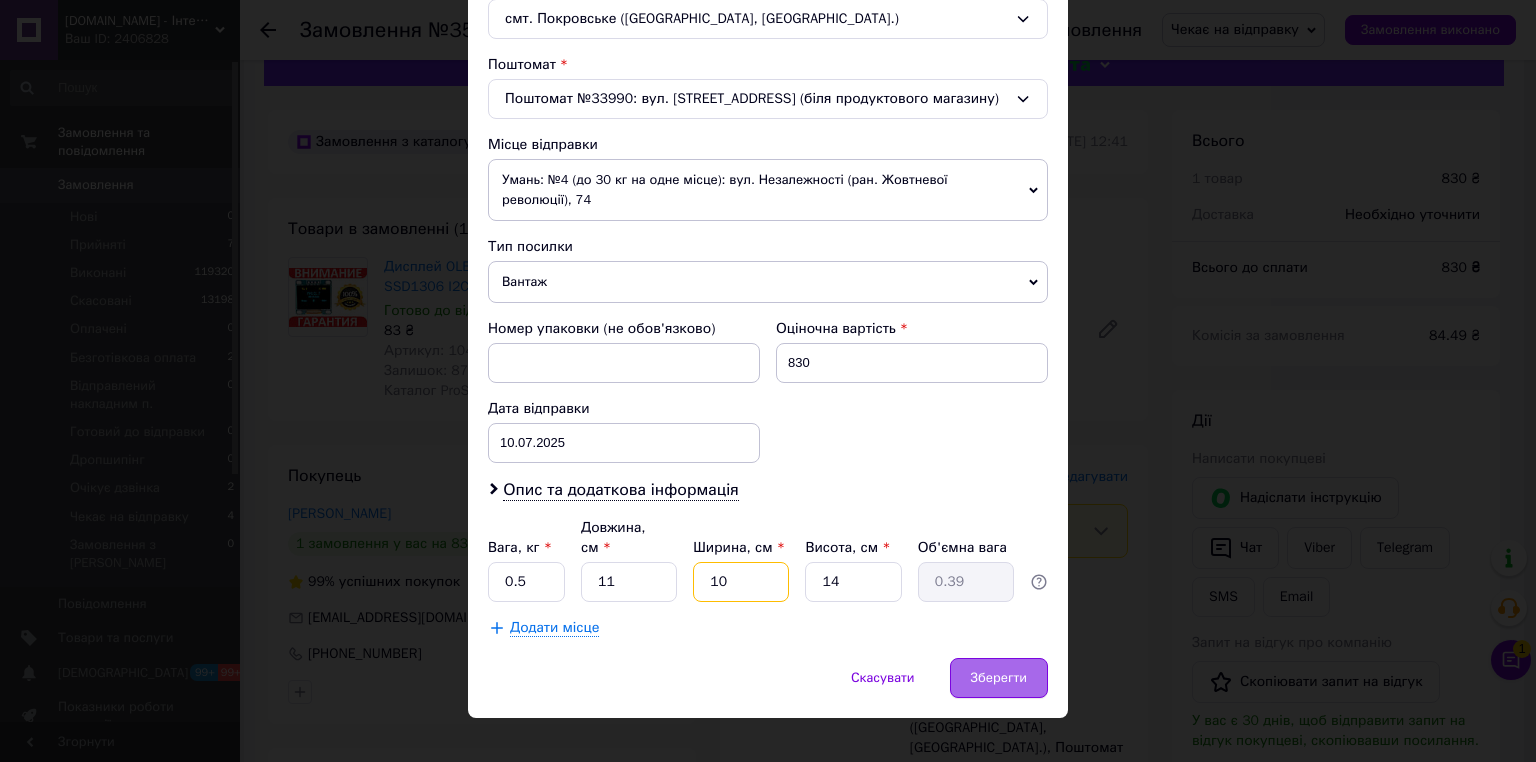 type on "10" 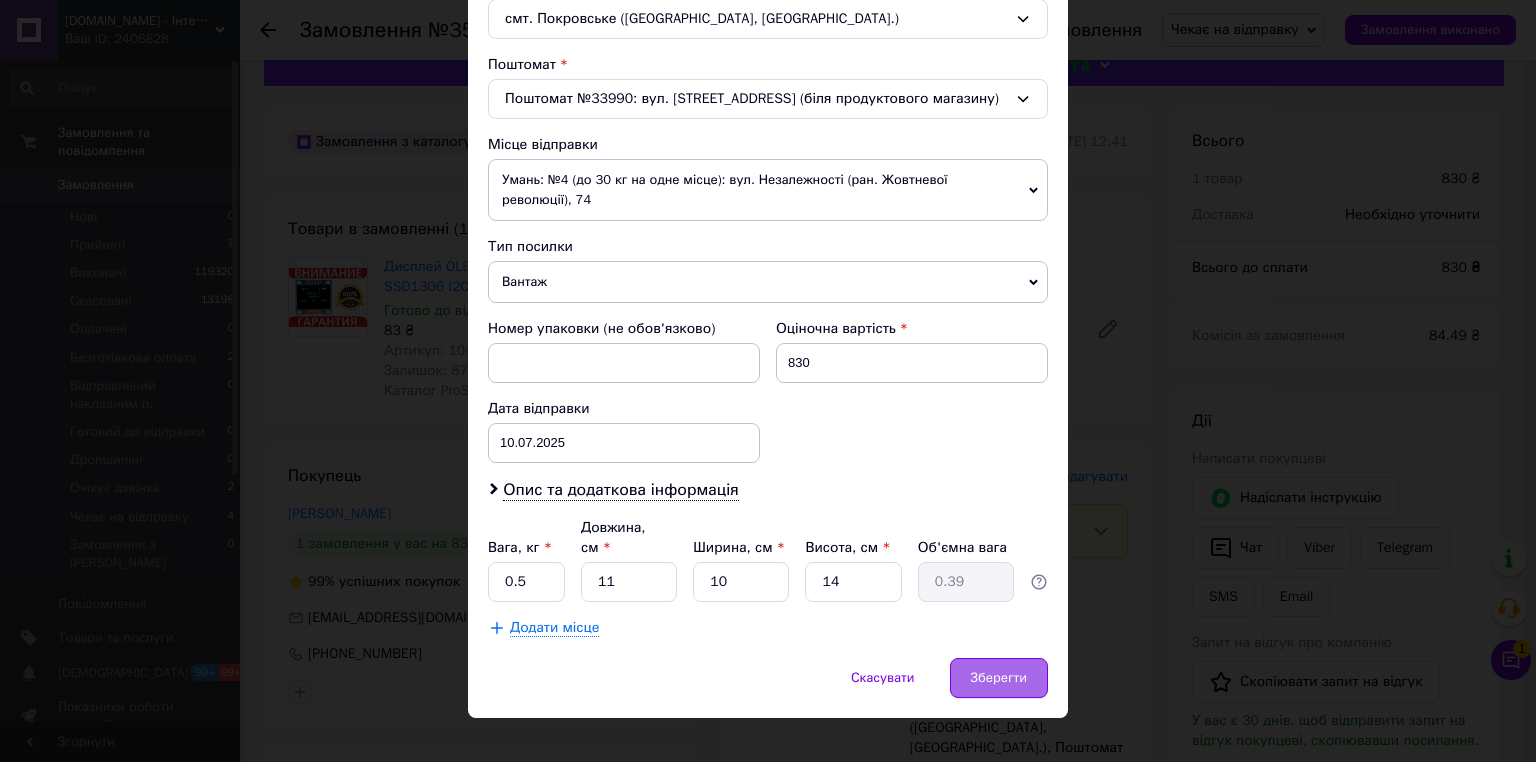 click on "Зберегти" at bounding box center [999, 678] 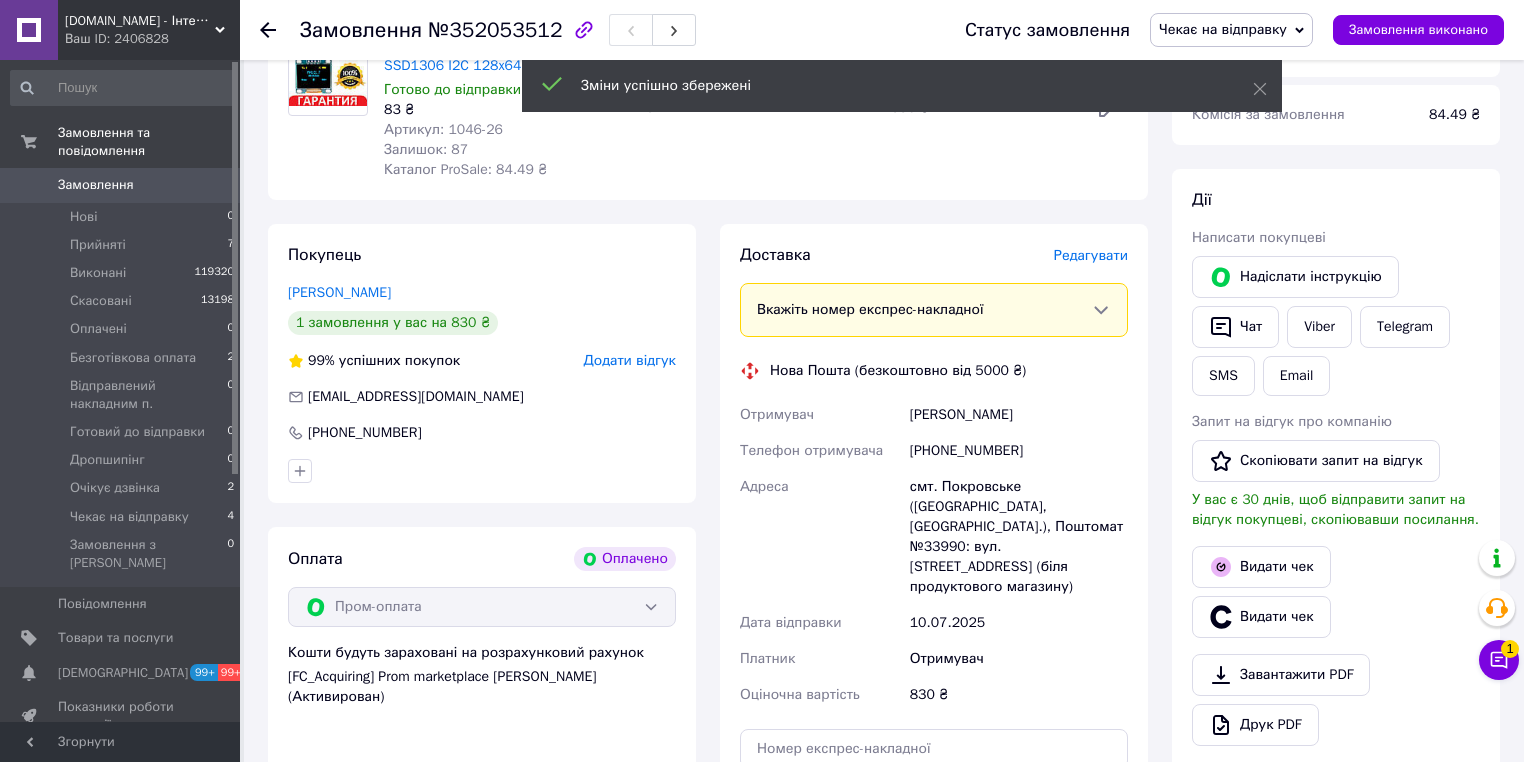 scroll, scrollTop: 516, scrollLeft: 0, axis: vertical 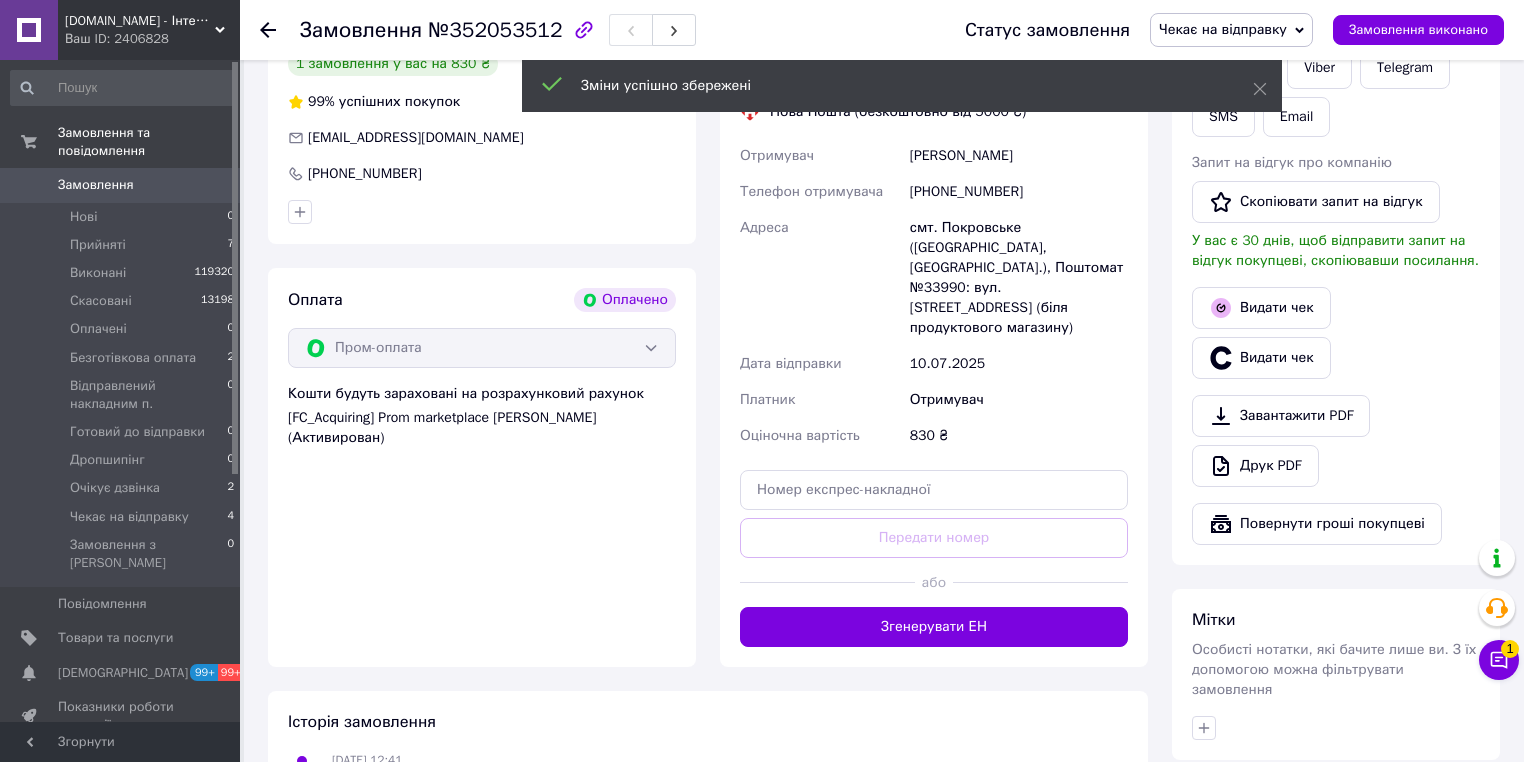 drag, startPoint x: 952, startPoint y: 612, endPoint x: 998, endPoint y: 610, distance: 46.043457 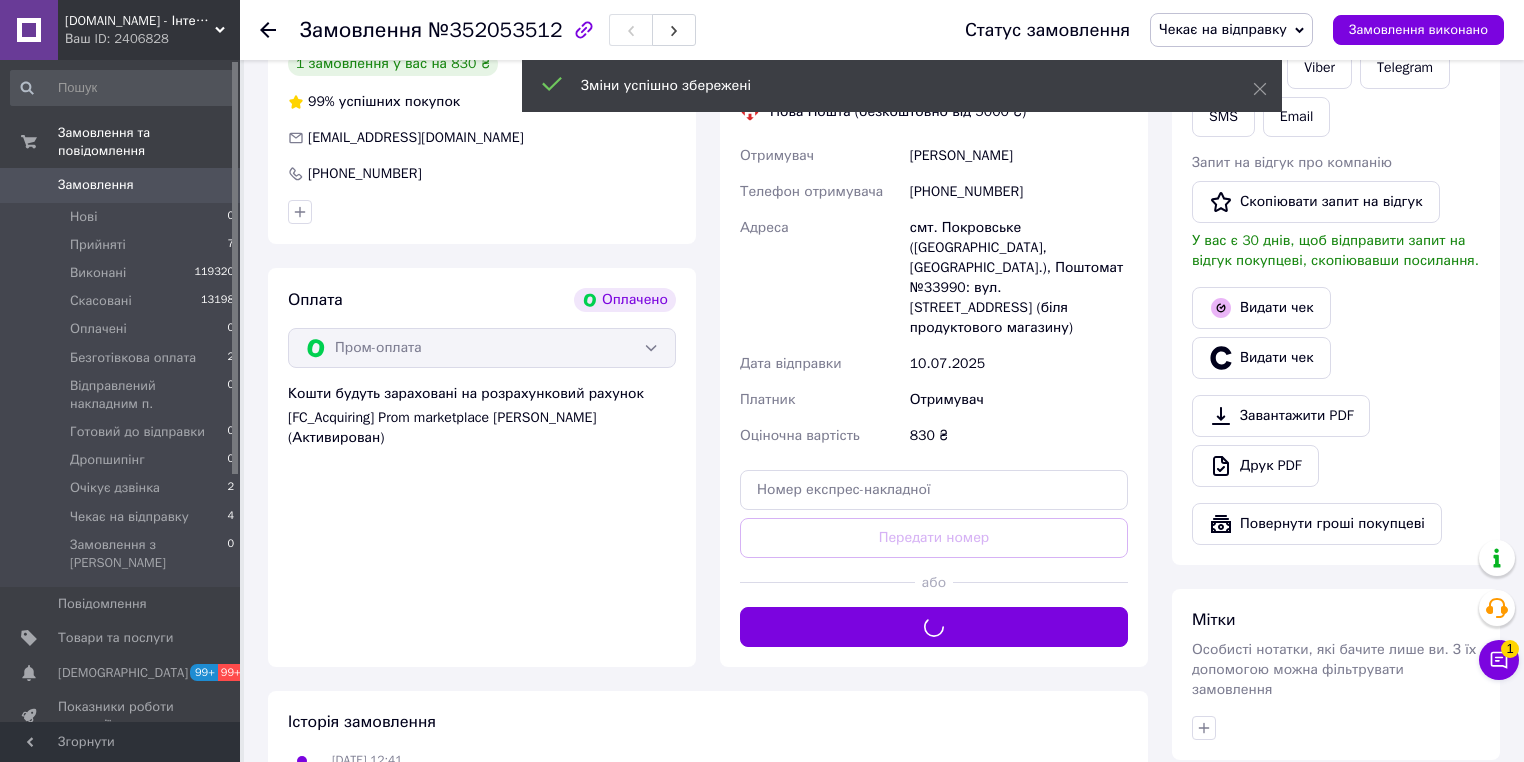 scroll, scrollTop: 356, scrollLeft: 0, axis: vertical 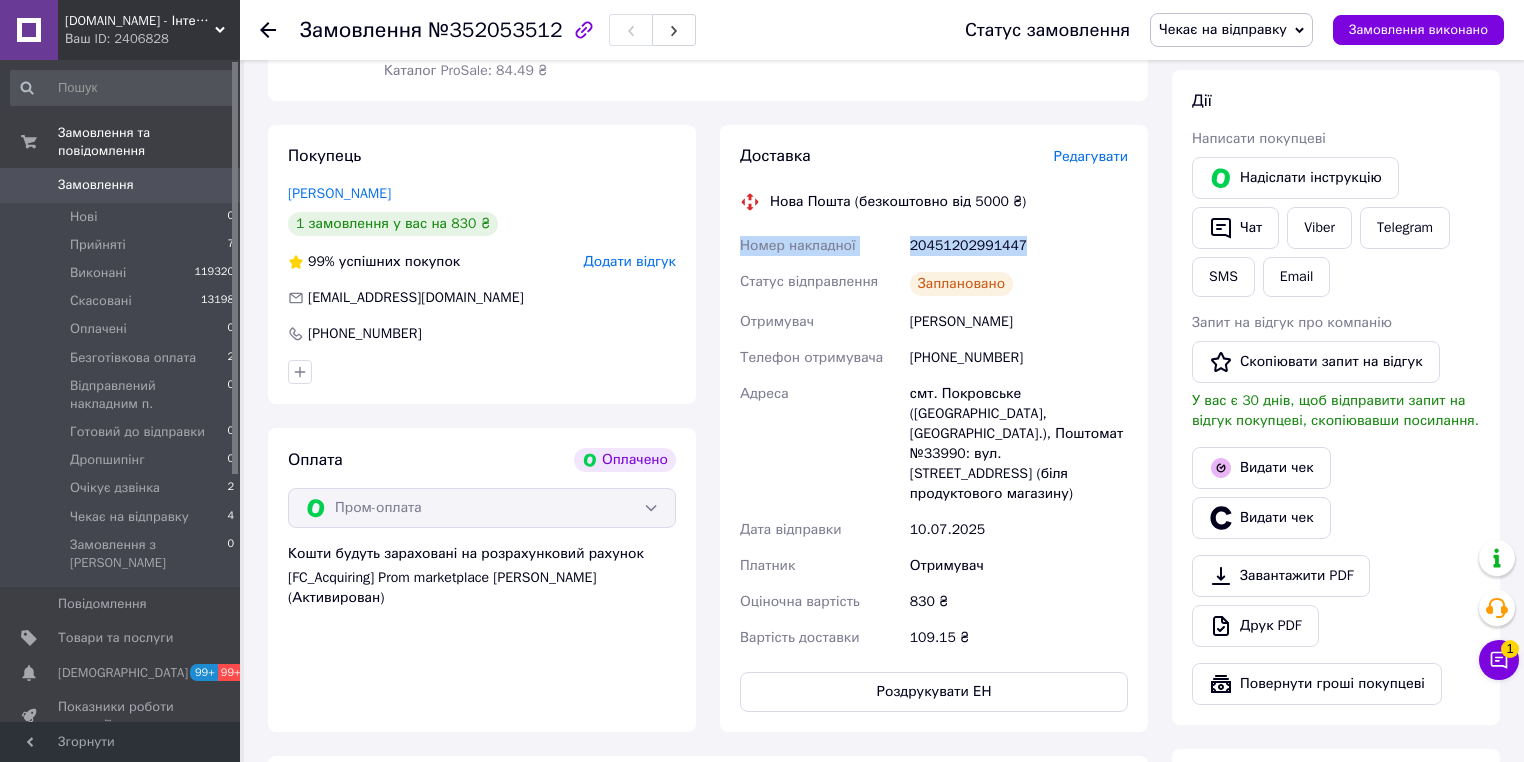 drag, startPoint x: 948, startPoint y: 246, endPoint x: 724, endPoint y: 248, distance: 224.00893 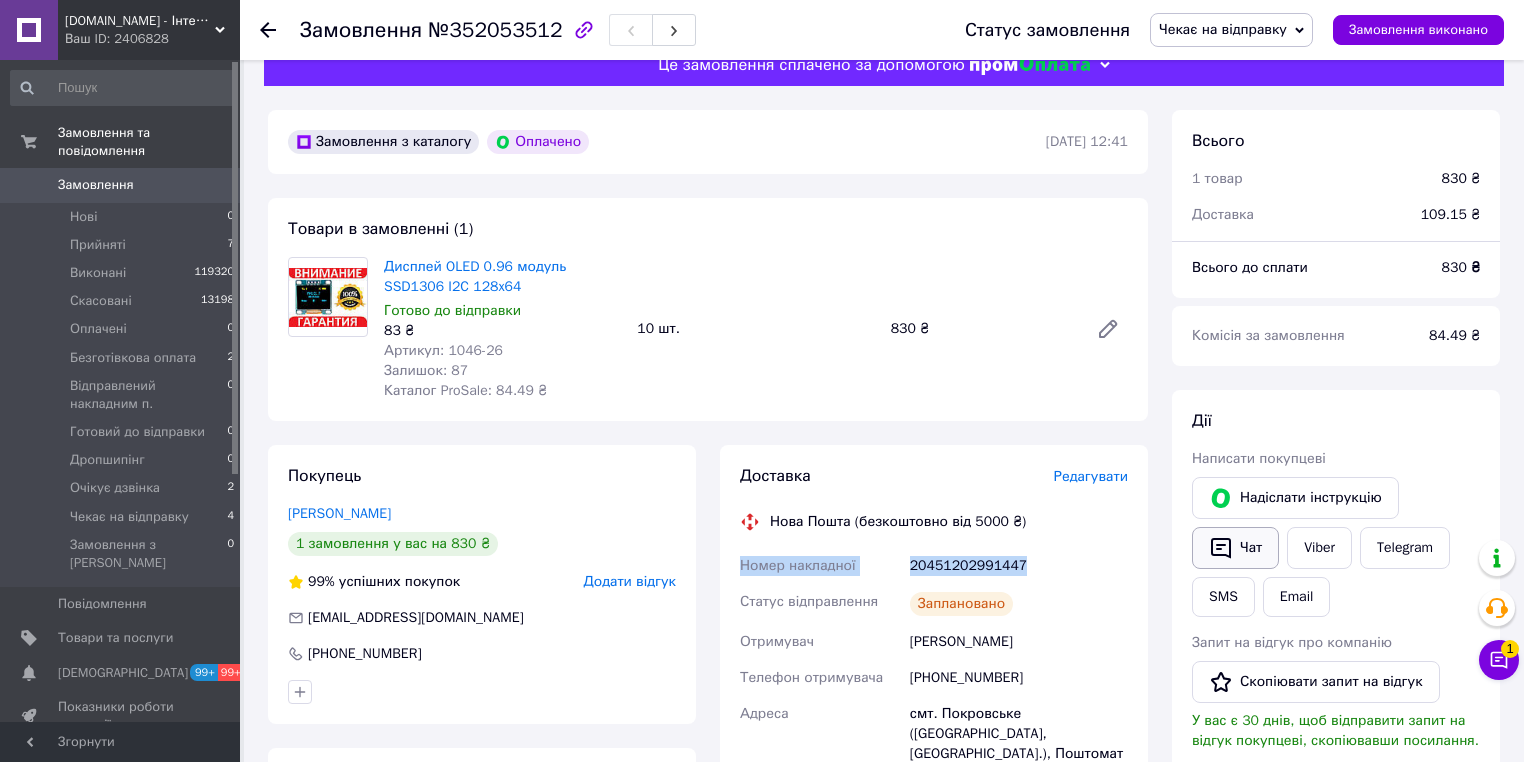 click on "Чат" at bounding box center [1235, 548] 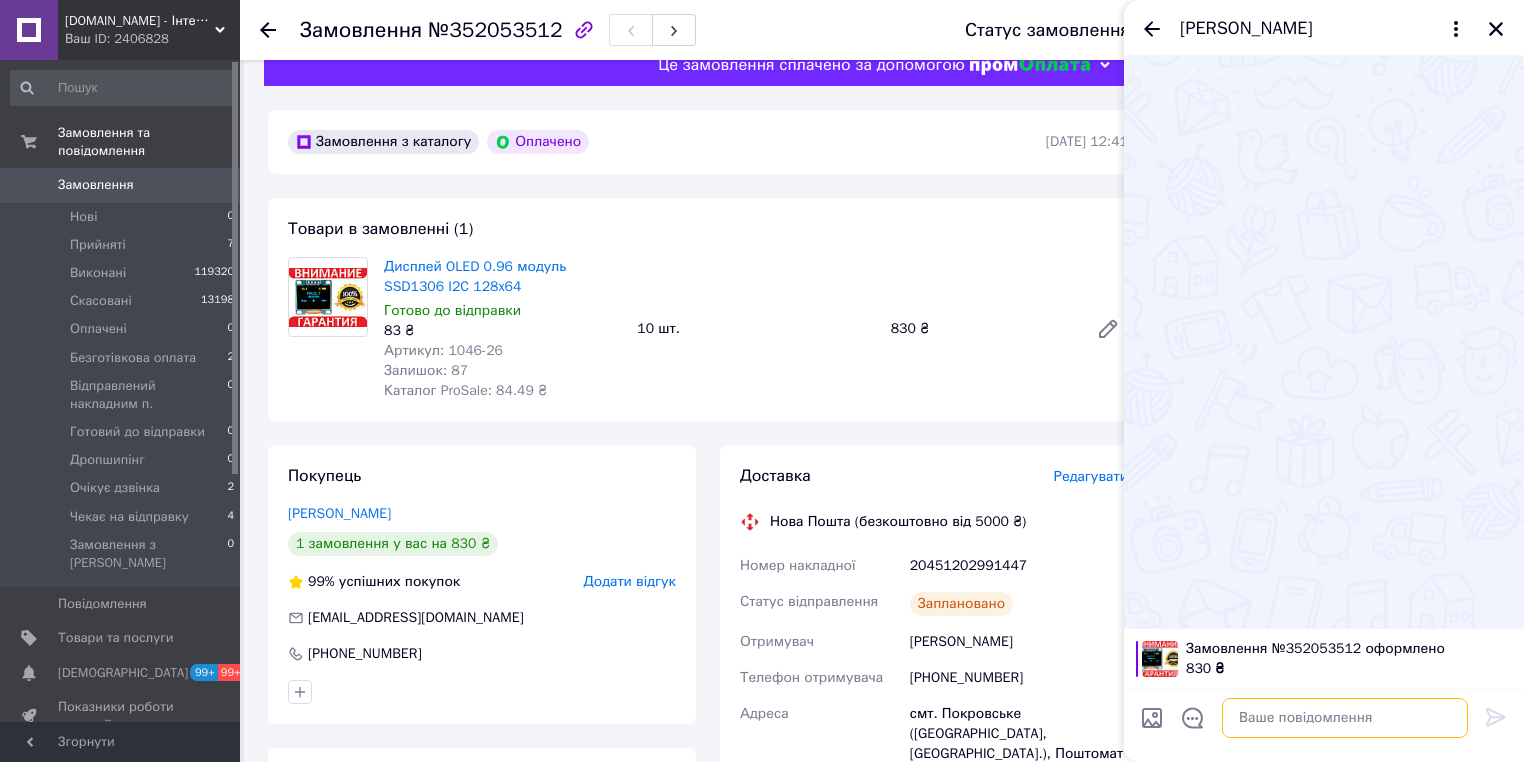 paste on "Номер накладної
20451202991447" 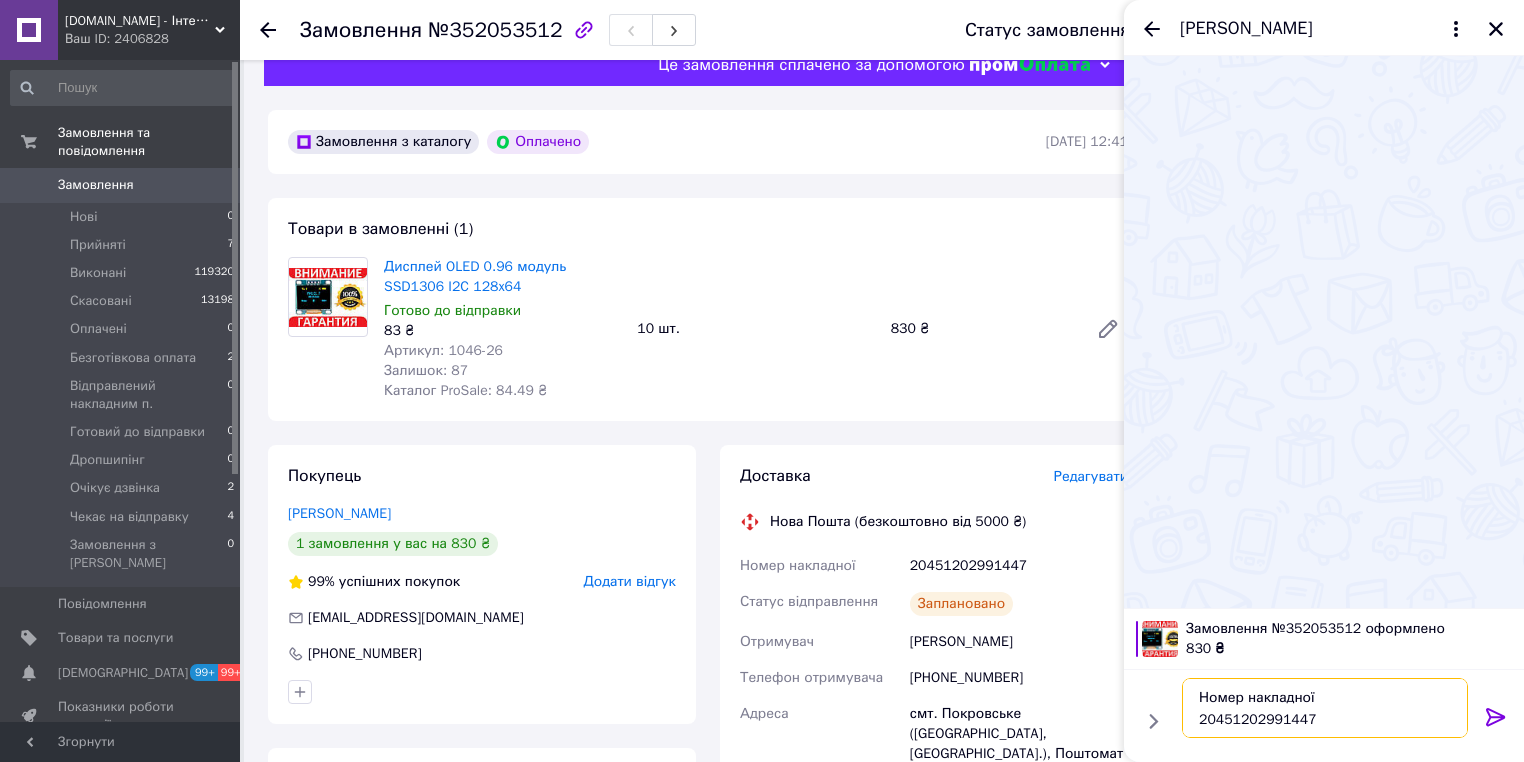 type on "Номер накладної
20451202991447" 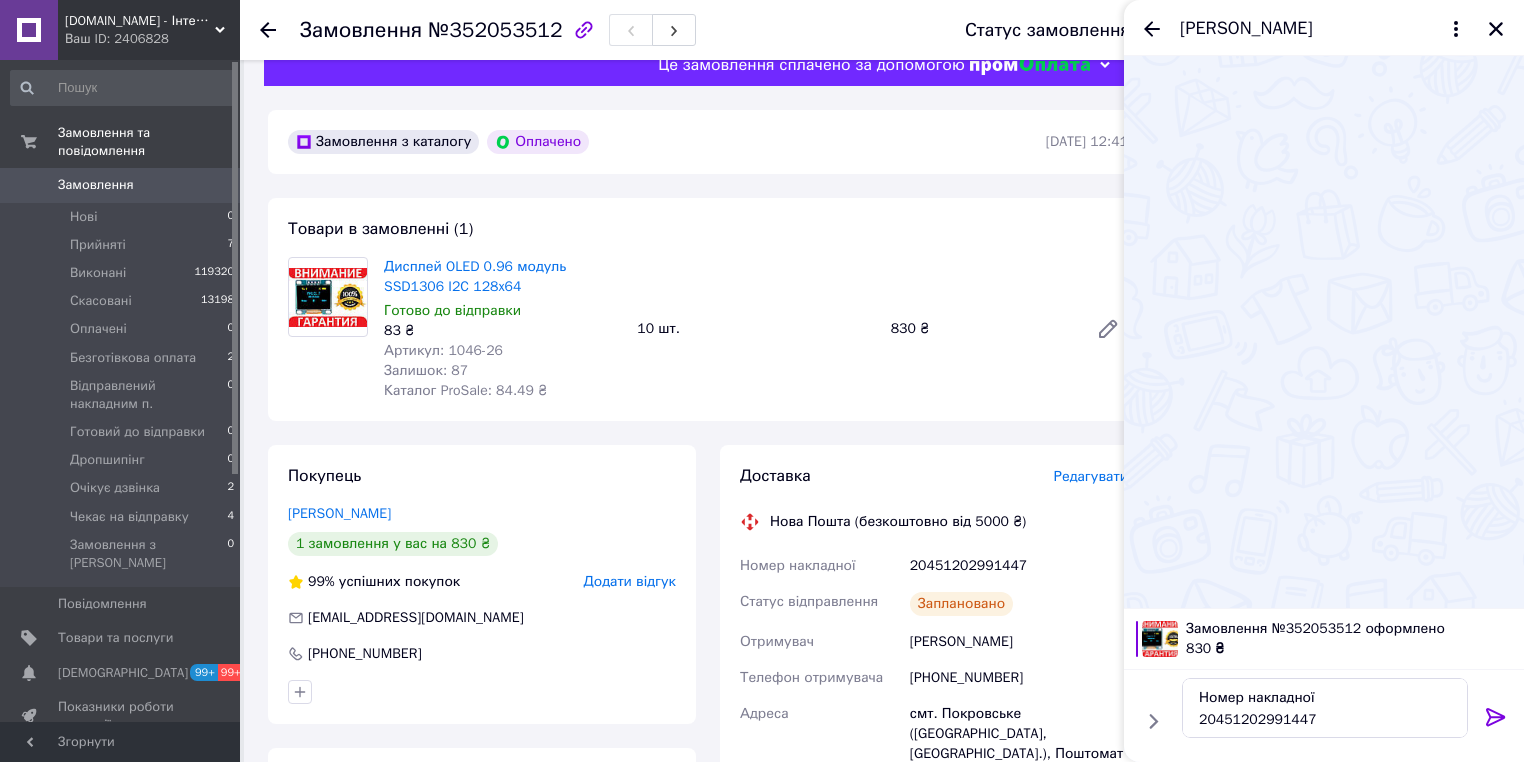 click at bounding box center [1496, 721] 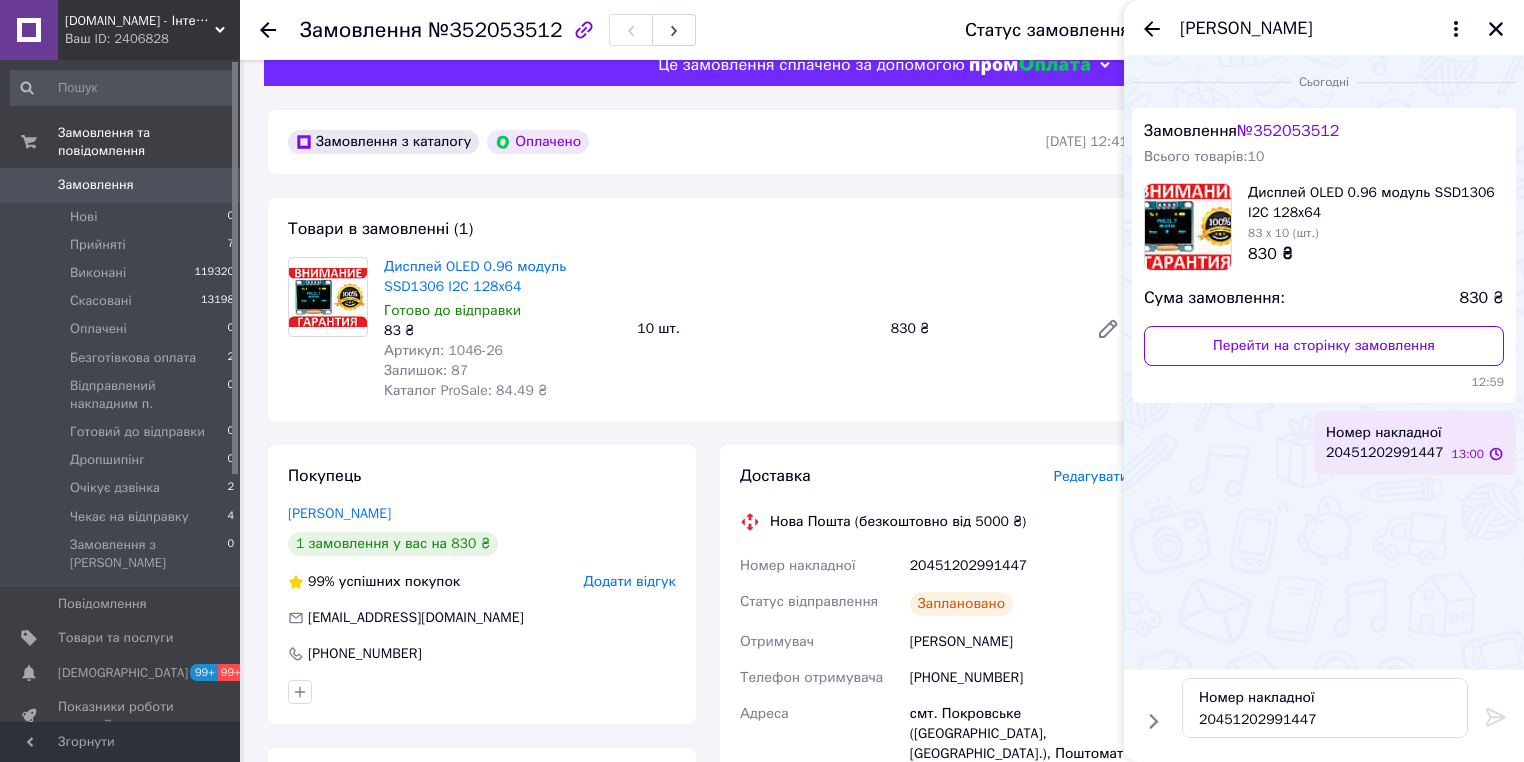 type 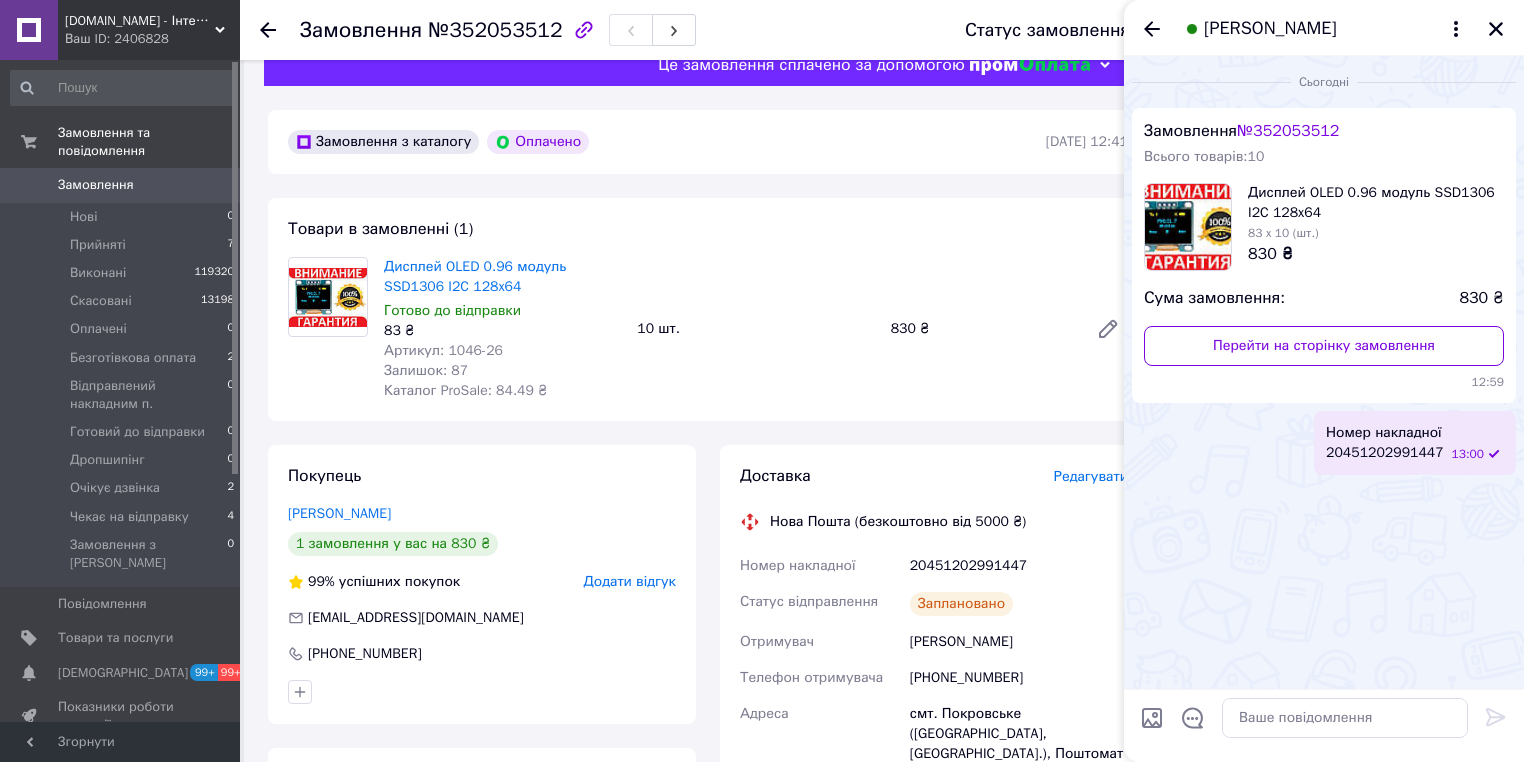 scroll, scrollTop: 356, scrollLeft: 0, axis: vertical 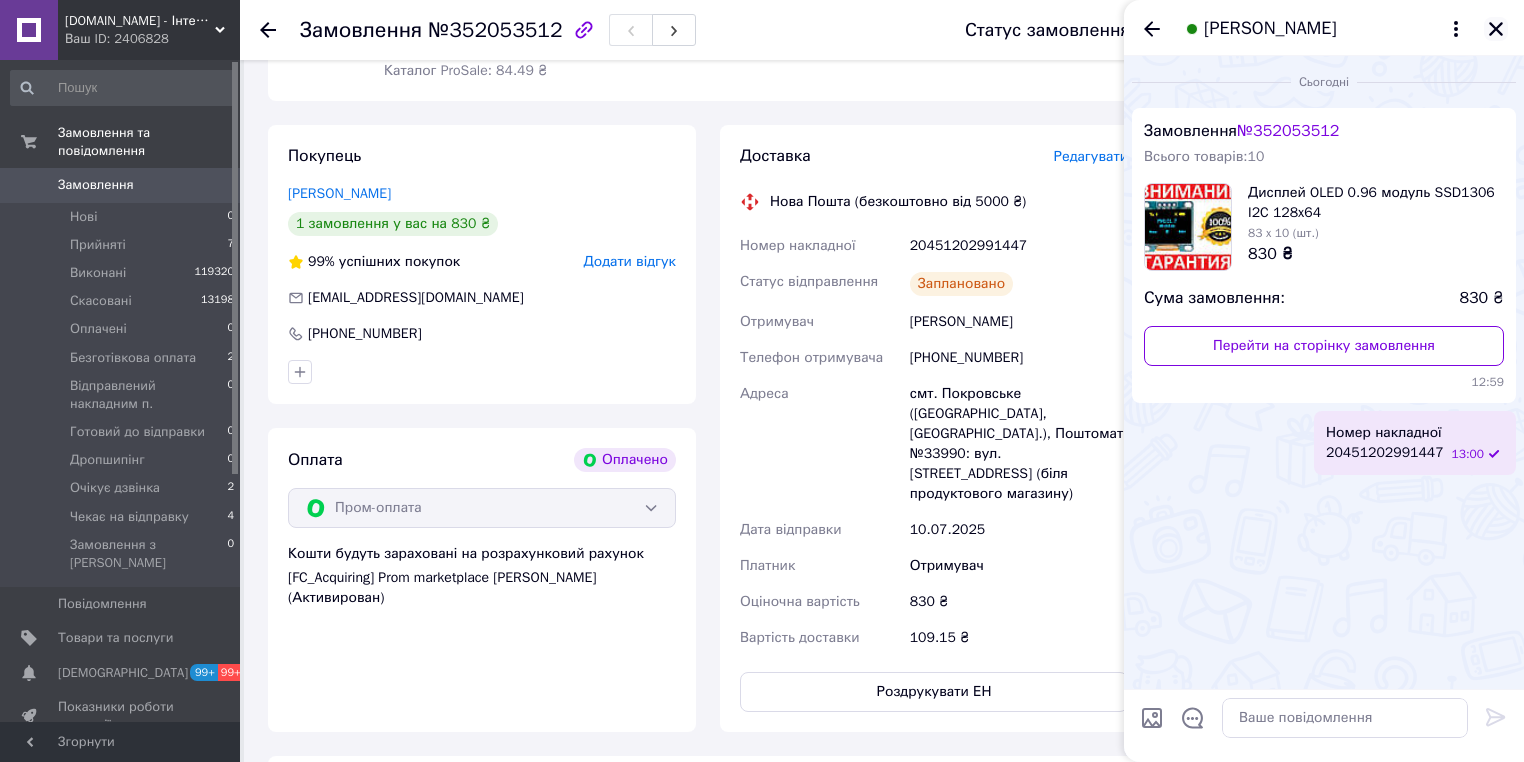 click 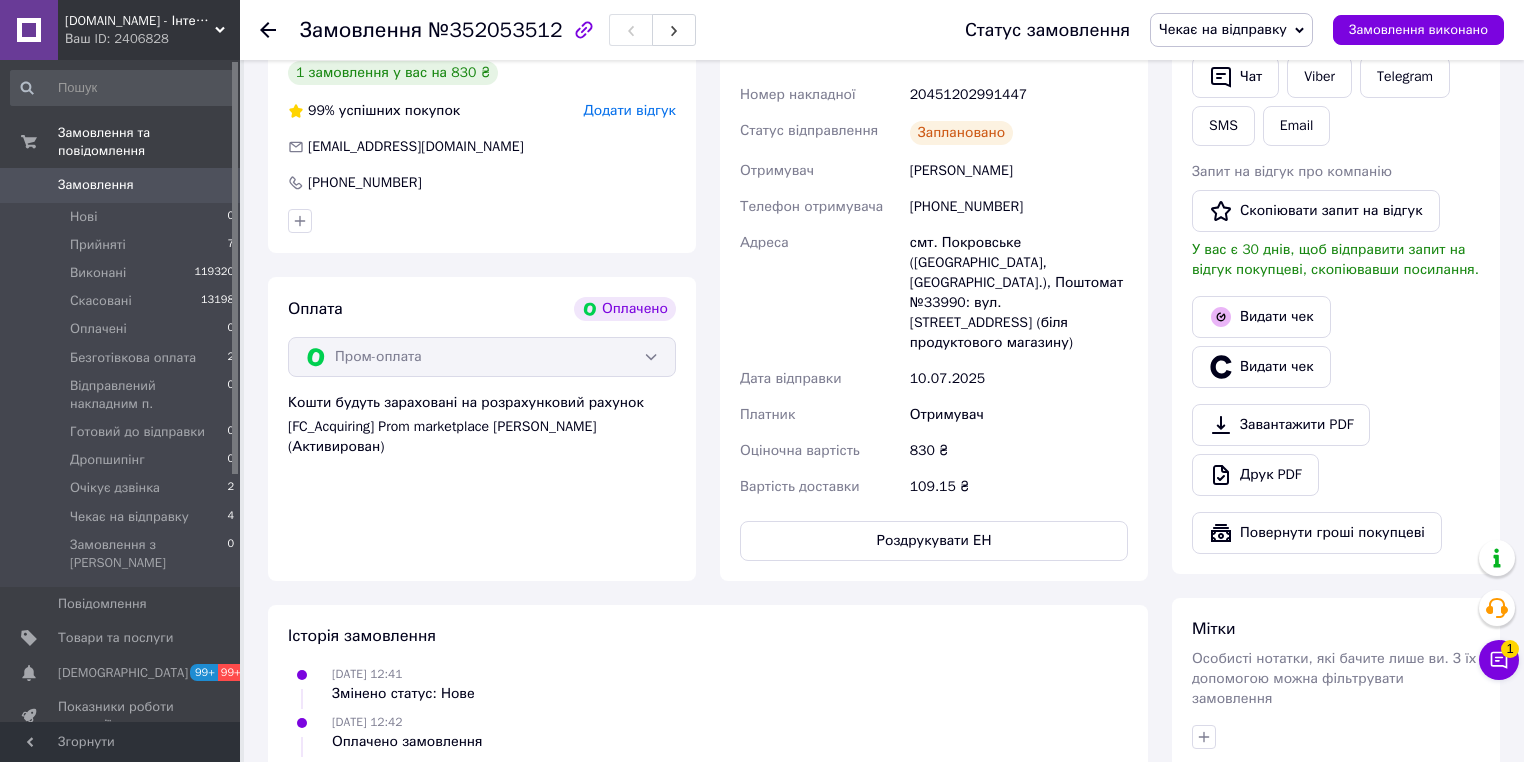 scroll, scrollTop: 676, scrollLeft: 0, axis: vertical 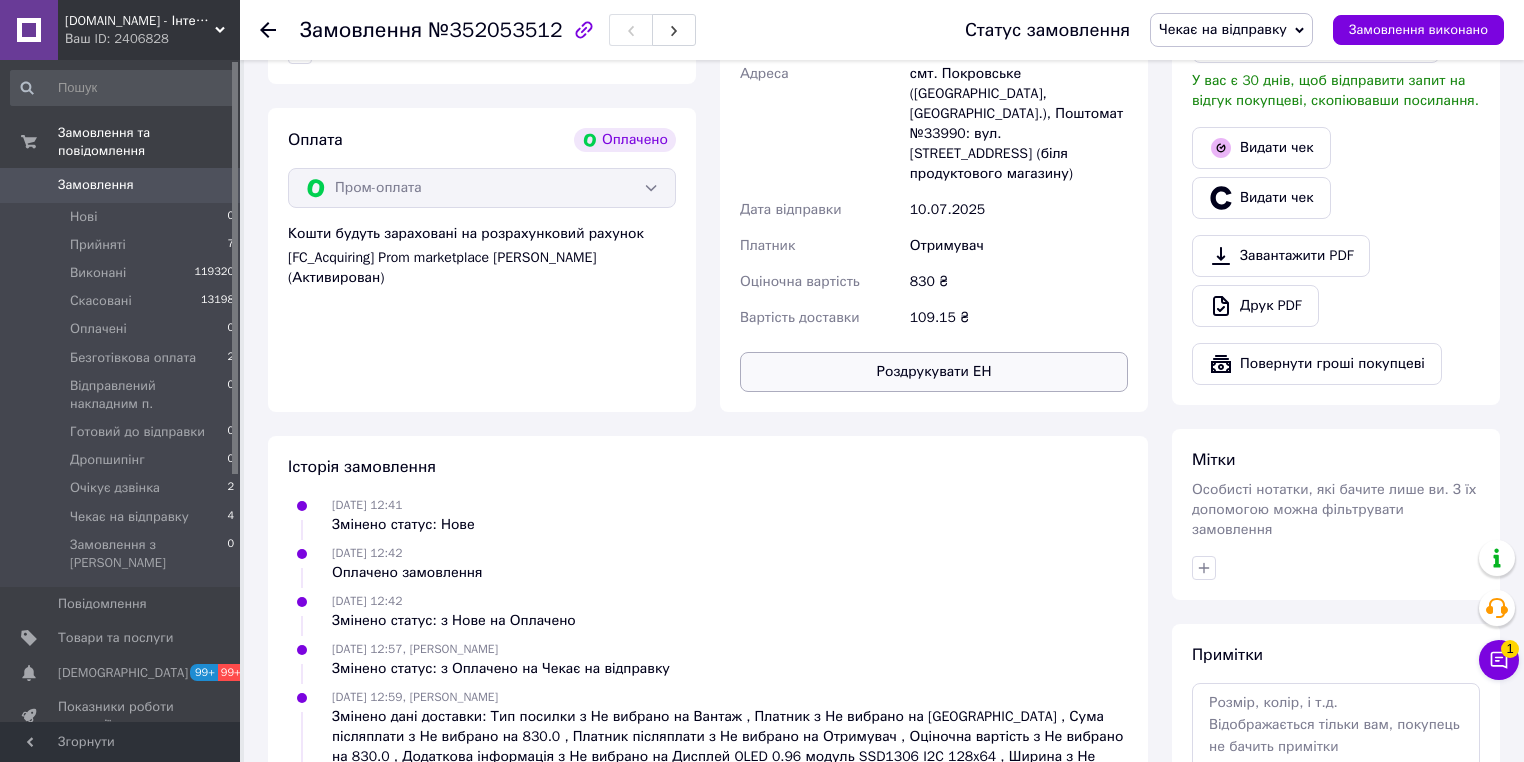 click on "Роздрукувати ЕН" at bounding box center (934, 372) 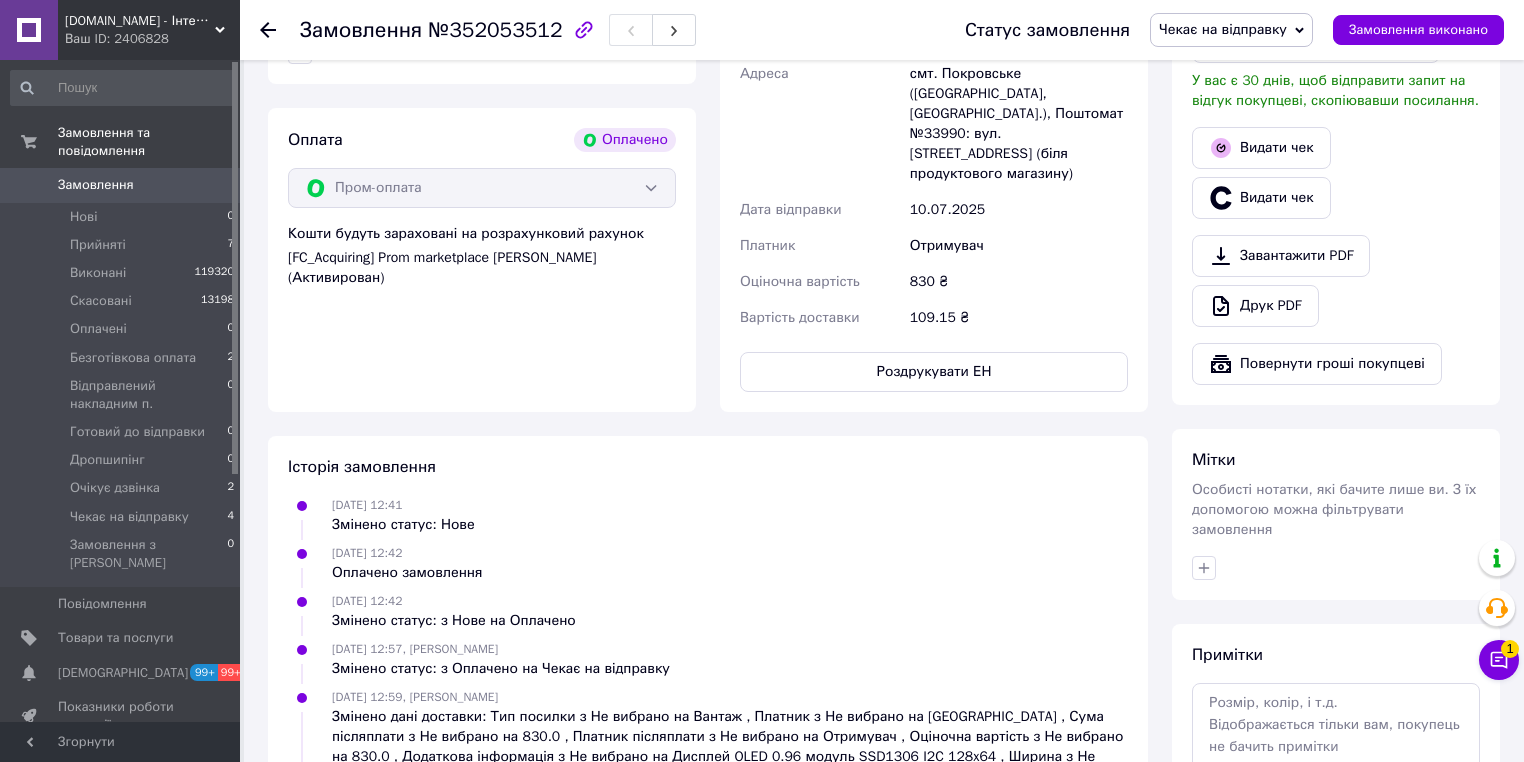 click on "Статус замовлення Чекає на відправку Прийнято Виконано Скасовано Оплачено Безготівкова оплата Відправлений накладним п. Готовий до відправки Дропшипінг Очікує дзвінка Замовлення виконано" at bounding box center (1214, 30) 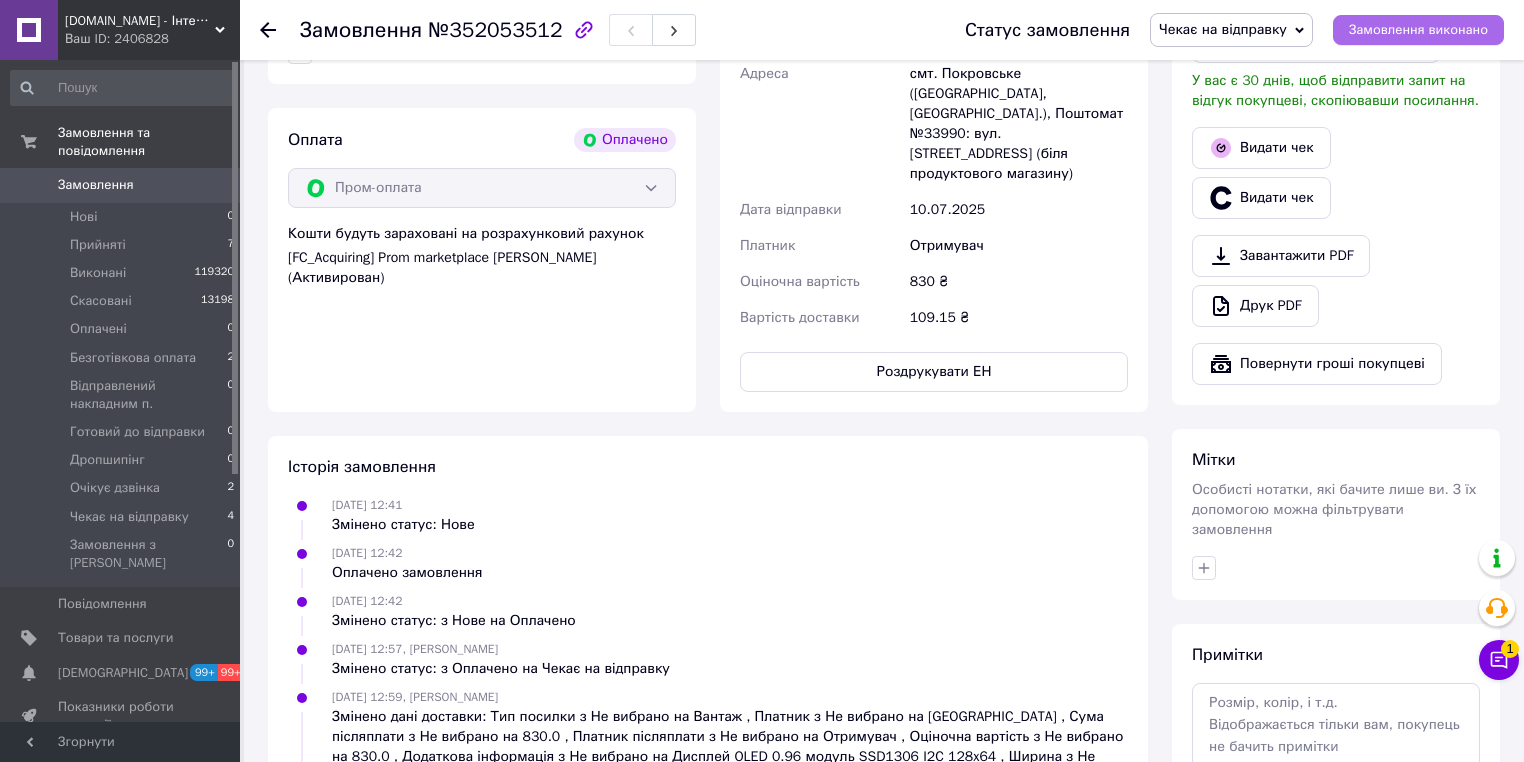 click on "Замовлення виконано" at bounding box center [1418, 30] 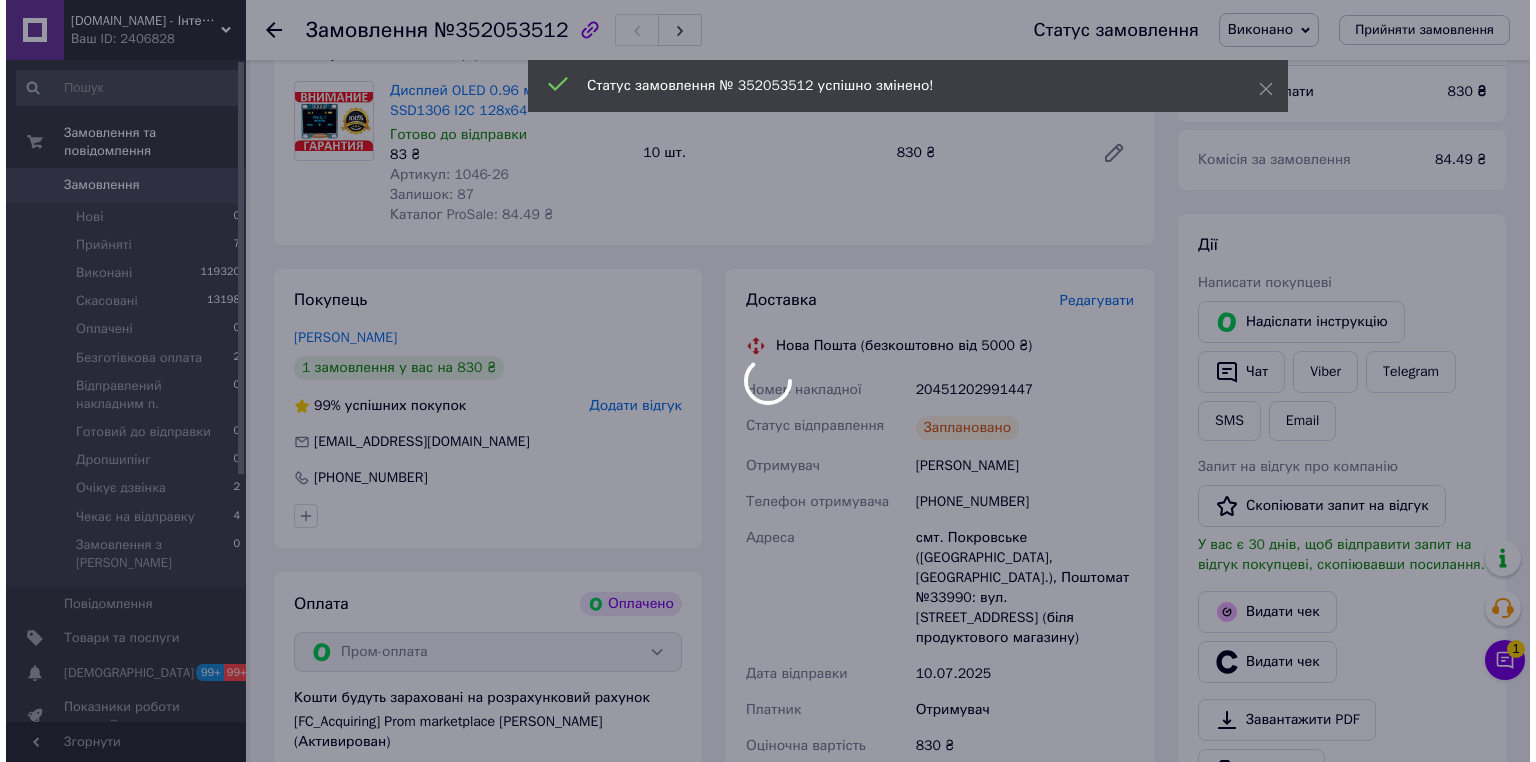 scroll, scrollTop: 356, scrollLeft: 0, axis: vertical 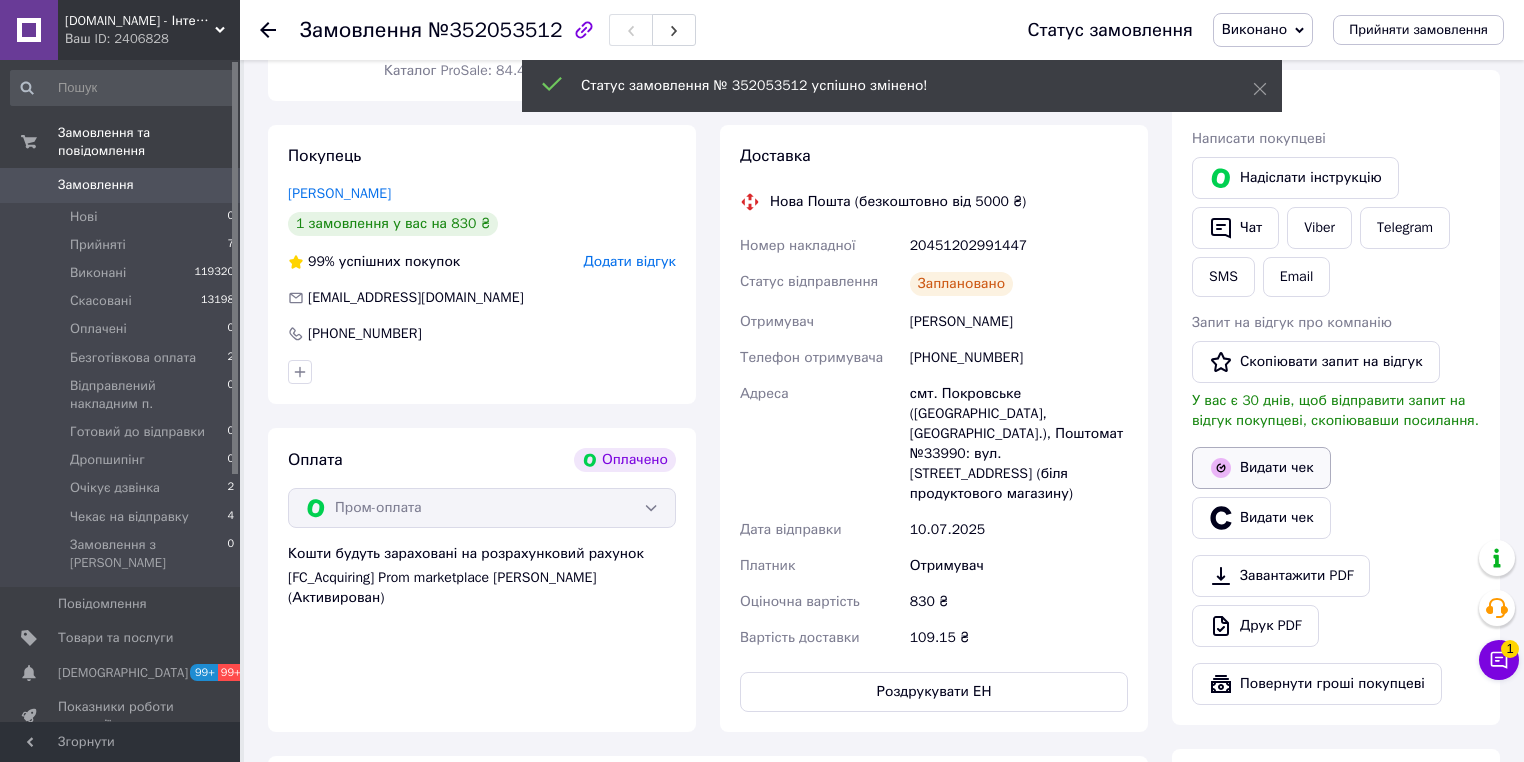 click on "Видати чек" at bounding box center [1261, 468] 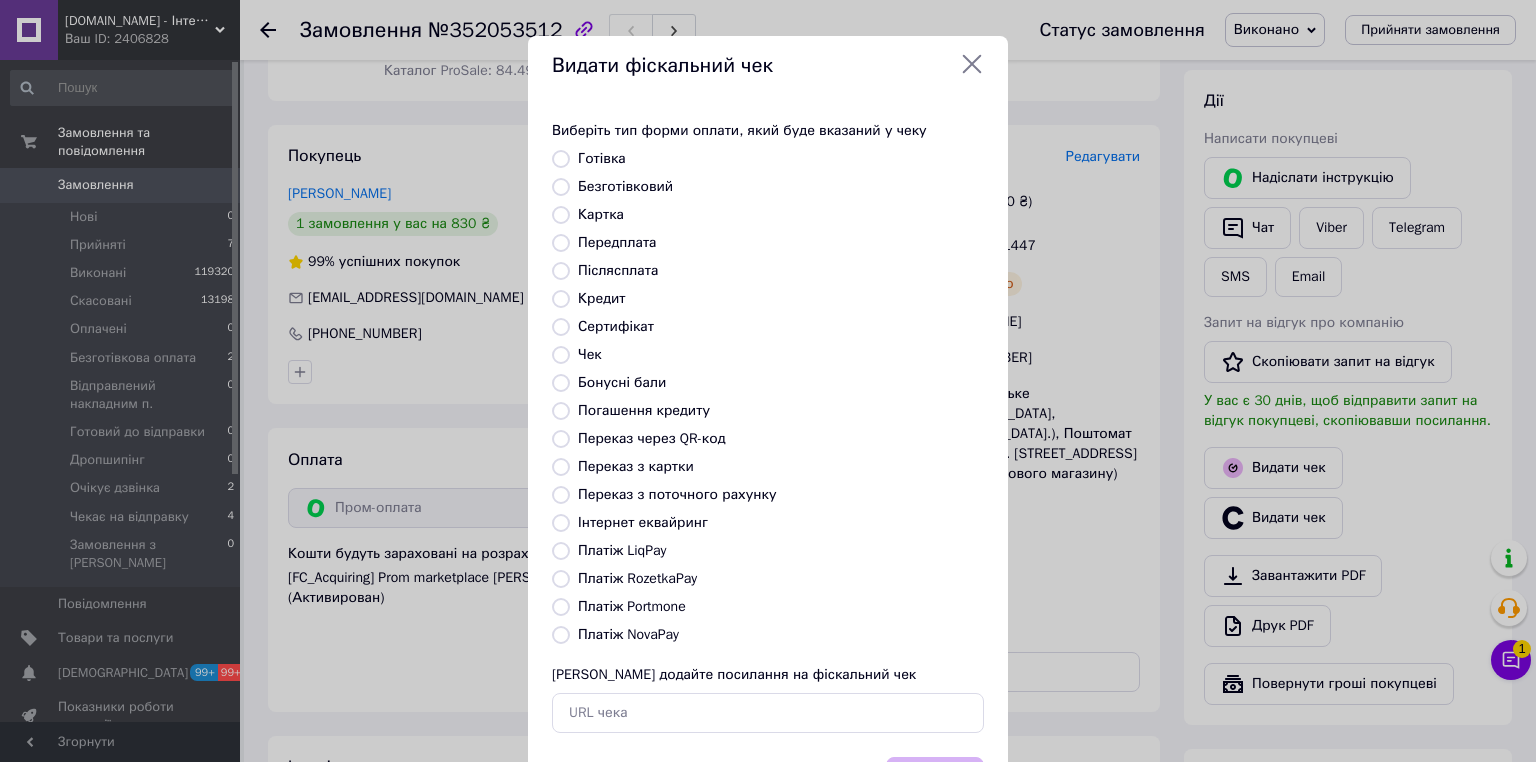 drag, startPoint x: 563, startPoint y: 580, endPoint x: 1052, endPoint y: 636, distance: 492.1961 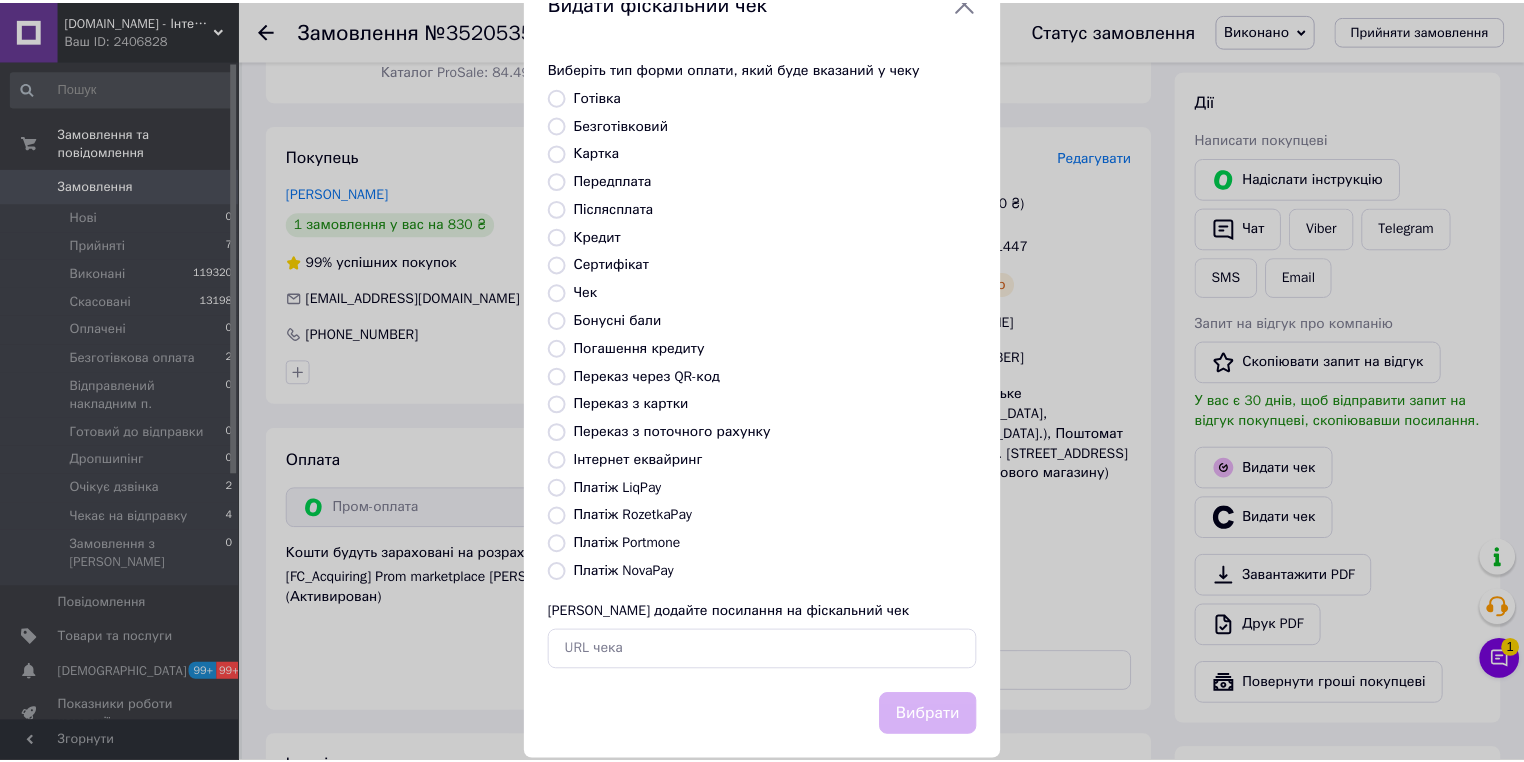 scroll, scrollTop: 96, scrollLeft: 0, axis: vertical 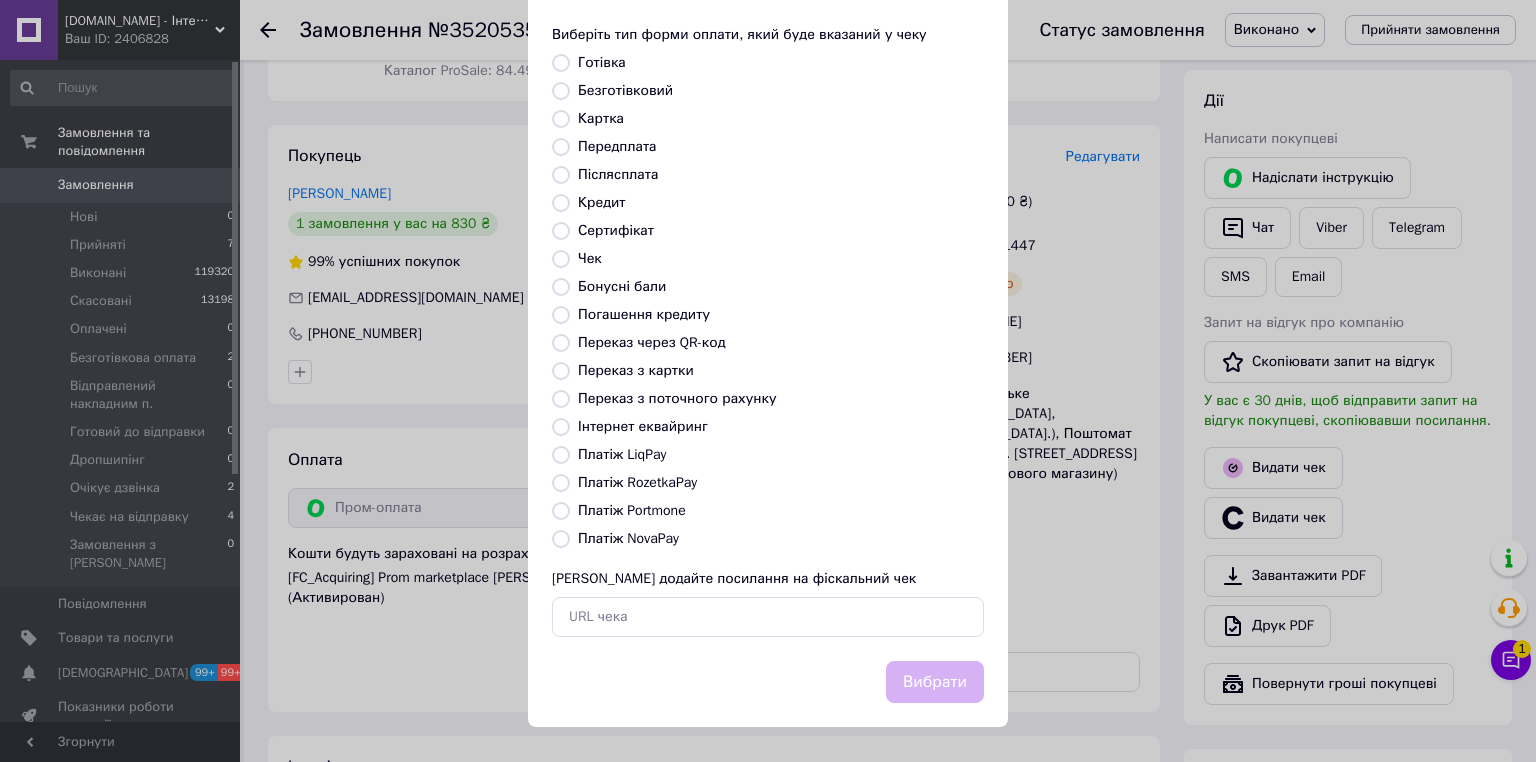 drag, startPoint x: 556, startPoint y: 481, endPoint x: 924, endPoint y: 587, distance: 382.96213 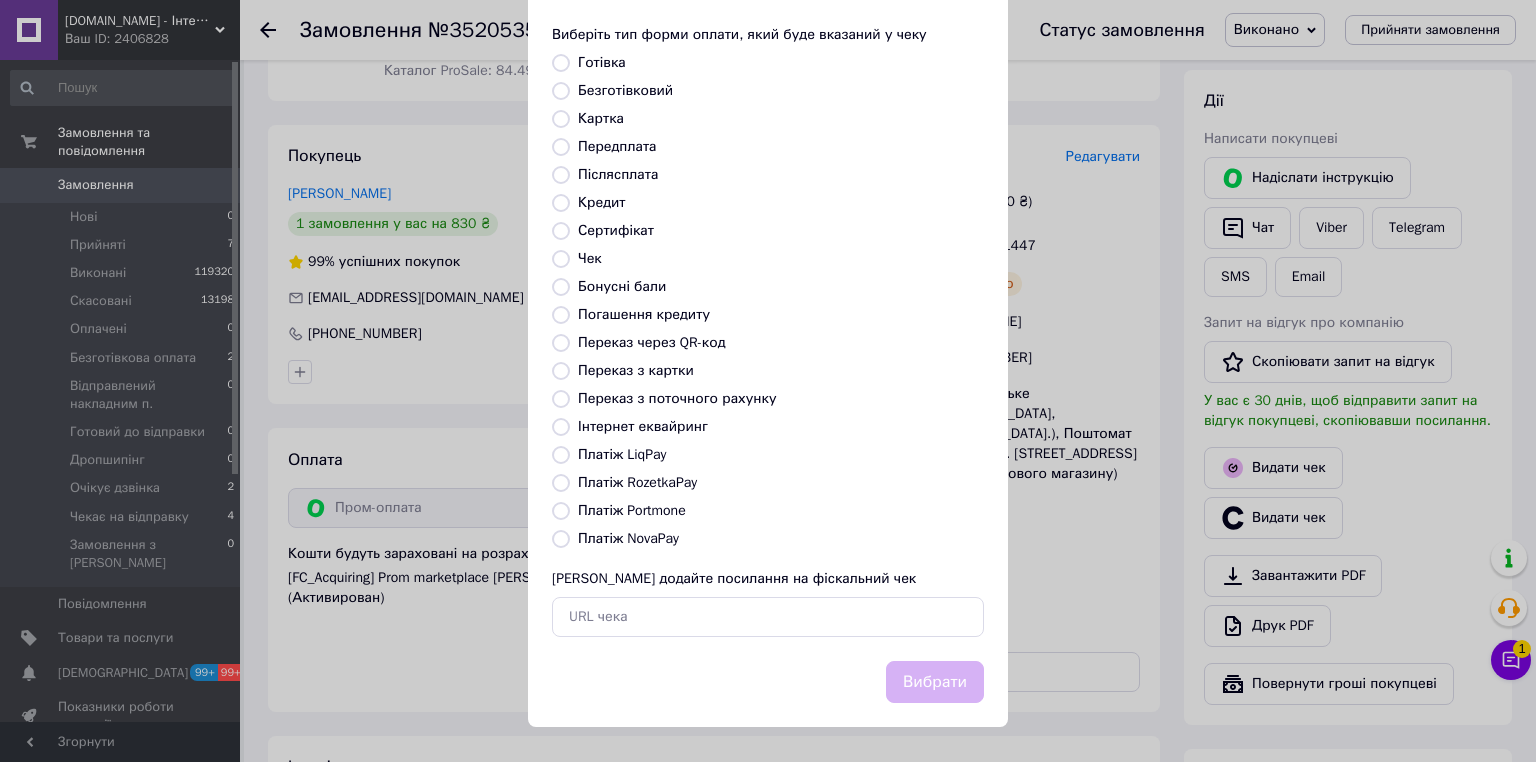 click on "Платіж RozetkaPay" at bounding box center (561, 483) 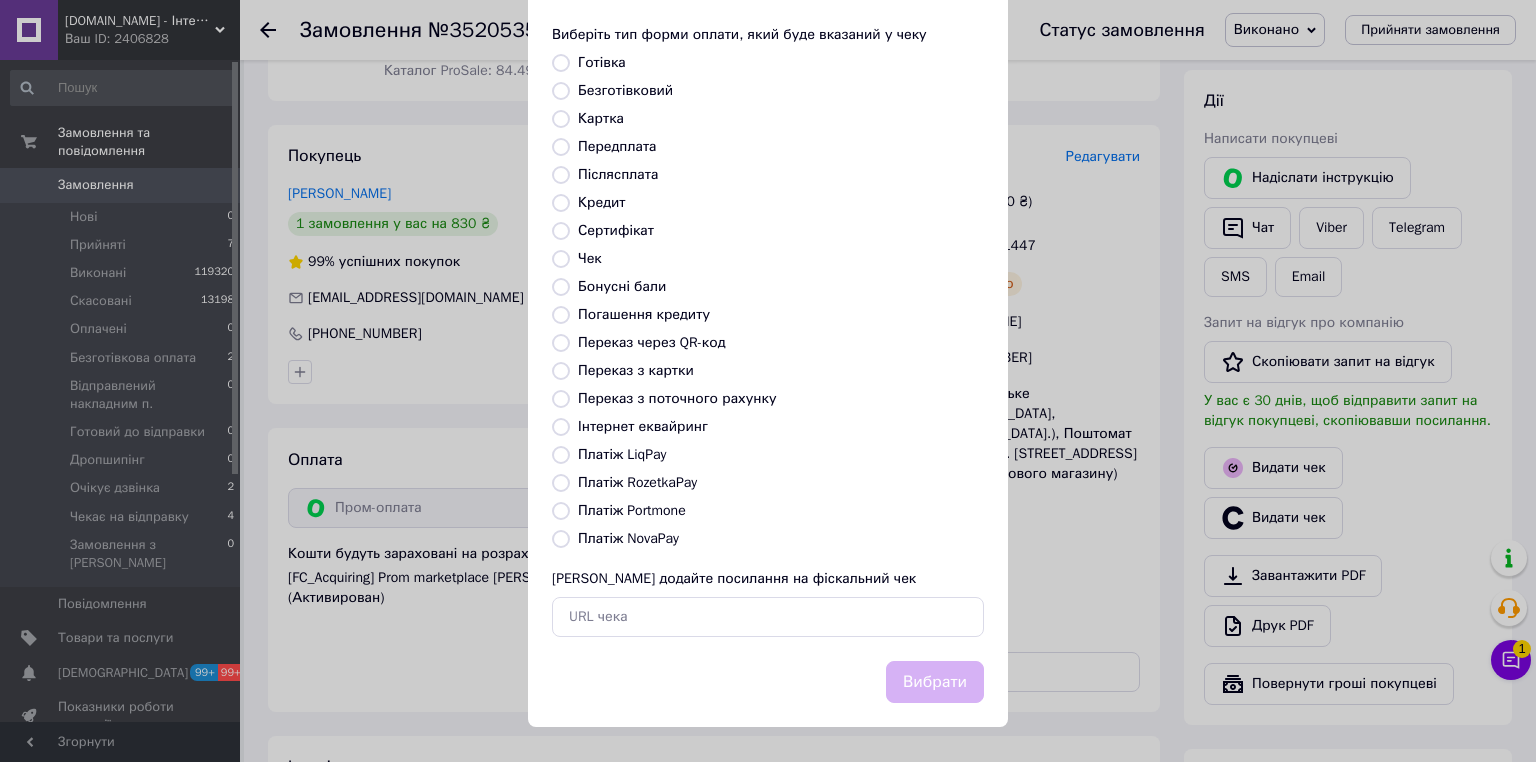 radio on "true" 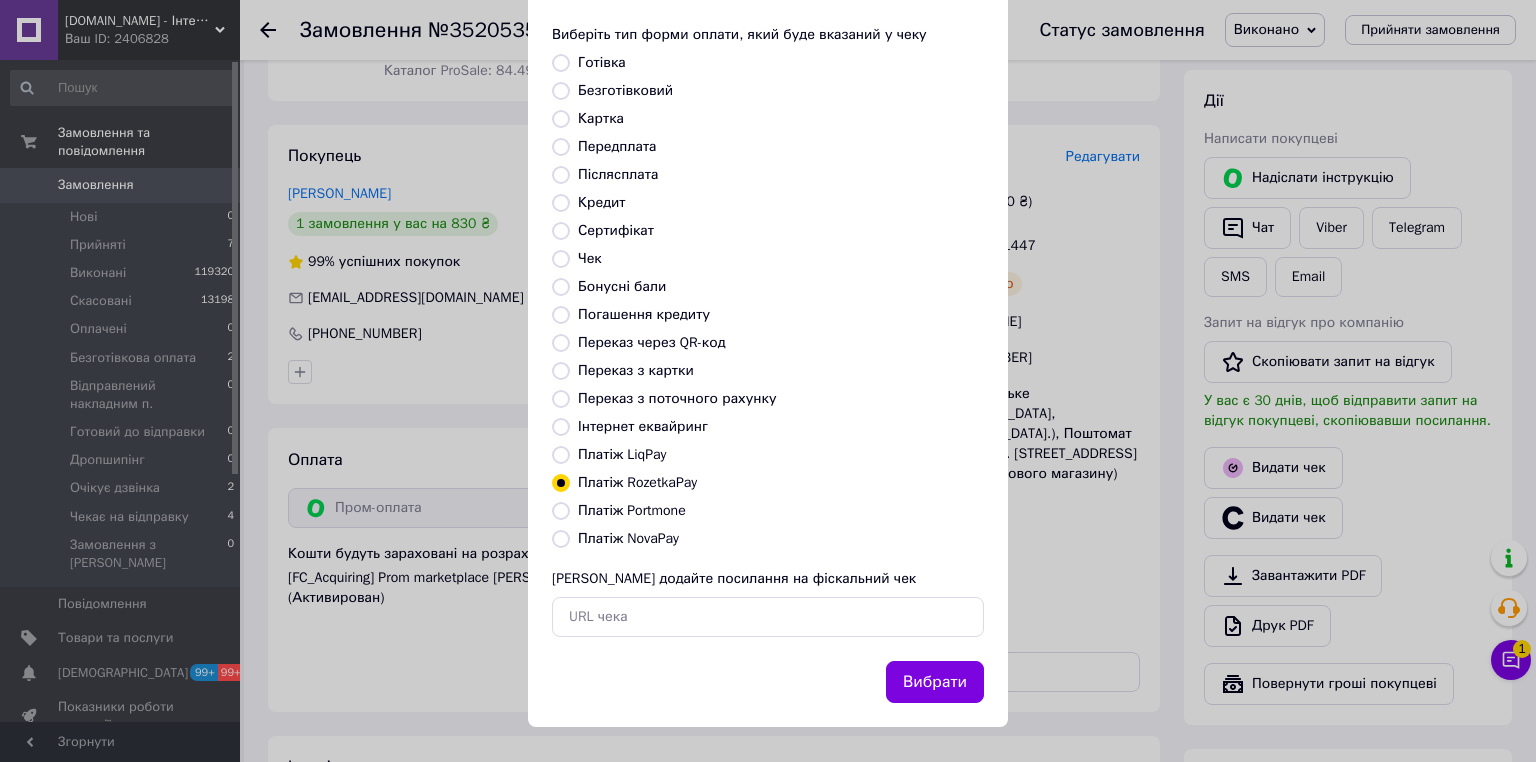 drag, startPoint x: 944, startPoint y: 680, endPoint x: 959, endPoint y: 668, distance: 19.209373 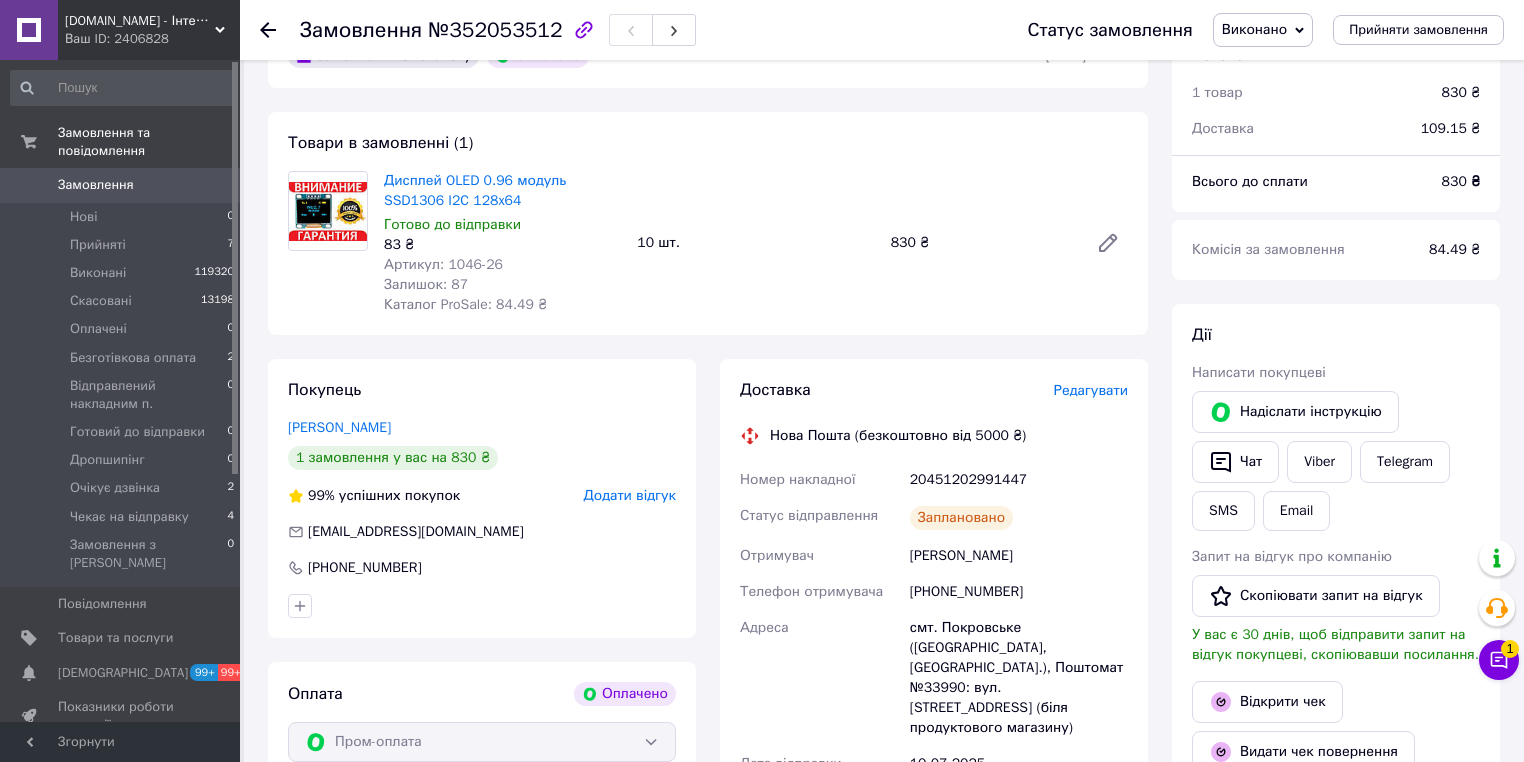 scroll, scrollTop: 160, scrollLeft: 0, axis: vertical 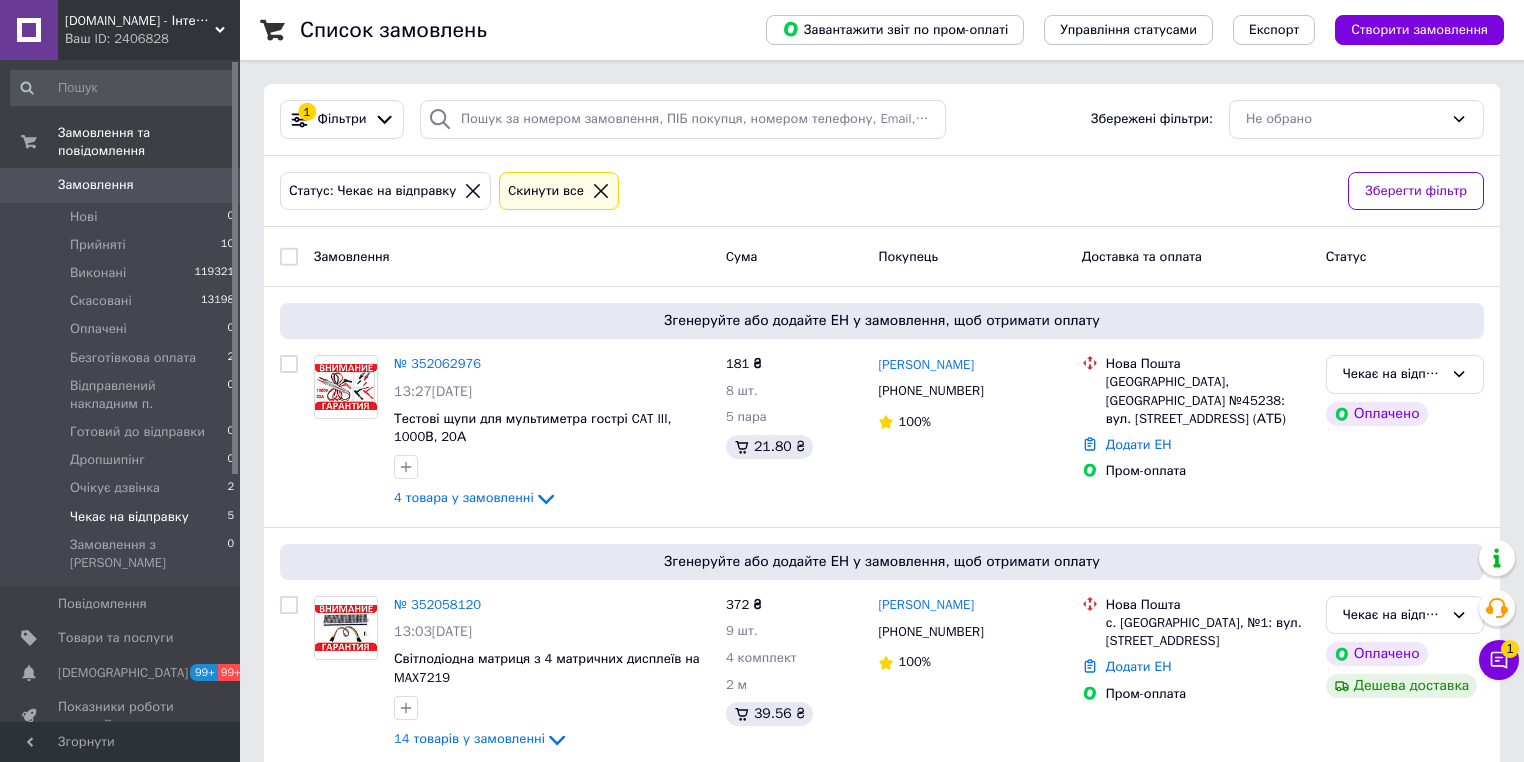 drag, startPoint x: 124, startPoint y: 503, endPoint x: 154, endPoint y: 485, distance: 34.98571 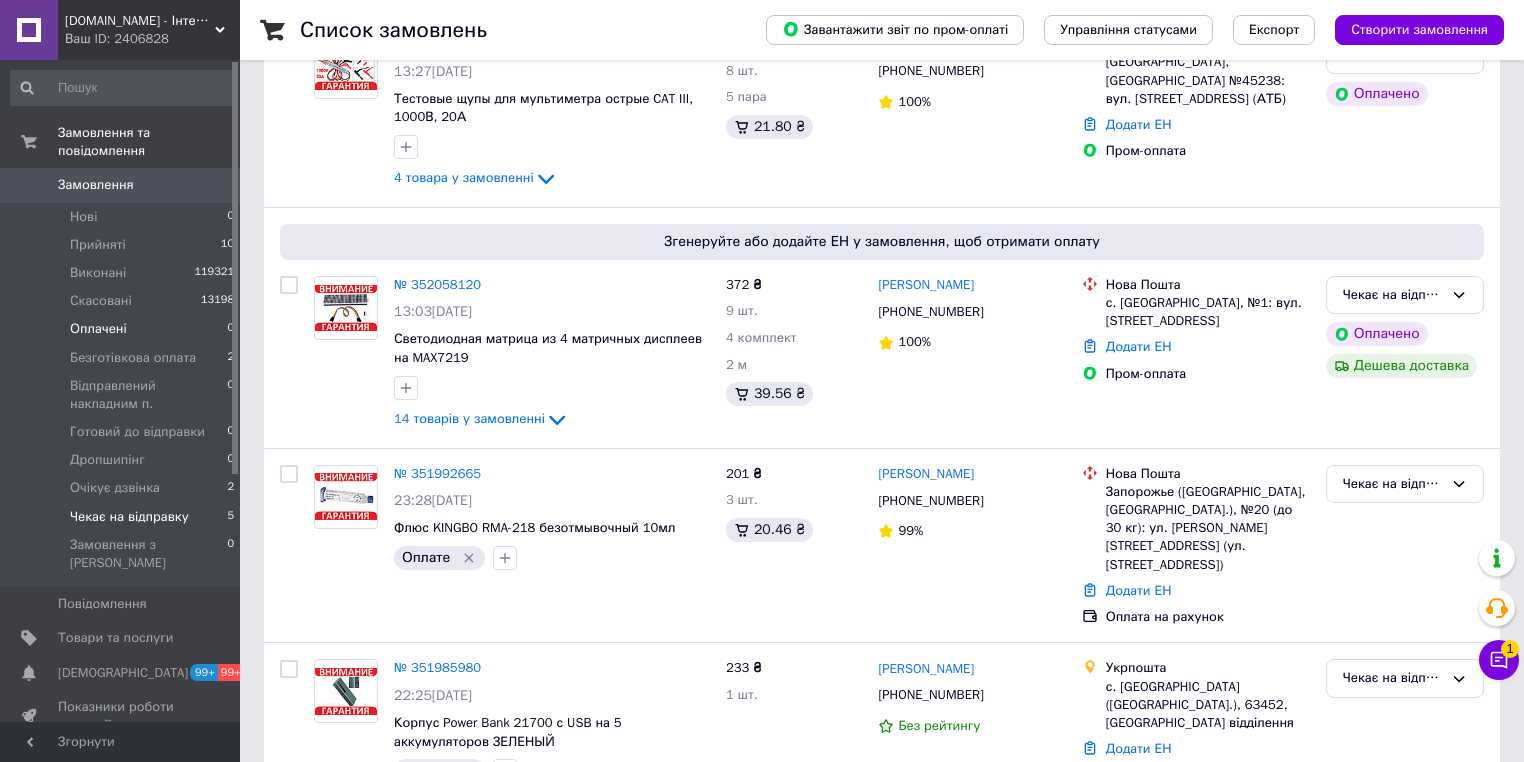 scroll, scrollTop: 0, scrollLeft: 0, axis: both 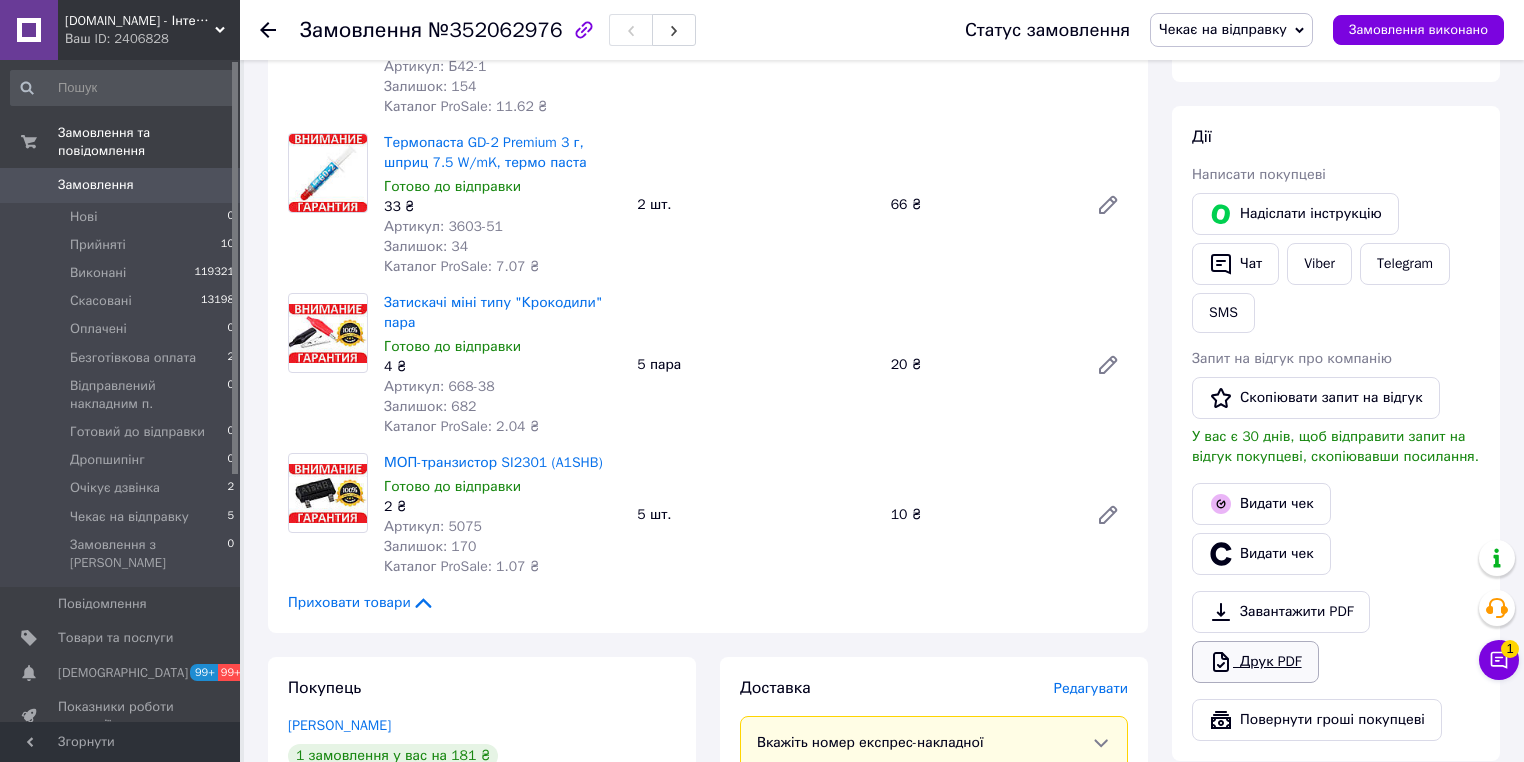 click on "Друк PDF" at bounding box center (1255, 662) 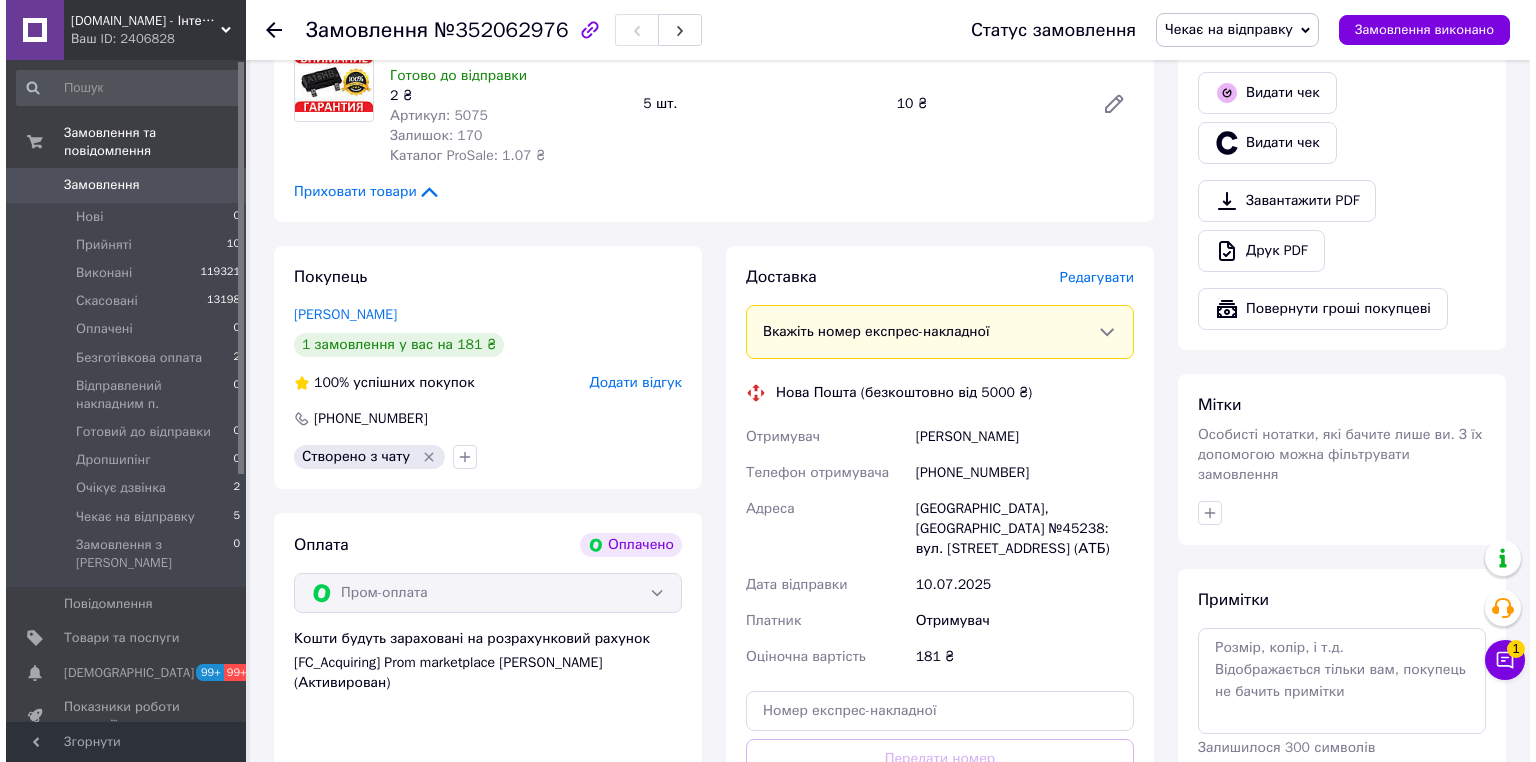 scroll, scrollTop: 800, scrollLeft: 0, axis: vertical 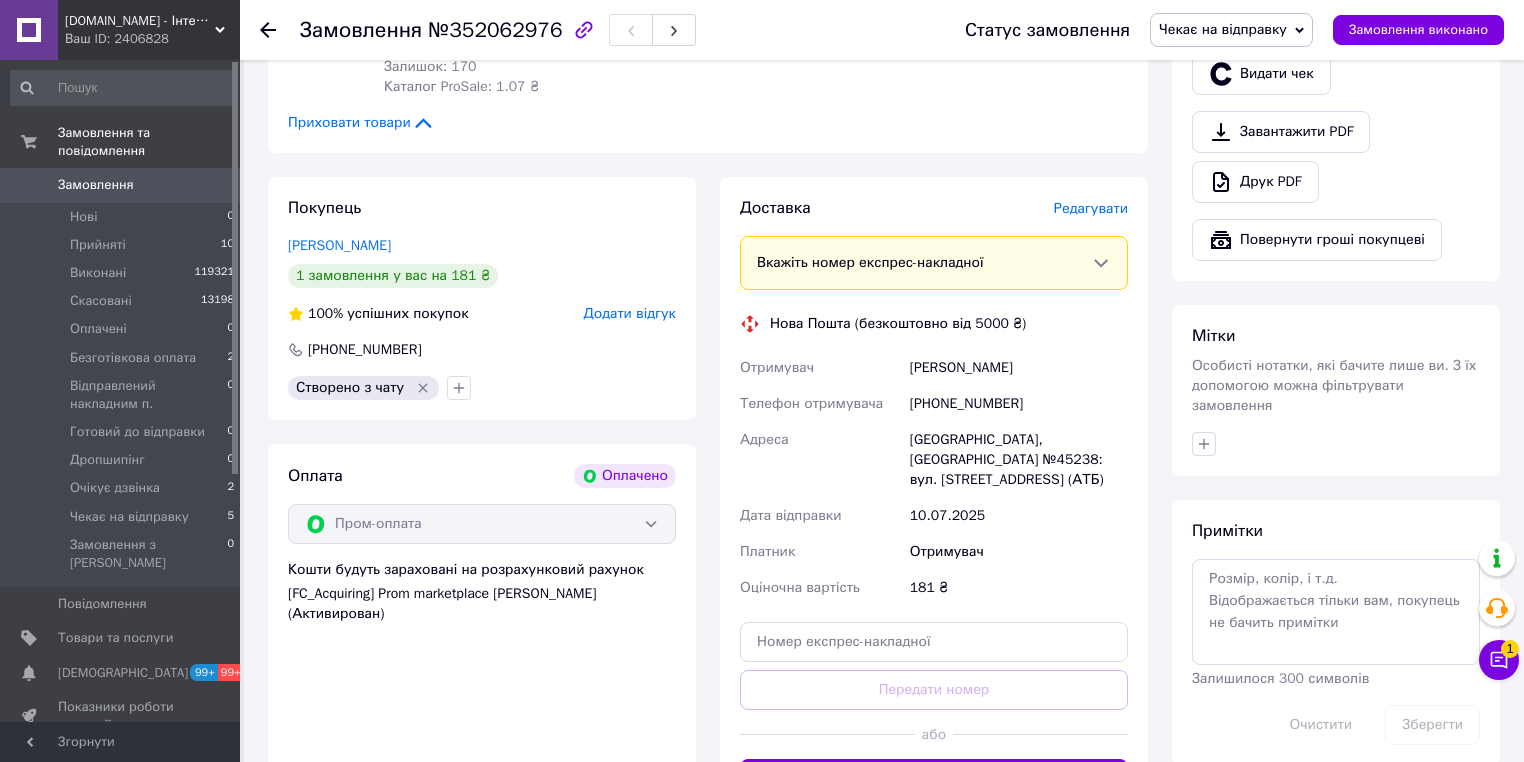 click on "Редагувати" at bounding box center [1091, 208] 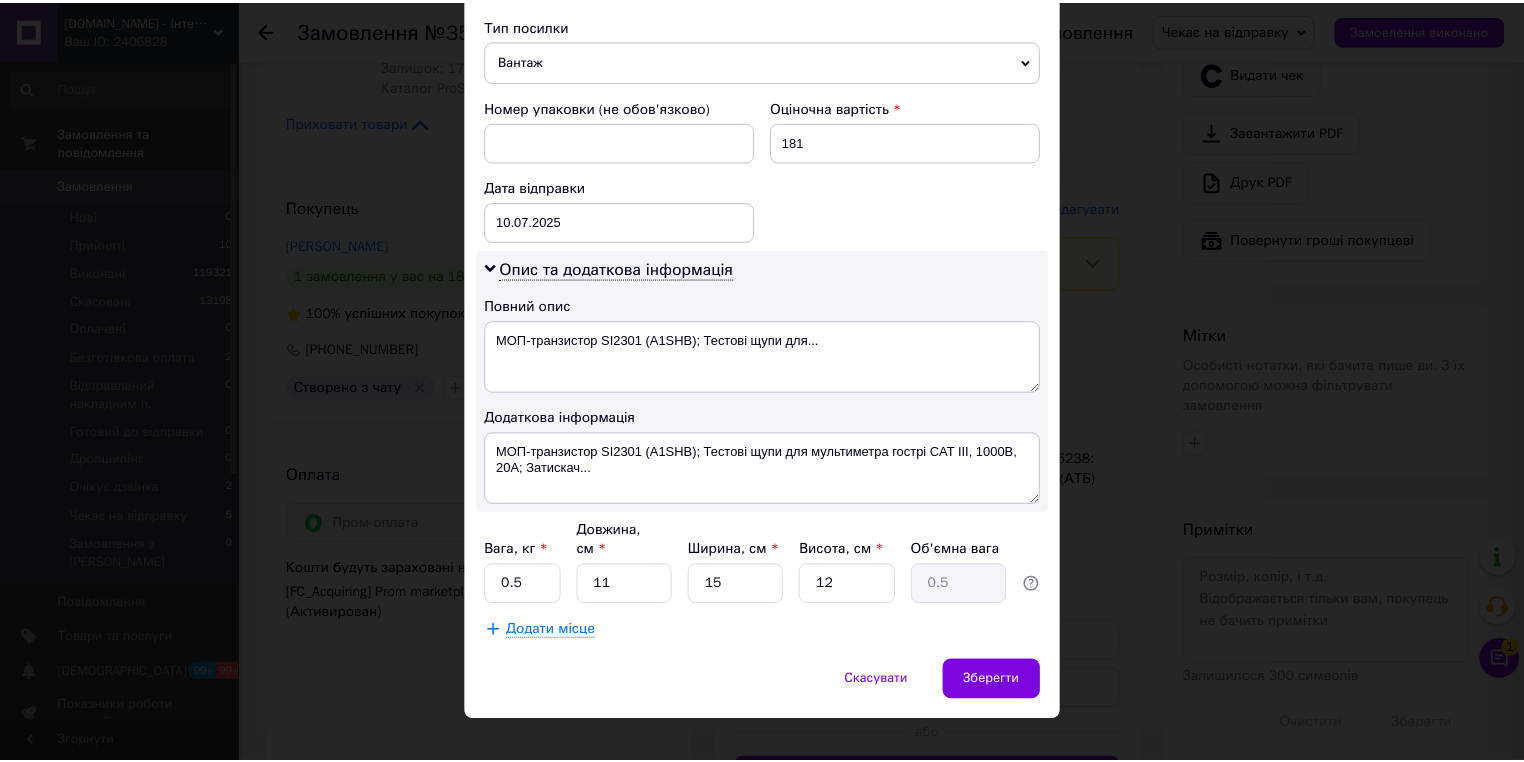scroll, scrollTop: 803, scrollLeft: 0, axis: vertical 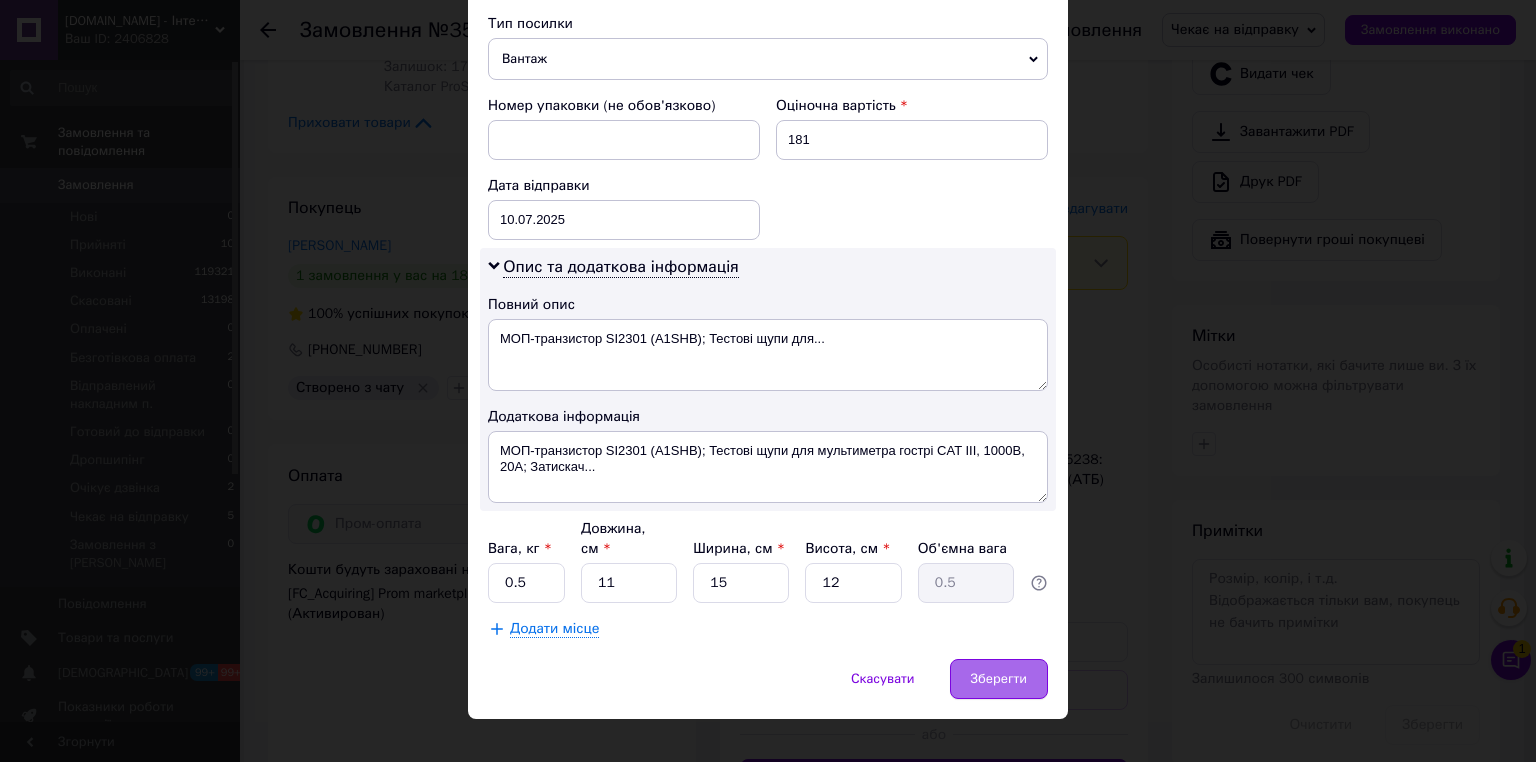 click on "Зберегти" at bounding box center [999, 679] 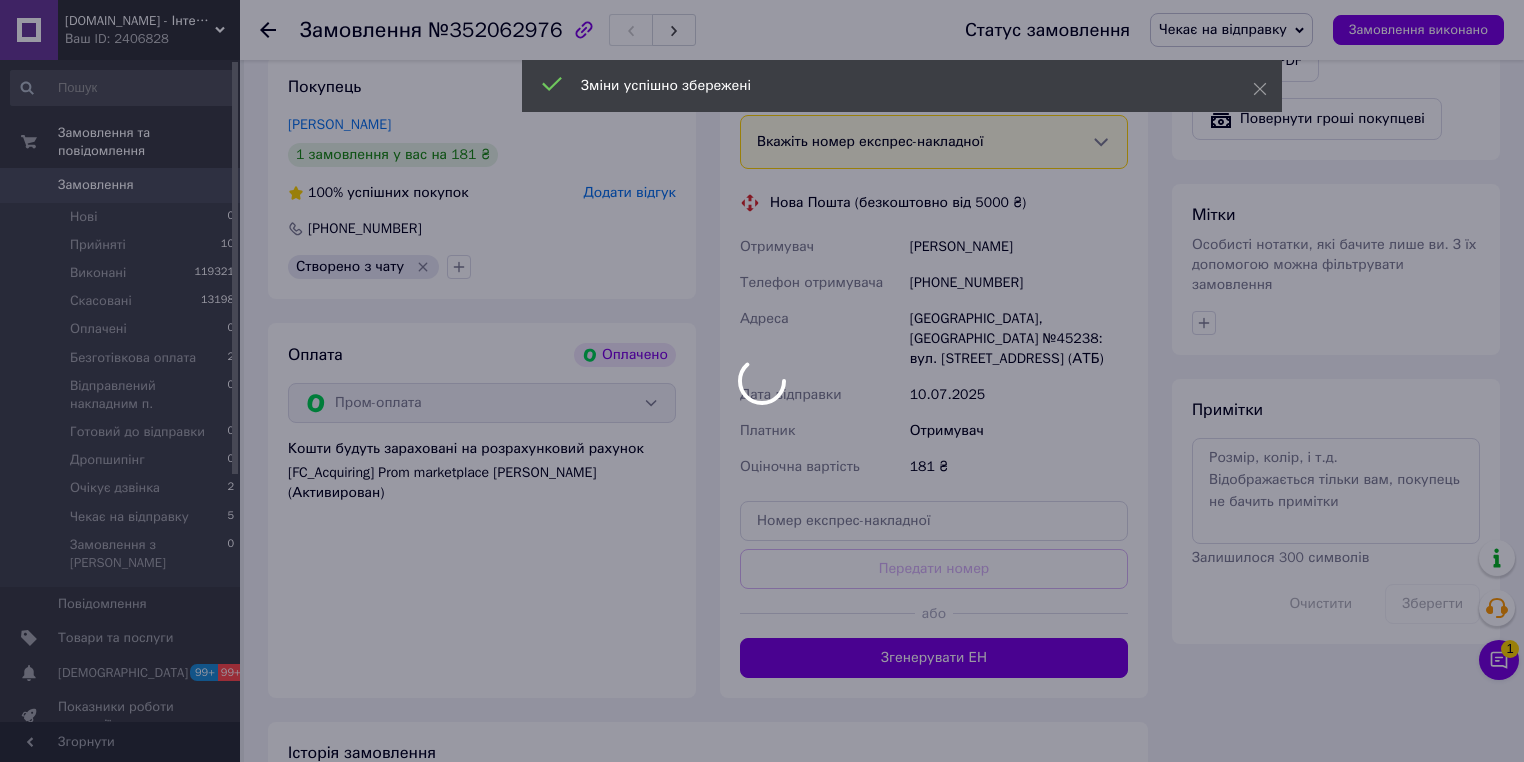 scroll, scrollTop: 960, scrollLeft: 0, axis: vertical 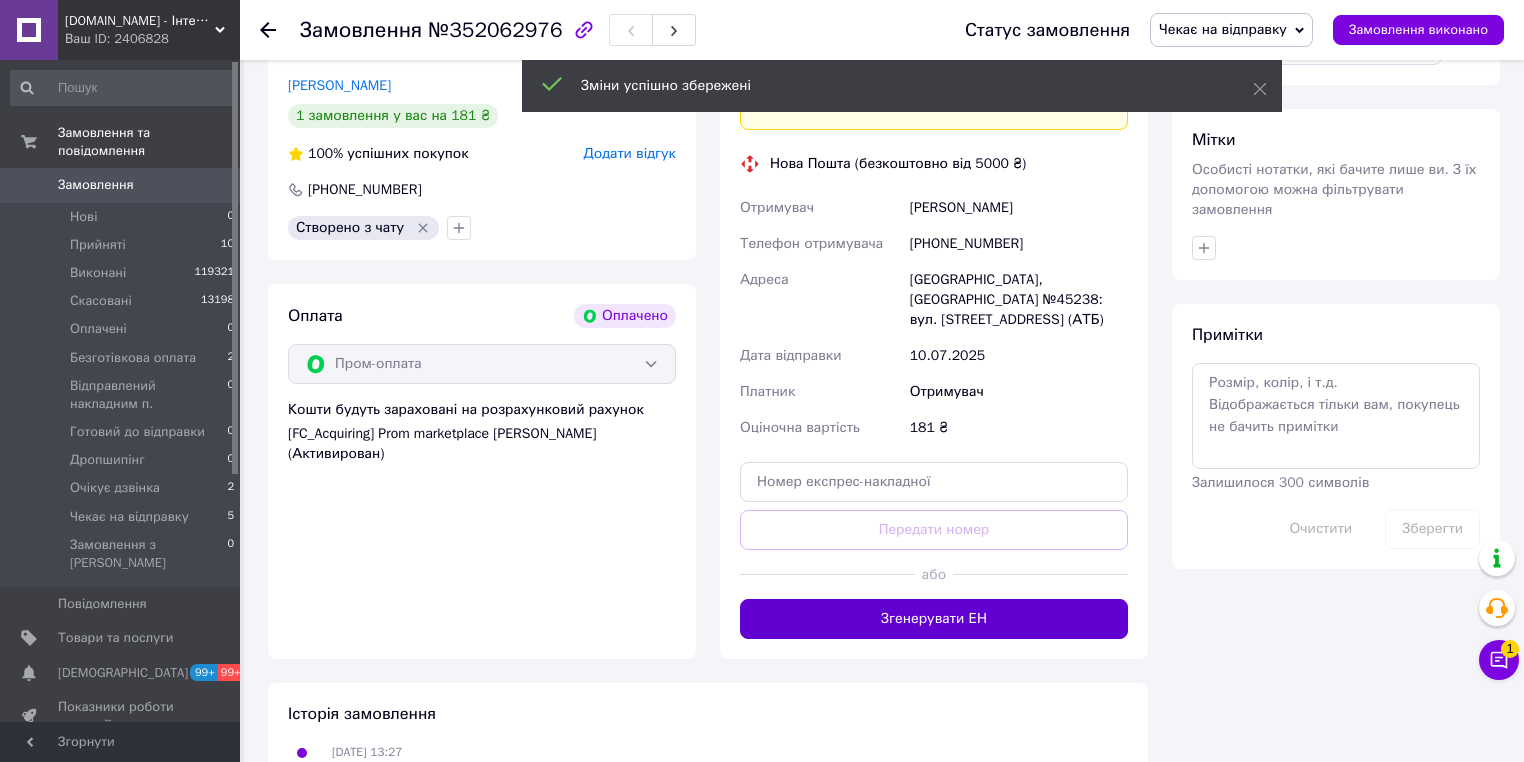 click on "Згенерувати ЕН" at bounding box center (934, 619) 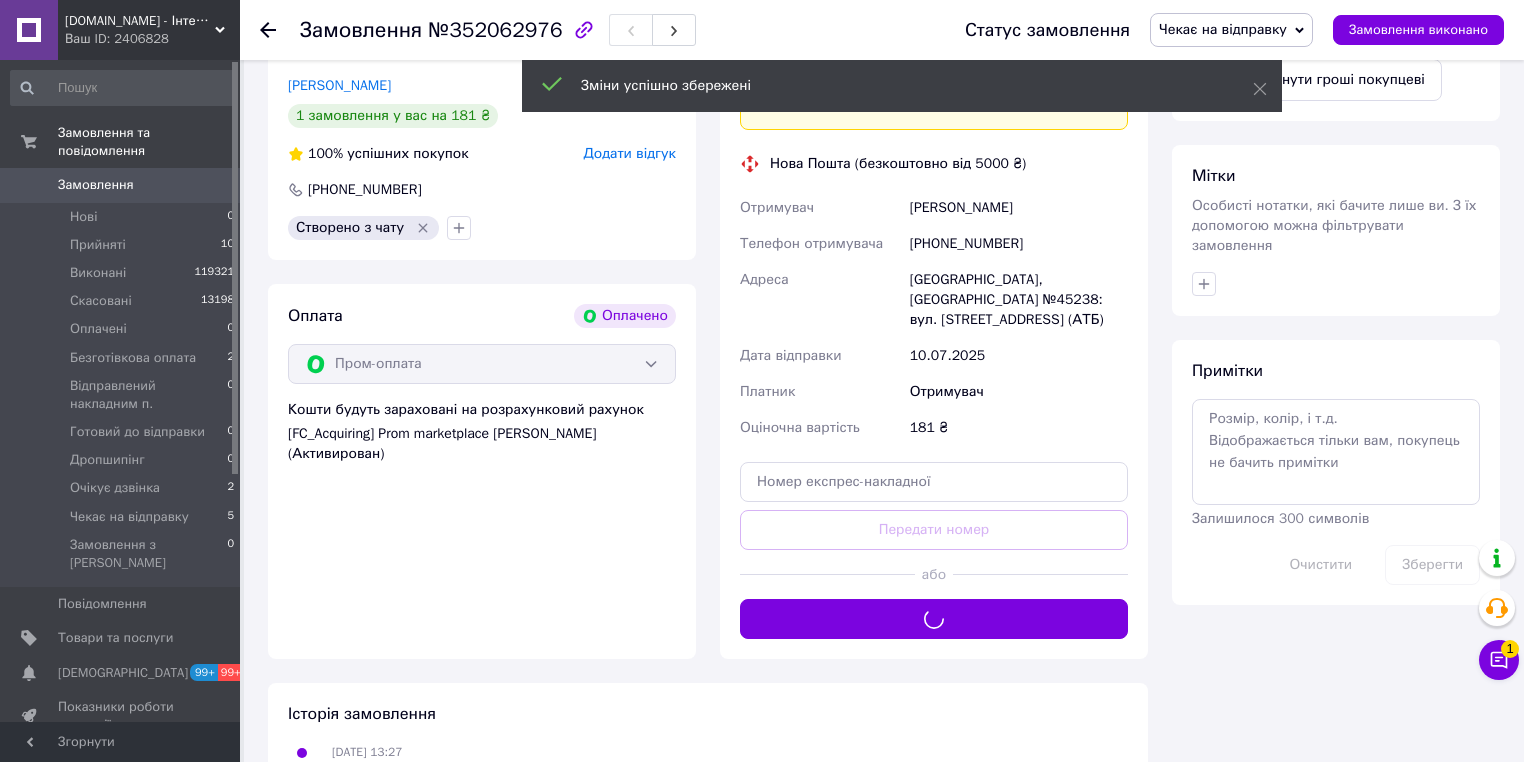 scroll, scrollTop: 800, scrollLeft: 0, axis: vertical 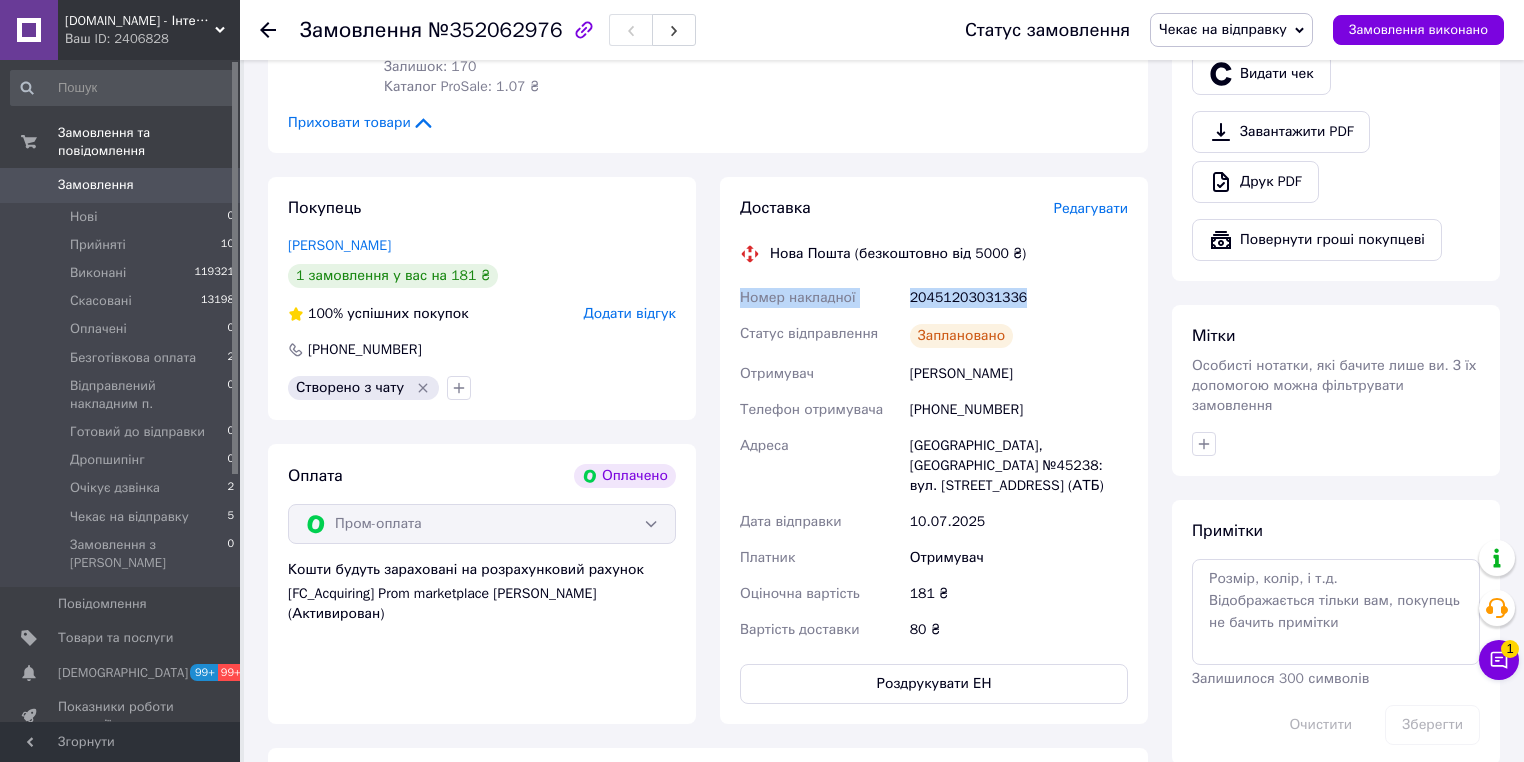 drag, startPoint x: 1028, startPoint y: 300, endPoint x: 728, endPoint y: 295, distance: 300.04166 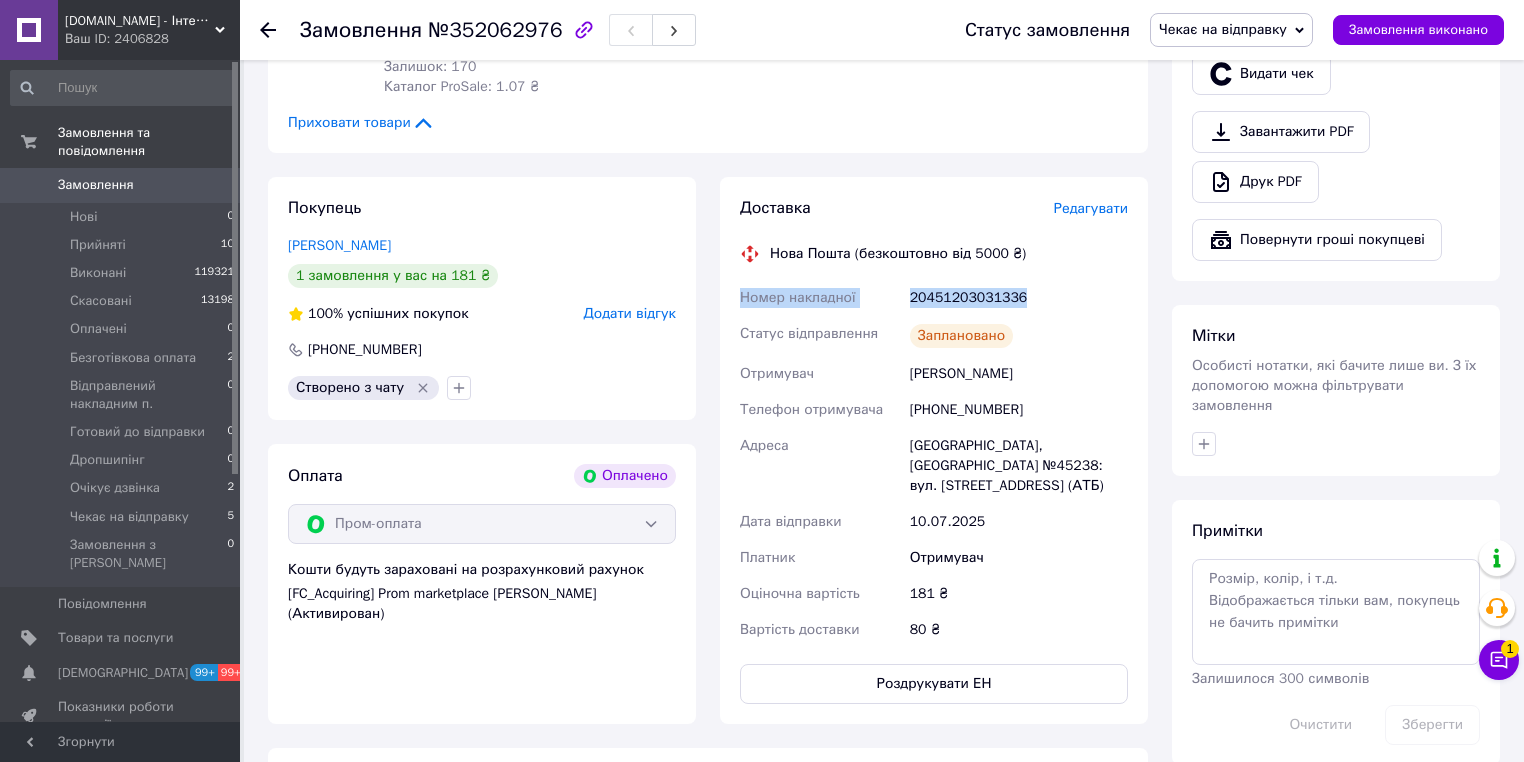 click on "Доставка Редагувати Нова Пошта (безкоштовно від 5000 ₴) Номер накладної 20451203031336 Статус відправлення Заплановано Отримувач Коржик Юрій Телефон отримувача +380637956928 Адреса Івано-Франківськ, Поштомат №45238: вул. Угорницька, 12 (АТБ) Дата відправки 10.07.2025 Платник Отримувач Оціночна вартість 181 ₴ Вартість доставки 80 ₴ Роздрукувати ЕН Платник Отримувач Відправник Прізвище отримувача Коржик Ім'я отримувача Юрій По батькові отримувача Телефон отримувача +380637956928 Тип доставки В поштоматі У відділенні Кур'єром Місто -- Не обрано -- Поштомат Місце відправки Вантаж 181 < >" at bounding box center (934, 450) 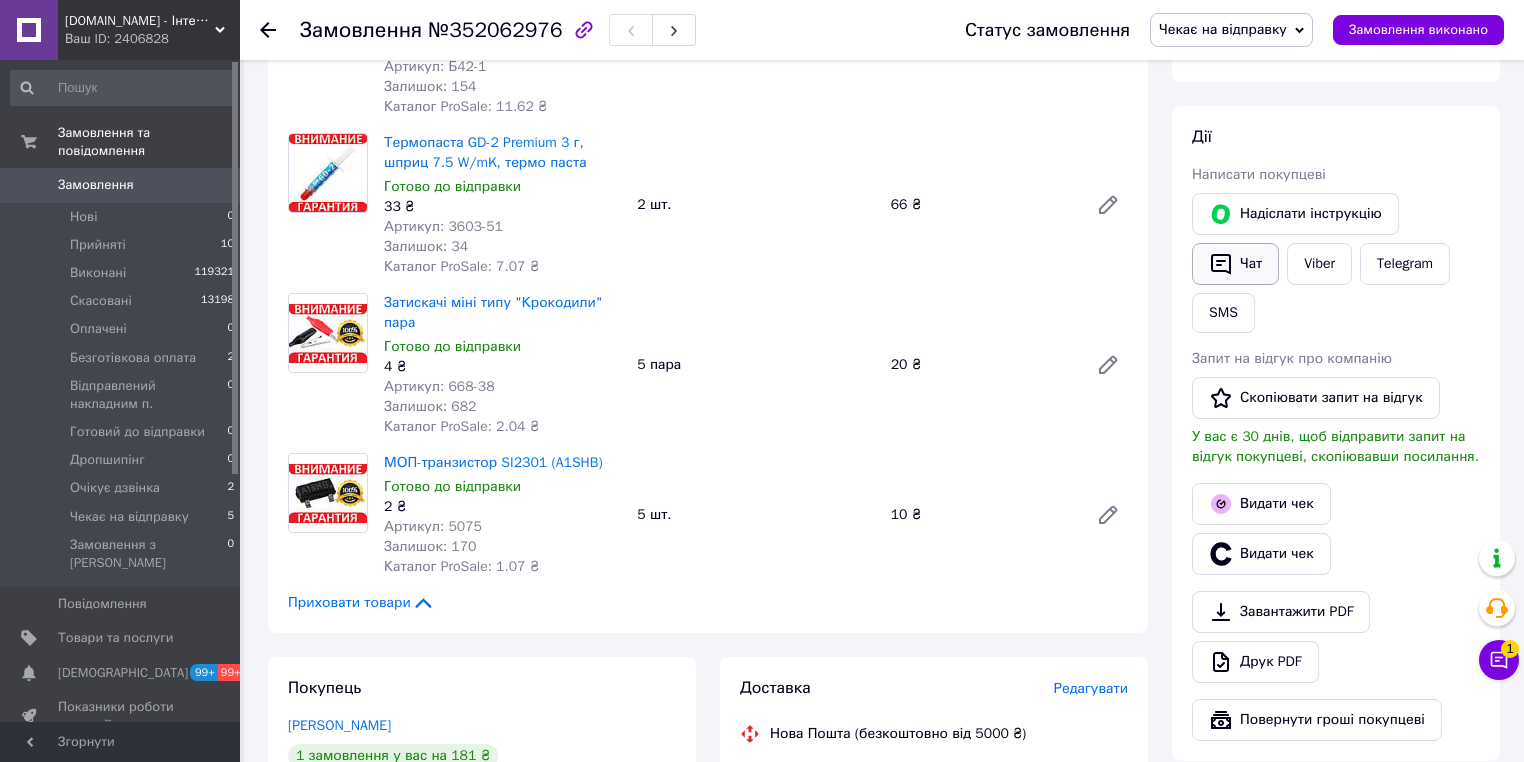 click on "Чат" at bounding box center (1235, 264) 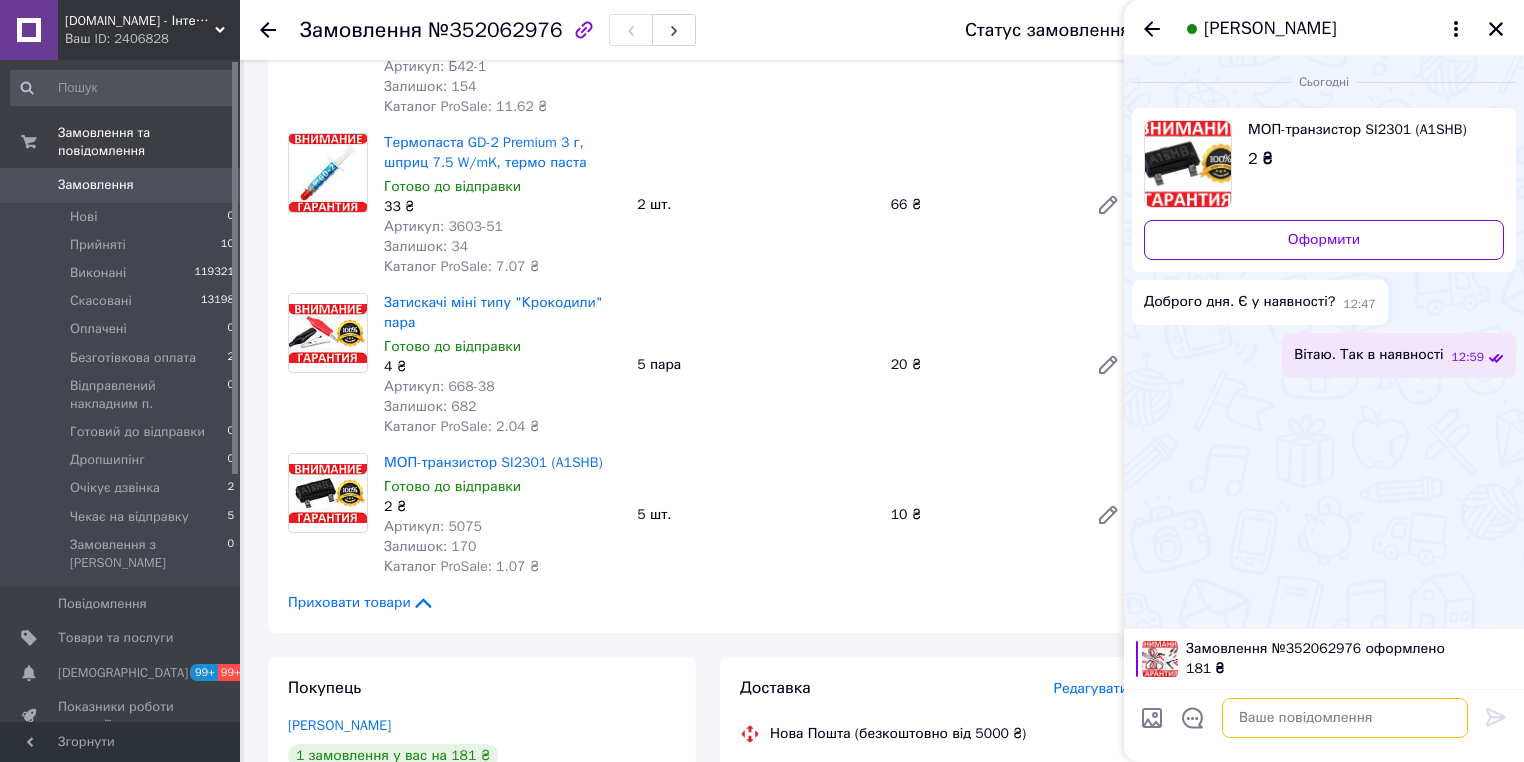 paste on "Номер накладної
20451203031336" 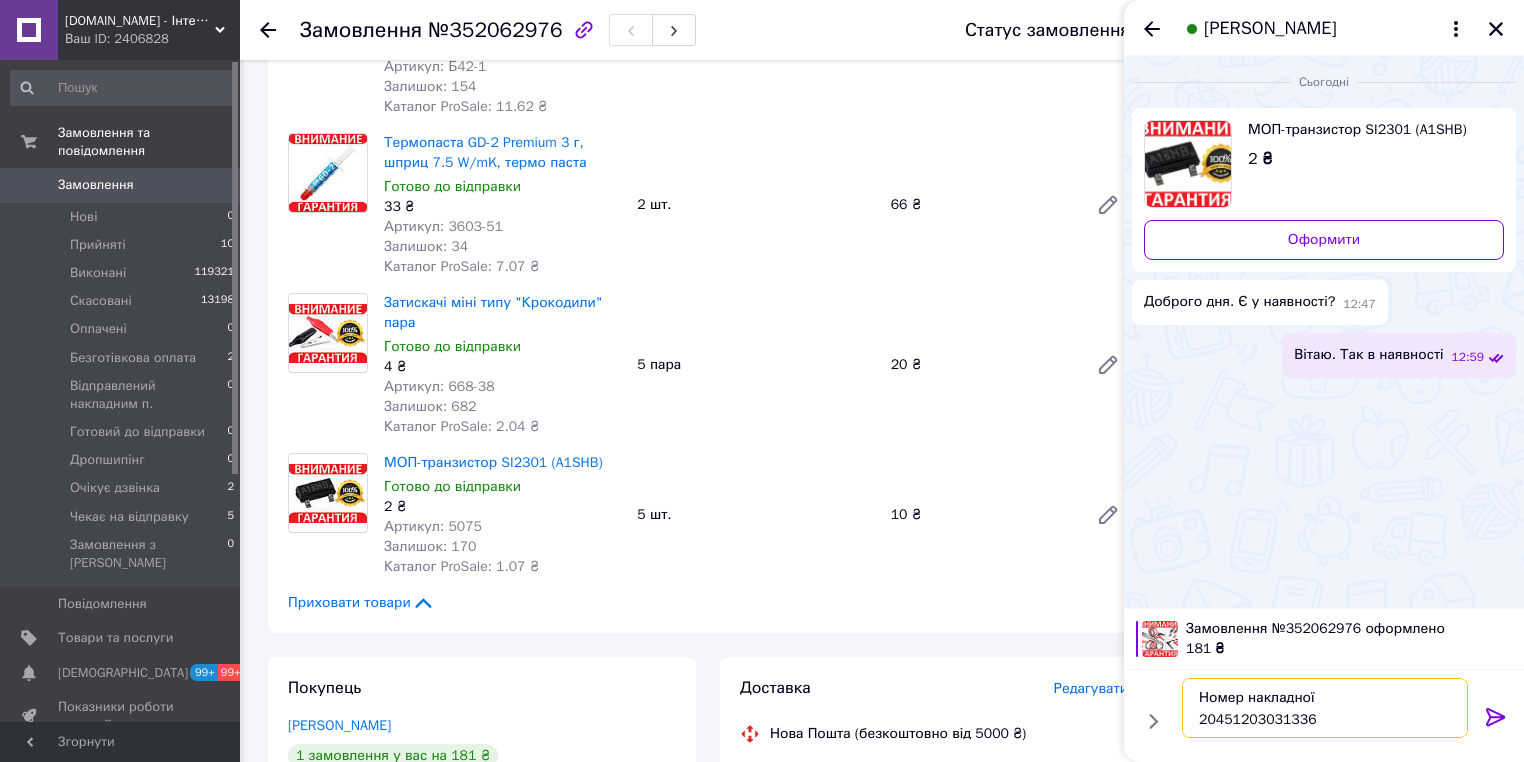 type on "Номер накладної
20451203031336" 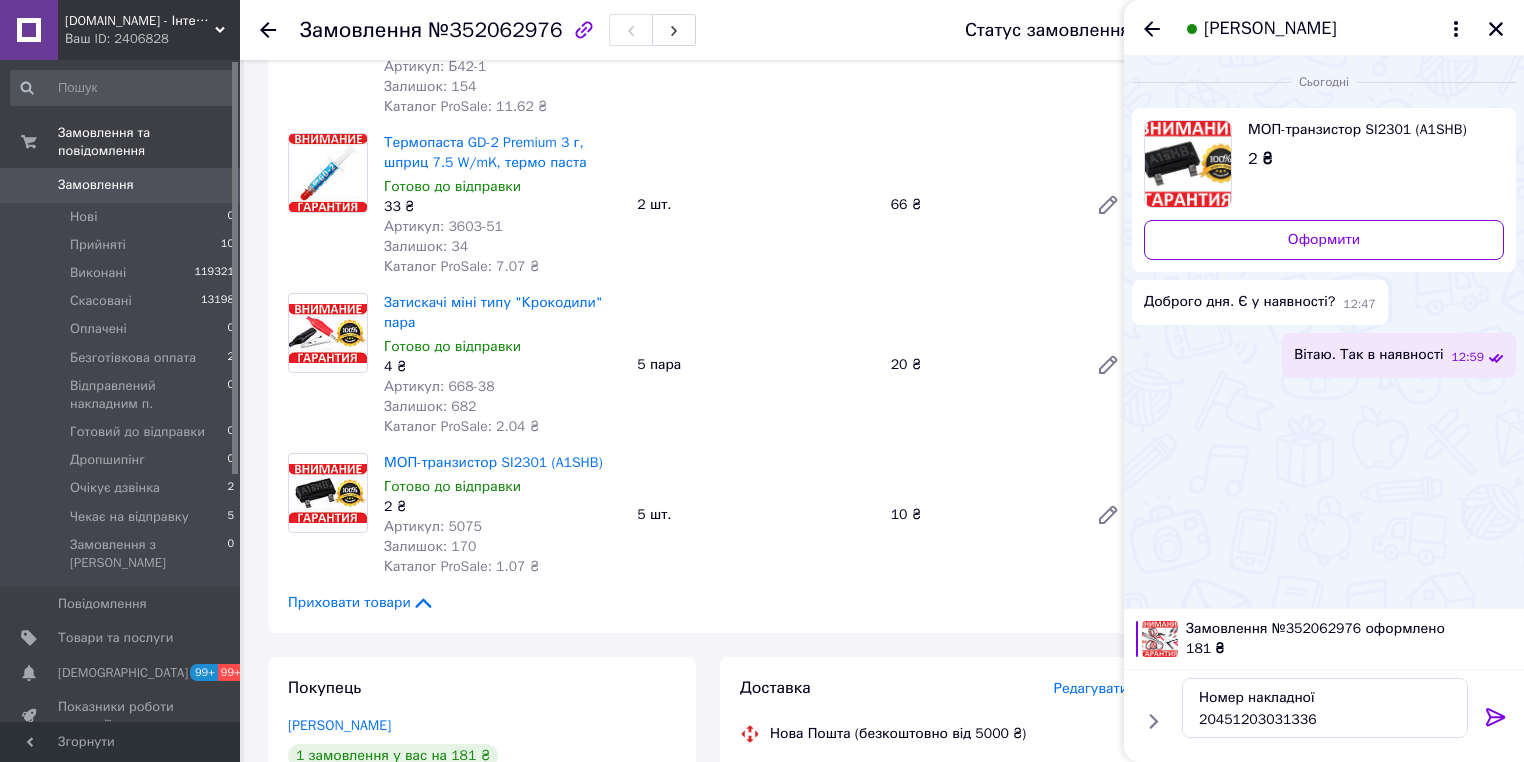 click 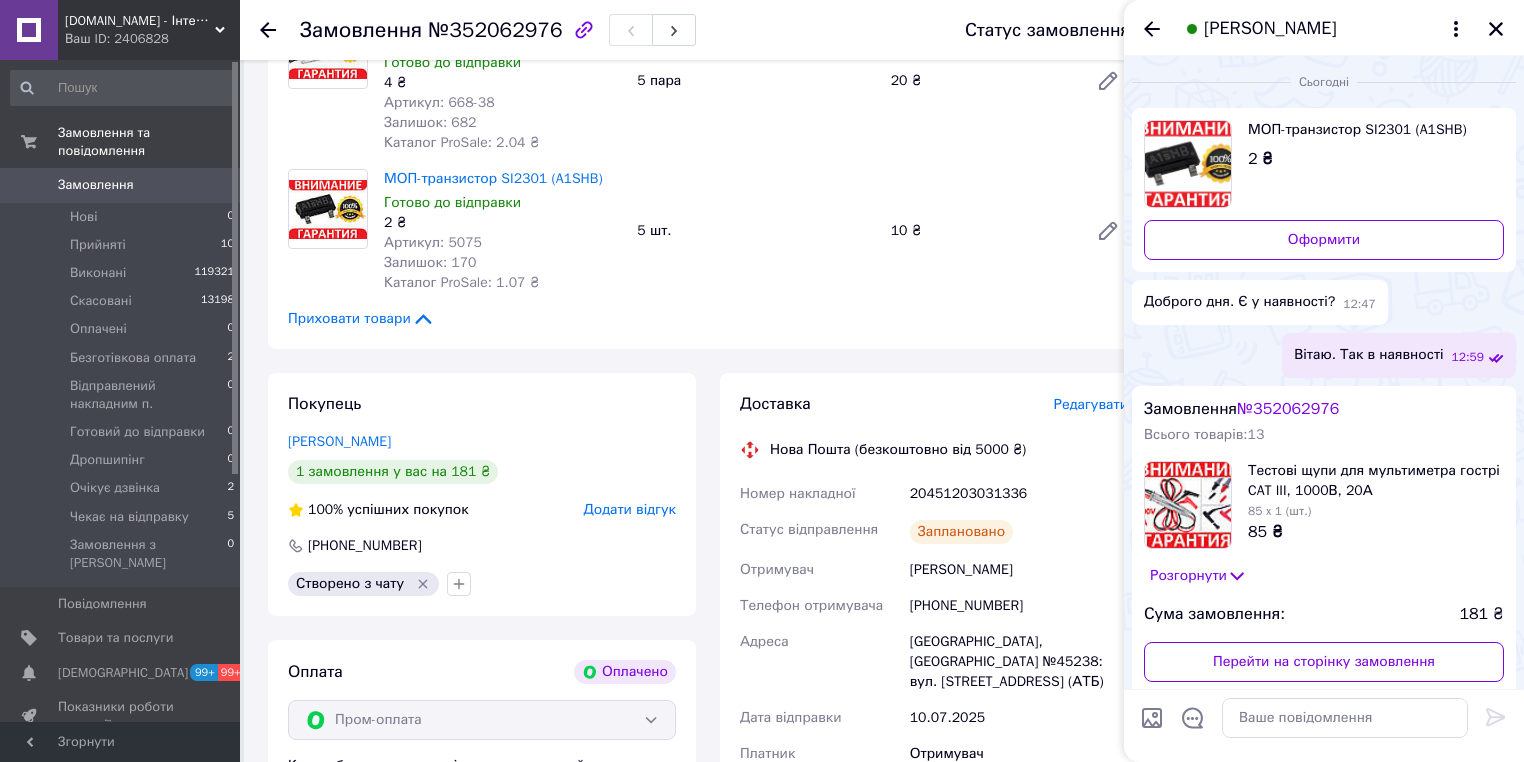 scroll, scrollTop: 800, scrollLeft: 0, axis: vertical 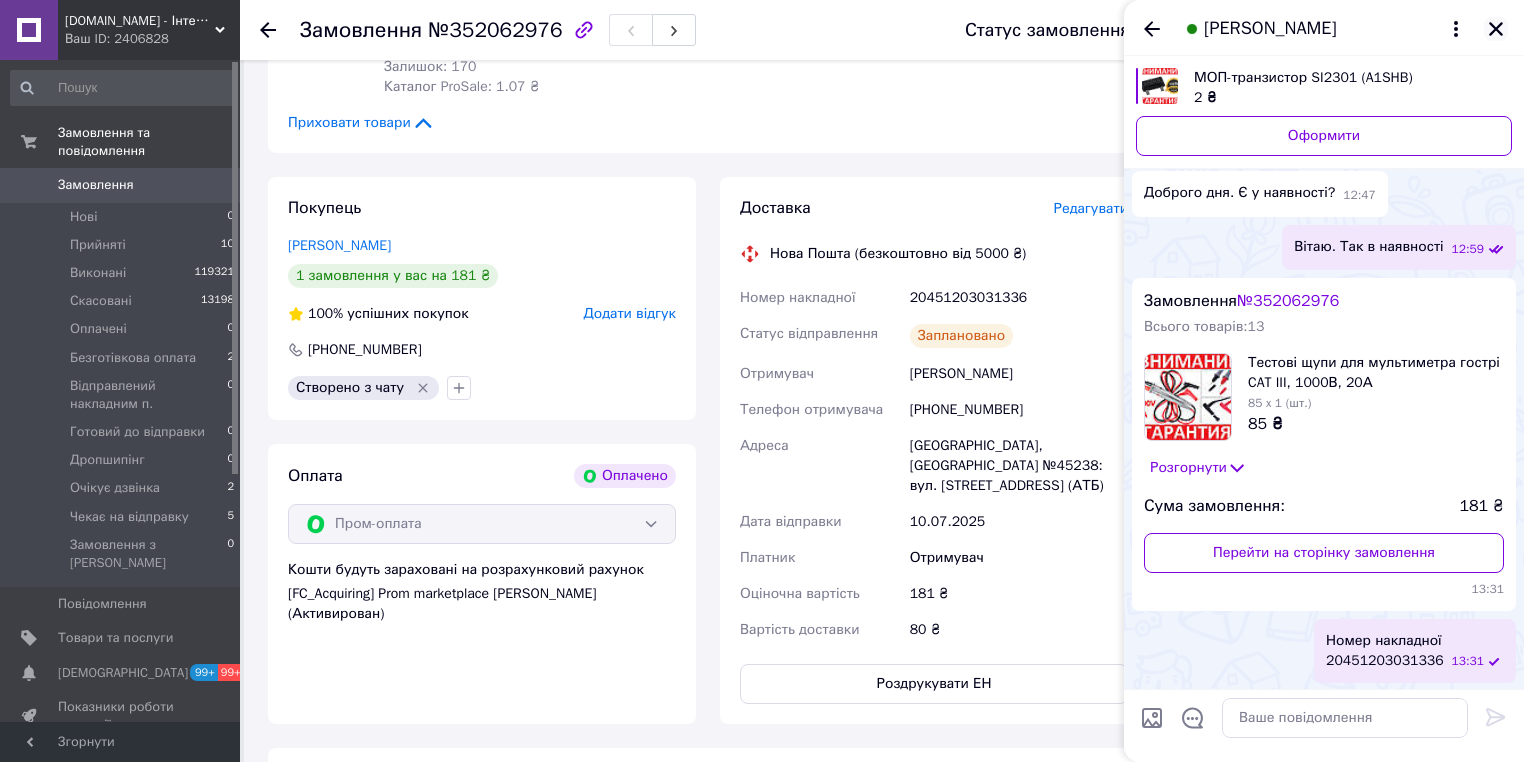 click 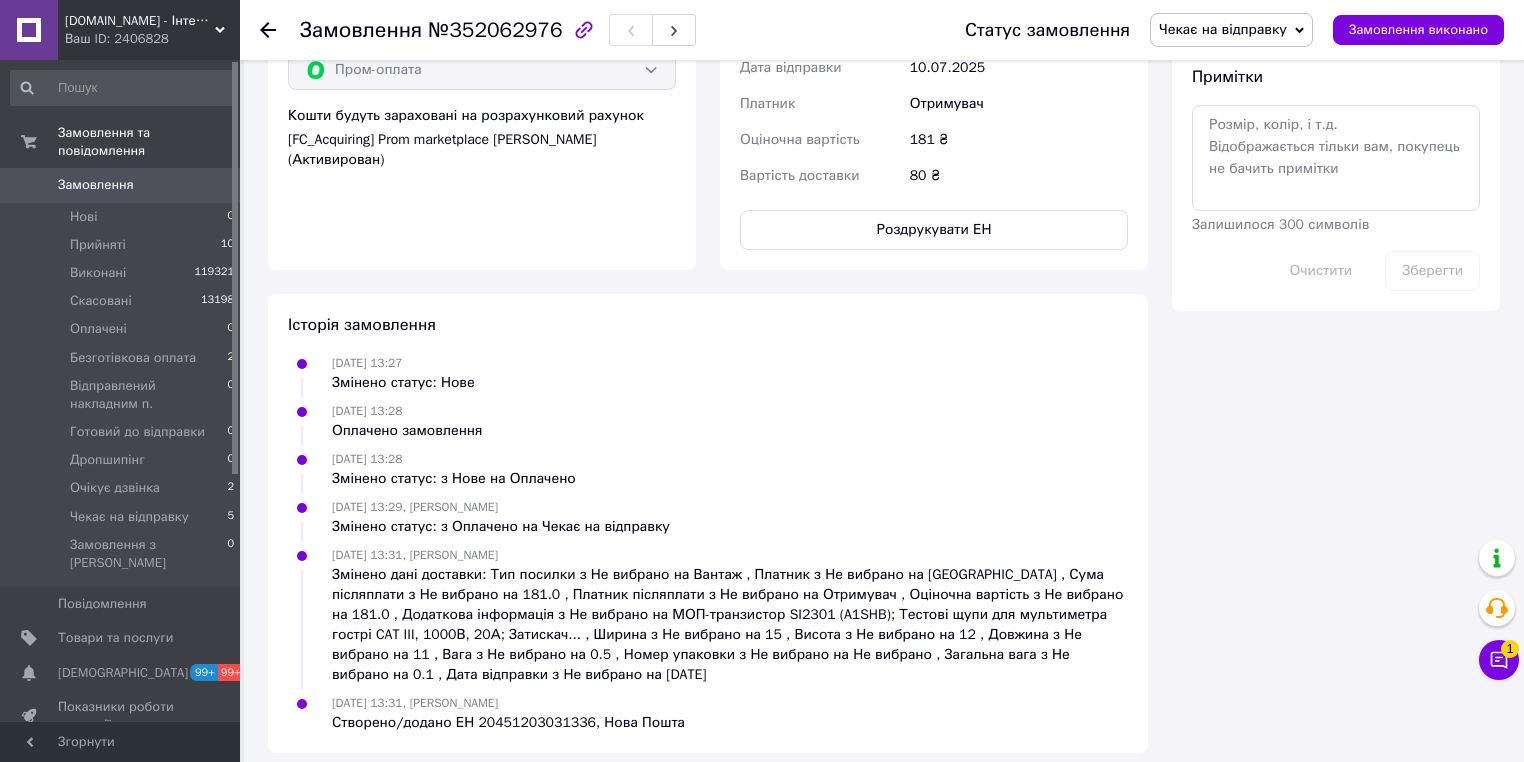 scroll, scrollTop: 1272, scrollLeft: 0, axis: vertical 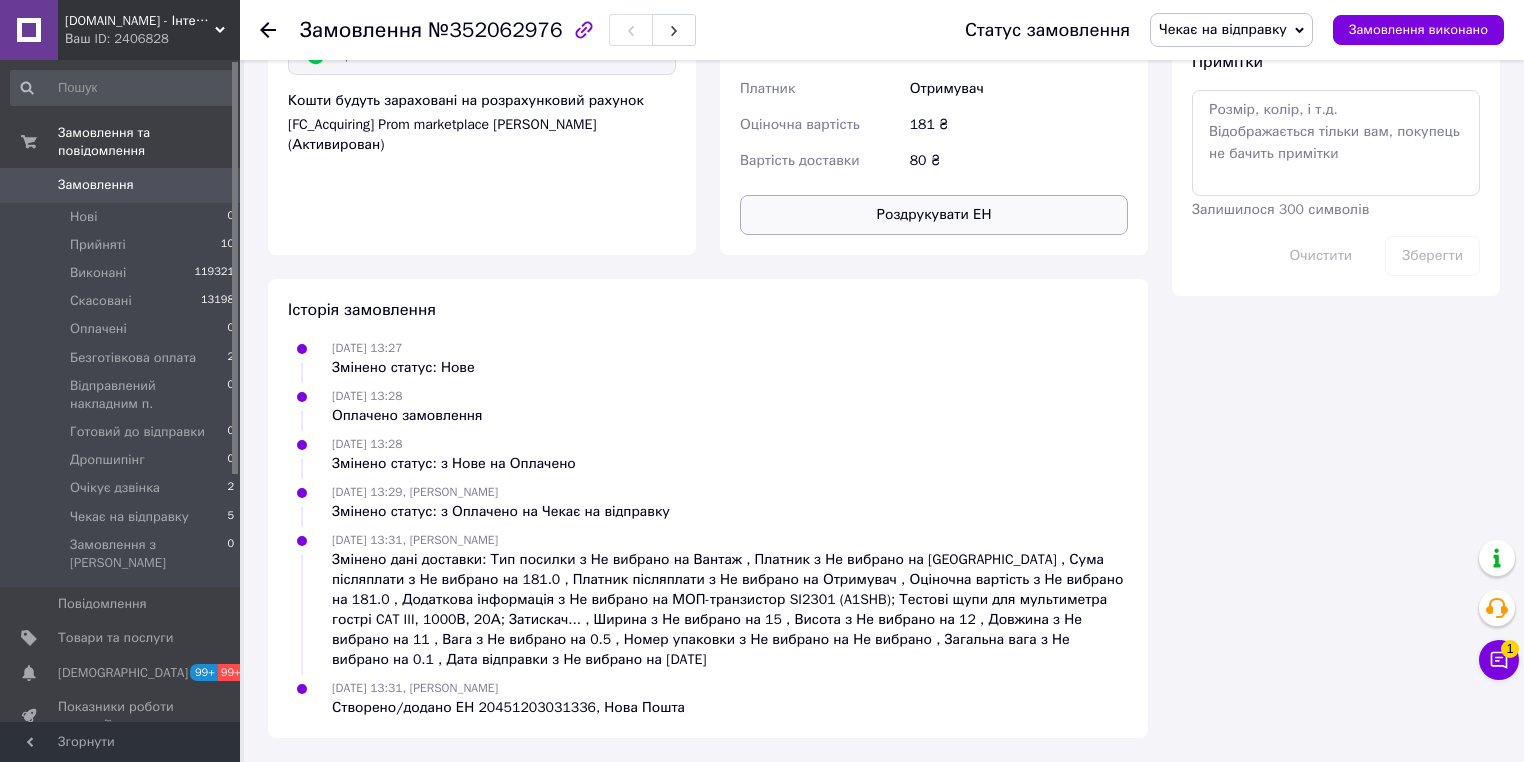 click on "Роздрукувати ЕН" at bounding box center [934, 215] 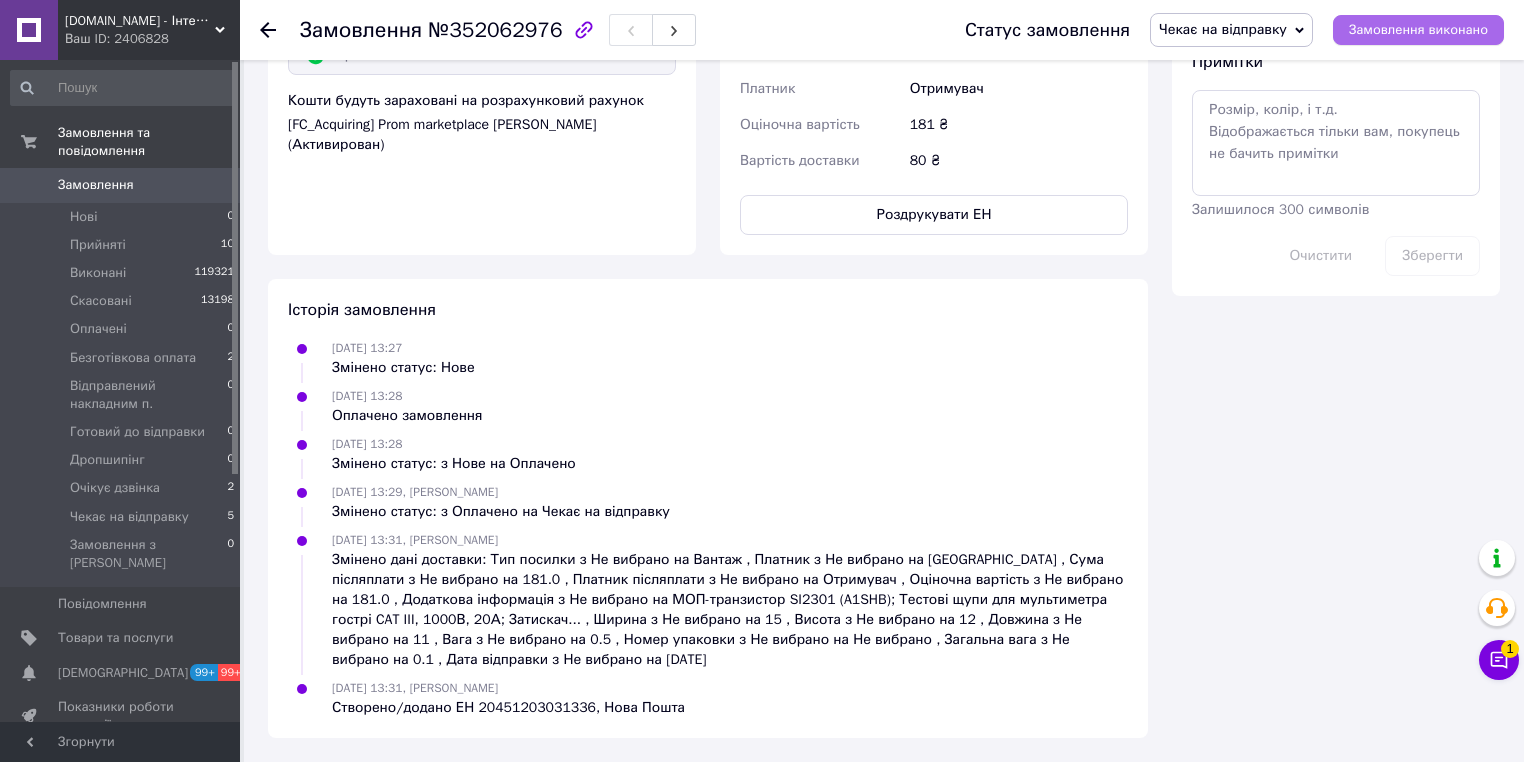 click on "Замовлення виконано" at bounding box center (1418, 30) 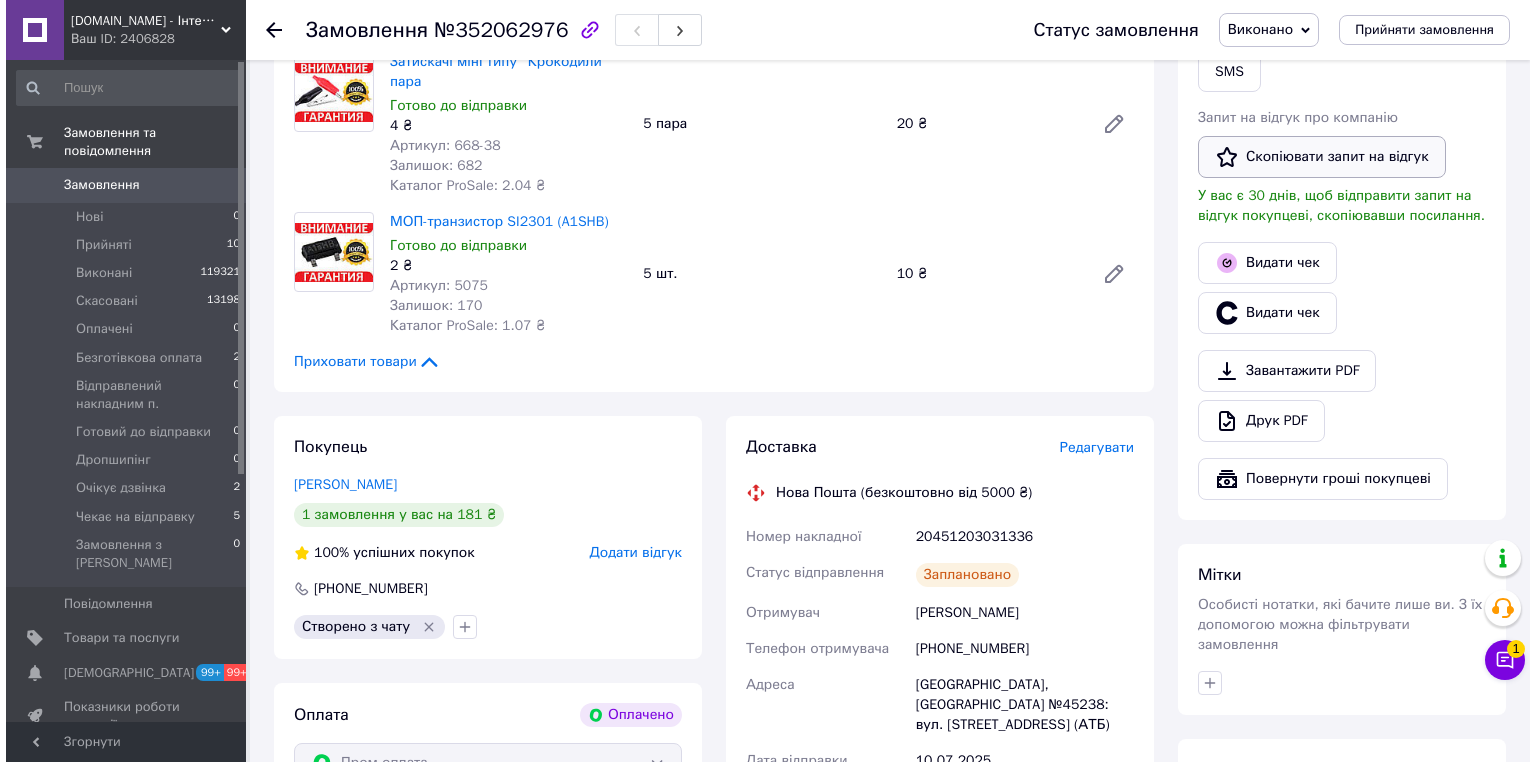 scroll, scrollTop: 320, scrollLeft: 0, axis: vertical 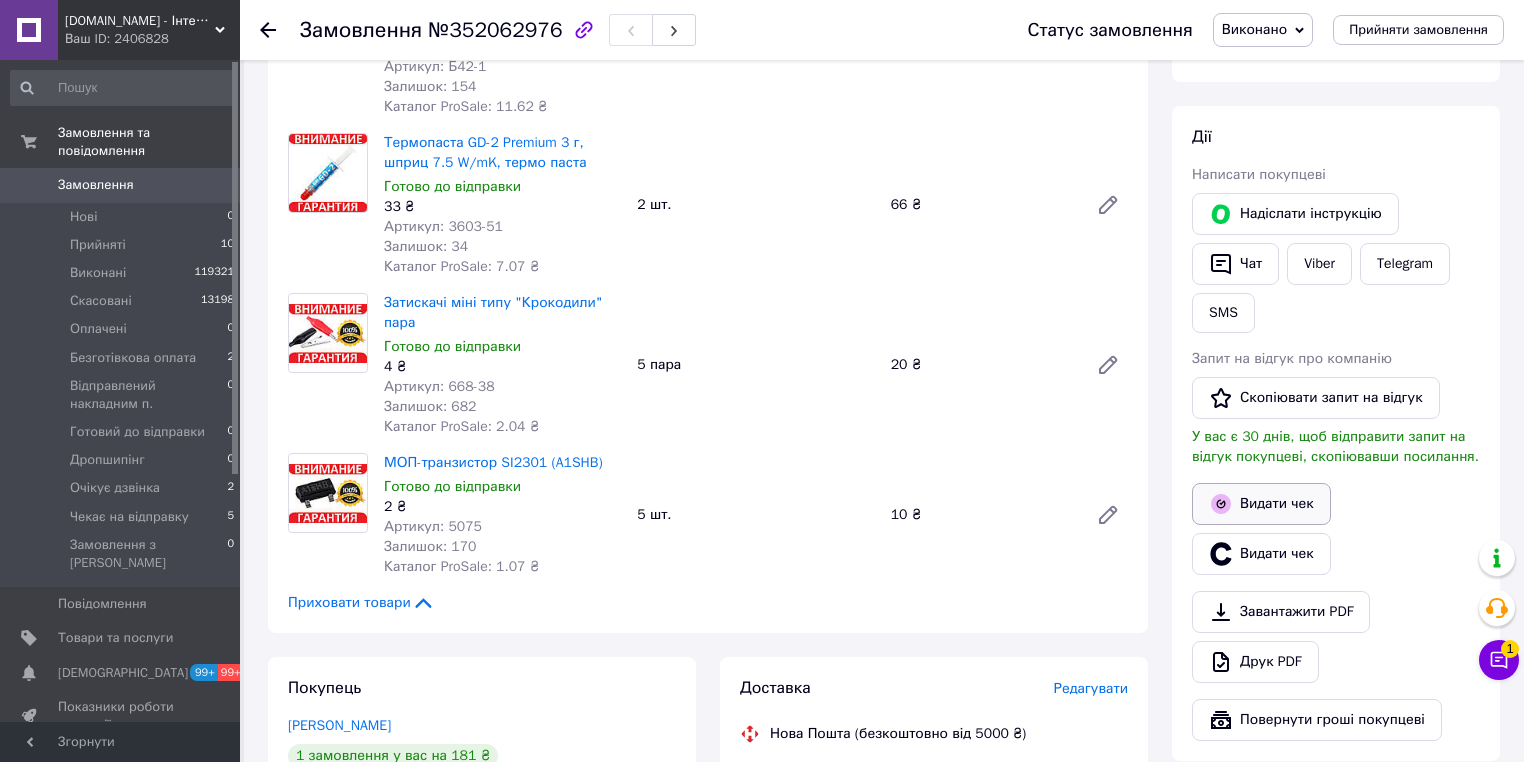 click on "Видати чек" at bounding box center [1261, 504] 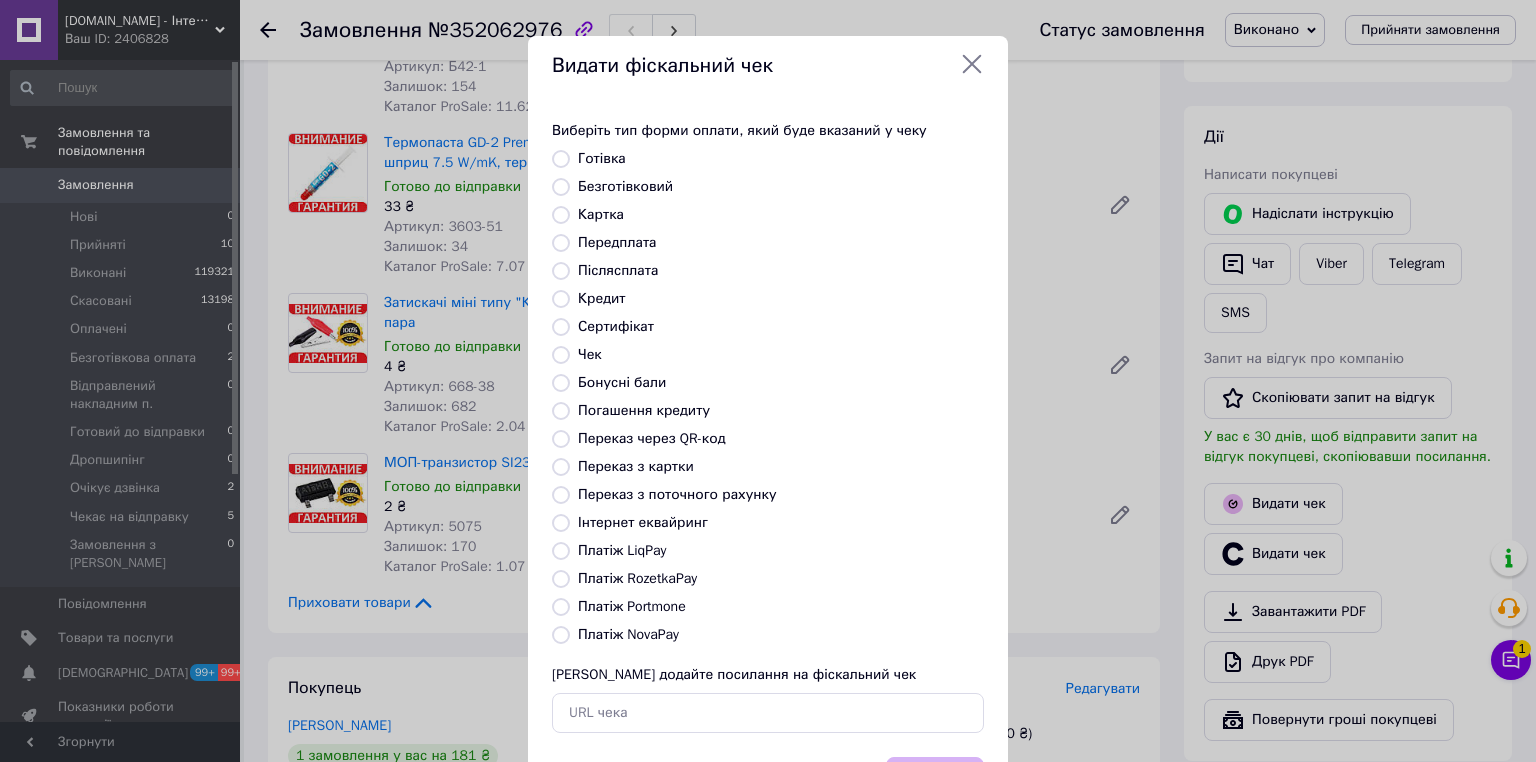 drag, startPoint x: 556, startPoint y: 579, endPoint x: 663, endPoint y: 615, distance: 112.89375 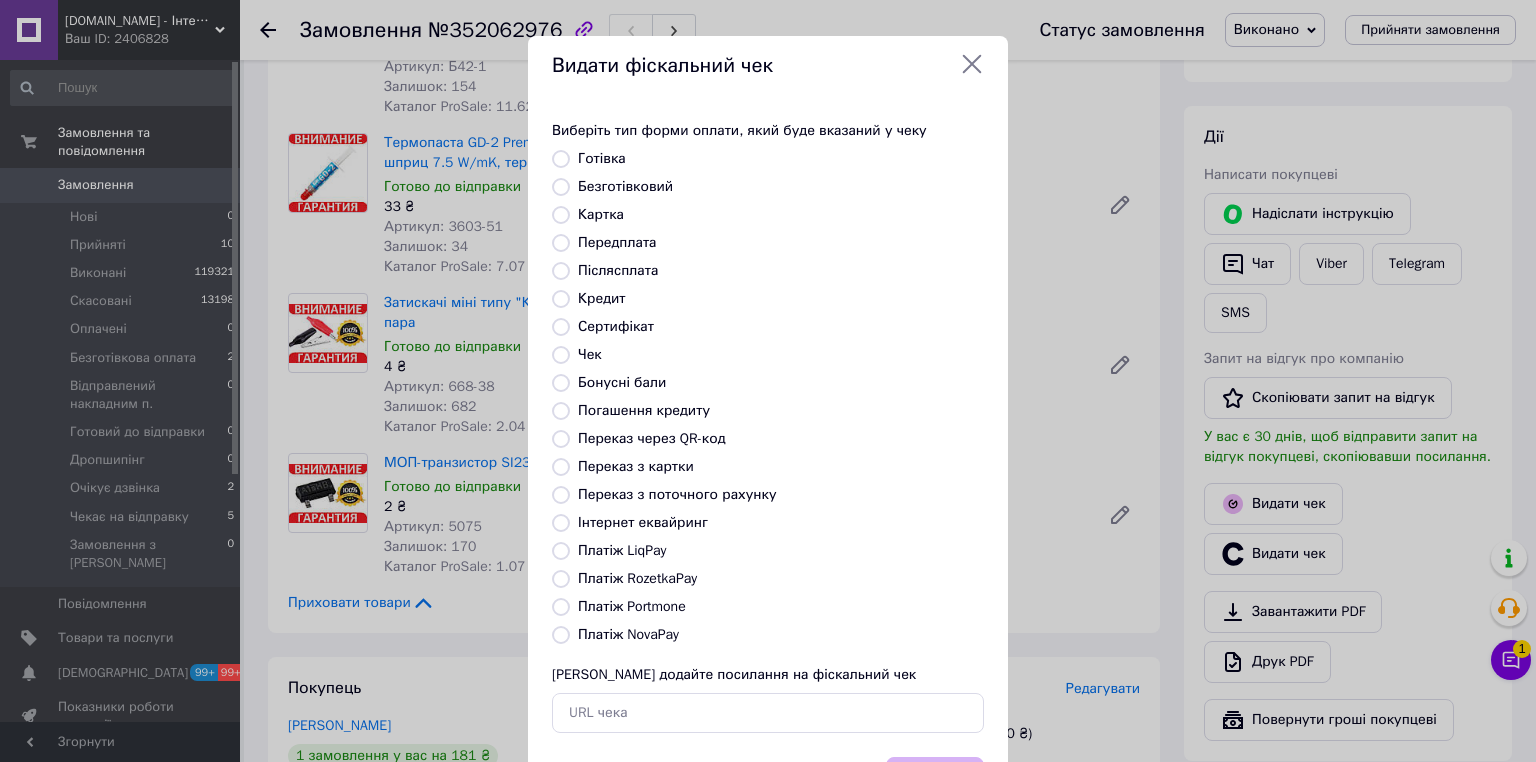 radio on "true" 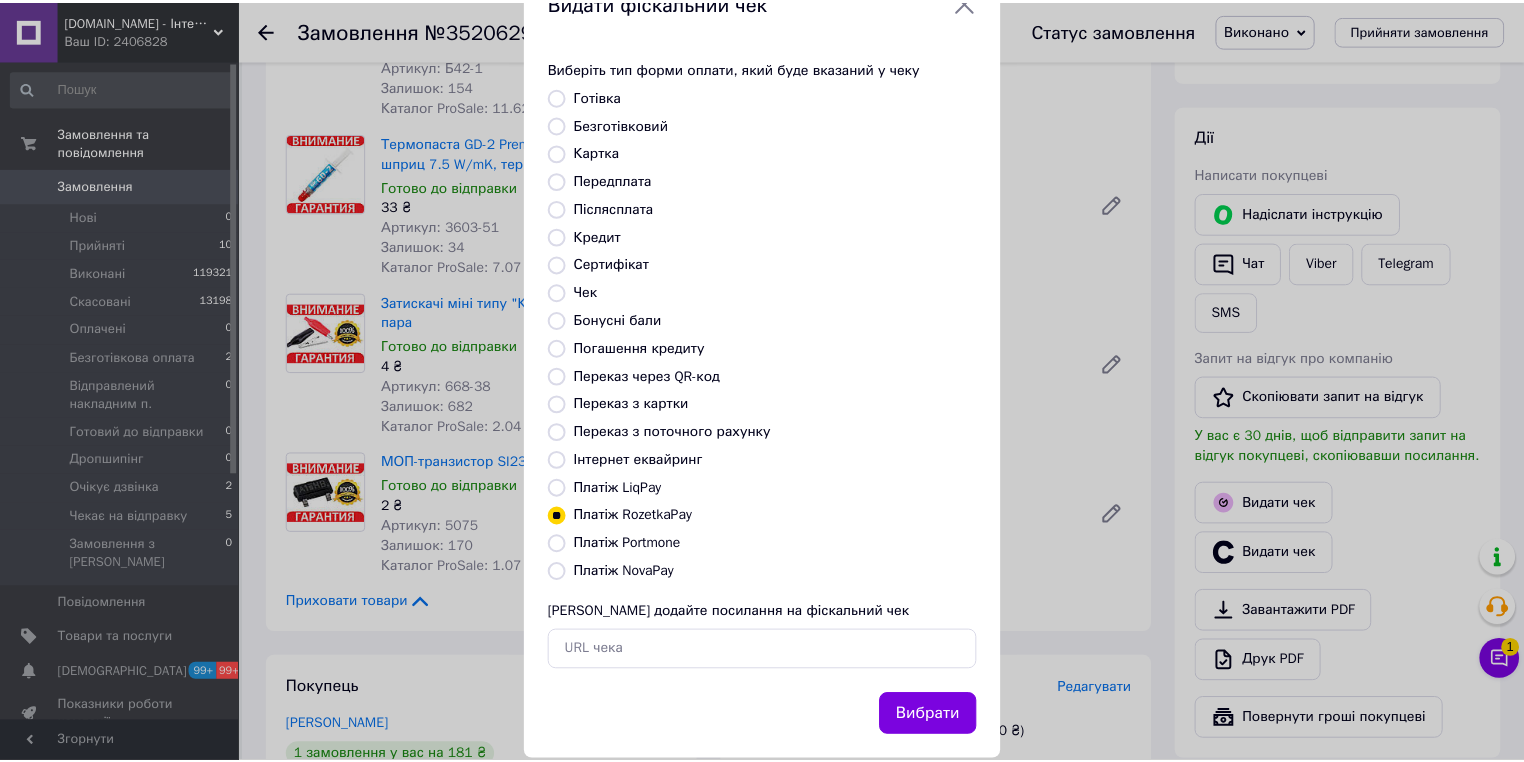 scroll, scrollTop: 96, scrollLeft: 0, axis: vertical 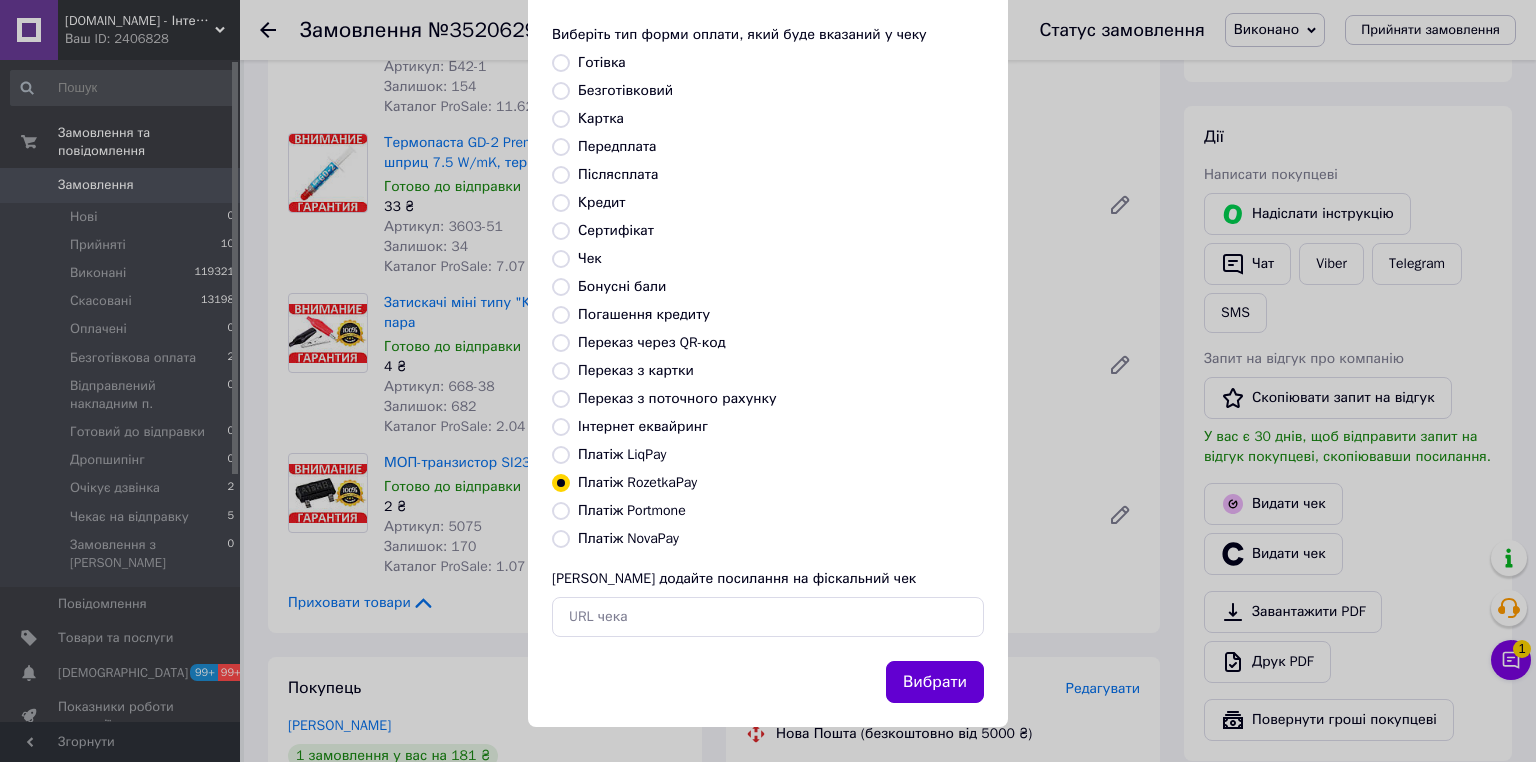 click on "Вибрати" at bounding box center [935, 682] 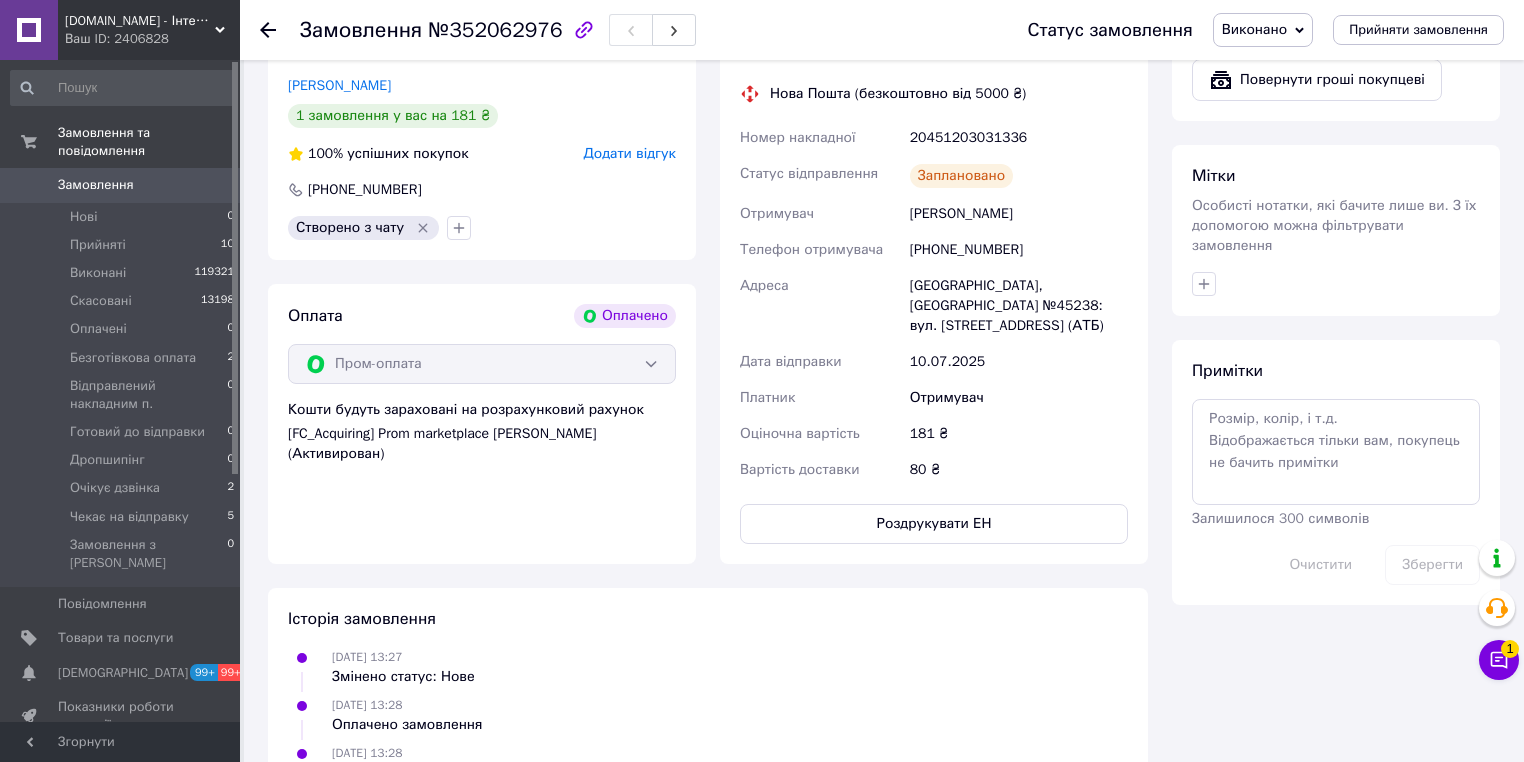 scroll, scrollTop: 480, scrollLeft: 0, axis: vertical 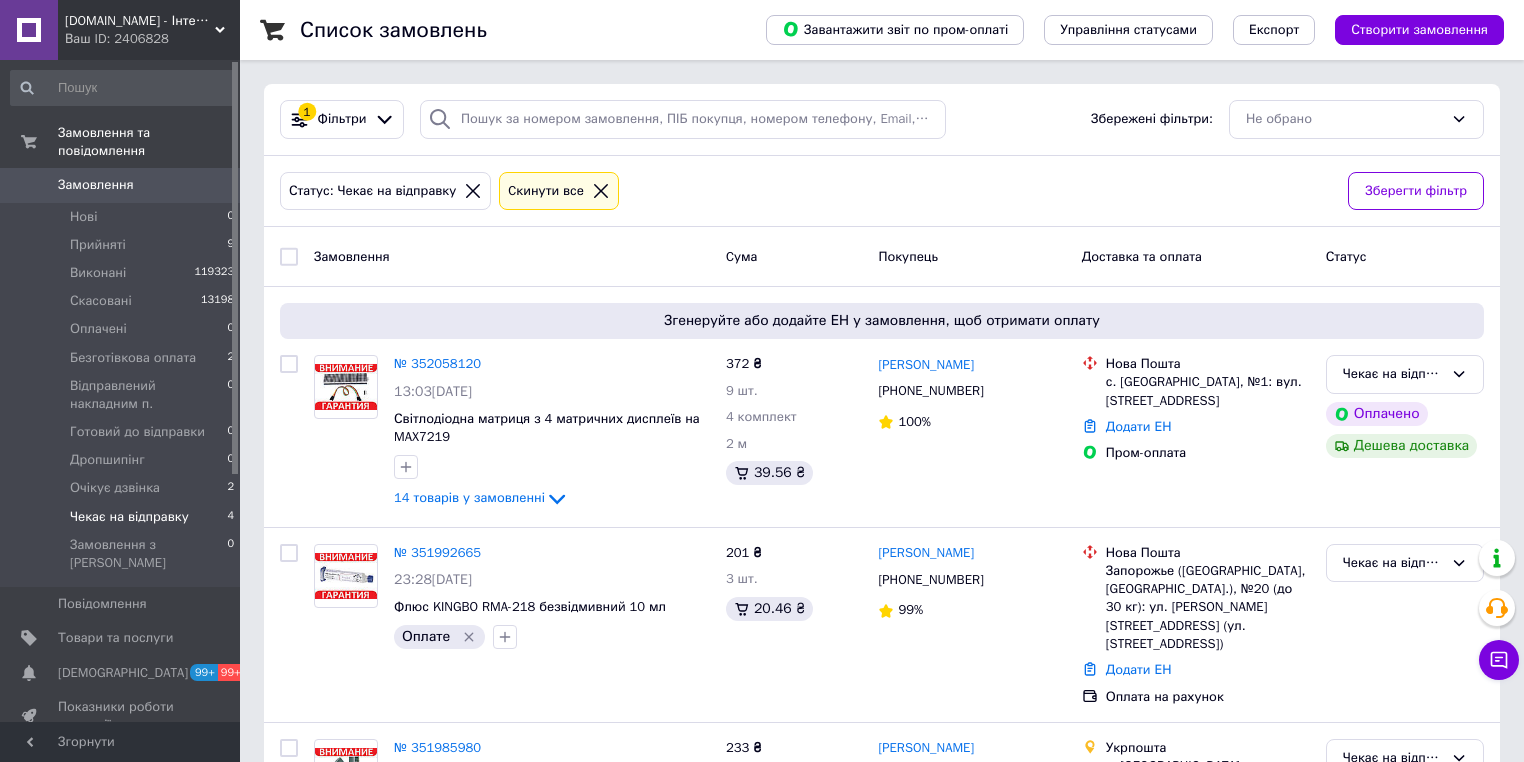 click on "Чекає на відправку" at bounding box center [129, 517] 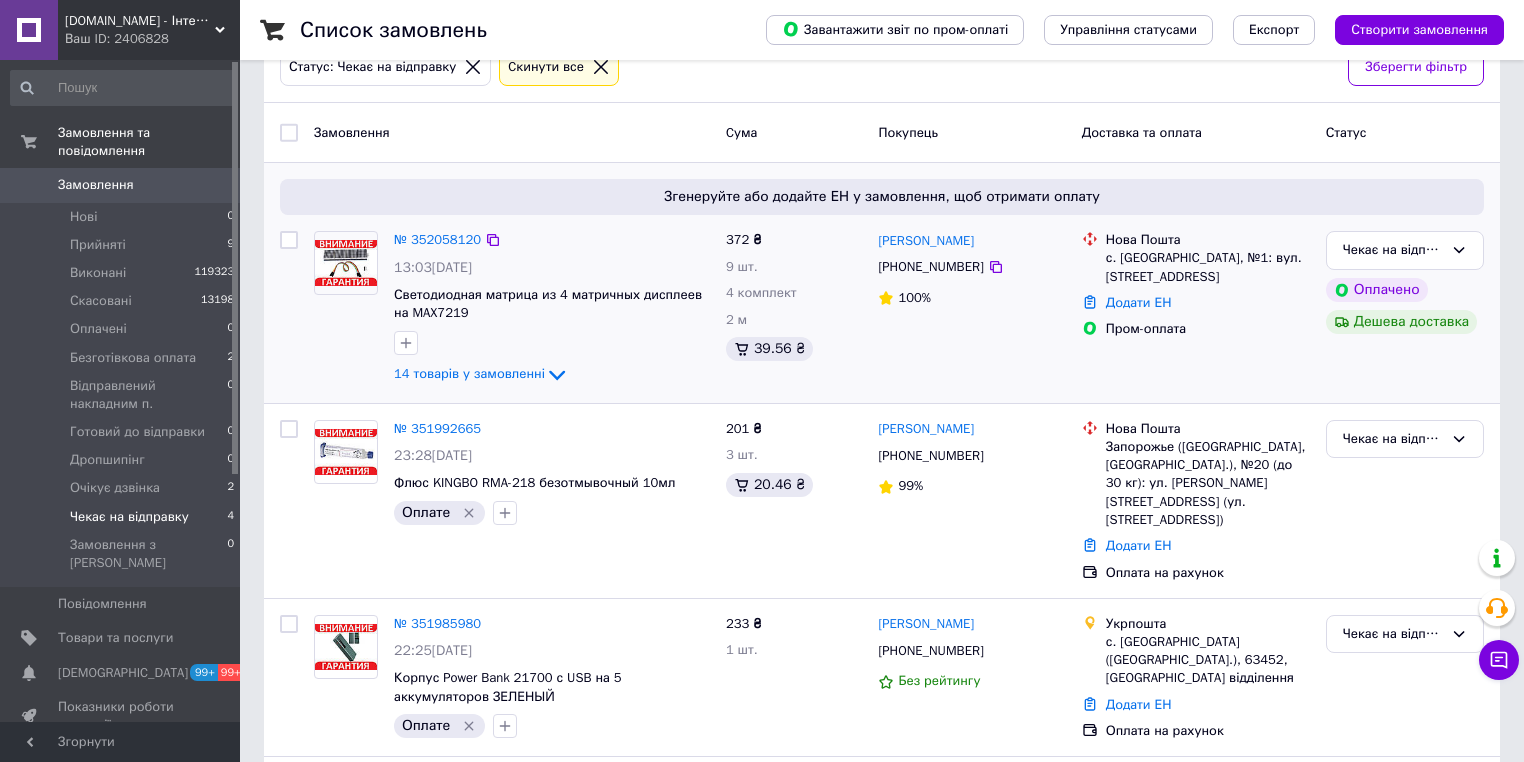 scroll, scrollTop: 160, scrollLeft: 0, axis: vertical 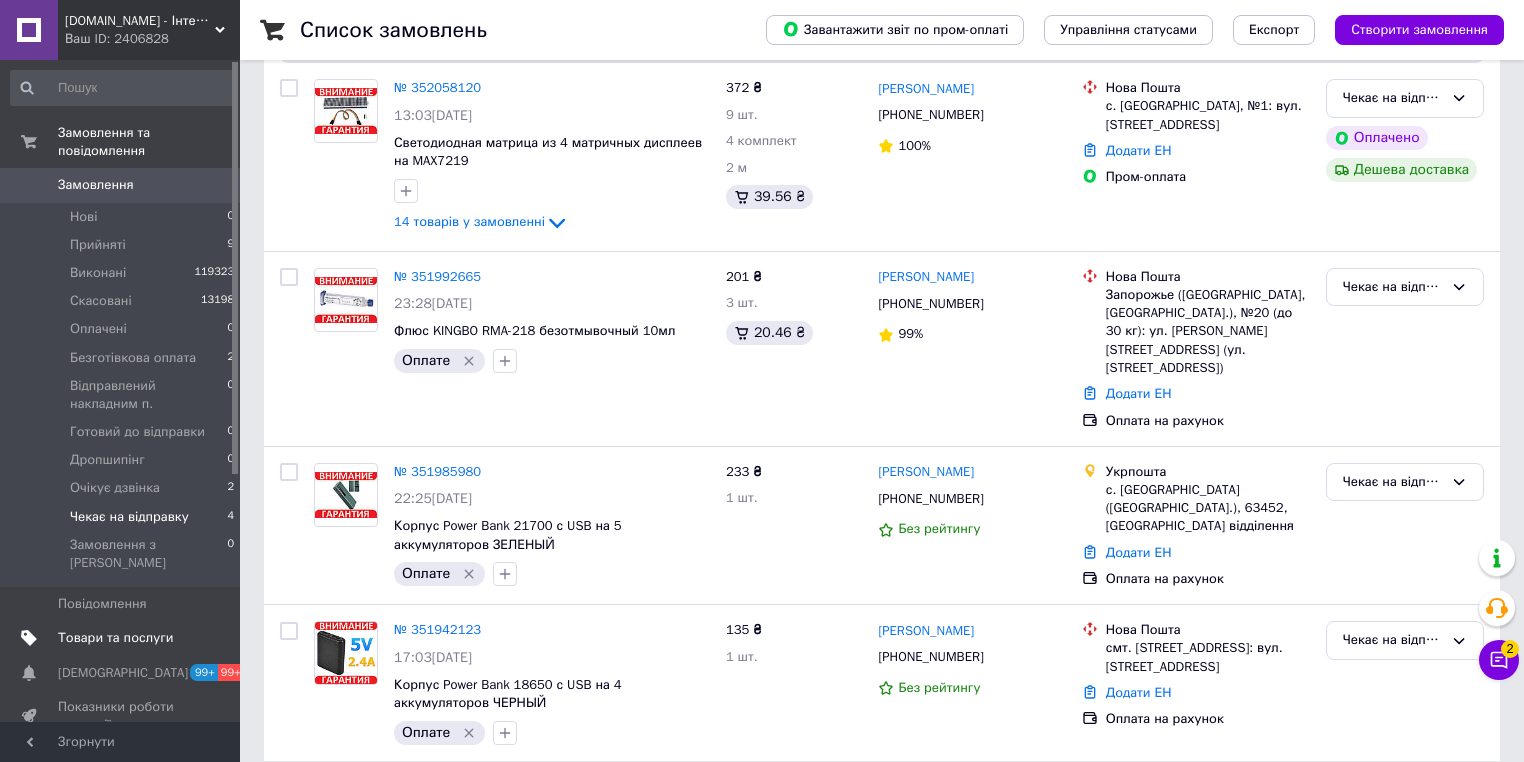 click on "Товари та послуги" at bounding box center [115, 638] 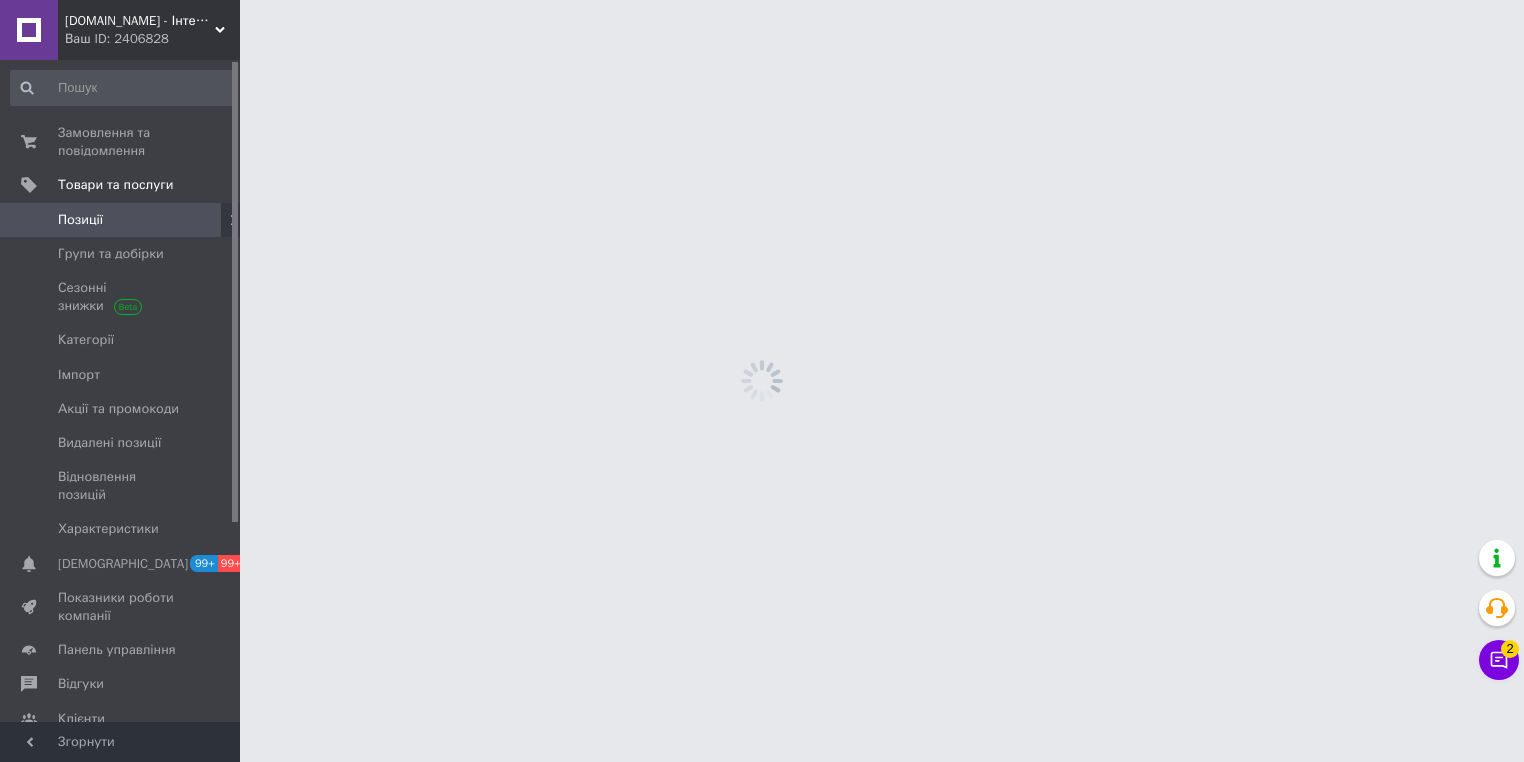 scroll, scrollTop: 0, scrollLeft: 0, axis: both 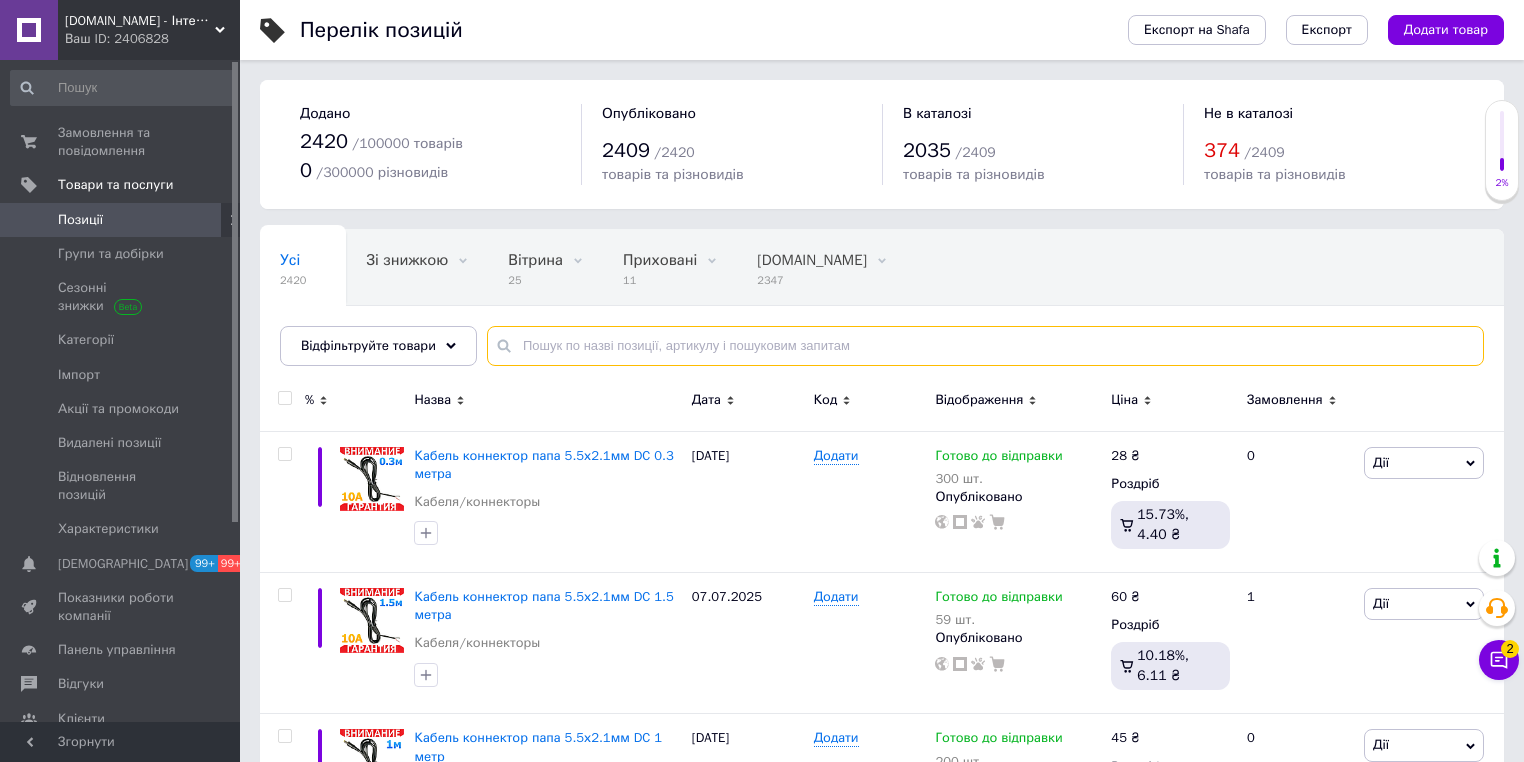 click at bounding box center [985, 346] 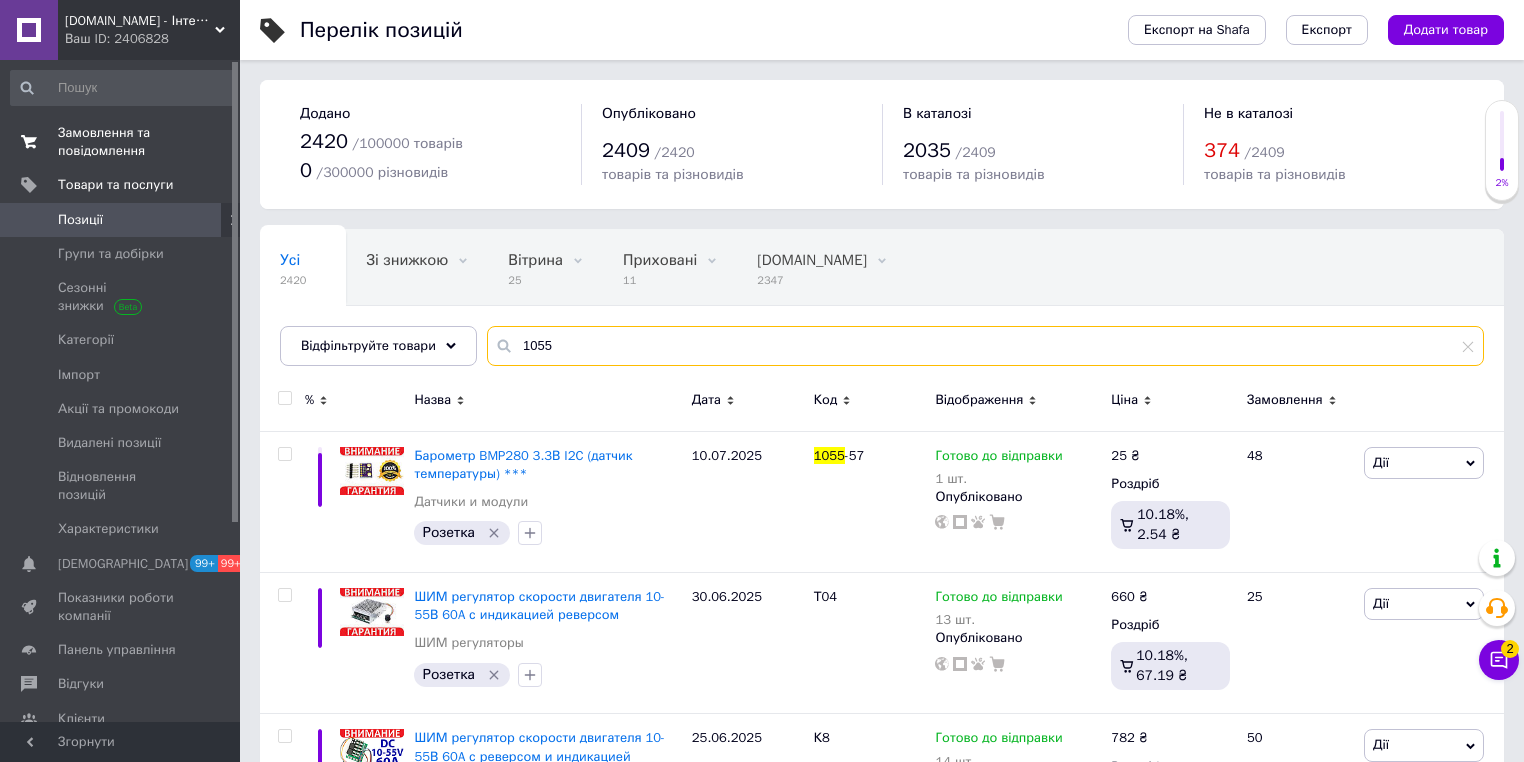 type on "1055" 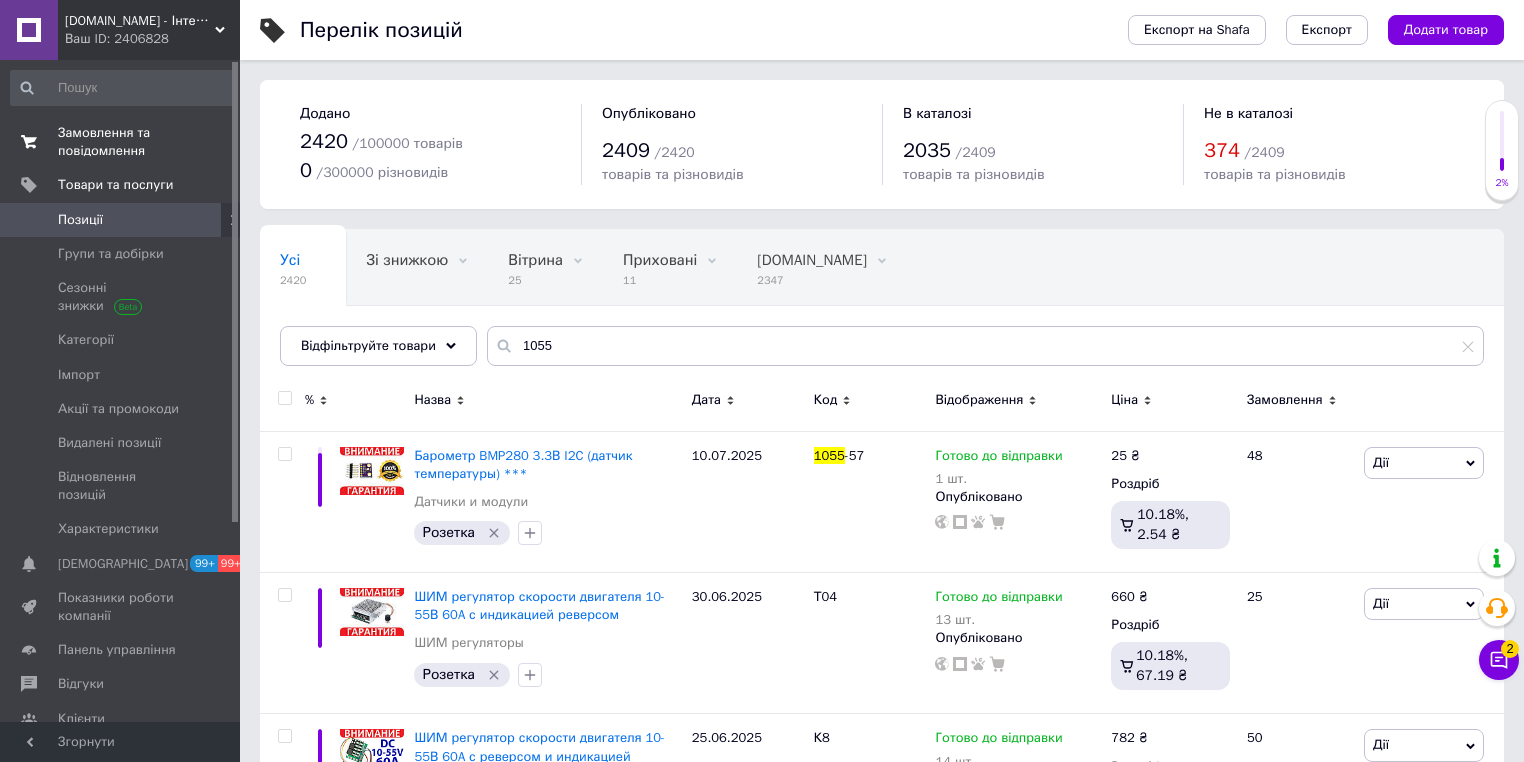 click on "Замовлення та повідомлення" at bounding box center (121, 142) 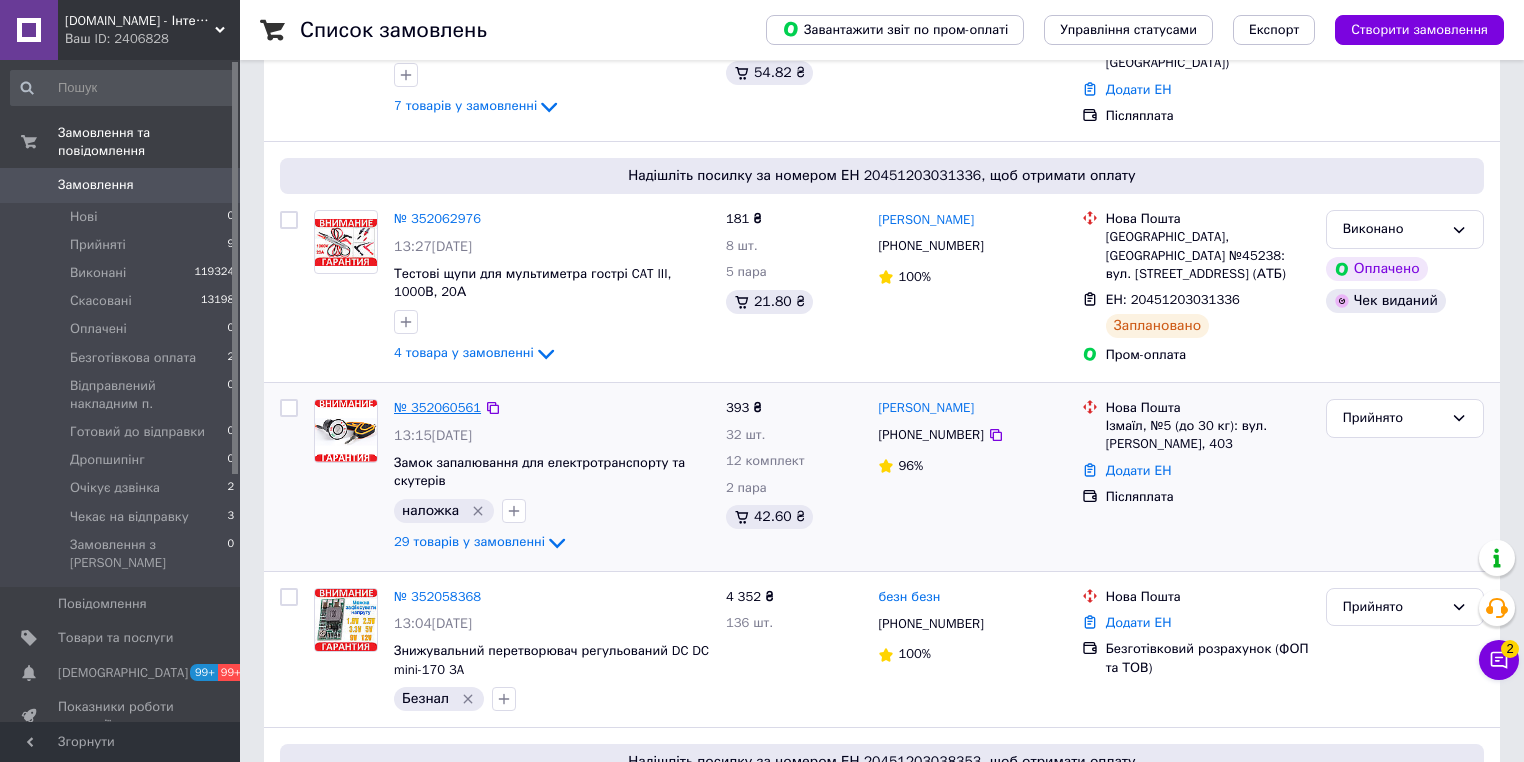 scroll, scrollTop: 320, scrollLeft: 0, axis: vertical 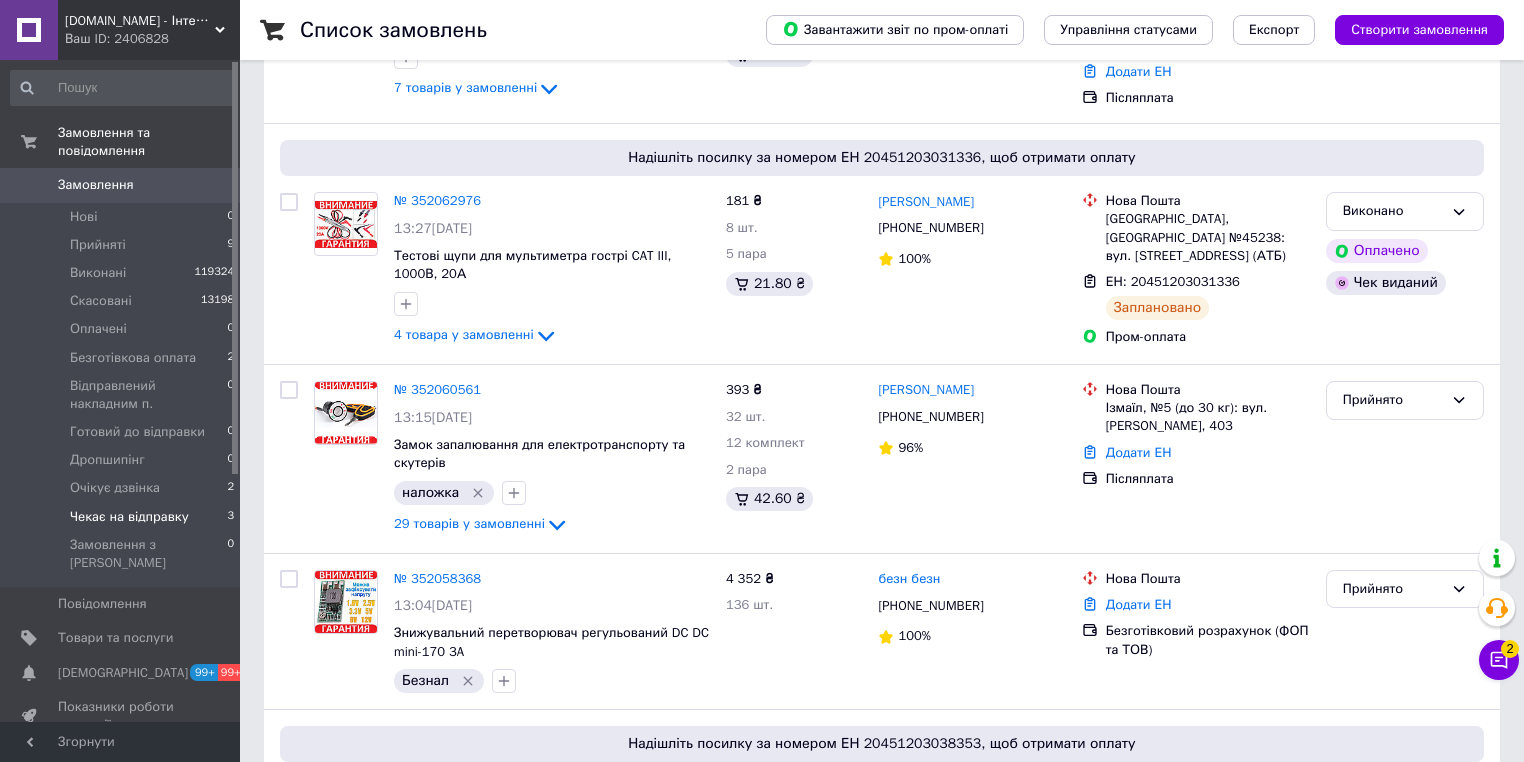 click on "Чекає на відправку" at bounding box center [129, 517] 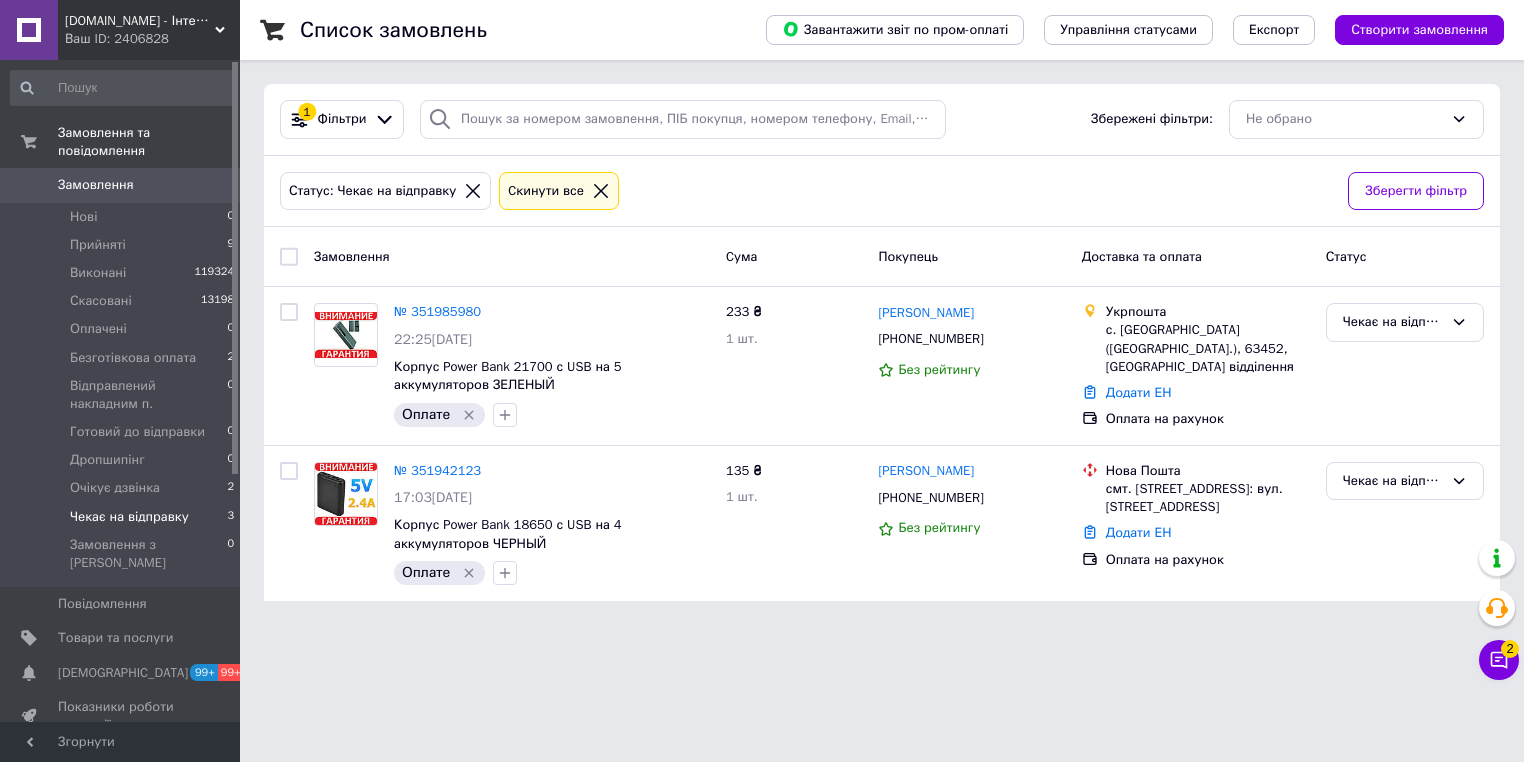 scroll, scrollTop: 0, scrollLeft: 0, axis: both 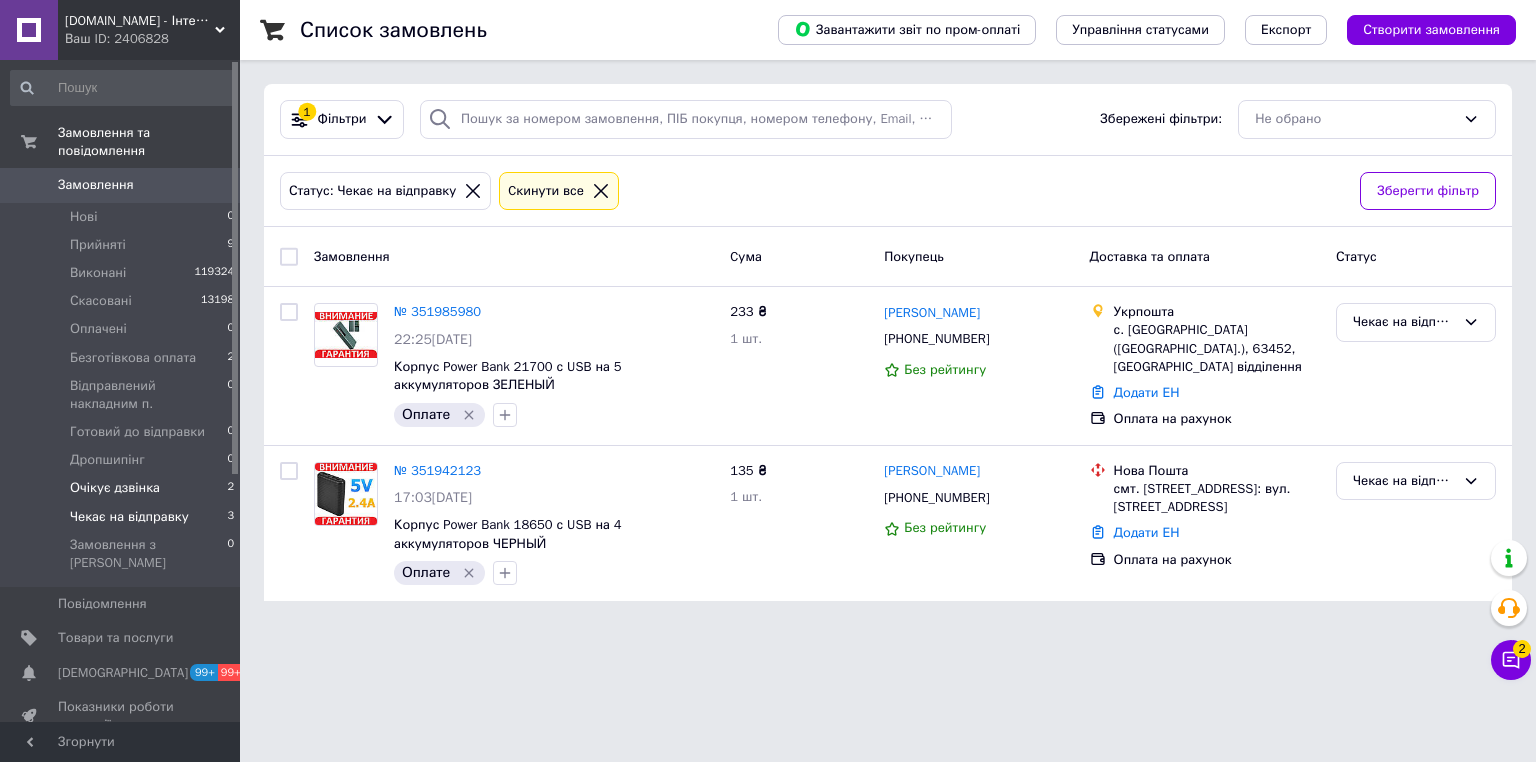 click on "Очікує дзвінка" at bounding box center (115, 488) 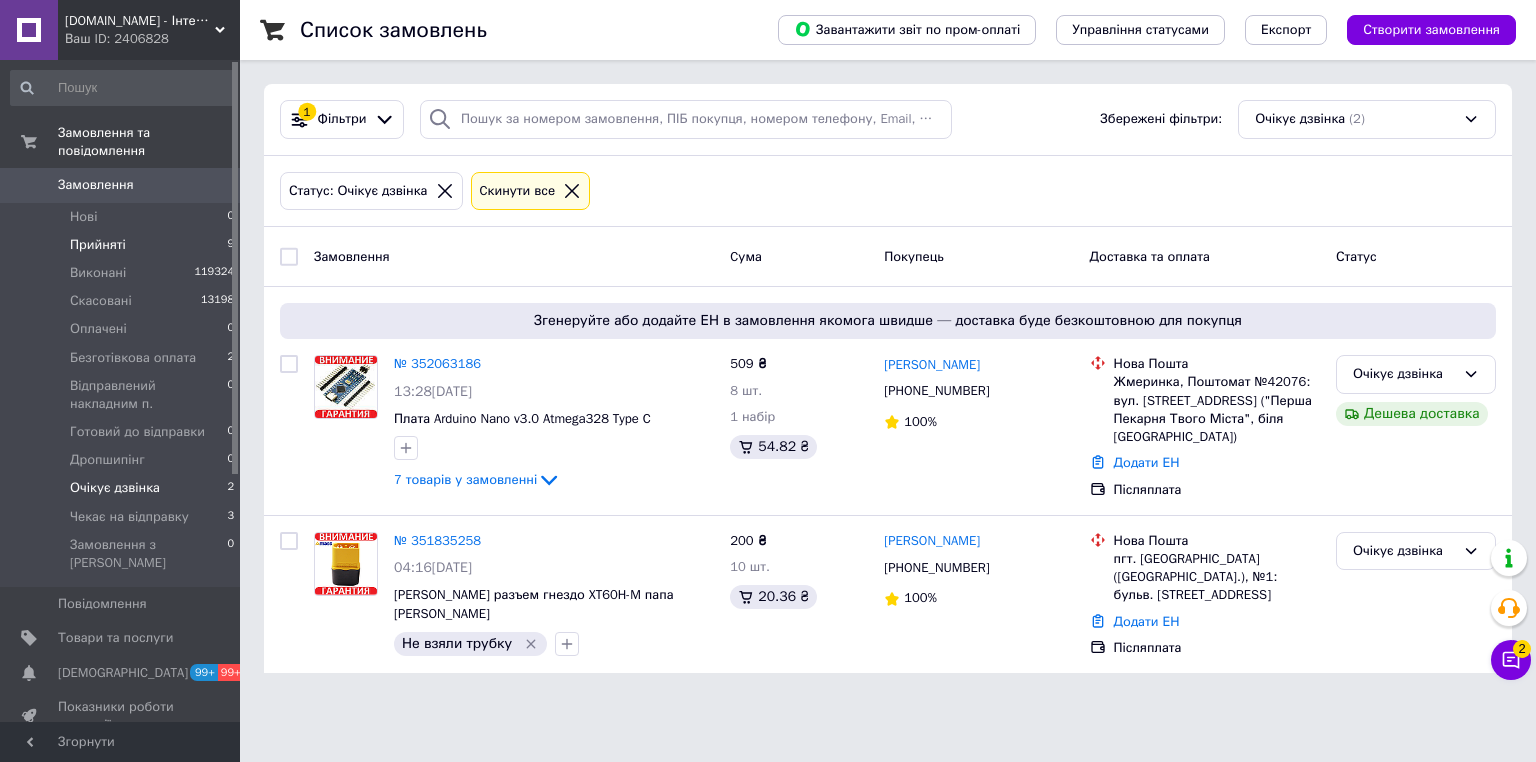 click on "Прийняті" at bounding box center (98, 245) 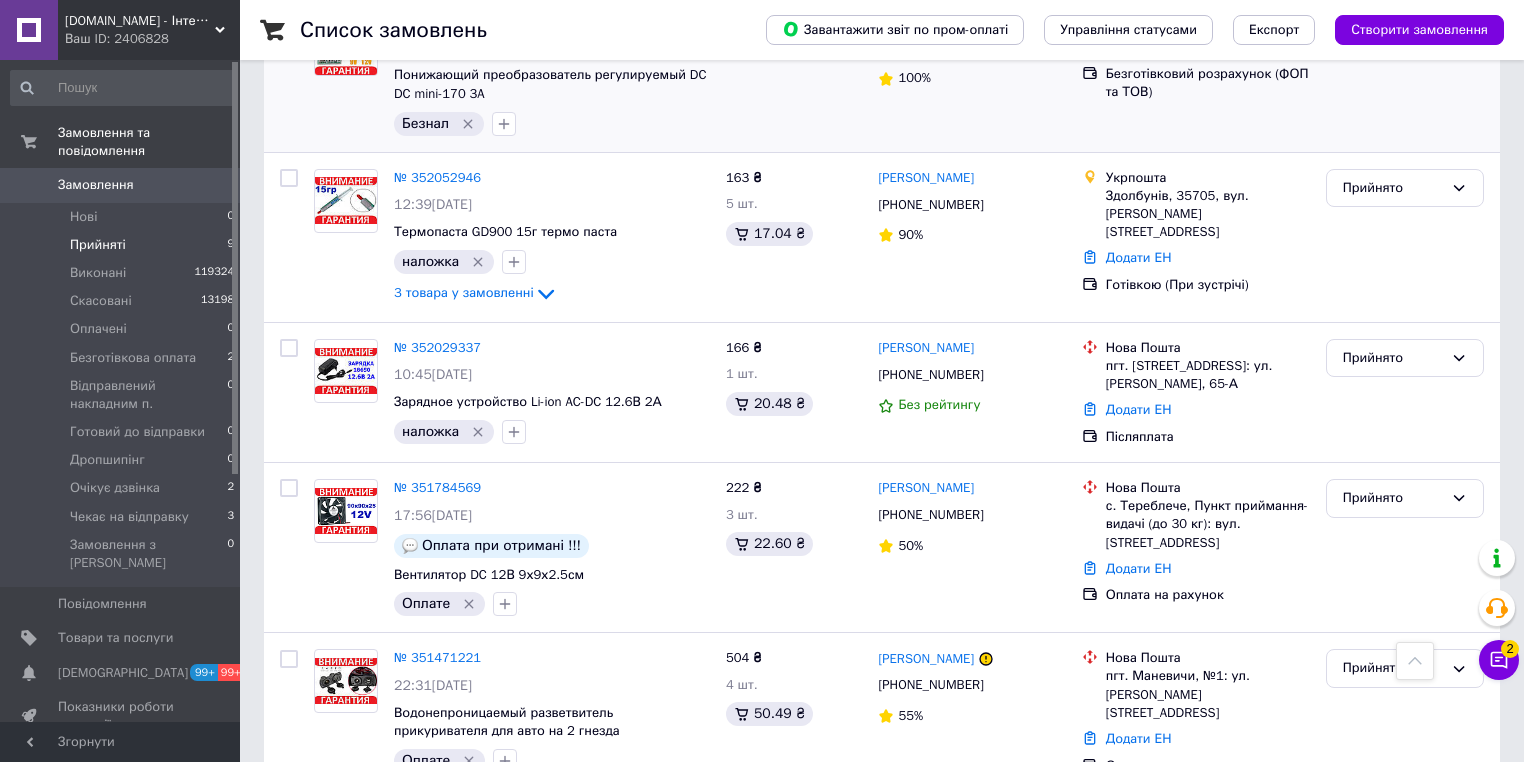 scroll, scrollTop: 160, scrollLeft: 0, axis: vertical 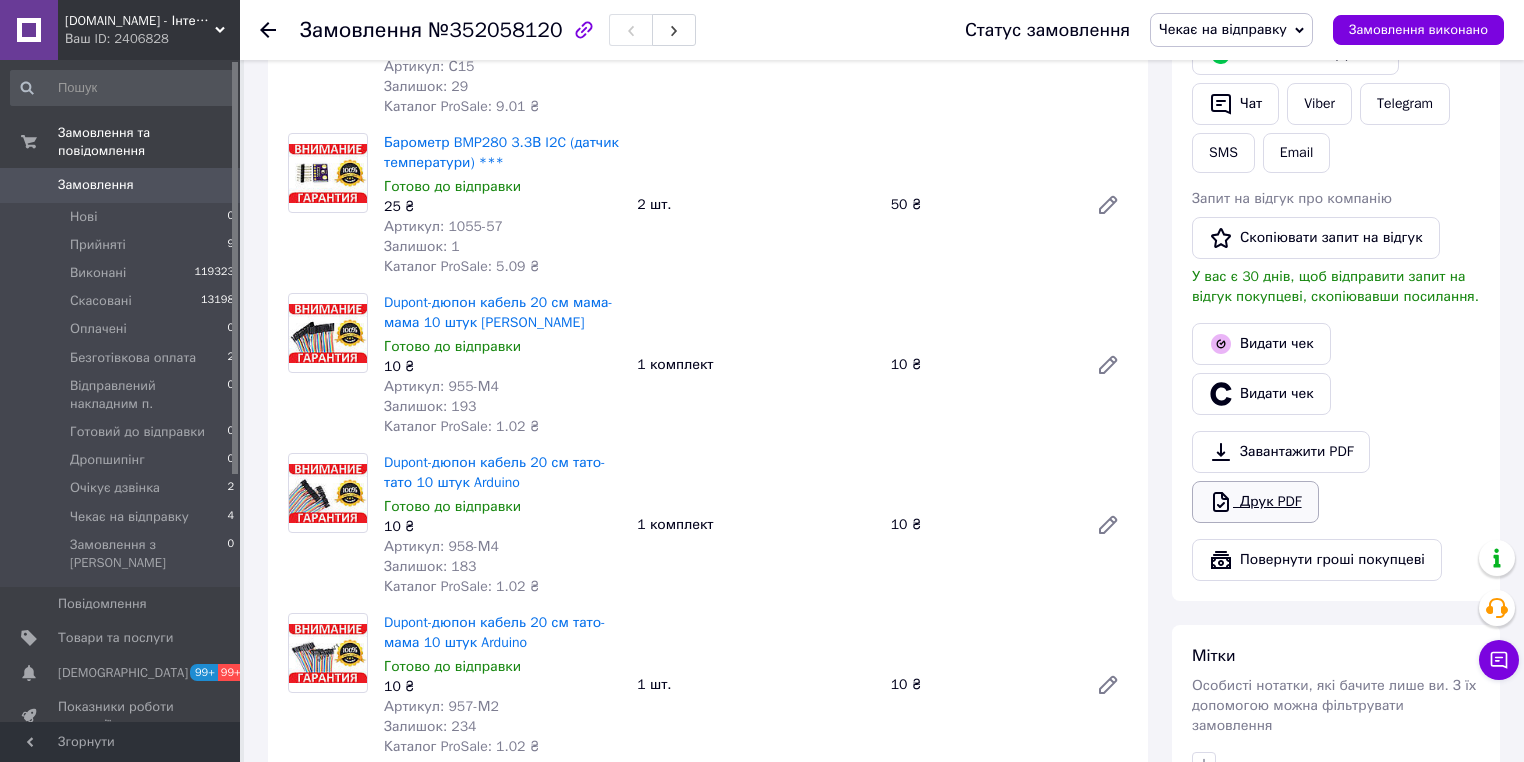 click on "Друк PDF" at bounding box center (1255, 502) 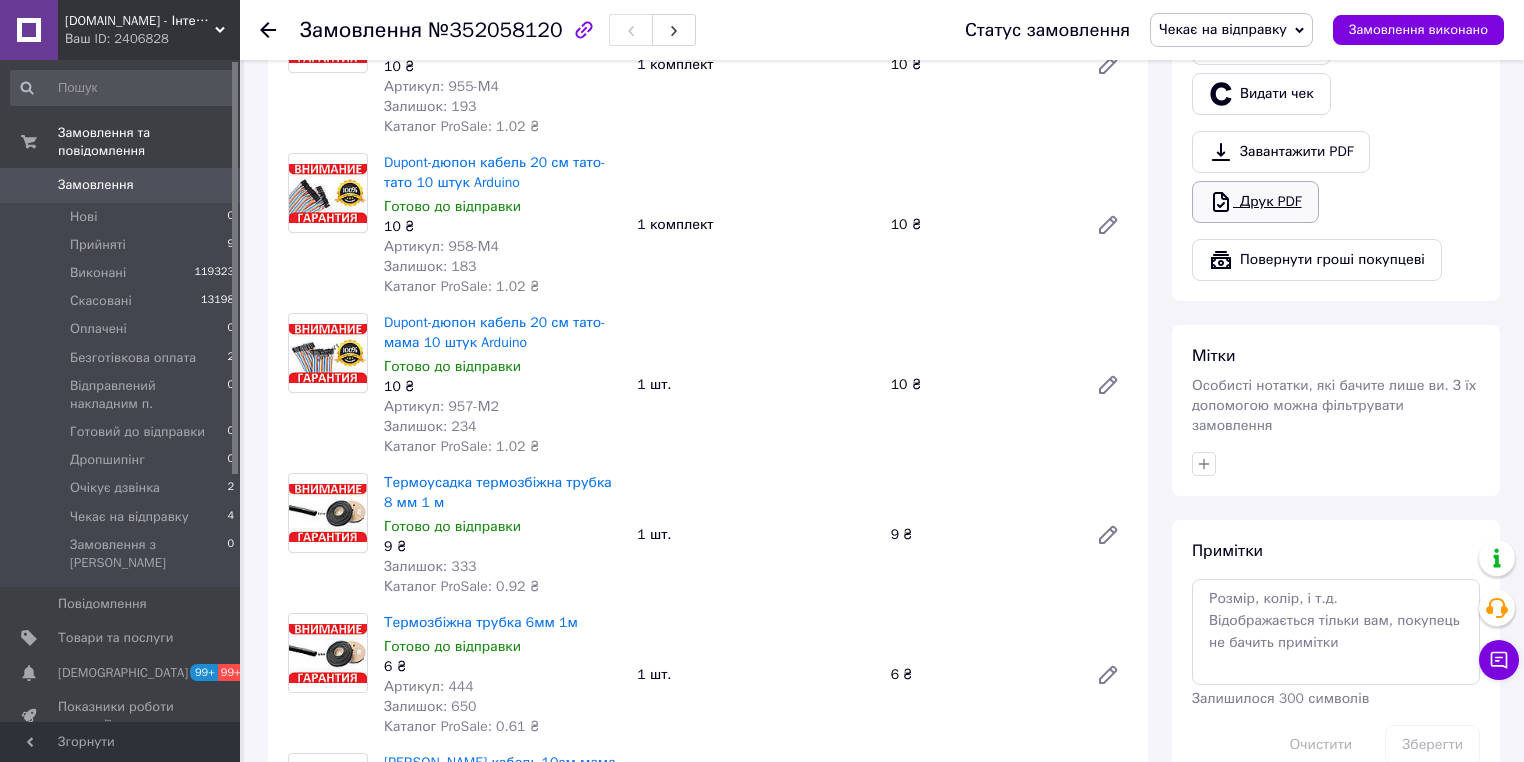scroll, scrollTop: 960, scrollLeft: 0, axis: vertical 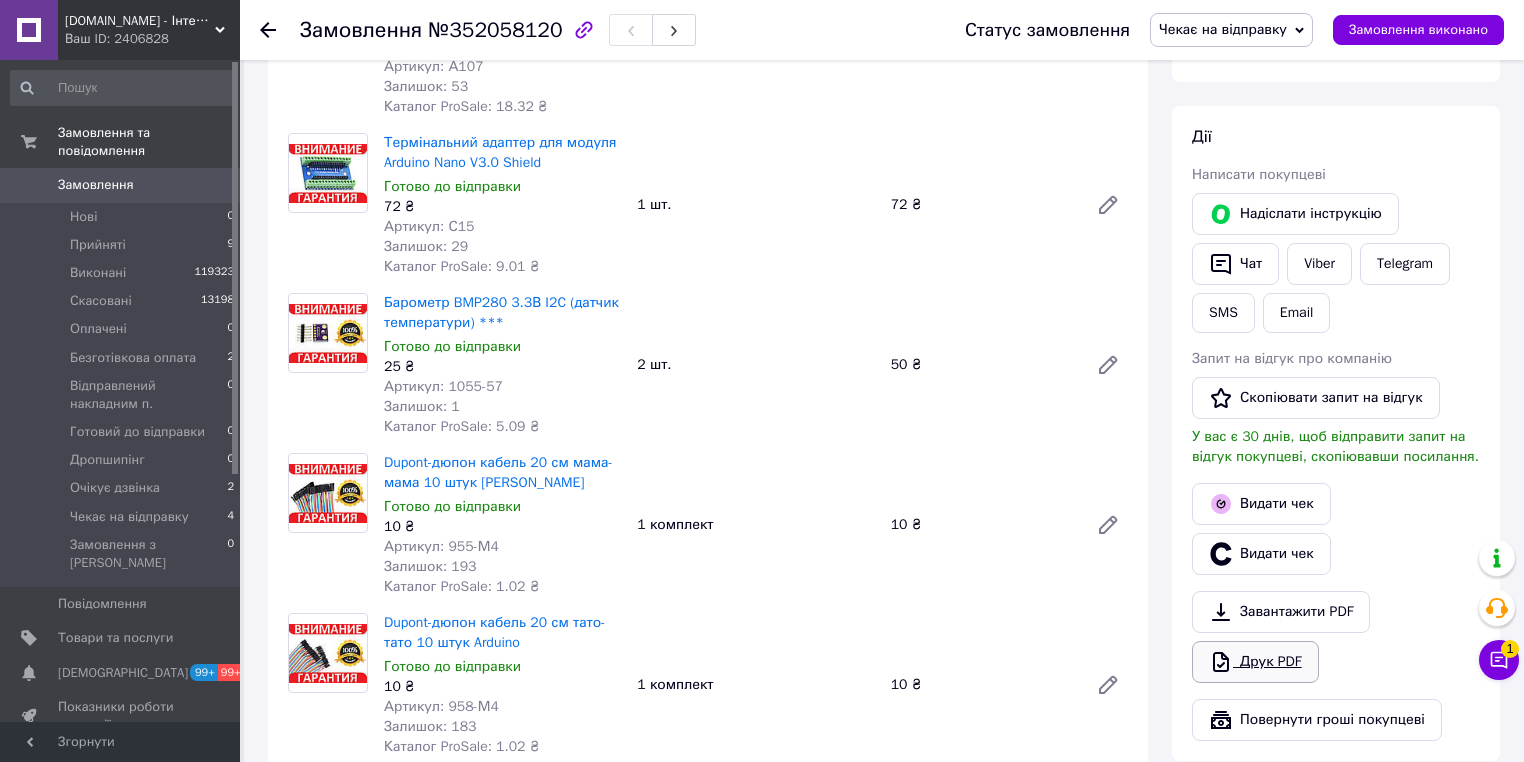 click on "Друк PDF" at bounding box center (1255, 662) 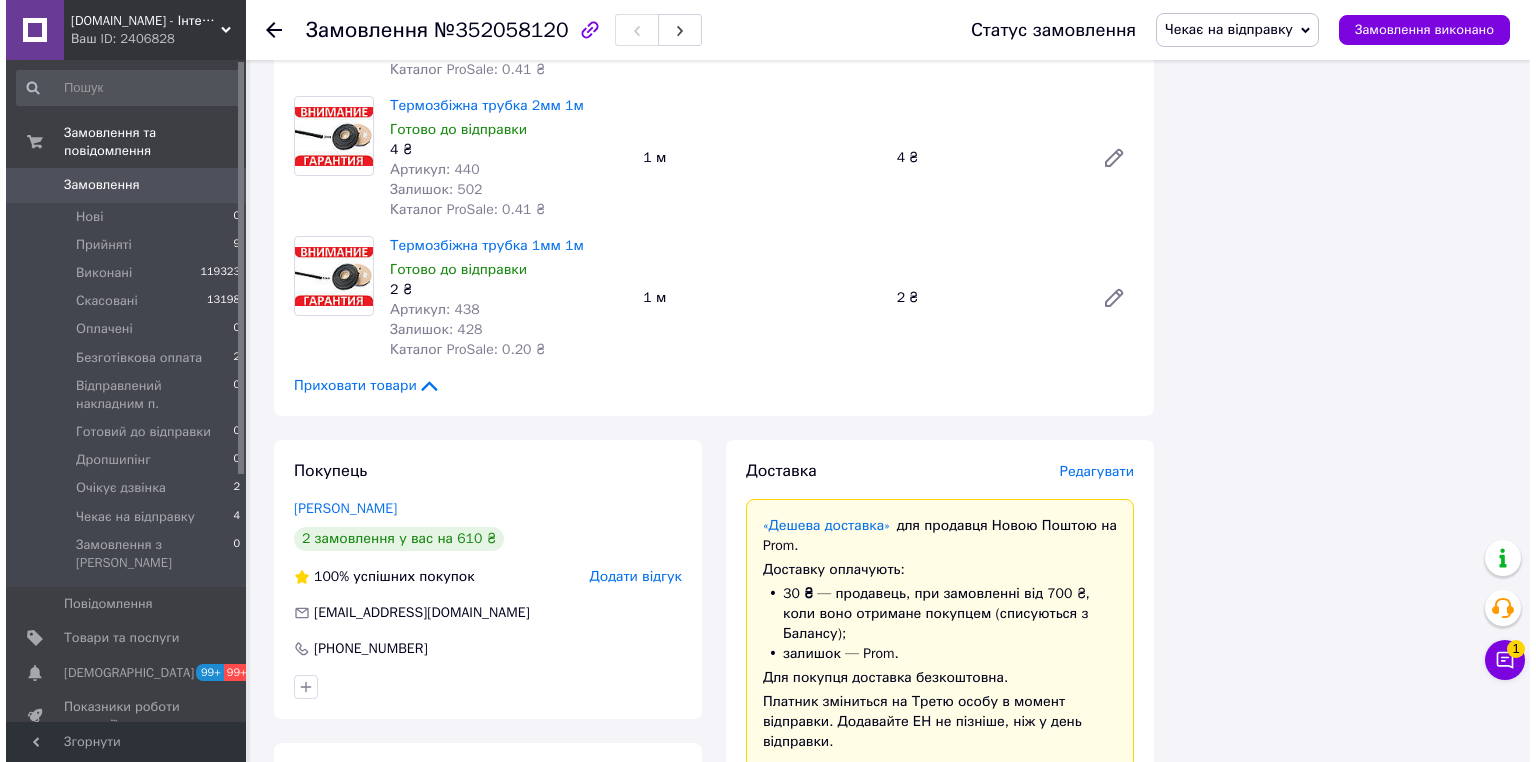 scroll, scrollTop: 2240, scrollLeft: 0, axis: vertical 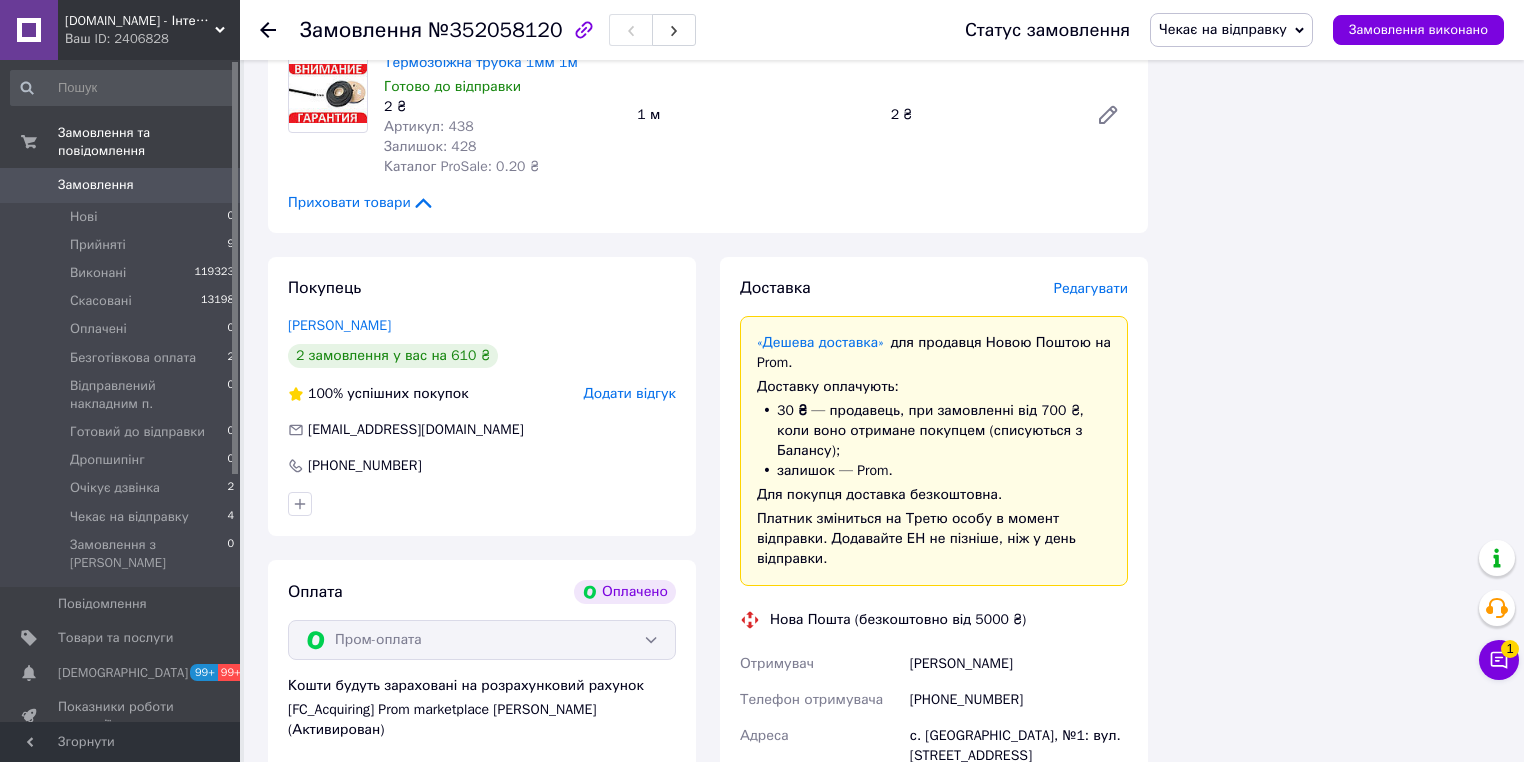 click on "Доставка Редагувати «Дешева доставка»   для продавця [GEOGRAPHIC_DATA] на Prom. Доставку оплачують: 30 ₴   — продавець , при замовленні від 700 ₴, коли воно отримане покупцем (списуються з Балансу); залишок — Prom. Для покупця доставка безкоштовна. Платник зміниться на Третю особу в момент відправки. Додавайте ЕН не пізніше, ніж у день відправки. Нова Пошта (безкоштовно від 5000 ₴) Отримувач [PERSON_NAME] Телефон отримувача [PHONE_NUMBER] Адреса с. [GEOGRAPHIC_DATA], №1: вул. [STREET_ADDRESS] Дата відправки [DATE] Платник   Отримувач Оціночна вартість 372 ₴ Передати номер або Платник 372 <" at bounding box center (934, 676) 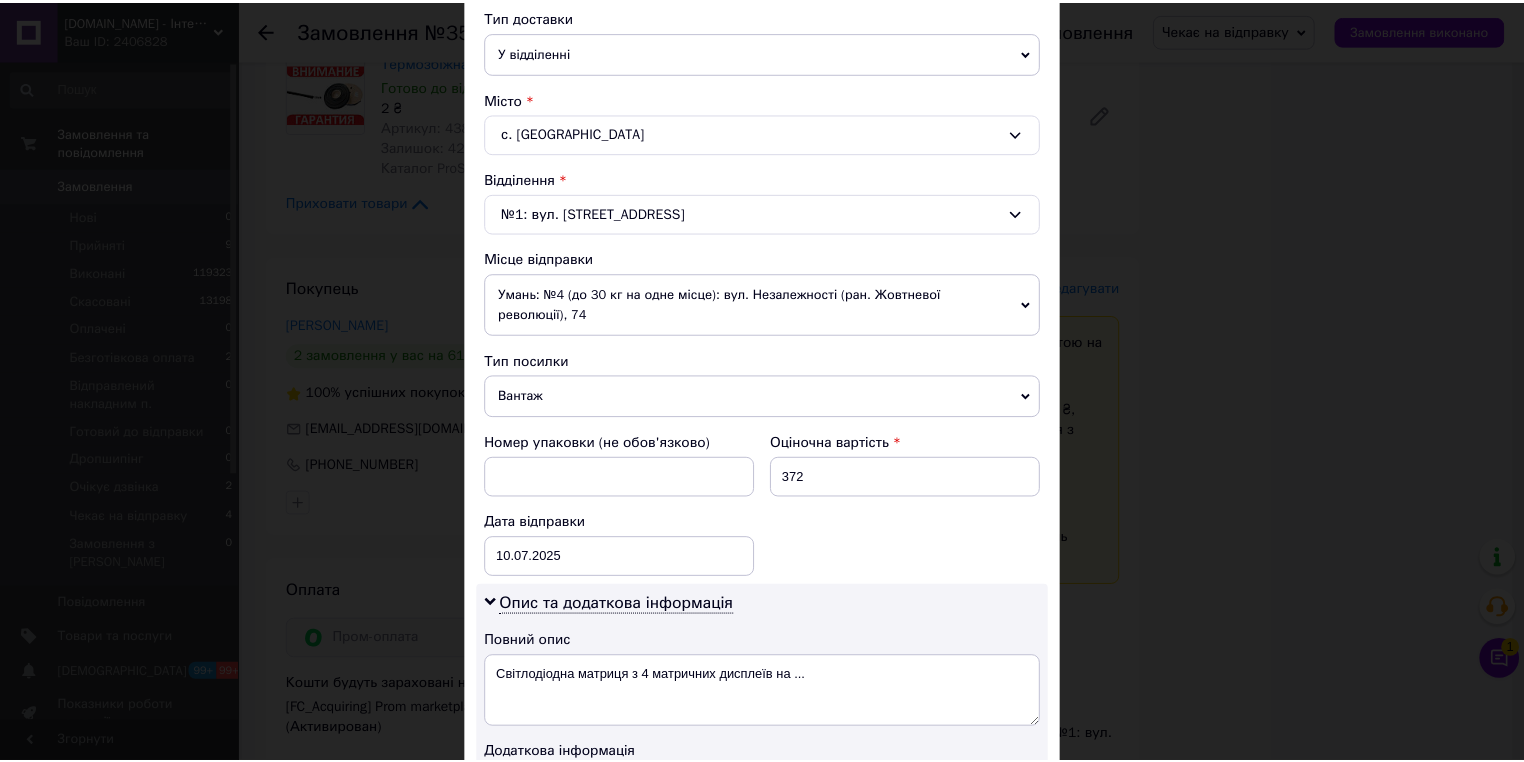 scroll, scrollTop: 803, scrollLeft: 0, axis: vertical 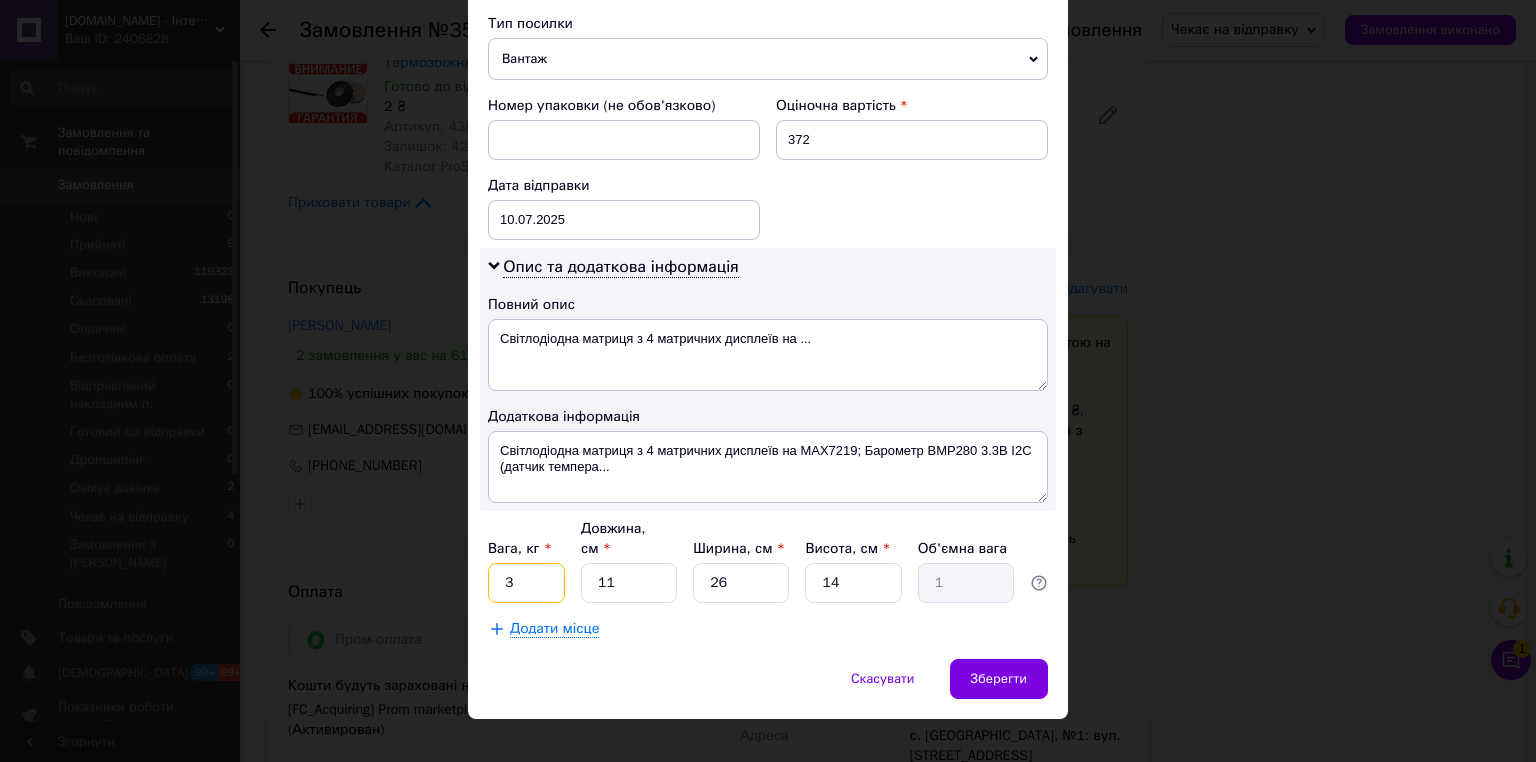 click on "3" at bounding box center (526, 583) 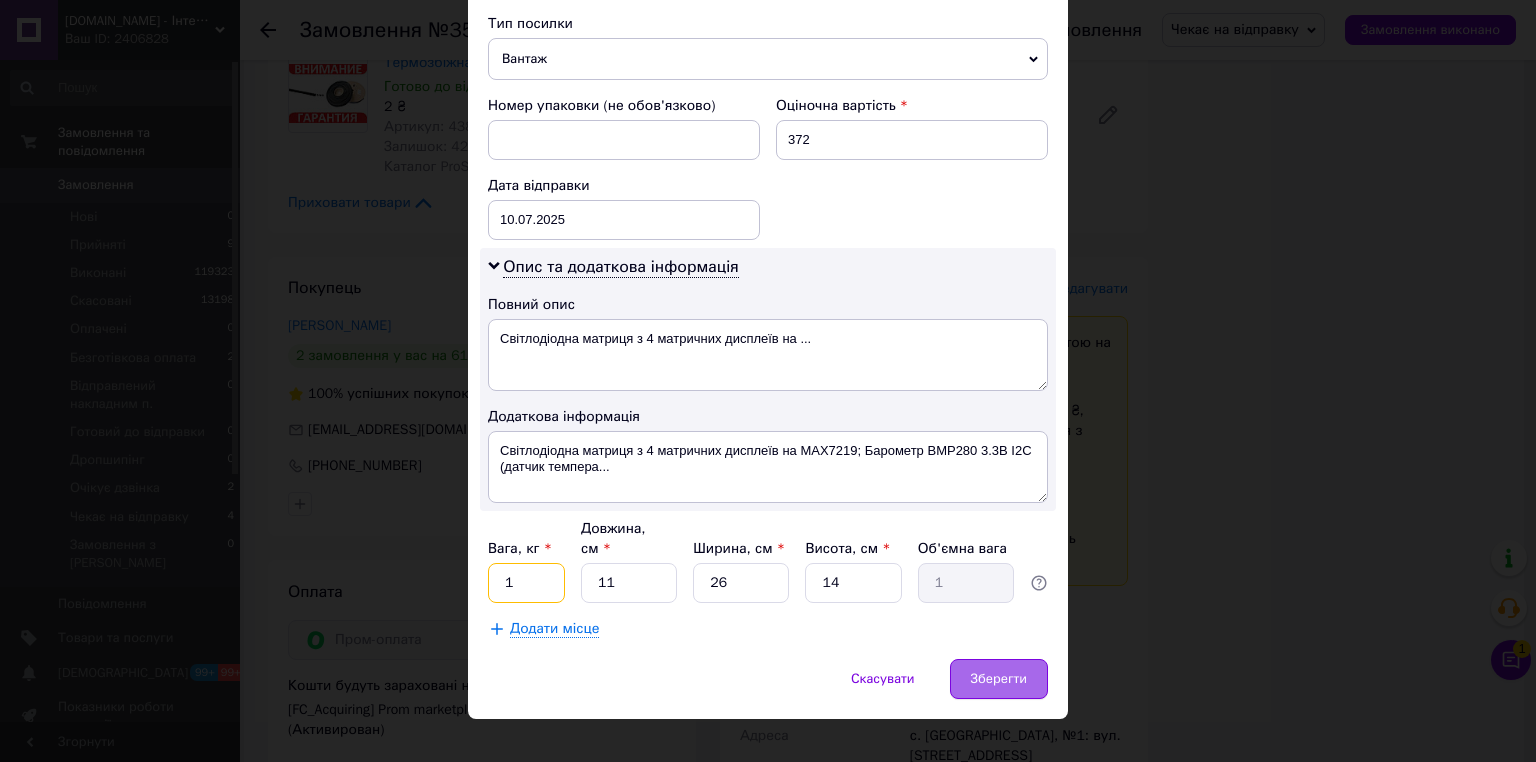 type on "1" 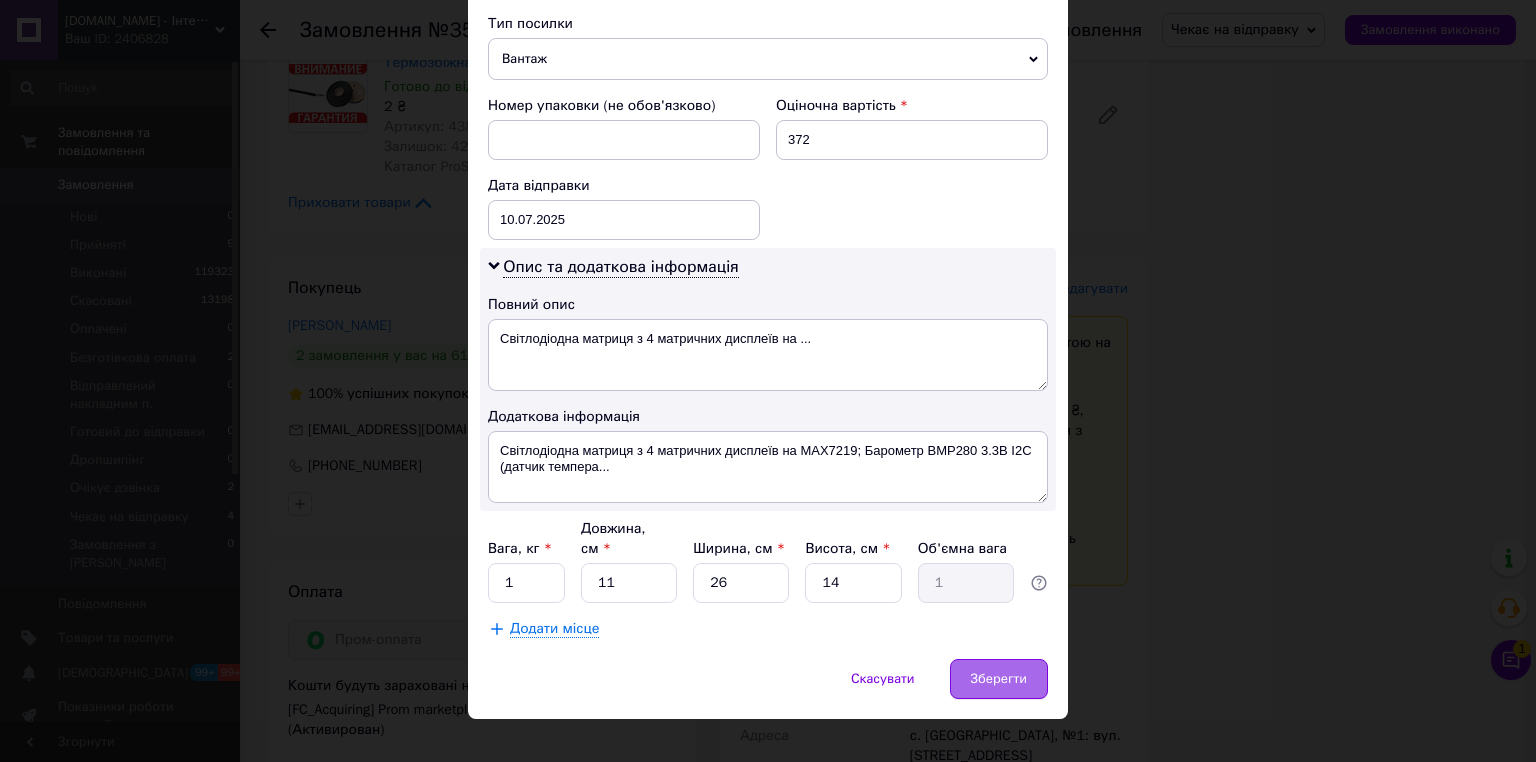 click on "Зберегти" at bounding box center [999, 679] 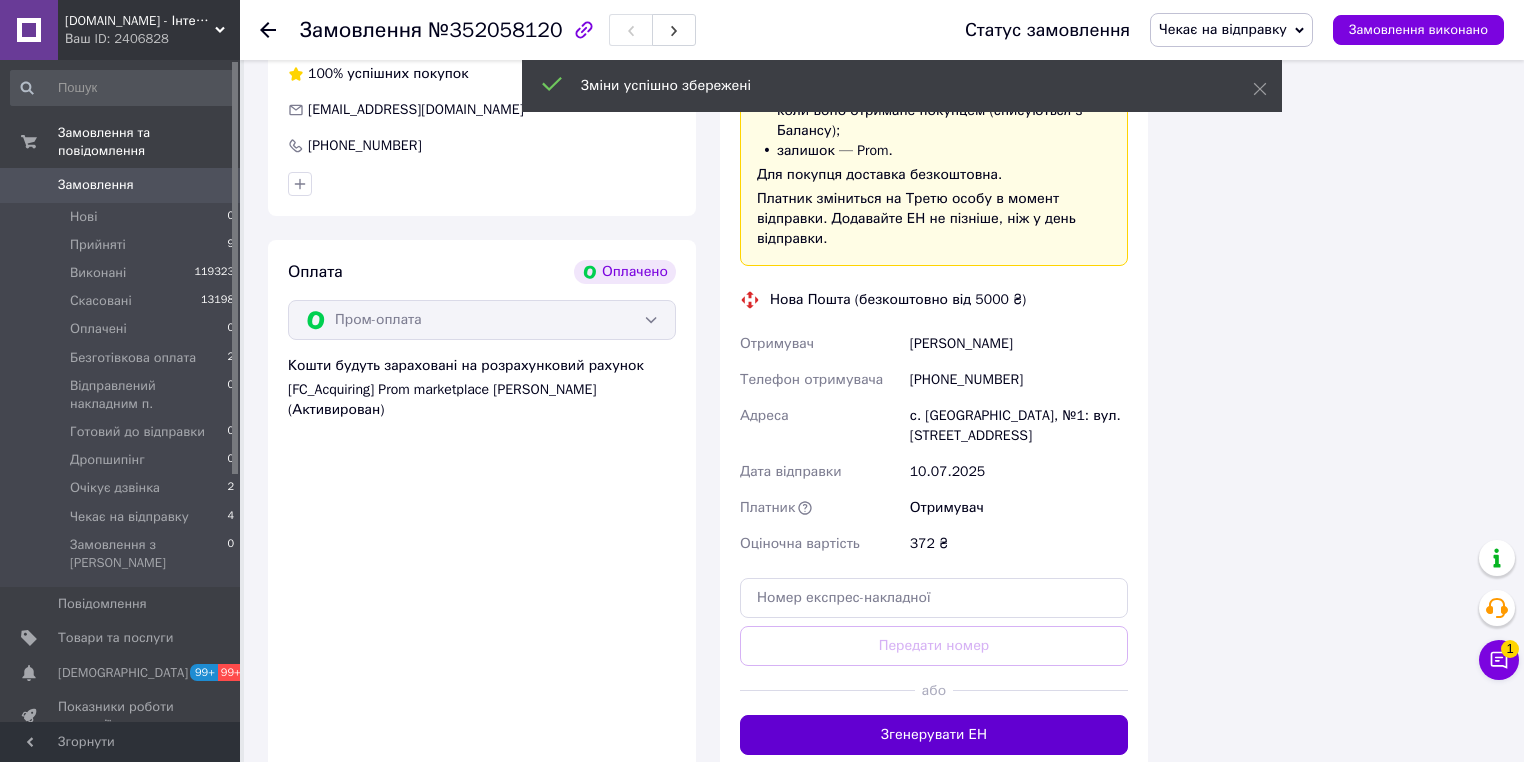 click on "Згенерувати ЕН" at bounding box center [934, 735] 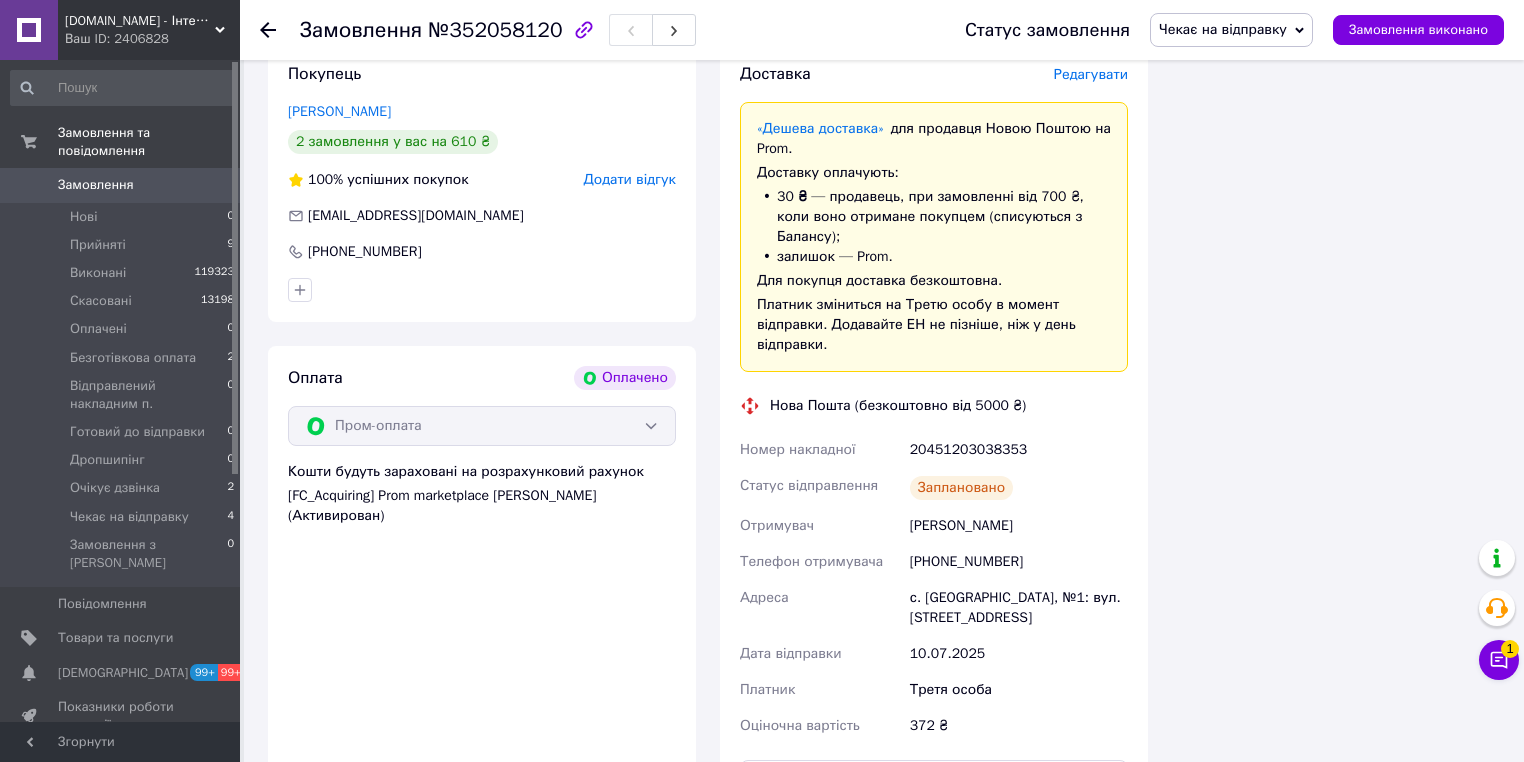 scroll, scrollTop: 2400, scrollLeft: 0, axis: vertical 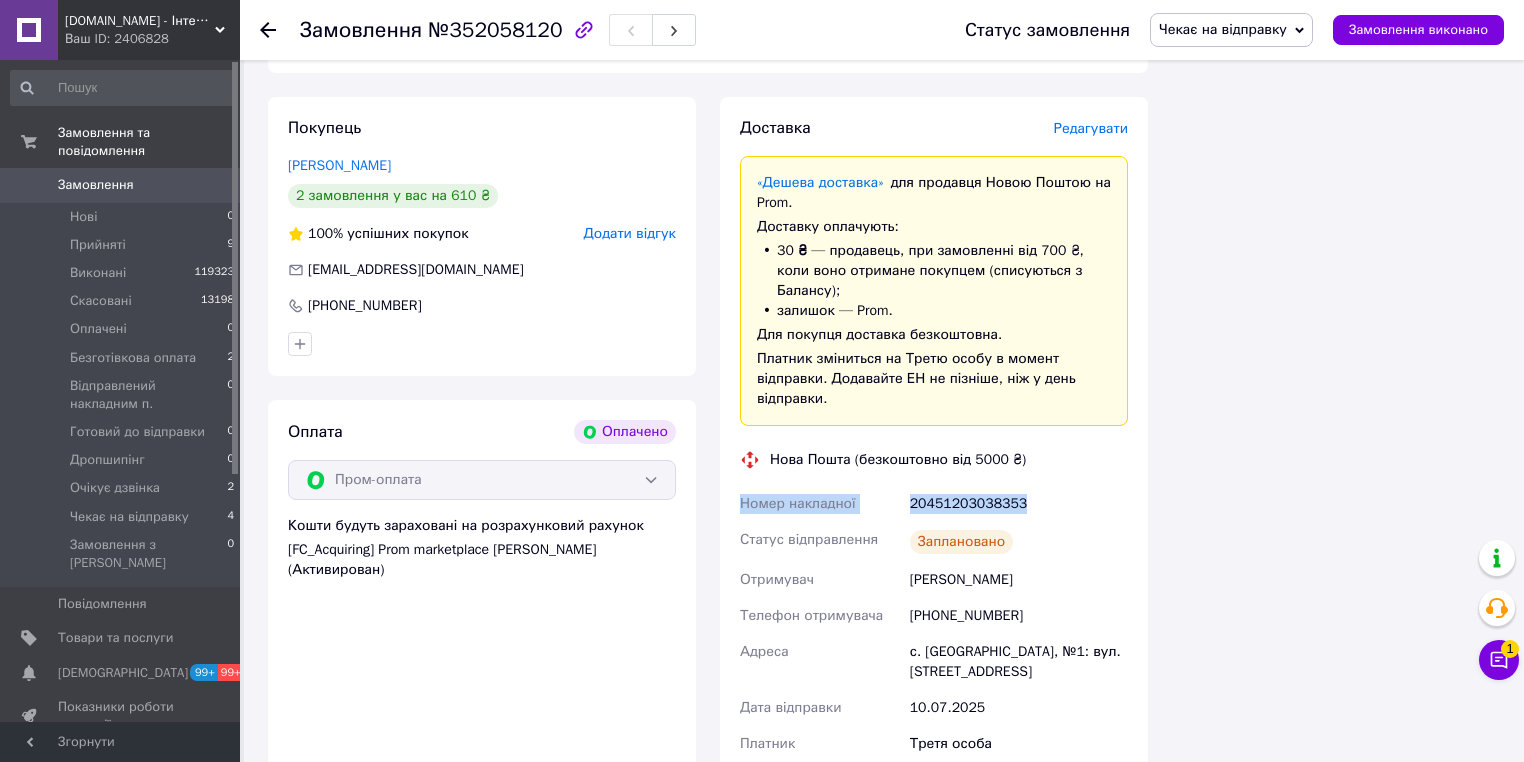drag, startPoint x: 1031, startPoint y: 487, endPoint x: 730, endPoint y: 474, distance: 301.2806 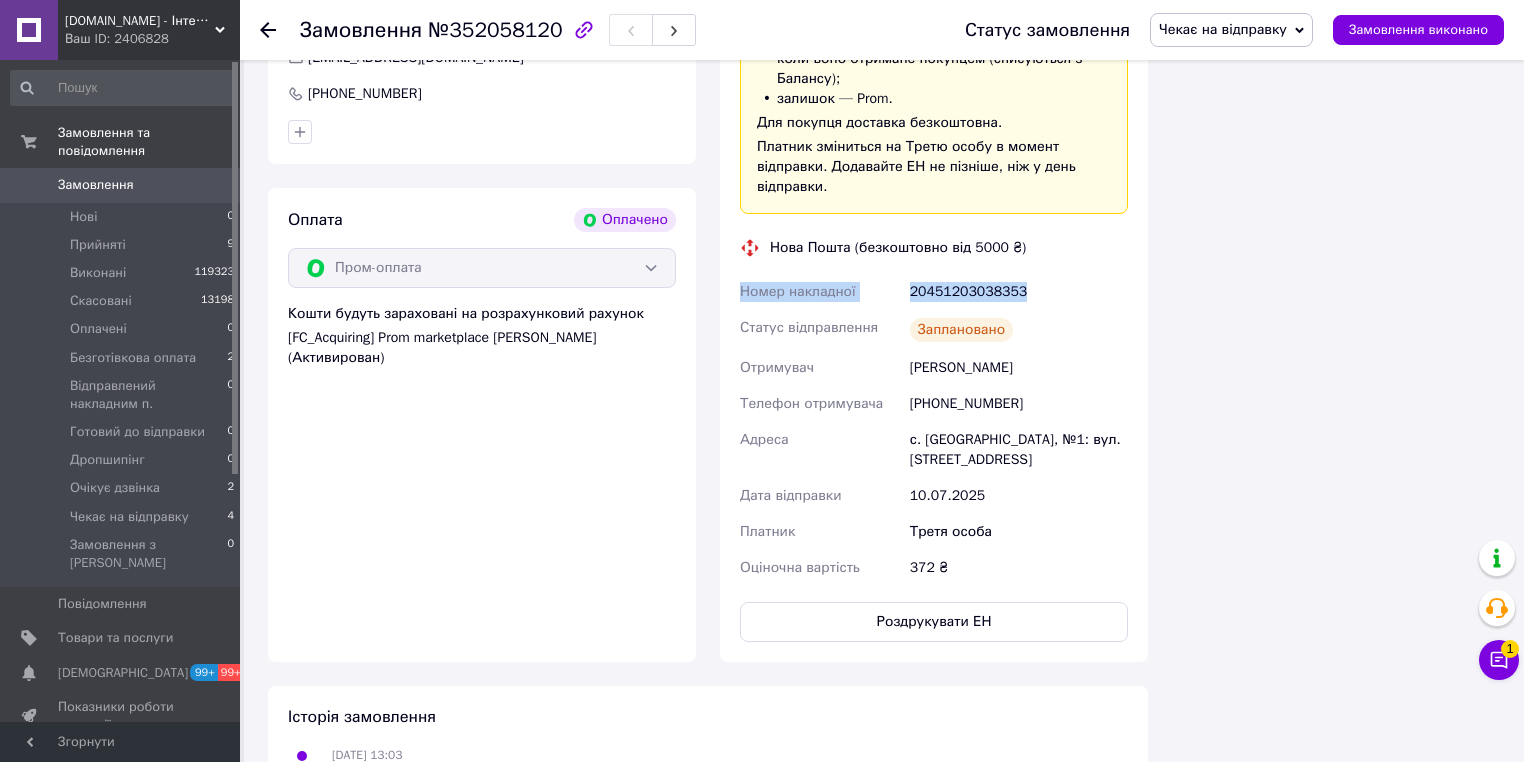 scroll, scrollTop: 2400, scrollLeft: 0, axis: vertical 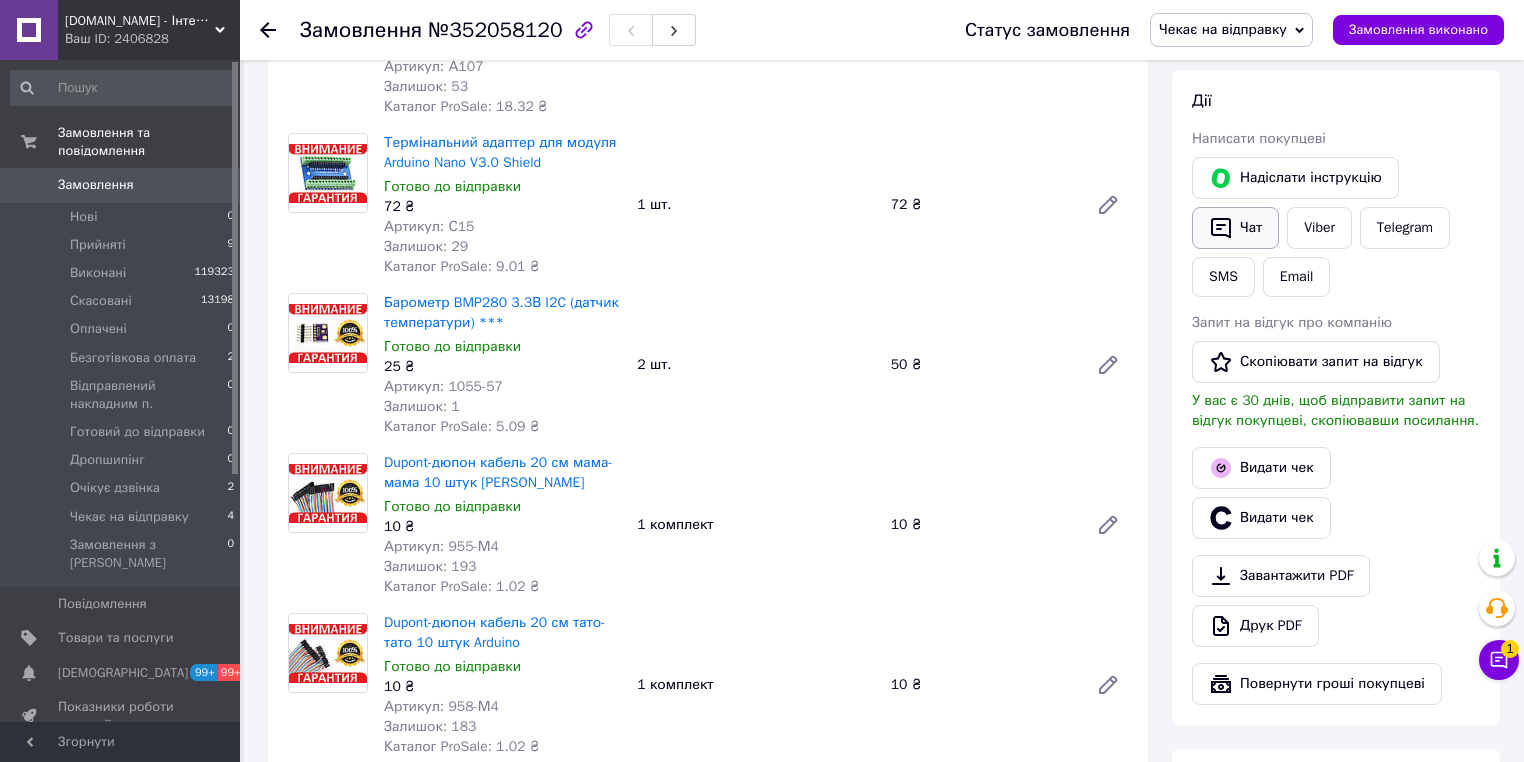click on "Чат" at bounding box center [1235, 228] 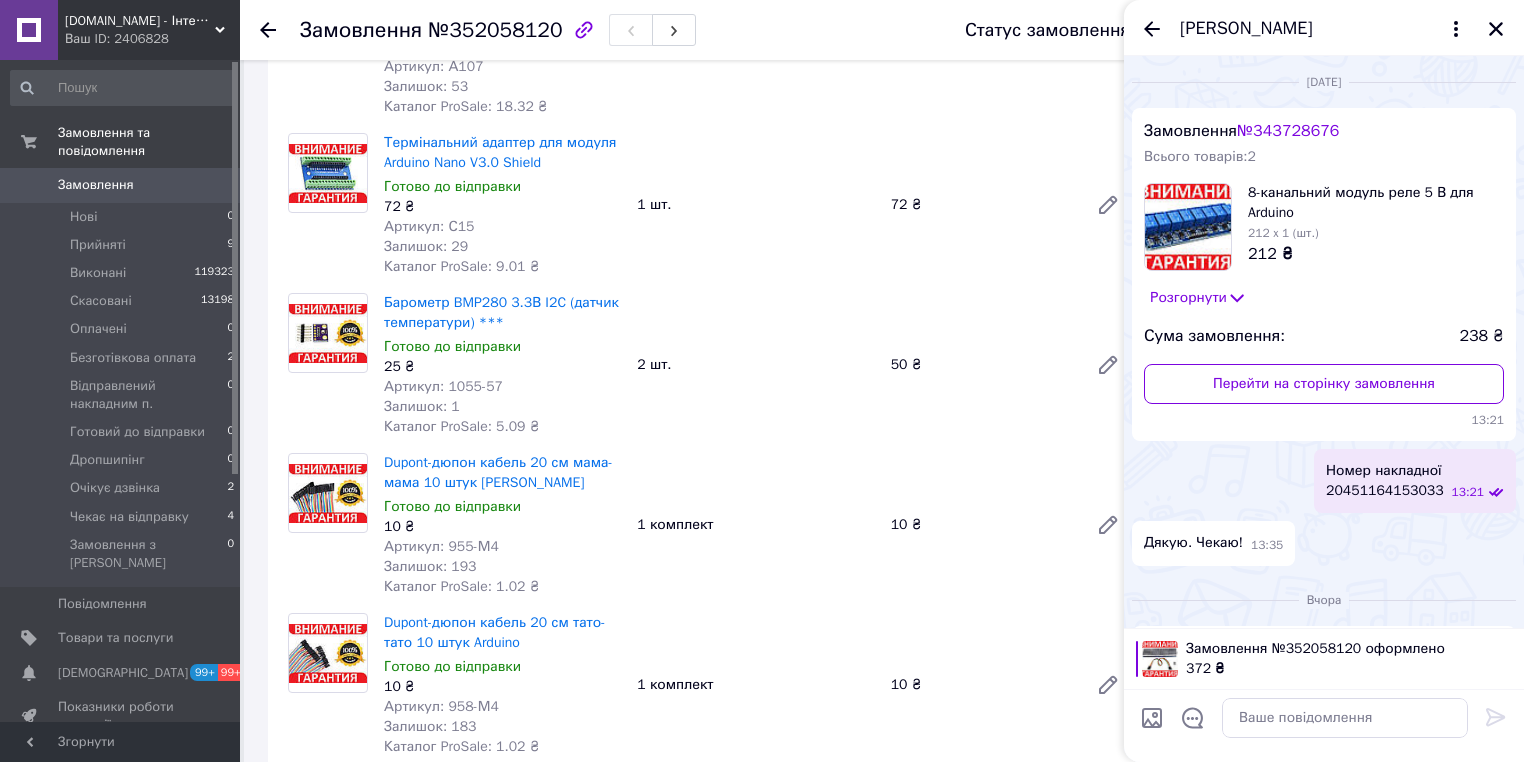 scroll, scrollTop: 433, scrollLeft: 0, axis: vertical 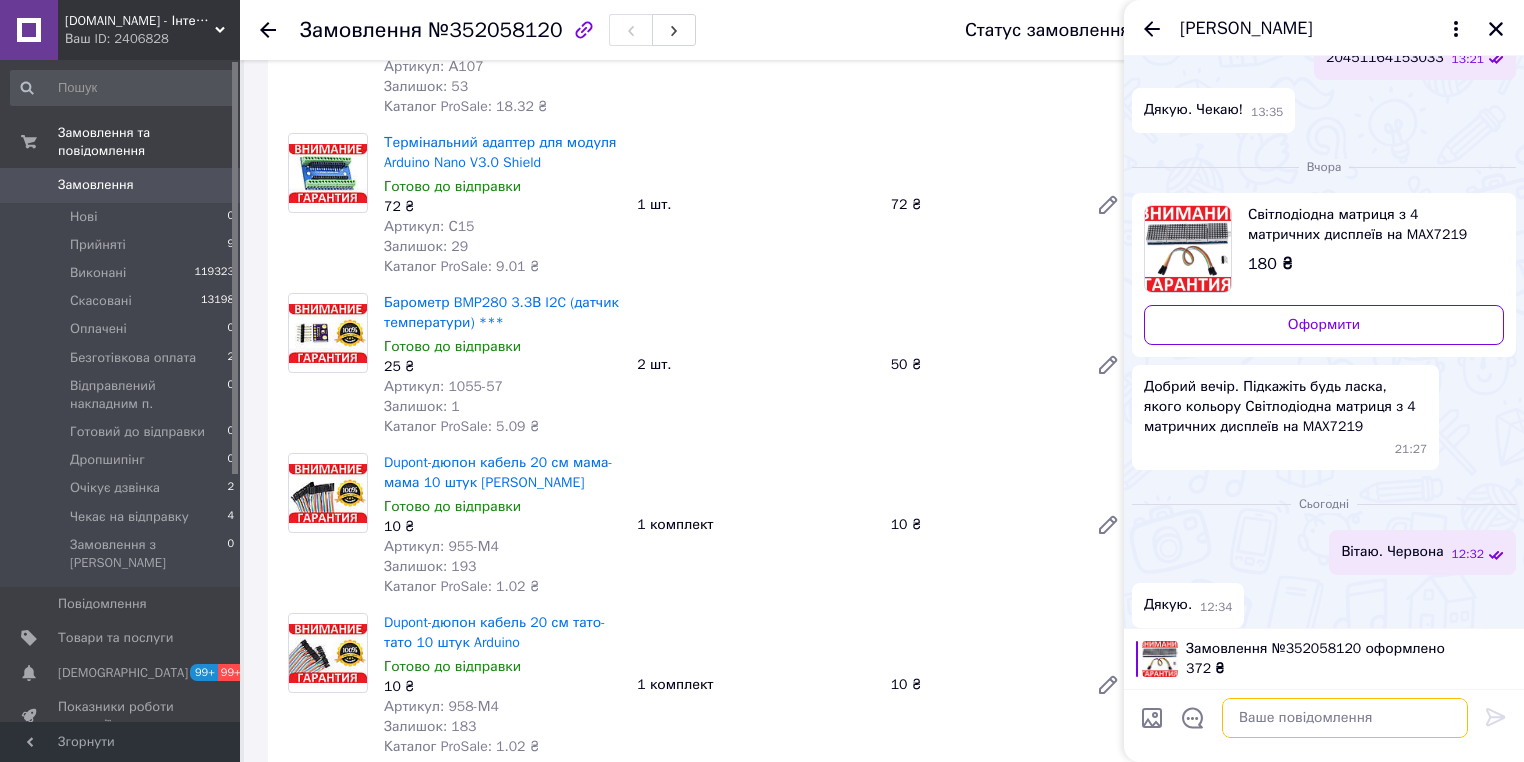 paste on "Номер накладної
20451203038353" 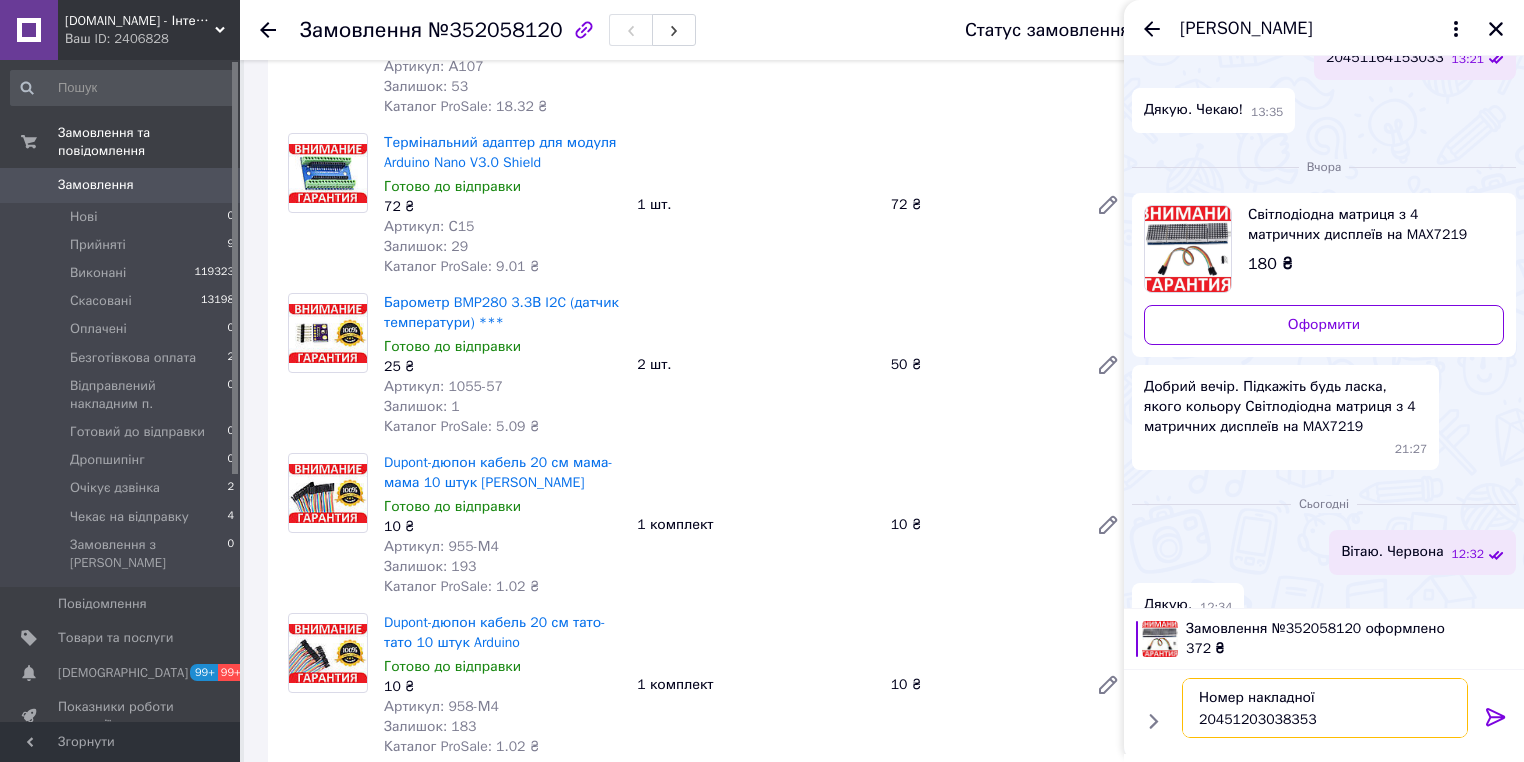 type on "Номер накладної
20451203038353" 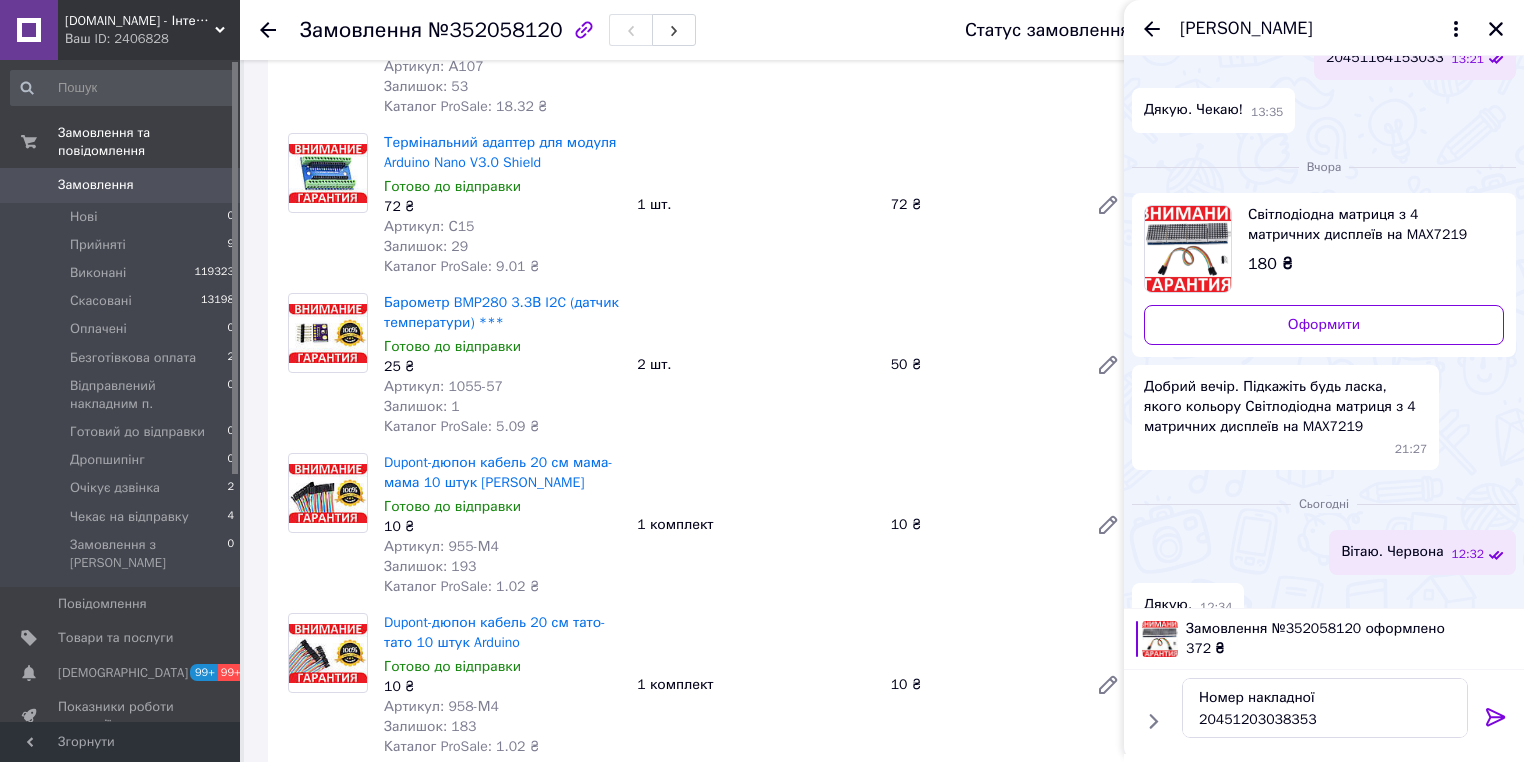 drag, startPoint x: 1490, startPoint y: 716, endPoint x: 1480, endPoint y: 689, distance: 28.79236 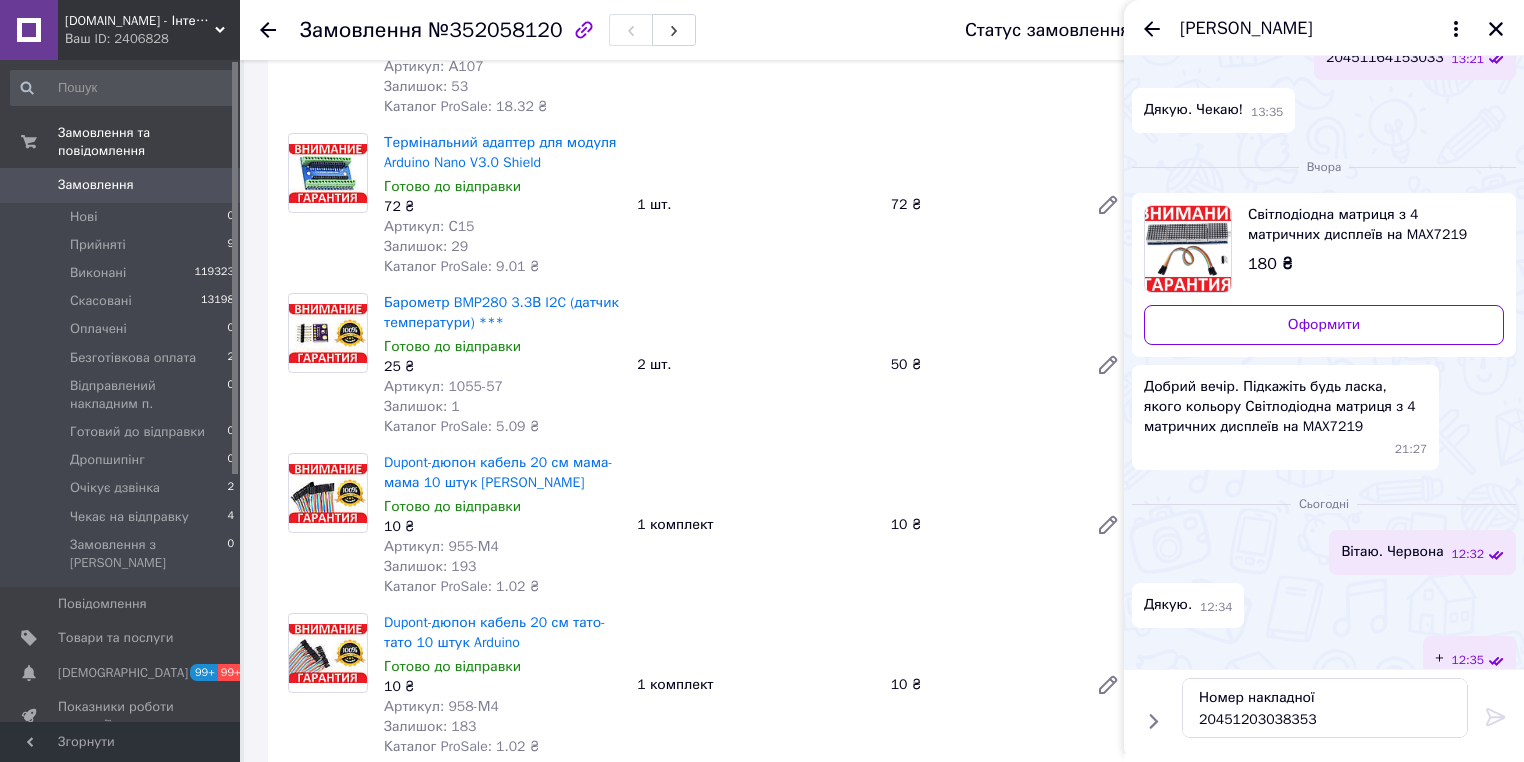 type 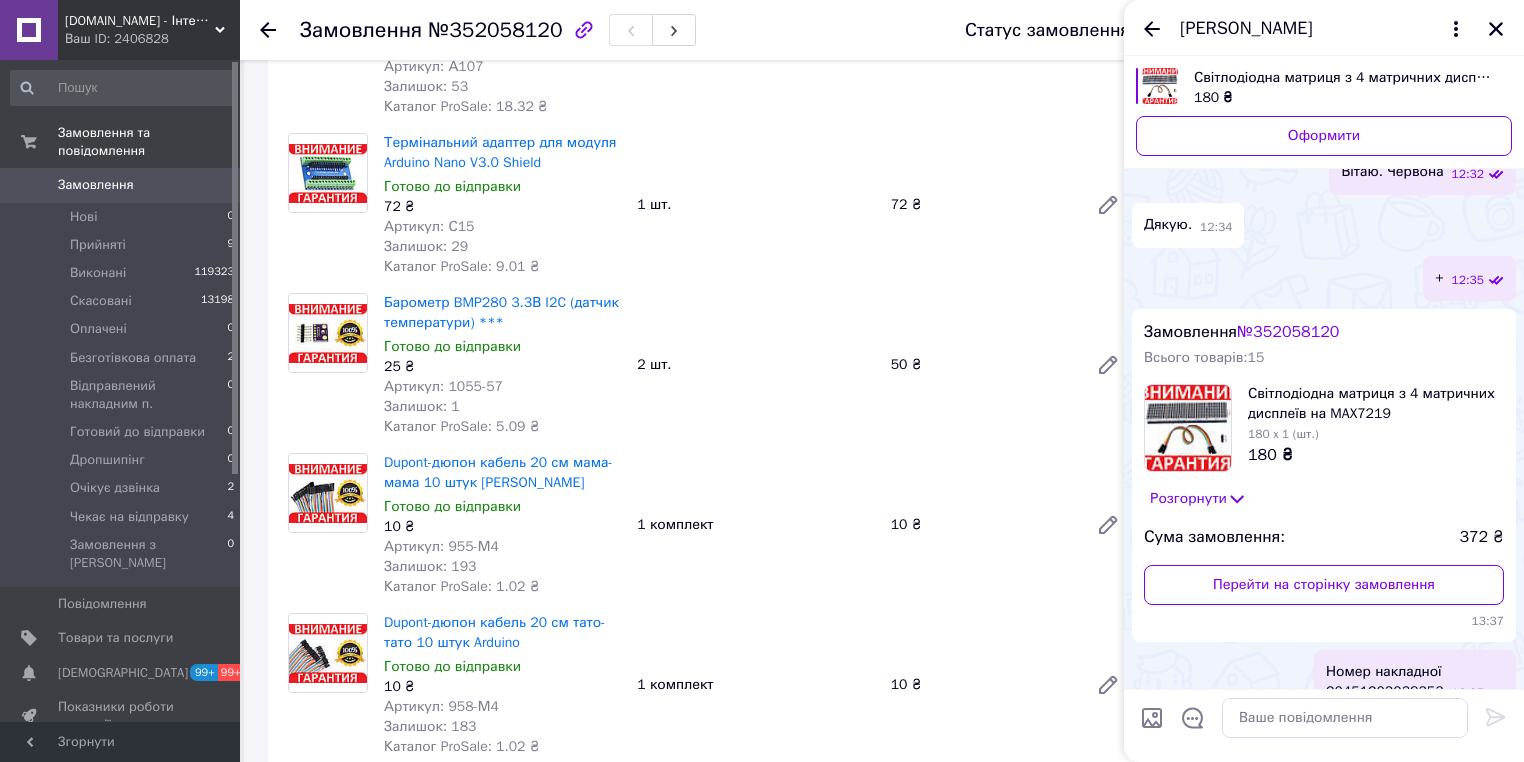 scroll, scrollTop: 794, scrollLeft: 0, axis: vertical 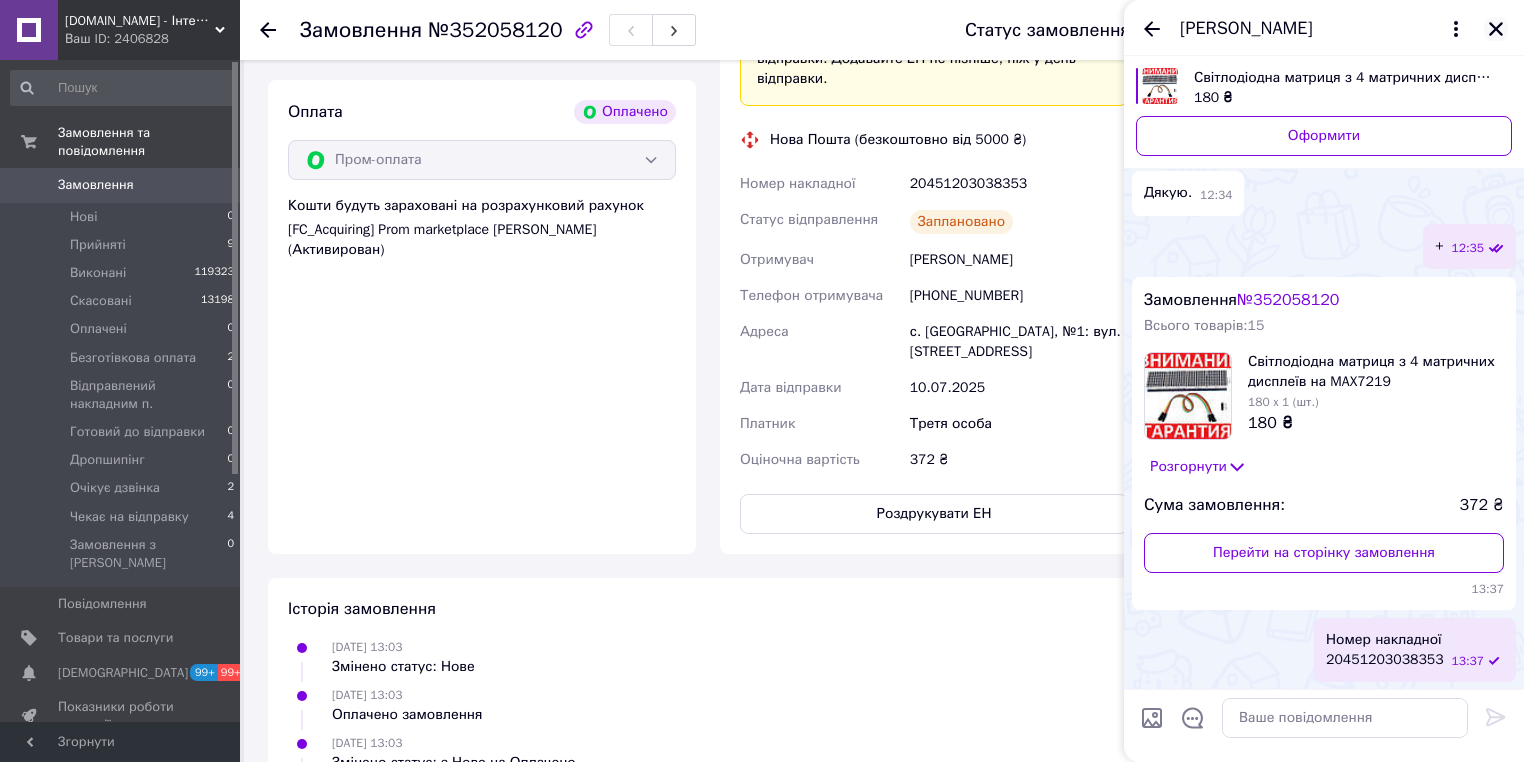 click 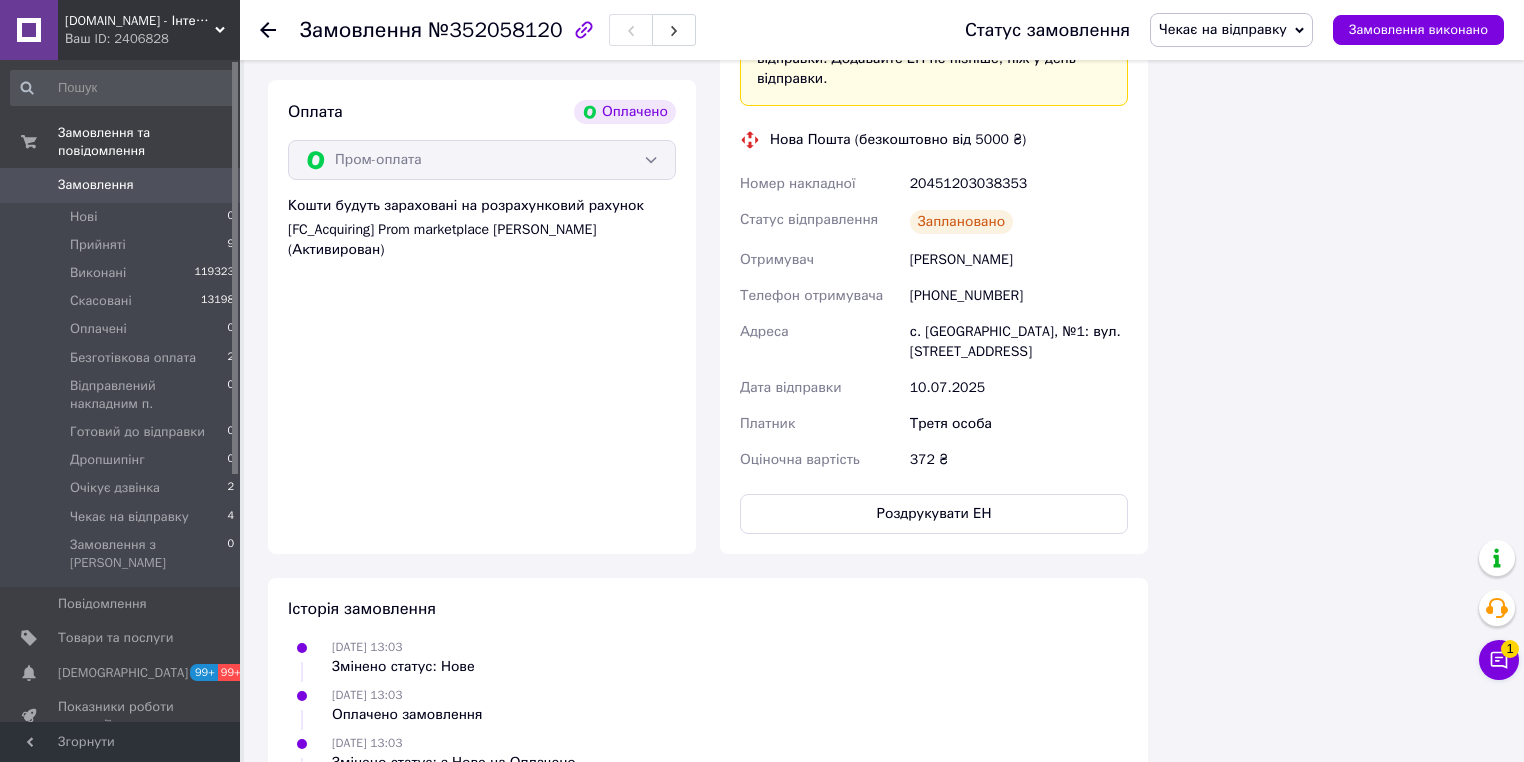 scroll, scrollTop: 2880, scrollLeft: 0, axis: vertical 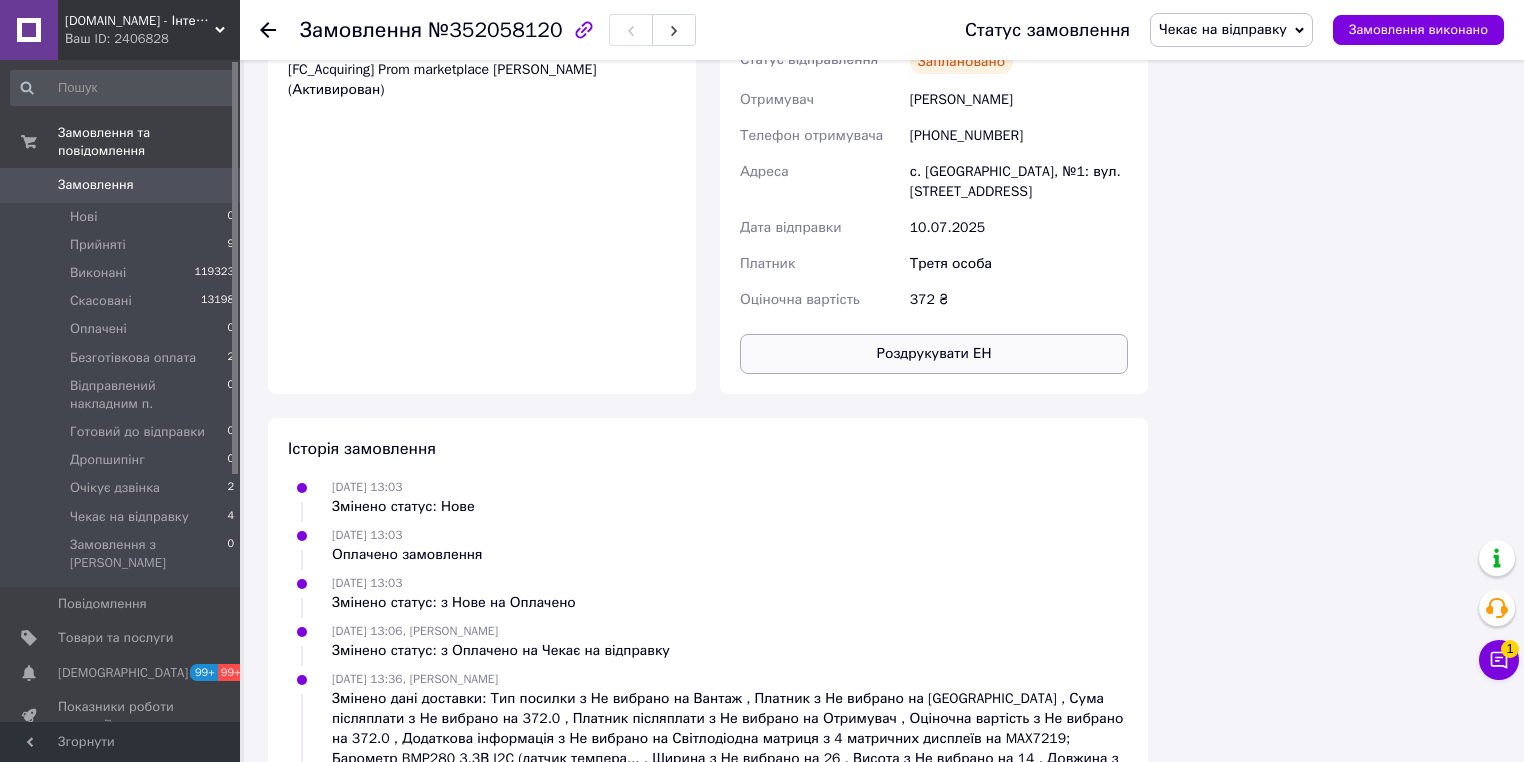 click on "Роздрукувати ЕН" at bounding box center (934, 354) 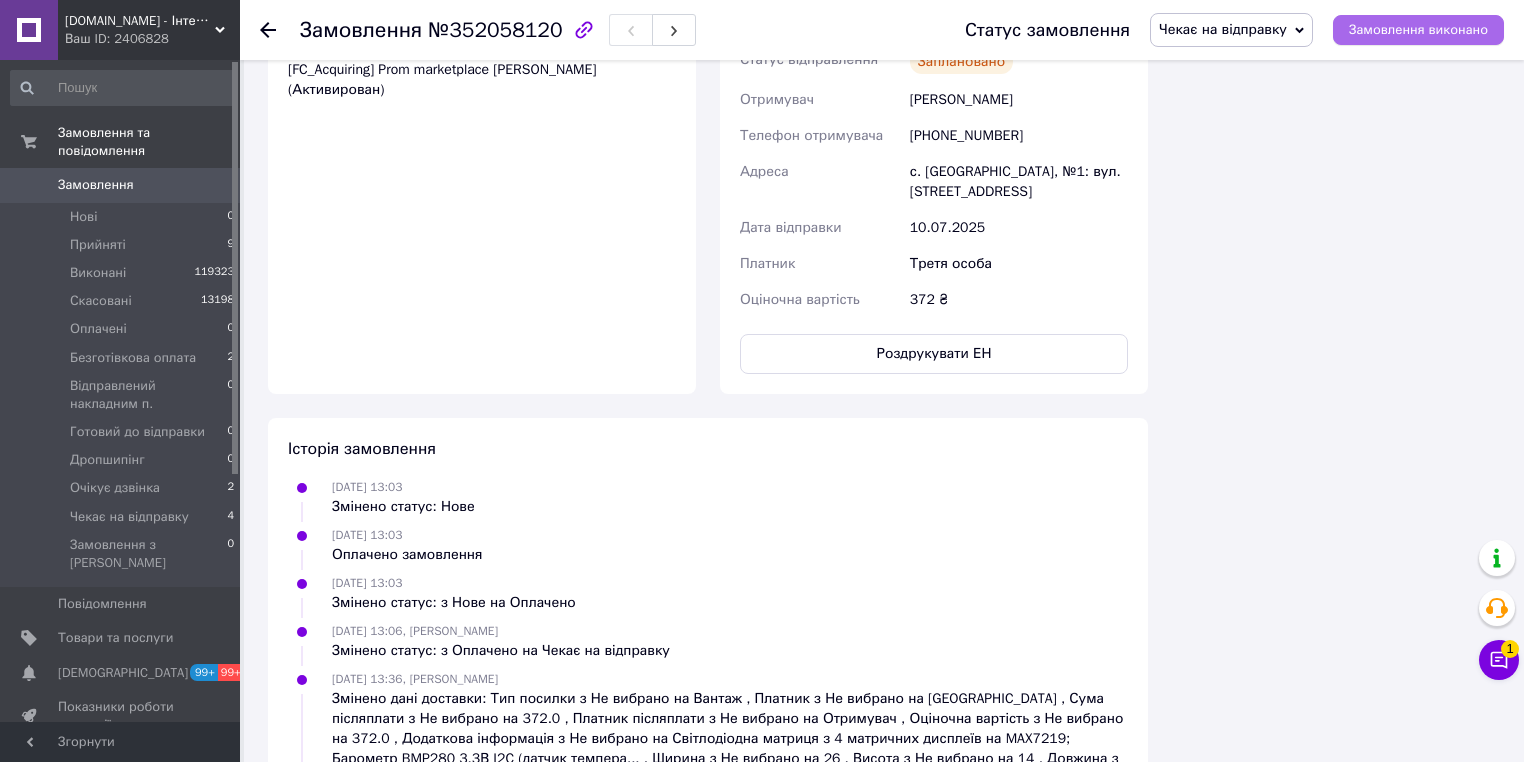 click on "Замовлення виконано" at bounding box center [1418, 30] 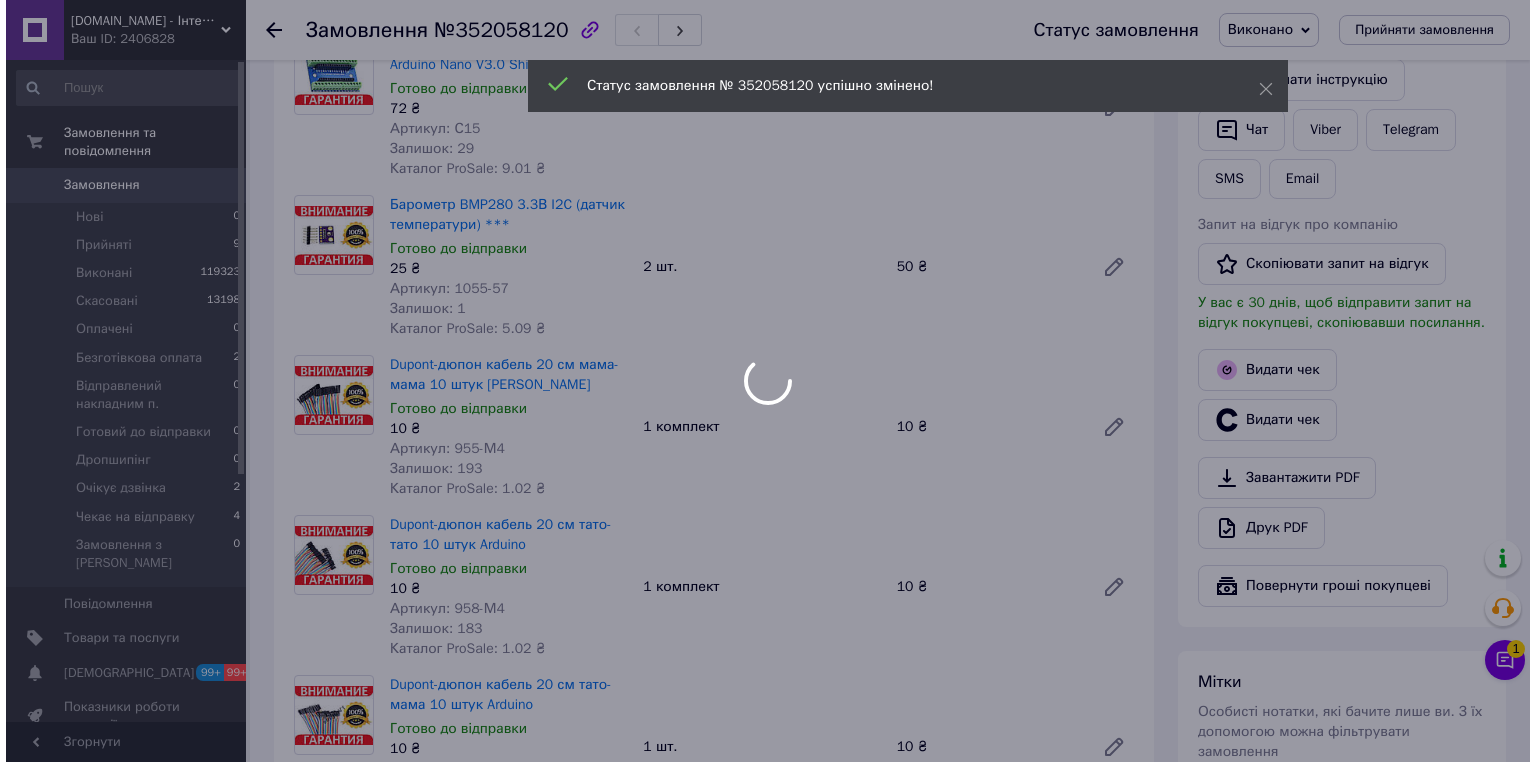 scroll, scrollTop: 480, scrollLeft: 0, axis: vertical 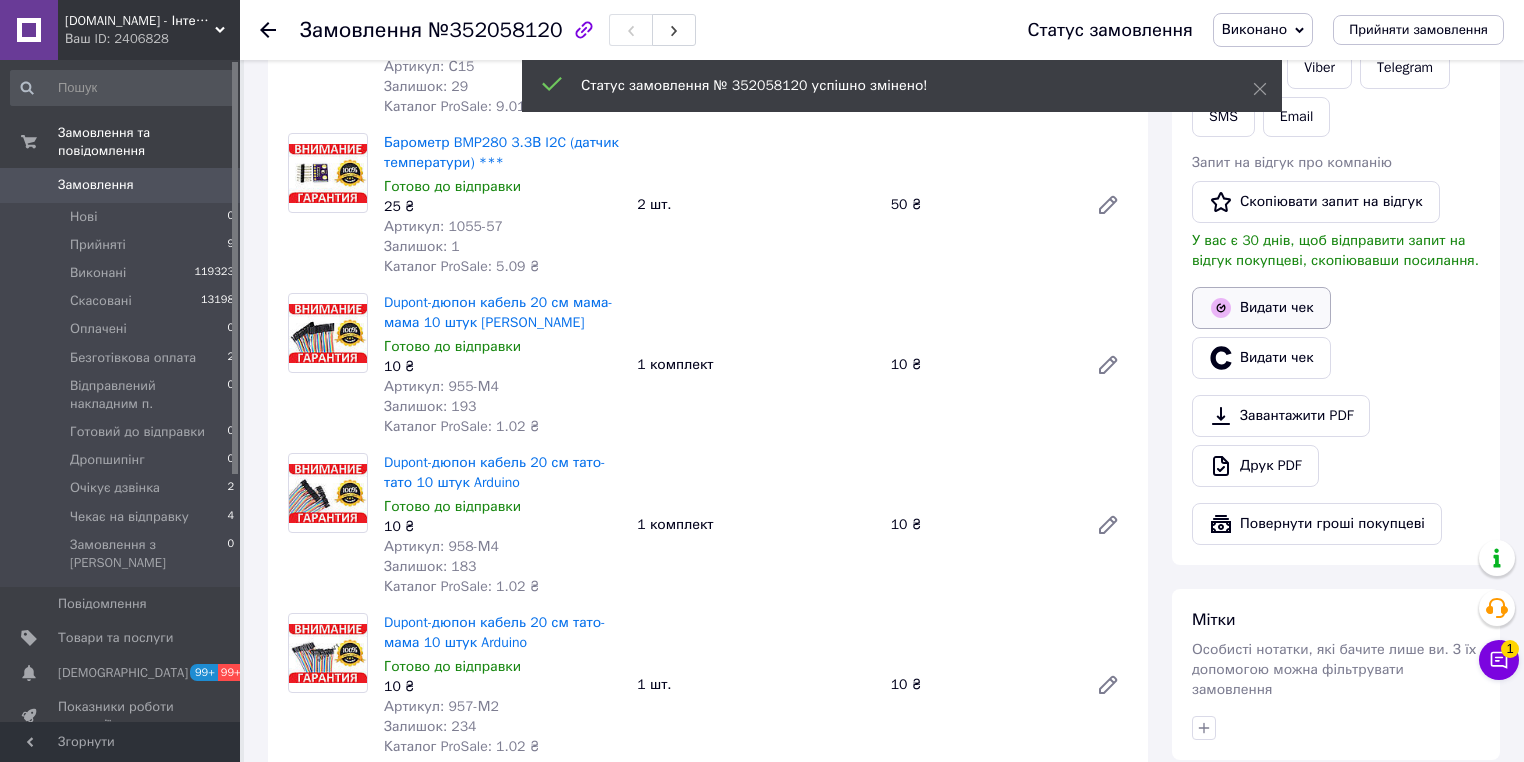 click on "Видати чек" at bounding box center [1261, 308] 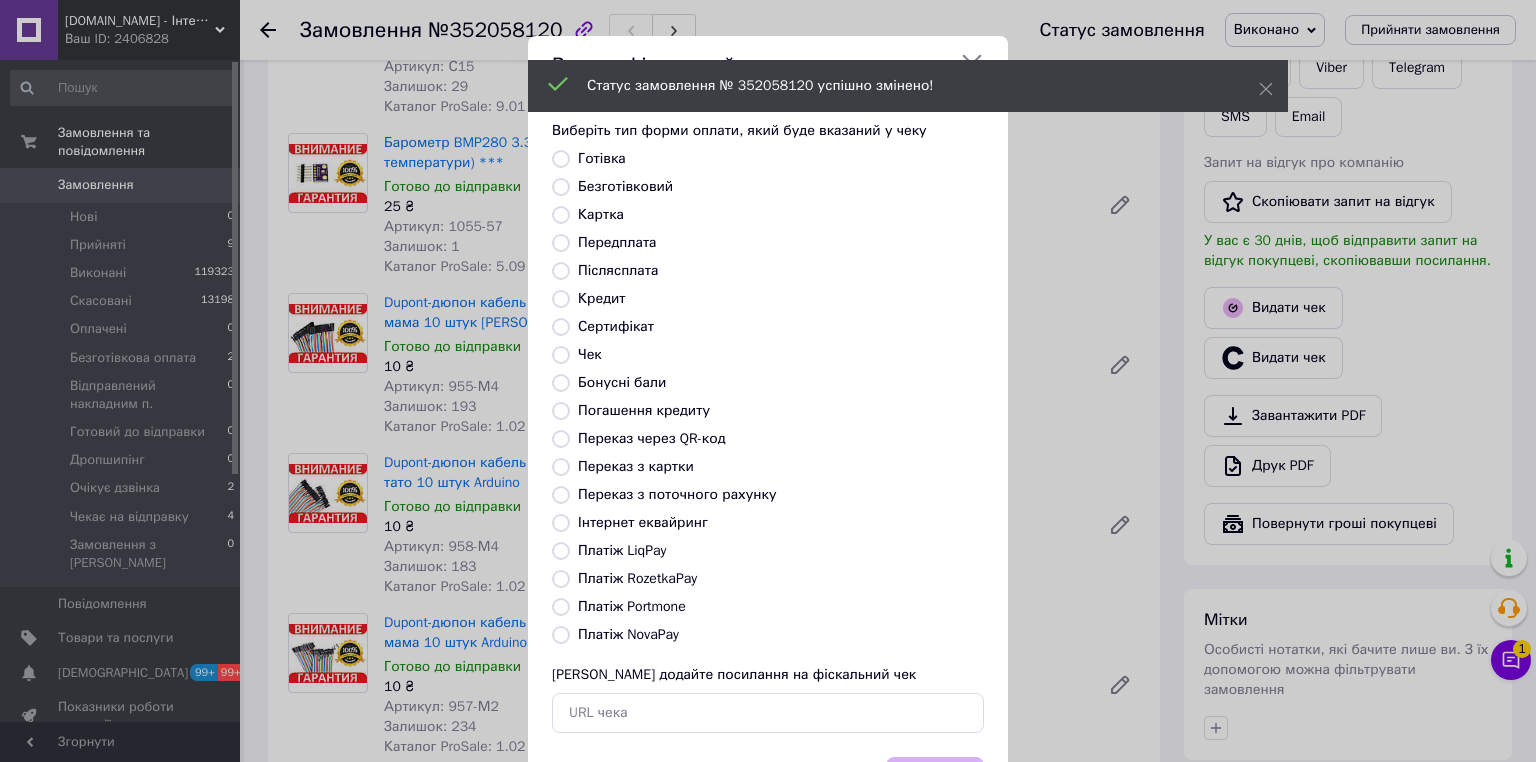 click at bounding box center [561, 579] 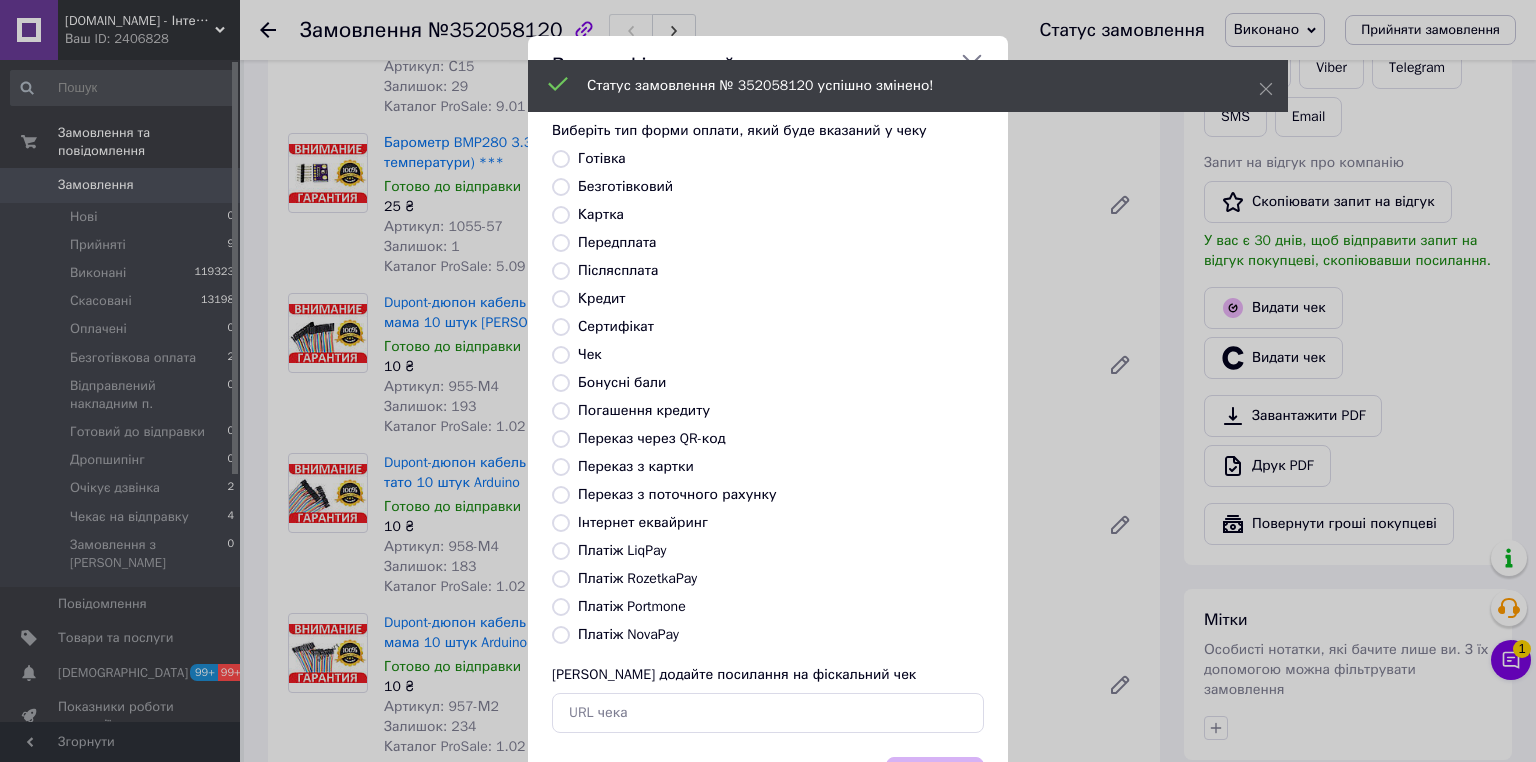 click on "Платіж RozetkaPay" at bounding box center [561, 579] 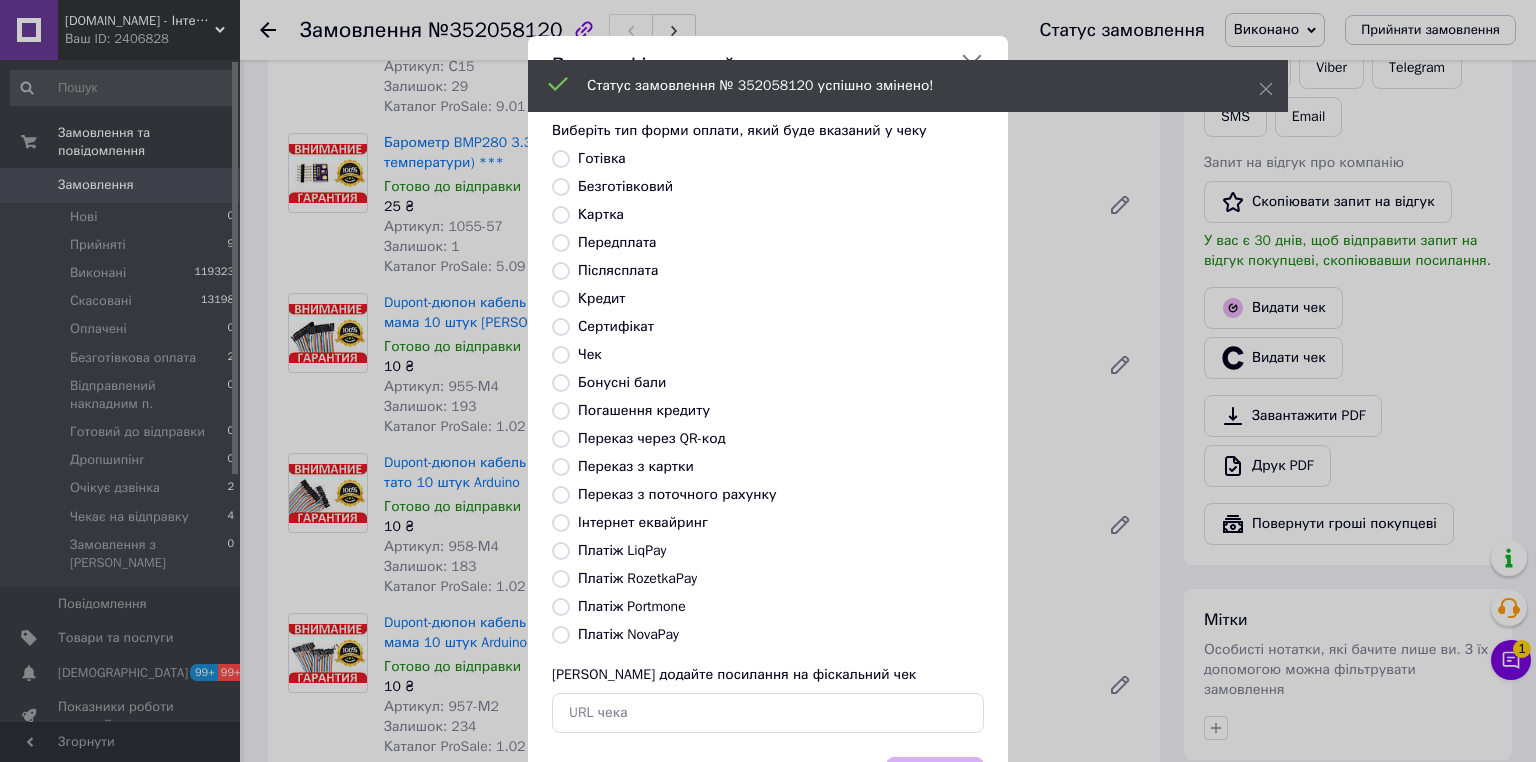 radio on "true" 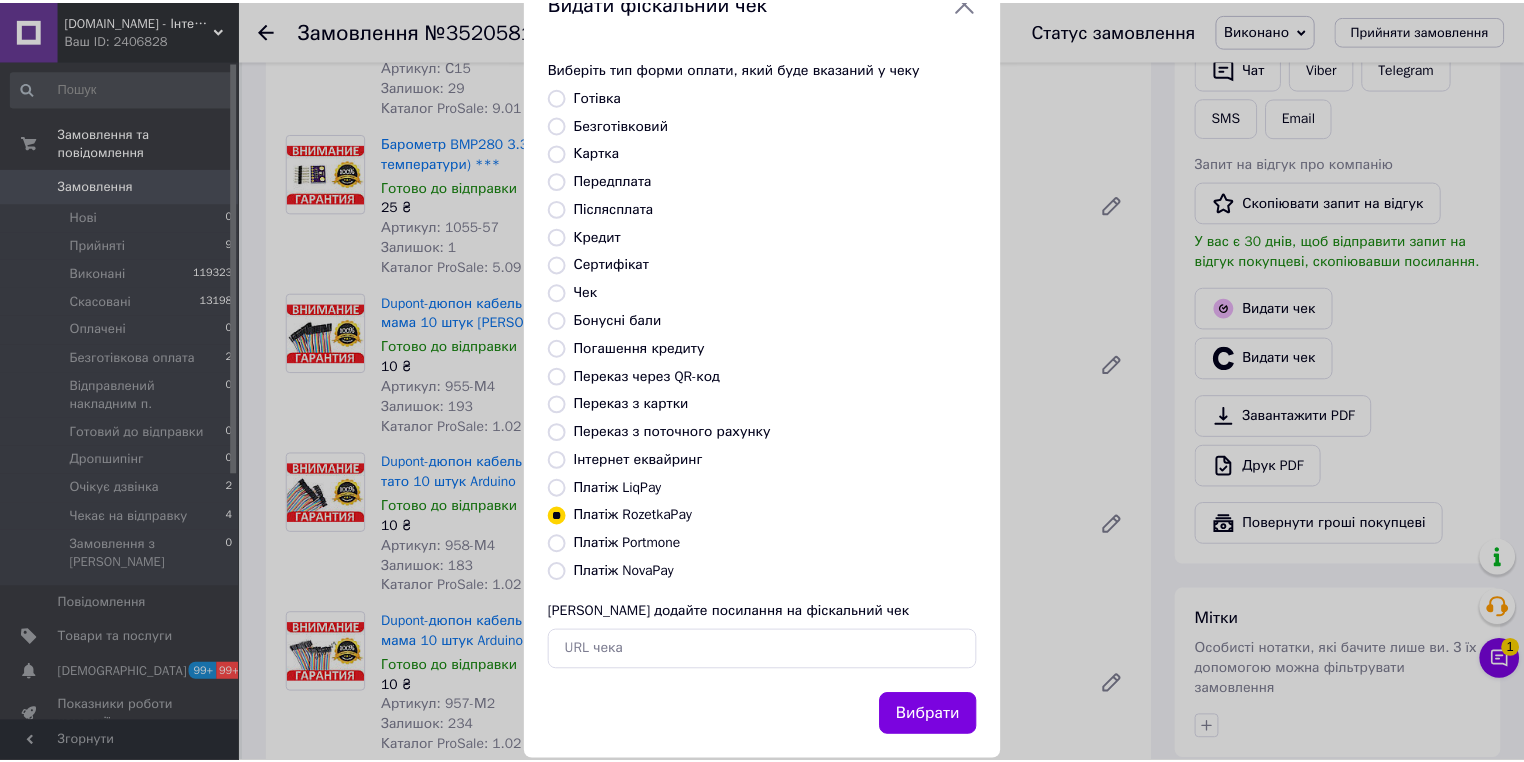 scroll, scrollTop: 96, scrollLeft: 0, axis: vertical 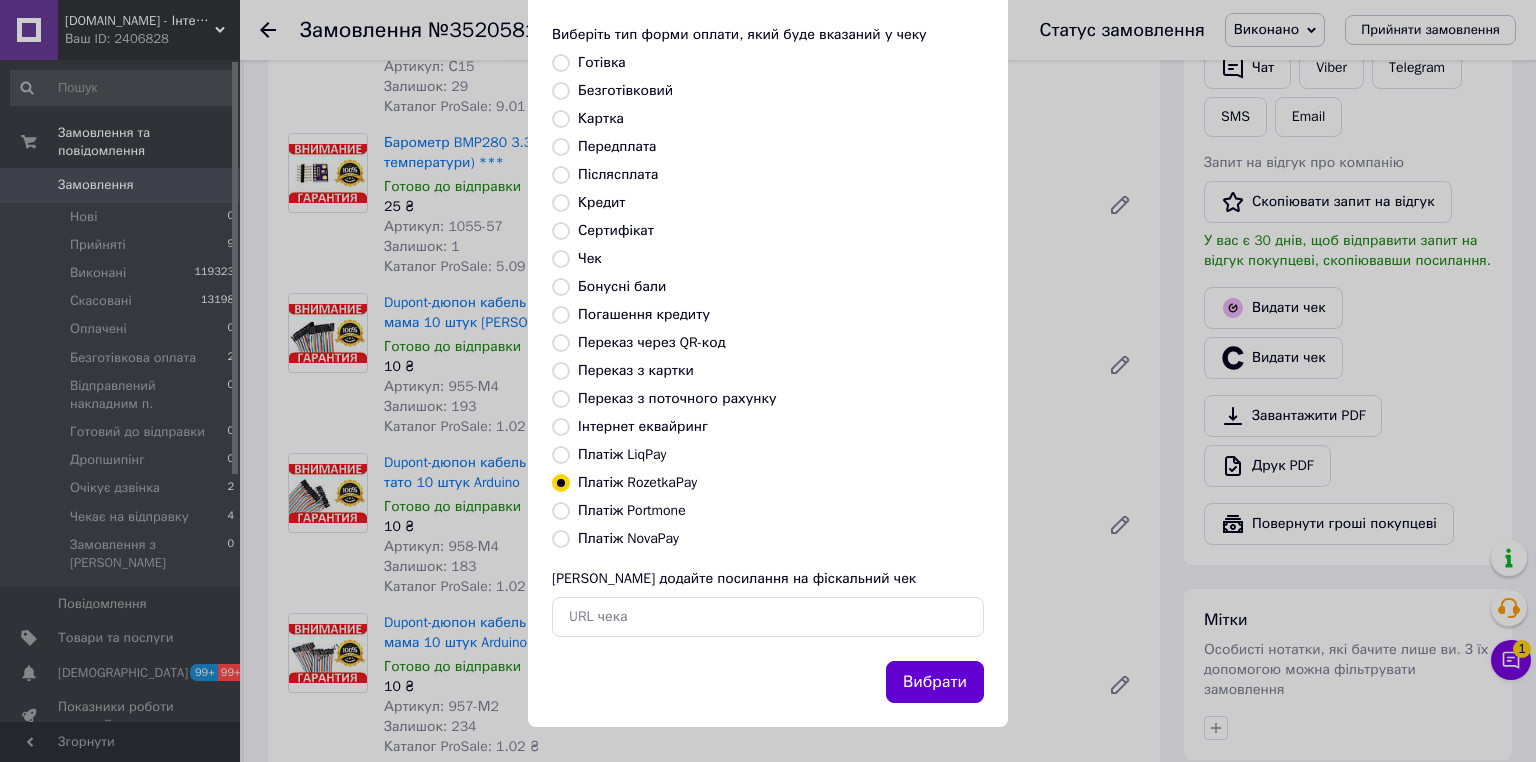 click on "Вибрати" at bounding box center (935, 682) 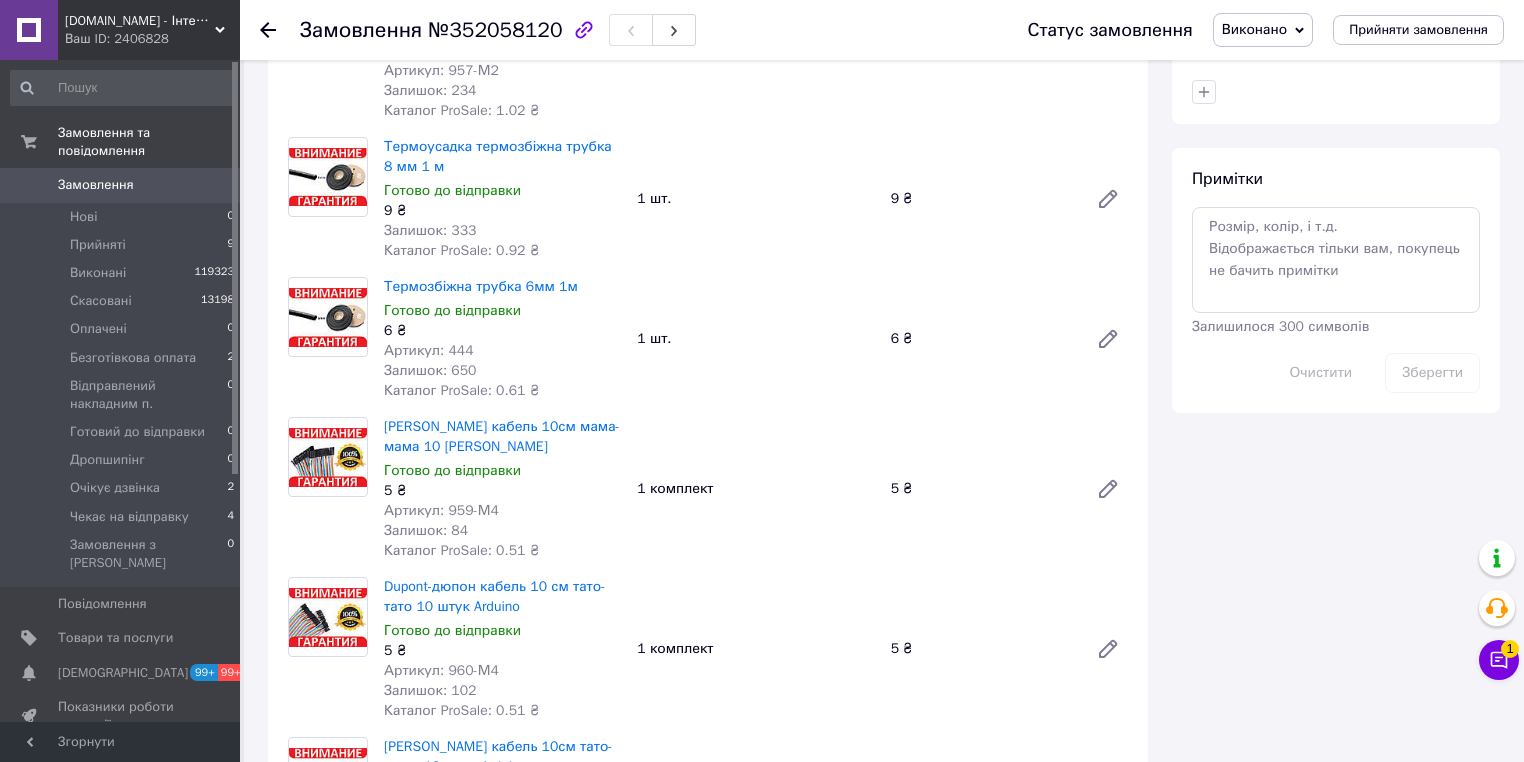 scroll, scrollTop: 480, scrollLeft: 0, axis: vertical 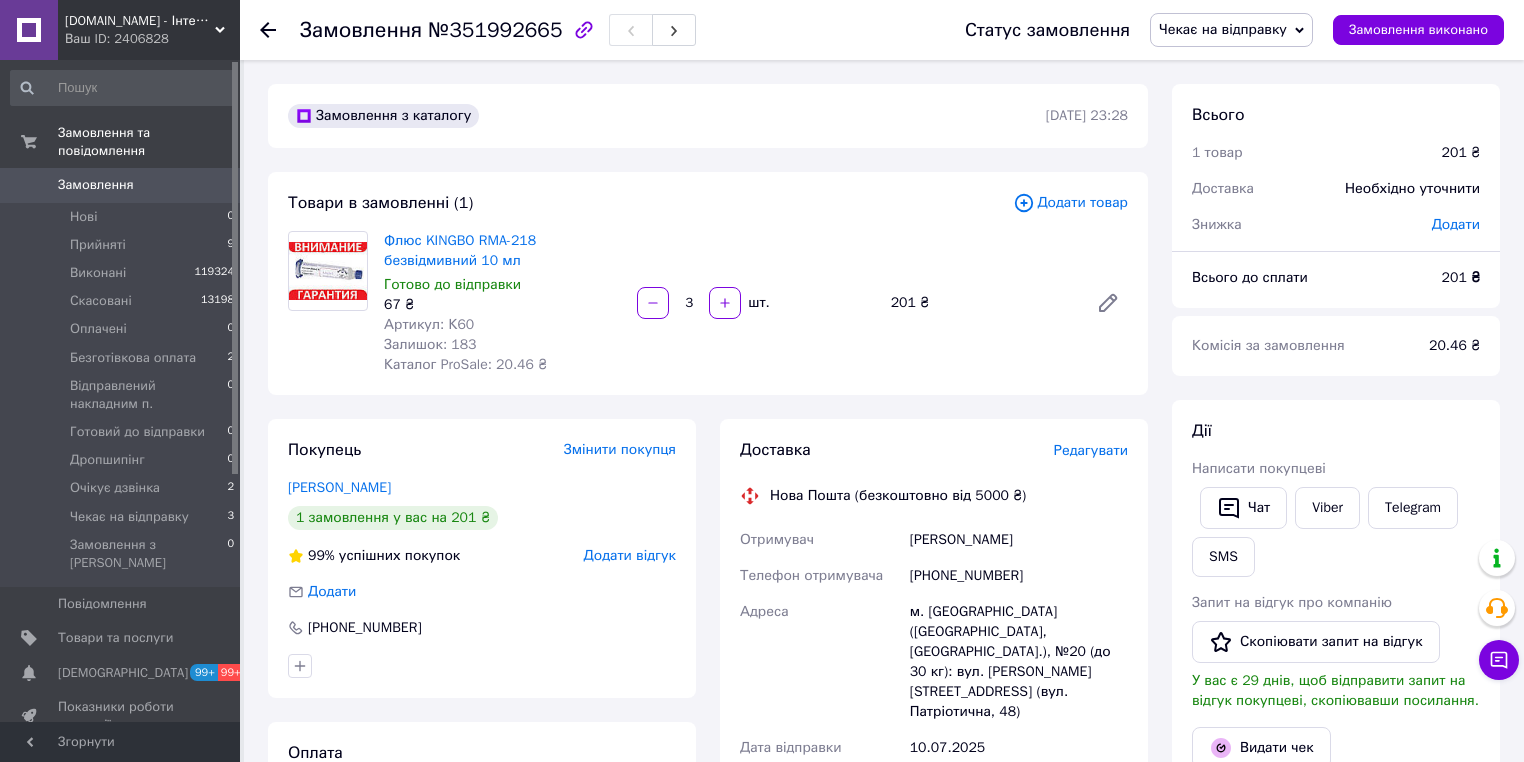 click on "Редагувати" at bounding box center [1091, 450] 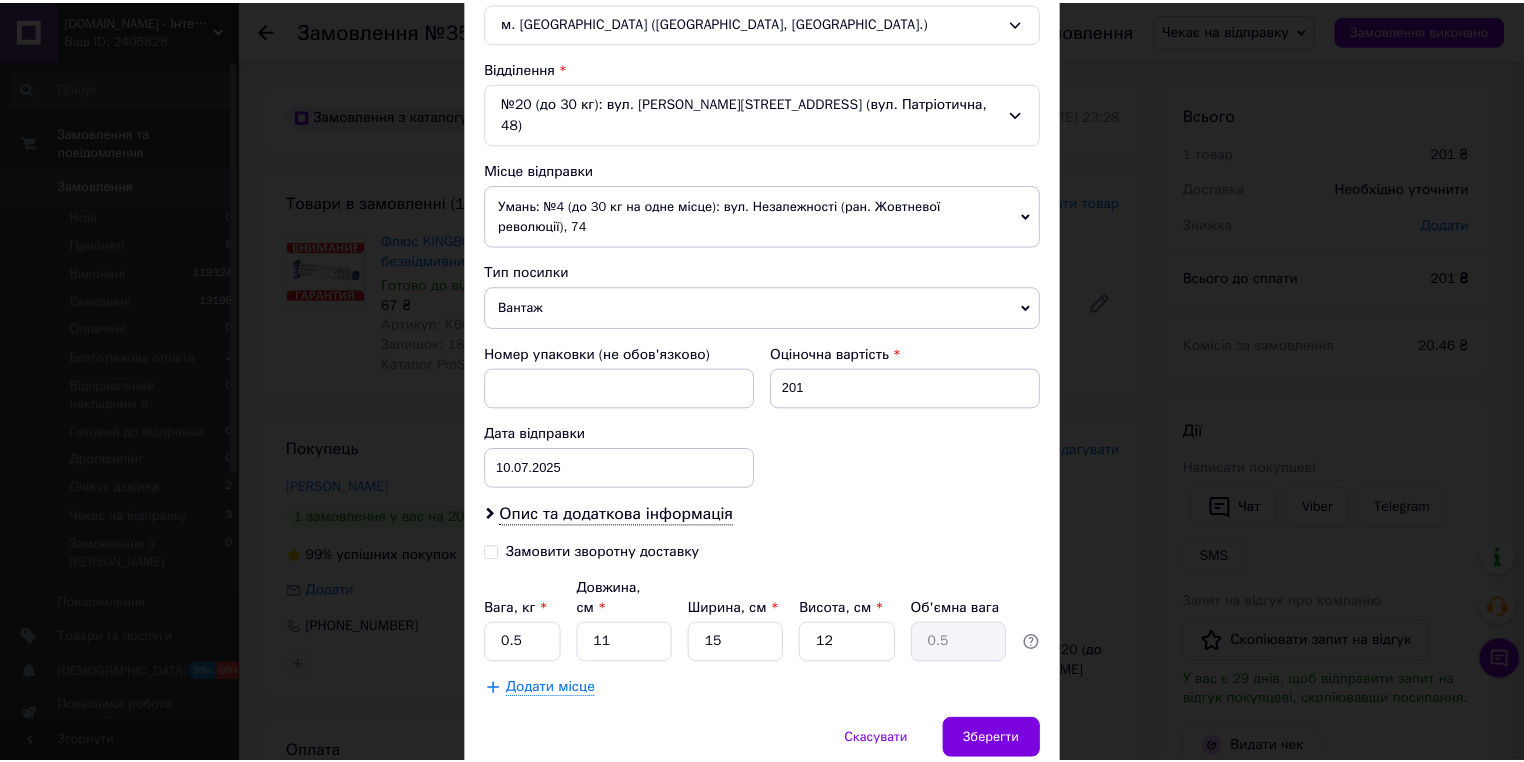 scroll, scrollTop: 616, scrollLeft: 0, axis: vertical 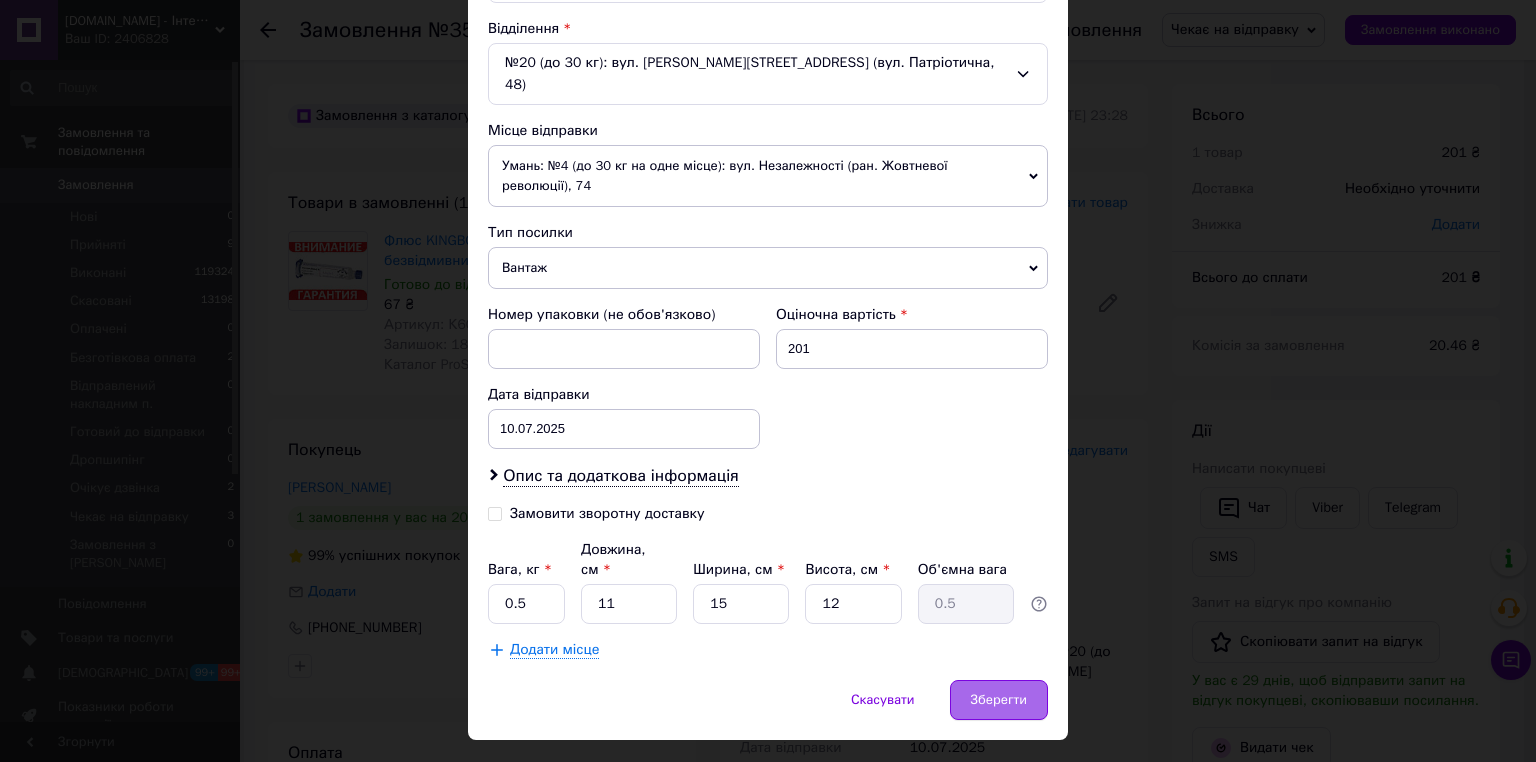 click on "Скасувати   Зберегти" at bounding box center [768, 710] 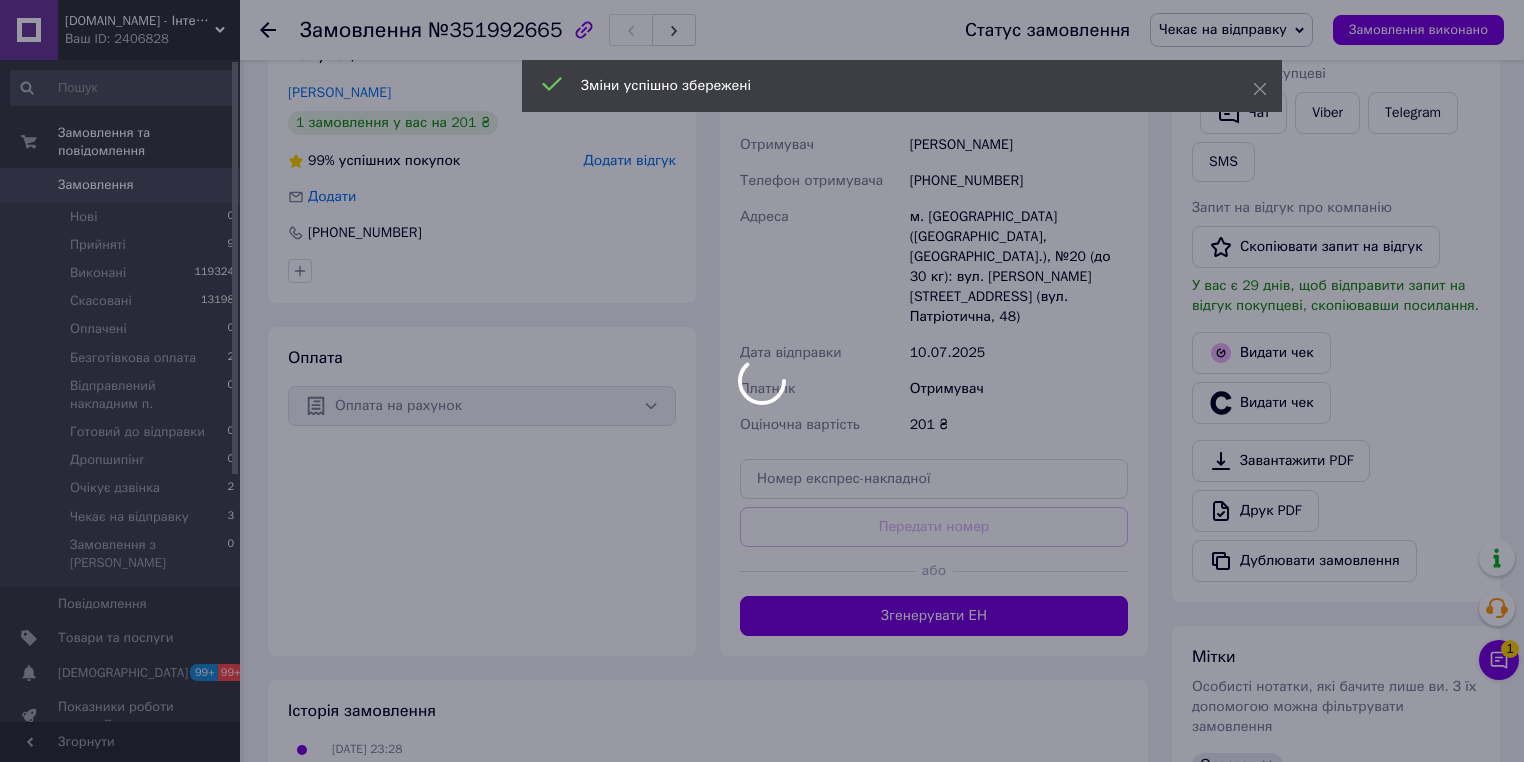 scroll, scrollTop: 480, scrollLeft: 0, axis: vertical 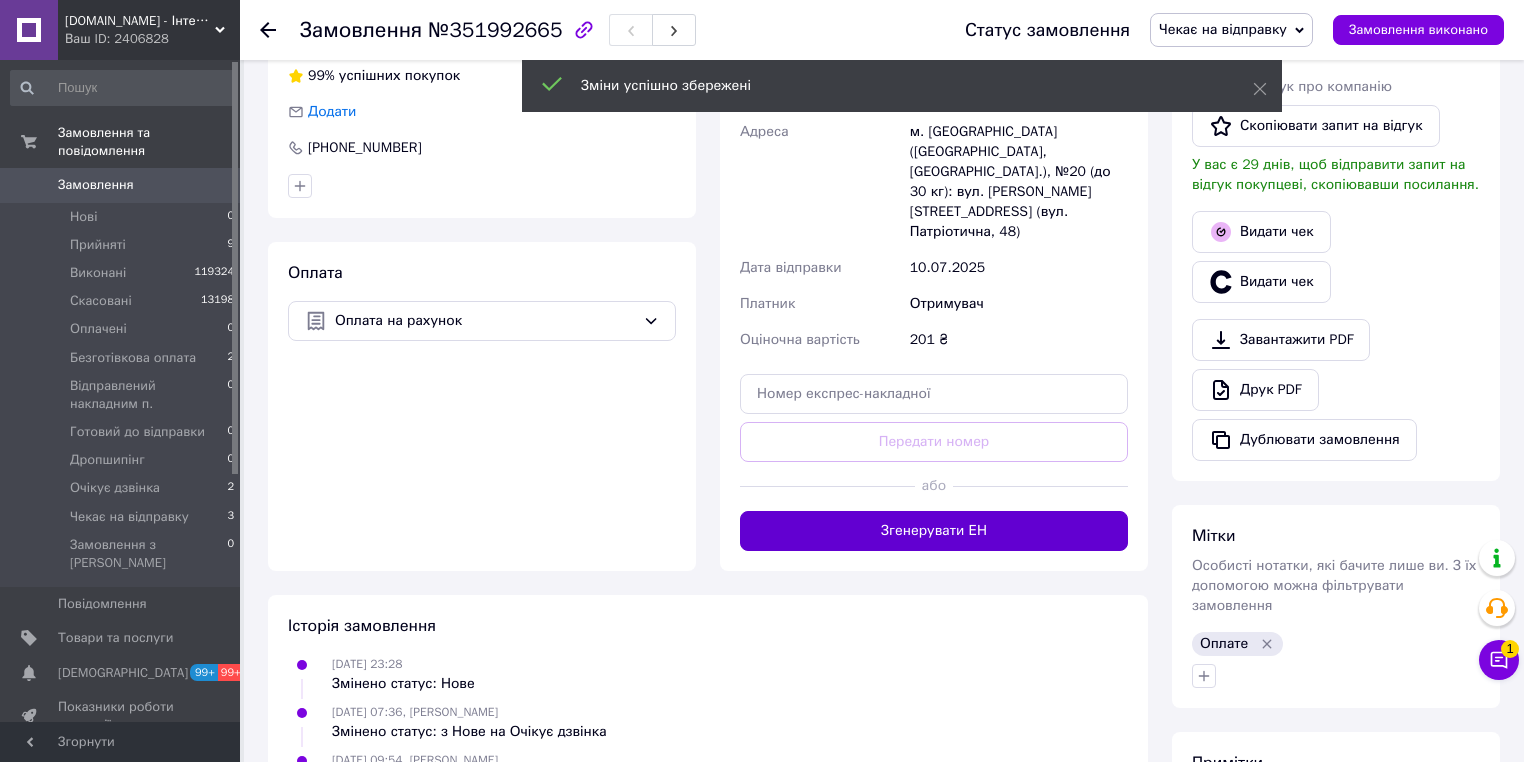 click on "Згенерувати ЕН" at bounding box center (934, 531) 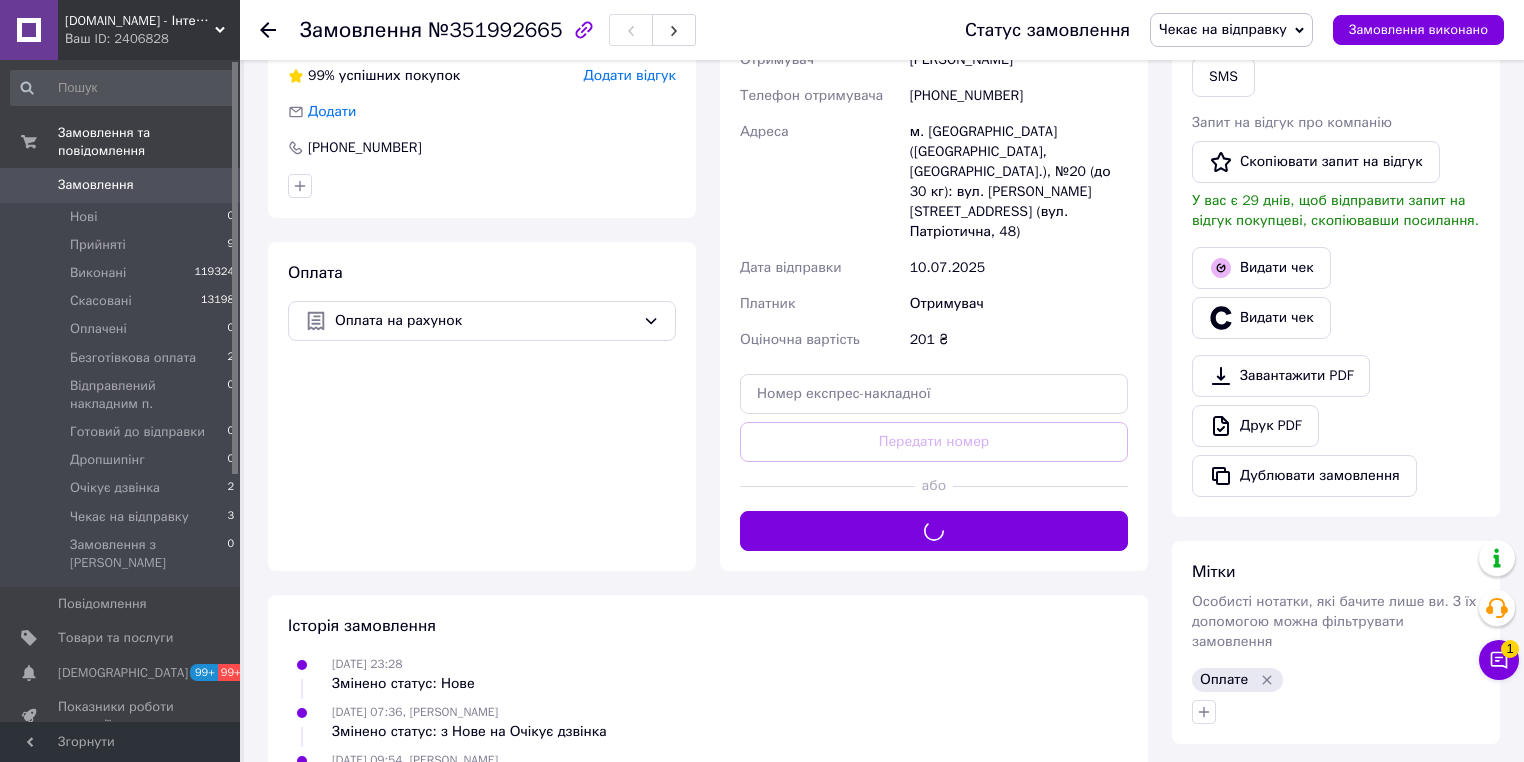 scroll, scrollTop: 0, scrollLeft: 0, axis: both 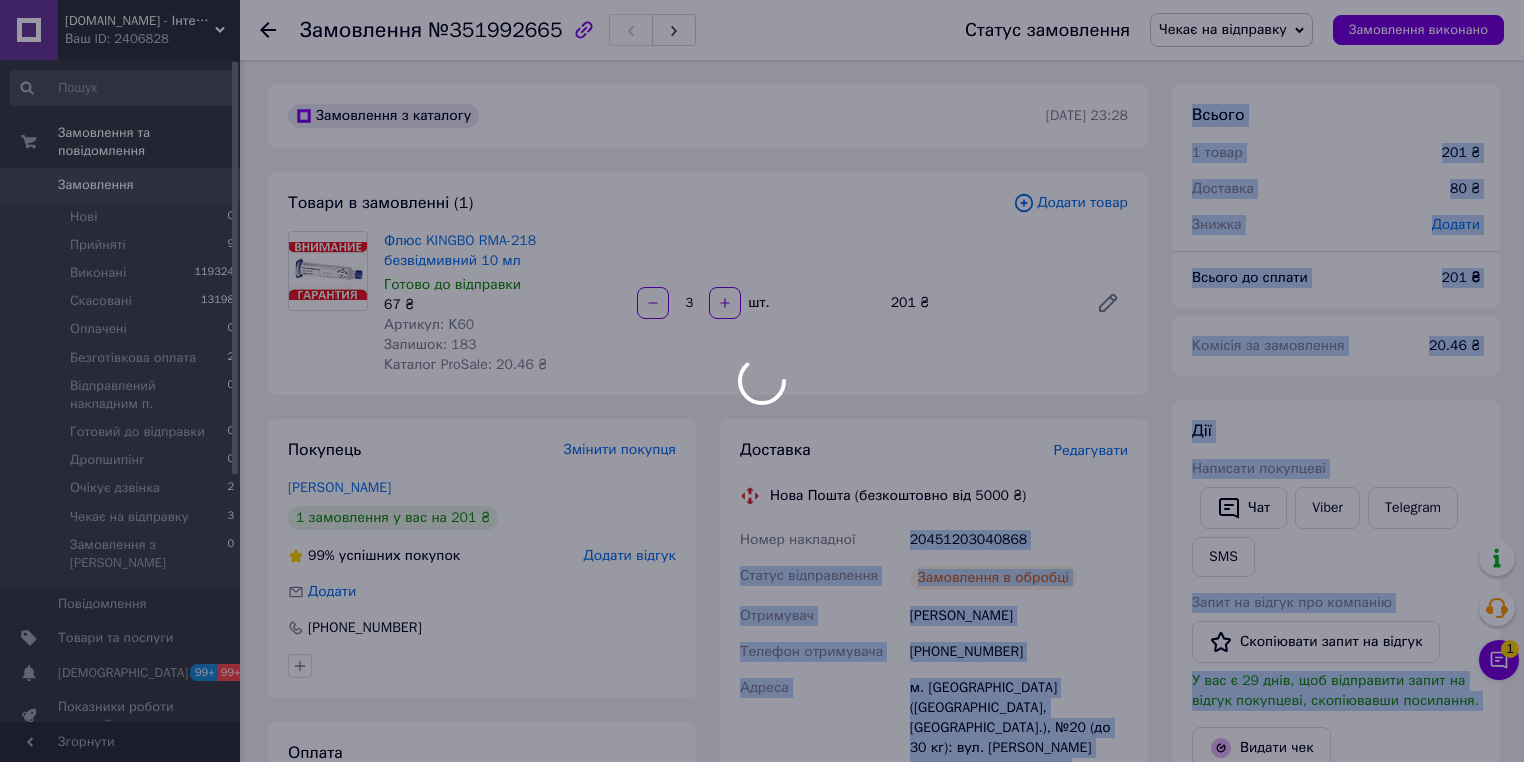 drag, startPoint x: 1020, startPoint y: 539, endPoint x: 908, endPoint y: 540, distance: 112.00446 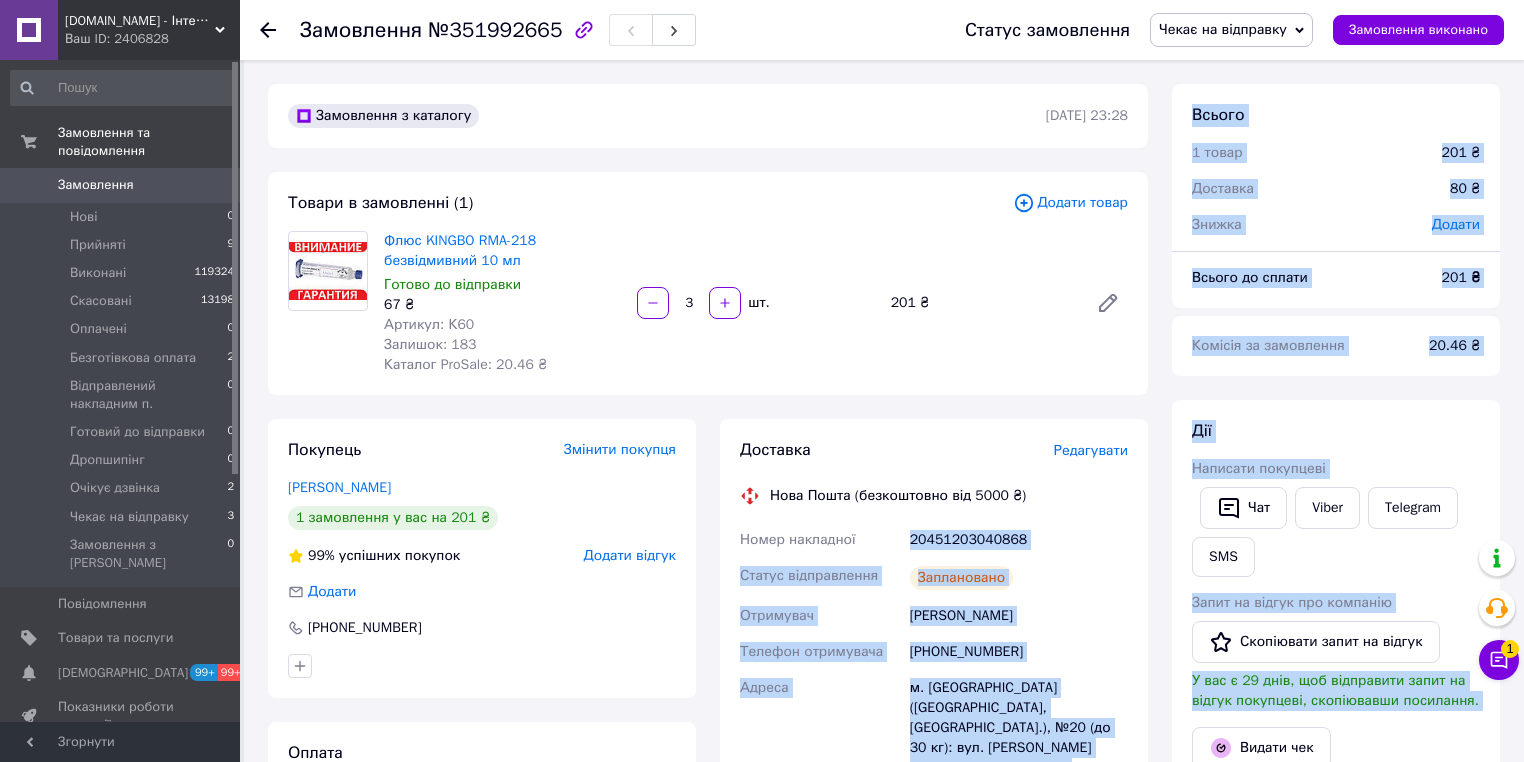click on "20451203040868" at bounding box center (1019, 540) 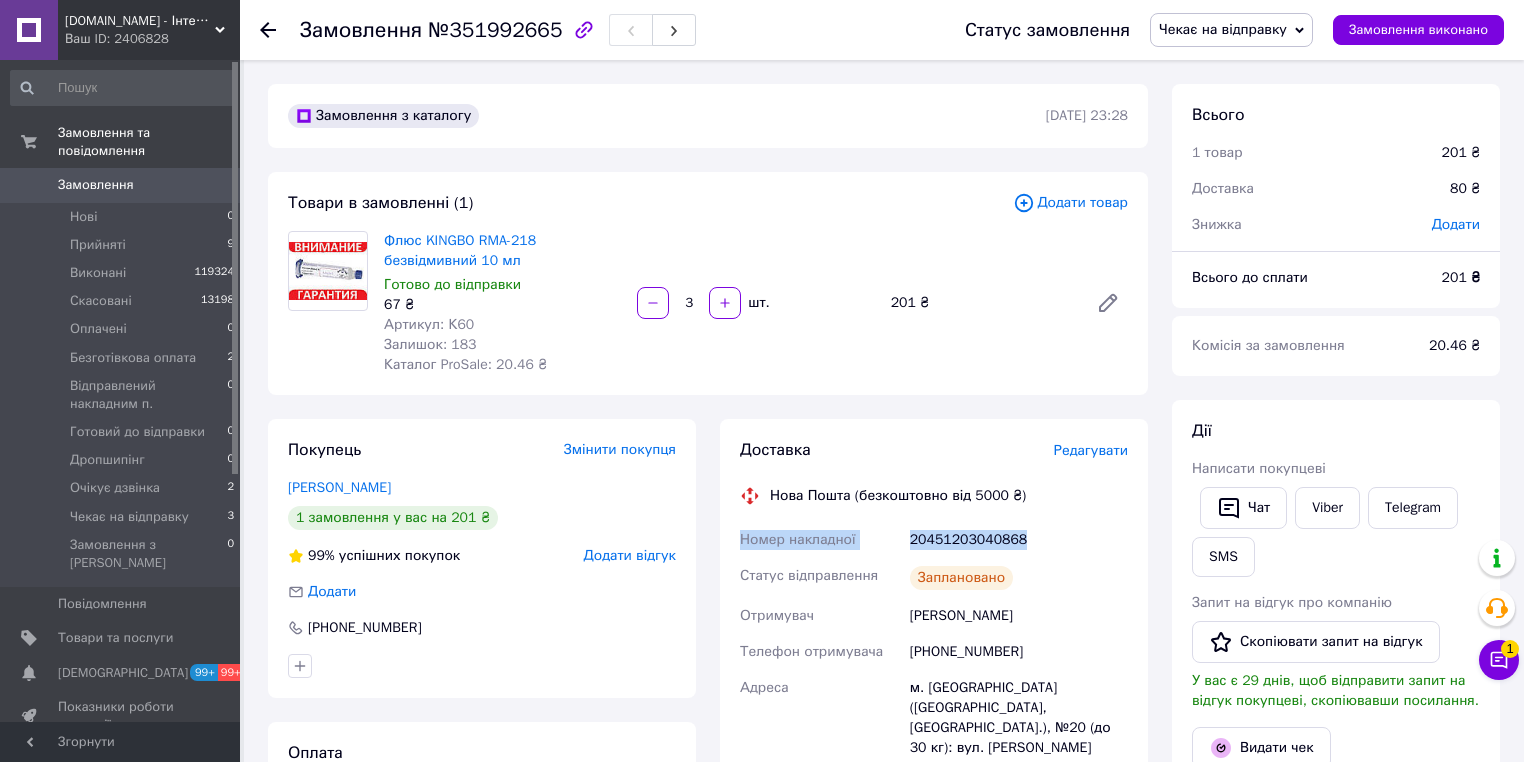 drag, startPoint x: 1026, startPoint y: 543, endPoint x: 725, endPoint y: 547, distance: 301.02658 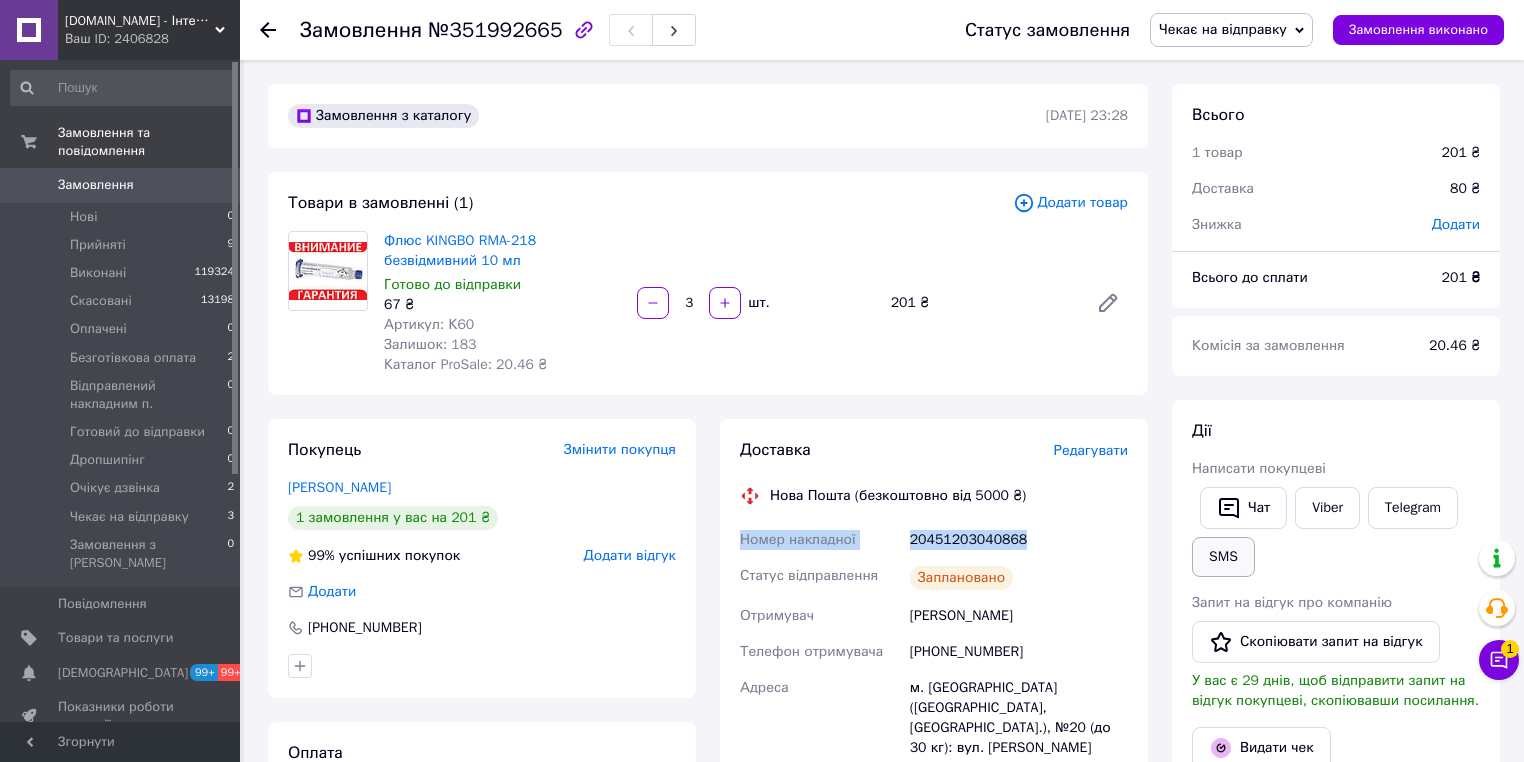 click on "SMS" at bounding box center [1223, 557] 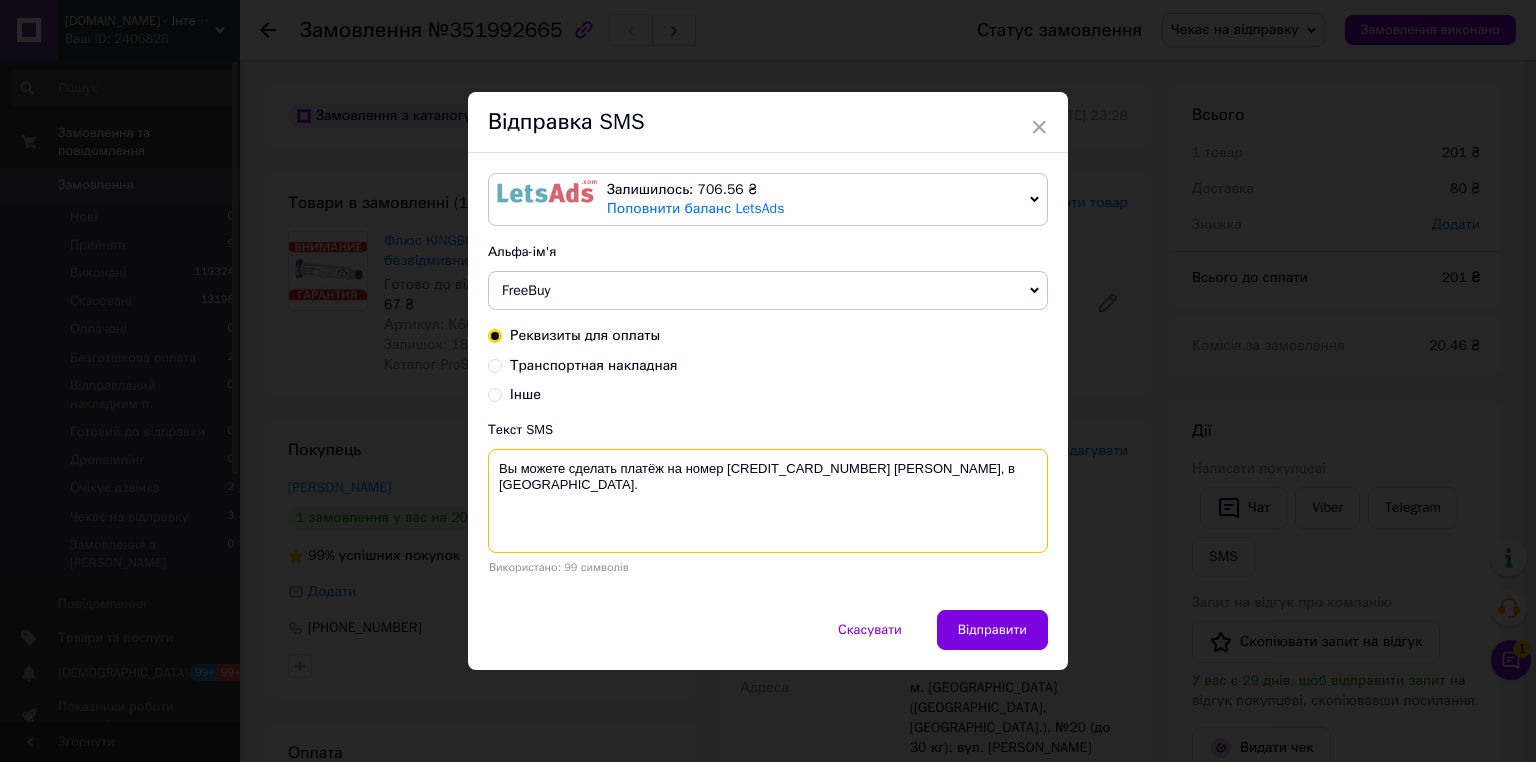 drag, startPoint x: 685, startPoint y: 487, endPoint x: 488, endPoint y: 467, distance: 198.01262 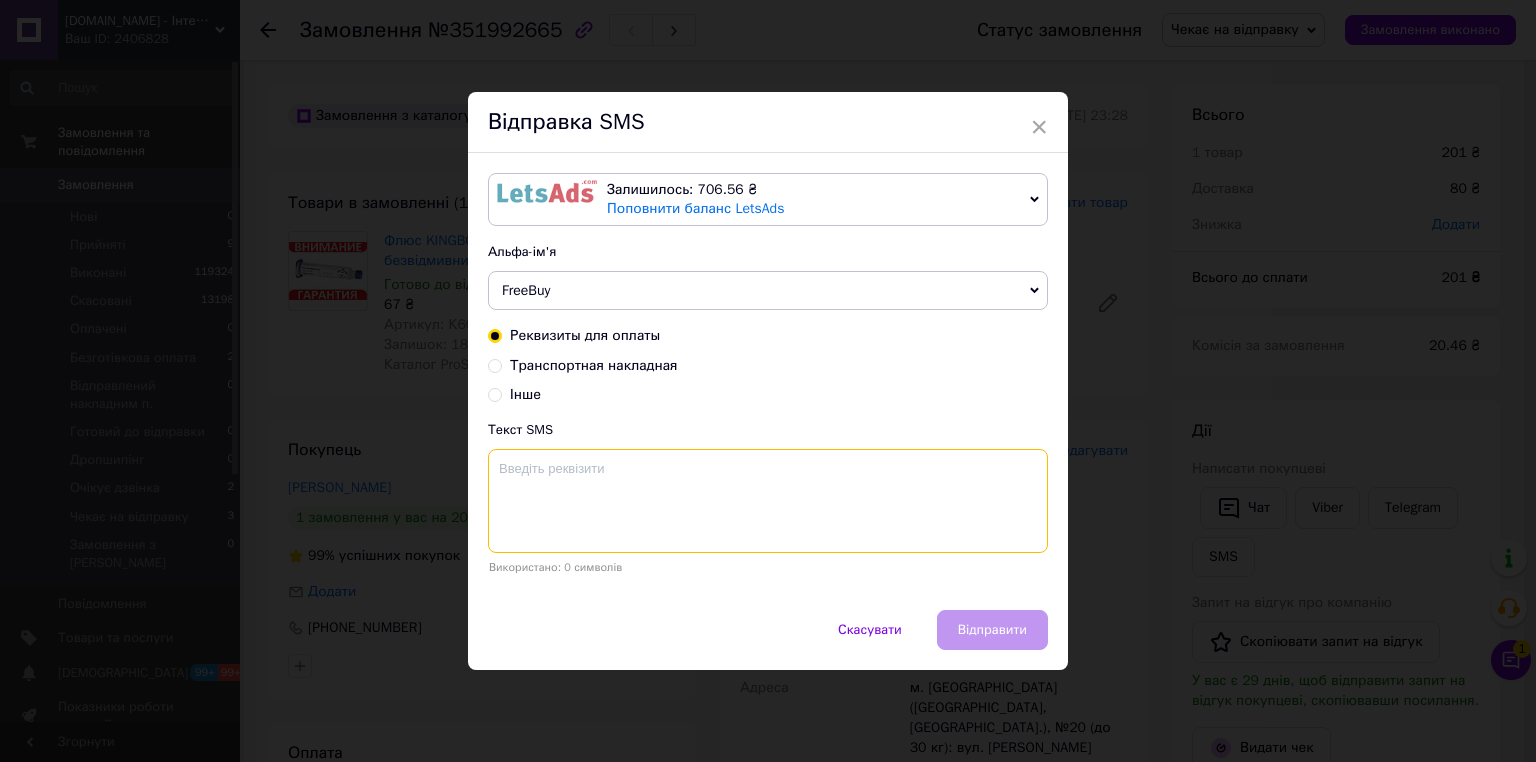paste on "Номер накладної
20451203040868" 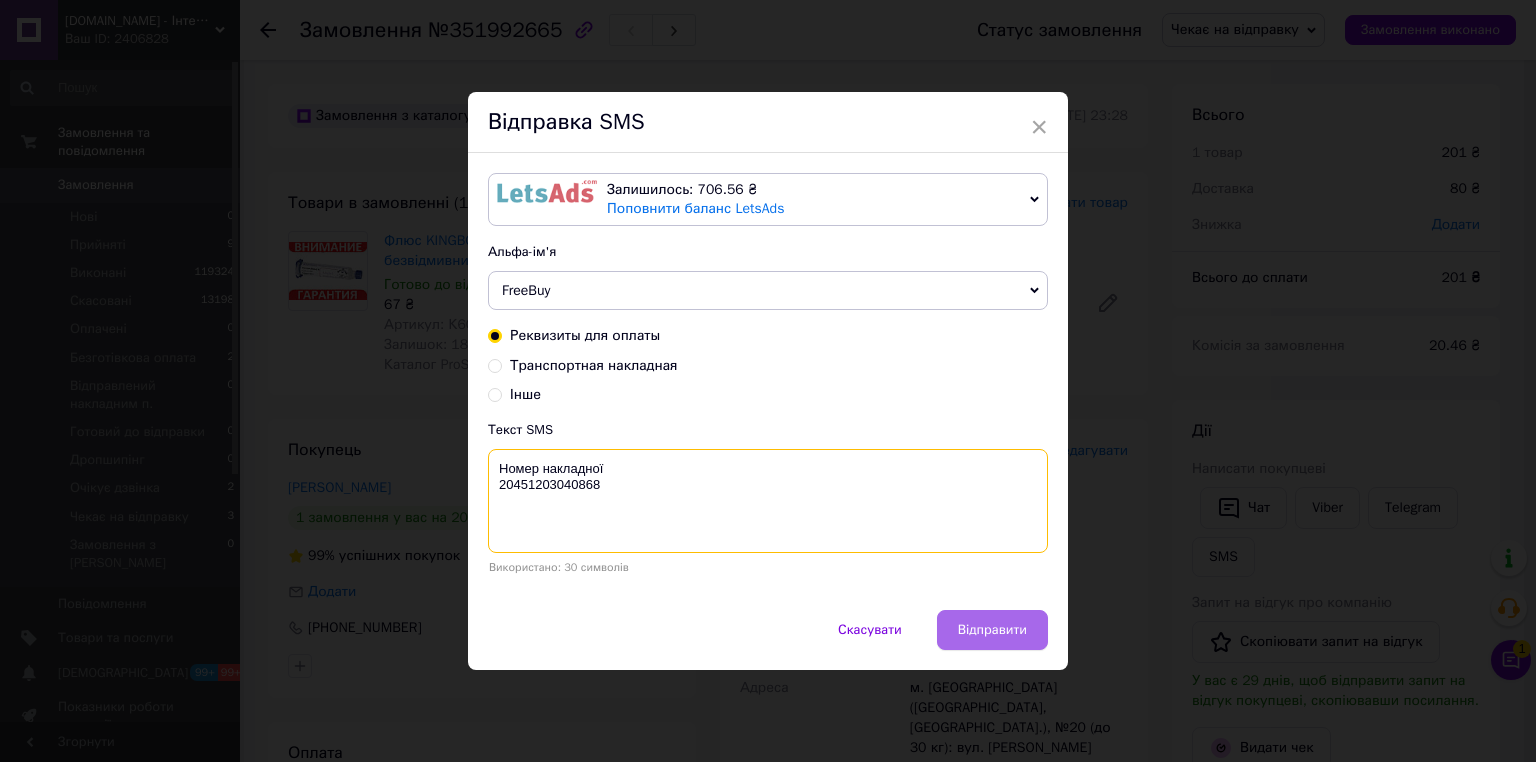 type on "Номер накладної
20451203040868" 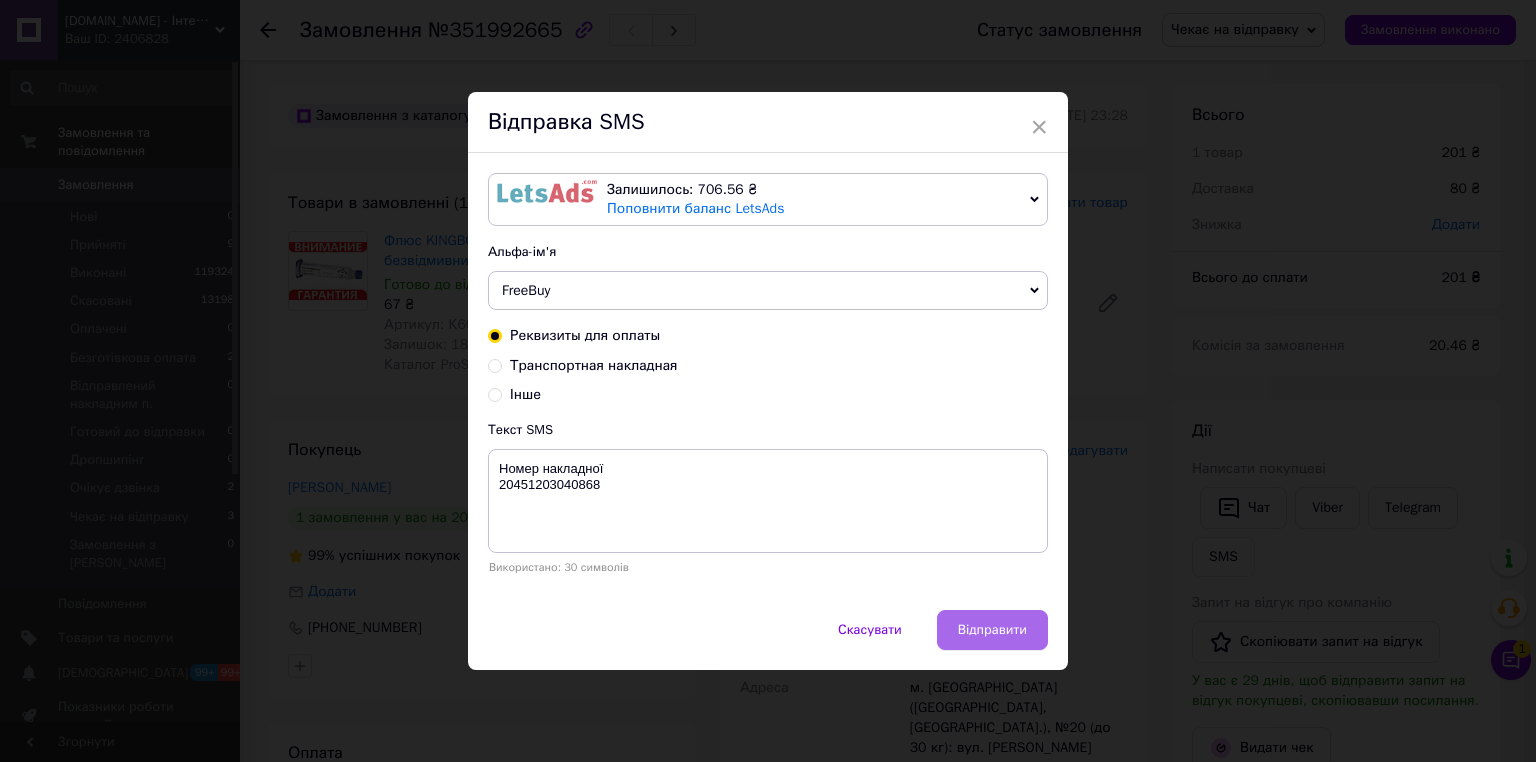 click on "Відправити" at bounding box center [992, 630] 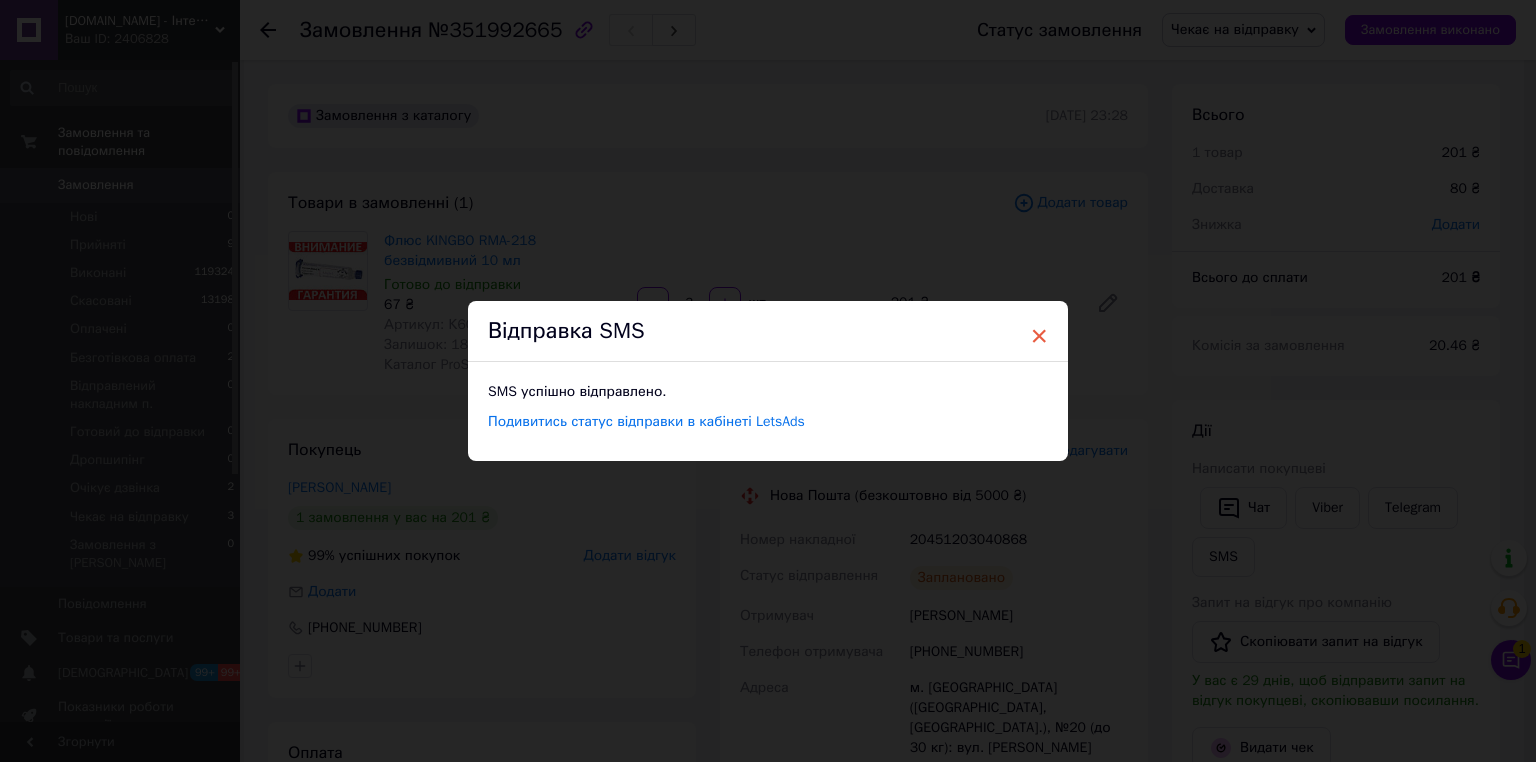 click on "×" at bounding box center [1039, 336] 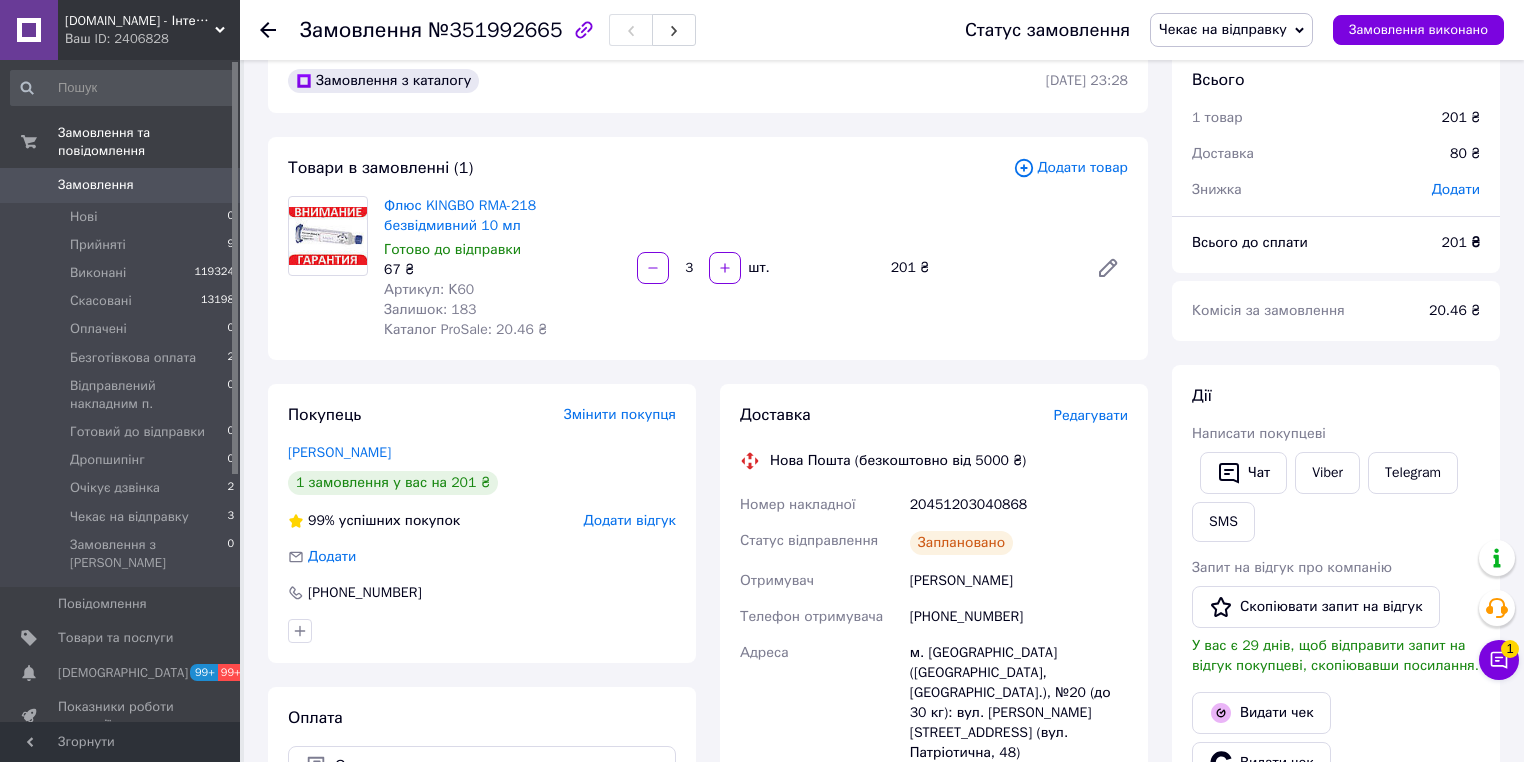 scroll, scrollTop: 320, scrollLeft: 0, axis: vertical 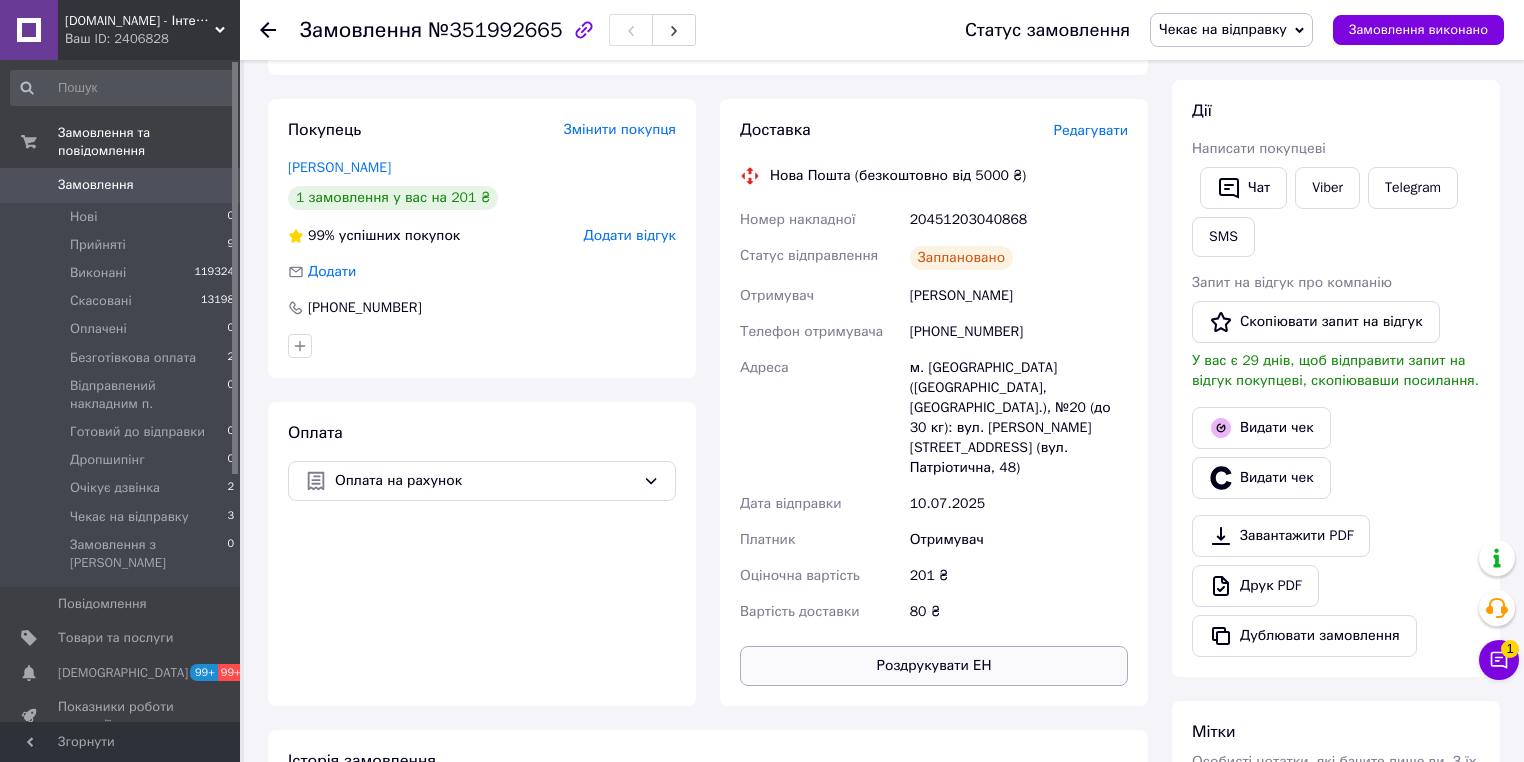 click on "Роздрукувати ЕН" at bounding box center (934, 666) 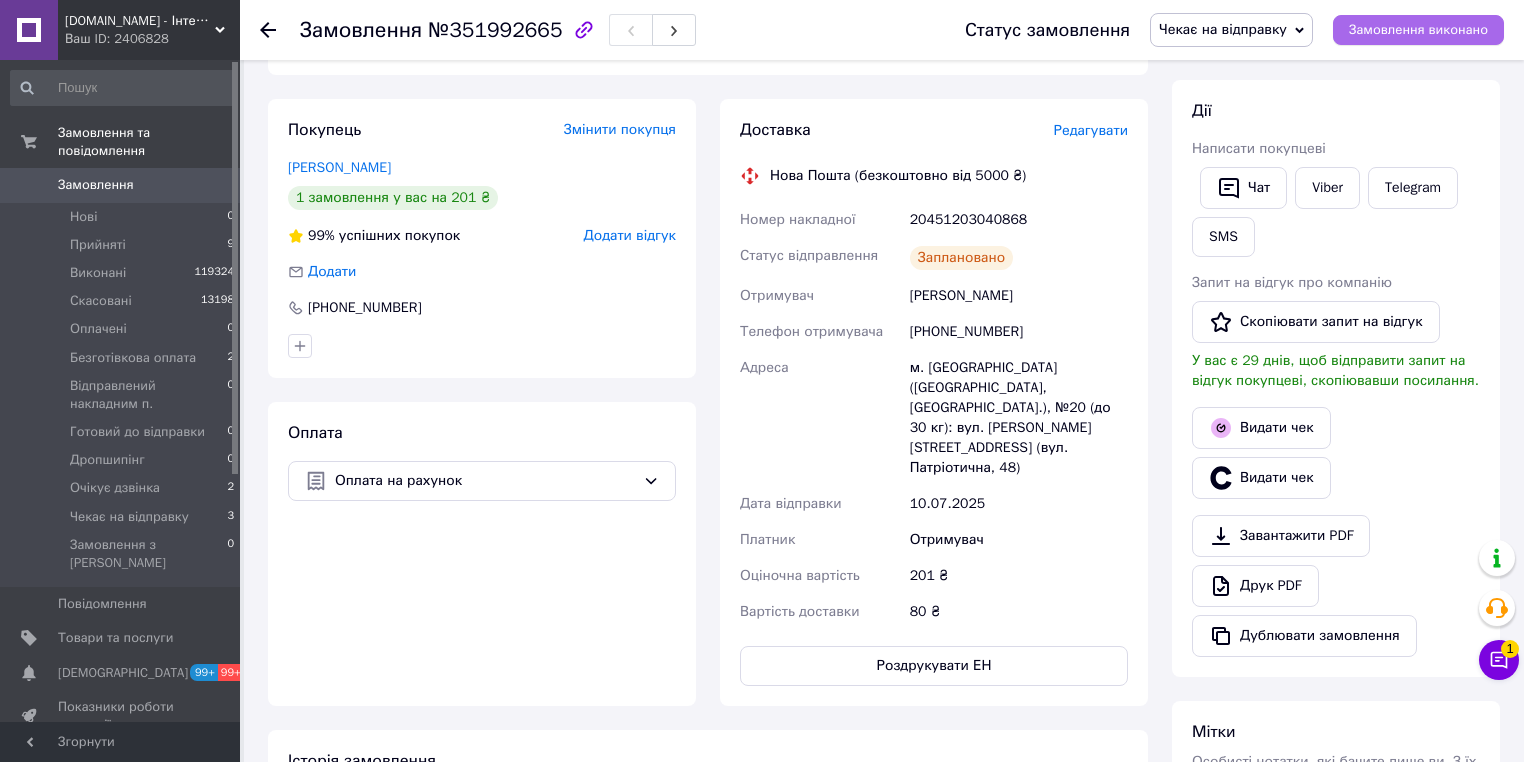 click on "Замовлення виконано" at bounding box center (1418, 30) 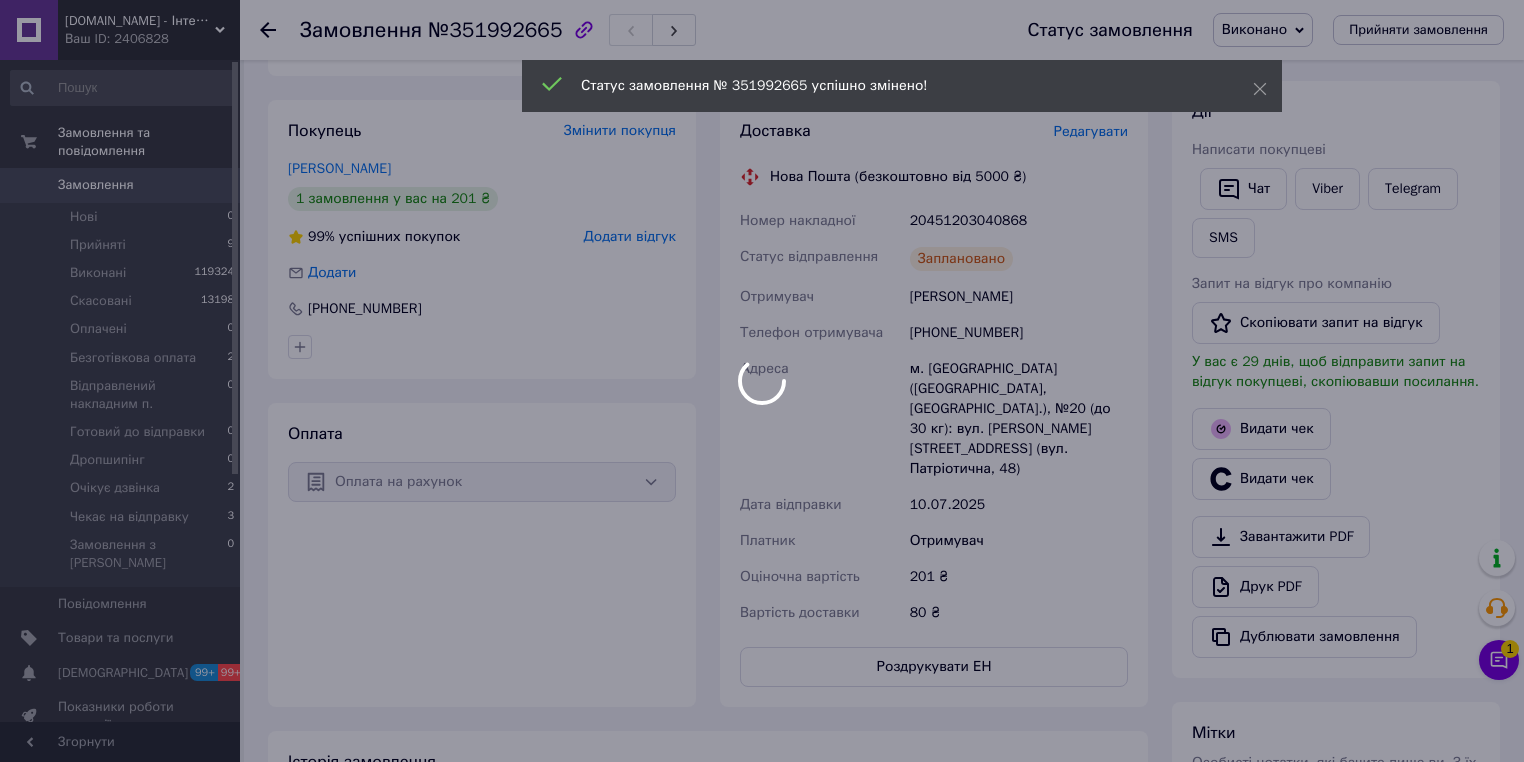 scroll, scrollTop: 320, scrollLeft: 0, axis: vertical 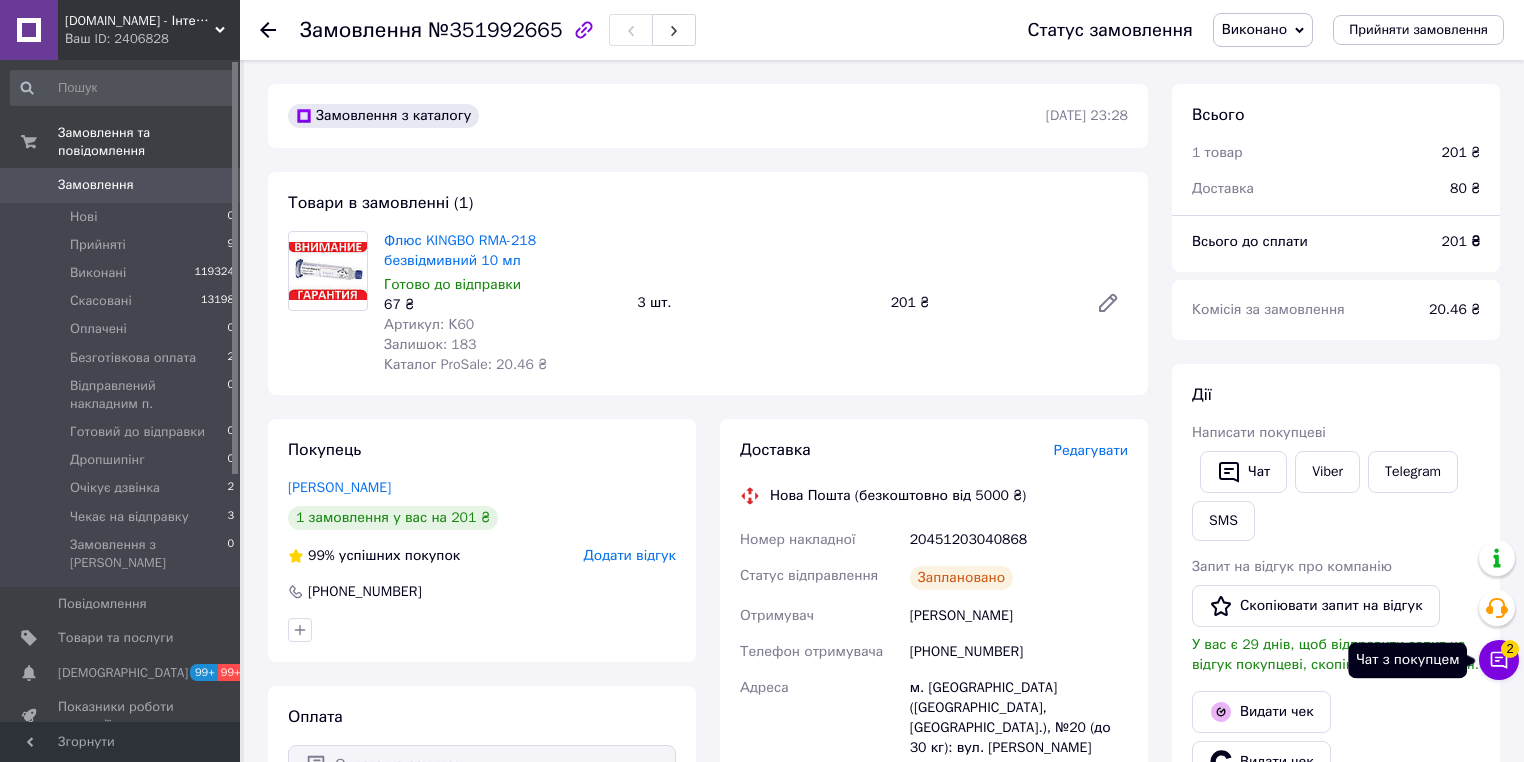 click 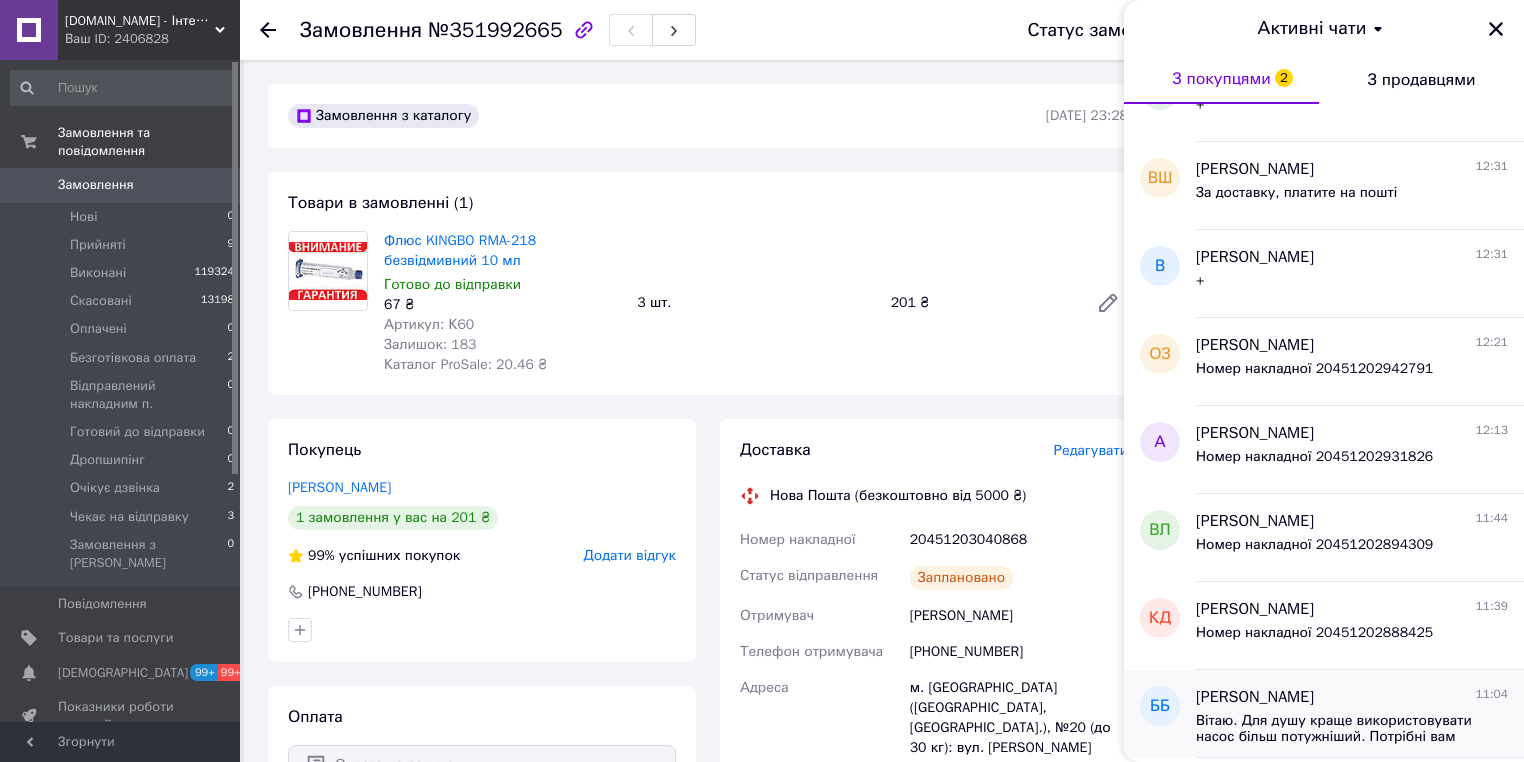 scroll, scrollTop: 461, scrollLeft: 0, axis: vertical 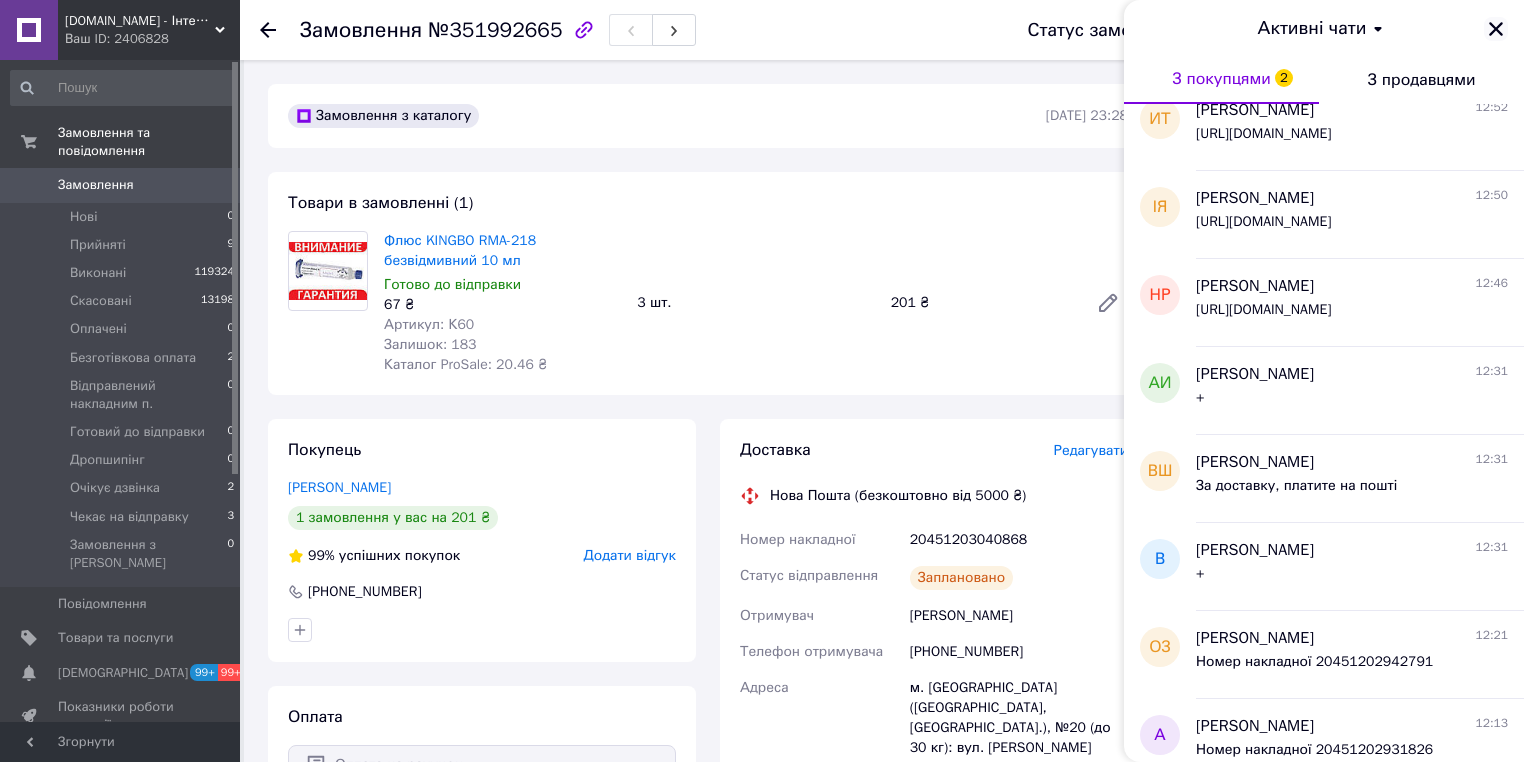 click 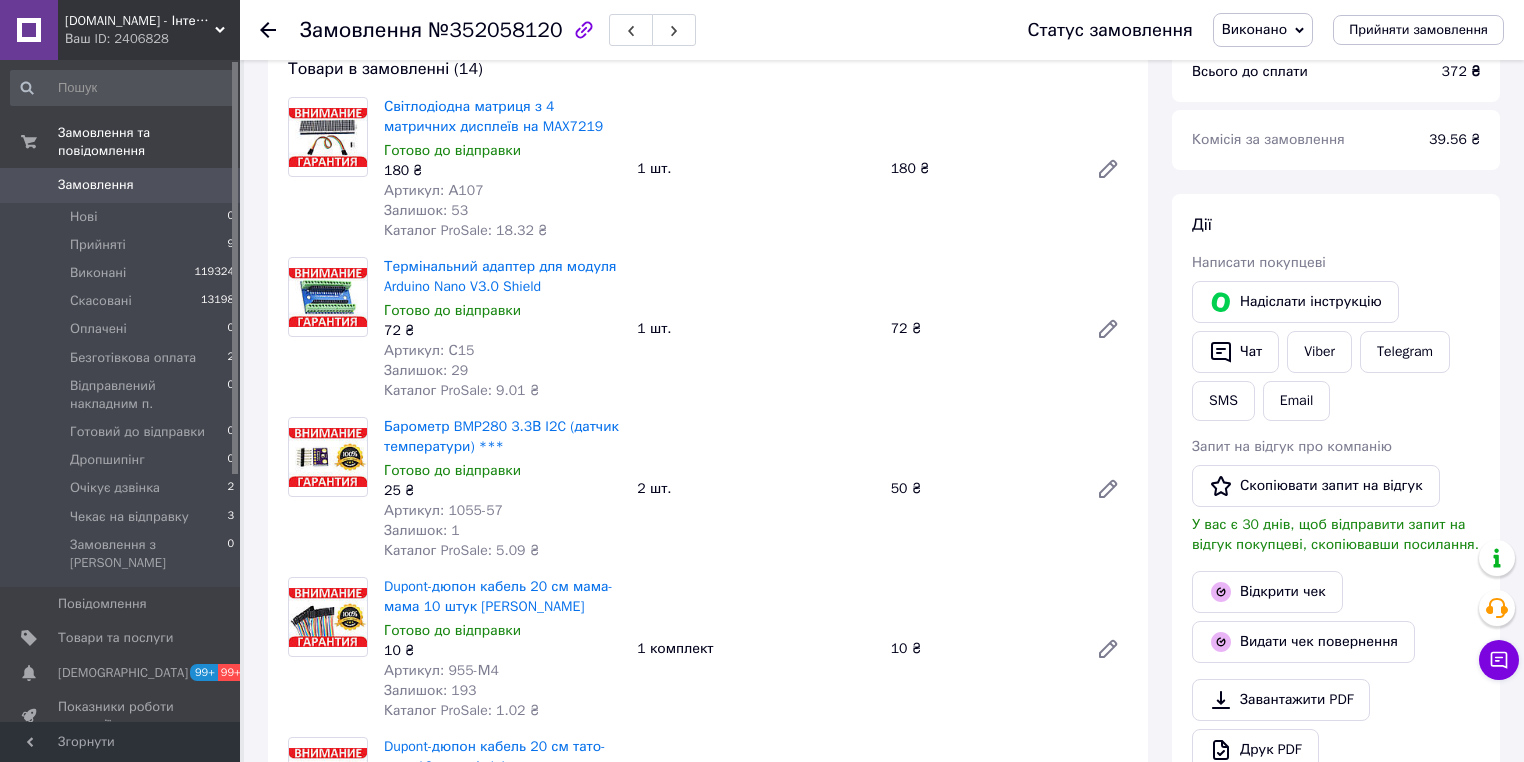 scroll, scrollTop: 320, scrollLeft: 0, axis: vertical 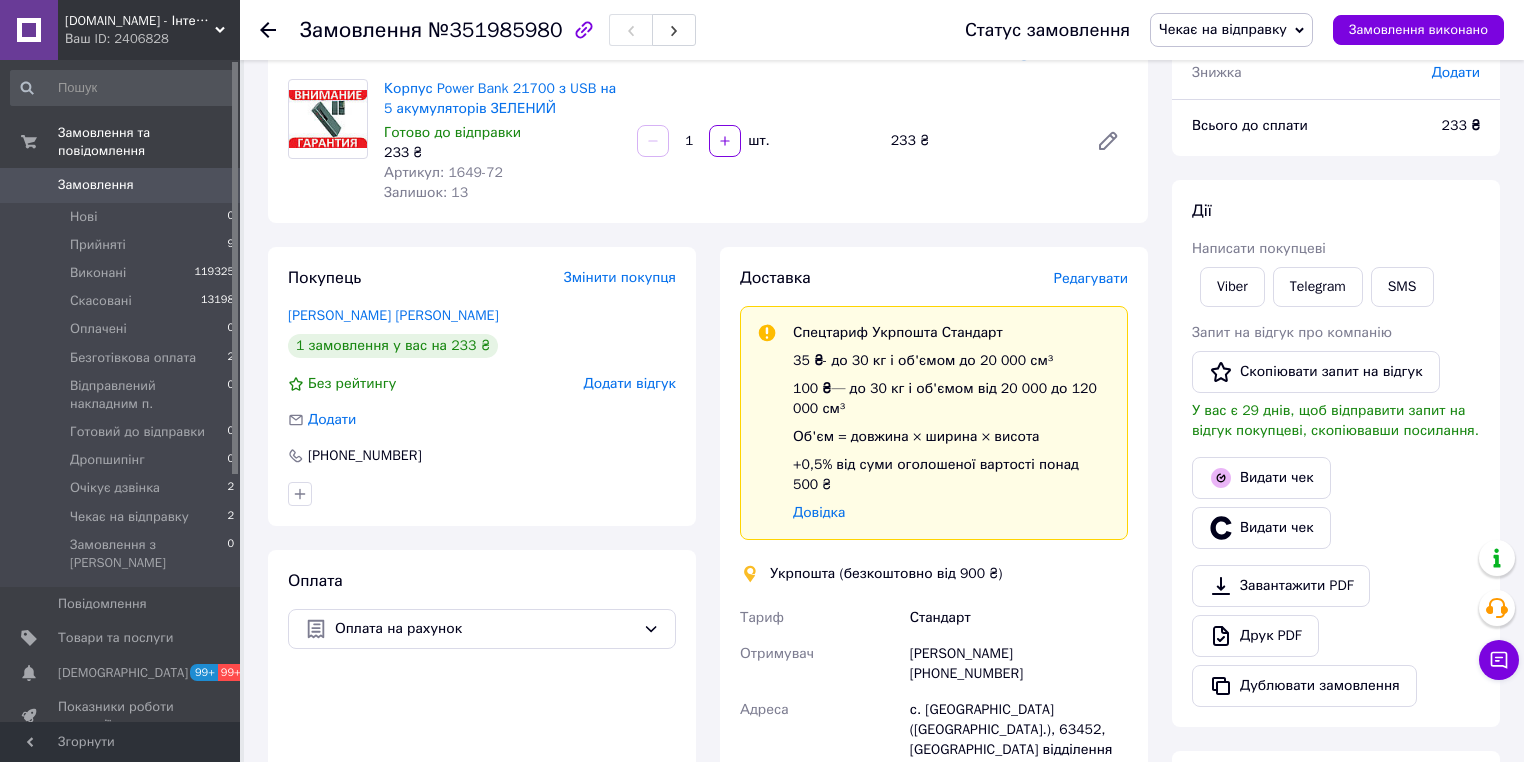 click on "Редагувати" at bounding box center (1091, 278) 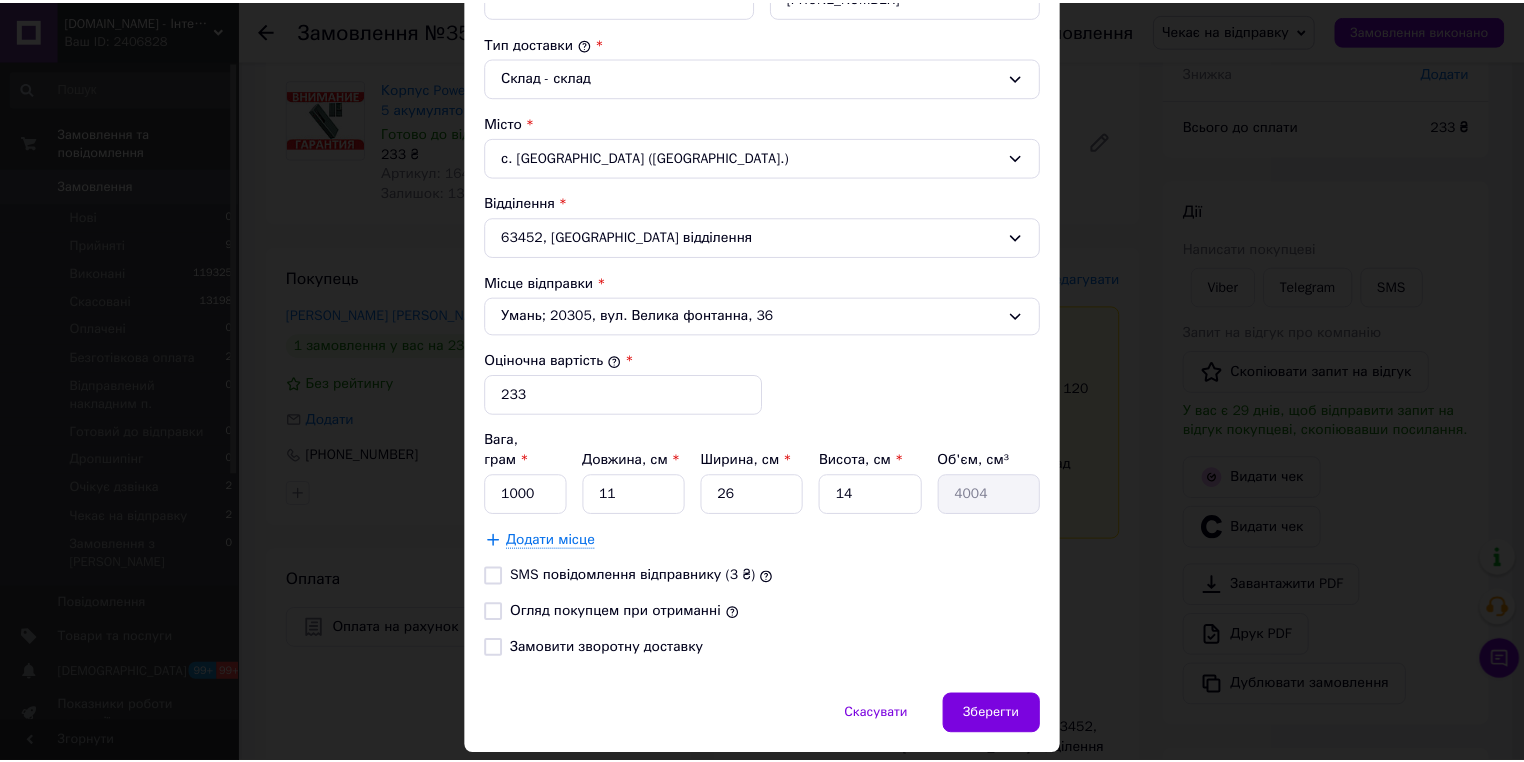 scroll, scrollTop: 556, scrollLeft: 0, axis: vertical 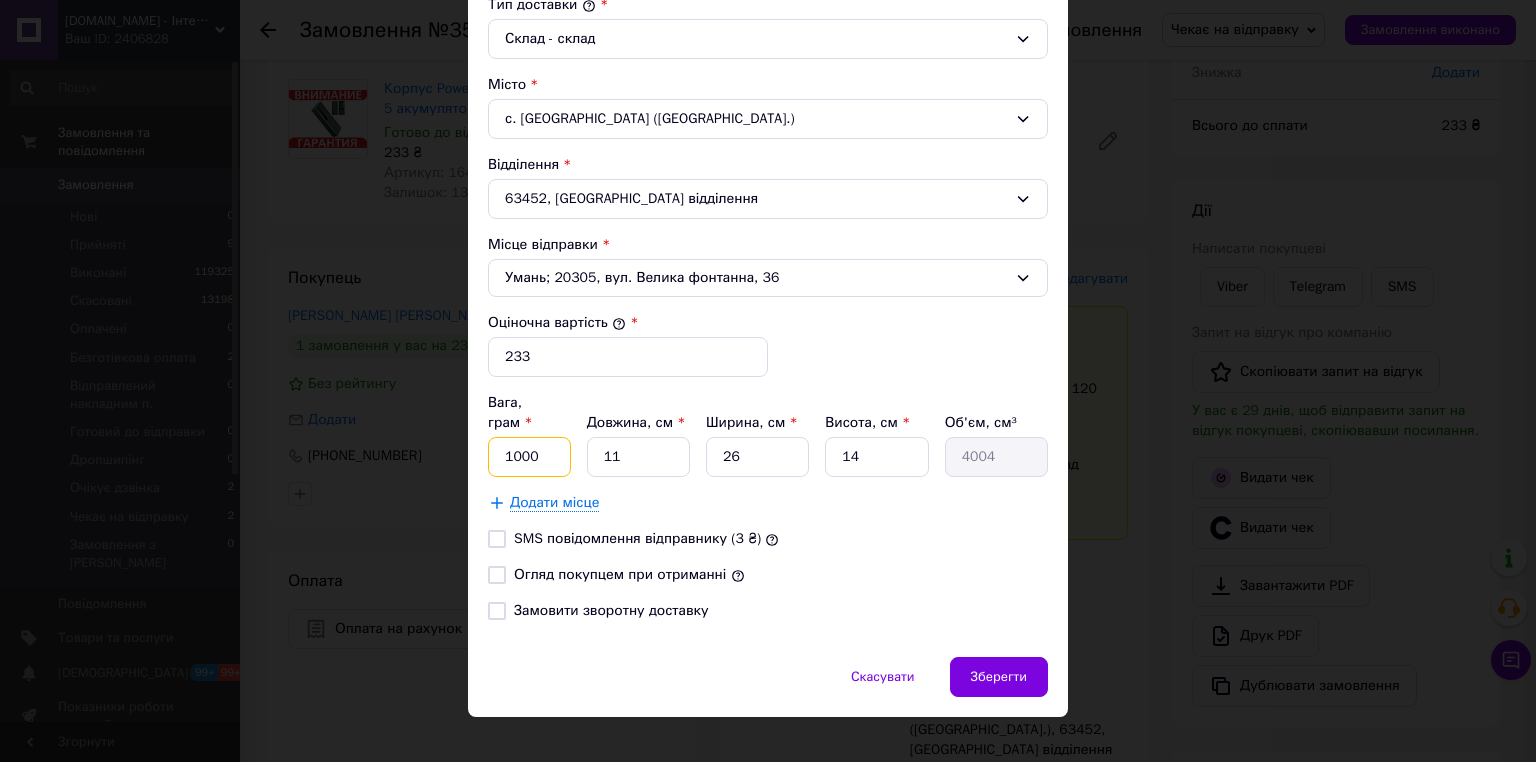 click on "1000" at bounding box center [529, 457] 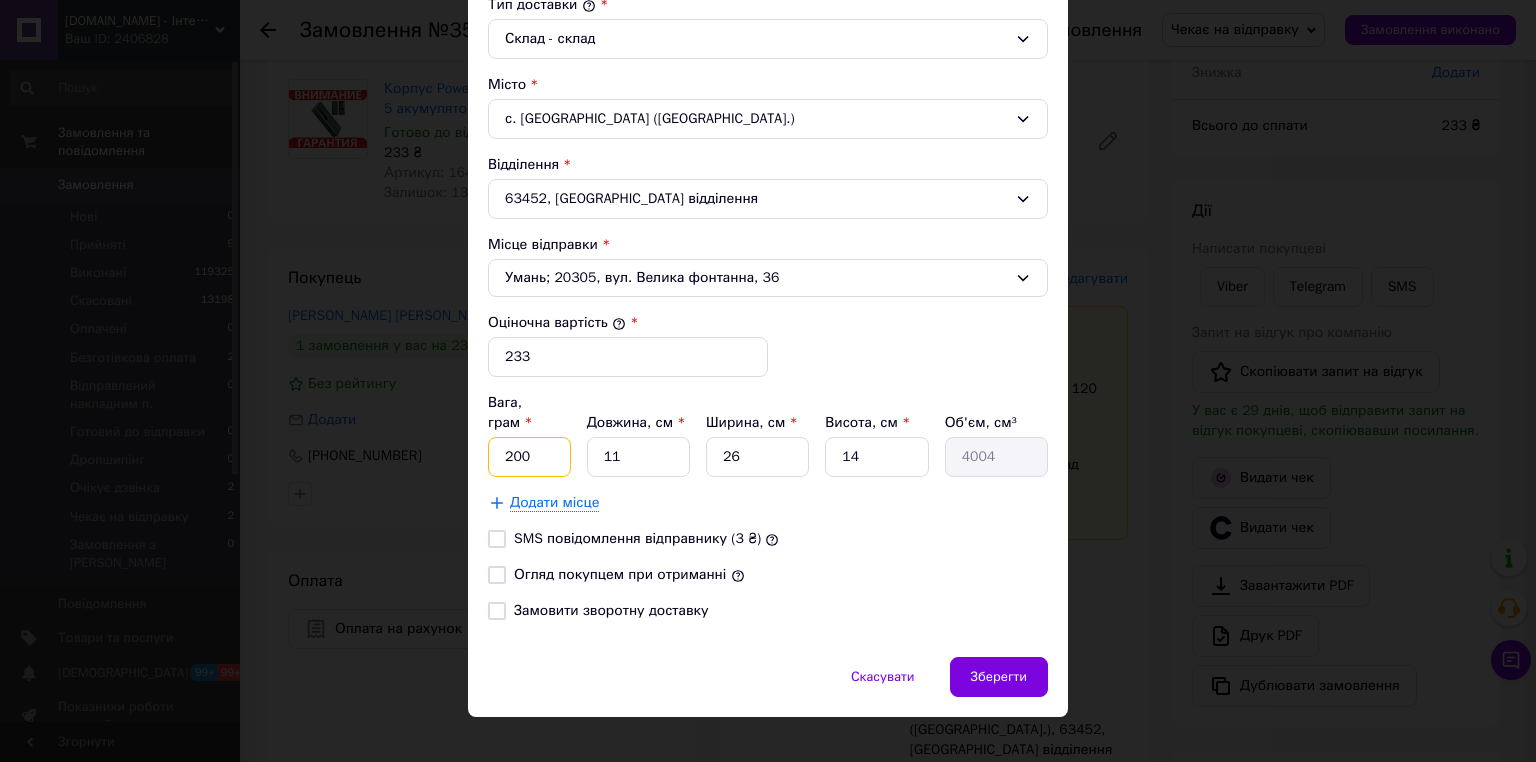type on "200" 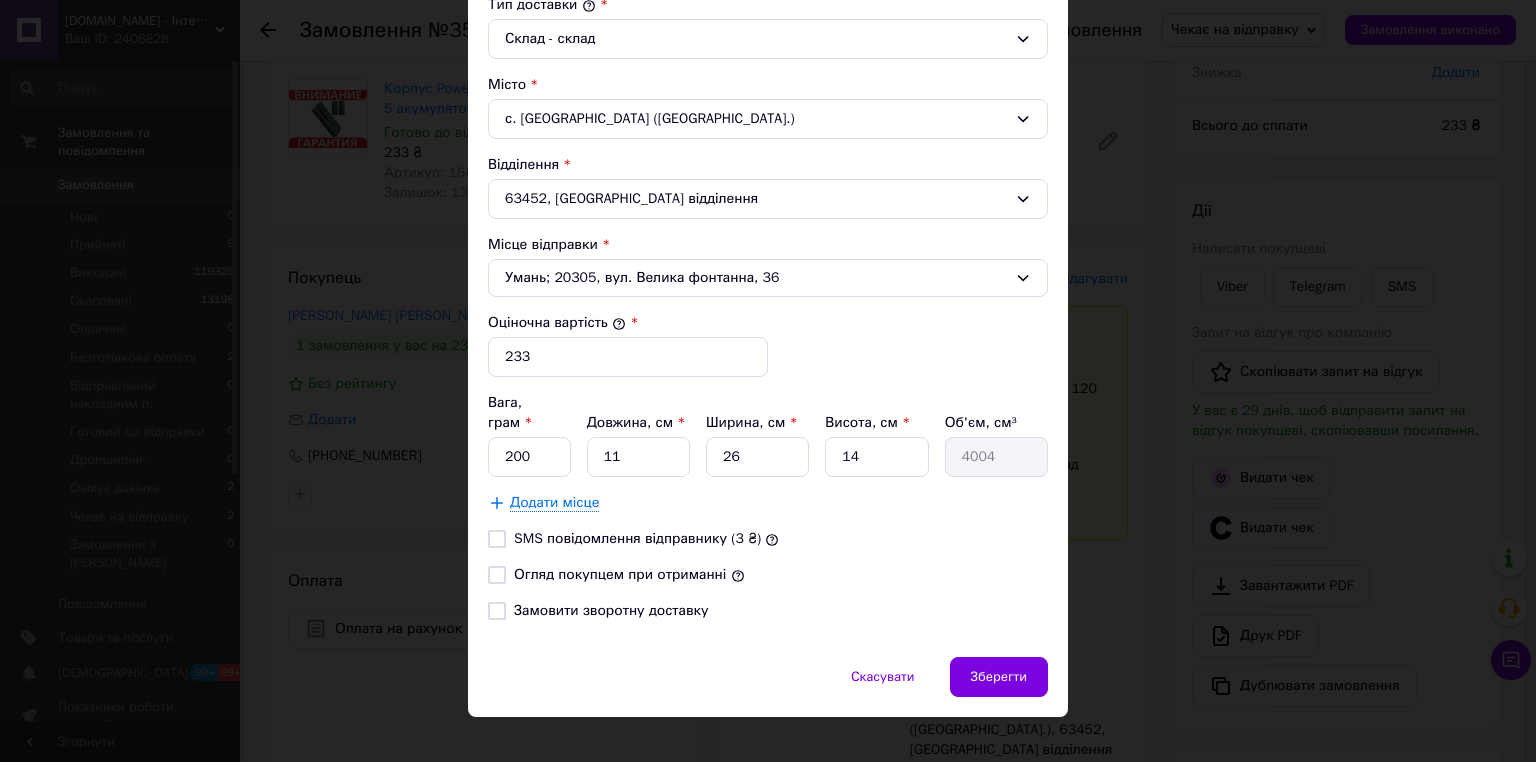 click at bounding box center (497, 575) 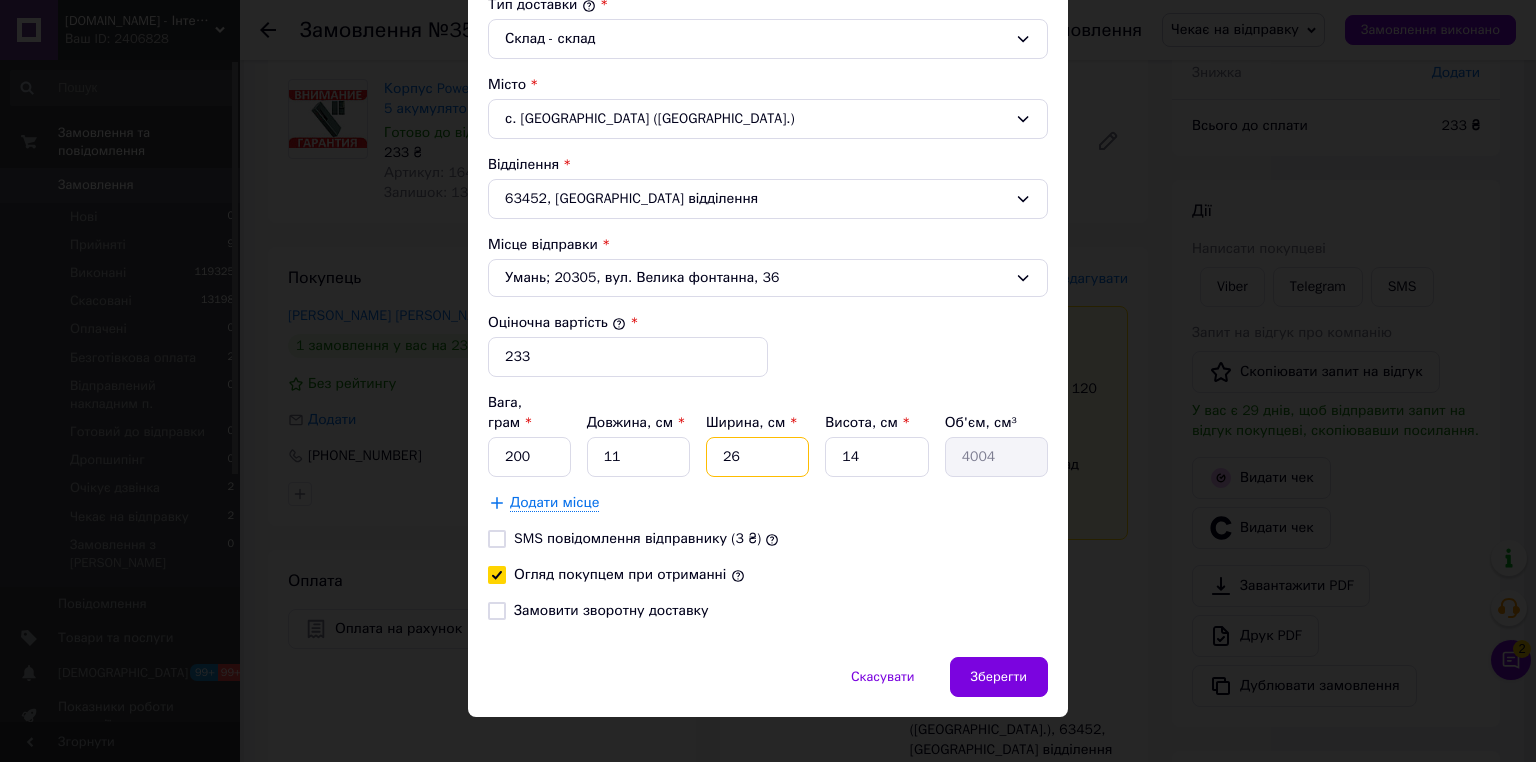 click on "26" at bounding box center [757, 457] 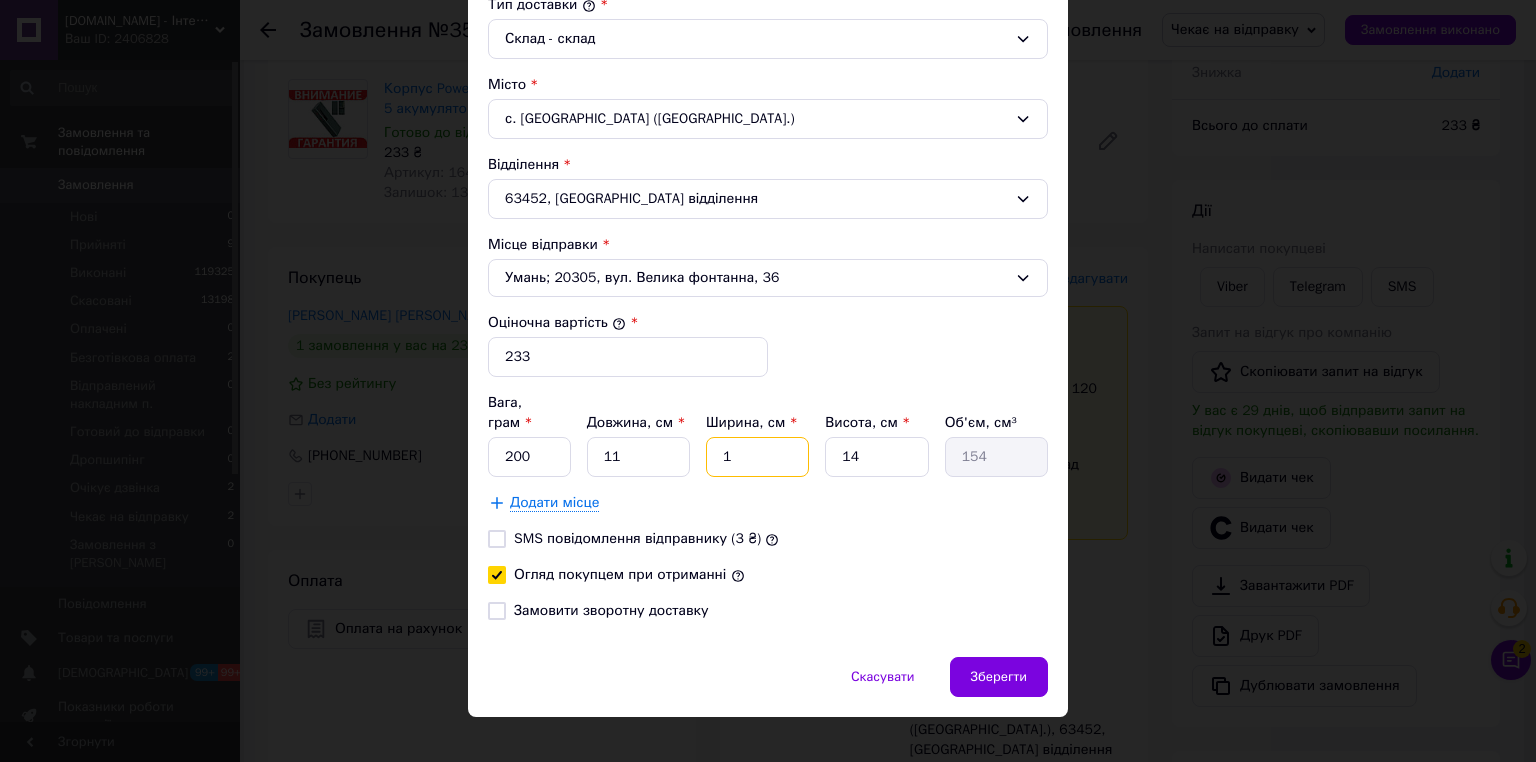 type on "10" 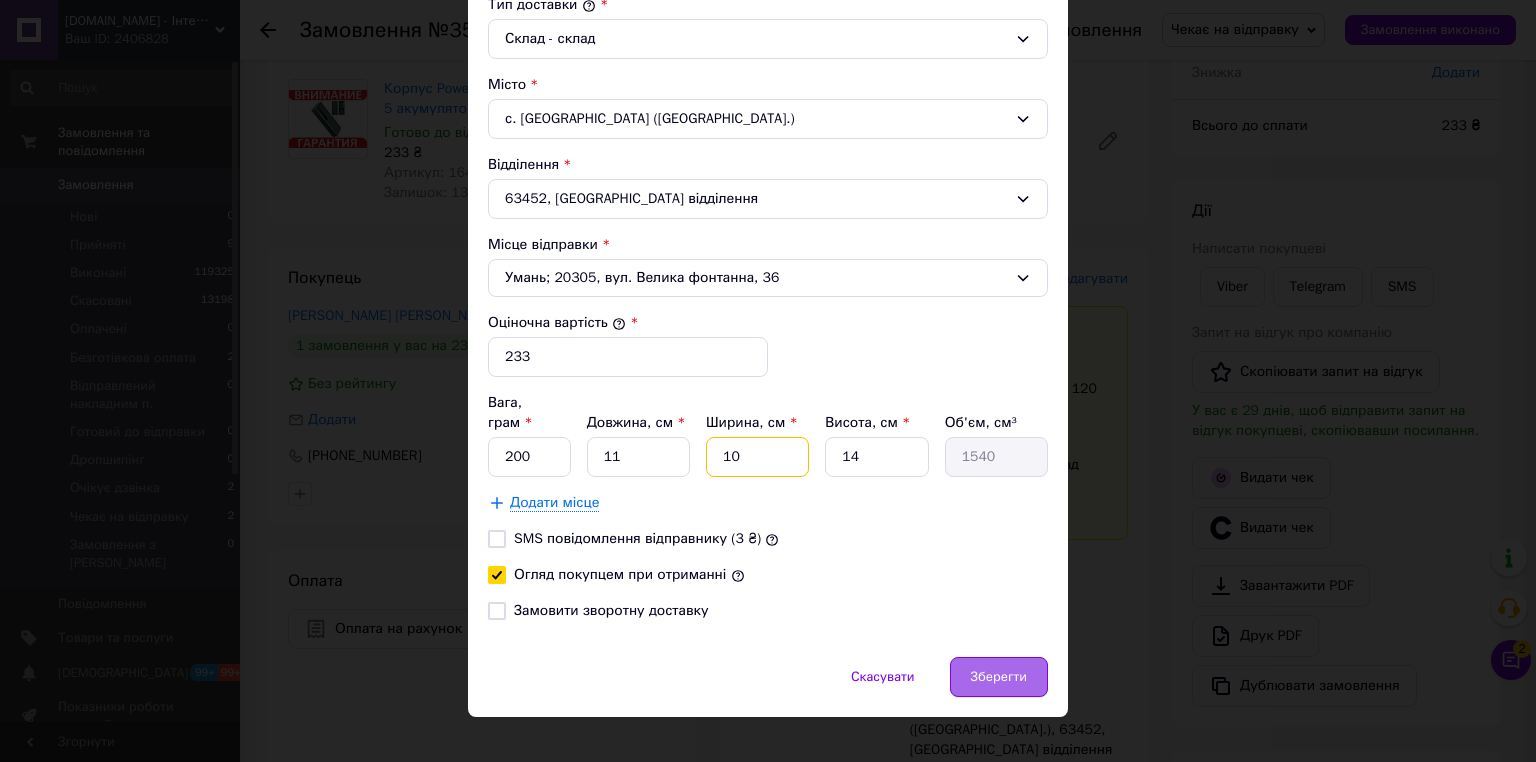 type on "10" 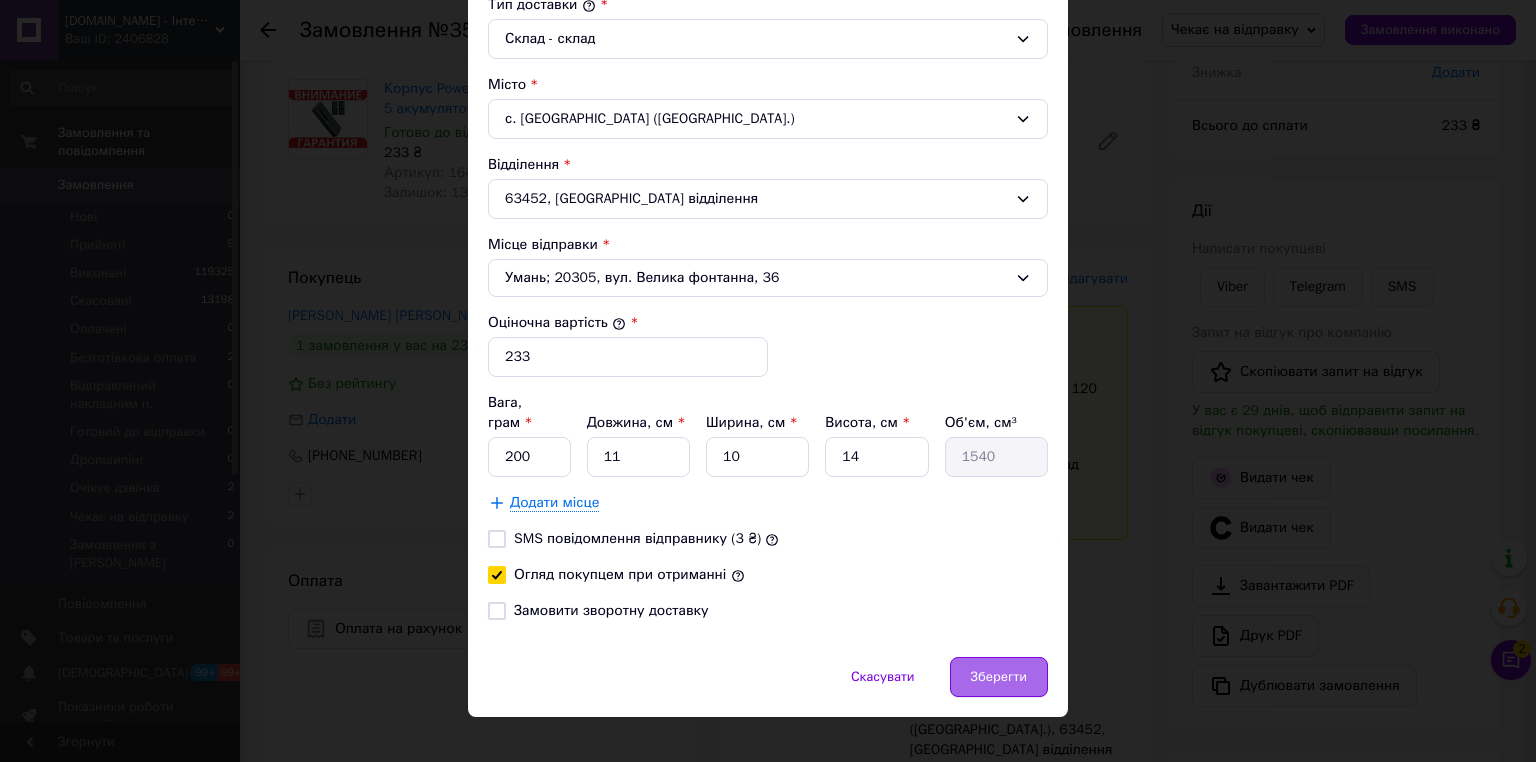click on "Зберегти" at bounding box center [999, 677] 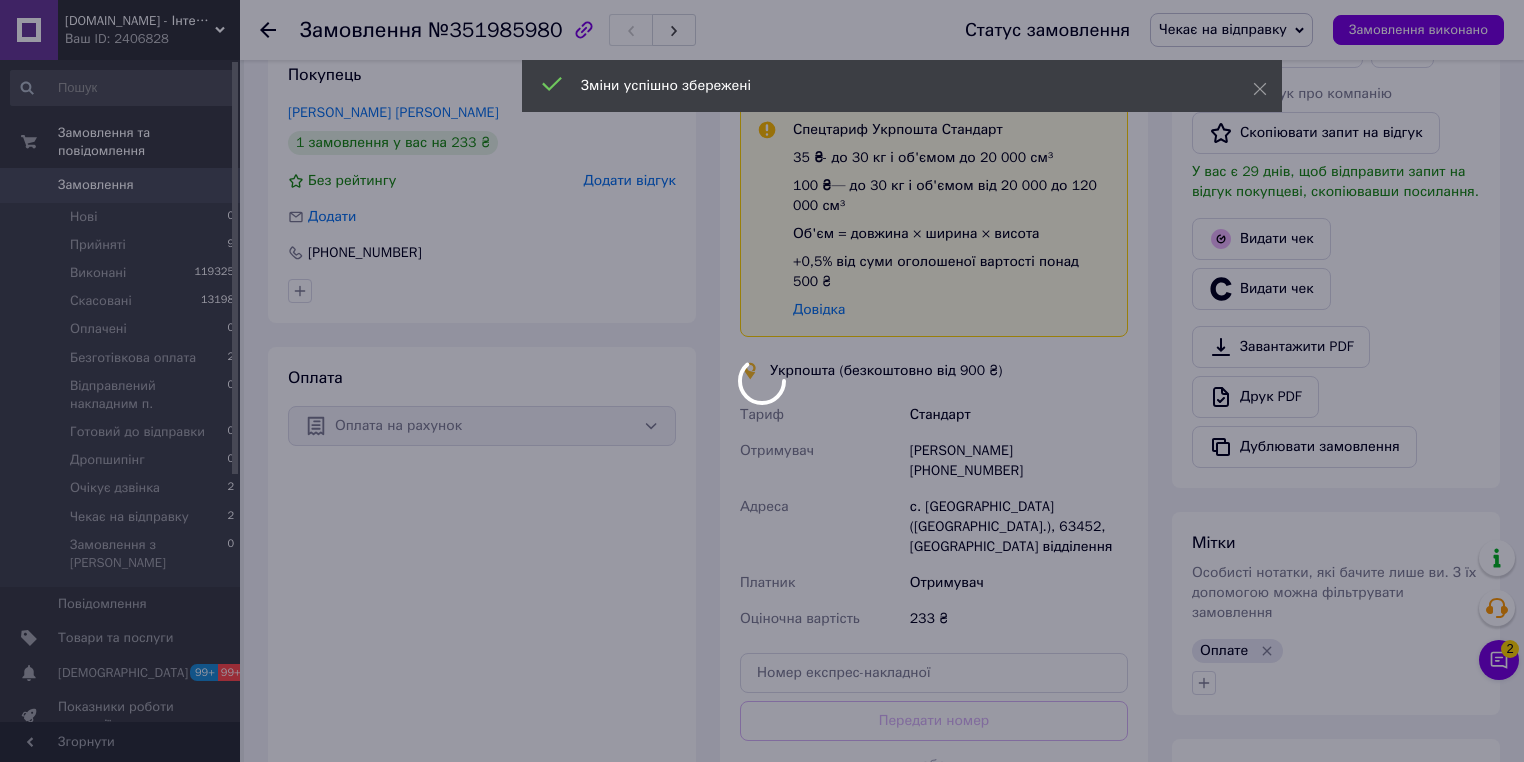 scroll, scrollTop: 472, scrollLeft: 0, axis: vertical 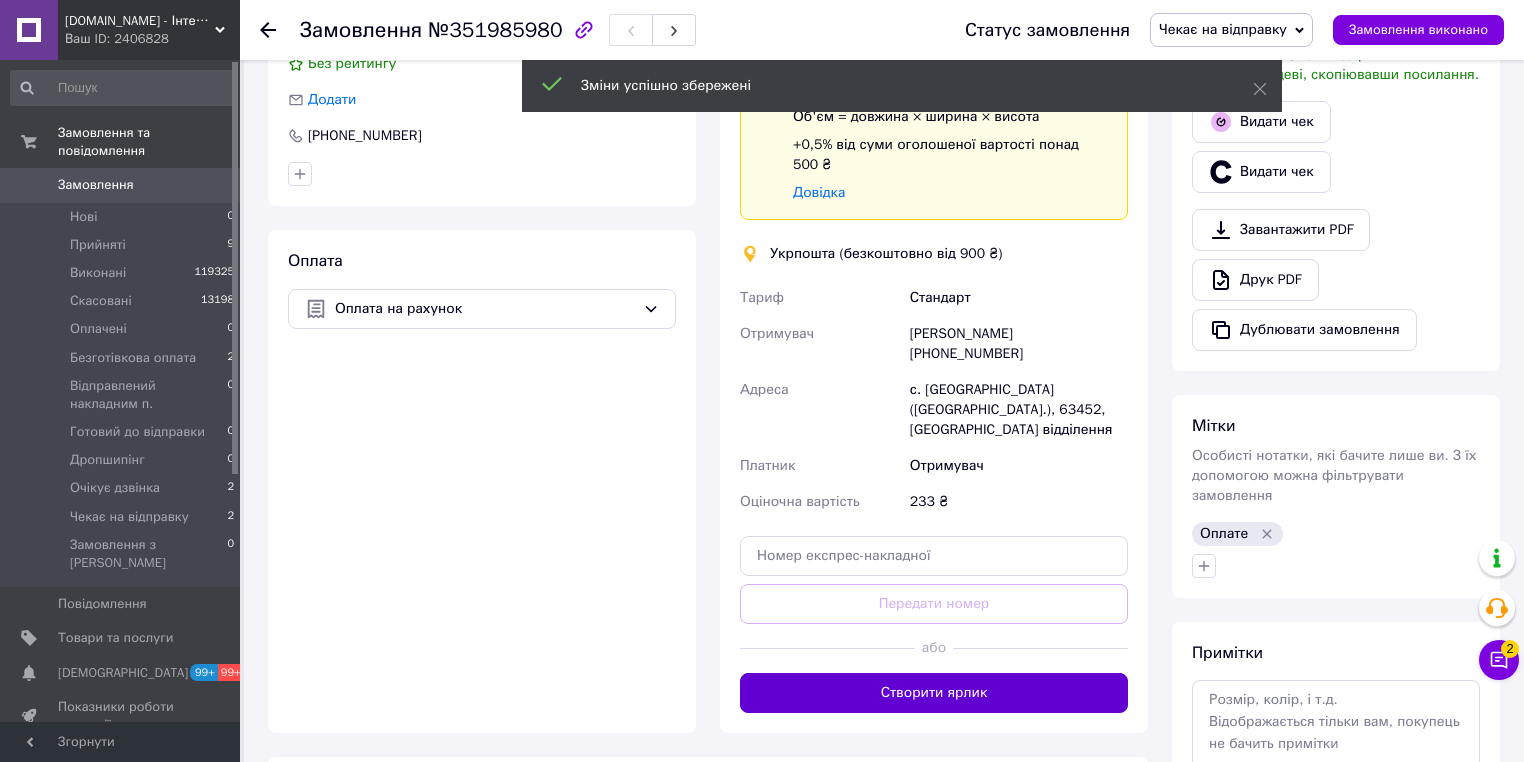 click on "Створити ярлик" at bounding box center (934, 693) 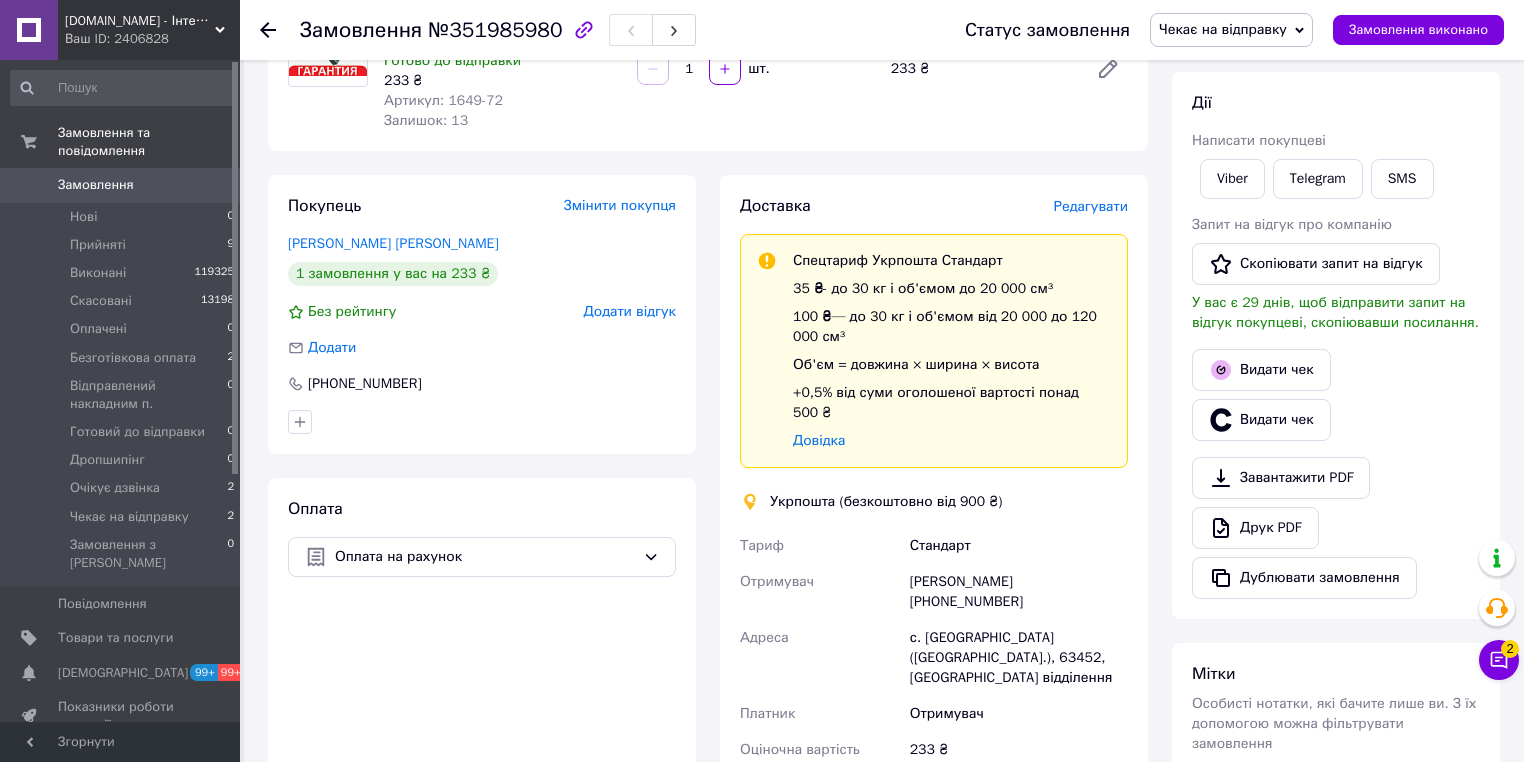 scroll, scrollTop: 312, scrollLeft: 0, axis: vertical 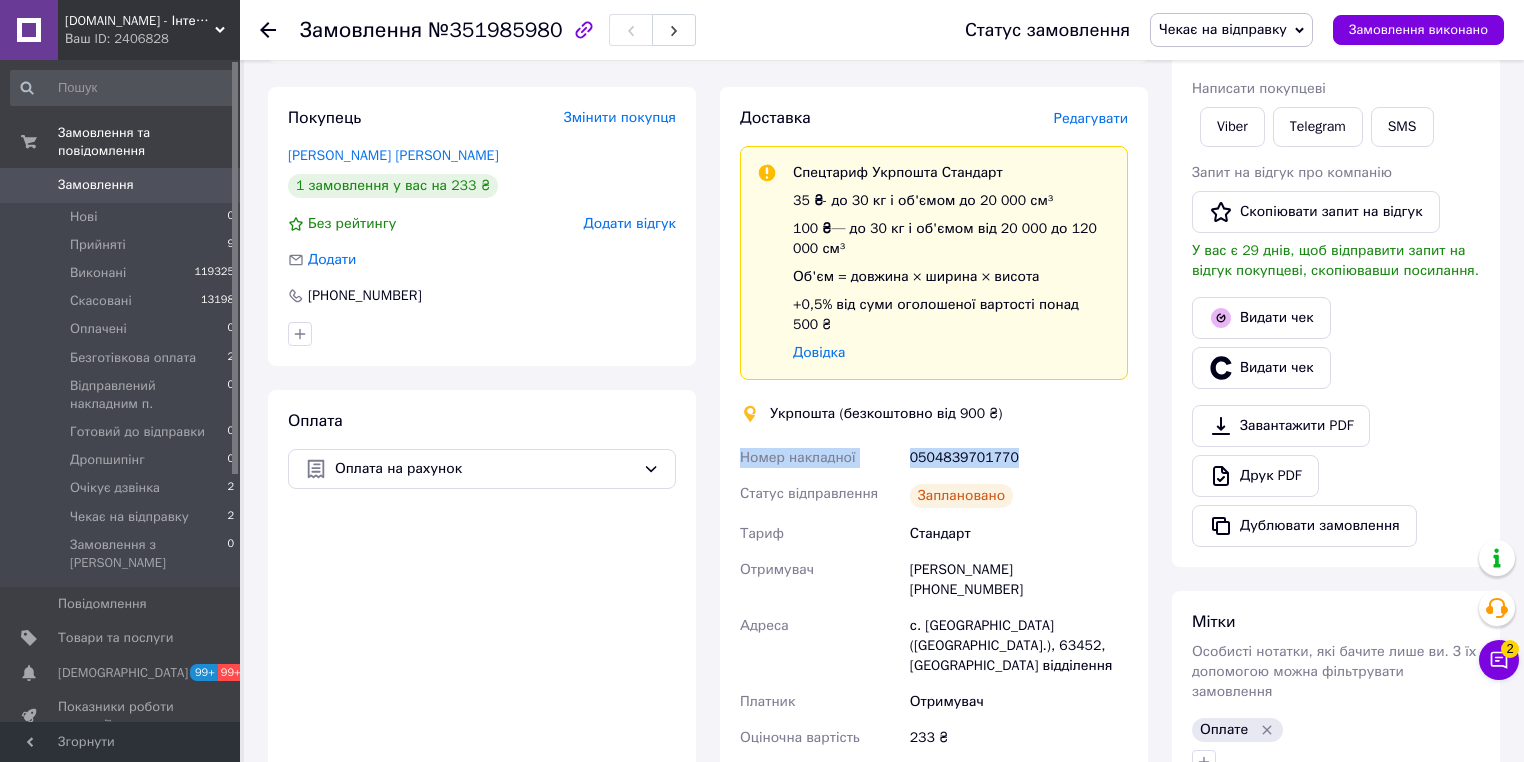 drag, startPoint x: 1030, startPoint y: 441, endPoint x: 747, endPoint y: 438, distance: 283.0159 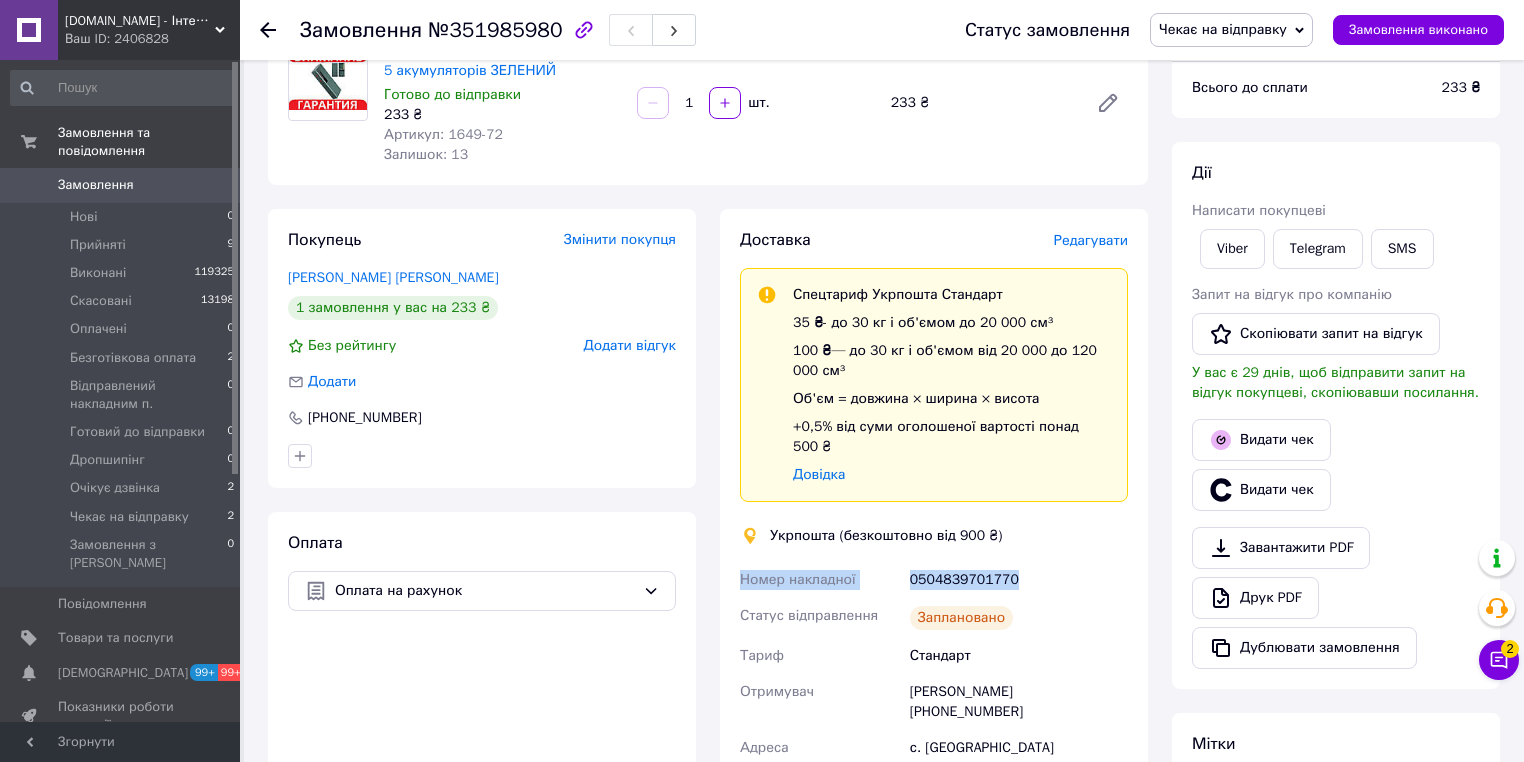 scroll, scrollTop: 152, scrollLeft: 0, axis: vertical 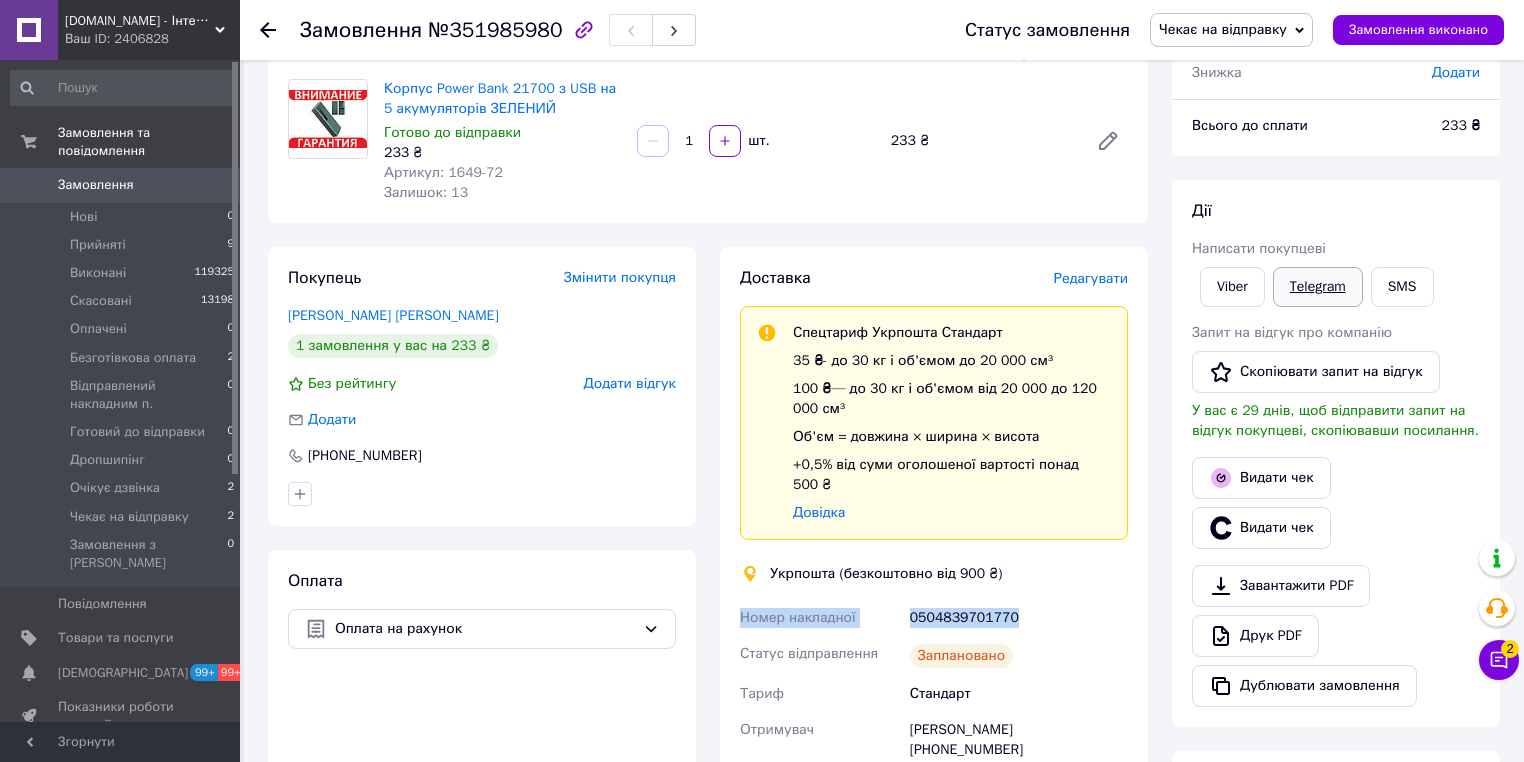 click on "Telegram" at bounding box center [1318, 287] 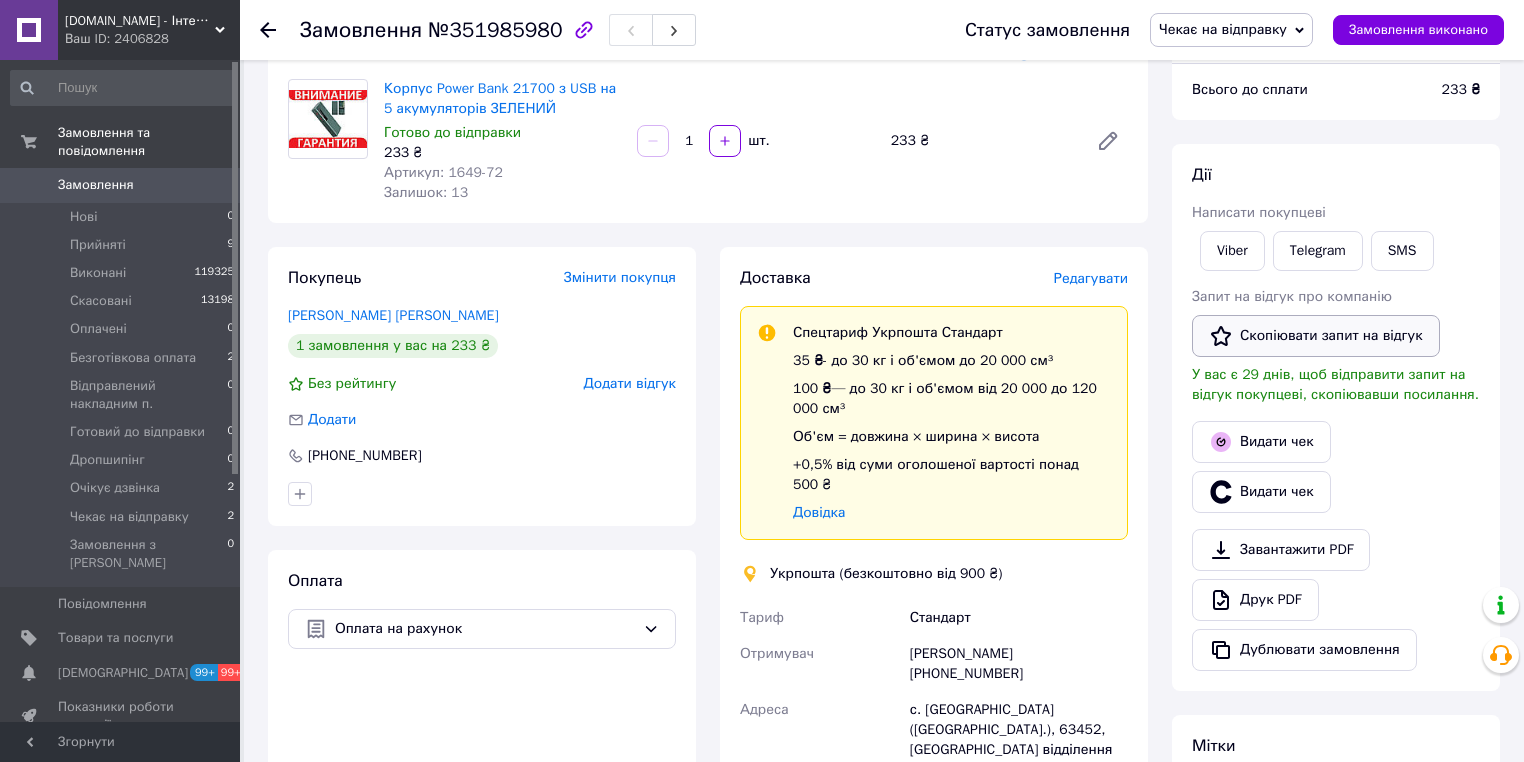 scroll, scrollTop: 152, scrollLeft: 0, axis: vertical 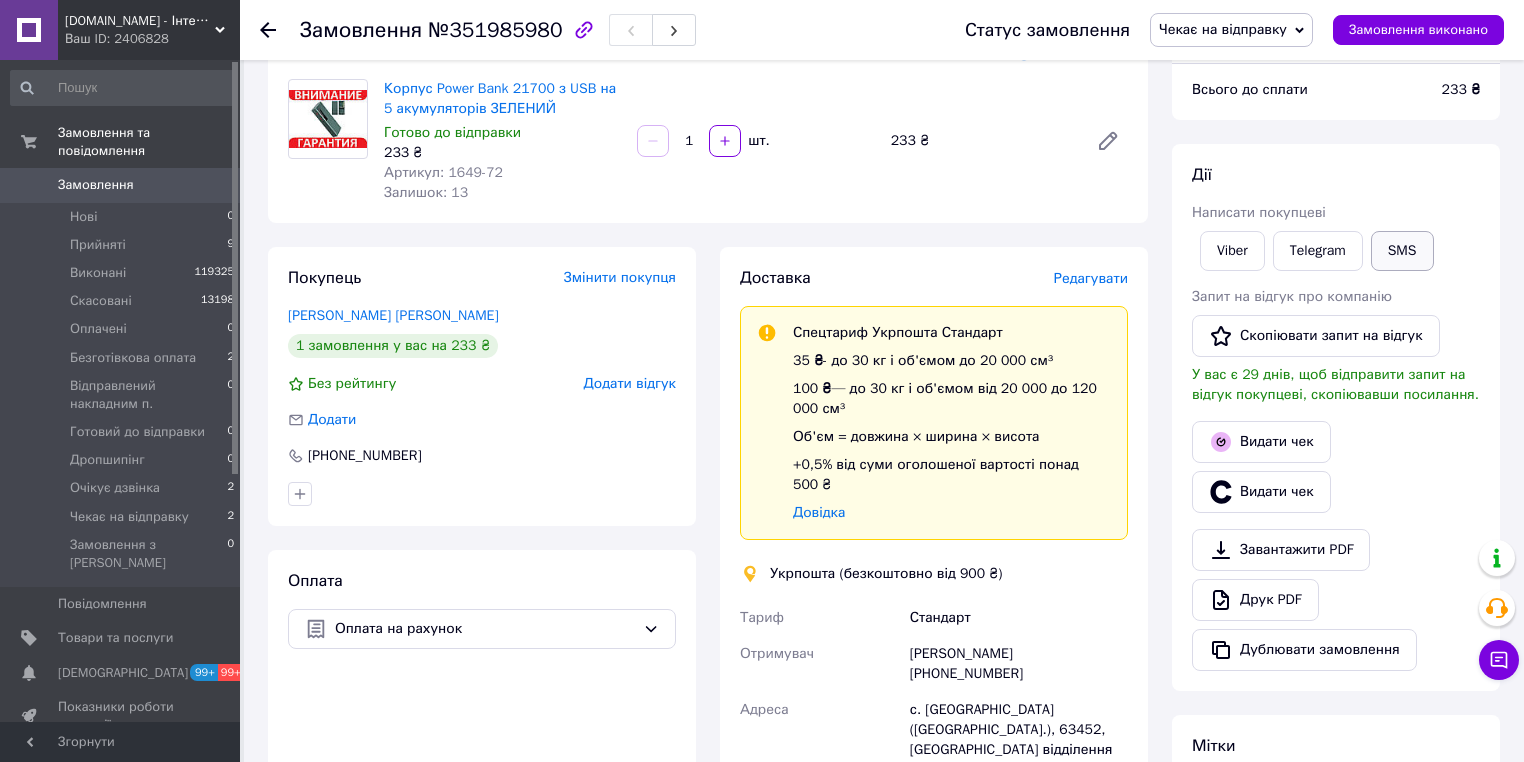 click on "SMS" at bounding box center [1402, 251] 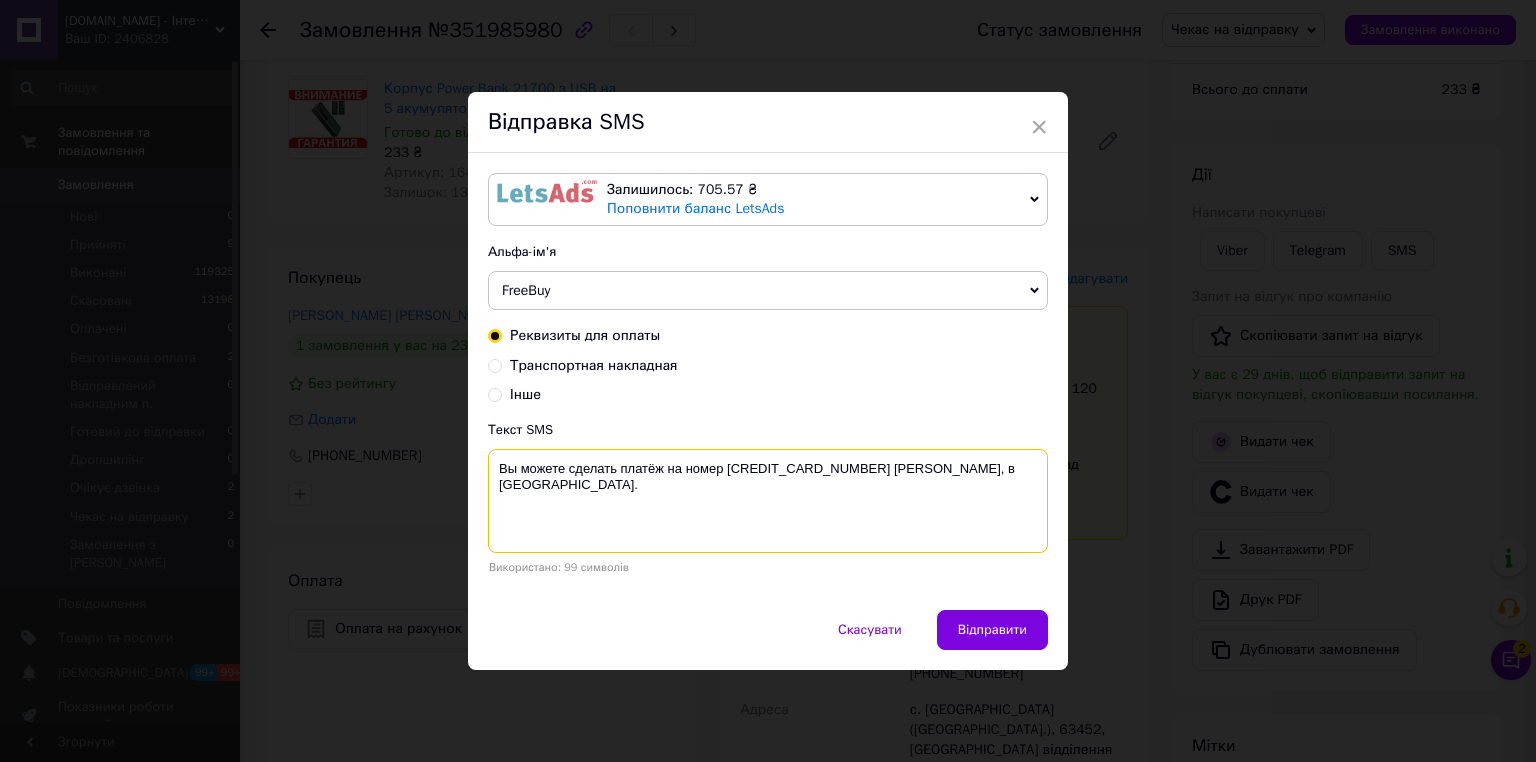 drag, startPoint x: 688, startPoint y: 499, endPoint x: 500, endPoint y: 463, distance: 191.41577 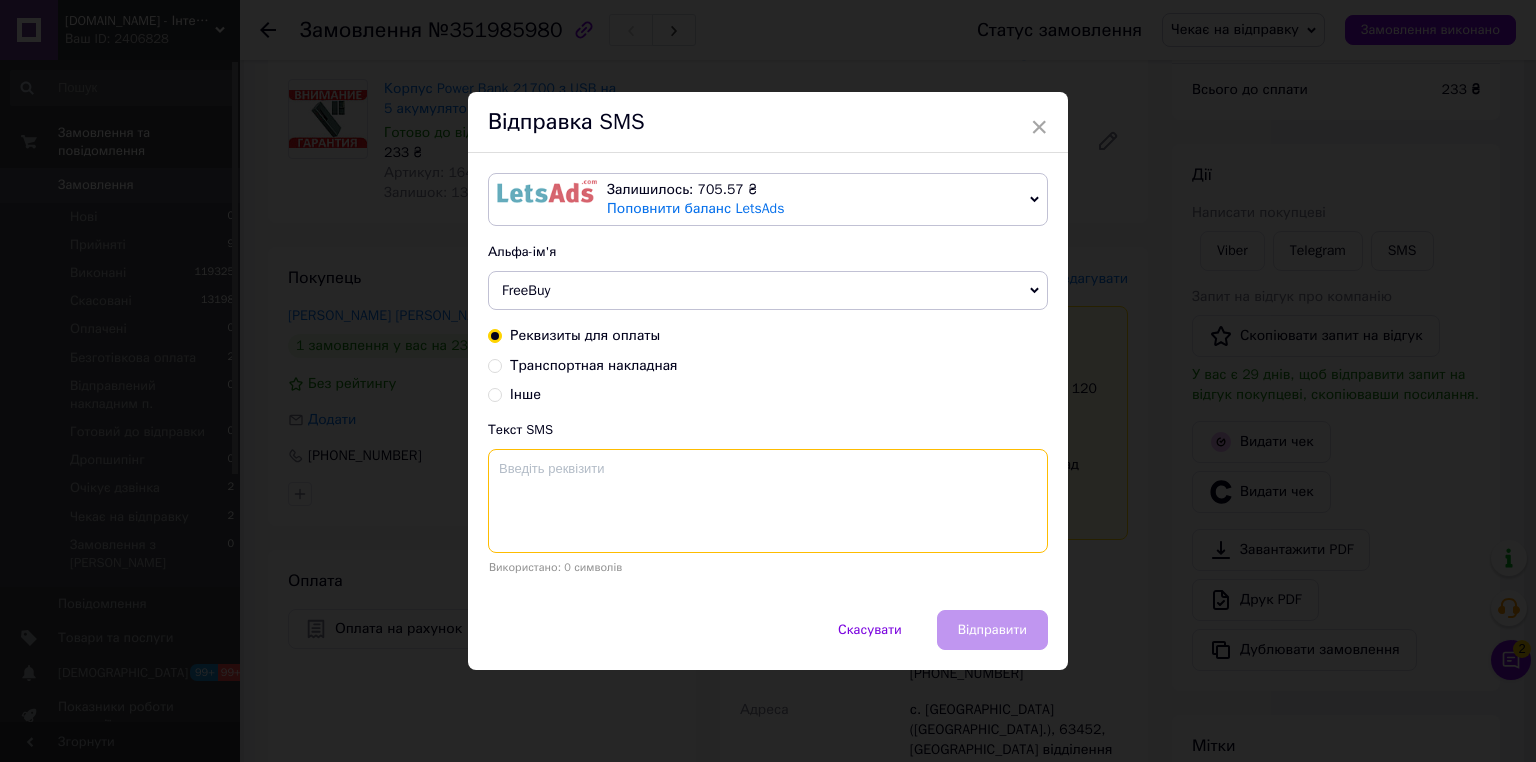 paste on "Номер накладної
0504839701770" 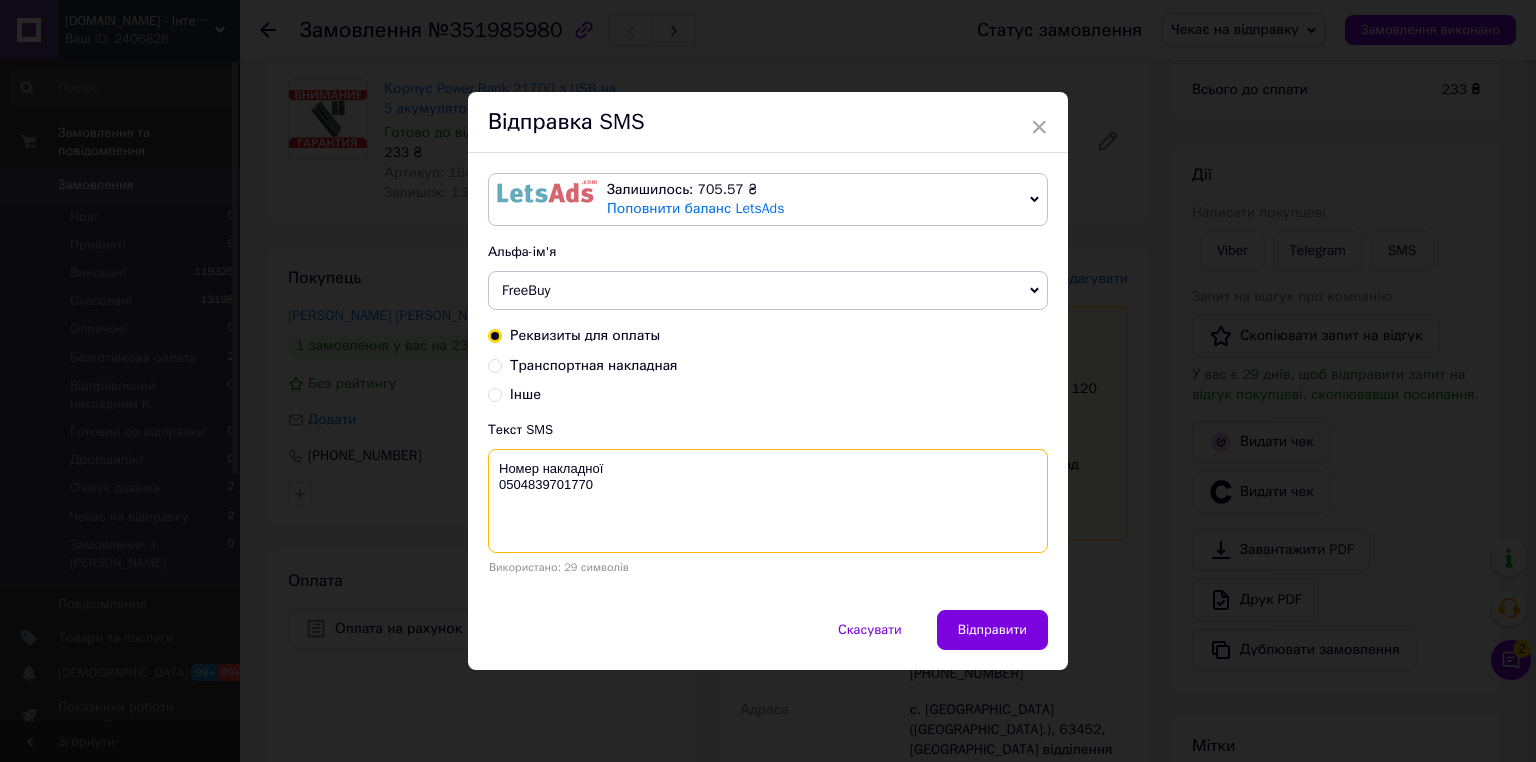 type on "Номер накладної
0504839701770" 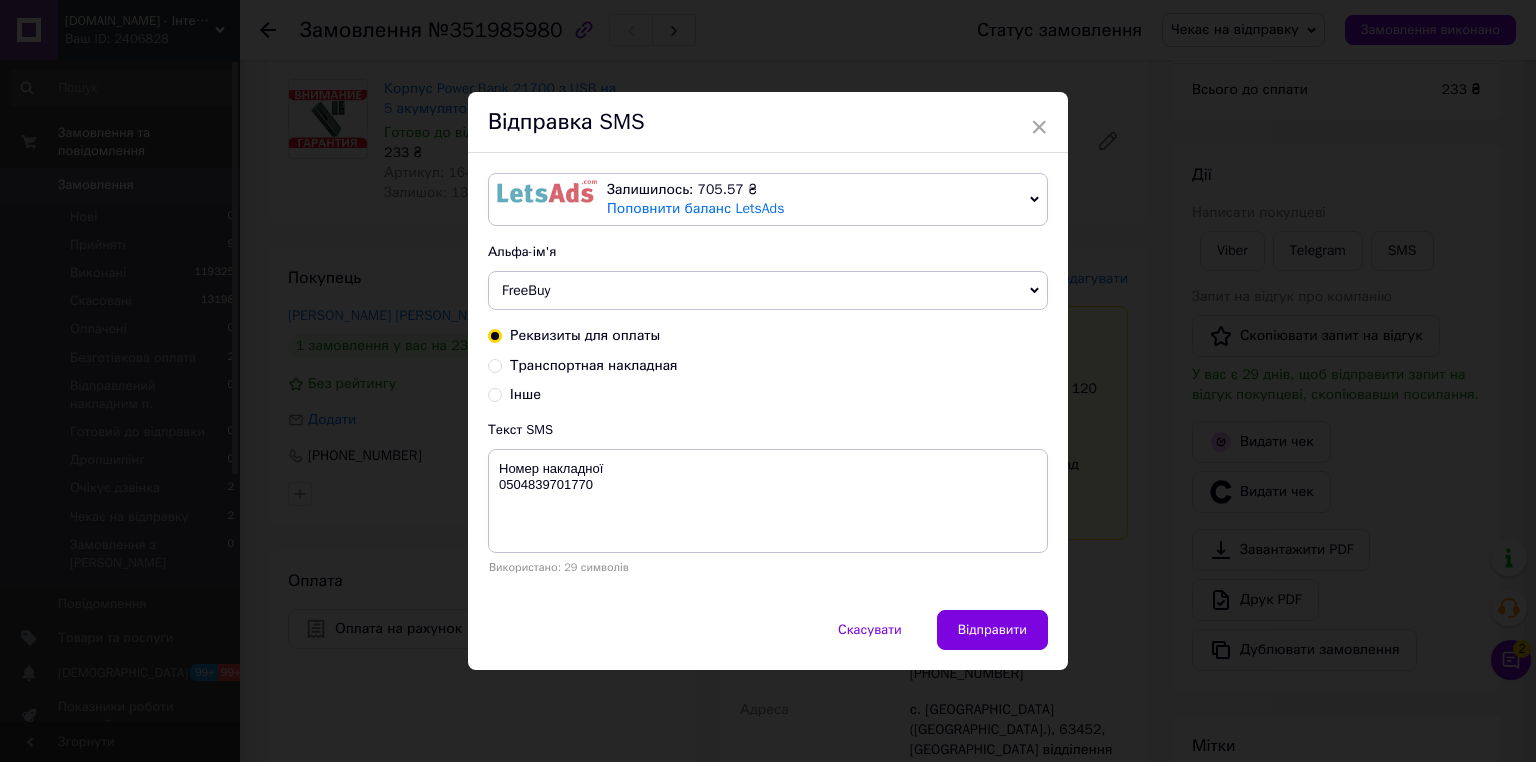 click on "Відправити" at bounding box center (992, 630) 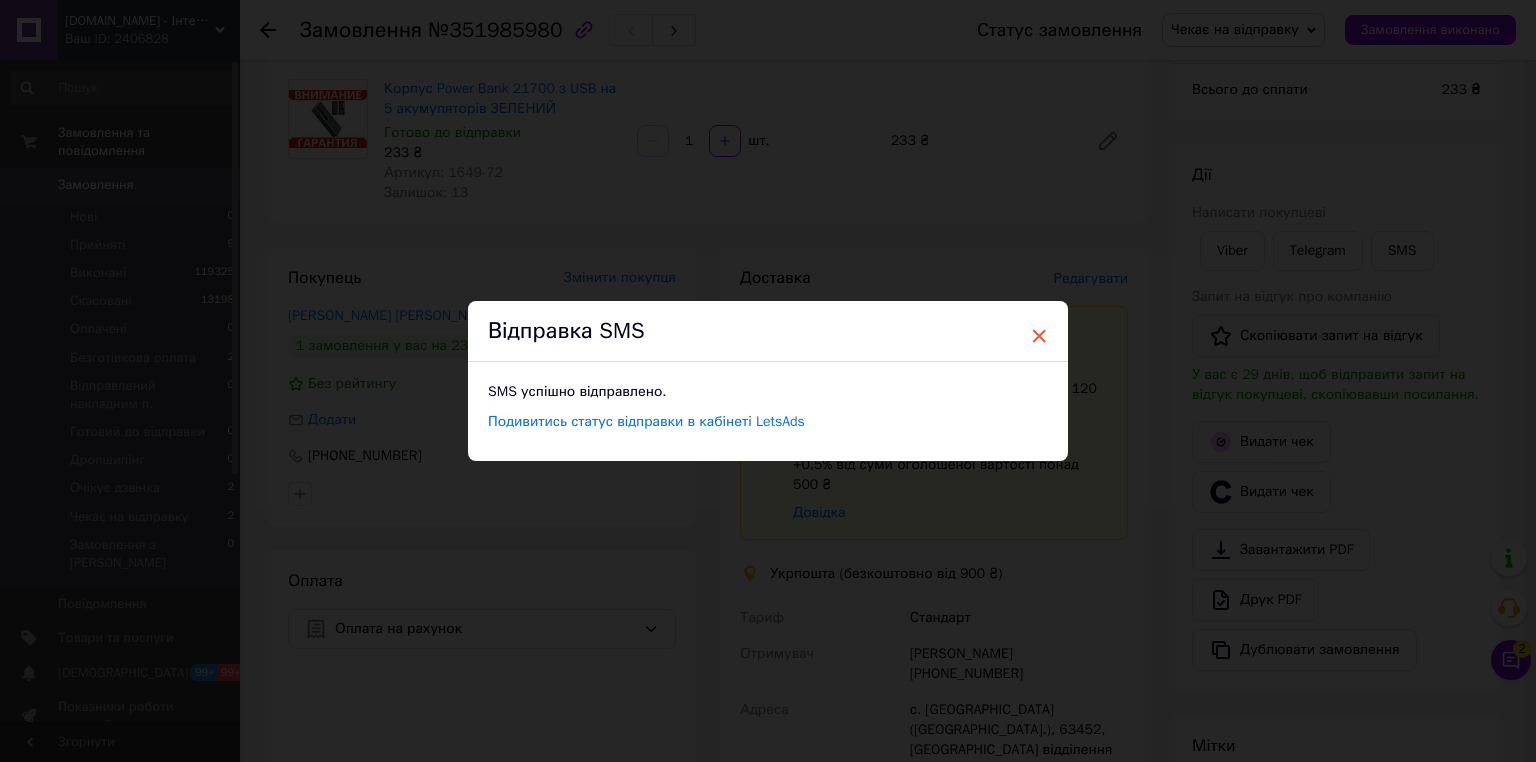 click on "×" at bounding box center [1039, 336] 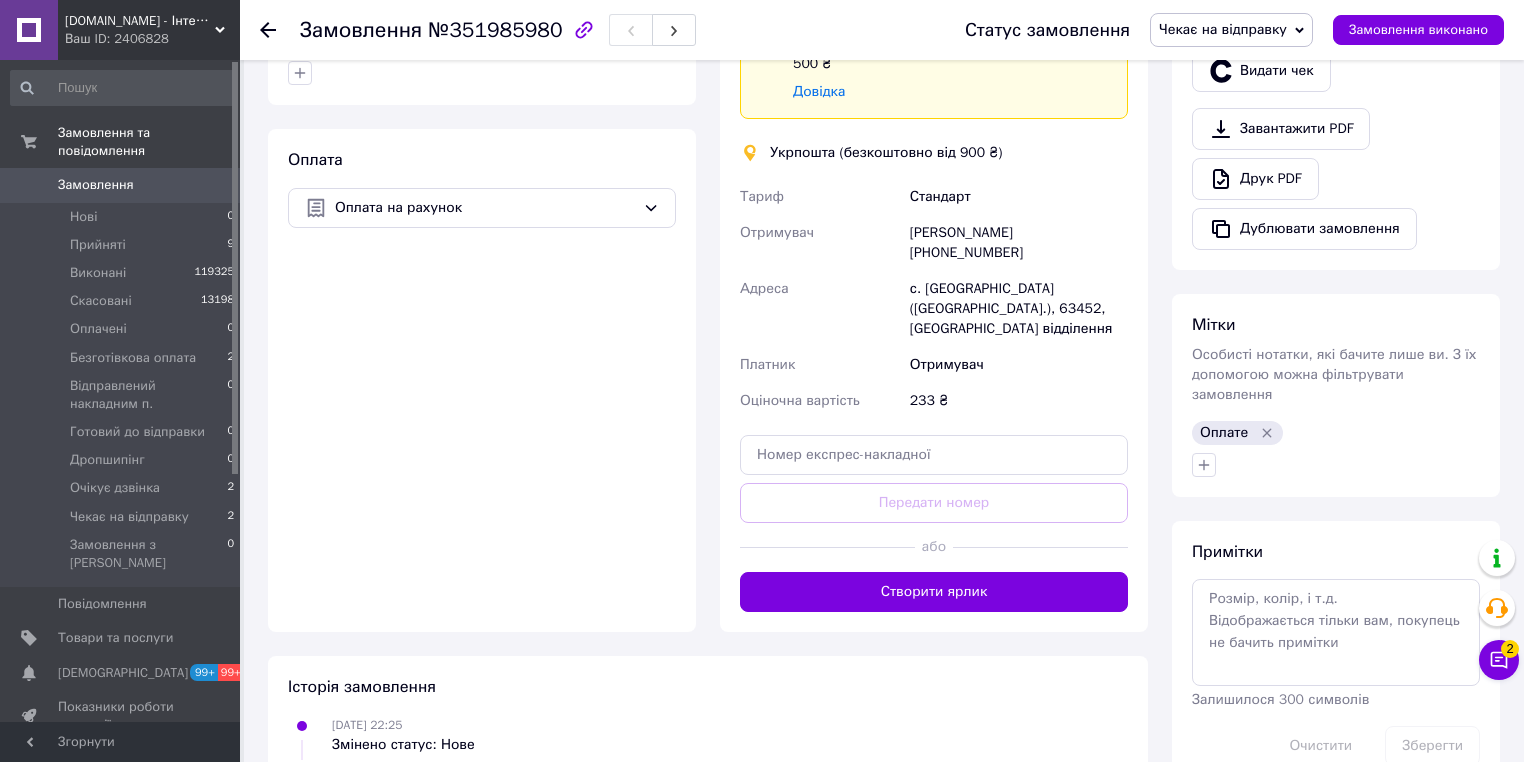 scroll, scrollTop: 632, scrollLeft: 0, axis: vertical 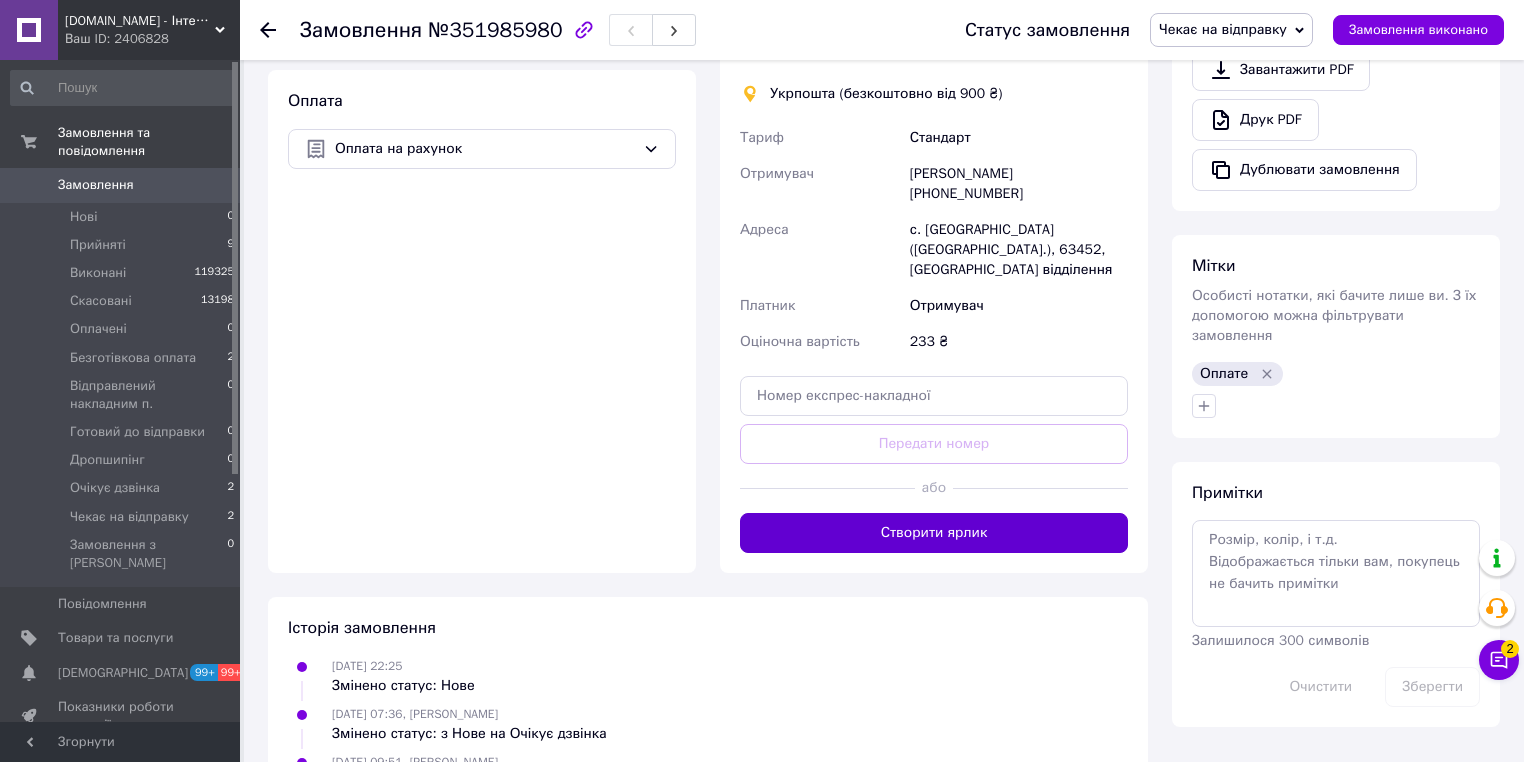 click on "Створити ярлик" at bounding box center [934, 533] 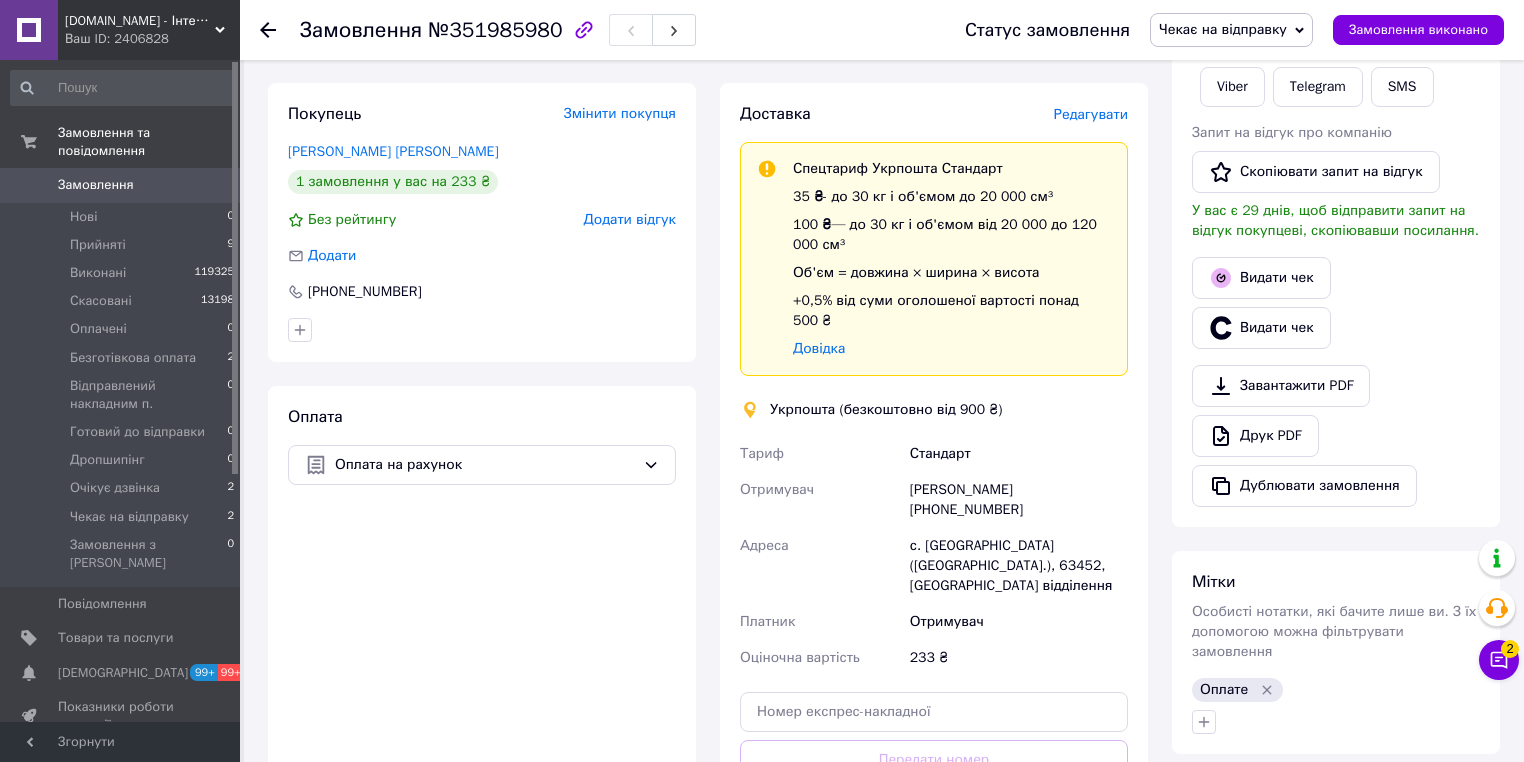 scroll, scrollTop: 312, scrollLeft: 0, axis: vertical 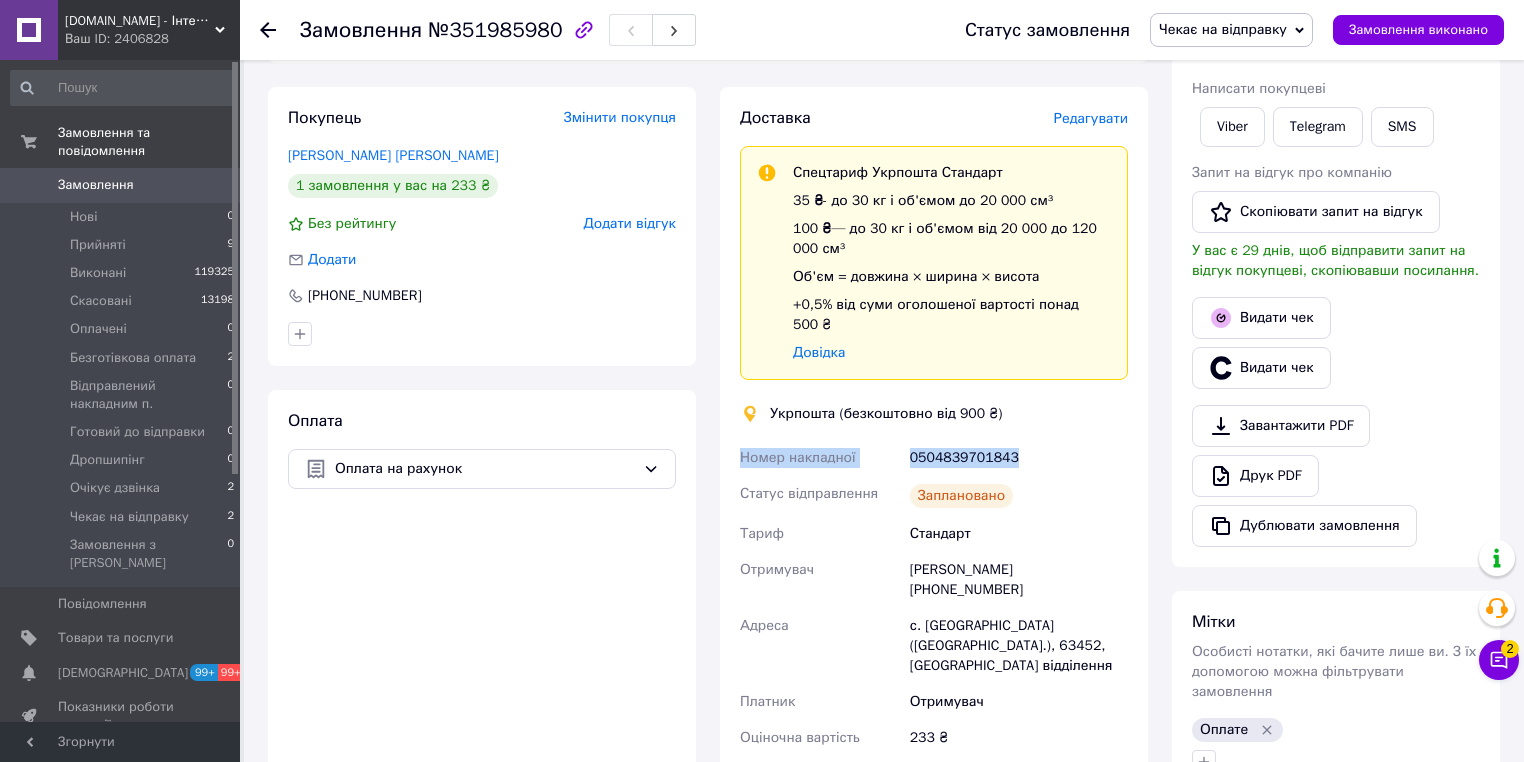 drag, startPoint x: 1008, startPoint y: 432, endPoint x: 733, endPoint y: 440, distance: 275.11633 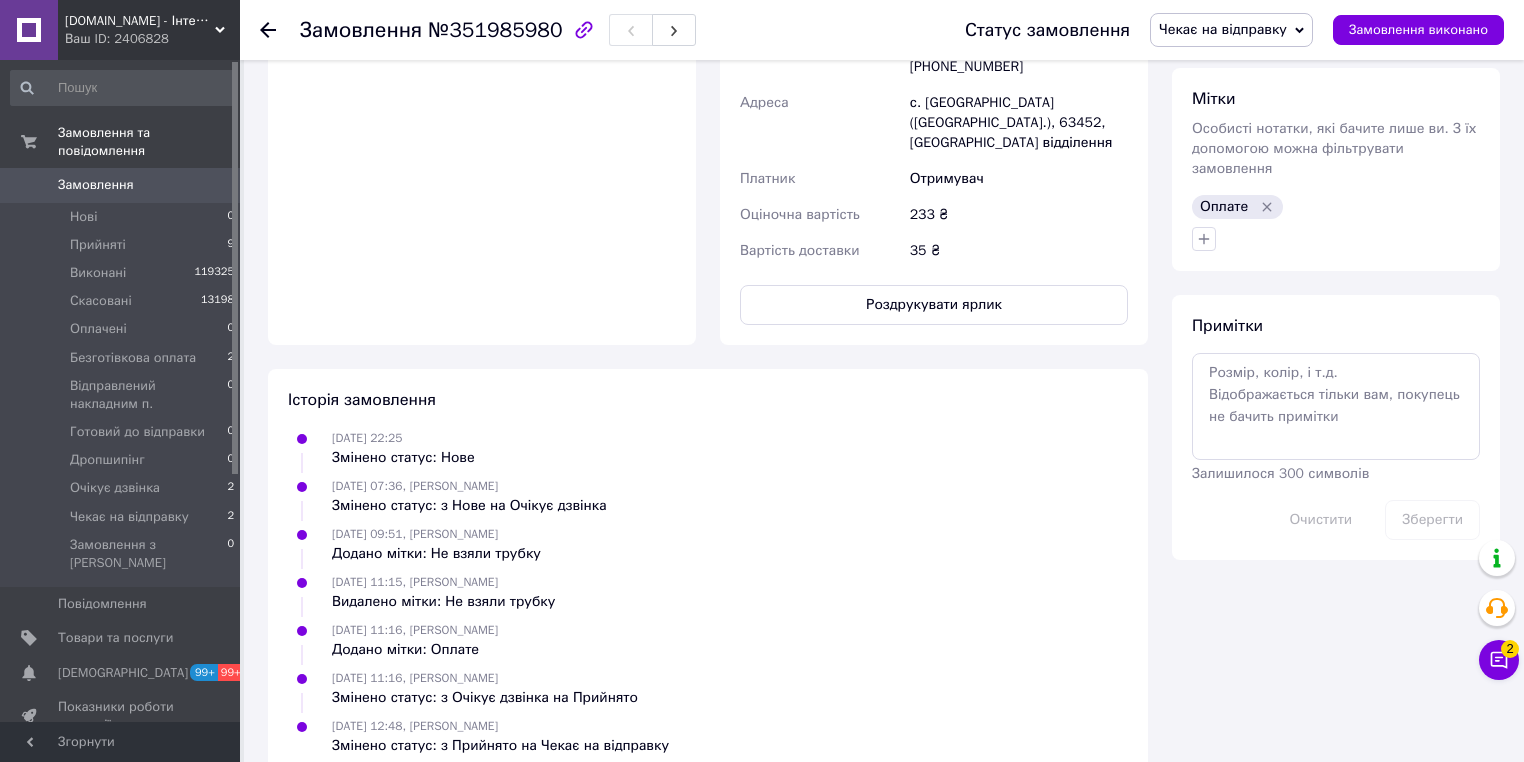 scroll, scrollTop: 355, scrollLeft: 0, axis: vertical 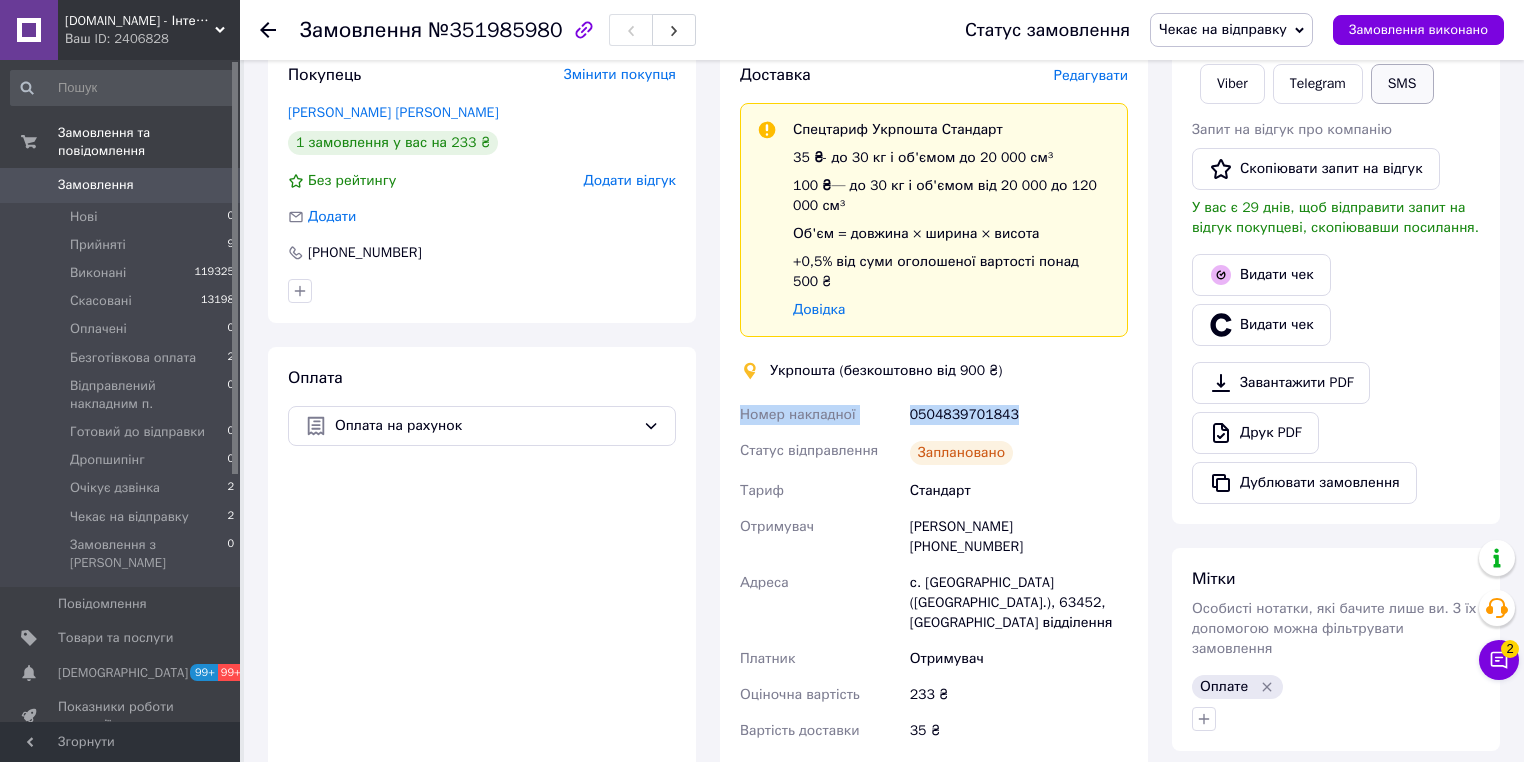 click on "SMS" at bounding box center (1402, 84) 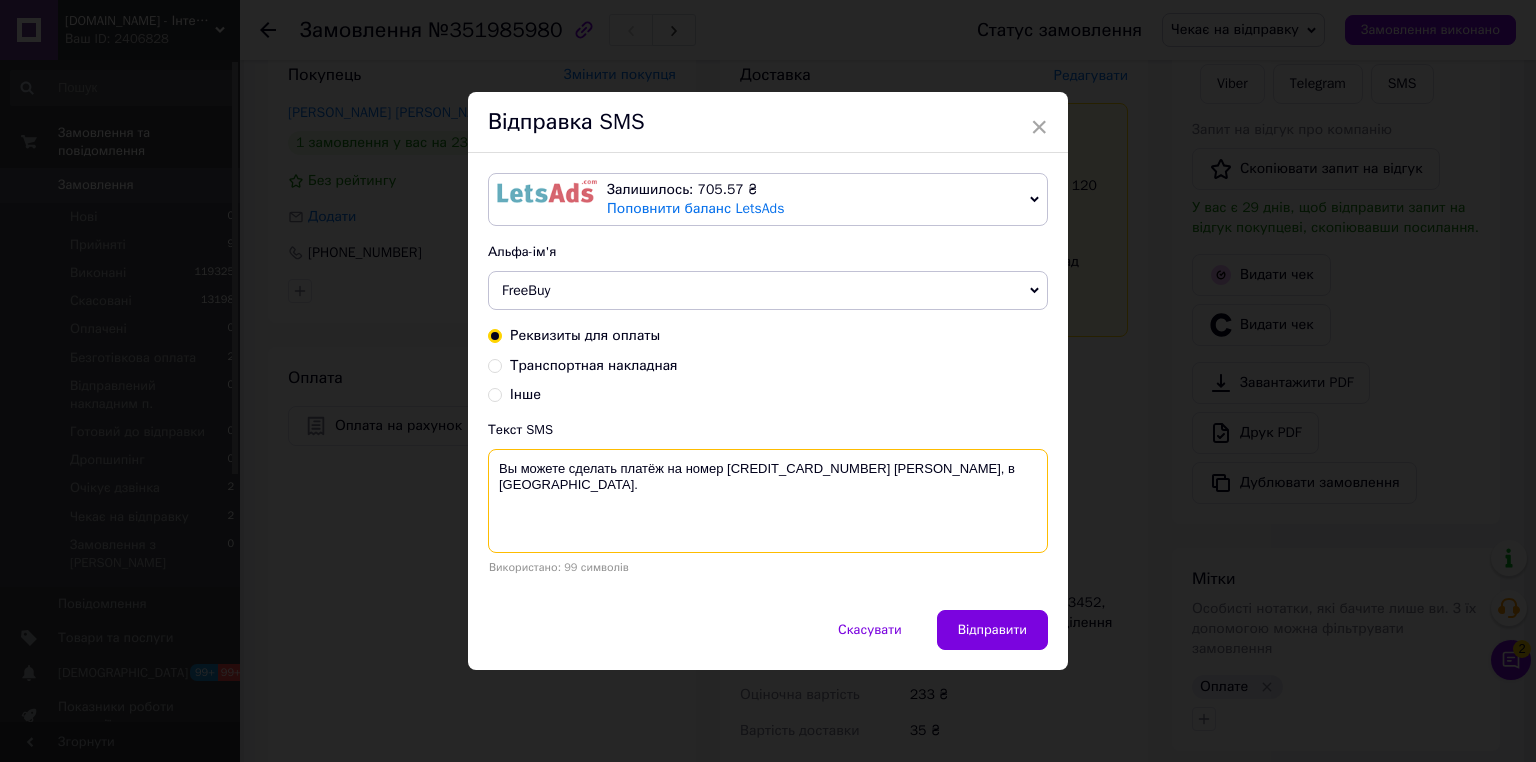 drag, startPoint x: 696, startPoint y: 500, endPoint x: 491, endPoint y: 472, distance: 206.90337 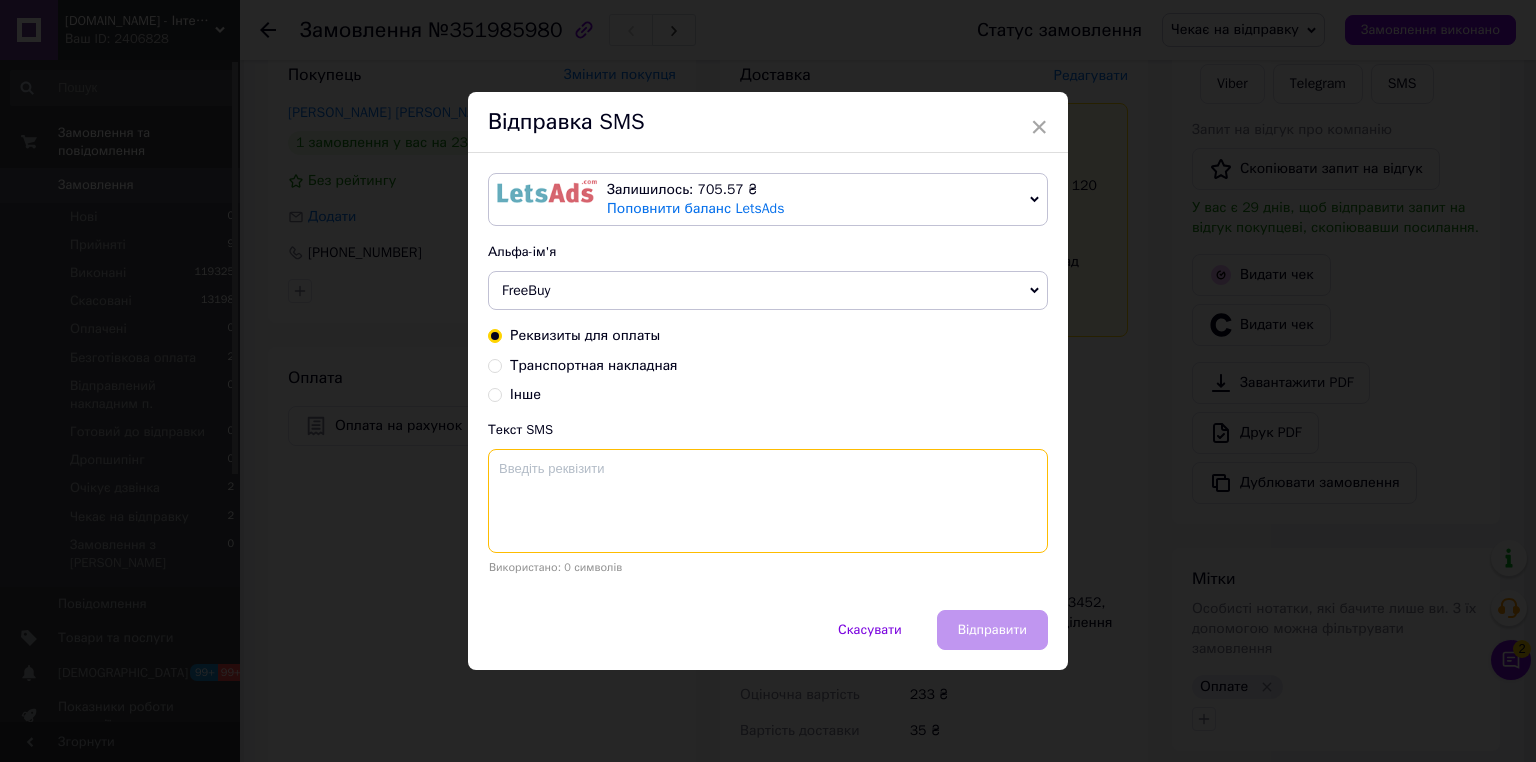 paste on "Номер накладної
0504839701843" 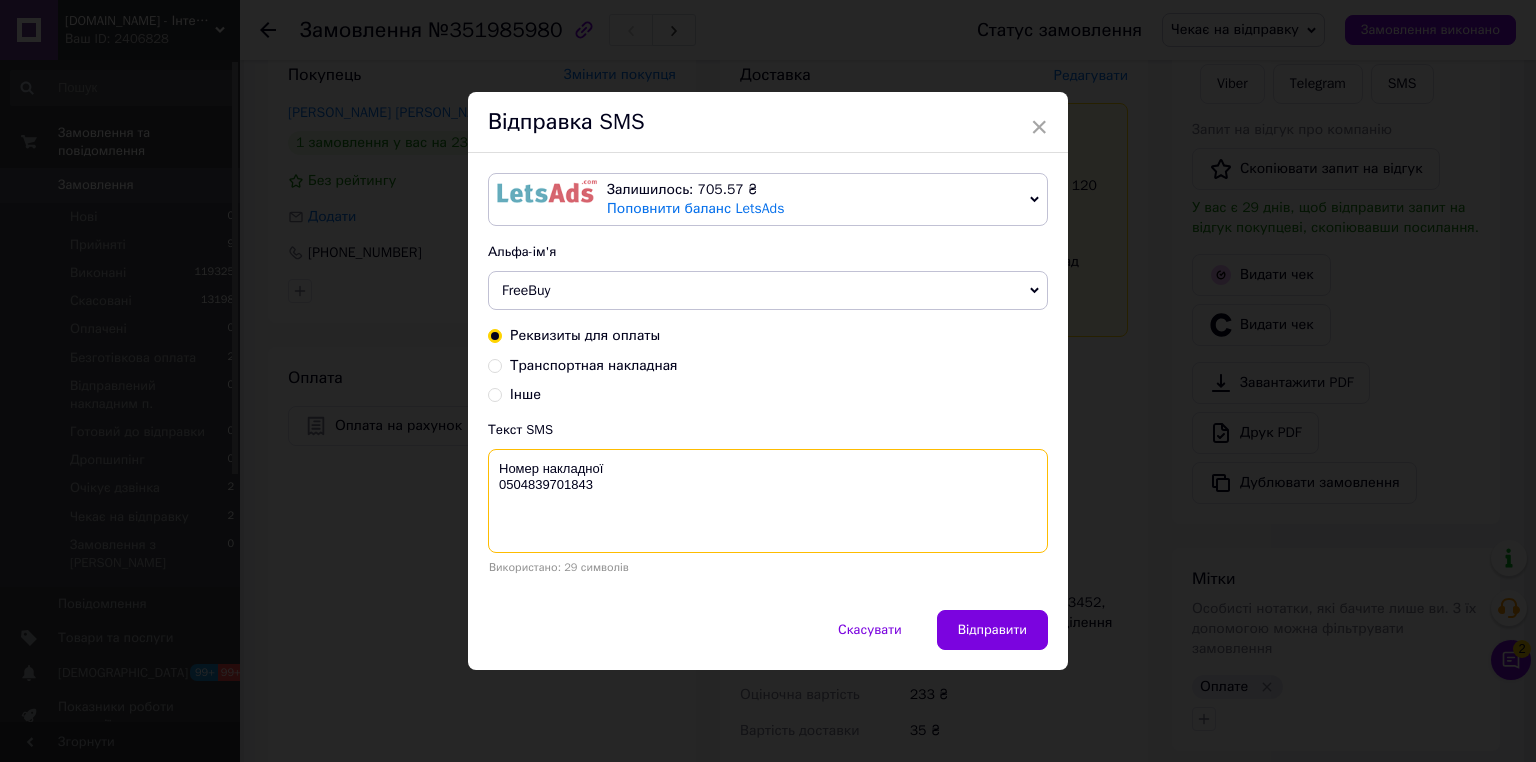 type on "Номер накладної
0504839701843" 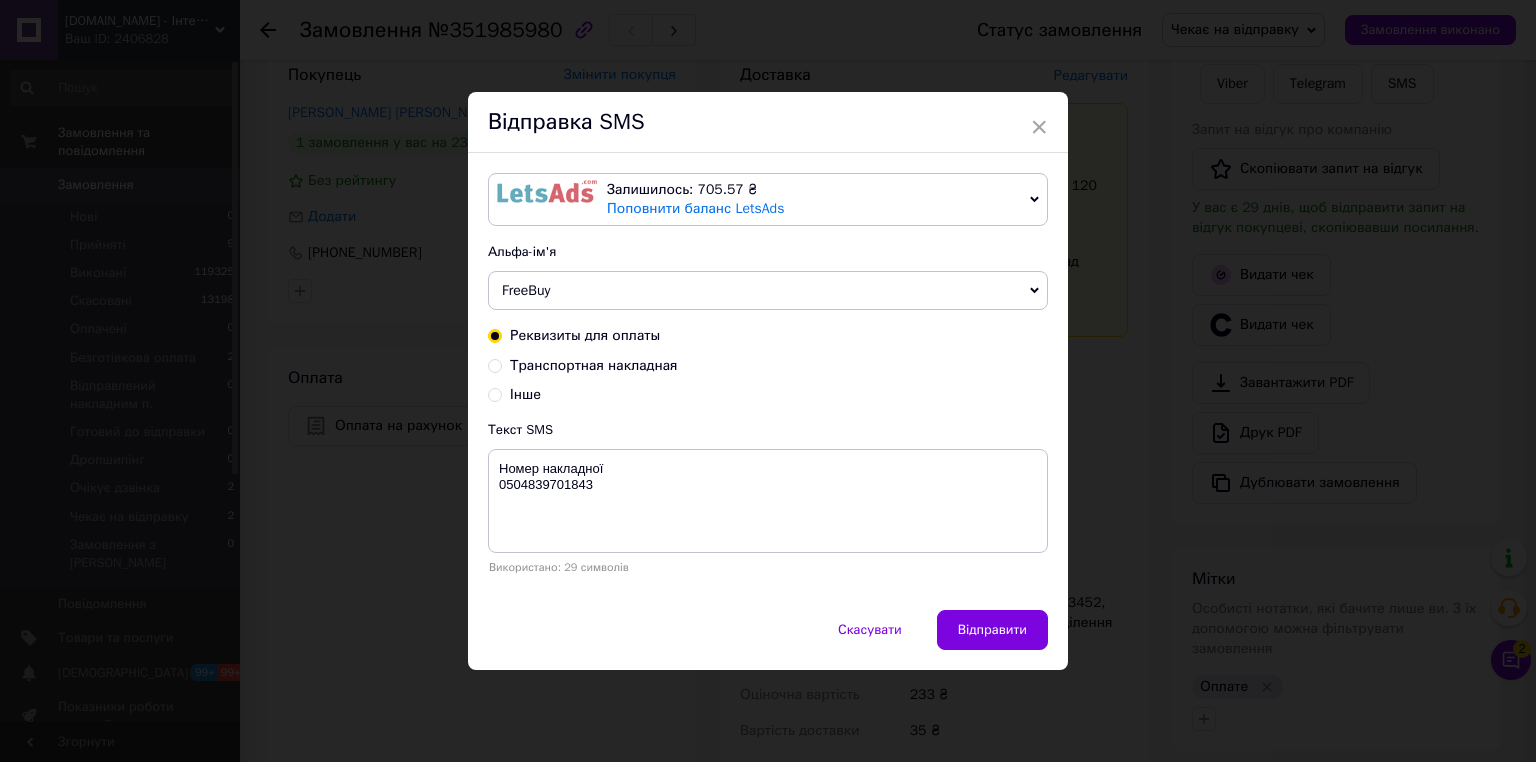 click on "Відправити" at bounding box center (992, 630) 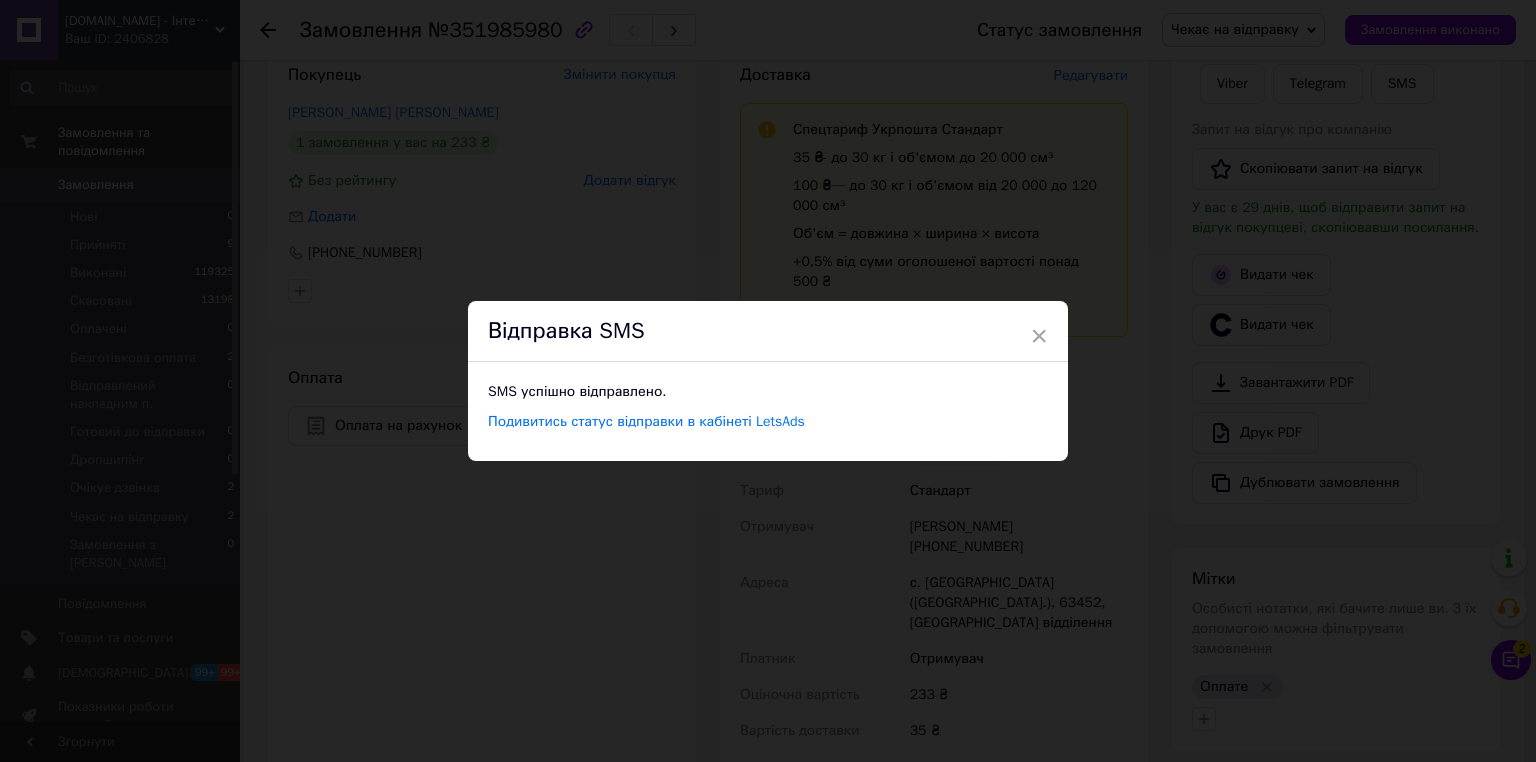 click on "Відправка SMS" at bounding box center (768, 331) 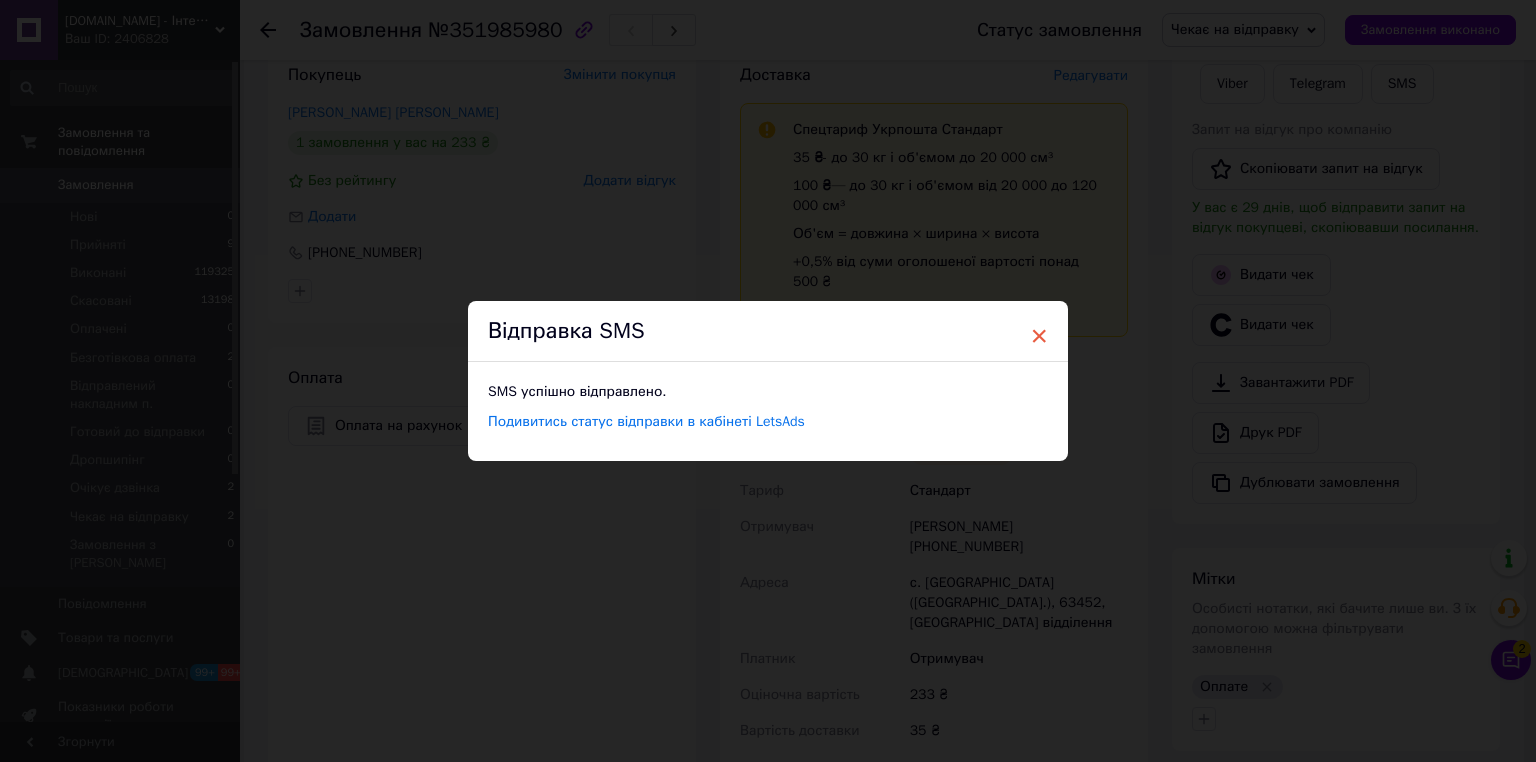click on "×" at bounding box center [1039, 336] 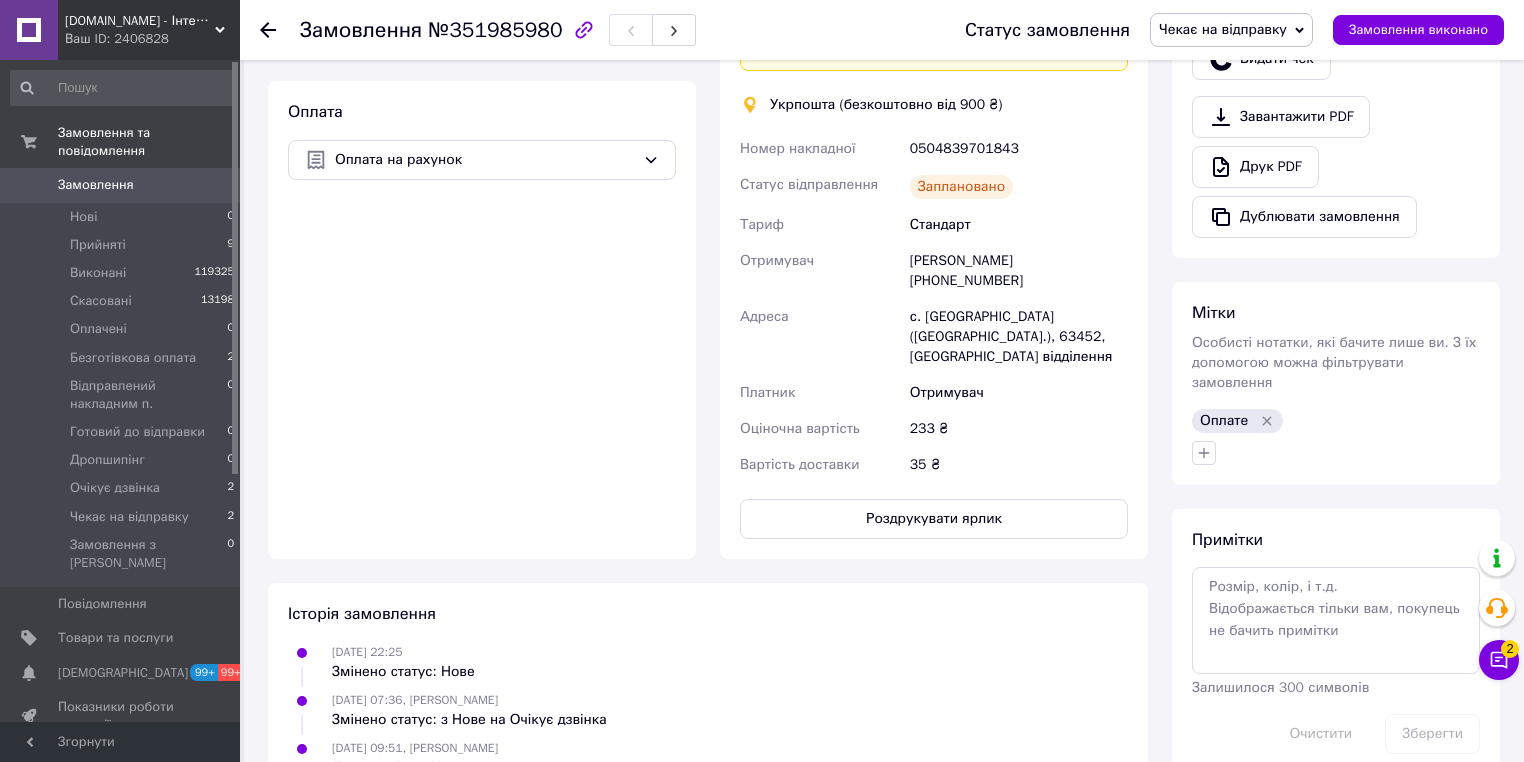 scroll, scrollTop: 675, scrollLeft: 0, axis: vertical 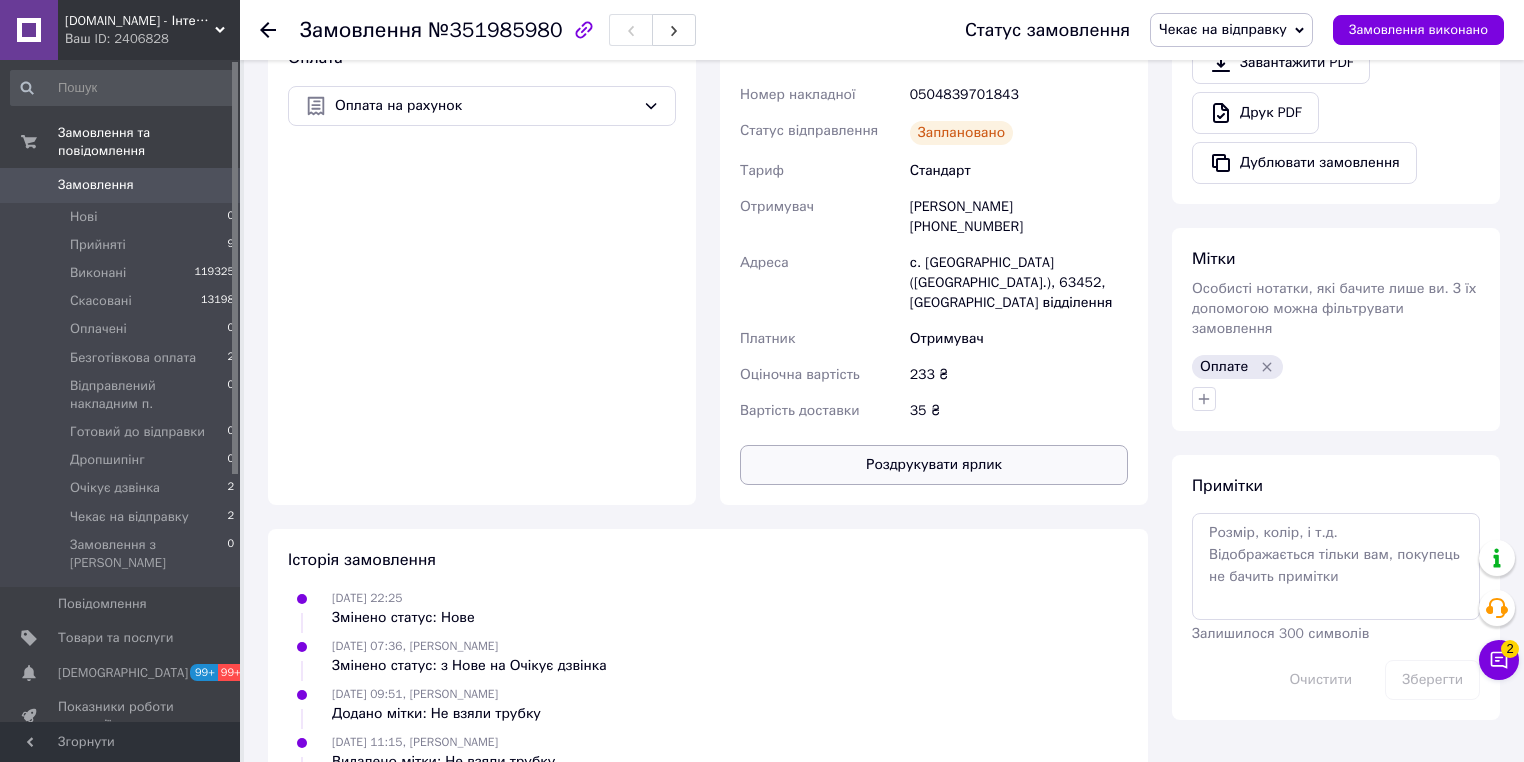 click on "Роздрукувати ярлик" at bounding box center (934, 465) 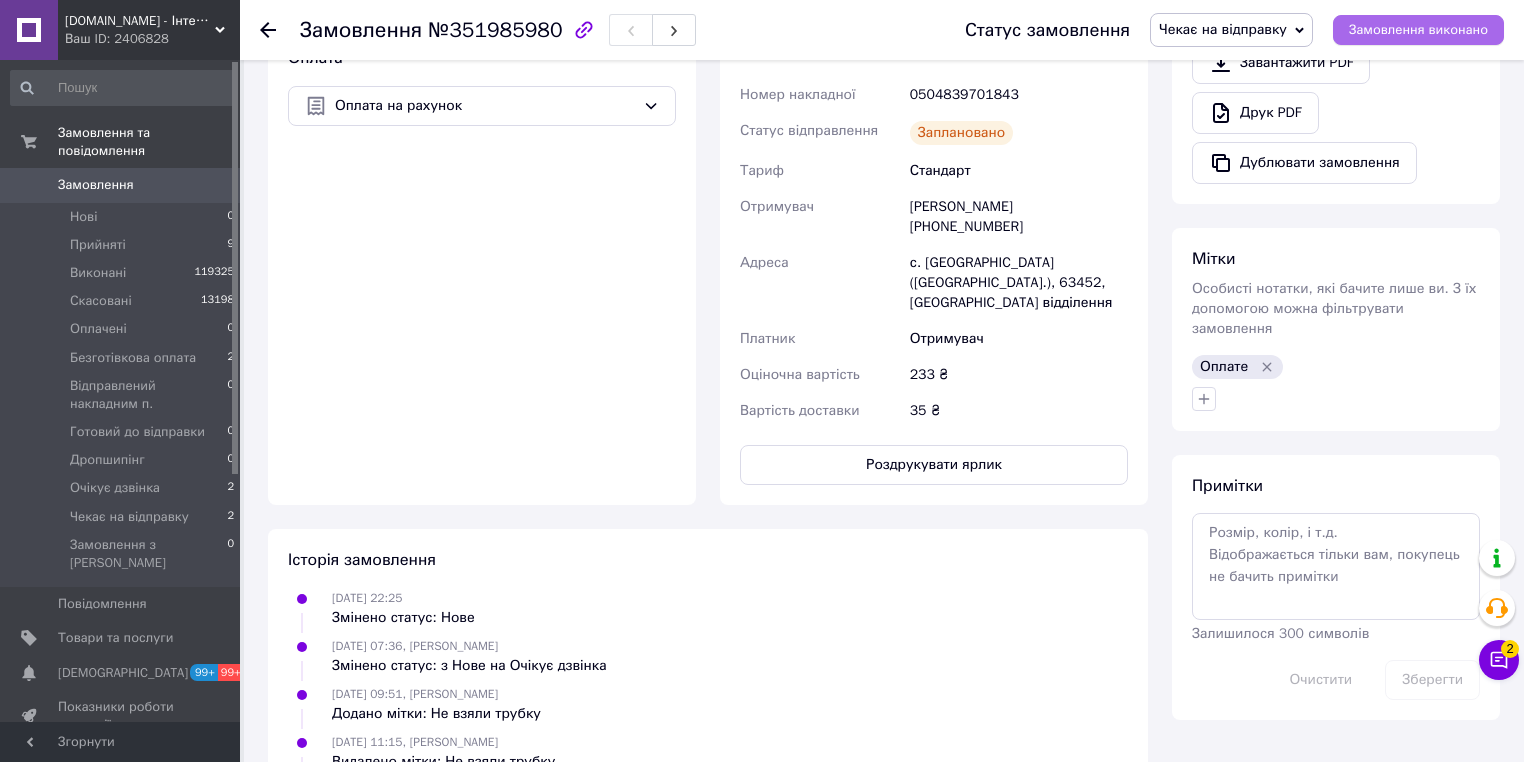 click on "Замовлення виконано" at bounding box center (1418, 30) 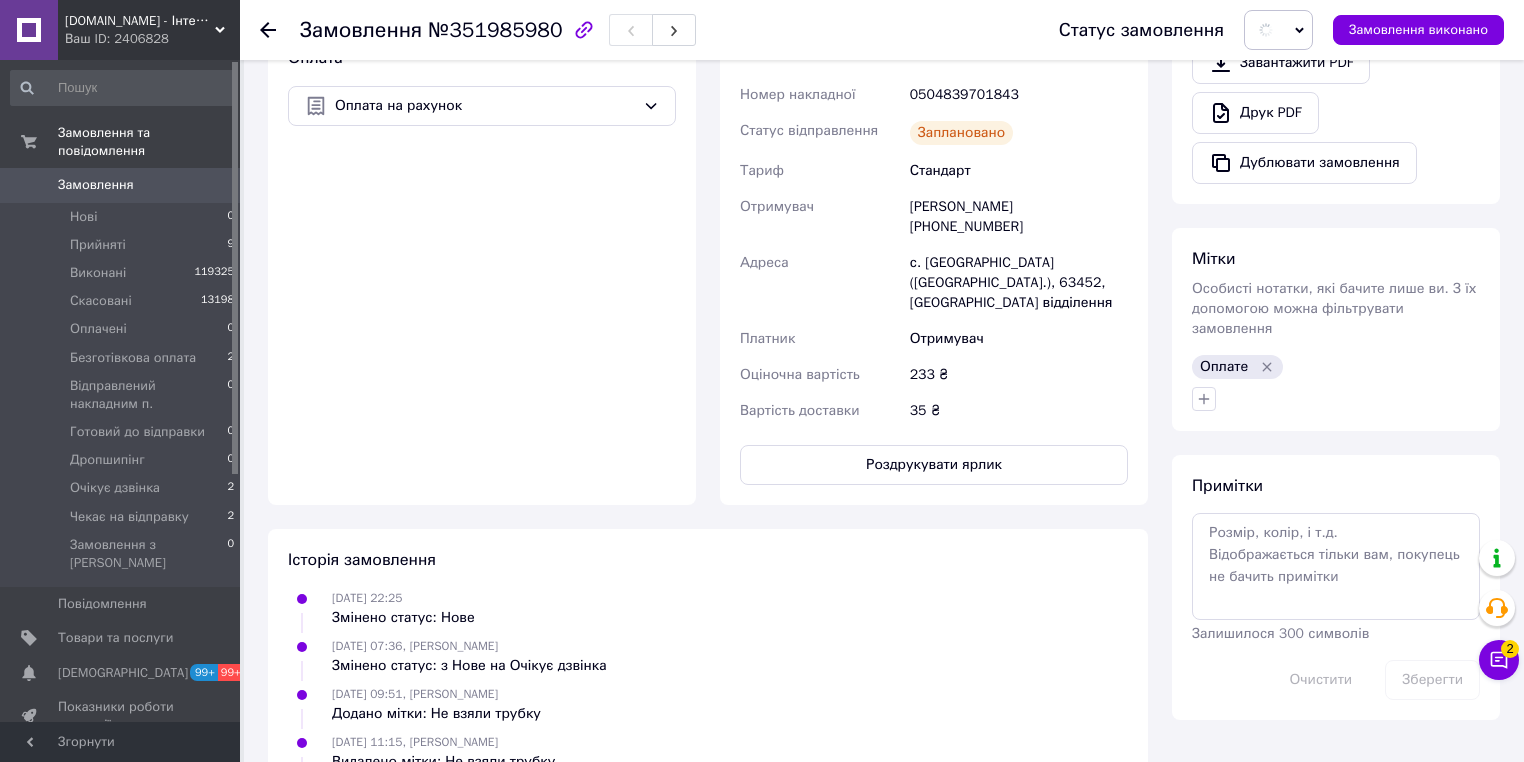 scroll, scrollTop: 35, scrollLeft: 0, axis: vertical 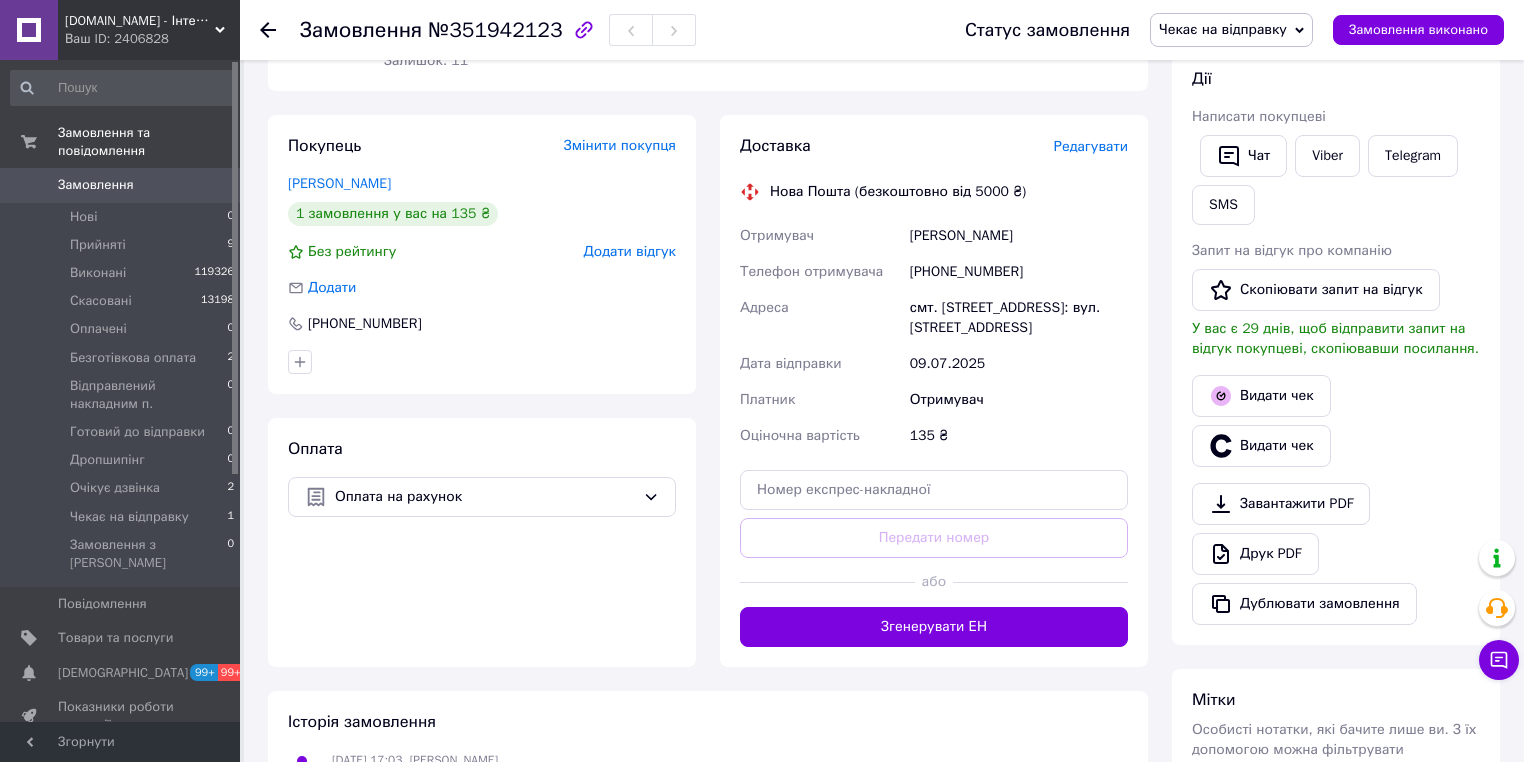 click on "Редагувати" at bounding box center (1091, 146) 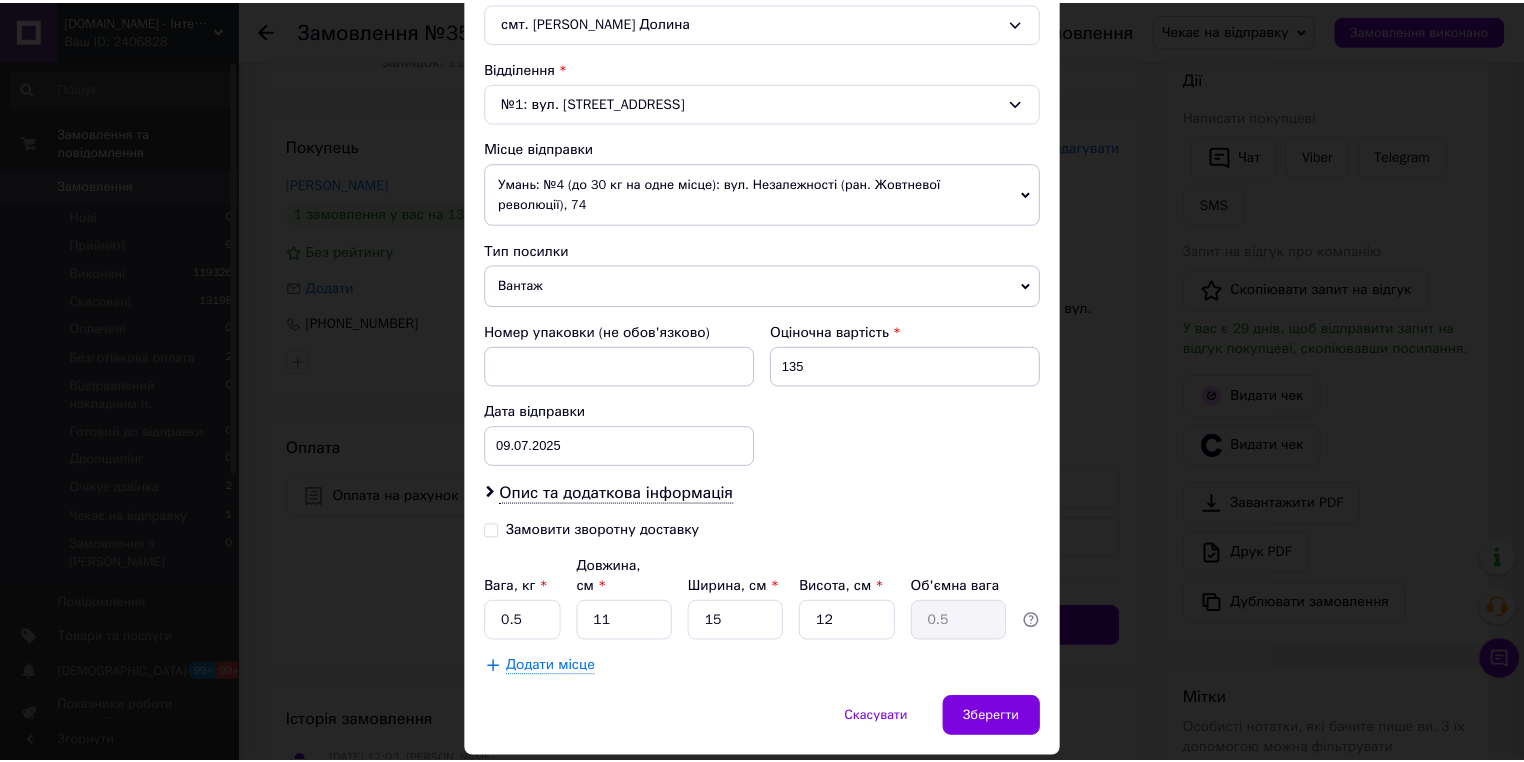 scroll, scrollTop: 616, scrollLeft: 0, axis: vertical 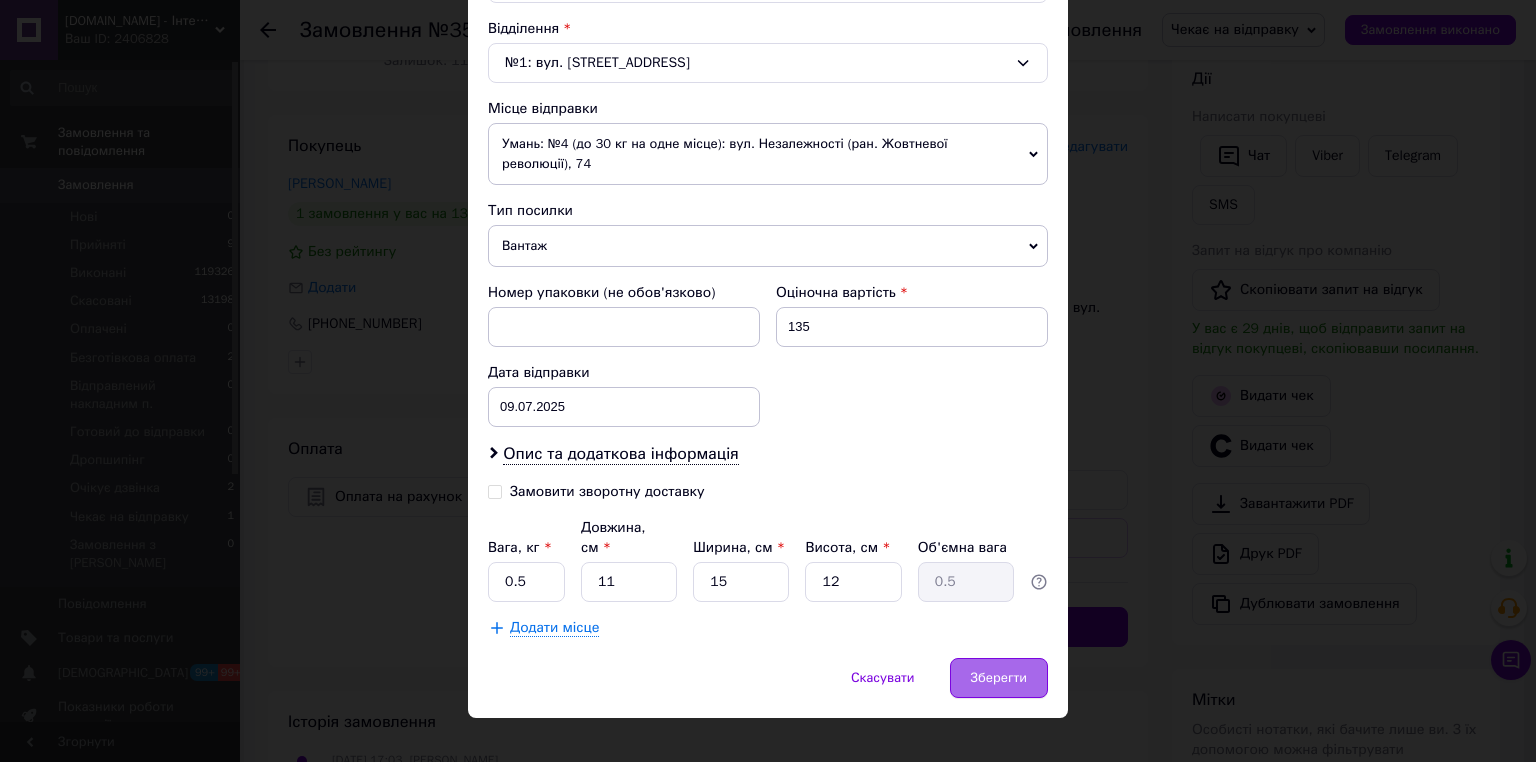 click on "Зберегти" at bounding box center [999, 678] 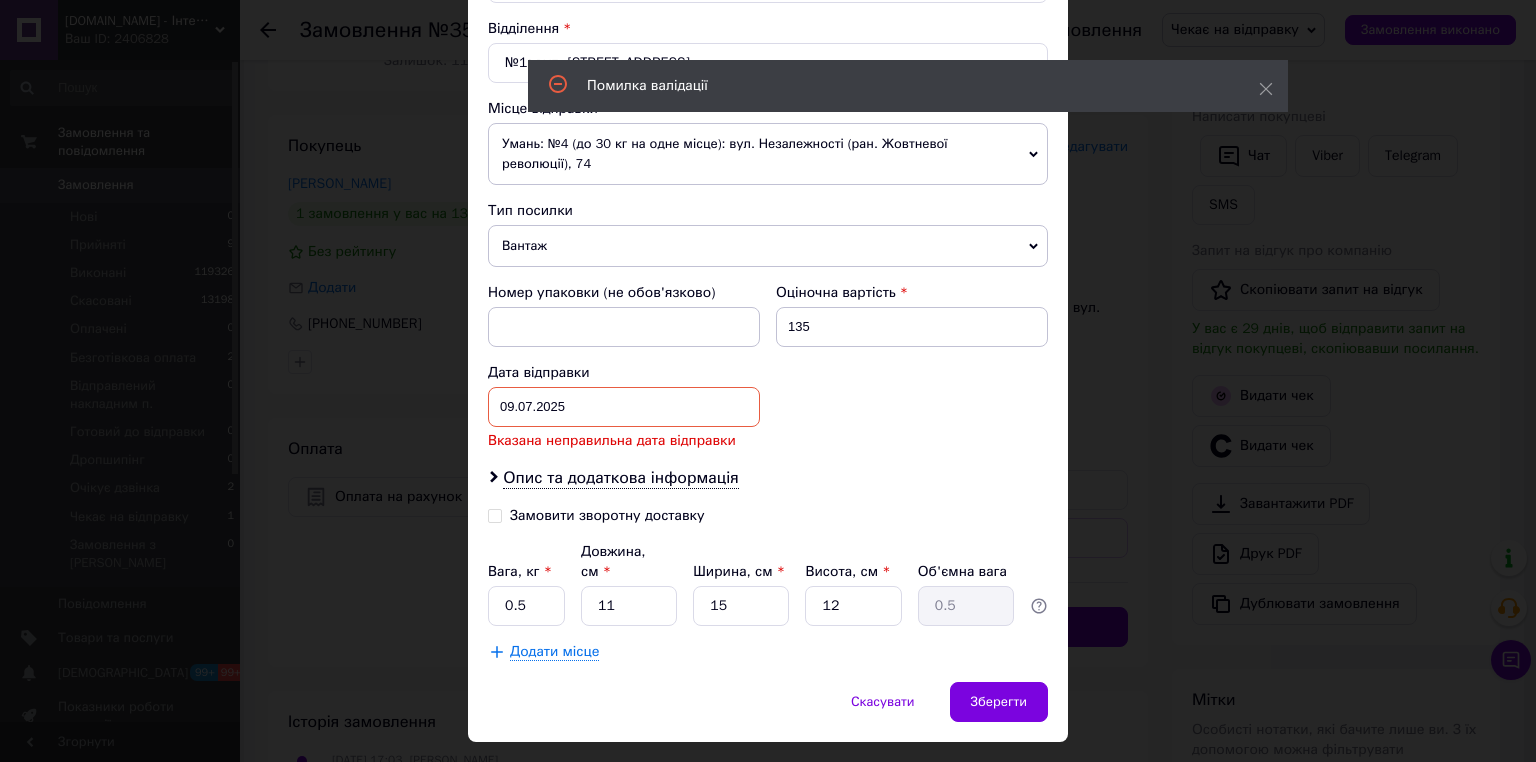 click on "09.07.2025 < 2025 > < Июль > Пн Вт Ср Чт Пт Сб Вс 30 1 2 3 4 5 6 7 8 9 10 11 12 13 14 15 16 17 18 19 20 21 22 23 24 25 26 27 28 29 30 31 1 2 3 4 5 6 7 8 9 10" at bounding box center (624, 407) 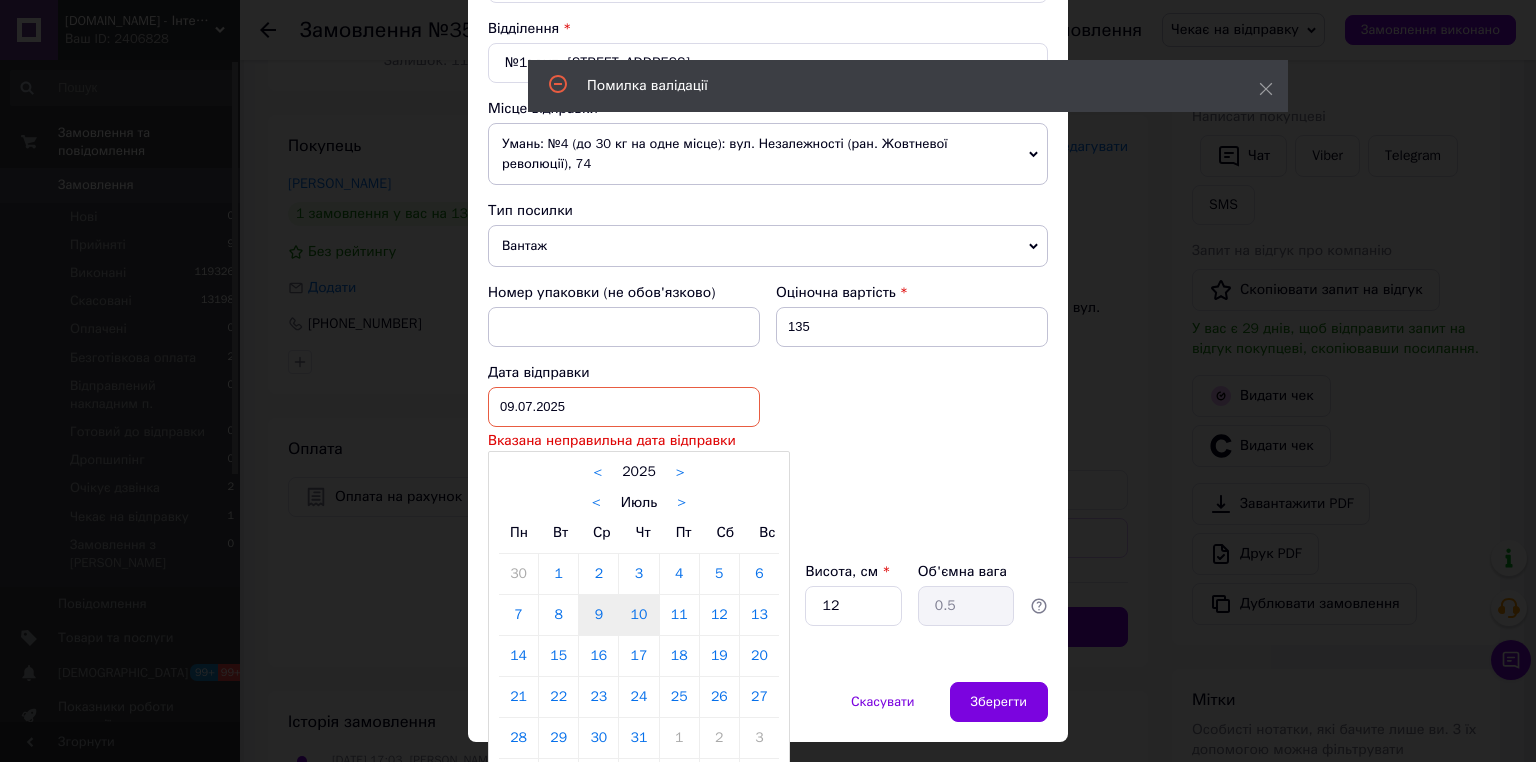 drag, startPoint x: 636, startPoint y: 617, endPoint x: 844, endPoint y: 685, distance: 218.83327 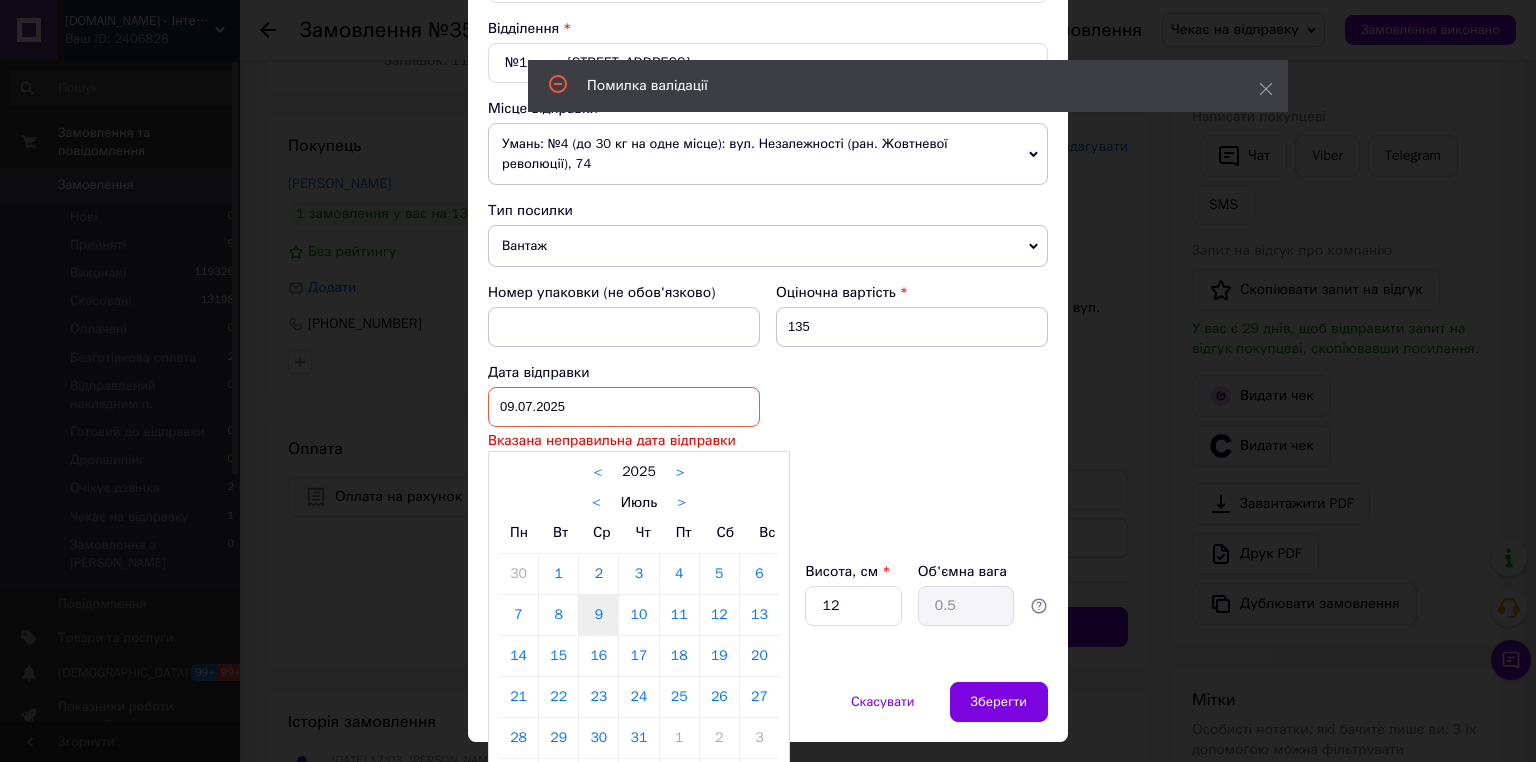 type on "10.07.2025" 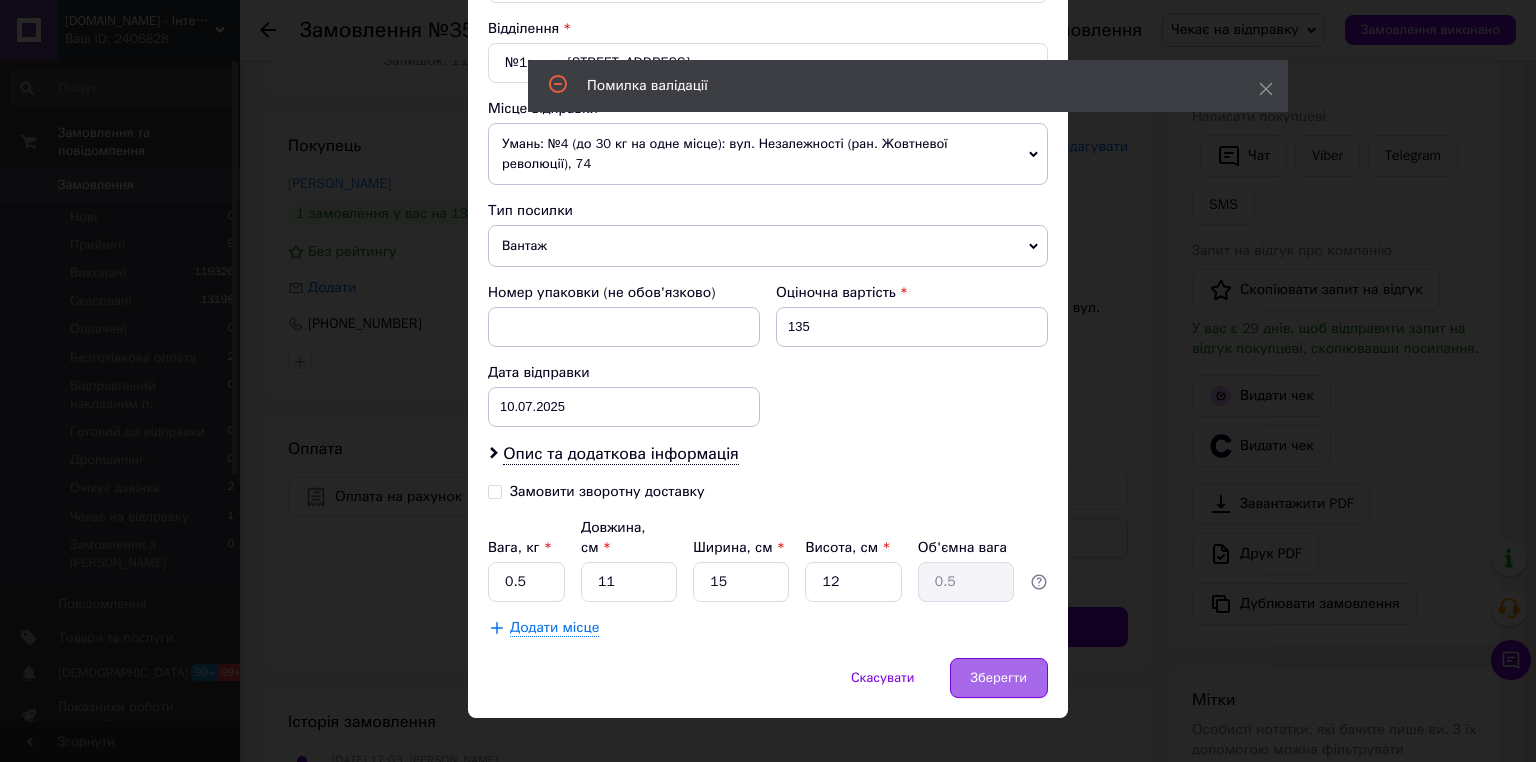 drag, startPoint x: 1003, startPoint y: 664, endPoint x: 1011, endPoint y: 646, distance: 19.697716 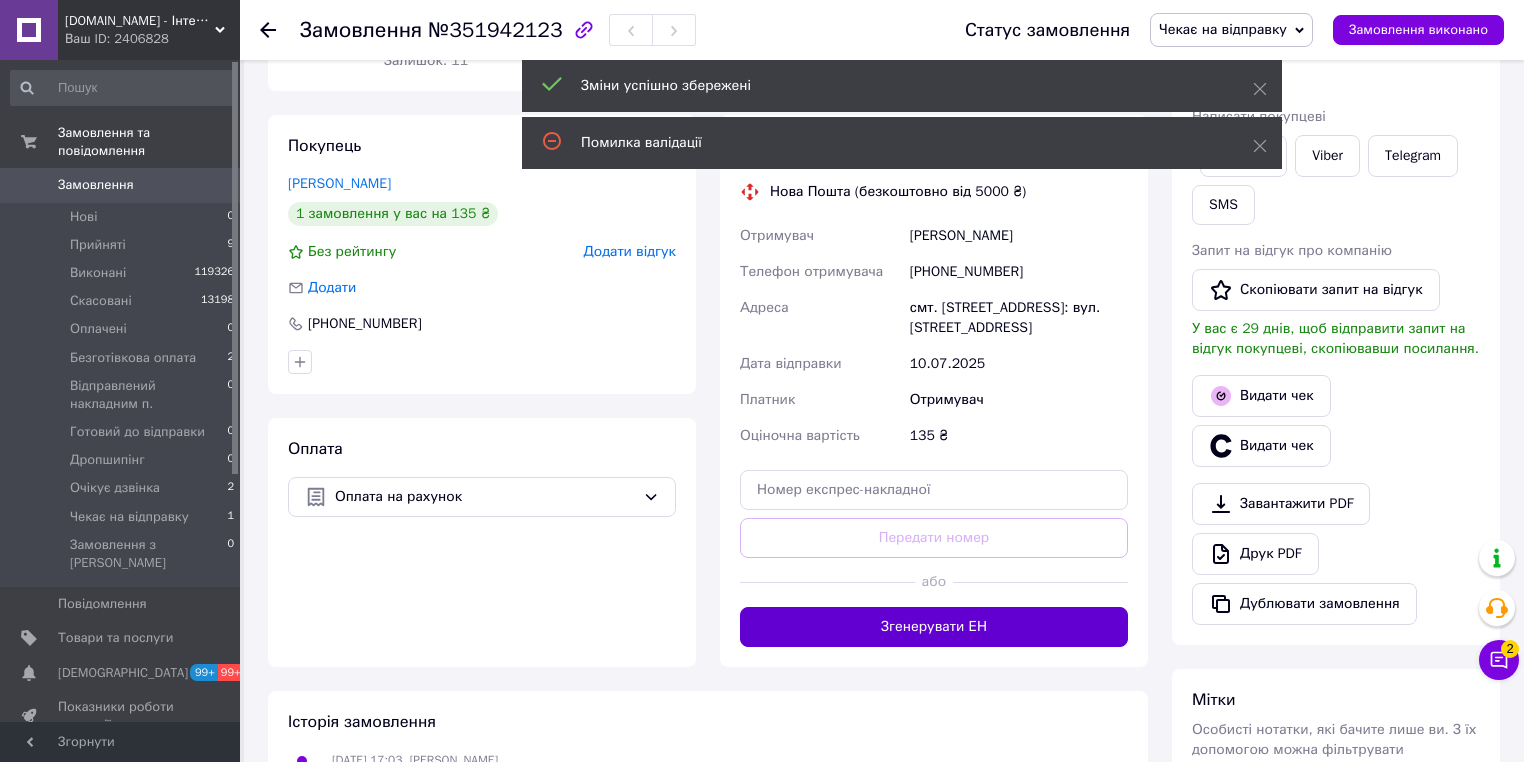 click on "Згенерувати ЕН" at bounding box center [934, 627] 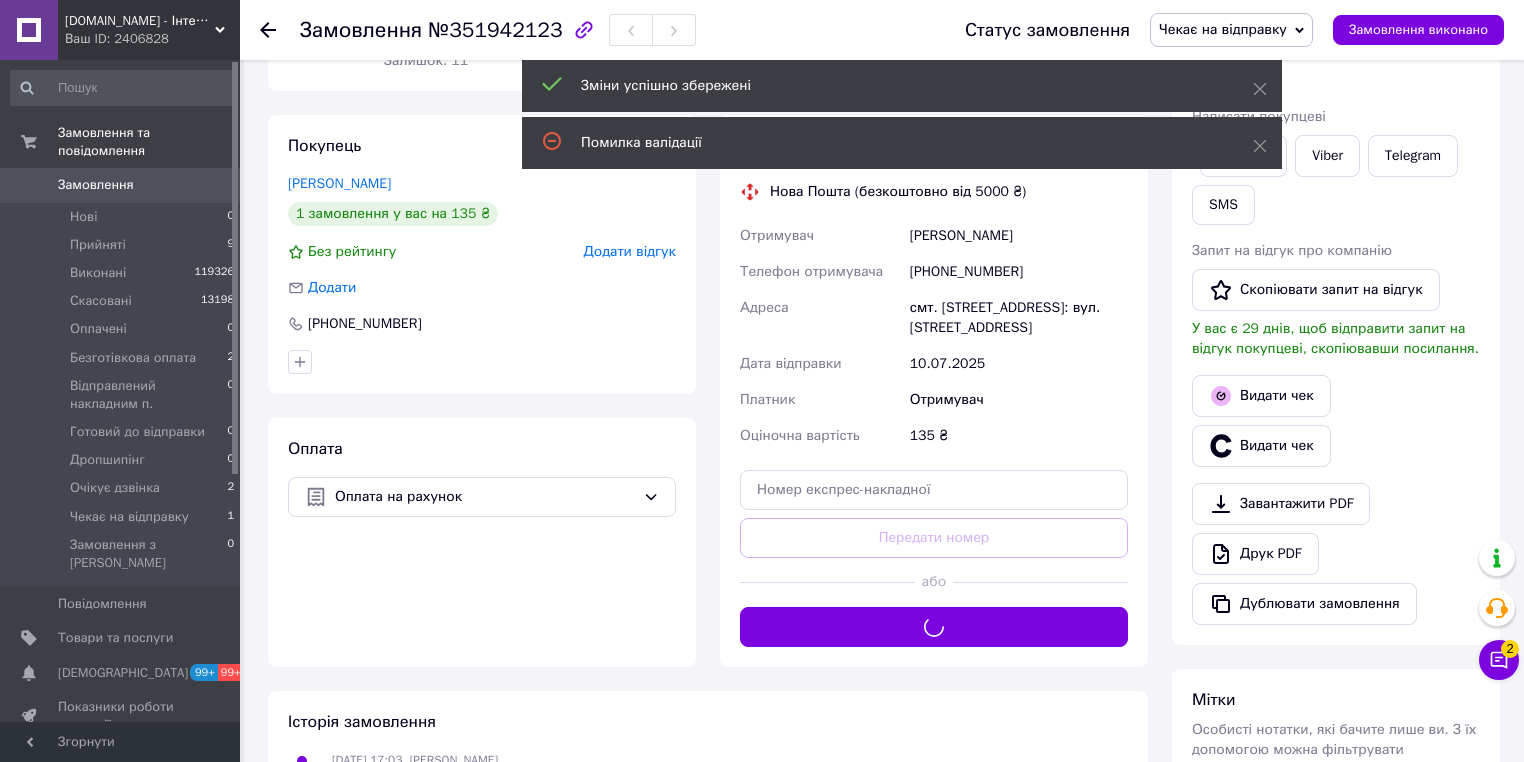 scroll, scrollTop: 124, scrollLeft: 0, axis: vertical 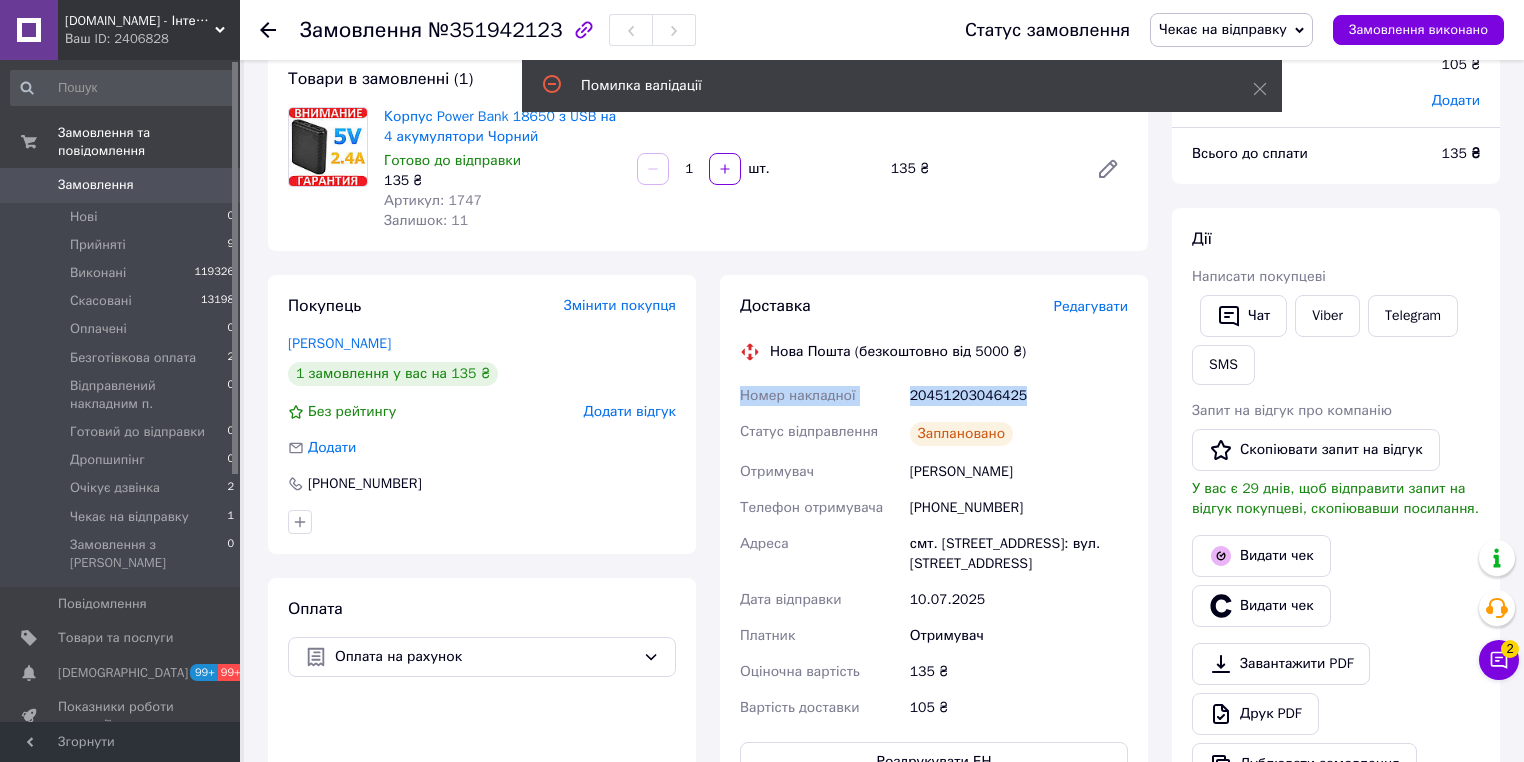 drag, startPoint x: 1033, startPoint y: 398, endPoint x: 736, endPoint y: 392, distance: 297.0606 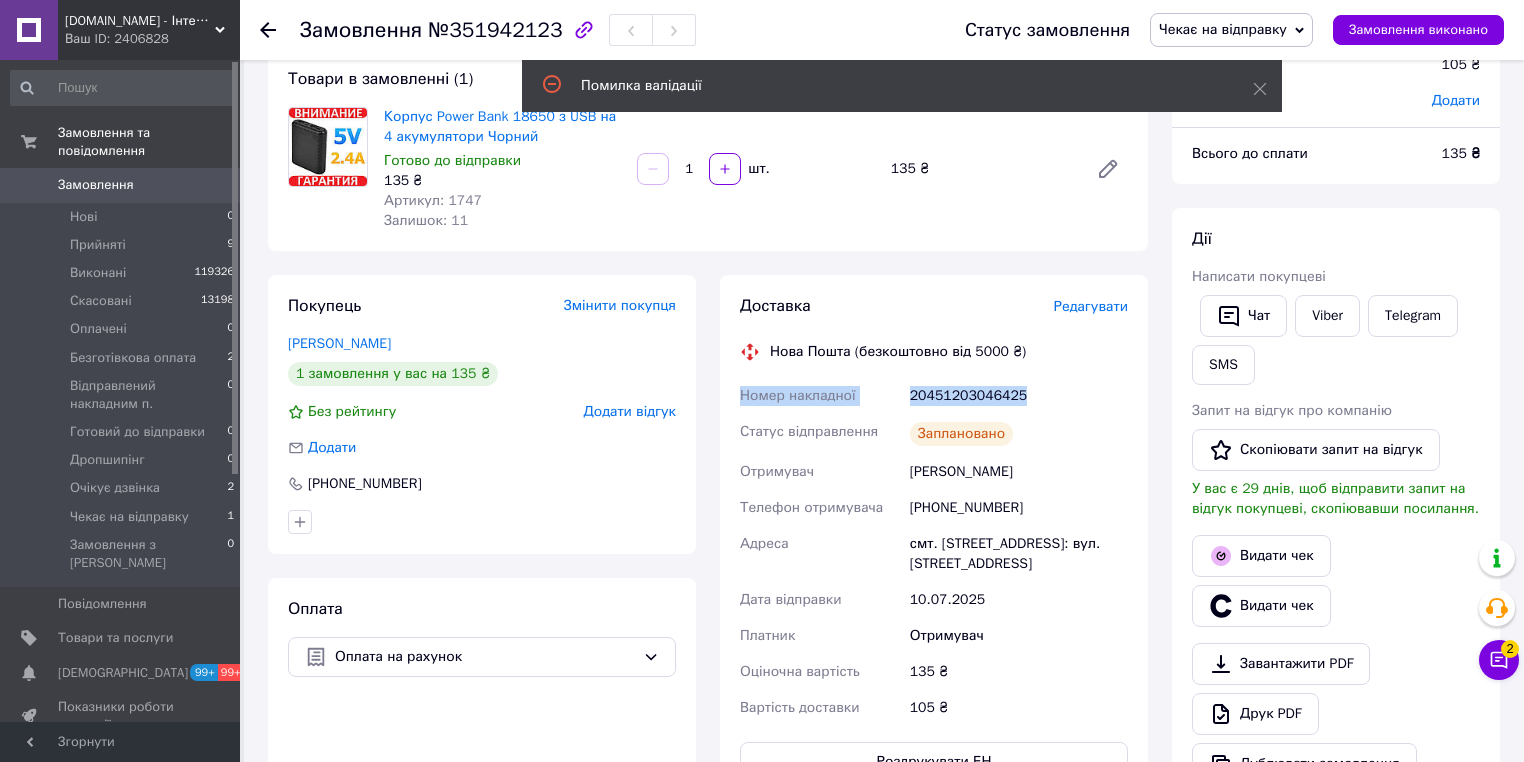click on "Номер накладної 20451203046425 Статус відправлення Заплановано Отримувач Раков Микола Телефон отримувача +380989919421 Адреса смт. Липова Долина, №1: вул. Роменська, 13 Дата відправки 10.07.2025 Платник Отримувач Оціночна вартість 135 ₴ Вартість доставки 105 ₴" at bounding box center (934, 552) 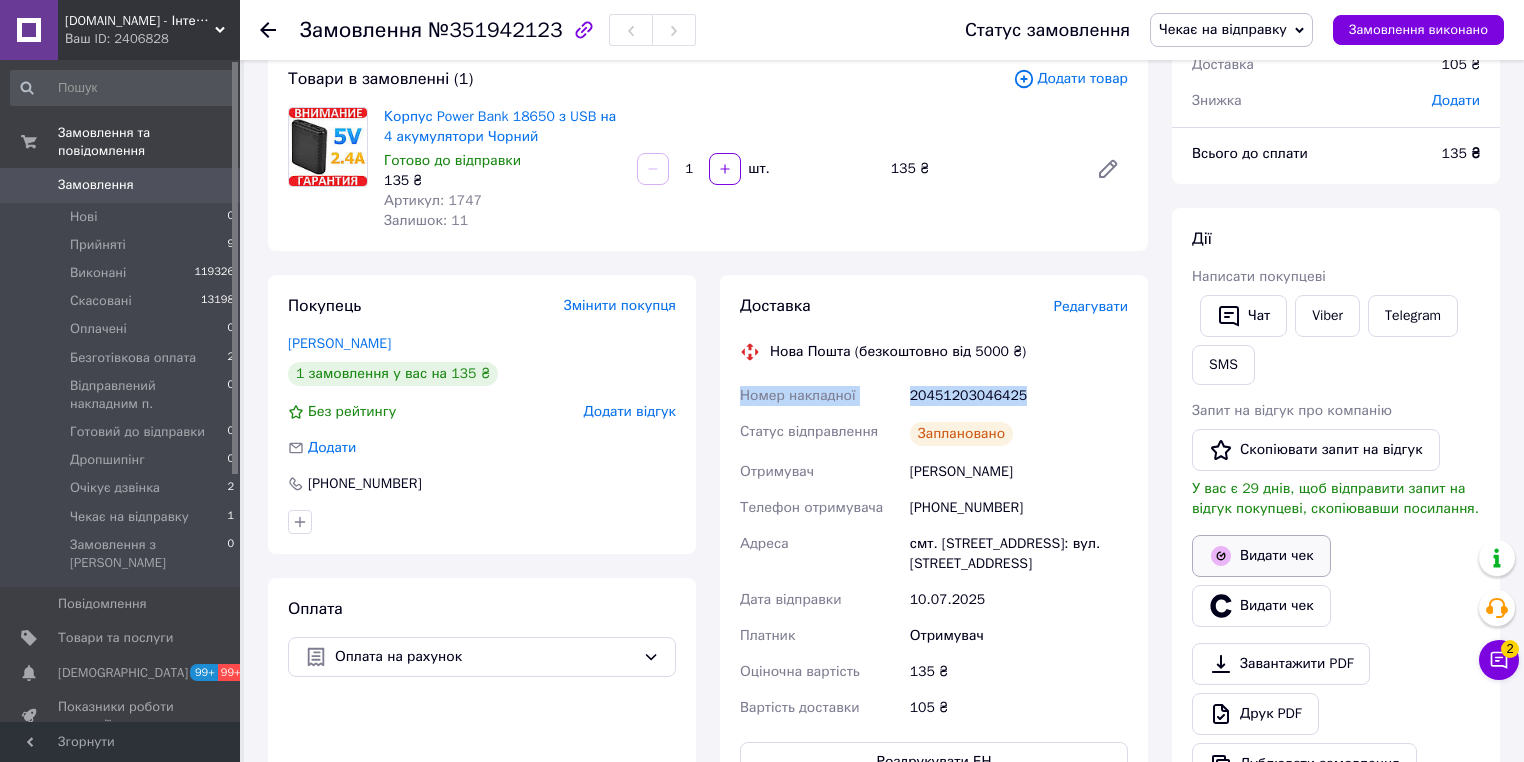 scroll, scrollTop: 0, scrollLeft: 0, axis: both 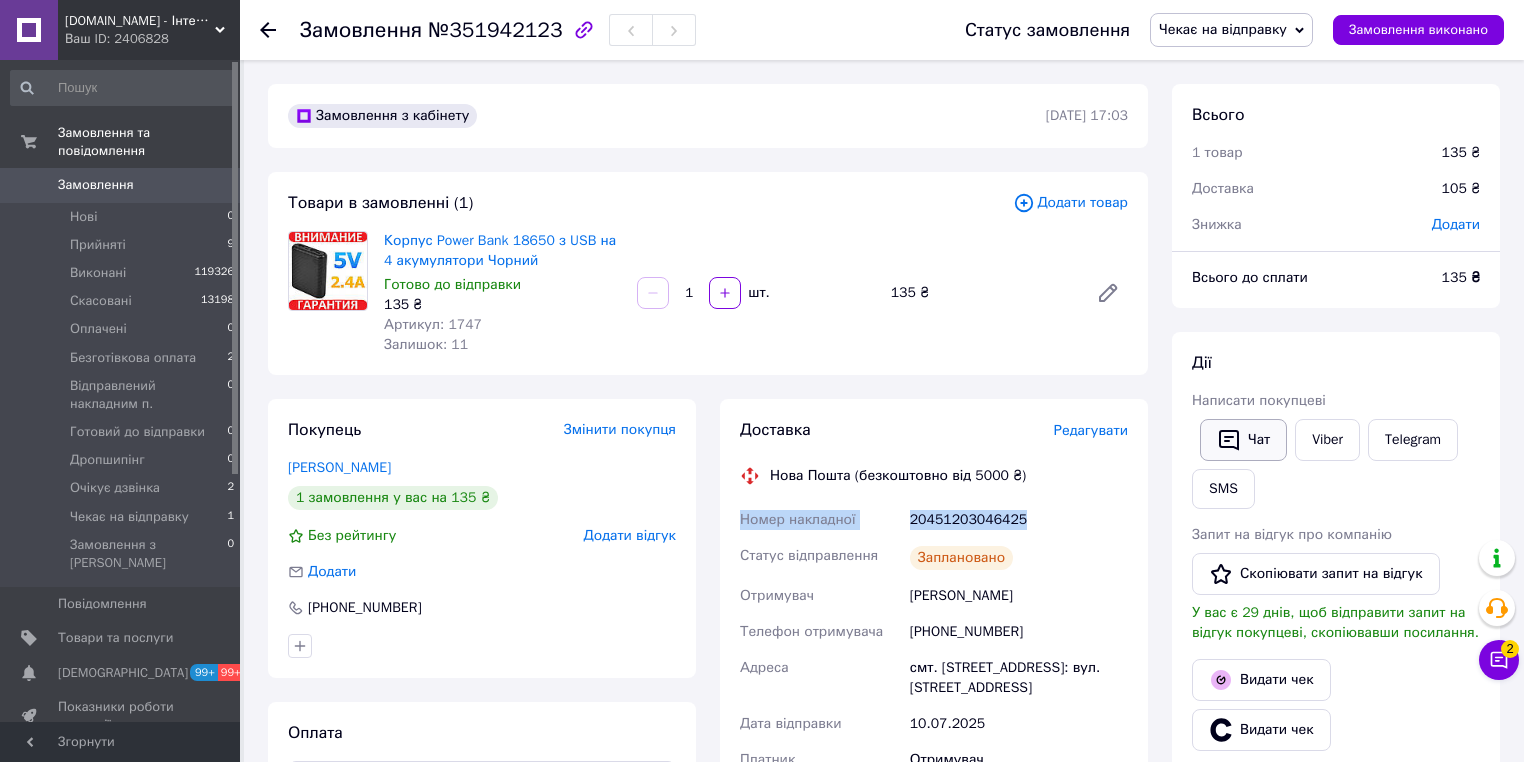 click on "Чат" at bounding box center (1243, 440) 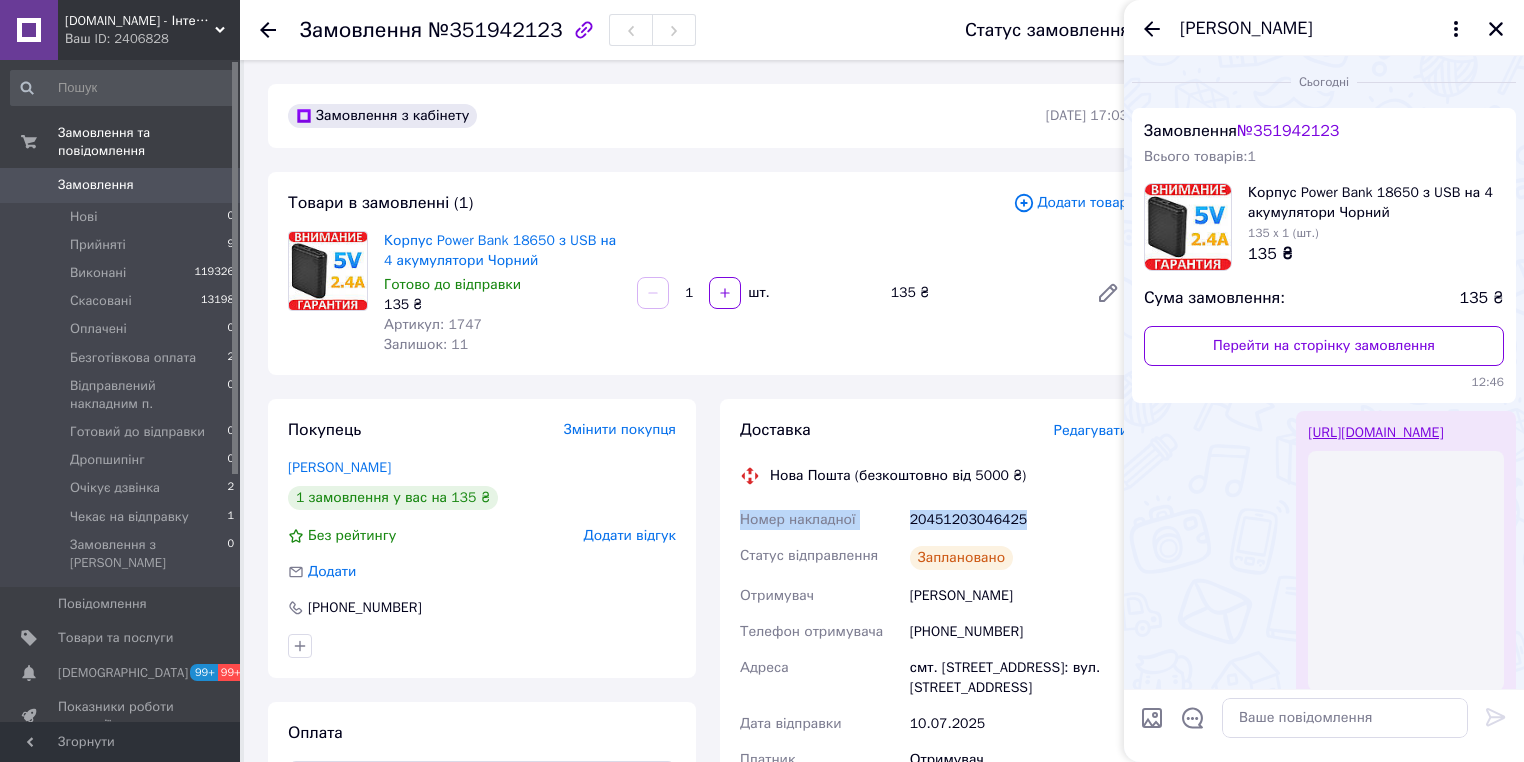 scroll, scrollTop: 62, scrollLeft: 0, axis: vertical 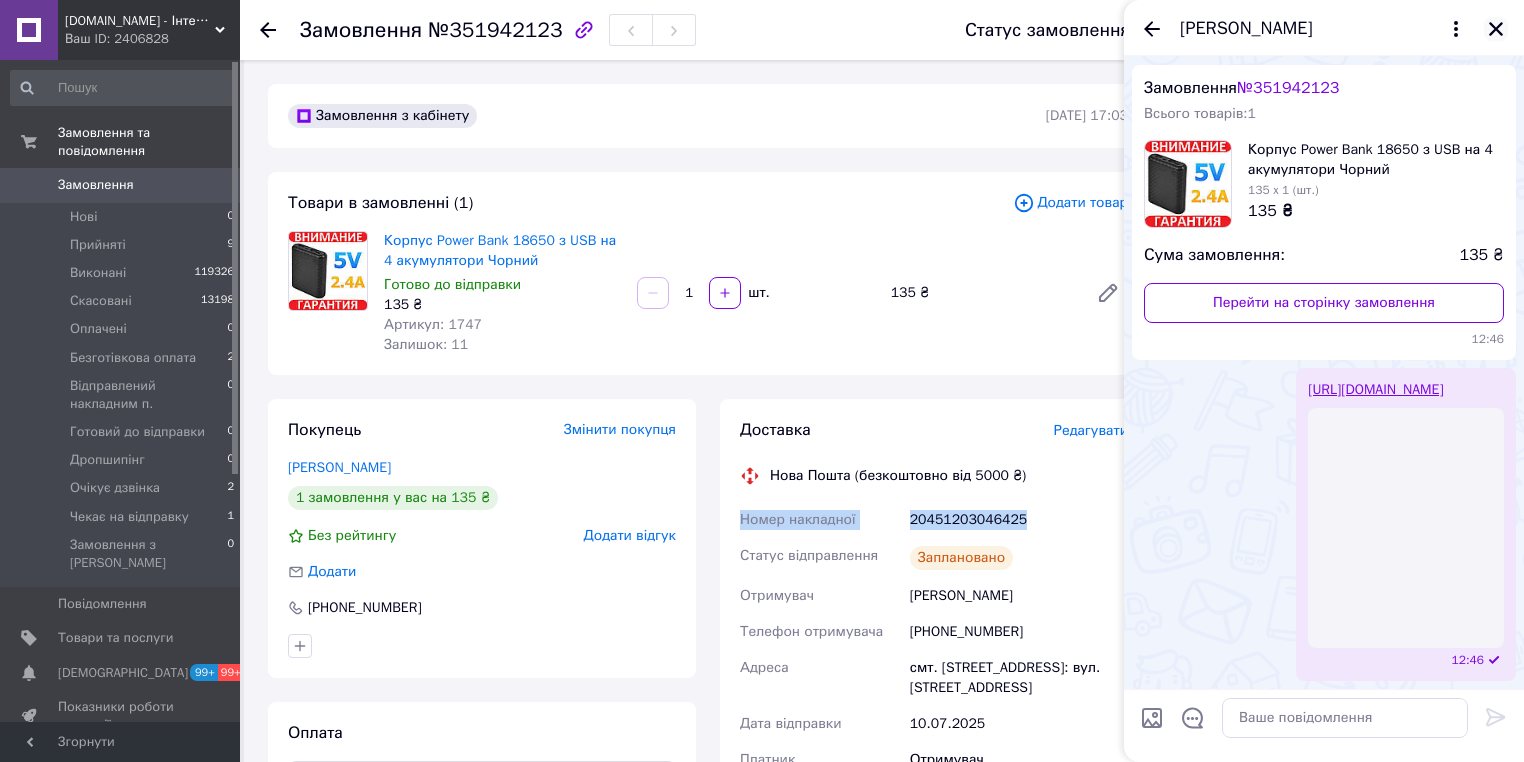 click 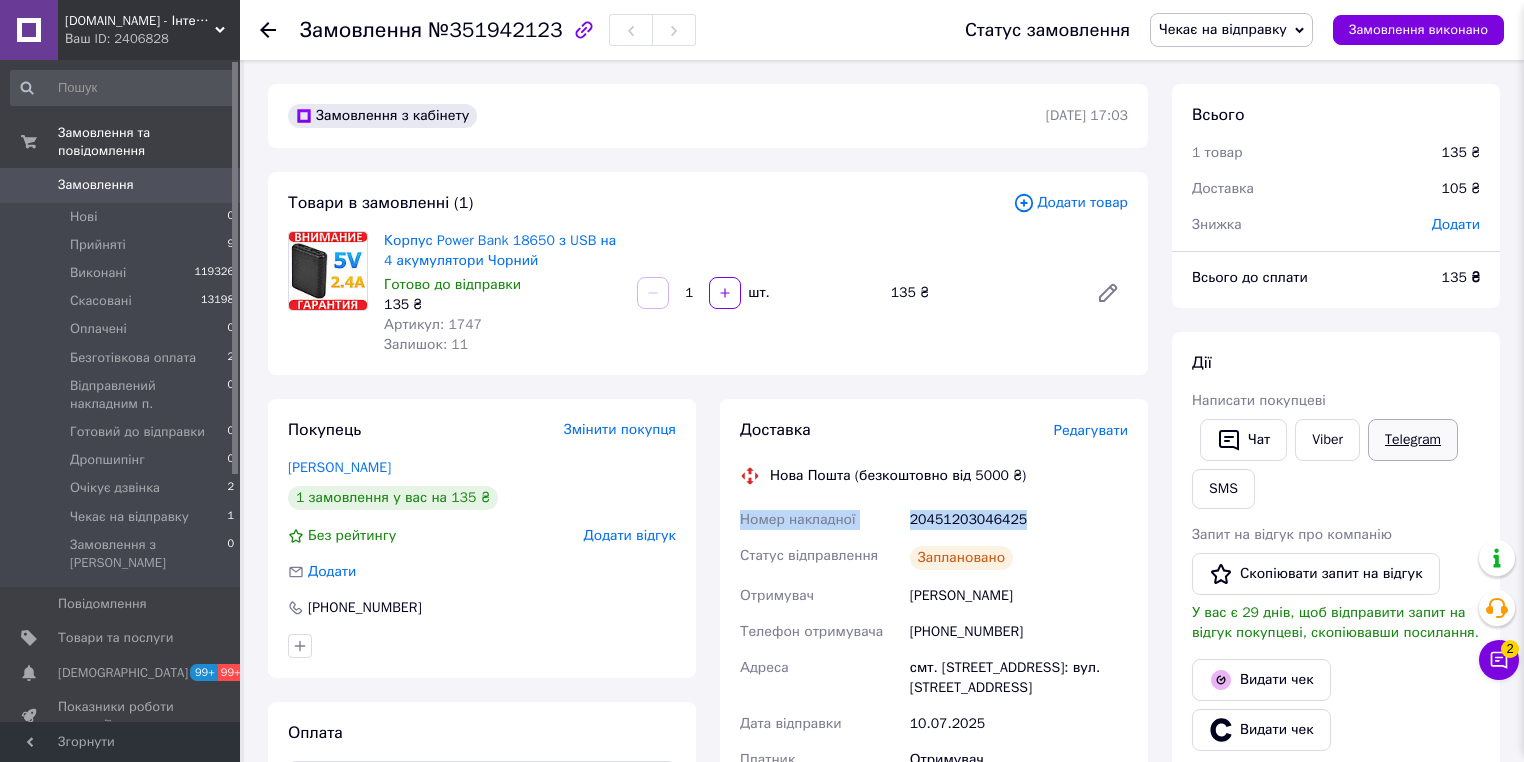 scroll, scrollTop: 0, scrollLeft: 0, axis: both 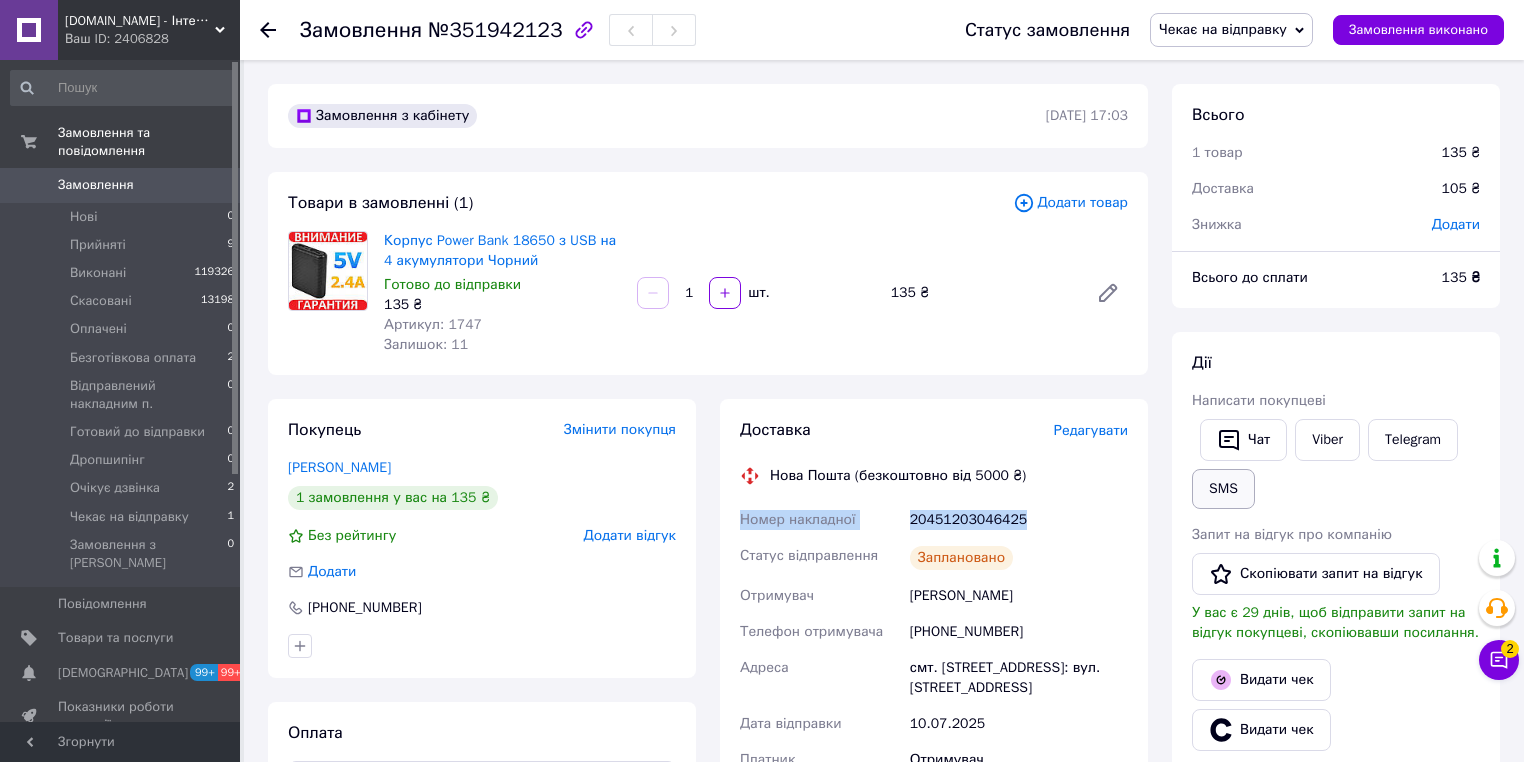 click on "SMS" at bounding box center [1223, 489] 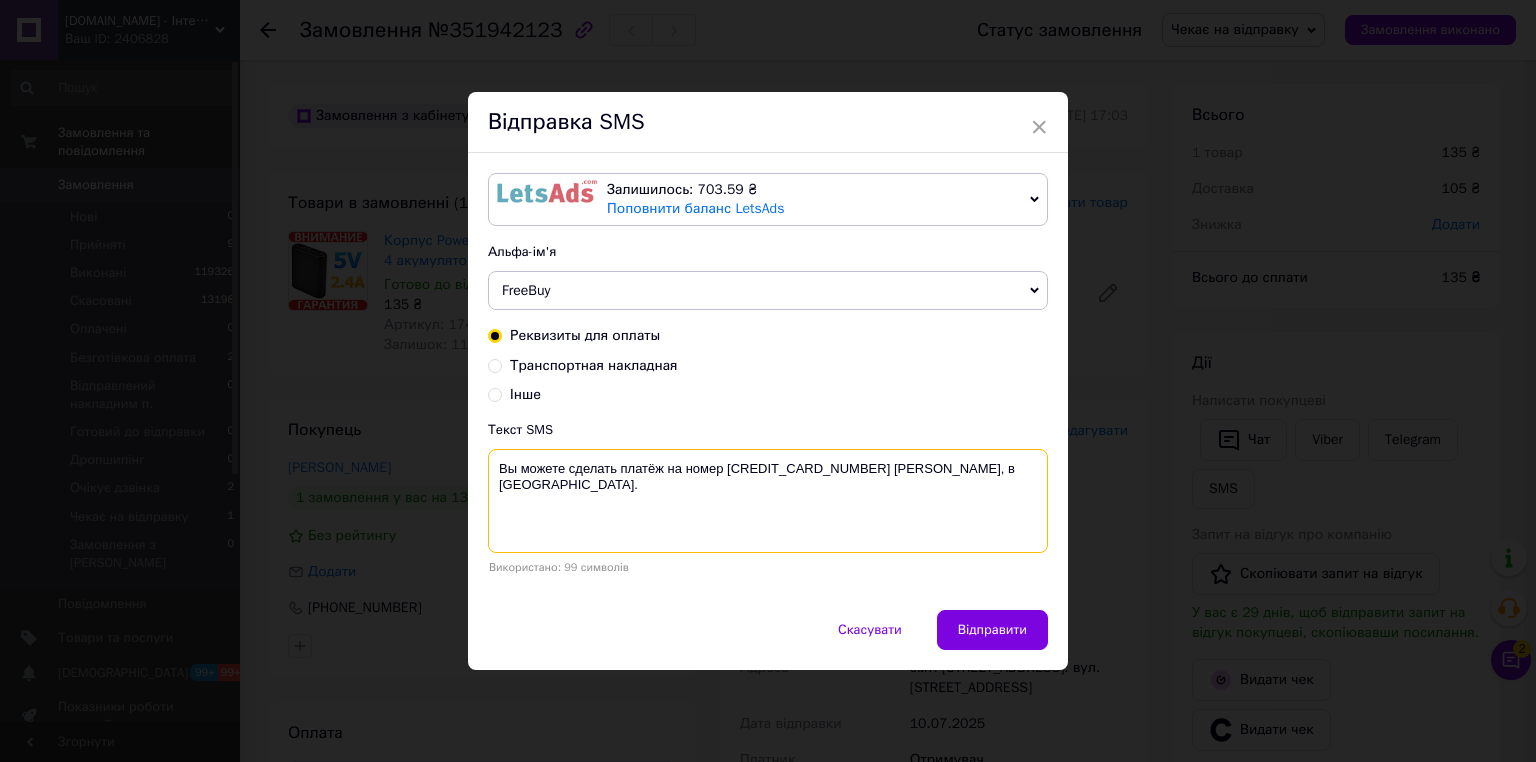 drag, startPoint x: 716, startPoint y: 493, endPoint x: 493, endPoint y: 475, distance: 223.72528 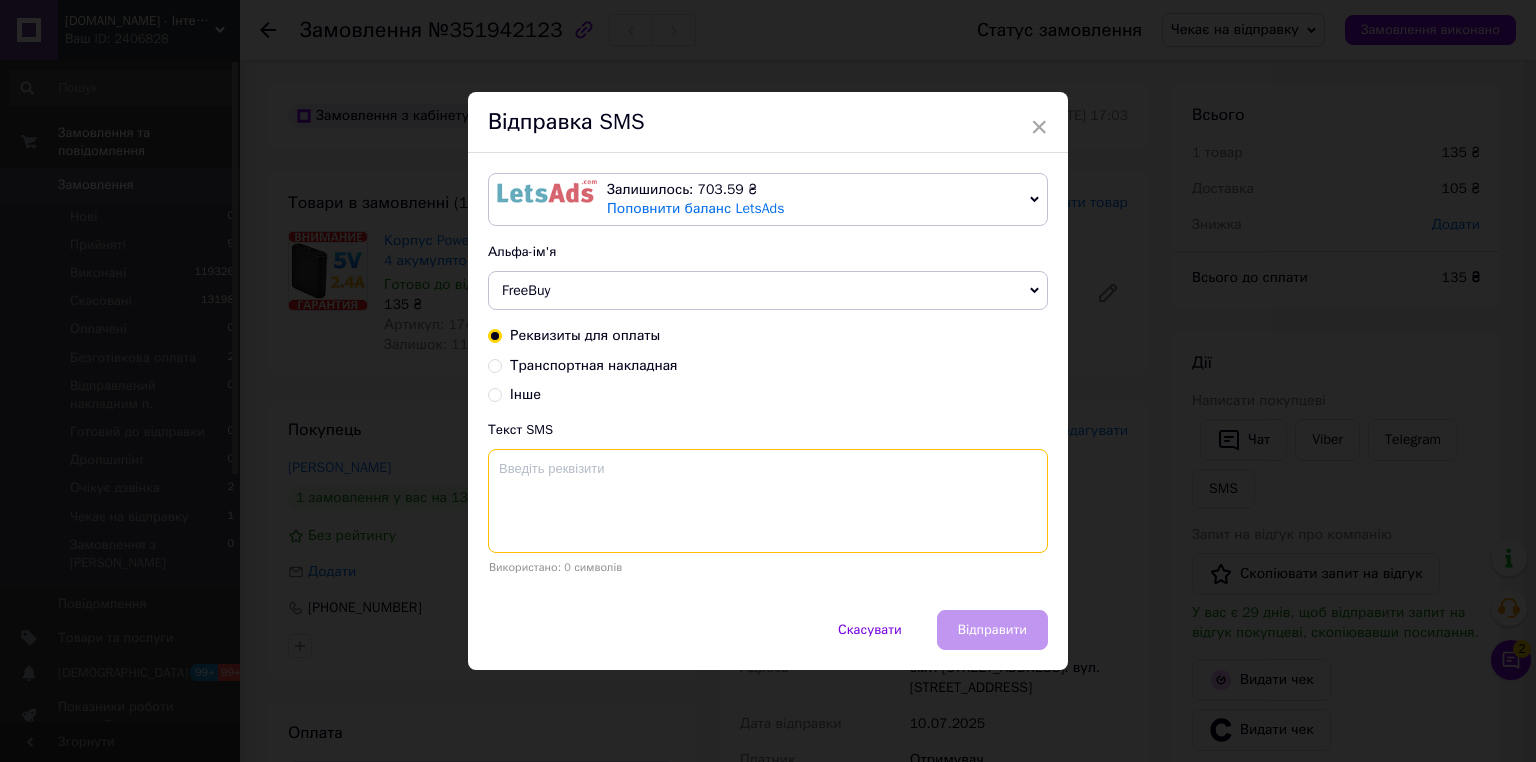 paste on "Номер накладної
20451203046425" 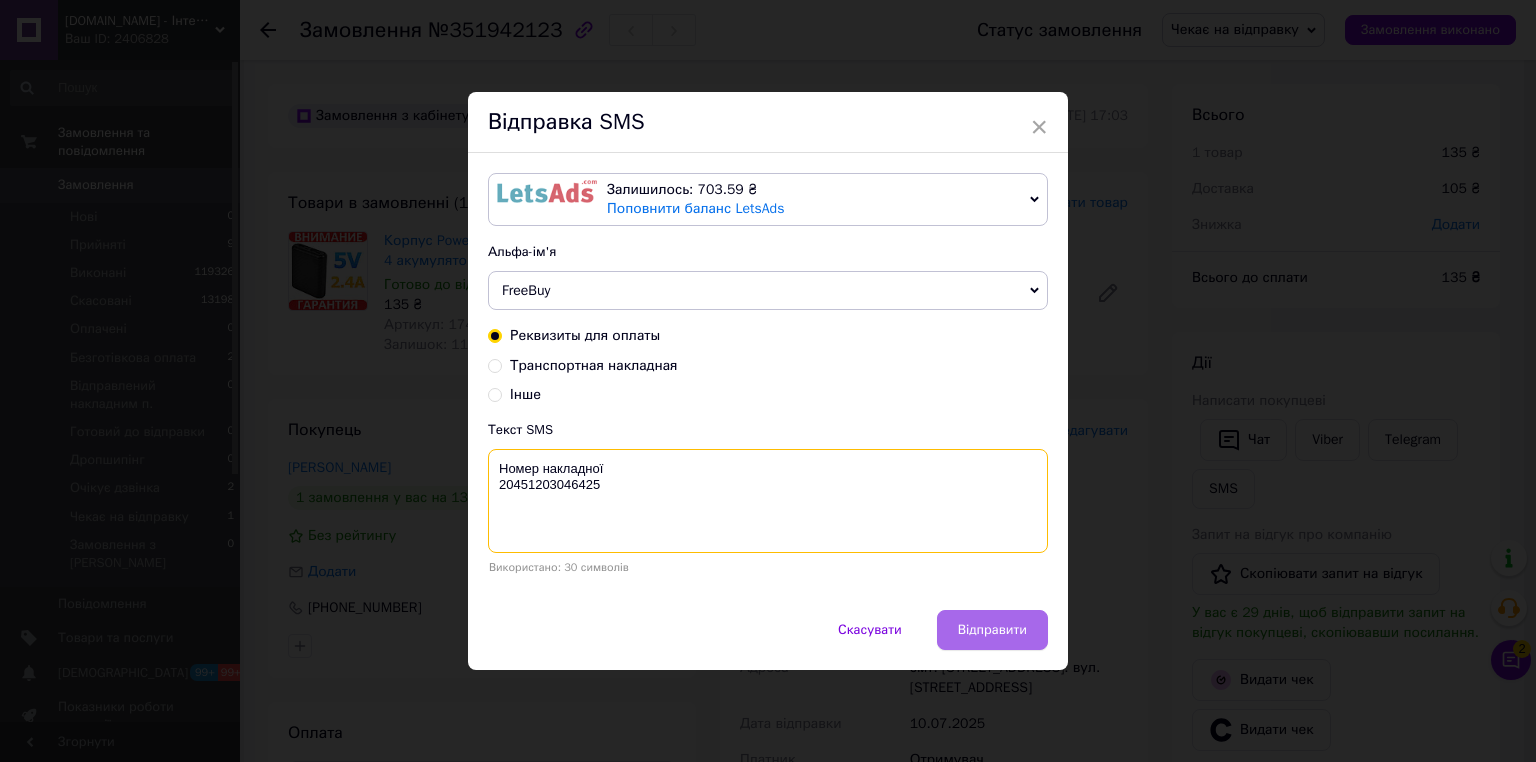 type on "Номер накладної
20451203046425" 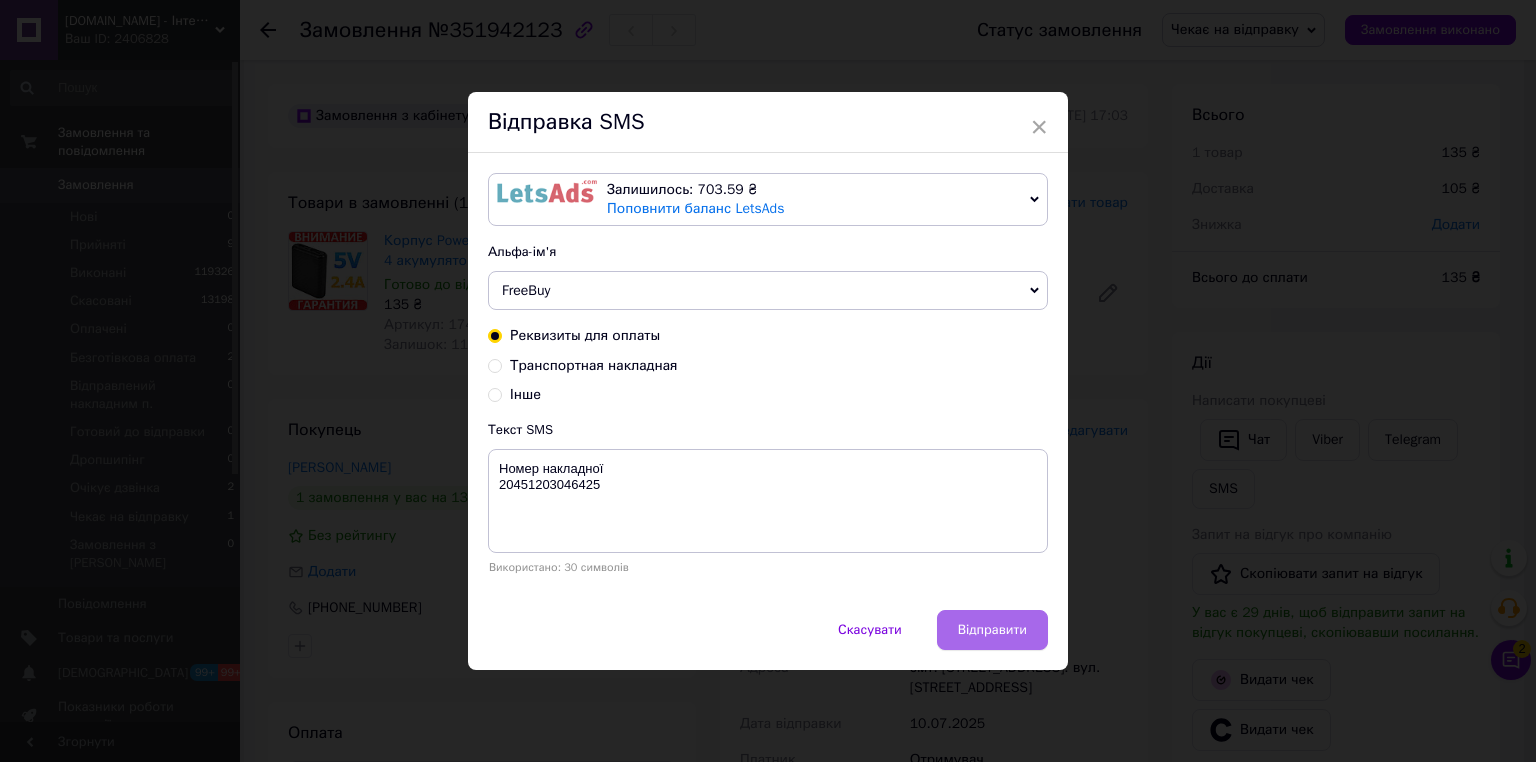 click on "Відправити" at bounding box center [992, 630] 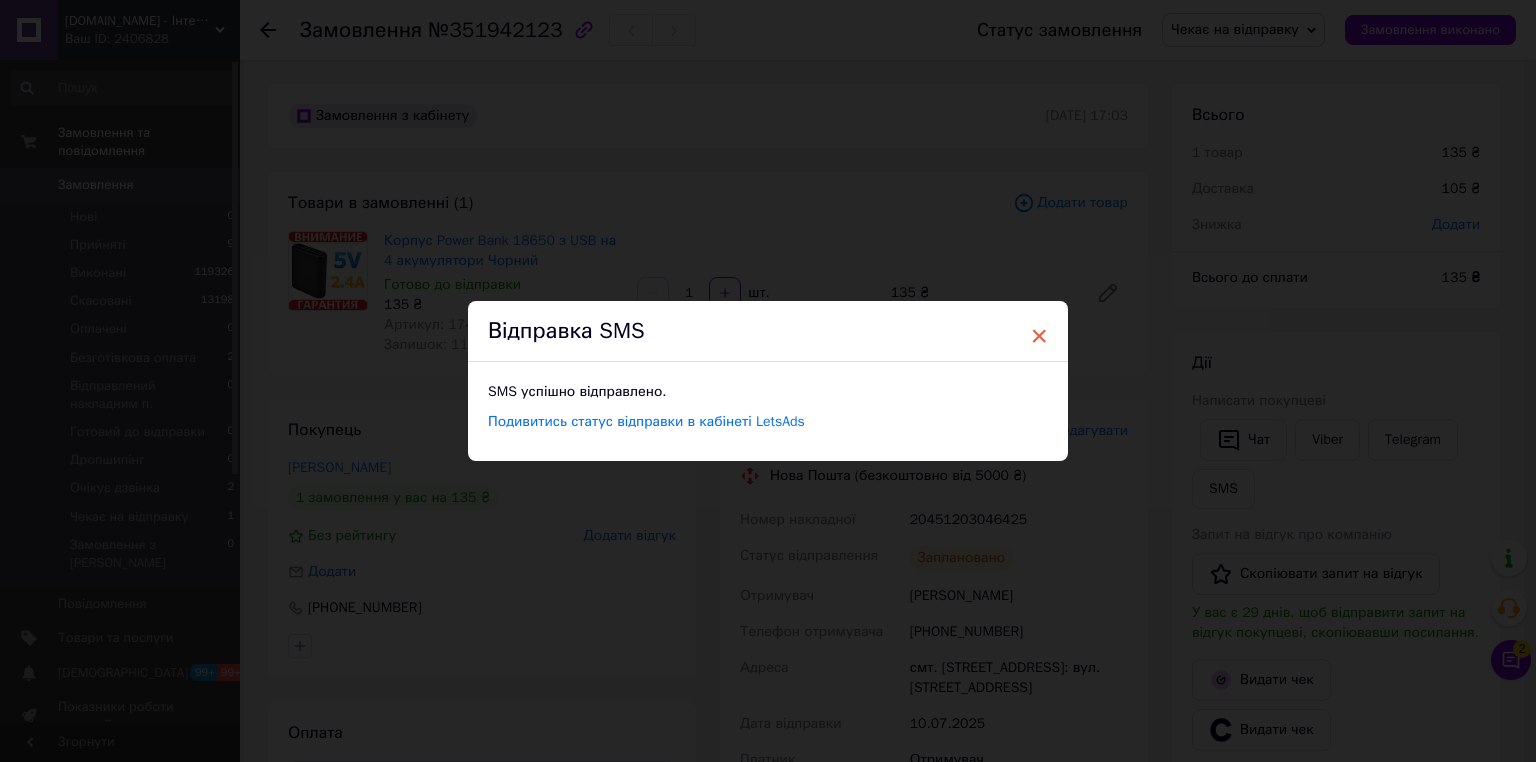 click on "×" at bounding box center [1039, 336] 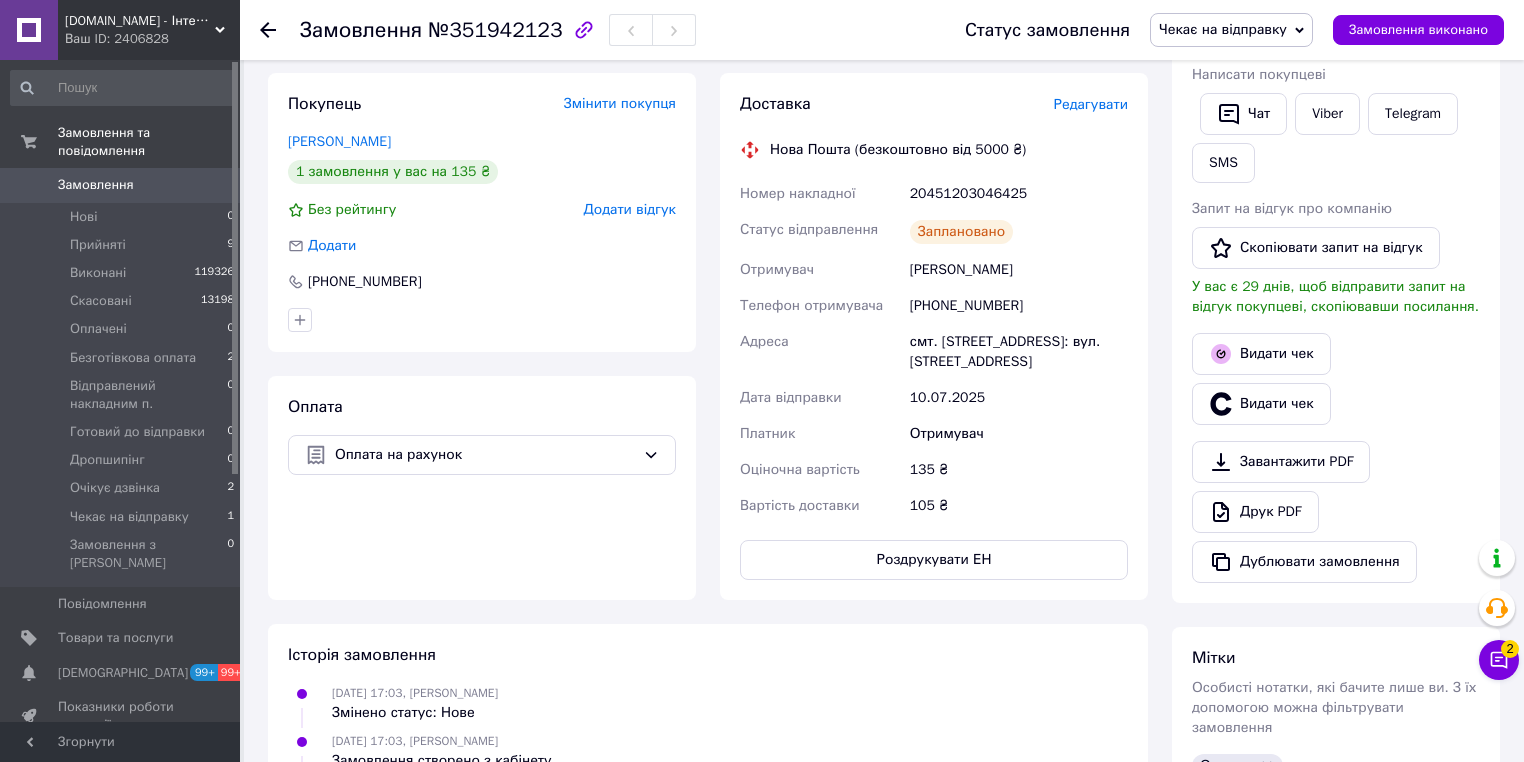 scroll, scrollTop: 480, scrollLeft: 0, axis: vertical 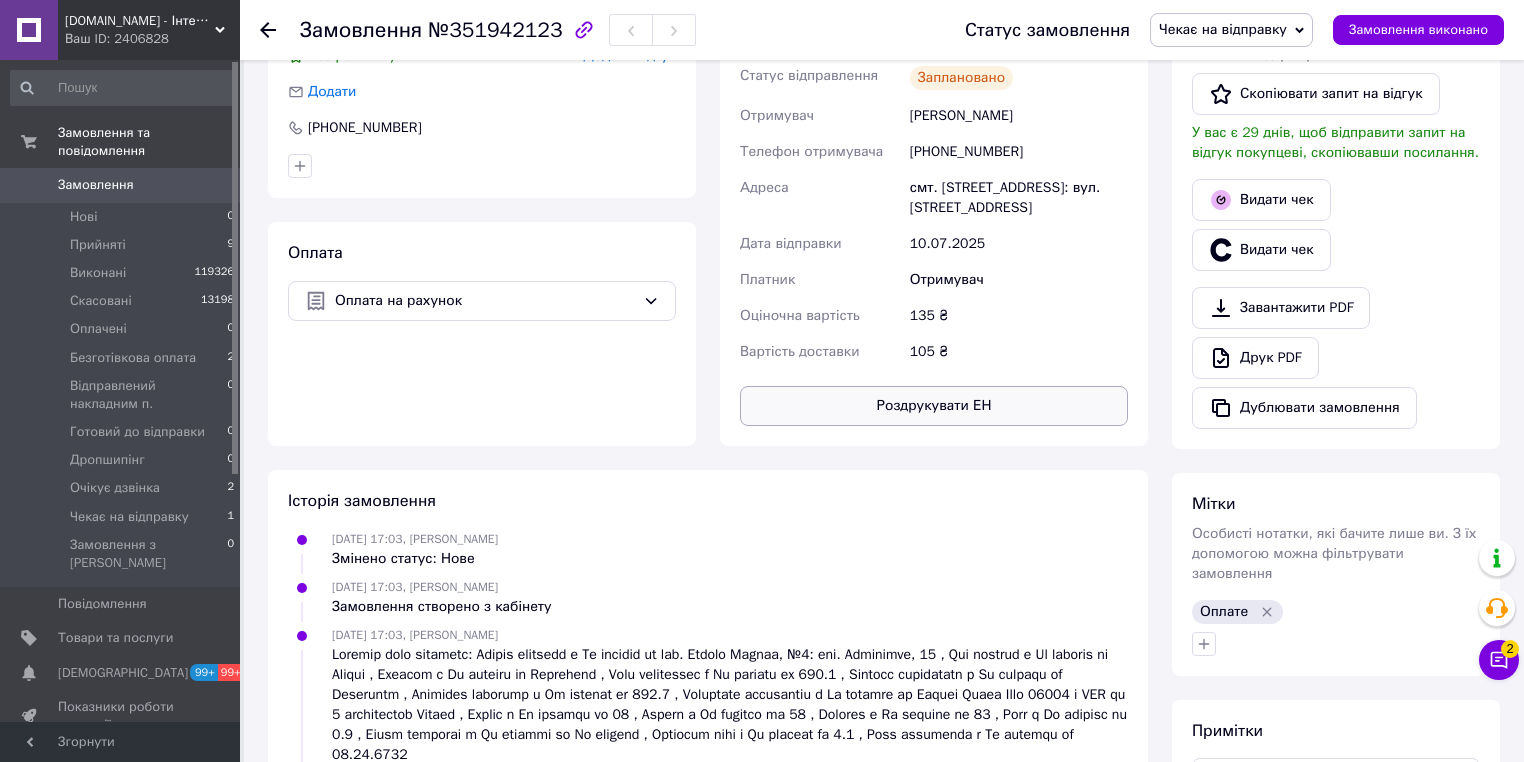 click on "Роздрукувати ЕН" at bounding box center (934, 406) 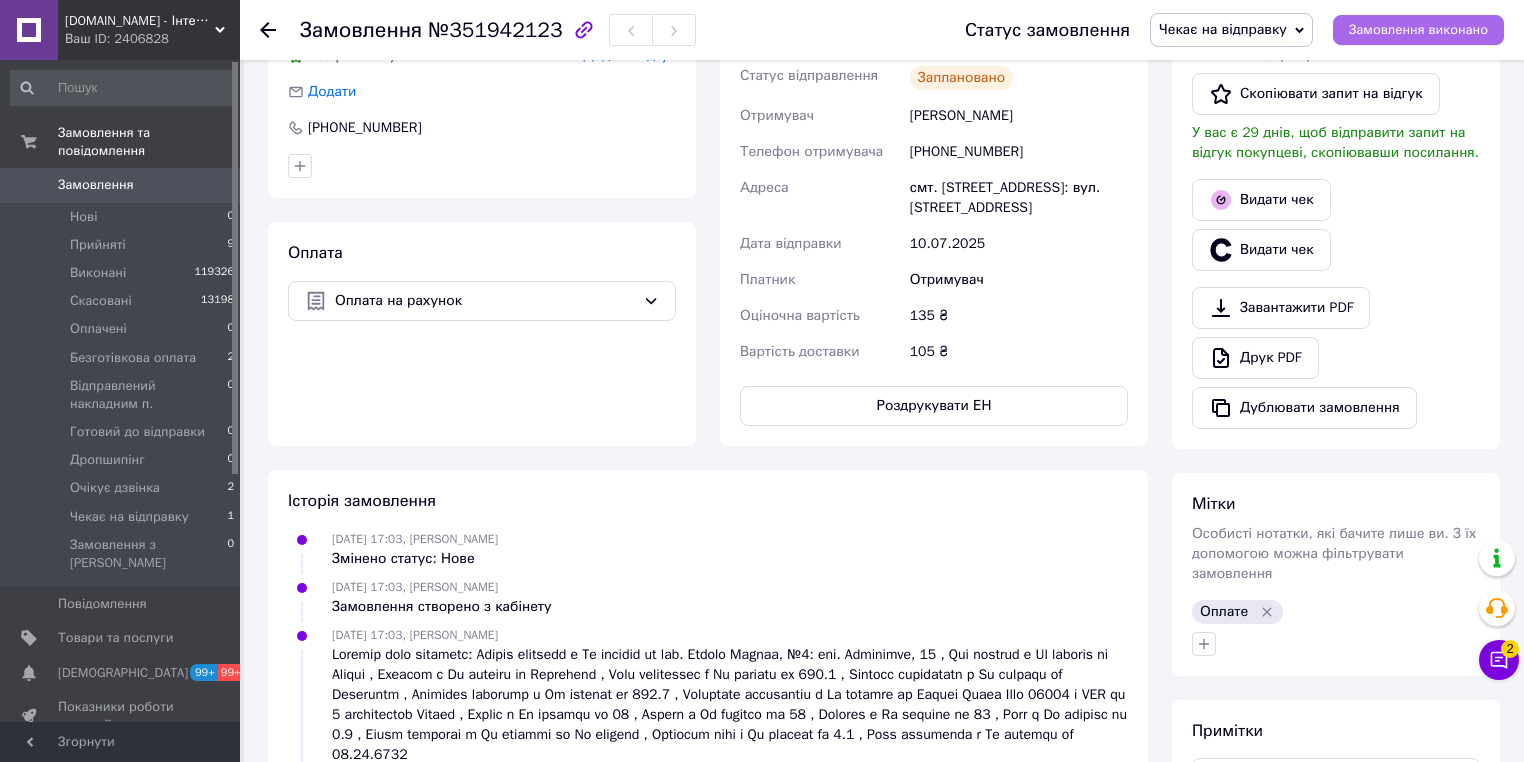 click on "Замовлення виконано" at bounding box center (1418, 30) 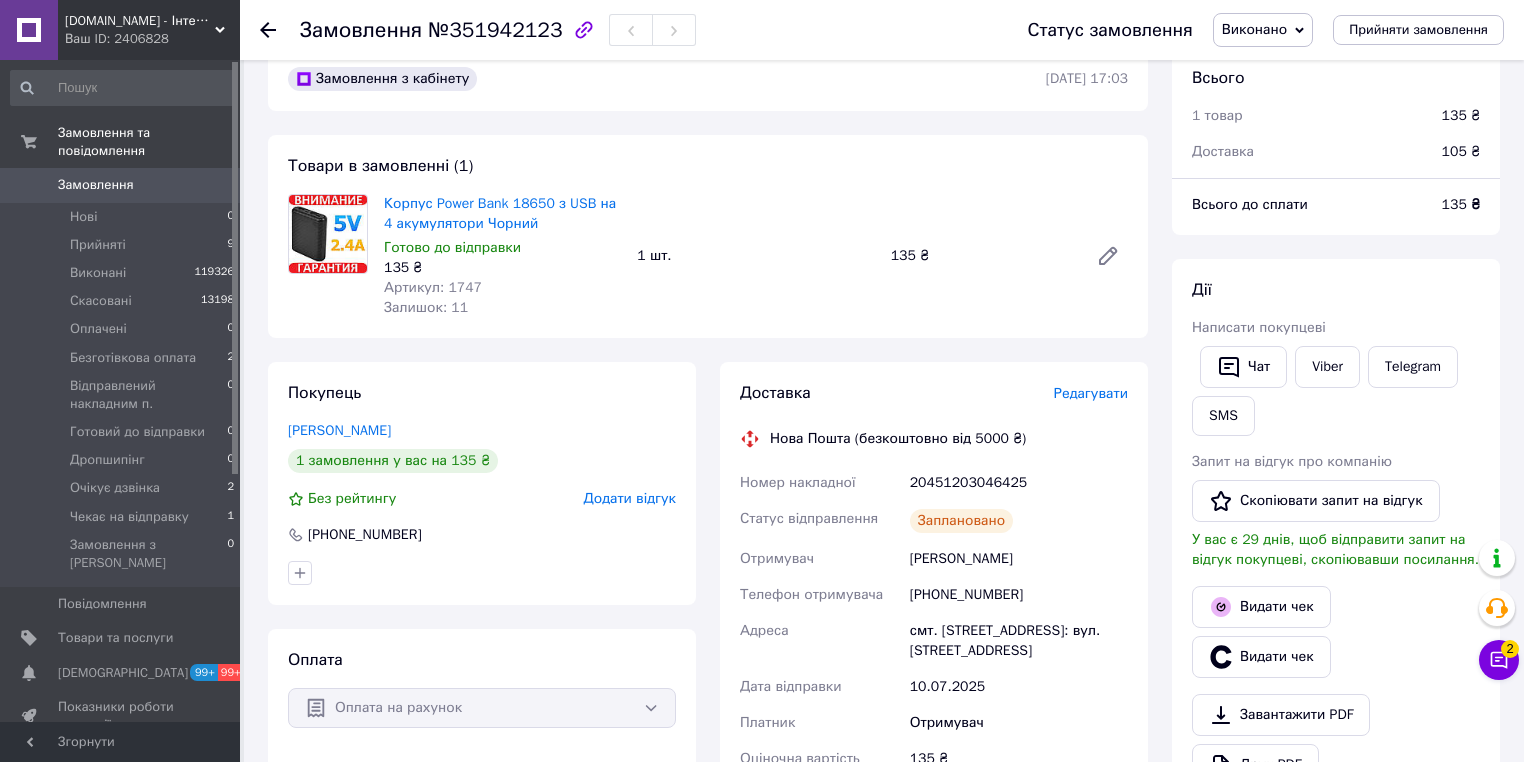 scroll, scrollTop: 0, scrollLeft: 0, axis: both 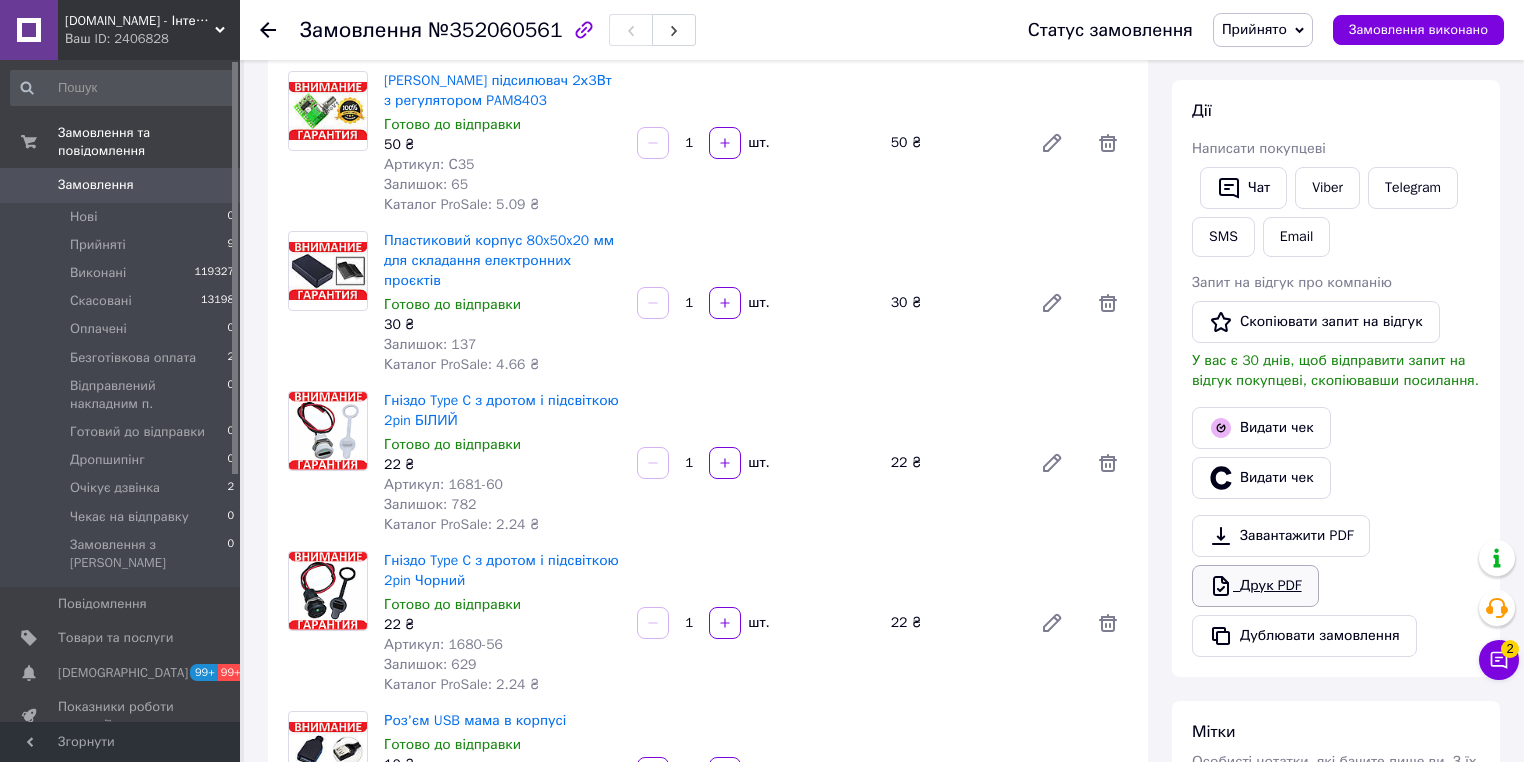 click on "Друк PDF" at bounding box center (1255, 586) 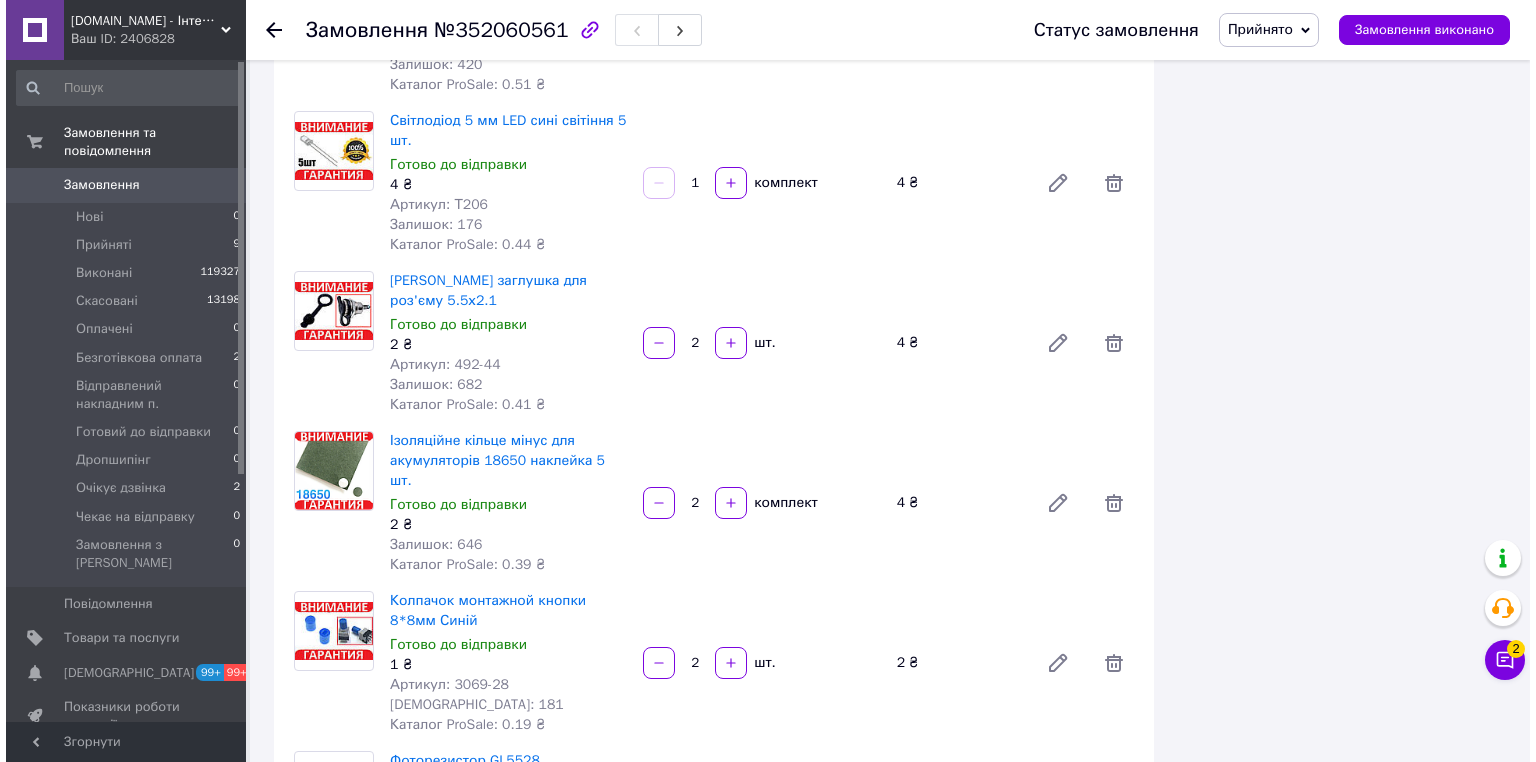scroll, scrollTop: 4320, scrollLeft: 0, axis: vertical 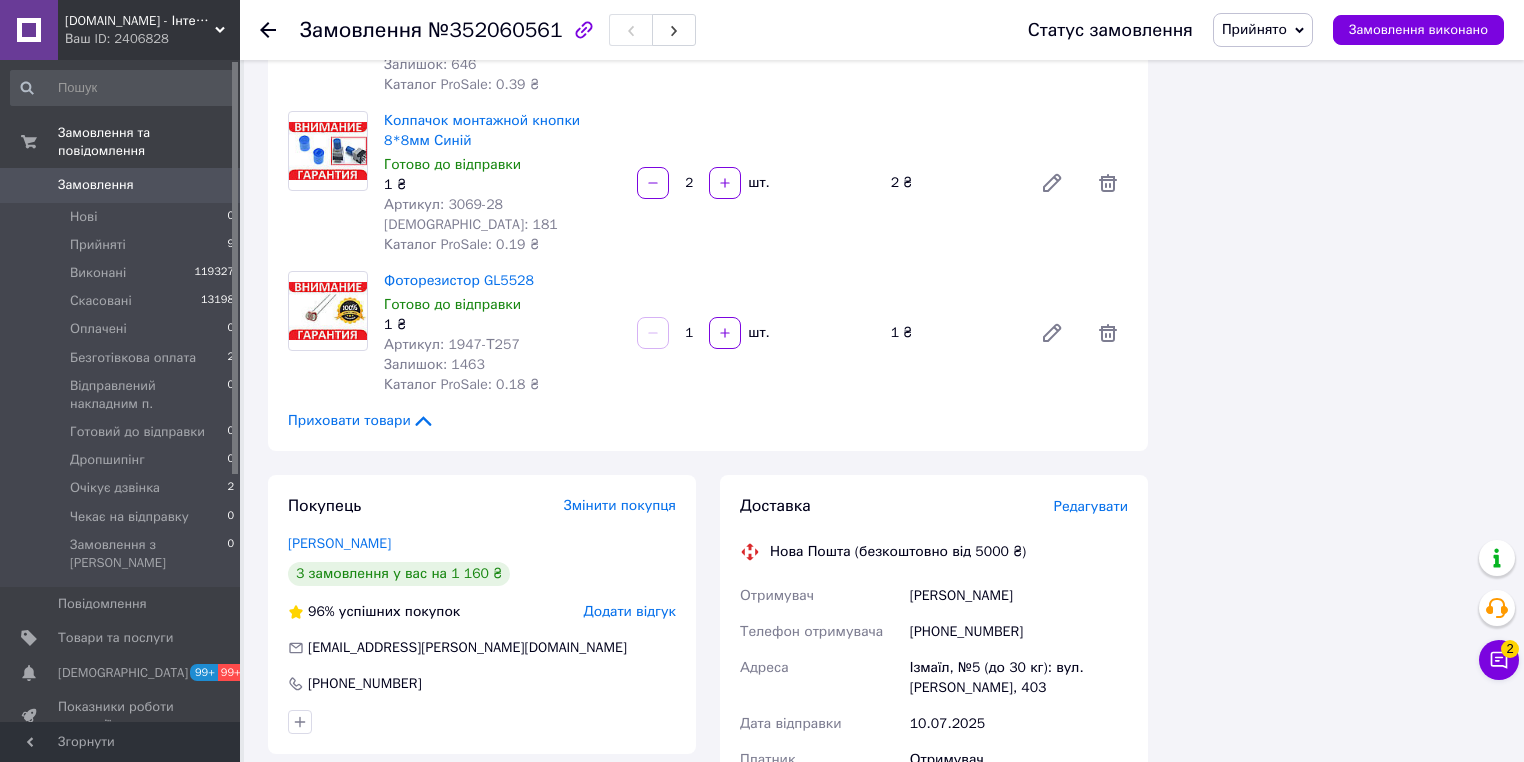 click on "Редагувати" at bounding box center [1091, 506] 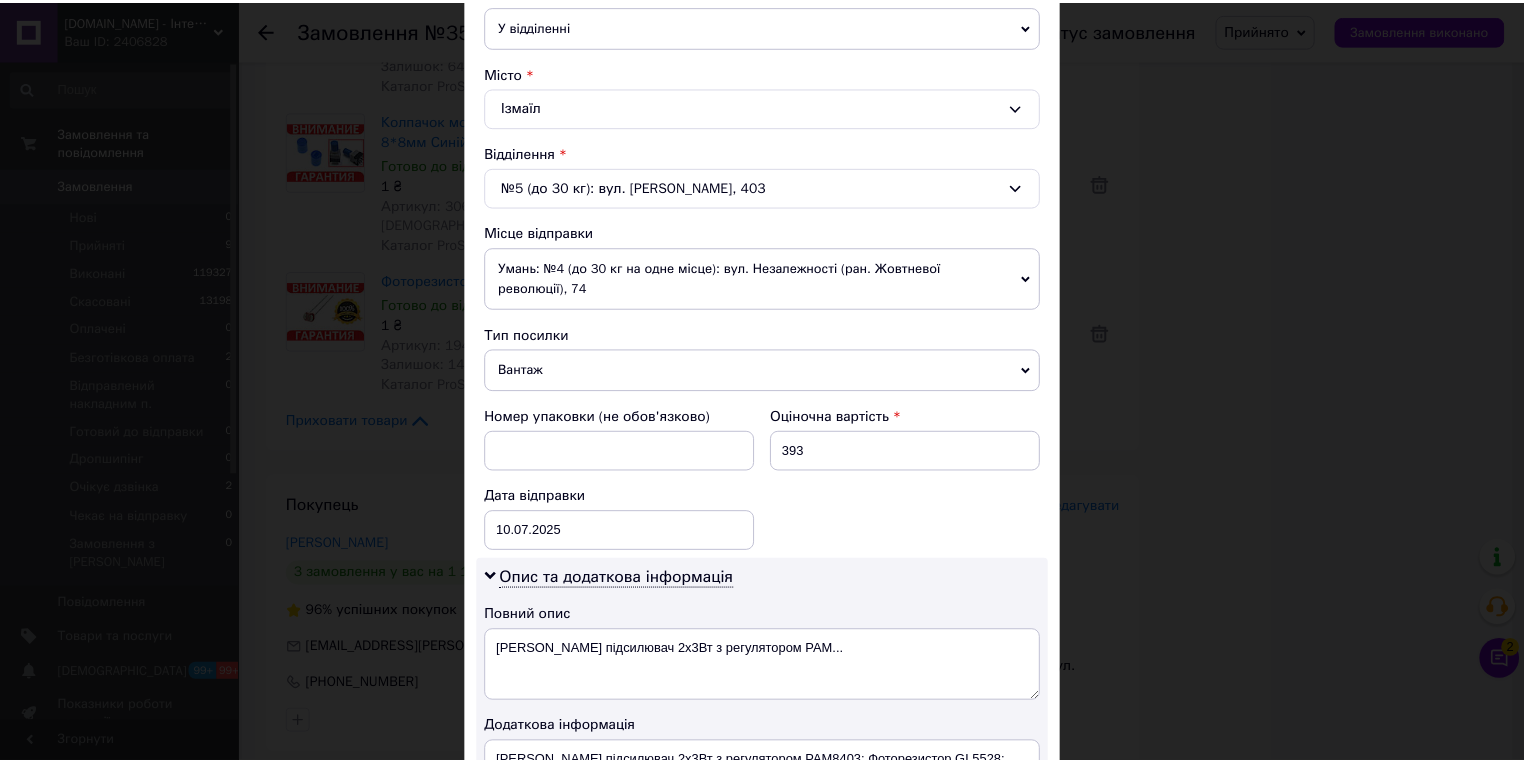 scroll, scrollTop: 960, scrollLeft: 0, axis: vertical 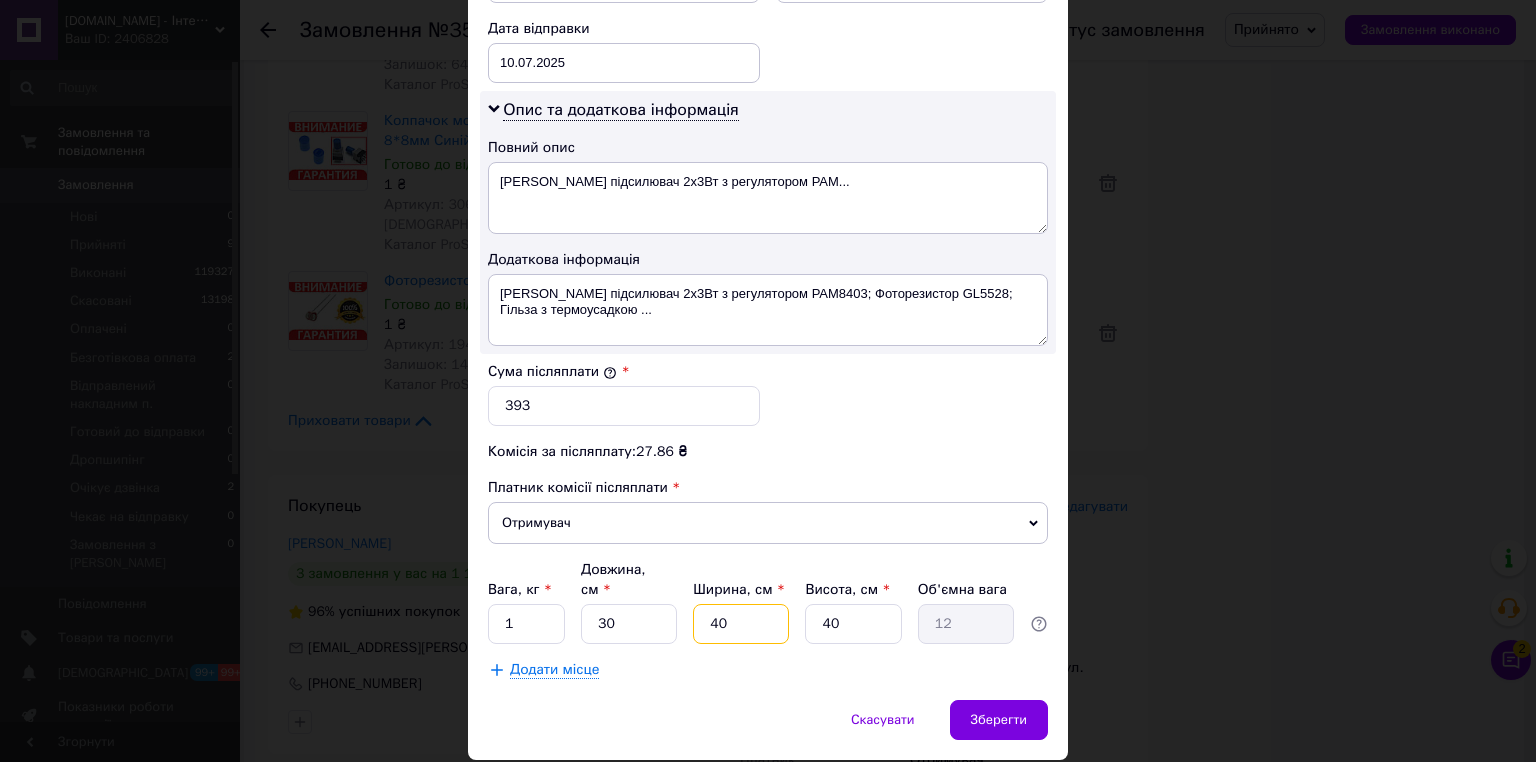 click on "40" at bounding box center [741, 624] 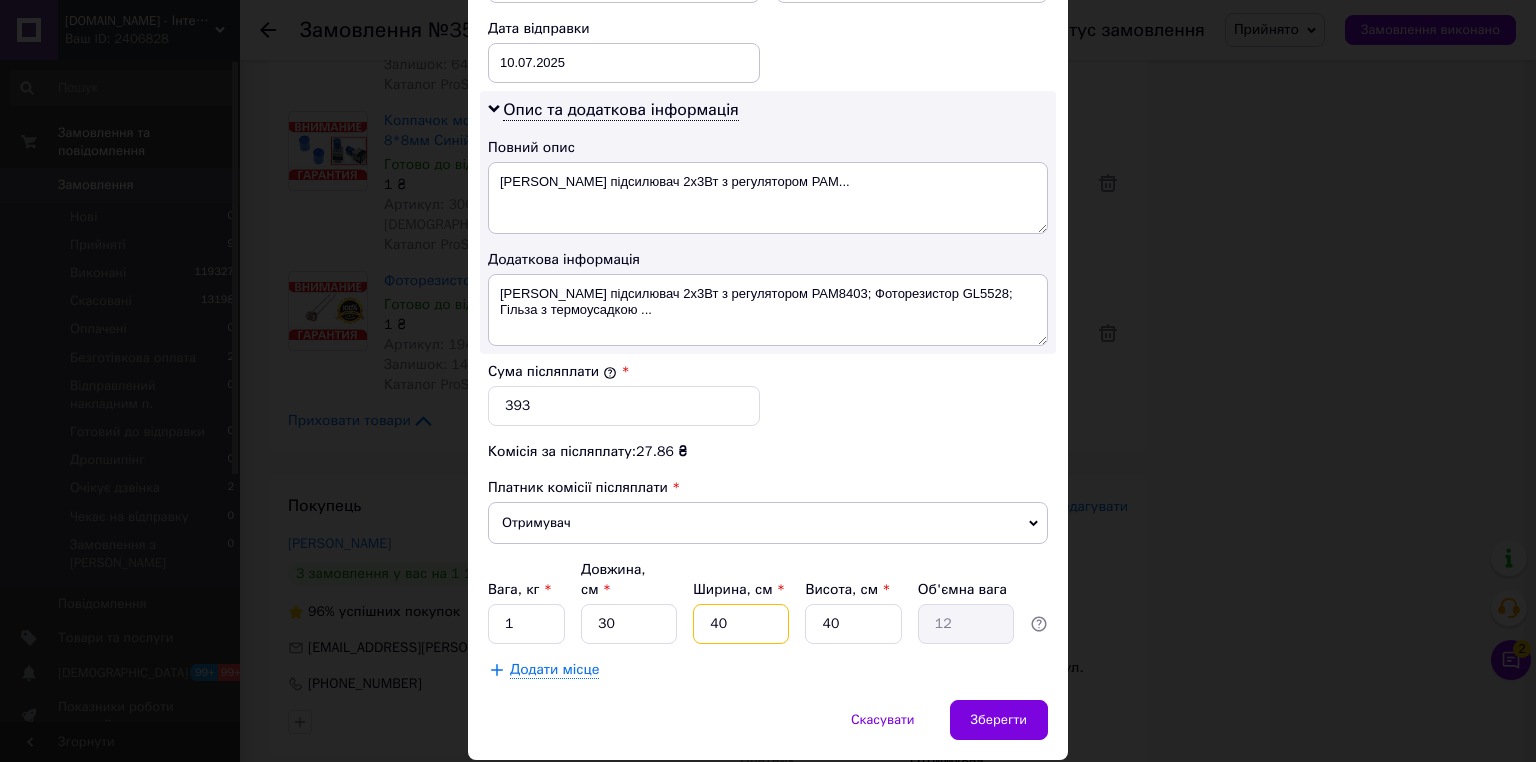 type on "1" 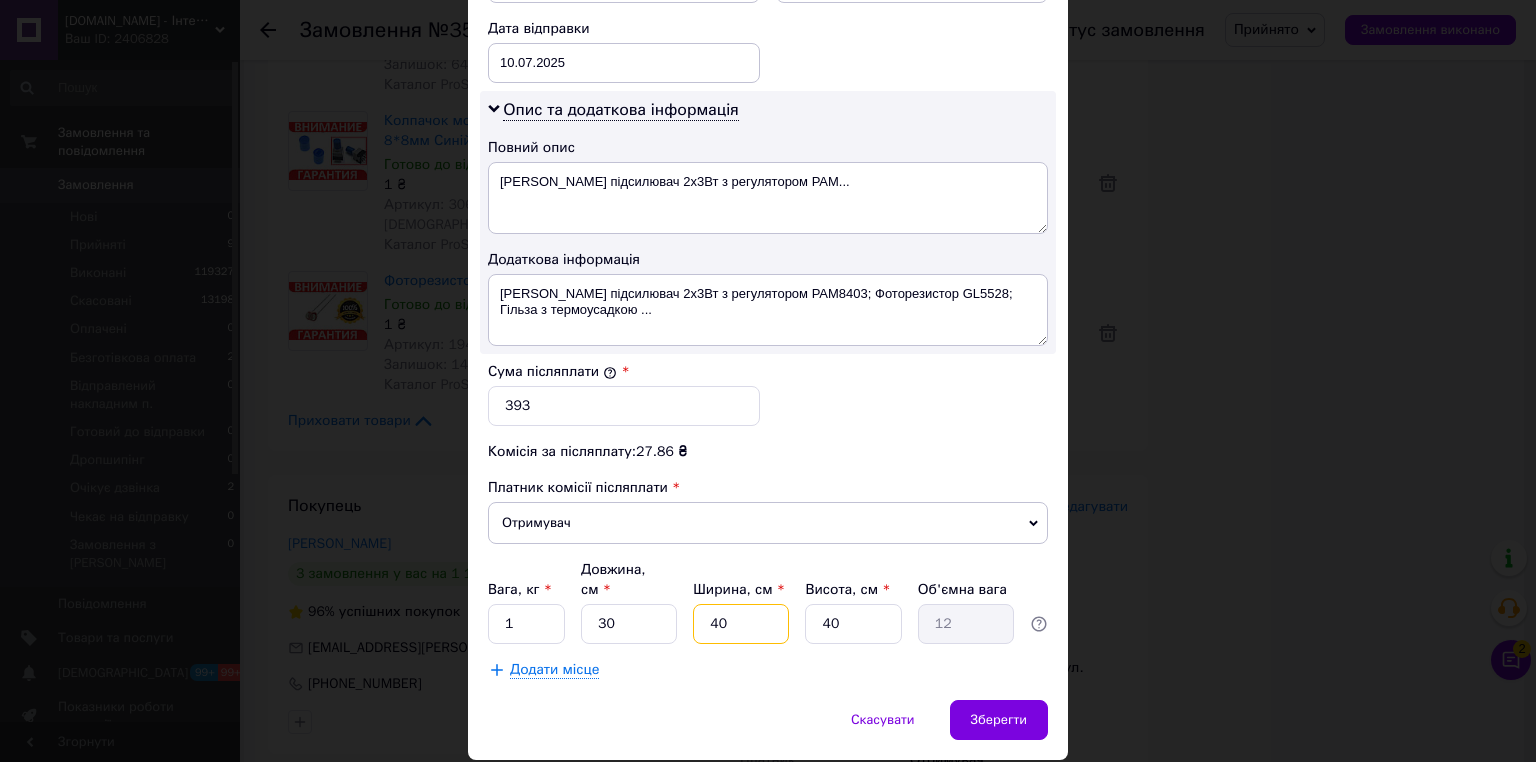type on "0.3" 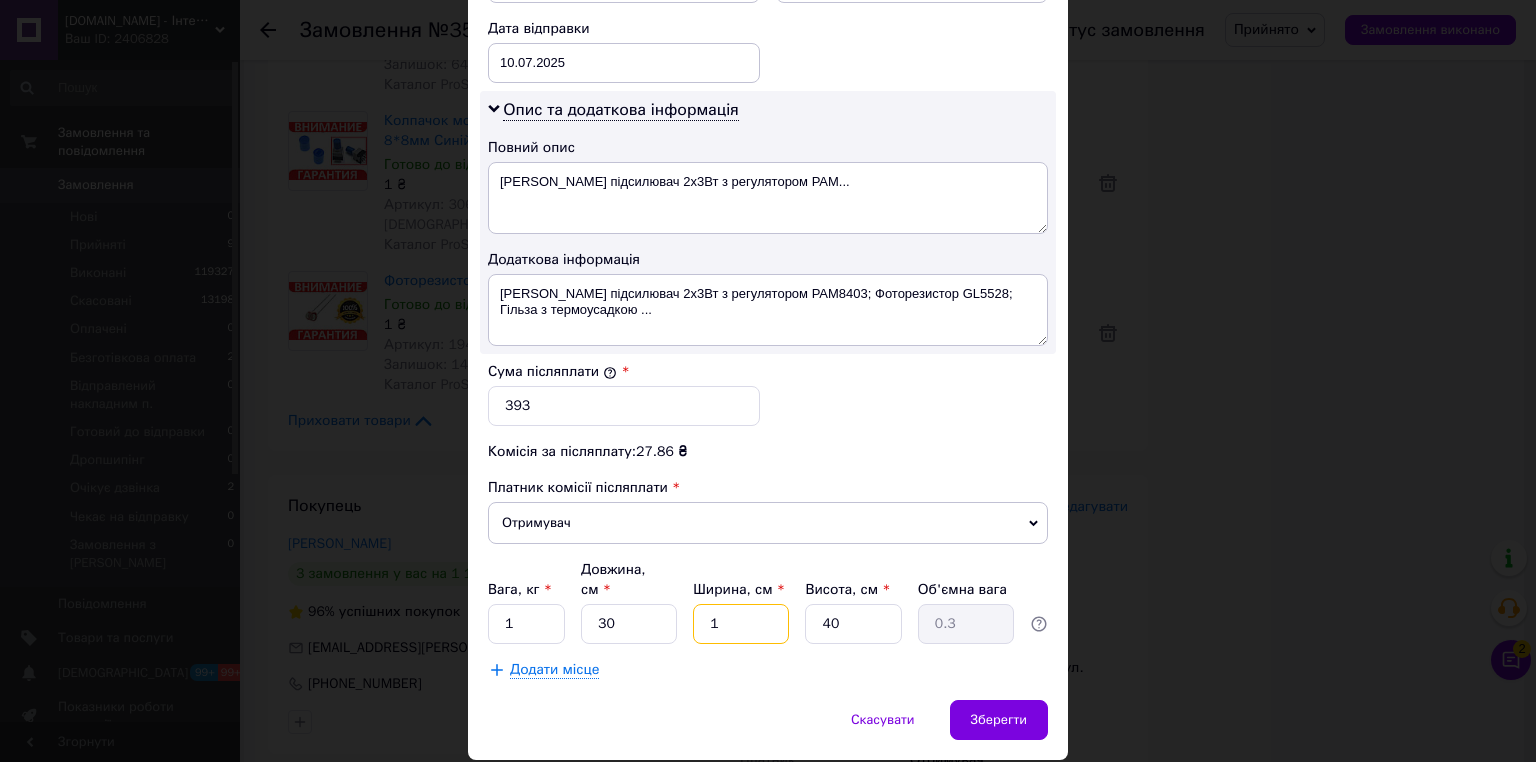type on "10" 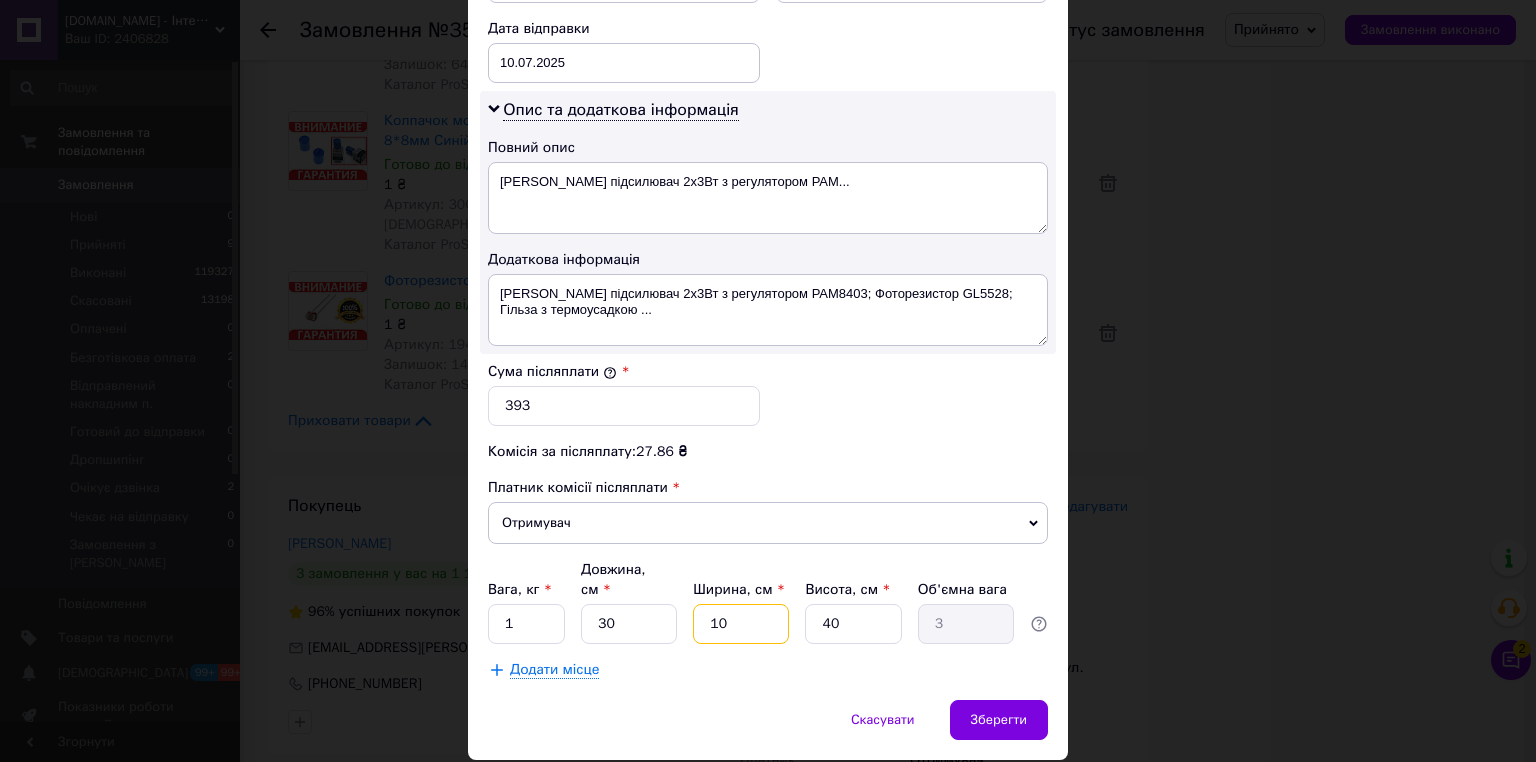 type on "10" 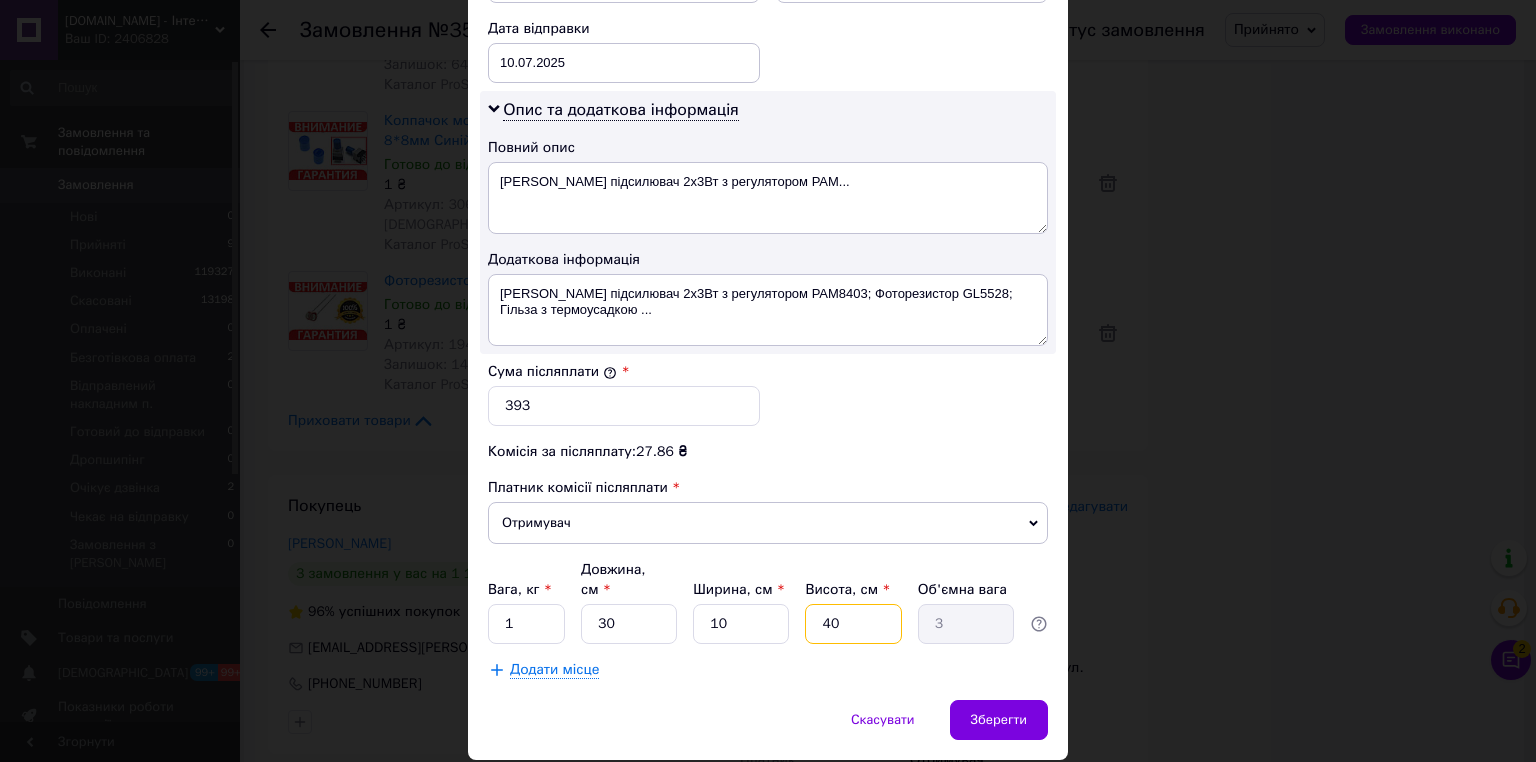 click on "40" at bounding box center (853, 624) 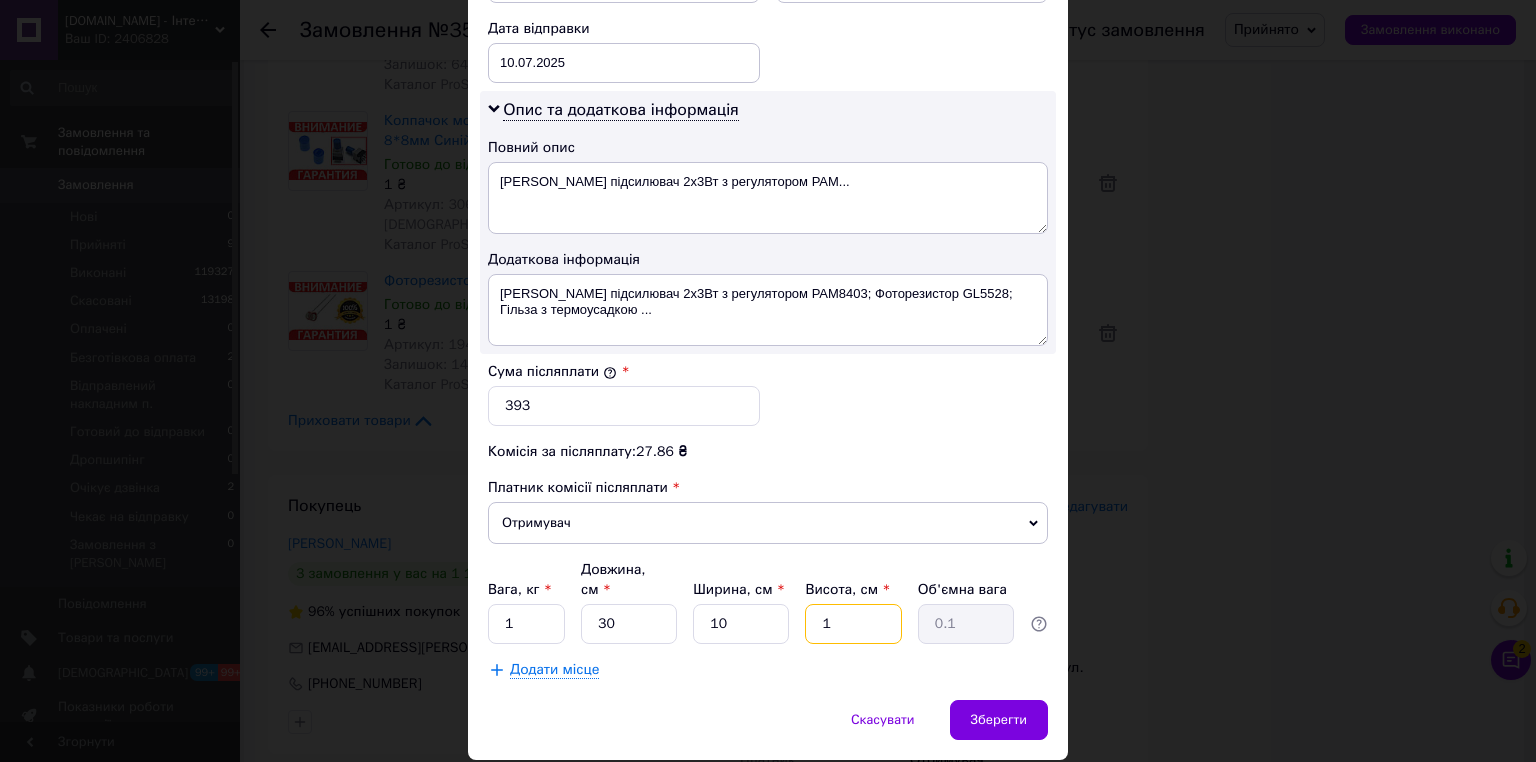 click on "1" at bounding box center (853, 624) 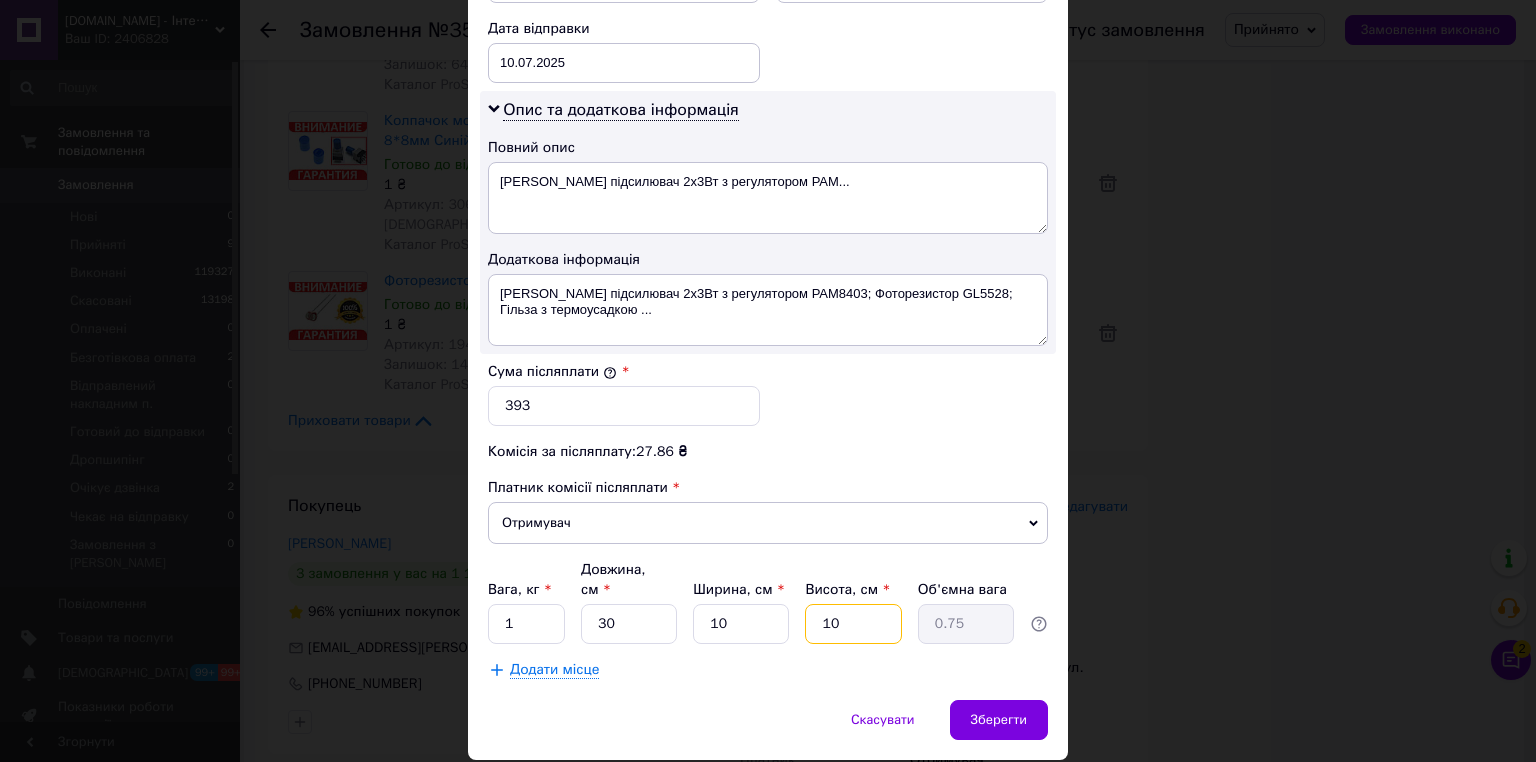 type on "10" 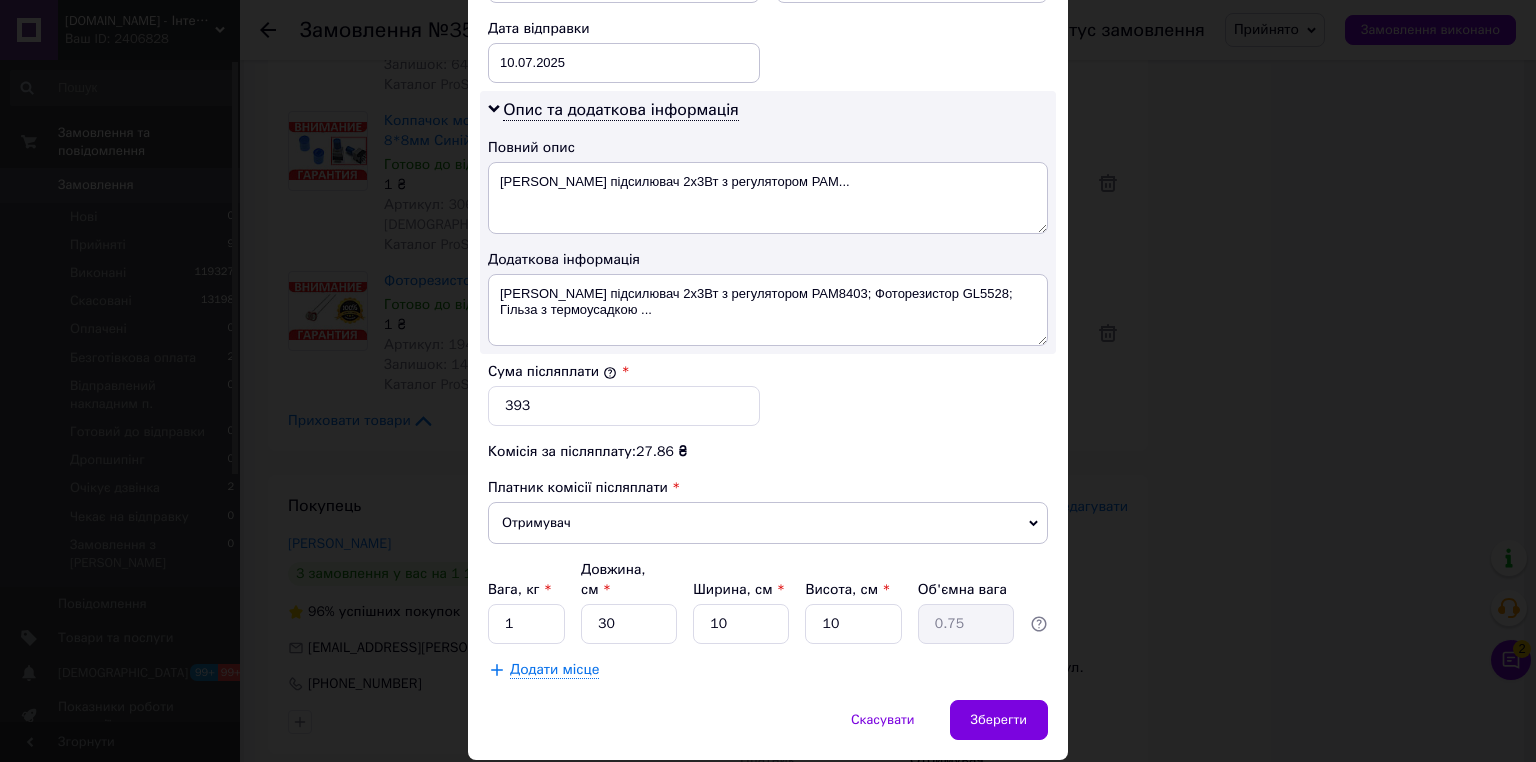 click on "Спосіб доставки Нова Пошта (безкоштовно від 5000 ₴) Платник Отримувач Відправник Прізвище отримувача Оника Ім'я отримувача Игорь По батькові отримувача Телефон отримувача +380678629572 Тип доставки У відділенні Кур'єром В поштоматі Місто Ізмаїл Відділення №5 (до 30 кг): вул. Нахімова, 403 Місце відправки Умань: №4 (до 30 кг на одне місце): вул. Незалежності (ран. Жовтневої революції), 74 Немає збігів. Спробуйте змінити умови пошуку Додати ще місце відправки Тип посилки Вантаж Документи Номер упаковки (не обов'язково) Оціночна вартість 393 Дата відправки 10.07.2025 < 2025 > < Июль >" at bounding box center (768, -65) 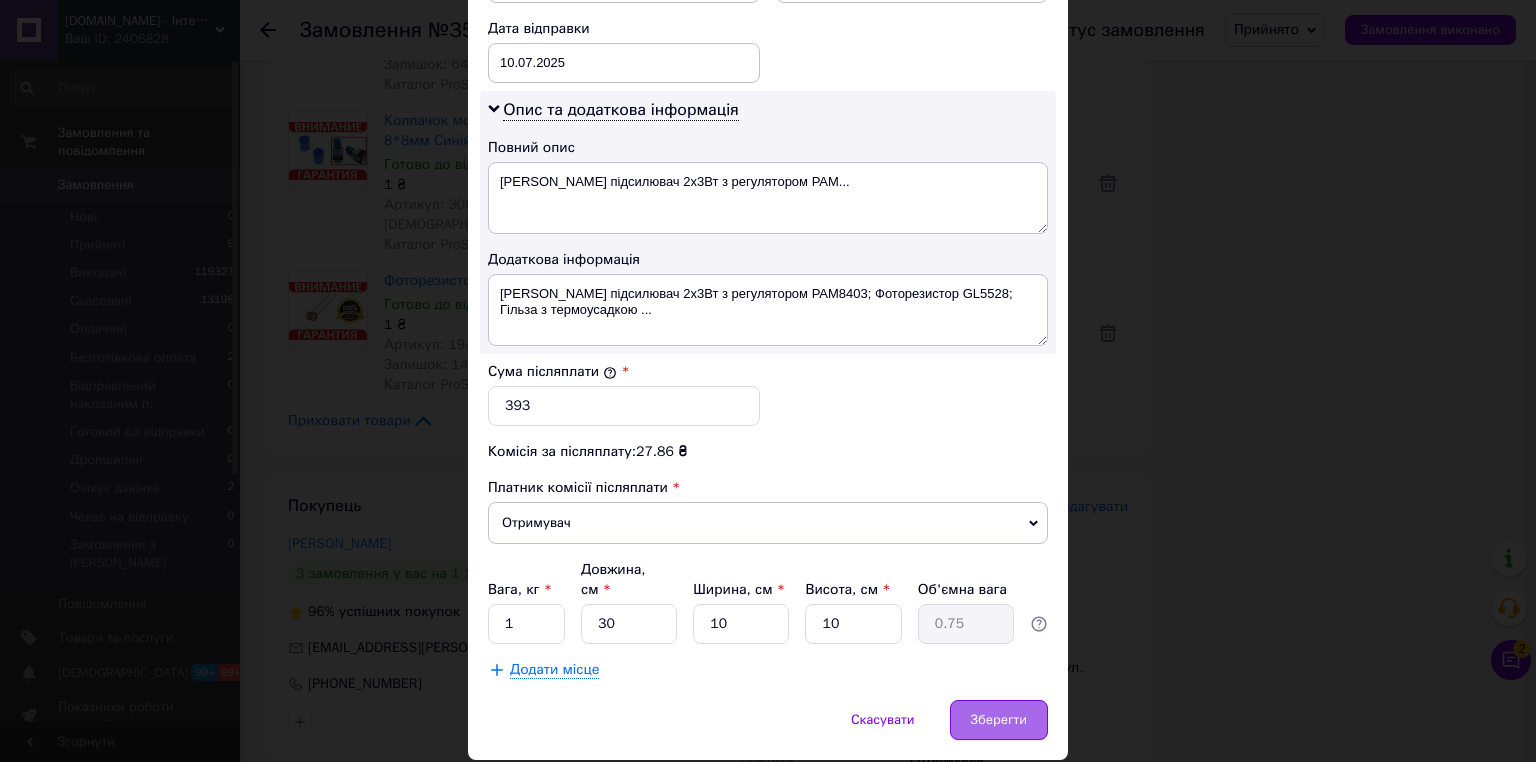 click on "Зберегти" at bounding box center [999, 720] 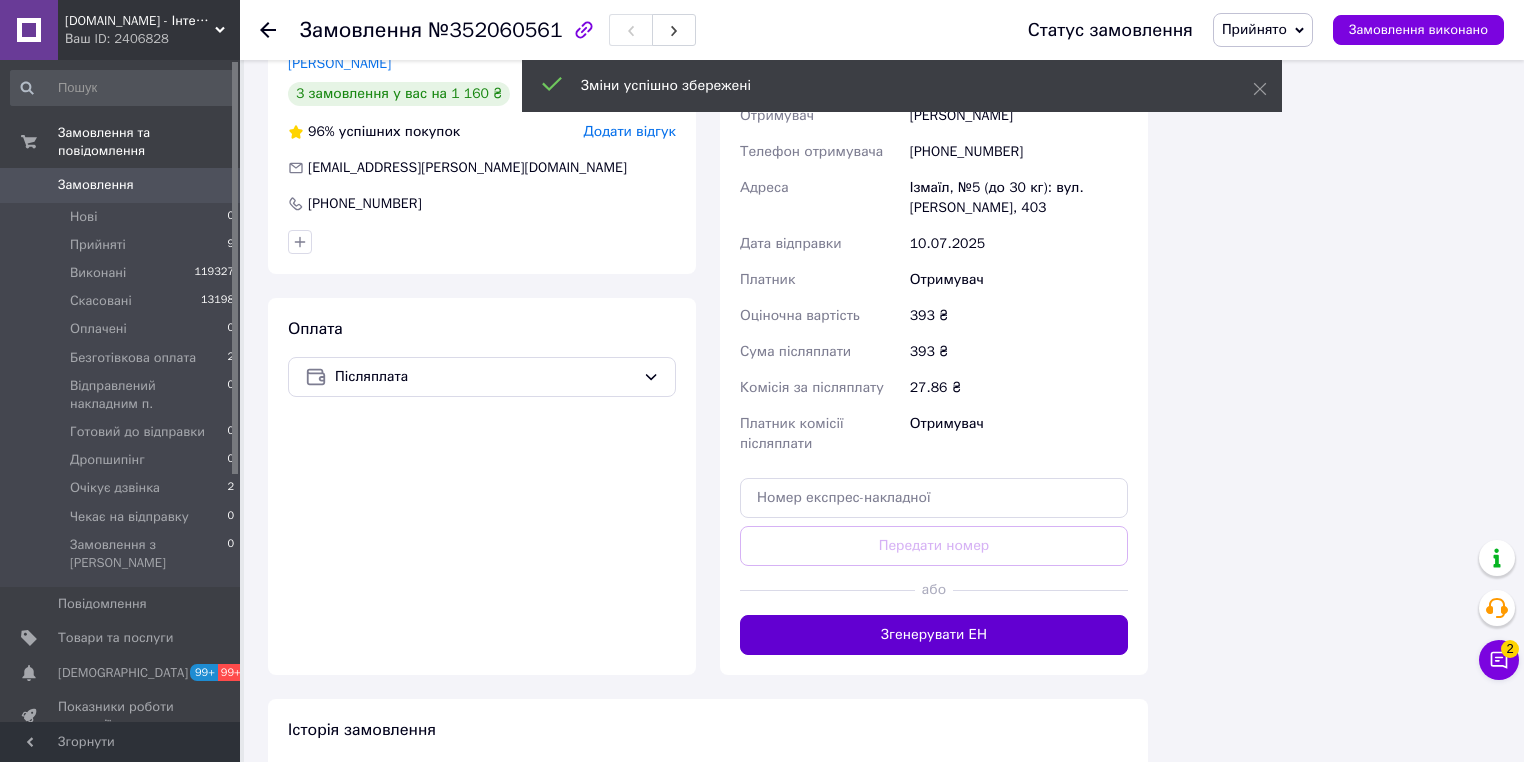 click on "Згенерувати ЕН" at bounding box center [934, 635] 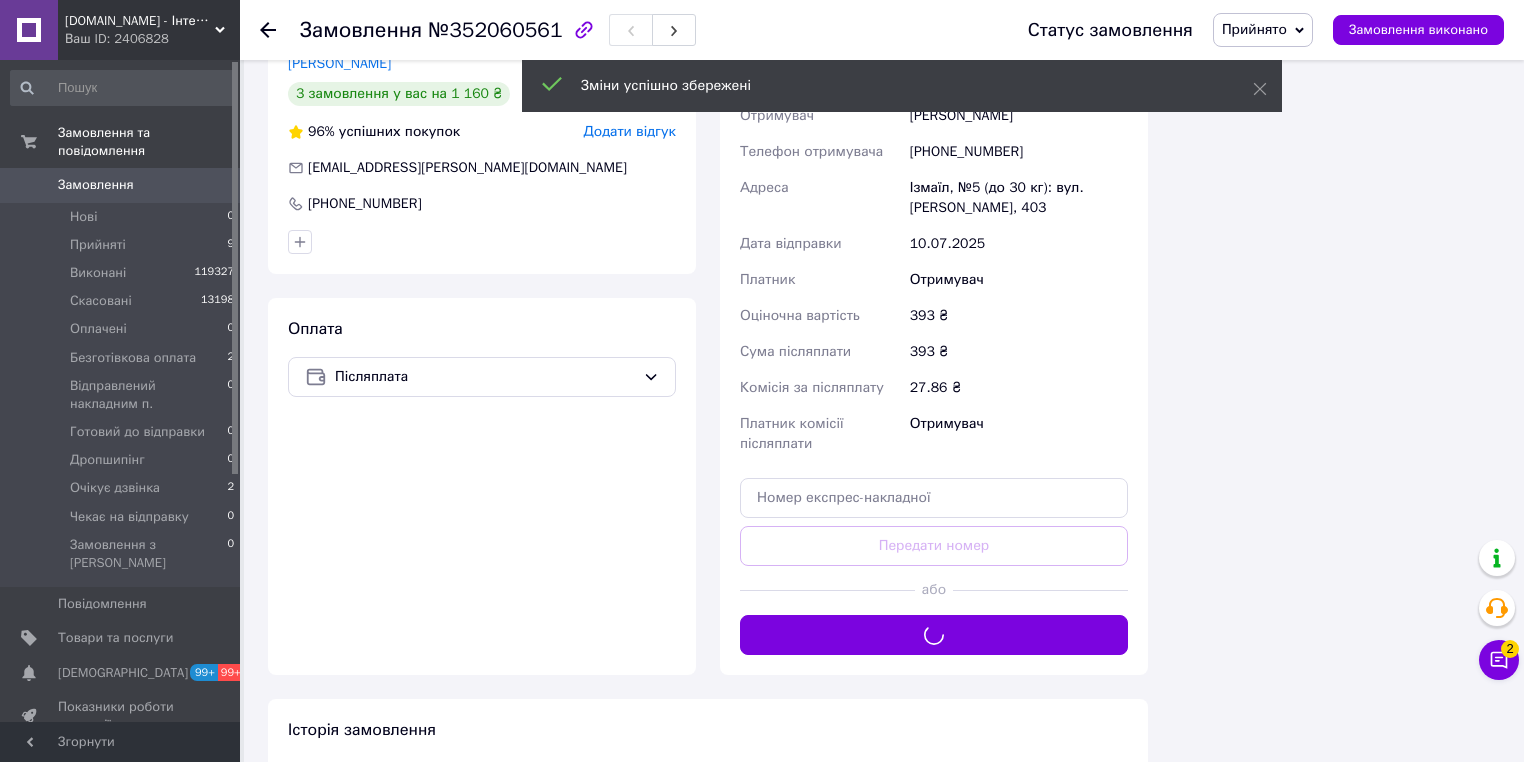 scroll, scrollTop: 4320, scrollLeft: 0, axis: vertical 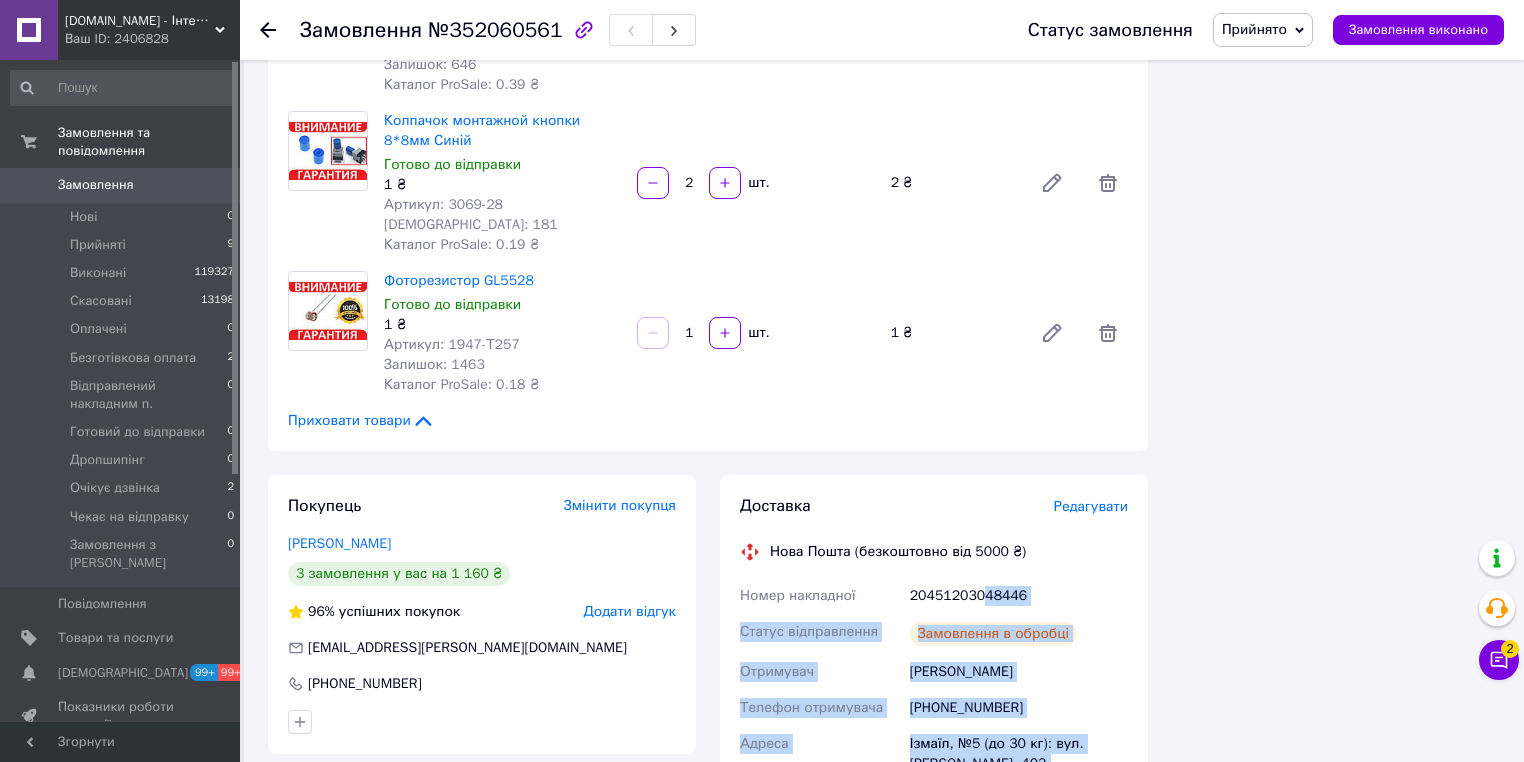 drag, startPoint x: 1050, startPoint y: 514, endPoint x: 981, endPoint y: 517, distance: 69.065186 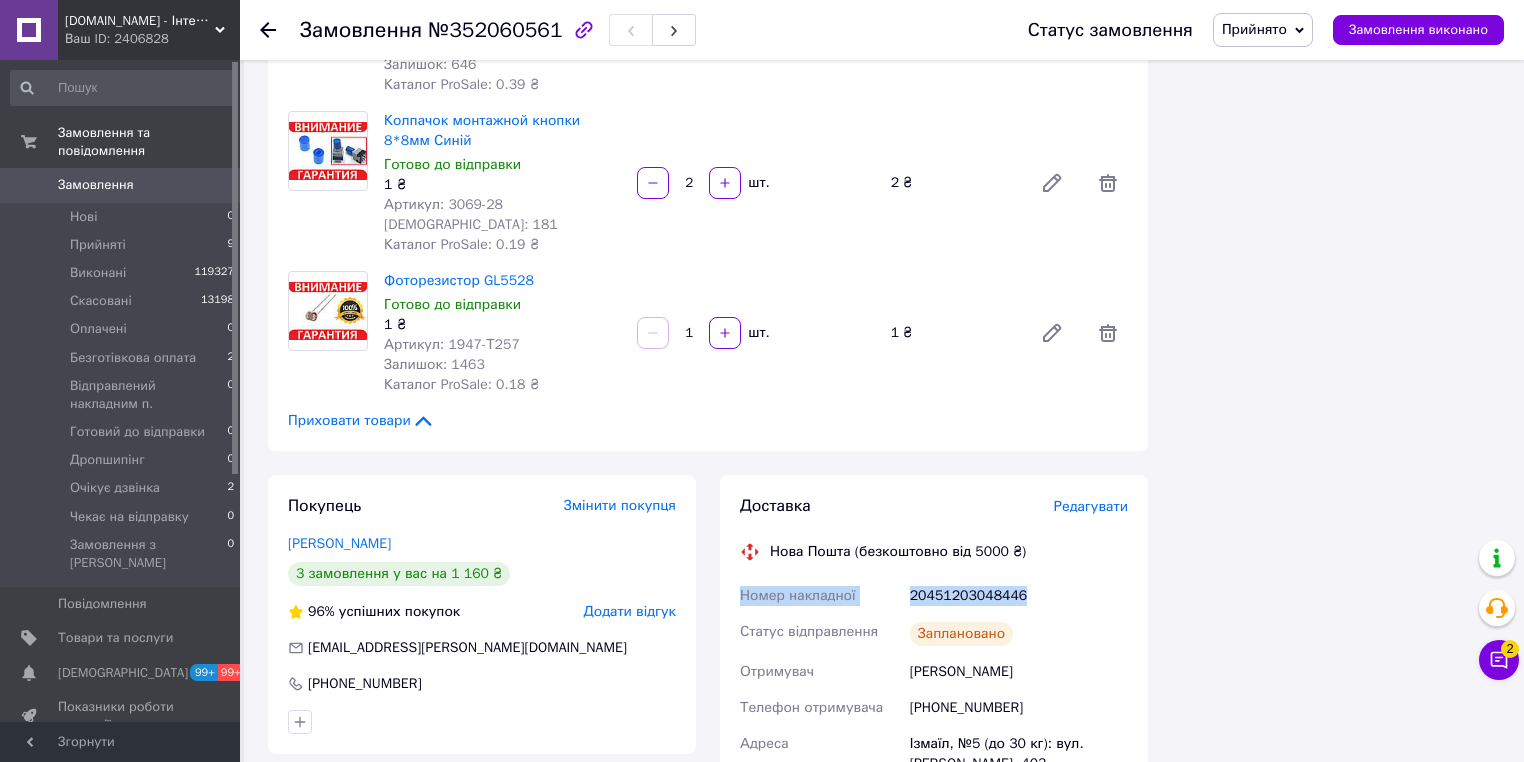 drag, startPoint x: 976, startPoint y: 519, endPoint x: 736, endPoint y: 515, distance: 240.03333 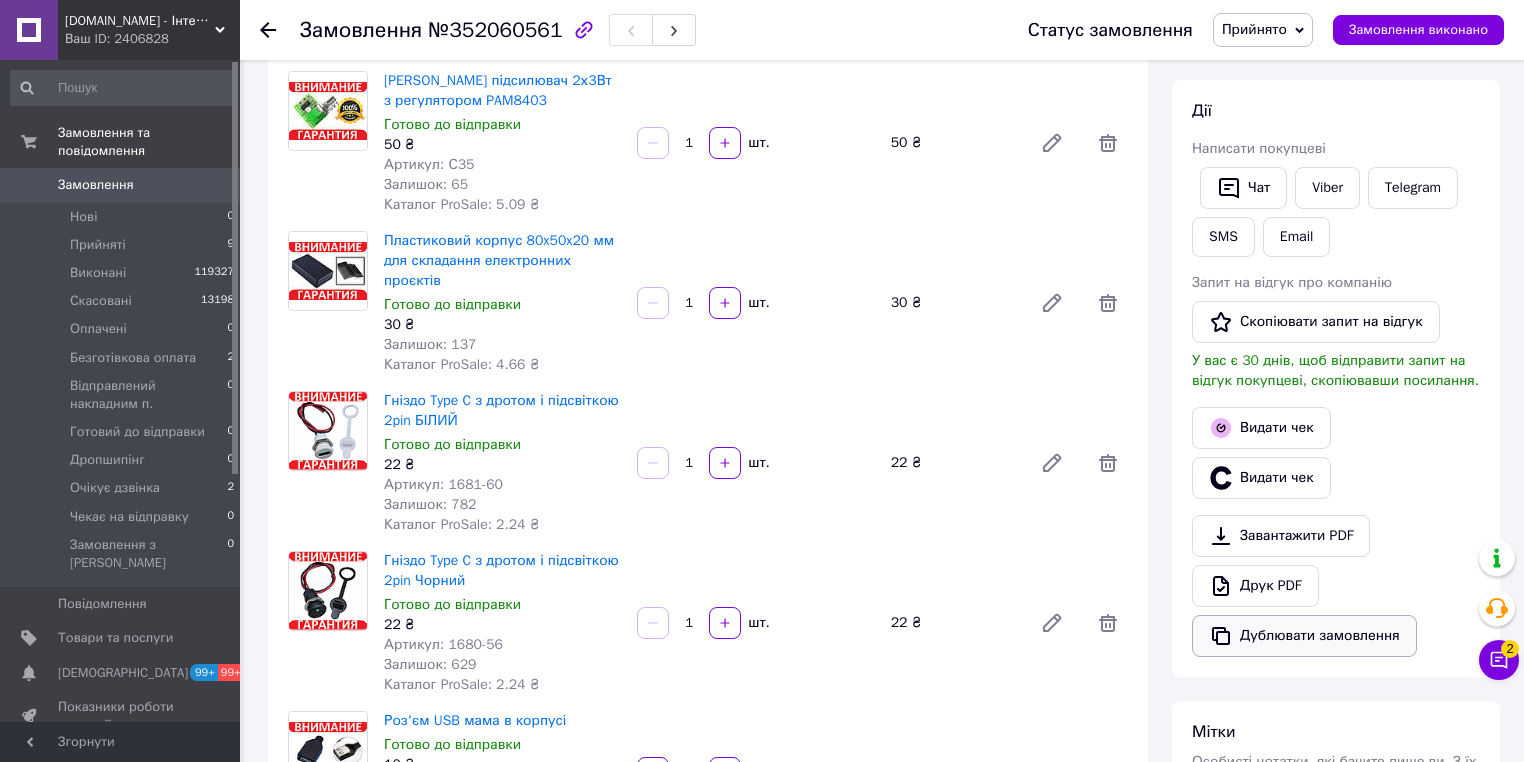 scroll, scrollTop: 160, scrollLeft: 0, axis: vertical 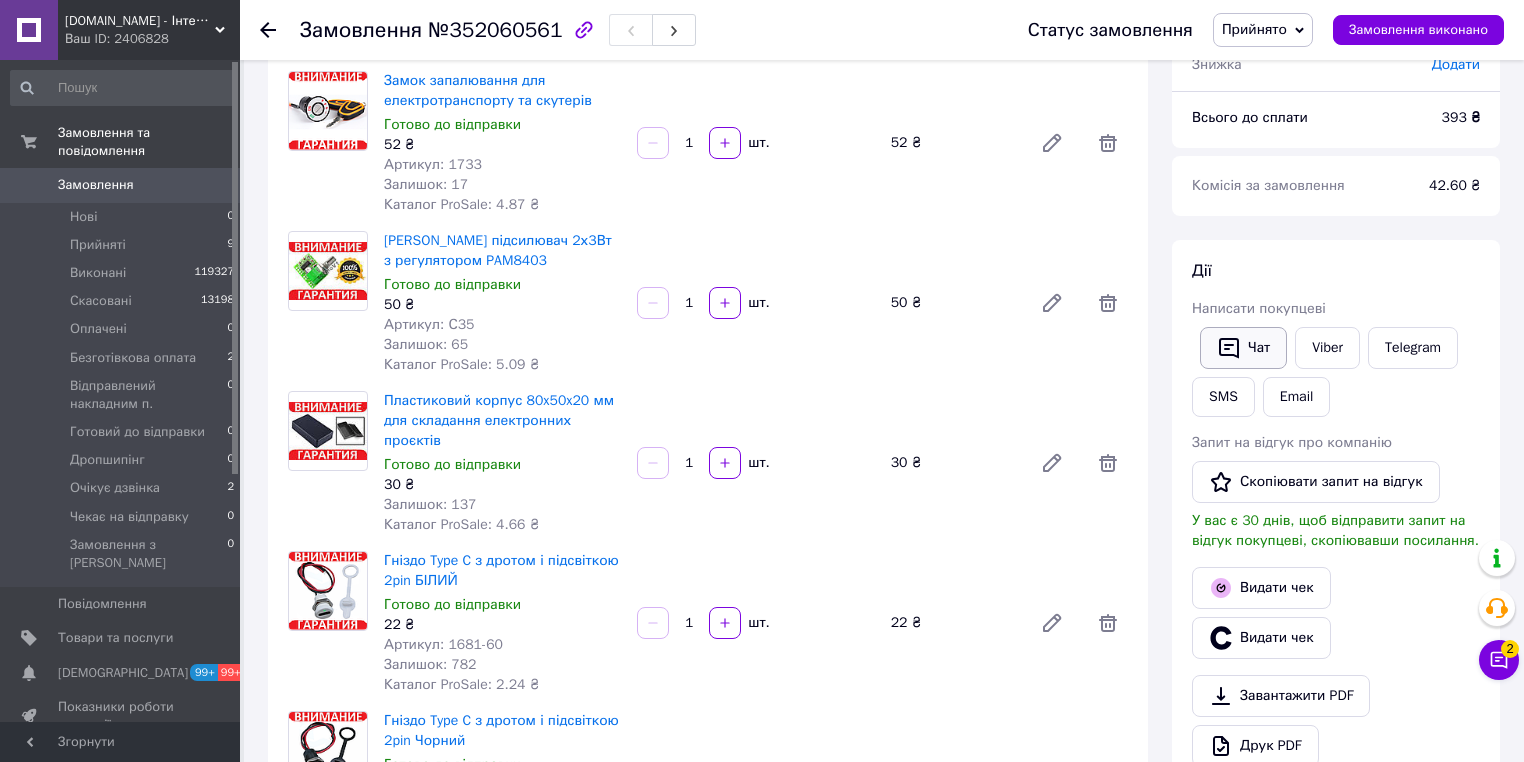 click on "Чат" at bounding box center (1243, 348) 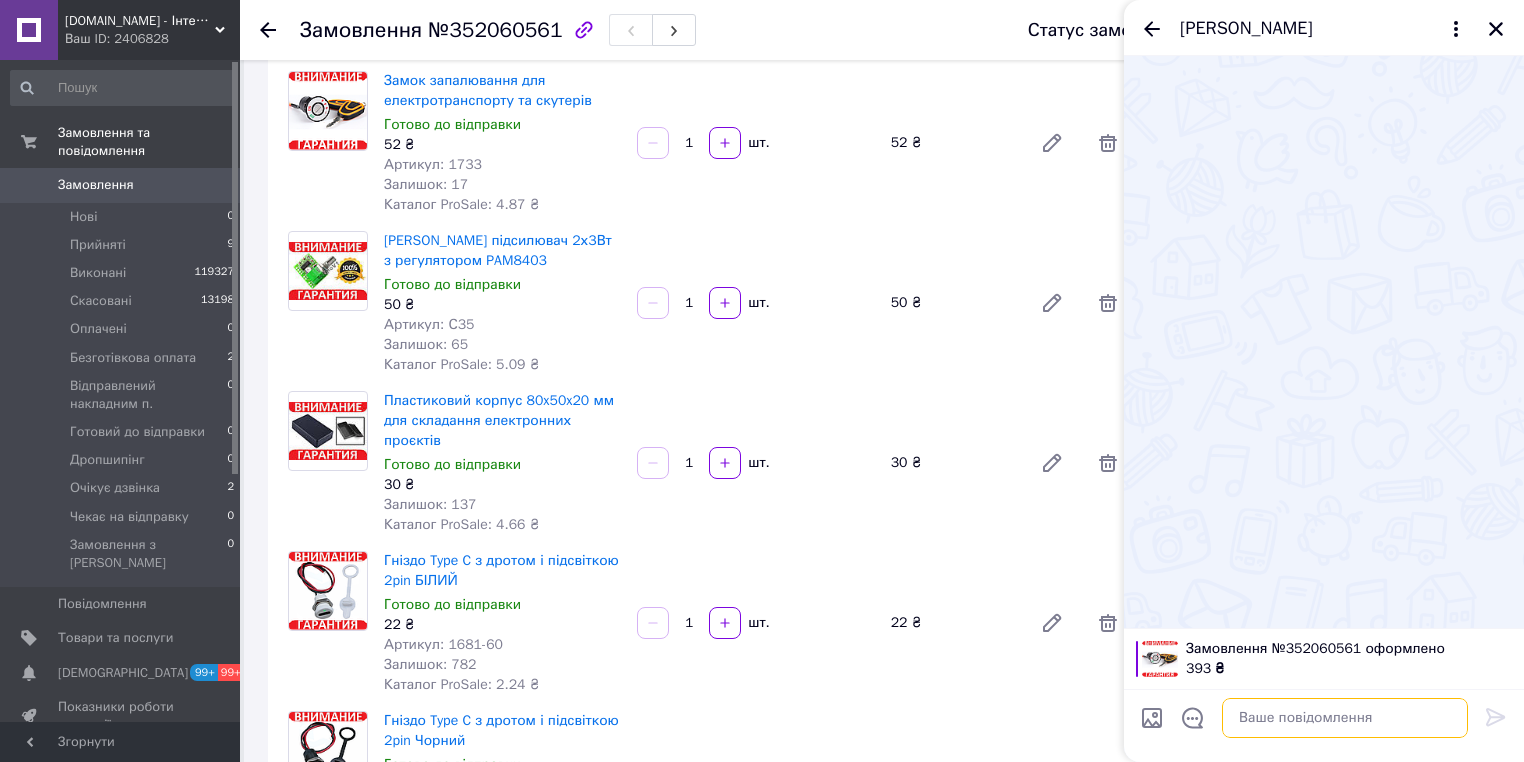 paste on "Номер накладної
20451203048446" 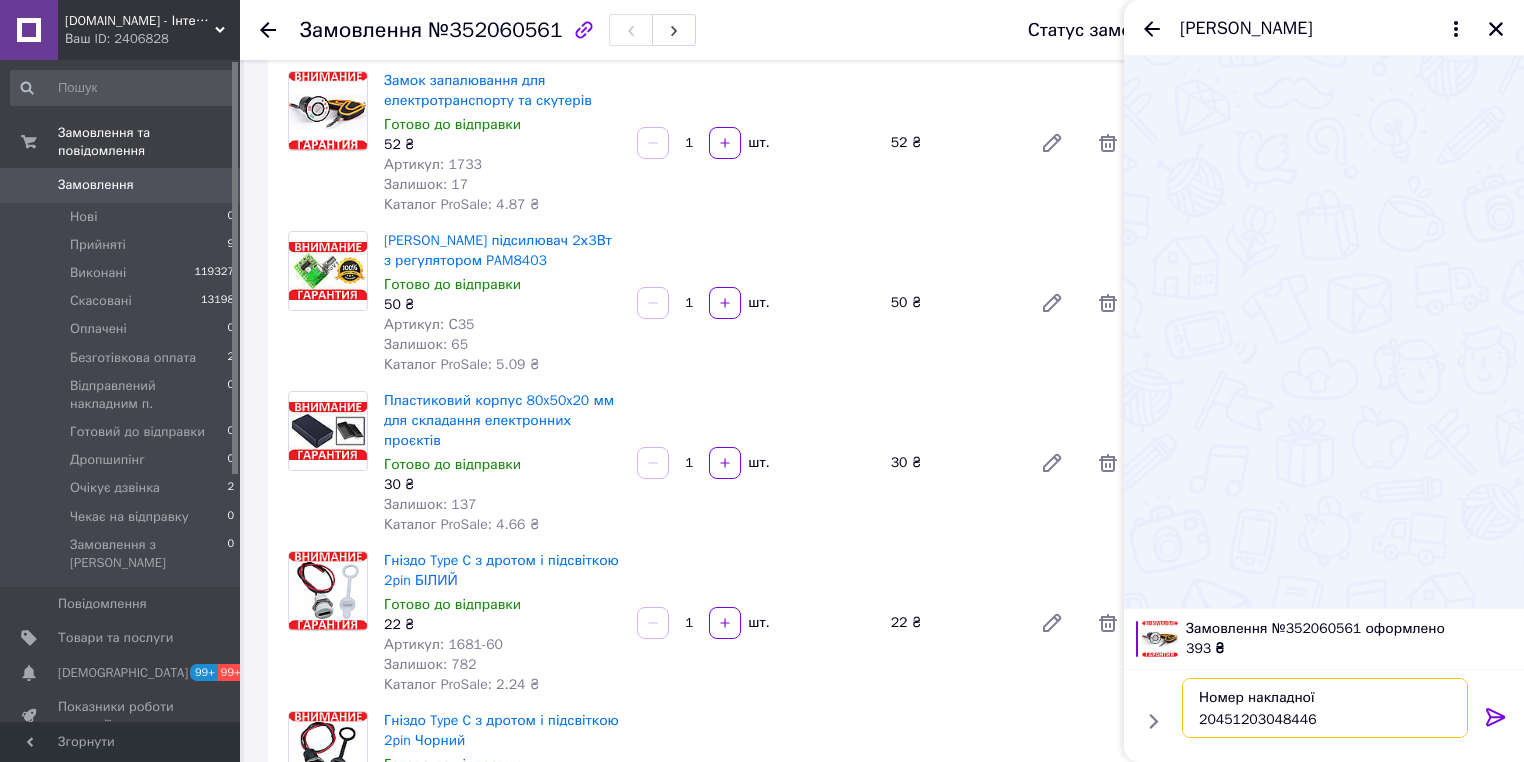 type on "Номер накладної
20451203048446" 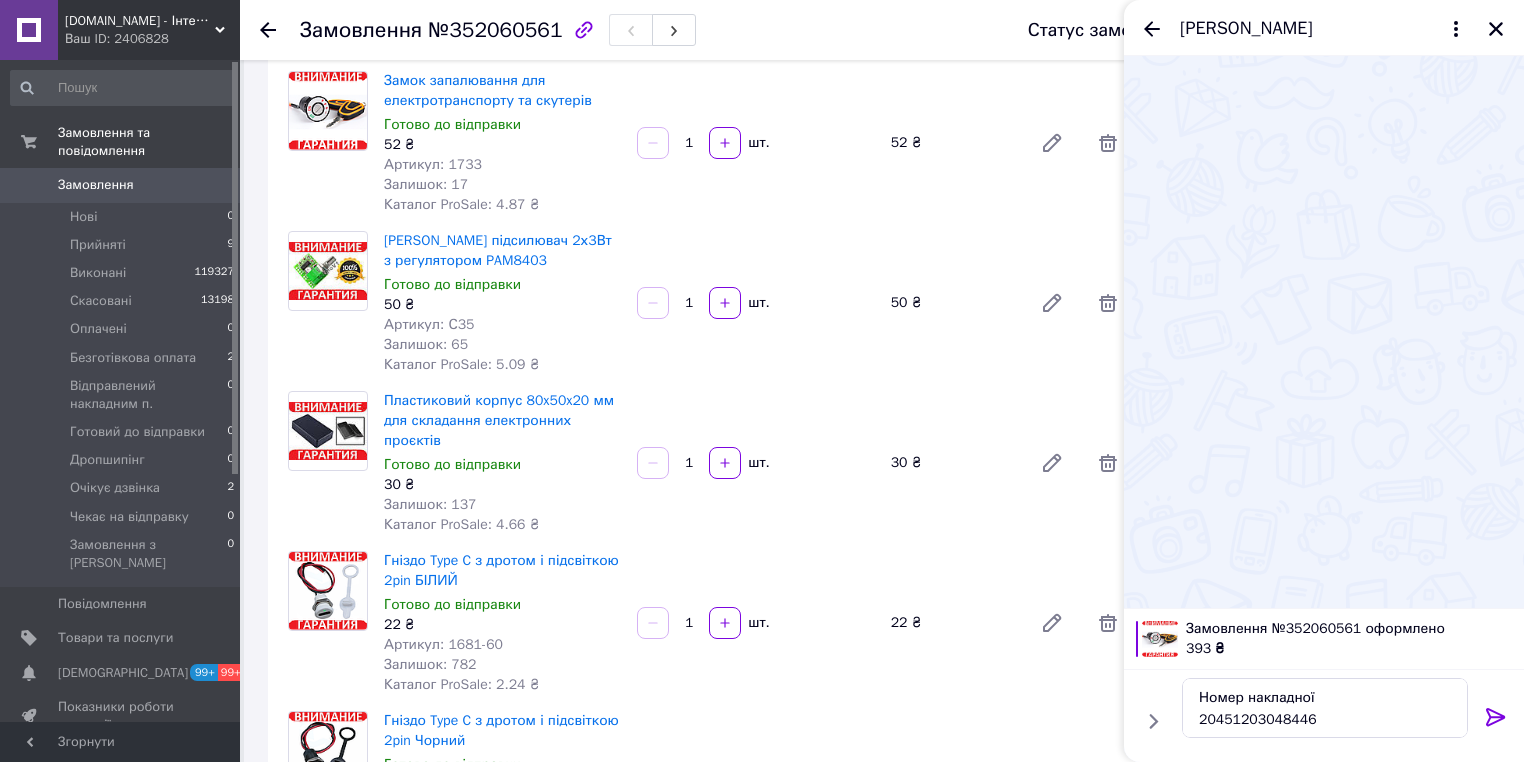 drag, startPoint x: 1478, startPoint y: 704, endPoint x: 1492, endPoint y: 710, distance: 15.231546 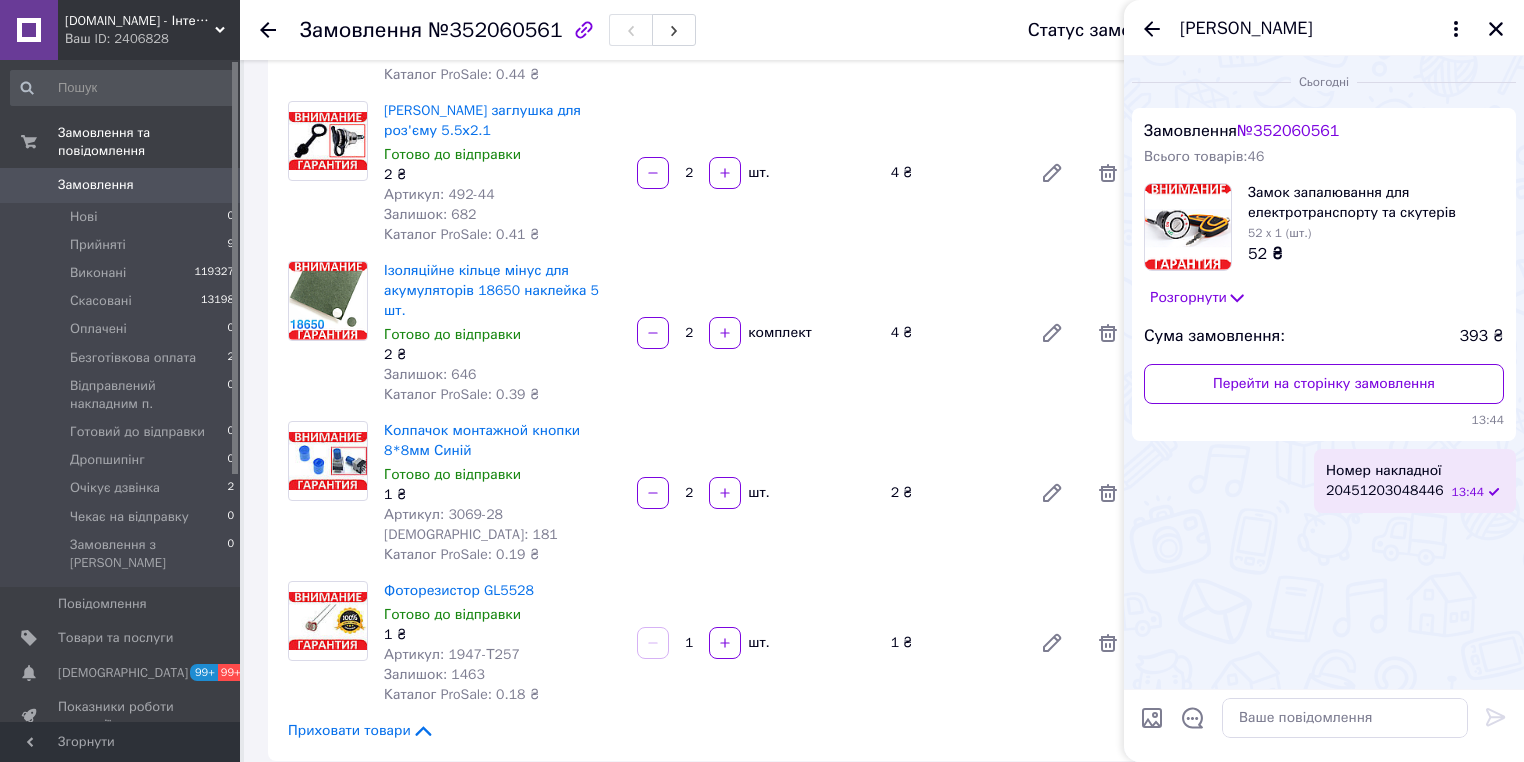 scroll, scrollTop: 4320, scrollLeft: 0, axis: vertical 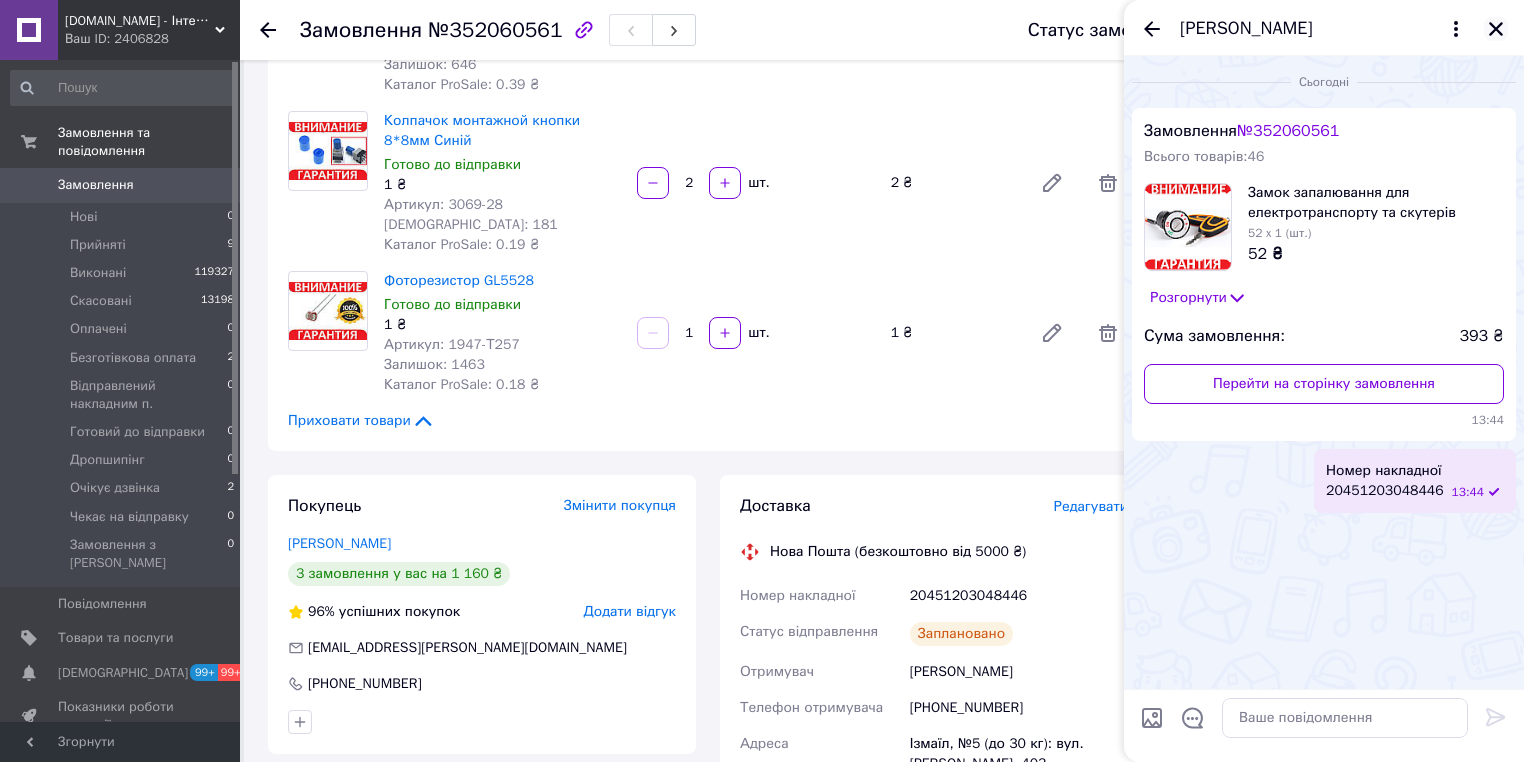 click at bounding box center [1496, 29] 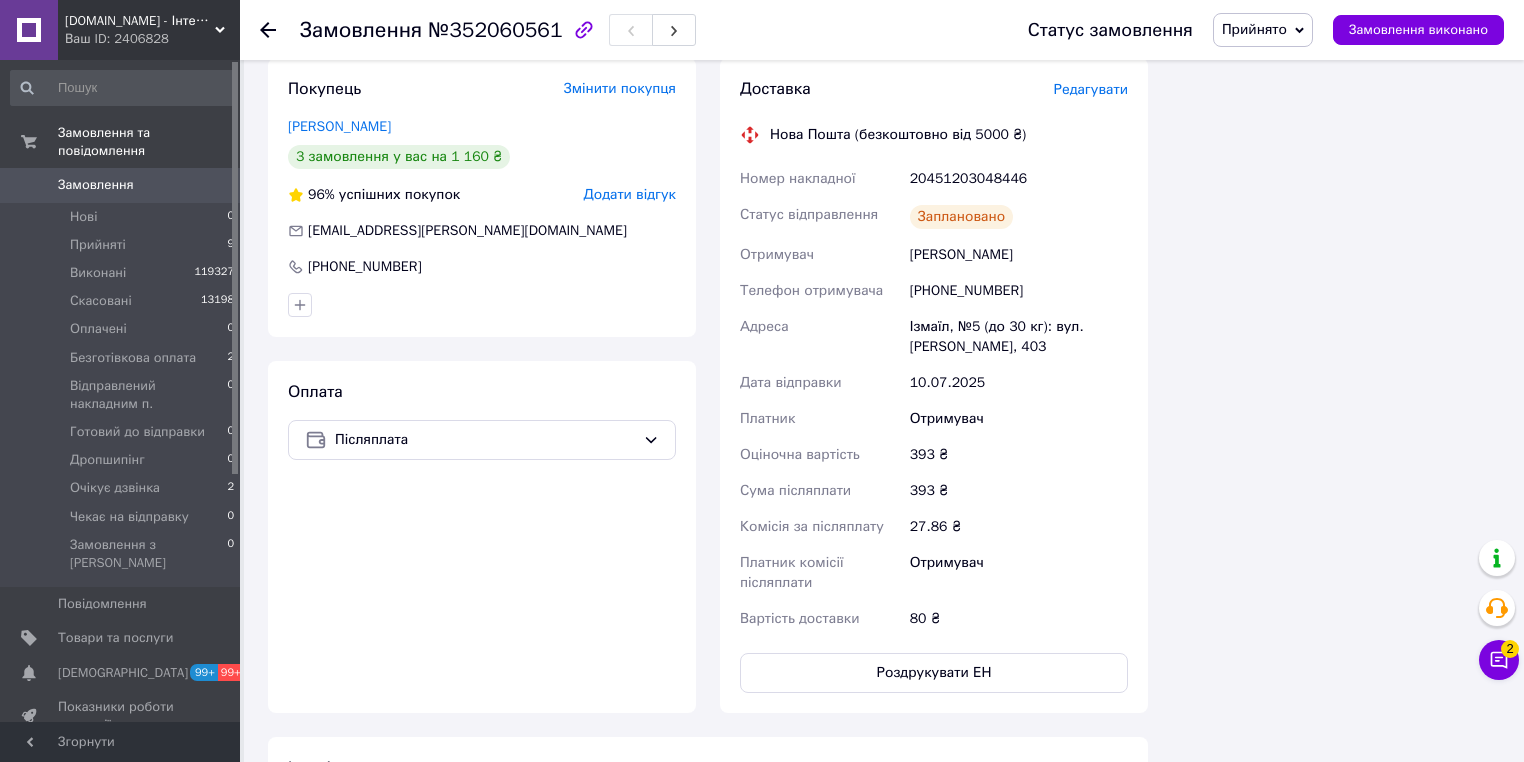scroll, scrollTop: 4800, scrollLeft: 0, axis: vertical 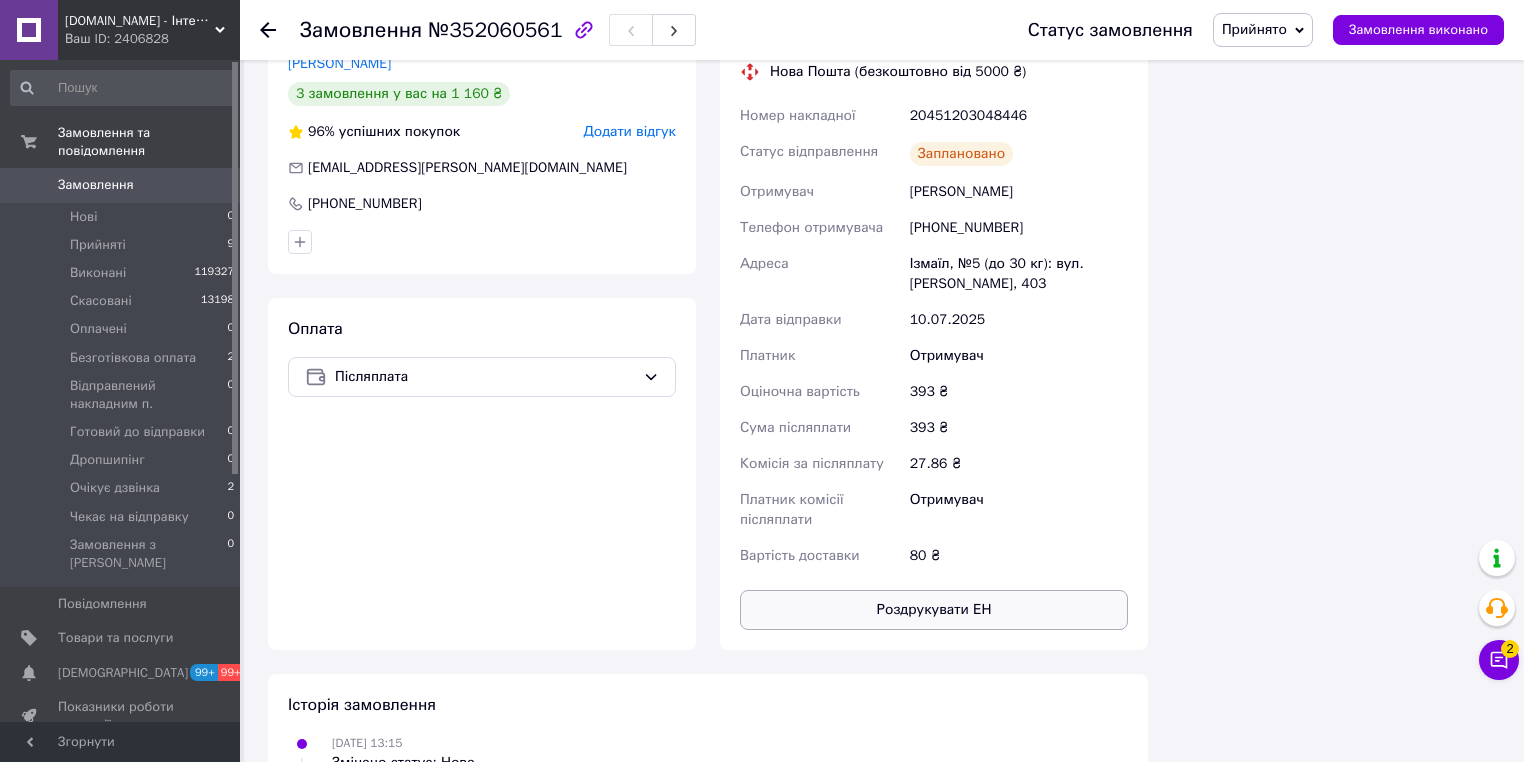 click on "Роздрукувати ЕН" at bounding box center (934, 610) 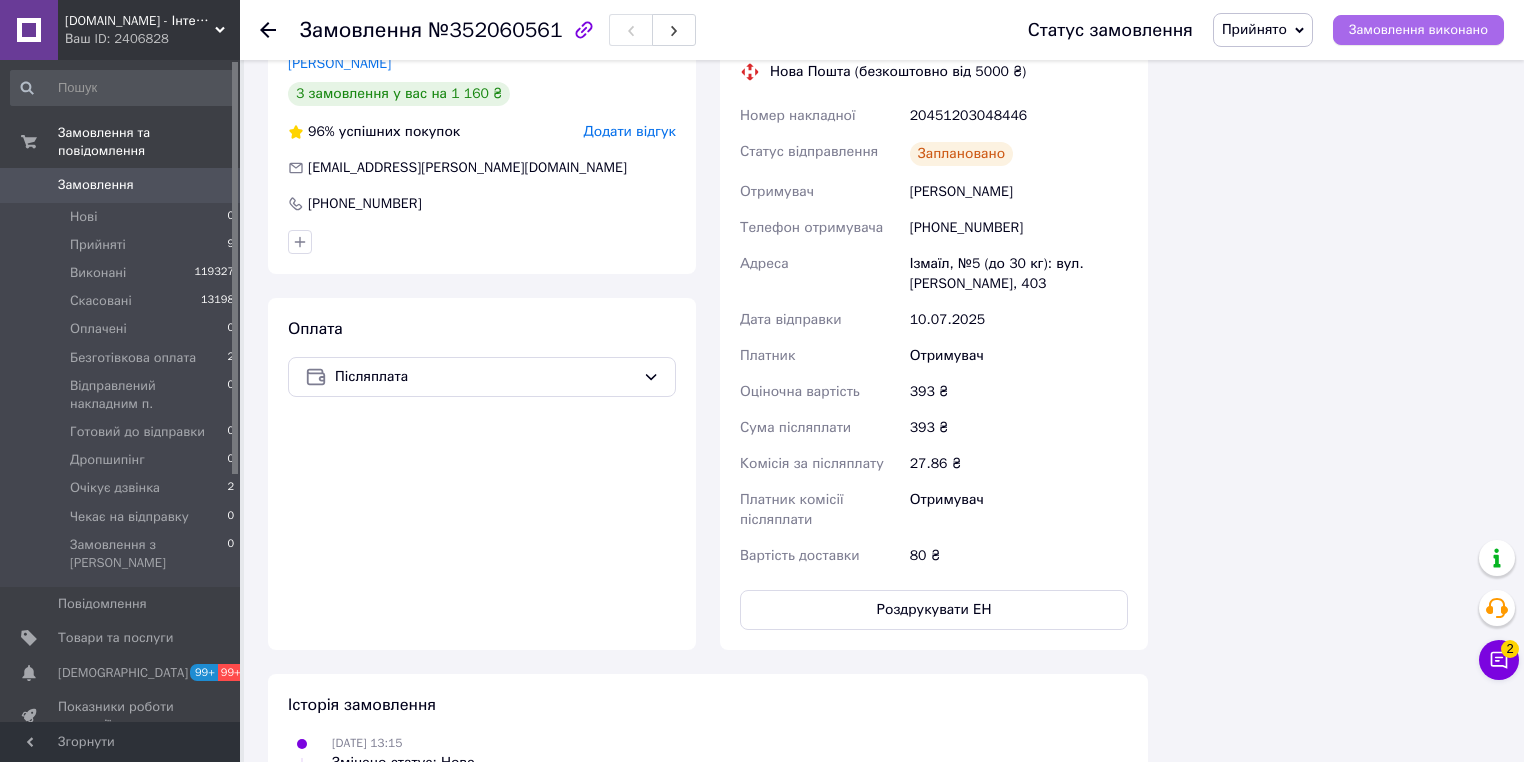 click on "Замовлення виконано" at bounding box center [1418, 30] 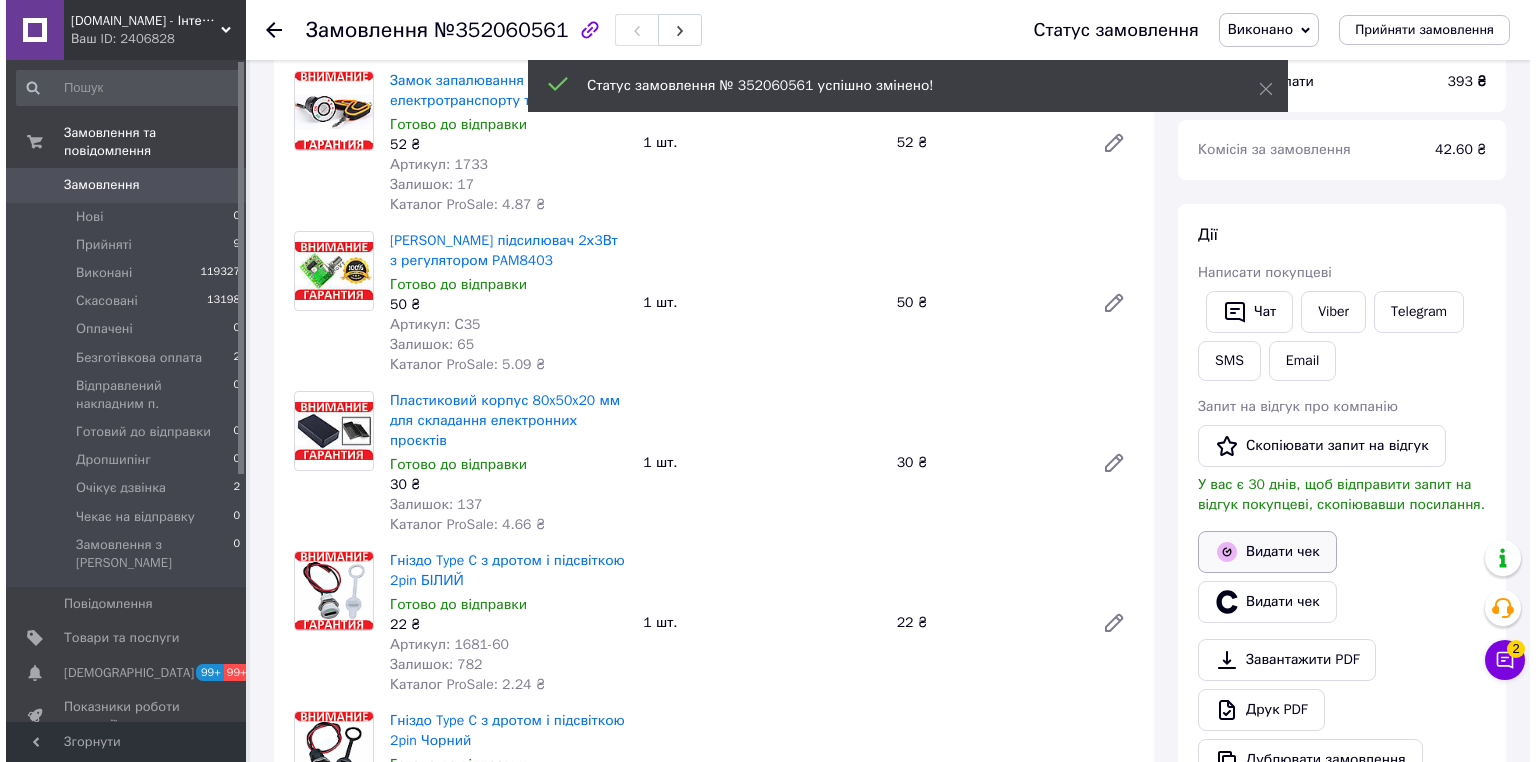 scroll, scrollTop: 320, scrollLeft: 0, axis: vertical 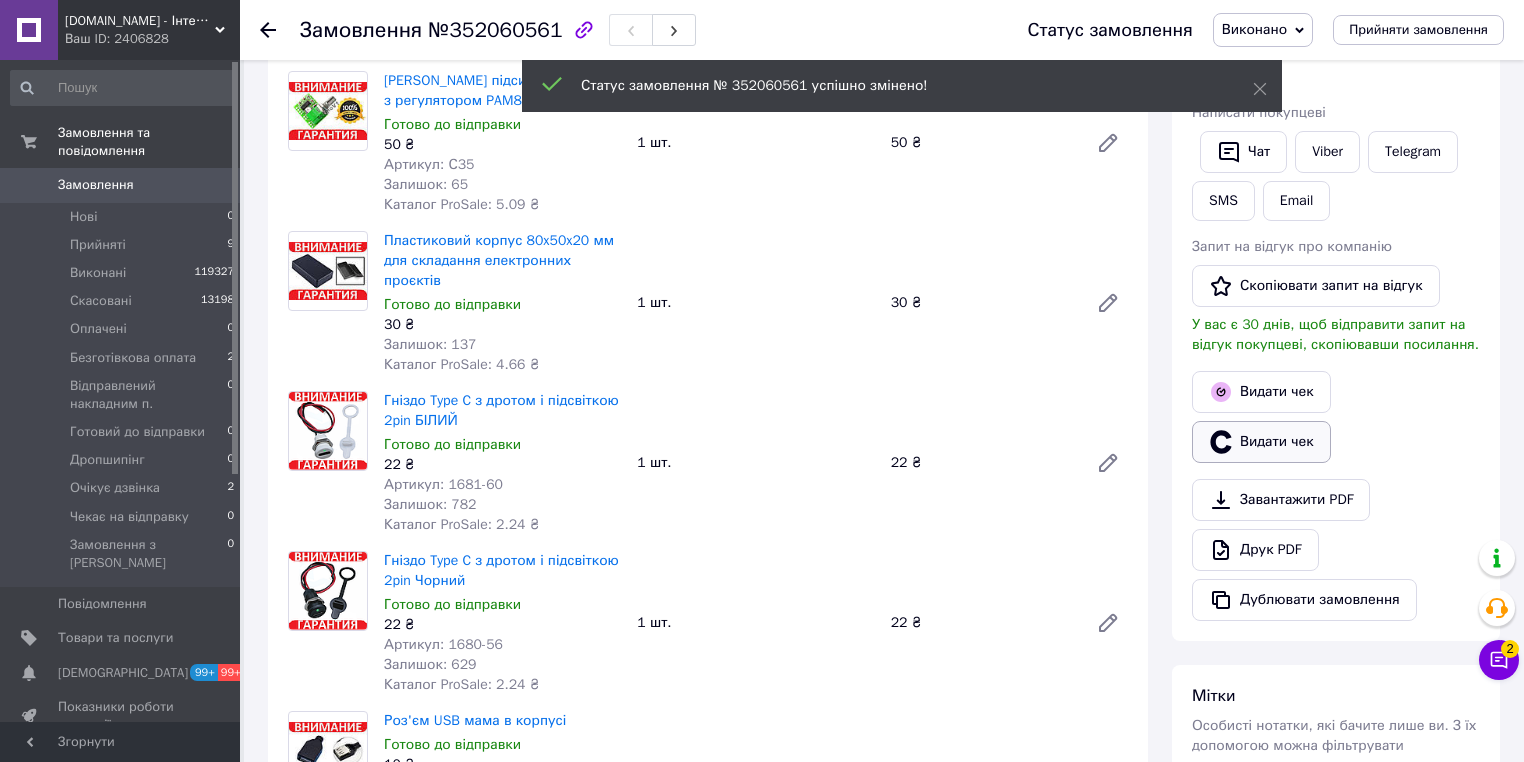 click on "Видати чек" at bounding box center [1261, 442] 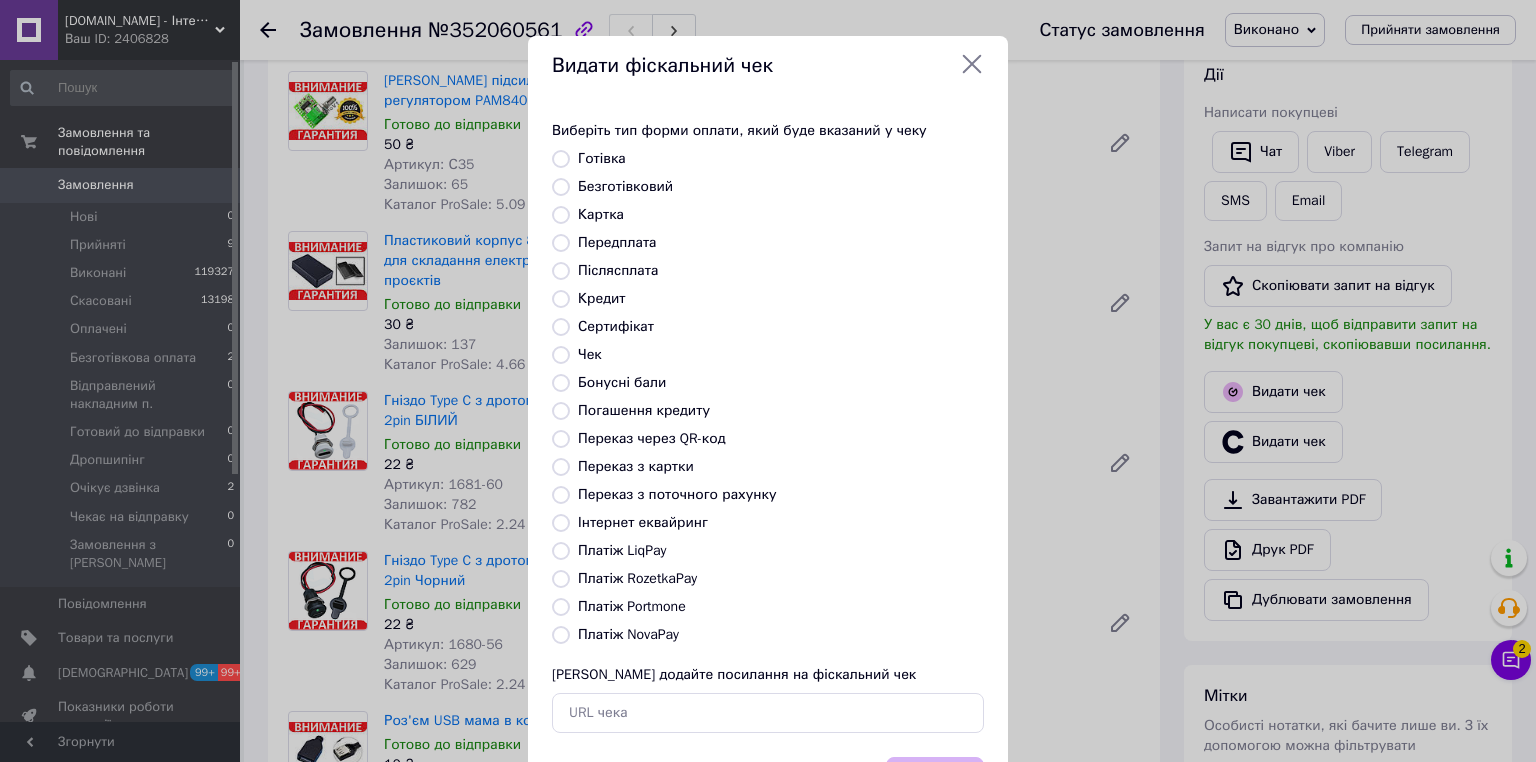 drag, startPoint x: 561, startPoint y: 574, endPoint x: 803, endPoint y: 620, distance: 246.33311 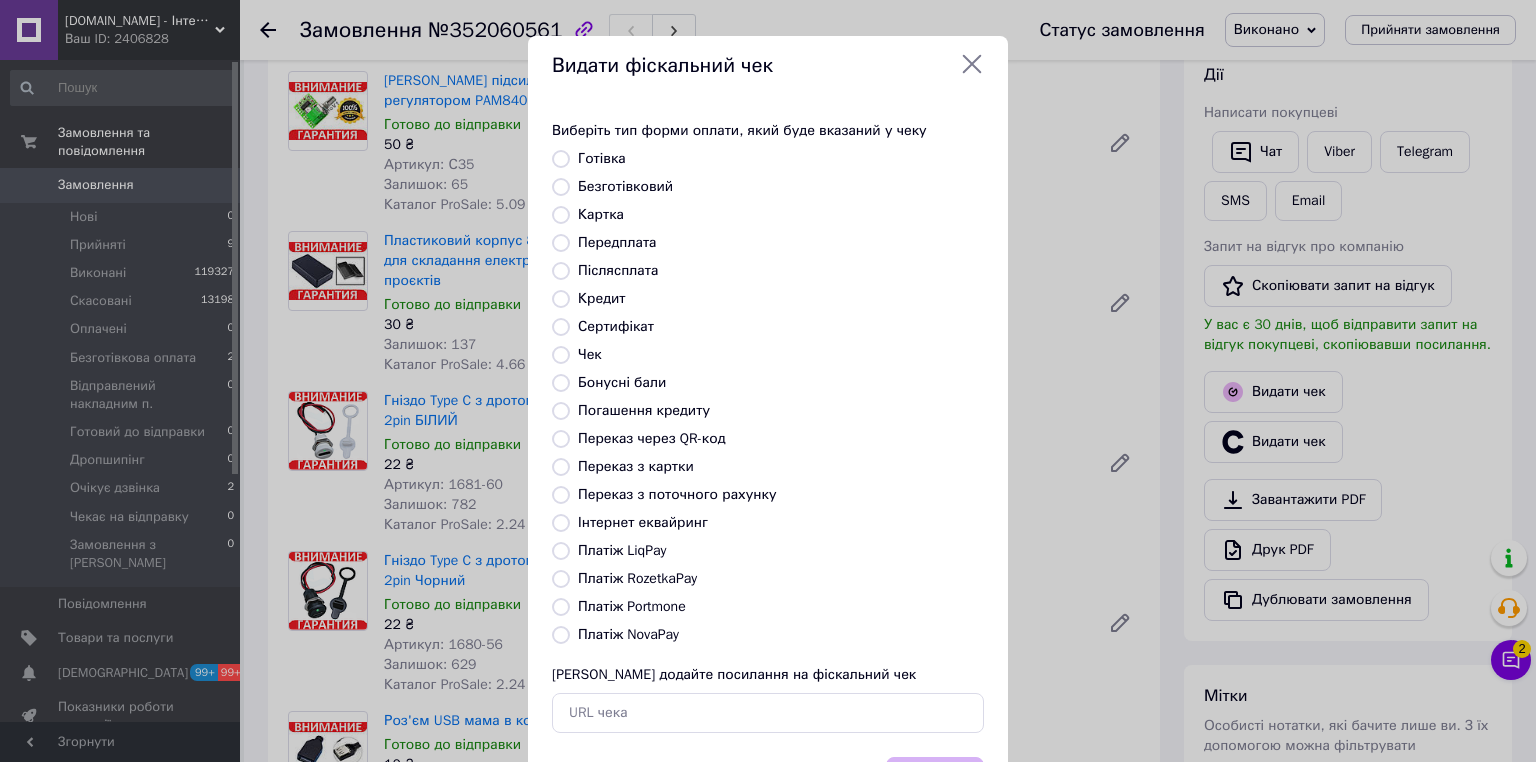 radio on "true" 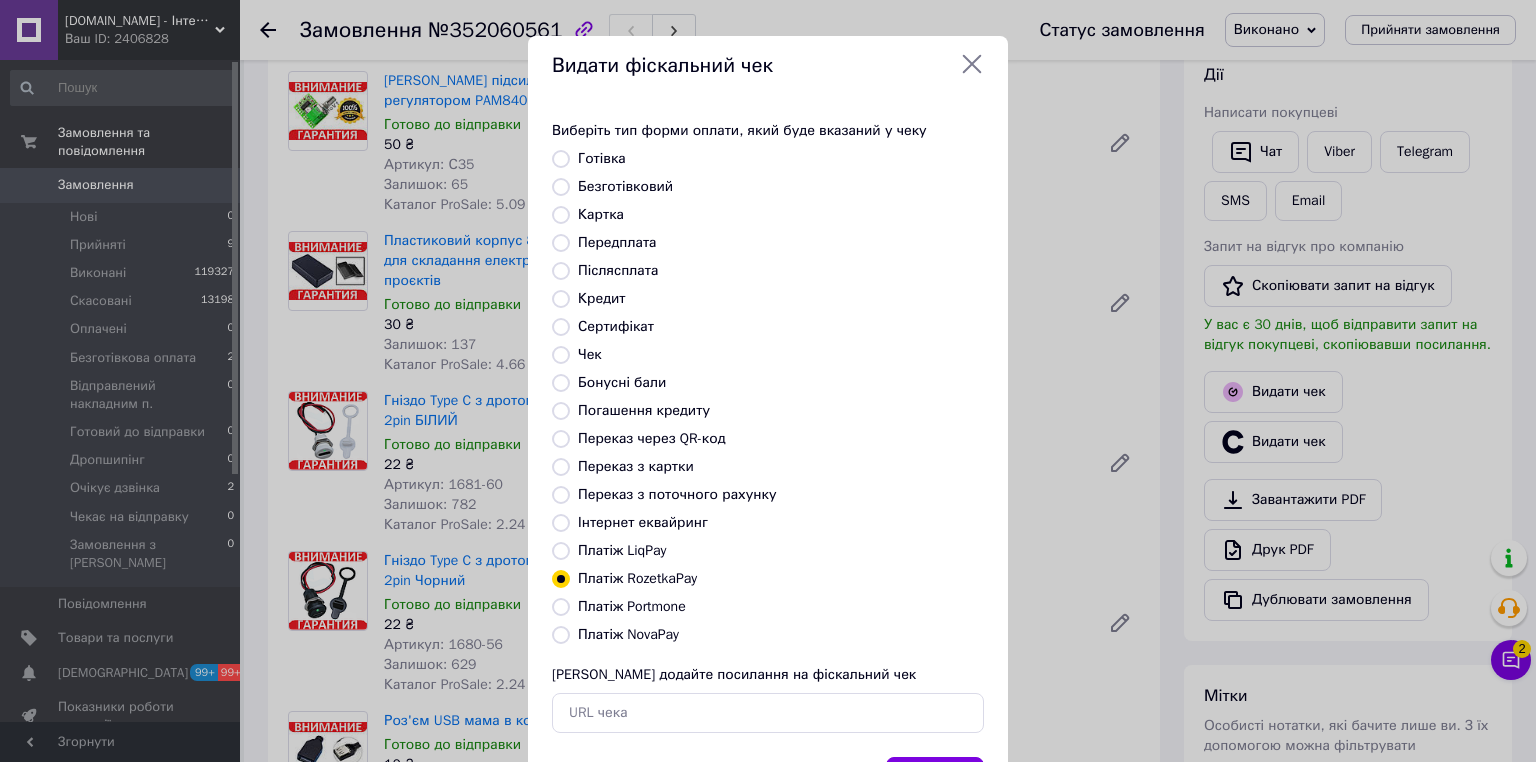 click on "Платіж NovaPay" at bounding box center (561, 635) 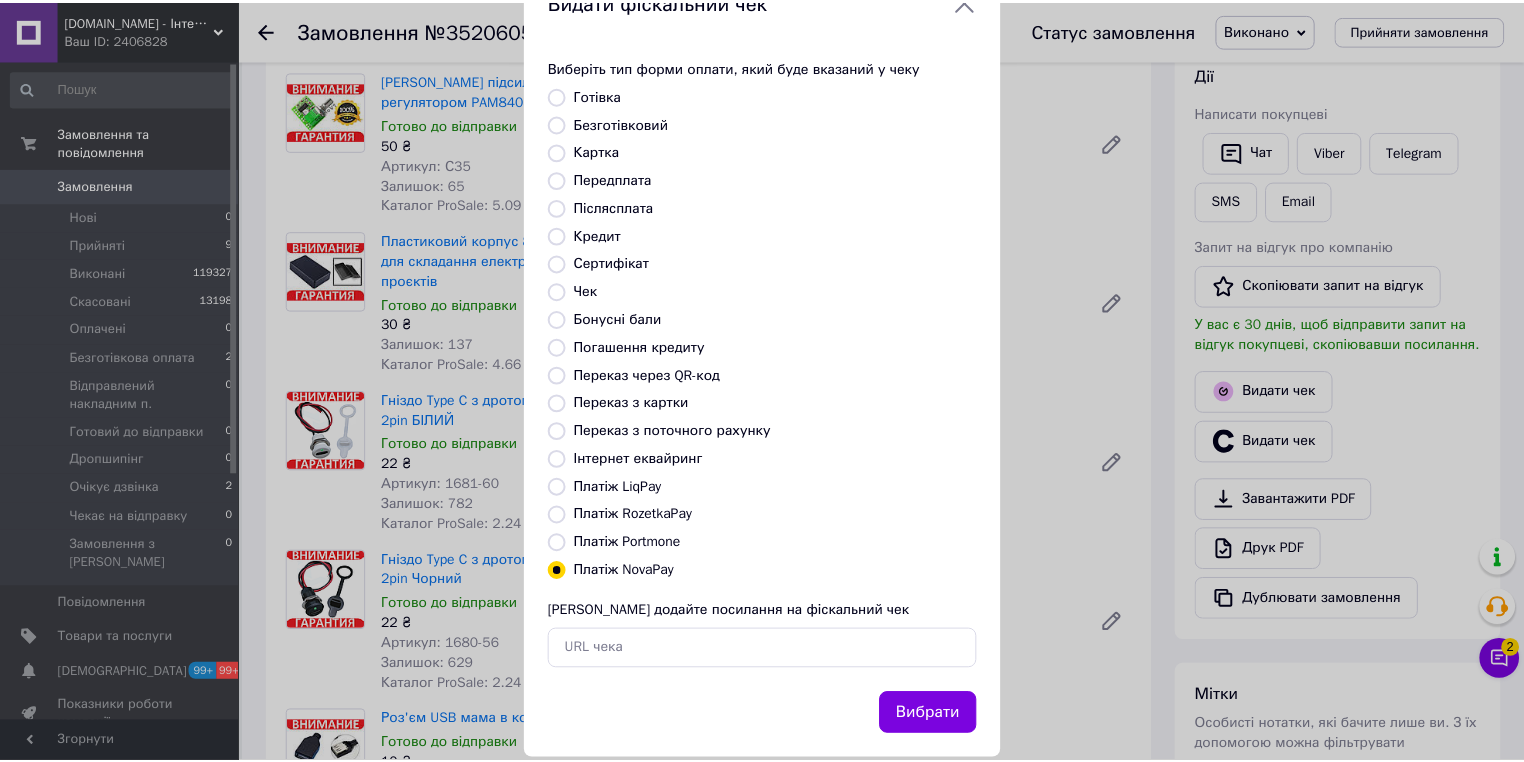 scroll, scrollTop: 96, scrollLeft: 0, axis: vertical 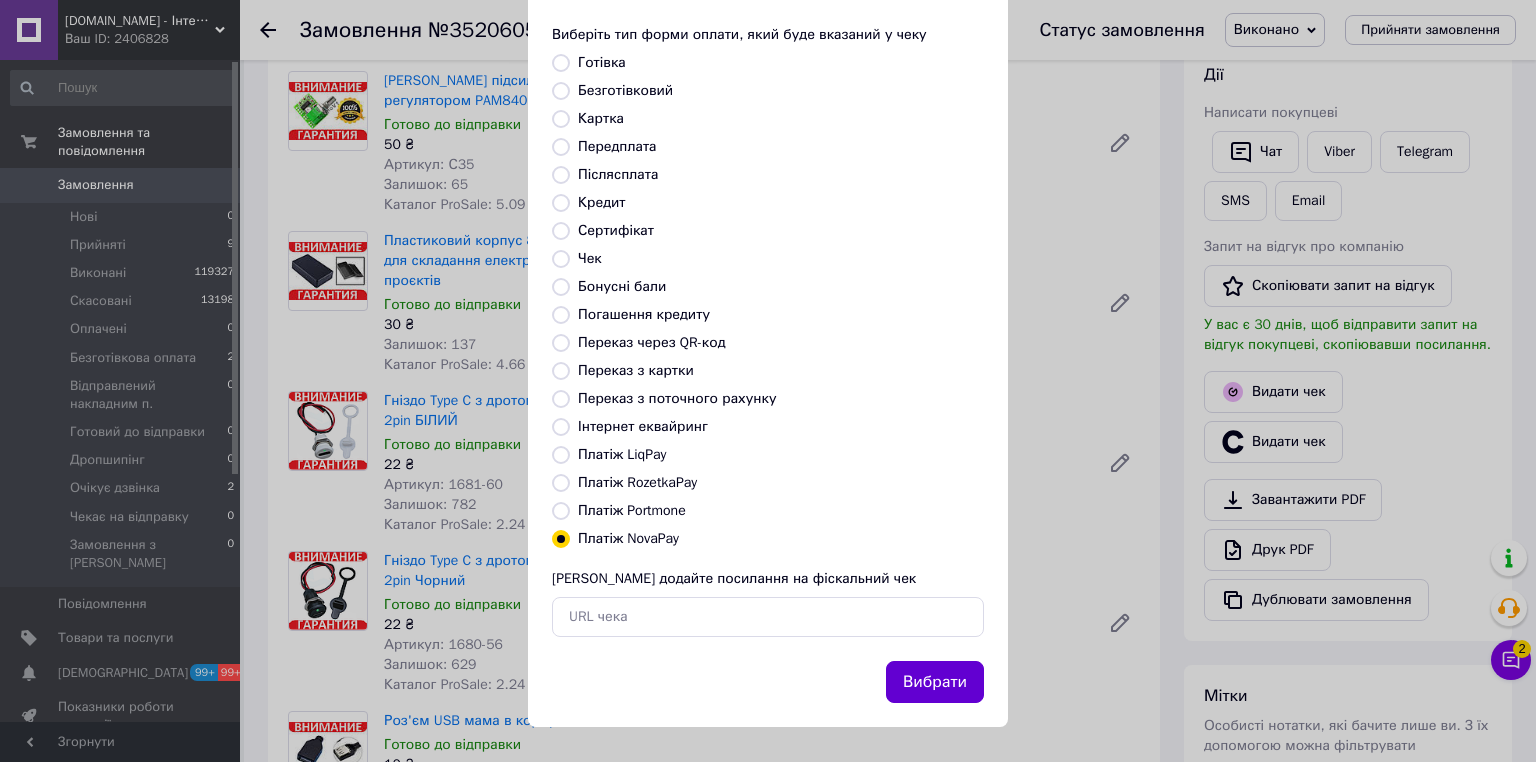 click on "Вибрати" at bounding box center (935, 682) 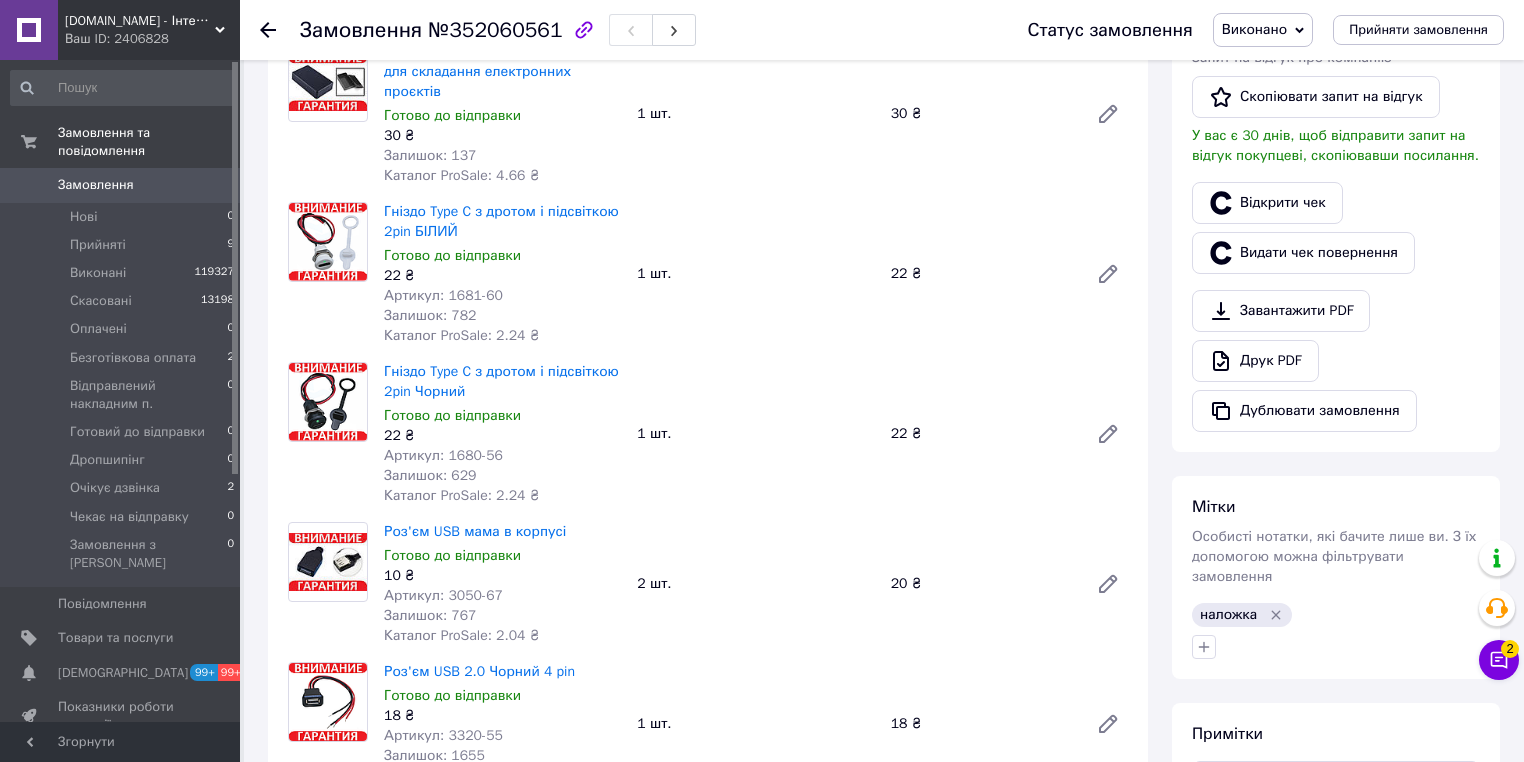 scroll, scrollTop: 480, scrollLeft: 0, axis: vertical 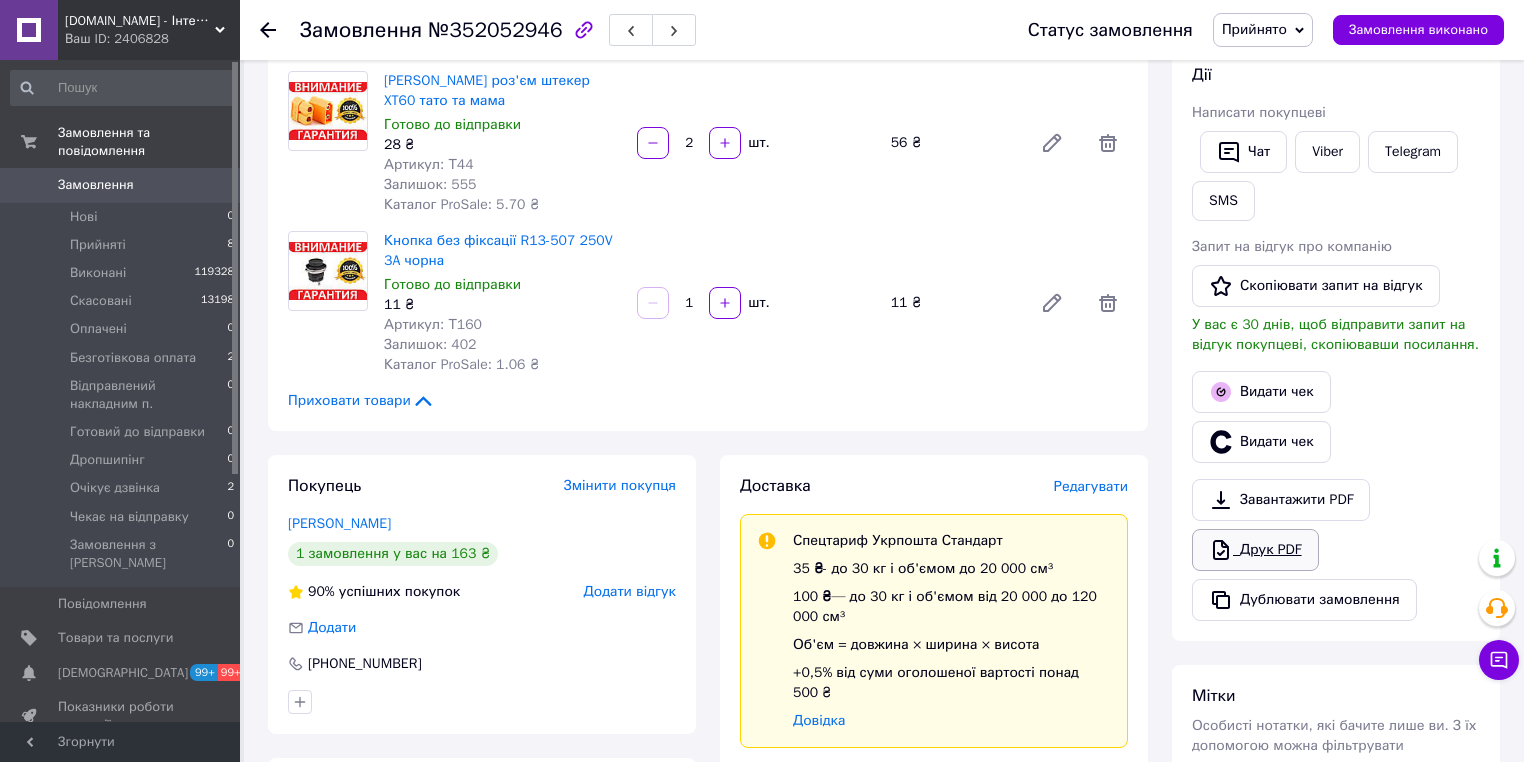 click on "Друк PDF" at bounding box center [1255, 550] 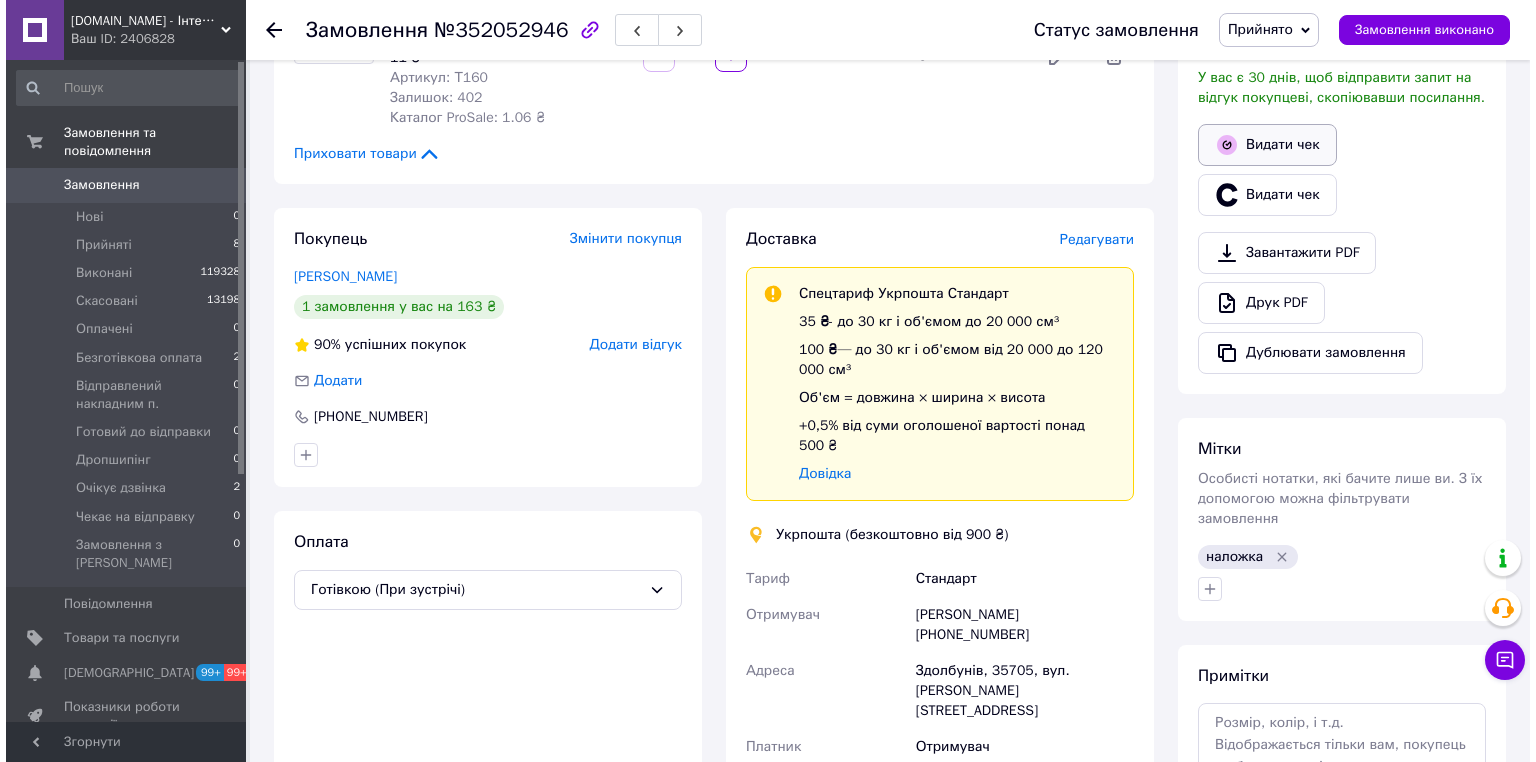 scroll, scrollTop: 480, scrollLeft: 0, axis: vertical 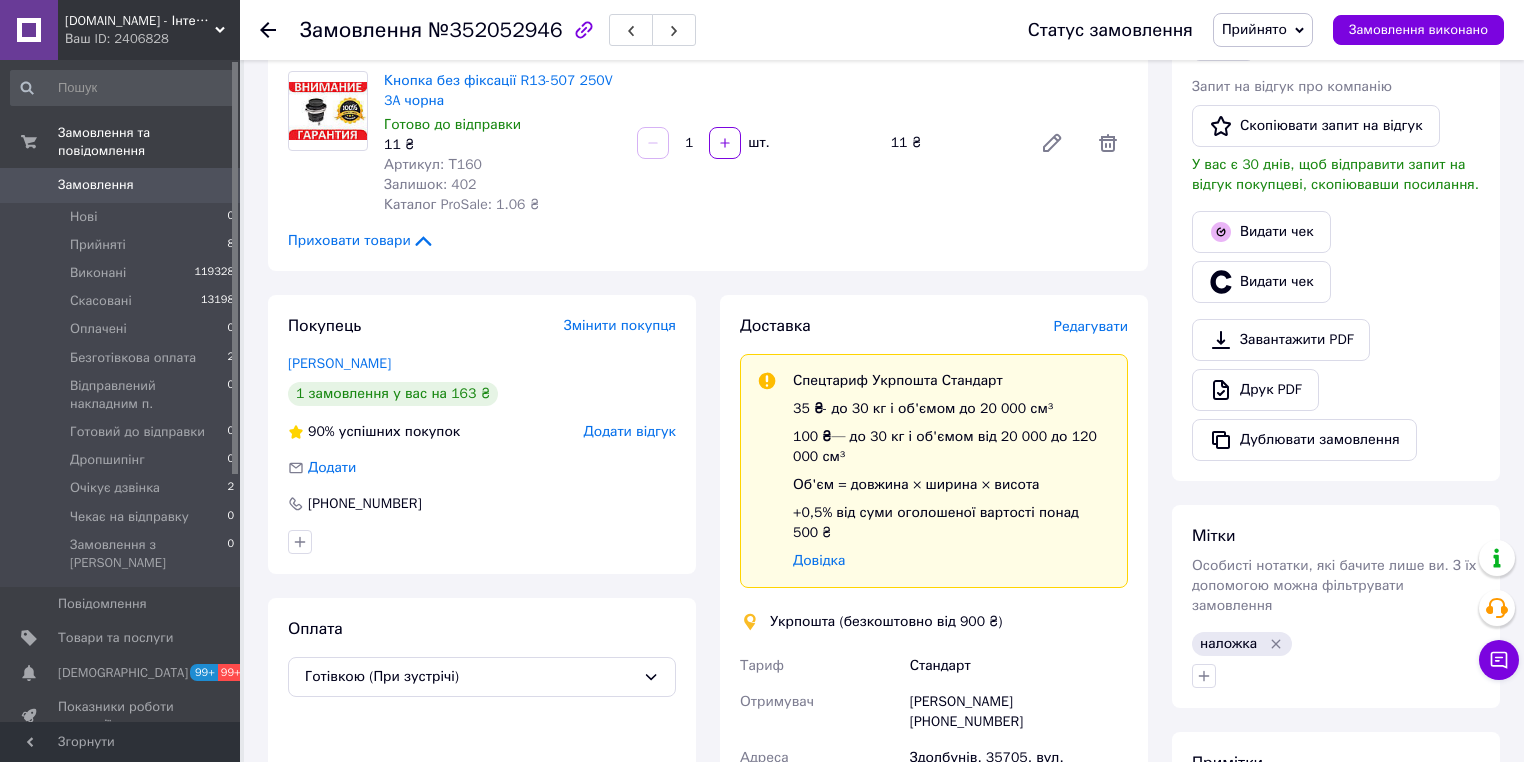 click on "Редагувати" at bounding box center [1091, 326] 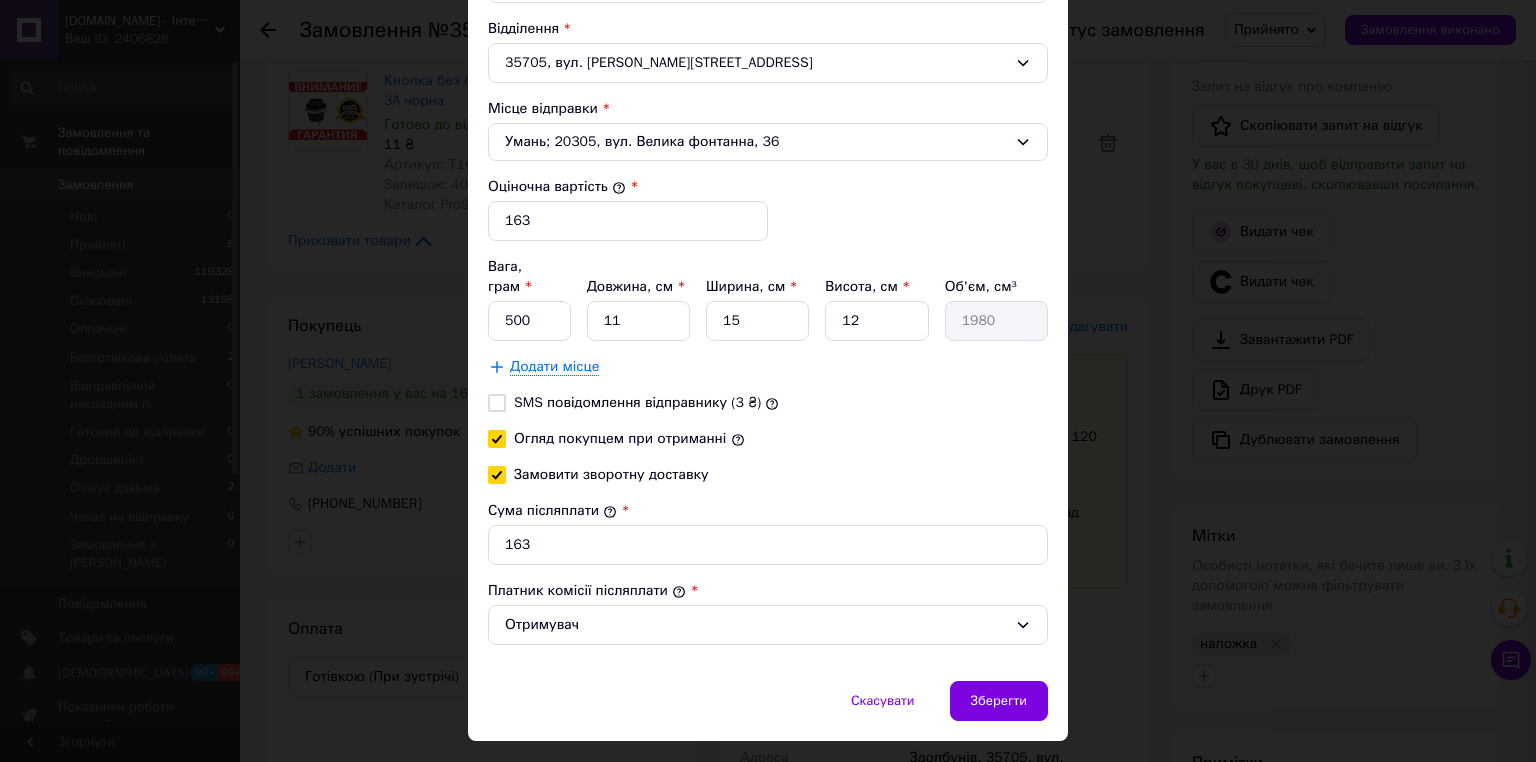 scroll, scrollTop: 715, scrollLeft: 0, axis: vertical 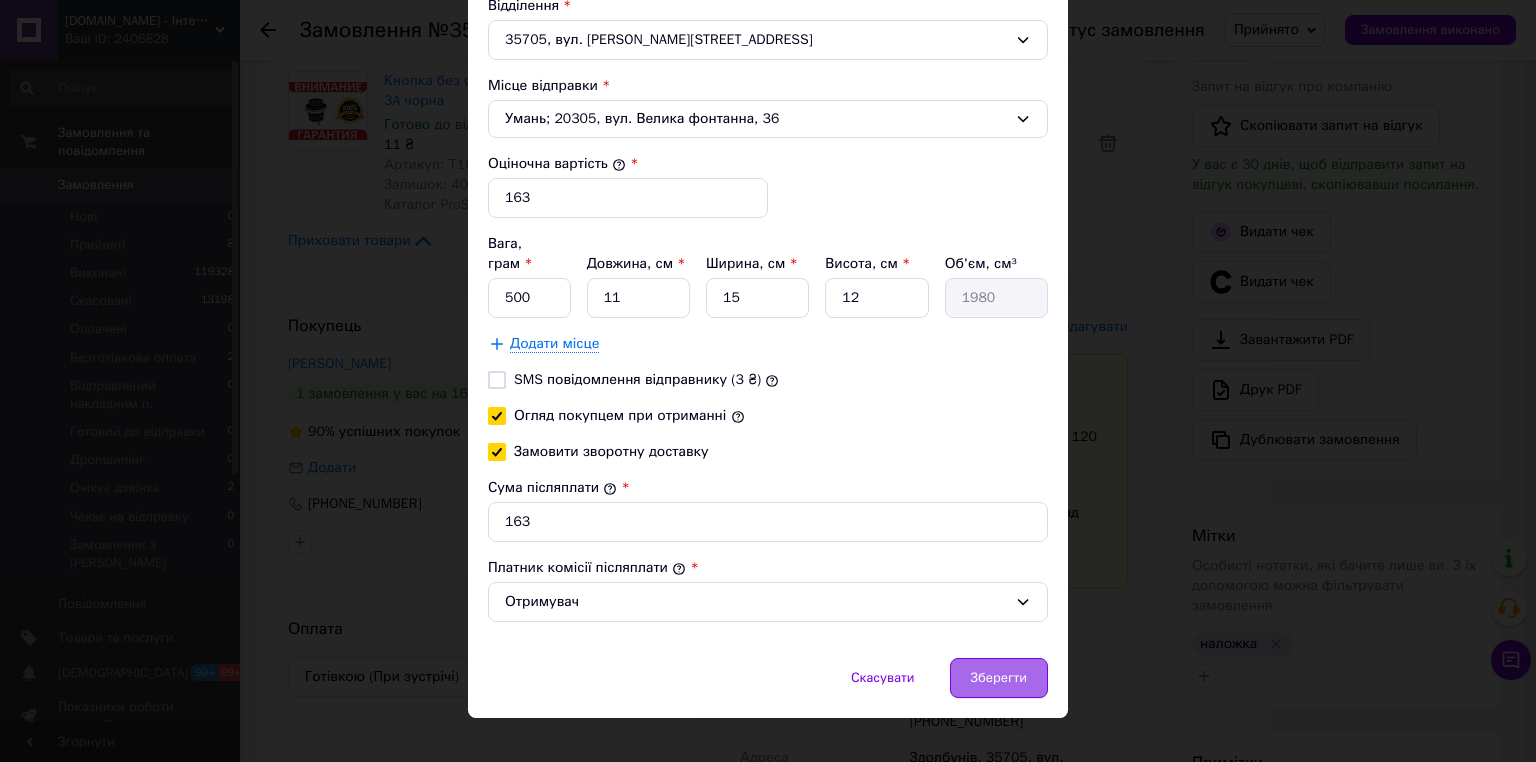 click on "Зберегти" at bounding box center [999, 678] 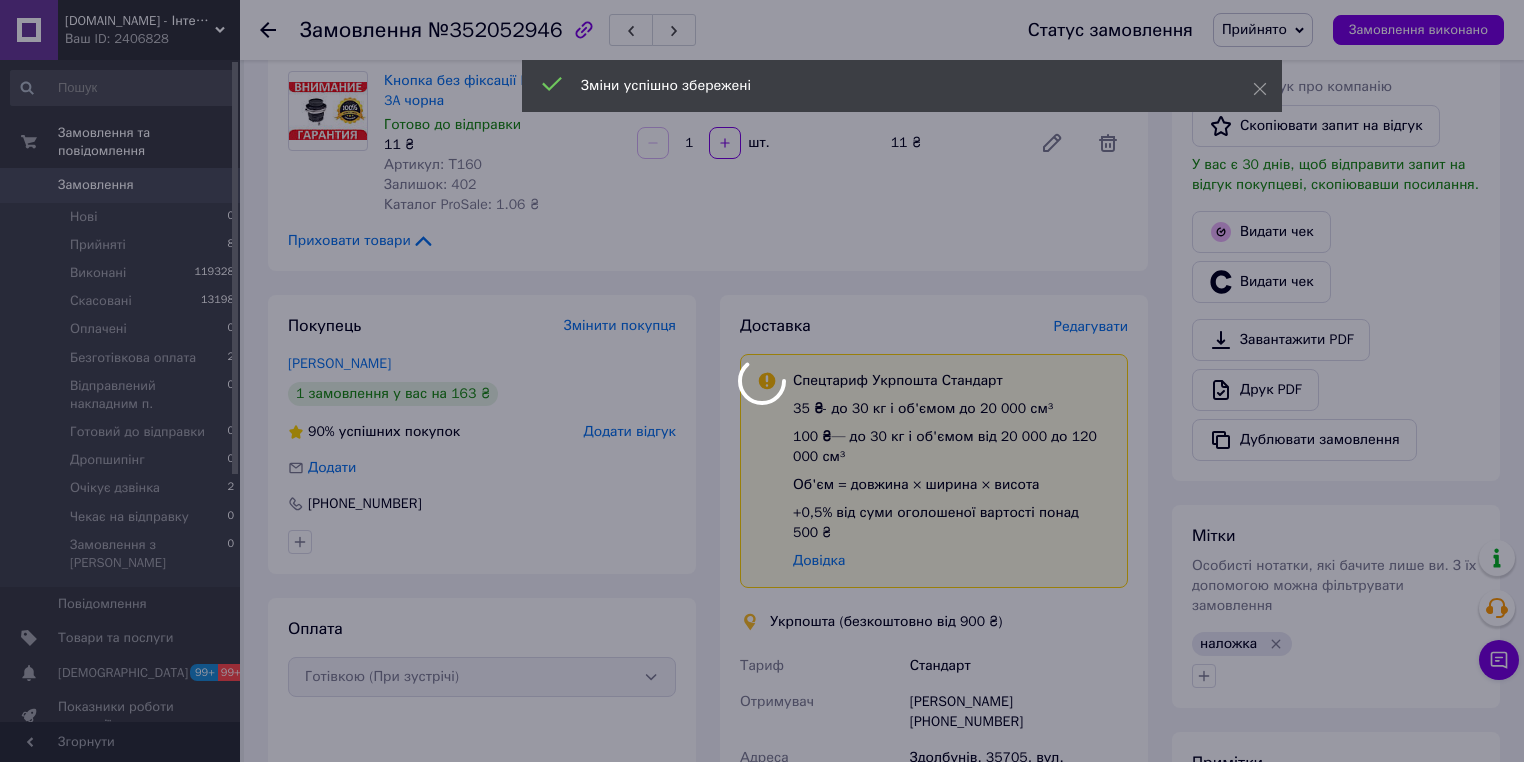 click at bounding box center [762, 381] 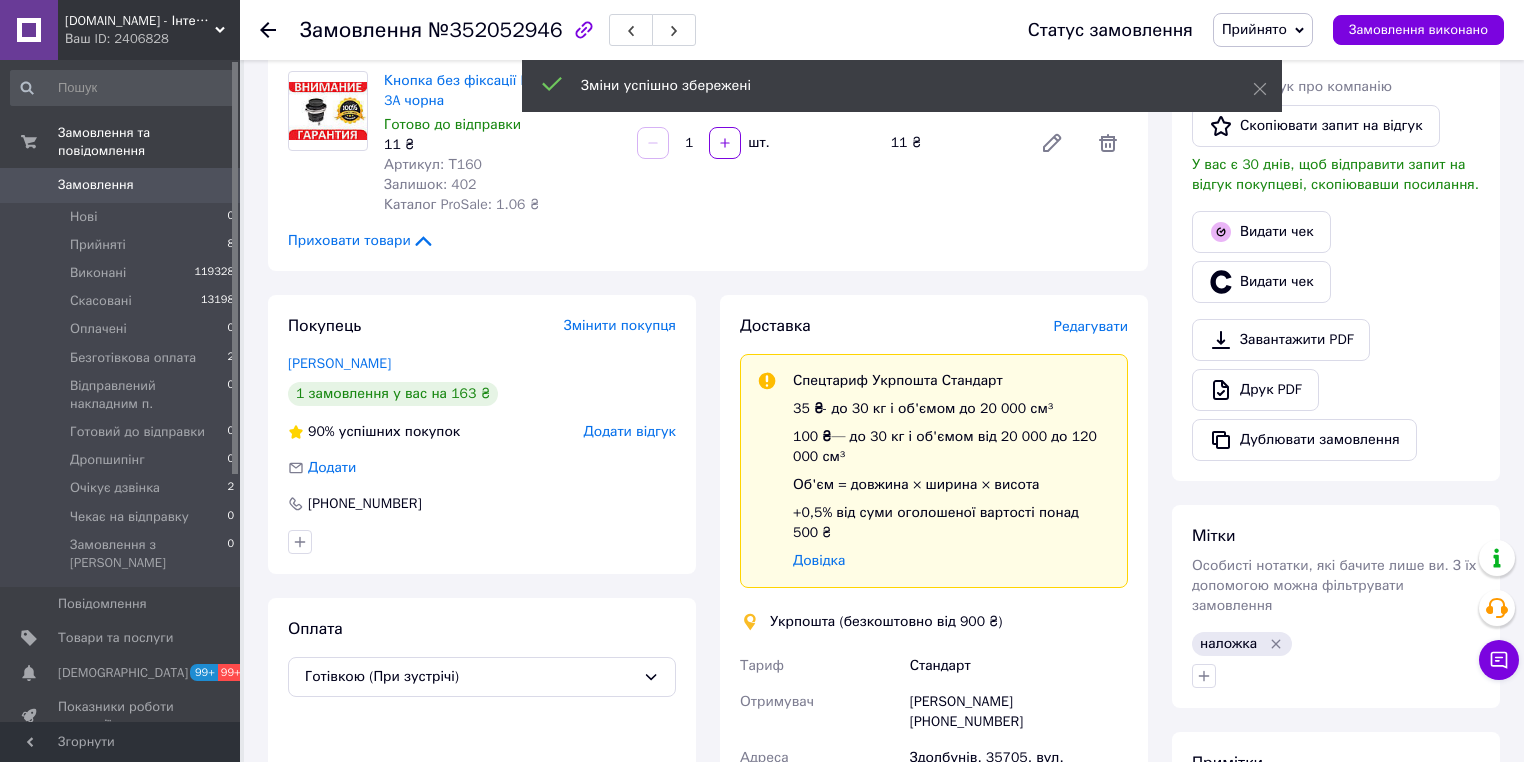 click on "Редагувати" at bounding box center [1091, 326] 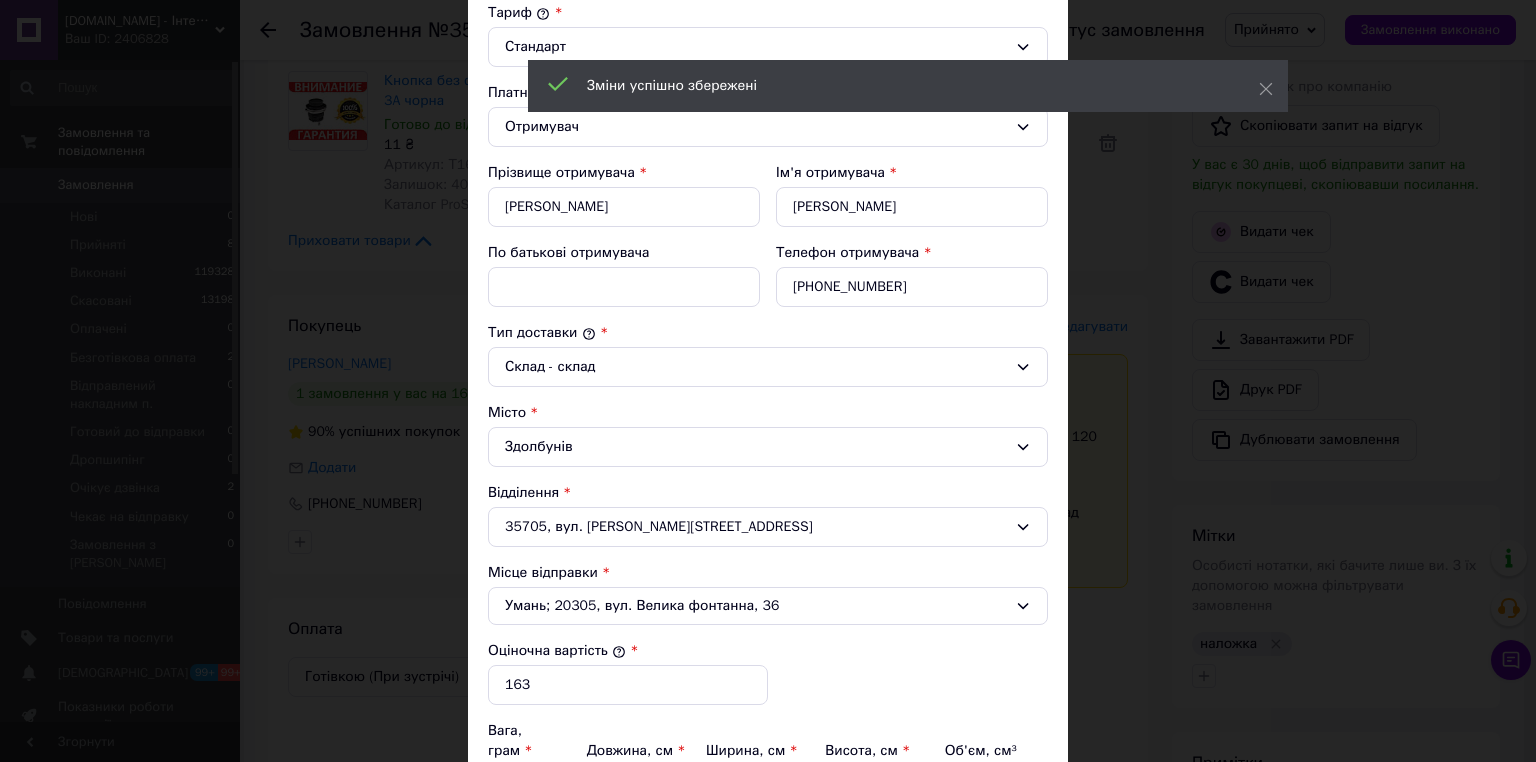 scroll, scrollTop: 480, scrollLeft: 0, axis: vertical 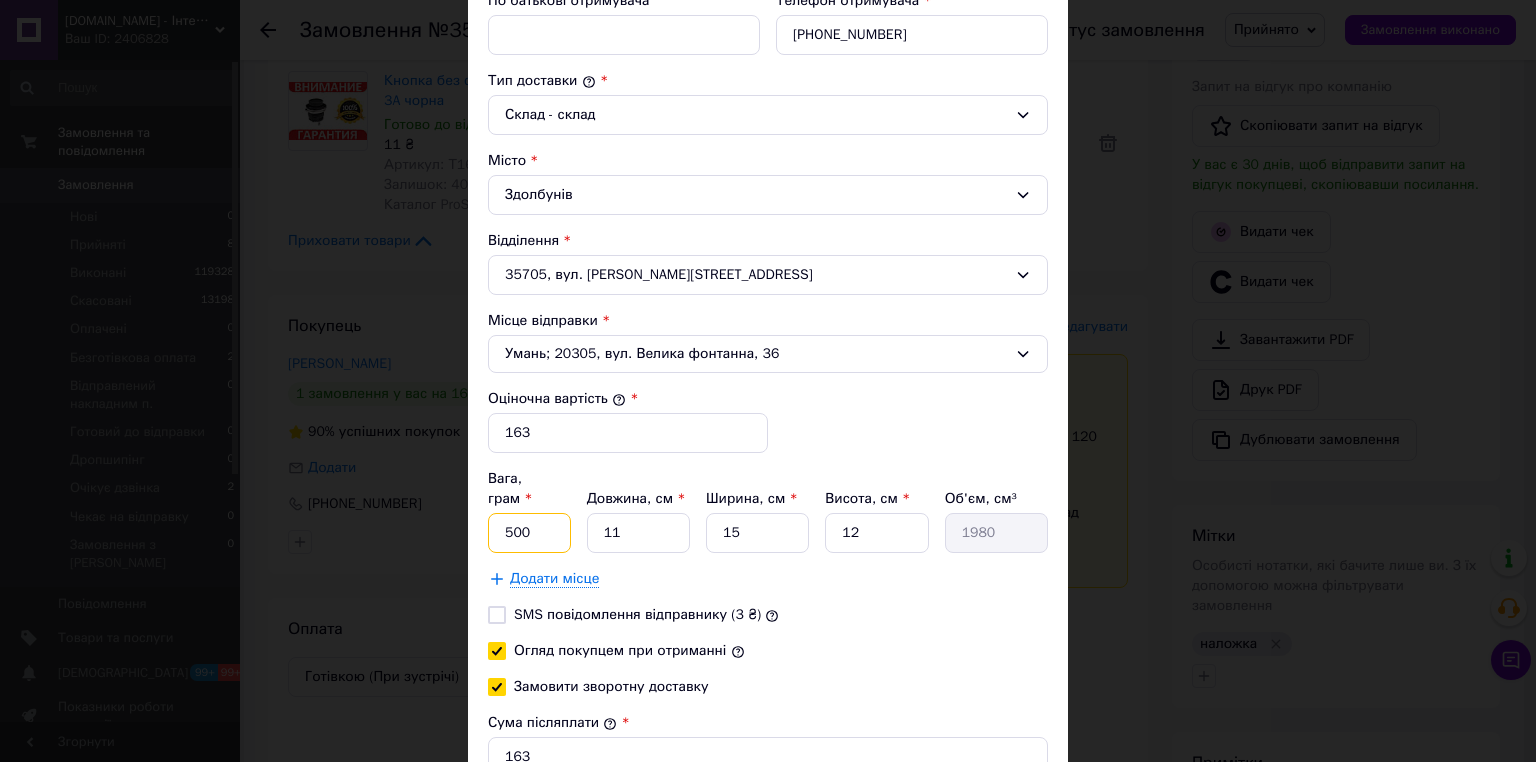 click on "500" at bounding box center (529, 533) 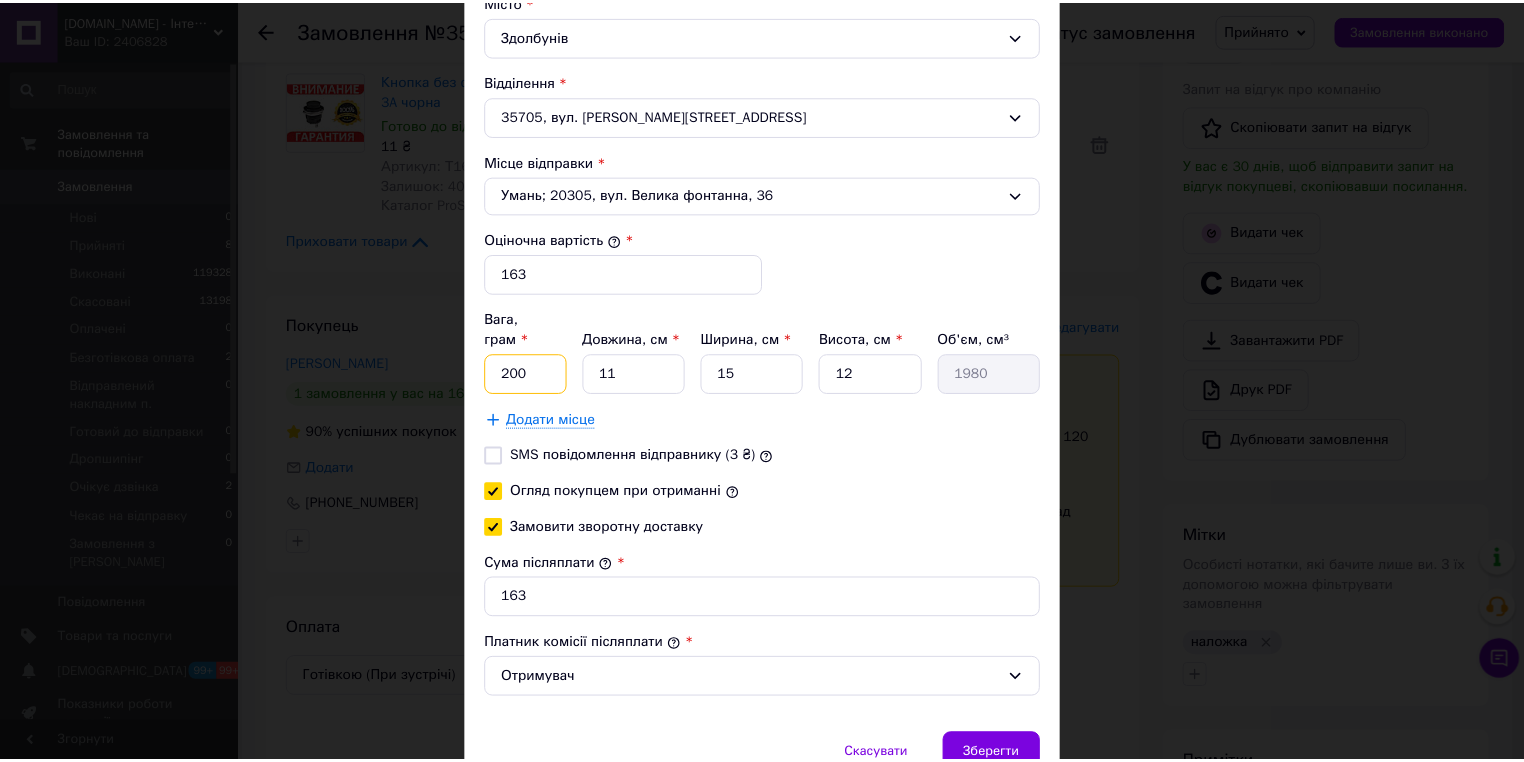 scroll, scrollTop: 715, scrollLeft: 0, axis: vertical 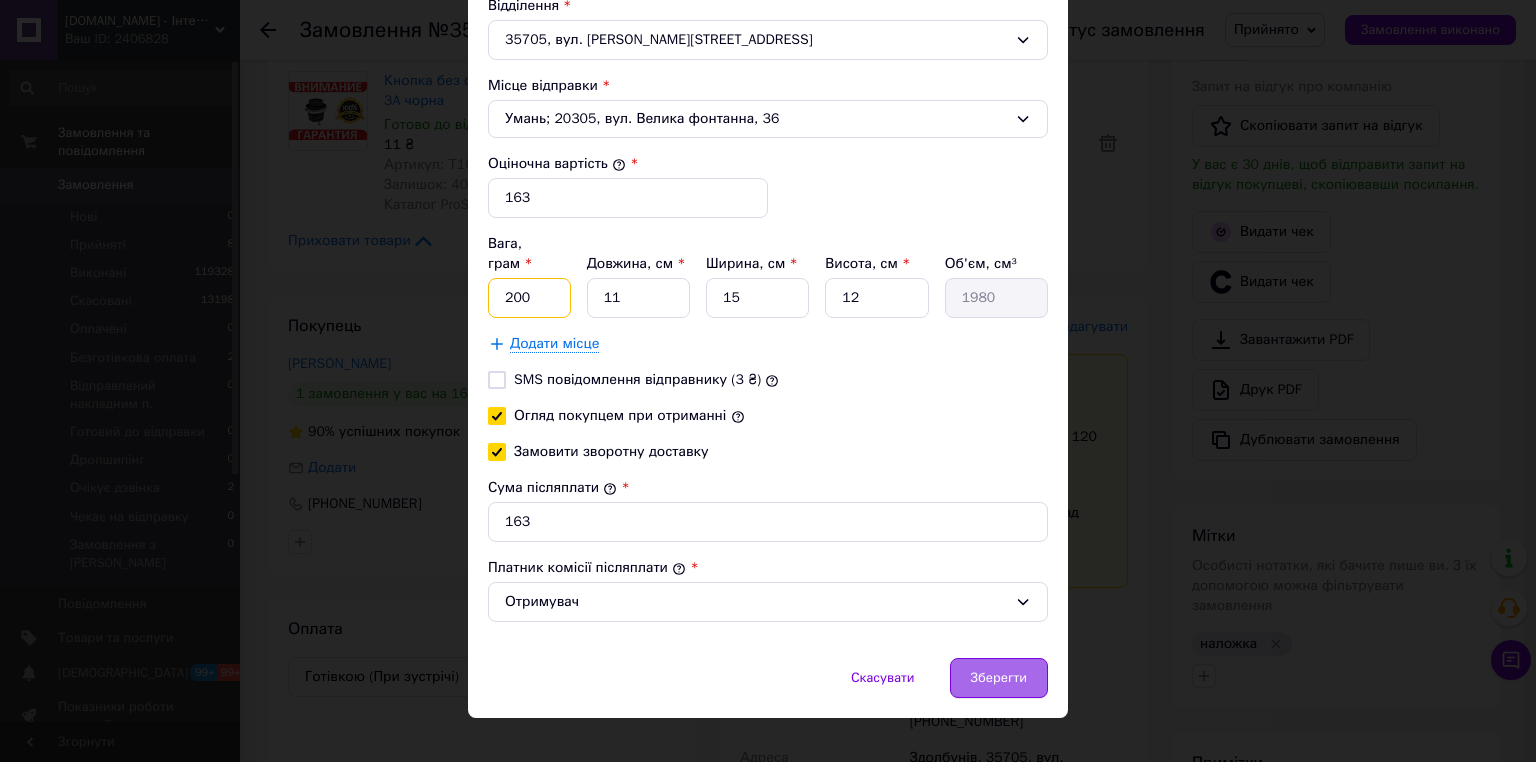 type on "200" 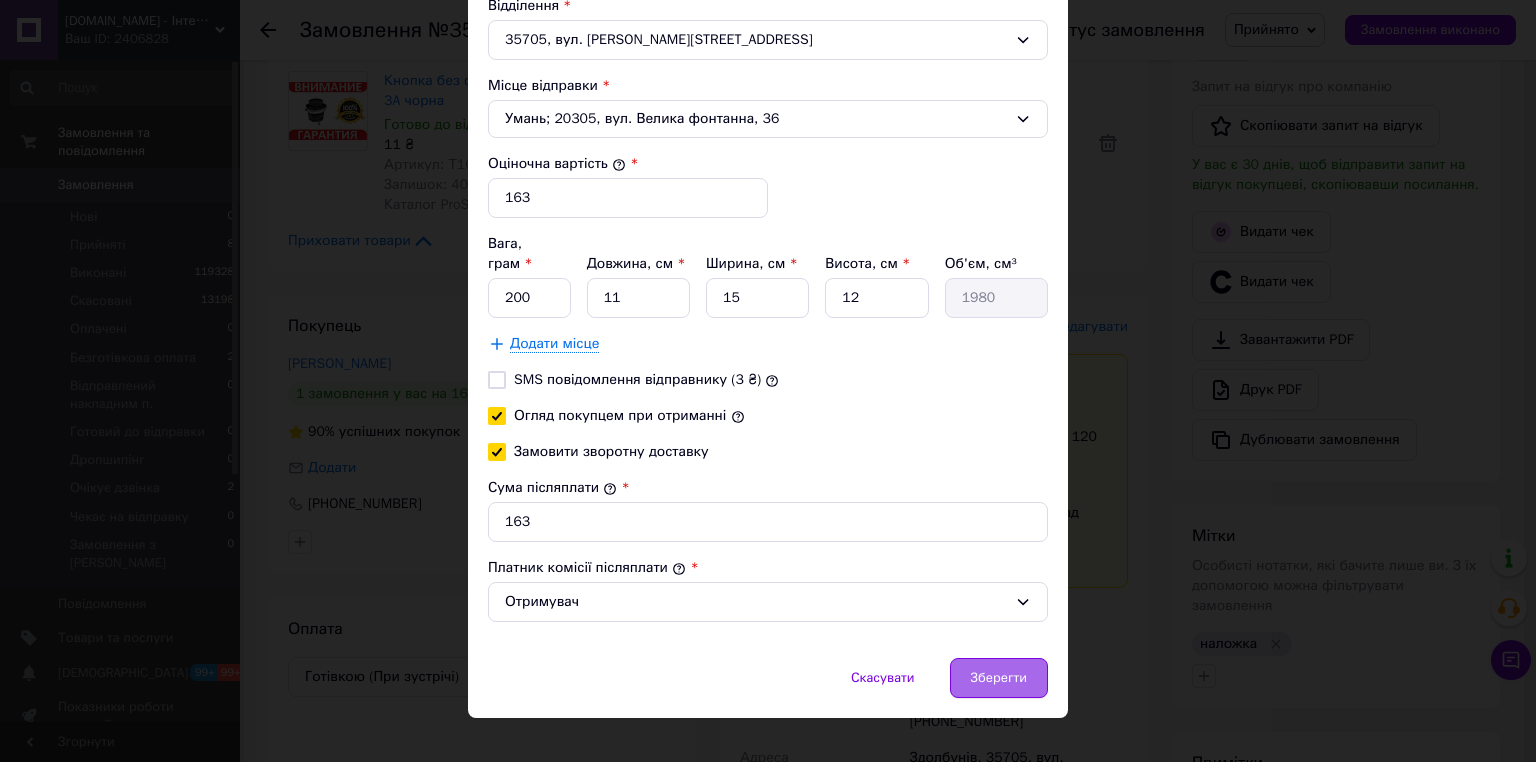 click on "Зберегти" at bounding box center [999, 678] 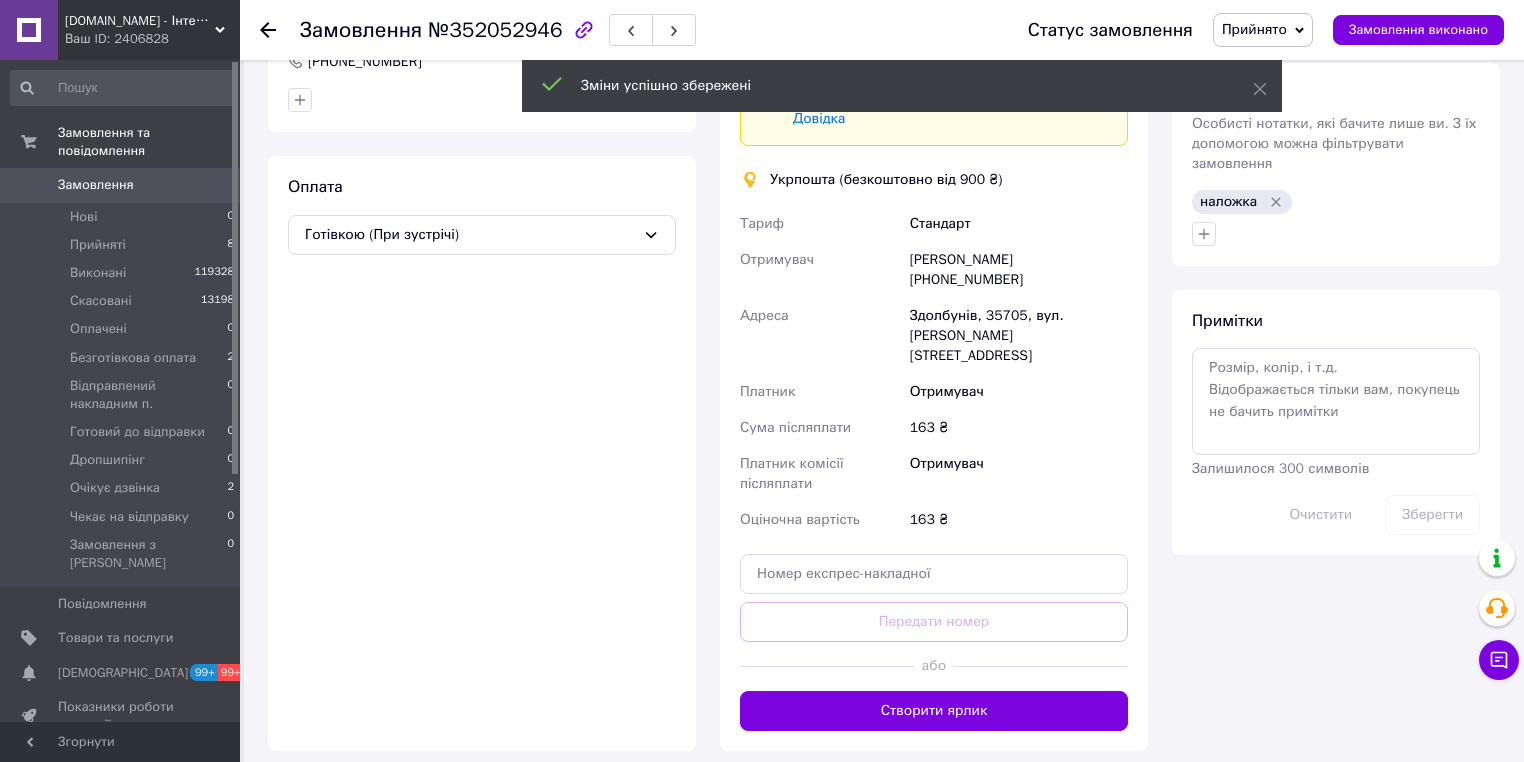 scroll, scrollTop: 960, scrollLeft: 0, axis: vertical 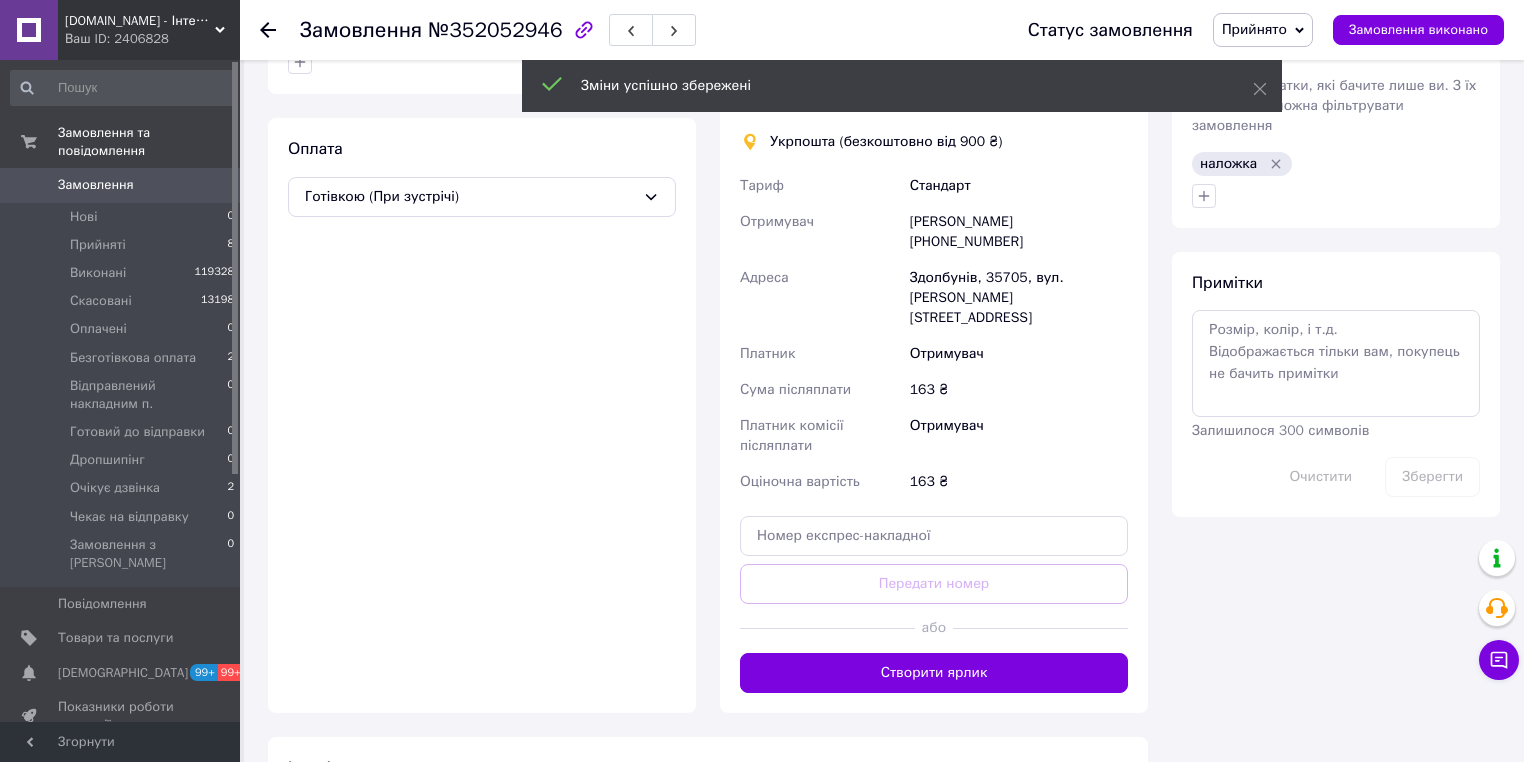 click on "Створити ярлик" at bounding box center (934, 673) 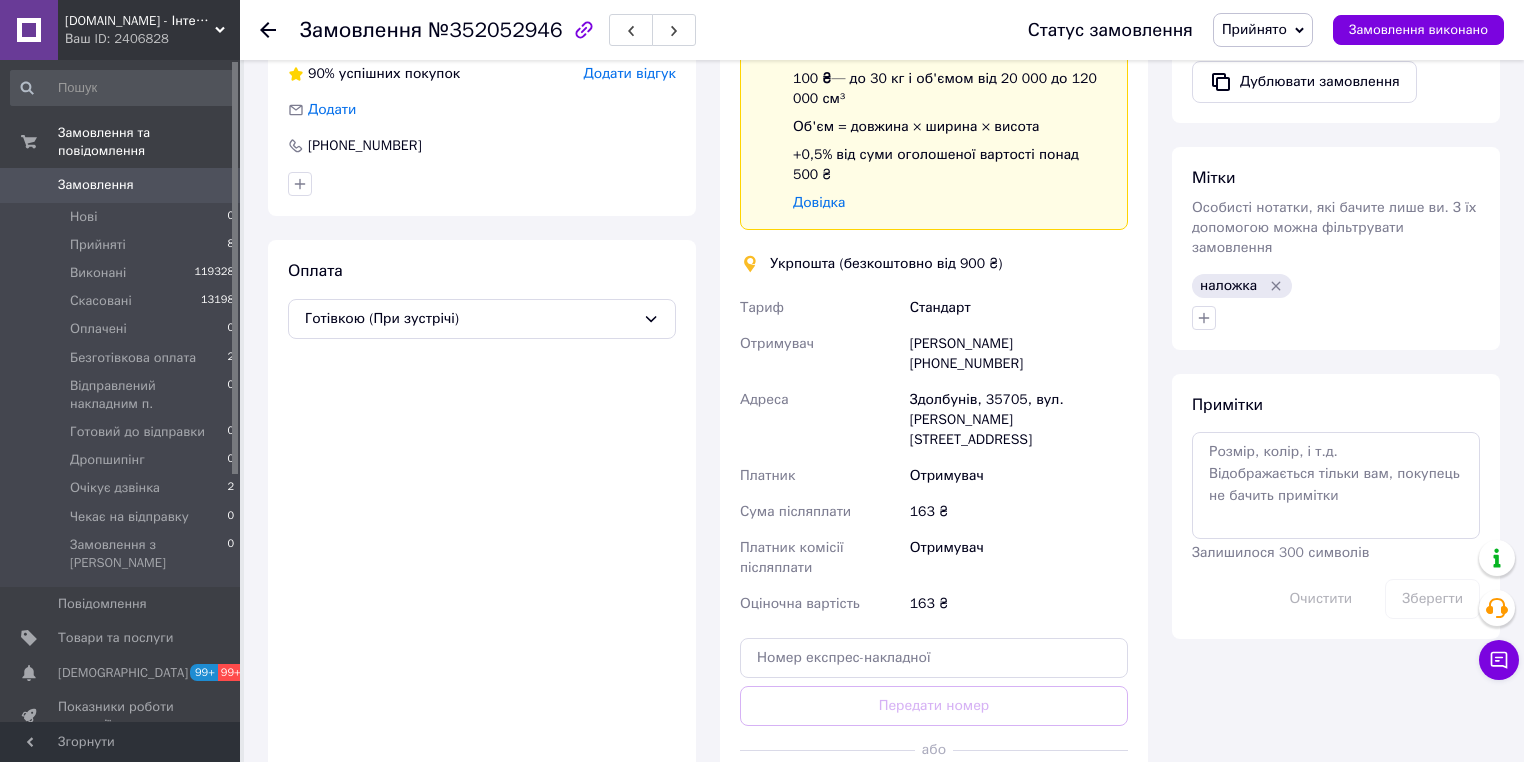 scroll, scrollTop: 800, scrollLeft: 0, axis: vertical 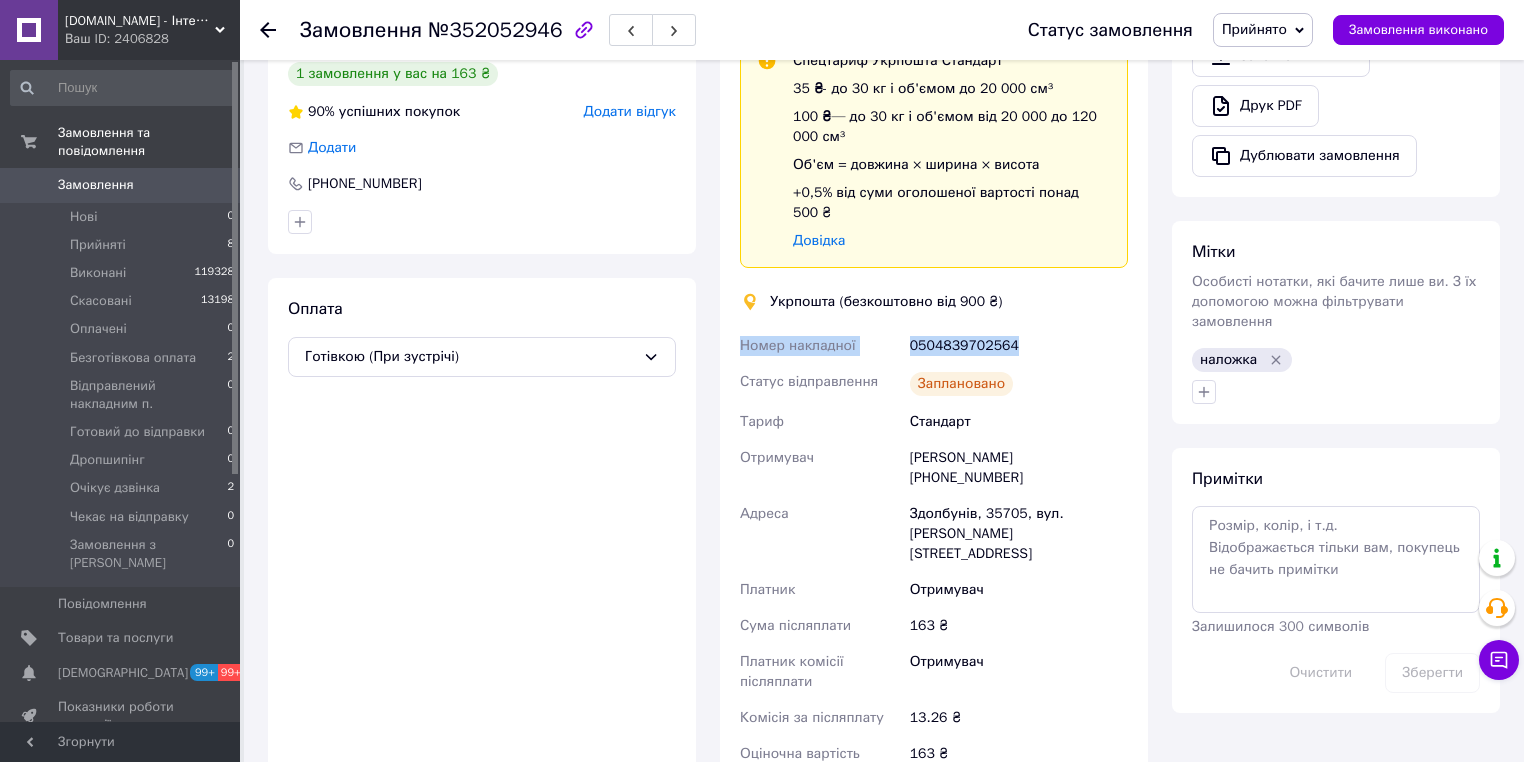 drag, startPoint x: 1034, startPoint y: 316, endPoint x: 731, endPoint y: 309, distance: 303.08084 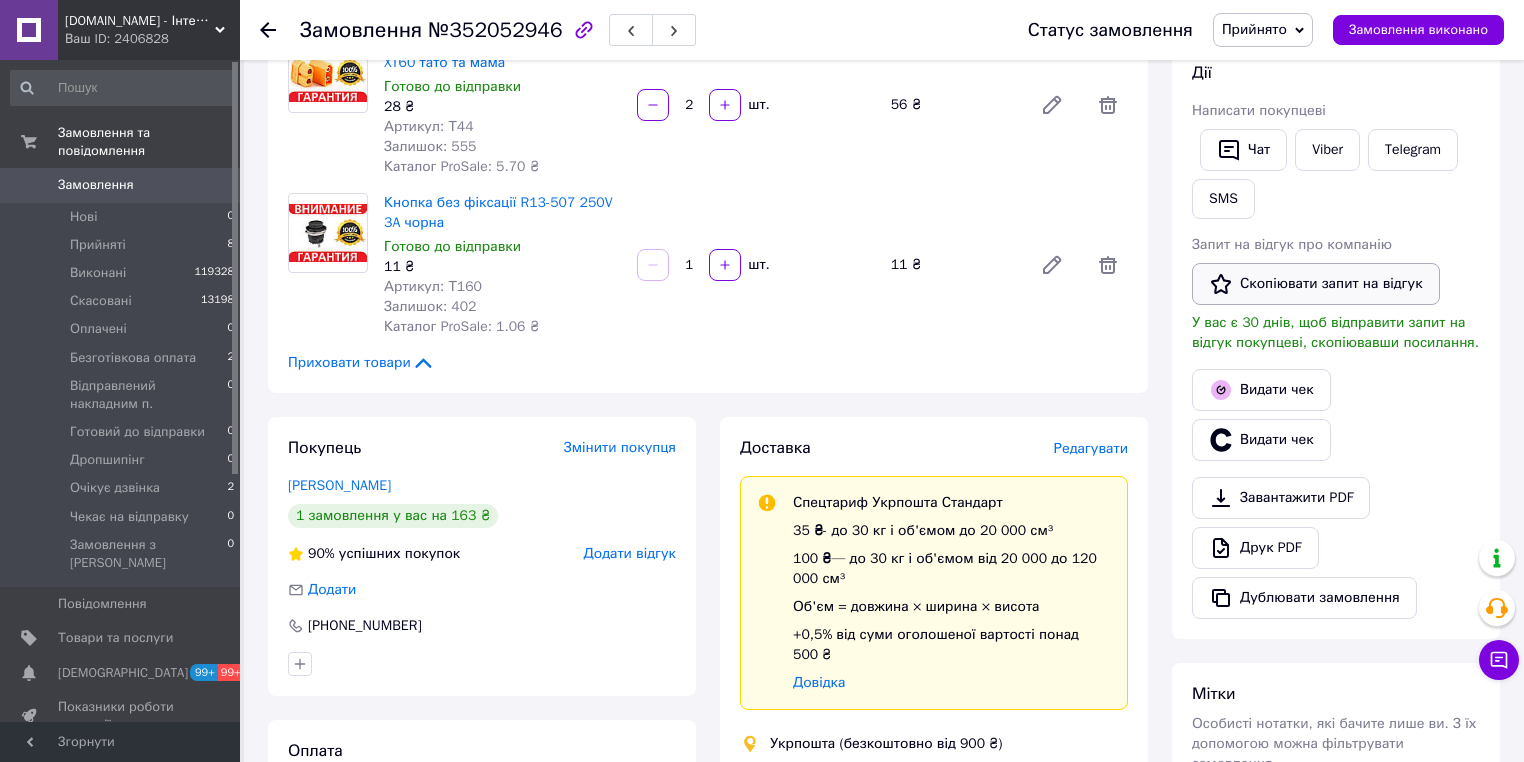 scroll, scrollTop: 320, scrollLeft: 0, axis: vertical 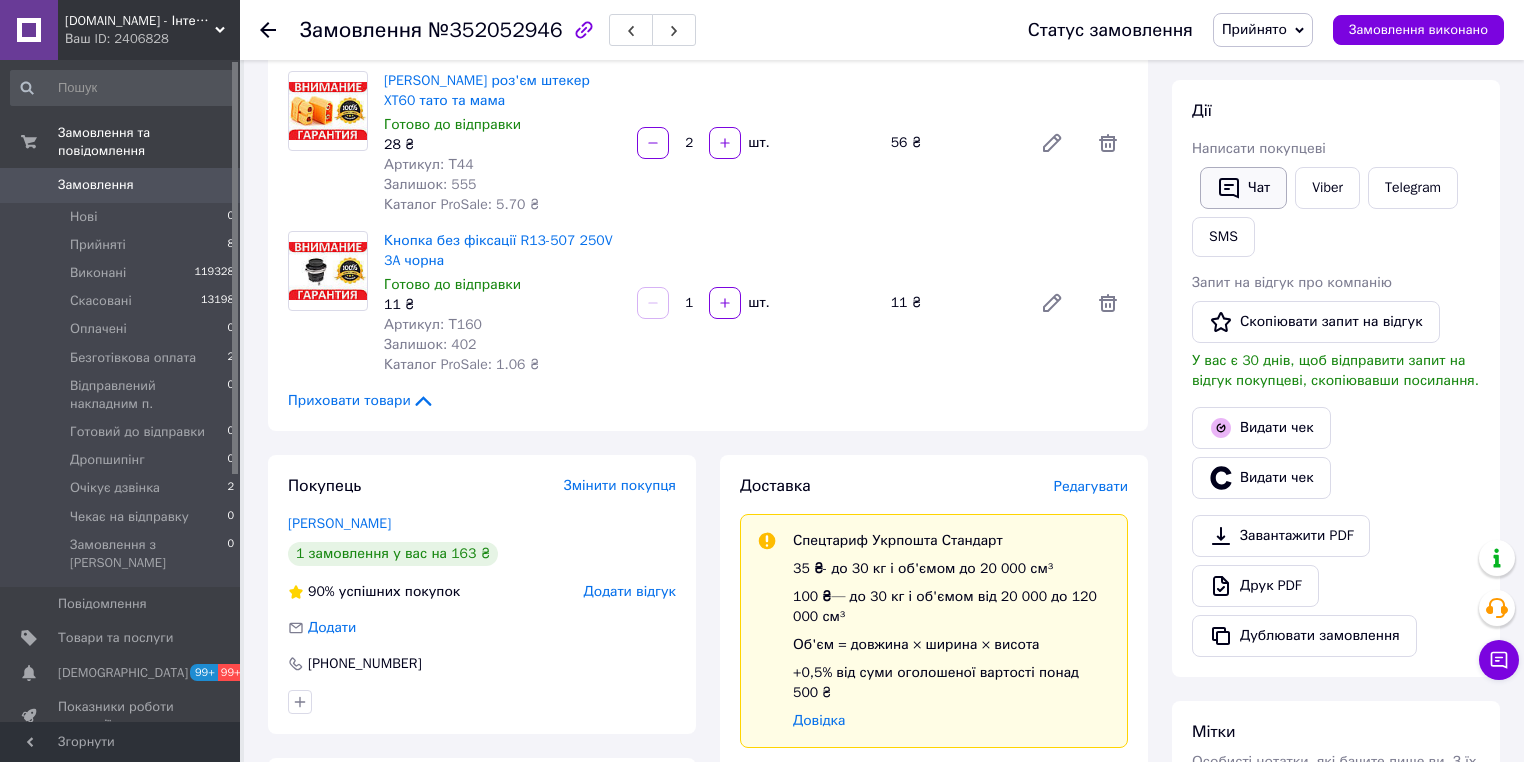 click on "Чат" at bounding box center [1243, 188] 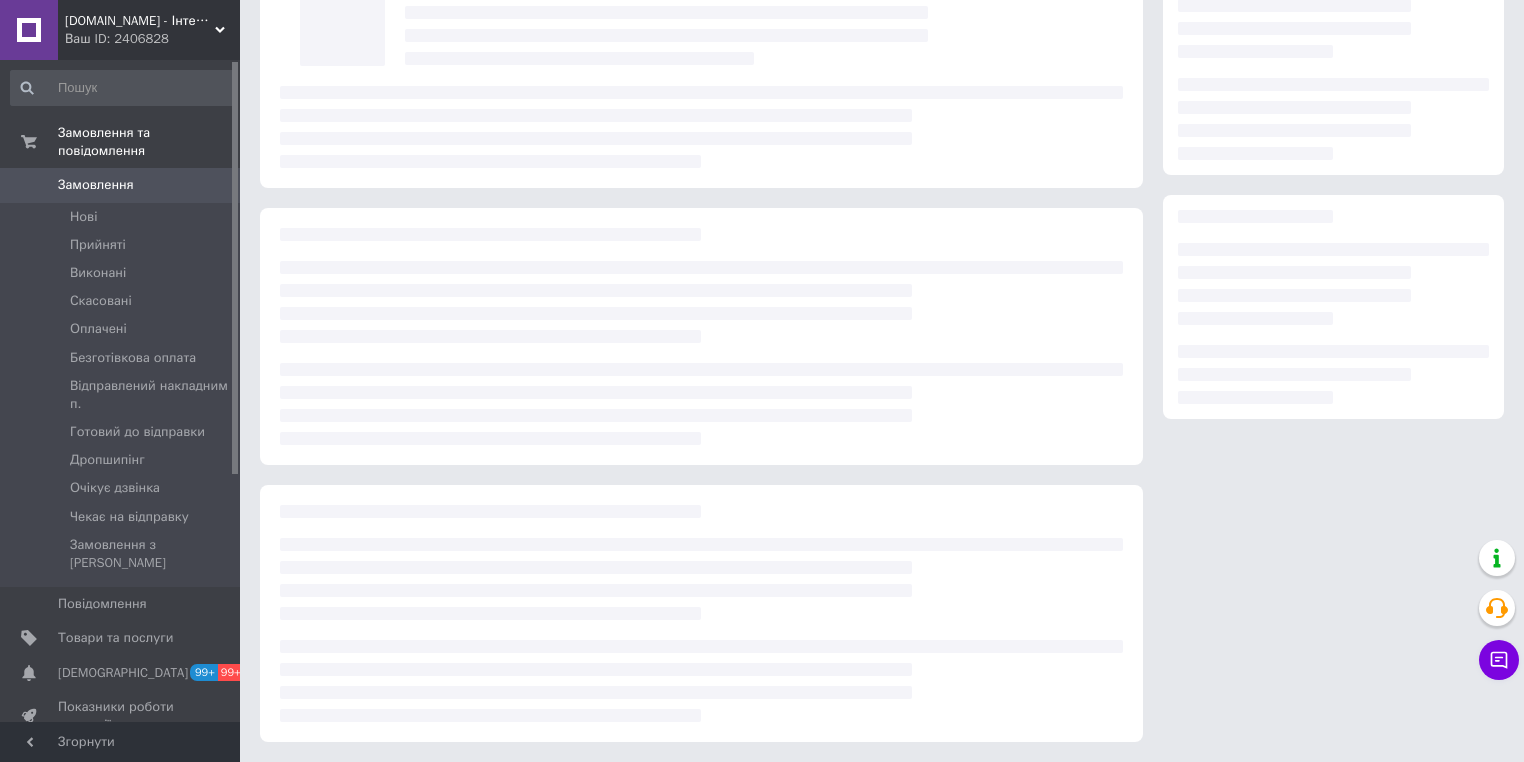 scroll, scrollTop: 152, scrollLeft: 0, axis: vertical 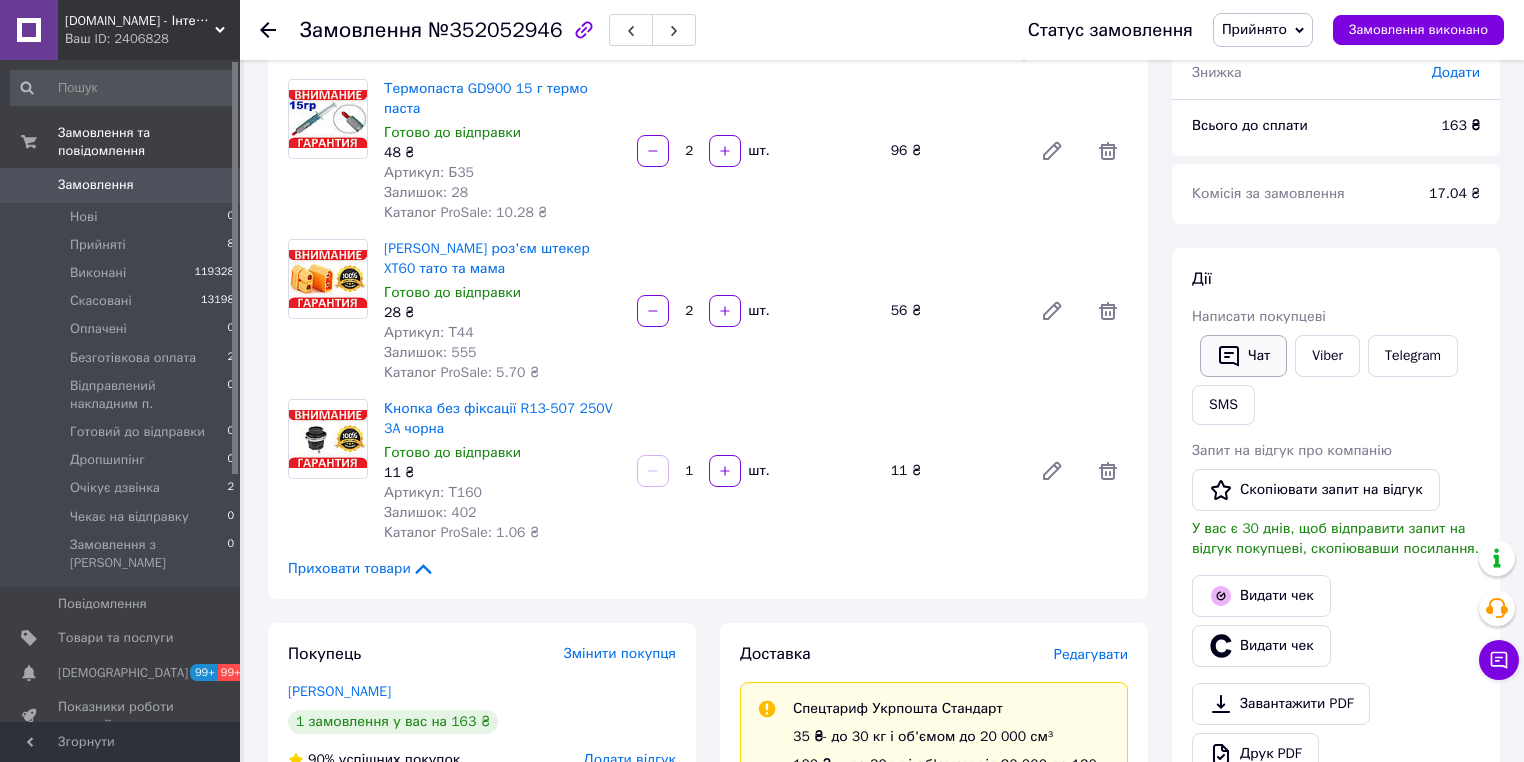 click on "Чат" at bounding box center [1243, 356] 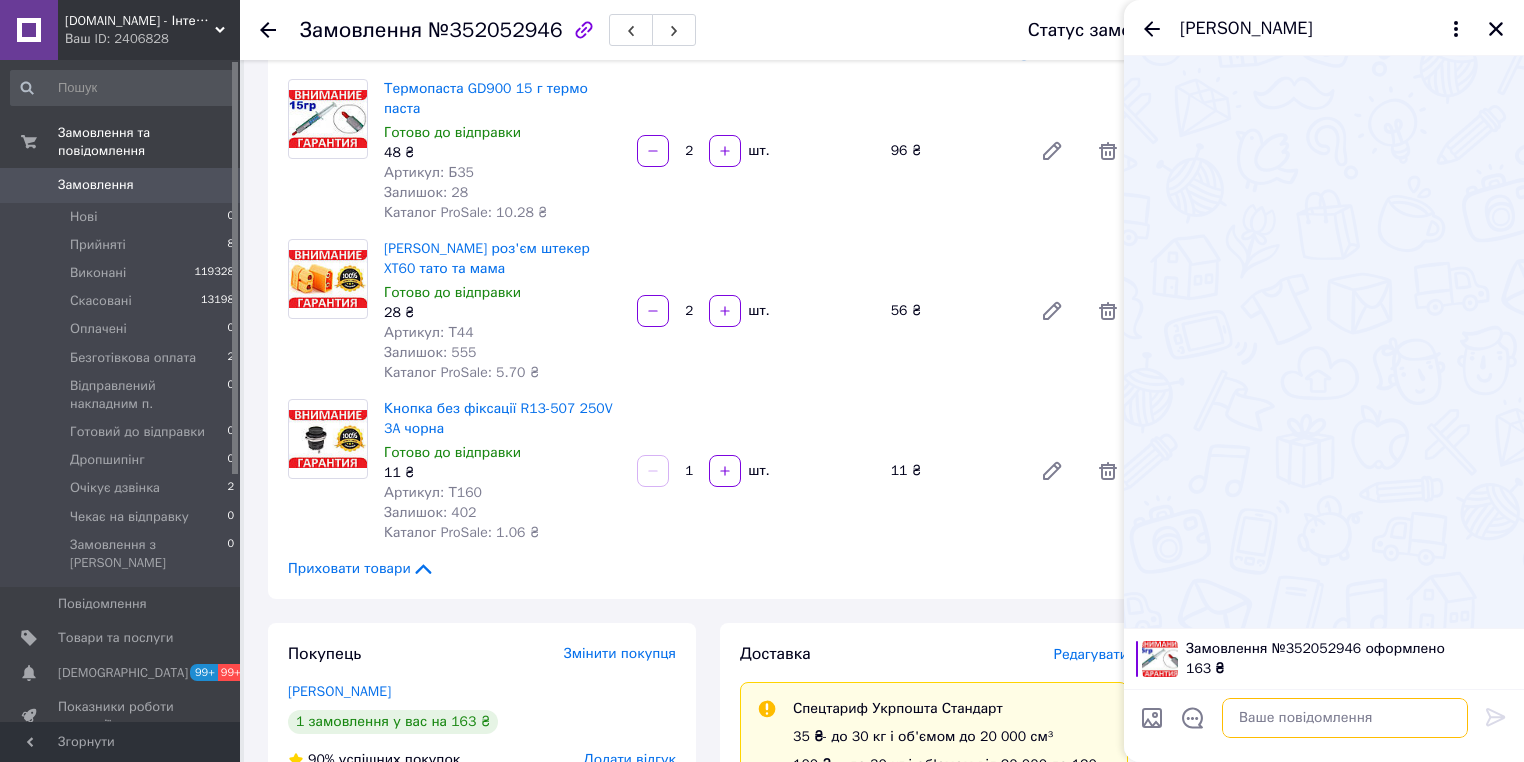 paste on "Номер накладної
0504839702564" 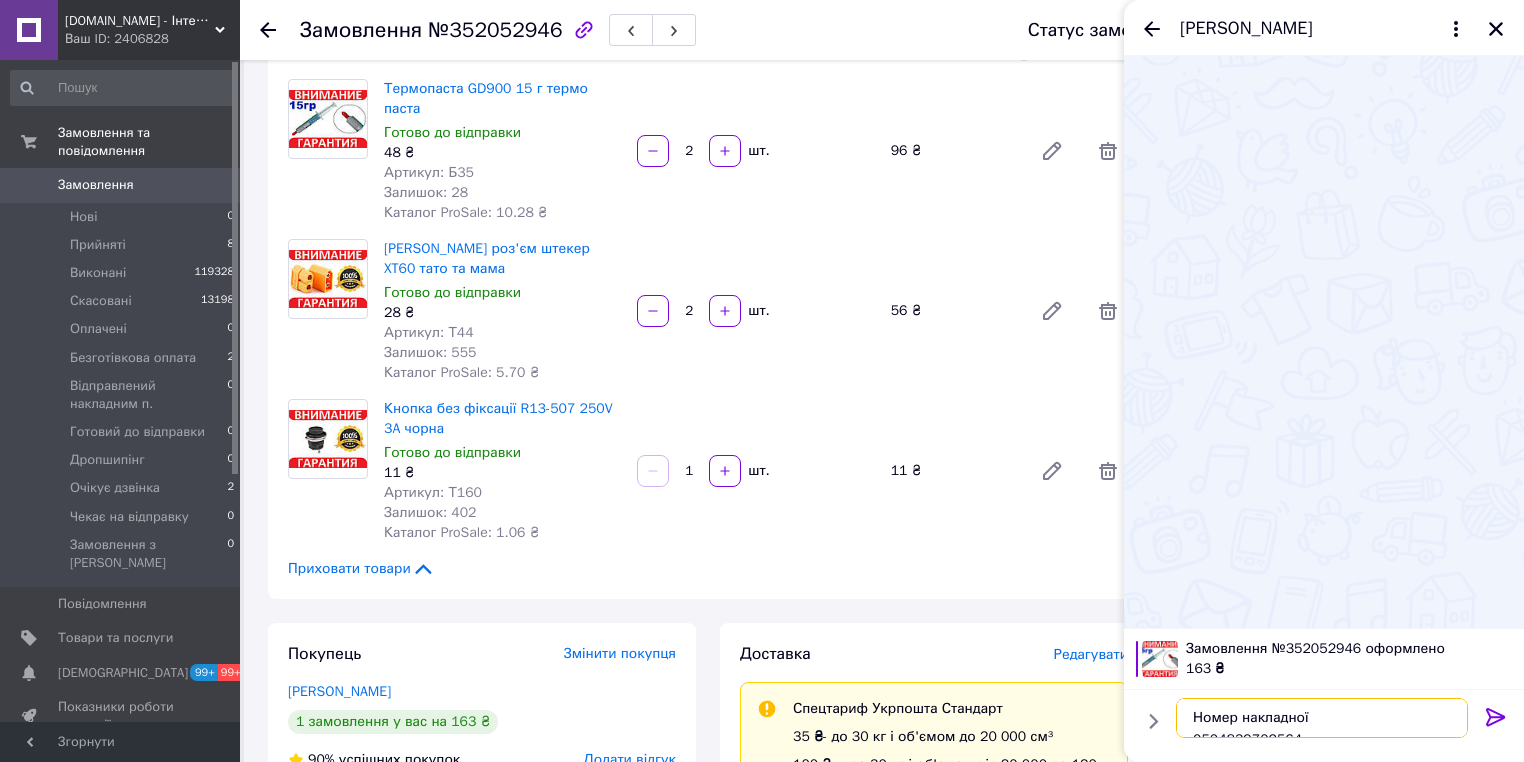 scroll, scrollTop: 12, scrollLeft: 0, axis: vertical 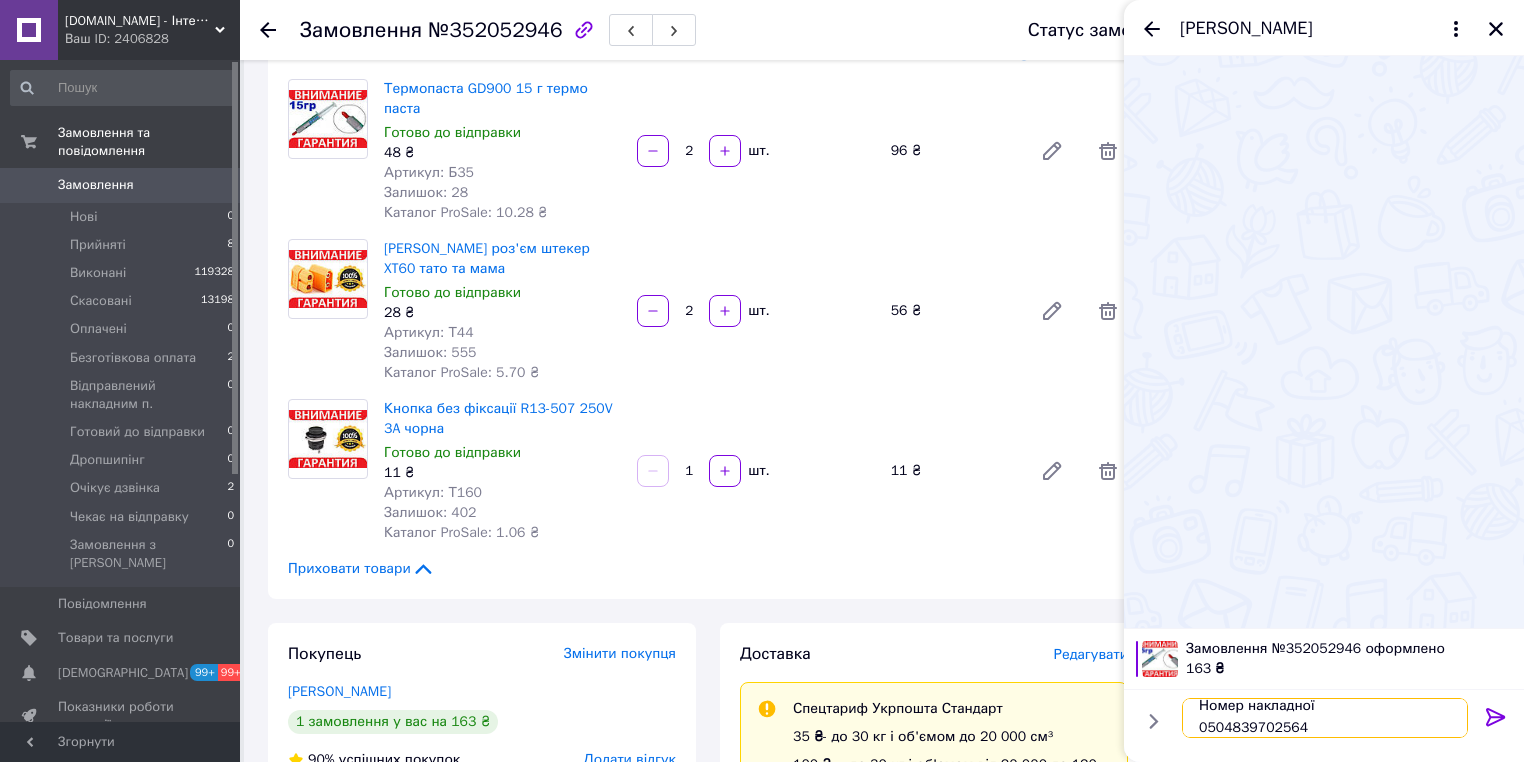 type on "Номер накладної
0504839702564" 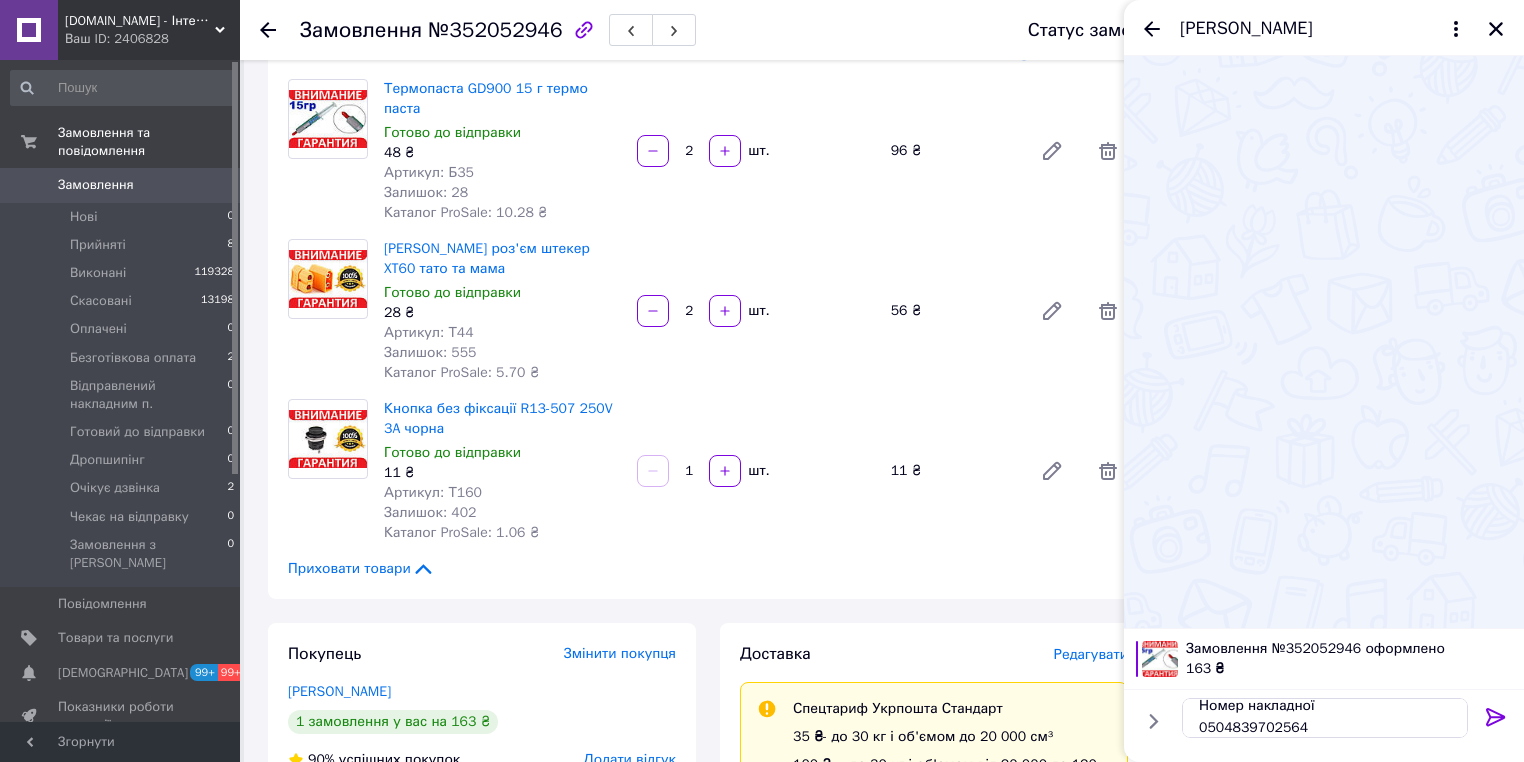 click 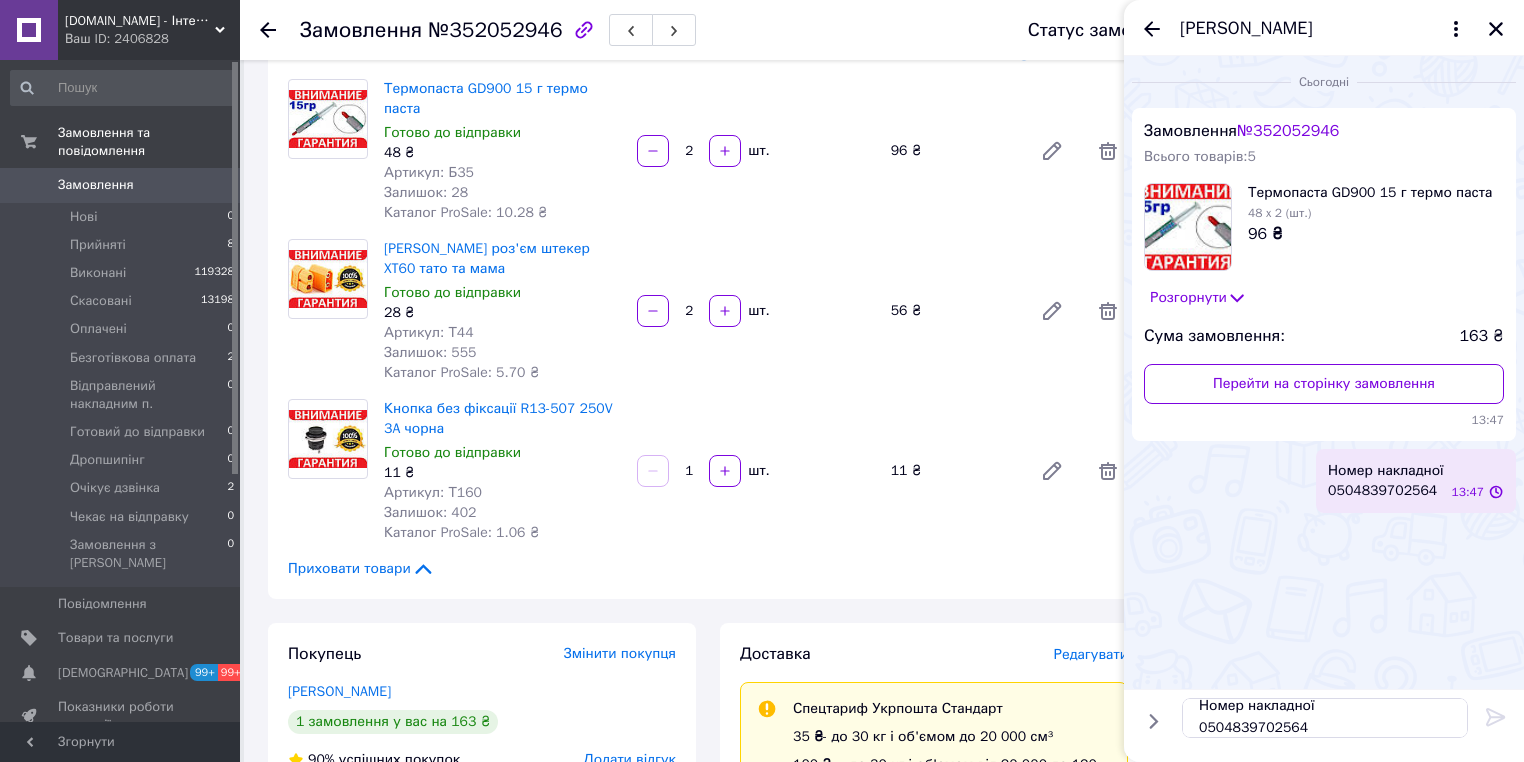 type 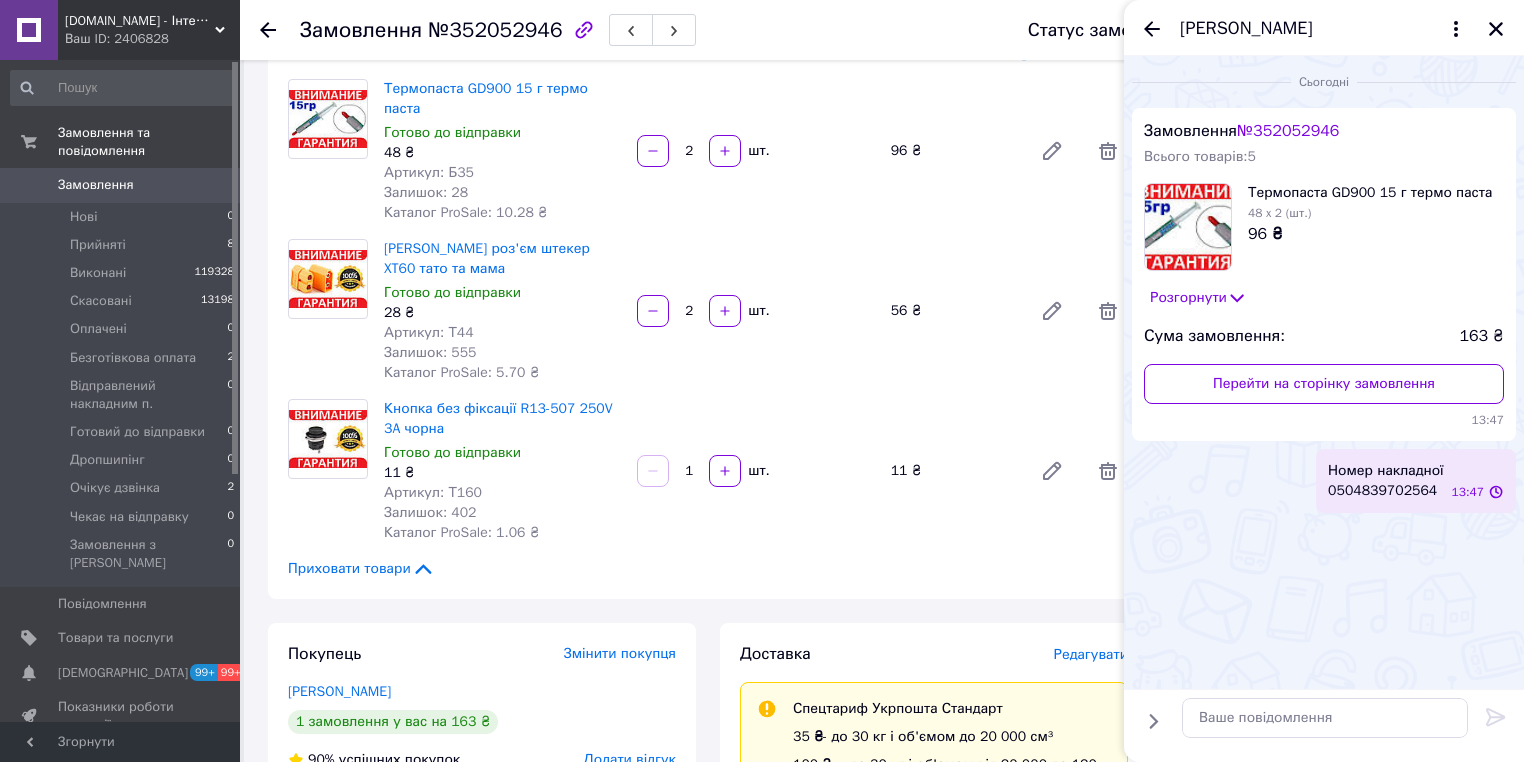 scroll, scrollTop: 0, scrollLeft: 0, axis: both 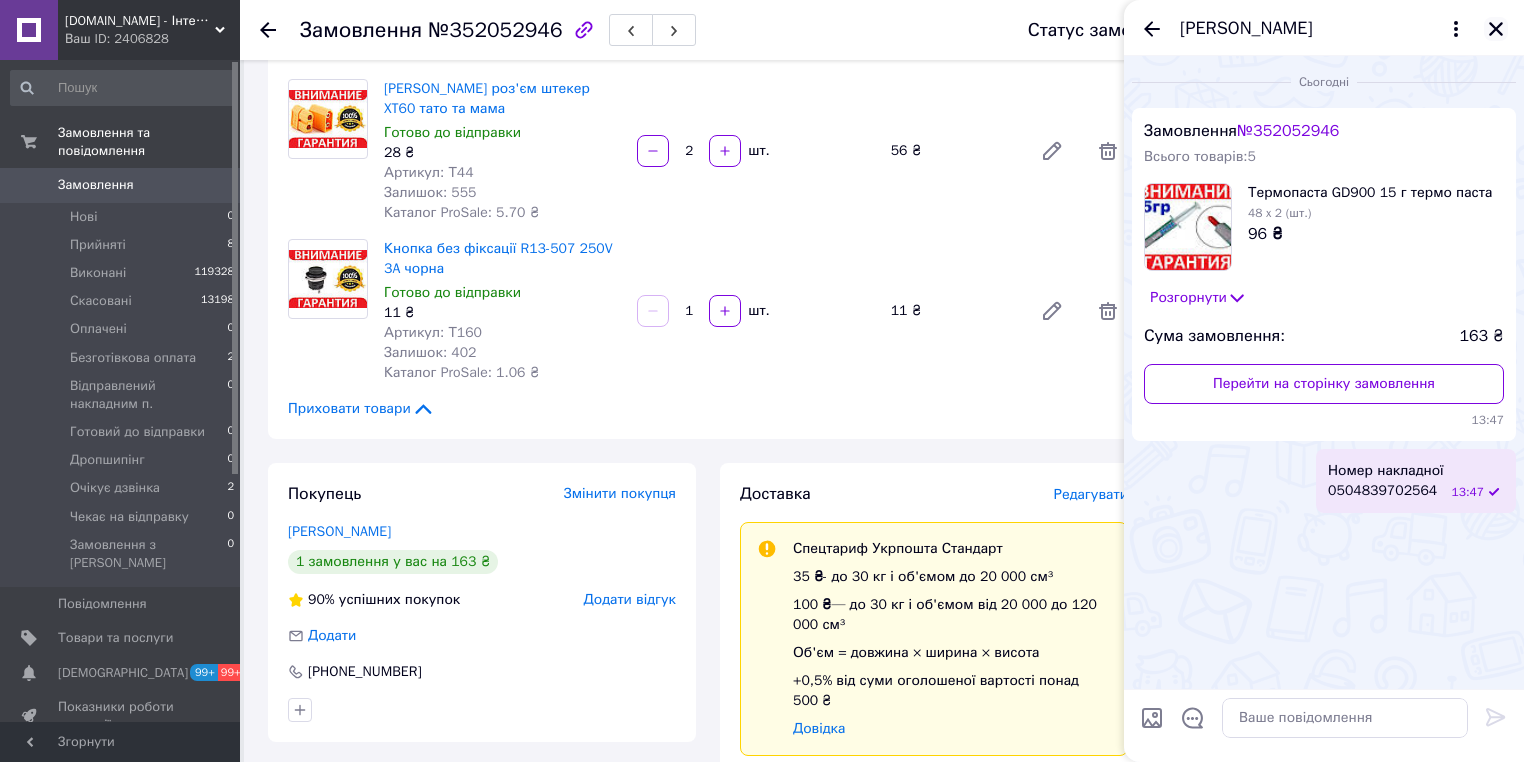click 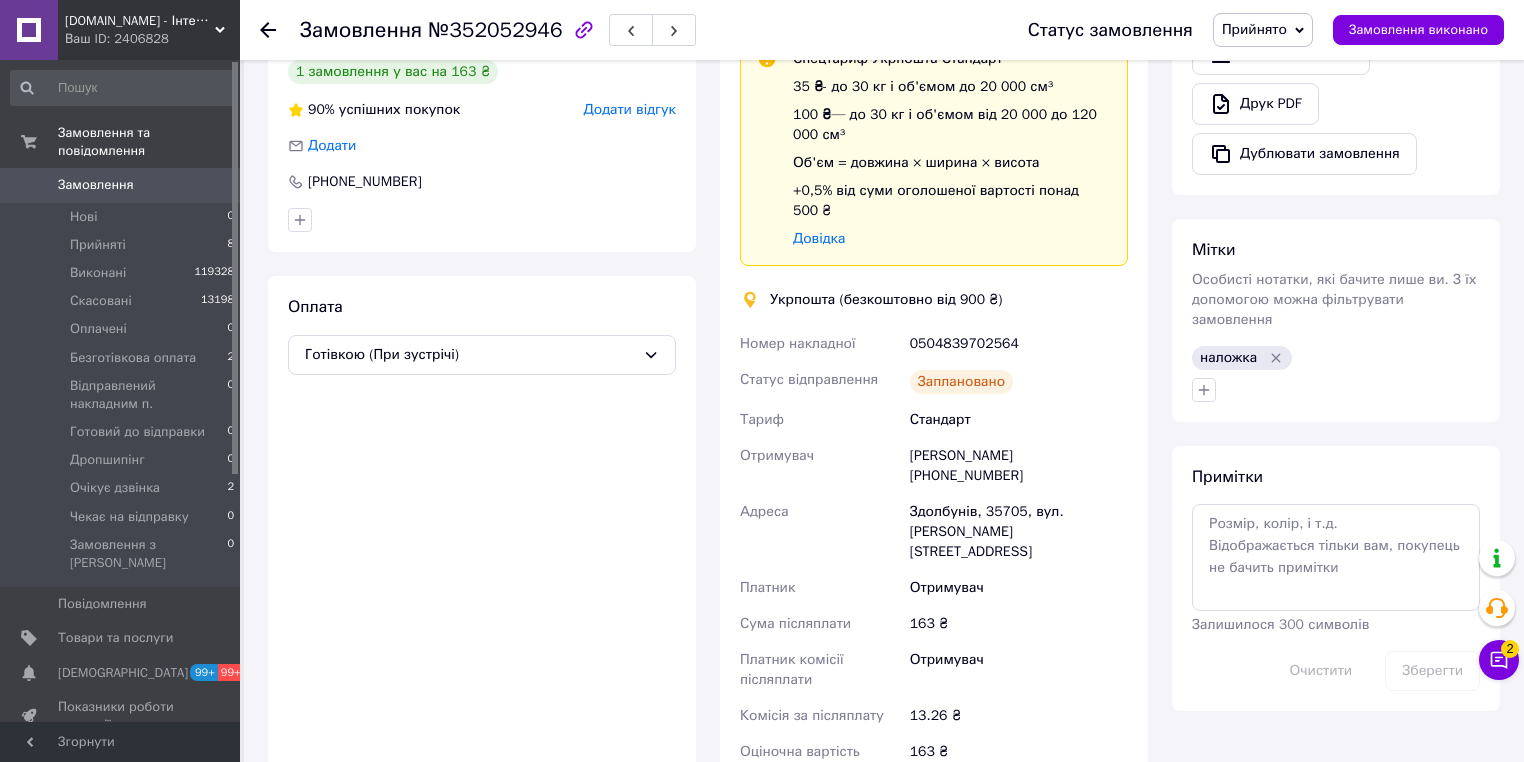 scroll, scrollTop: 952, scrollLeft: 0, axis: vertical 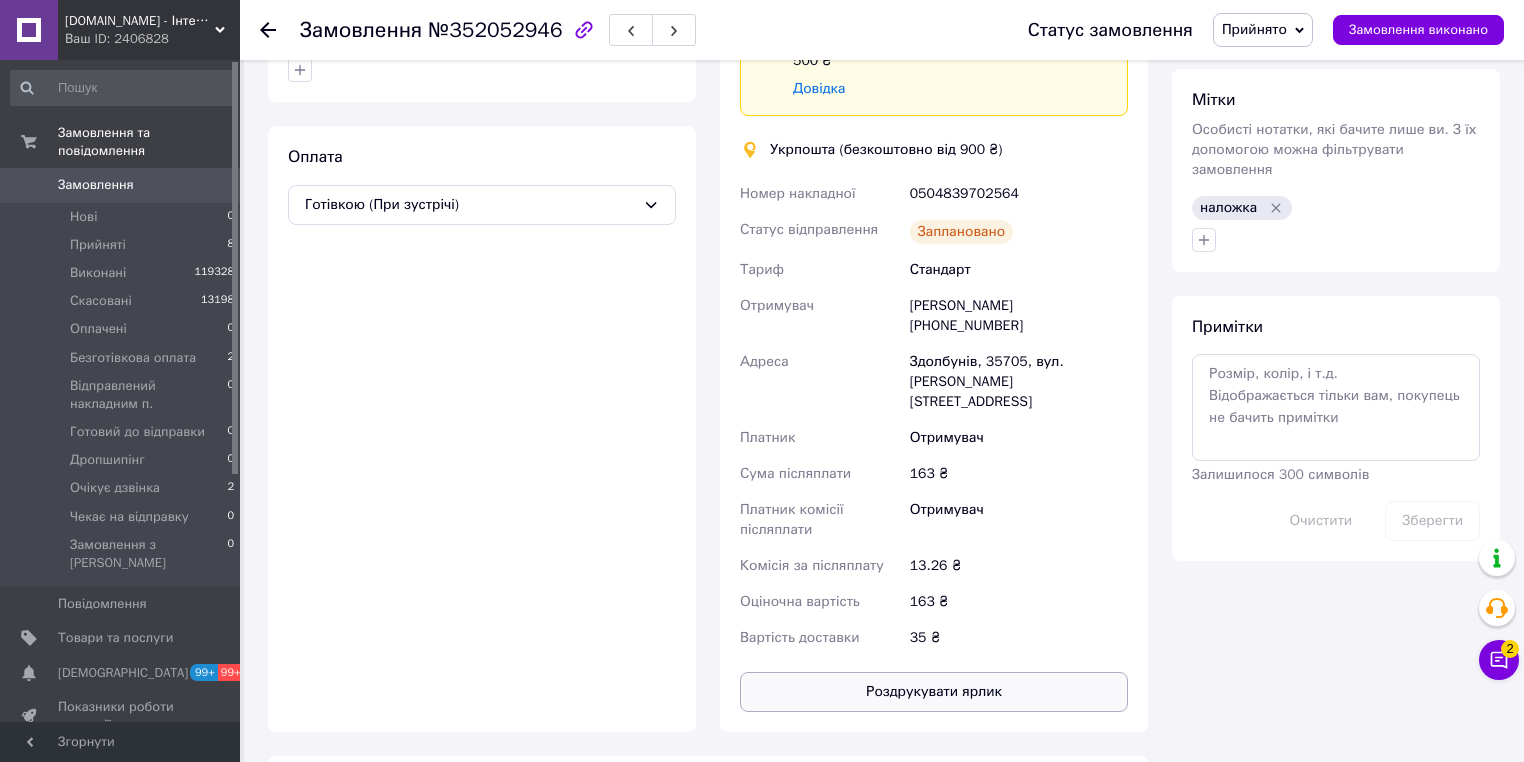click on "Роздрукувати ярлик" at bounding box center [934, 692] 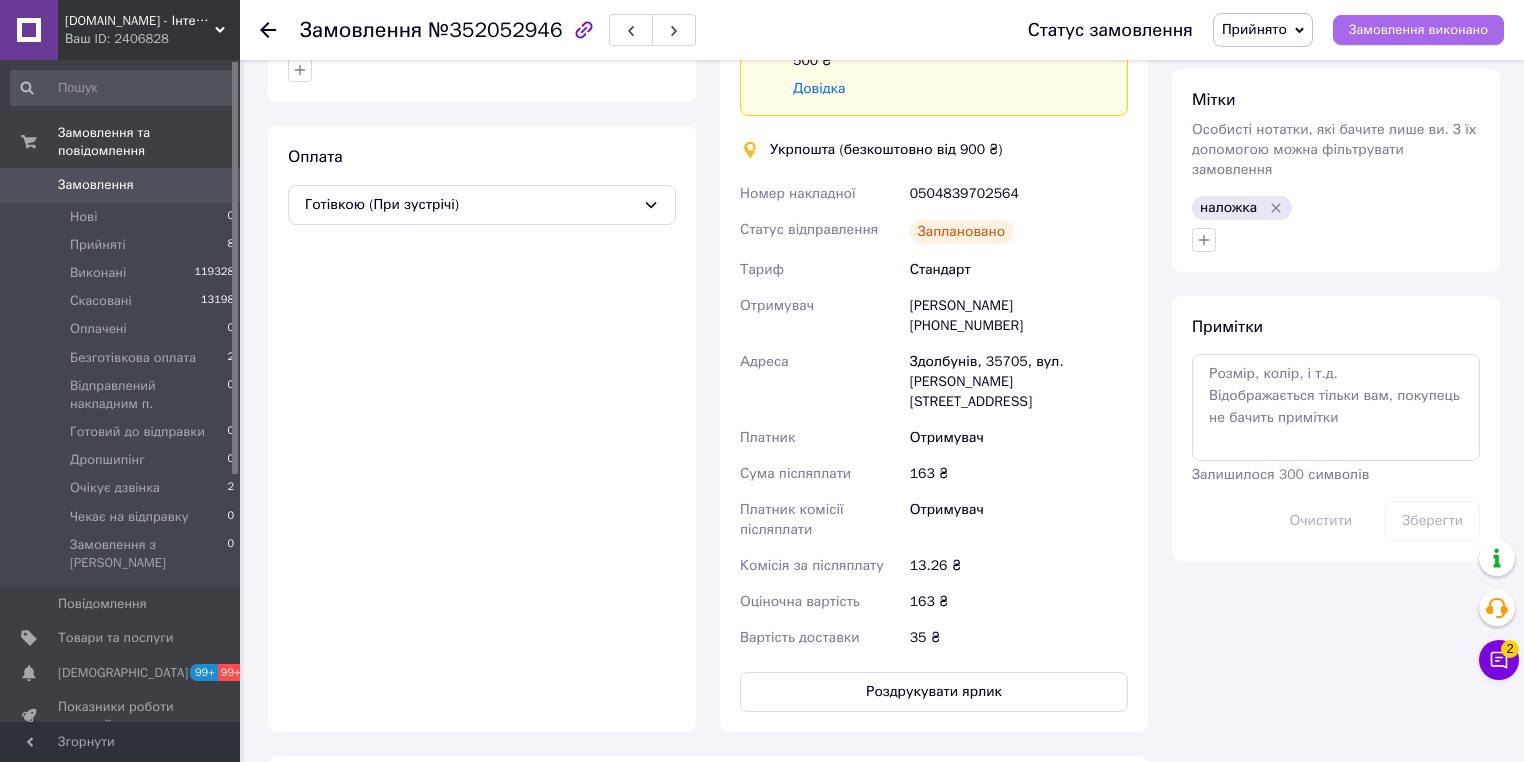 click on "Замовлення виконано" at bounding box center (1418, 30) 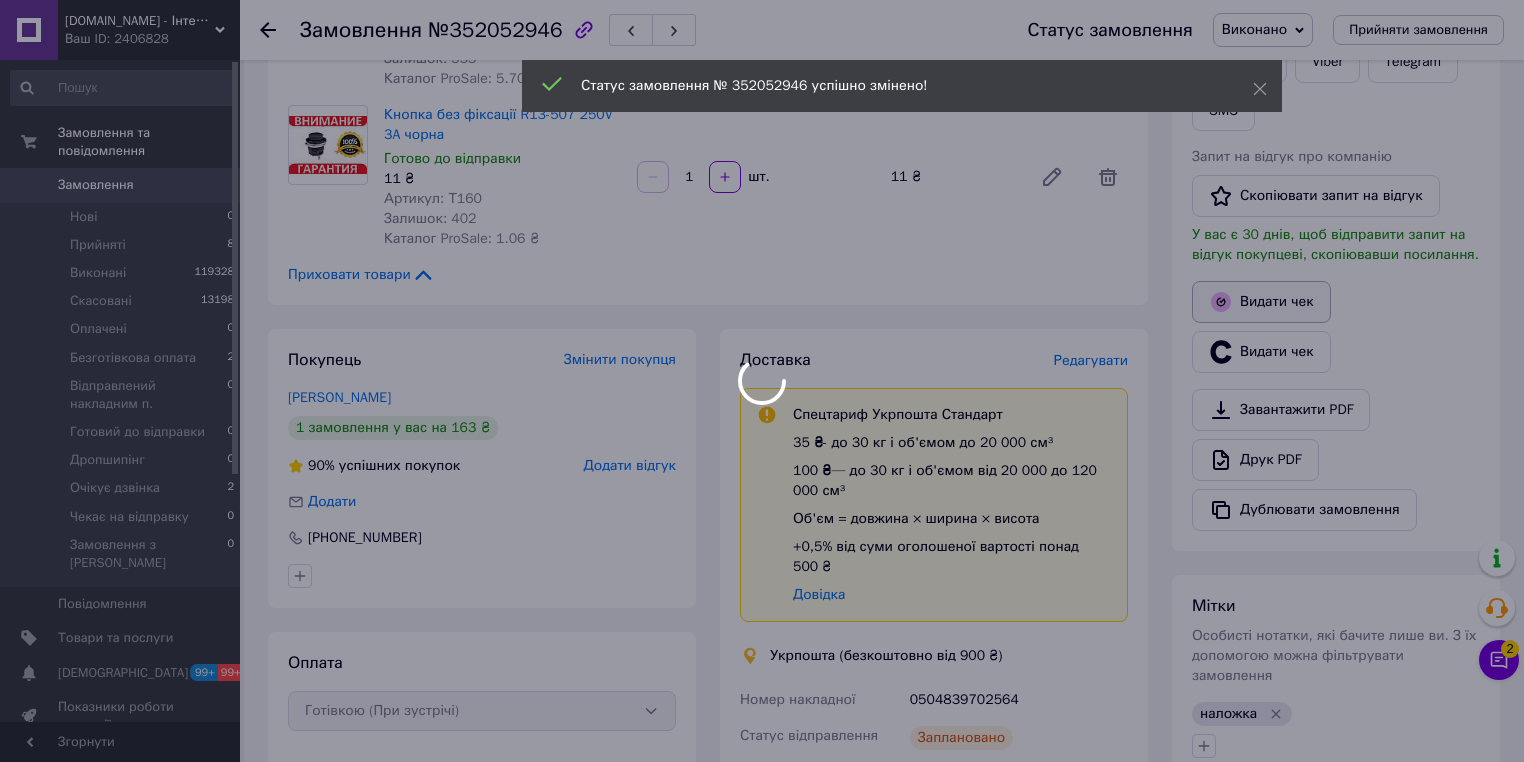 scroll, scrollTop: 312, scrollLeft: 0, axis: vertical 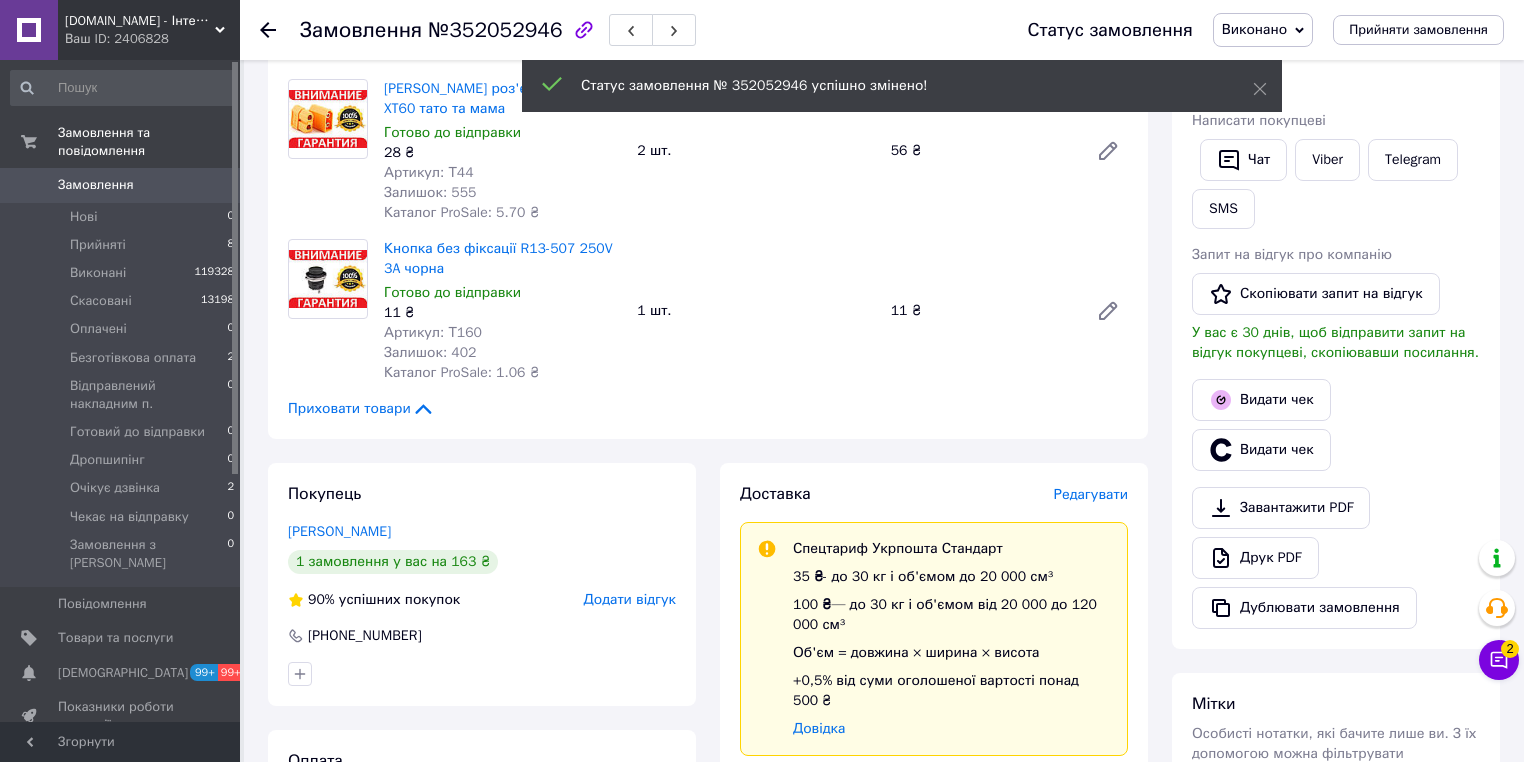 click on "Дії Написати покупцеві   Чат Viber Telegram SMS Запит на відгук про компанію   Скопіювати запит на відгук У вас є 30 днів, щоб відправити запит на відгук покупцеві, скопіювавши посилання.   Видати чек   Видати чек   Завантажити PDF   Друк PDF   Дублювати замовлення" at bounding box center (1336, 350) 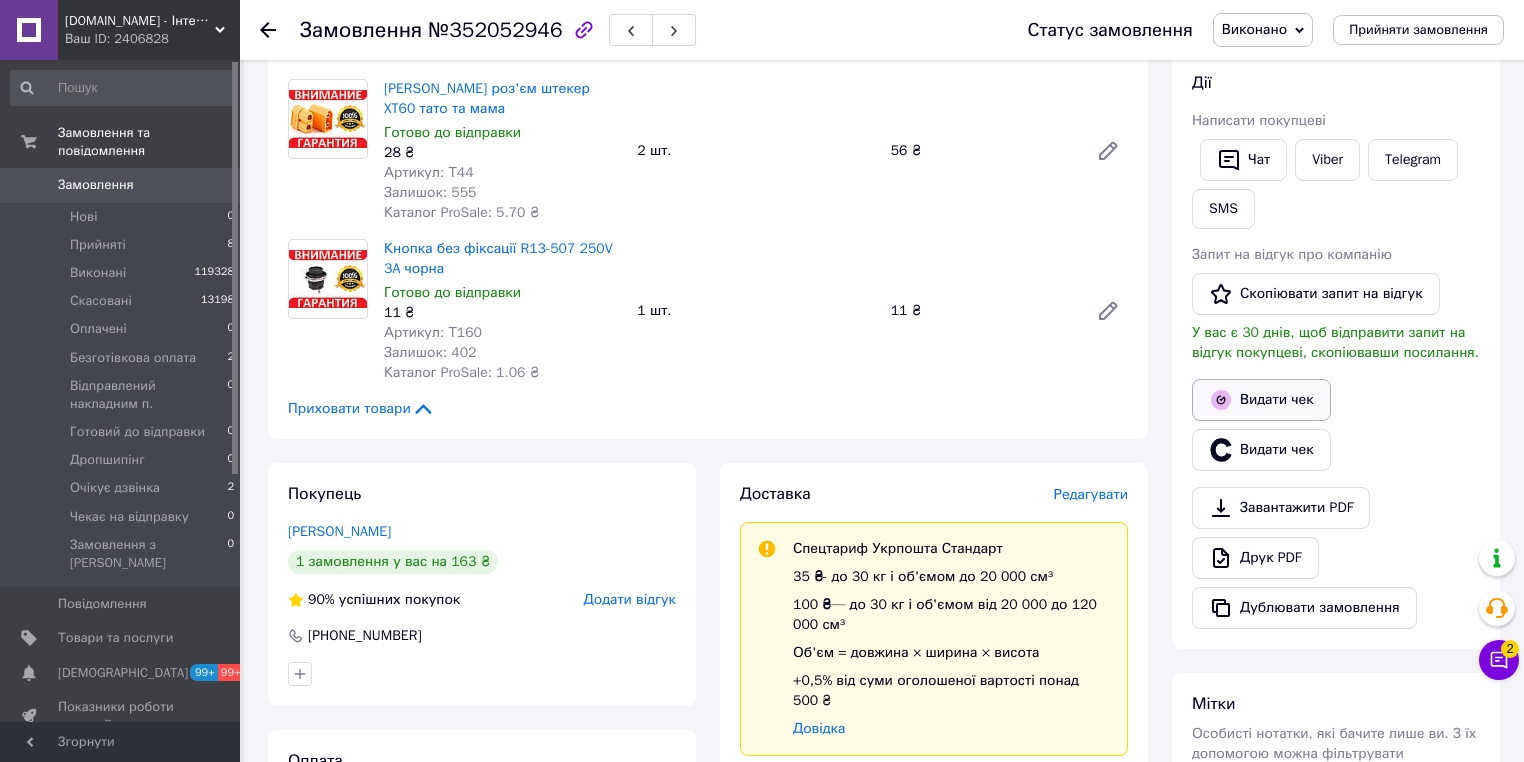 click 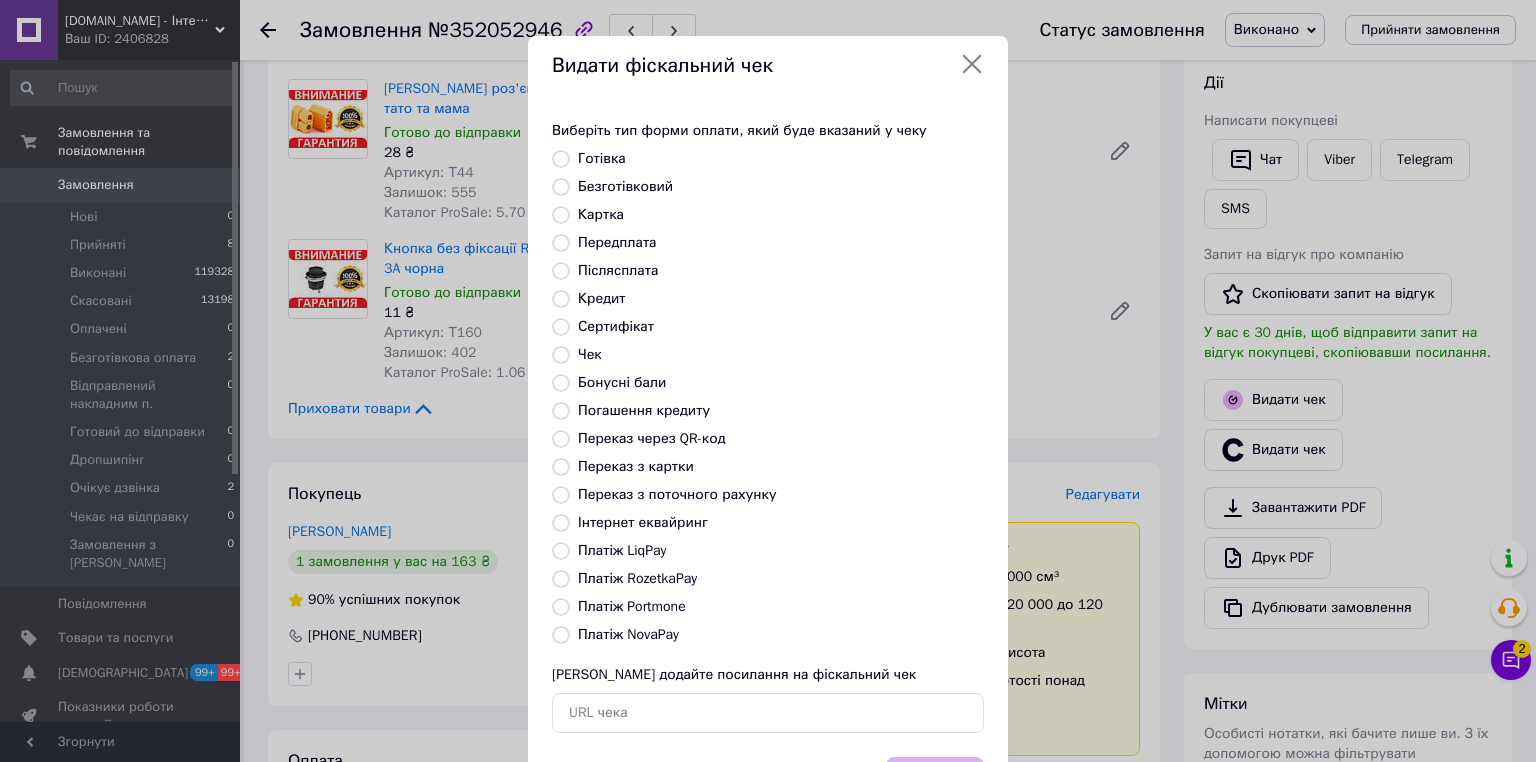 click on "Видати фіскальний чек Виберіть тип форми оплати, який буде вказаний у чеку Готівка Безготівковий Картка Передплата Післясплата Кредит Сертифікат Чек Бонусні бали Погашення кредиту Переказ через QR-код Переказ з картки Переказ з поточного рахунку Інтернет еквайринг Платіж LiqPay Платіж RozetkaPay Платіж Portmone Платіж NovaPay Або додайте посилання на фіскальний чек Вибрати" at bounding box center (768, 429) 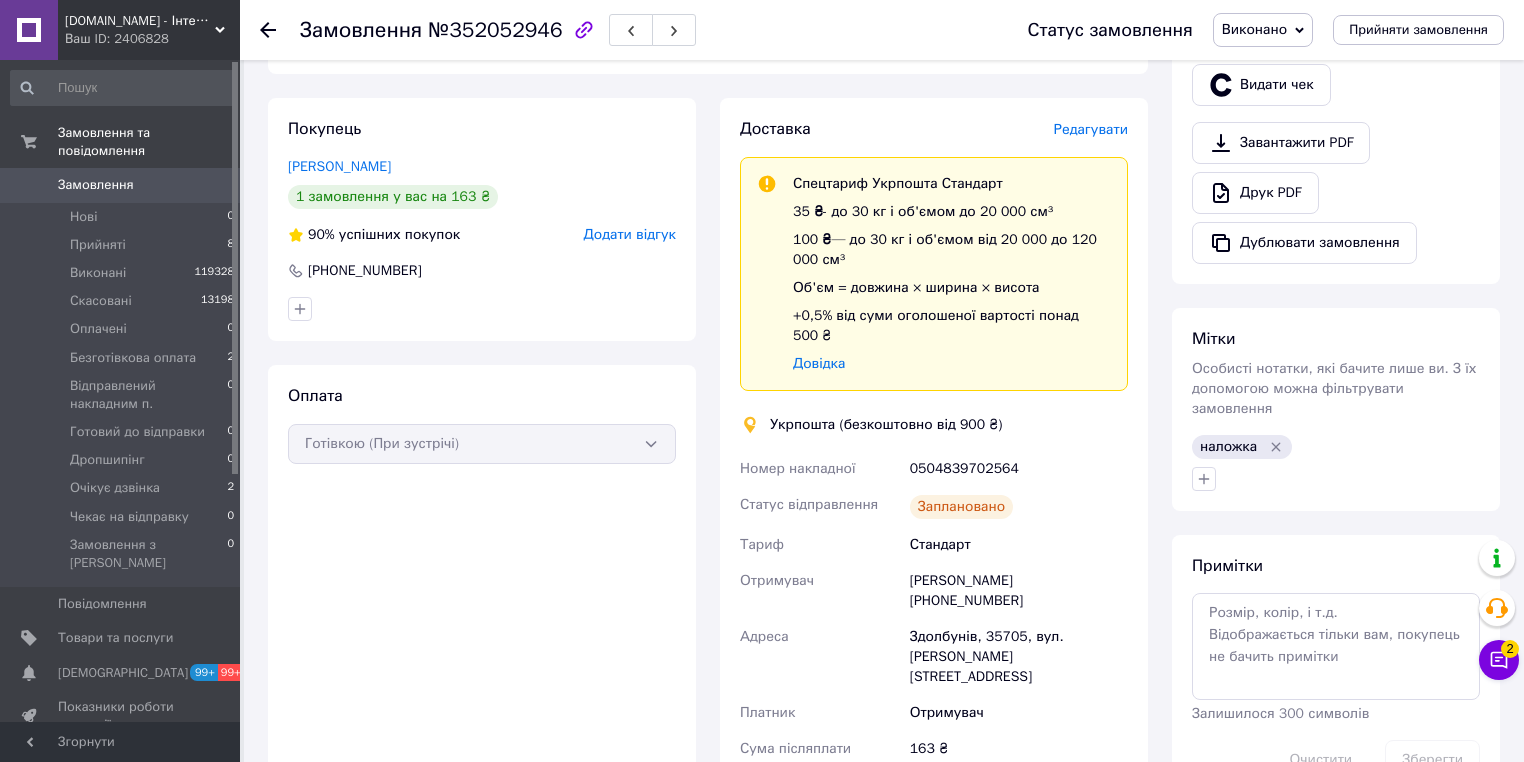 scroll, scrollTop: 640, scrollLeft: 0, axis: vertical 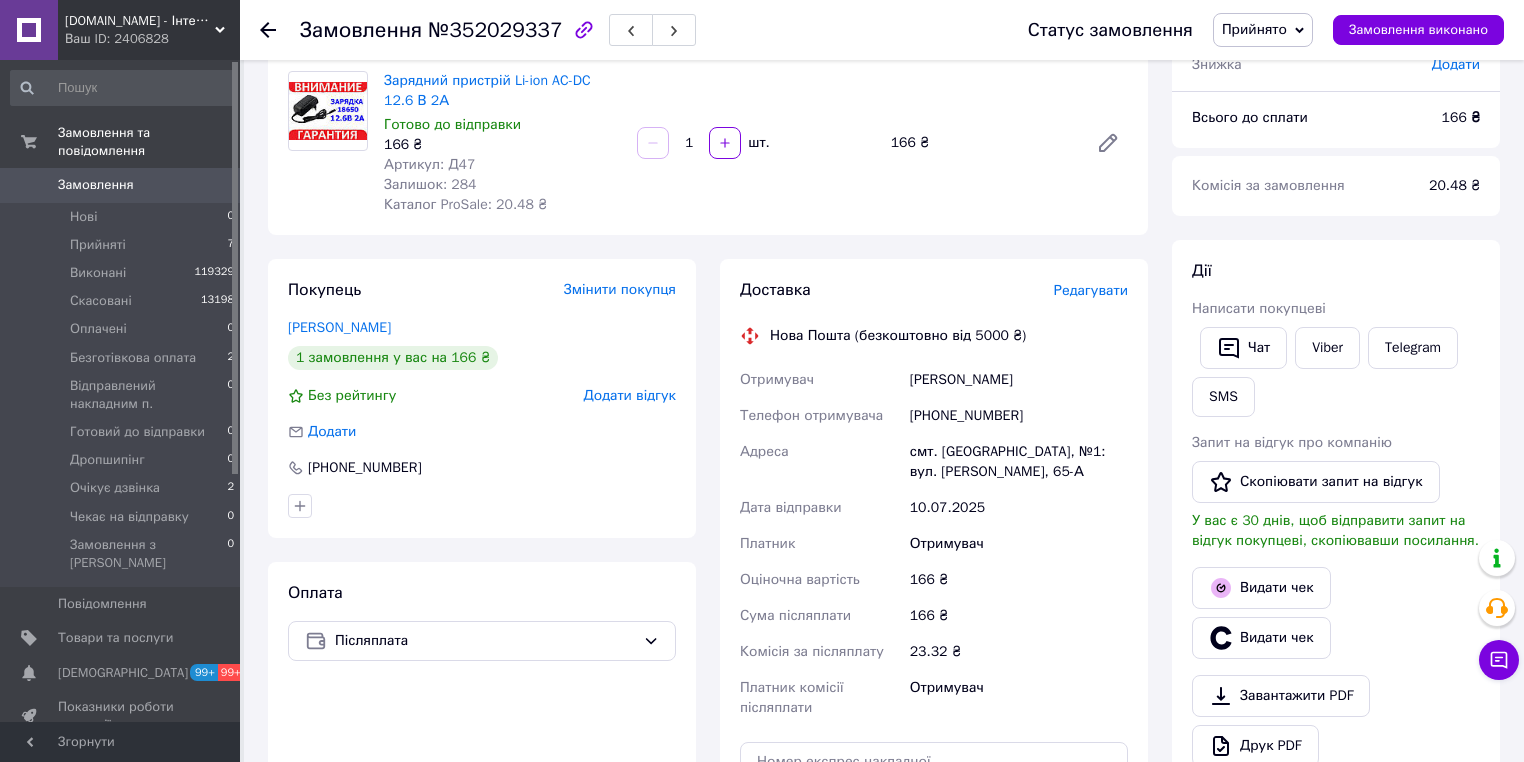 click on "Редагувати" at bounding box center (1091, 290) 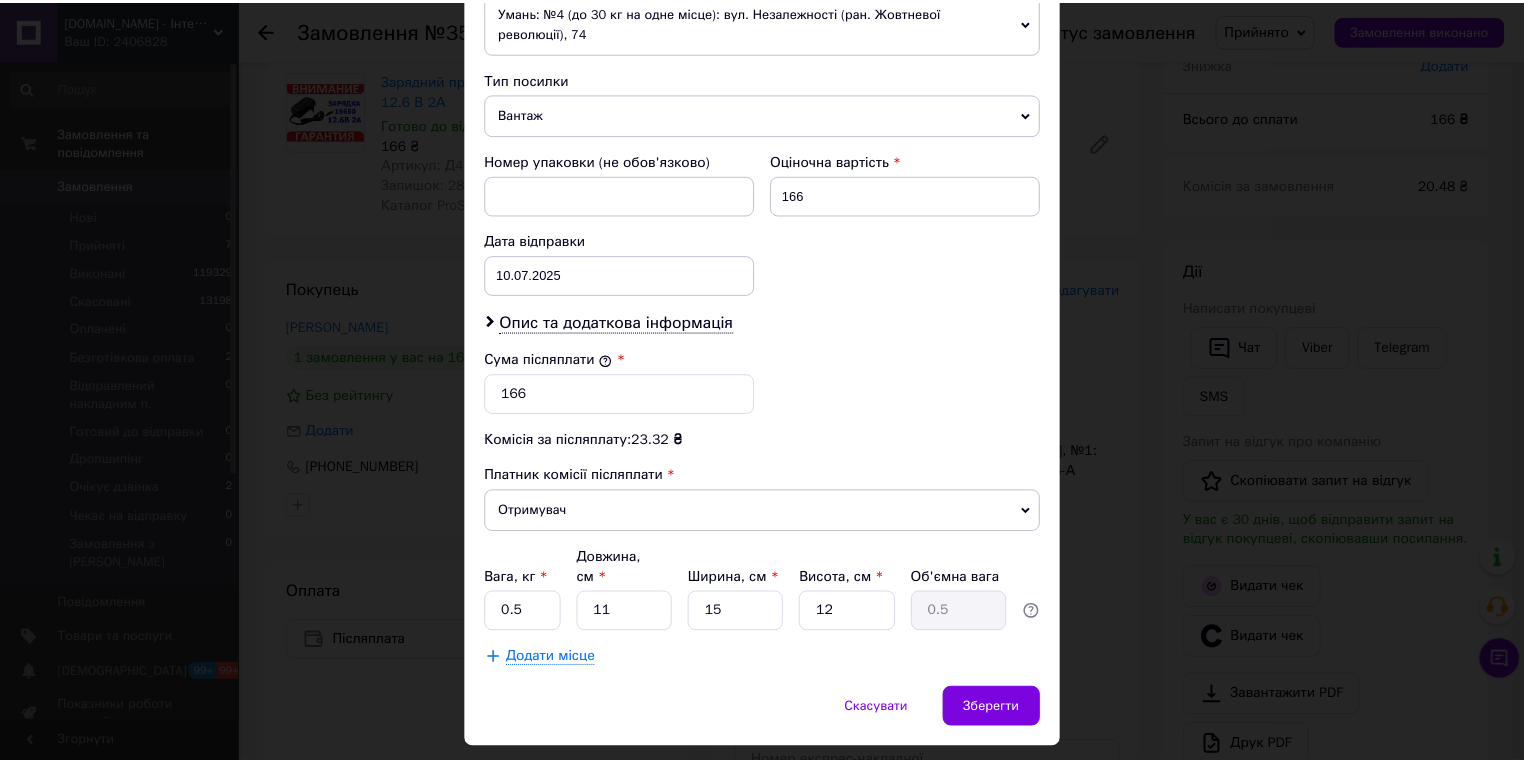 scroll, scrollTop: 777, scrollLeft: 0, axis: vertical 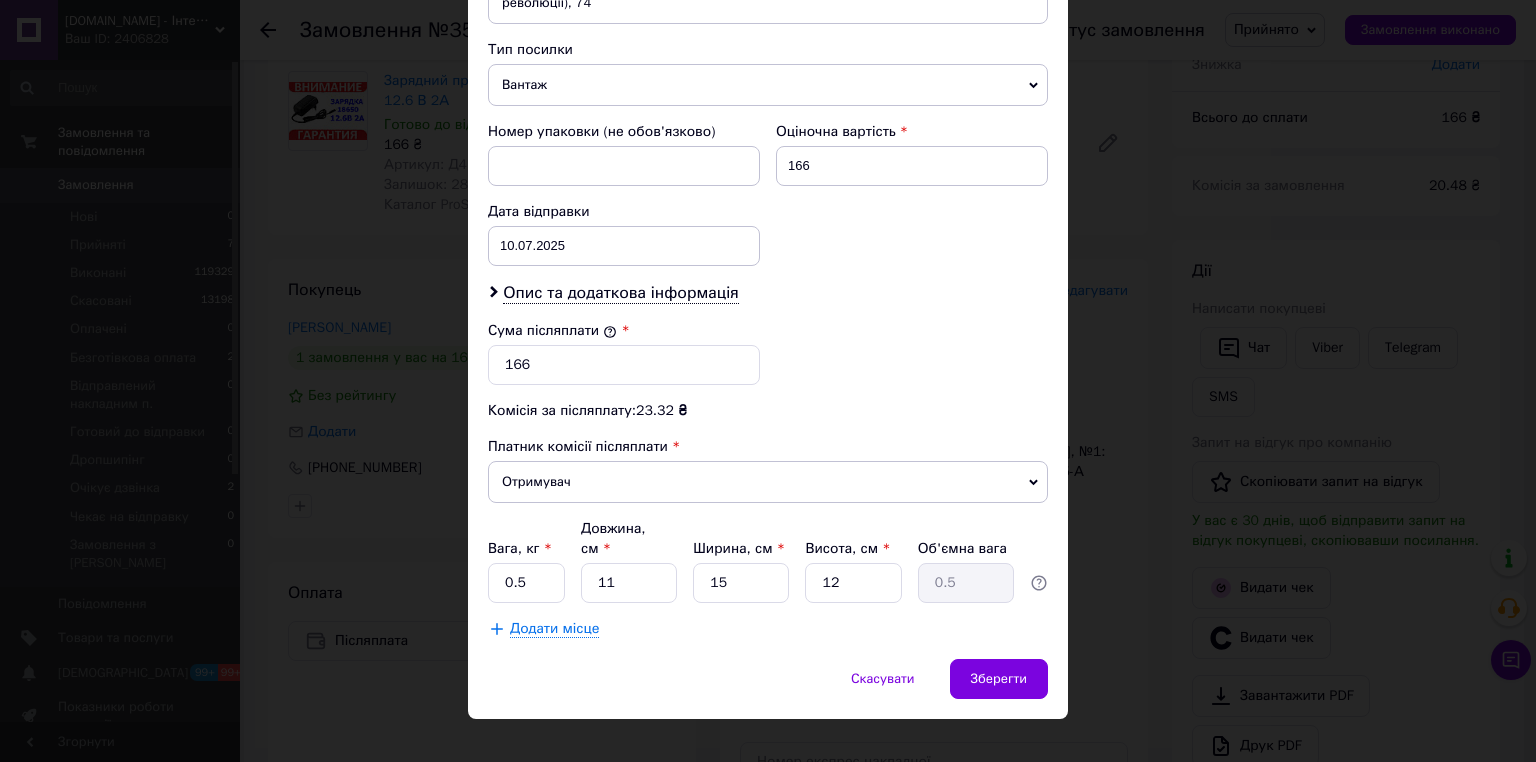 drag, startPoint x: 987, startPoint y: 639, endPoint x: 986, endPoint y: 599, distance: 40.012497 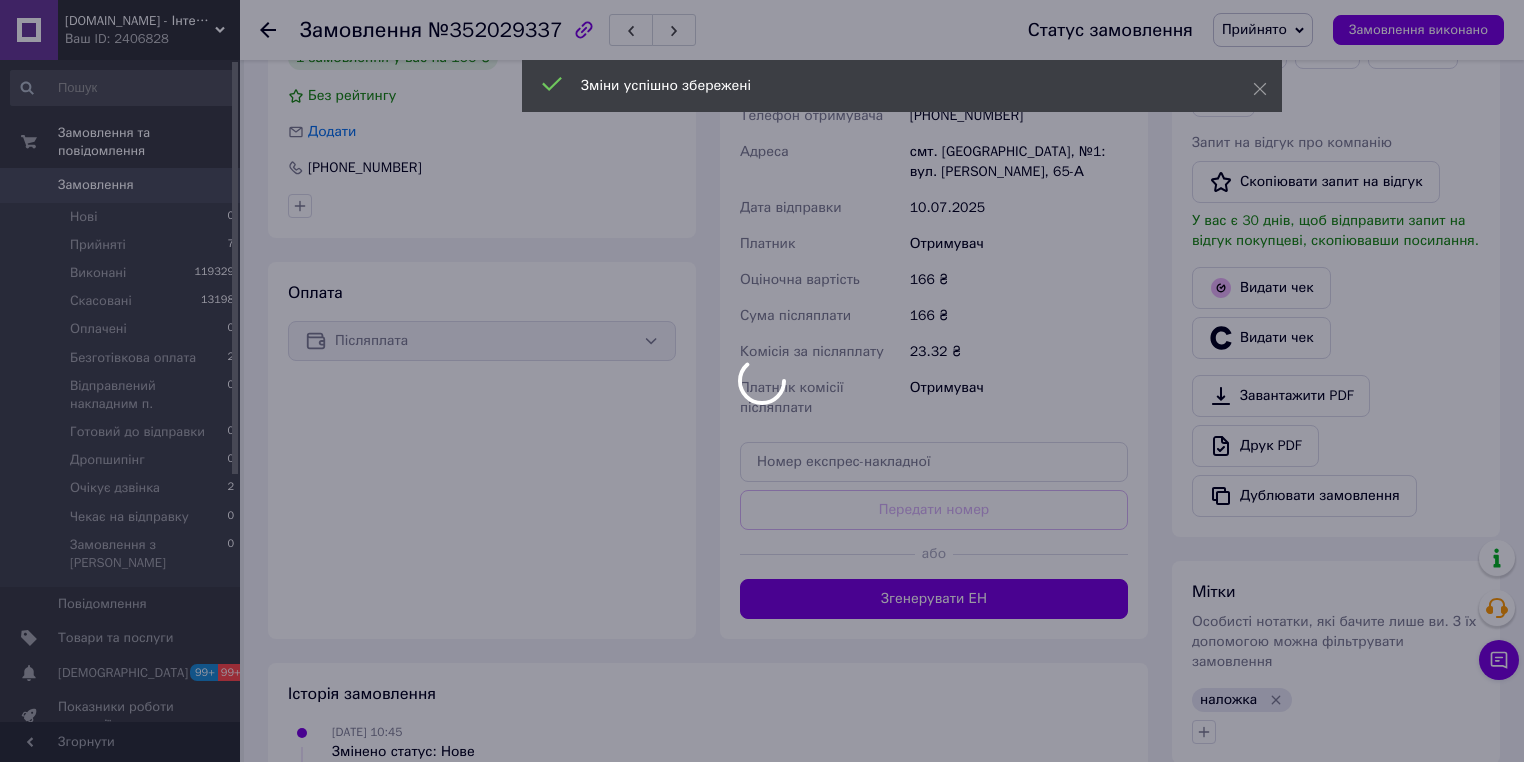 scroll, scrollTop: 480, scrollLeft: 0, axis: vertical 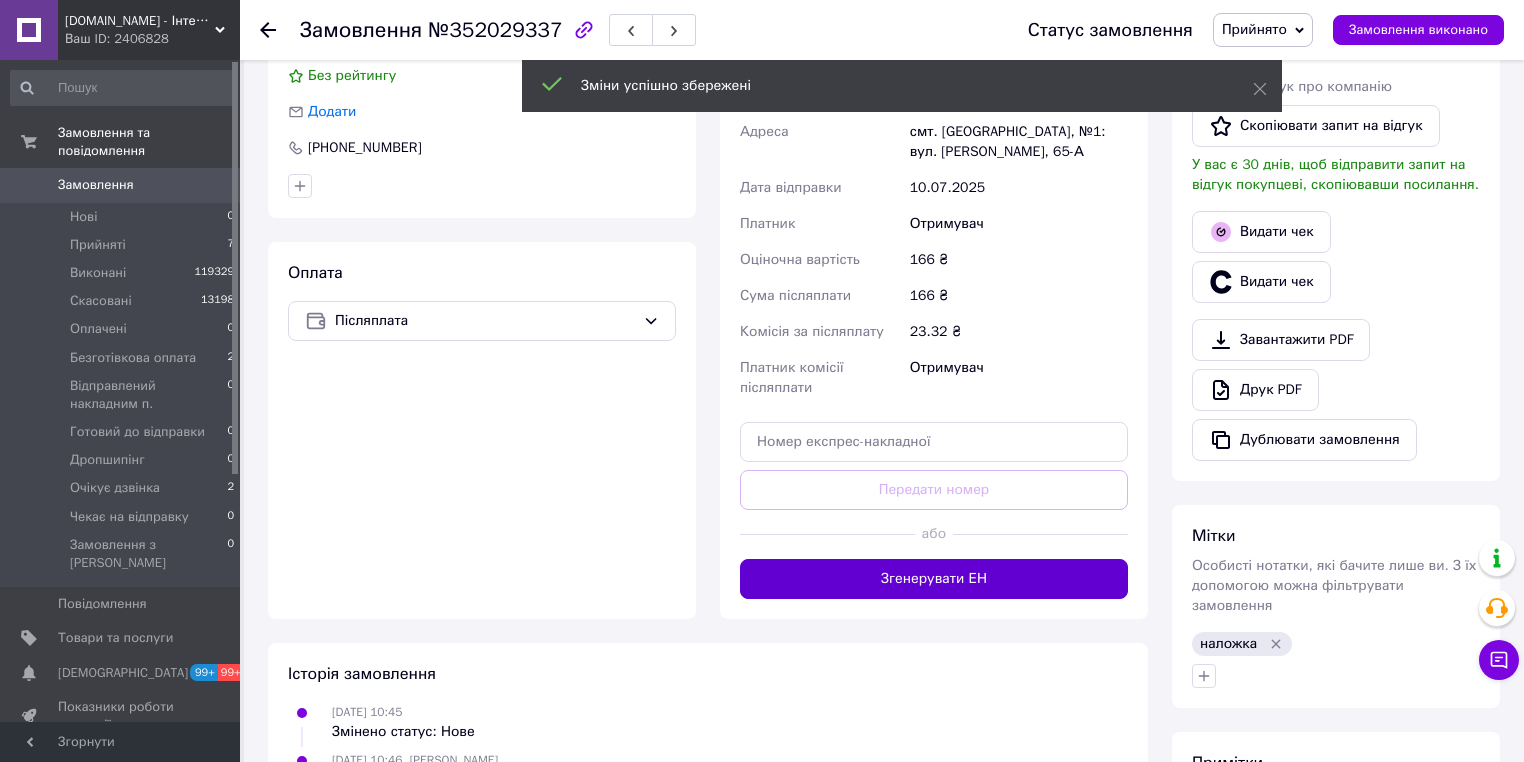 click on "Згенерувати ЕН" at bounding box center [934, 579] 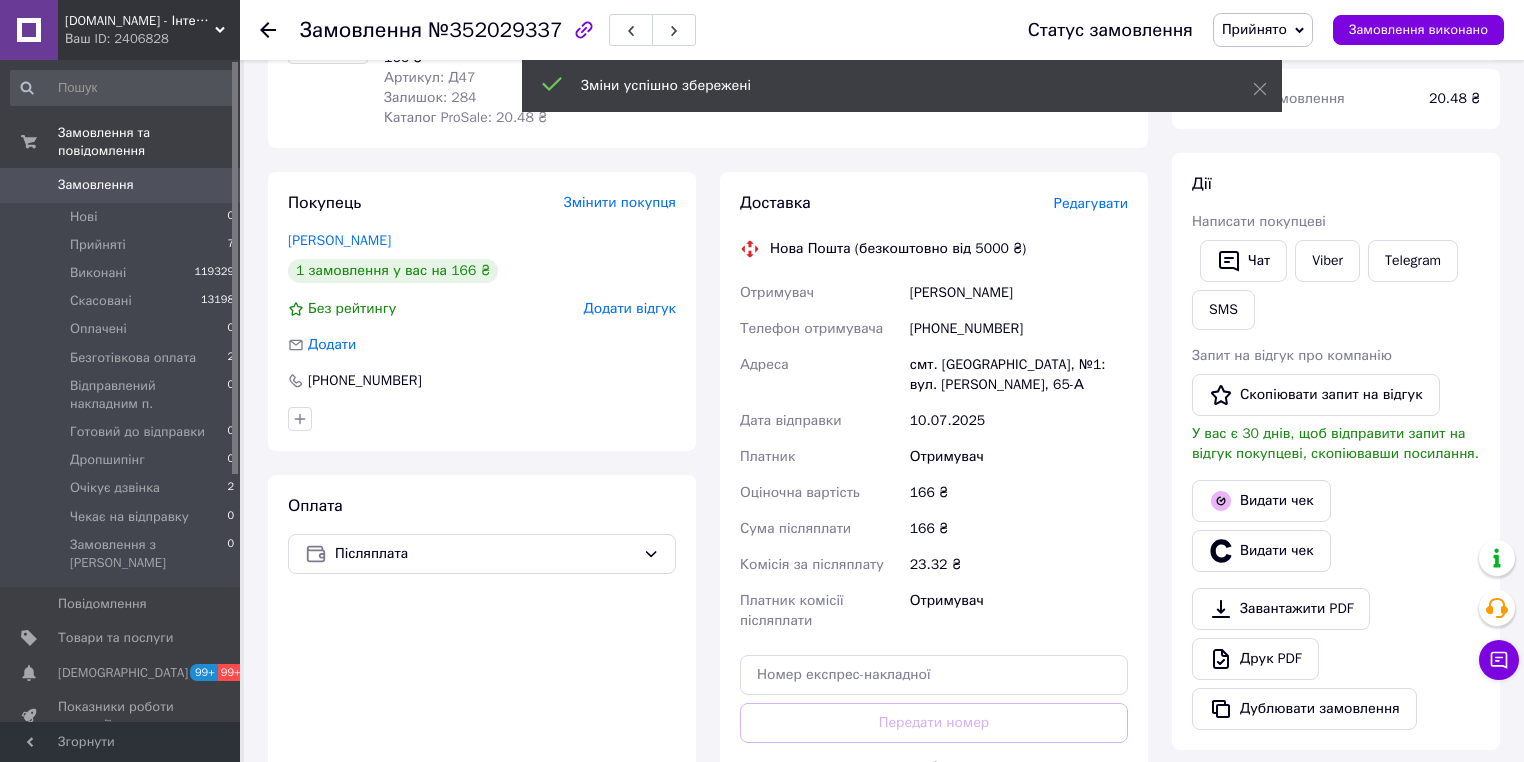 scroll, scrollTop: 0, scrollLeft: 0, axis: both 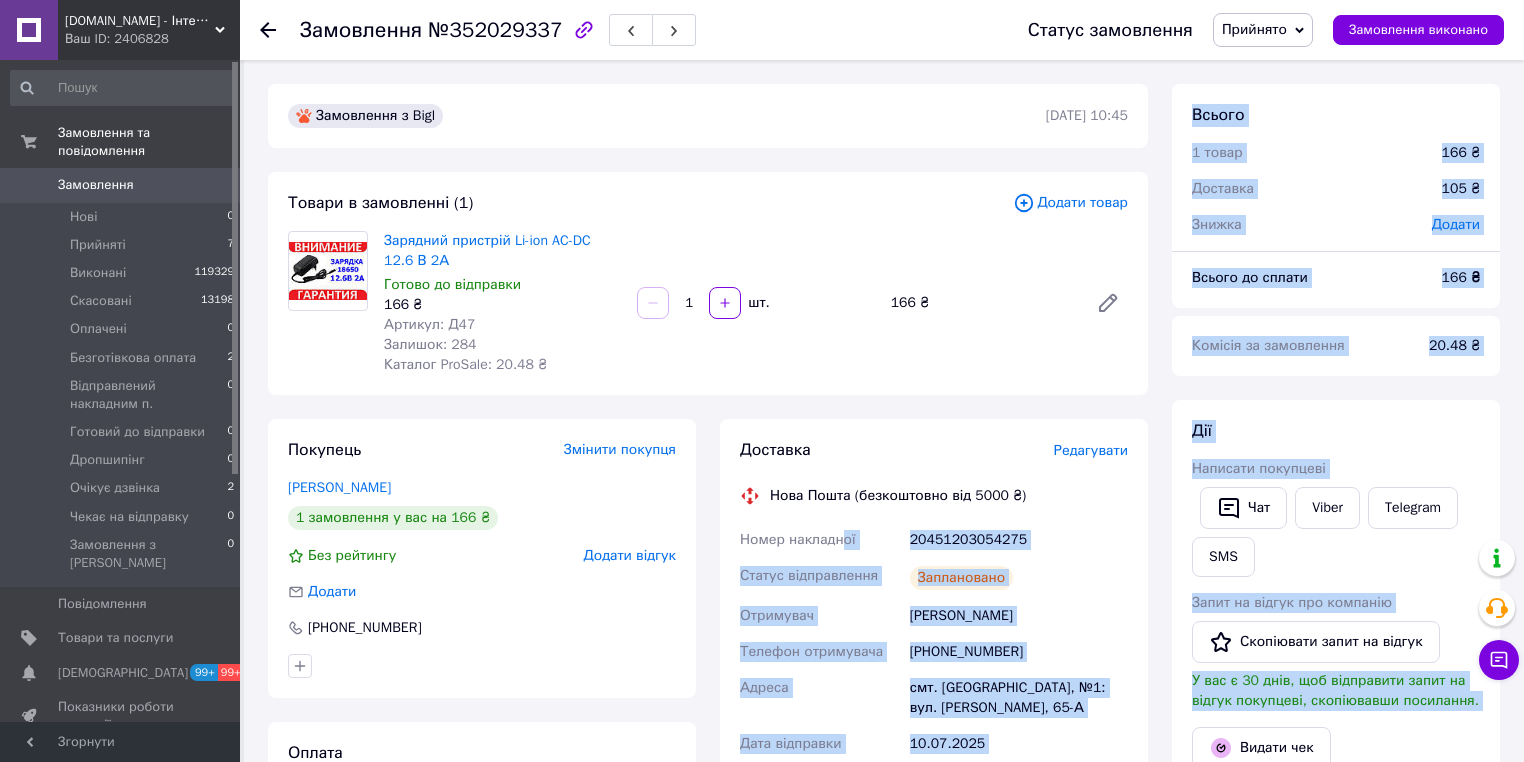 drag, startPoint x: 1029, startPoint y: 539, endPoint x: 837, endPoint y: 538, distance: 192.00261 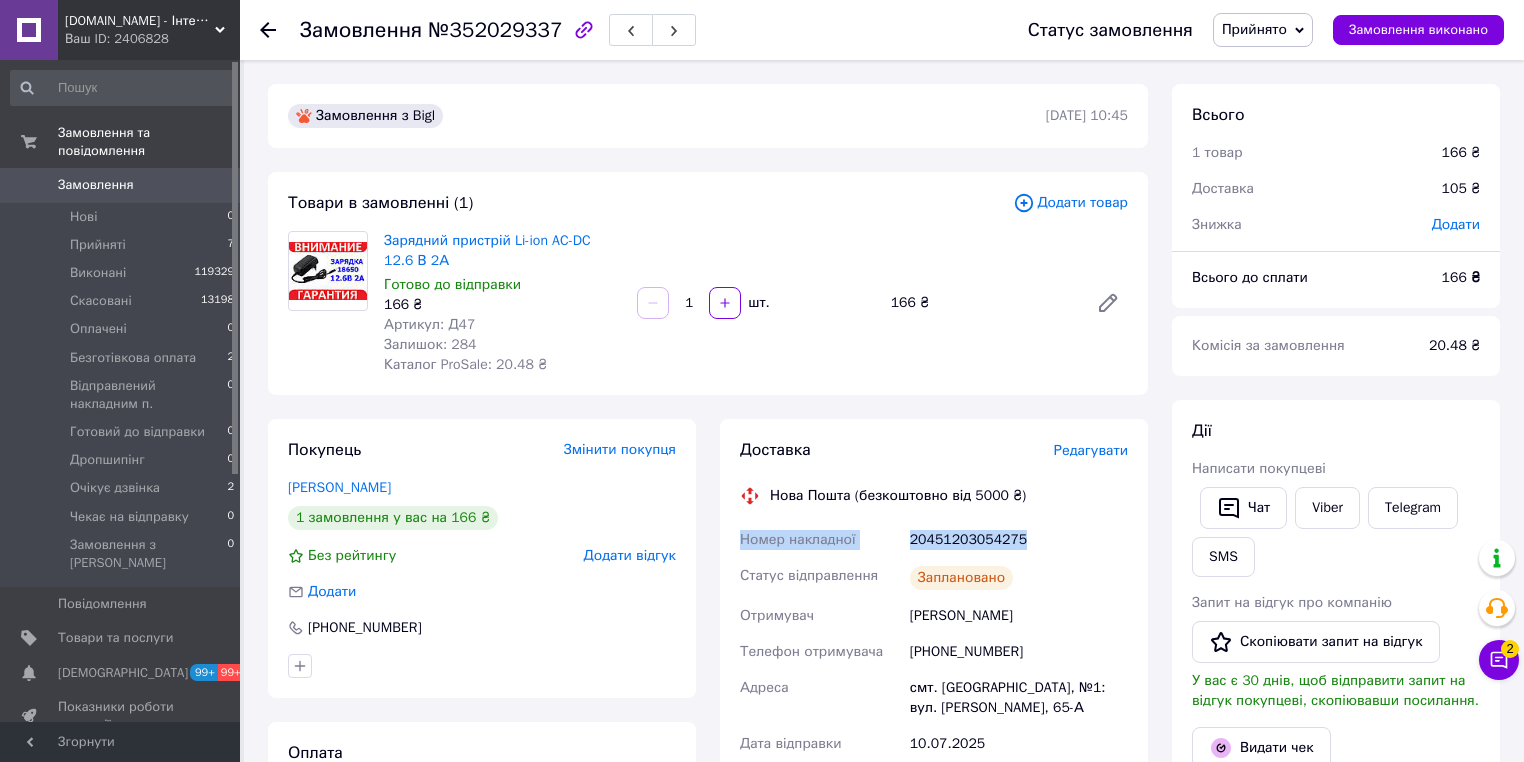 drag, startPoint x: 911, startPoint y: 544, endPoint x: 720, endPoint y: 544, distance: 191 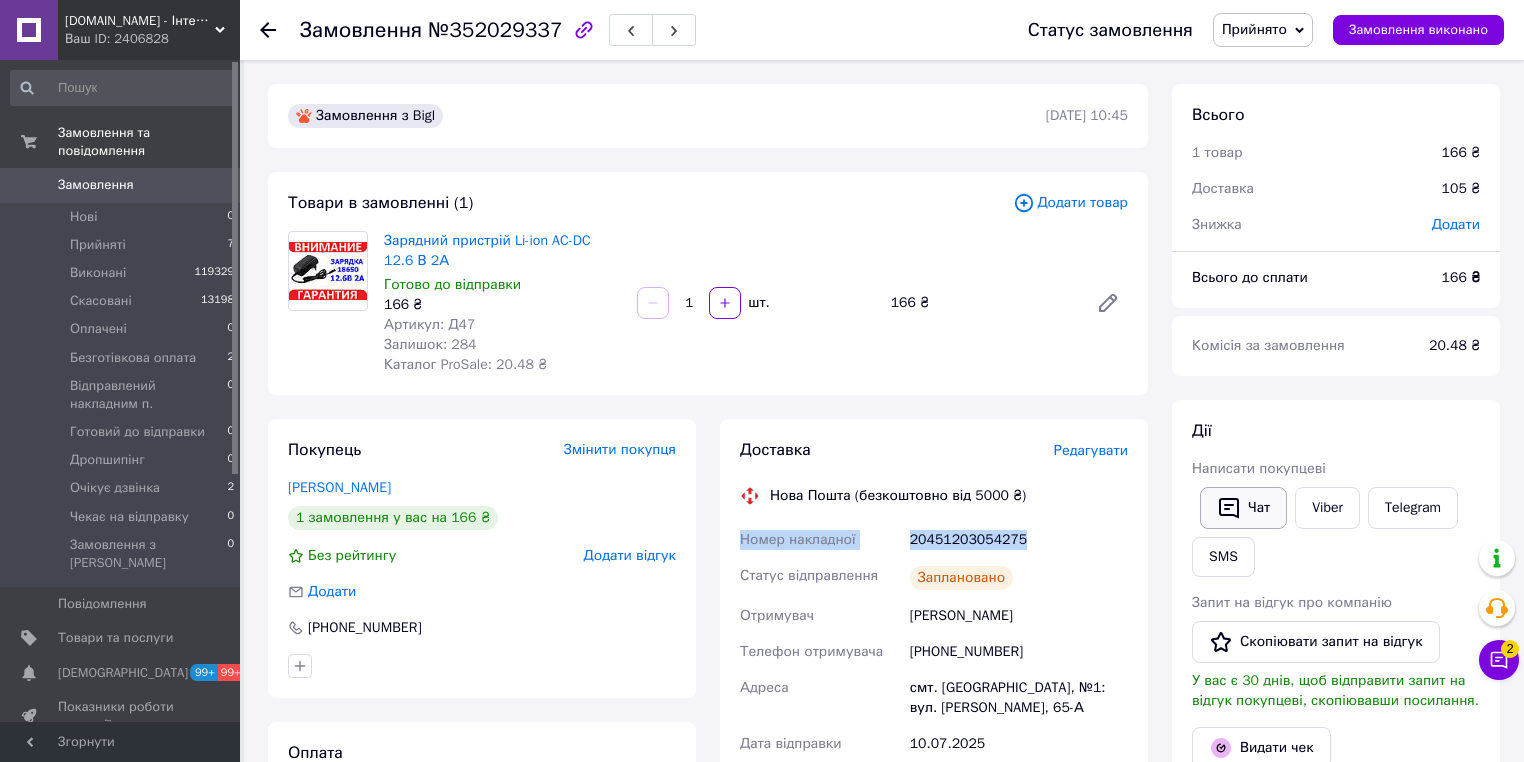 click on "Чат" at bounding box center (1243, 508) 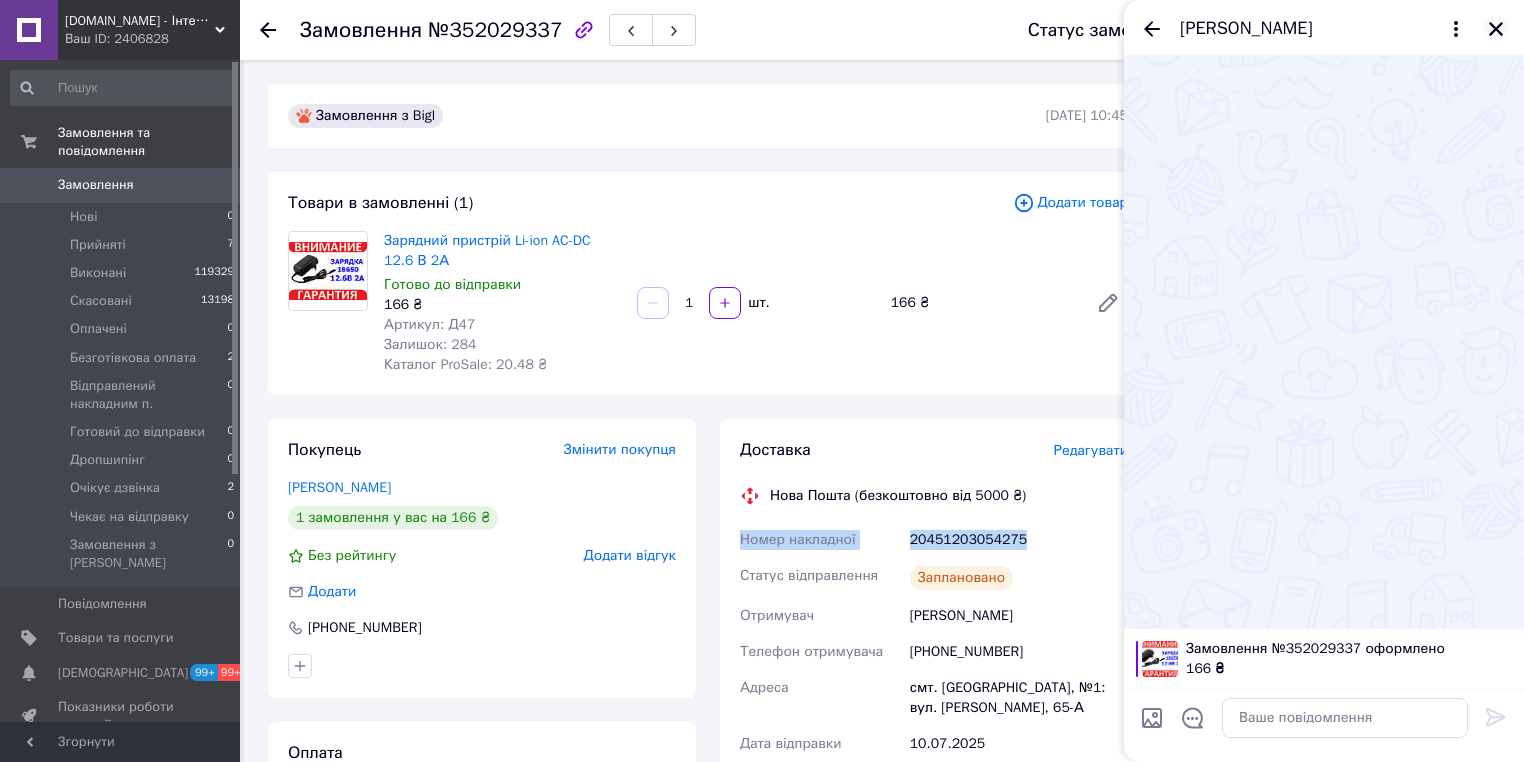 click 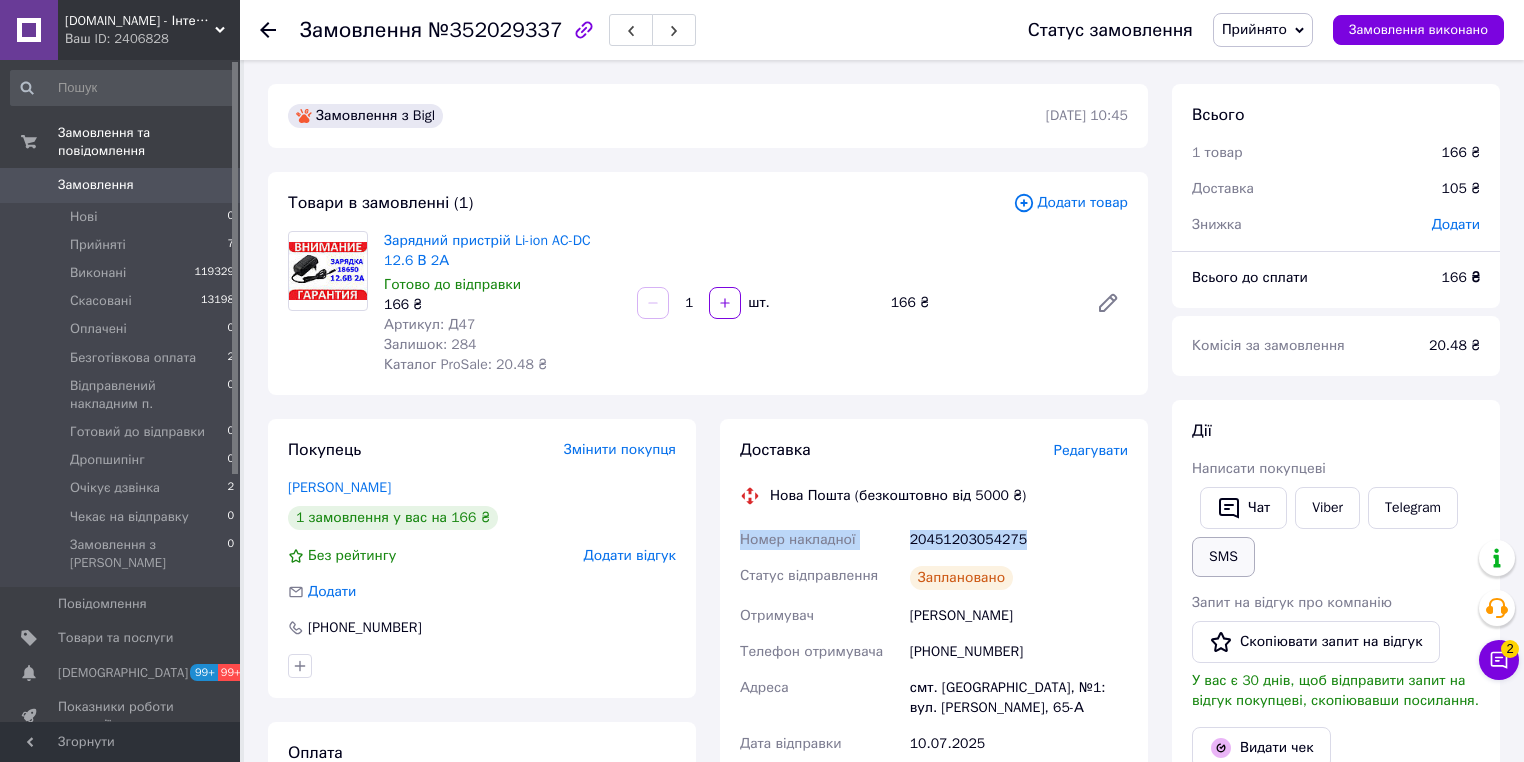 click on "SMS" at bounding box center [1223, 557] 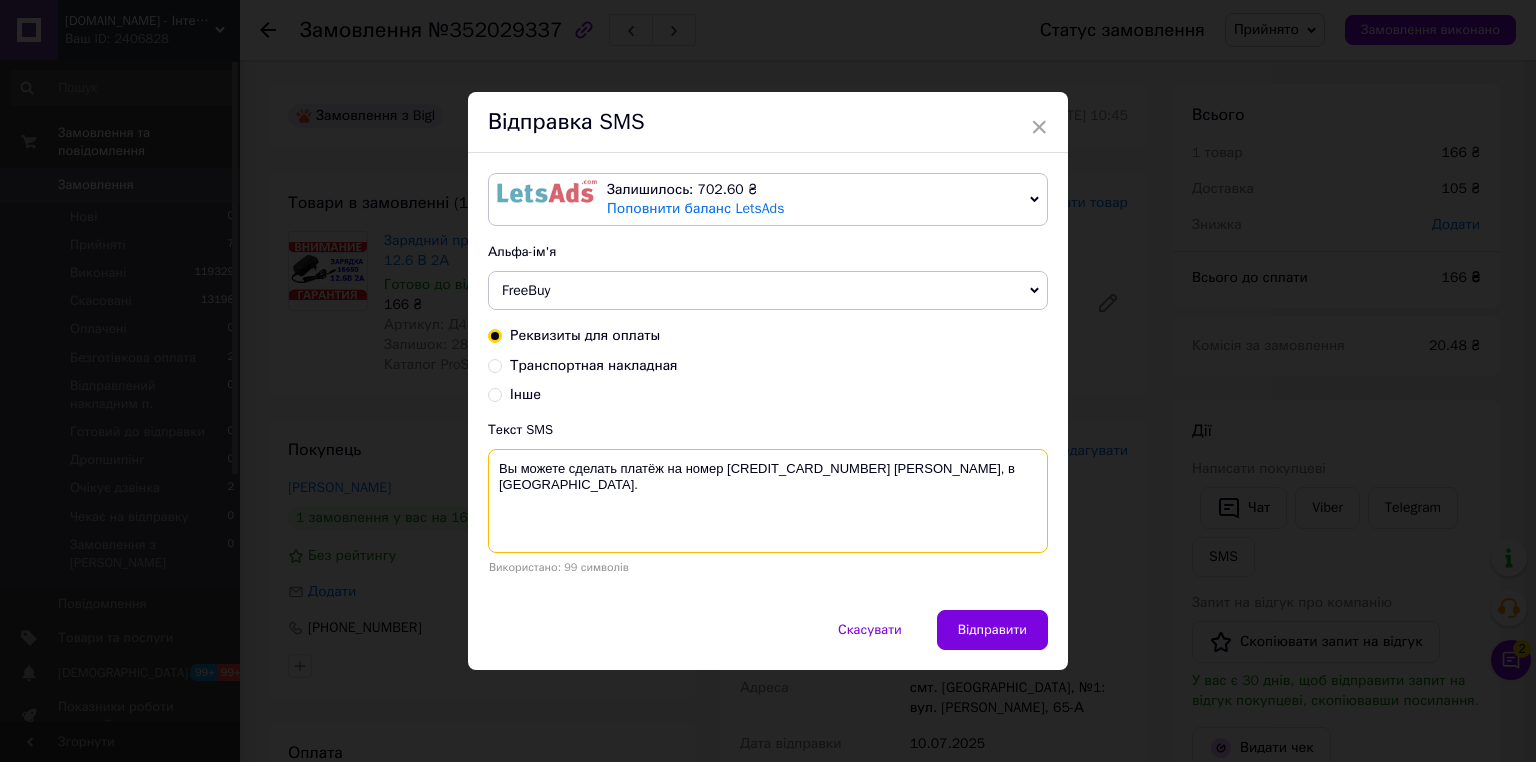 drag, startPoint x: 695, startPoint y: 500, endPoint x: 496, endPoint y: 468, distance: 201.55644 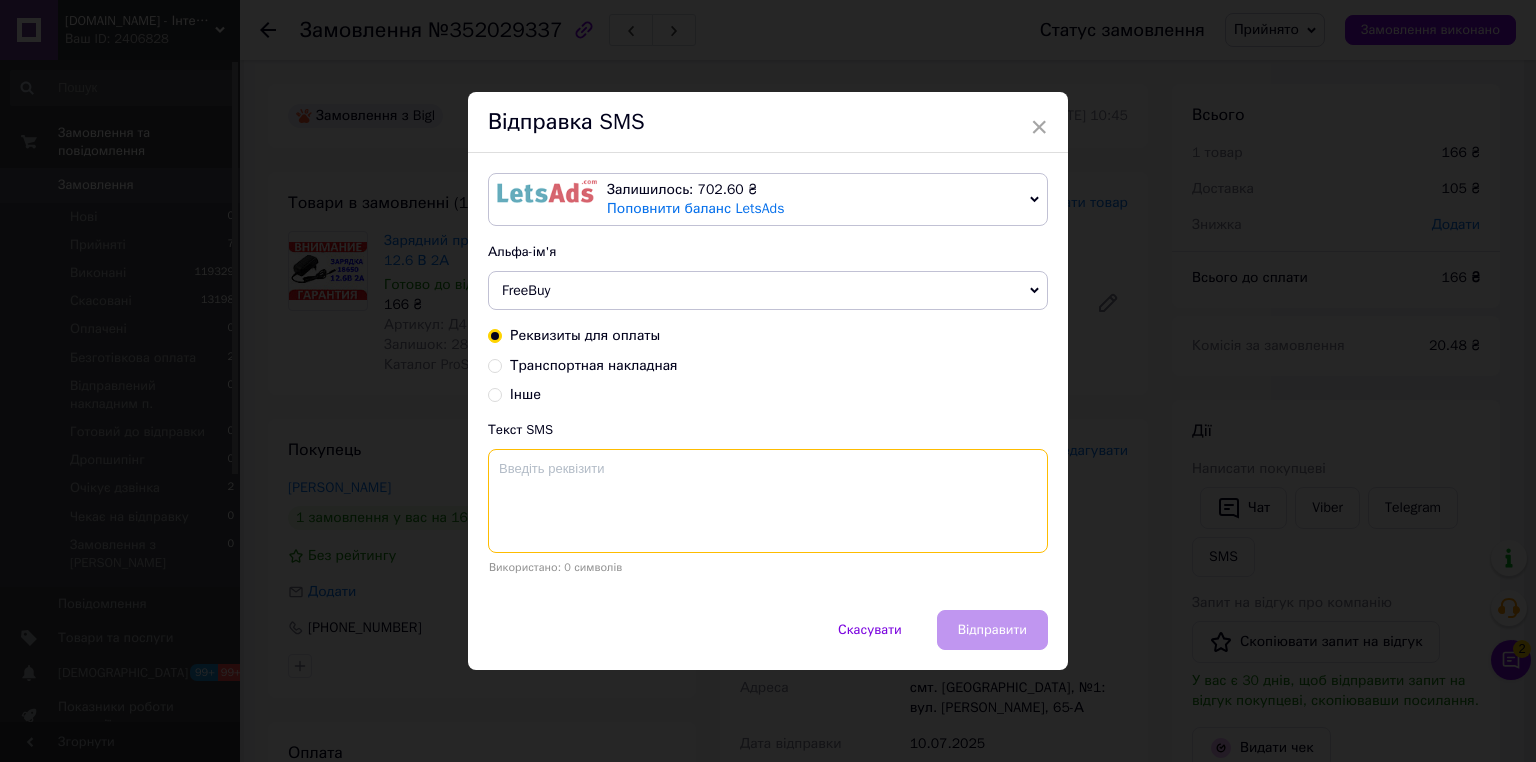 paste on "Номер накладної
20451203054275" 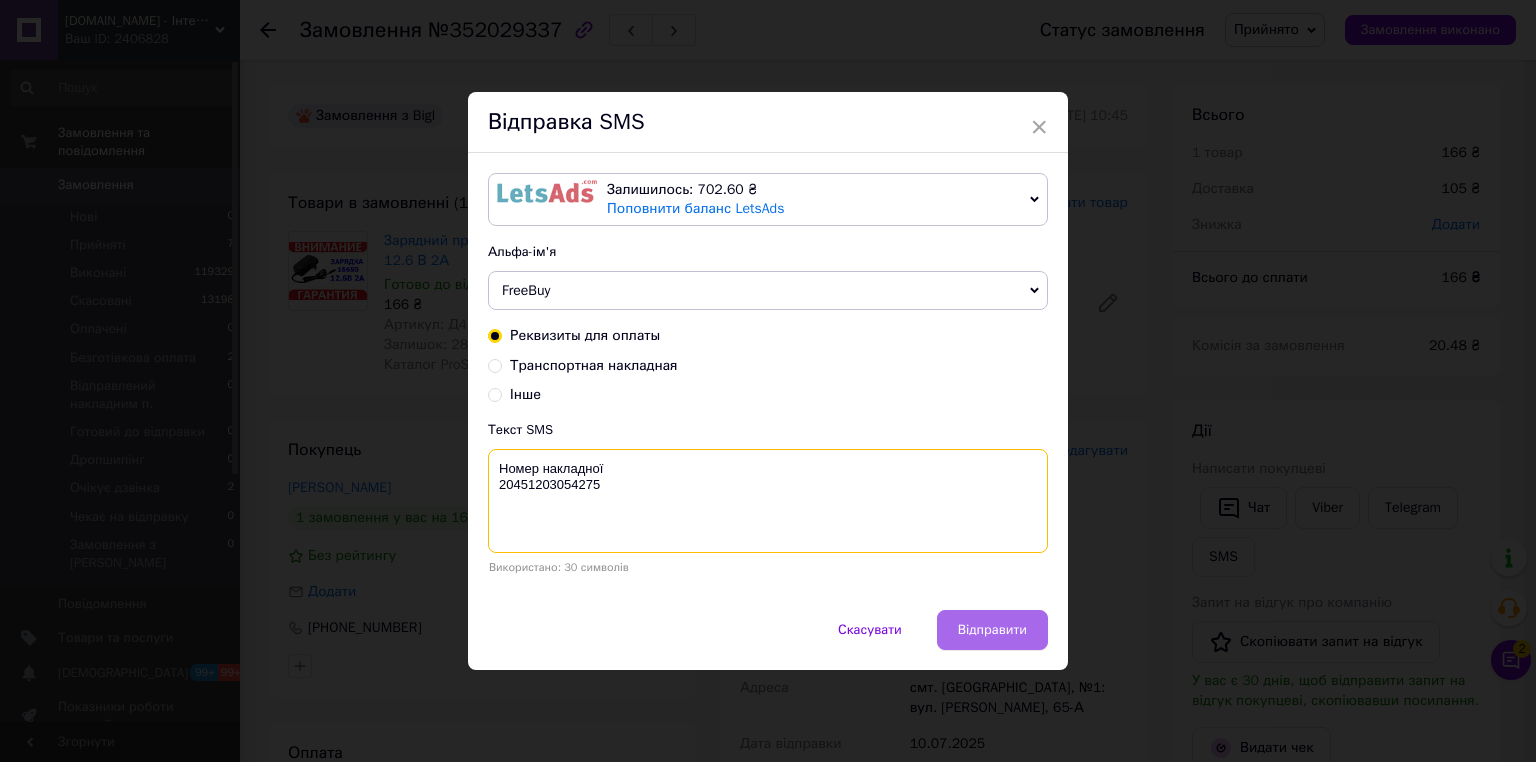 type on "Номер накладної
20451203054275" 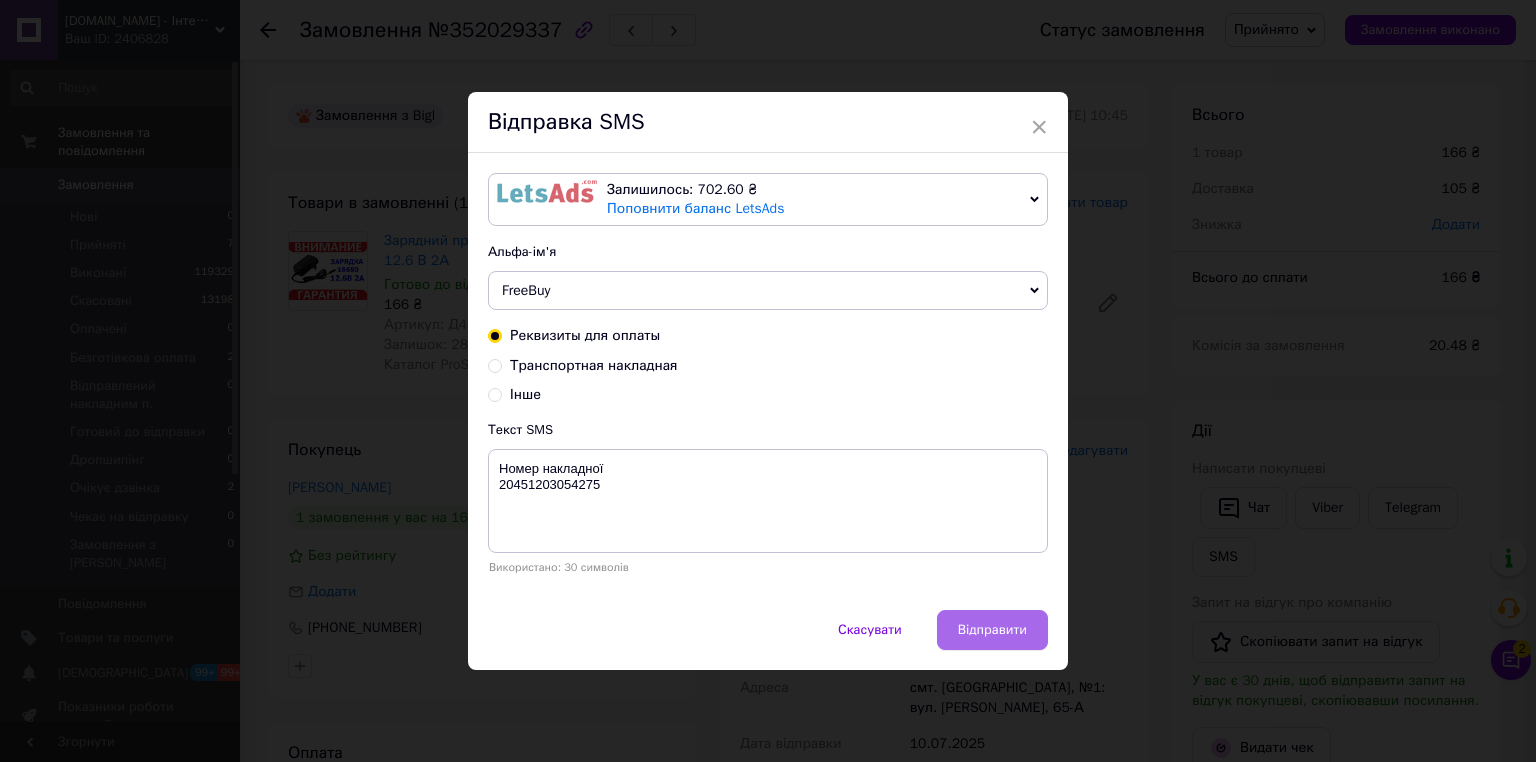 click on "Відправити" at bounding box center [992, 630] 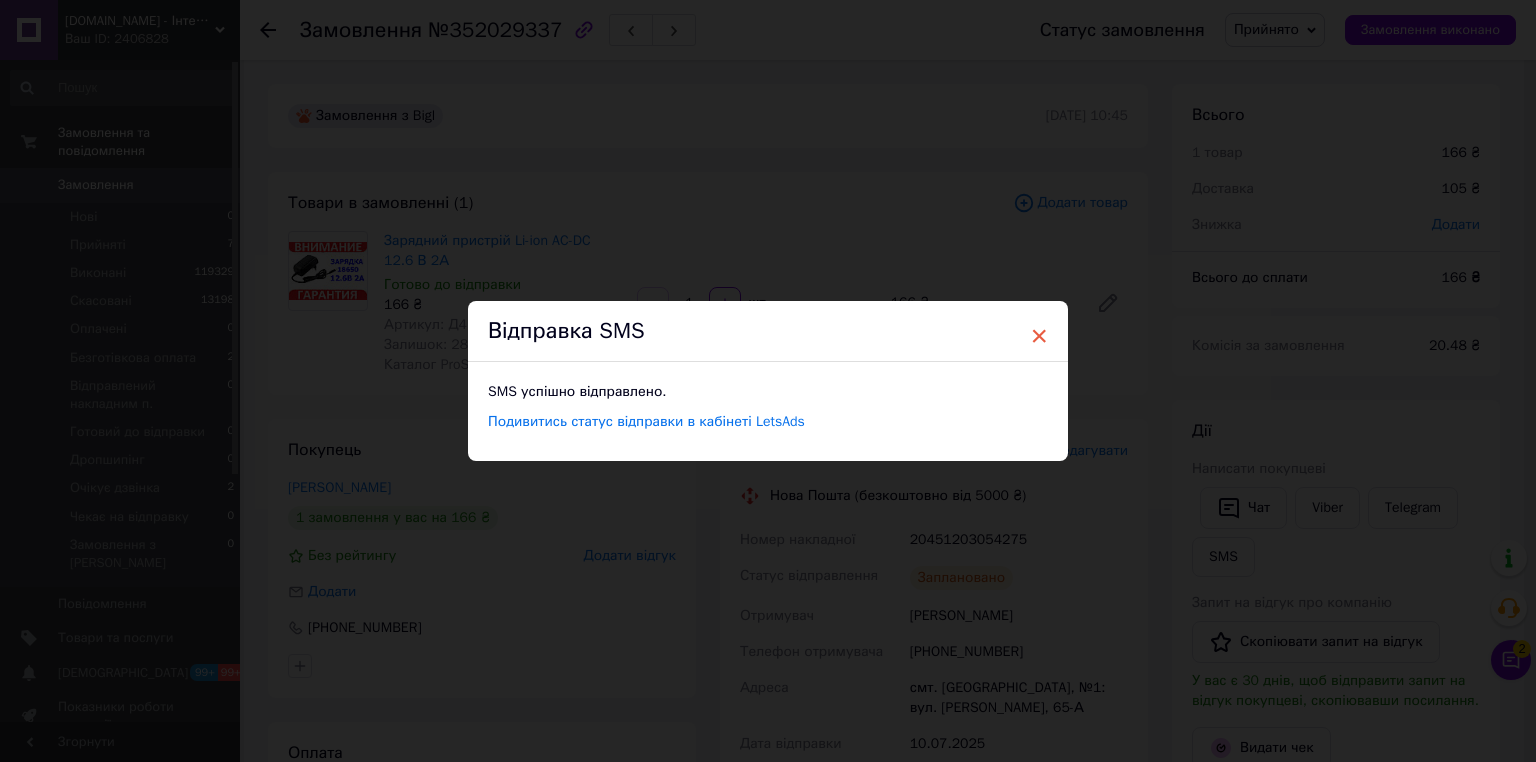 click on "×" at bounding box center (1039, 336) 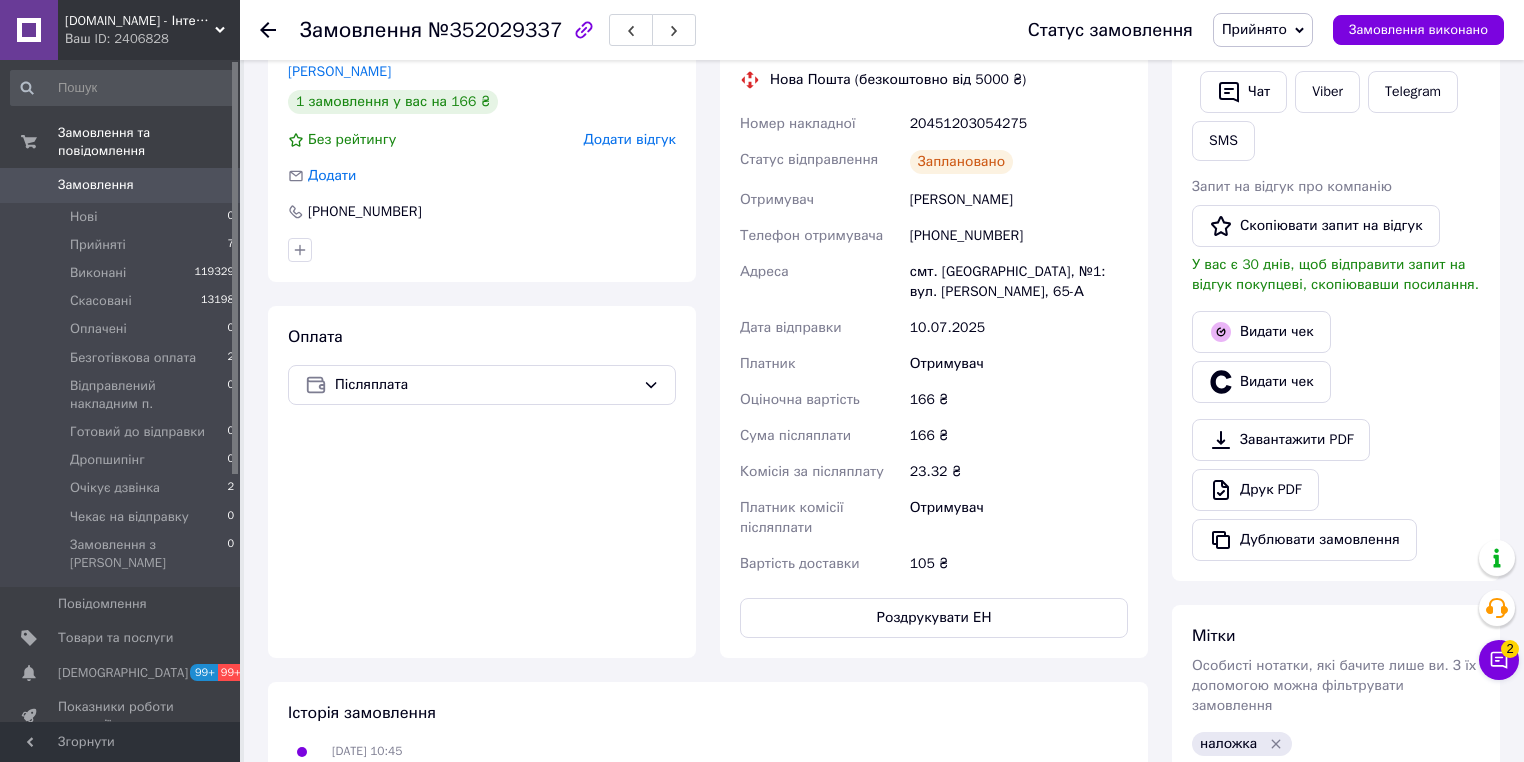 scroll, scrollTop: 480, scrollLeft: 0, axis: vertical 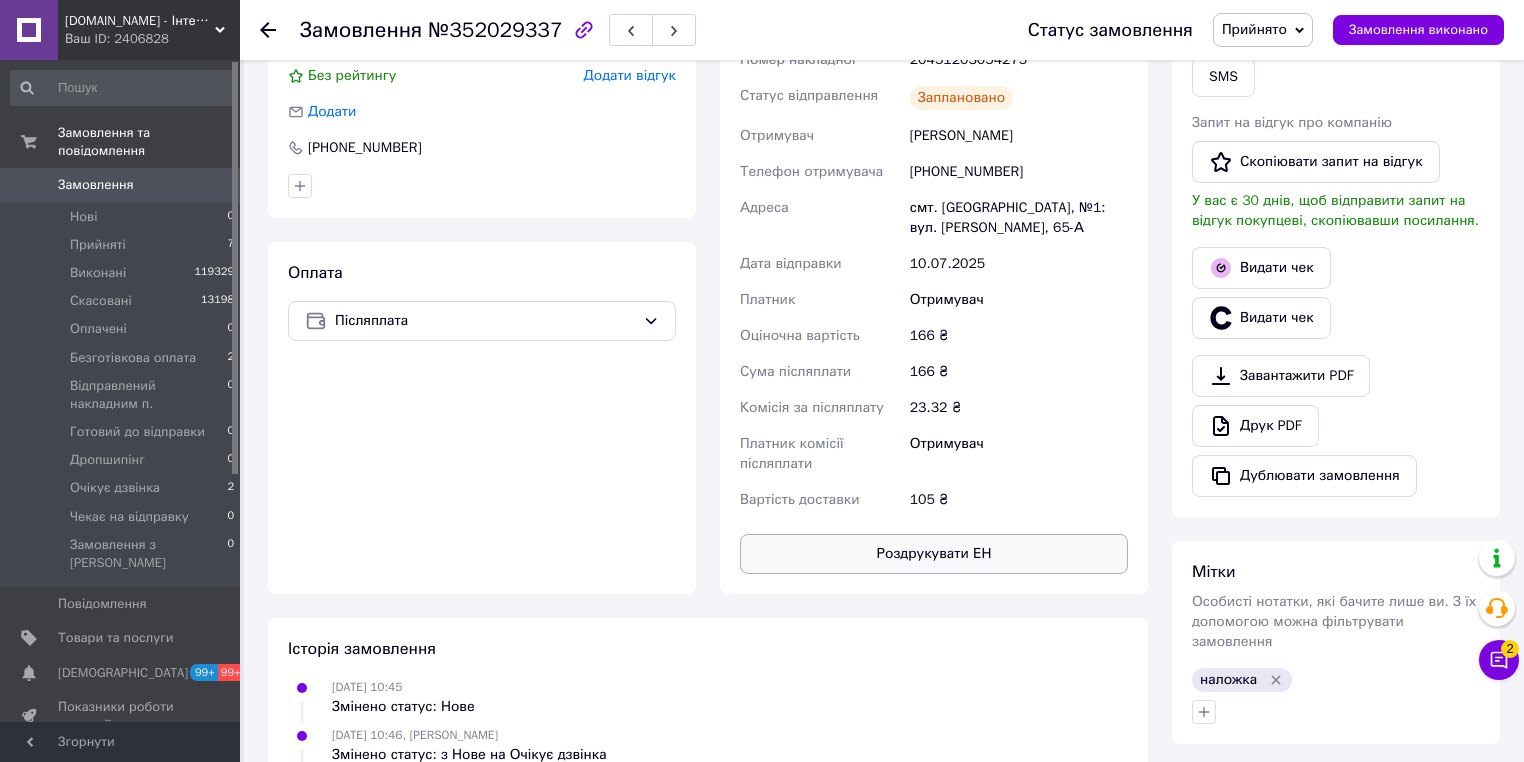 click on "Роздрукувати ЕН" at bounding box center [934, 554] 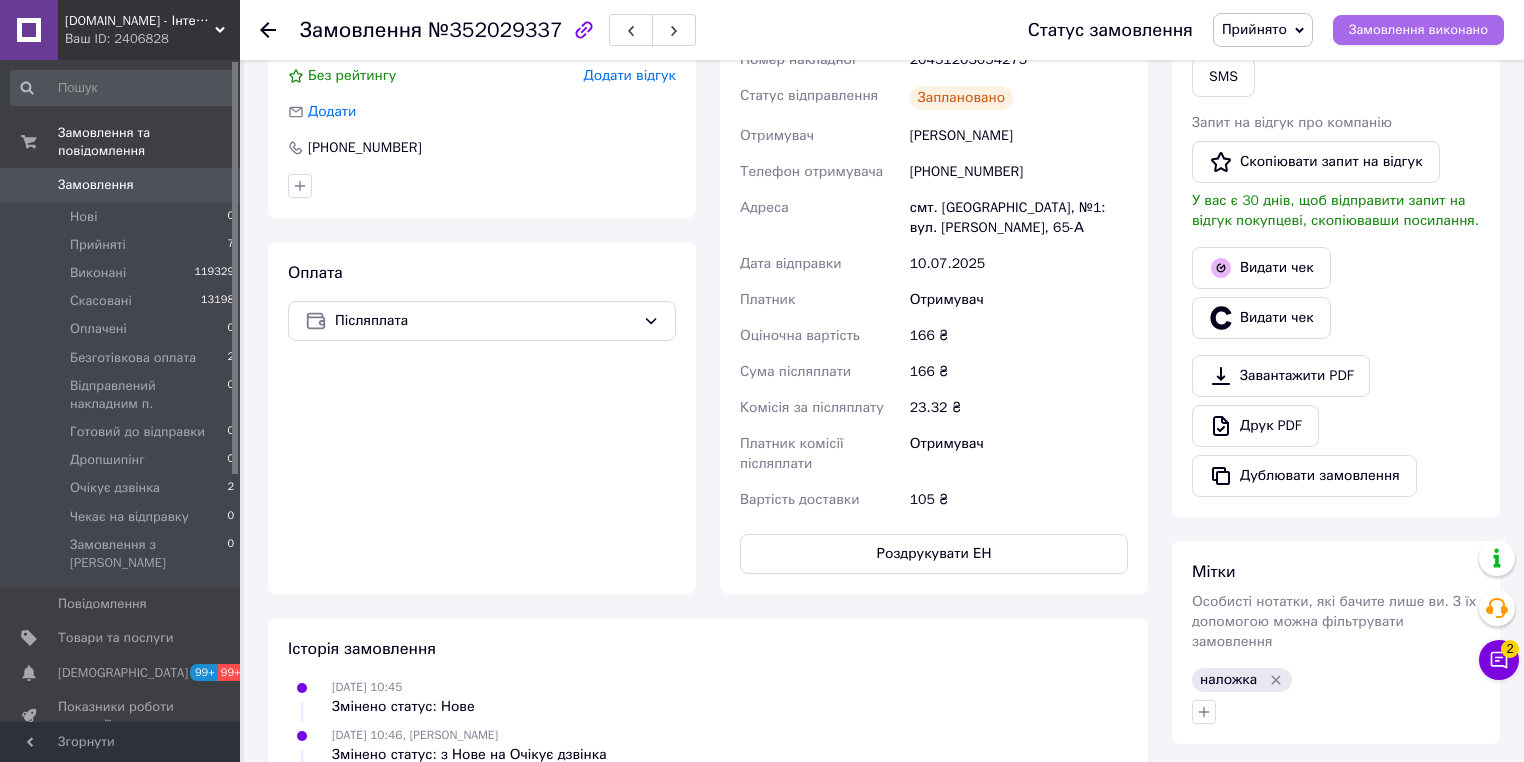 click on "Замовлення виконано" at bounding box center [1418, 30] 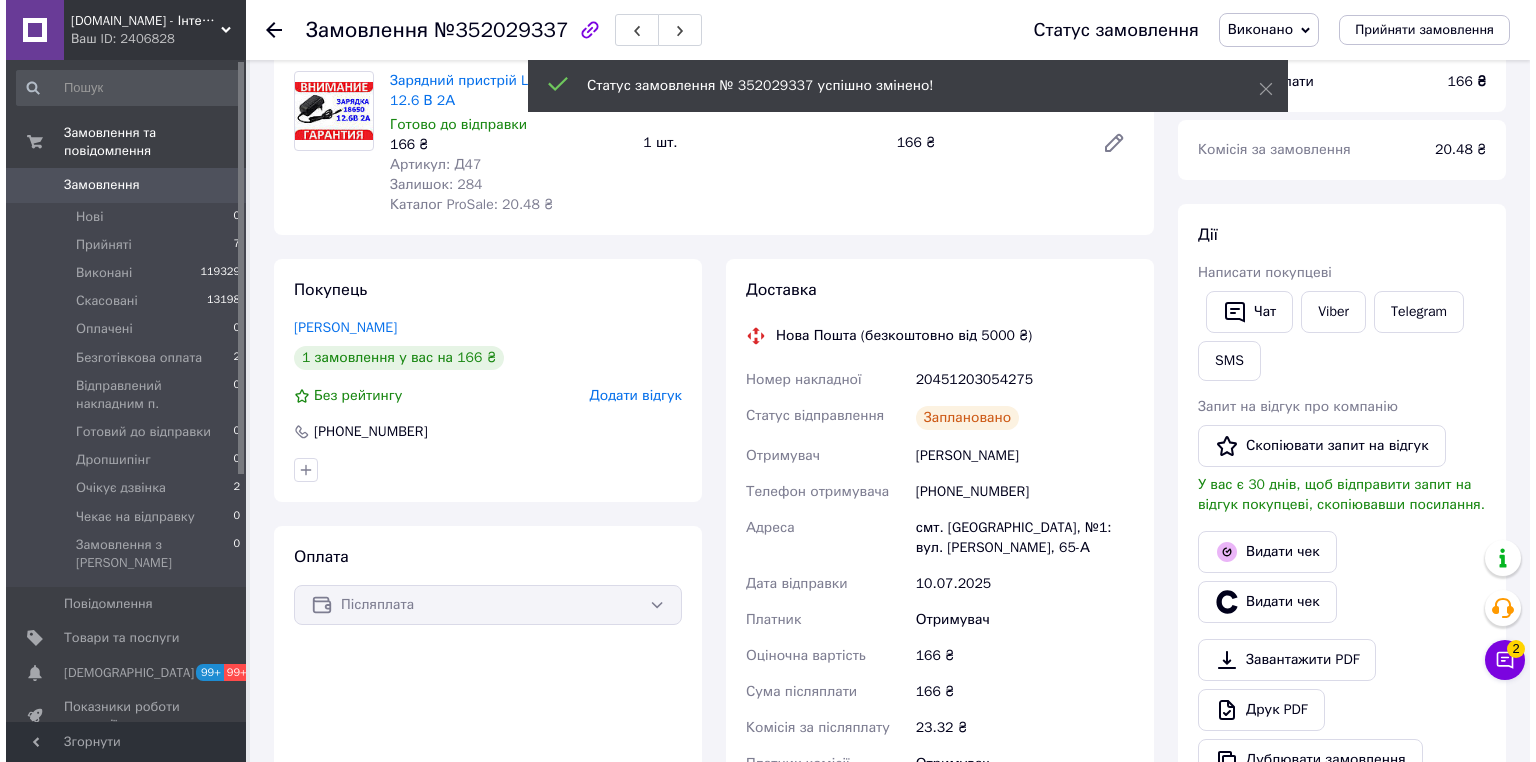 scroll, scrollTop: 480, scrollLeft: 0, axis: vertical 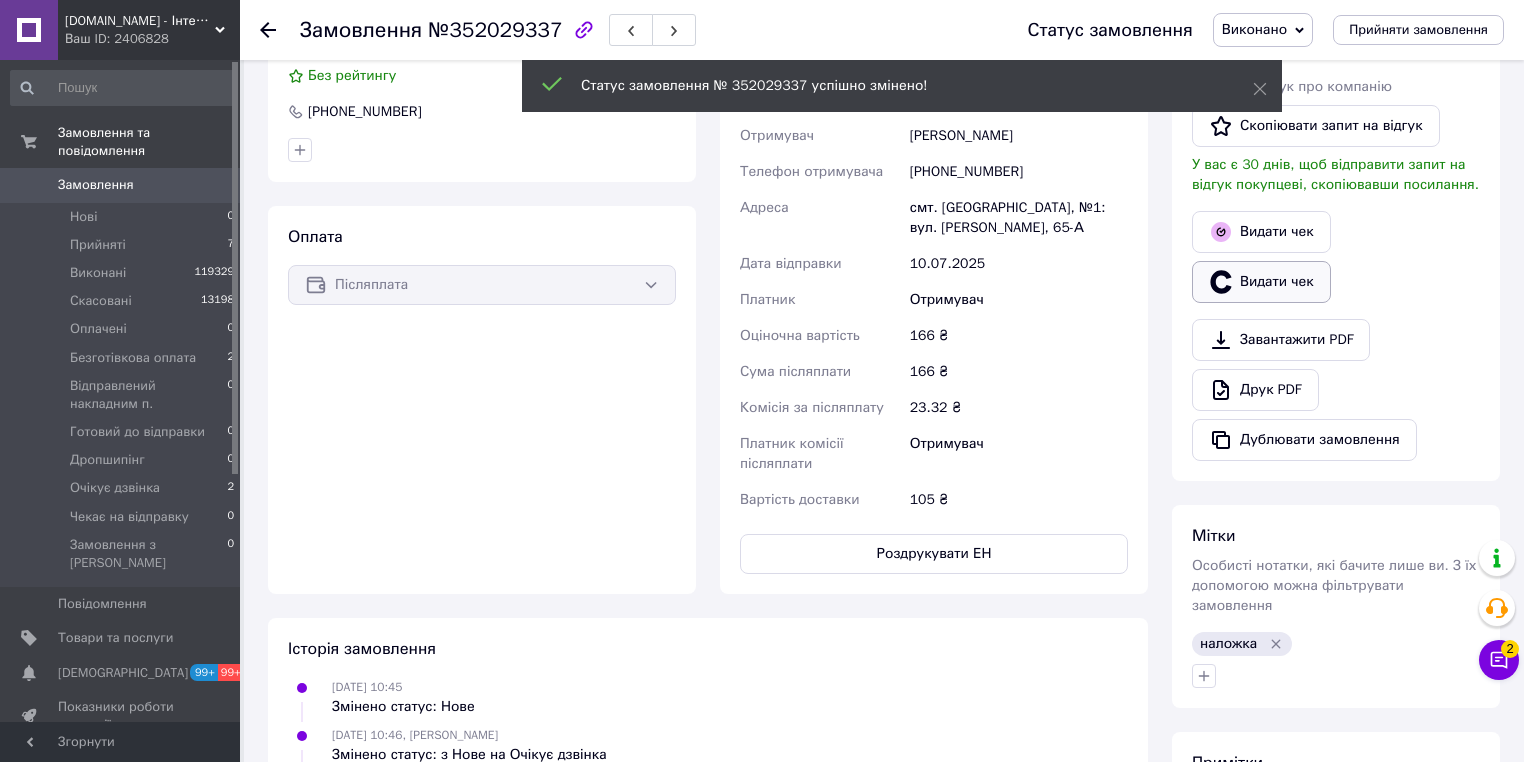 click on "Видати чек" at bounding box center (1261, 282) 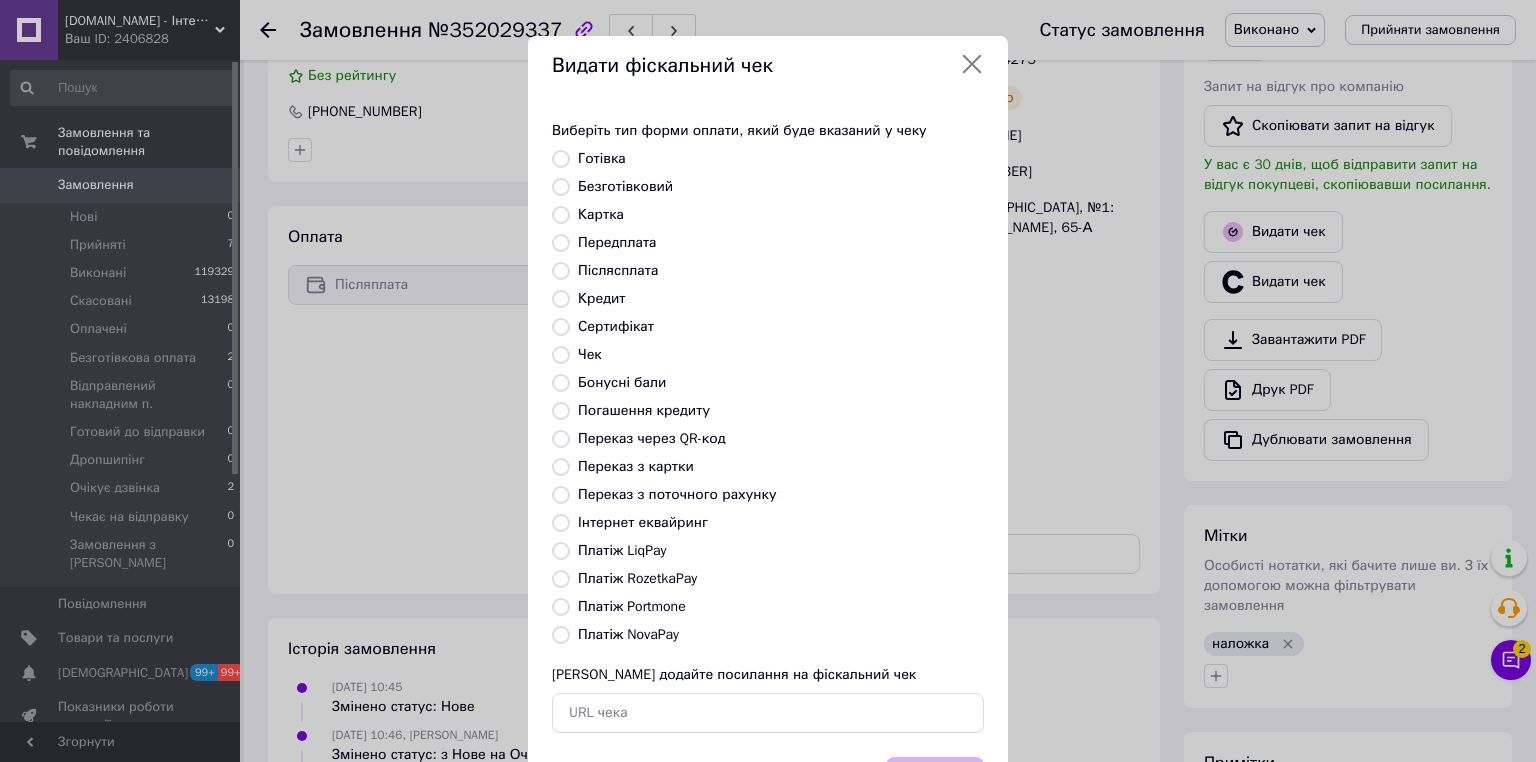 drag, startPoint x: 544, startPoint y: 642, endPoint x: 554, endPoint y: 636, distance: 11.661903 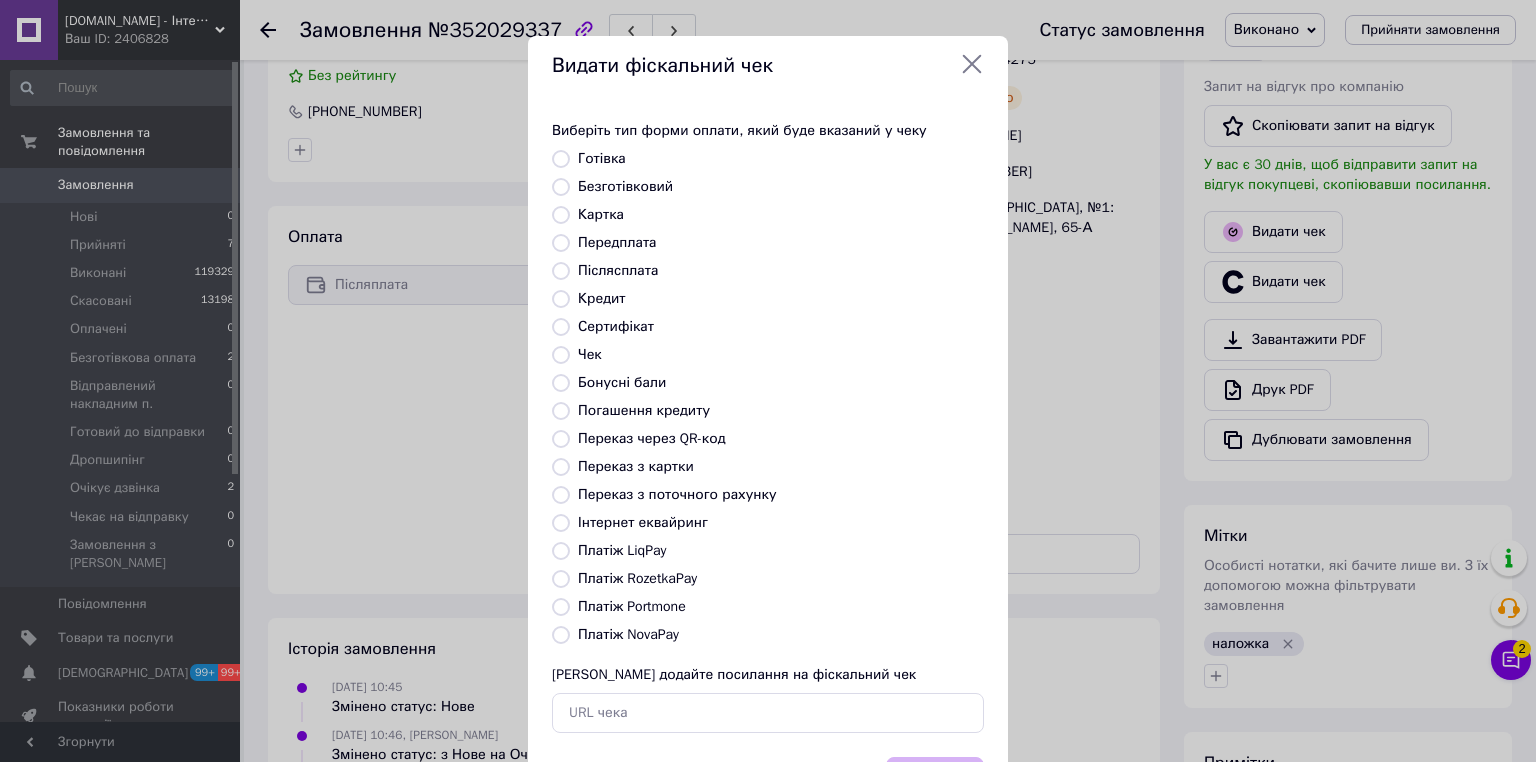 click at bounding box center [561, 635] 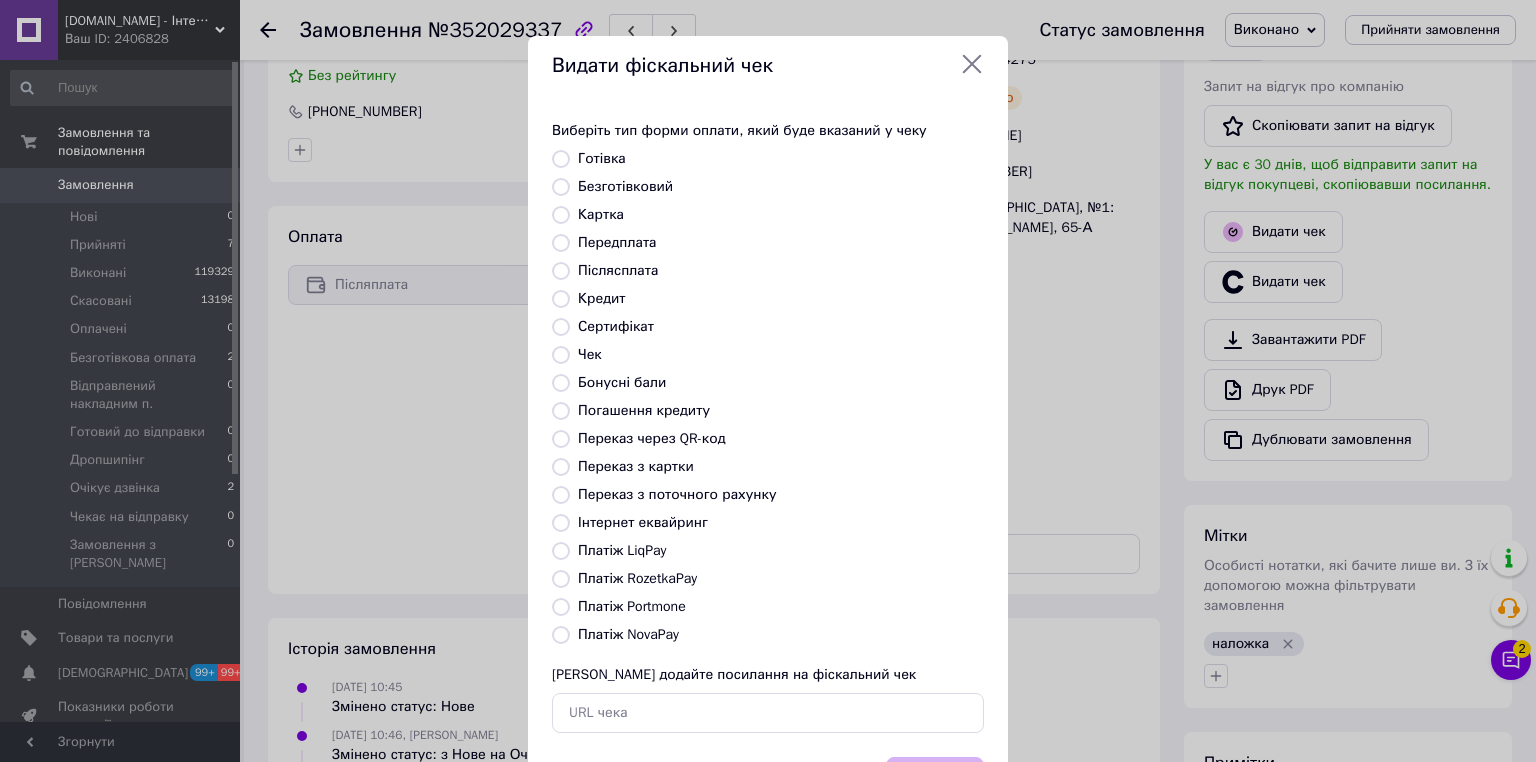 radio on "true" 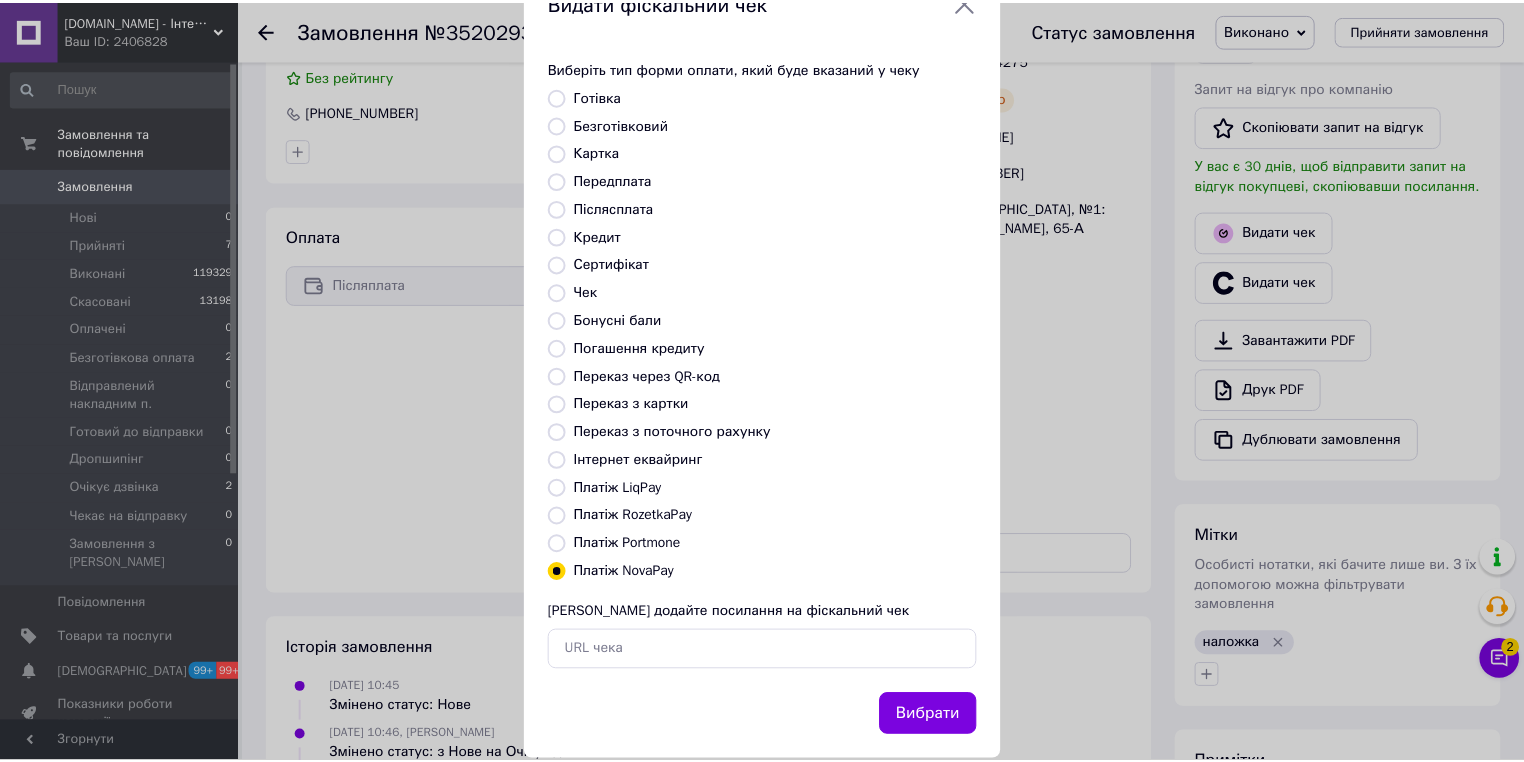 scroll, scrollTop: 96, scrollLeft: 0, axis: vertical 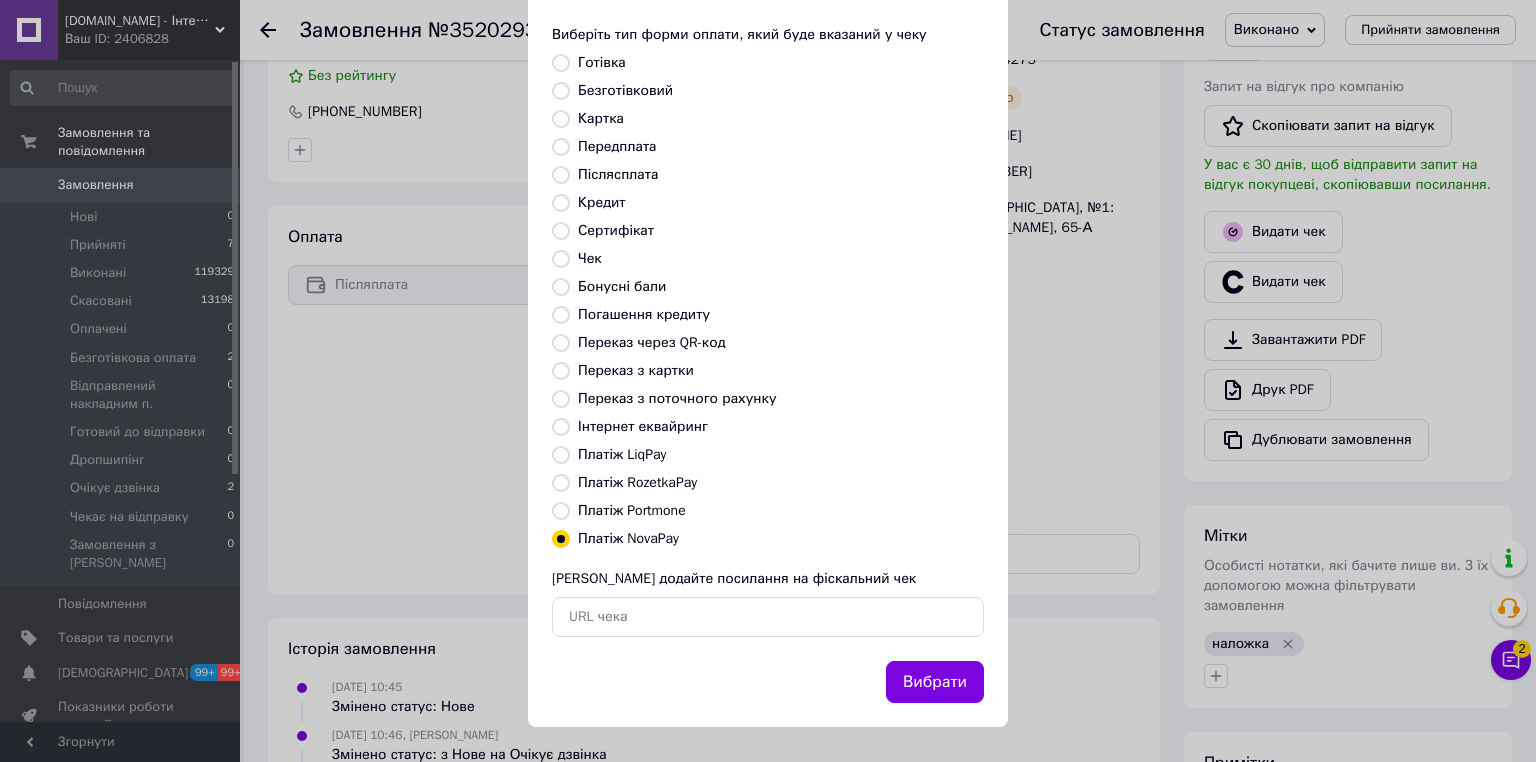 click on "Вибрати" at bounding box center (935, 682) 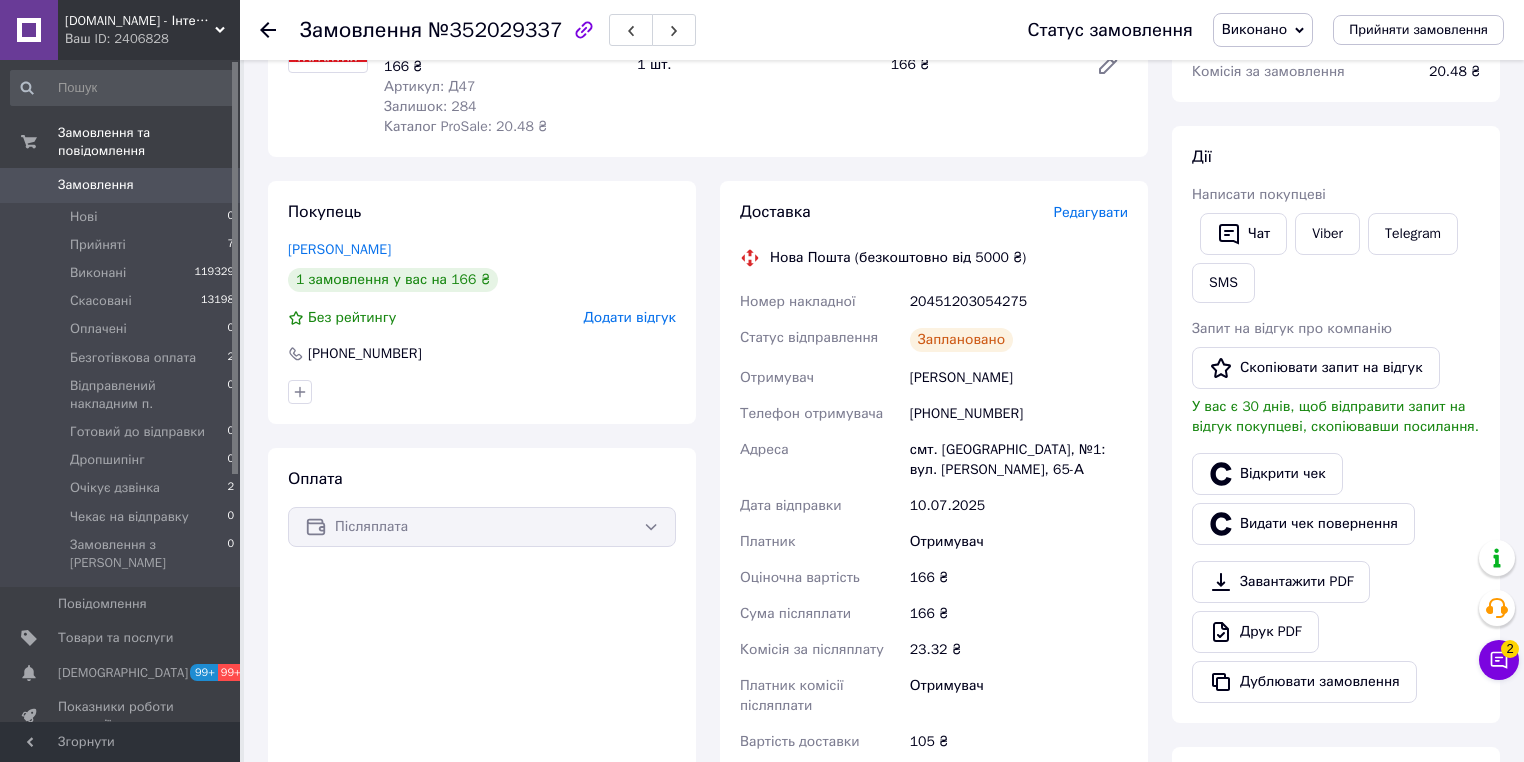 scroll, scrollTop: 320, scrollLeft: 0, axis: vertical 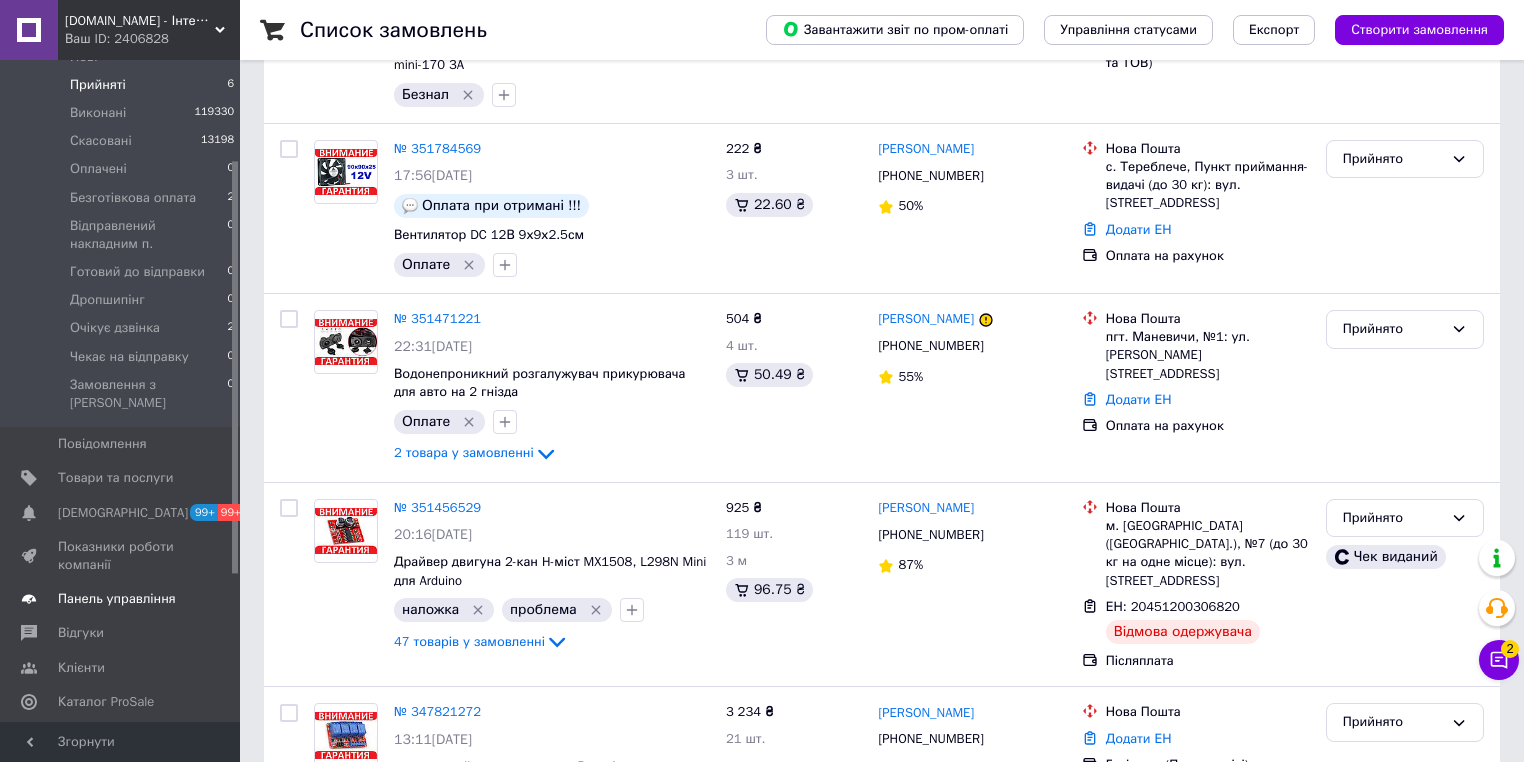 click on "Панель управління" at bounding box center [117, 599] 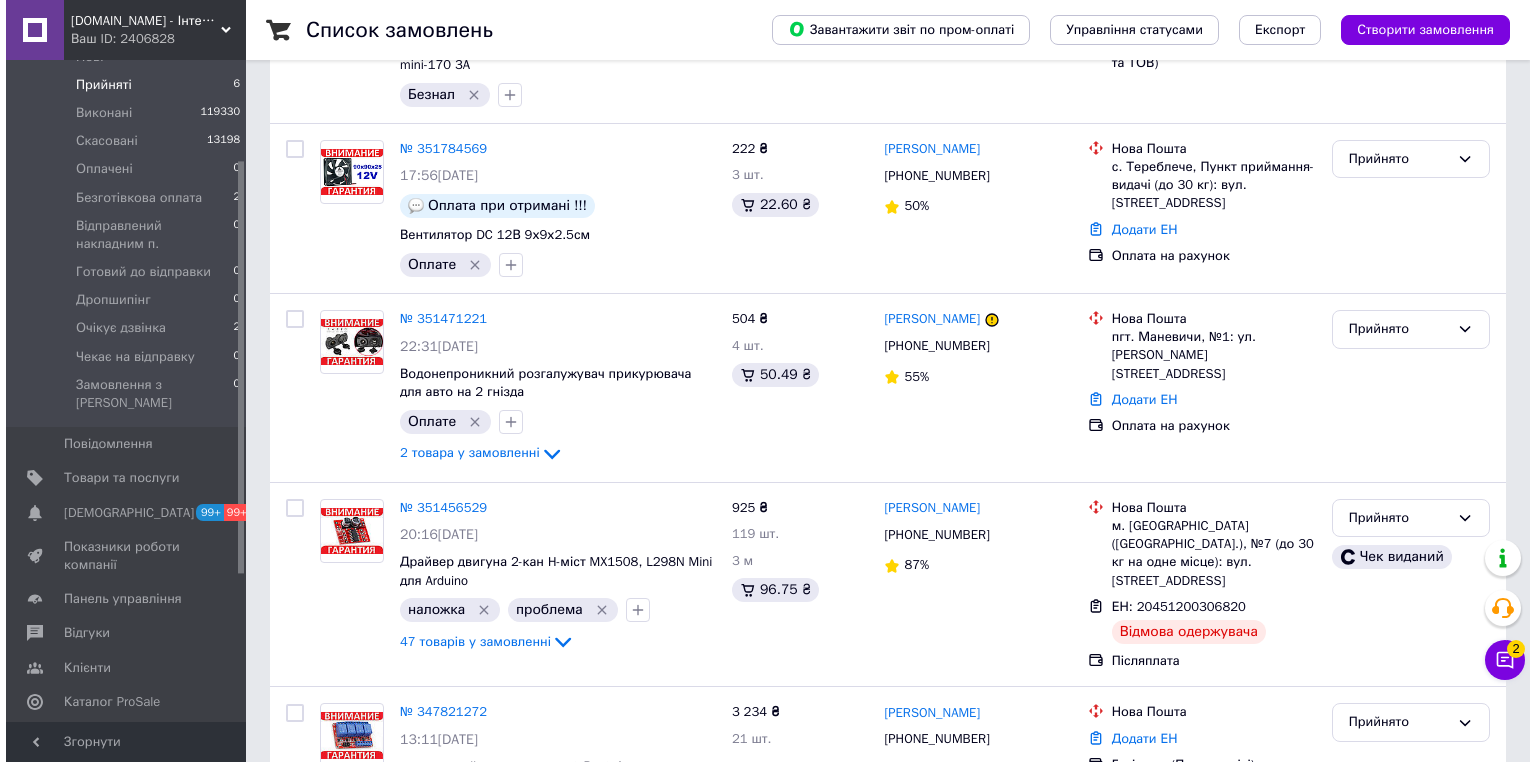 scroll, scrollTop: 0, scrollLeft: 0, axis: both 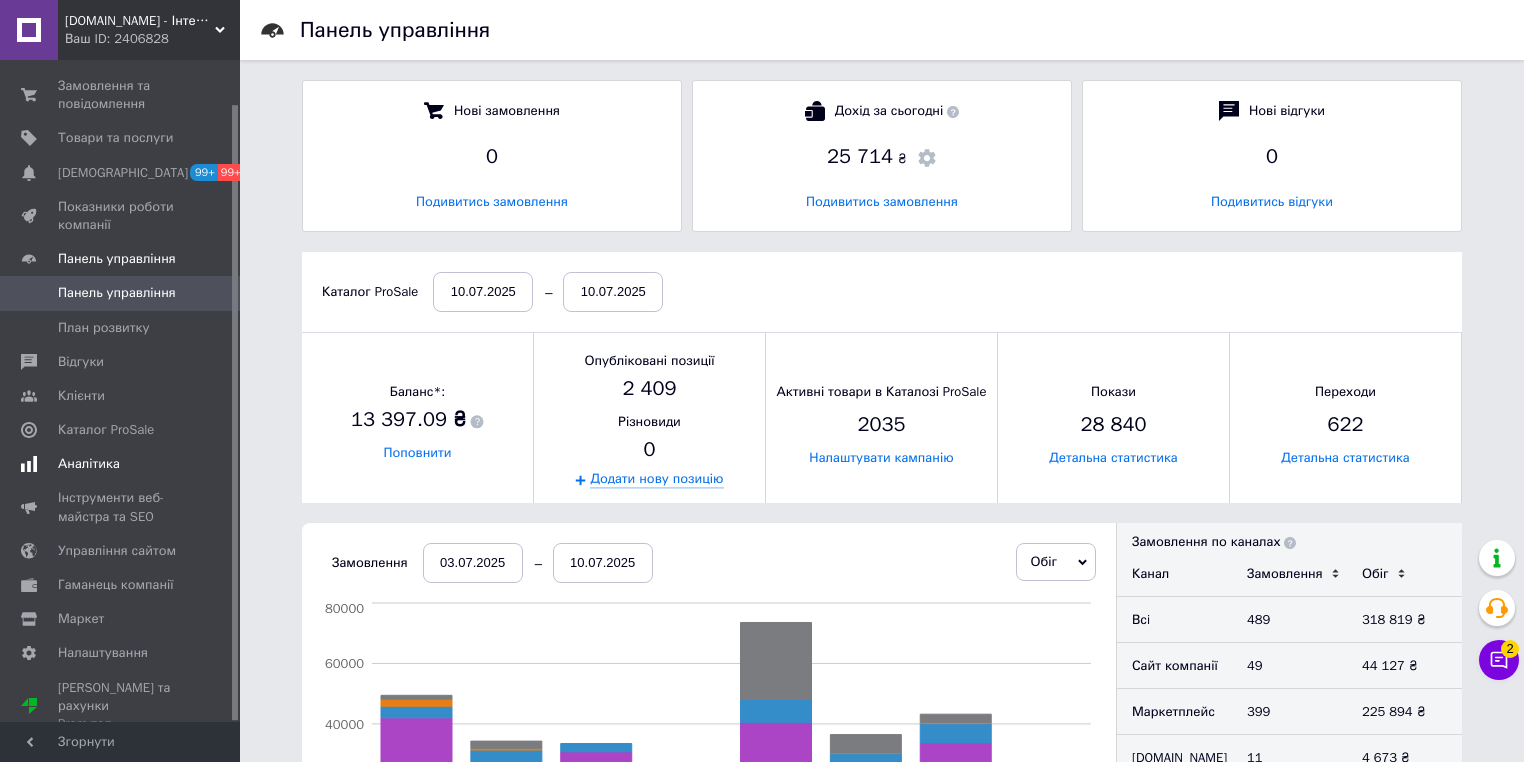 click on "Аналітика" at bounding box center (89, 464) 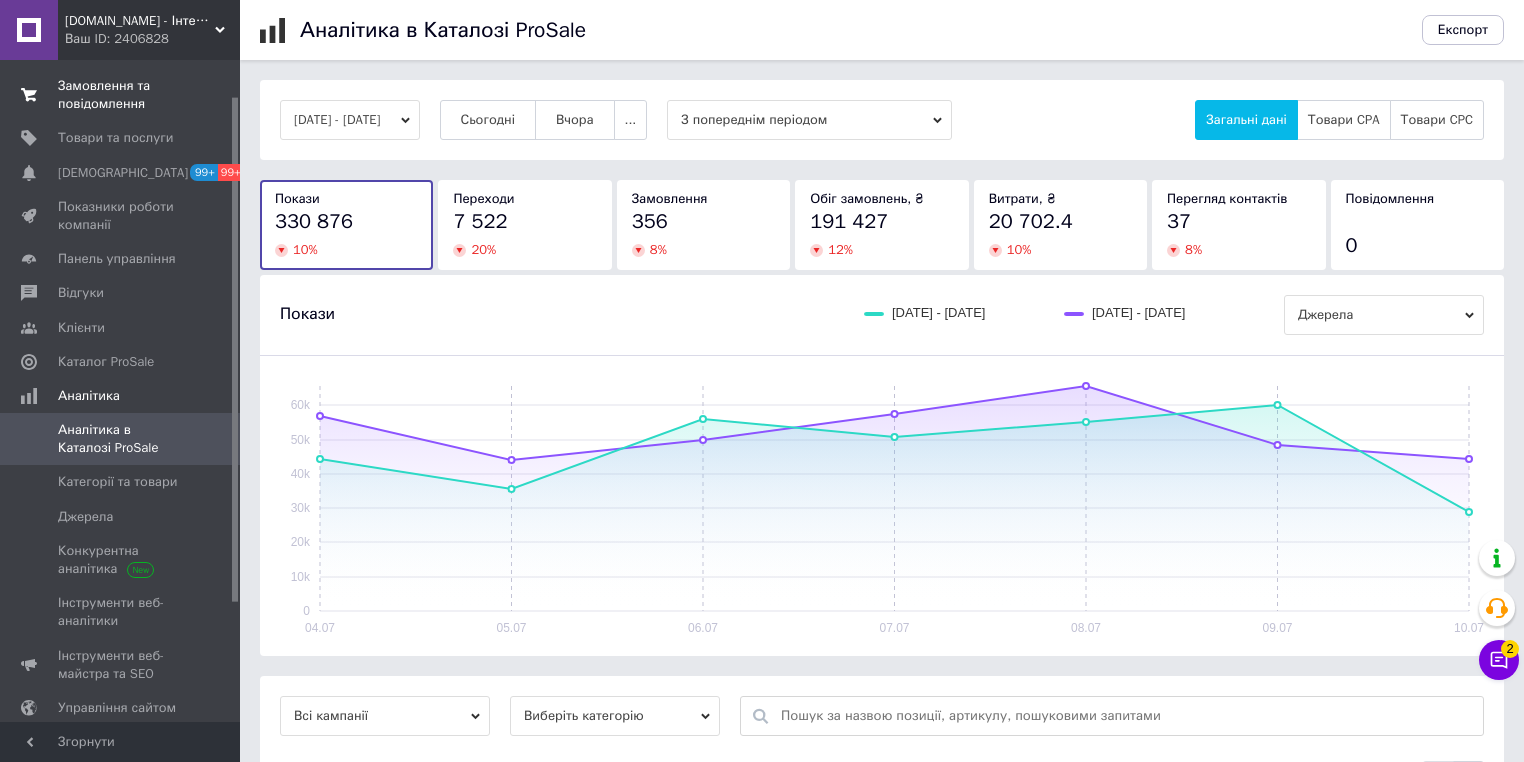 click on "Замовлення та повідомлення" at bounding box center [121, 95] 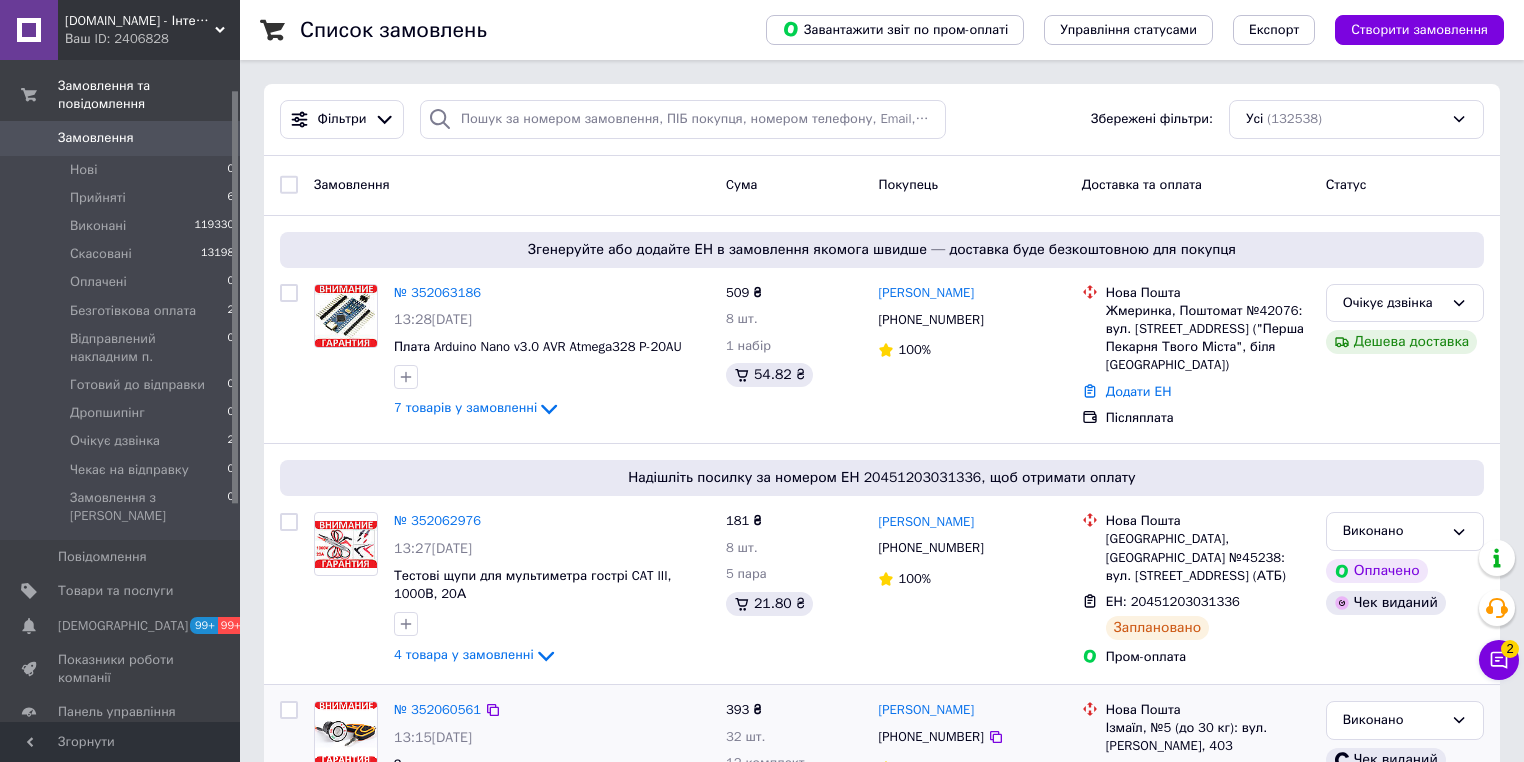 click on "Замовлення Cума Покупець Доставка та оплата Статус Згенеруйте або додайте ЕН в замовлення якомога швидше — доставка буде безкоштовною для покупця № 352063186 13:28, 10.07.2025 Плата Arduino Nano v3.0 AVR Atmega328 P-20AU 7 товарів у замовленні 509 ₴ 8 шт. 1 набір 54.82 ₴ Олег Заданюк +380671120107 100% Нова Пошта Жмеринка, Поштомат №42076: вул. Київська, 1Д ("Перша Пекарня Твого Міста", біля пекарні) Додати ЕН Післяплата Очікує дзвінка Дешева доставка Надішліть посилку за номером ЕН 20451203031336, щоб отримати оплату № 352062976 13:27, 10.07.2025 Тестові щупи для мультиметра гострі CAT III, 1000В, 20А 4 товара у замовленні 100%" at bounding box center [882, 10680] 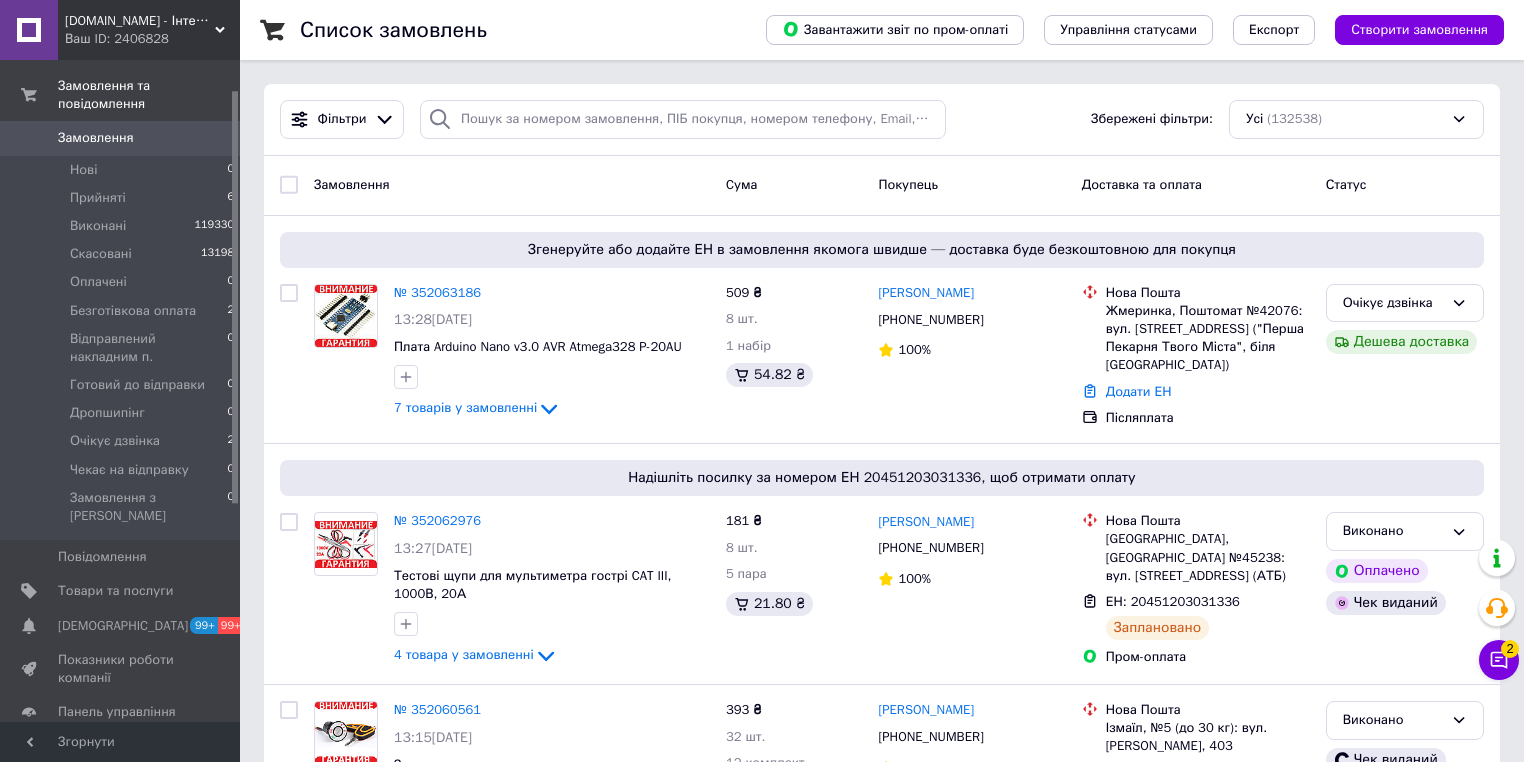 click on "Список замовлень" at bounding box center [513, 30] 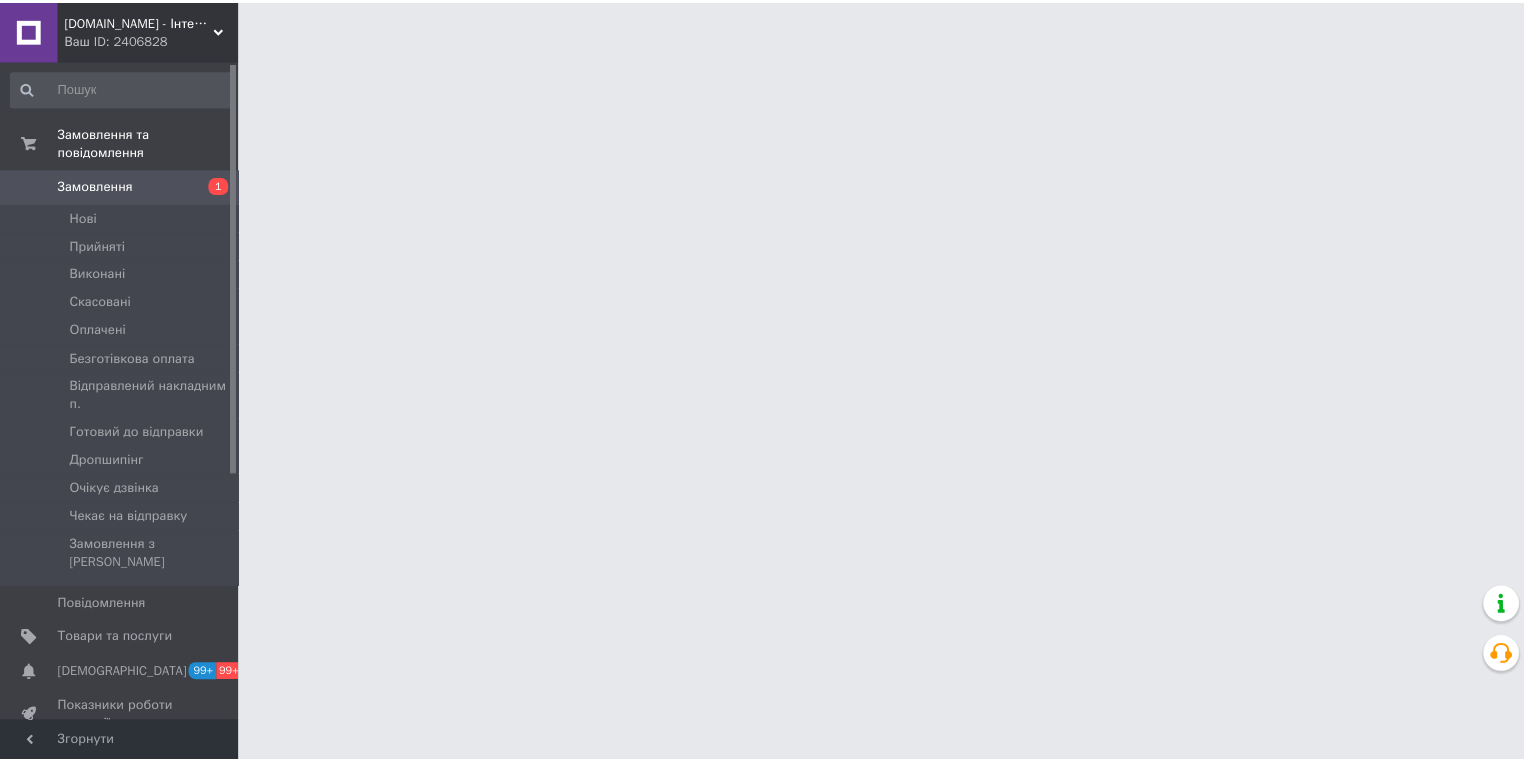scroll, scrollTop: 0, scrollLeft: 0, axis: both 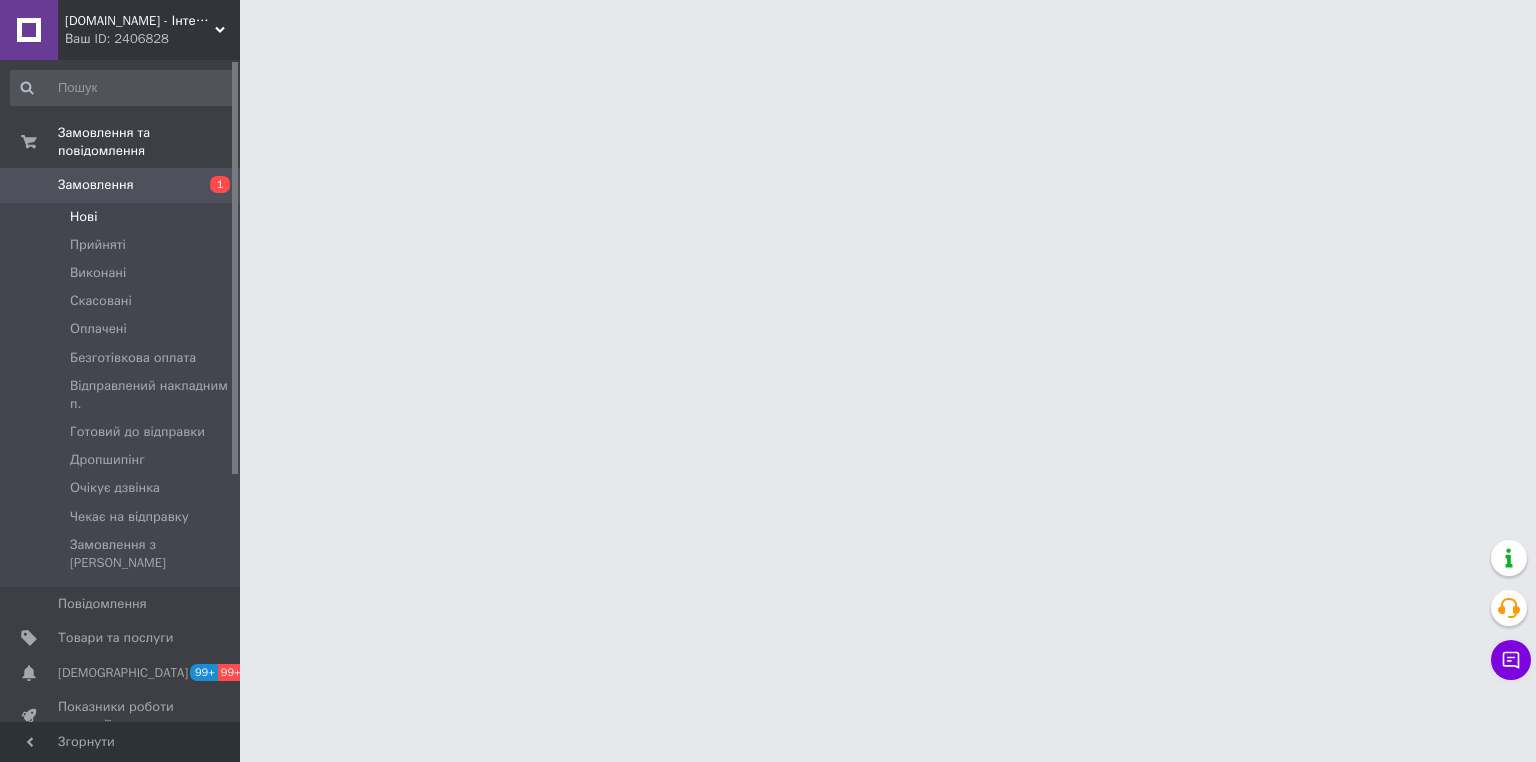 click on "Нові" at bounding box center [123, 217] 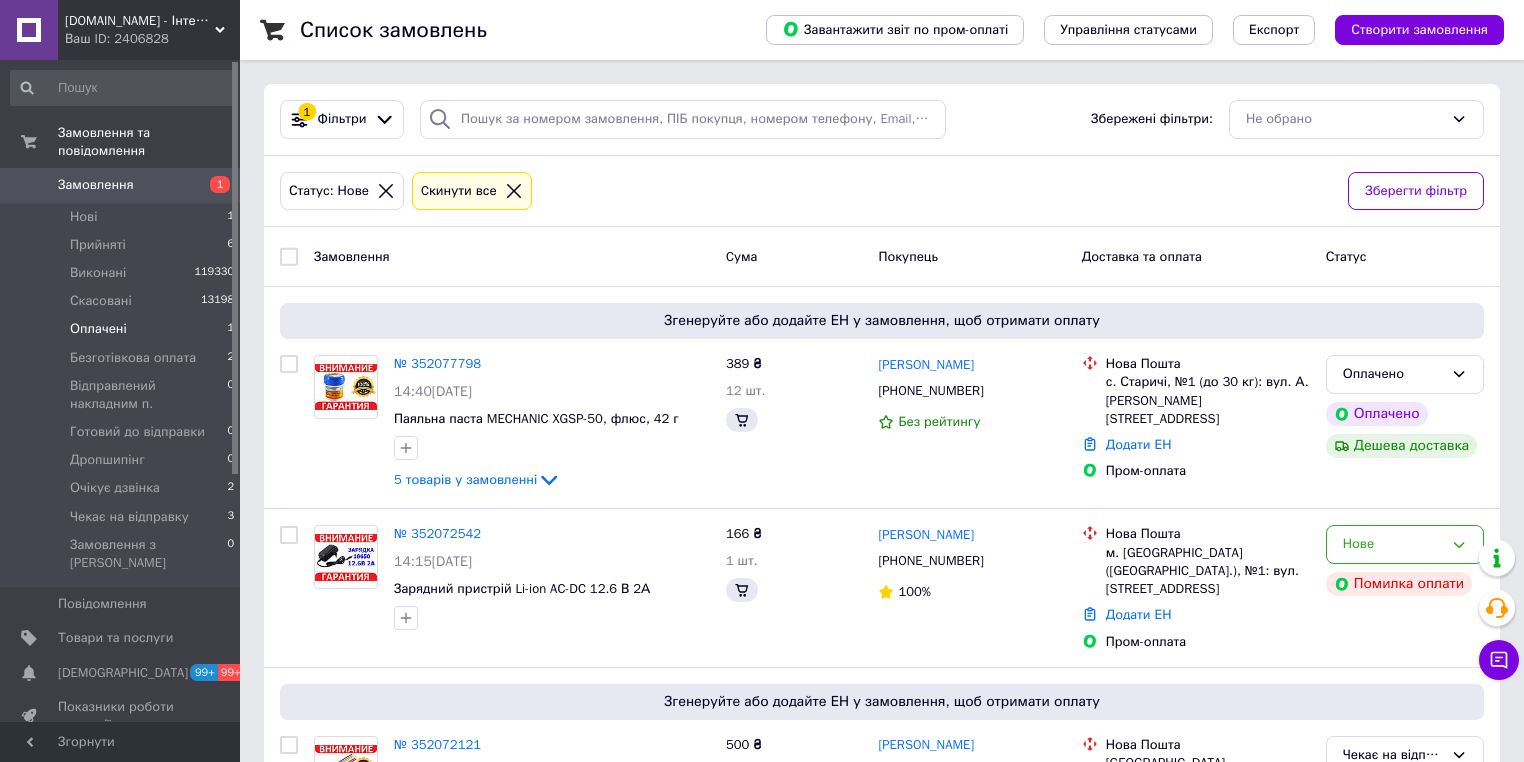 click on "Оплачені" at bounding box center (98, 329) 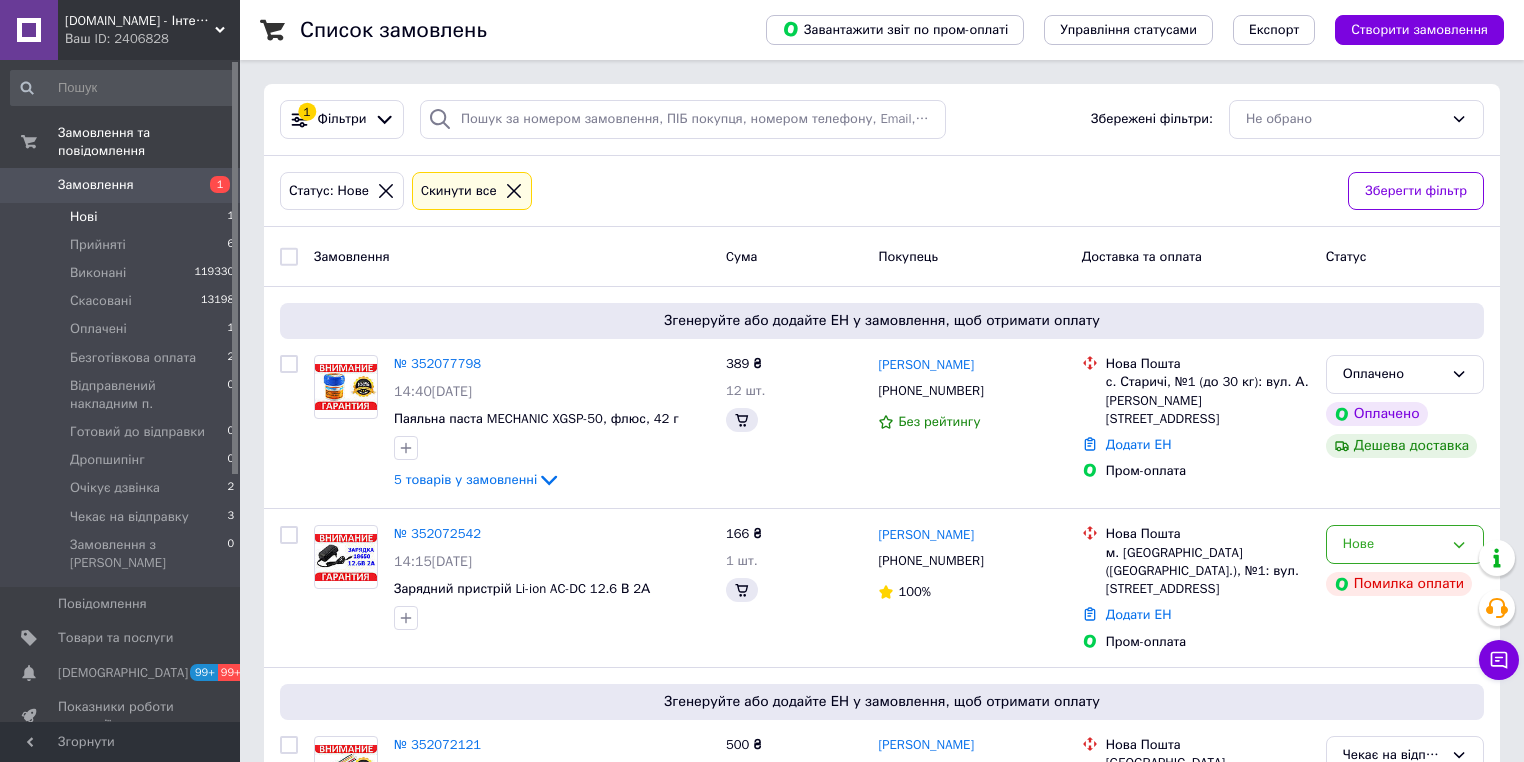 click on "Нові 1" at bounding box center [123, 217] 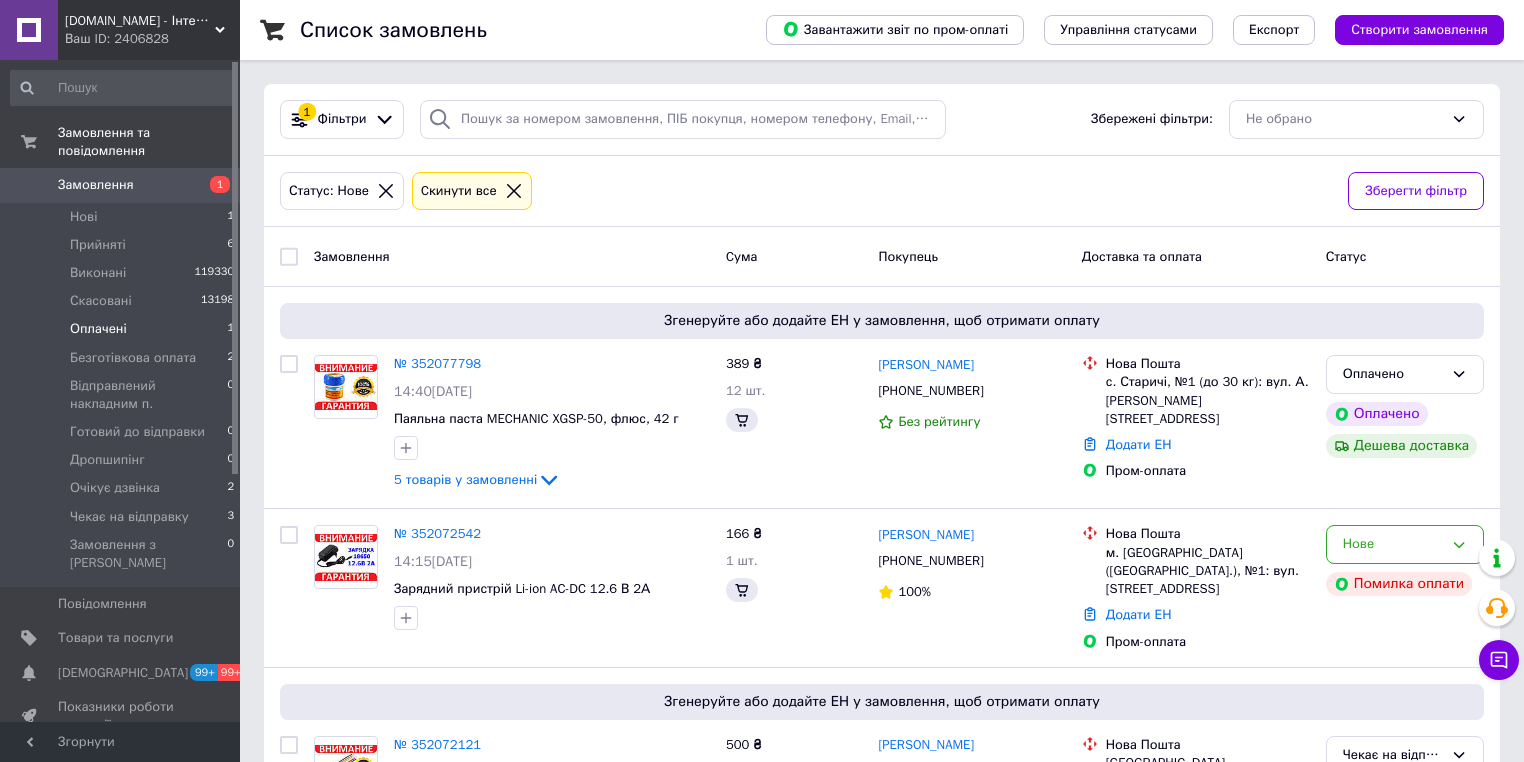 click on "Оплачені" at bounding box center [98, 329] 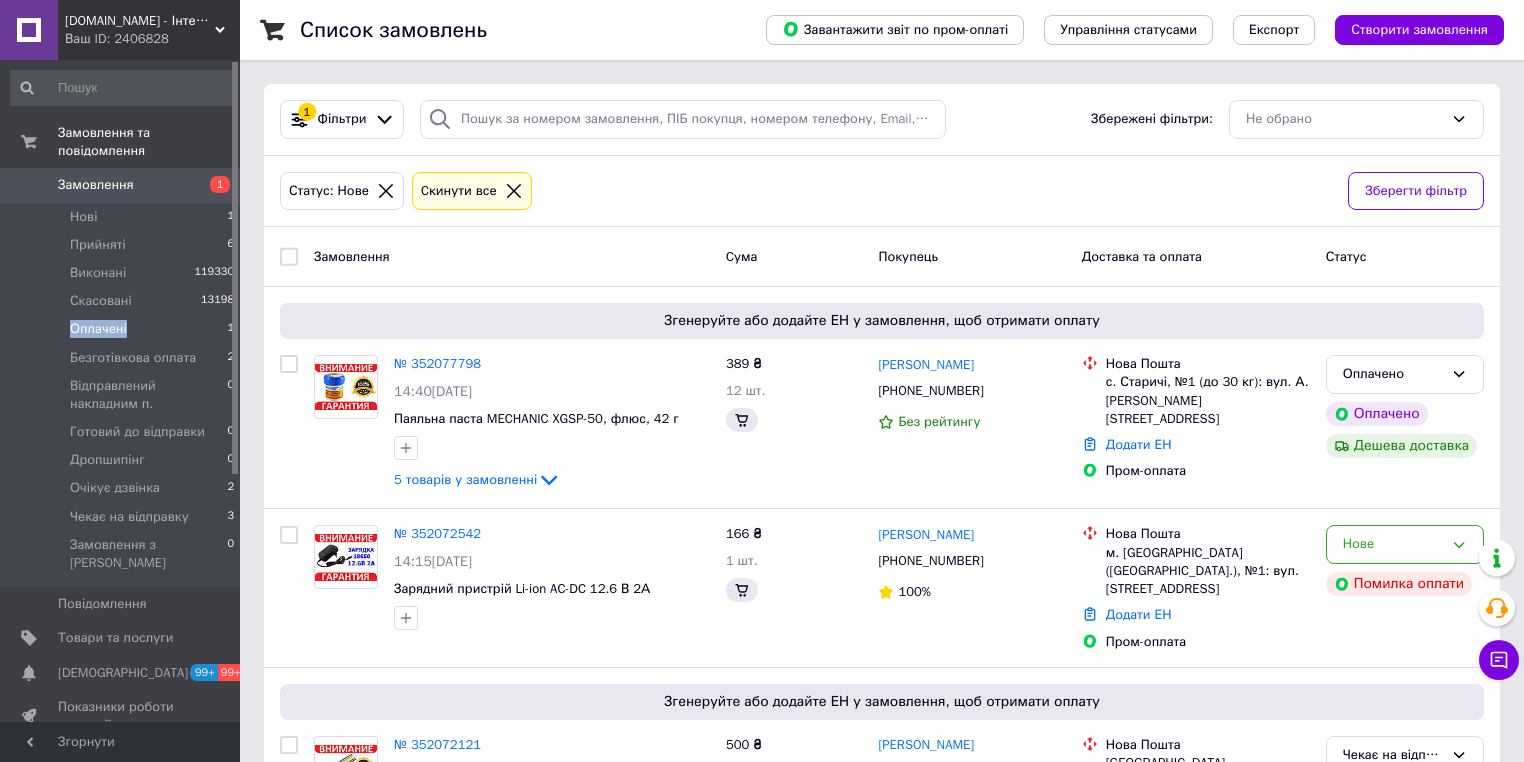 click on "Оплачені" at bounding box center (98, 329) 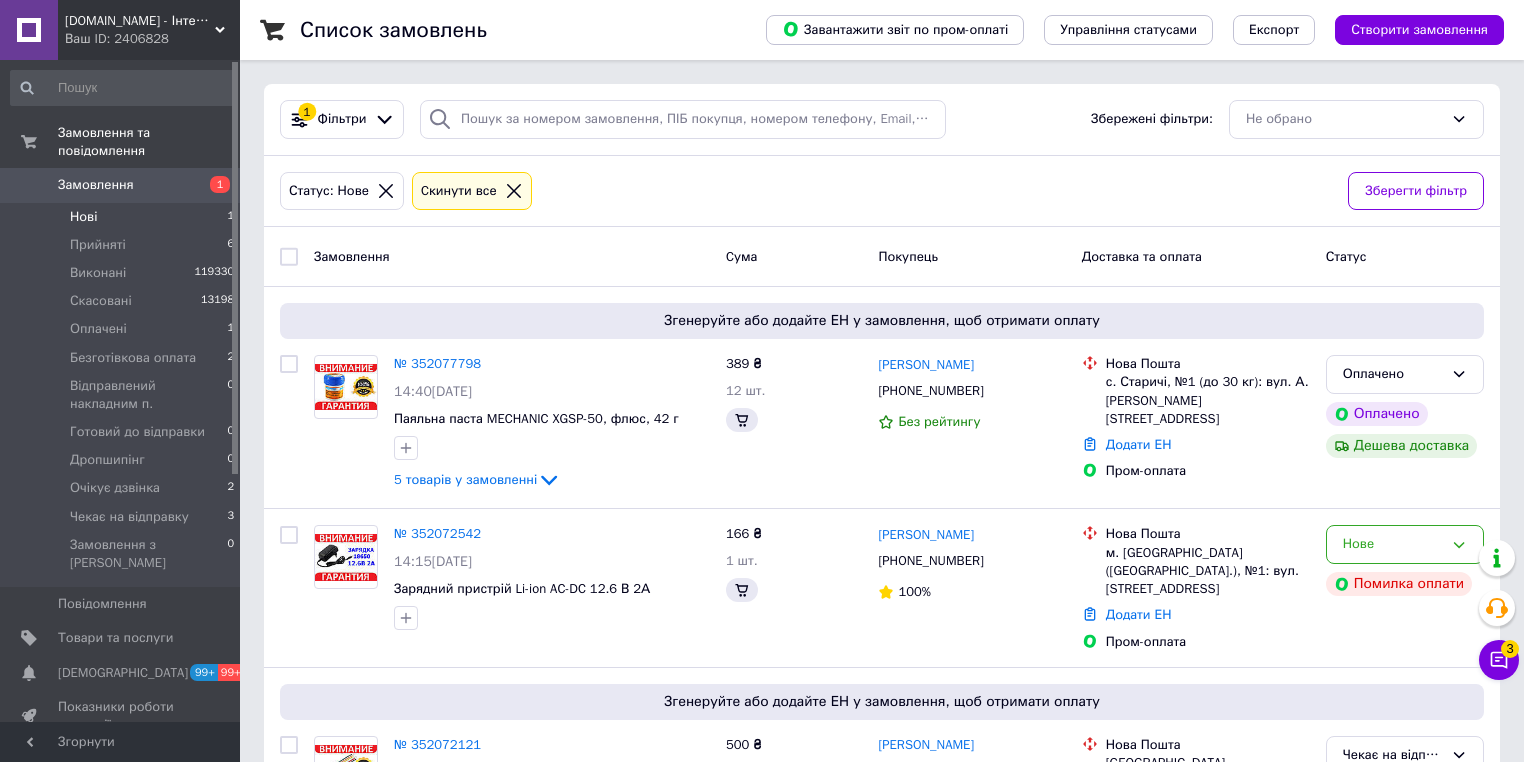 click on "Нові" at bounding box center [83, 217] 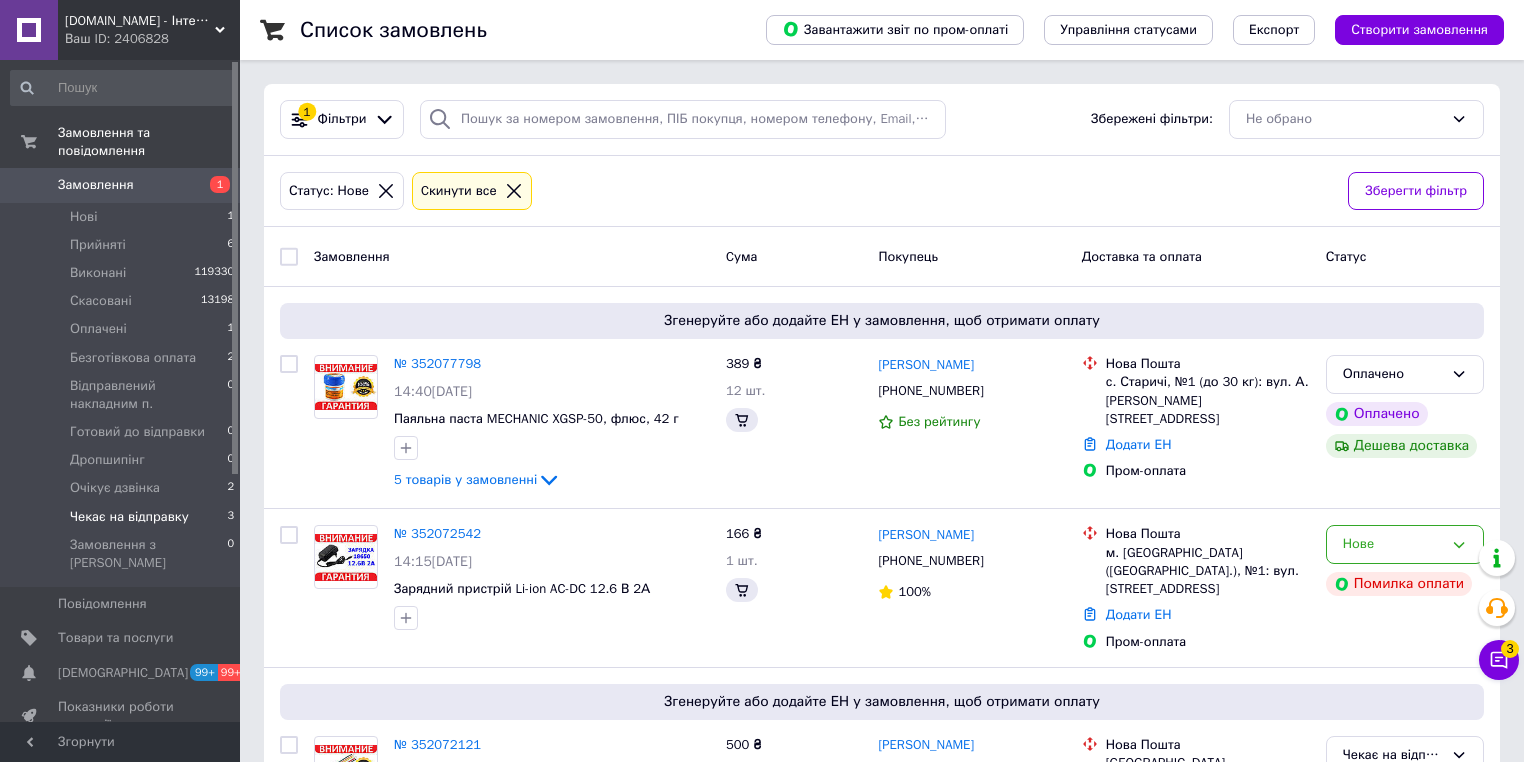 click on "Чекає на відправку" at bounding box center [129, 517] 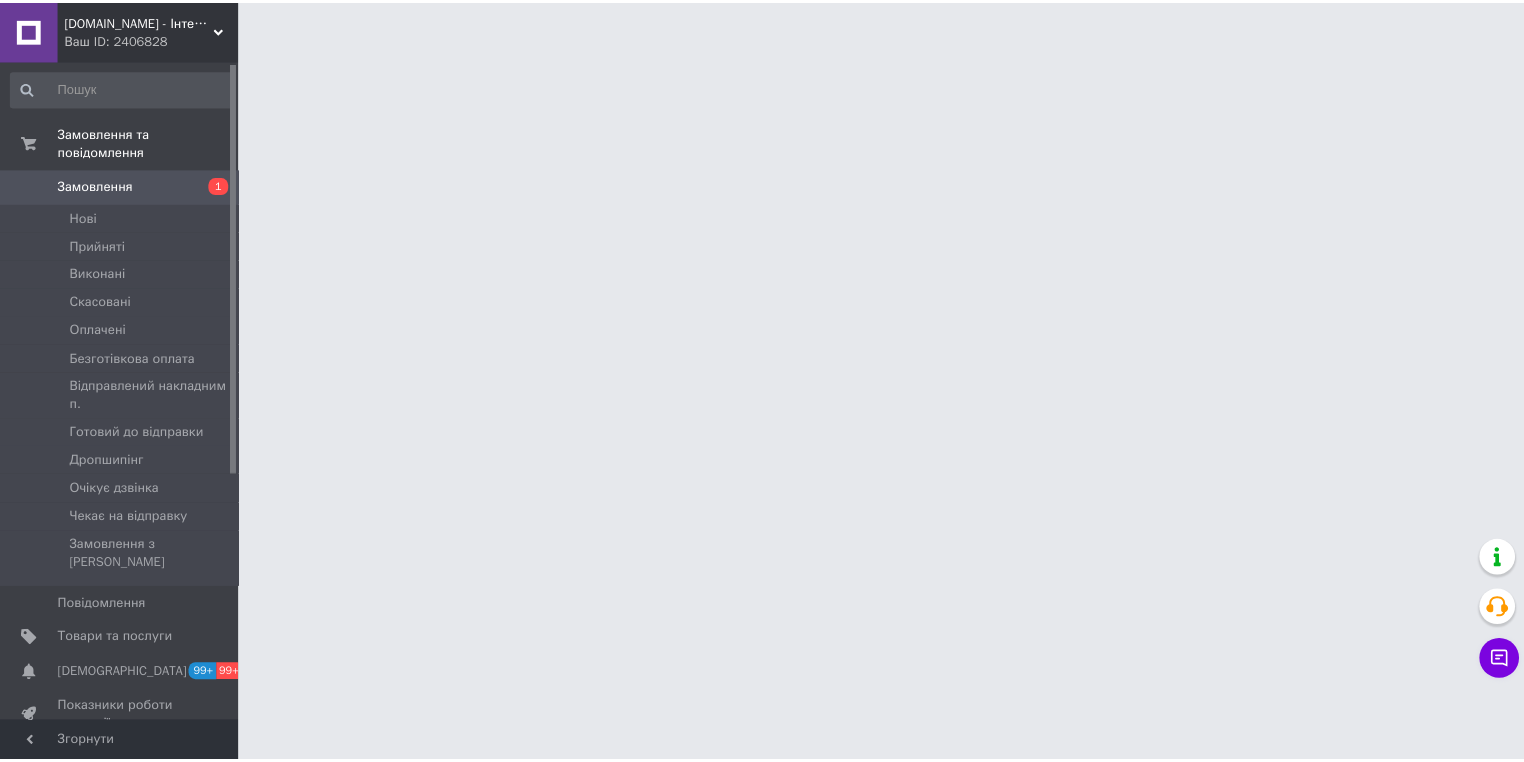 scroll, scrollTop: 0, scrollLeft: 0, axis: both 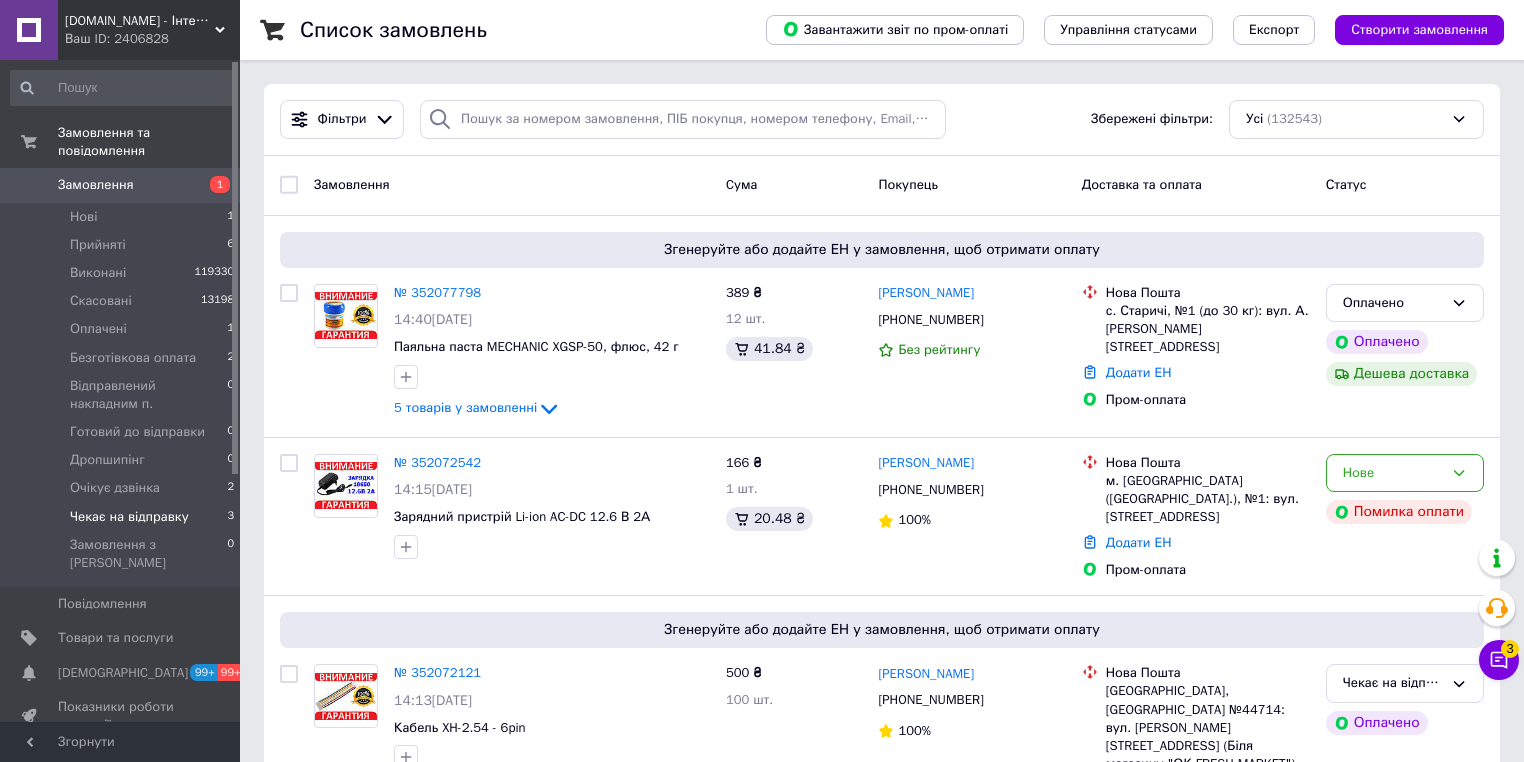 drag, startPoint x: 157, startPoint y: 503, endPoint x: 192, endPoint y: 488, distance: 38.078865 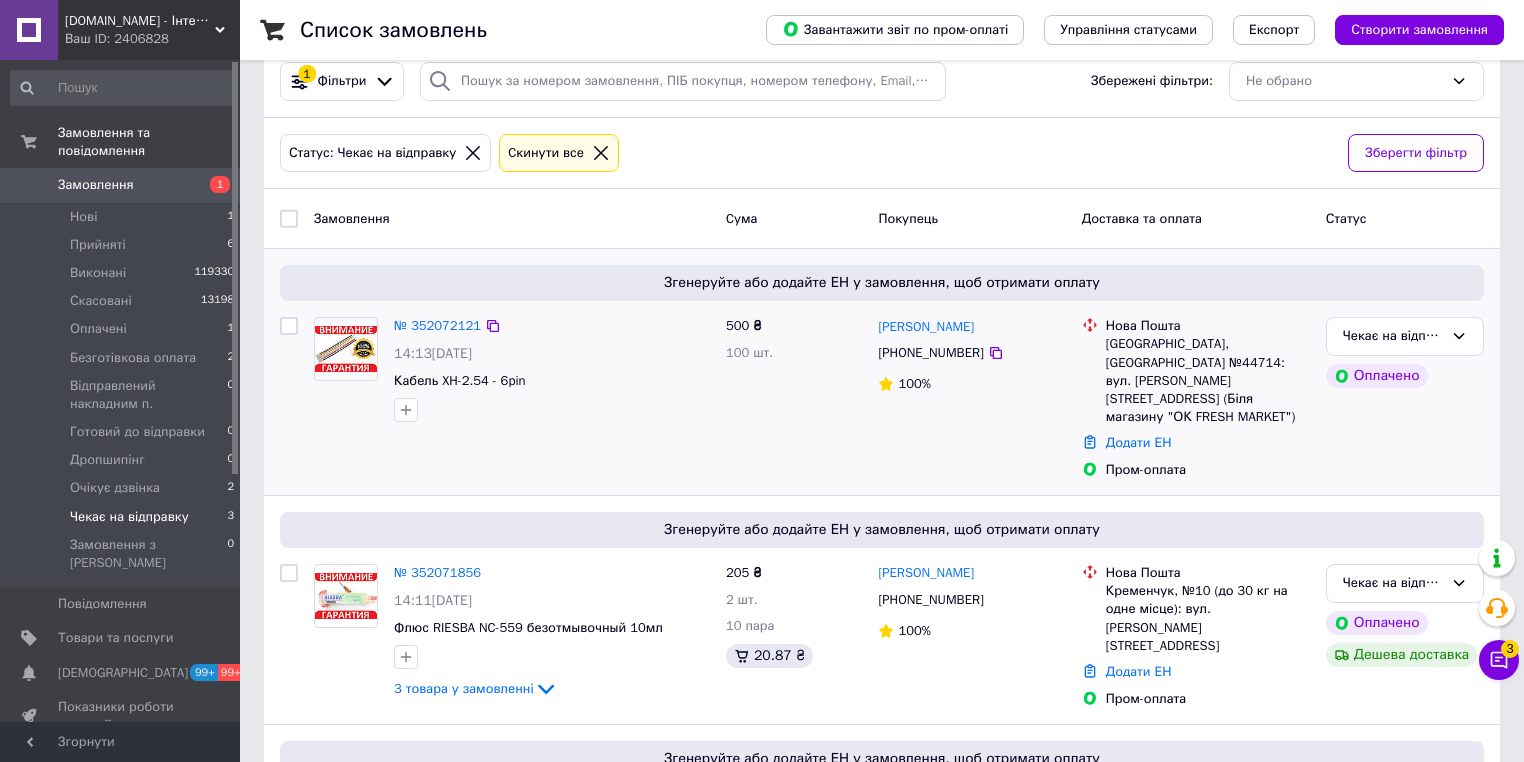 scroll, scrollTop: 0, scrollLeft: 0, axis: both 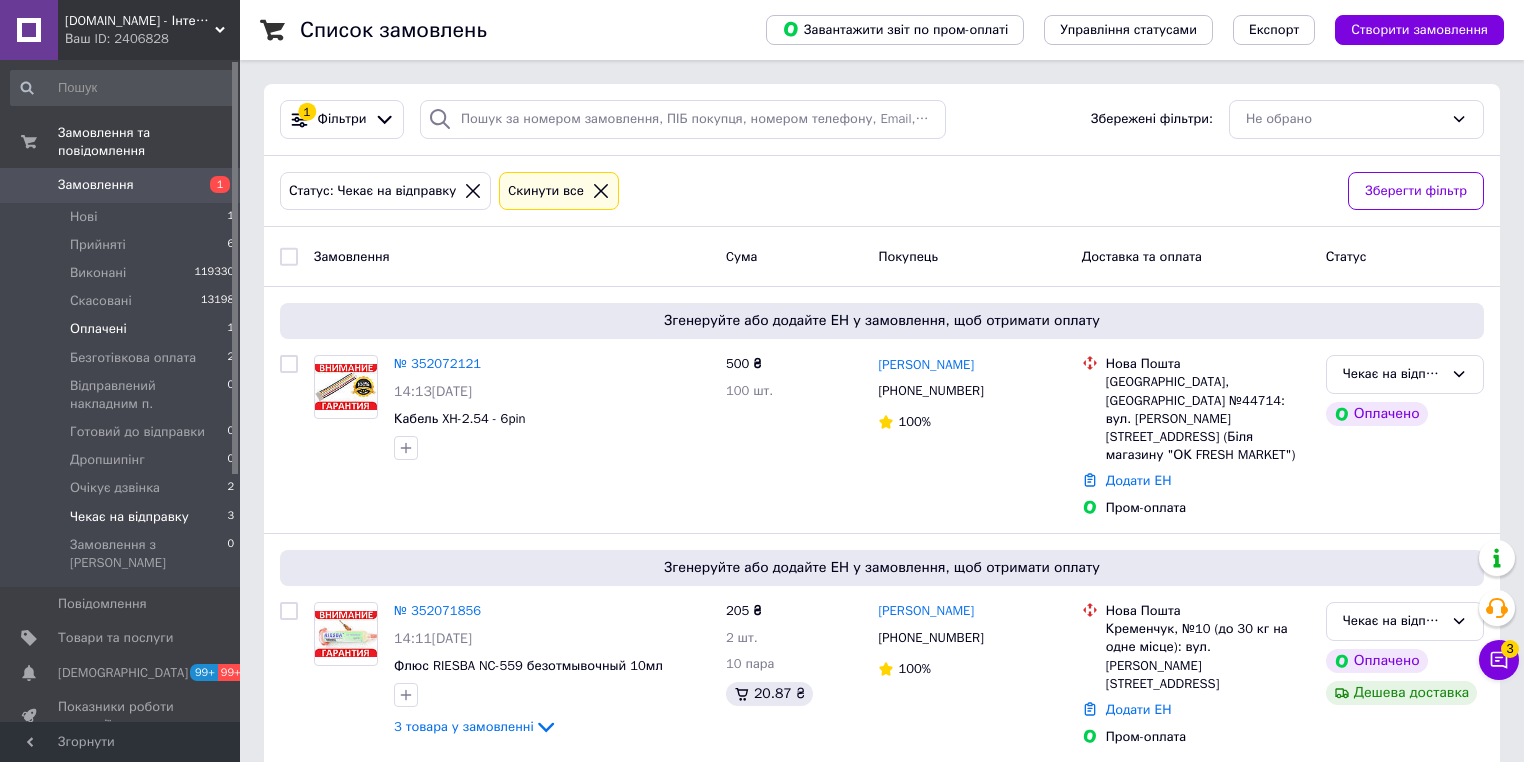 click on "Оплачені" at bounding box center (98, 329) 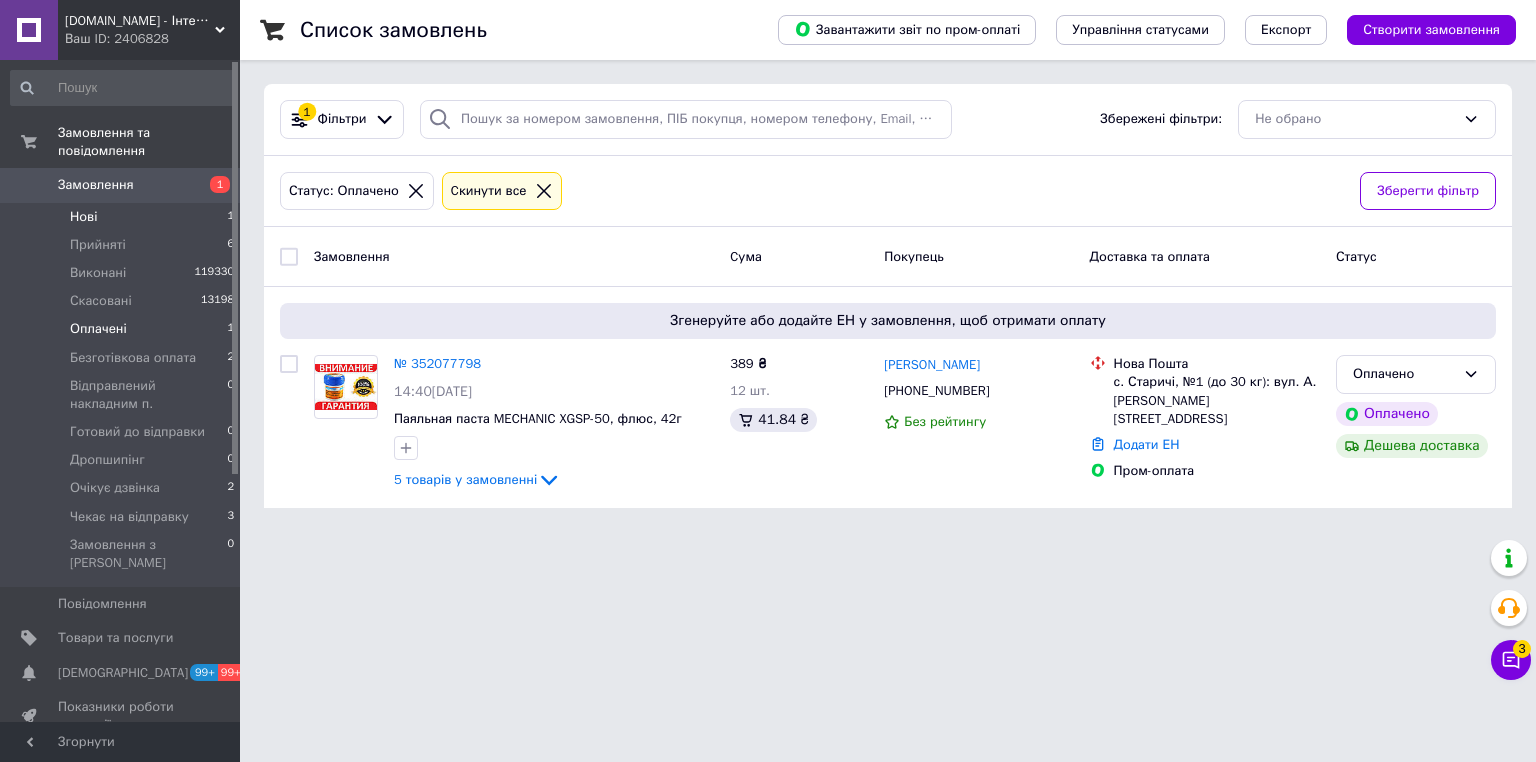 click on "Нові" at bounding box center [83, 217] 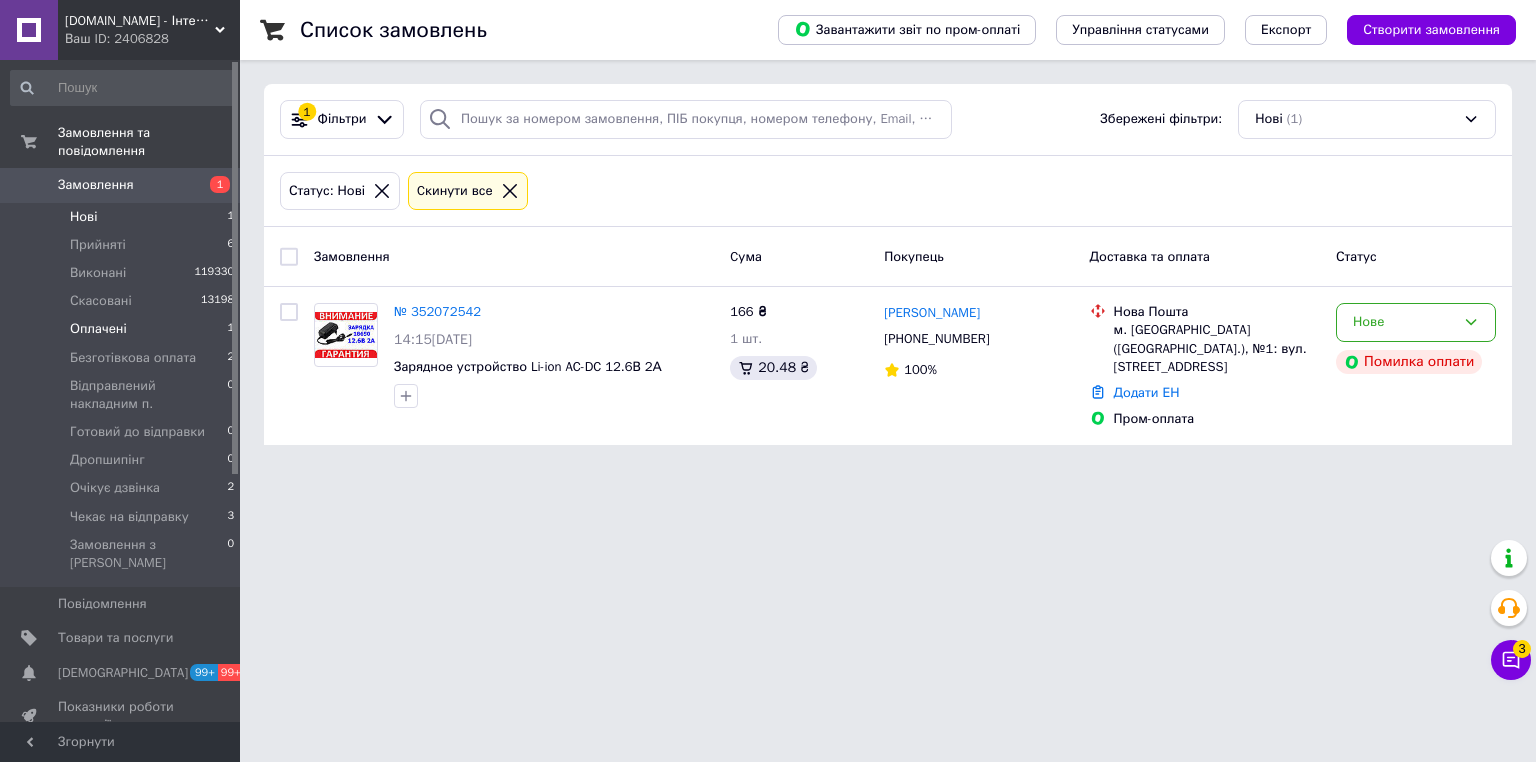 click on "Оплачені" at bounding box center (98, 329) 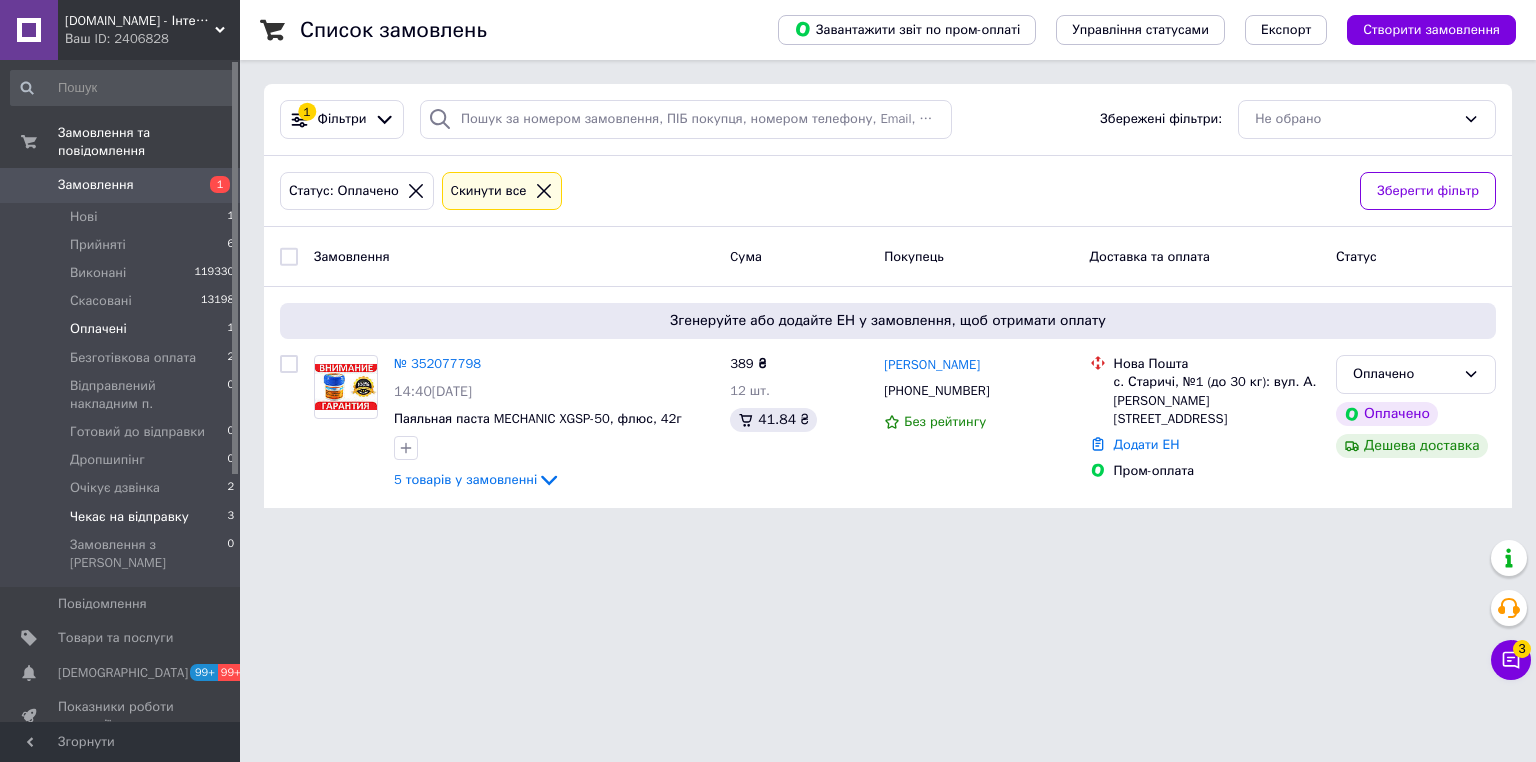 click on "Чекає на відправку" at bounding box center [129, 517] 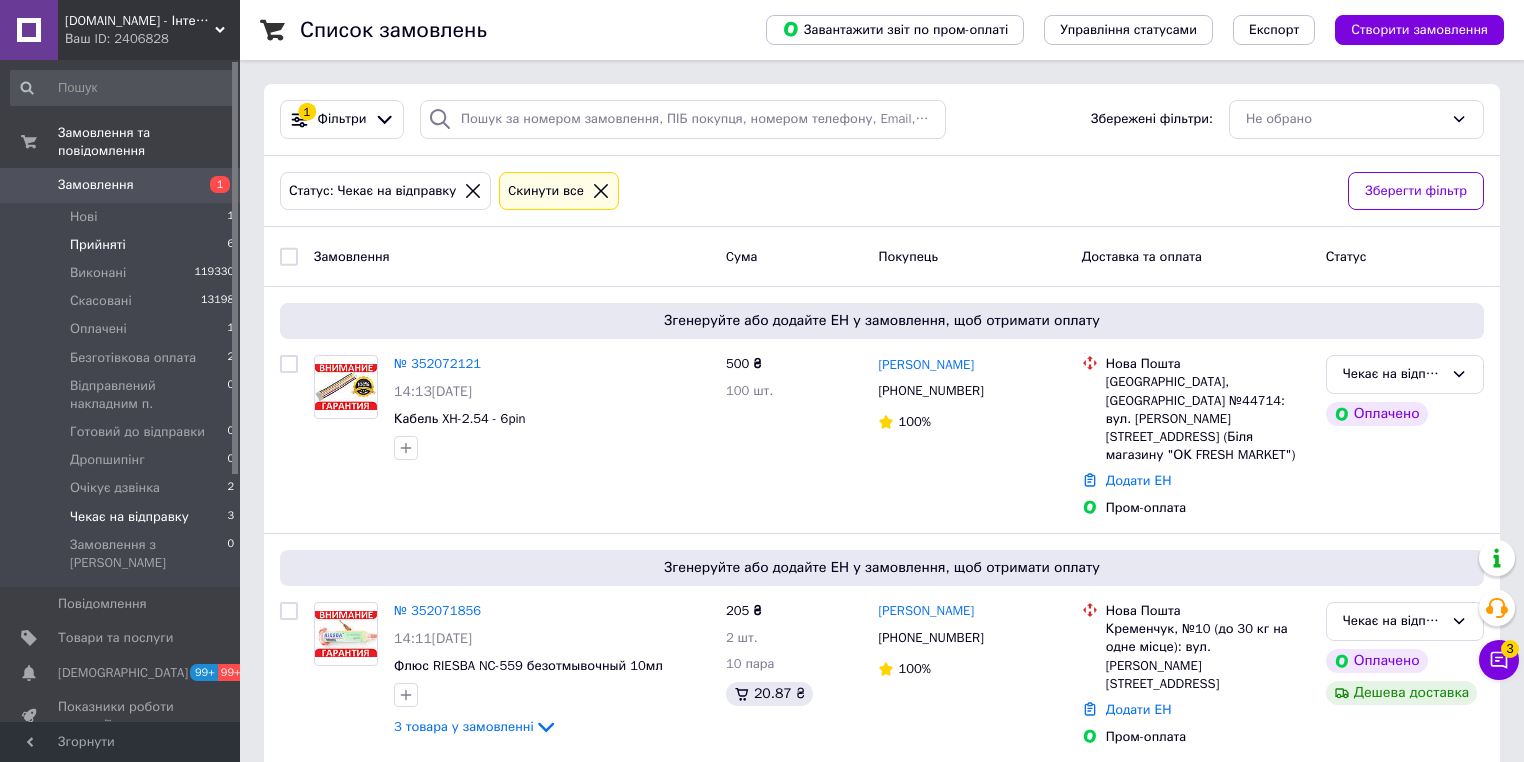 click on "Прийняті 6" at bounding box center [123, 245] 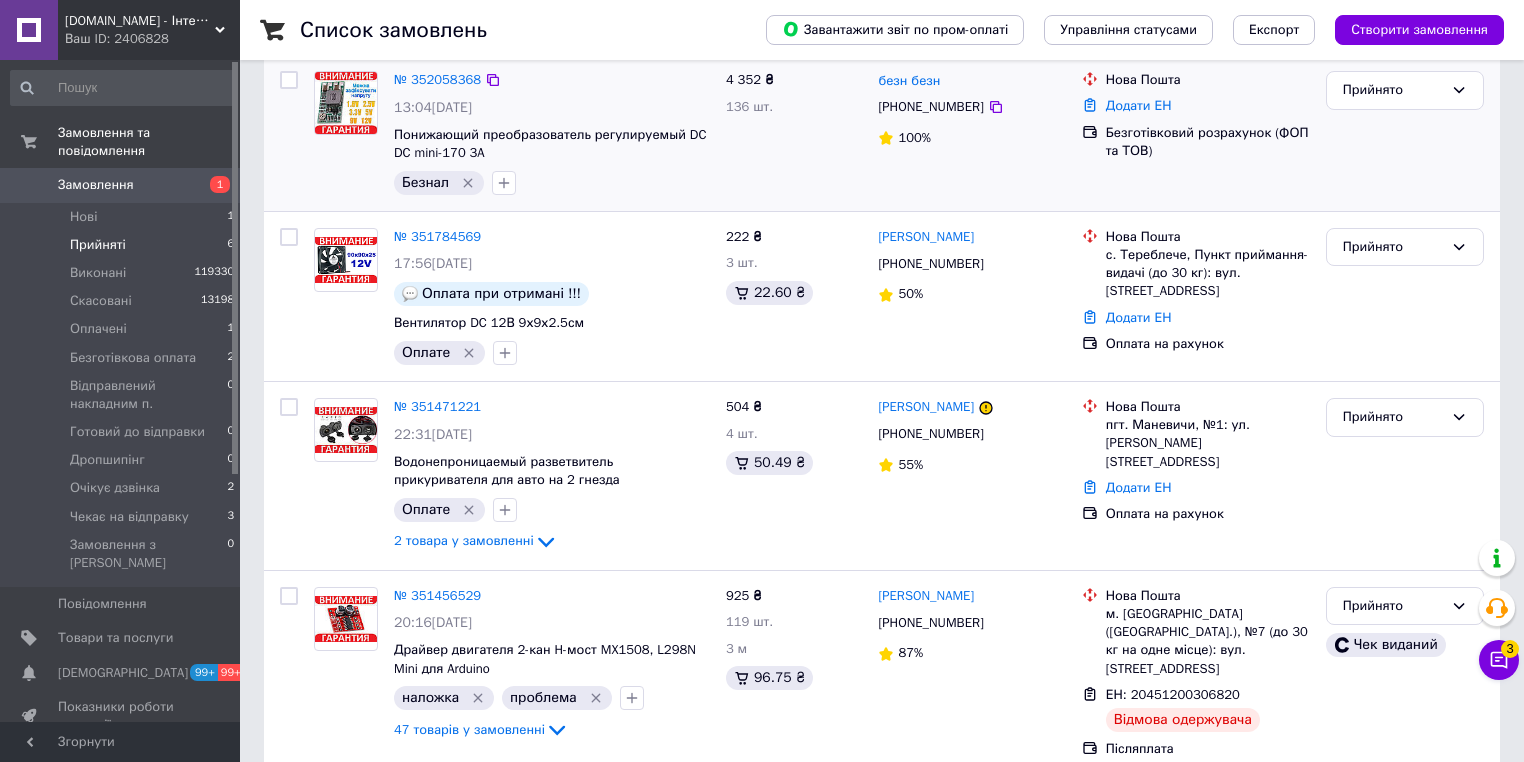 scroll, scrollTop: 320, scrollLeft: 0, axis: vertical 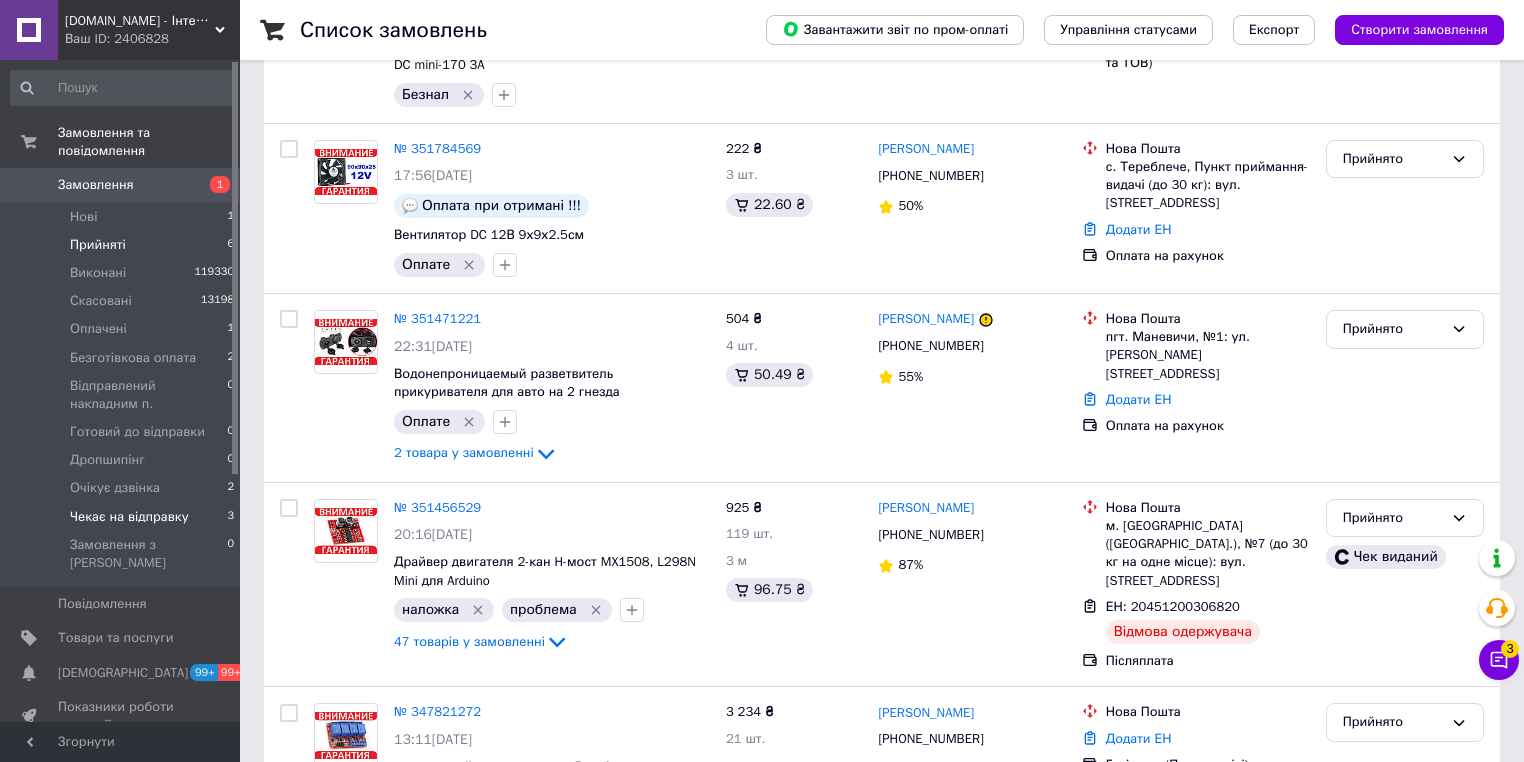click on "Чекає на відправку" at bounding box center (129, 517) 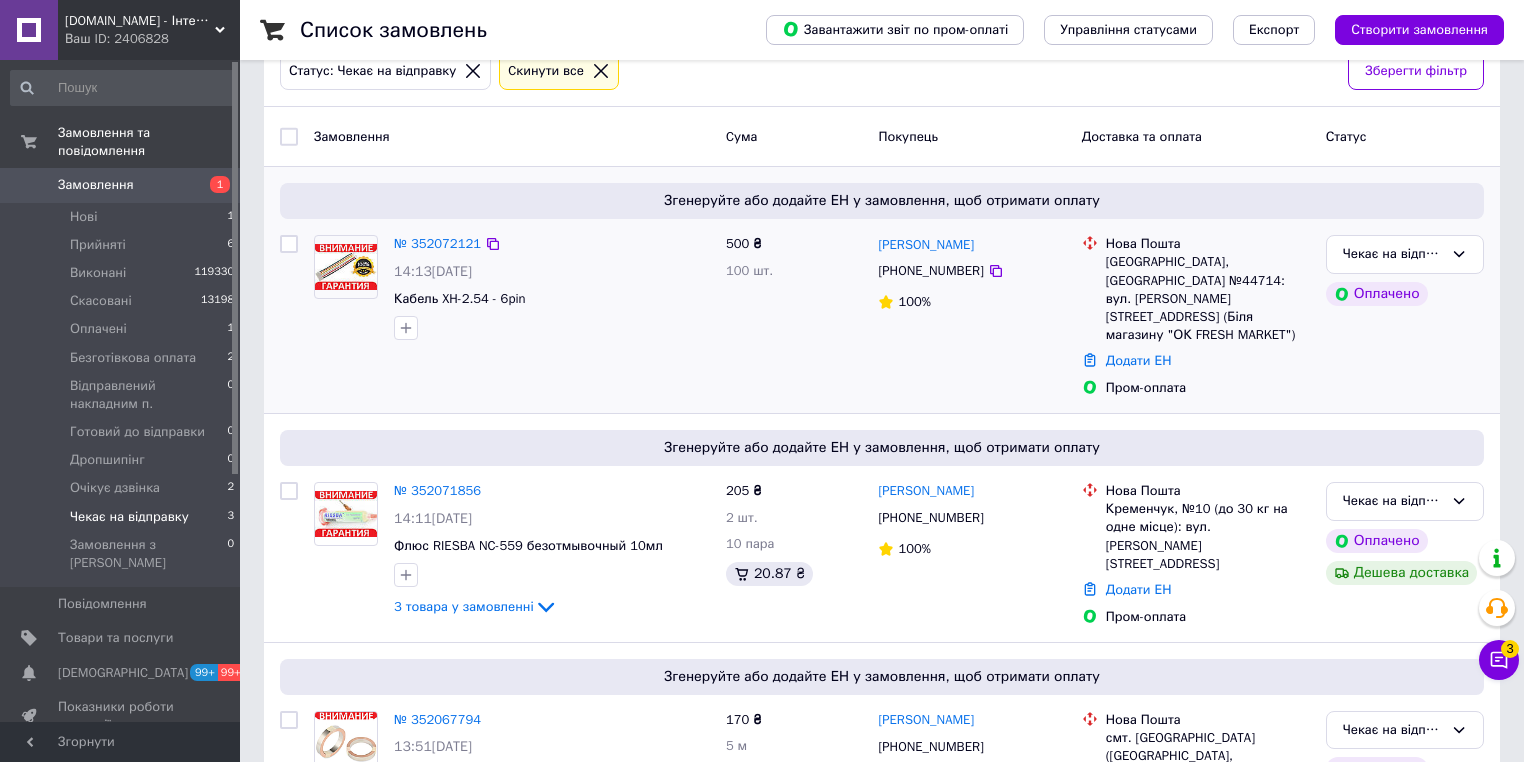 scroll, scrollTop: 160, scrollLeft: 0, axis: vertical 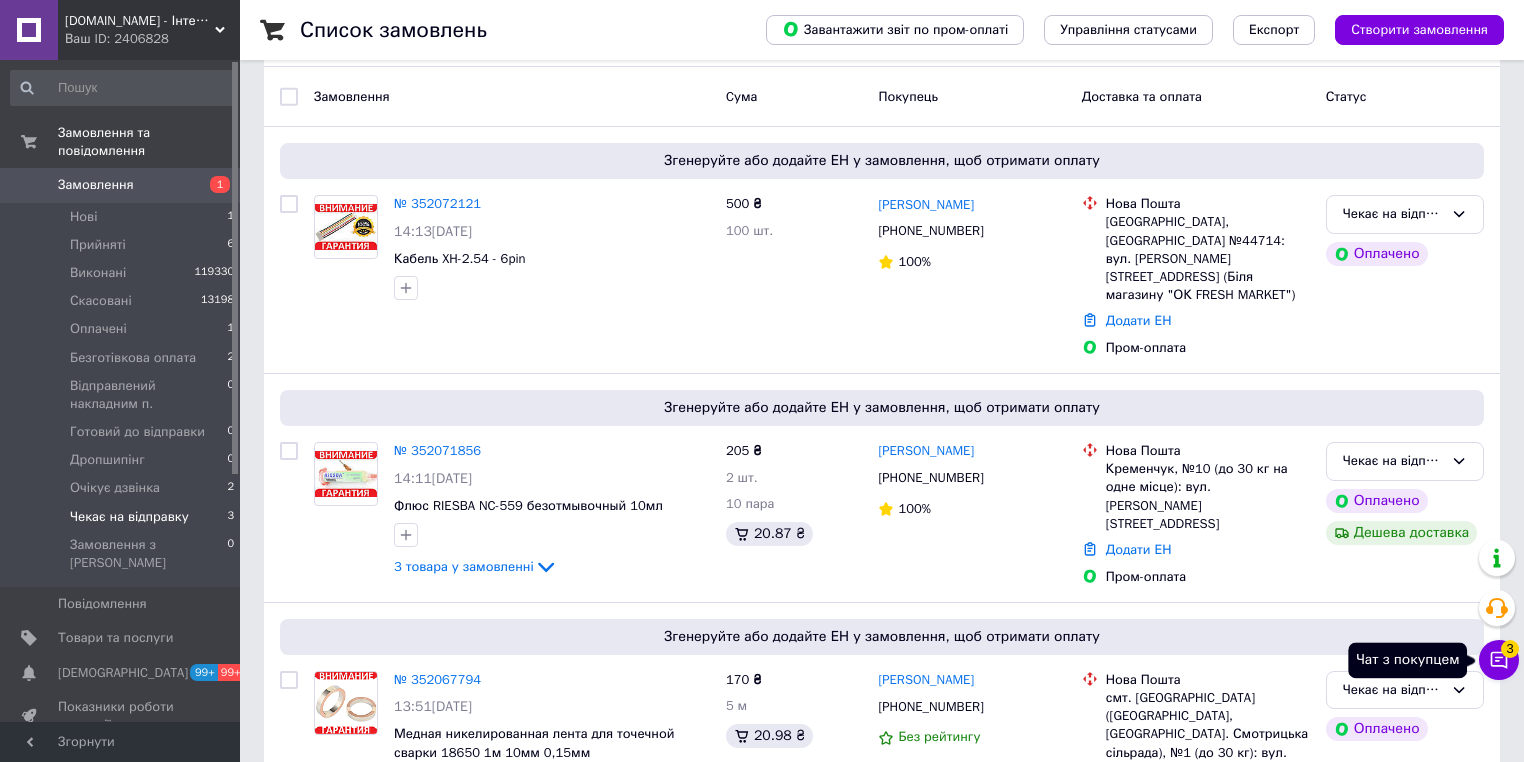 click on "Чат з покупцем 3" at bounding box center (1499, 660) 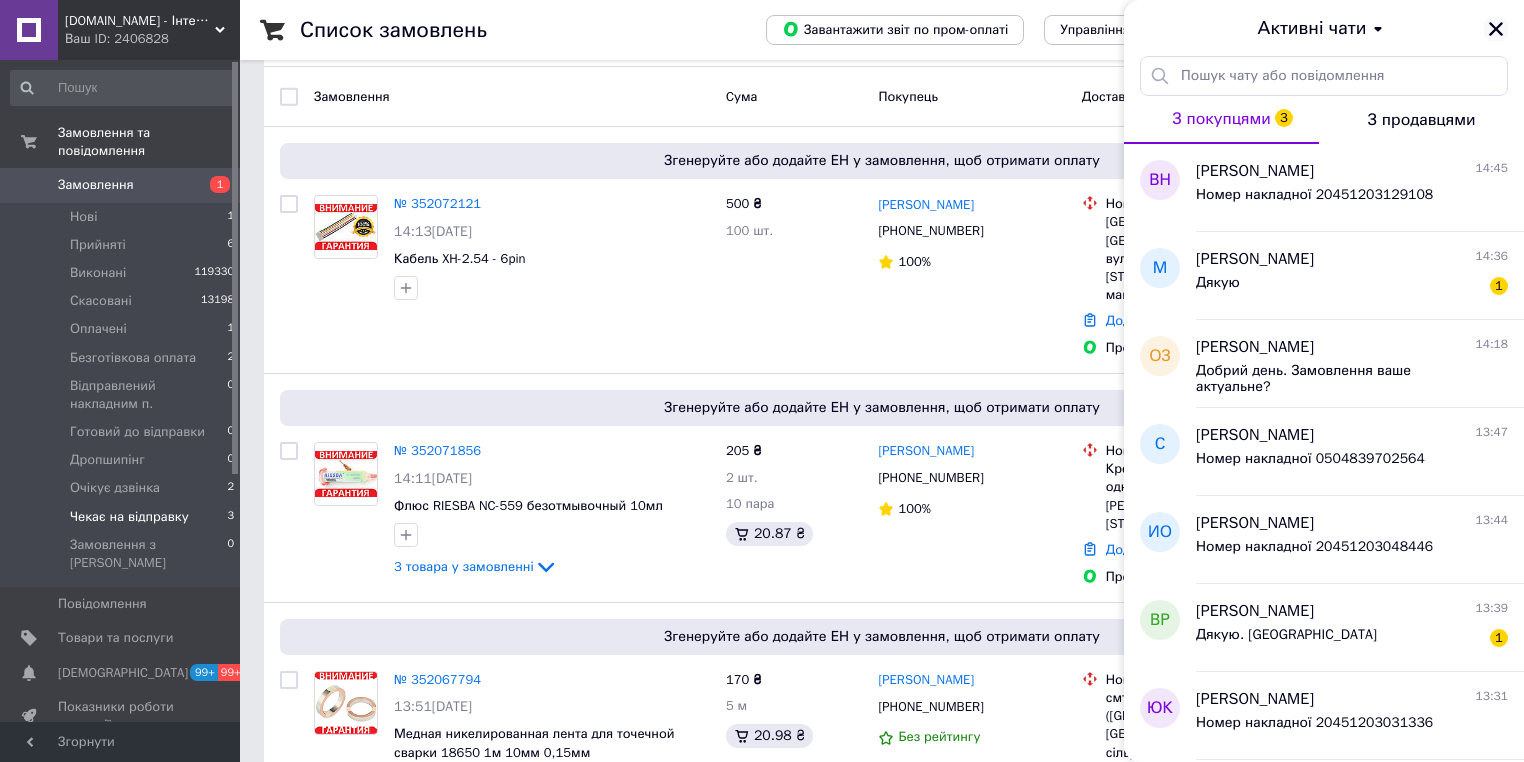 click 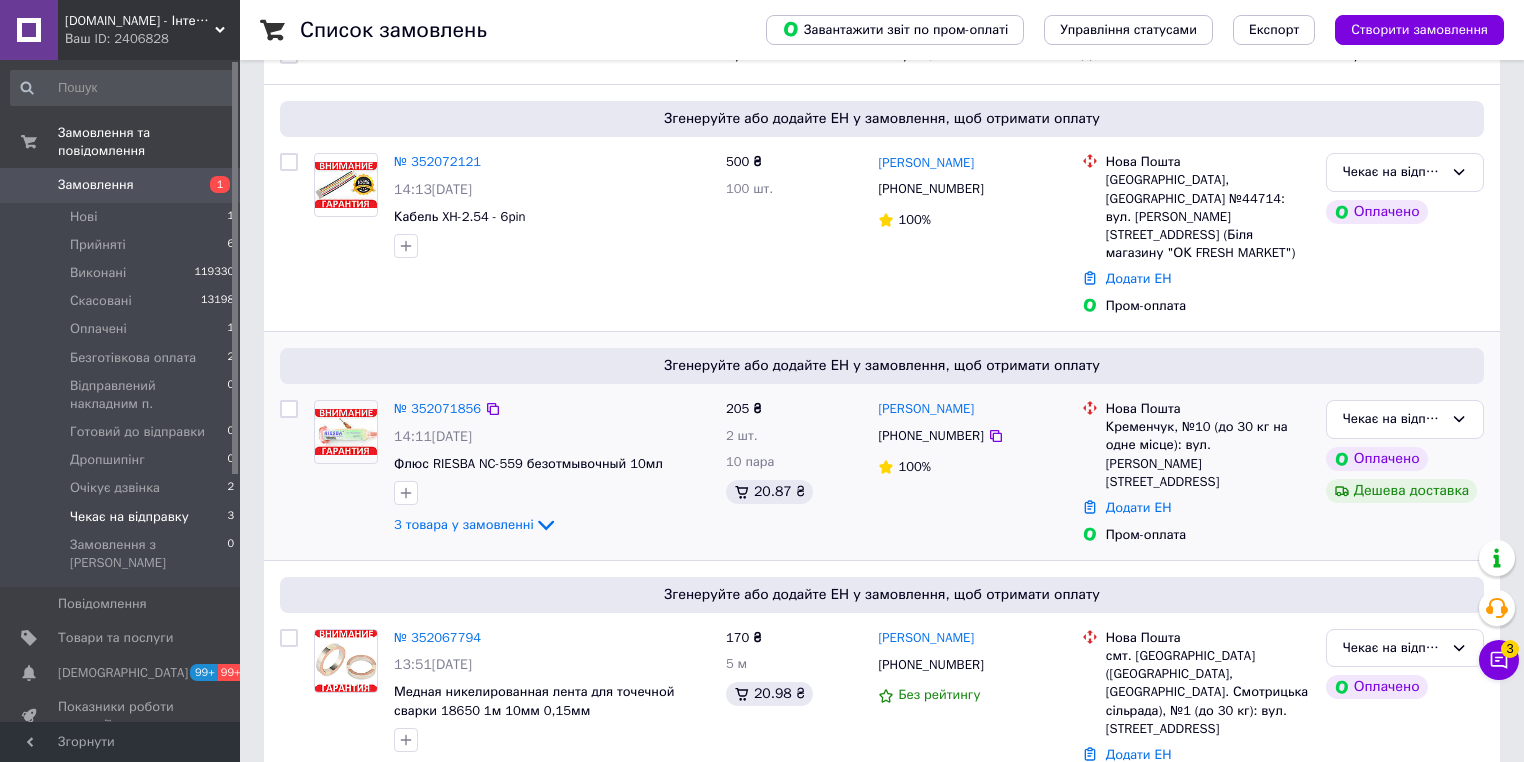 scroll, scrollTop: 225, scrollLeft: 0, axis: vertical 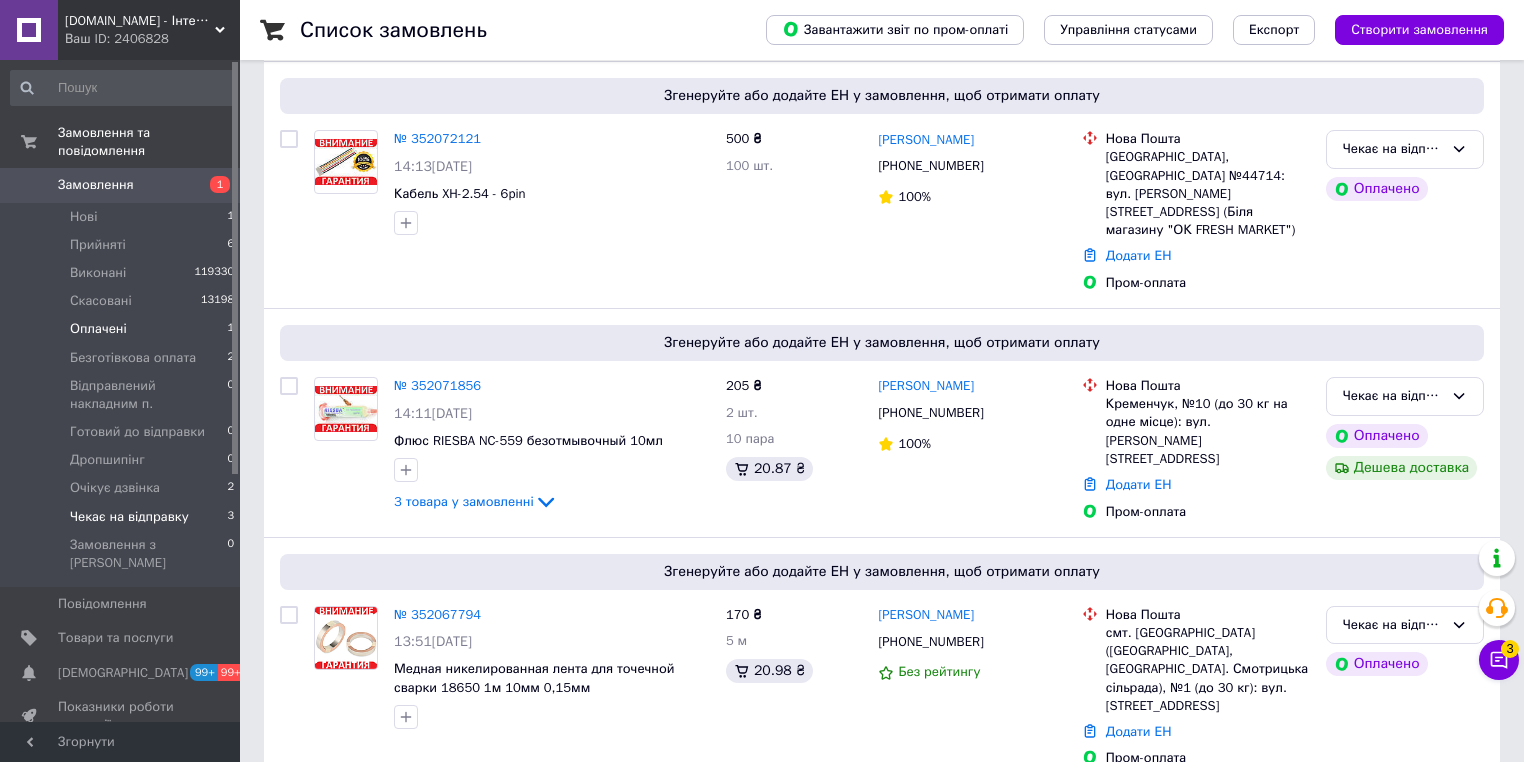 click on "Оплачені" at bounding box center [98, 329] 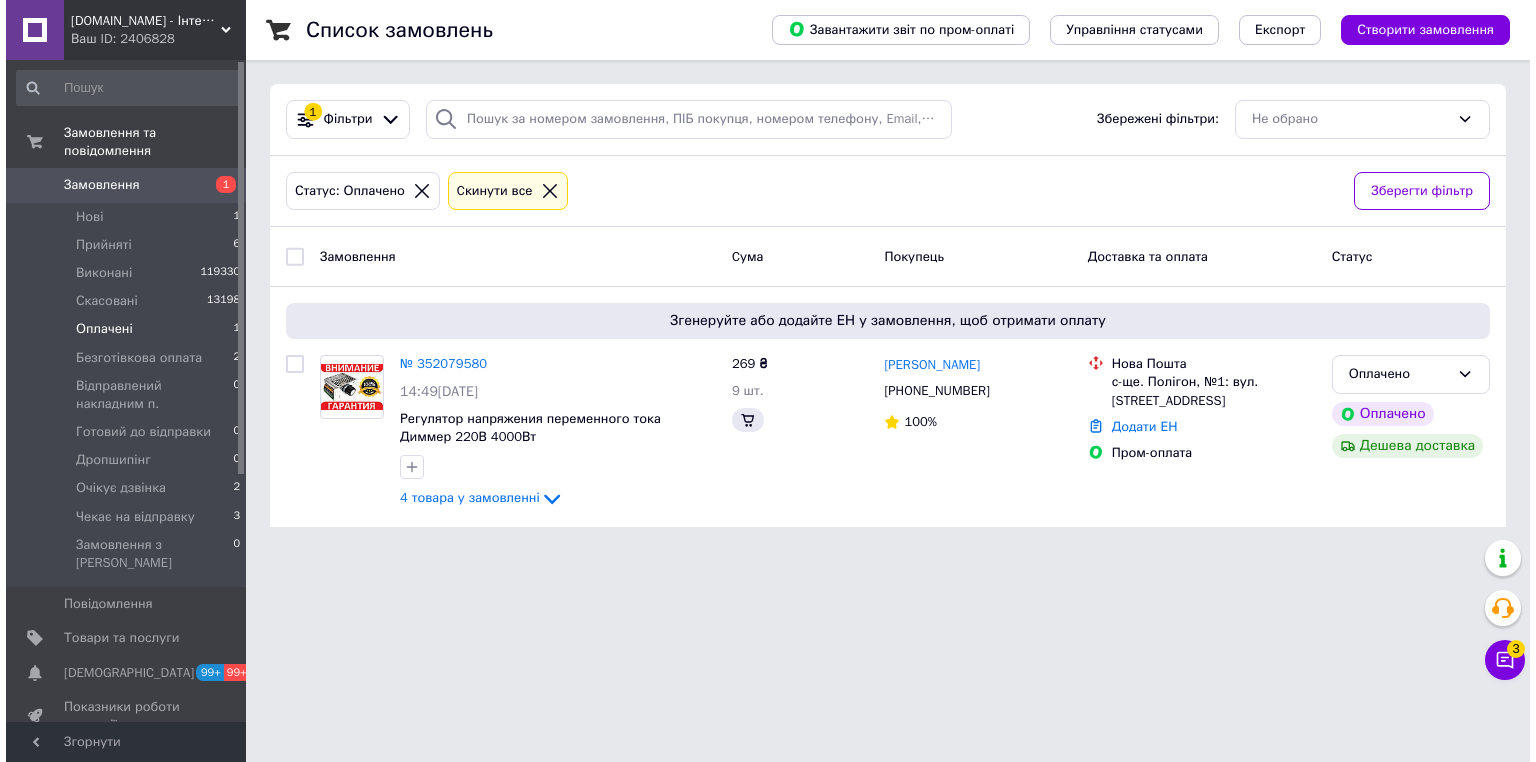 scroll, scrollTop: 0, scrollLeft: 0, axis: both 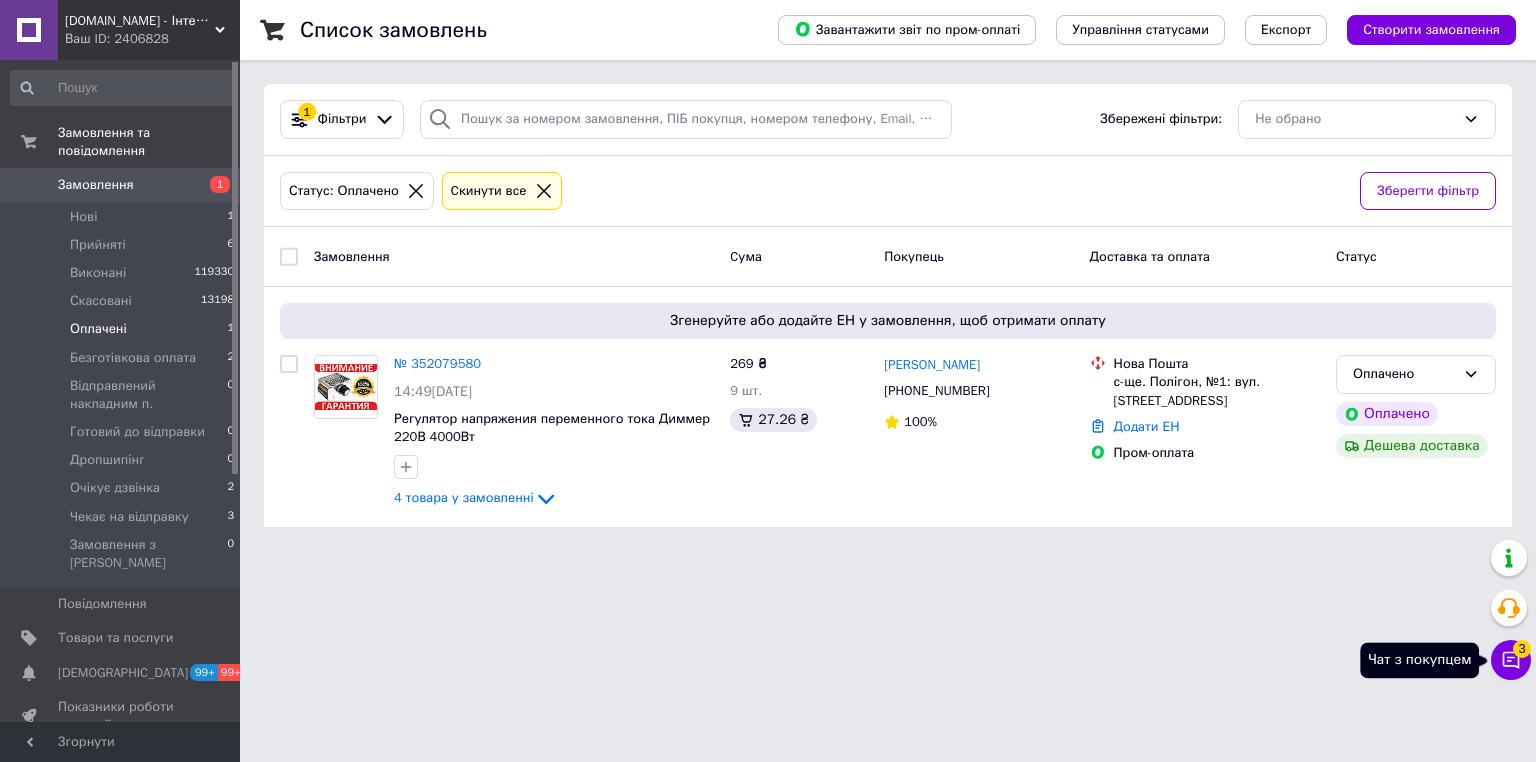 click 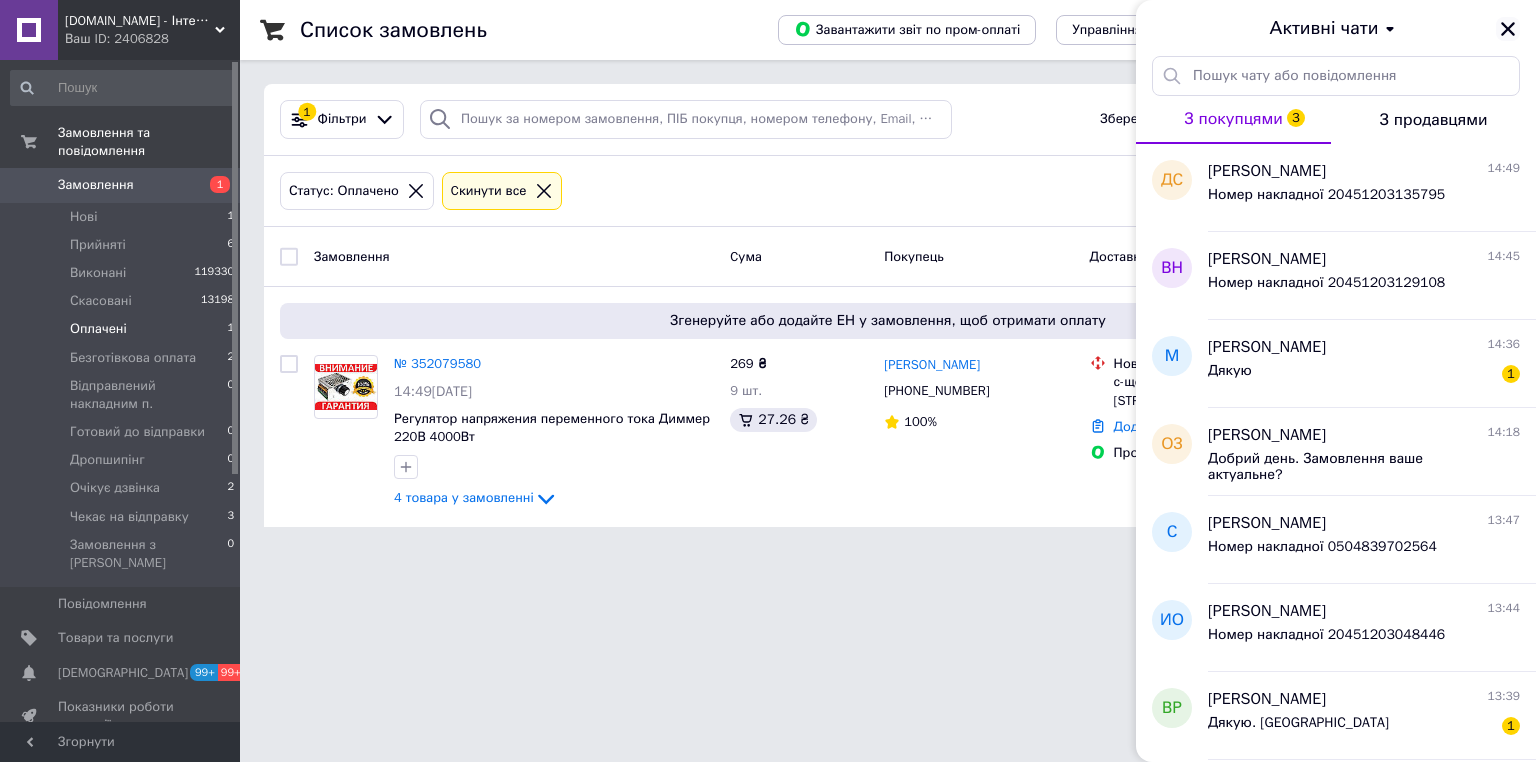 click at bounding box center [1508, 29] 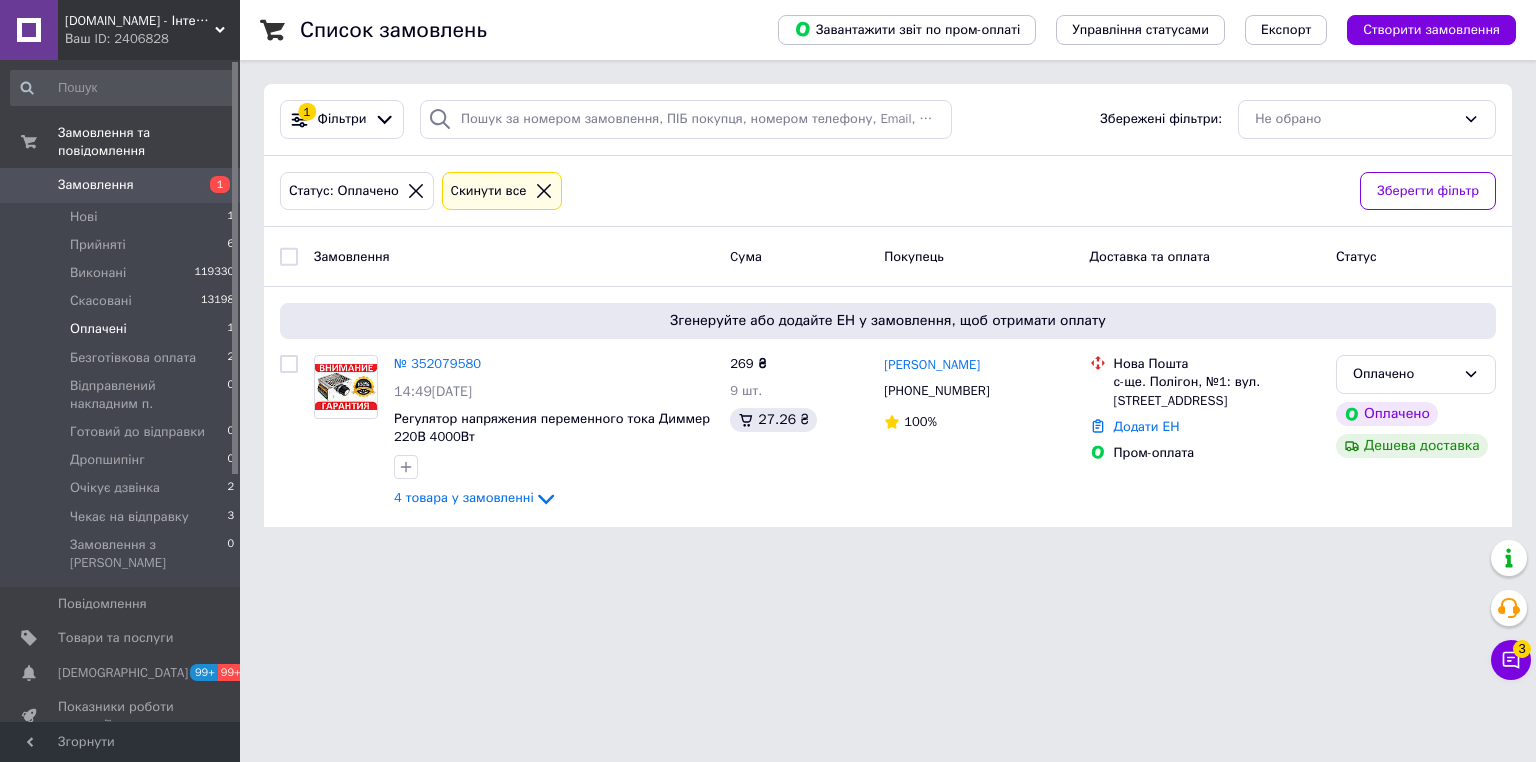 click on "FreeBuy.in.ua - Інтернет-магазин Ваш ID: 2406828 Сайт FreeBuy.in.ua - Інтернет-магазин Кабінет покупця Перевірити стан системи Сторінка на порталі Довідка Вийти Замовлення та повідомлення Замовлення 1 Нові 1 Прийняті 6 Виконані 119330 Скасовані 13198 Оплачені 1 Безготівкова оплата 2 Відправлений накладним п. 0 Готовий до відправки 0 Дропшипінг 0 Очікує дзвінка 2 Чекає на відправку 3 Замовлення з Розетки 0 Повідомлення 0 Товари та послуги Сповіщення 99+ 99+ Показники роботи компанії Панель управління Відгуки Клієнти Каталог ProSale   1 3 3" at bounding box center [768, 275] 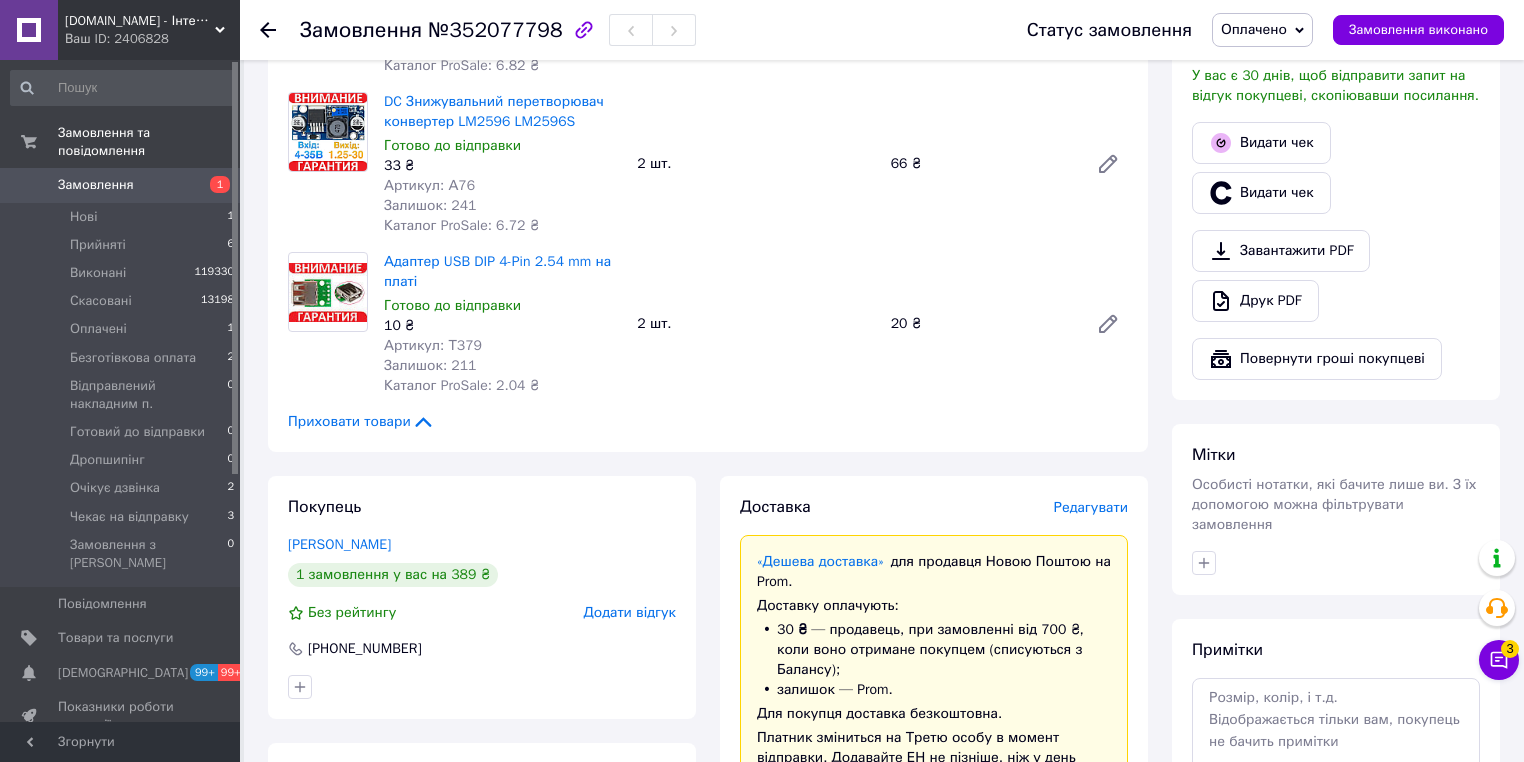 scroll, scrollTop: 800, scrollLeft: 0, axis: vertical 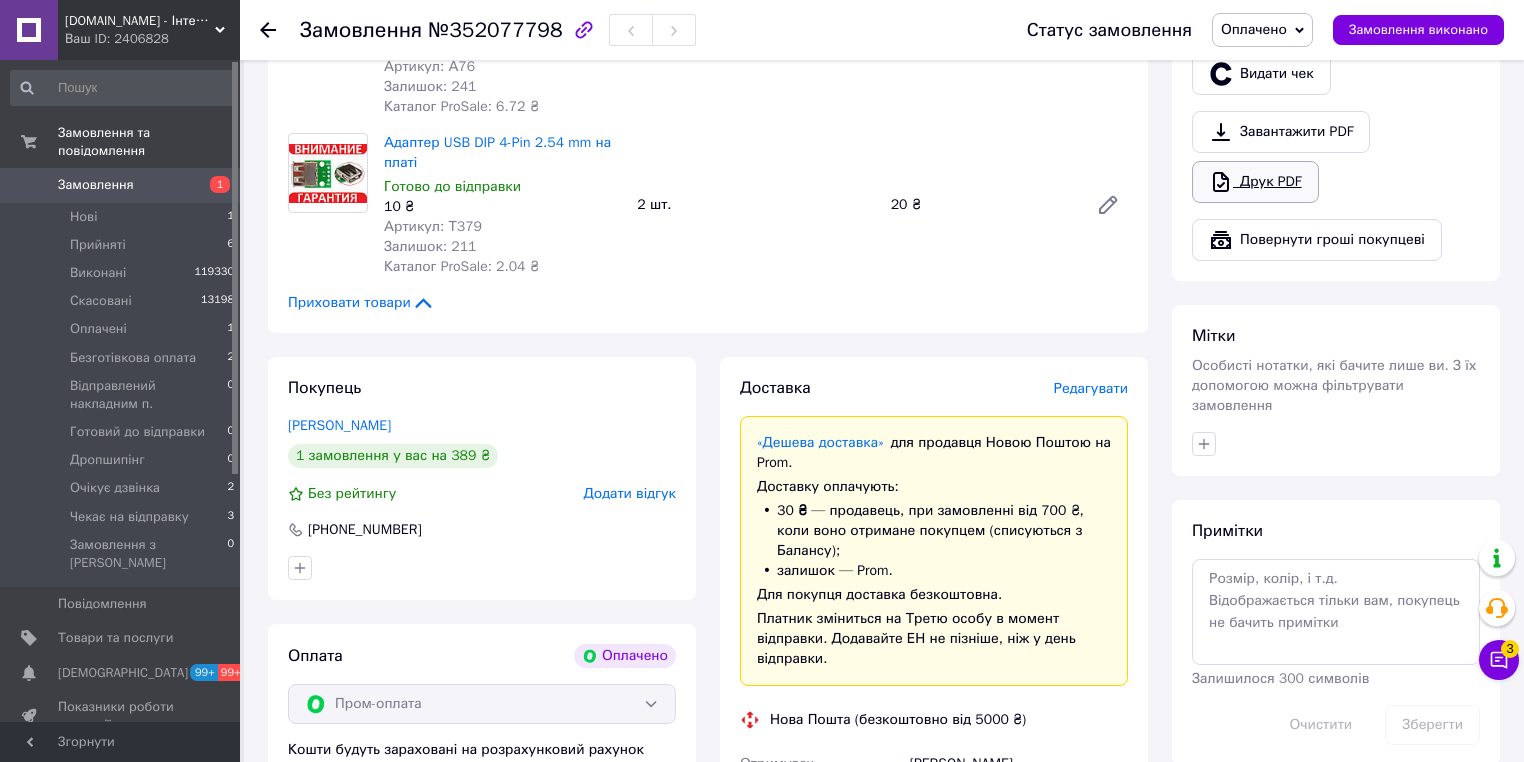 click on "Друк PDF" at bounding box center (1255, 182) 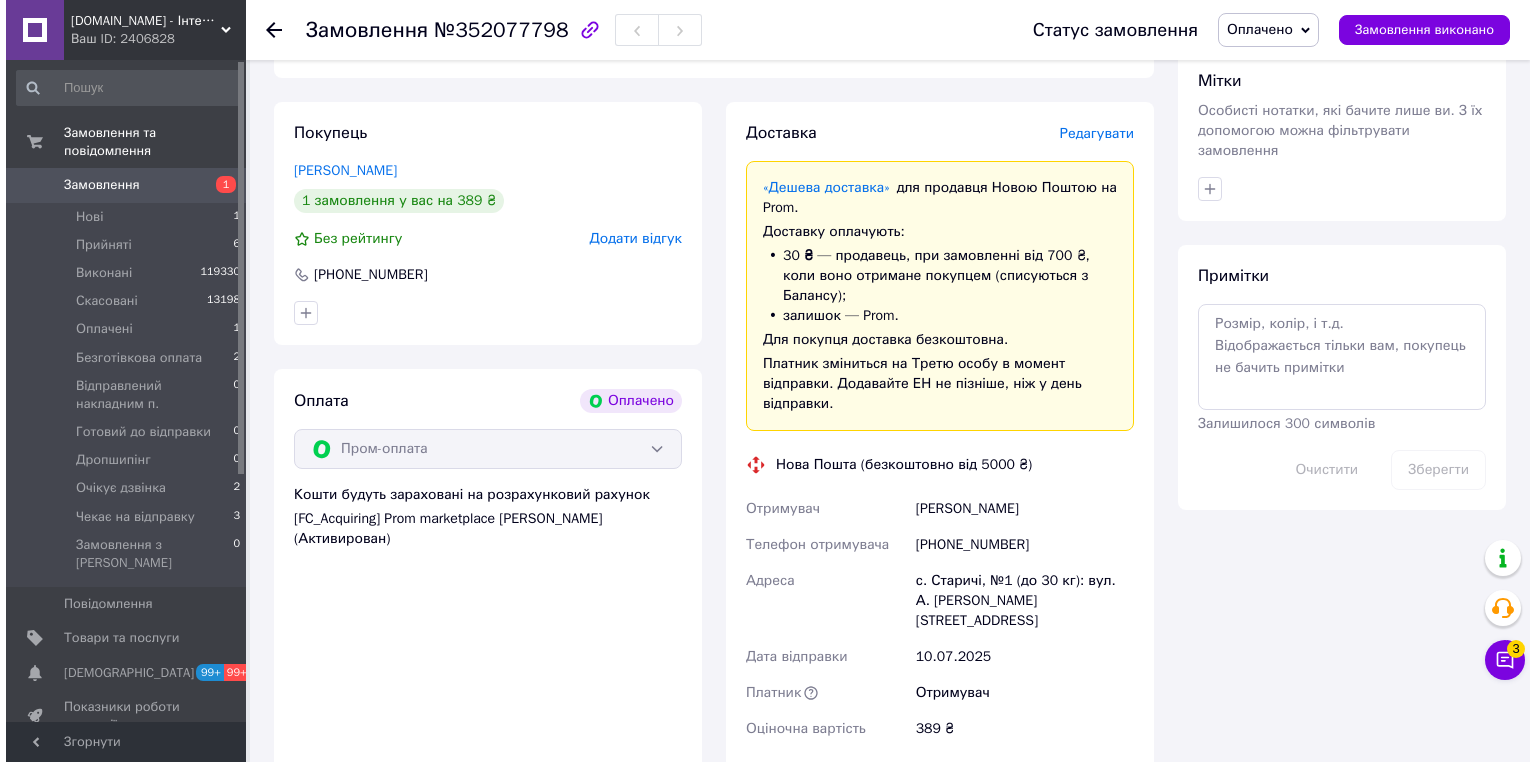 scroll, scrollTop: 800, scrollLeft: 0, axis: vertical 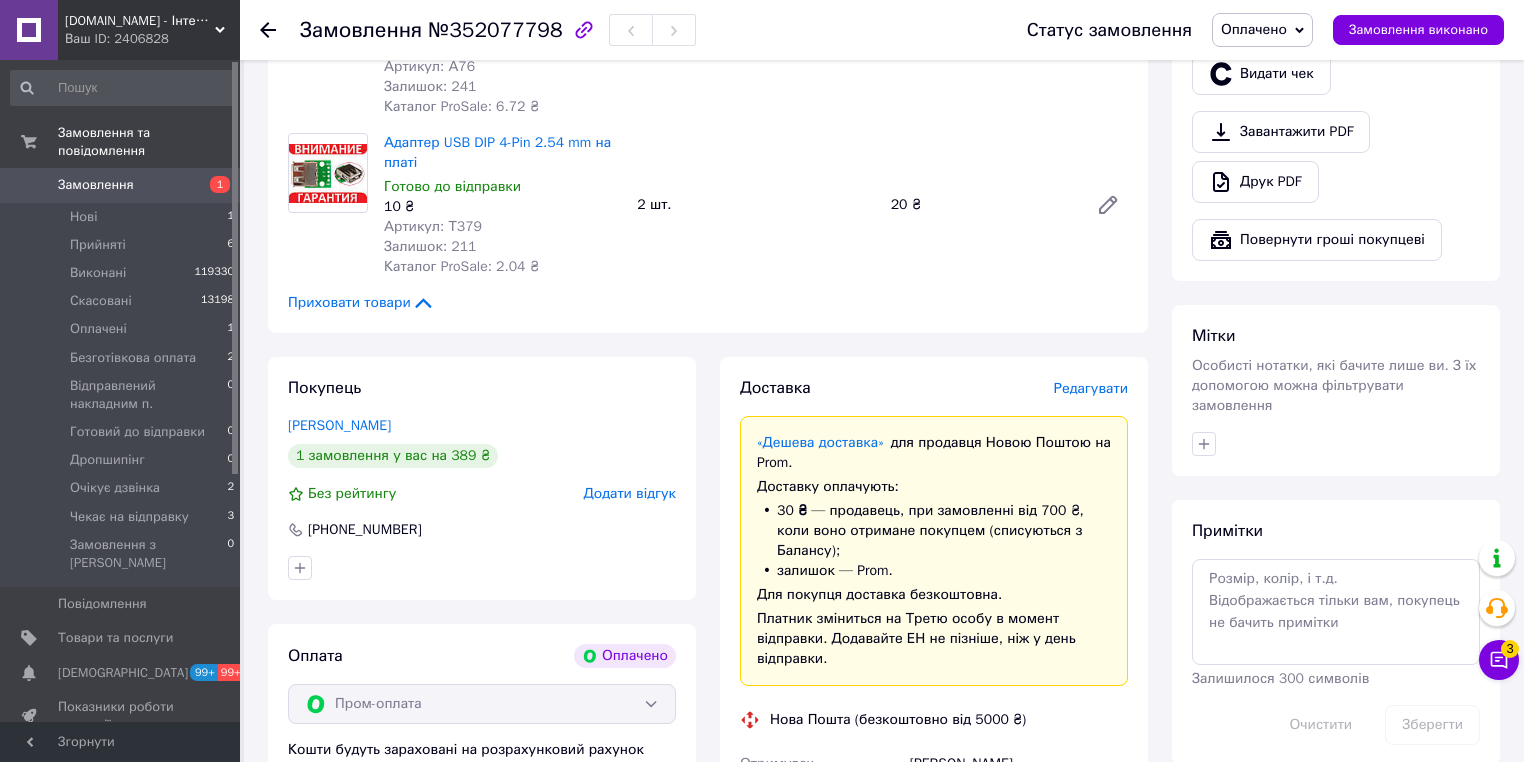 click on "Редагувати" at bounding box center (1091, 388) 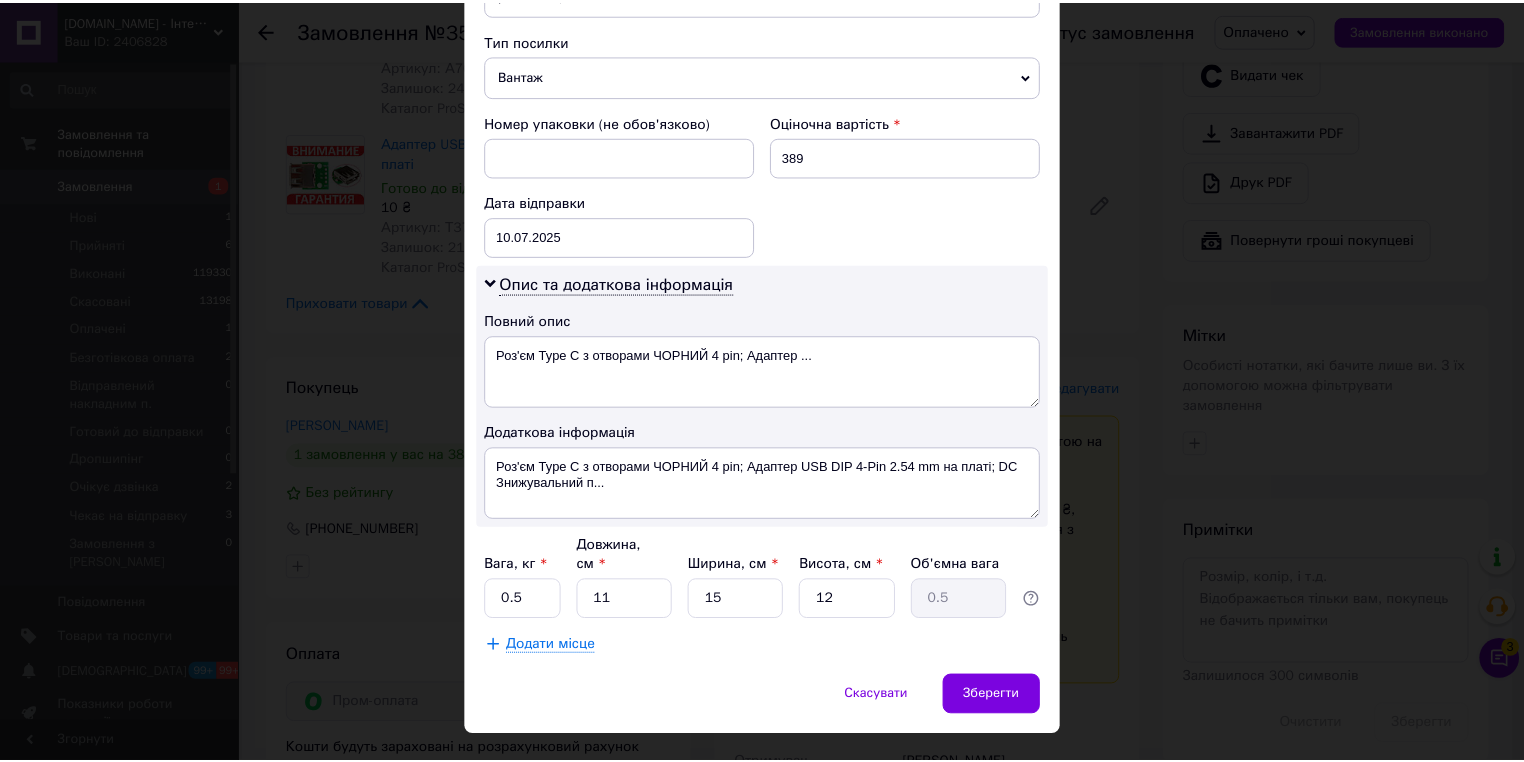 scroll, scrollTop: 803, scrollLeft: 0, axis: vertical 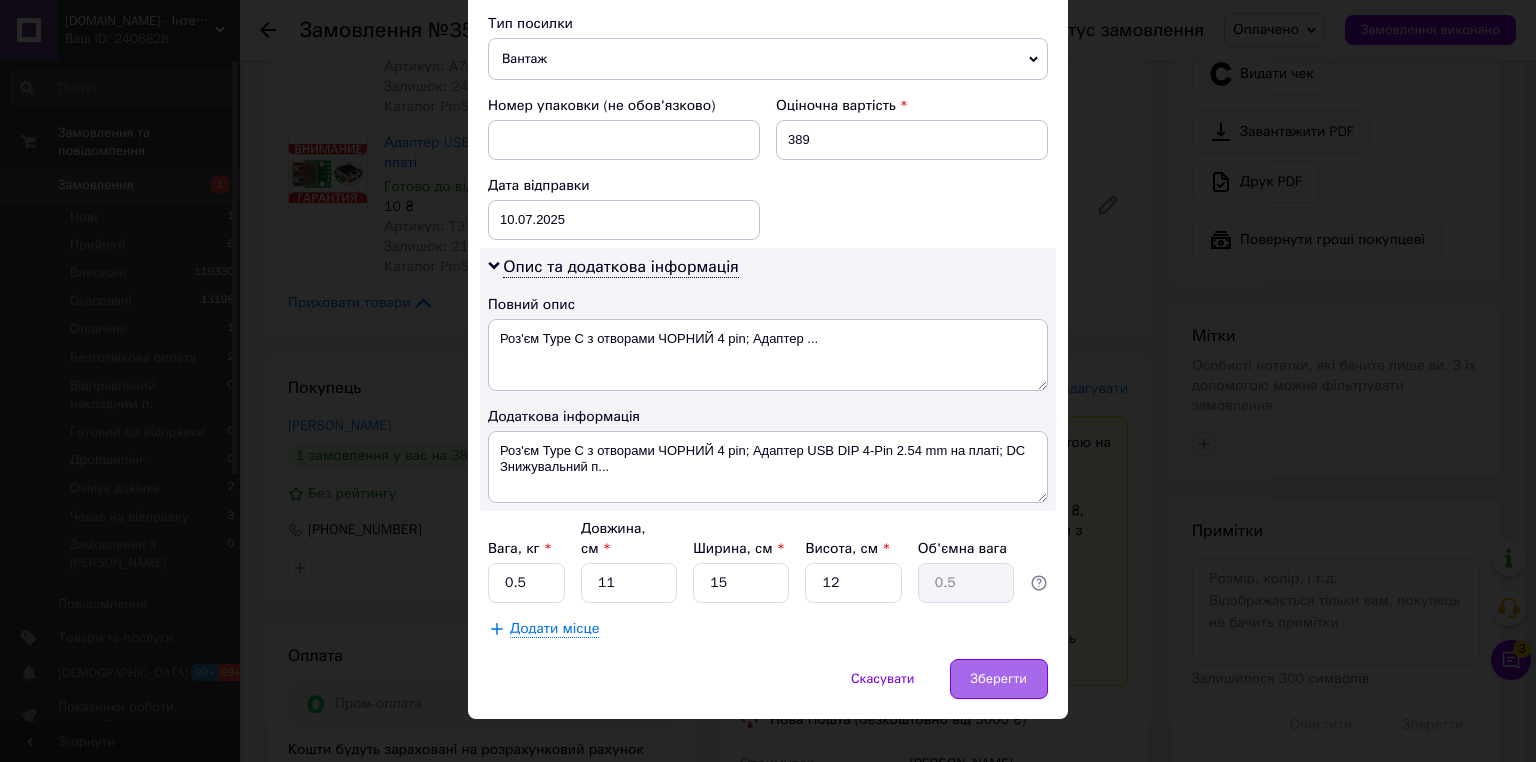 drag, startPoint x: 996, startPoint y: 661, endPoint x: 1015, endPoint y: 605, distance: 59.135437 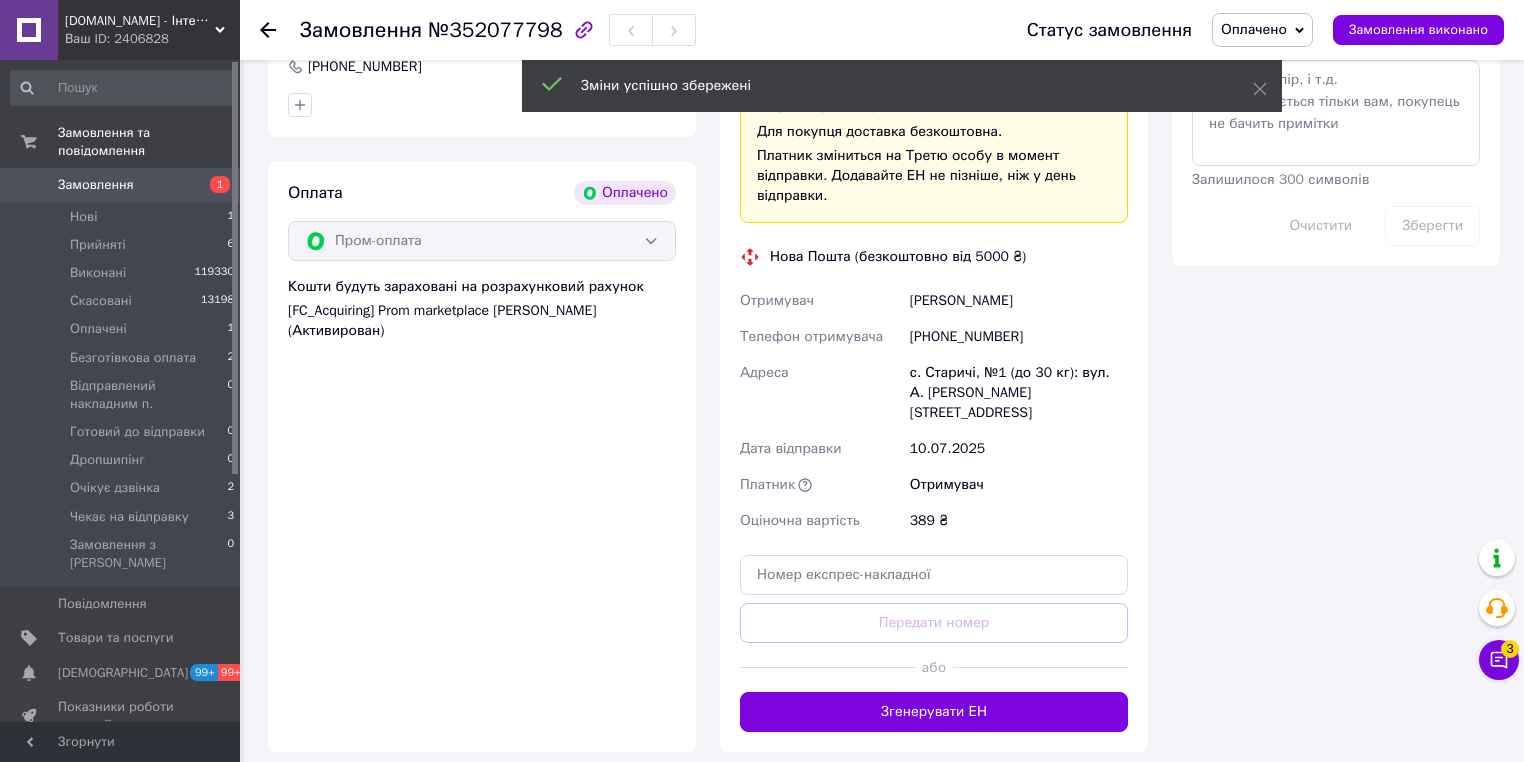 scroll, scrollTop: 1280, scrollLeft: 0, axis: vertical 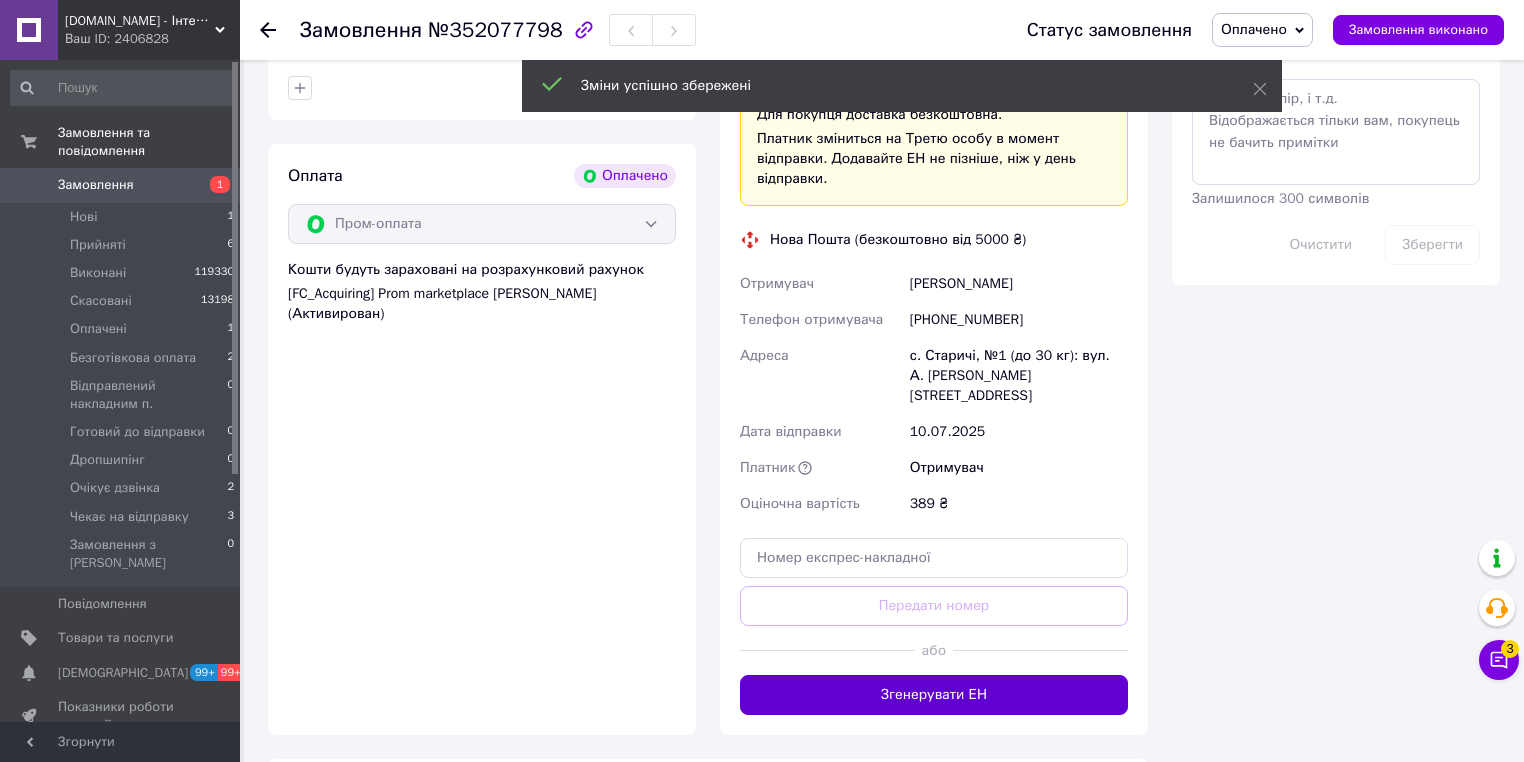 click on "Згенерувати ЕН" at bounding box center (934, 695) 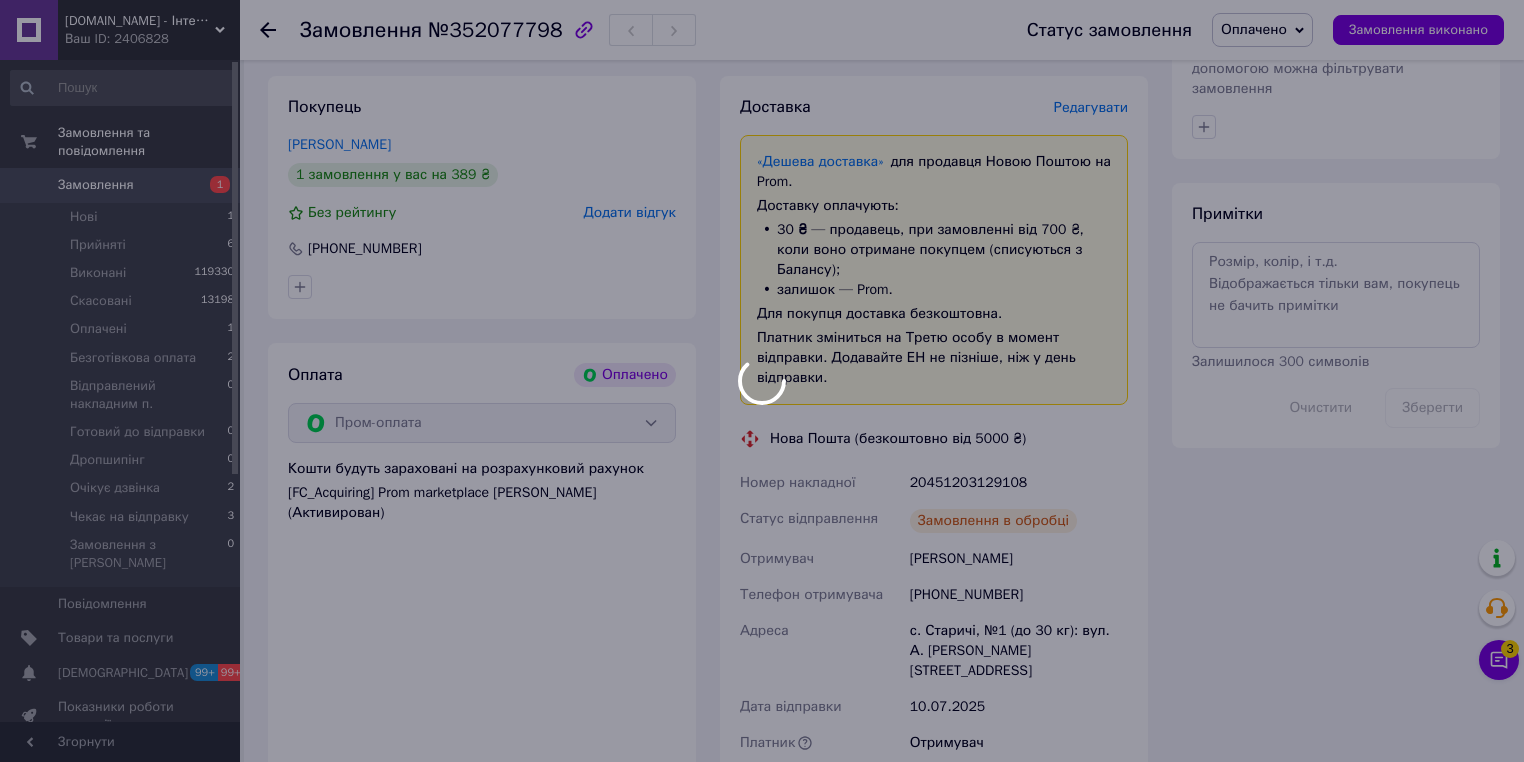 scroll, scrollTop: 1120, scrollLeft: 0, axis: vertical 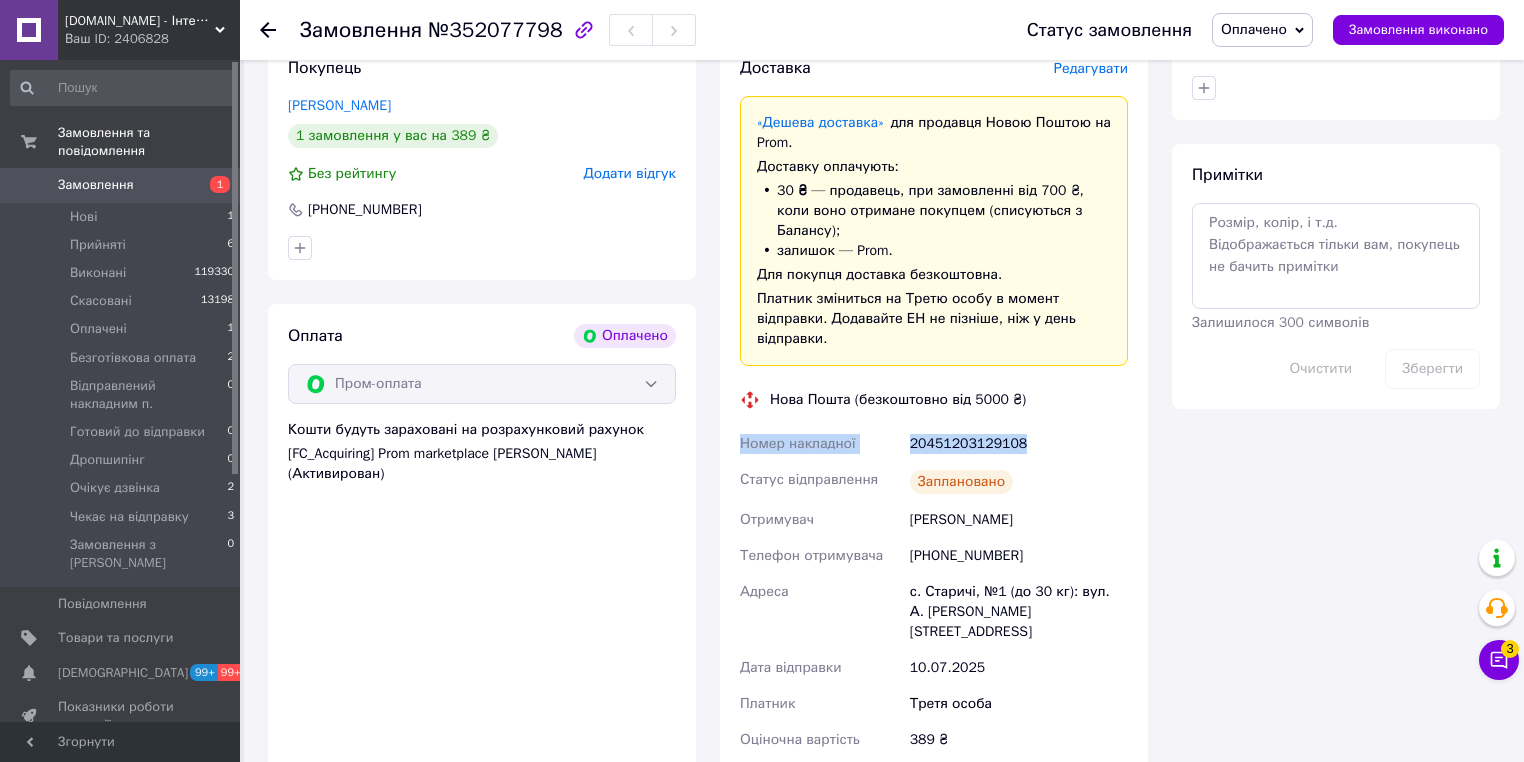 drag, startPoint x: 1033, startPoint y: 433, endPoint x: 726, endPoint y: 432, distance: 307.00162 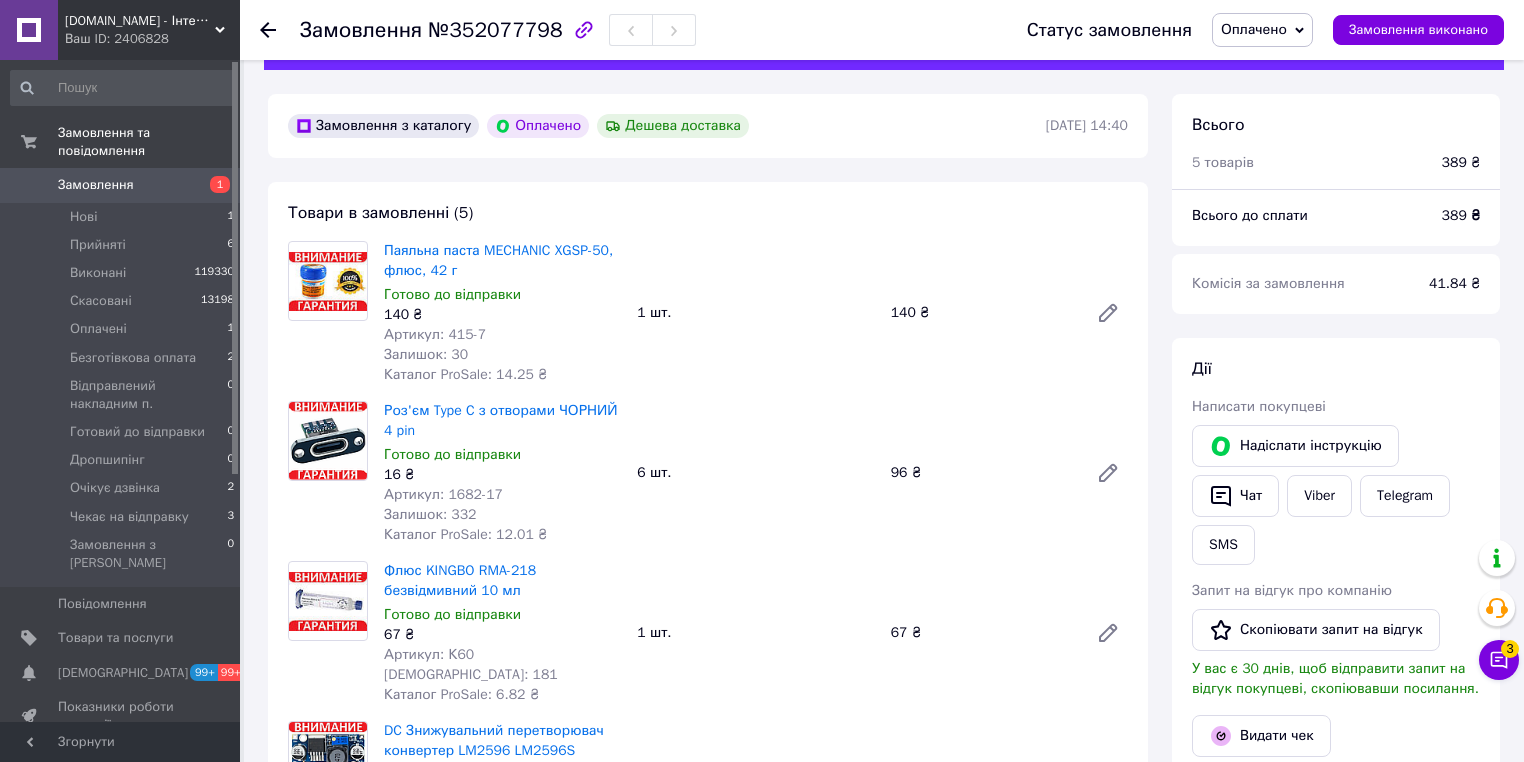scroll, scrollTop: 0, scrollLeft: 0, axis: both 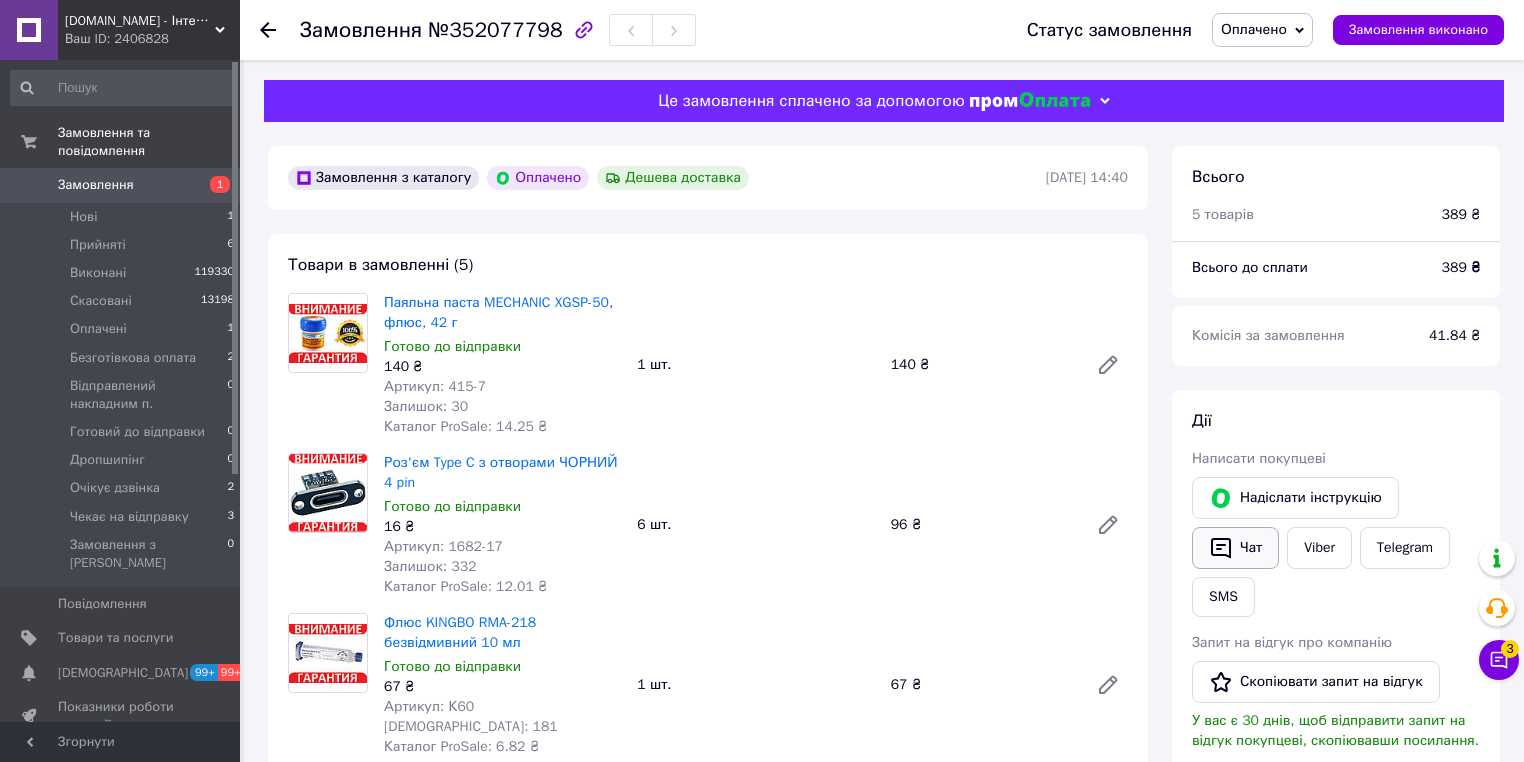 click on "Чат" at bounding box center [1235, 548] 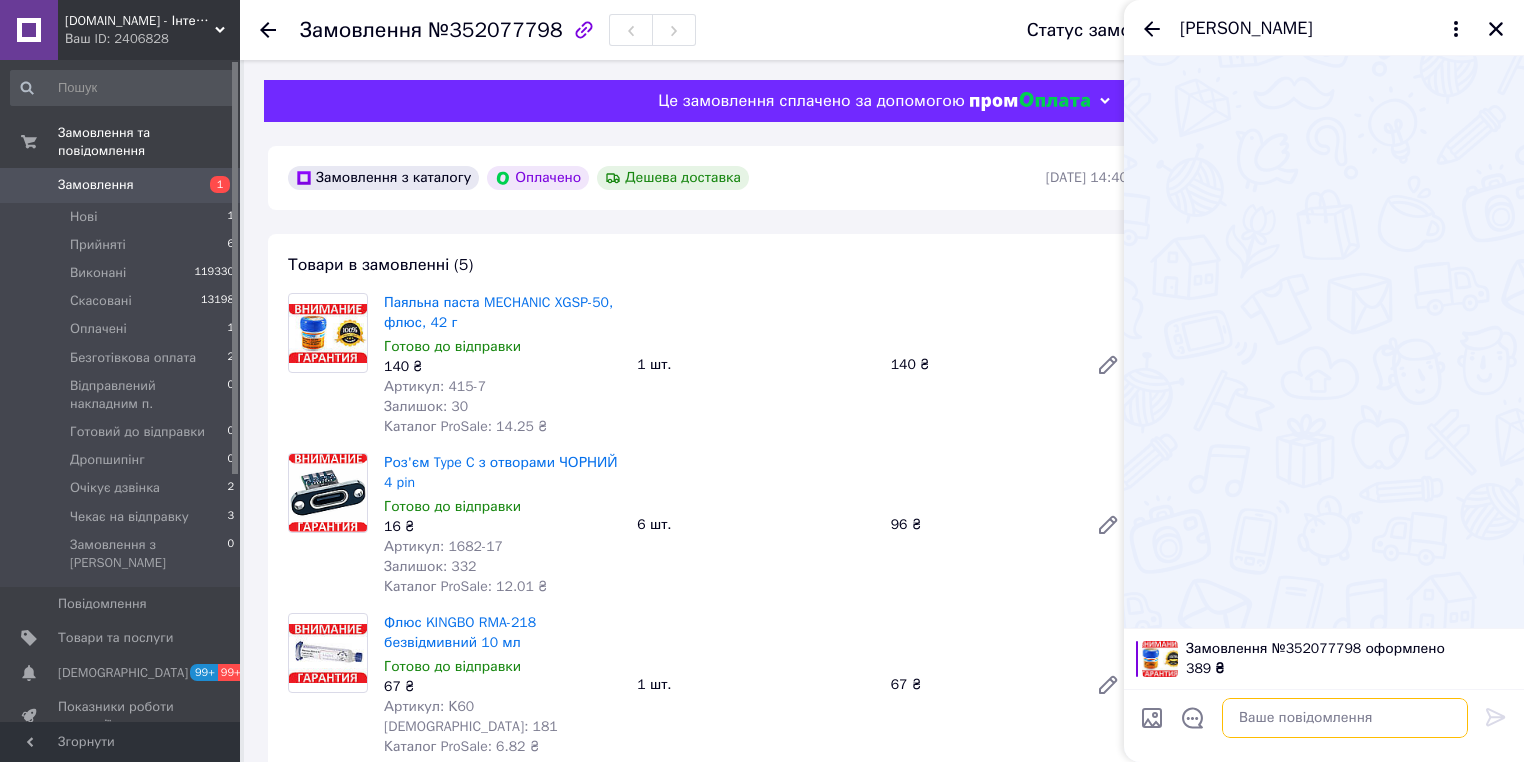 paste on "Номер накладної
20451203129108" 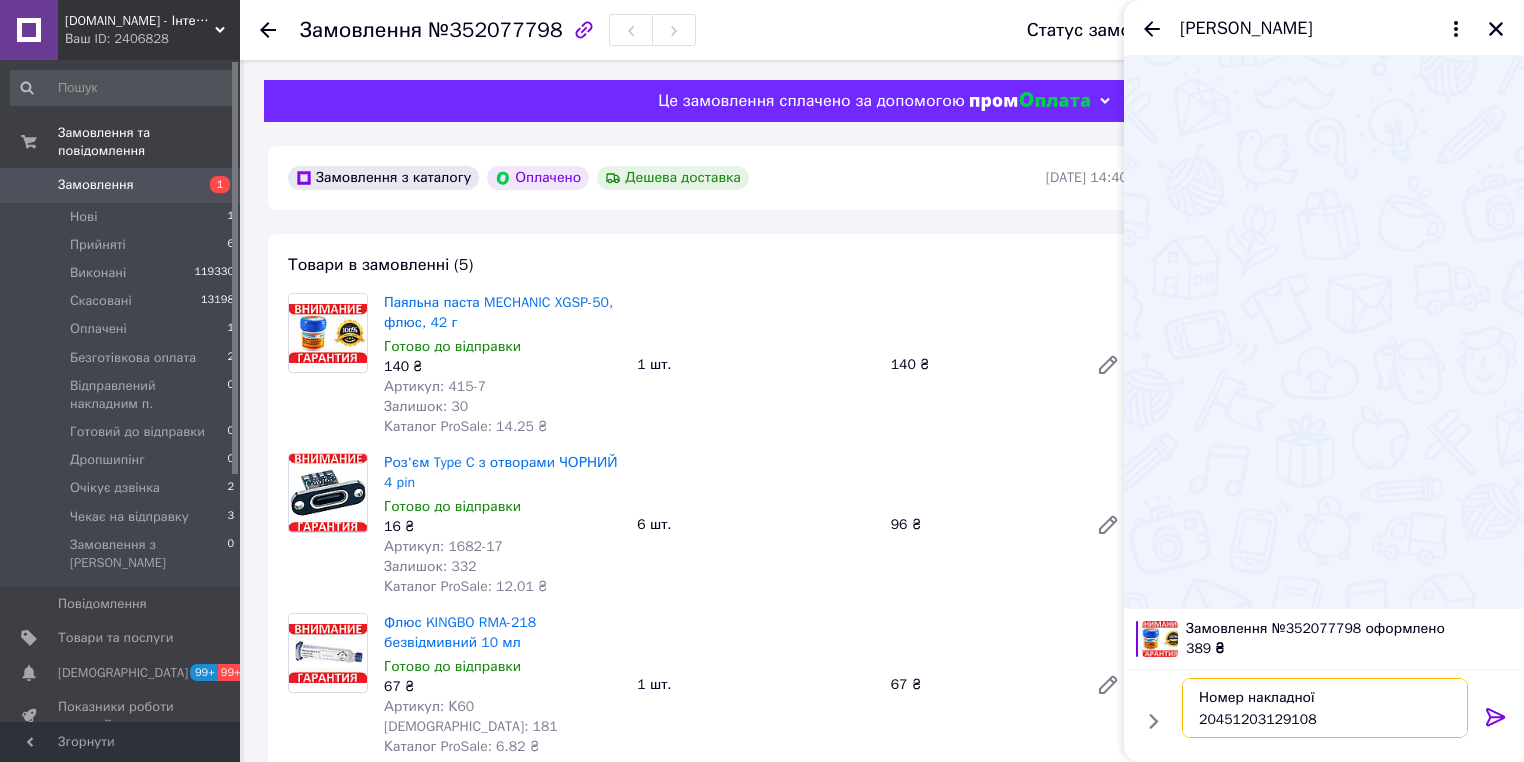 type on "Номер накладної
20451203129108" 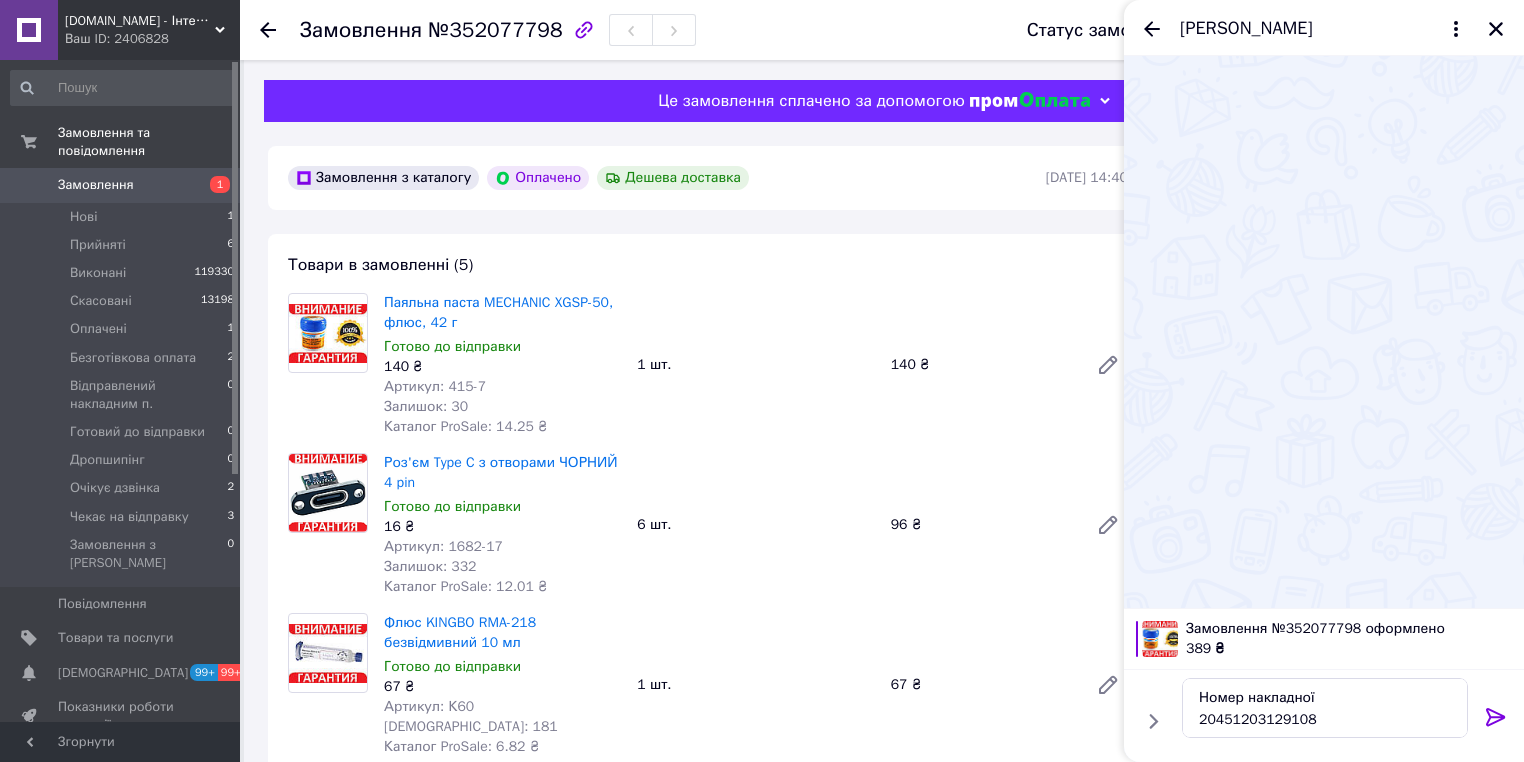 click 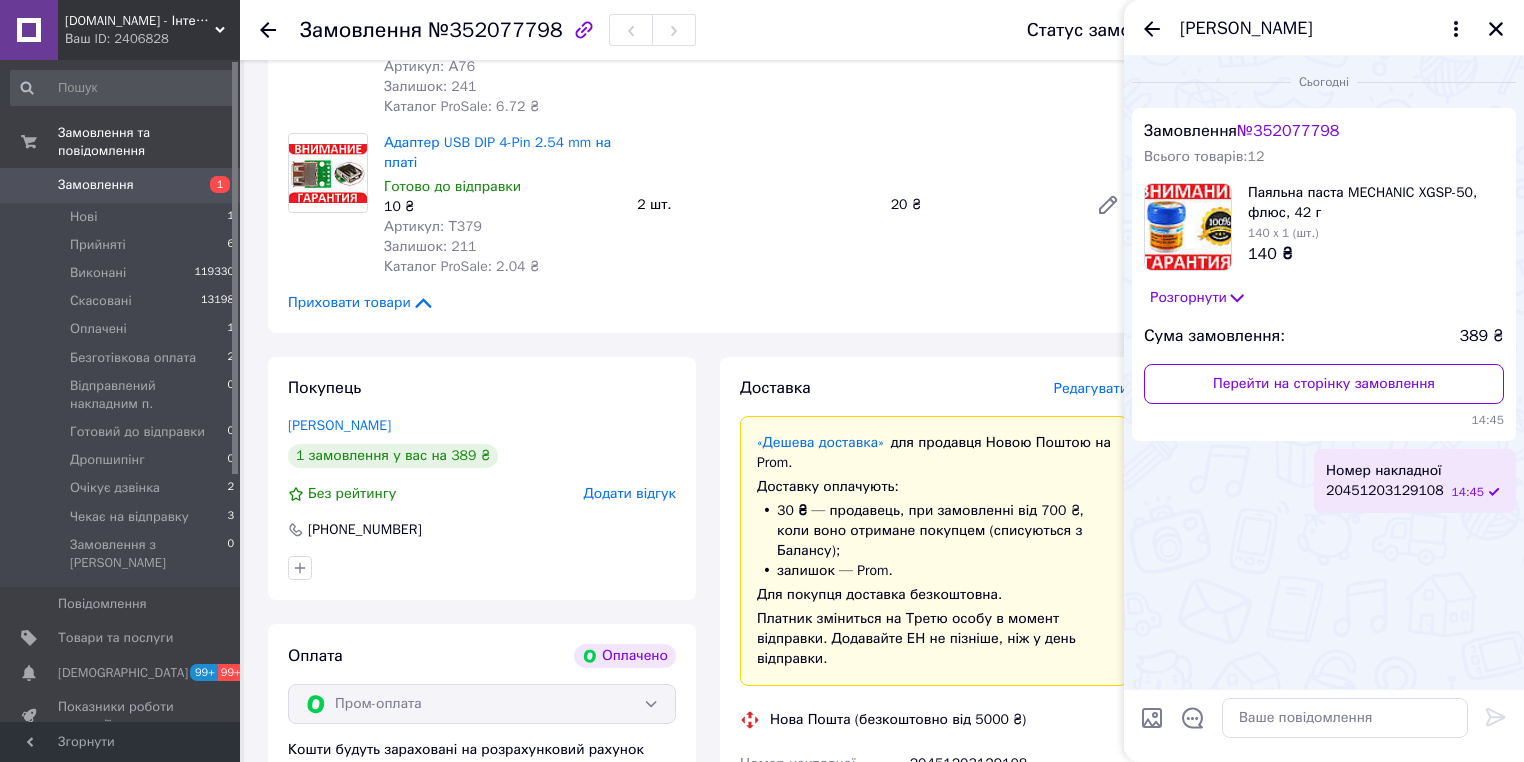 scroll, scrollTop: 1280, scrollLeft: 0, axis: vertical 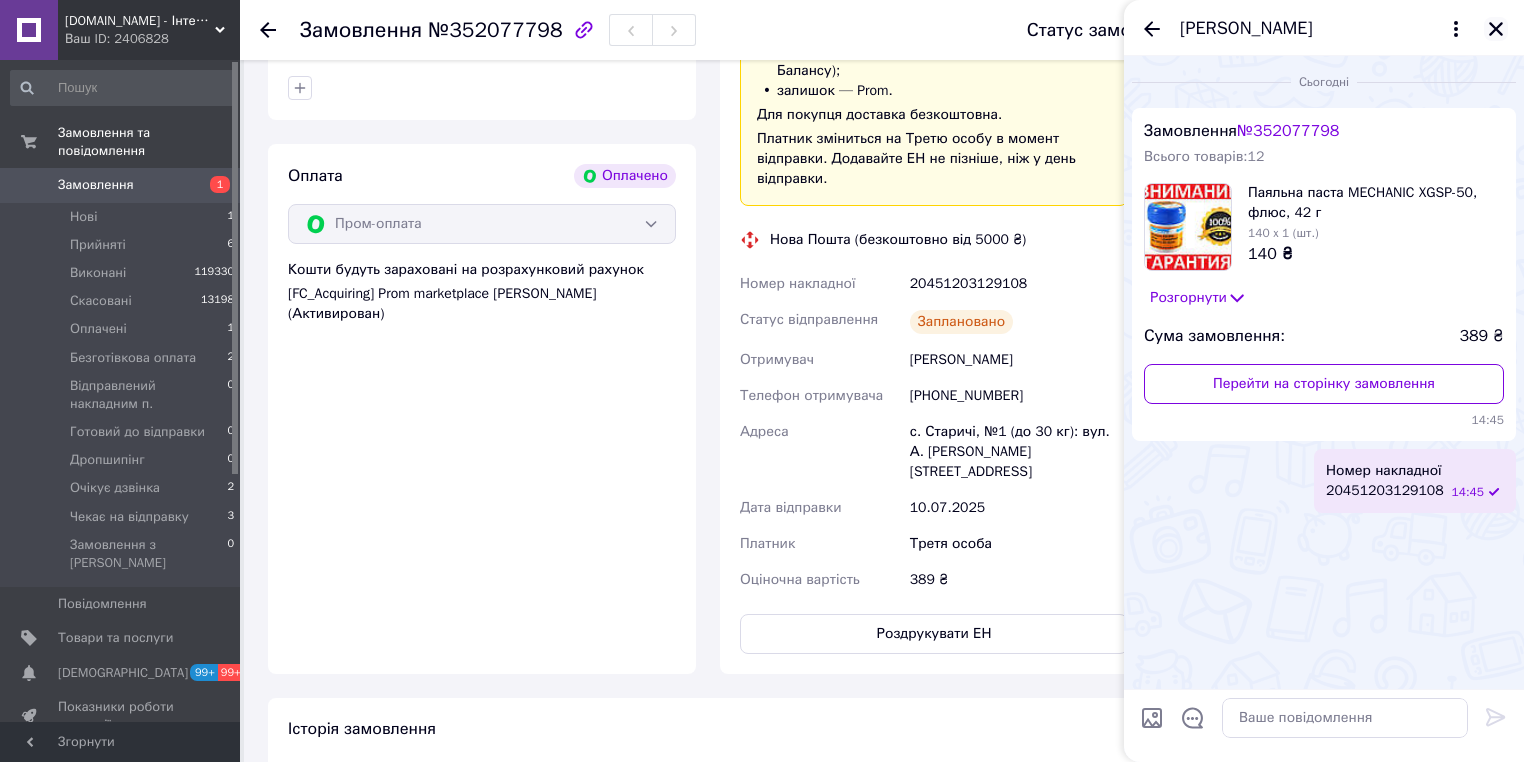 click 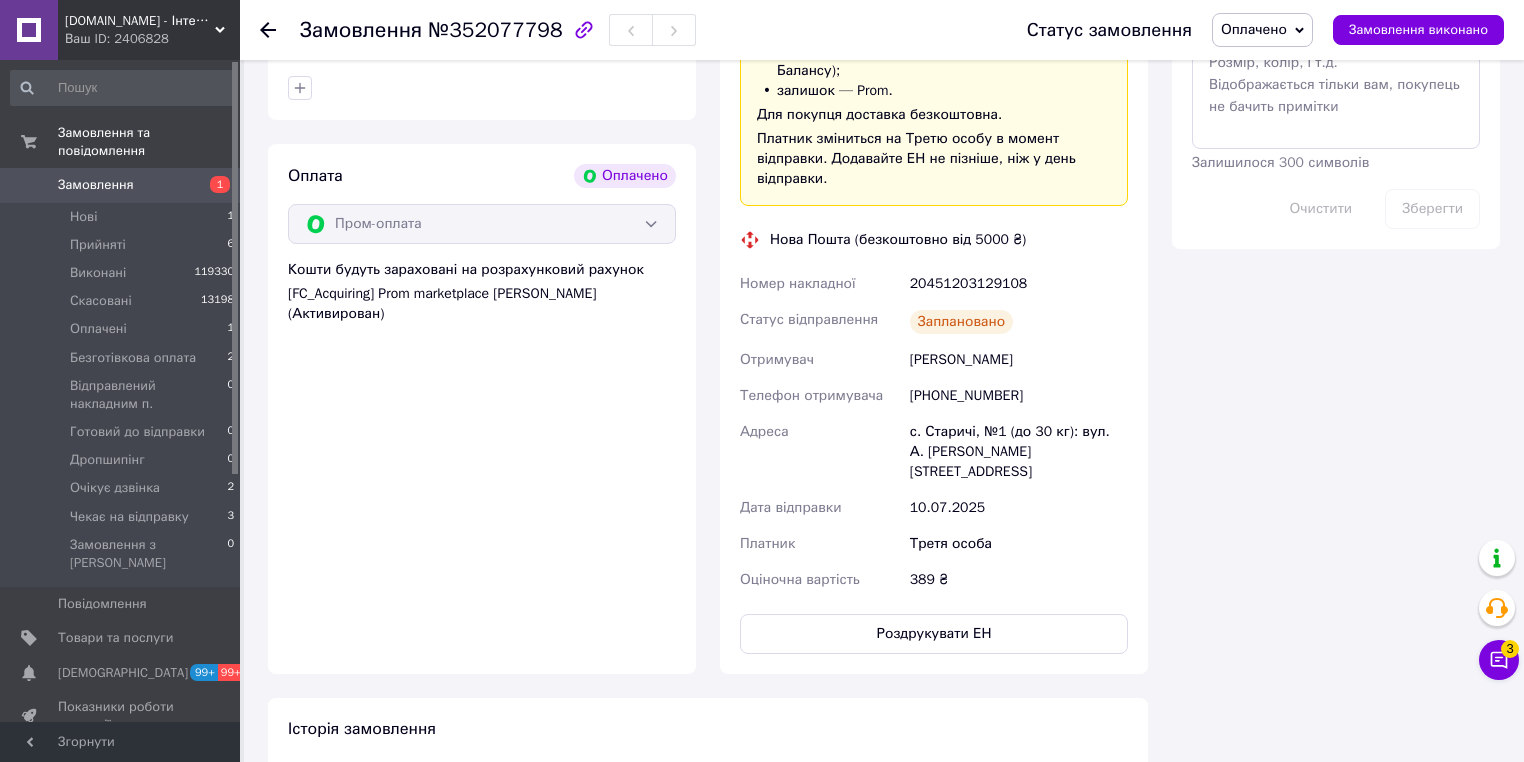 scroll, scrollTop: 1662, scrollLeft: 0, axis: vertical 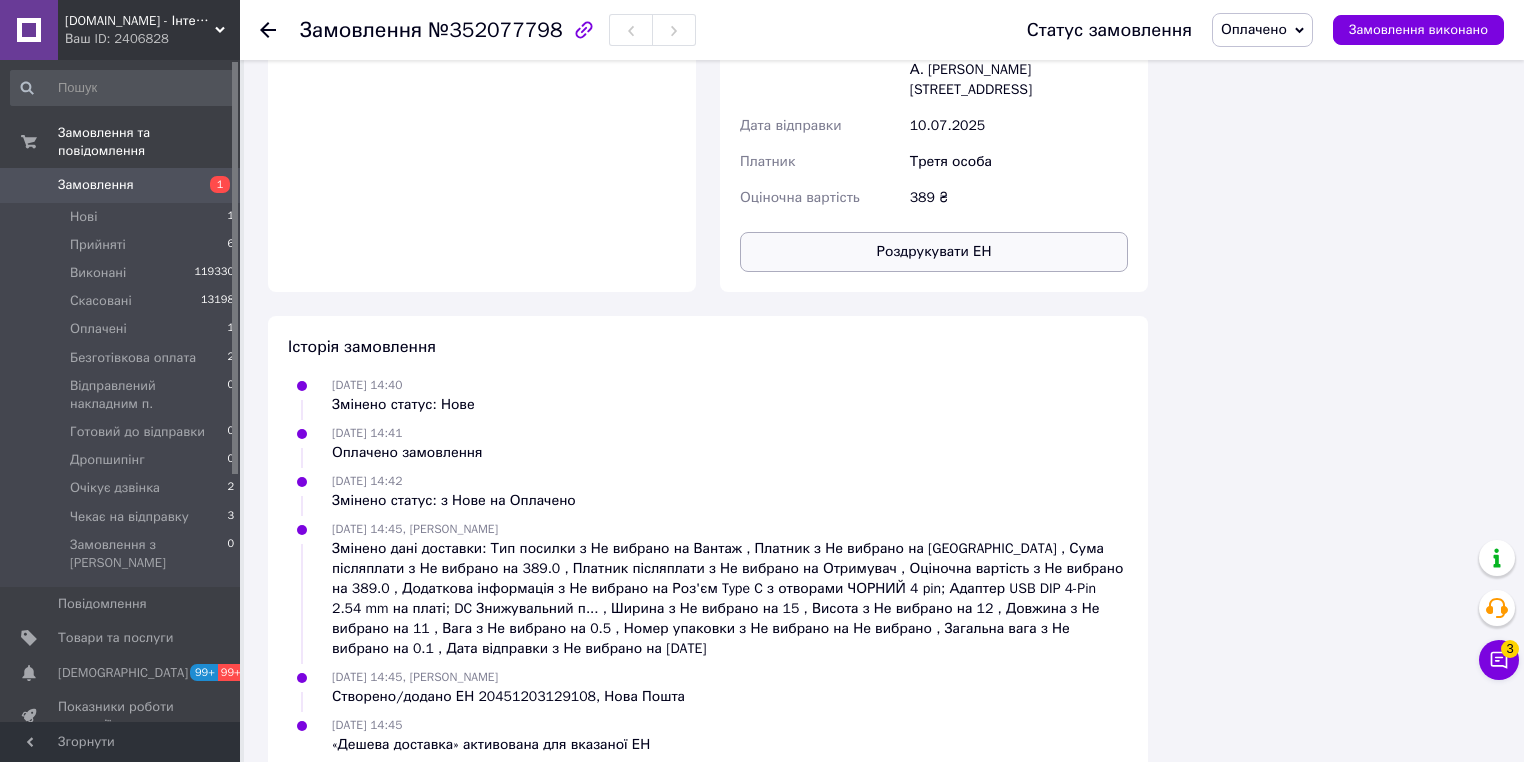 click on "Роздрукувати ЕН" at bounding box center (934, 252) 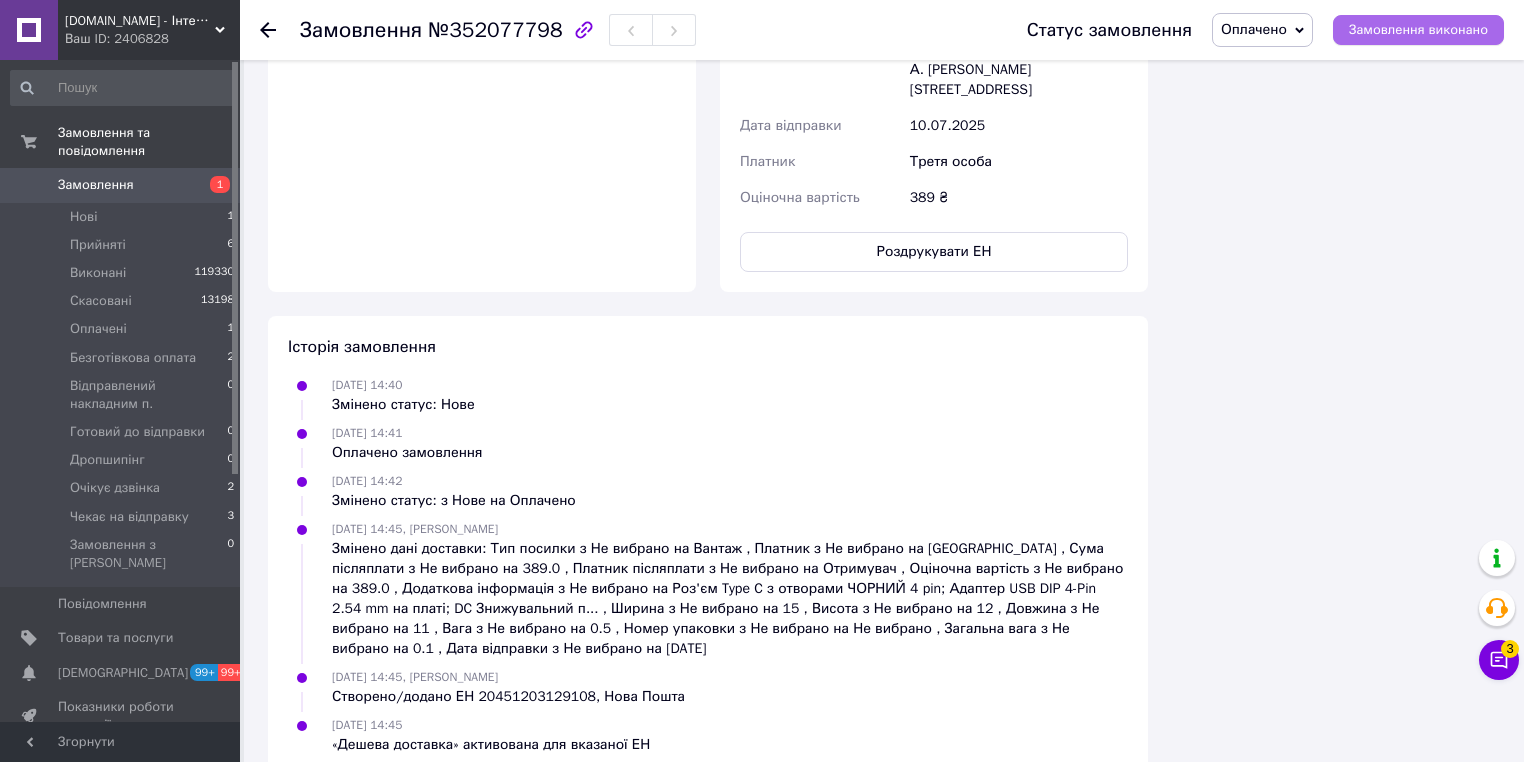 click on "Замовлення виконано" at bounding box center (1418, 30) 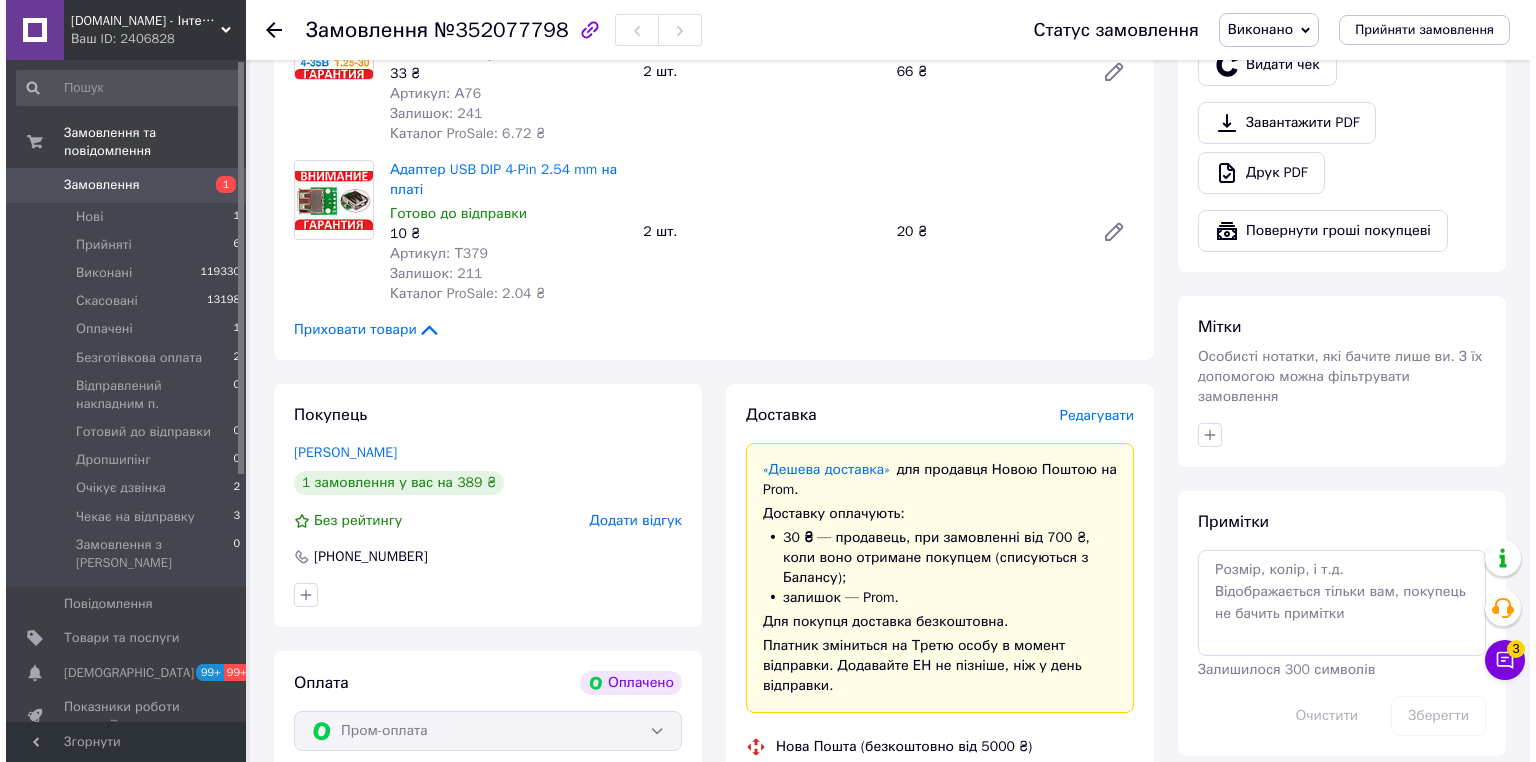 scroll, scrollTop: 640, scrollLeft: 0, axis: vertical 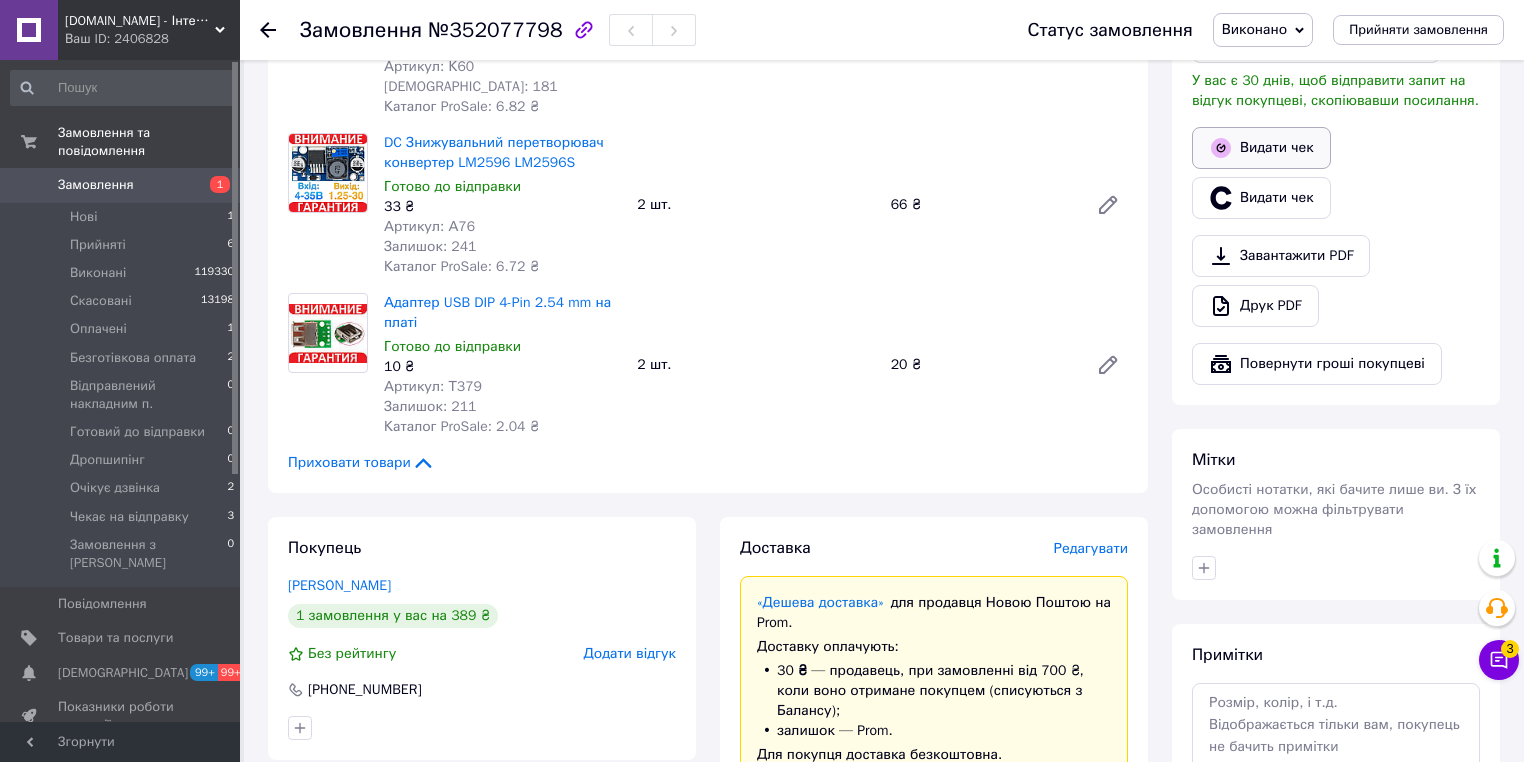 click on "Видати чек" at bounding box center [1261, 148] 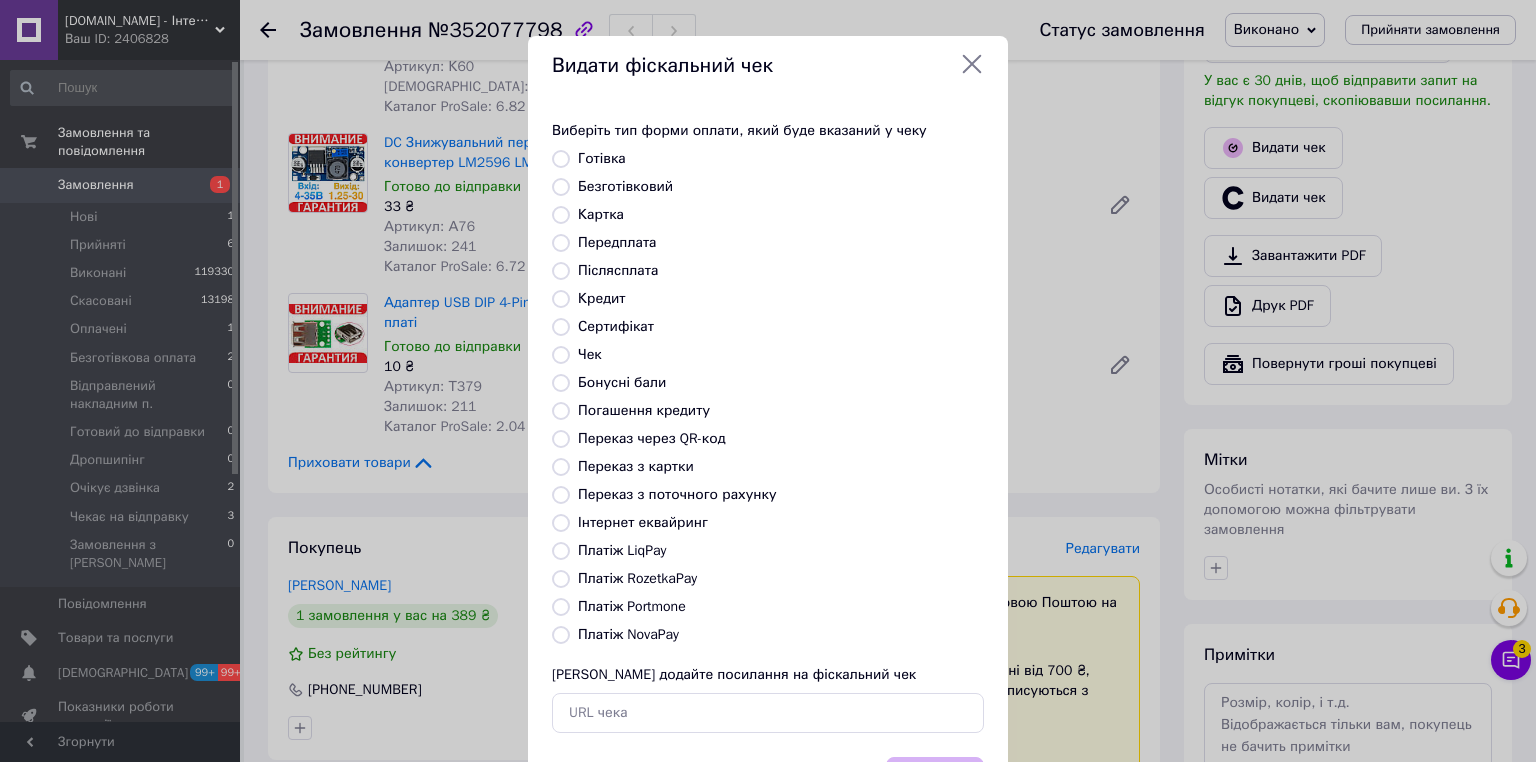 click on "Платіж RozetkaPay" at bounding box center [561, 579] 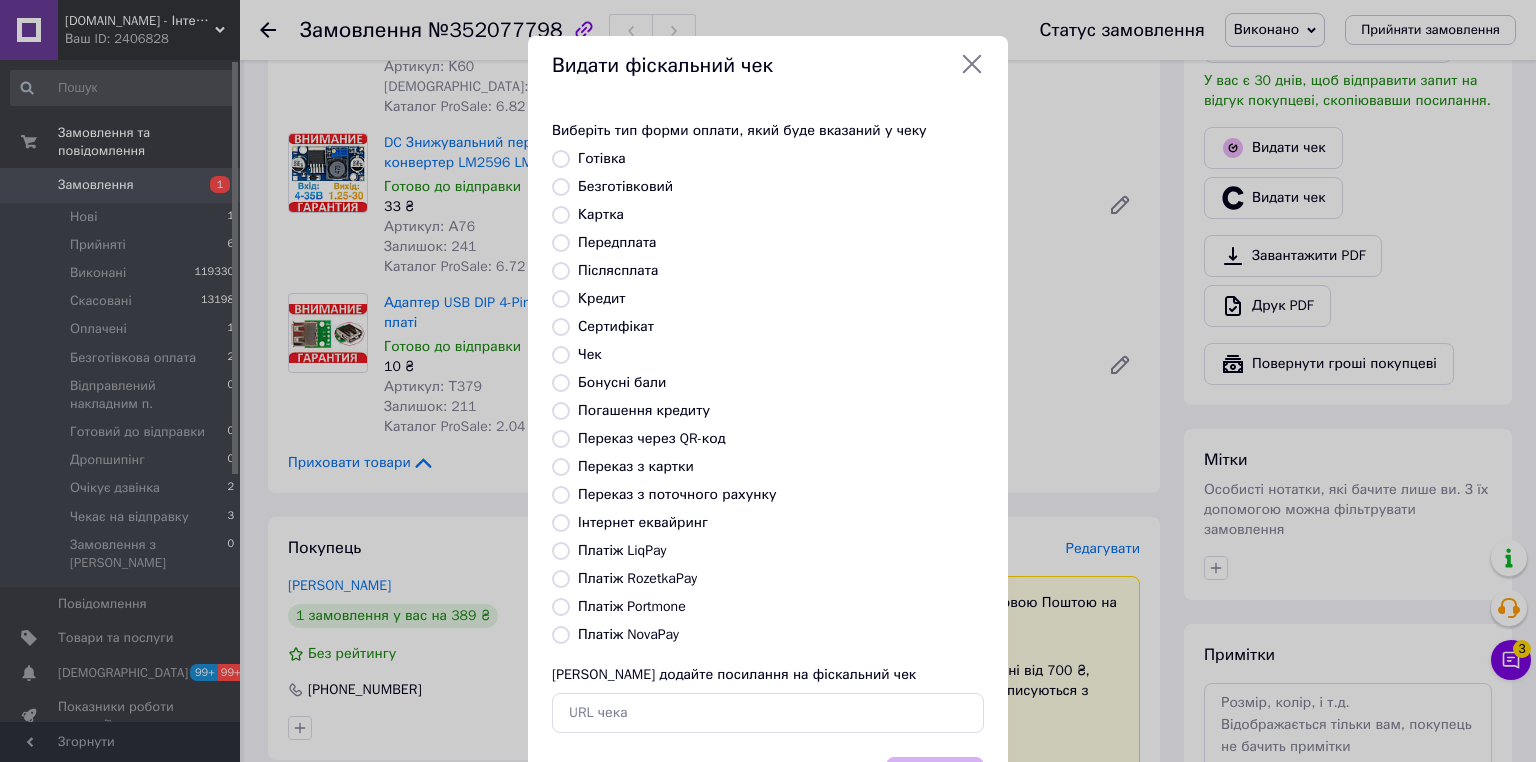 radio on "true" 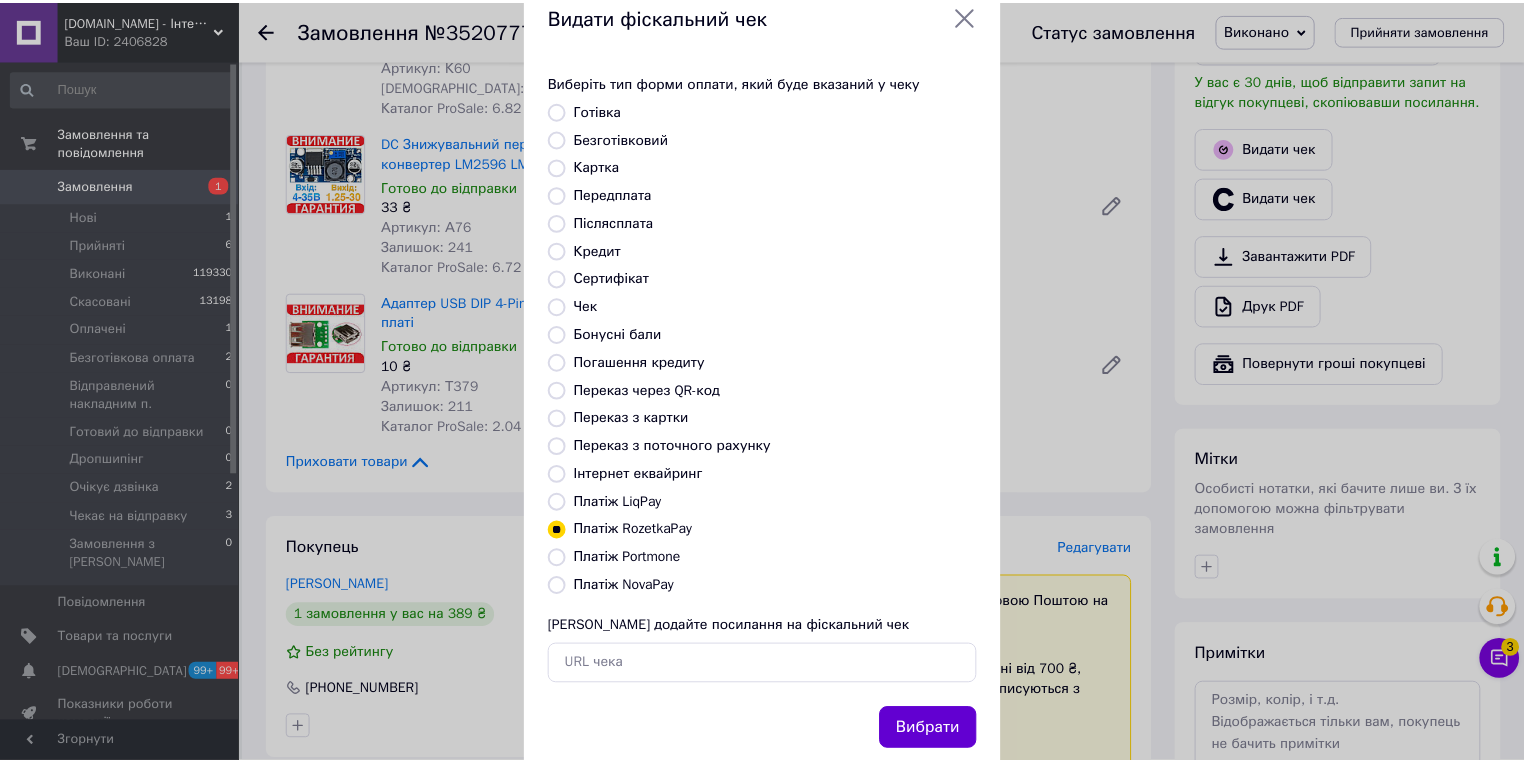 scroll, scrollTop: 96, scrollLeft: 0, axis: vertical 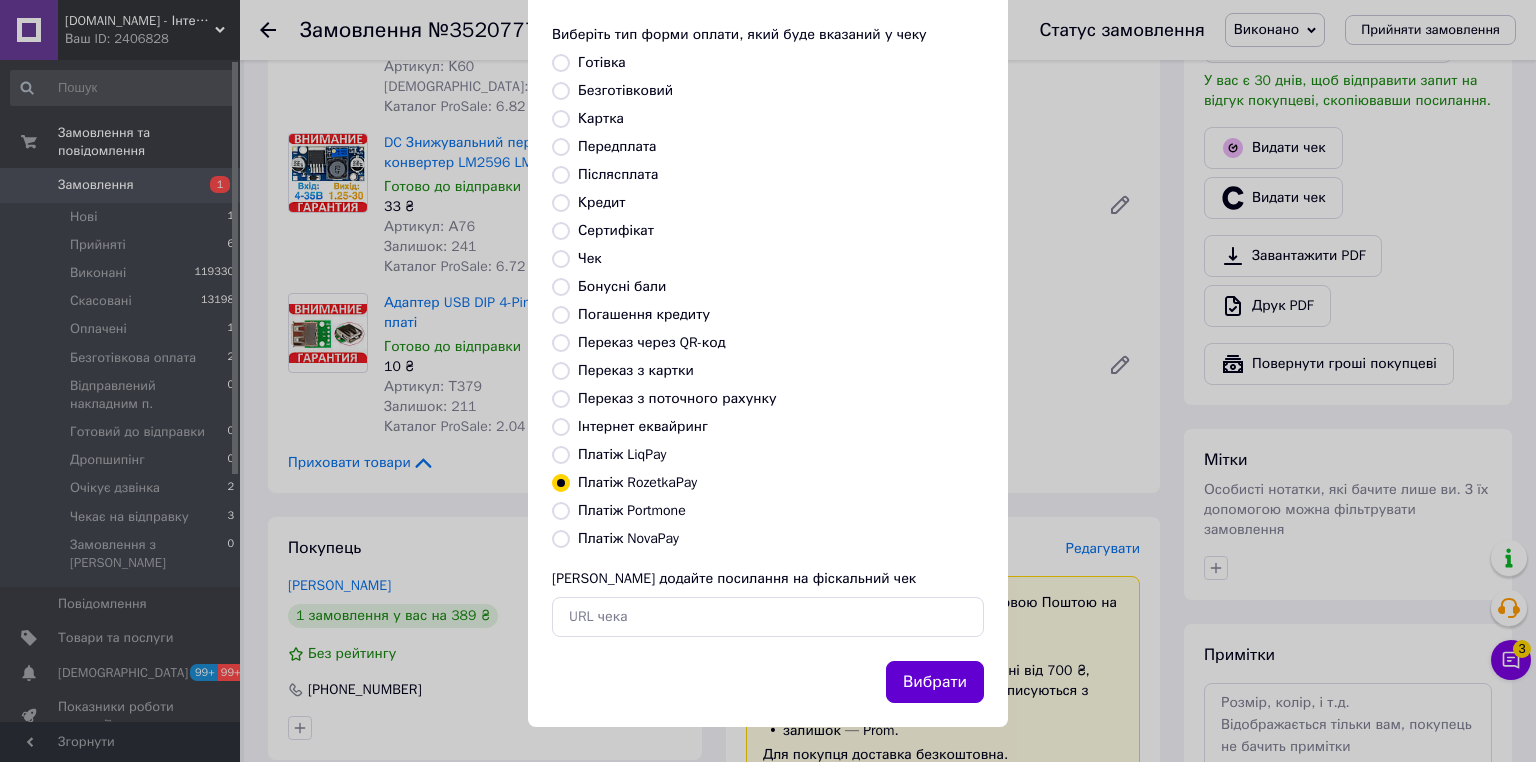 click on "Вибрати" at bounding box center [935, 682] 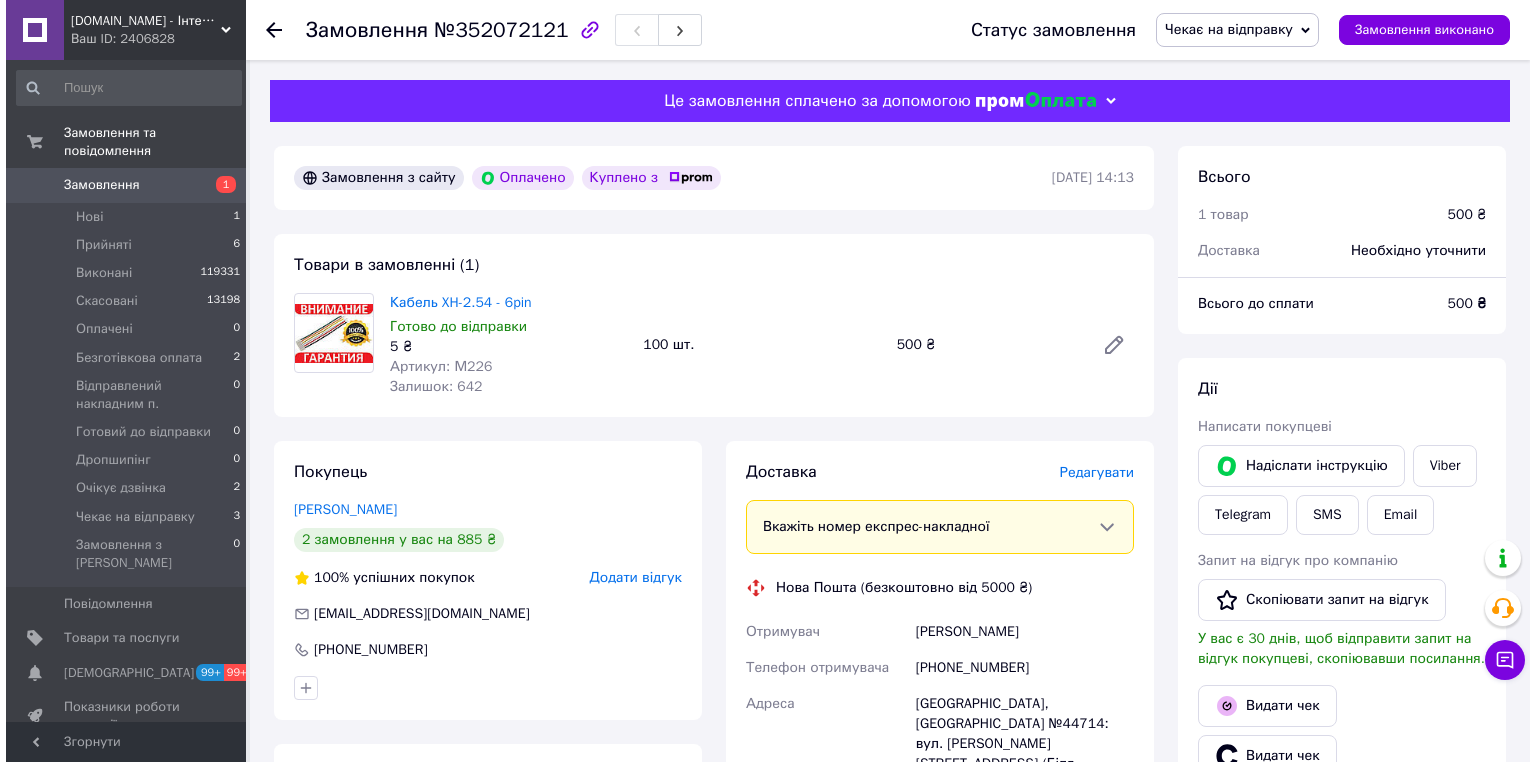scroll, scrollTop: 0, scrollLeft: 0, axis: both 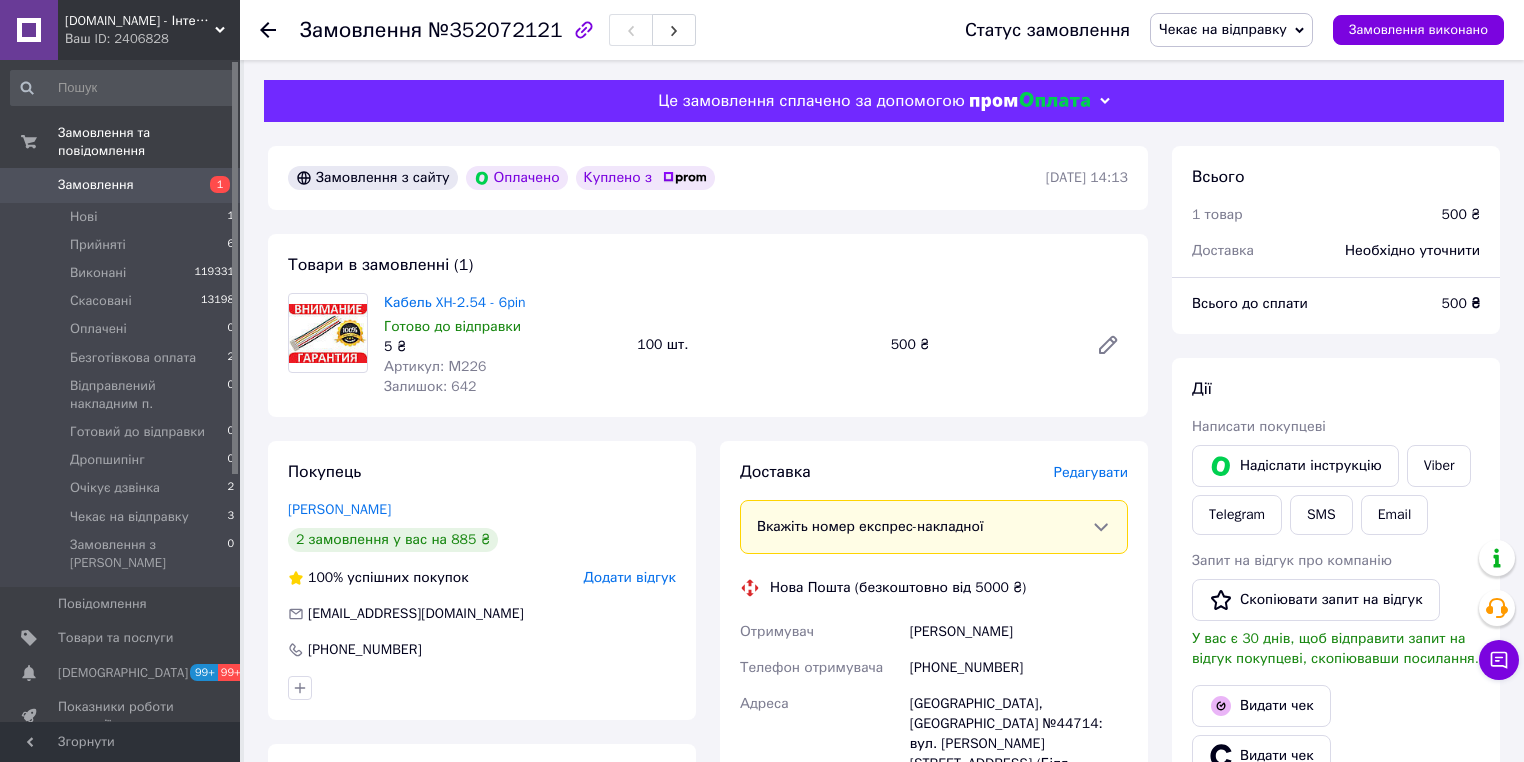 click on "Редагувати" at bounding box center [1091, 472] 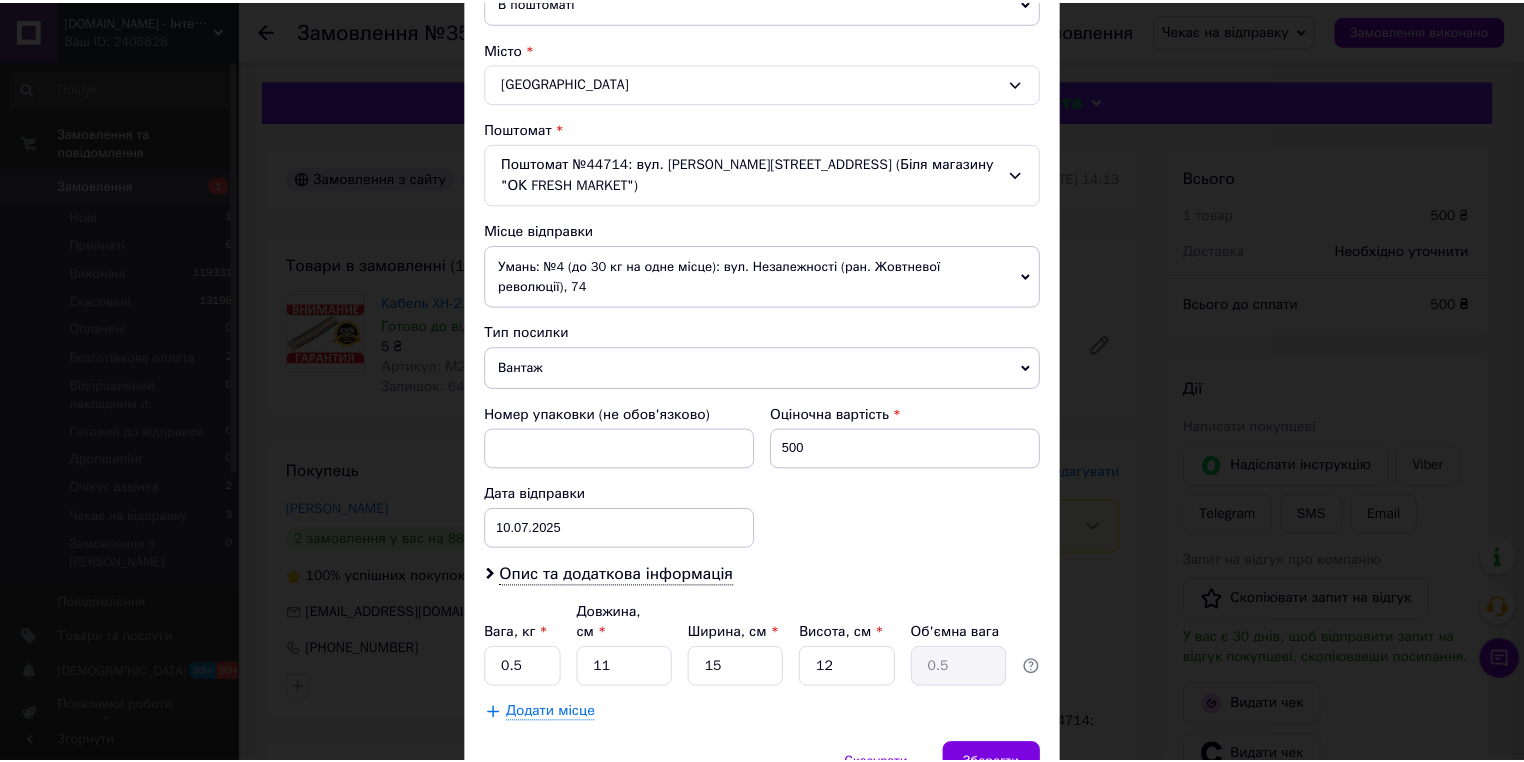 scroll, scrollTop: 580, scrollLeft: 0, axis: vertical 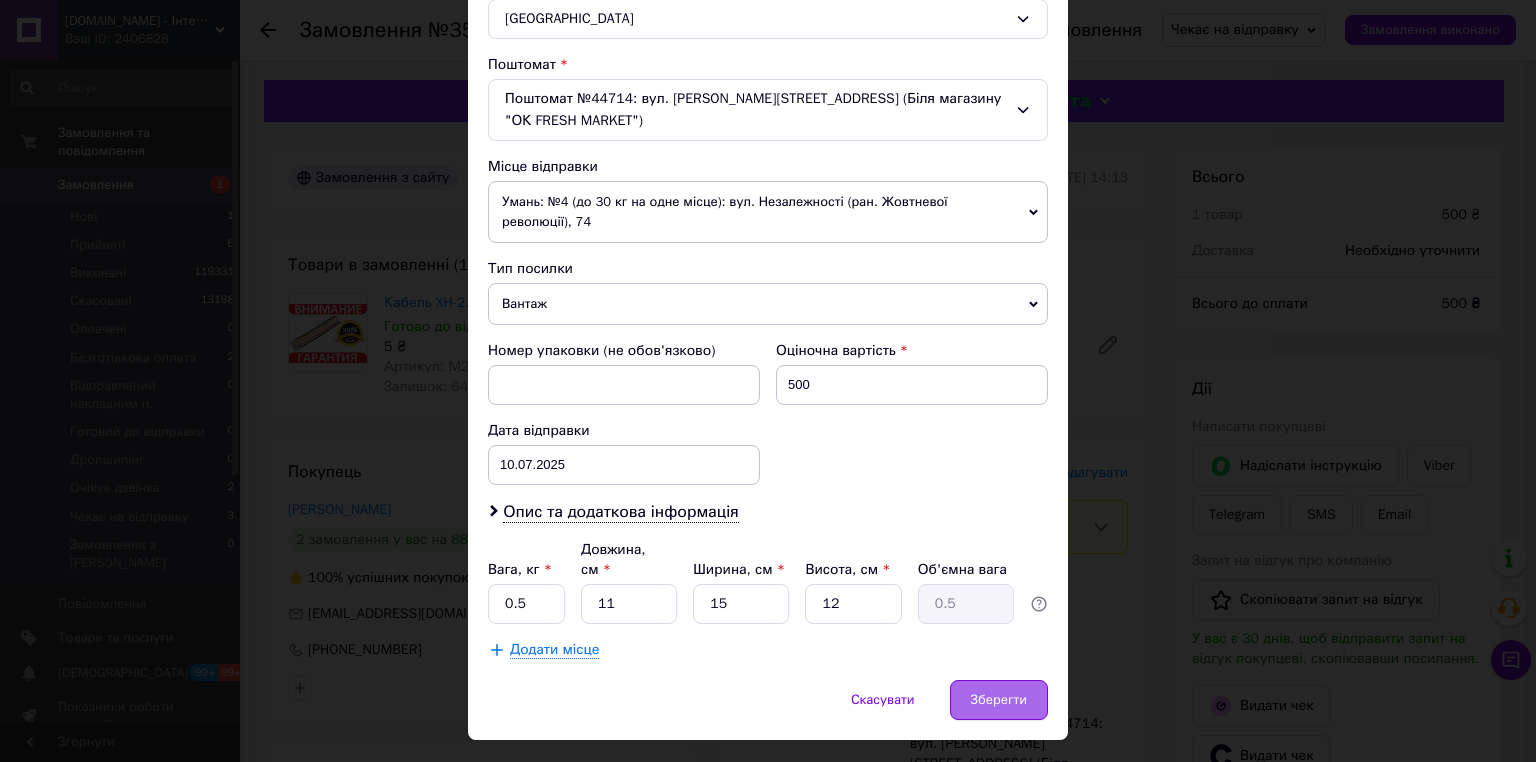 click on "Зберегти" at bounding box center (999, 700) 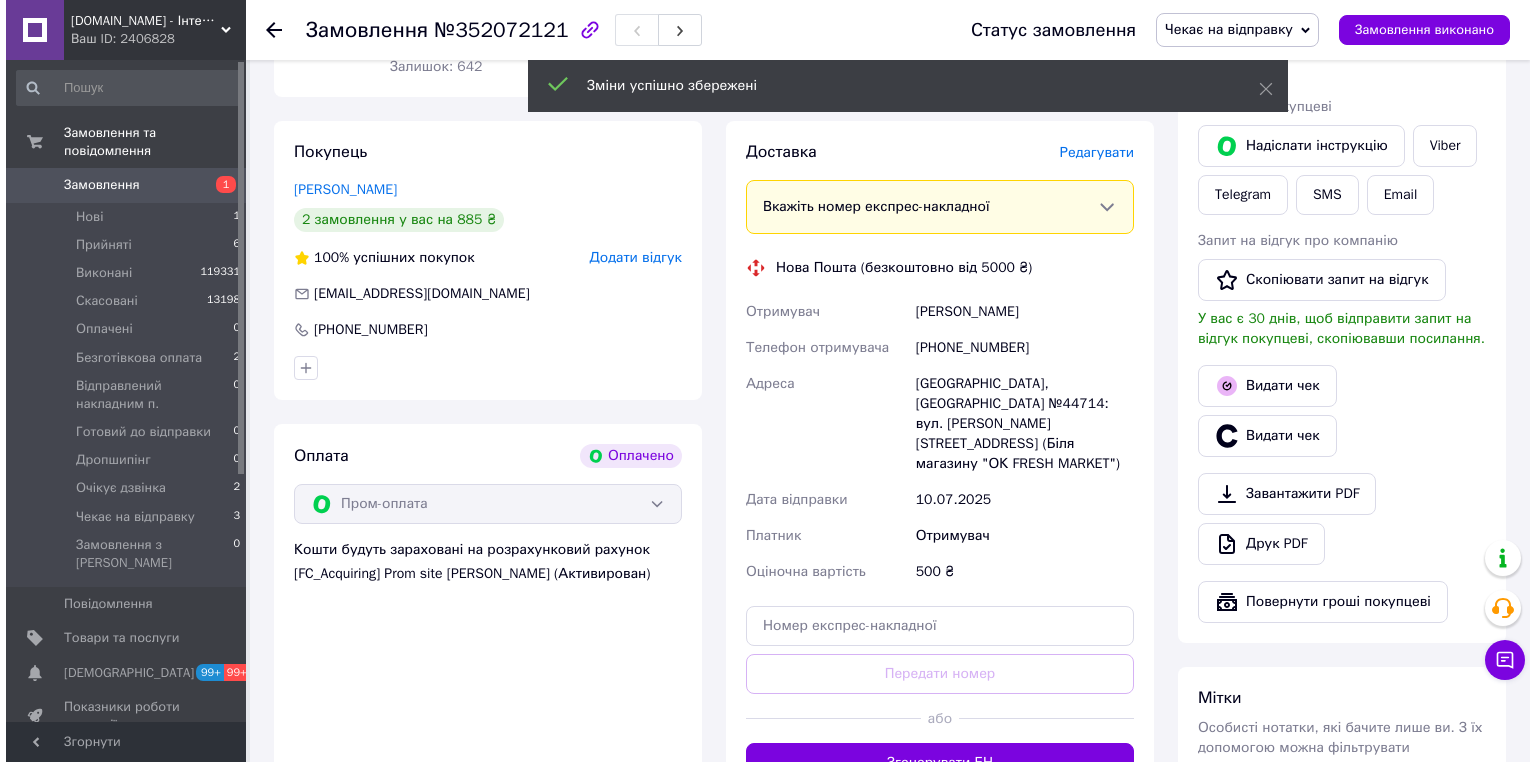 scroll, scrollTop: 160, scrollLeft: 0, axis: vertical 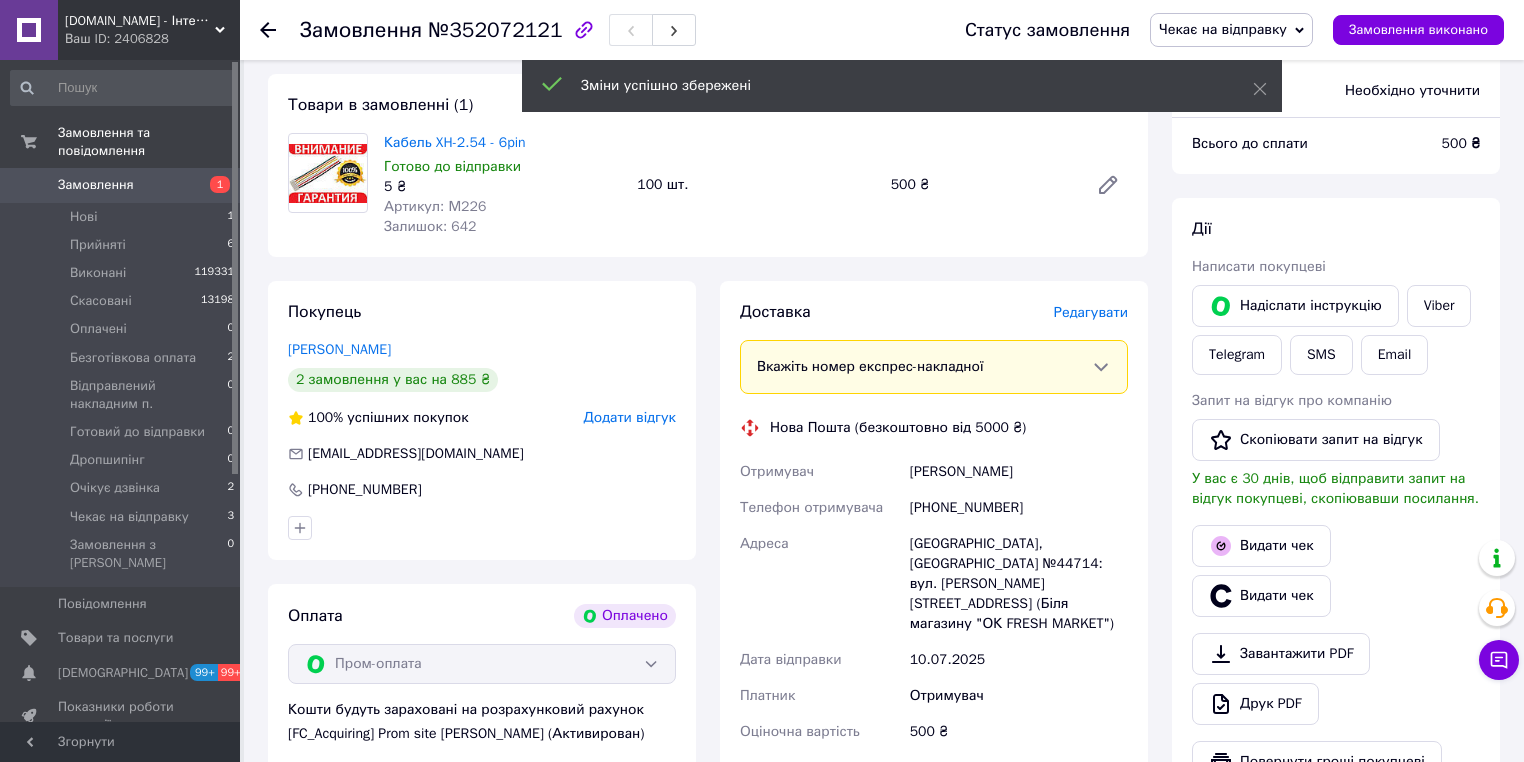 click on "Редагувати" at bounding box center (1091, 312) 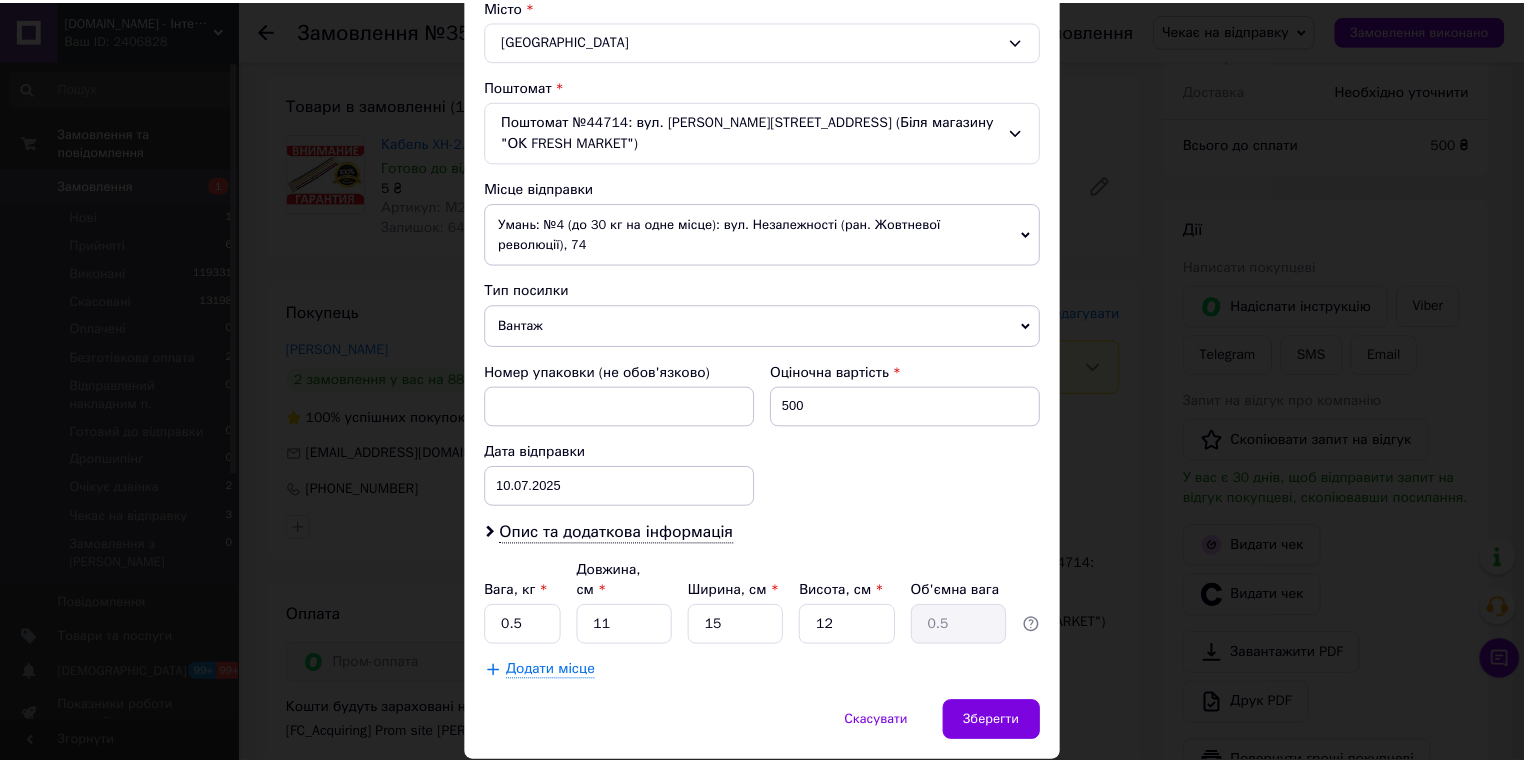 scroll, scrollTop: 580, scrollLeft: 0, axis: vertical 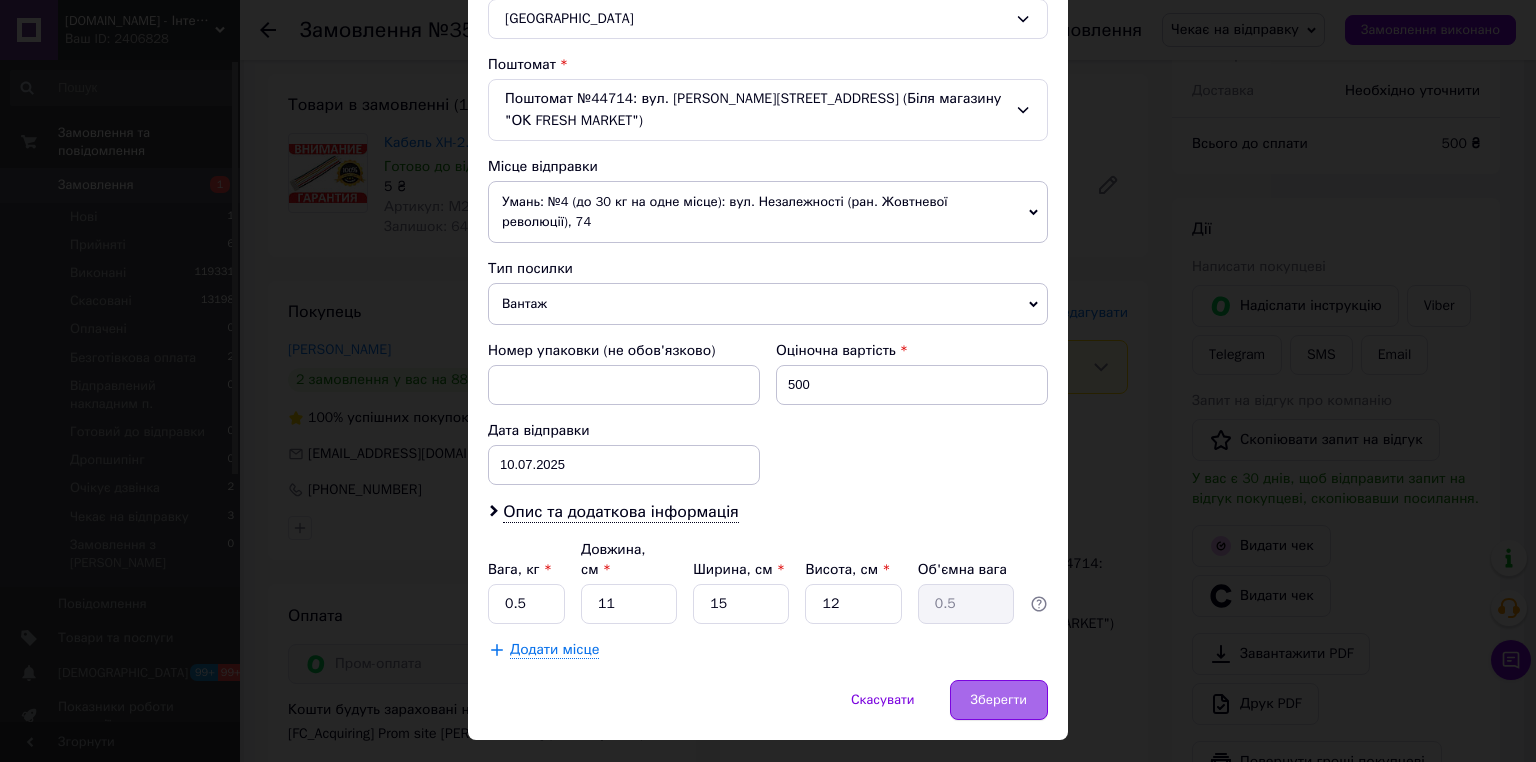 click on "Зберегти" at bounding box center (999, 700) 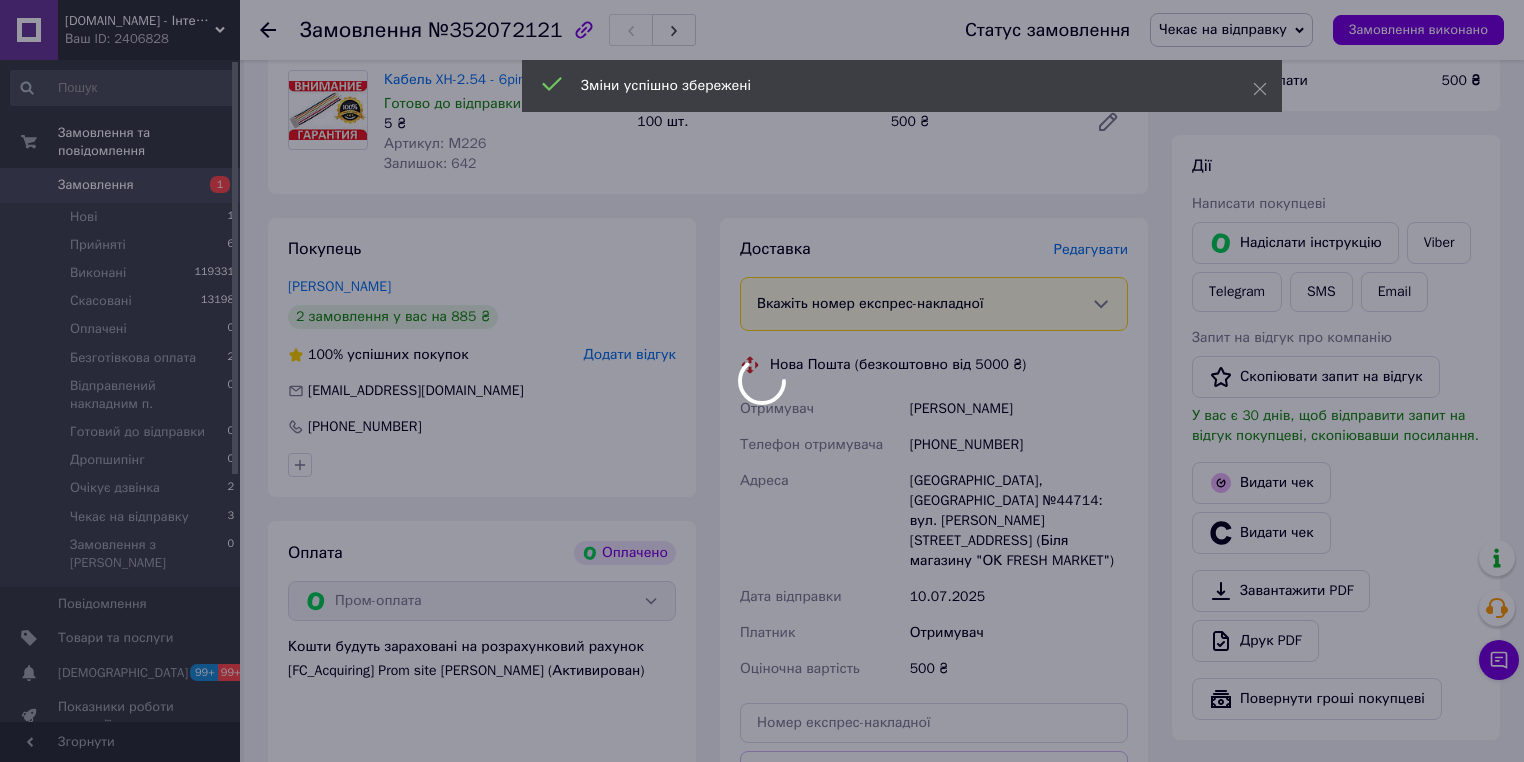 scroll, scrollTop: 480, scrollLeft: 0, axis: vertical 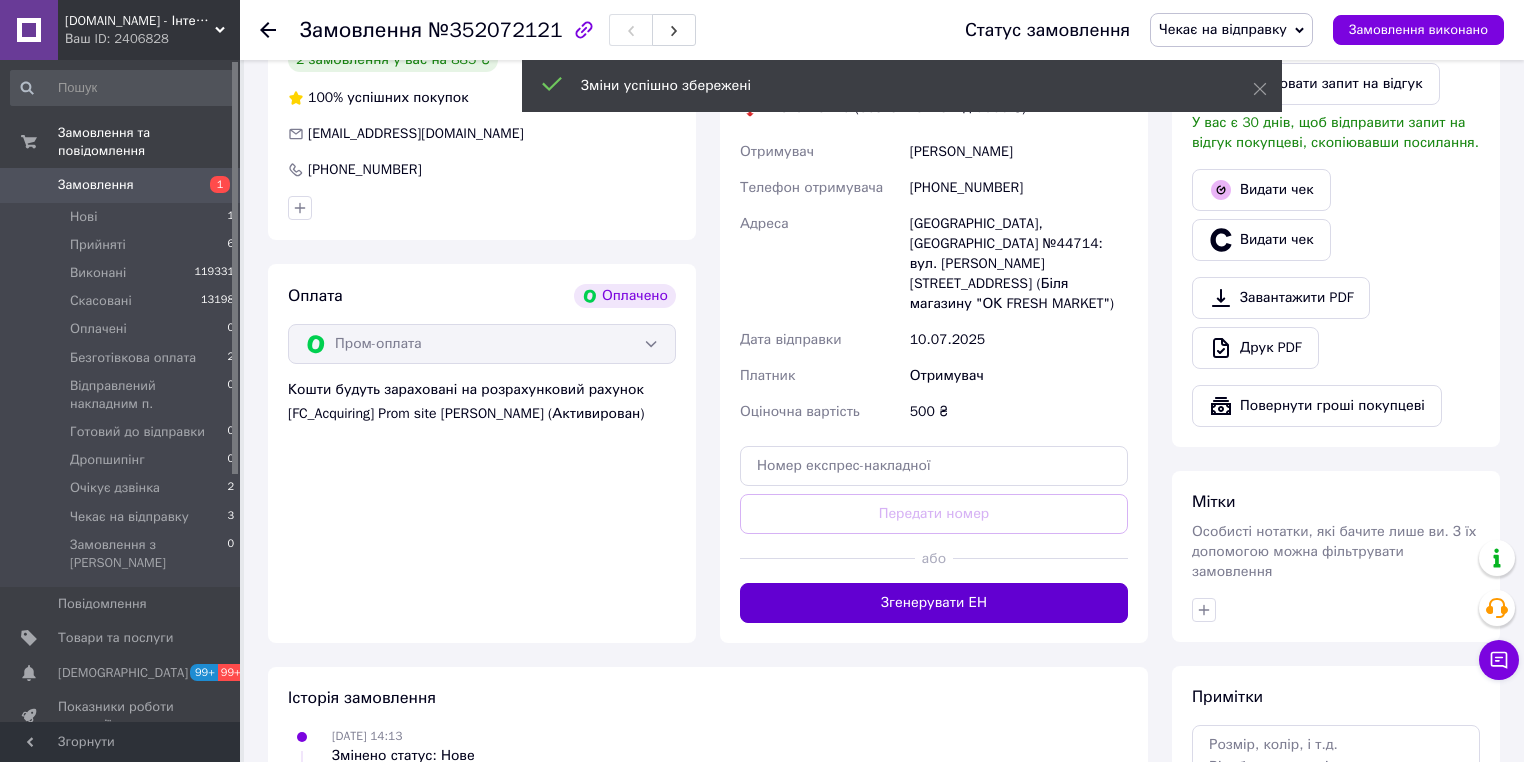 click on "Згенерувати ЕН" at bounding box center (934, 603) 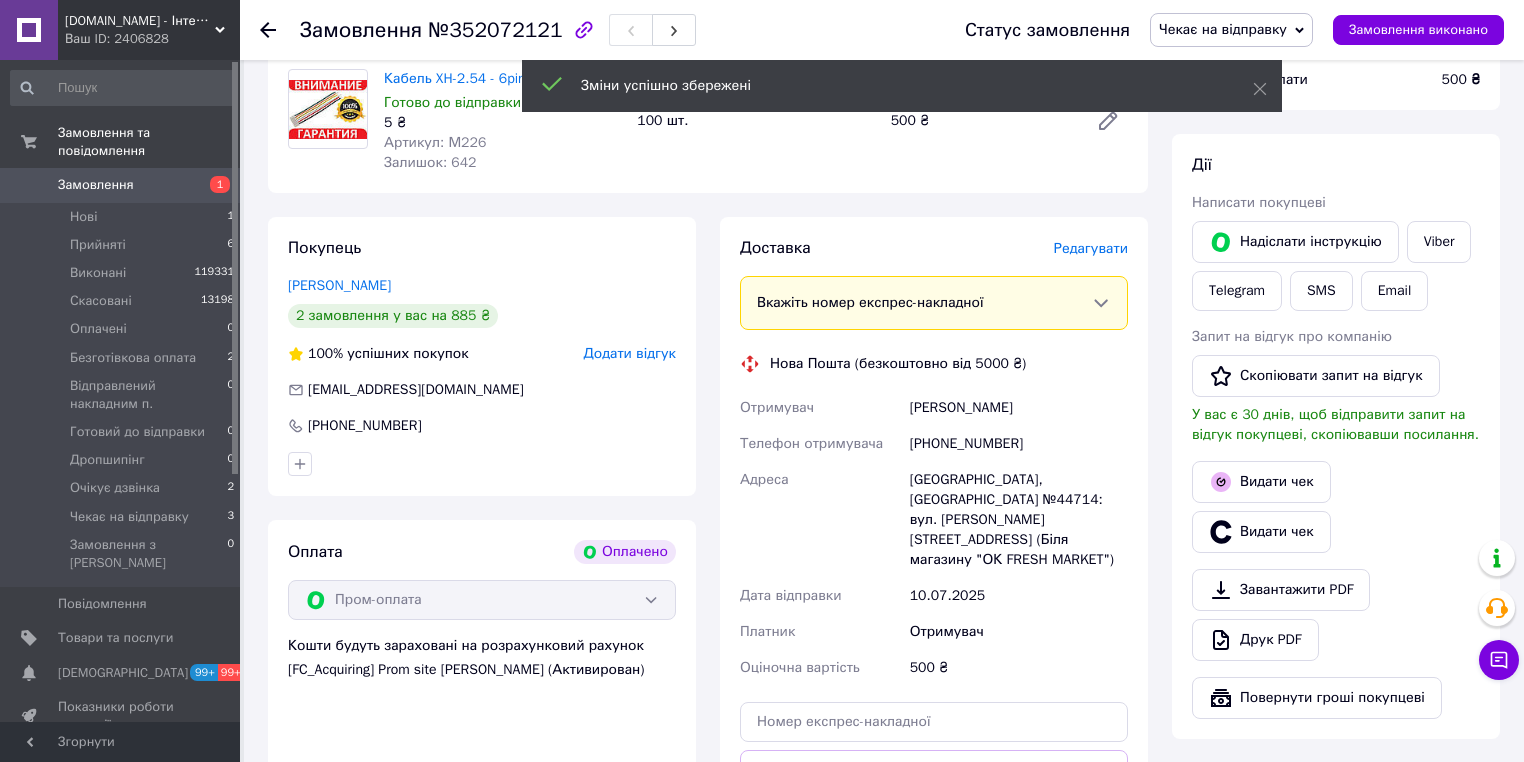 scroll, scrollTop: 160, scrollLeft: 0, axis: vertical 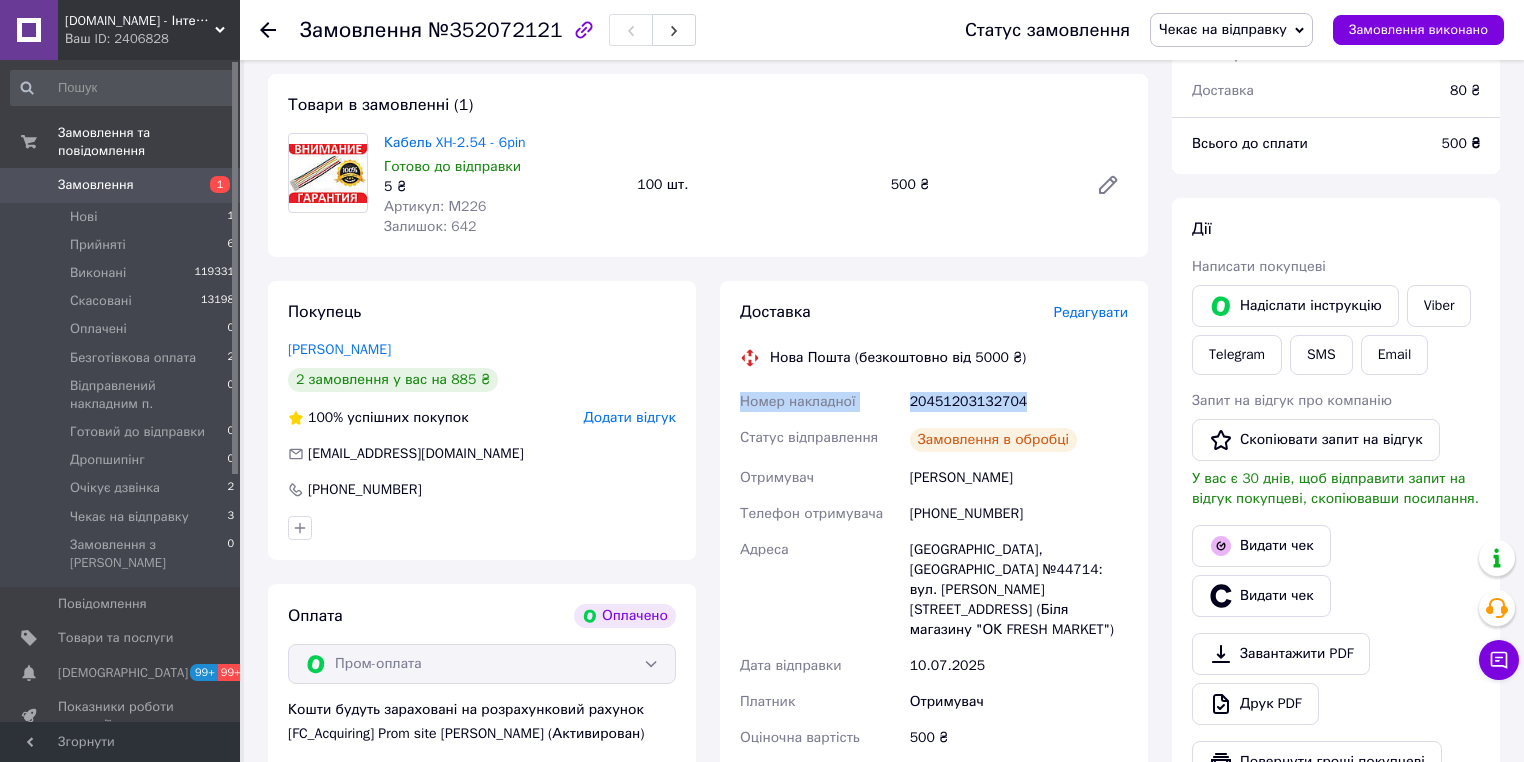 drag, startPoint x: 1041, startPoint y: 406, endPoint x: 734, endPoint y: 404, distance: 307.0065 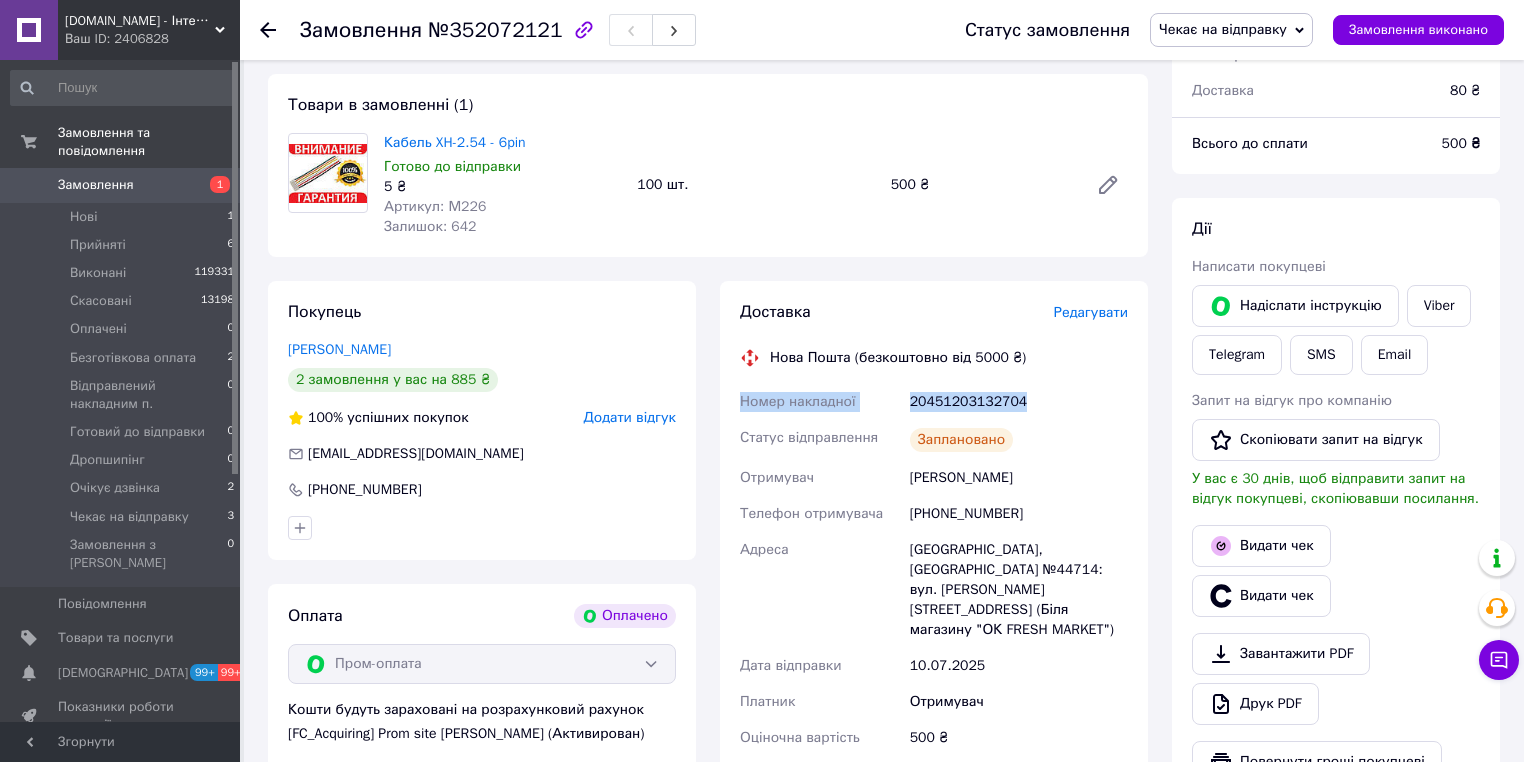 copy on "Номер накладної 20451203132704" 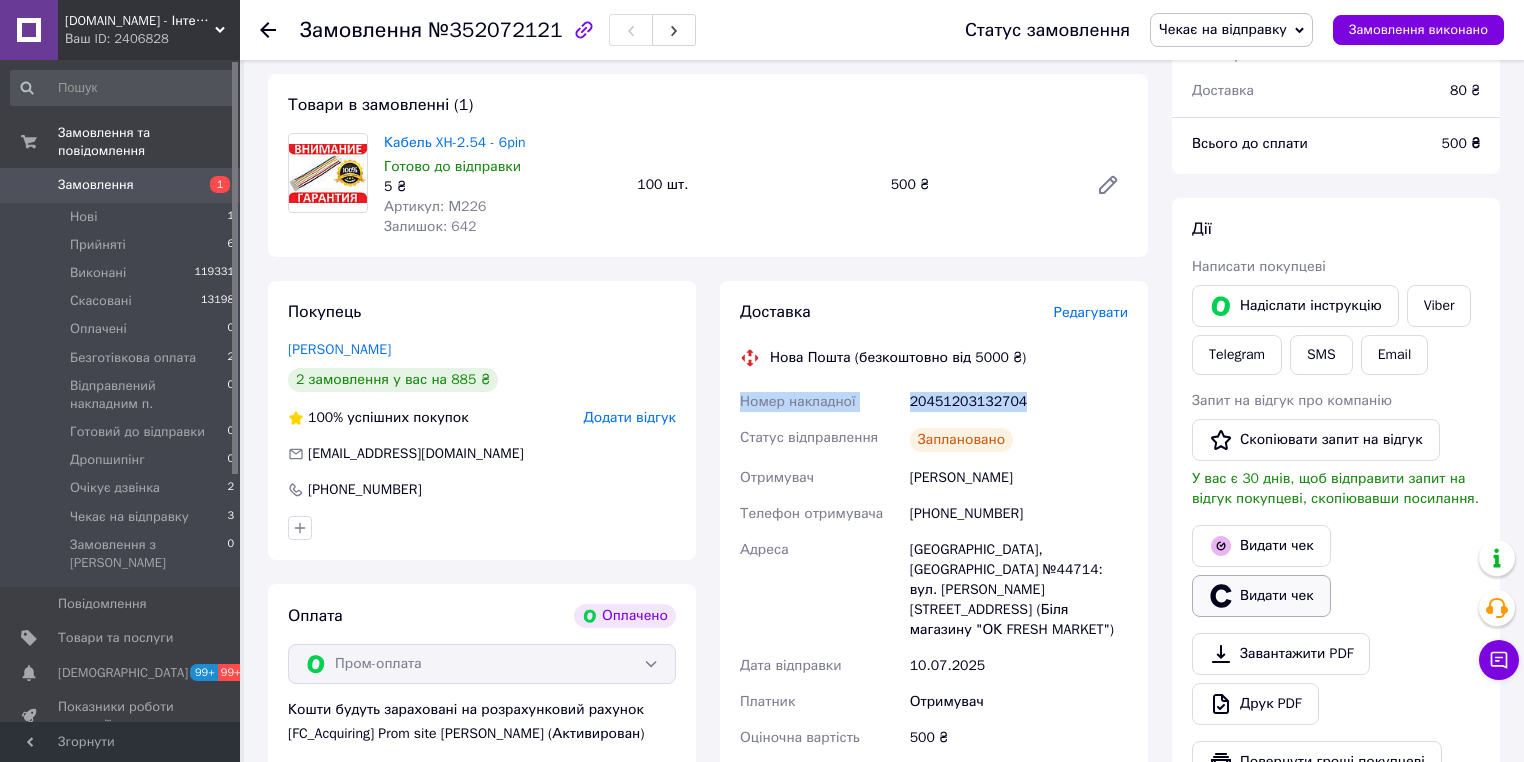 scroll, scrollTop: 0, scrollLeft: 0, axis: both 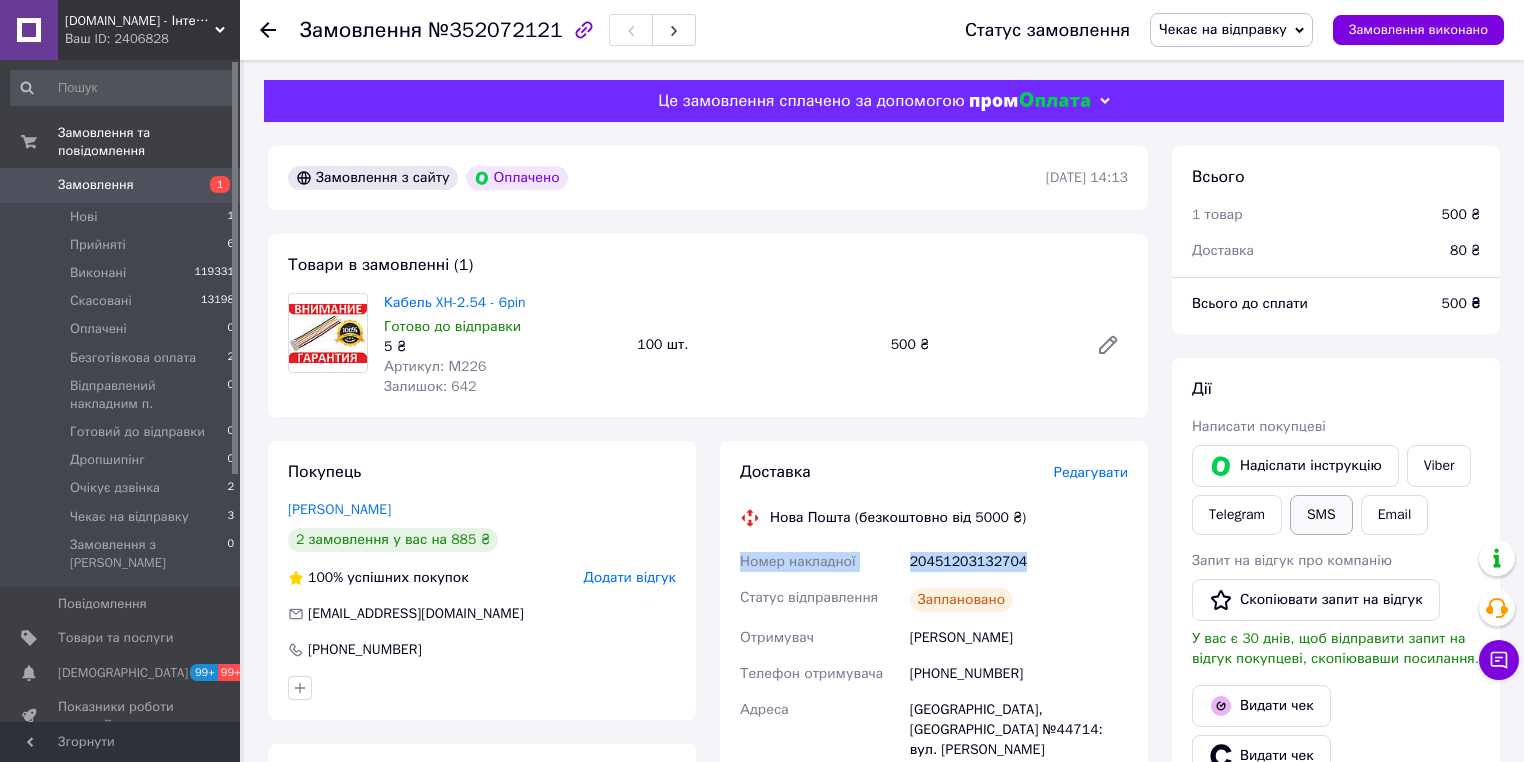 click on "SMS" at bounding box center [1321, 515] 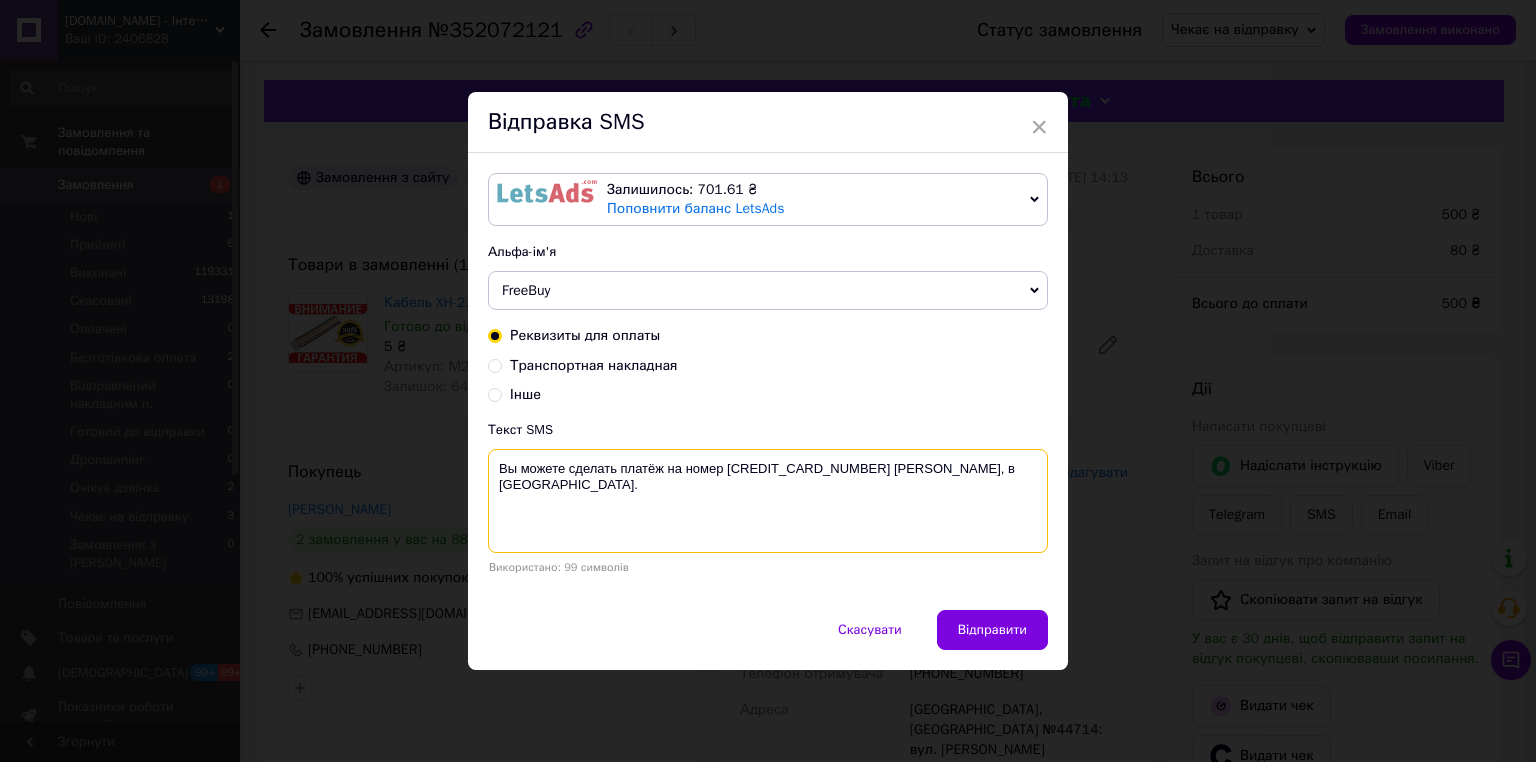 drag, startPoint x: 675, startPoint y: 492, endPoint x: 504, endPoint y: 471, distance: 172.28465 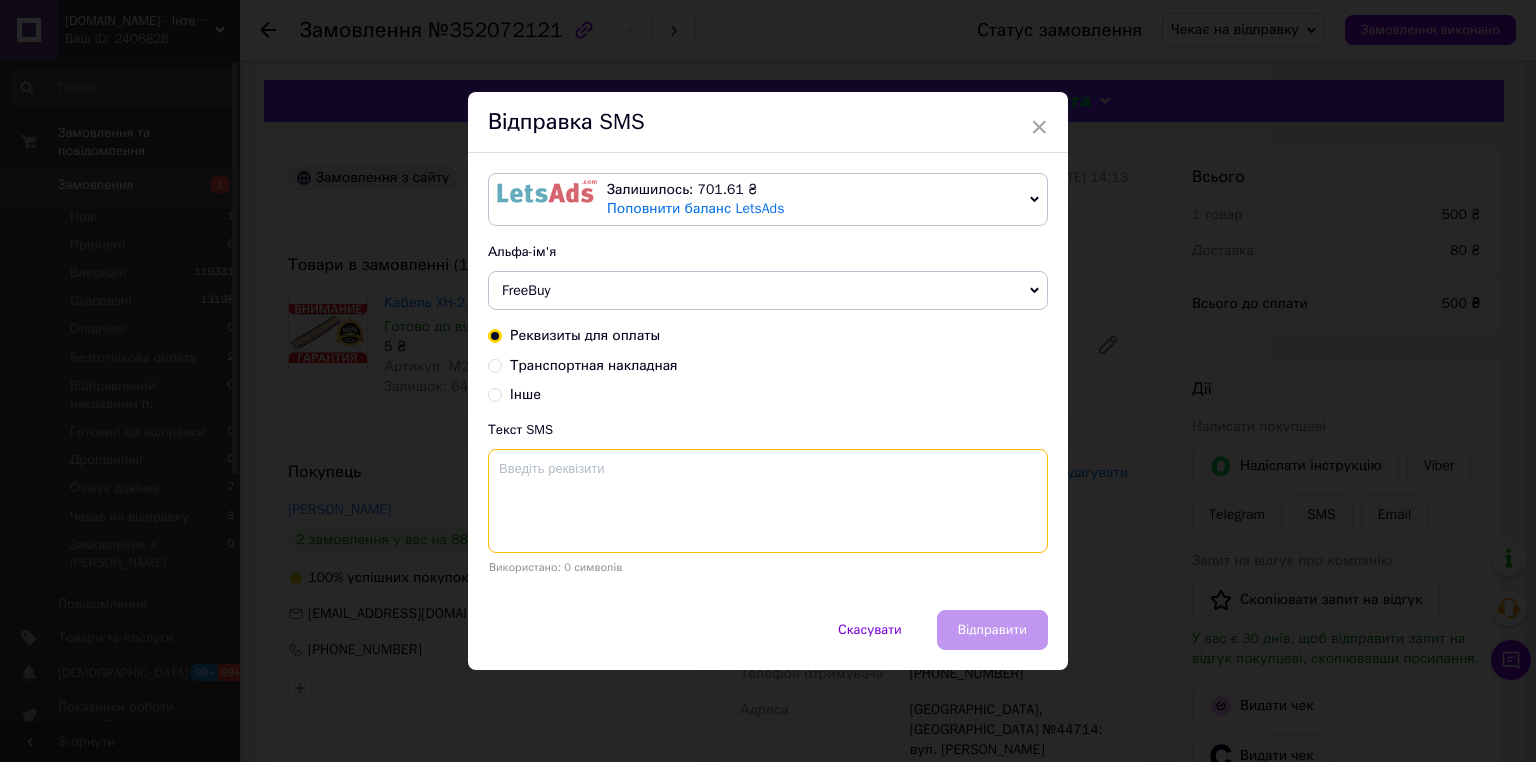 paste on "Номер накладної
20451203132704" 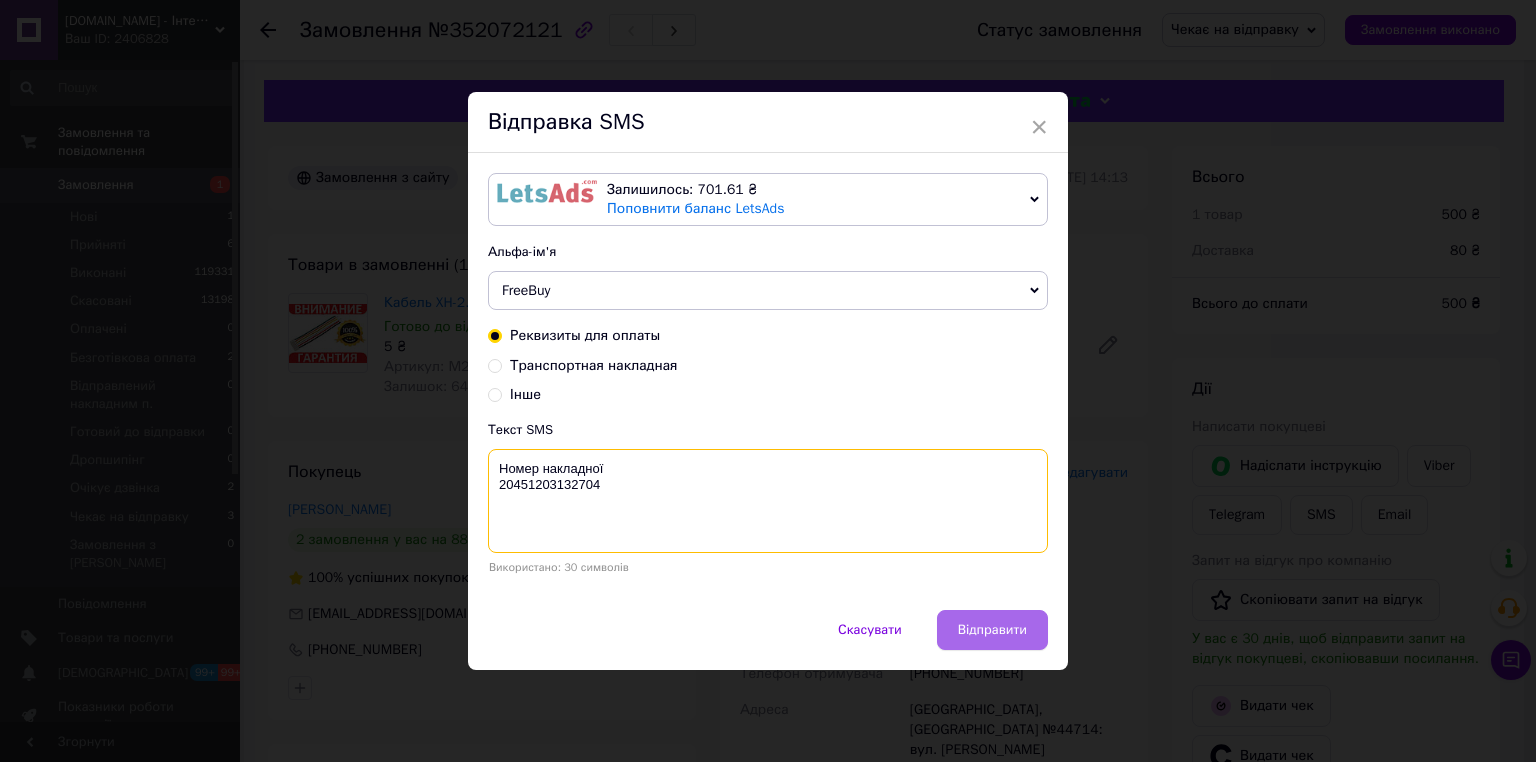 type on "Номер накладної
20451203132704" 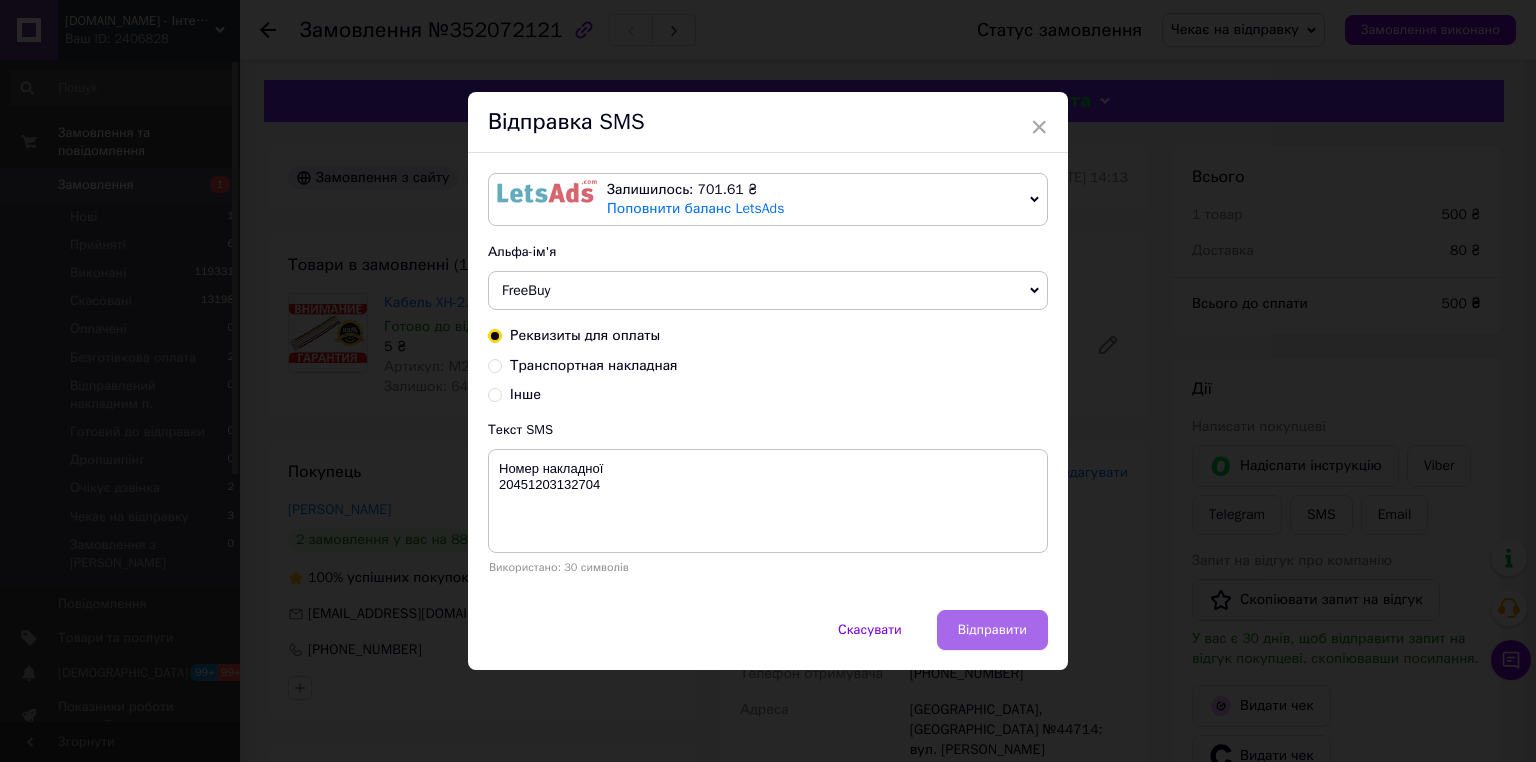 click on "Відправити" at bounding box center (992, 630) 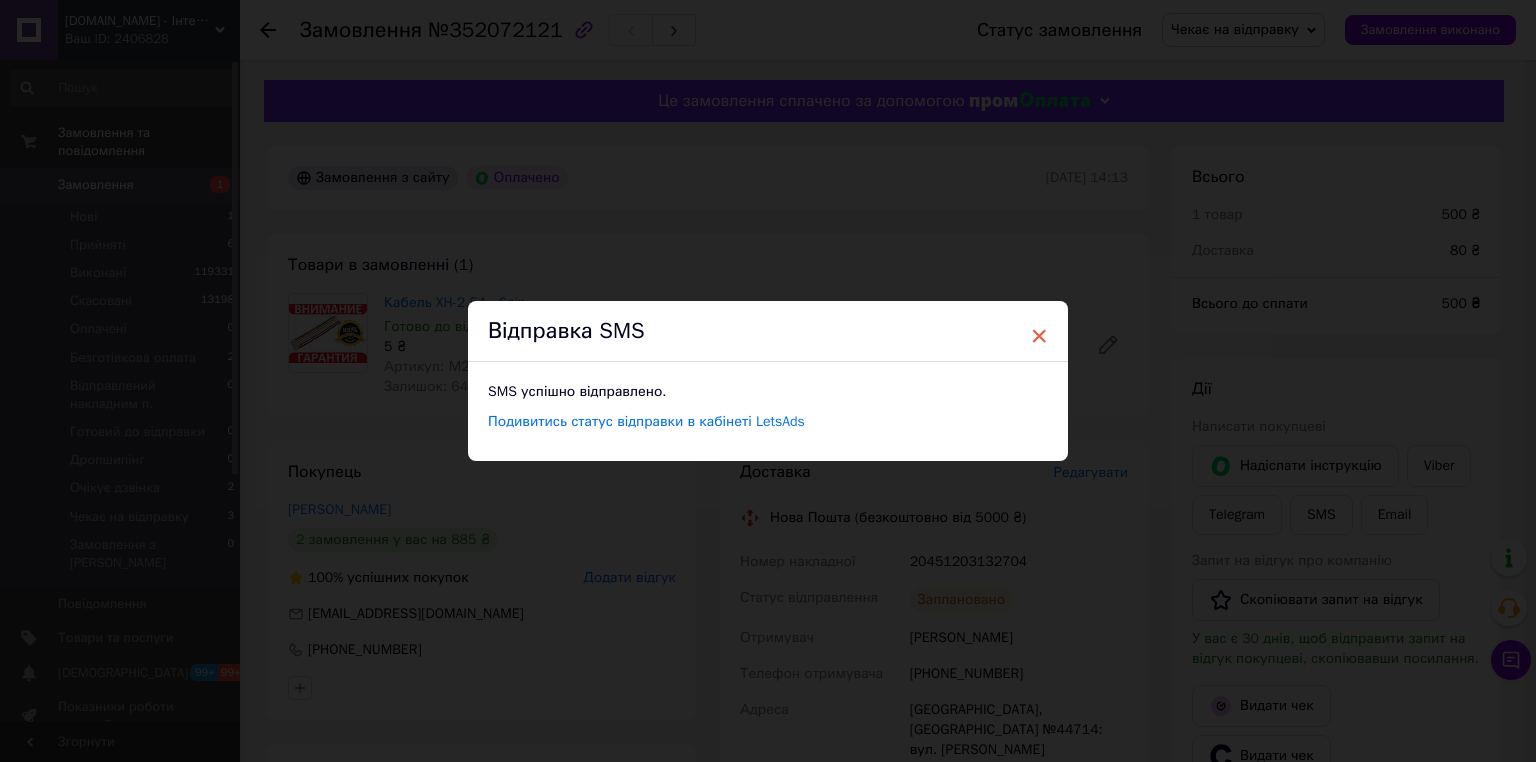 click on "×" at bounding box center [1039, 336] 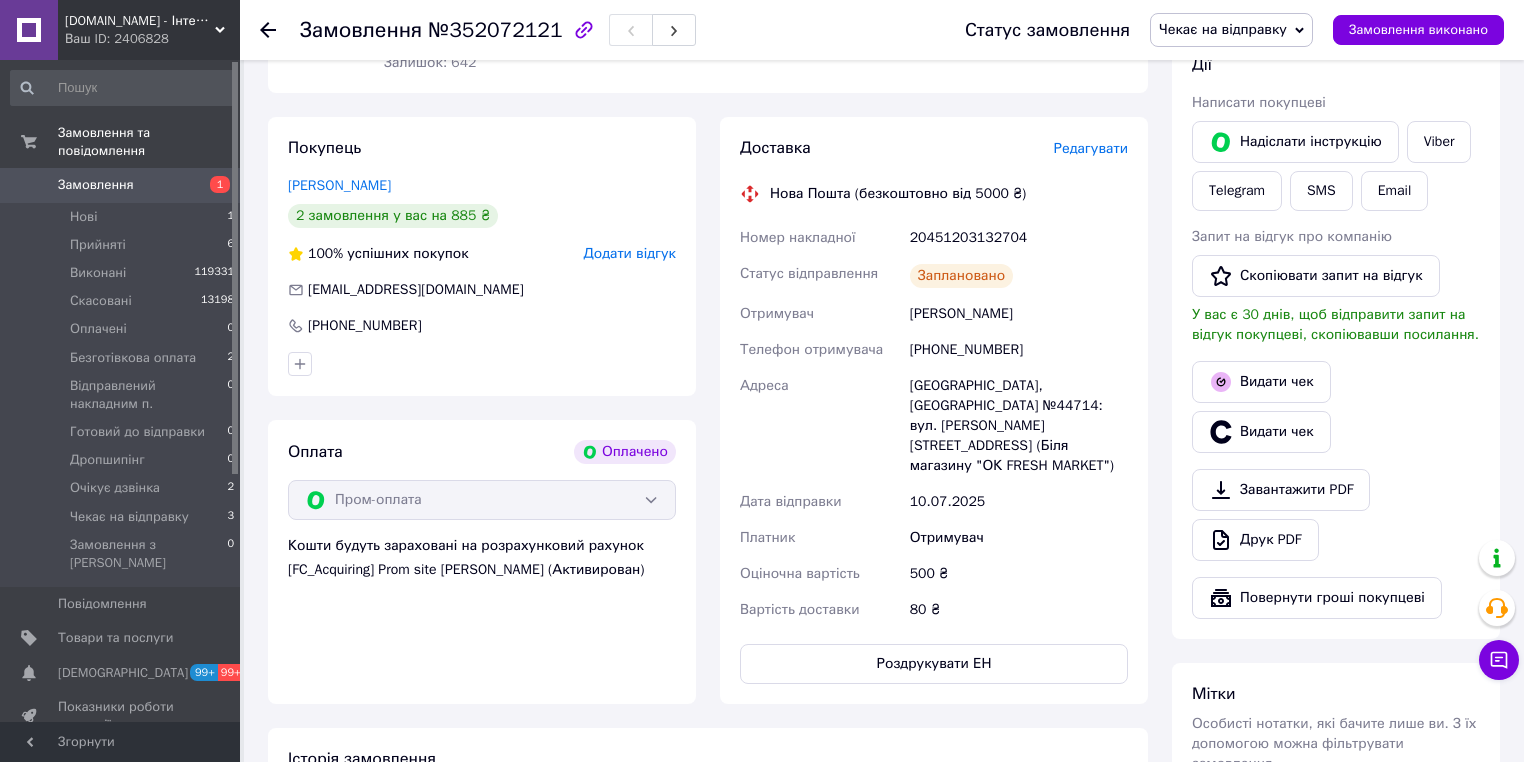 scroll, scrollTop: 480, scrollLeft: 0, axis: vertical 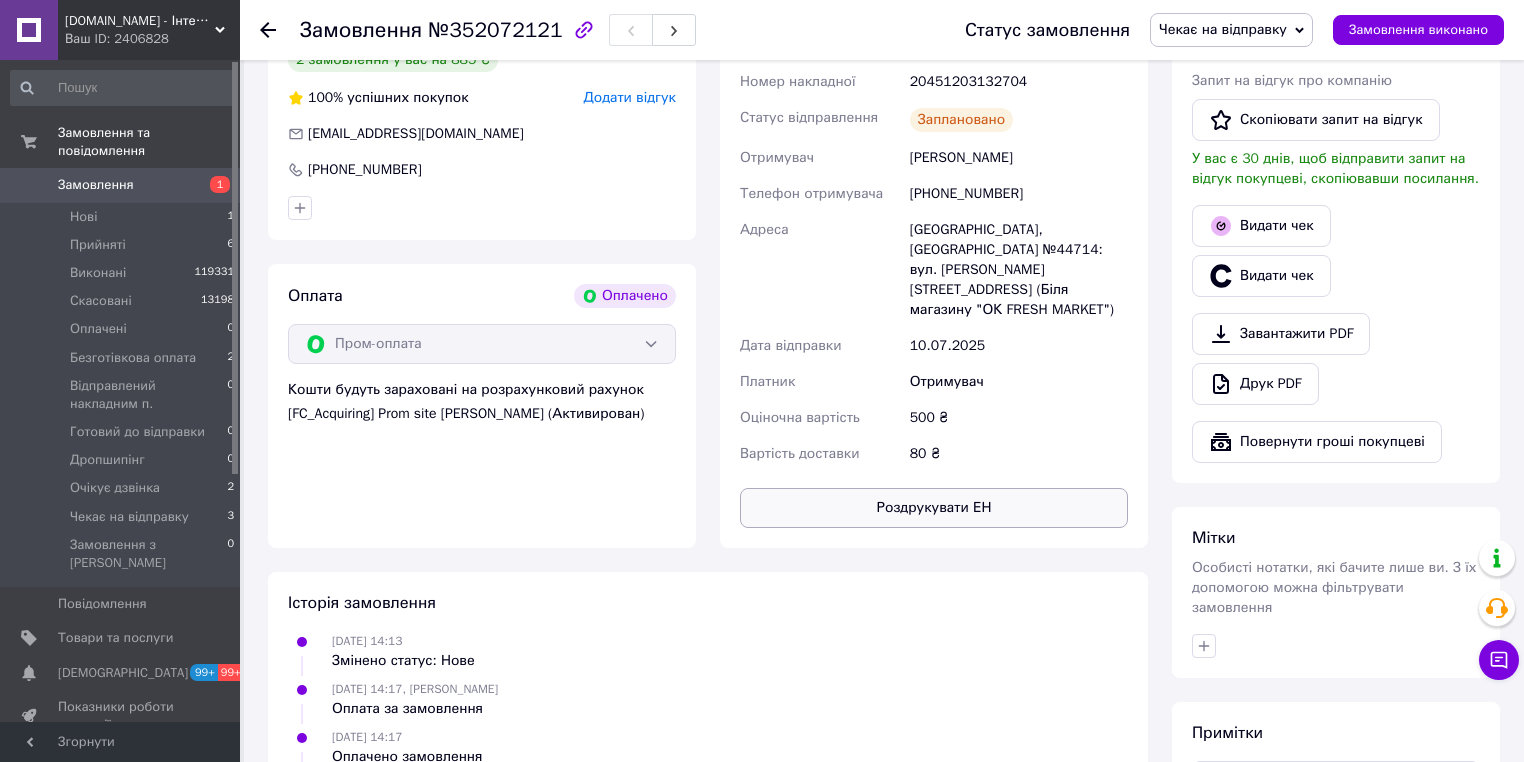 click on "Роздрукувати ЕН" at bounding box center [934, 508] 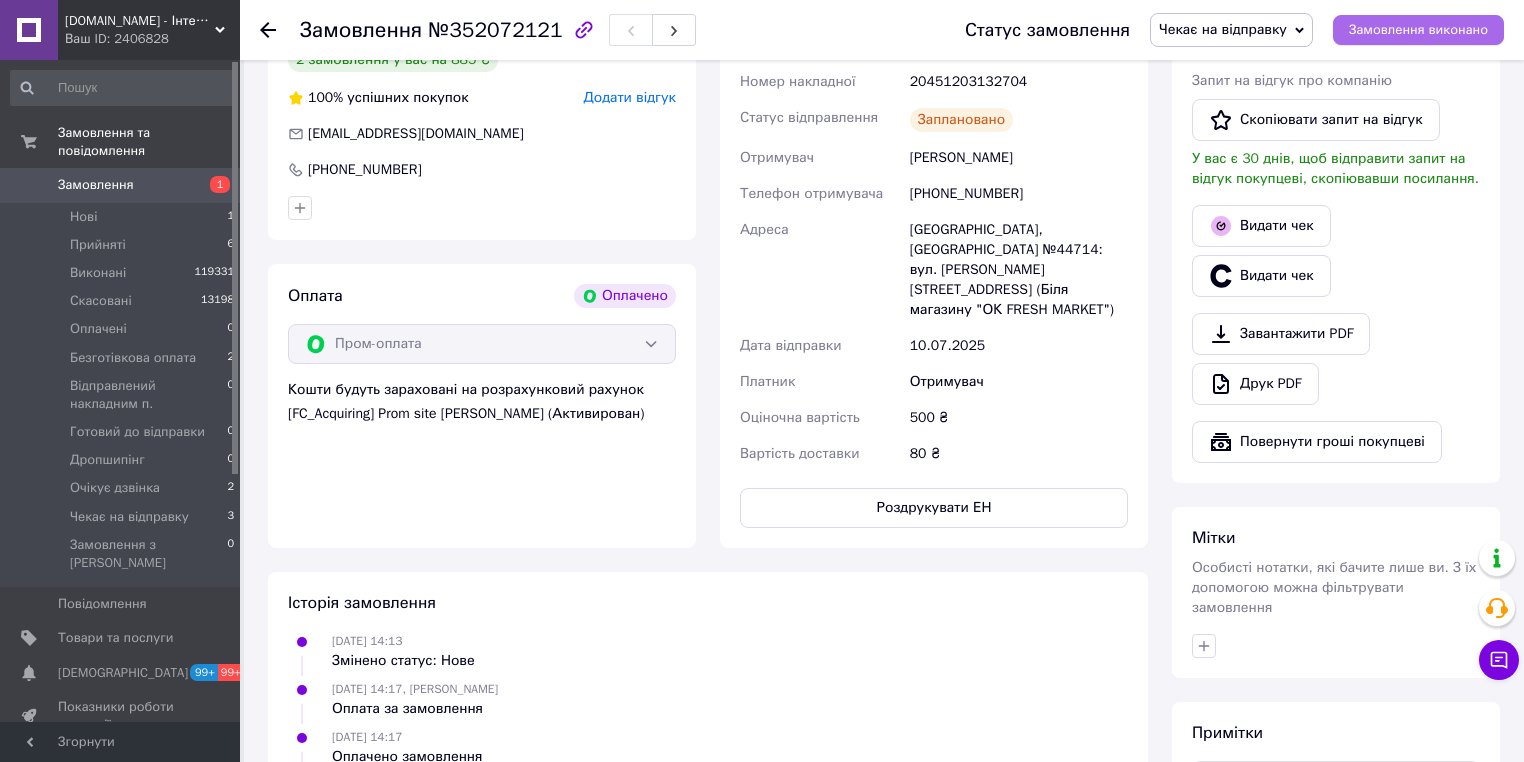 click on "Замовлення виконано" at bounding box center (1418, 30) 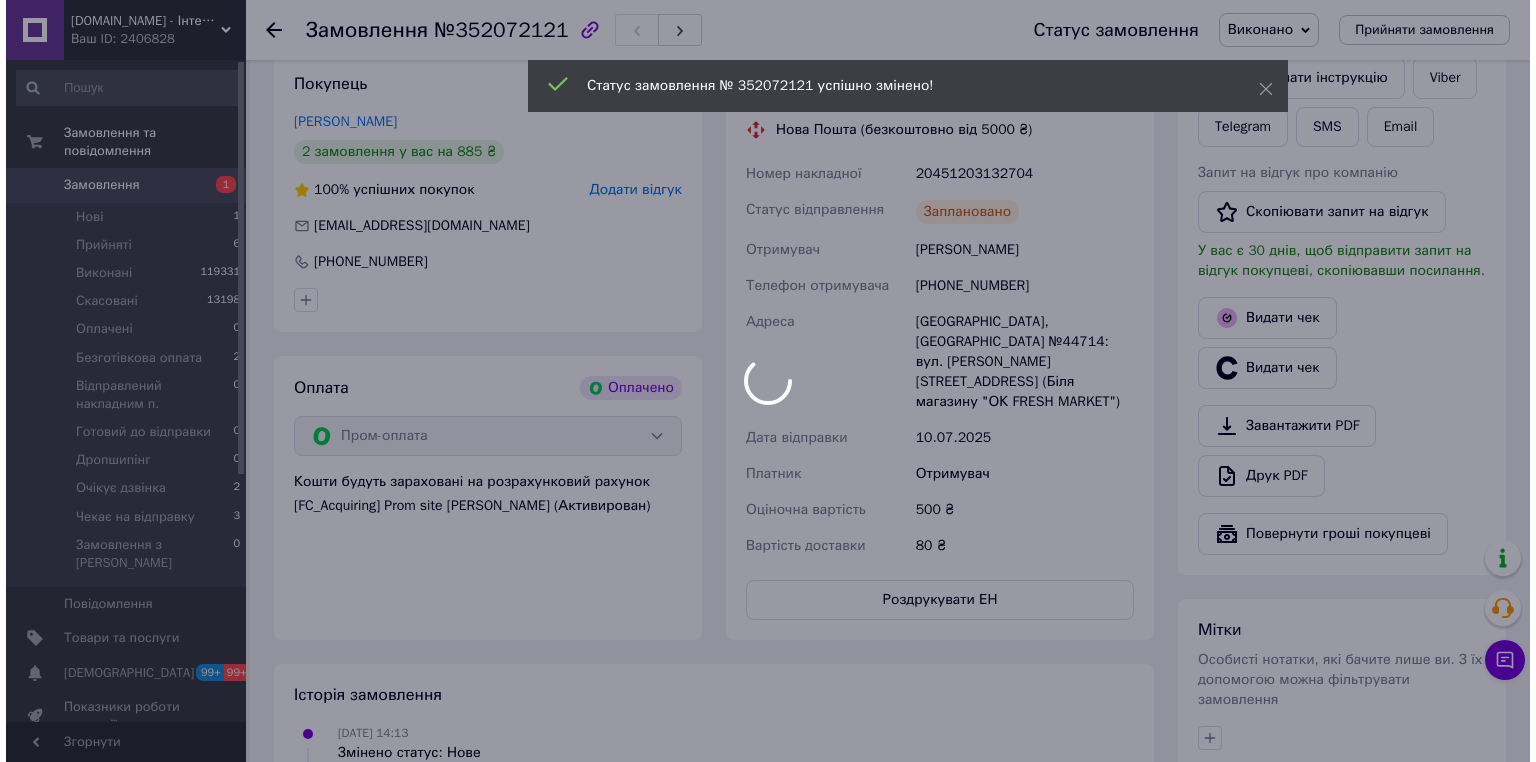 scroll, scrollTop: 480, scrollLeft: 0, axis: vertical 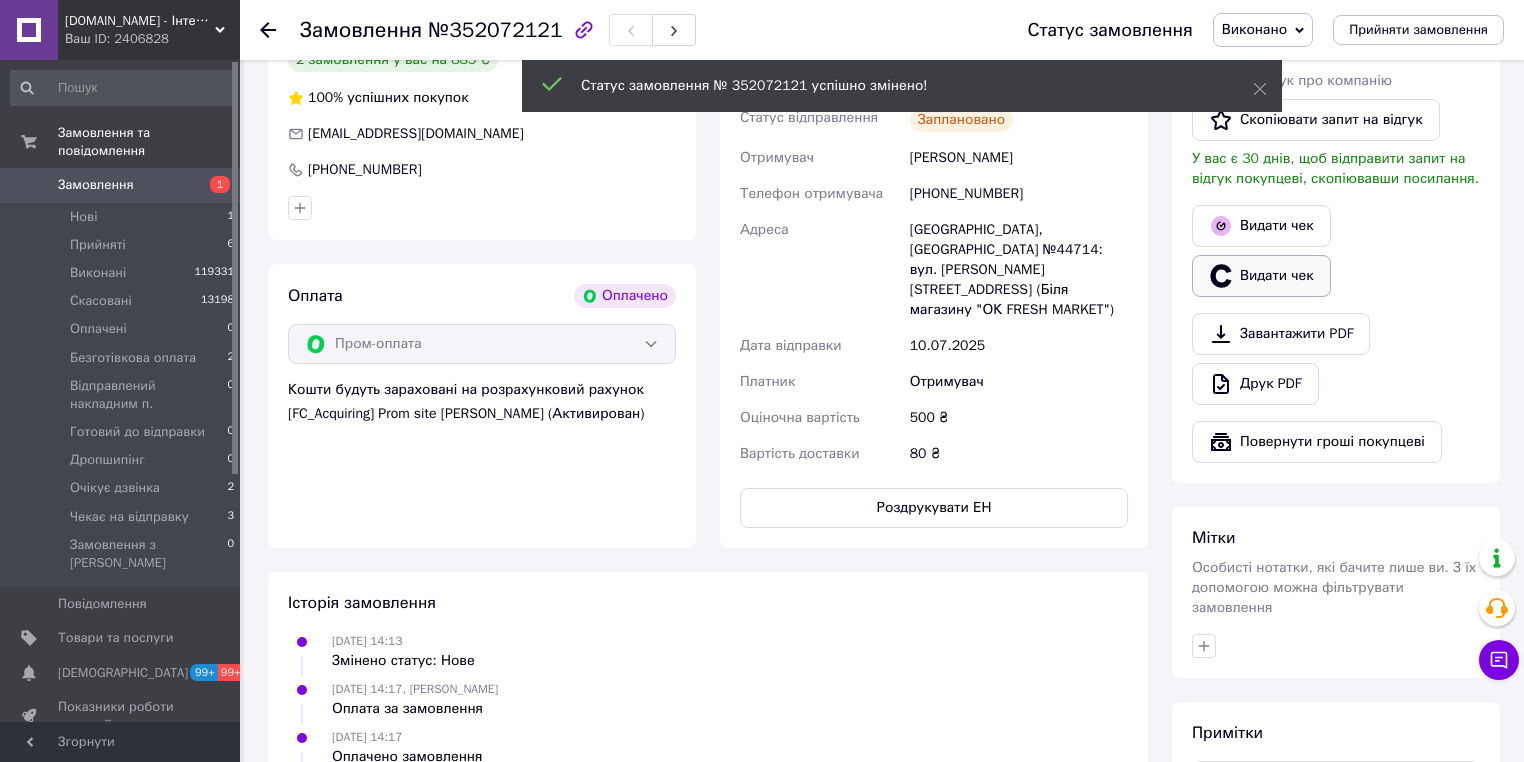 click on "Видати чек" at bounding box center (1261, 276) 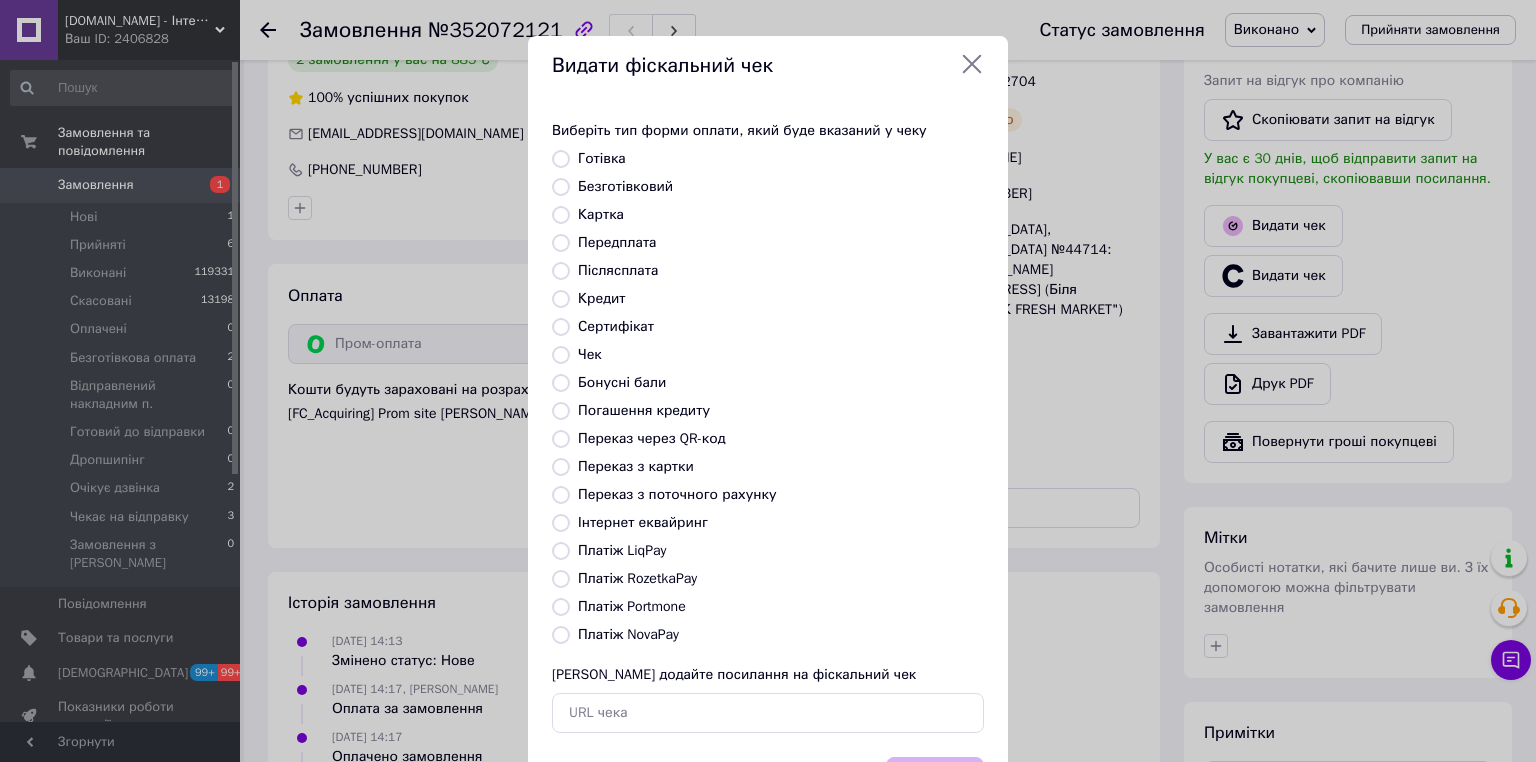 drag, startPoint x: 1070, startPoint y: 568, endPoint x: 1168, endPoint y: 513, distance: 112.37882 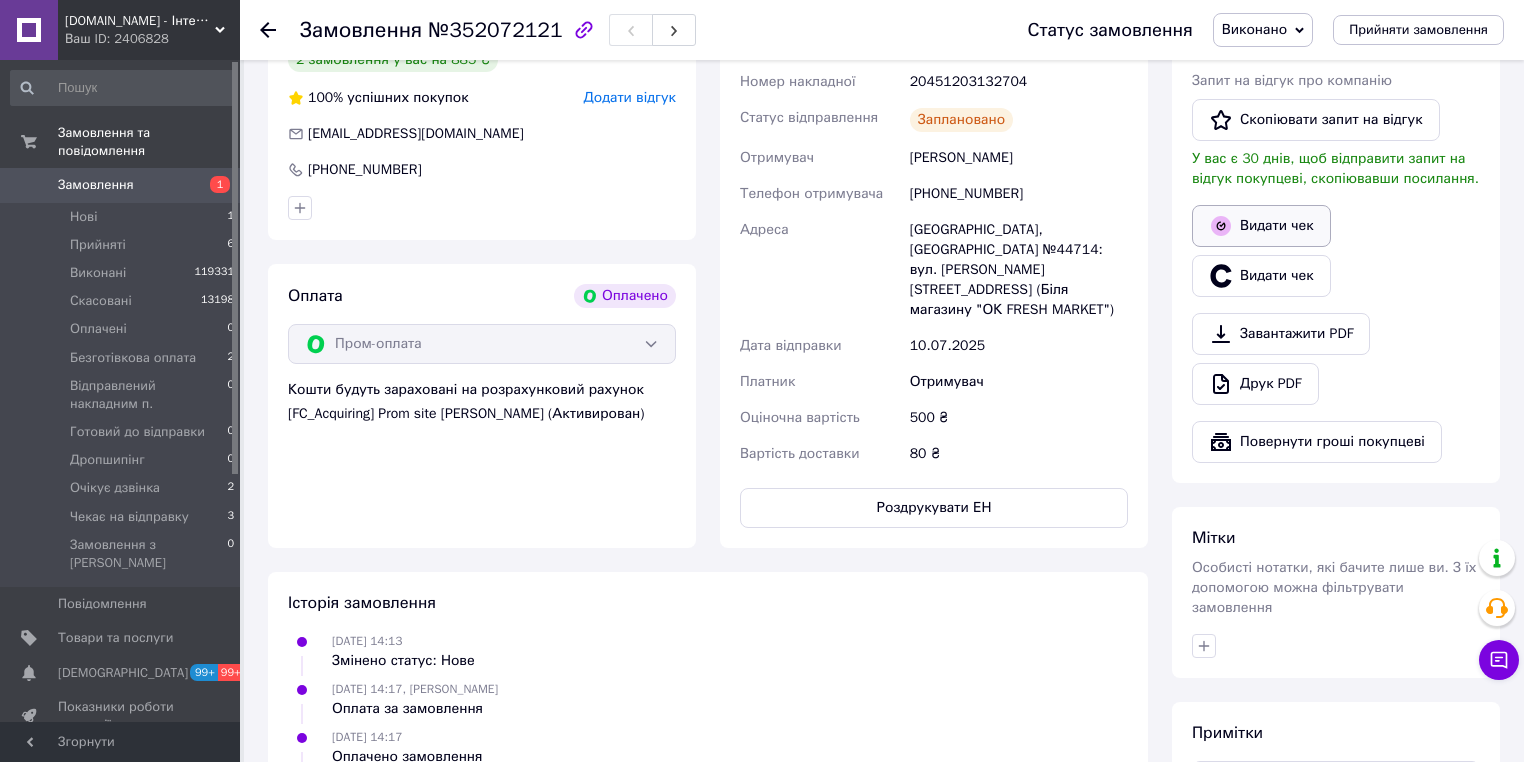 click on "Видати чек" at bounding box center (1261, 226) 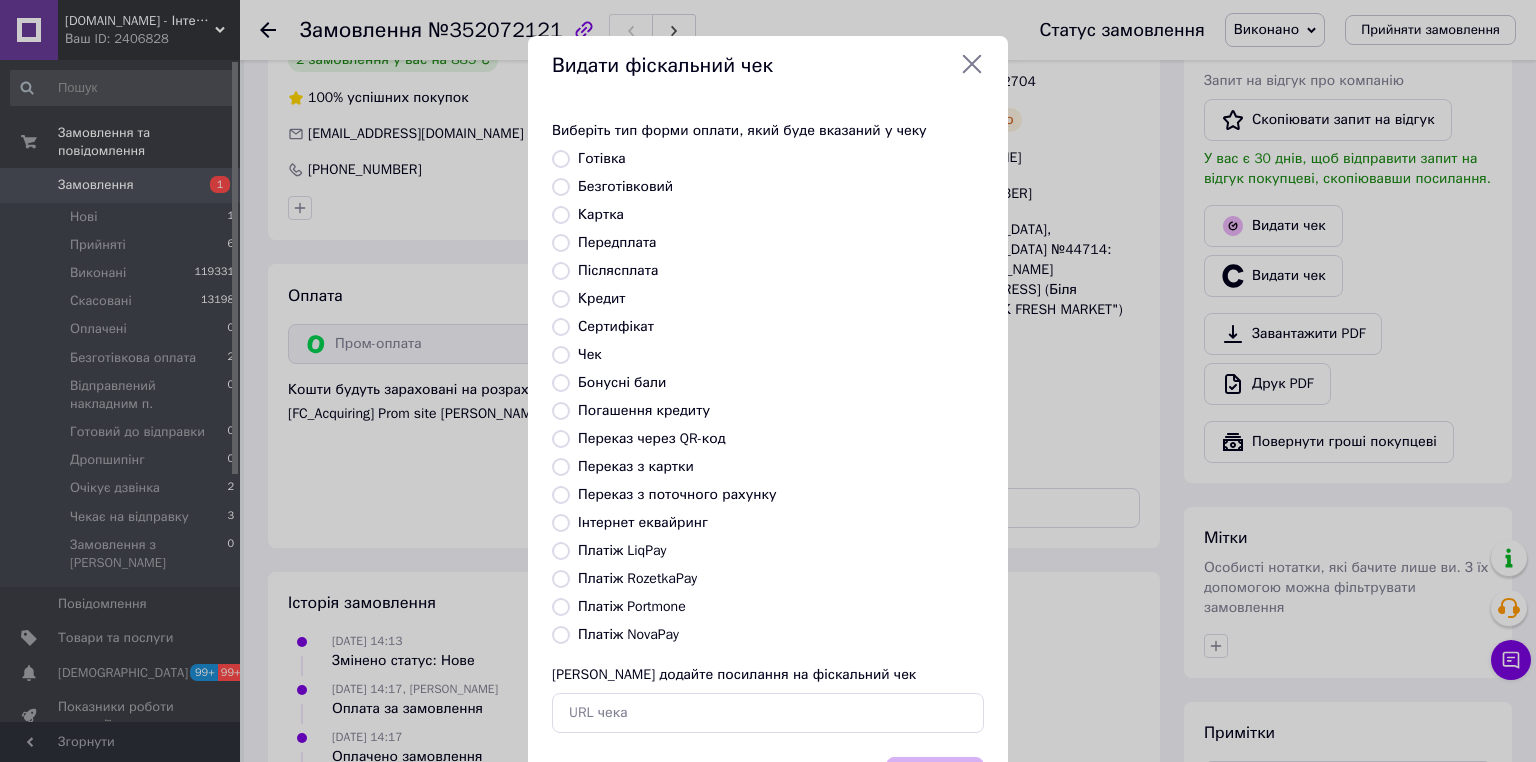 click on "Виберіть тип форми оплати, який буде вказаний у чеку Готівка Безготівковий Картка Передплата Післясплата Кредит Сертифікат Чек Бонусні бали Погашення кредиту Переказ через QR-код Переказ з картки Переказ з поточного рахунку Інтернет еквайринг Платіж LiqPay Платіж RozetkaPay Платіж Portmone Платіж NovaPay Або додайте посилання на фіскальний чек" at bounding box center (768, 427) 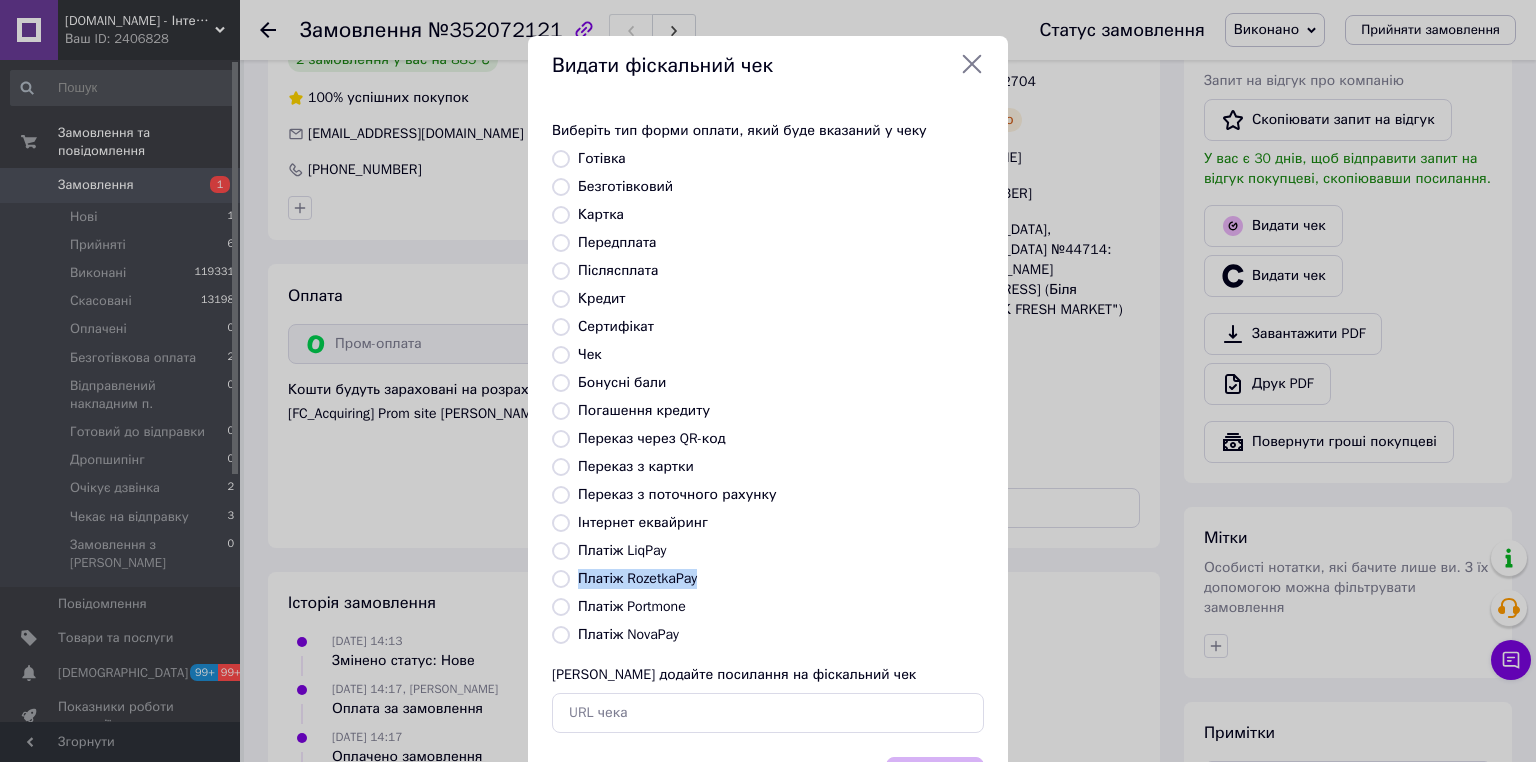 click on "Платіж RozetkaPay" at bounding box center (561, 579) 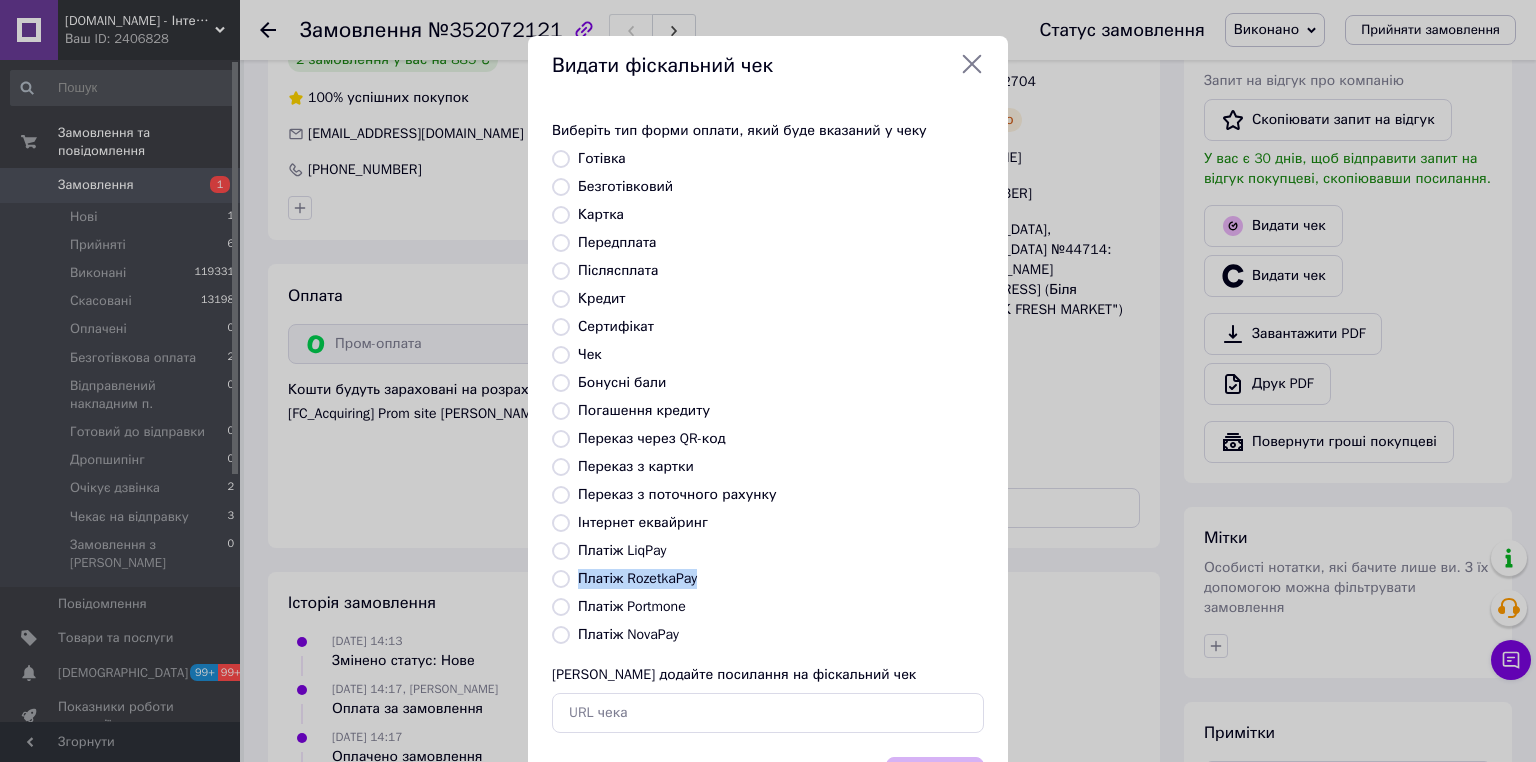 radio on "true" 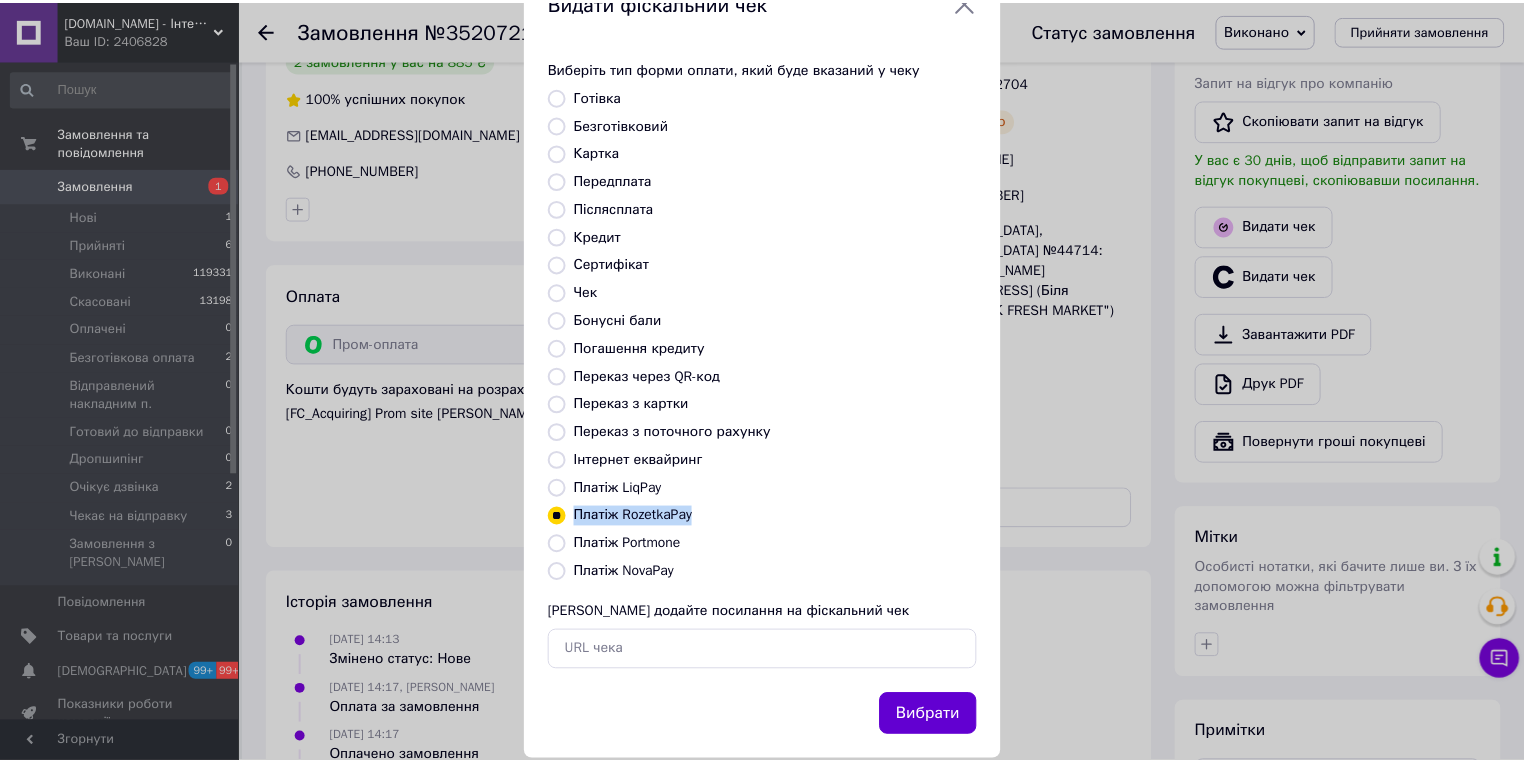 scroll, scrollTop: 96, scrollLeft: 0, axis: vertical 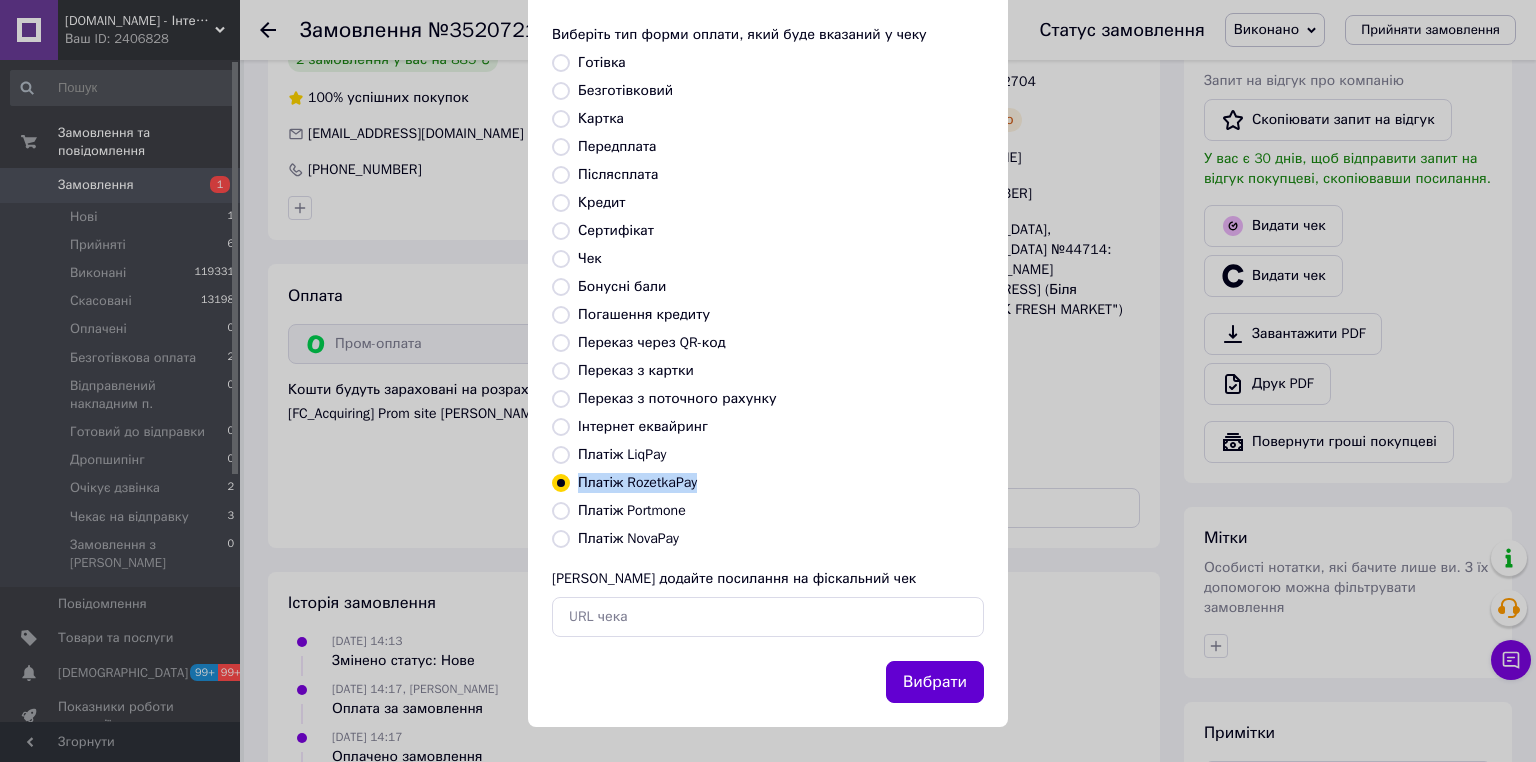 click on "Вибрати" at bounding box center (935, 682) 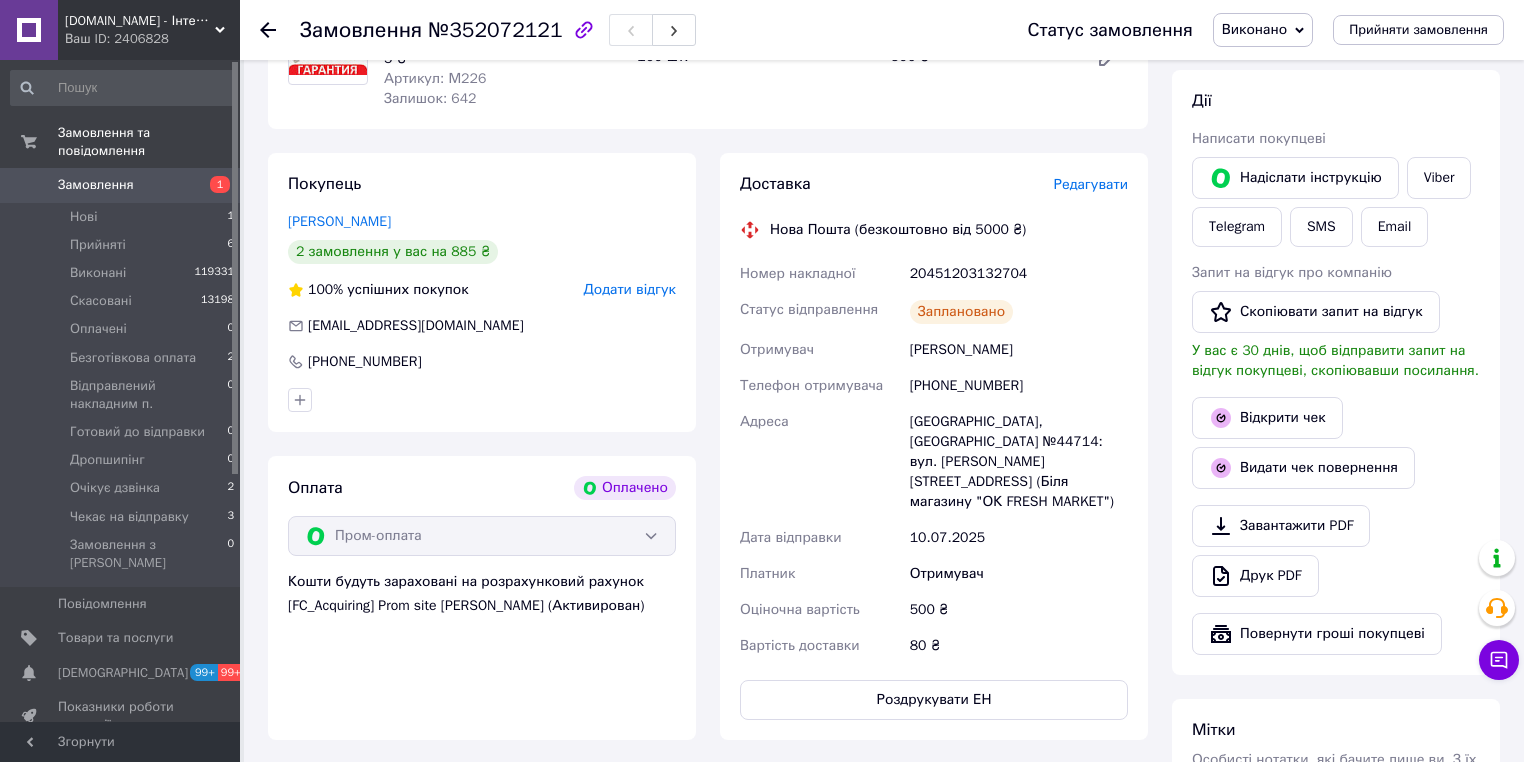 scroll, scrollTop: 320, scrollLeft: 0, axis: vertical 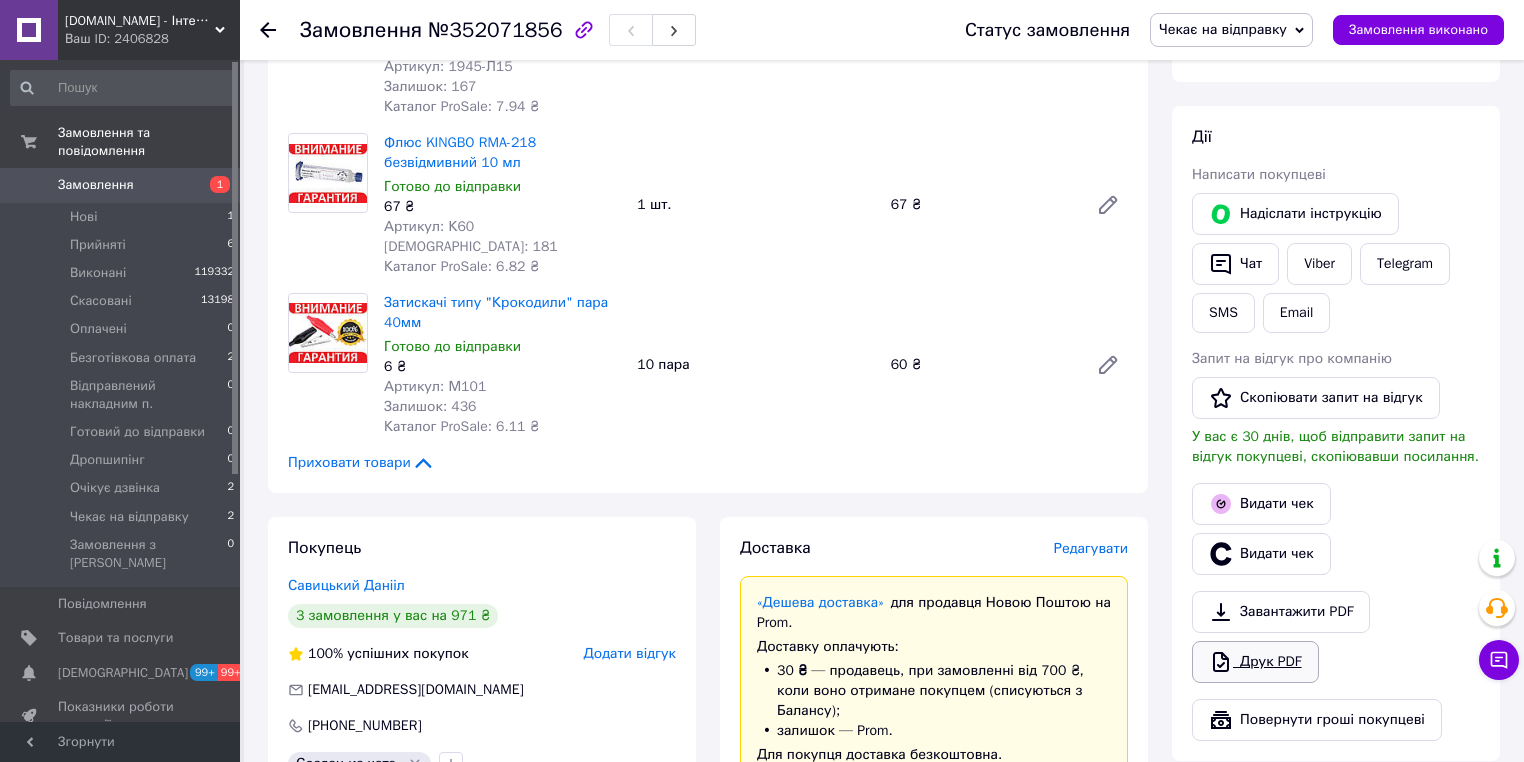 click on "Друк PDF" at bounding box center (1255, 662) 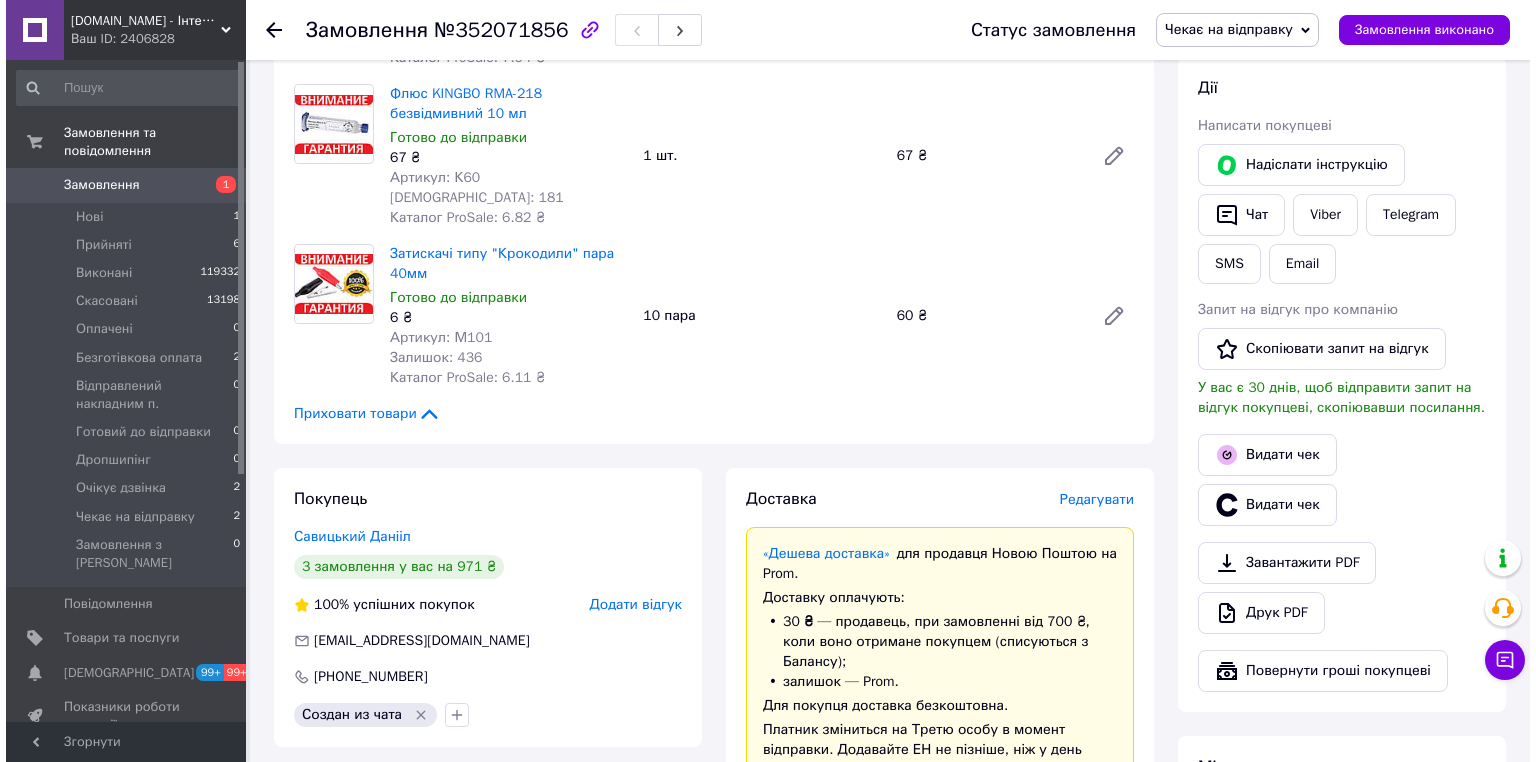 scroll, scrollTop: 480, scrollLeft: 0, axis: vertical 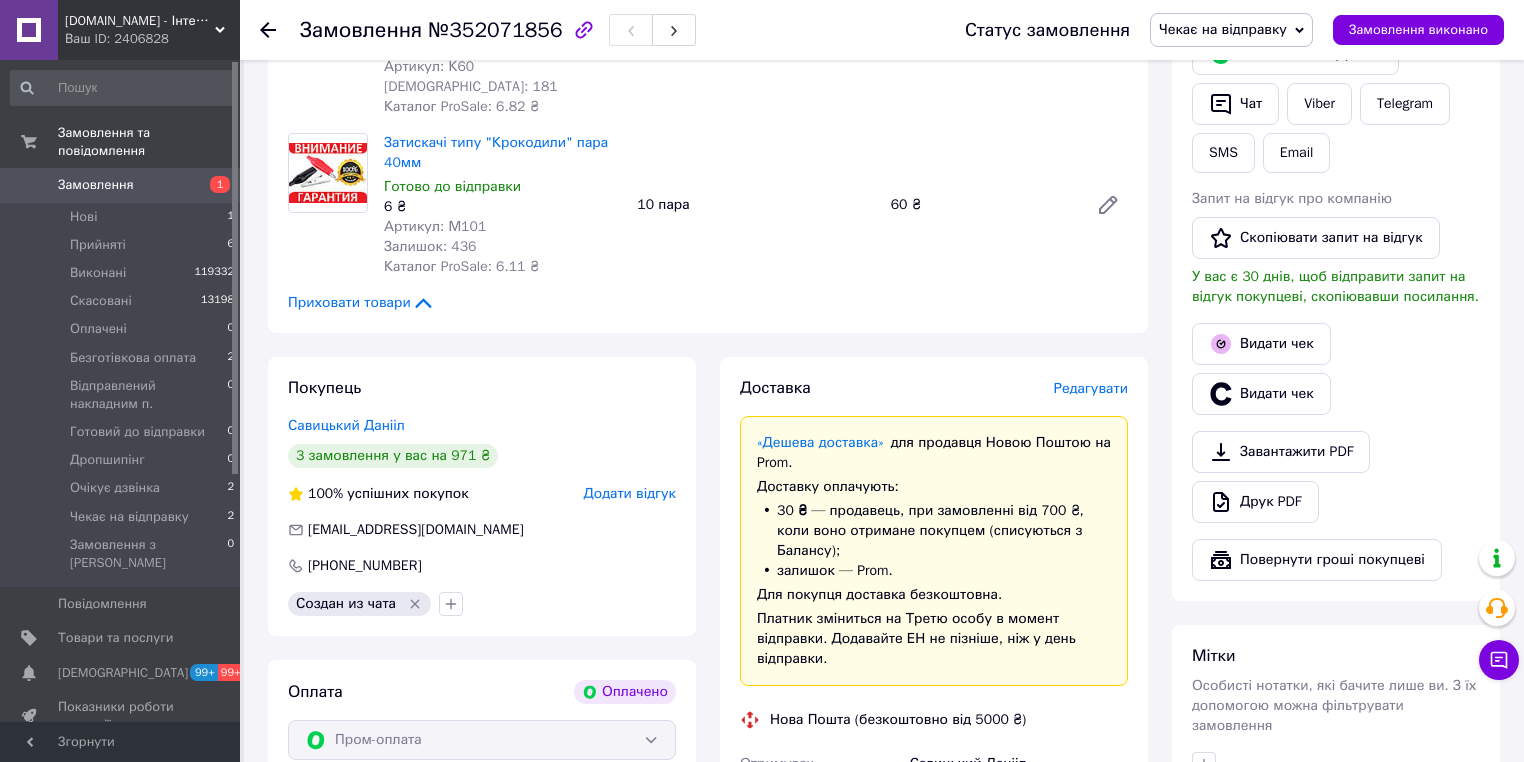 click on "Редагувати" at bounding box center (1091, 388) 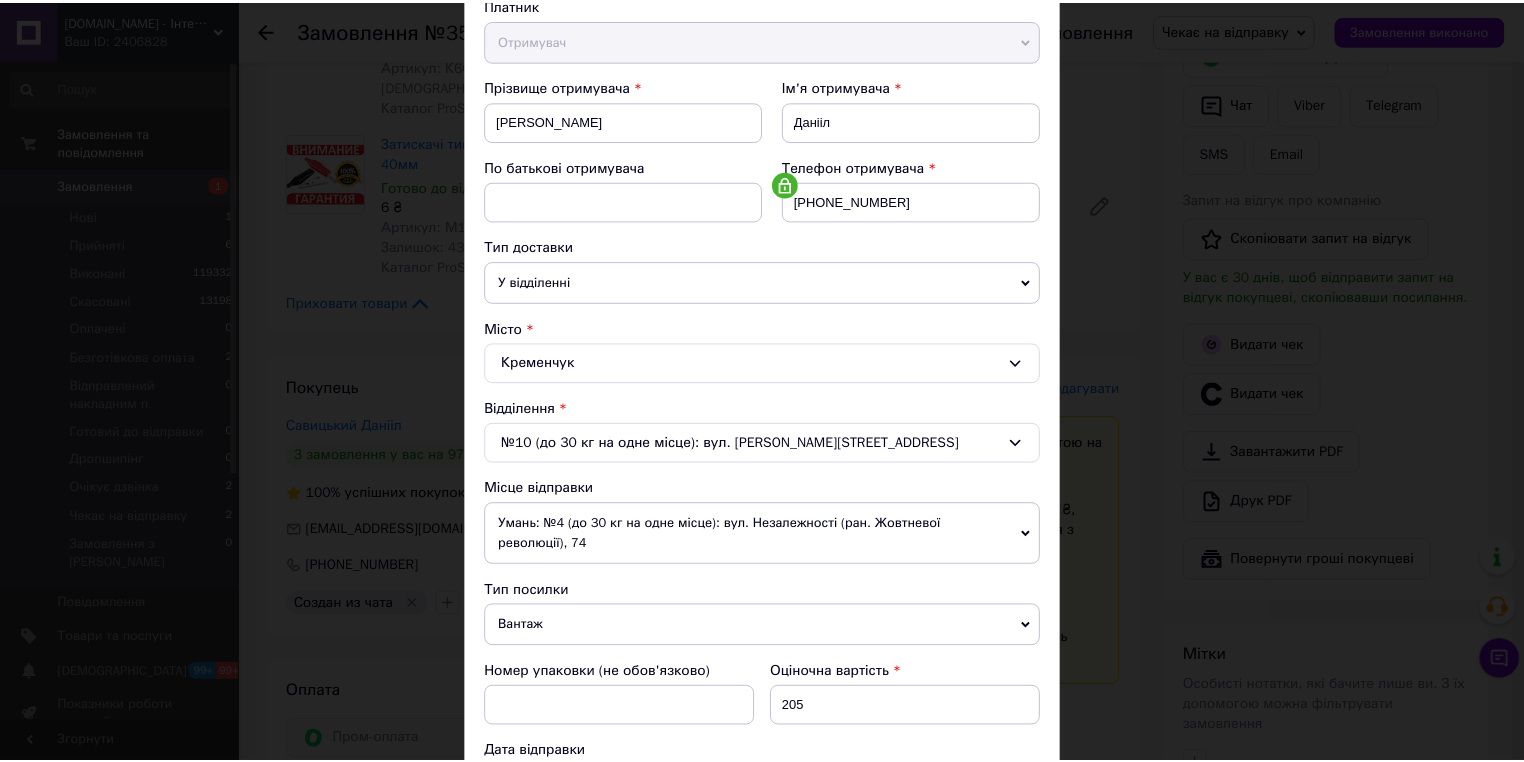scroll, scrollTop: 800, scrollLeft: 0, axis: vertical 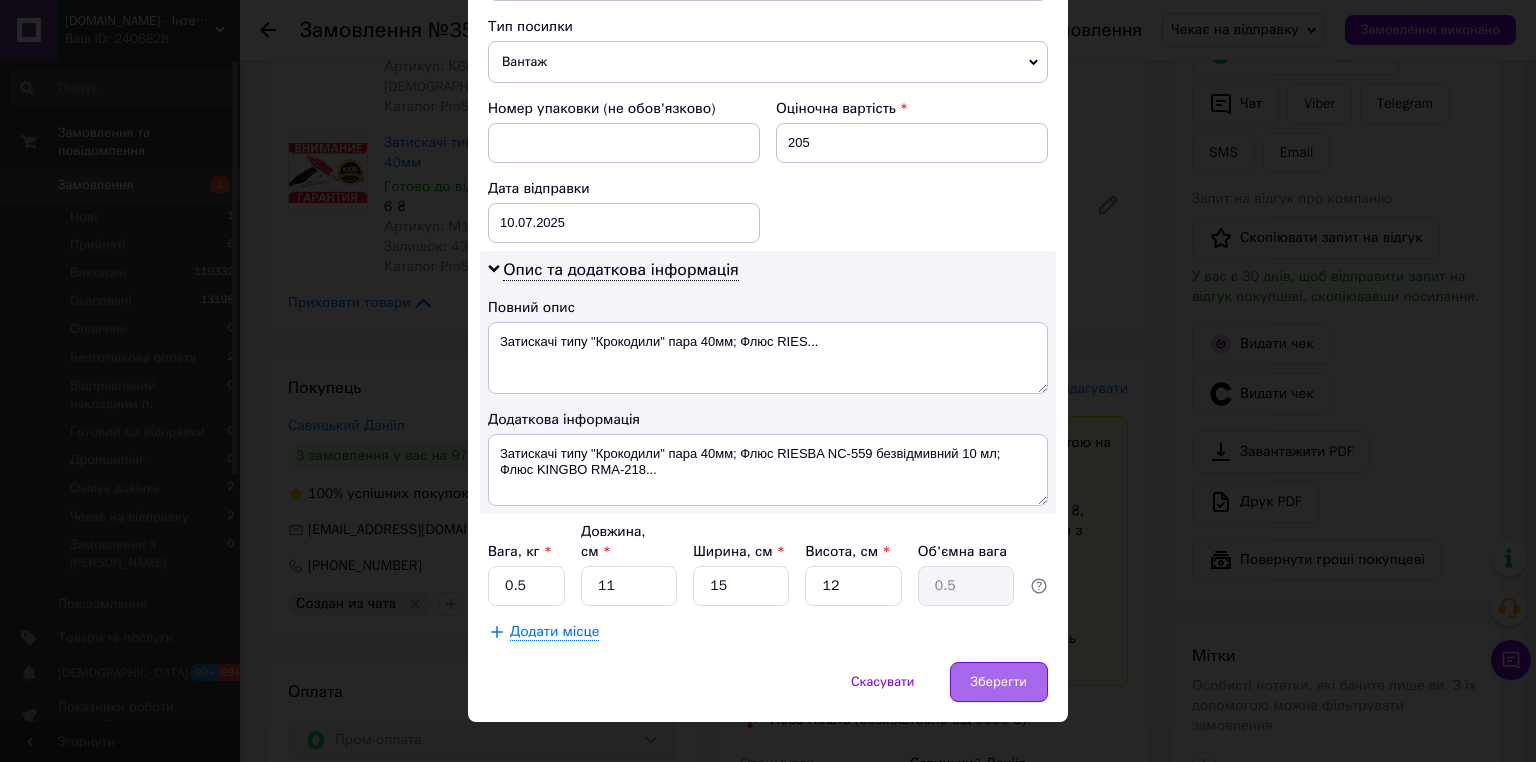 click on "Зберегти" at bounding box center [999, 682] 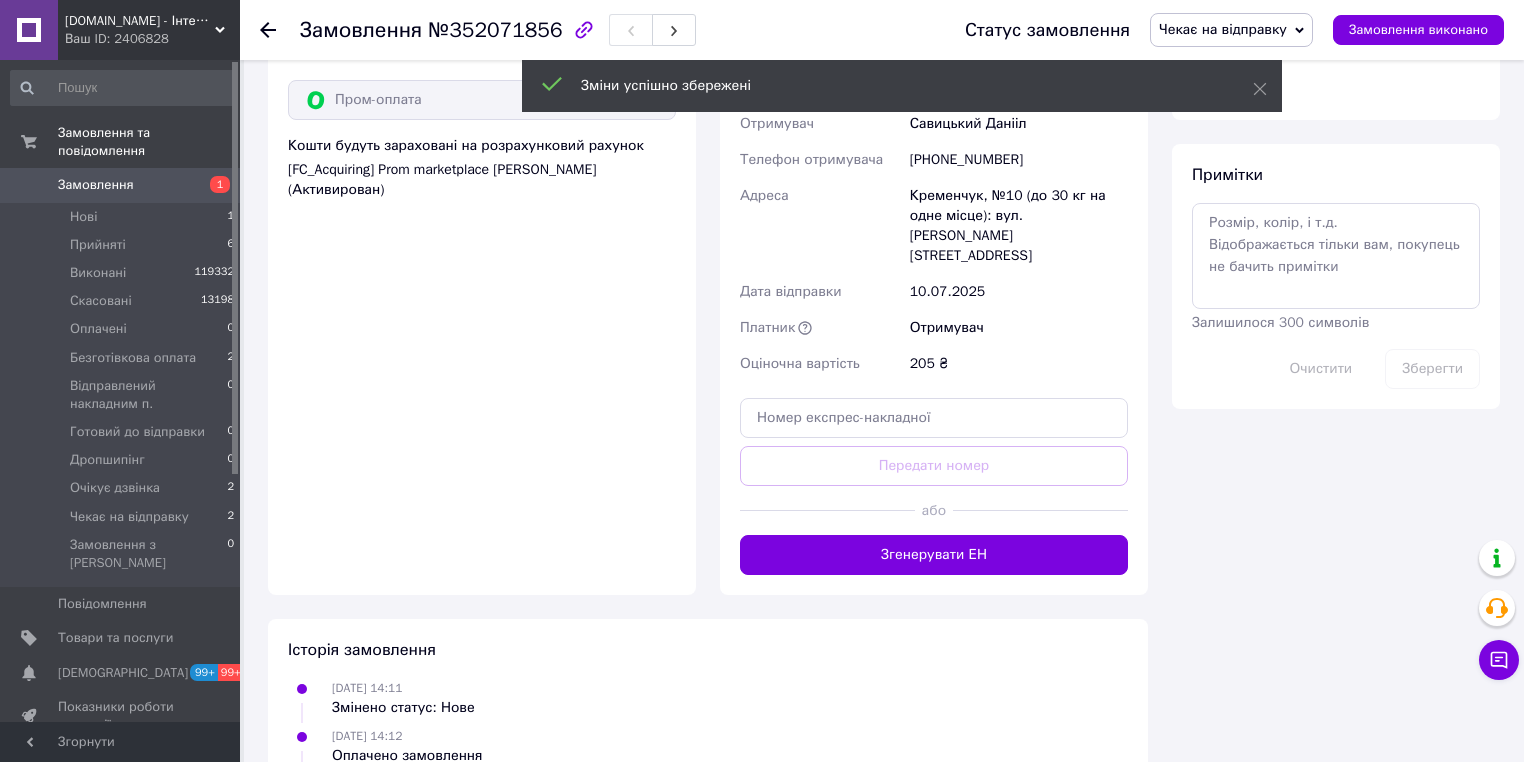 click on "Згенерувати ЕН" at bounding box center [934, 555] 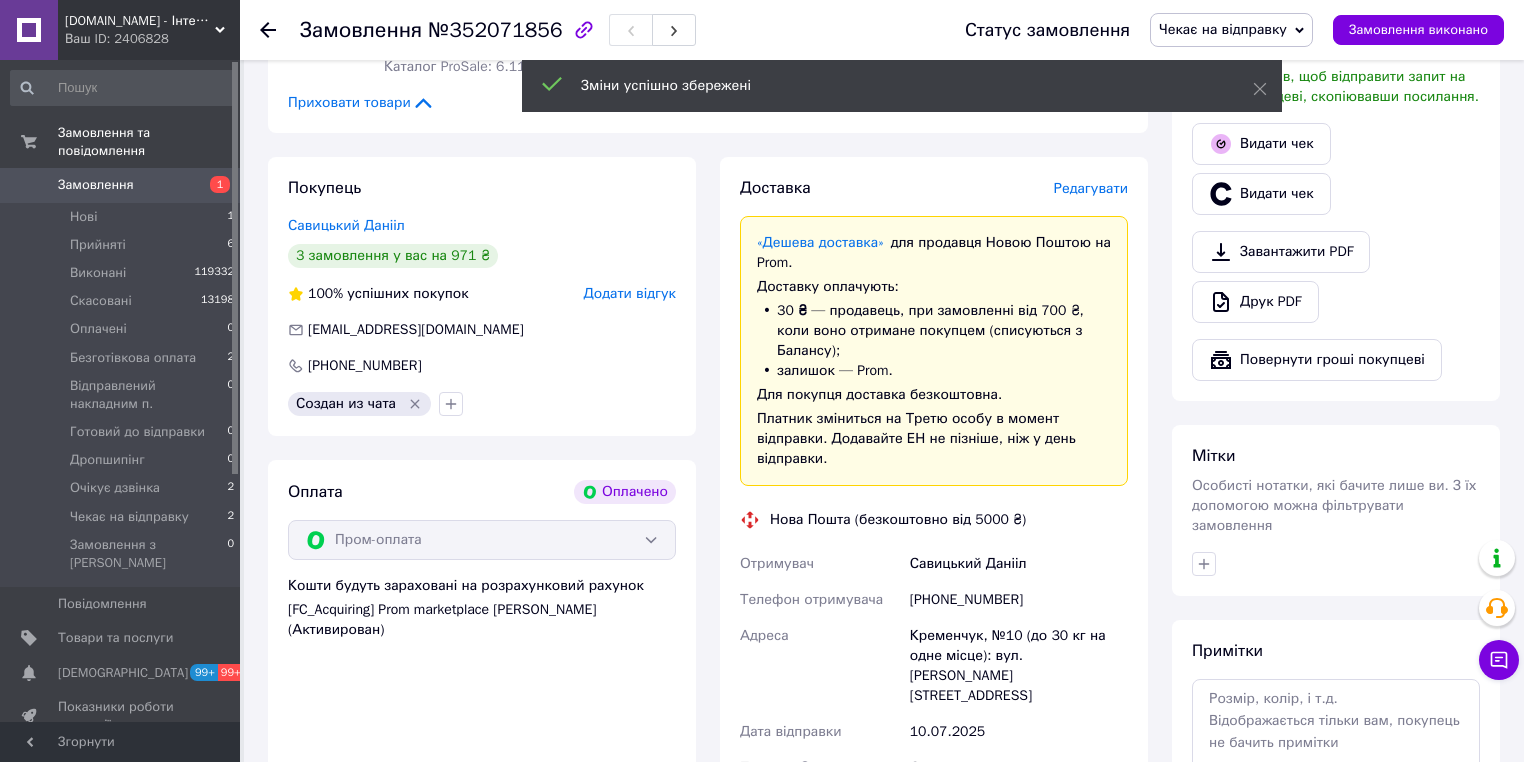 scroll, scrollTop: 640, scrollLeft: 0, axis: vertical 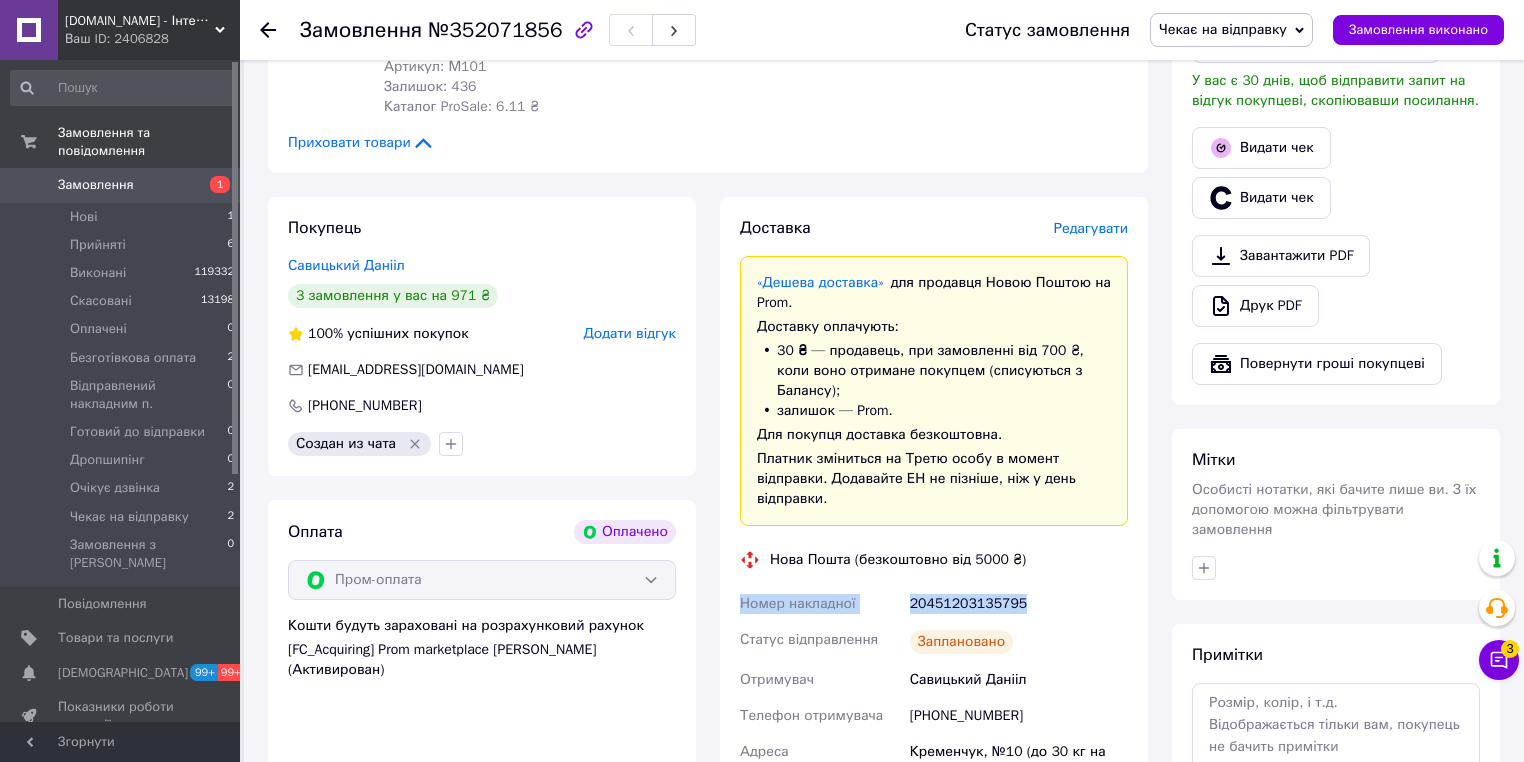 drag, startPoint x: 1051, startPoint y: 583, endPoint x: 713, endPoint y: 578, distance: 338.037 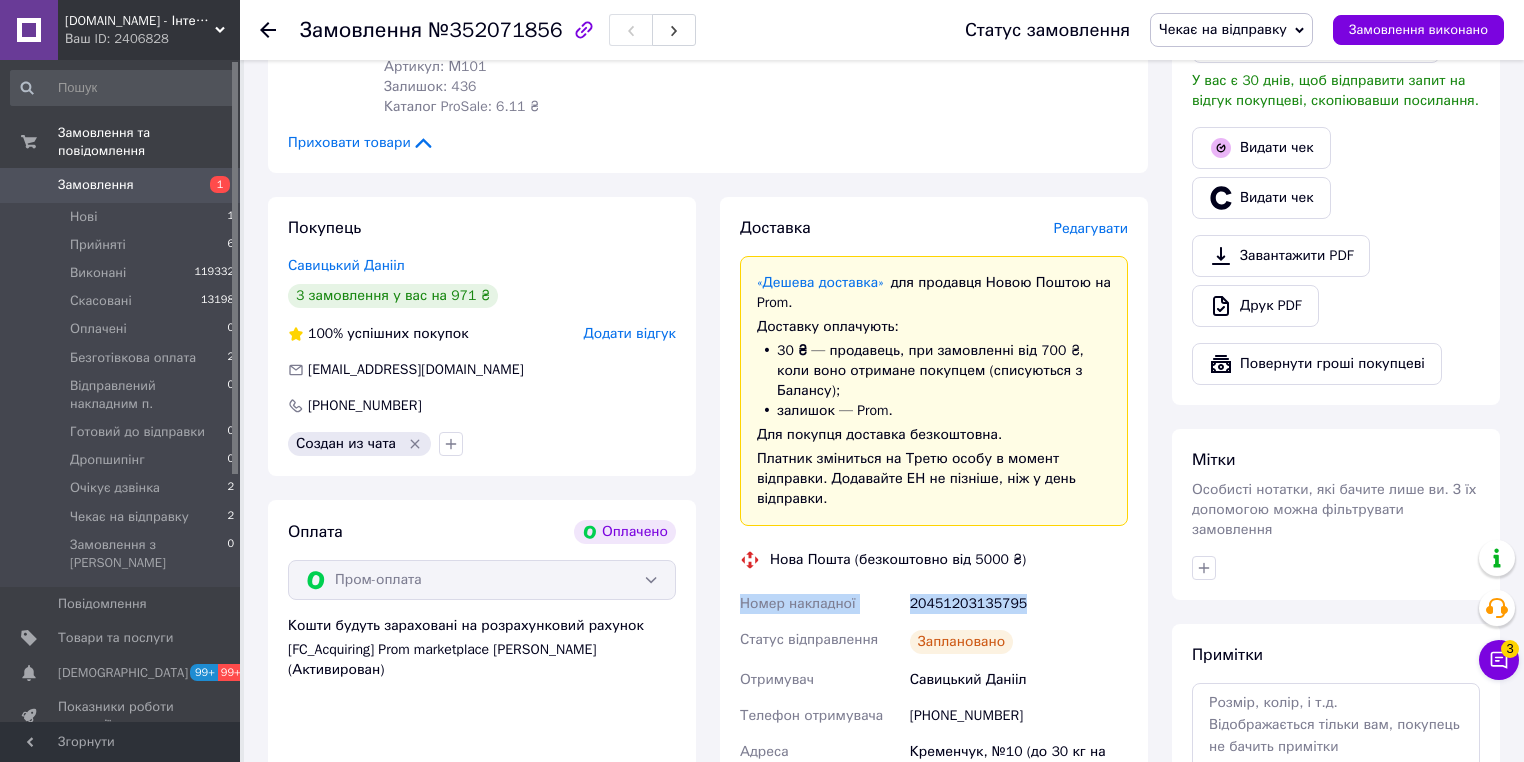 click on "Доставка Редагувати «Дешева доставка»   для продавця Новою Поштою на Prom. Доставку оплачують: 30 ₴   — продавець , при замовленні від 700 ₴, коли воно отримане покупцем (списуються з Балансу); залишок — Prom. Для покупця доставка безкоштовна. Платник зміниться на Третю особу в момент відправки. Додавайте ЕН не пізніше, ніж у день відправки. Нова Пошта (безкоштовно від 5000 ₴) Номер накладної 20451203135795 Статус відправлення Заплановано Отримувач Савицький Данііл Телефон отримувача +380661986076 Адреса Кременчук, №10 (до 30 кг на одне місце): вул. Івана Приходька, 42а 10.07.2025 205 <" at bounding box center (934, 605) 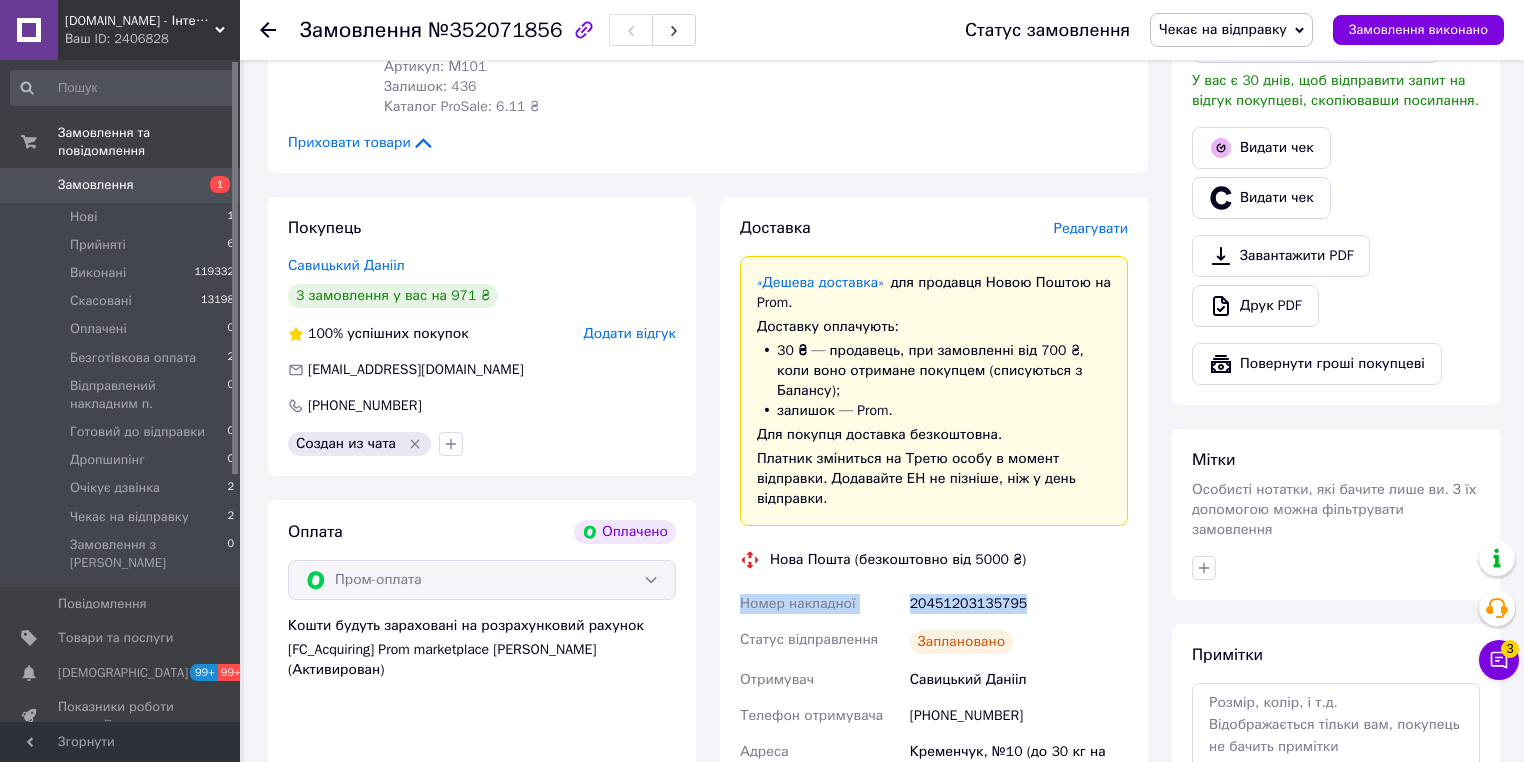 copy on "Номер накладної 20451203135795" 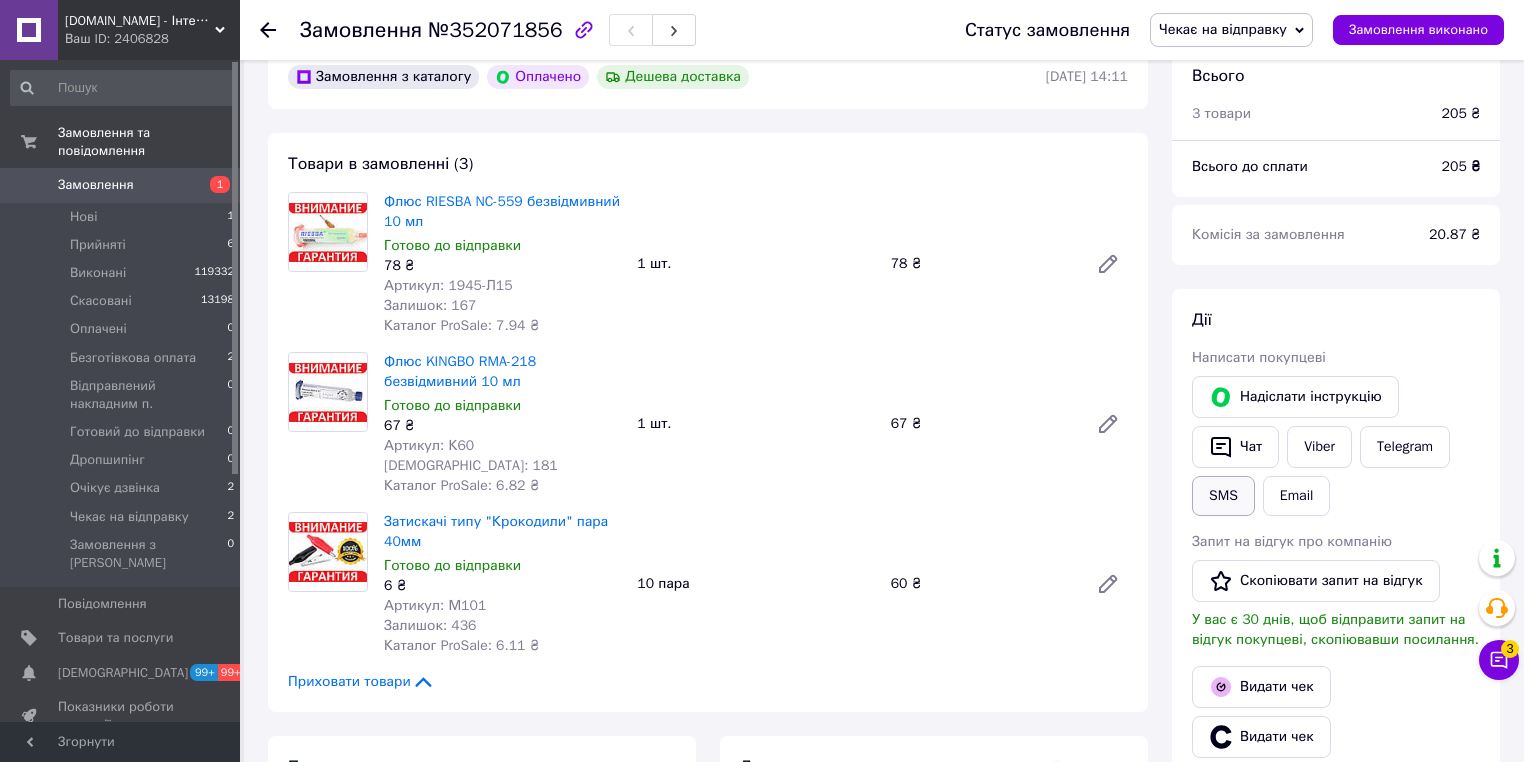 scroll, scrollTop: 0, scrollLeft: 0, axis: both 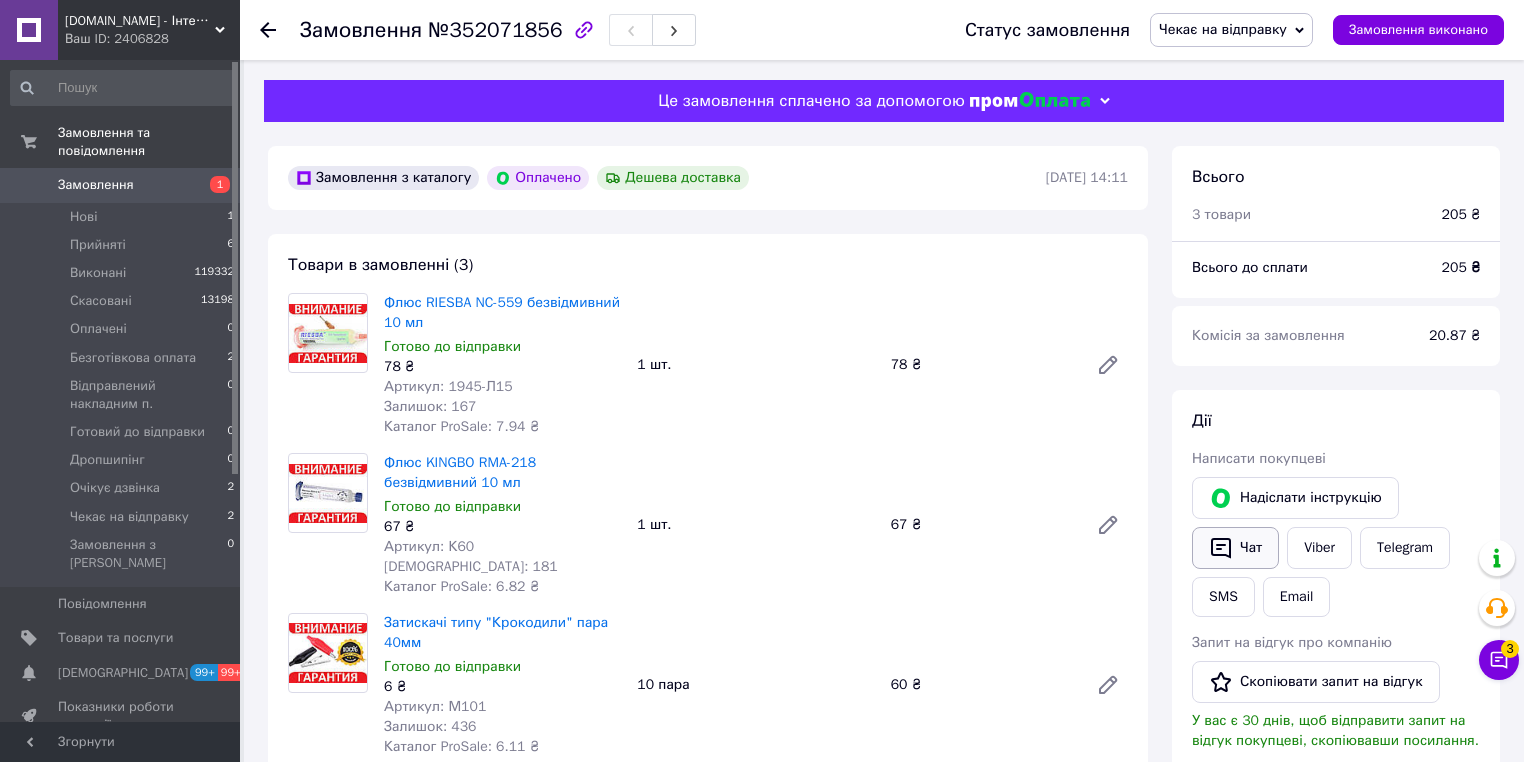 click on "Чат" at bounding box center [1235, 548] 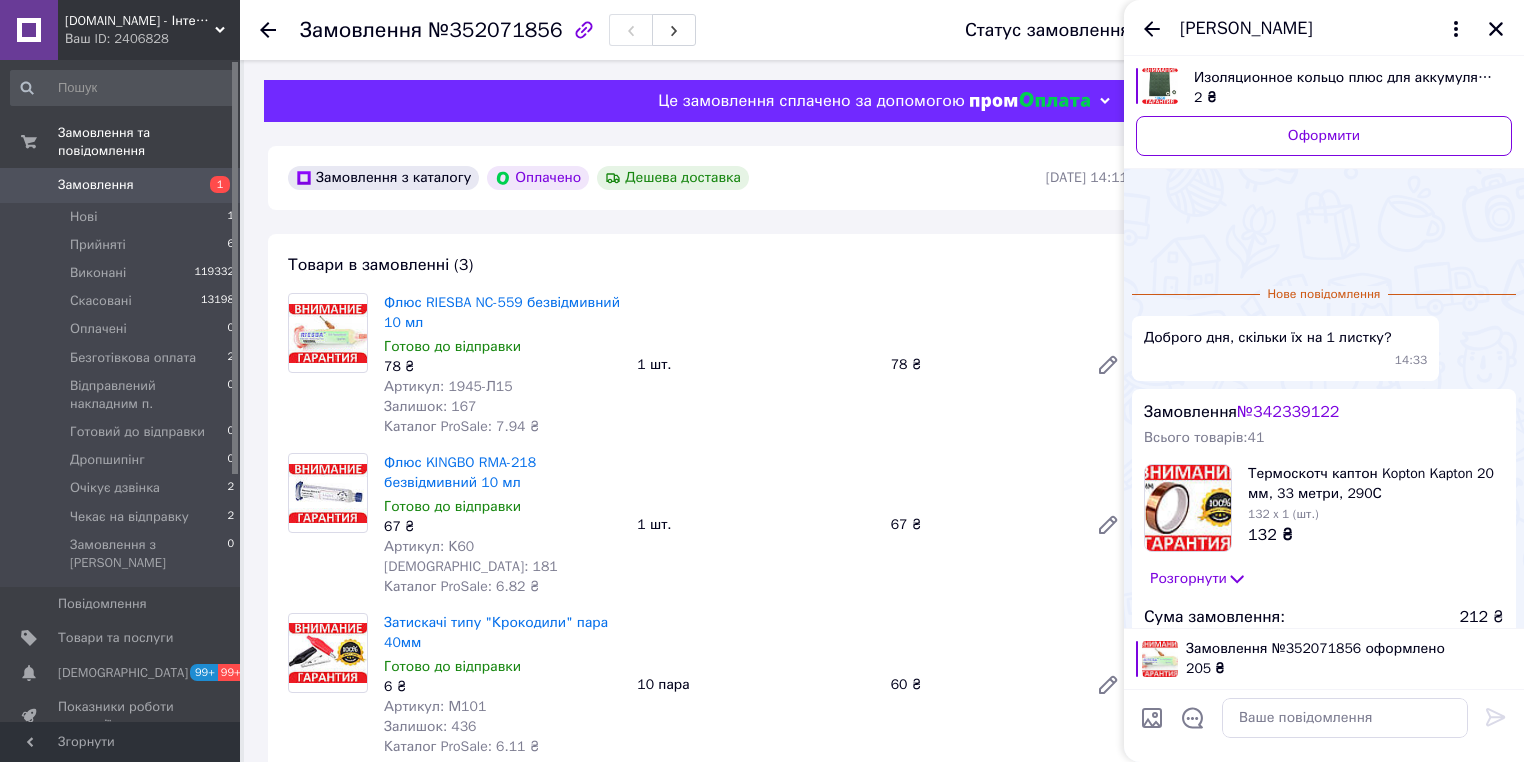 scroll, scrollTop: 115, scrollLeft: 0, axis: vertical 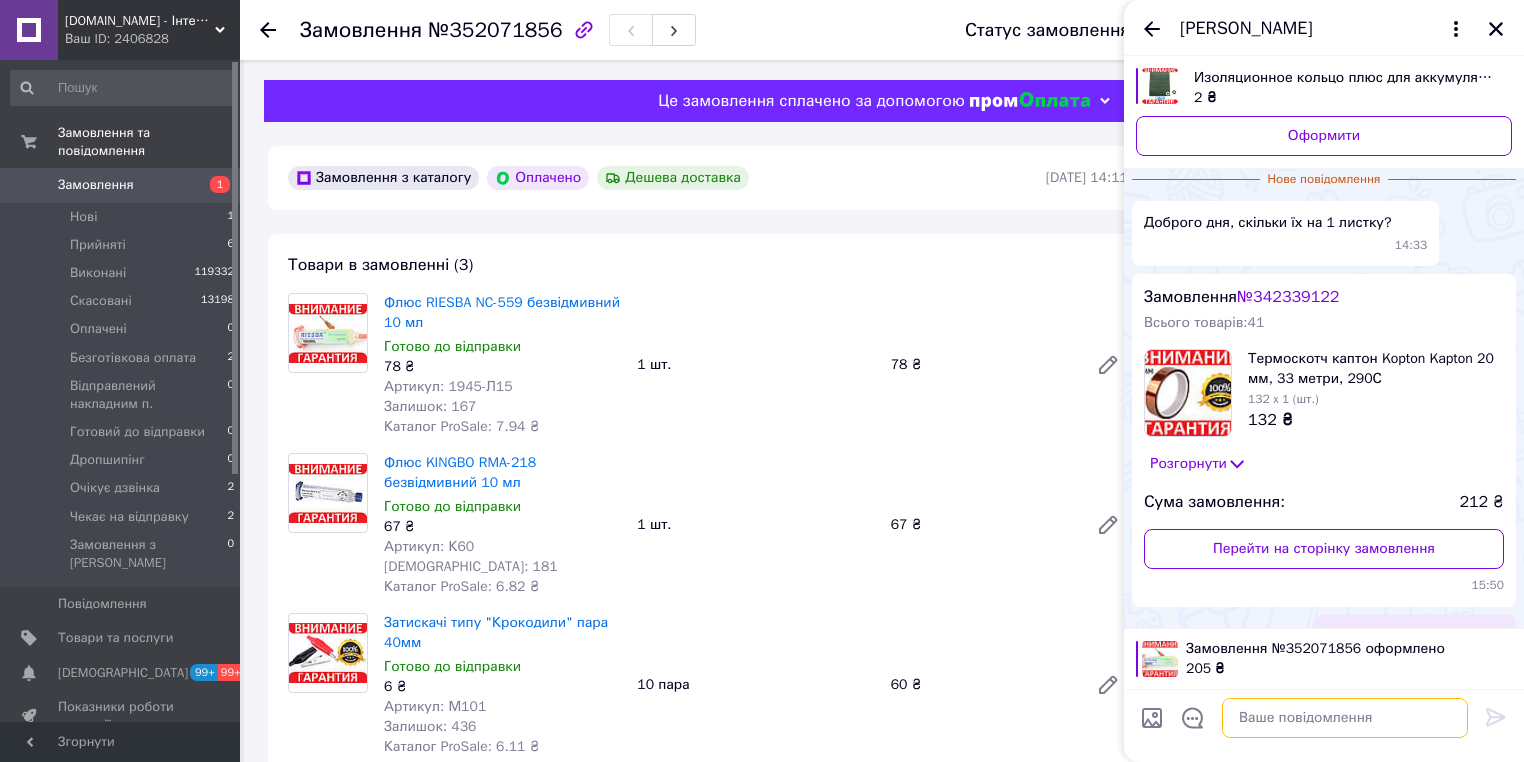 paste on "Номер накладної
20451203135795" 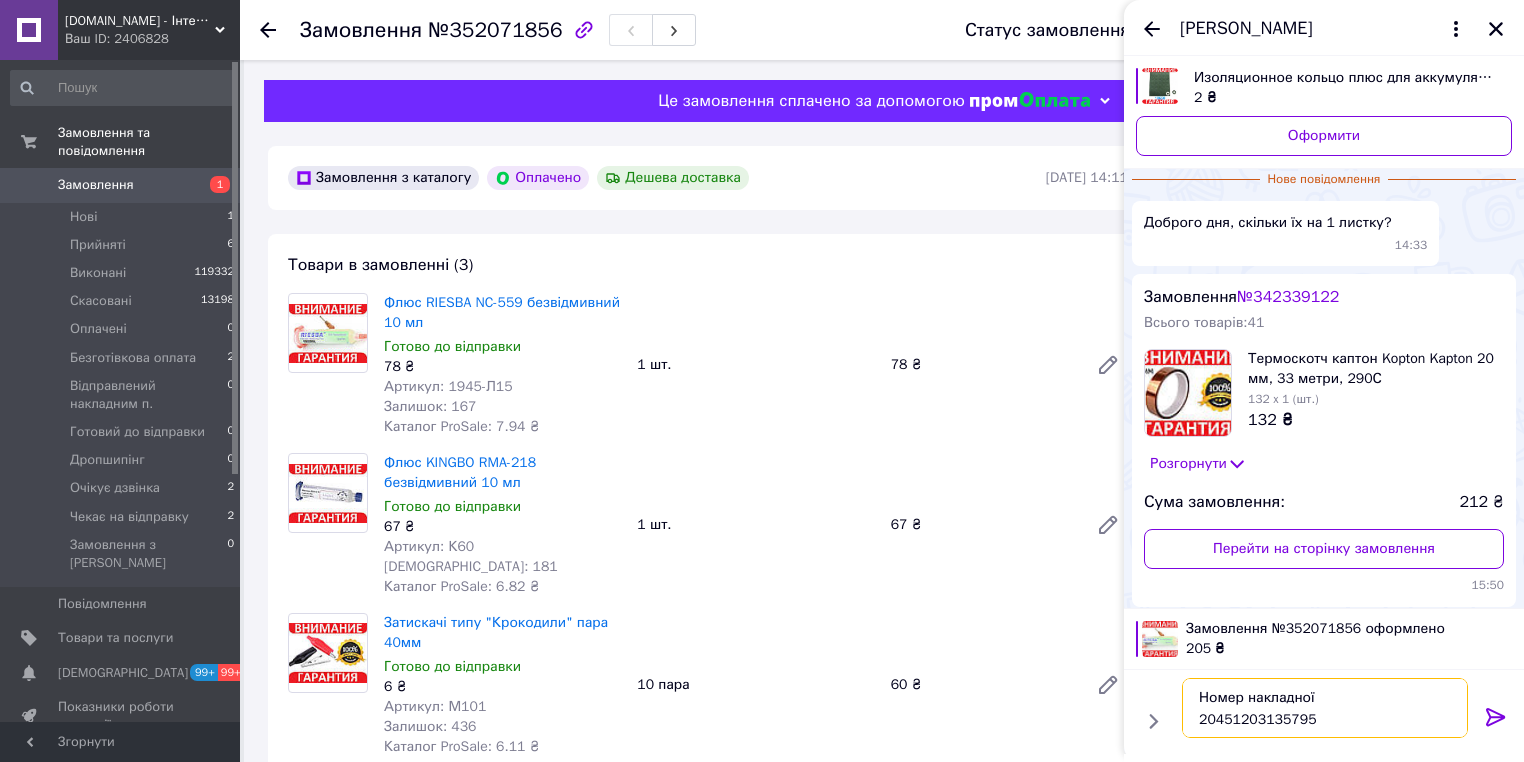 type on "Номер накладної
20451203135795" 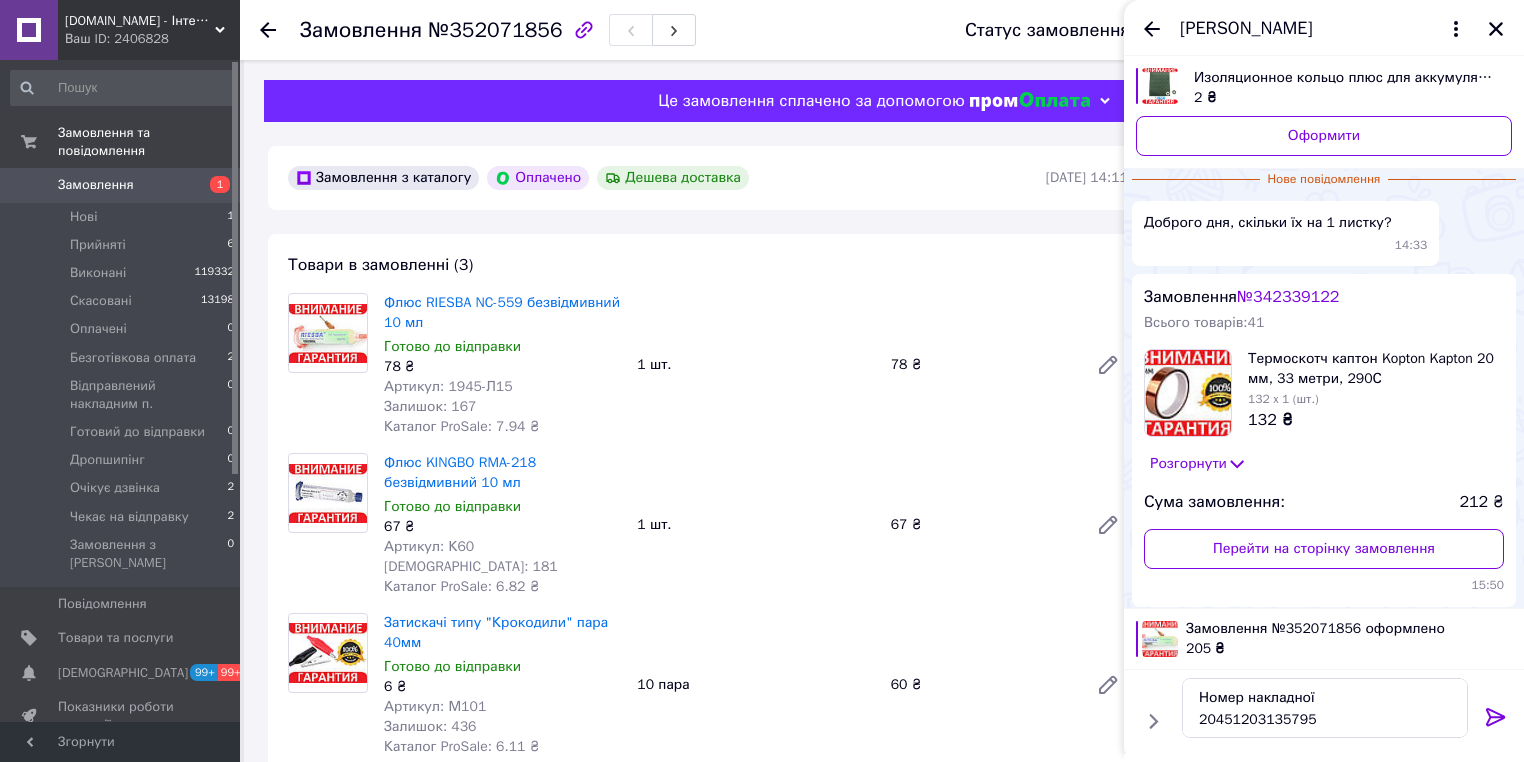 drag, startPoint x: 1506, startPoint y: 728, endPoint x: 1494, endPoint y: 731, distance: 12.369317 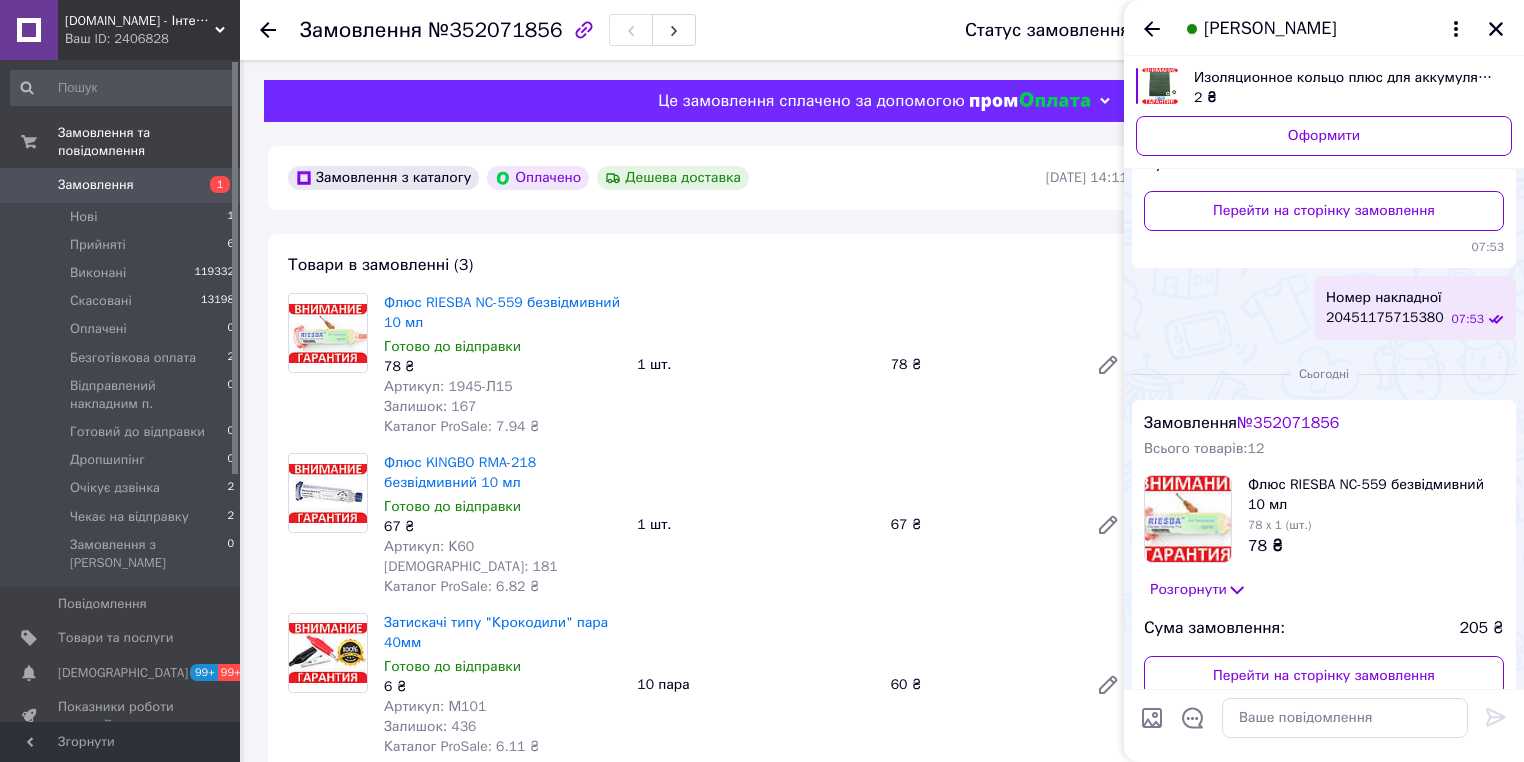 scroll, scrollTop: 1667, scrollLeft: 0, axis: vertical 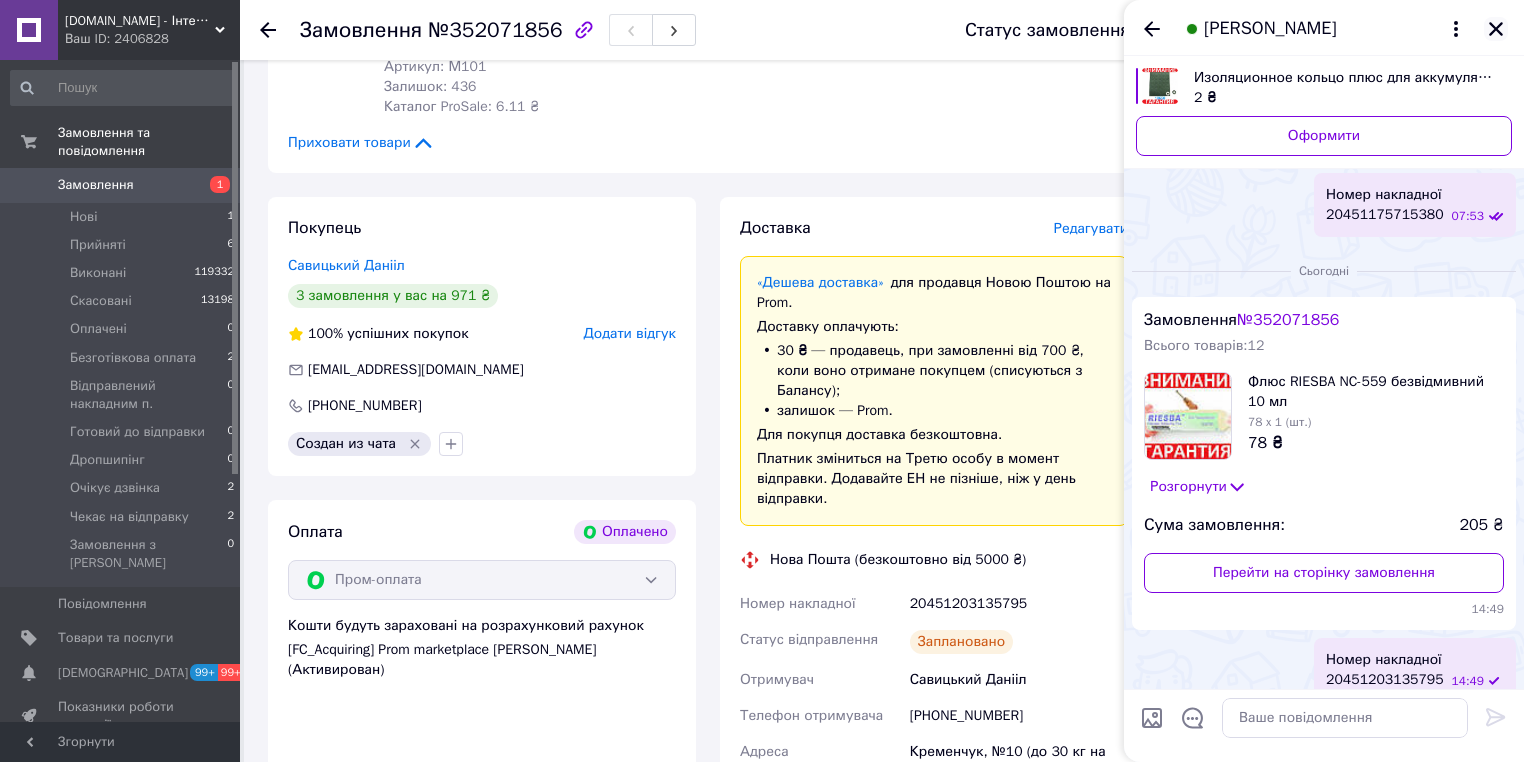 click 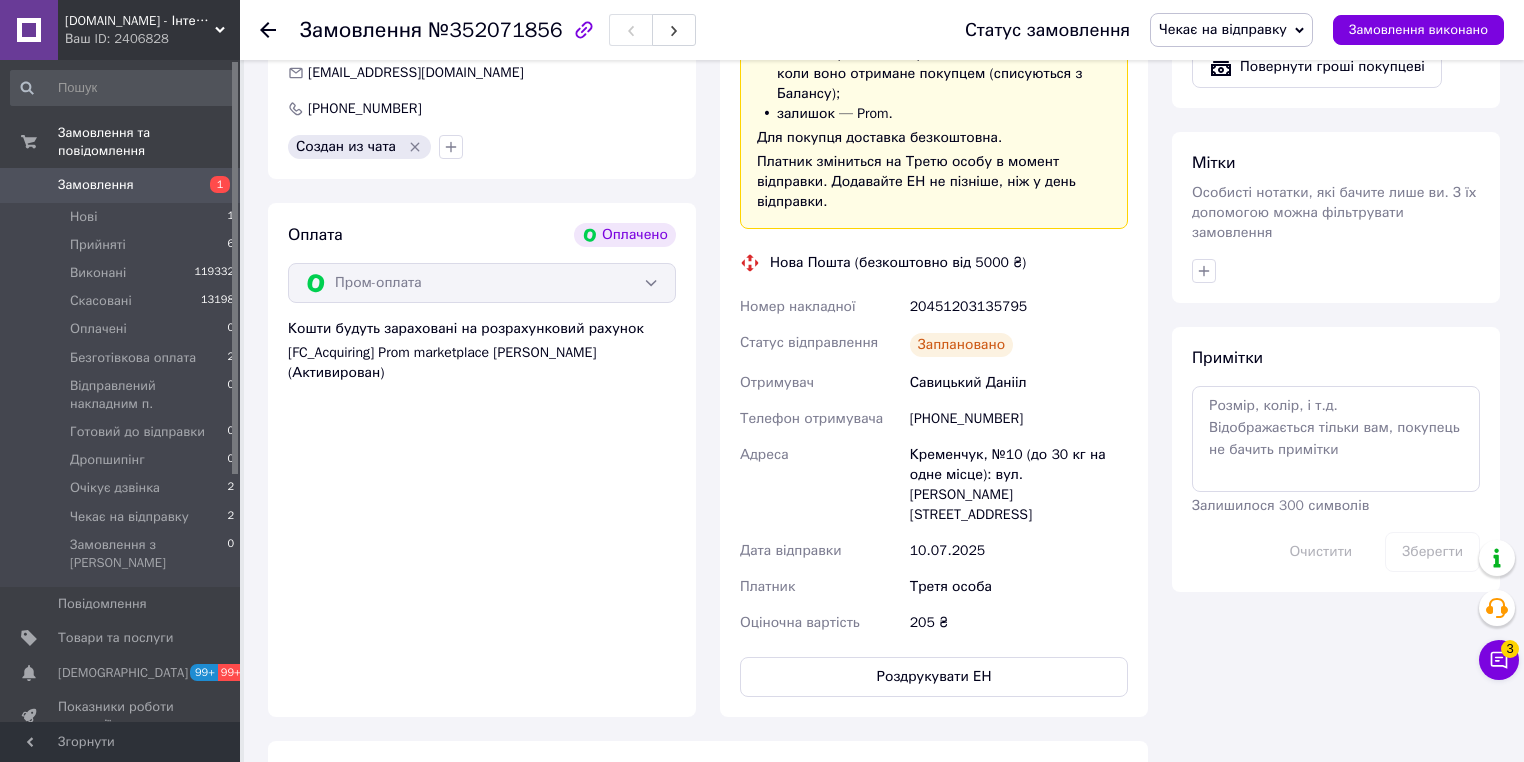 scroll, scrollTop: 960, scrollLeft: 0, axis: vertical 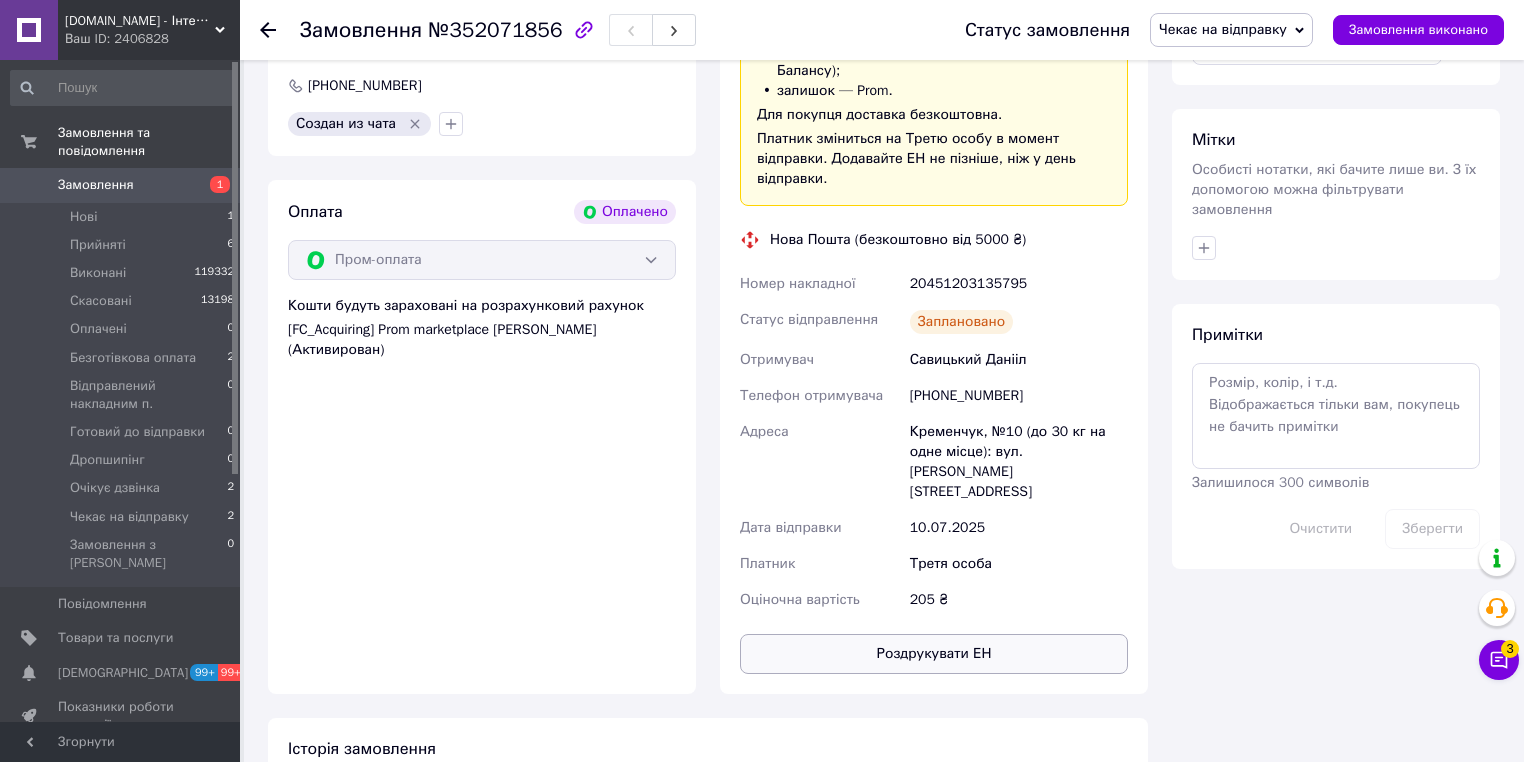 click on "Роздрукувати ЕН" at bounding box center [934, 654] 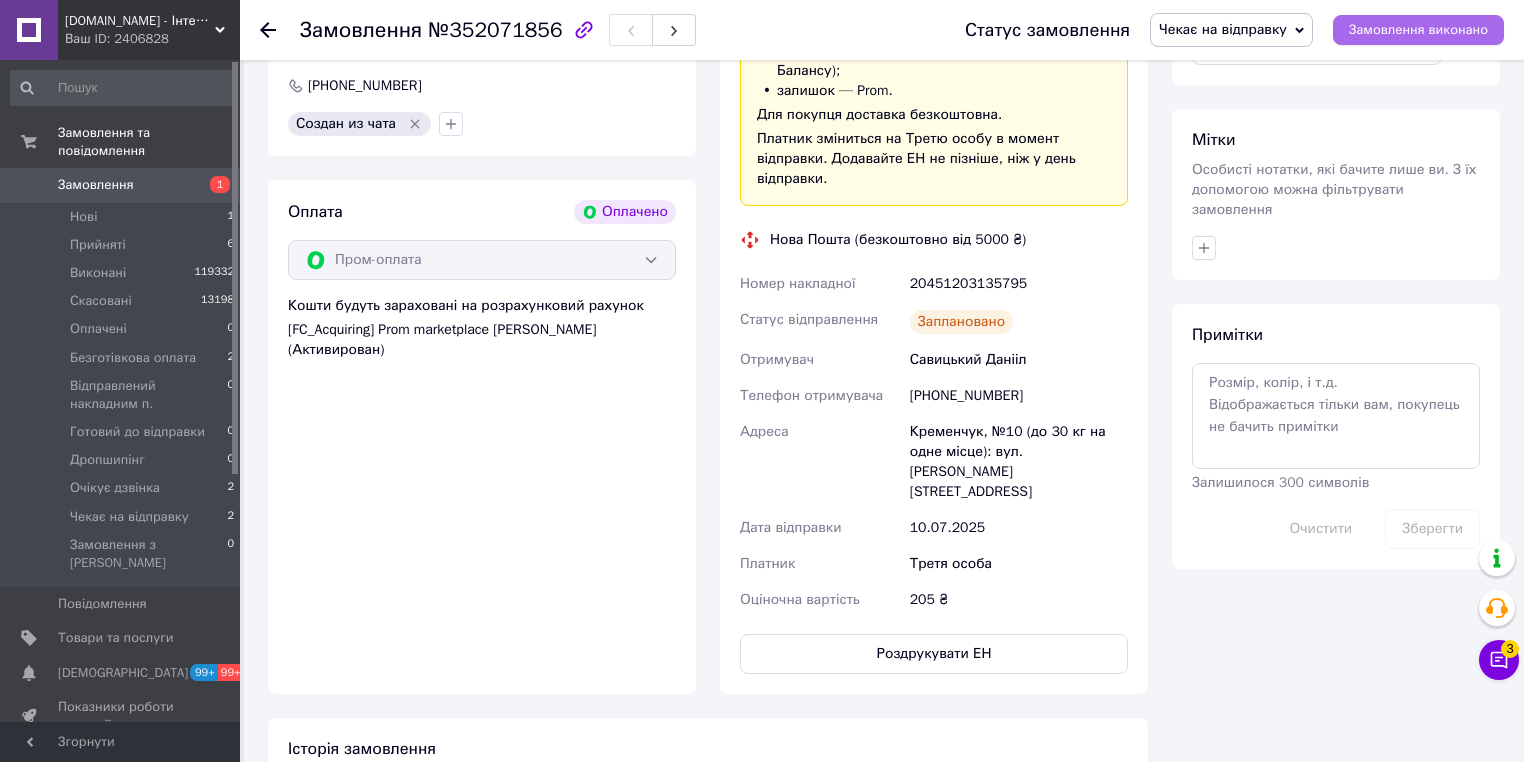 click on "Замовлення виконано" at bounding box center [1418, 30] 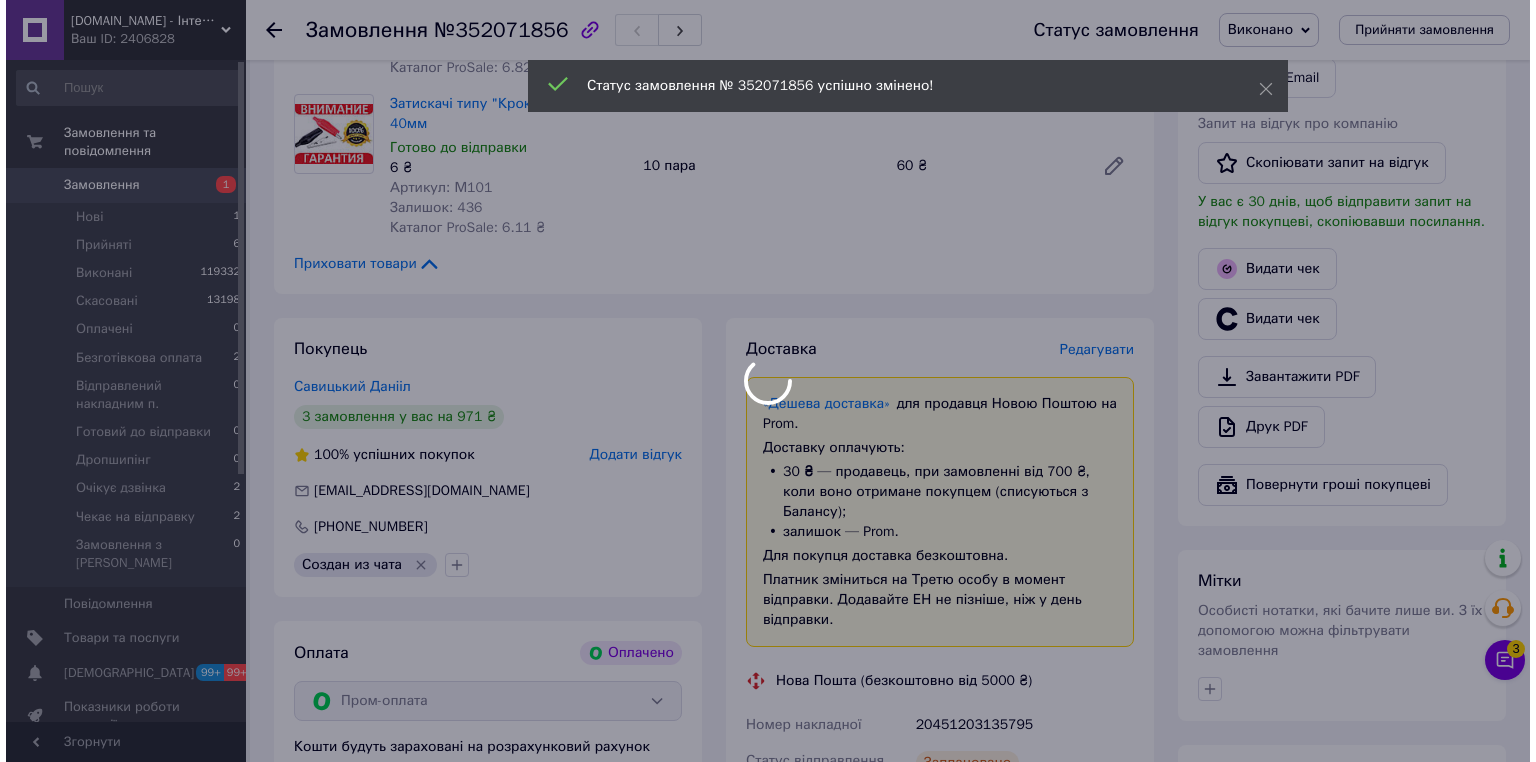 scroll, scrollTop: 480, scrollLeft: 0, axis: vertical 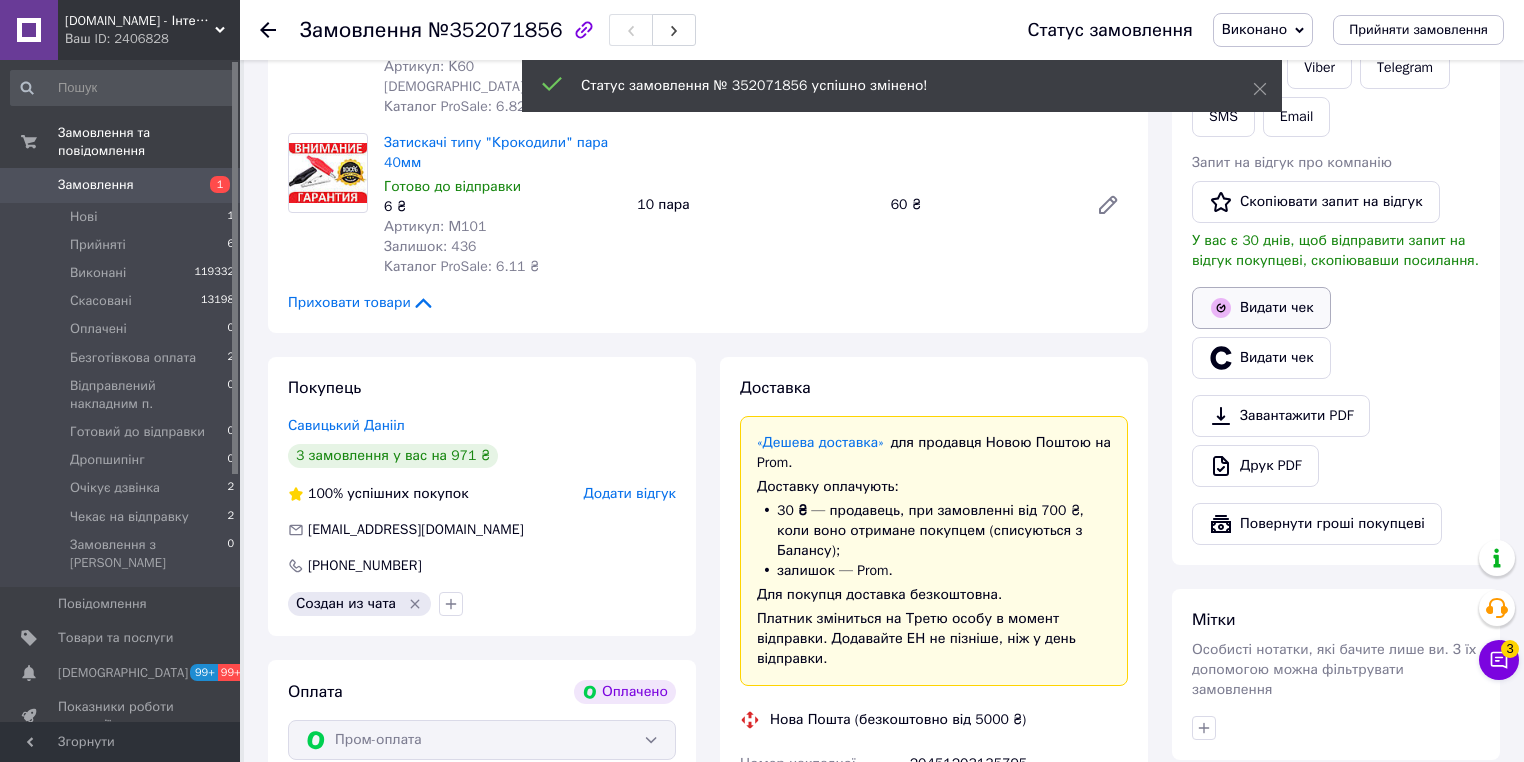click on "Видати чек" at bounding box center (1261, 308) 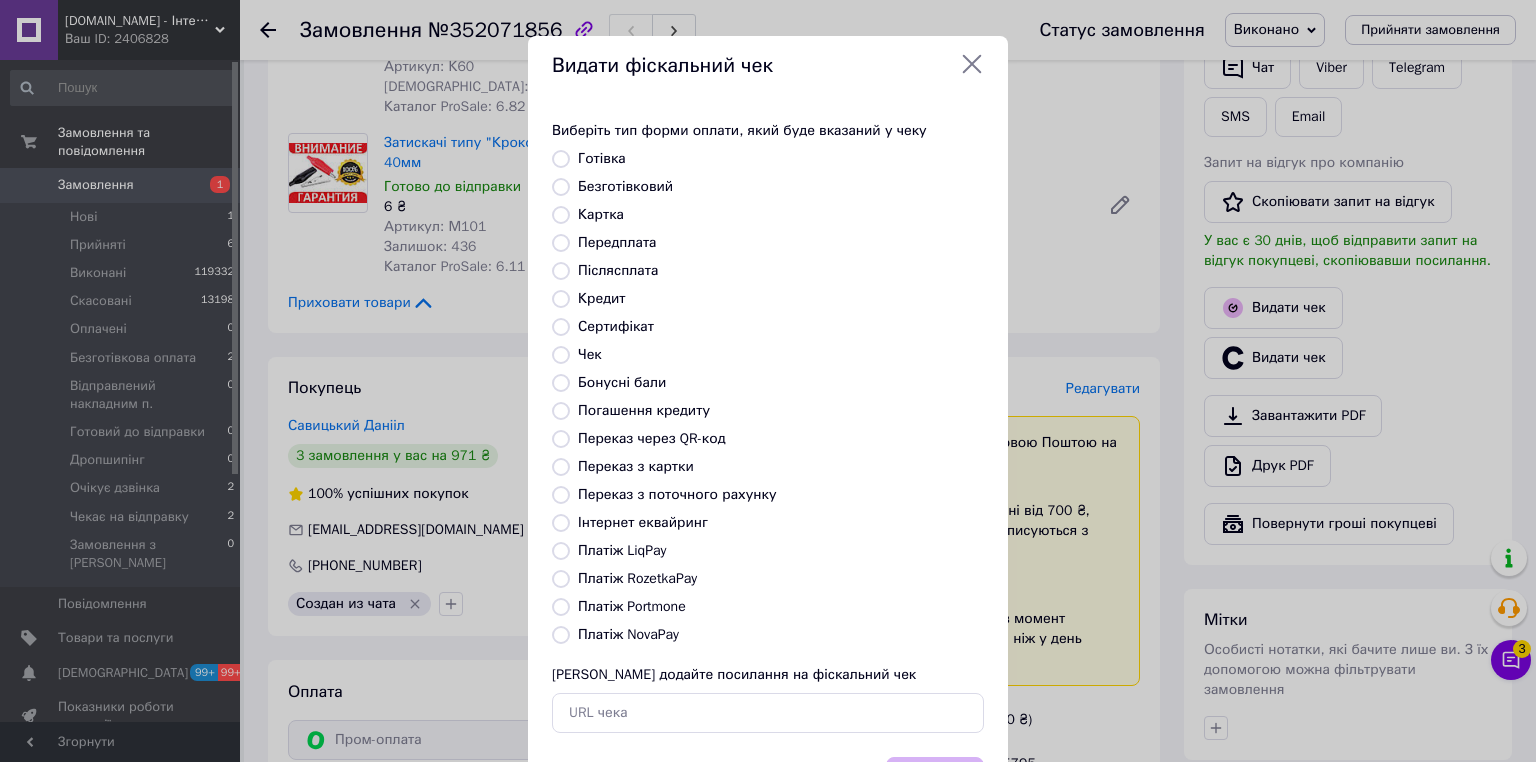 click on "Платіж RozetkaPay" at bounding box center (561, 579) 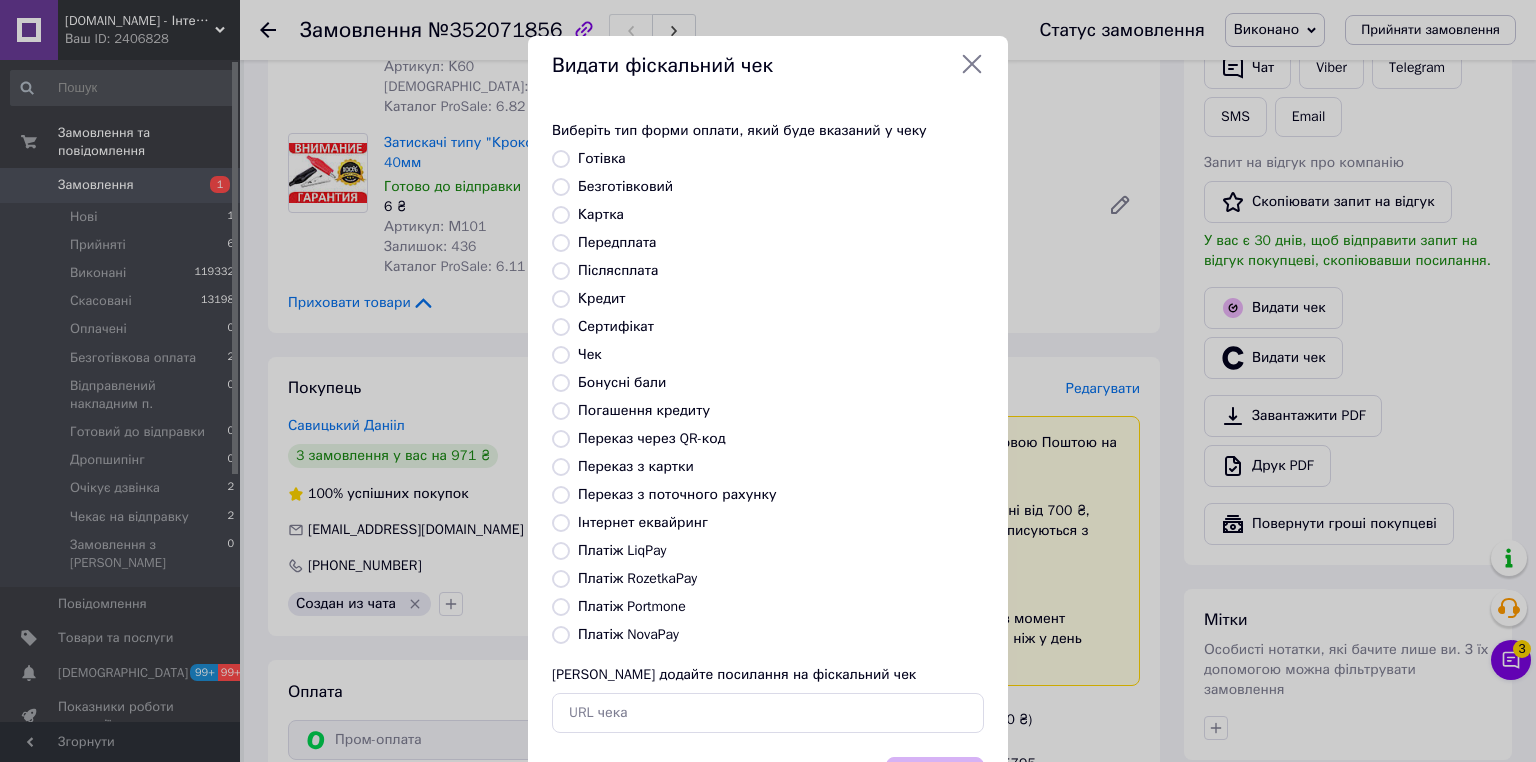 radio on "true" 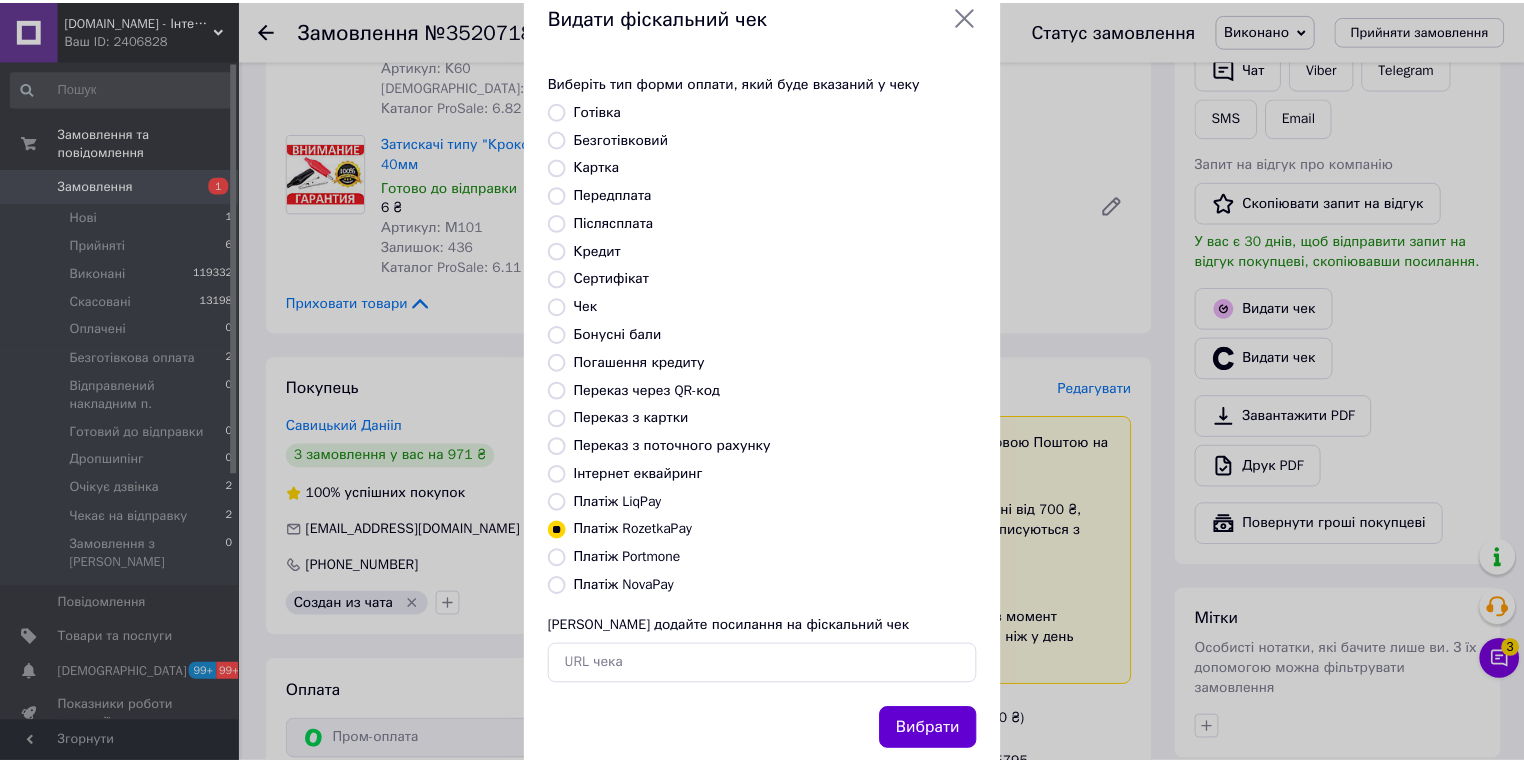 scroll, scrollTop: 96, scrollLeft: 0, axis: vertical 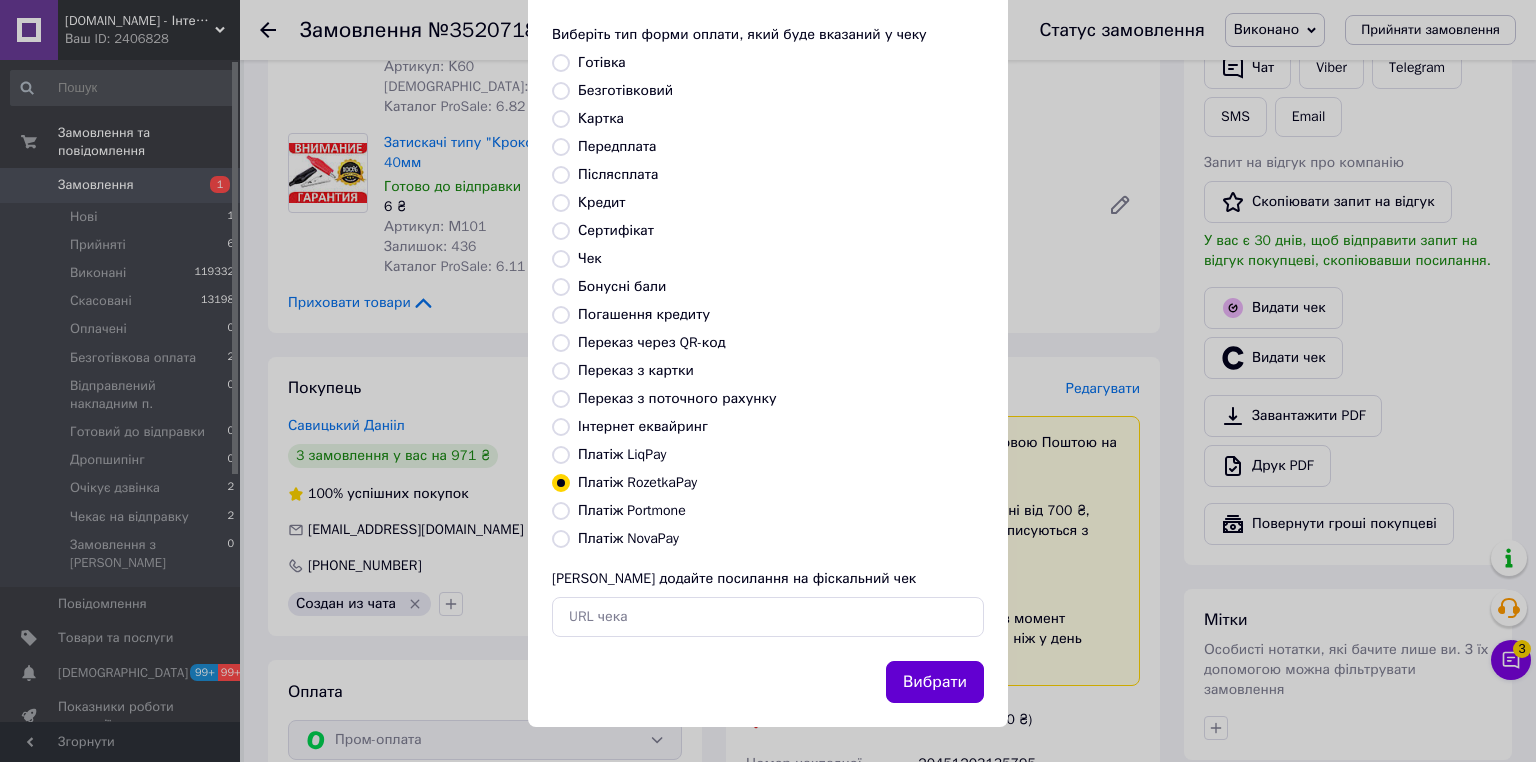 click on "Вибрати" at bounding box center [935, 682] 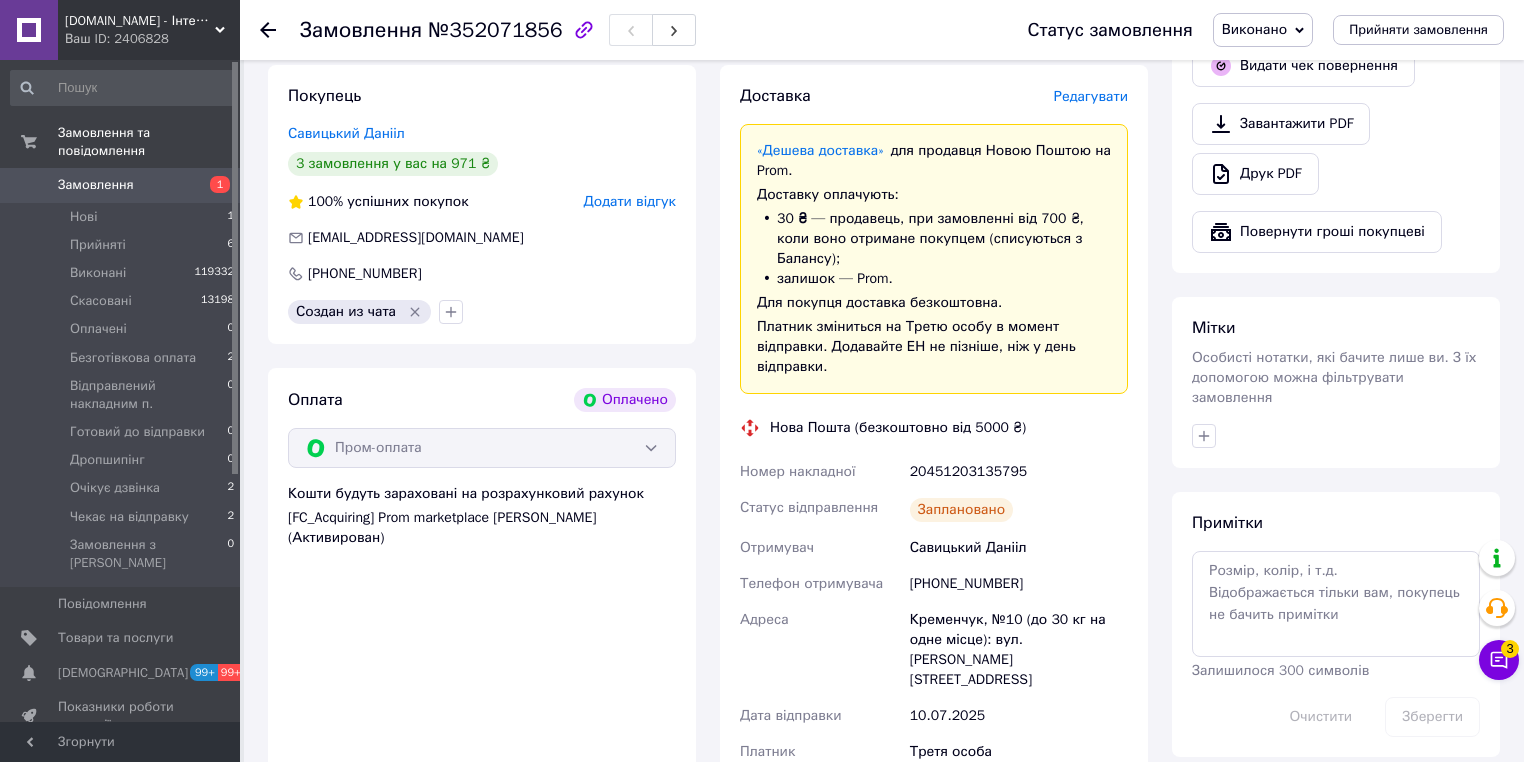 scroll, scrollTop: 640, scrollLeft: 0, axis: vertical 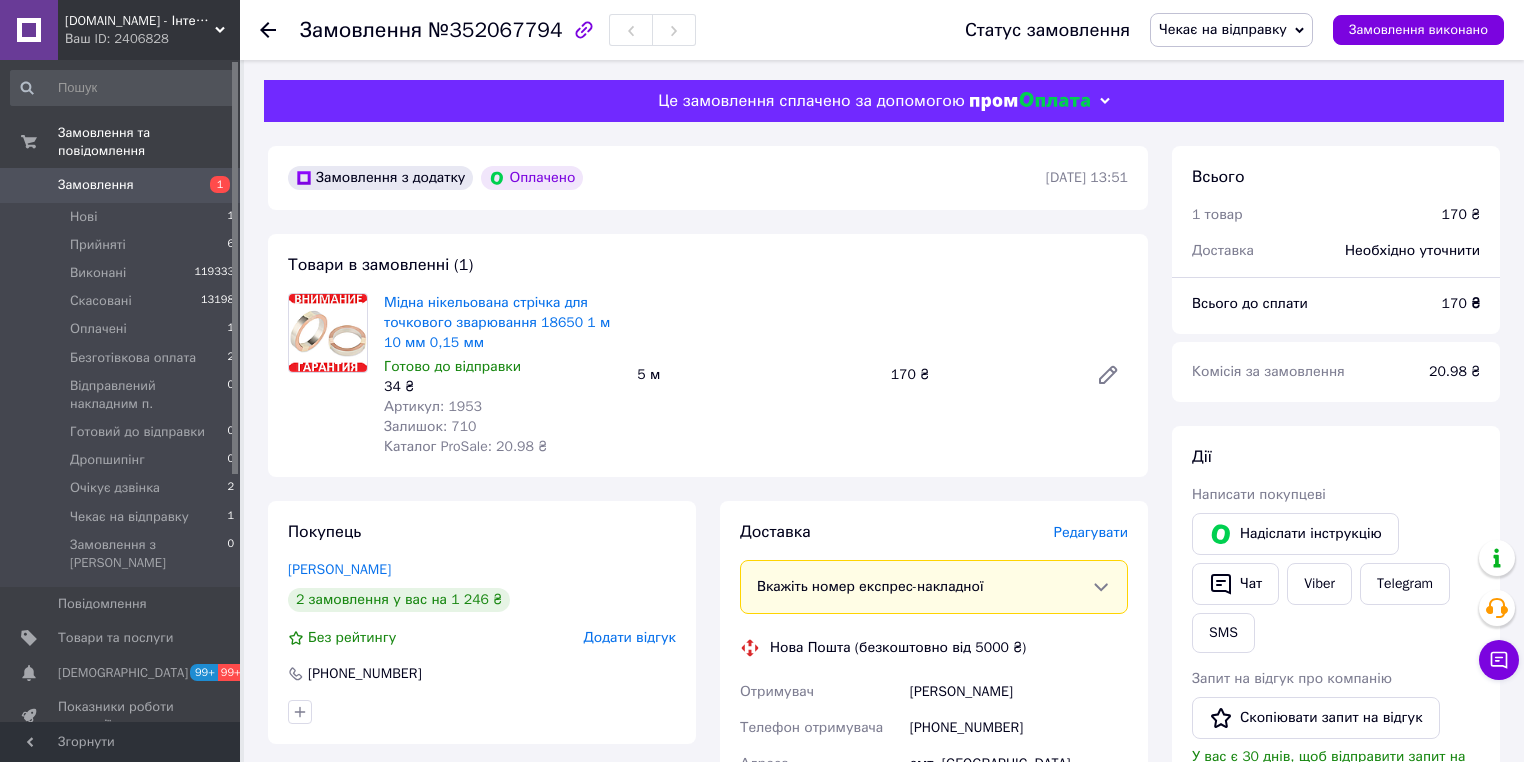 click on "Редагувати" at bounding box center (1091, 532) 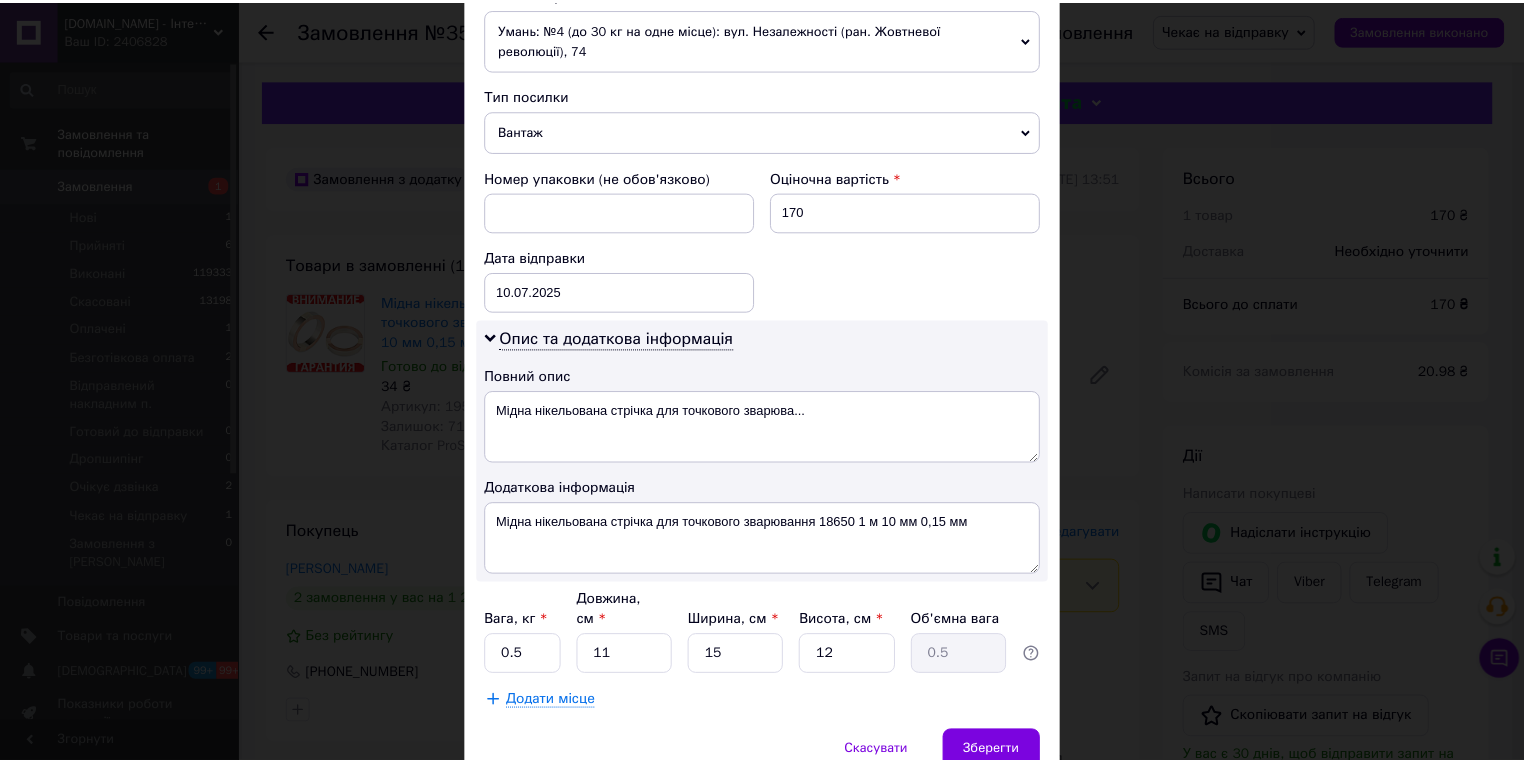 scroll, scrollTop: 825, scrollLeft: 0, axis: vertical 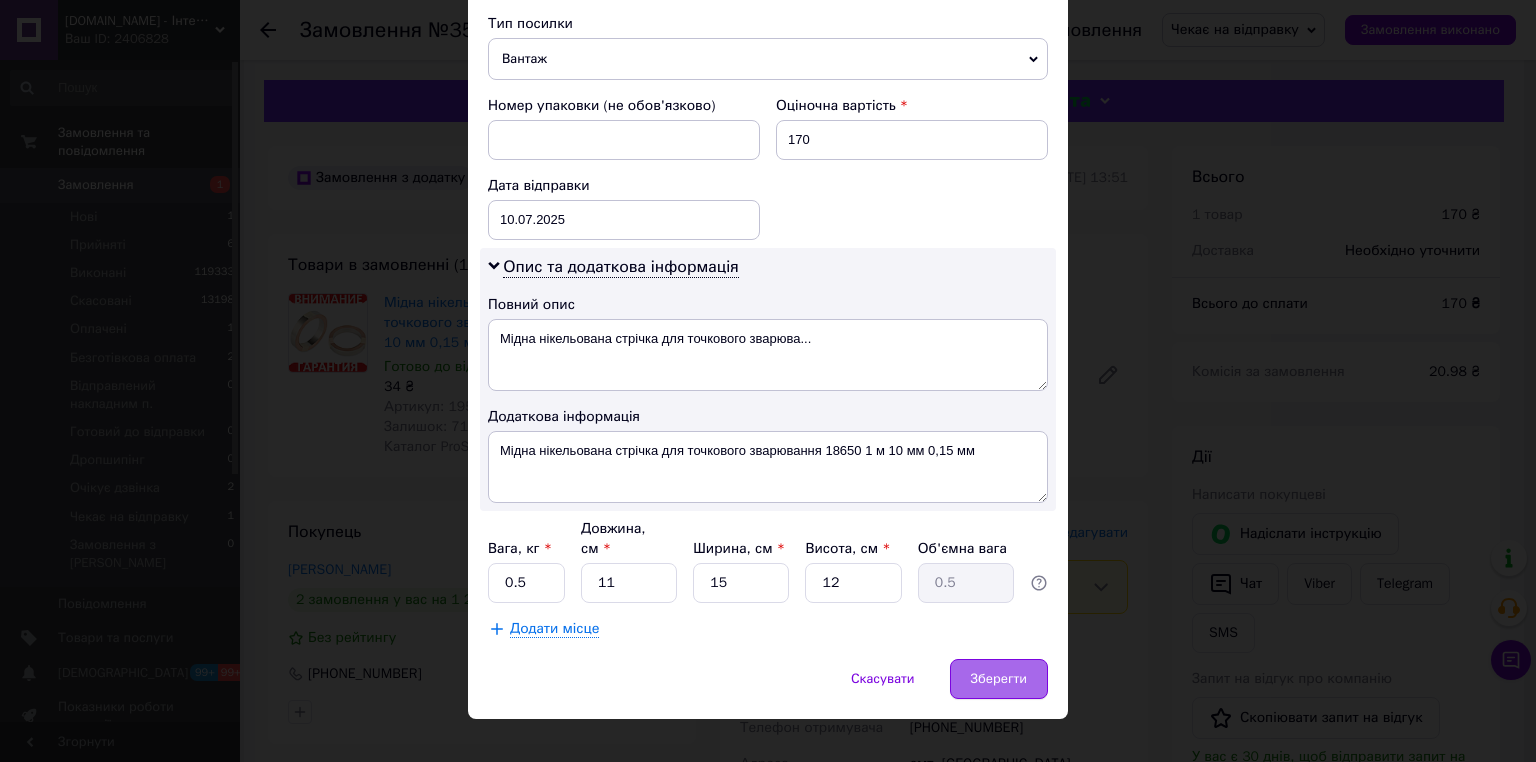 click on "Зберегти" at bounding box center (999, 679) 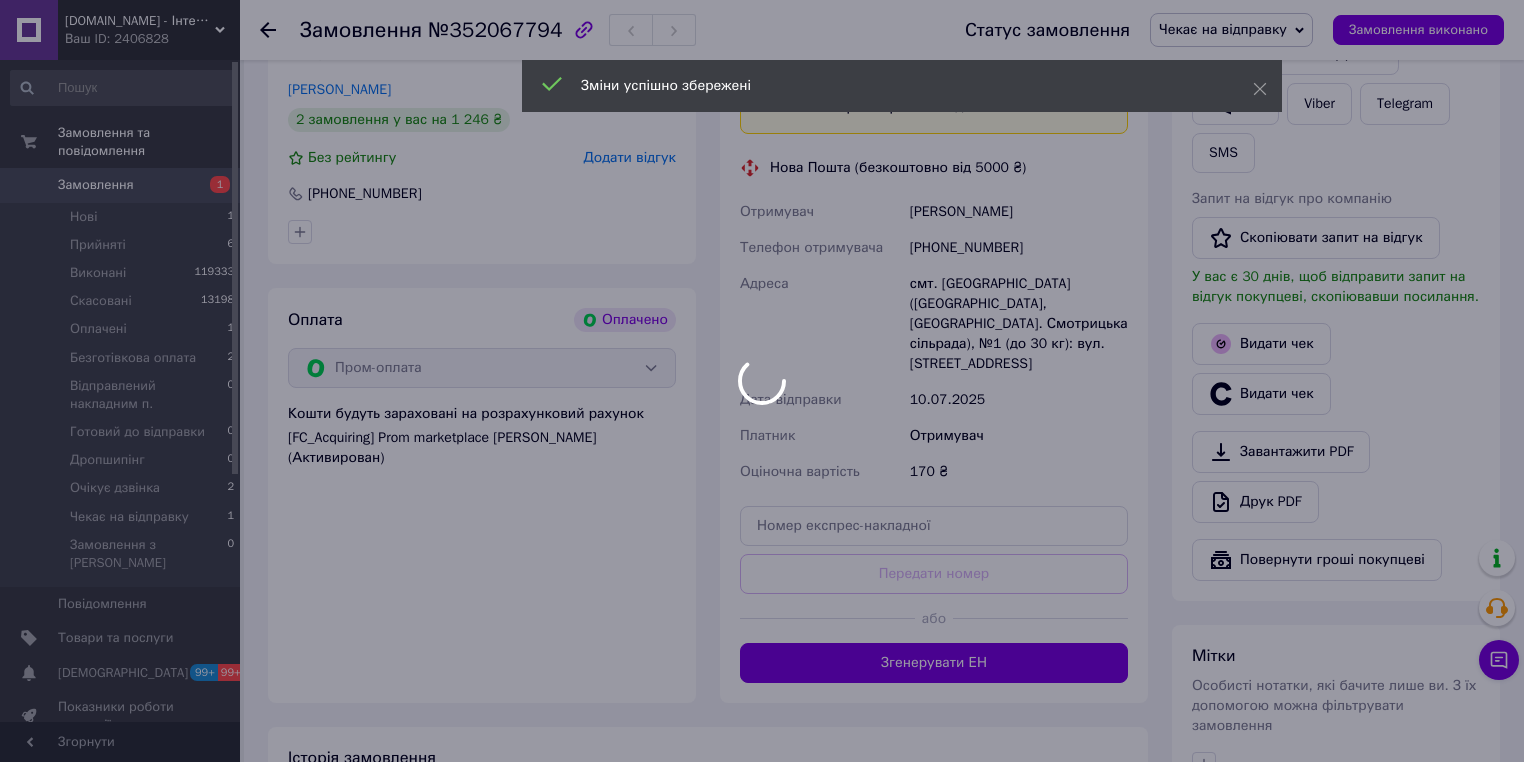 click on "Згенерувати ЕН" at bounding box center (934, 663) 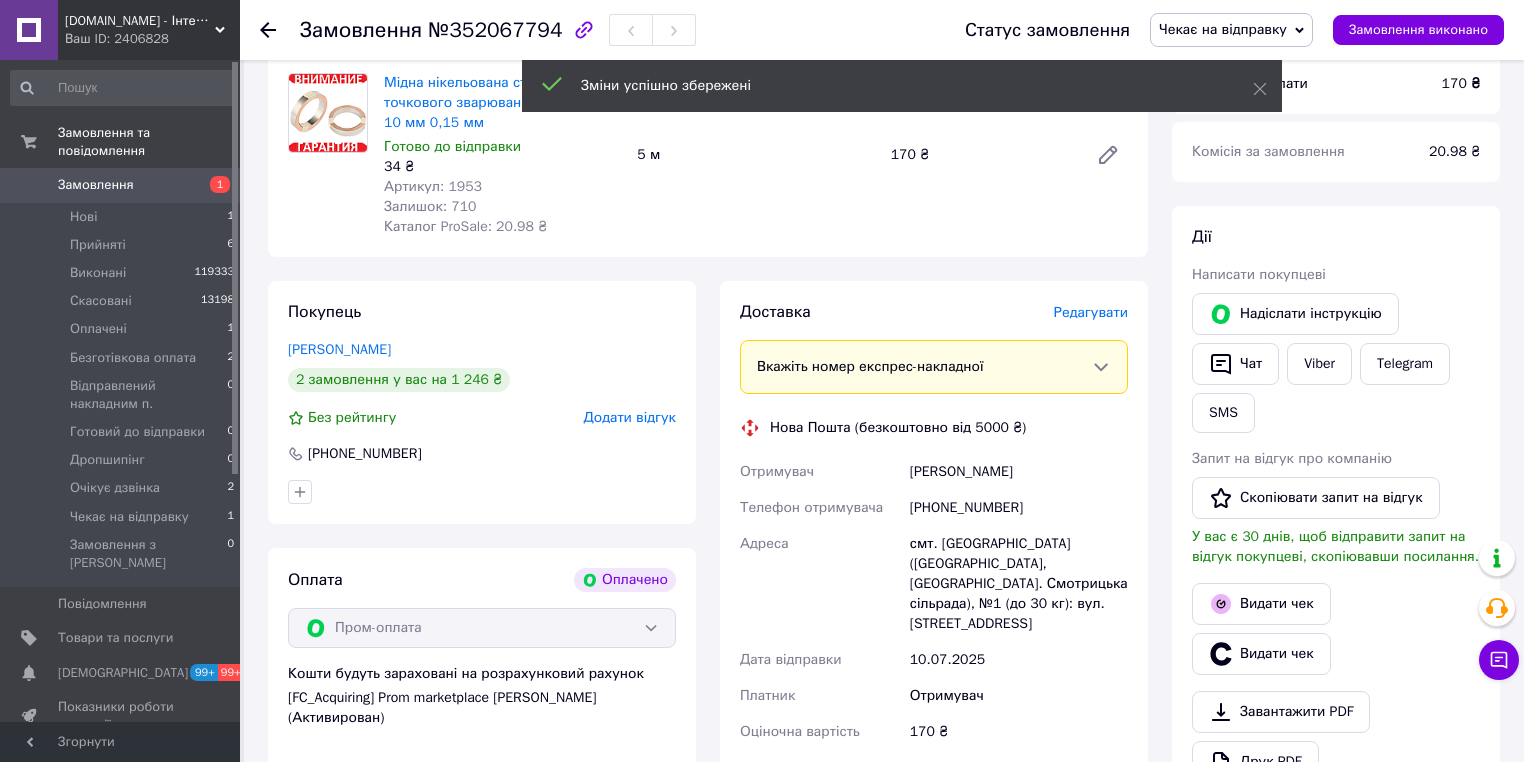 scroll, scrollTop: 320, scrollLeft: 0, axis: vertical 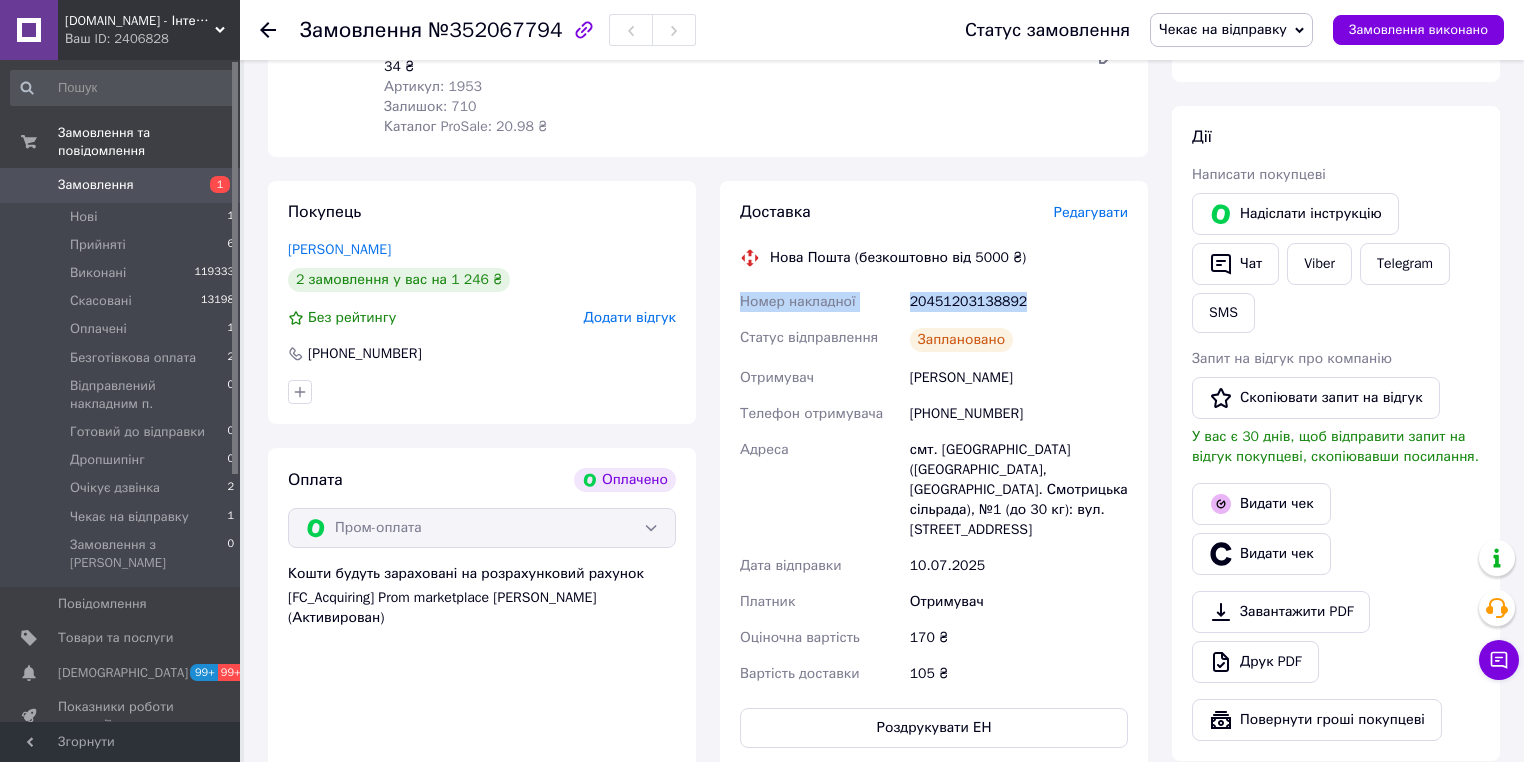 drag, startPoint x: 1020, startPoint y: 304, endPoint x: 736, endPoint y: 304, distance: 284 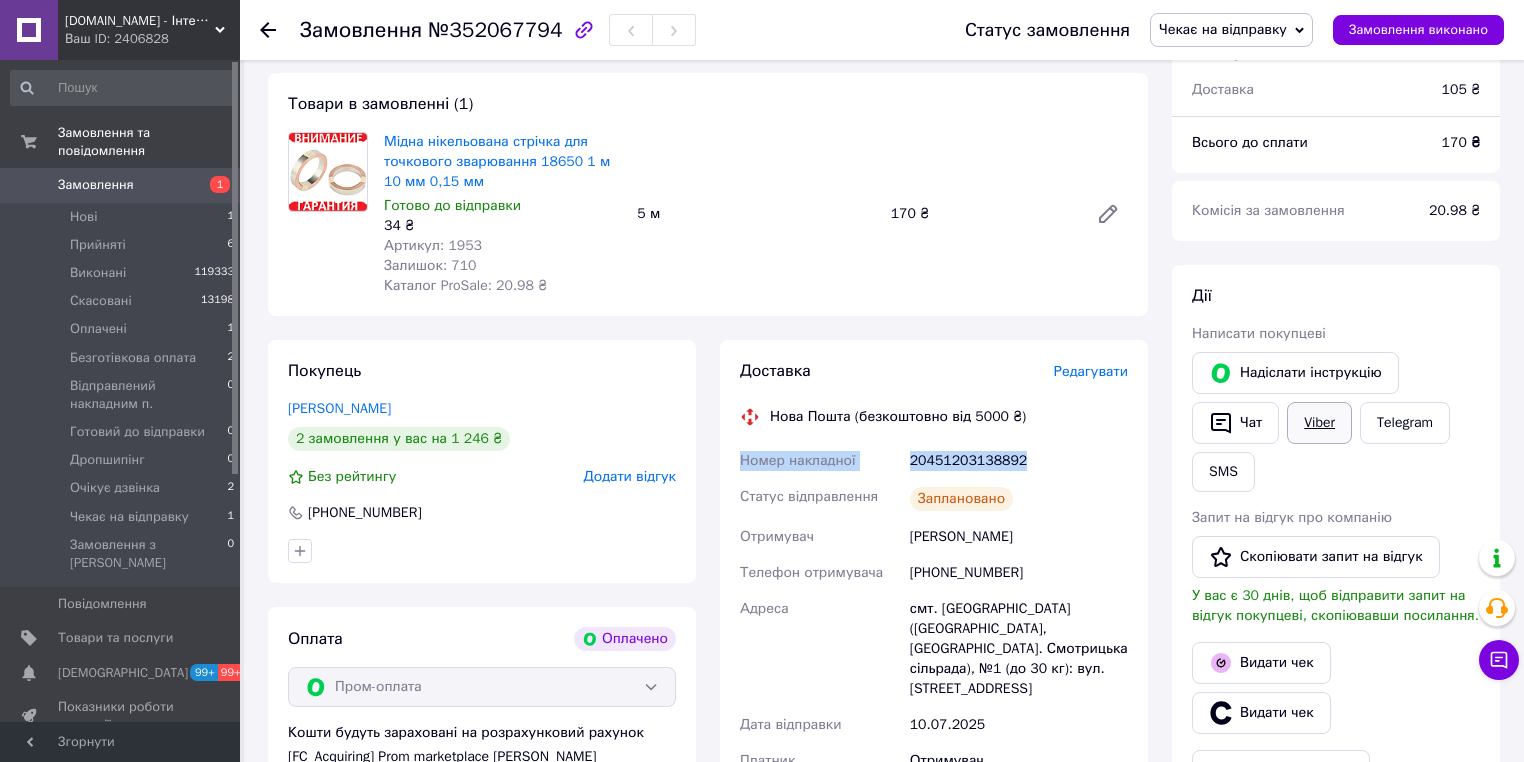 scroll, scrollTop: 0, scrollLeft: 0, axis: both 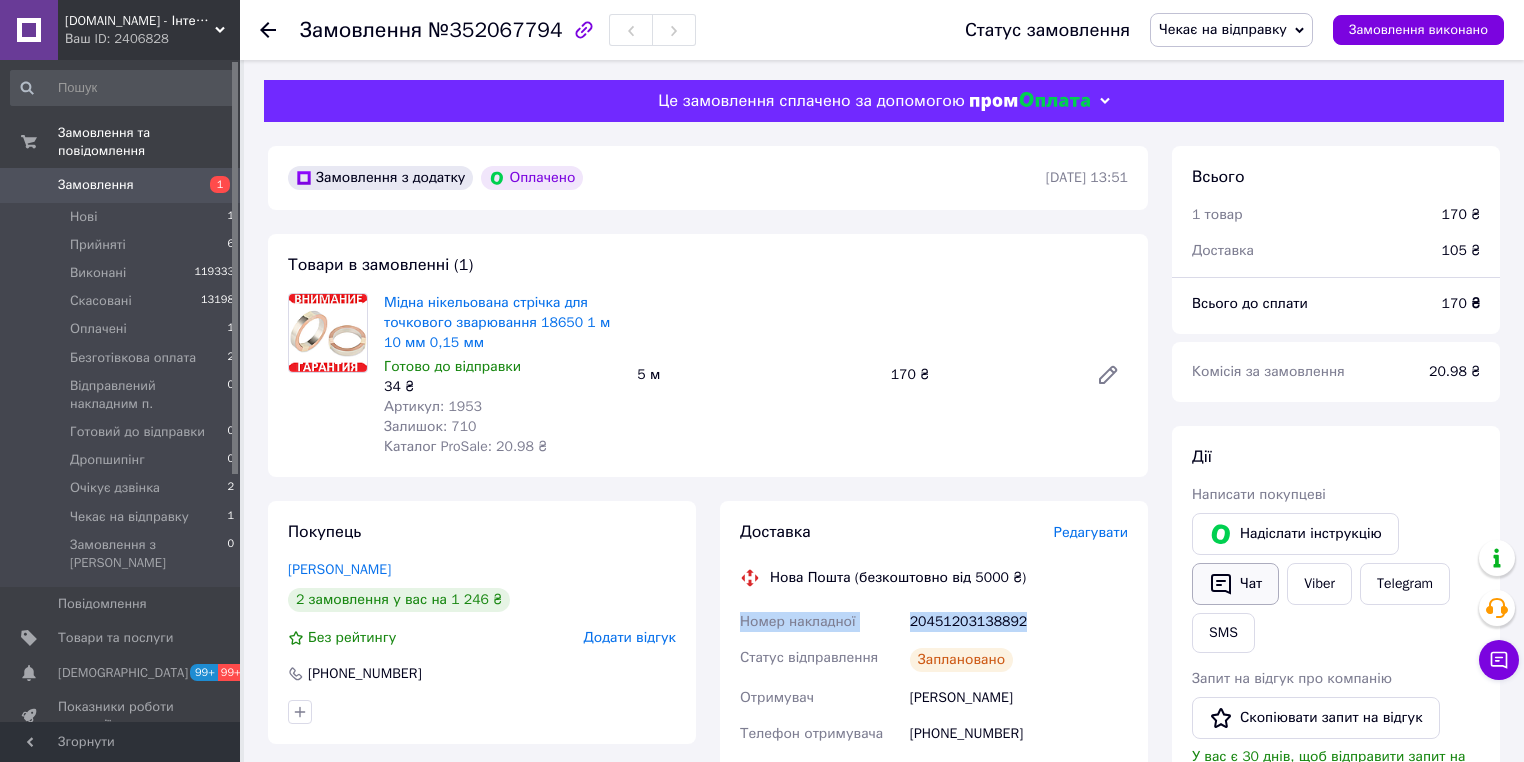 click on "Чат" at bounding box center (1235, 584) 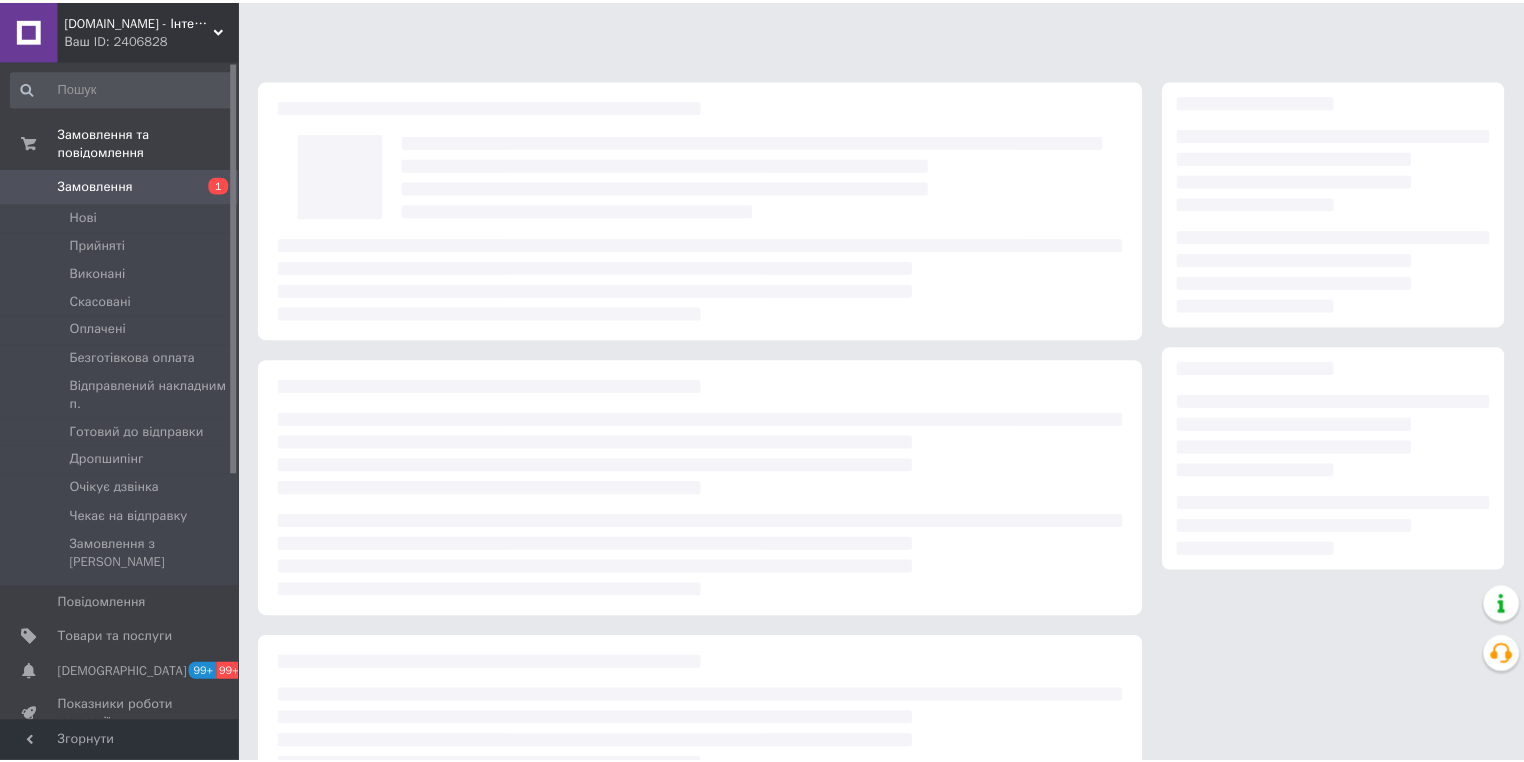 scroll, scrollTop: 0, scrollLeft: 0, axis: both 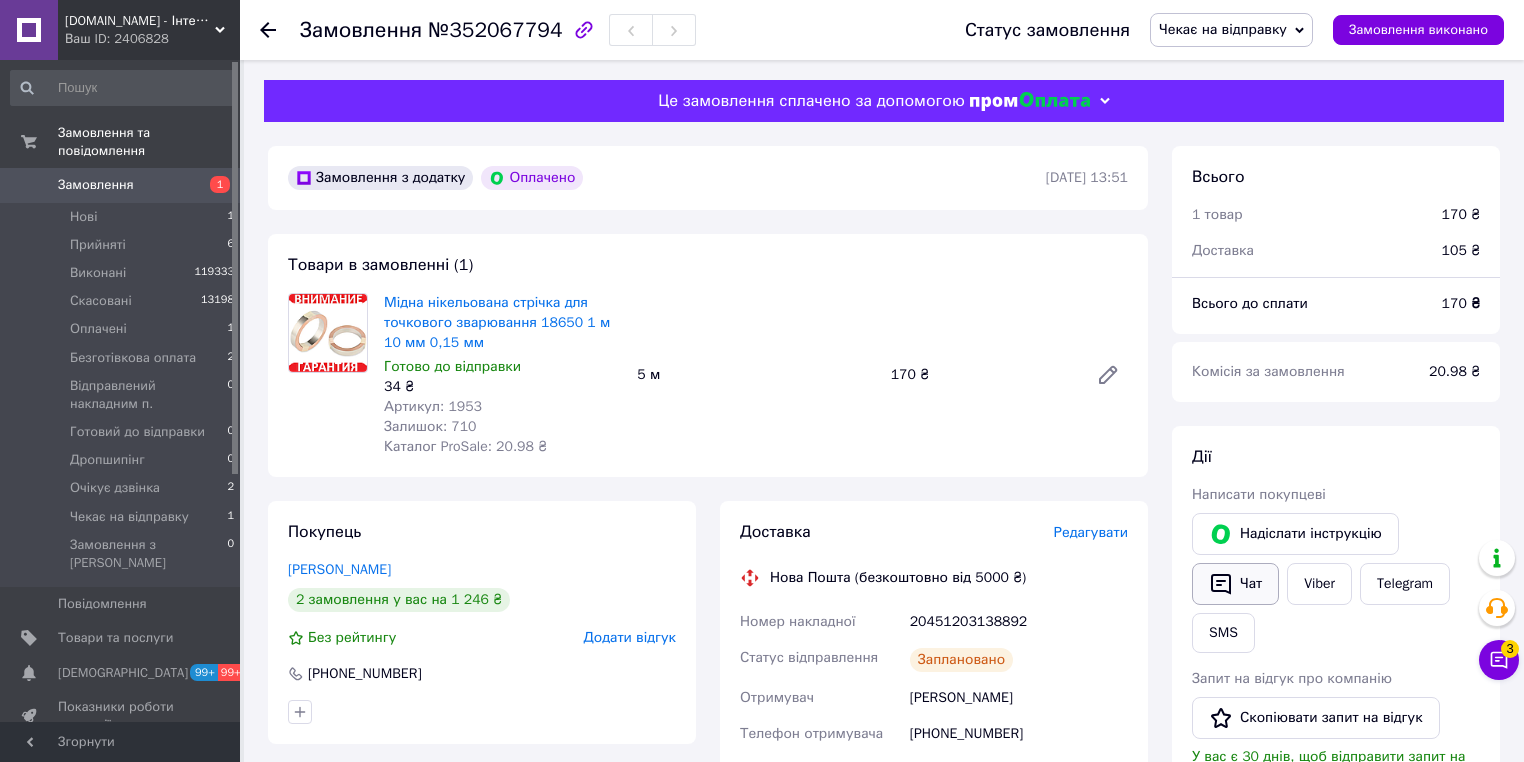 click 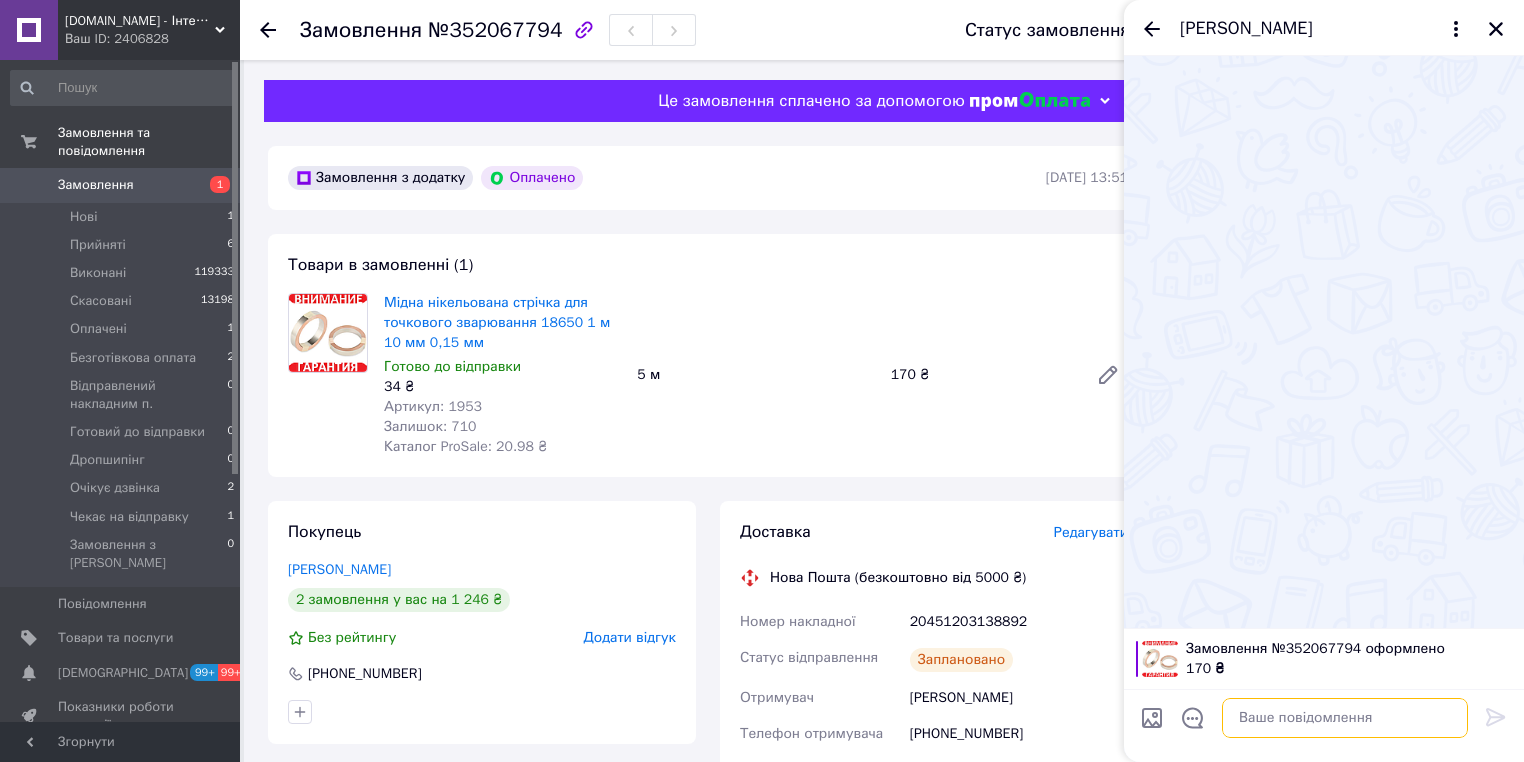 paste on "Номер накладної
20451203138892" 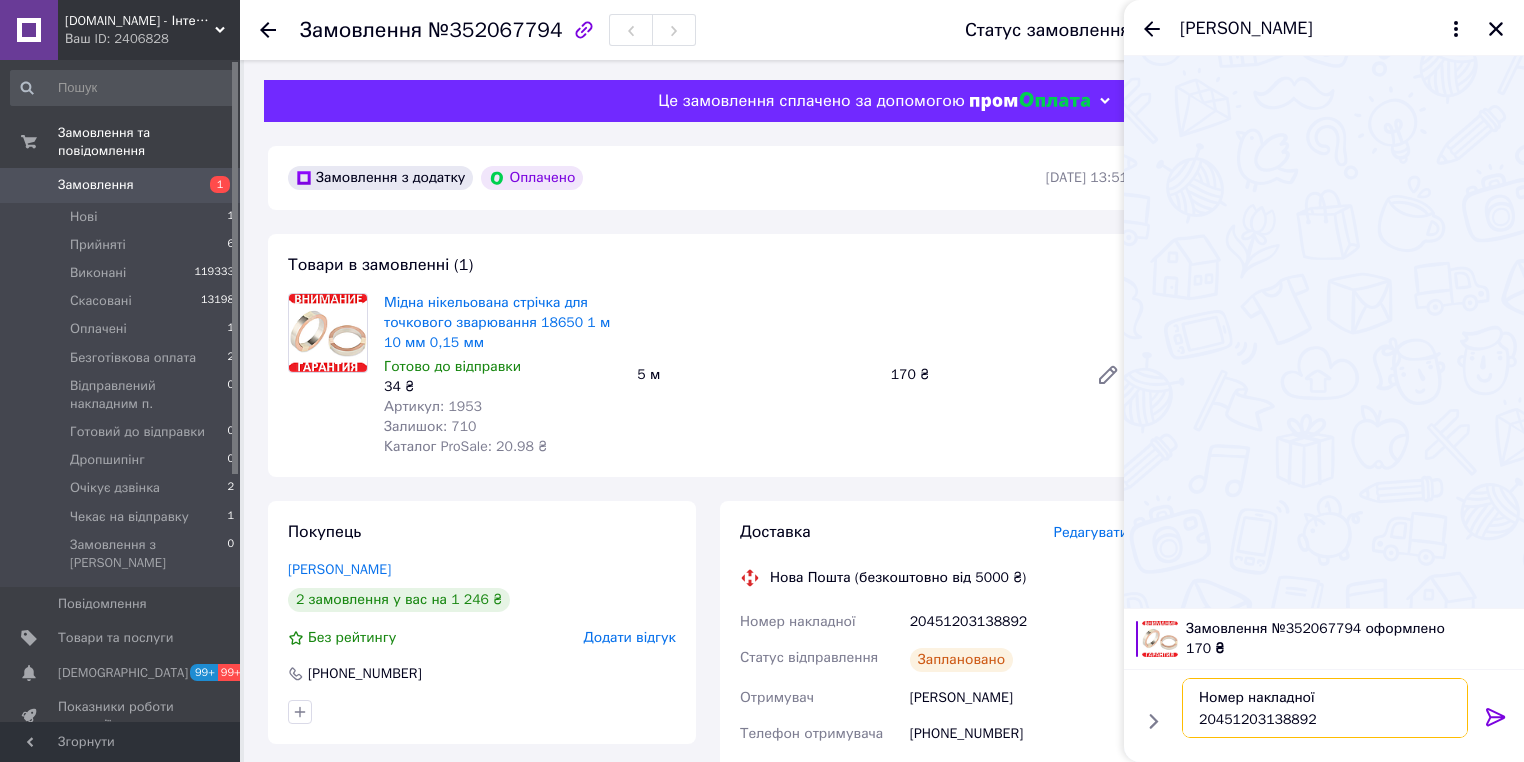 type on "Номер накладної
20451203138892" 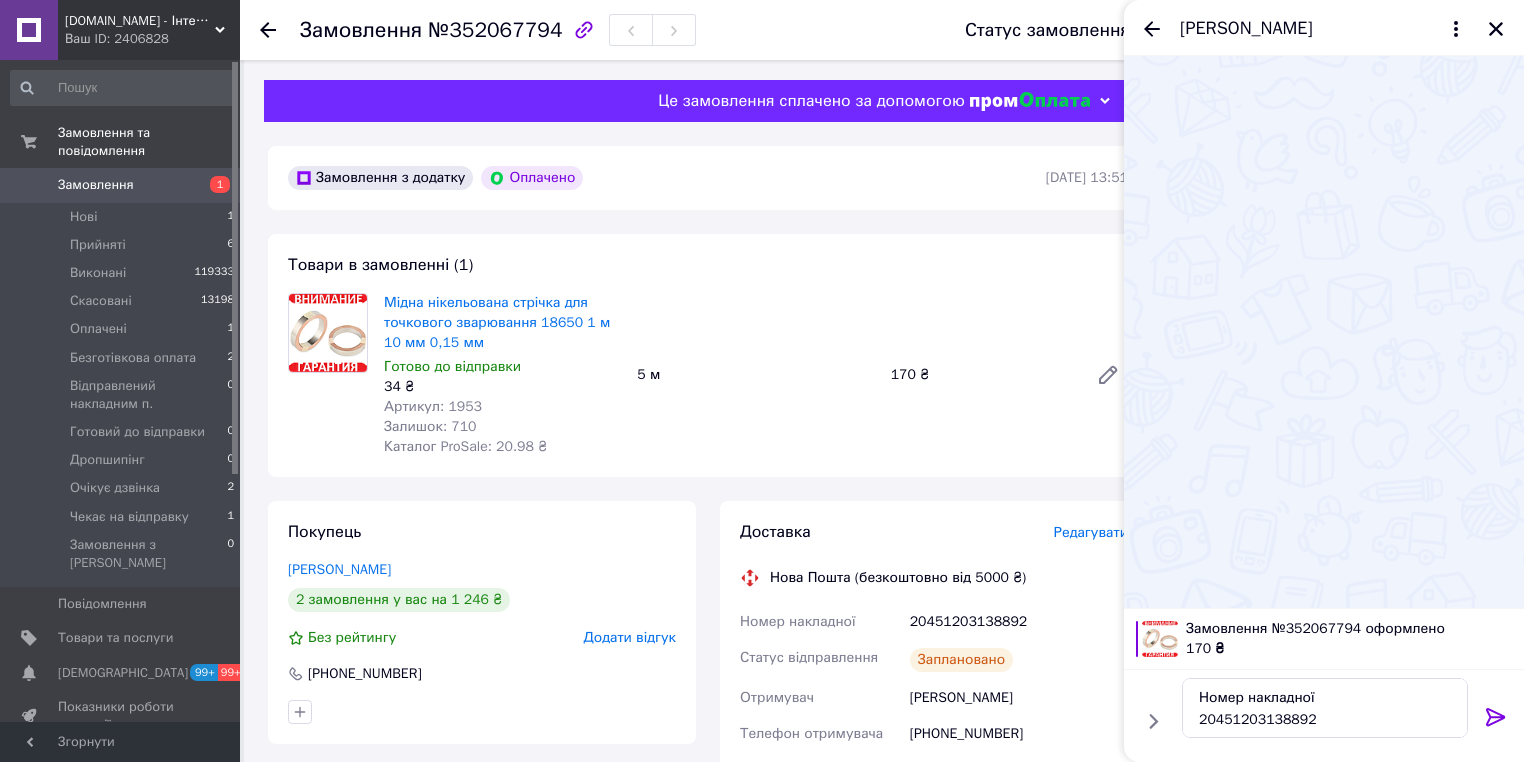 click 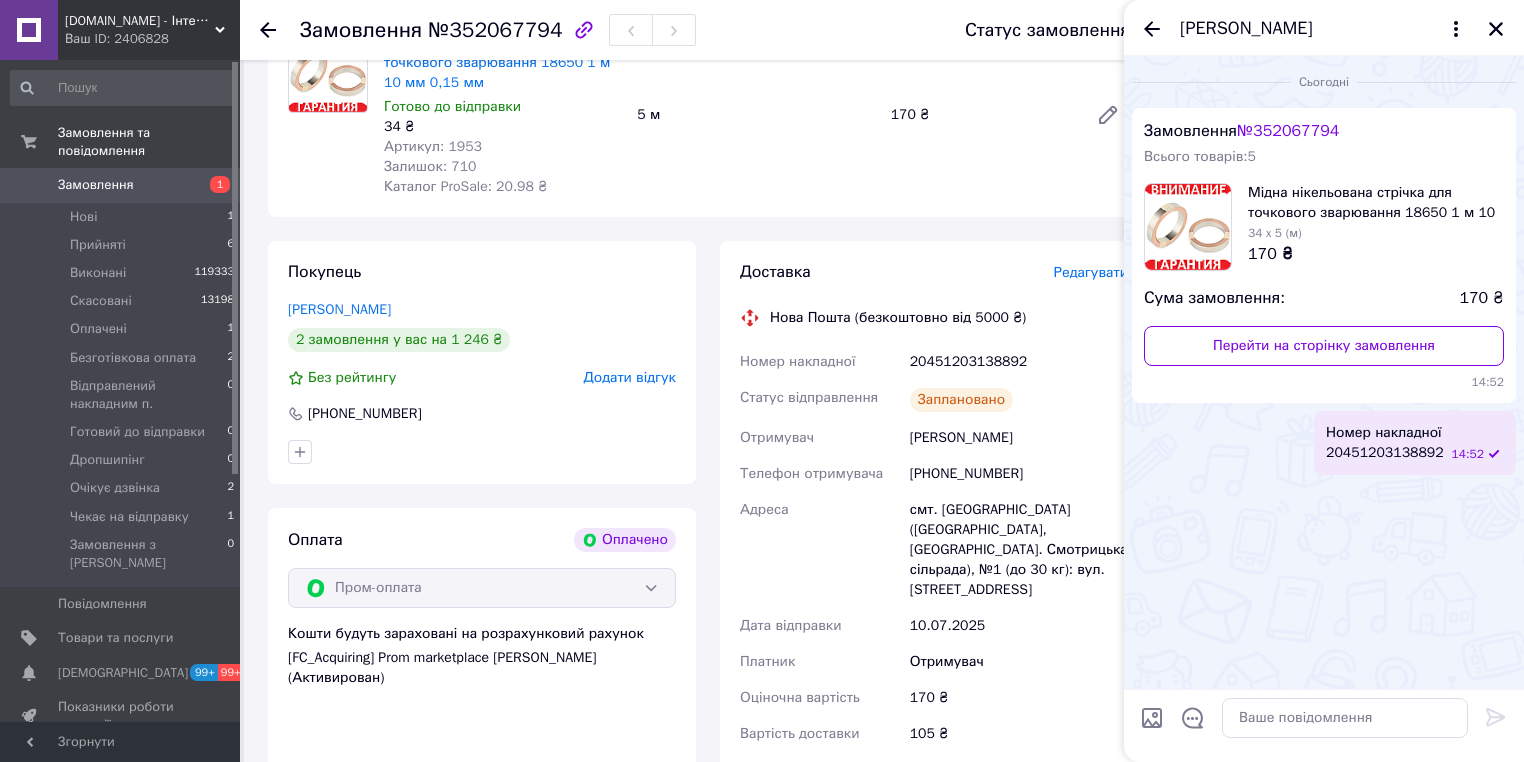 scroll, scrollTop: 320, scrollLeft: 0, axis: vertical 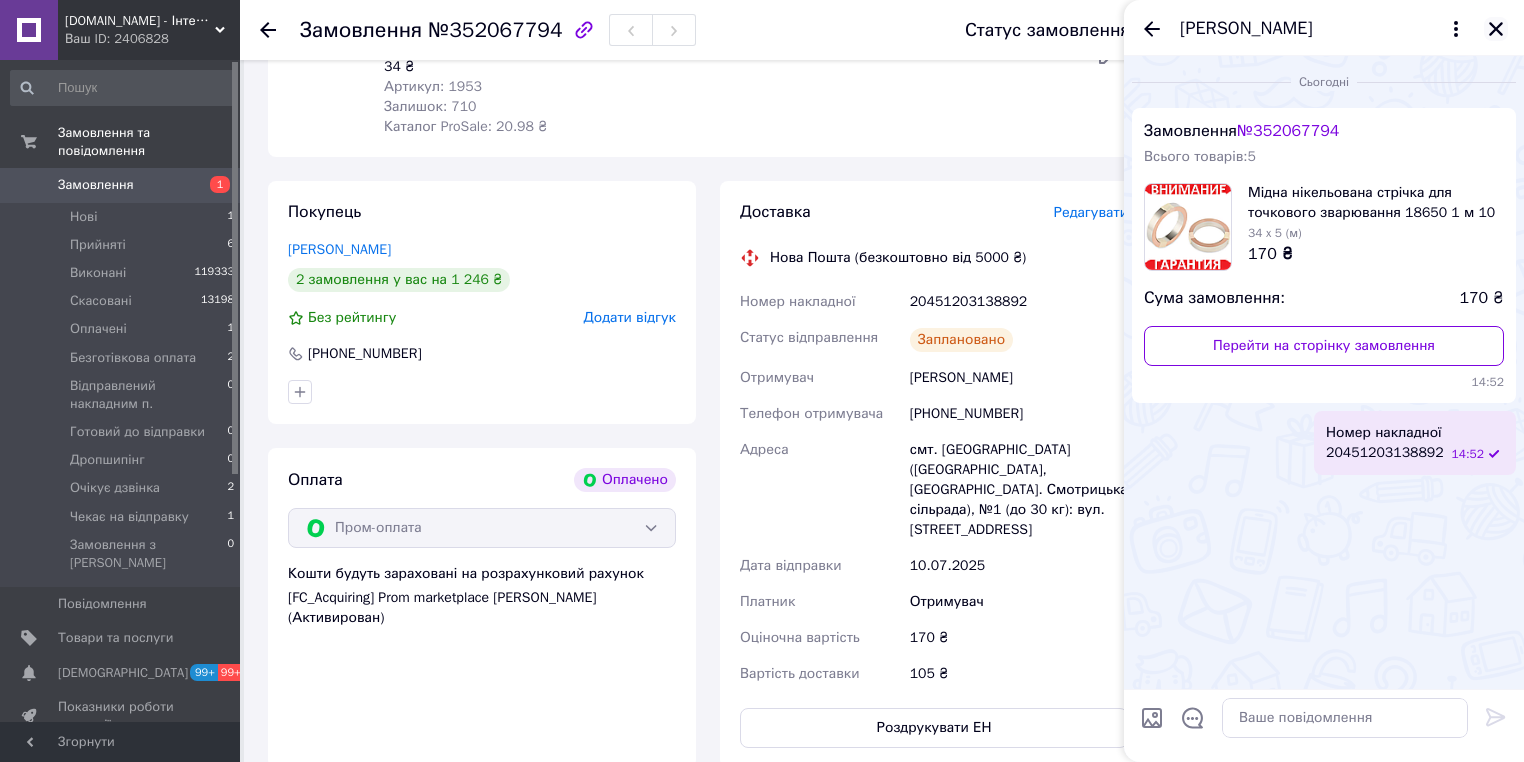 click 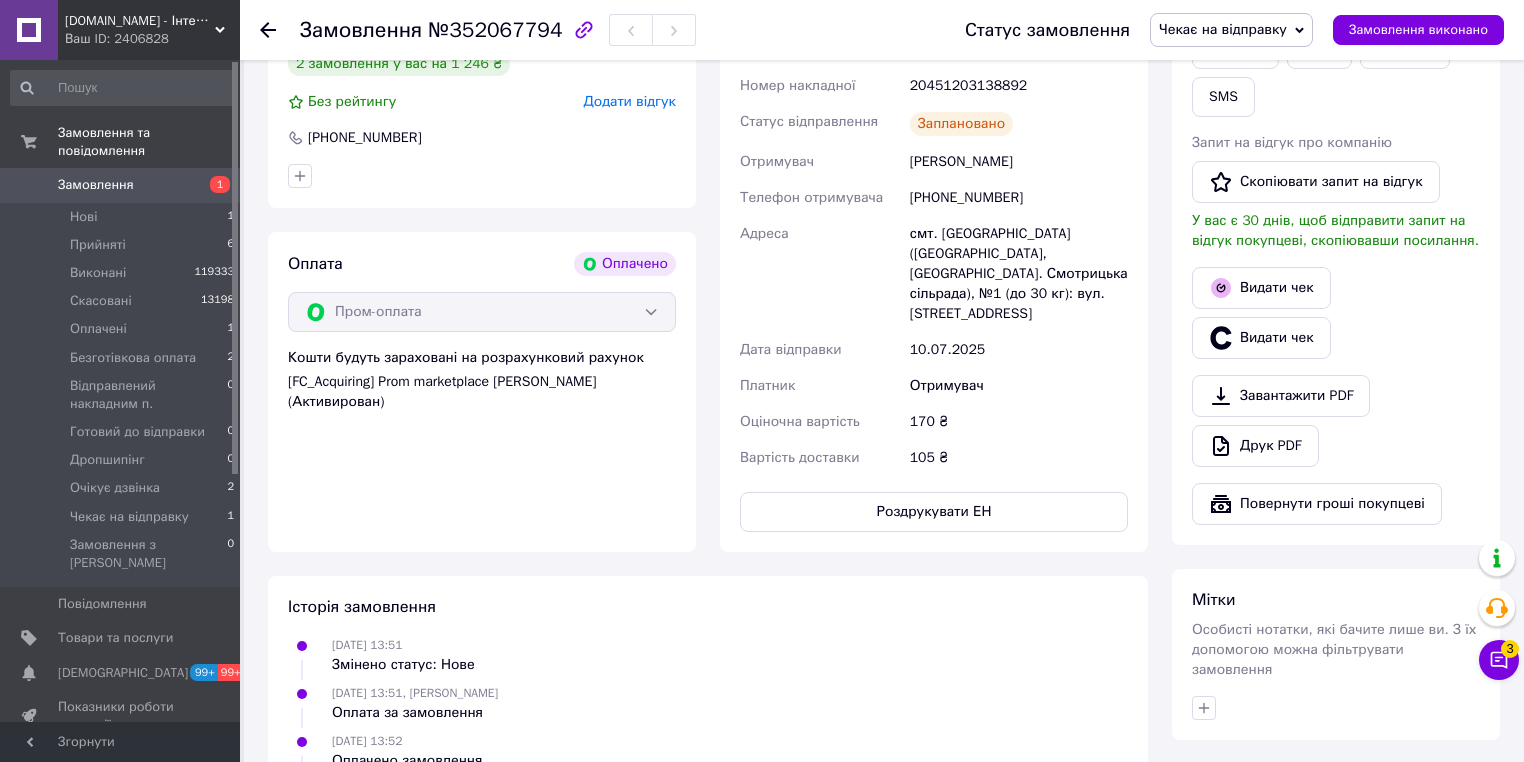 scroll, scrollTop: 640, scrollLeft: 0, axis: vertical 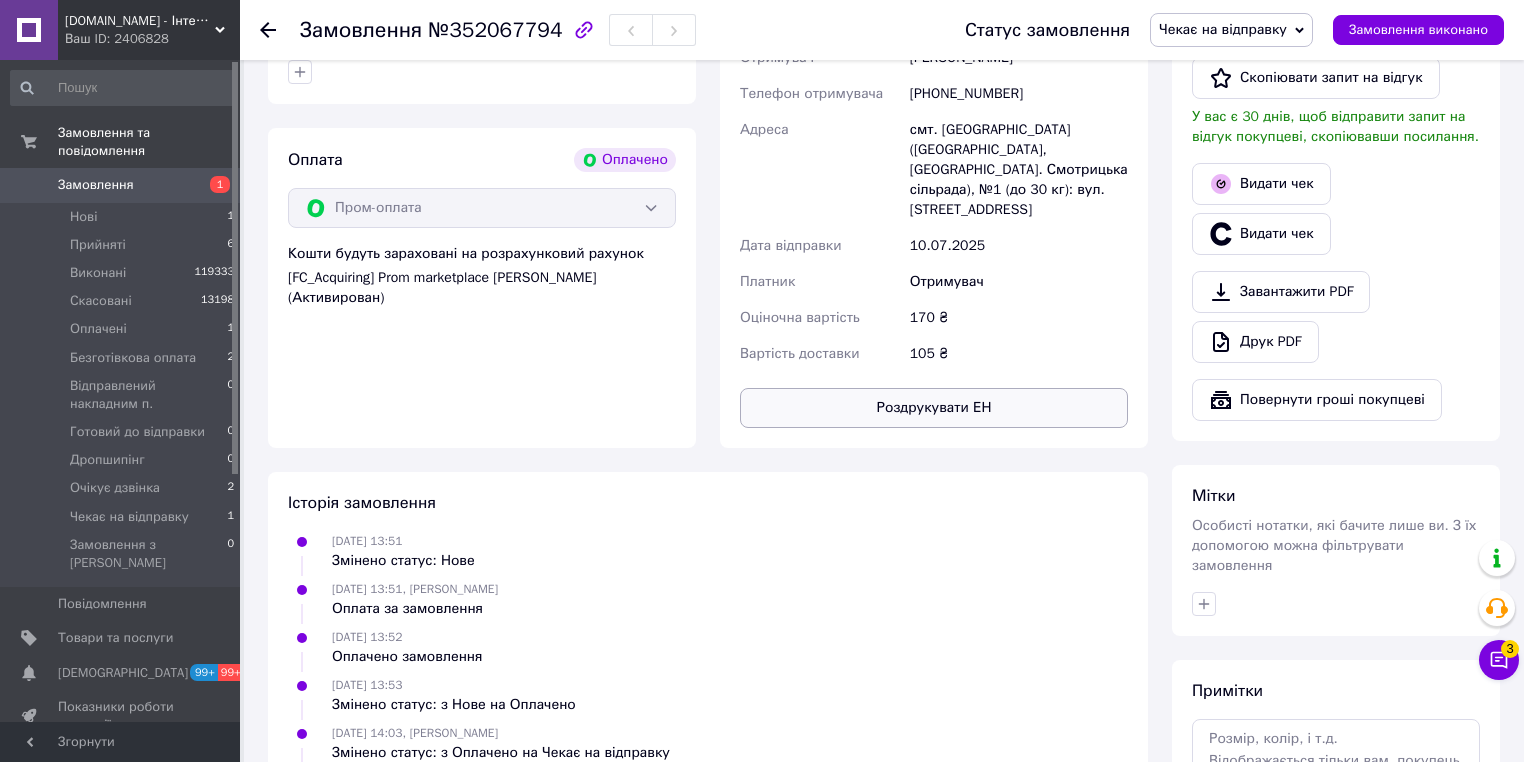 click on "Роздрукувати ЕН" at bounding box center (934, 408) 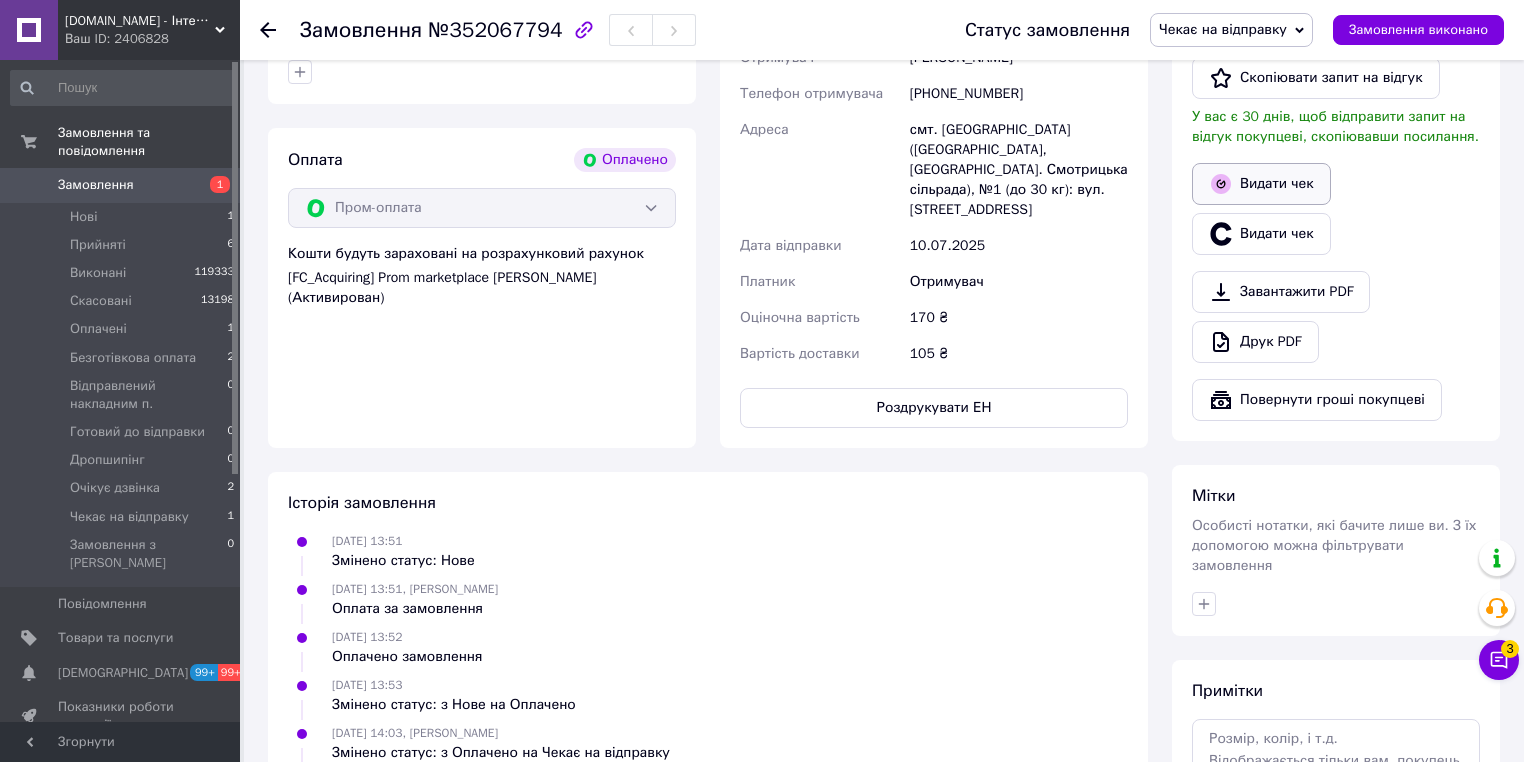 drag, startPoint x: 1375, startPoint y: 36, endPoint x: 1309, endPoint y: 168, distance: 147.58049 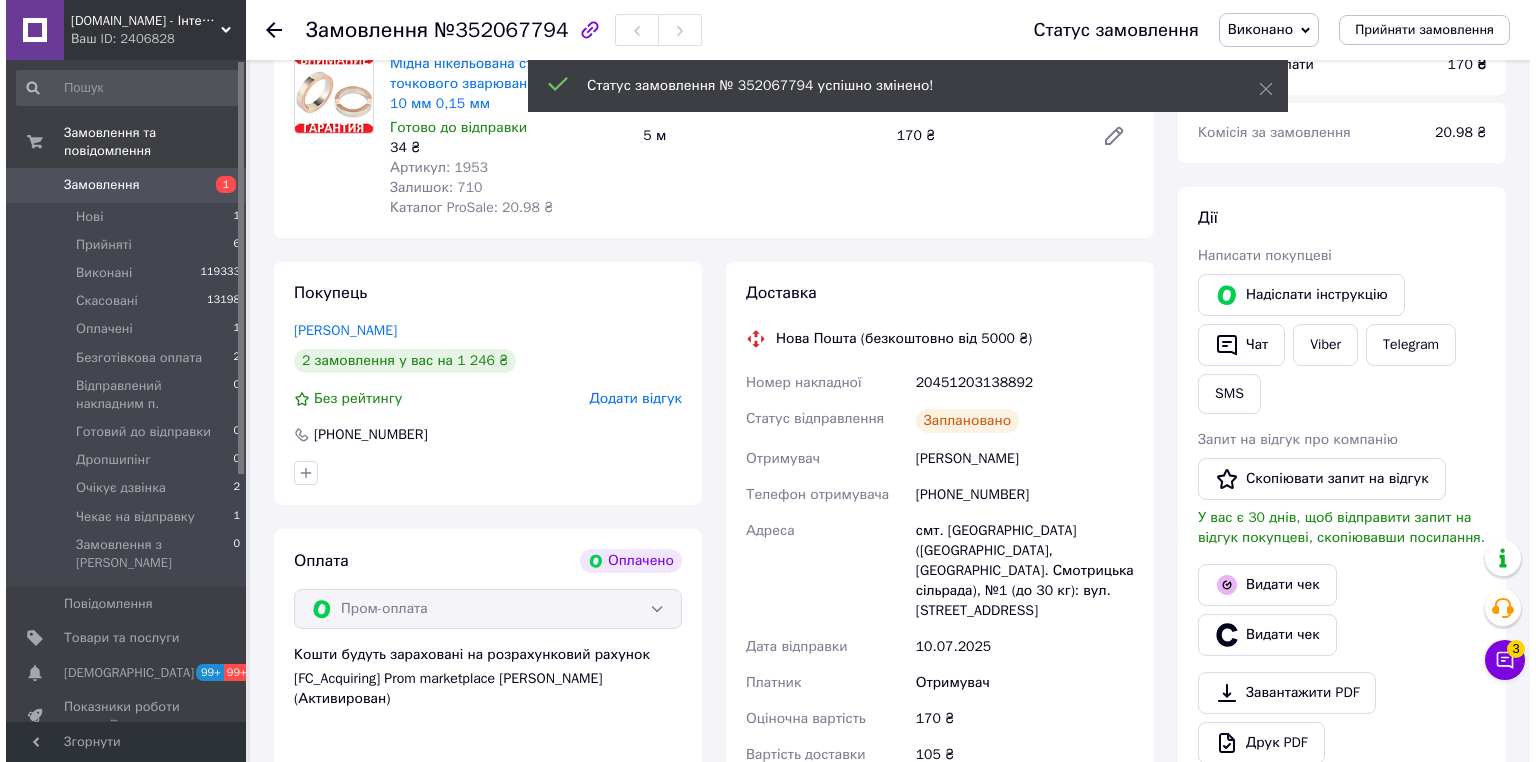 scroll, scrollTop: 160, scrollLeft: 0, axis: vertical 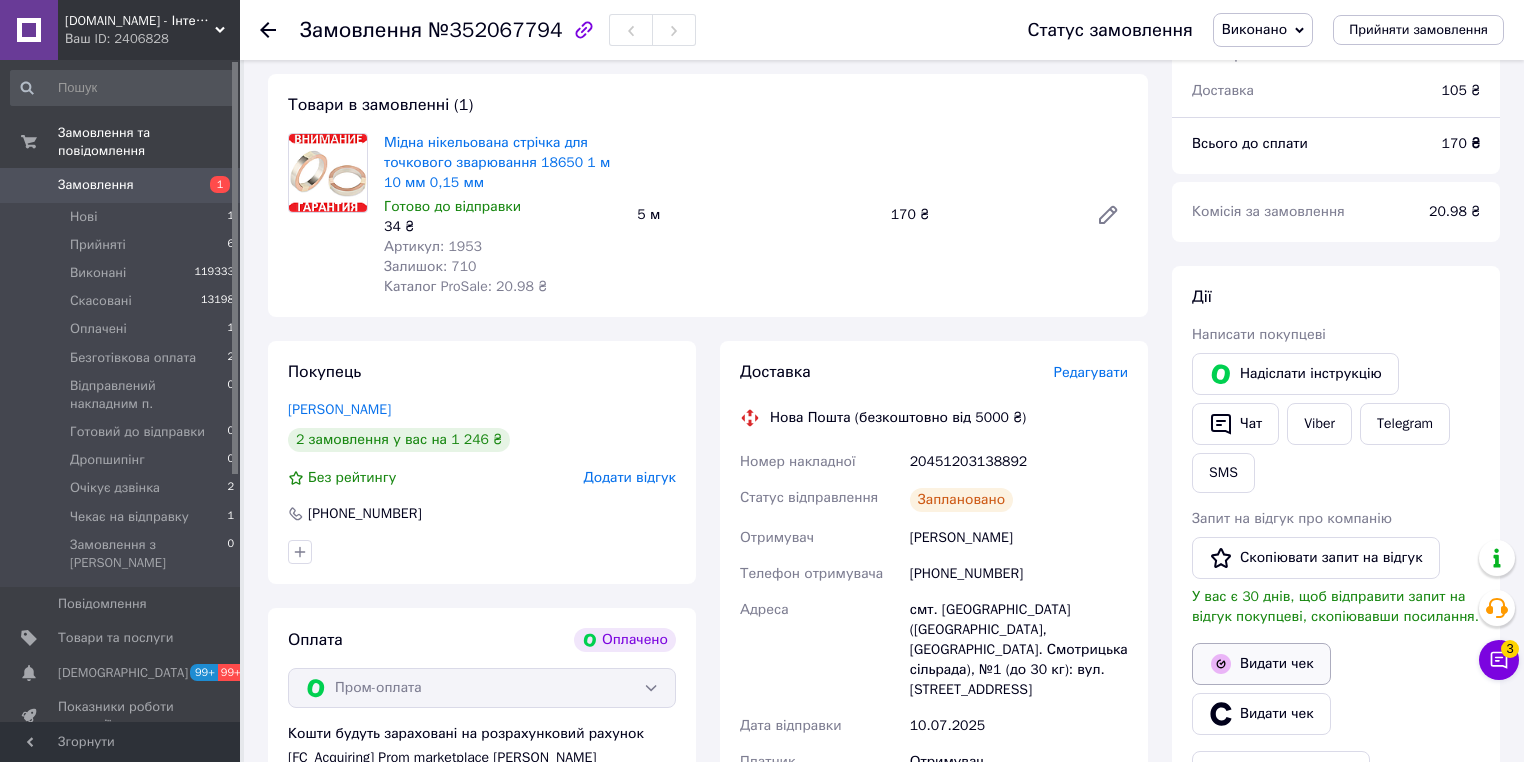 click on "Видати чек" at bounding box center [1261, 664] 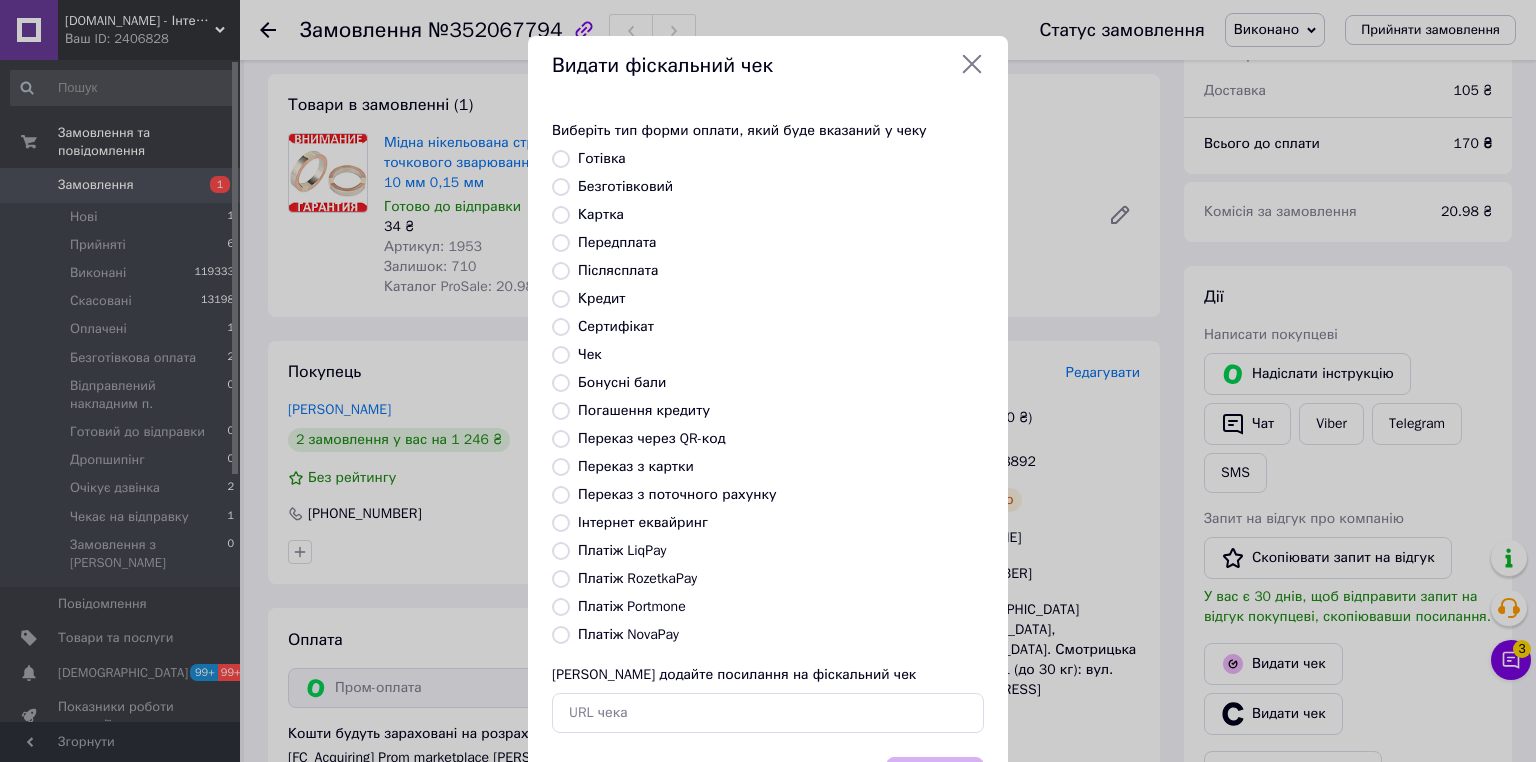 click on "Платіж RozetkaPay" at bounding box center (561, 579) 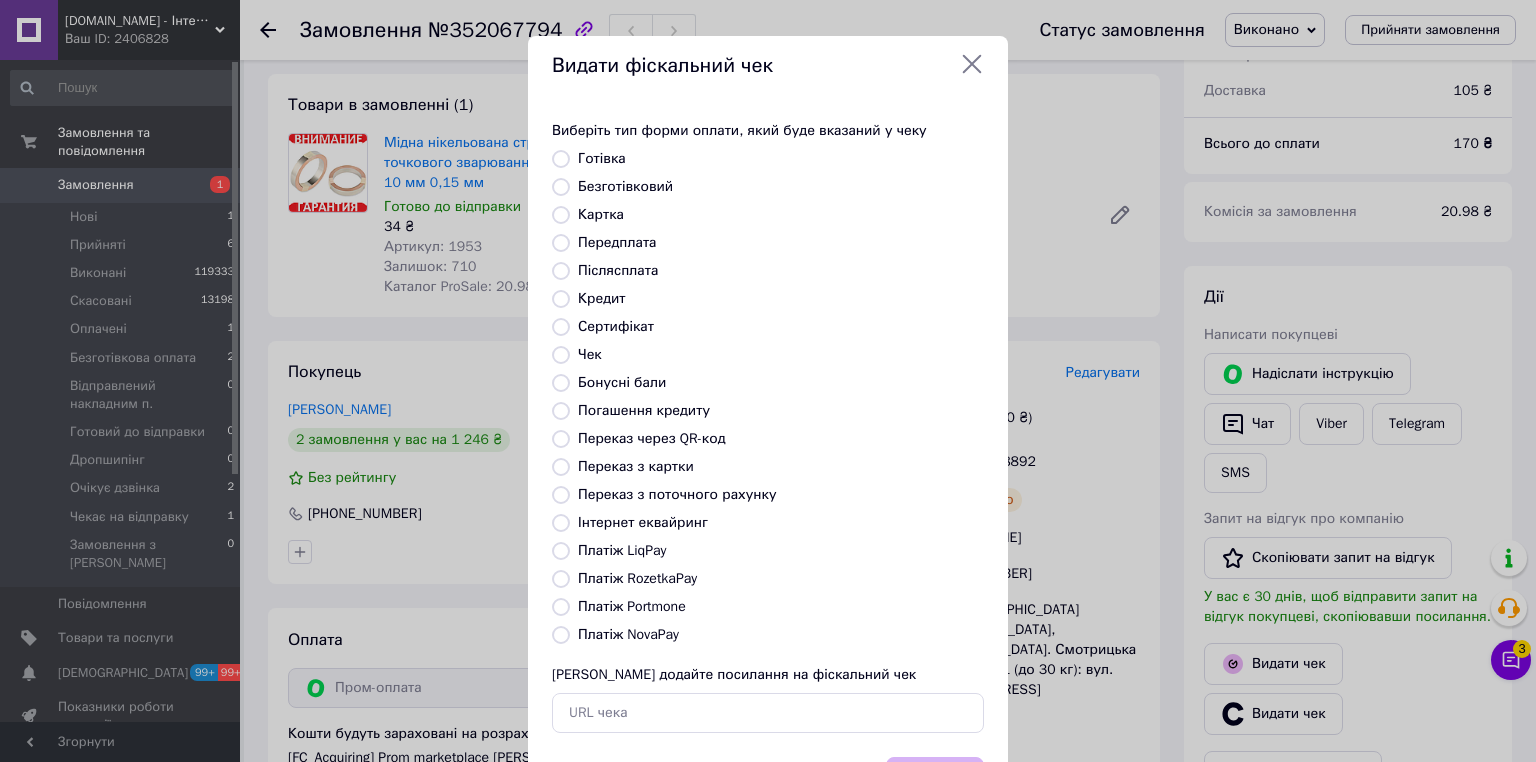 radio on "true" 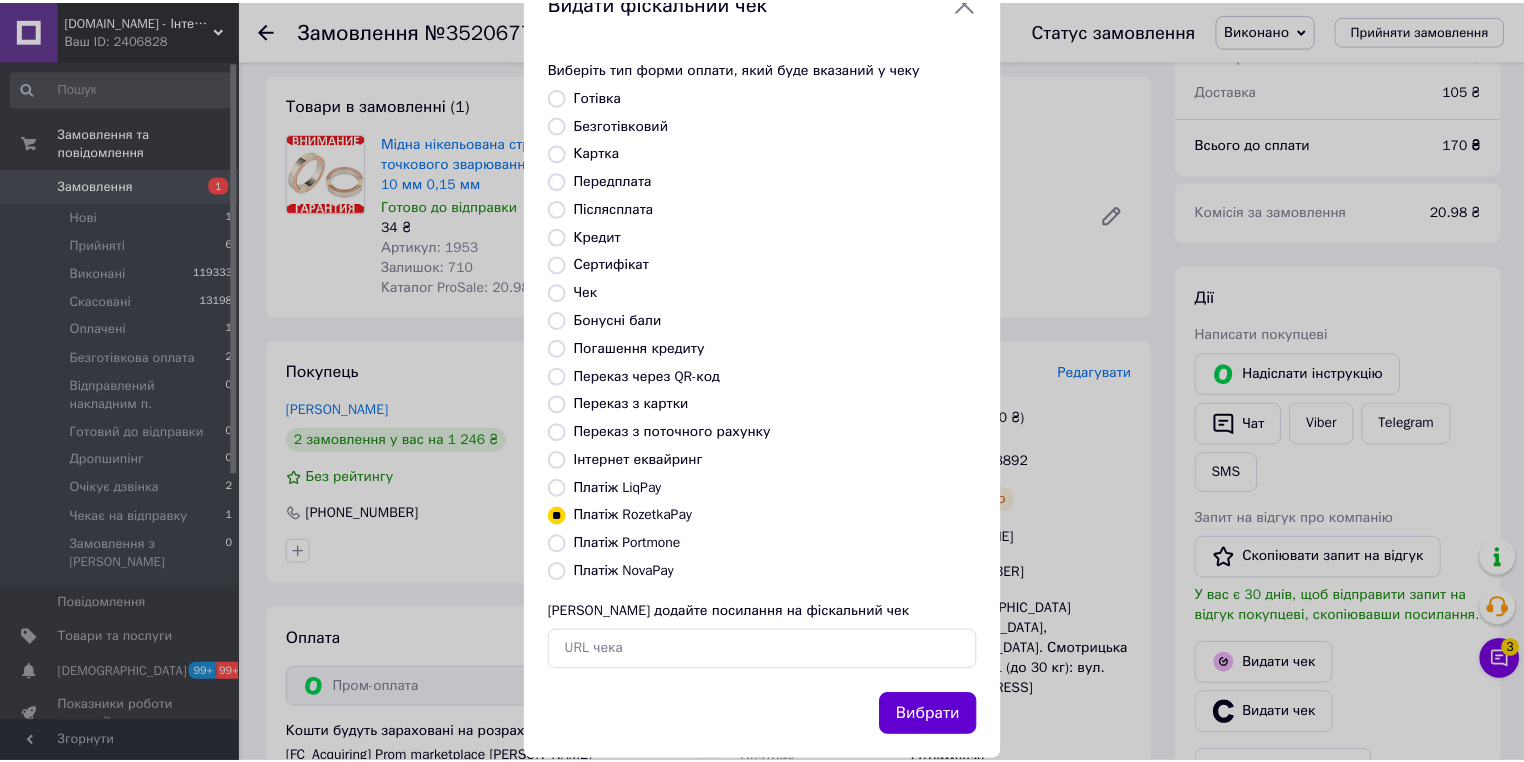 scroll, scrollTop: 96, scrollLeft: 0, axis: vertical 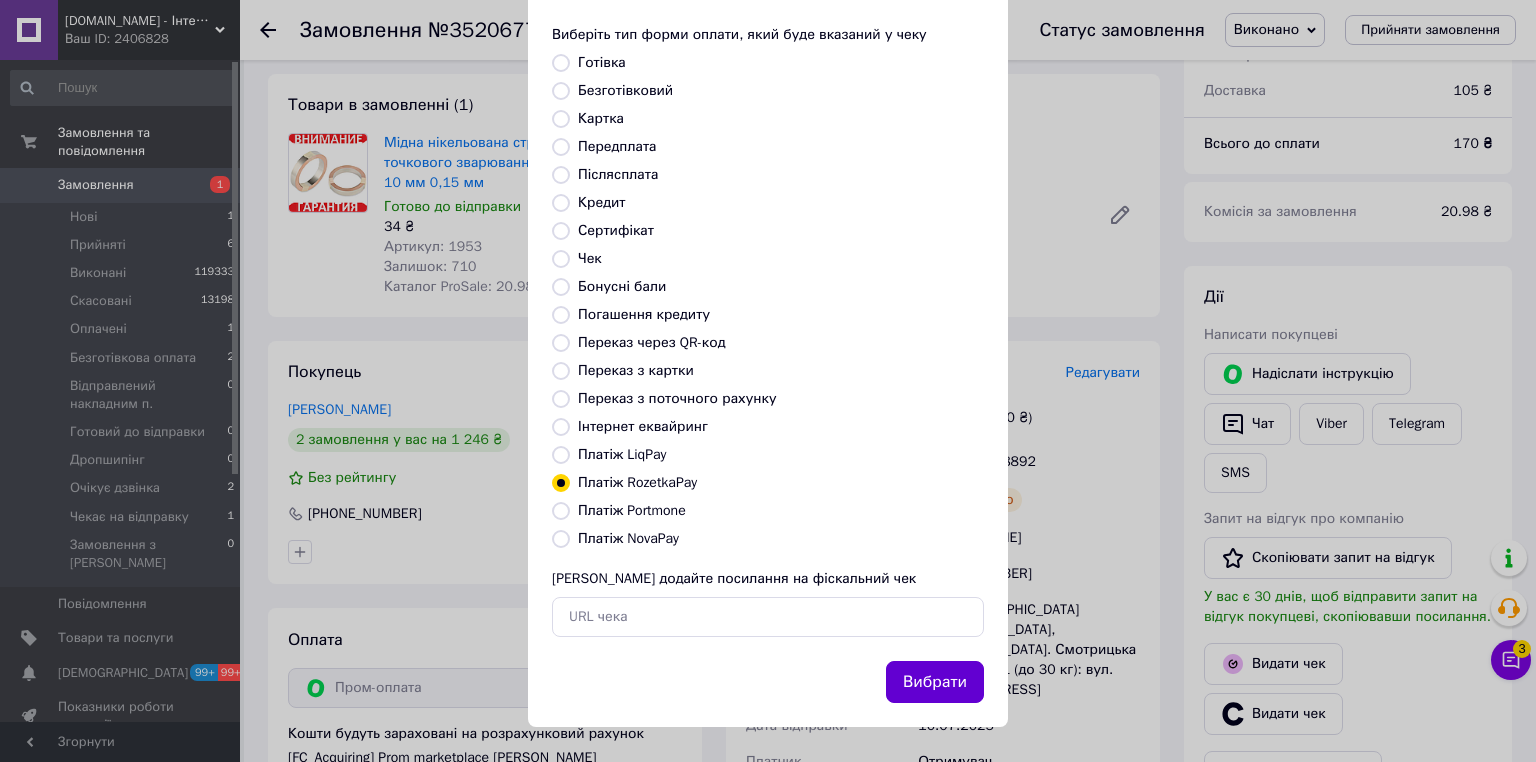 click on "Вибрати" at bounding box center (935, 682) 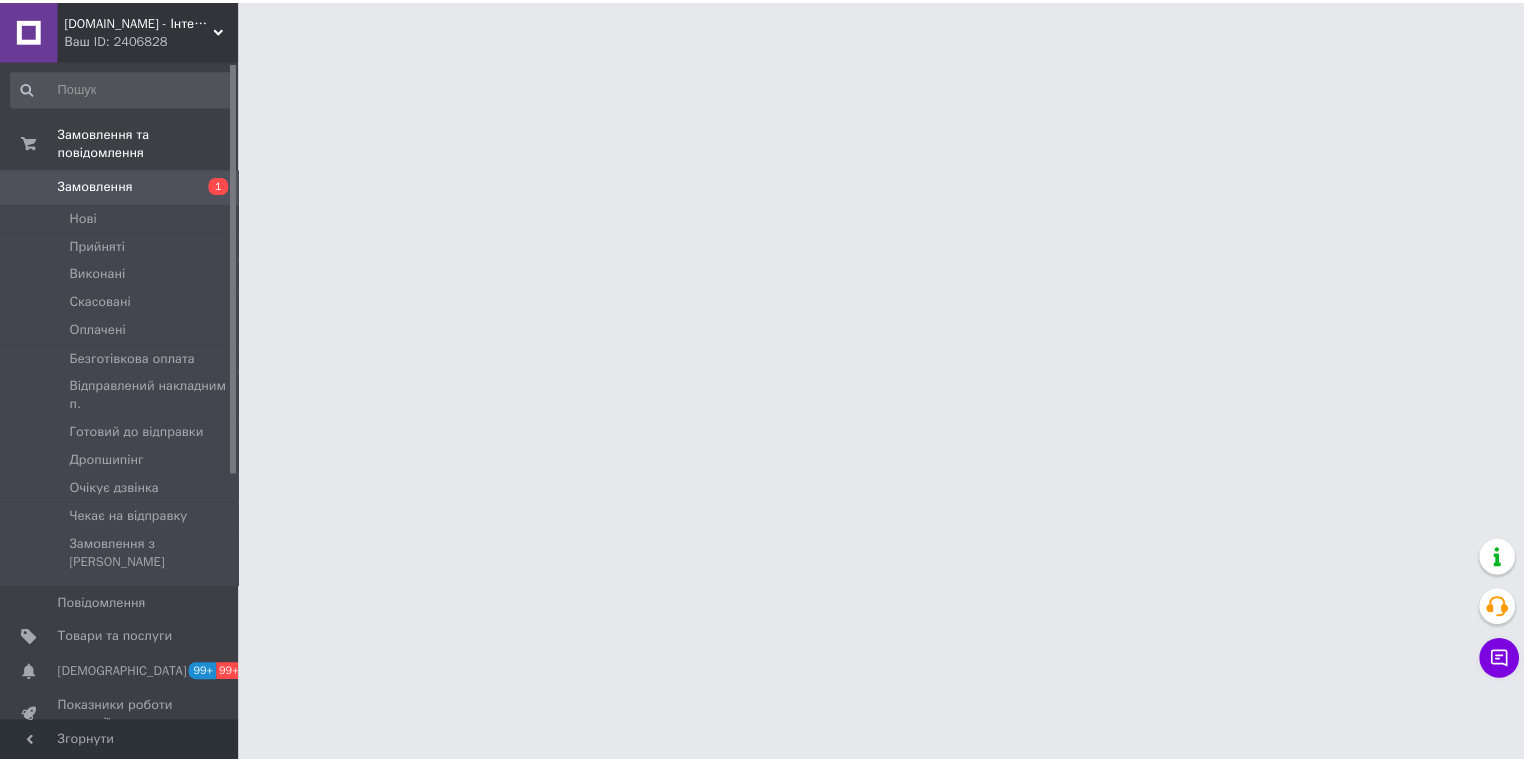 scroll, scrollTop: 0, scrollLeft: 0, axis: both 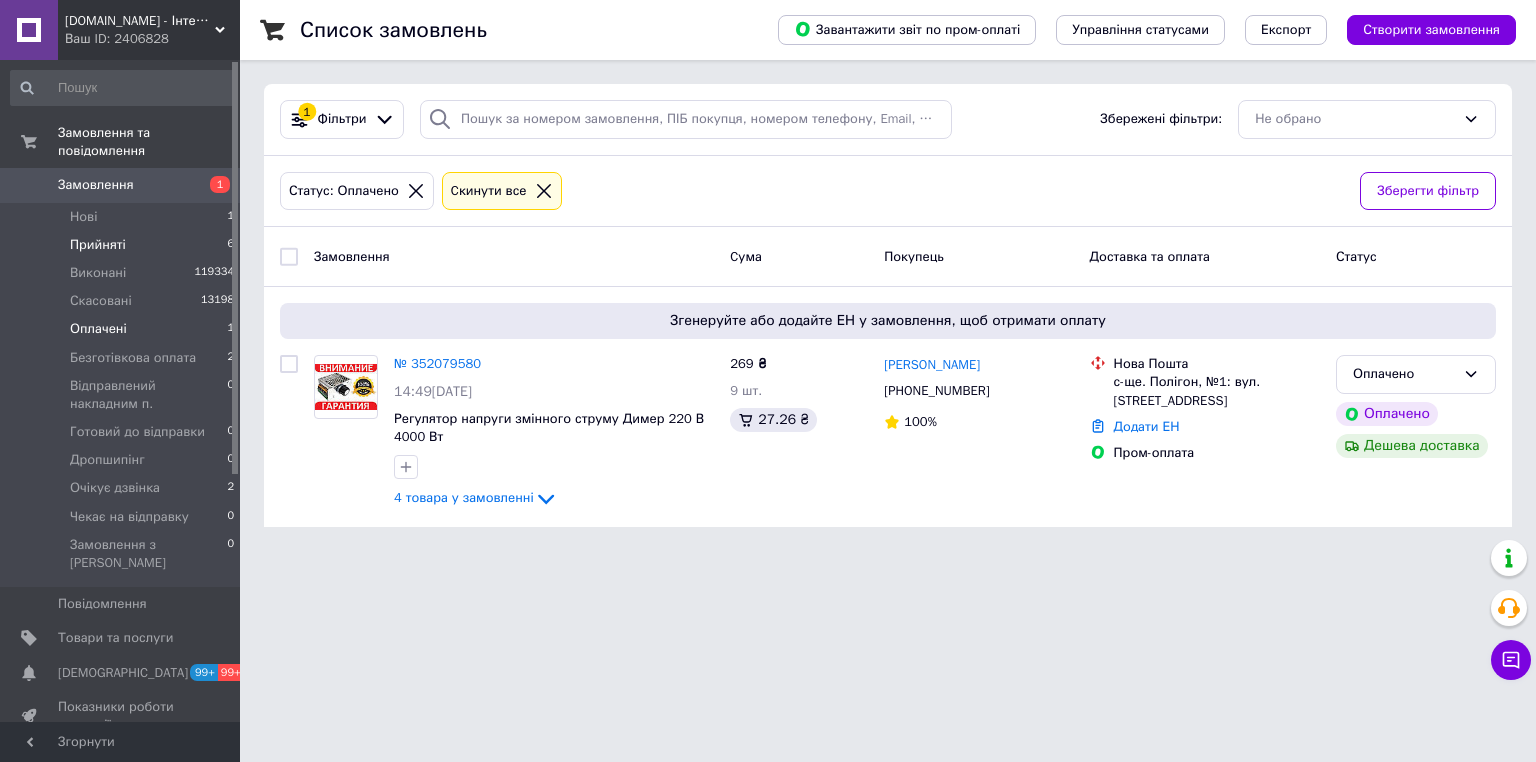 click on "Прийняті" at bounding box center (98, 245) 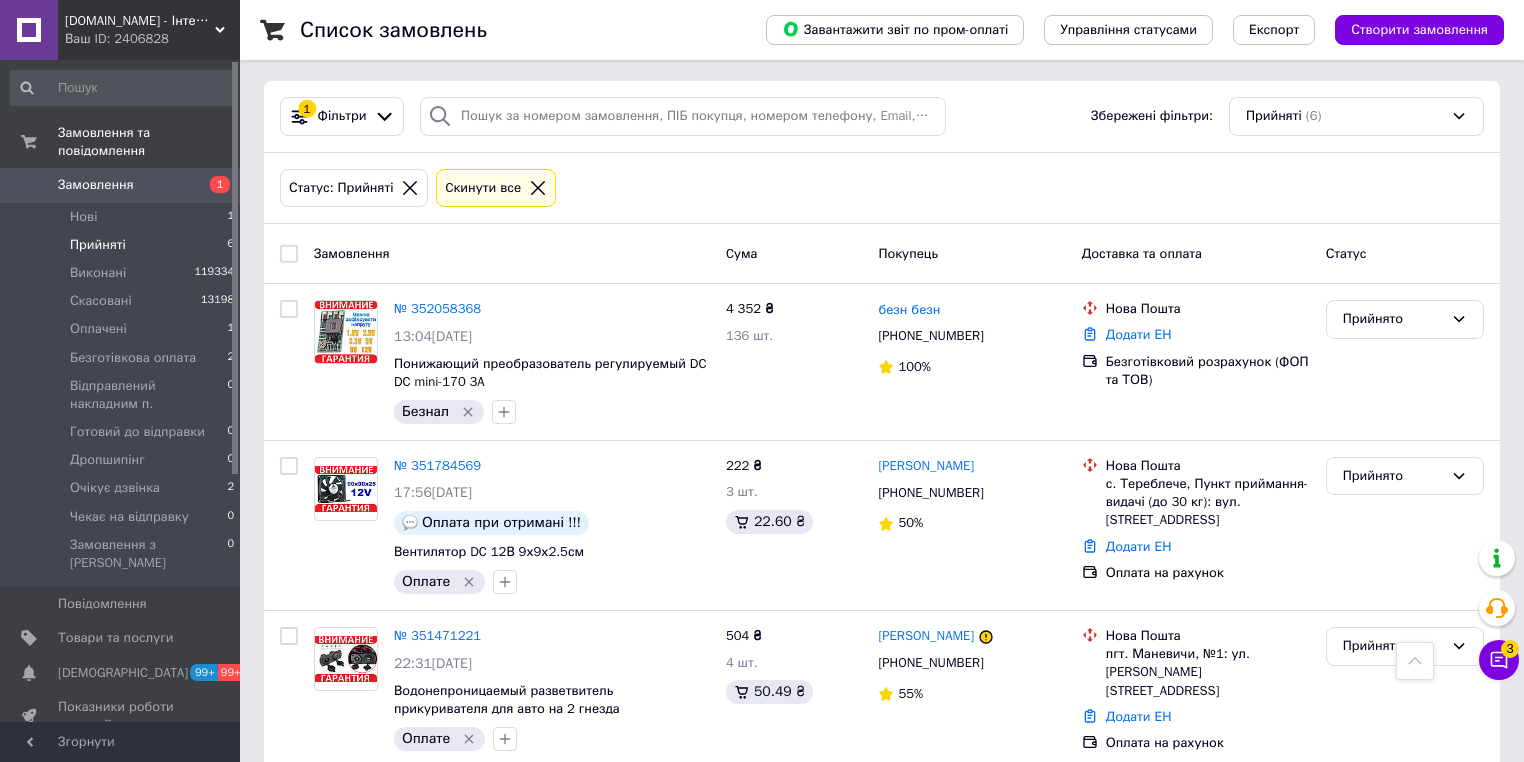 scroll, scrollTop: 0, scrollLeft: 0, axis: both 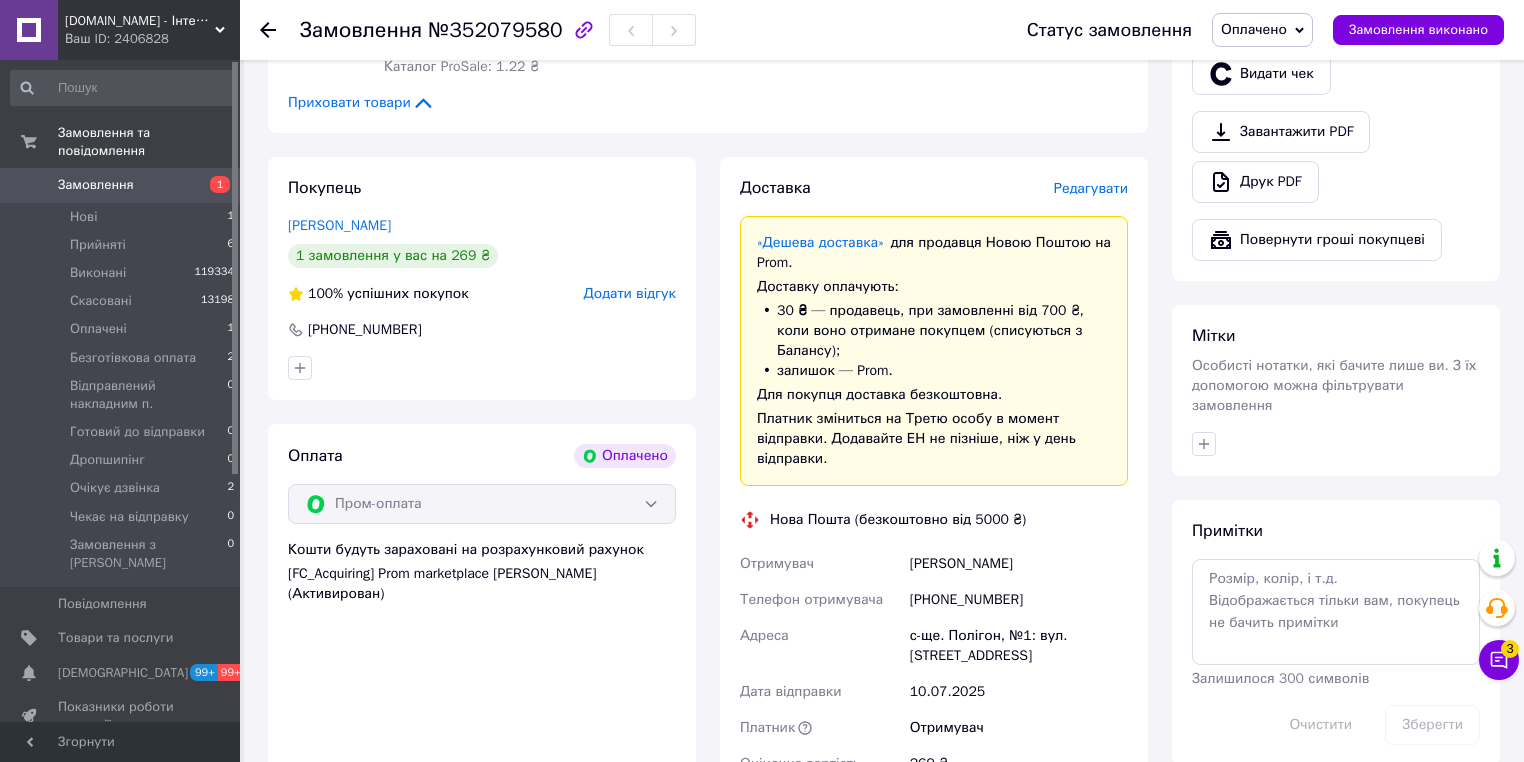 click on "Редагувати" at bounding box center (1091, 188) 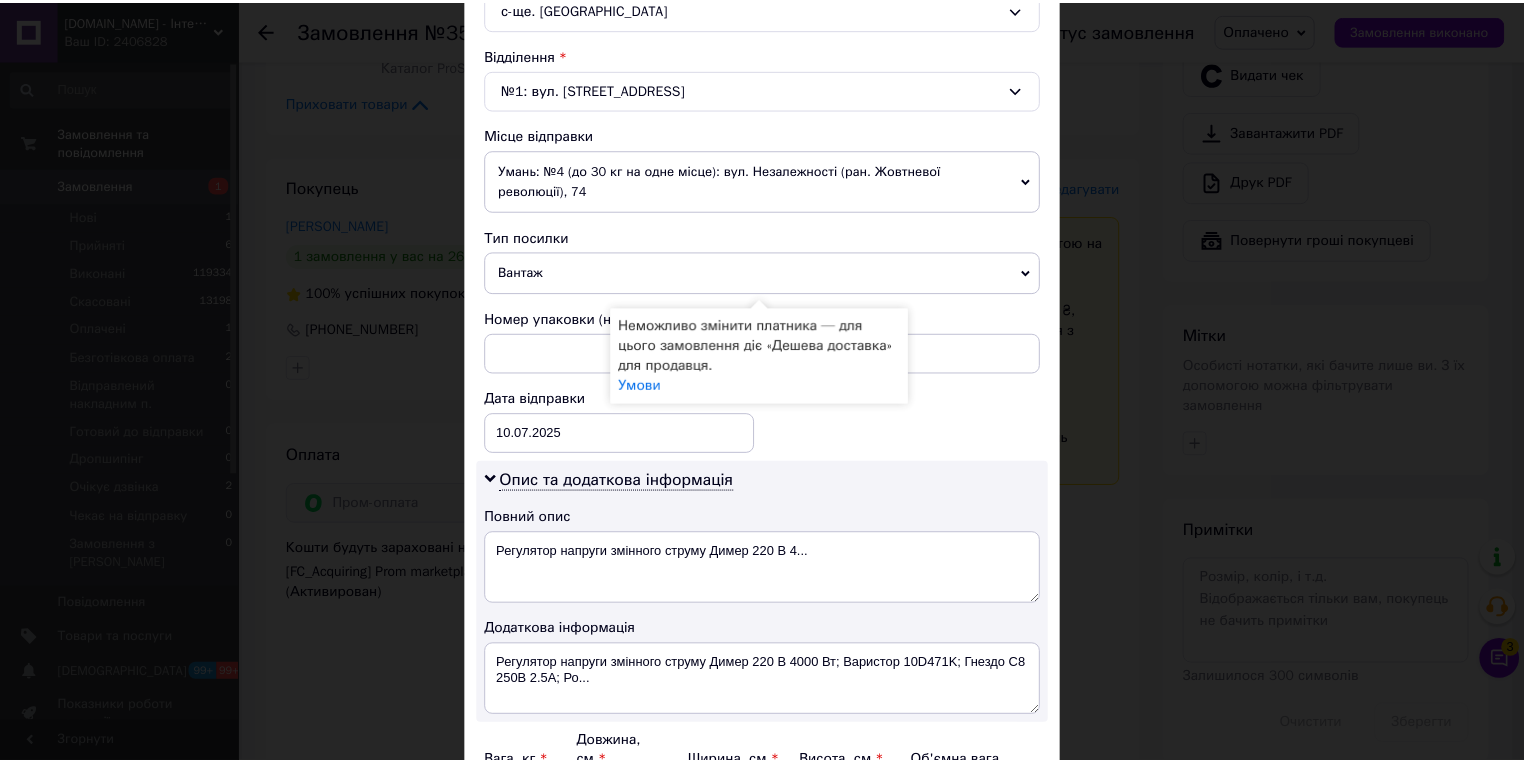 scroll, scrollTop: 803, scrollLeft: 0, axis: vertical 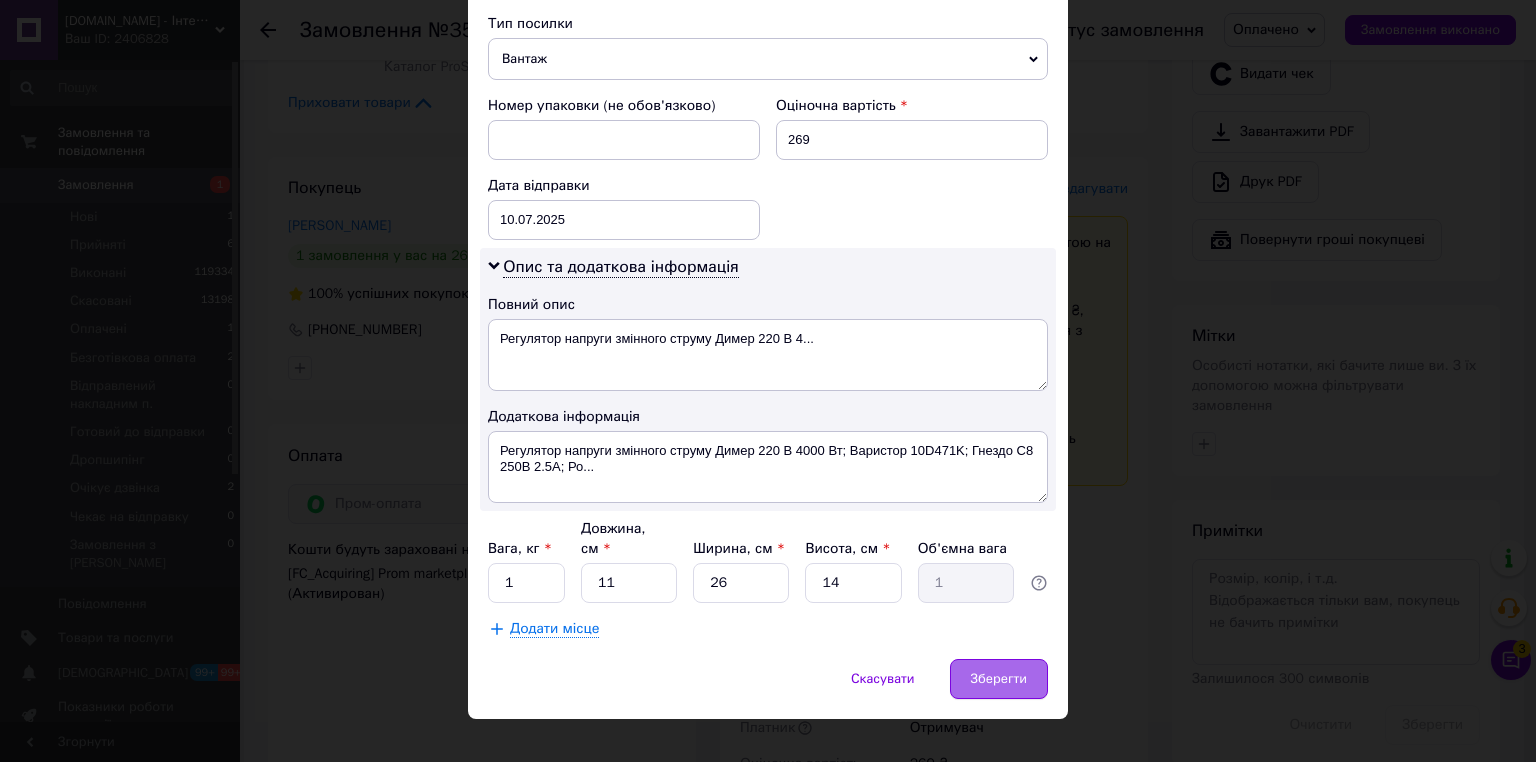 click on "Зберегти" at bounding box center [999, 679] 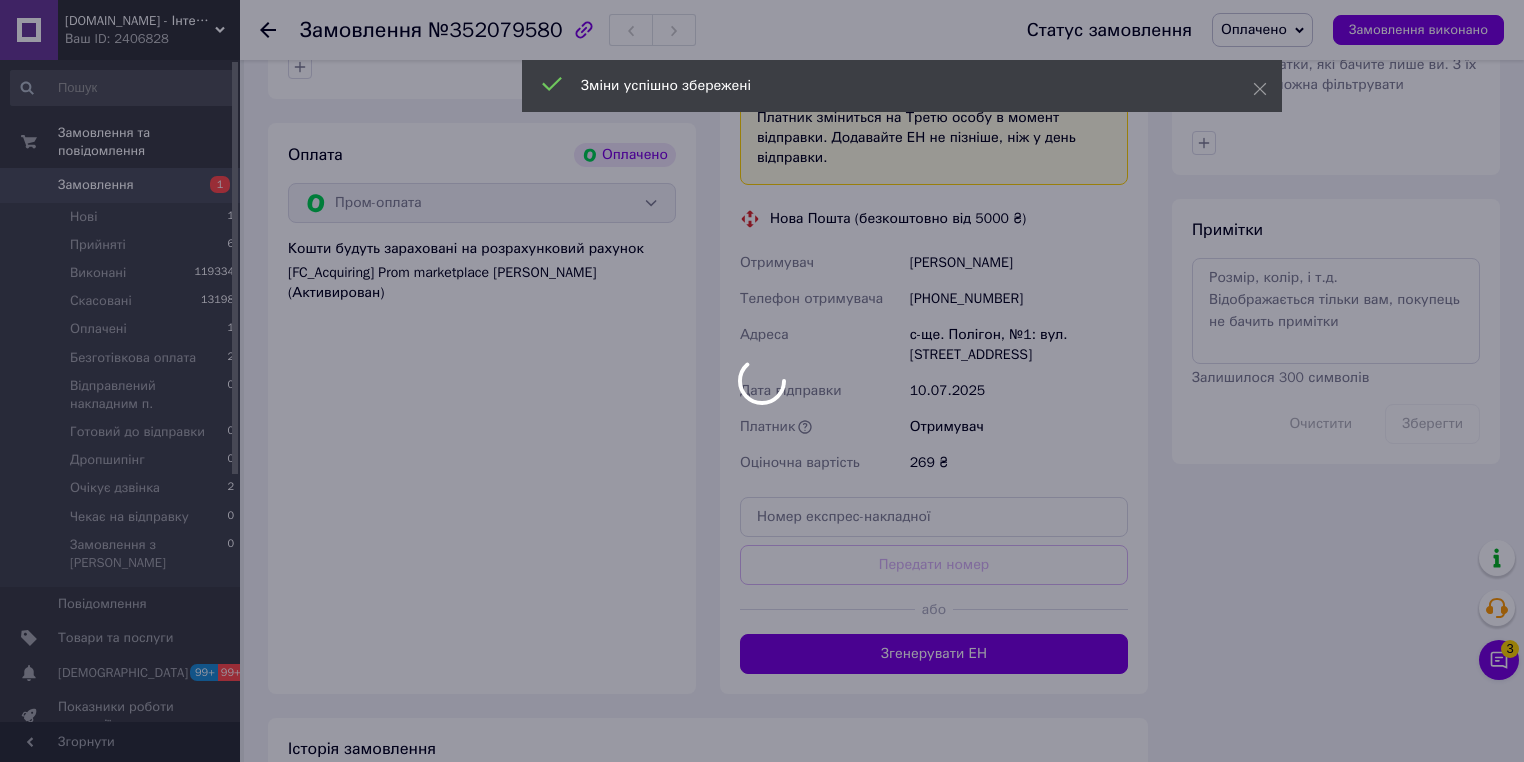 scroll, scrollTop: 1120, scrollLeft: 0, axis: vertical 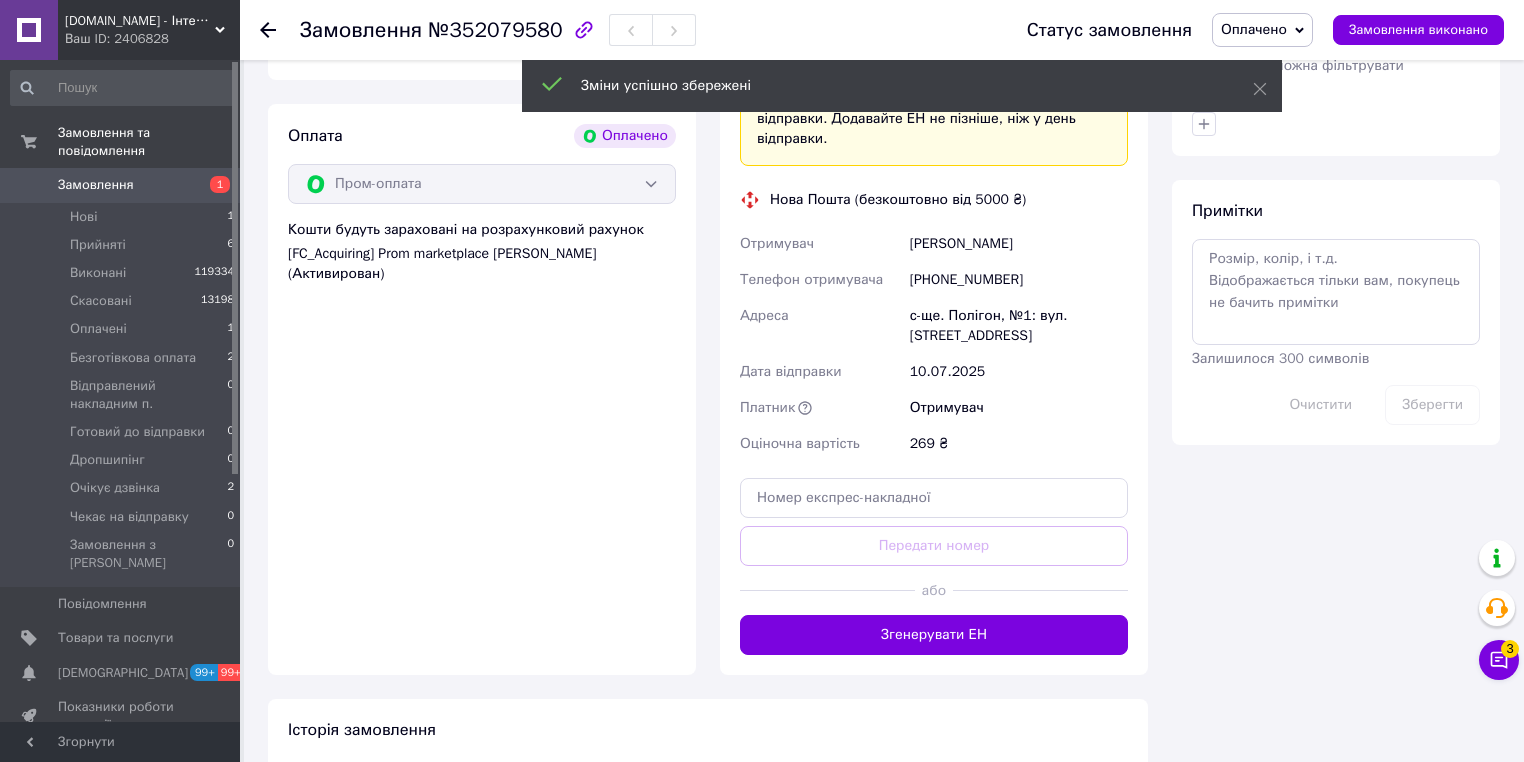 click on "Згенерувати ЕН" at bounding box center [934, 635] 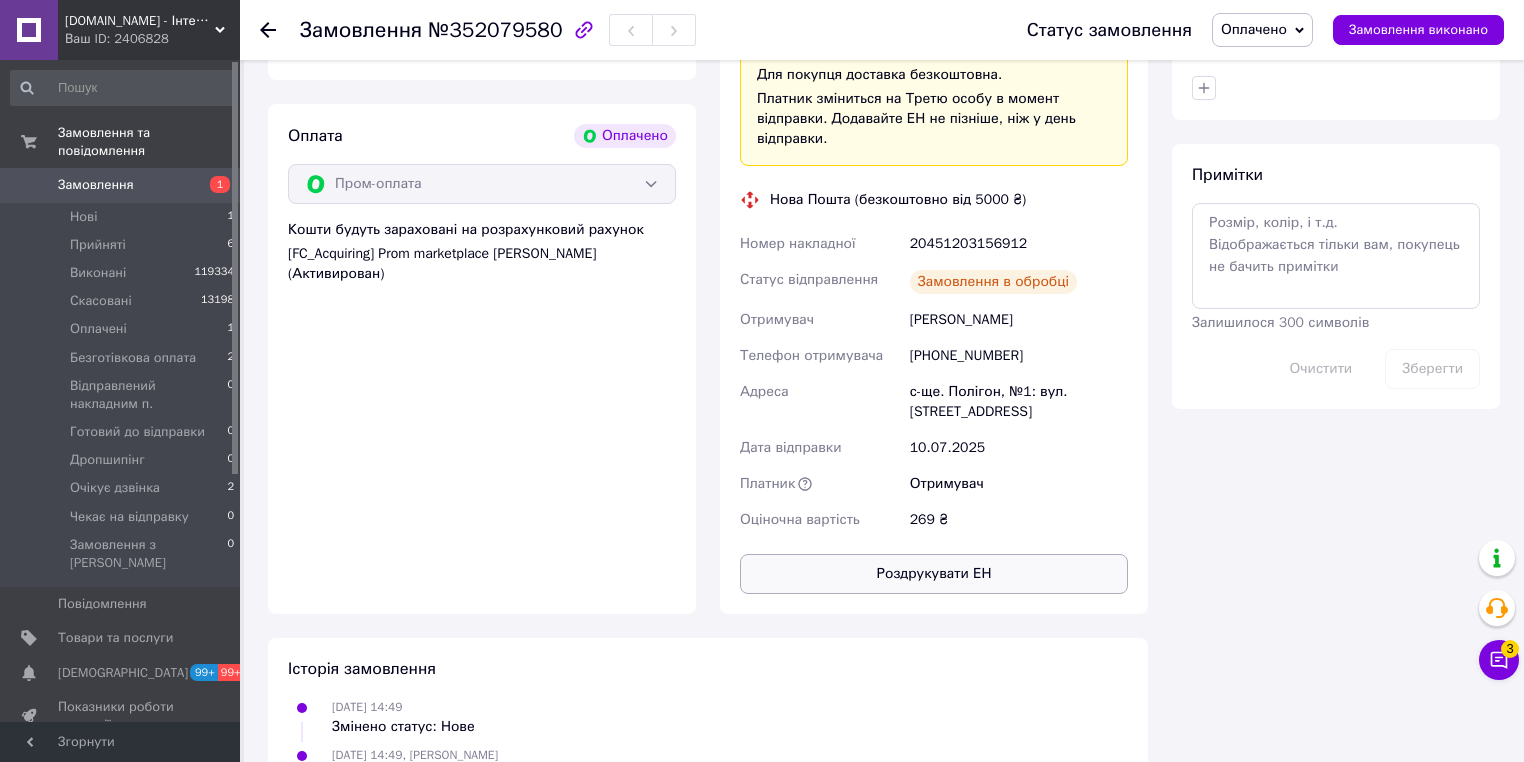 click on "Роздрукувати ЕН" at bounding box center (934, 574) 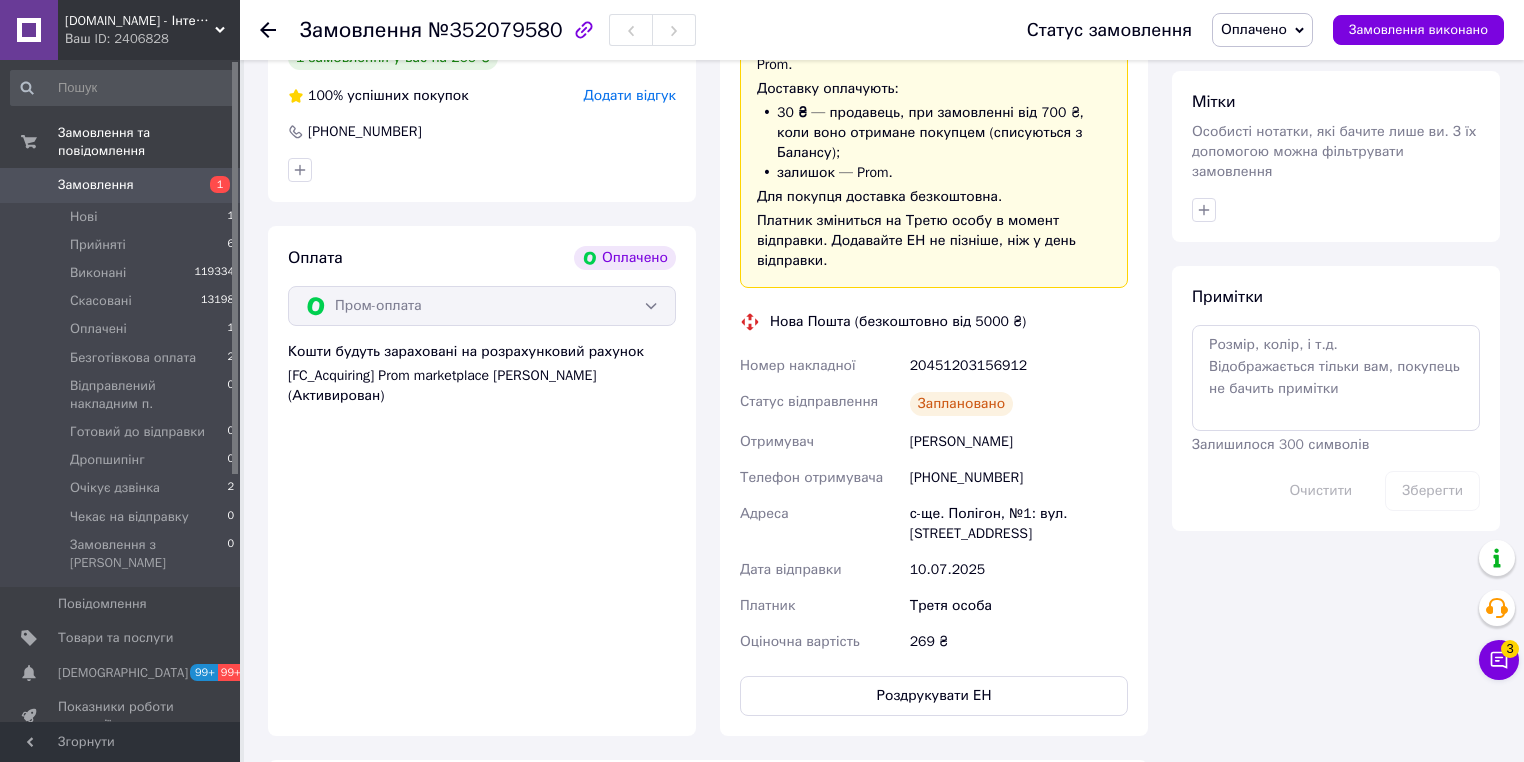 scroll, scrollTop: 960, scrollLeft: 0, axis: vertical 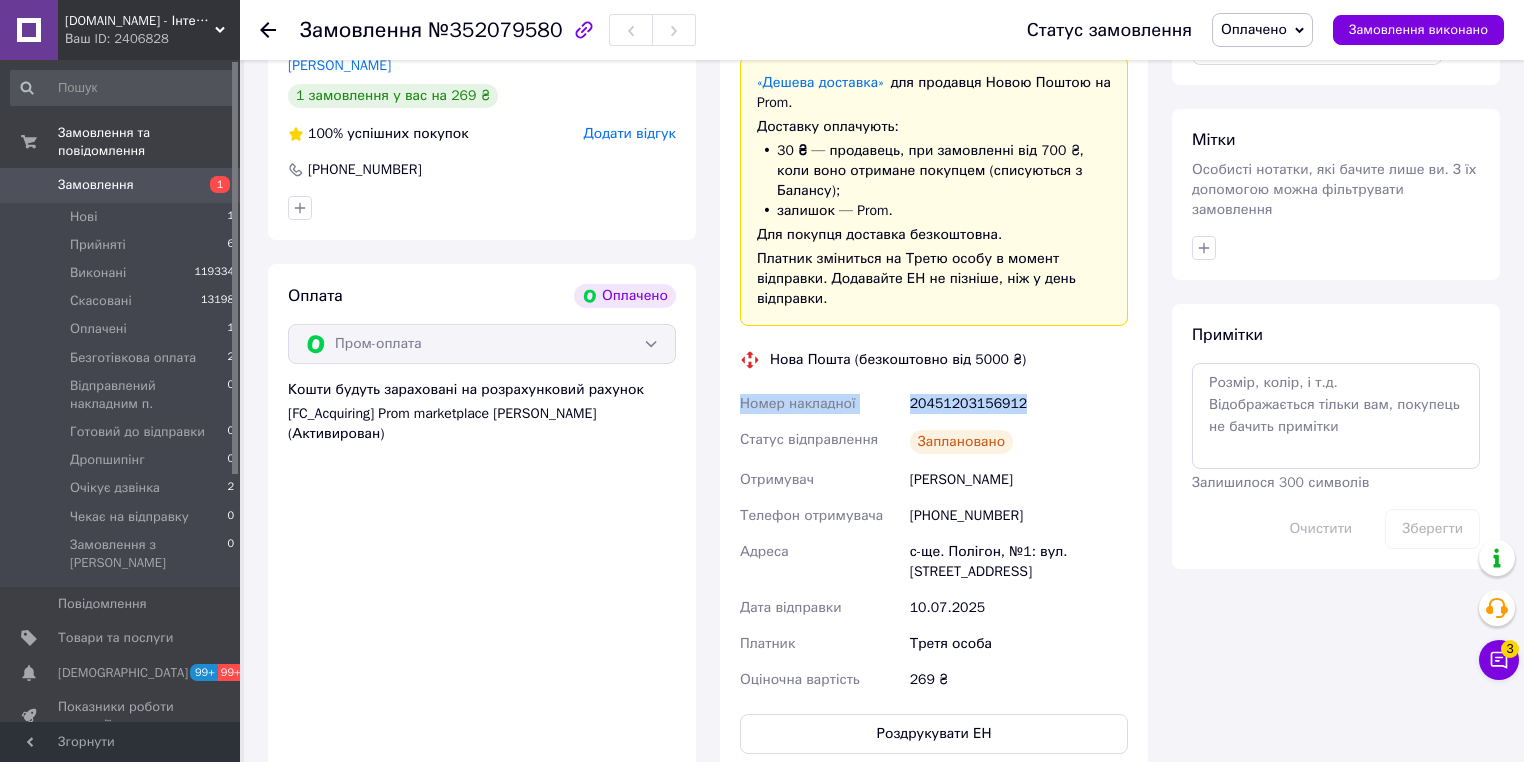 drag, startPoint x: 1046, startPoint y: 366, endPoint x: 734, endPoint y: 367, distance: 312.00162 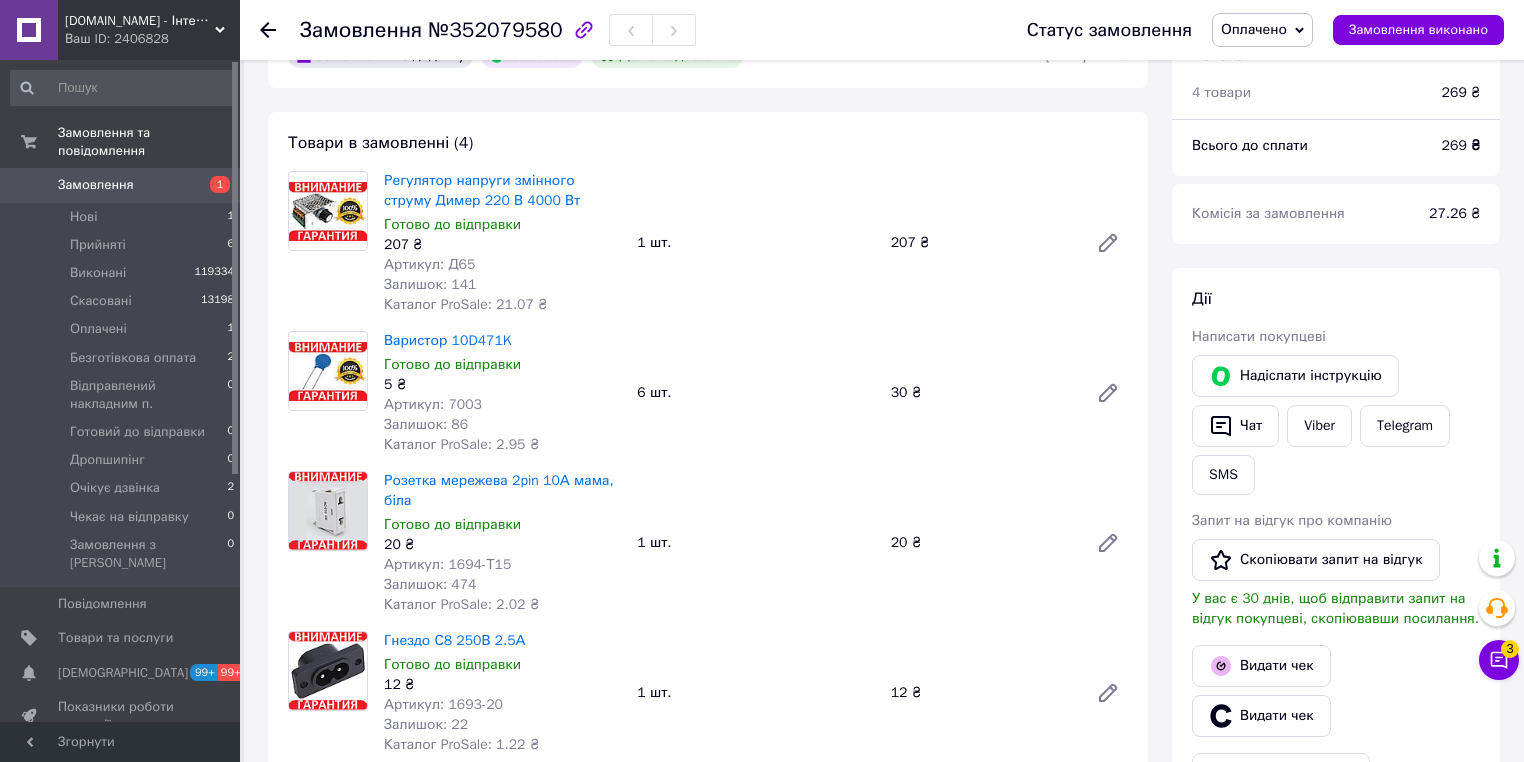 scroll, scrollTop: 160, scrollLeft: 0, axis: vertical 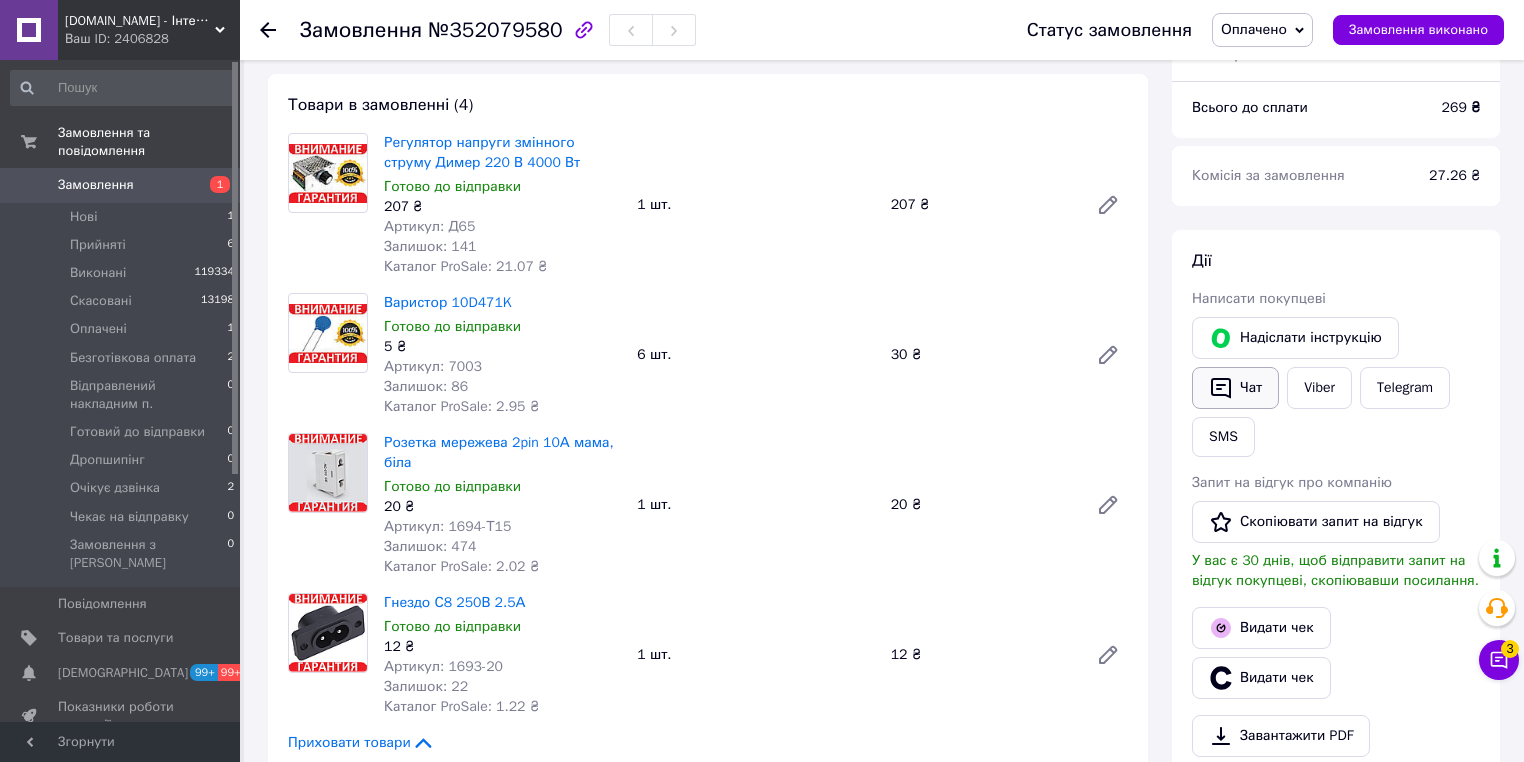 click 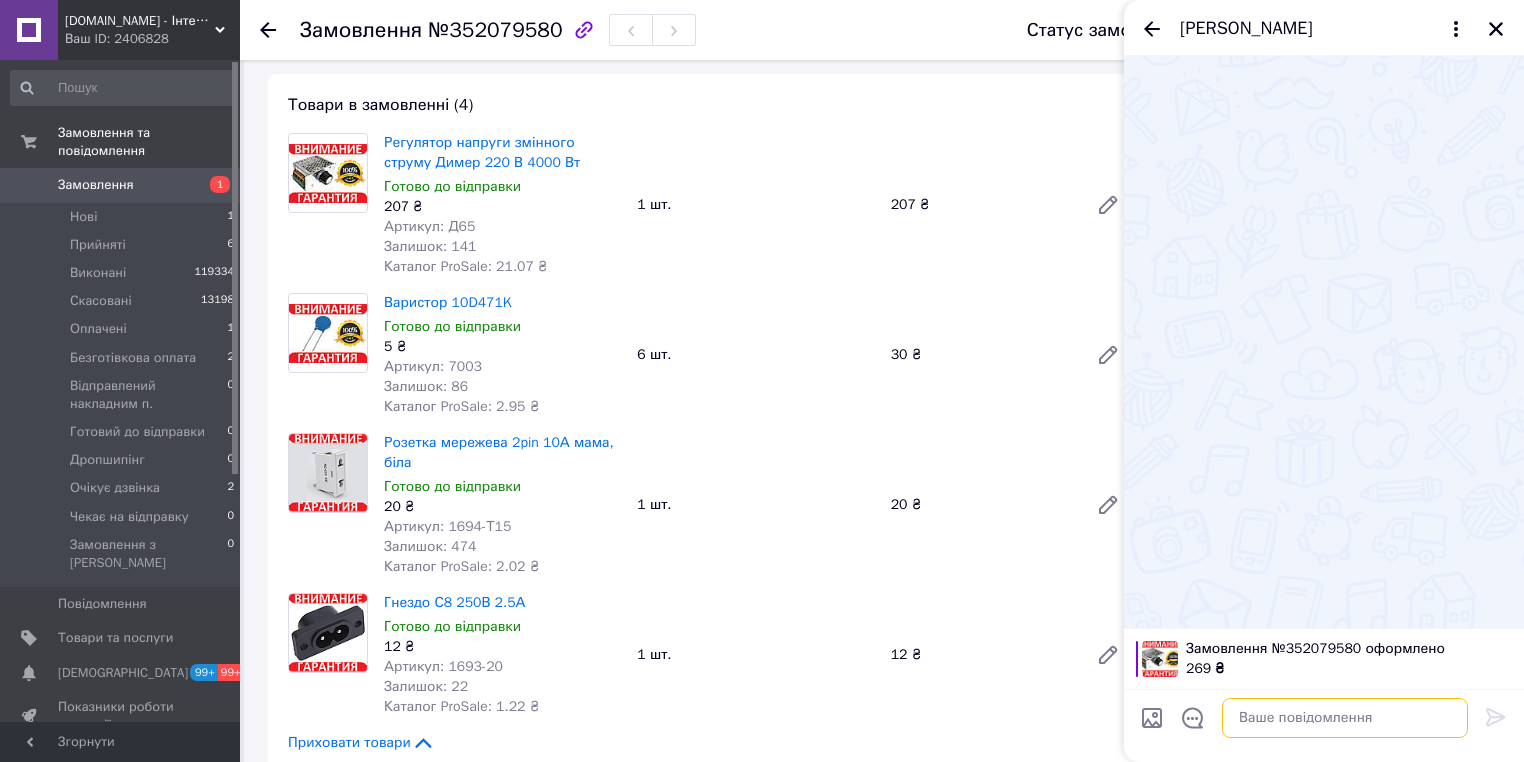 click at bounding box center (1345, 718) 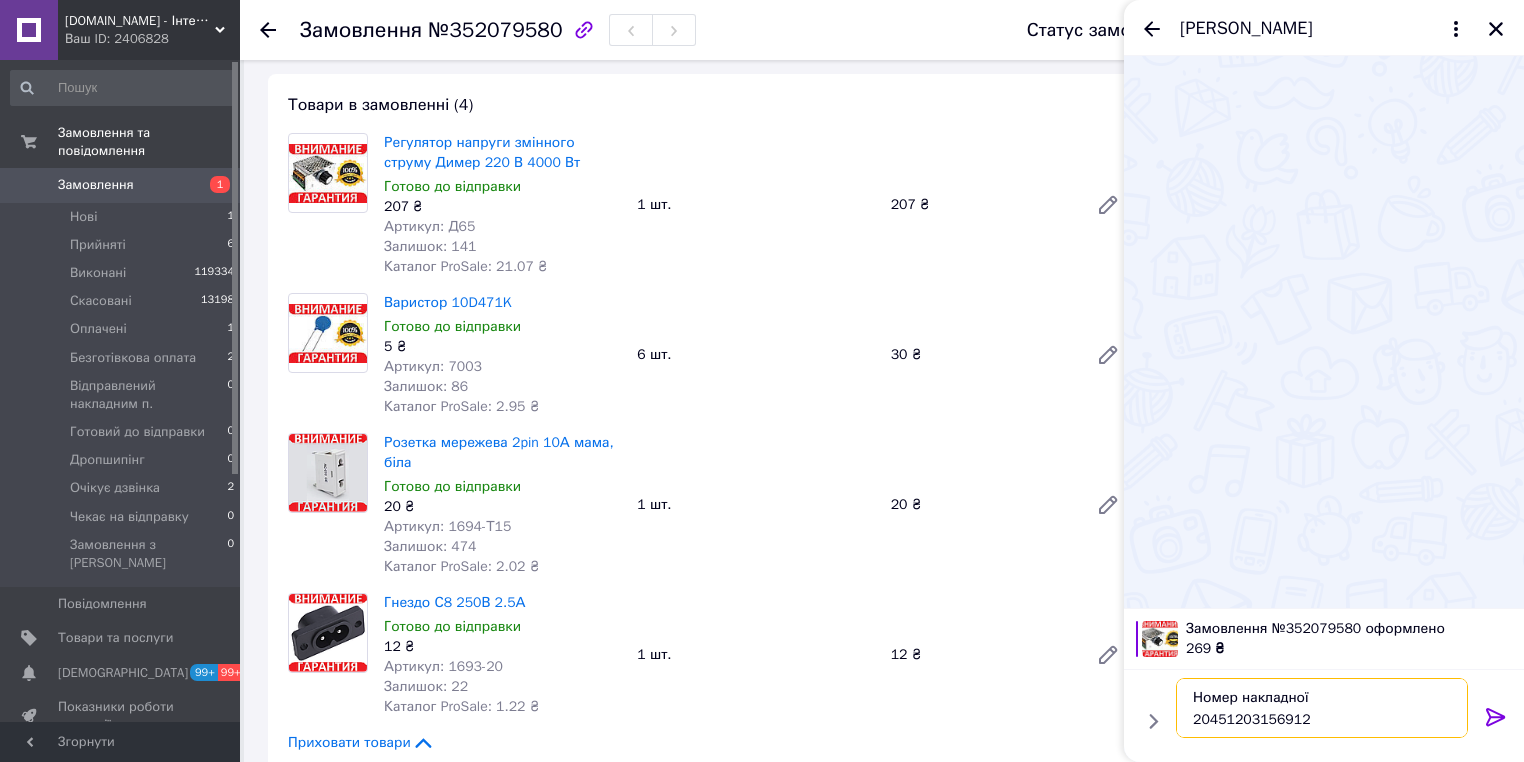 type on "Номер накладної
20451203156912" 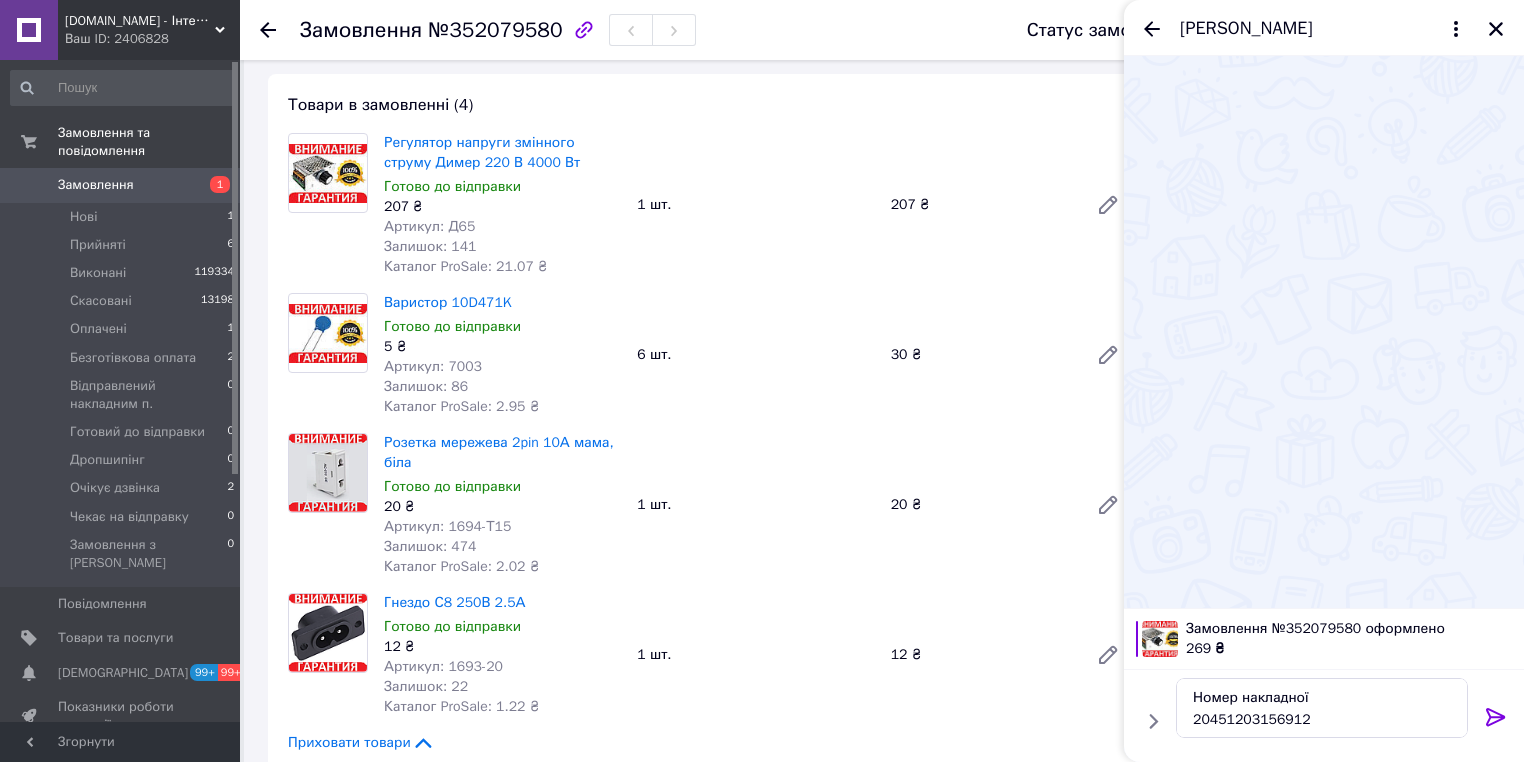 click 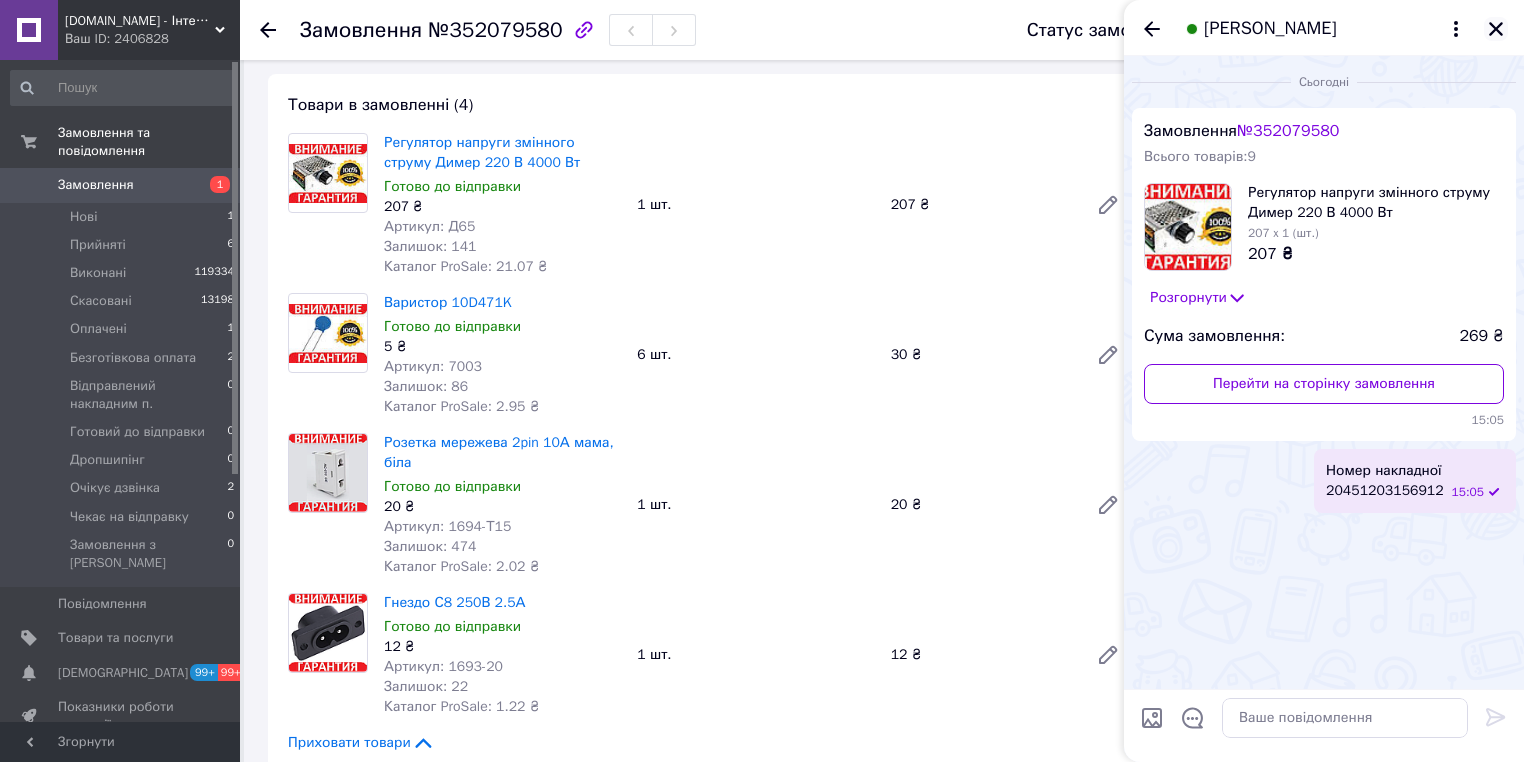 click at bounding box center [1496, 29] 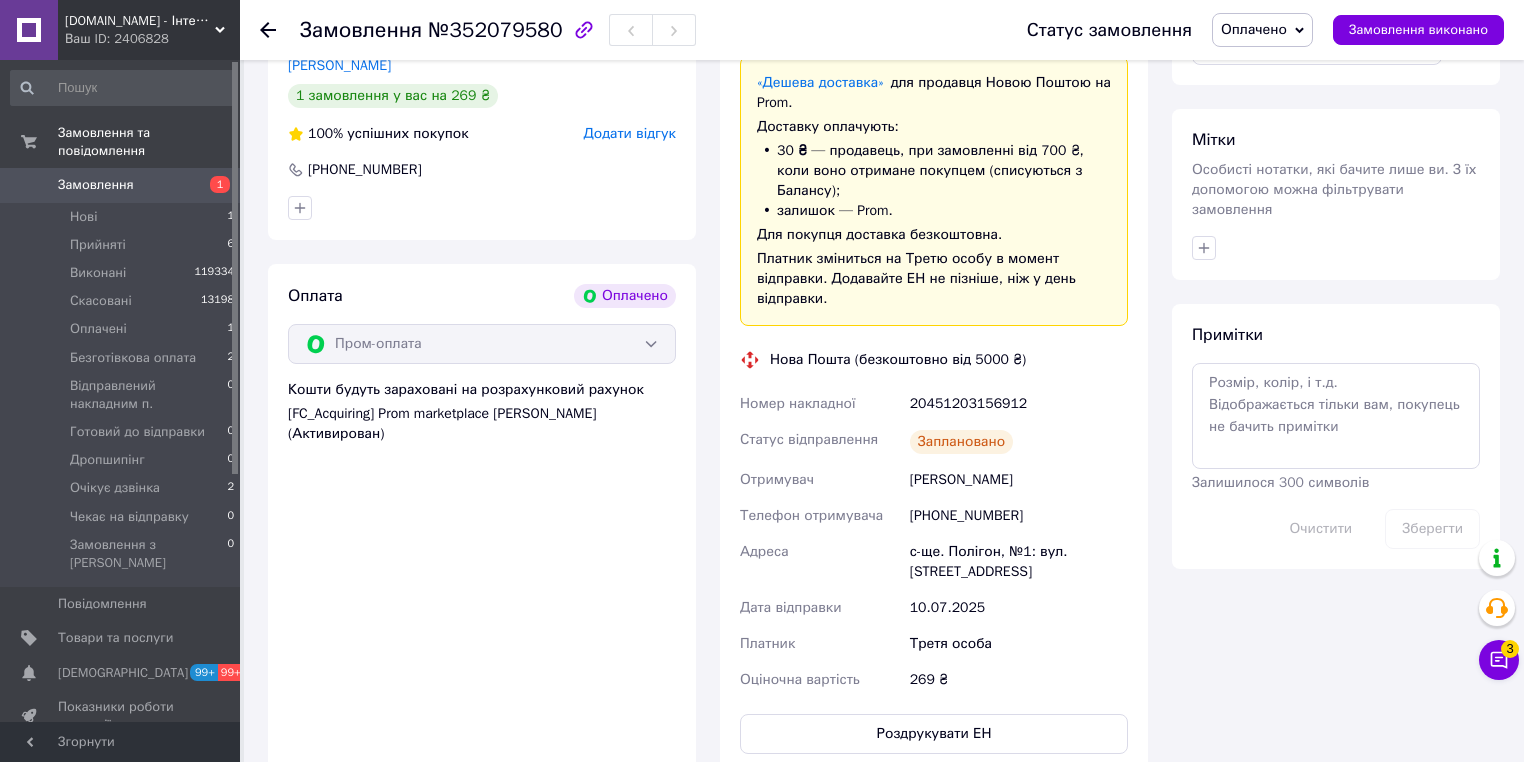 scroll, scrollTop: 800, scrollLeft: 0, axis: vertical 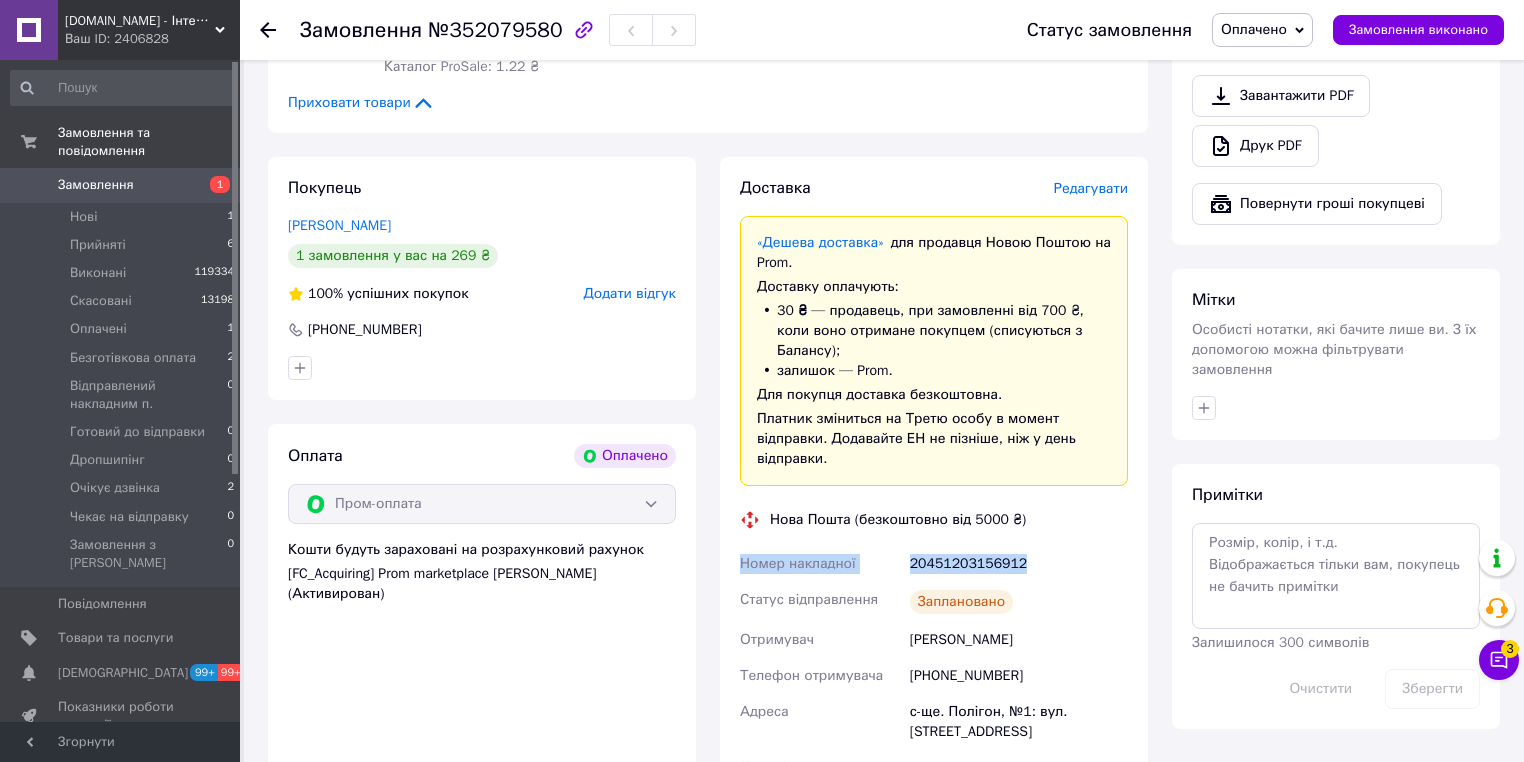 drag, startPoint x: 1044, startPoint y: 526, endPoint x: 743, endPoint y: 534, distance: 301.1063 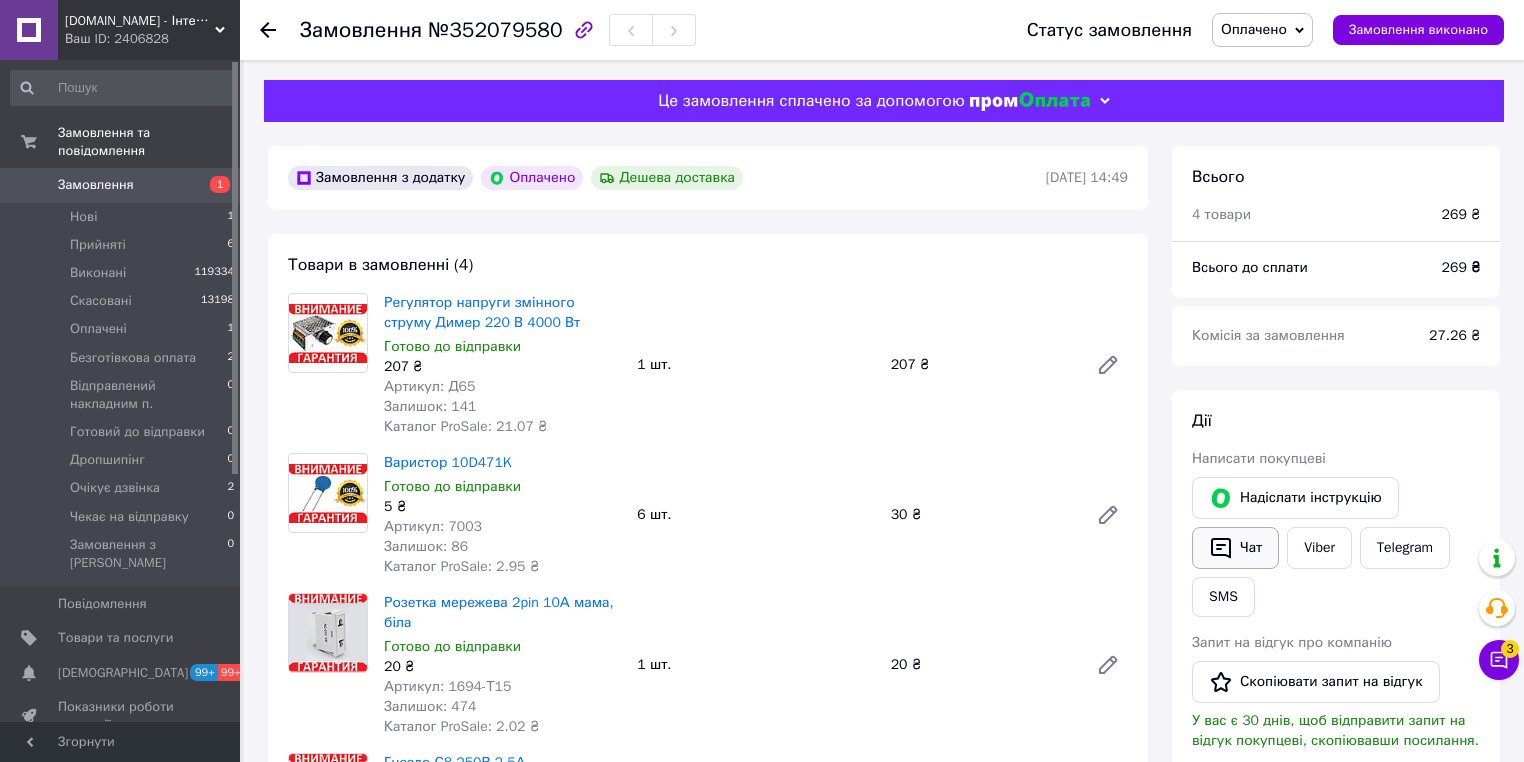 click on "Чат" at bounding box center [1235, 548] 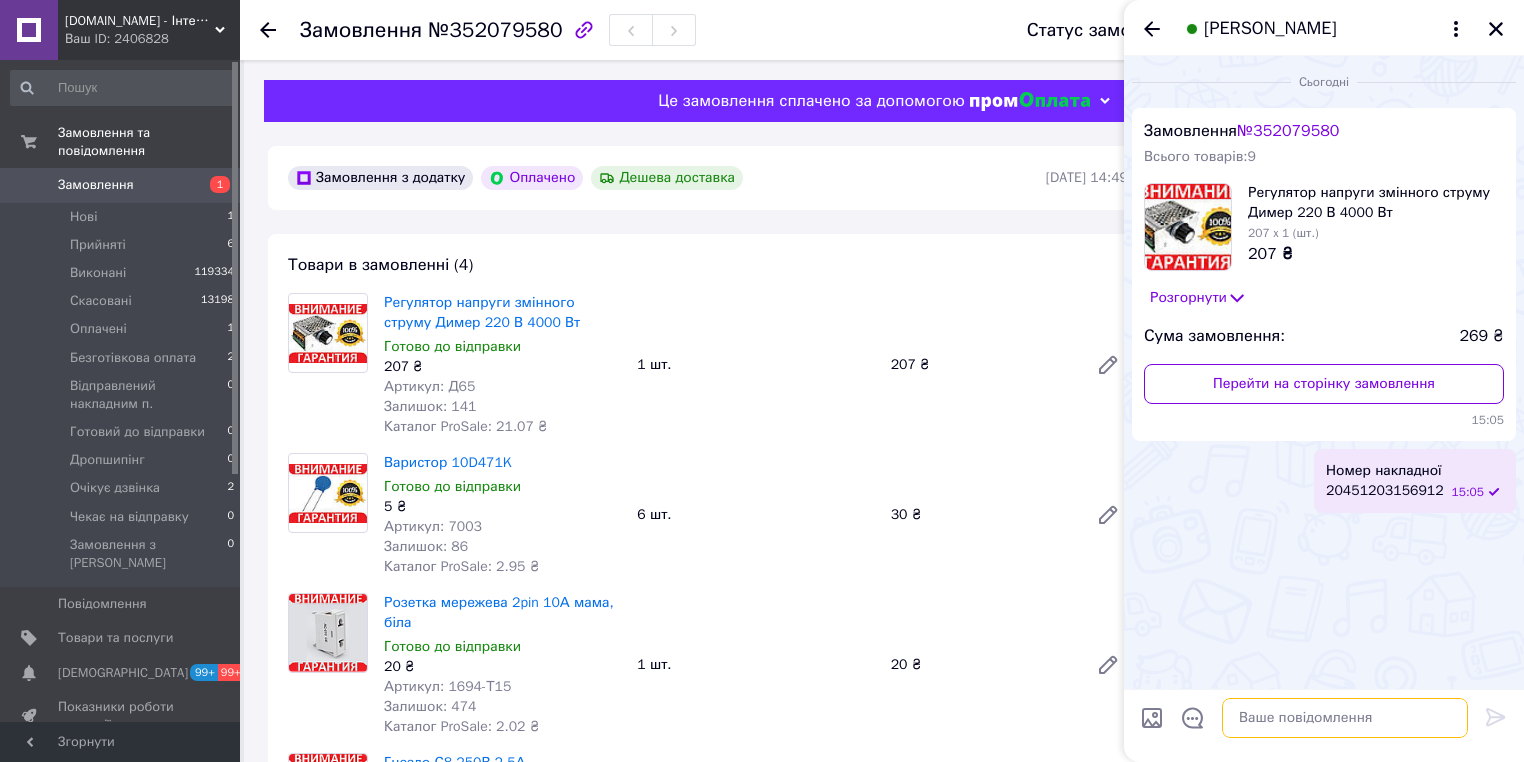 click at bounding box center [1345, 718] 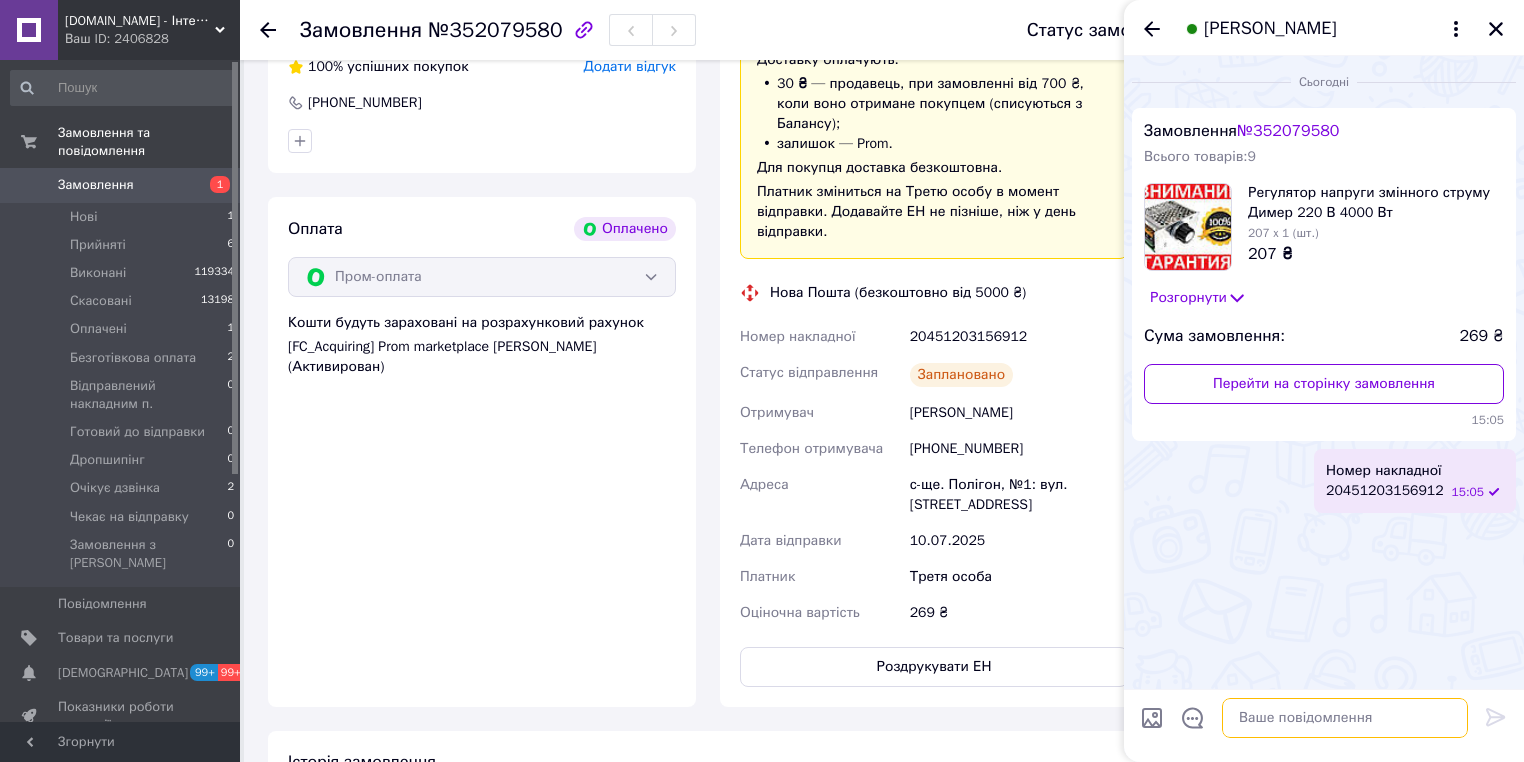 scroll, scrollTop: 960, scrollLeft: 0, axis: vertical 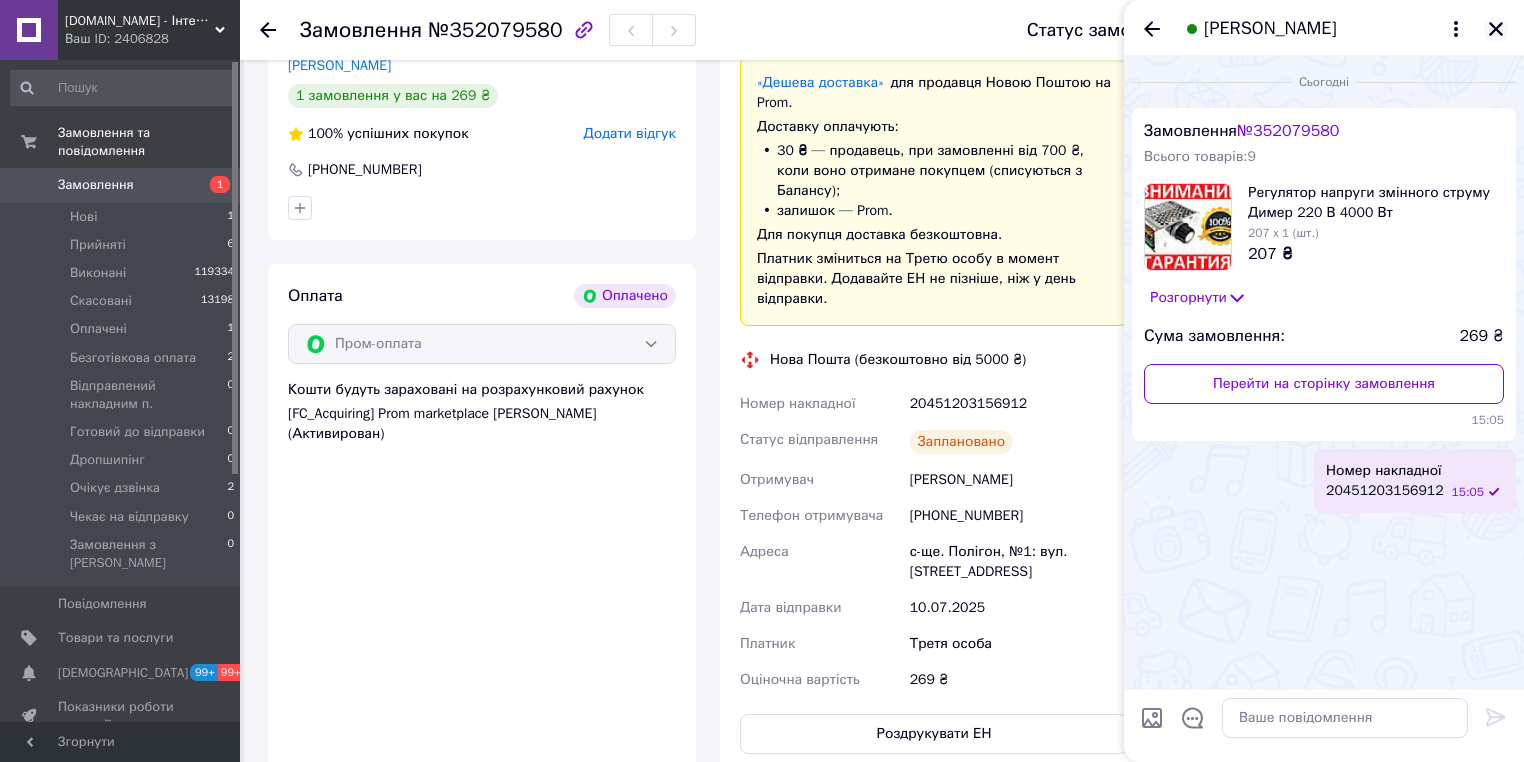 click at bounding box center [1496, 29] 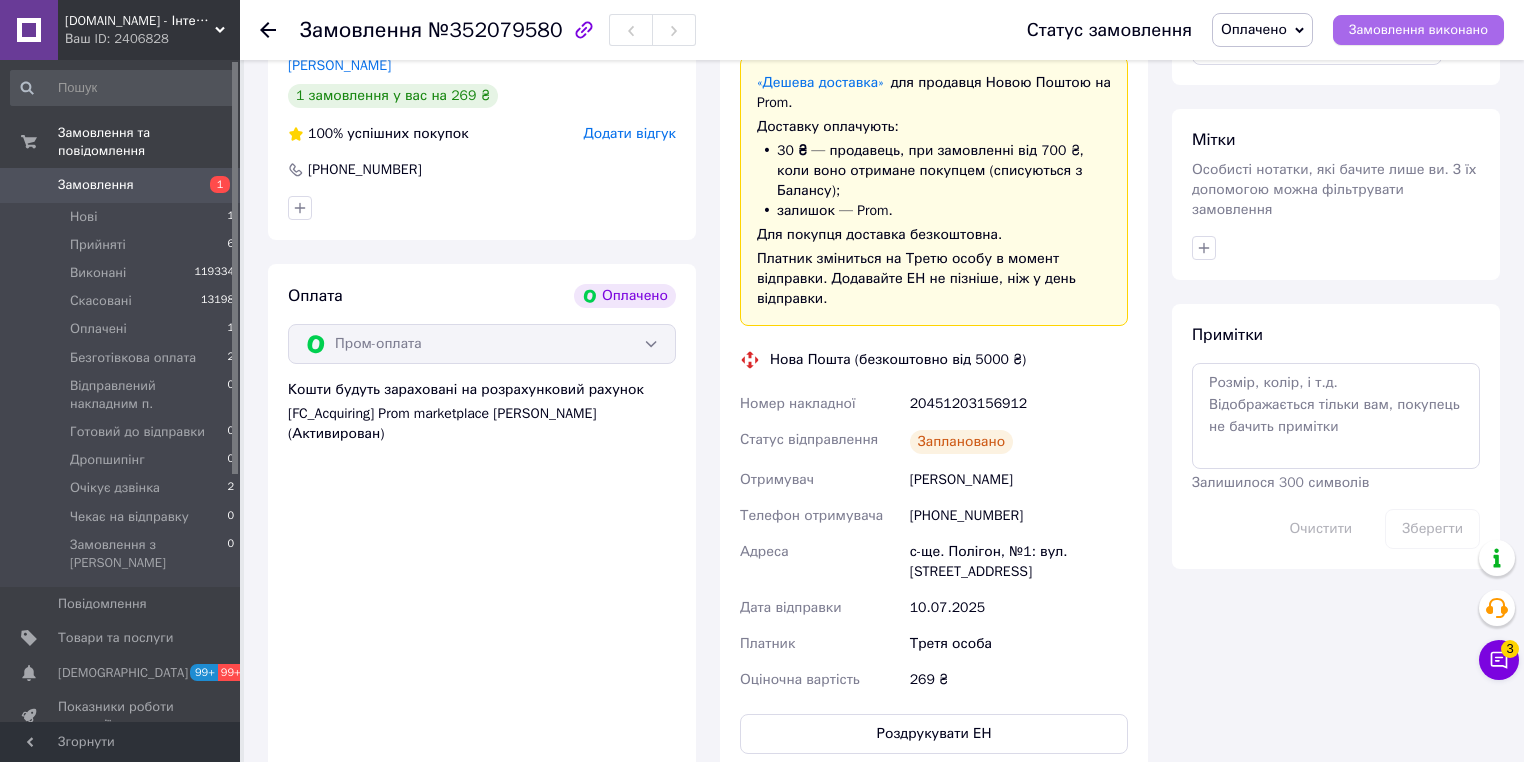 click on "Замовлення виконано" at bounding box center (1418, 30) 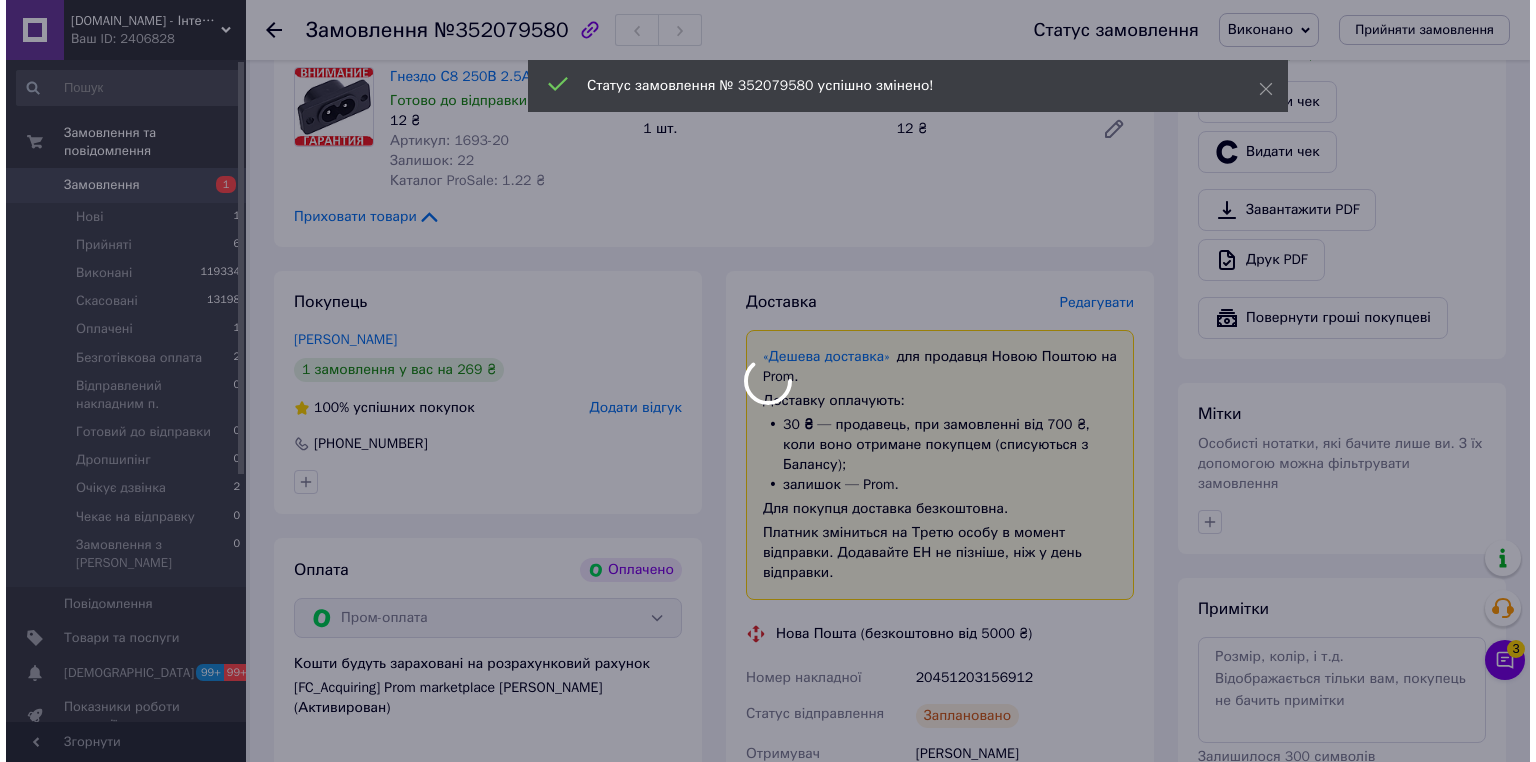 scroll, scrollTop: 320, scrollLeft: 0, axis: vertical 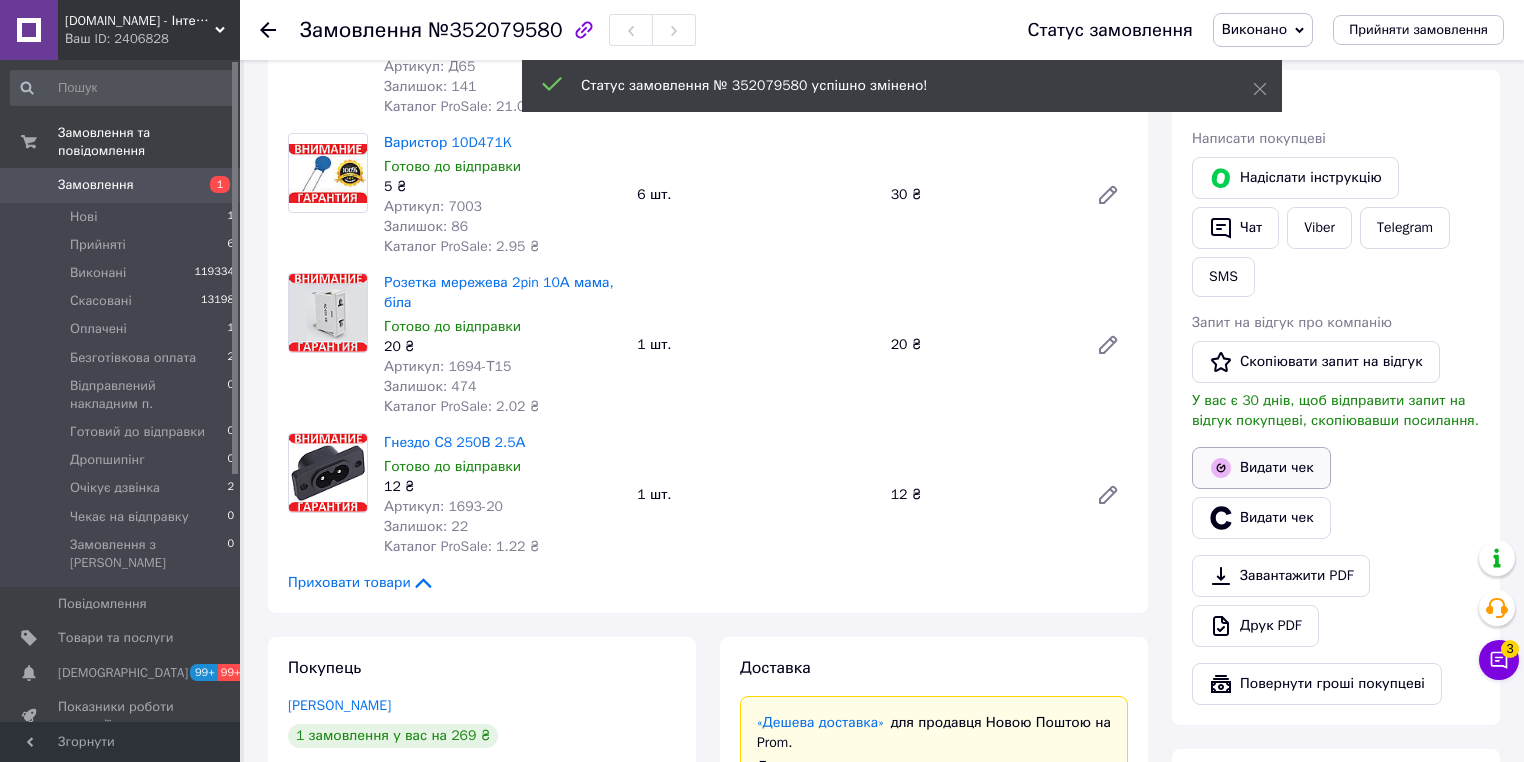 click on "Видати чек" at bounding box center (1261, 468) 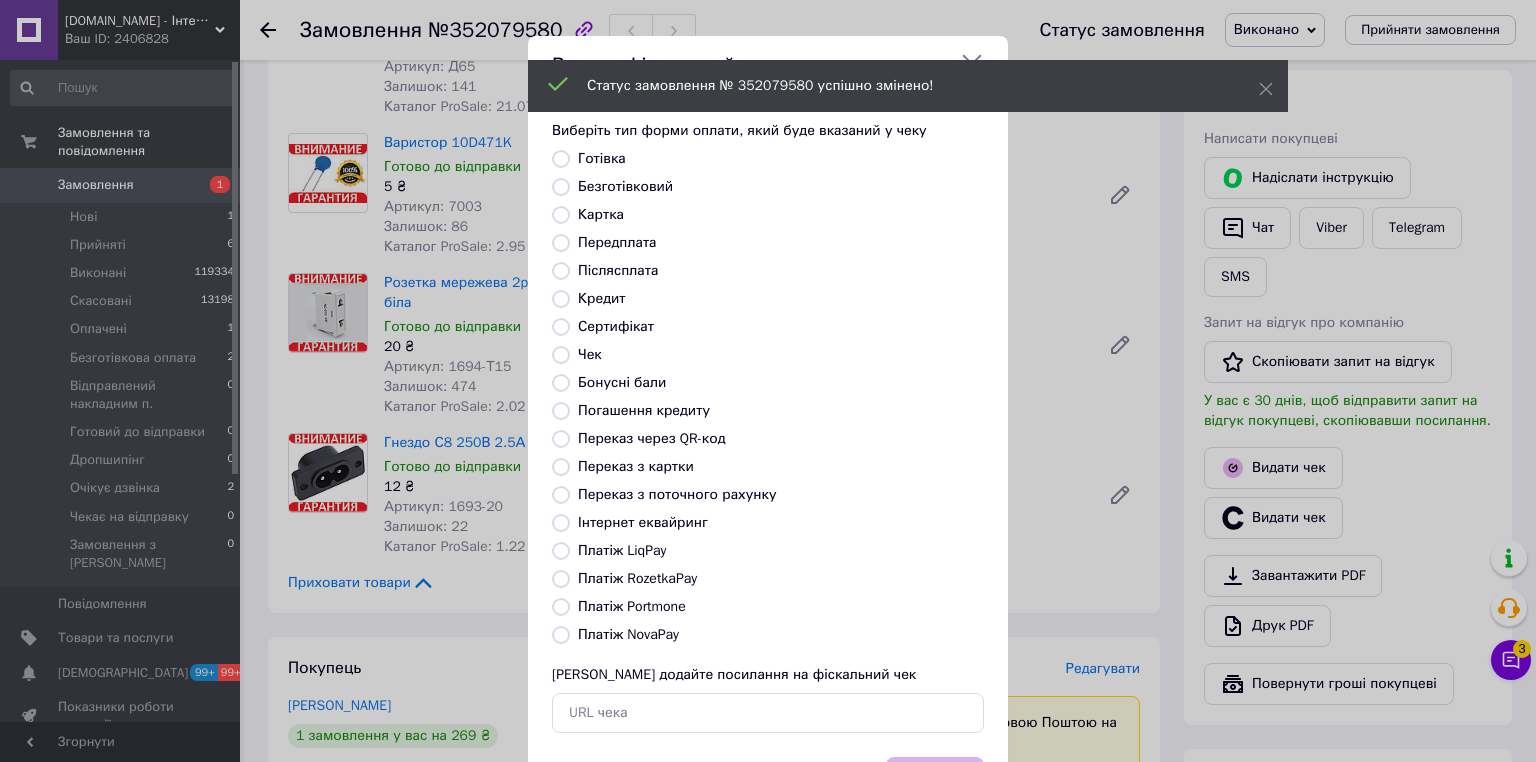 click on "Платіж RozetkaPay" at bounding box center (637, 578) 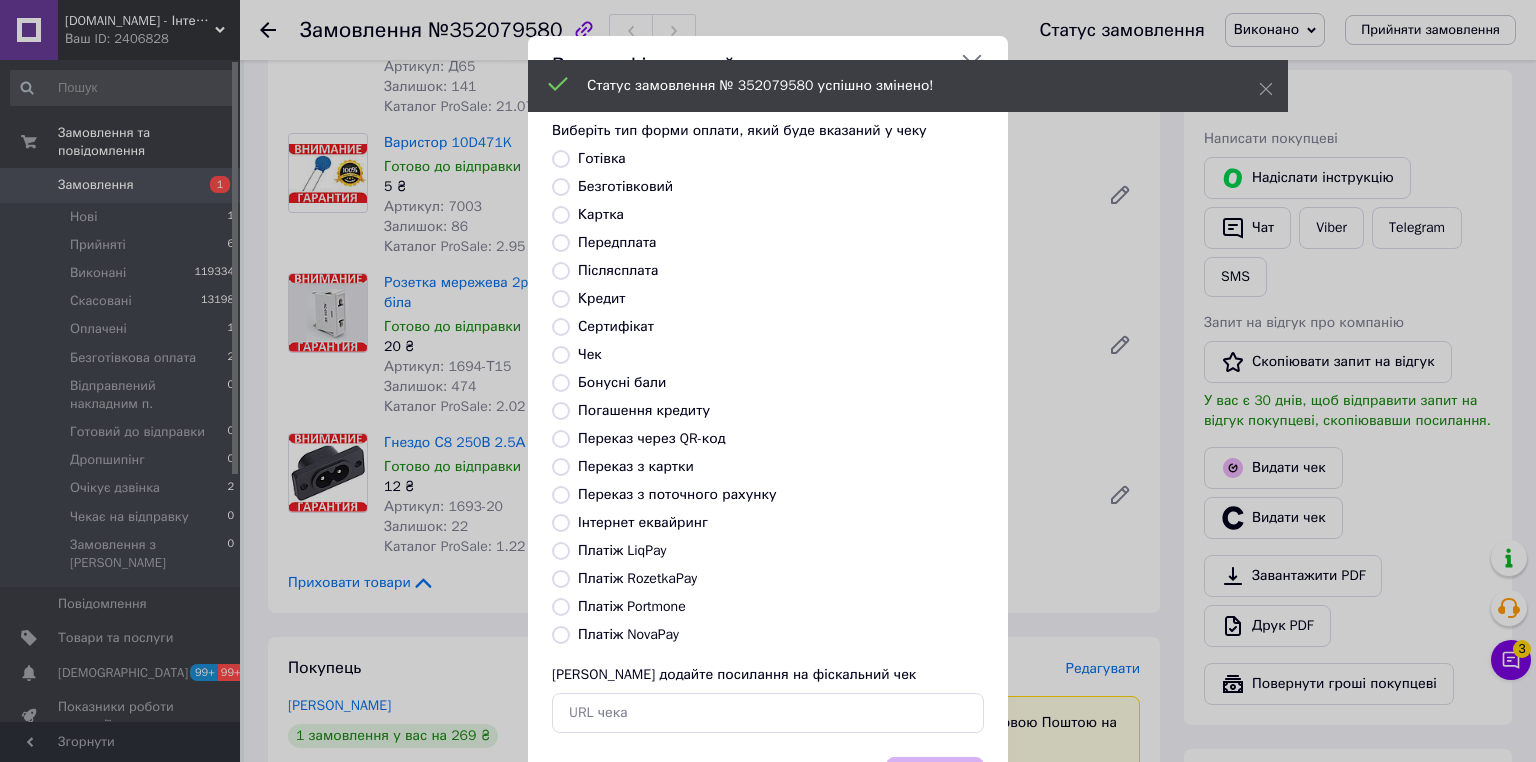 click on "Платіж RozetkaPay" at bounding box center [561, 579] 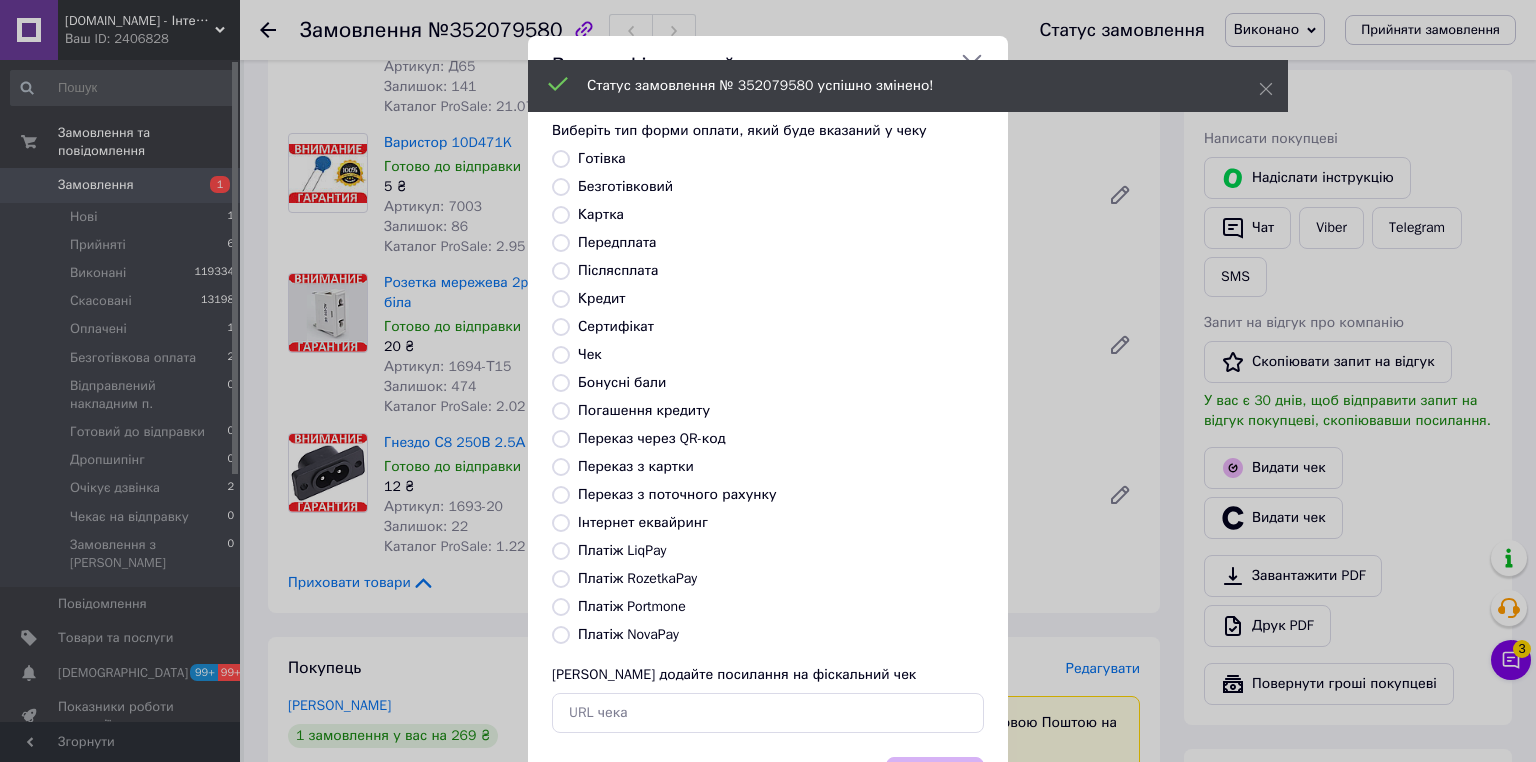 radio on "true" 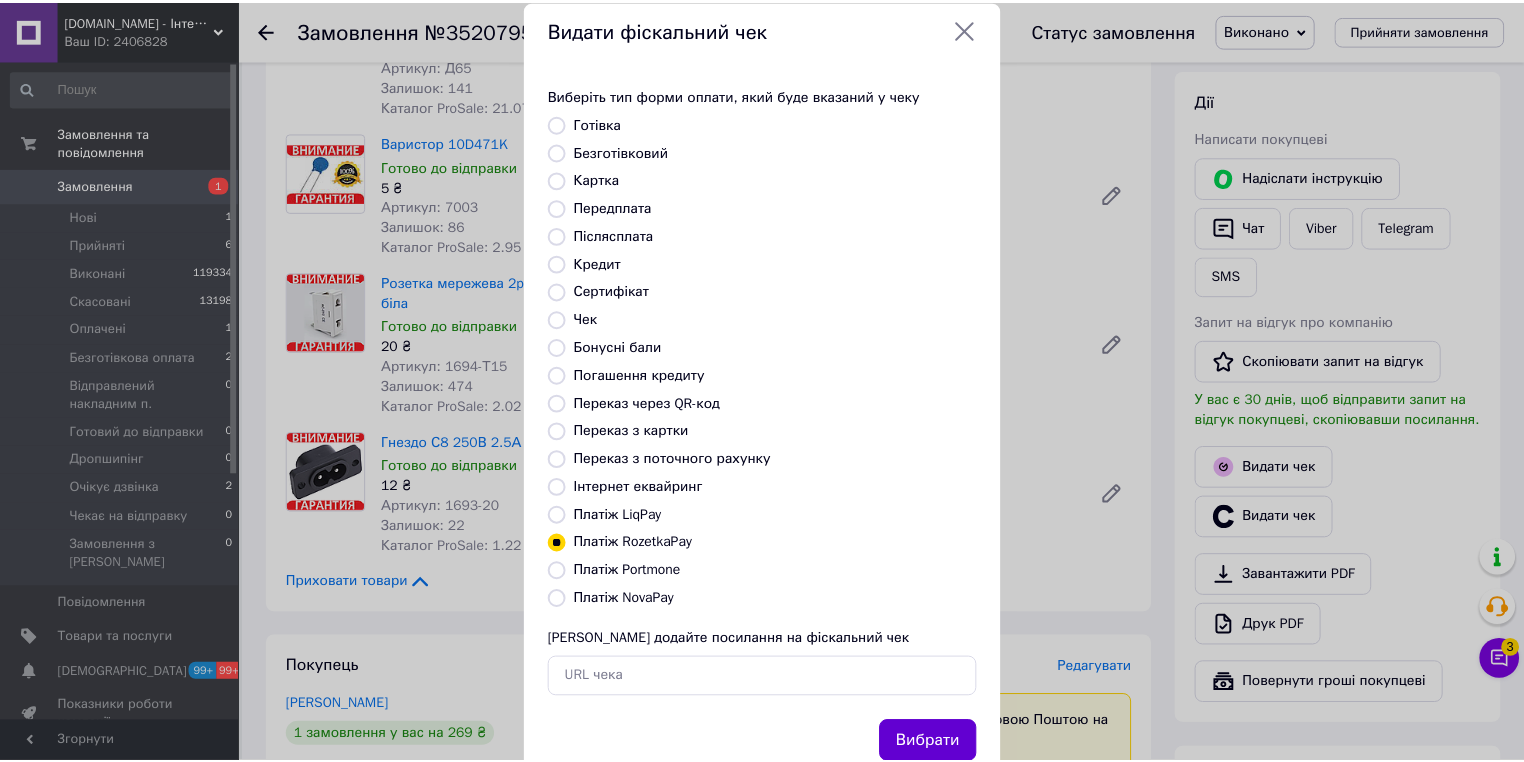 scroll, scrollTop: 96, scrollLeft: 0, axis: vertical 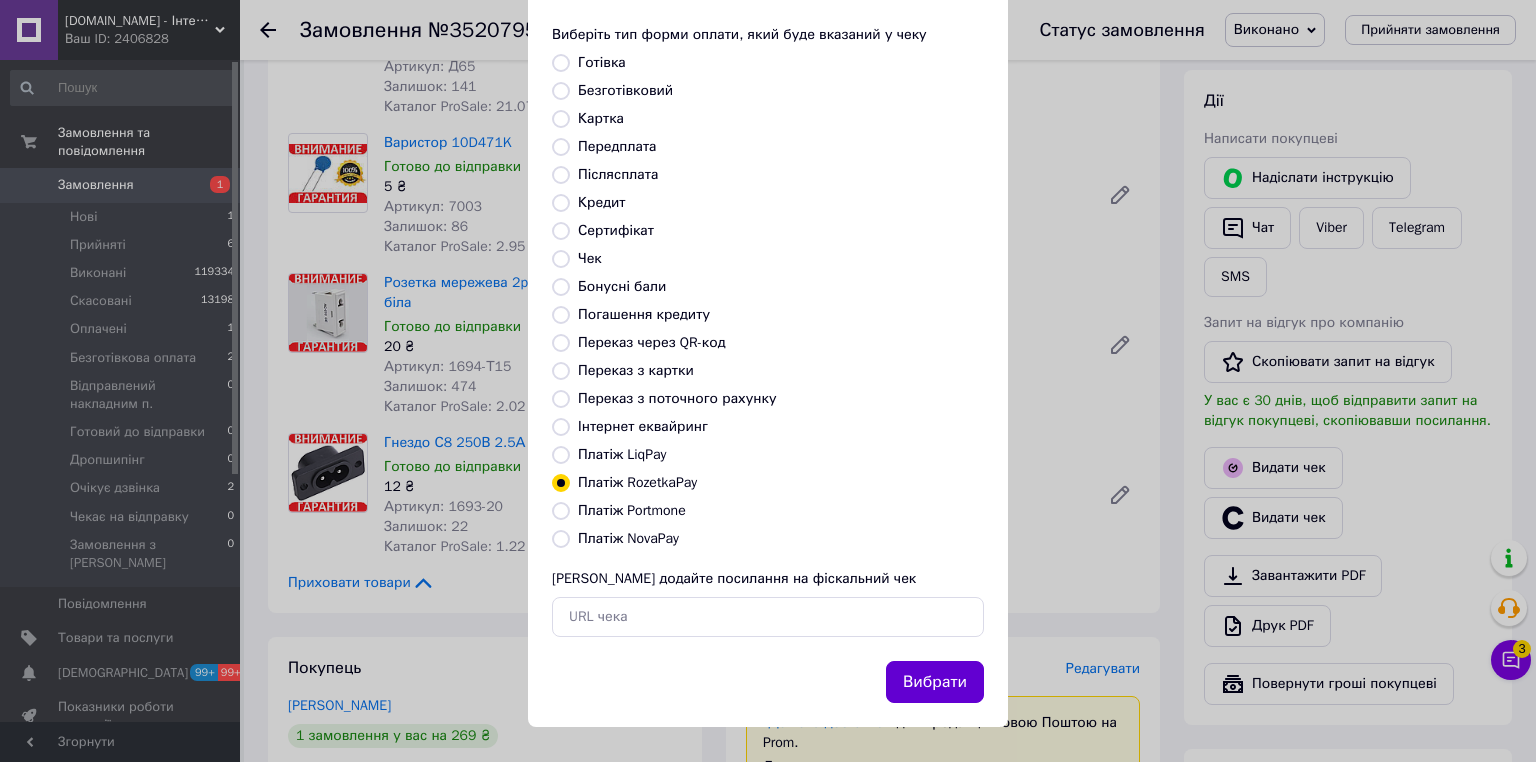 click on "Вибрати" at bounding box center (935, 682) 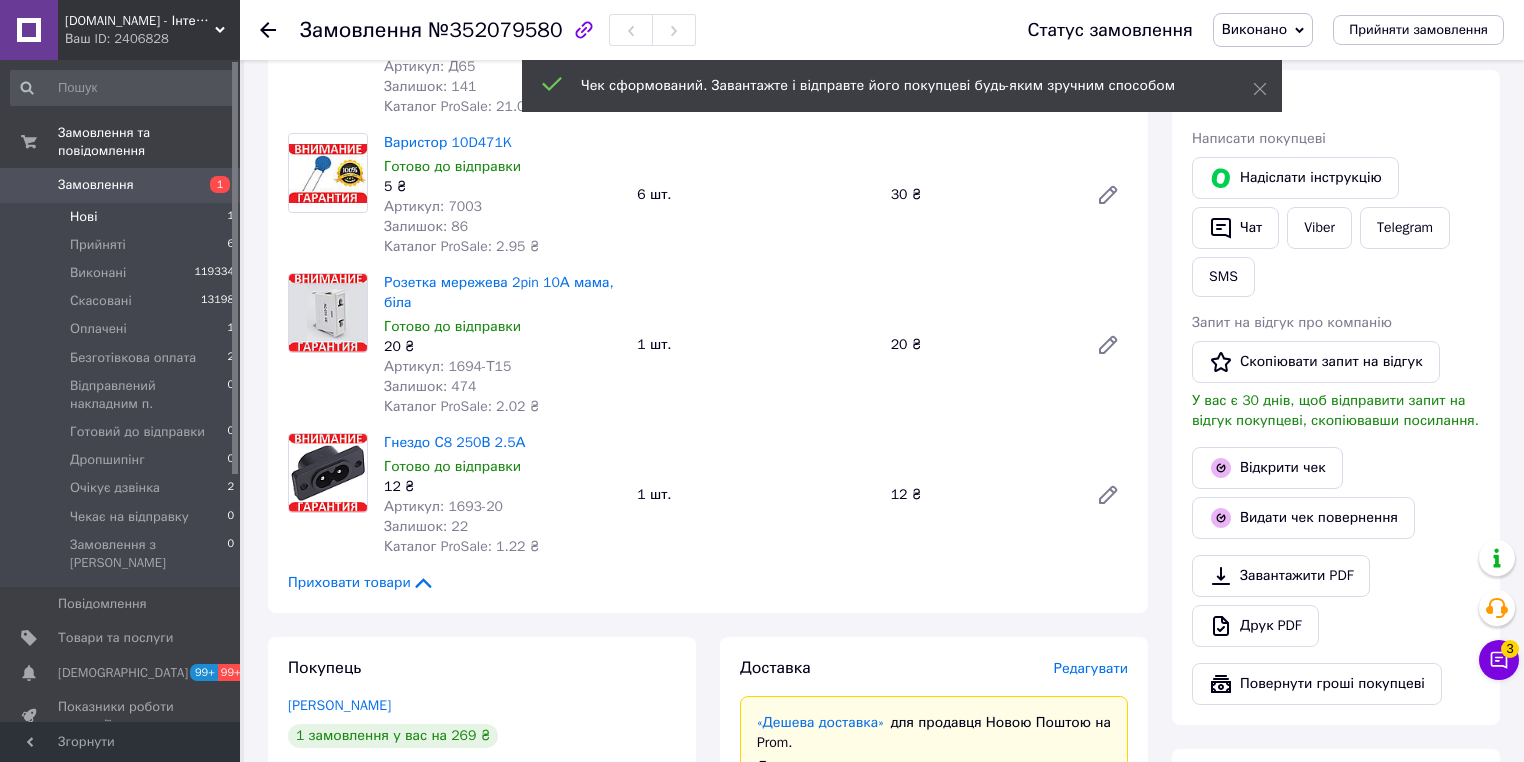 click on "Нові 1" at bounding box center (123, 217) 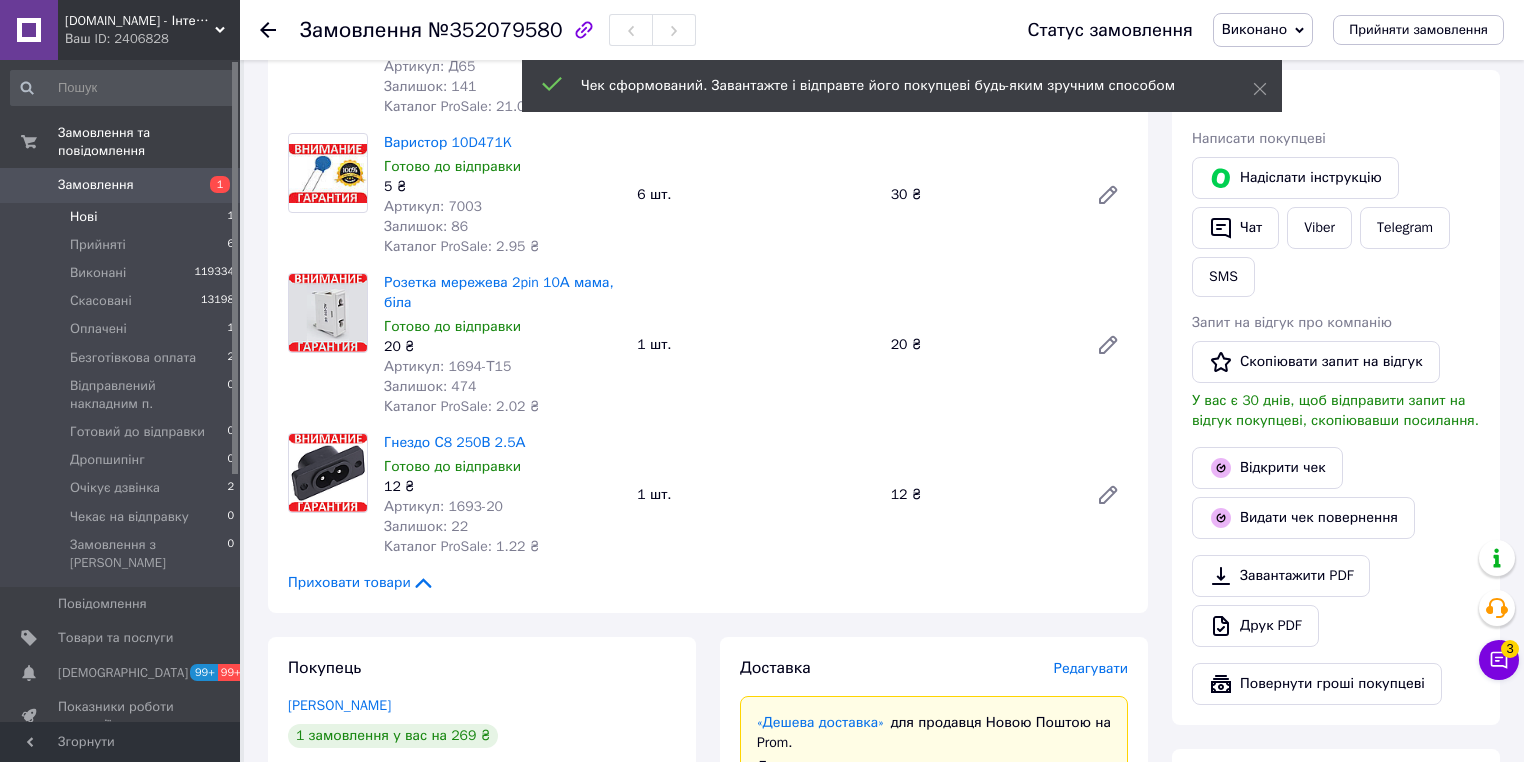 scroll, scrollTop: 0, scrollLeft: 0, axis: both 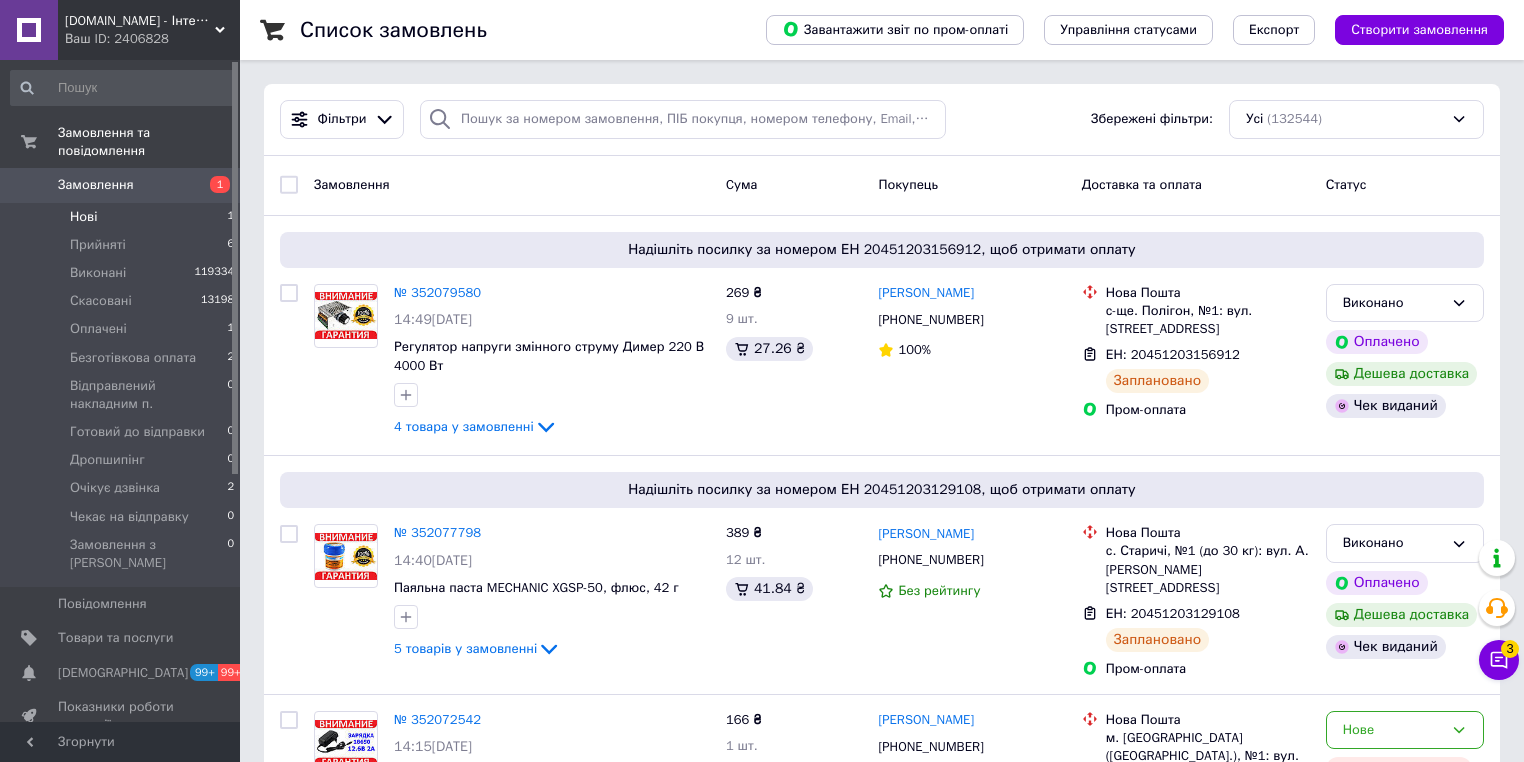 click on "Нові 1" at bounding box center (123, 217) 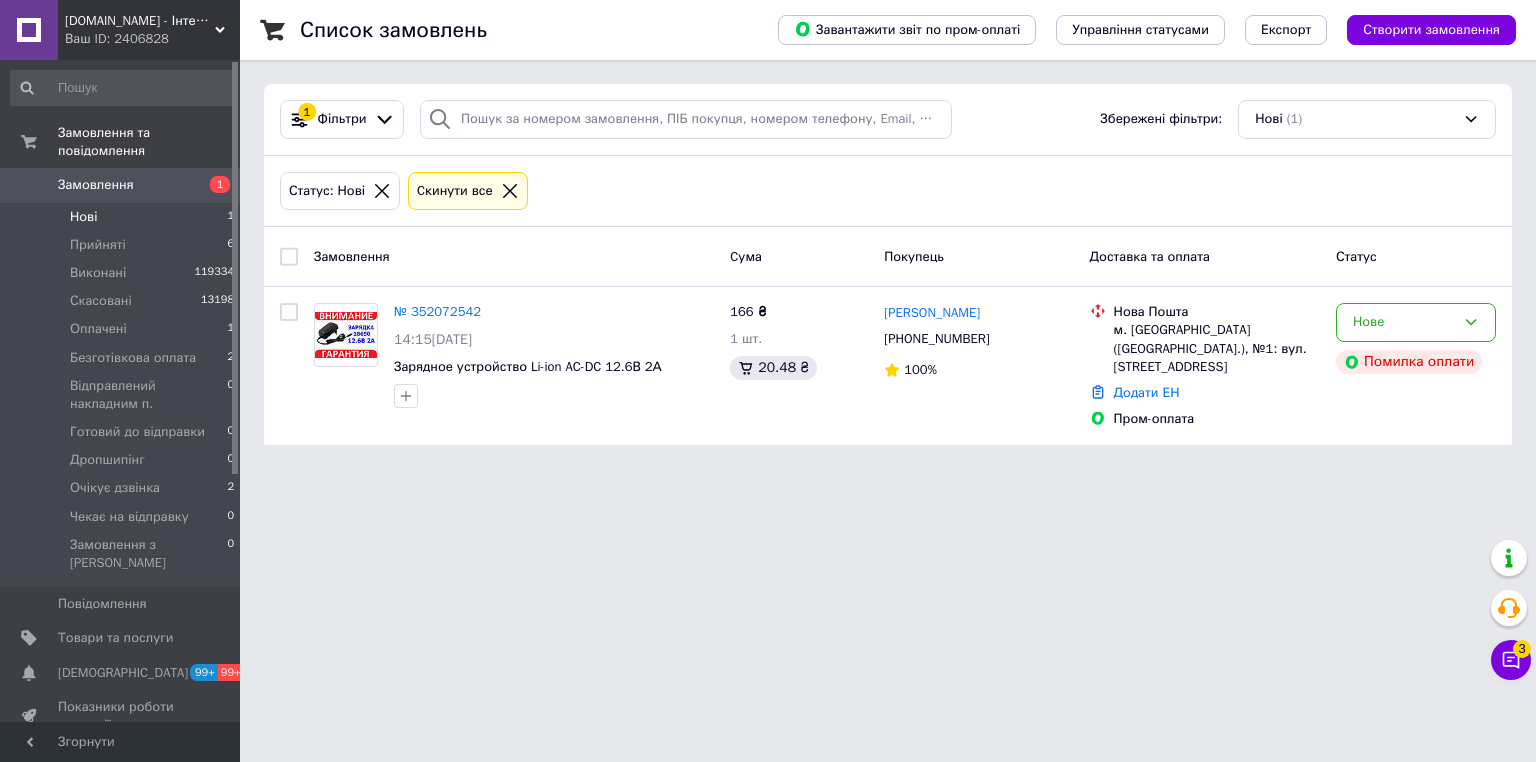 click on "Замовлення" at bounding box center [121, 185] 